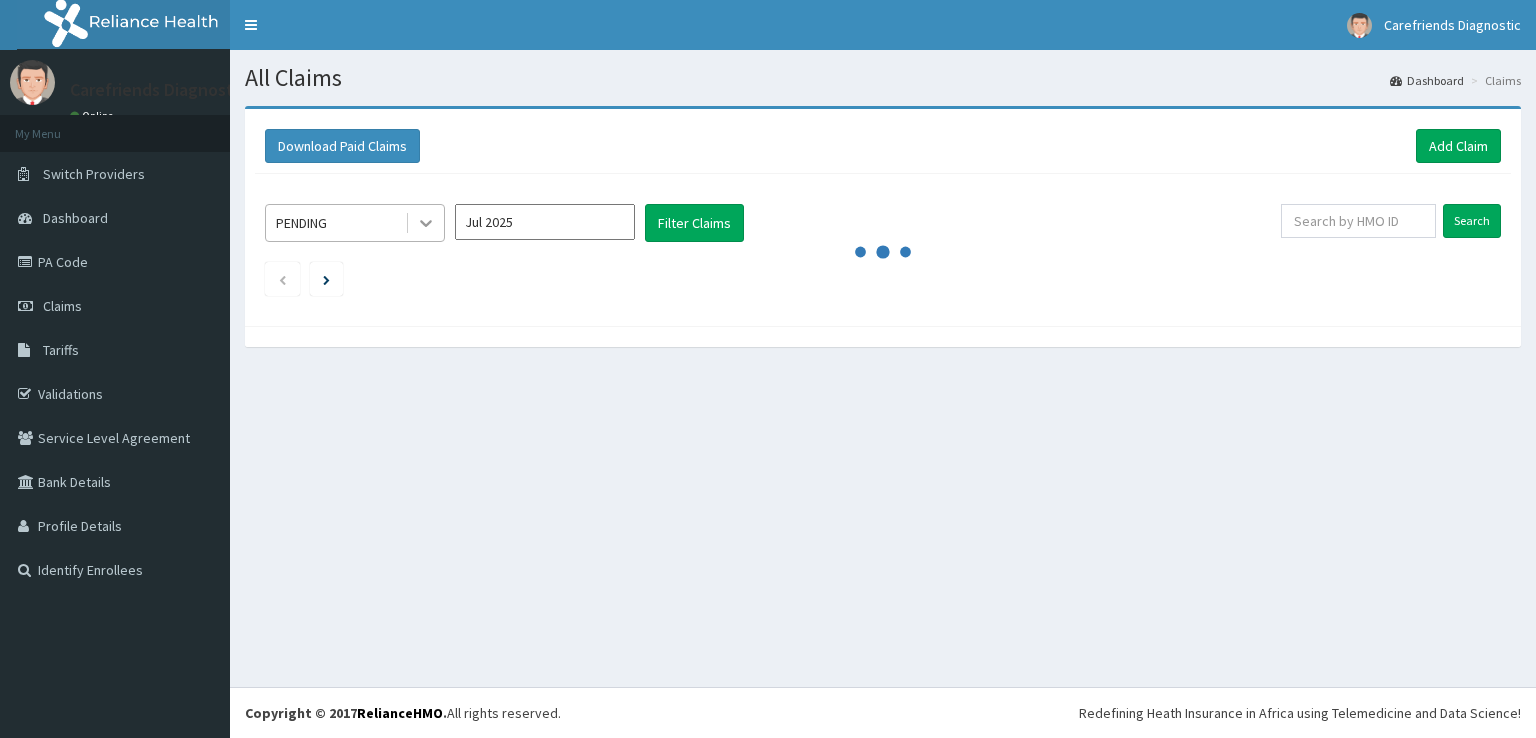 scroll, scrollTop: 0, scrollLeft: 0, axis: both 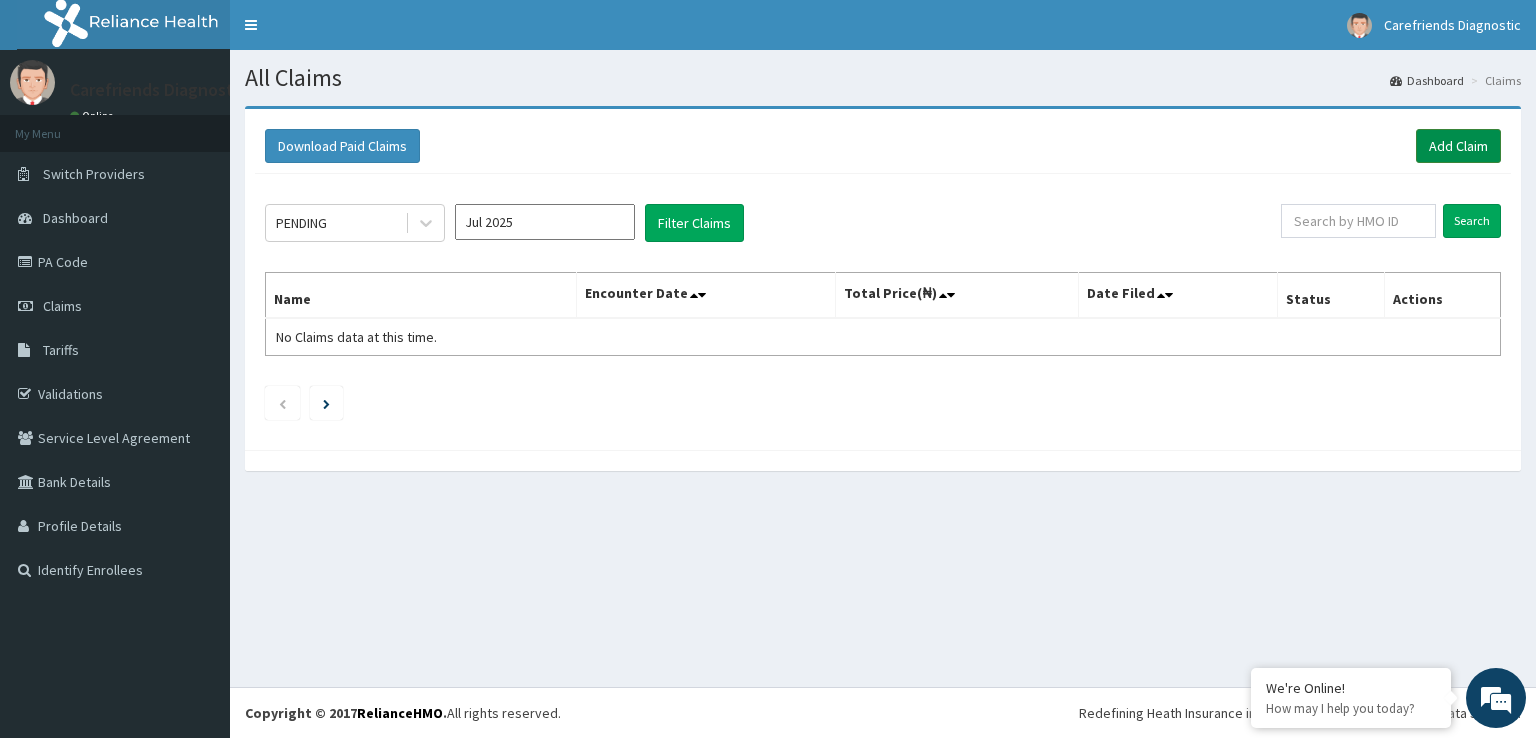 click on "Add Claim" at bounding box center [1458, 146] 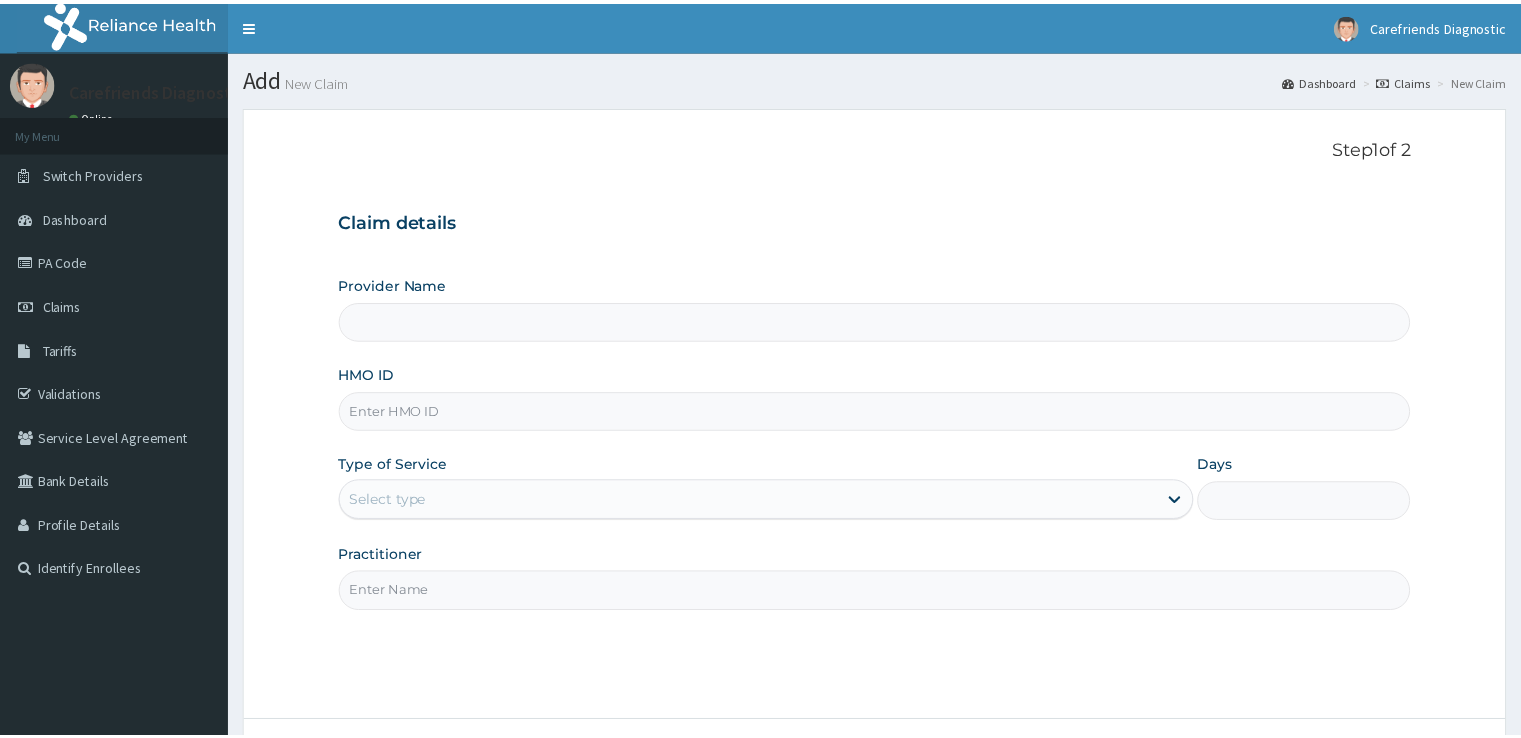 scroll, scrollTop: 0, scrollLeft: 0, axis: both 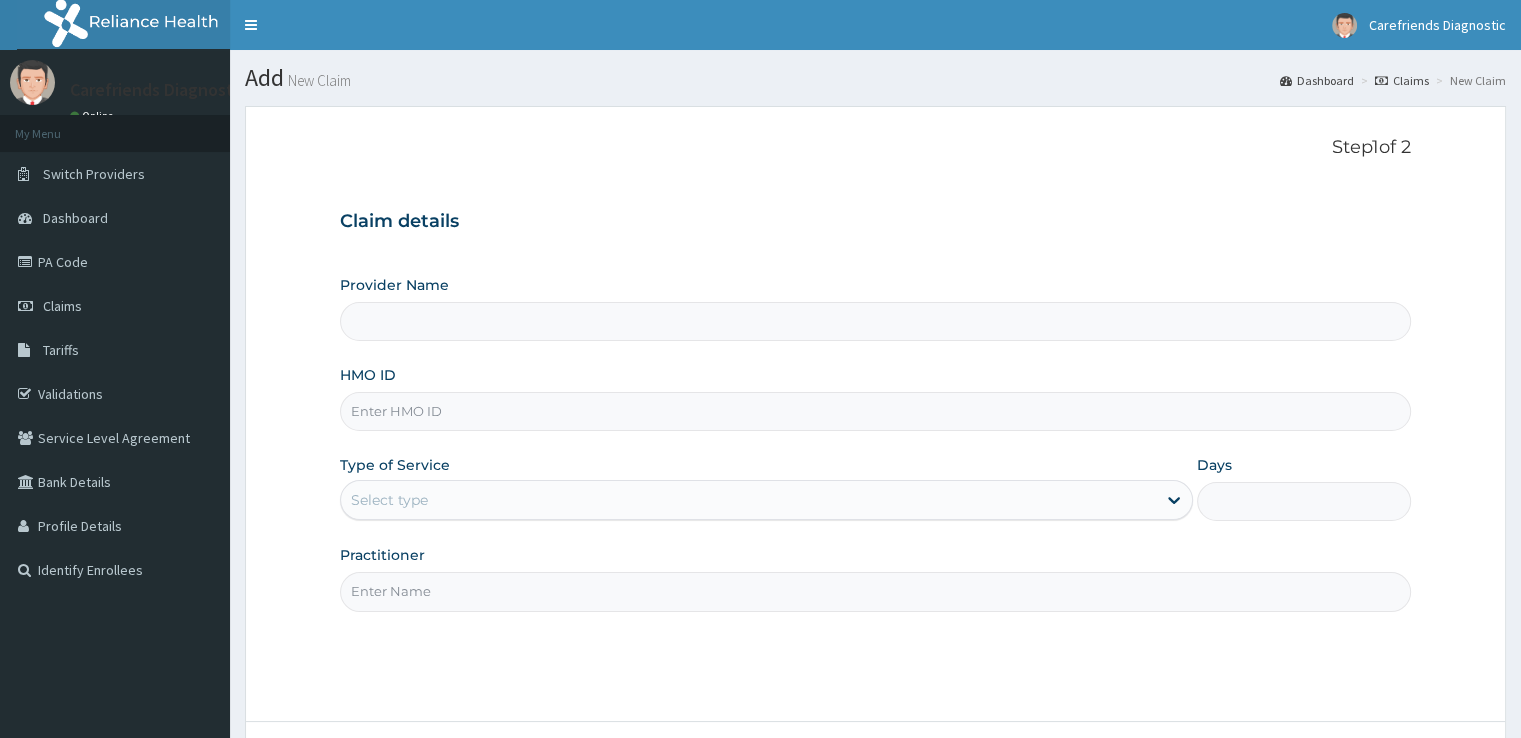 type on "Carefriends diagnostics" 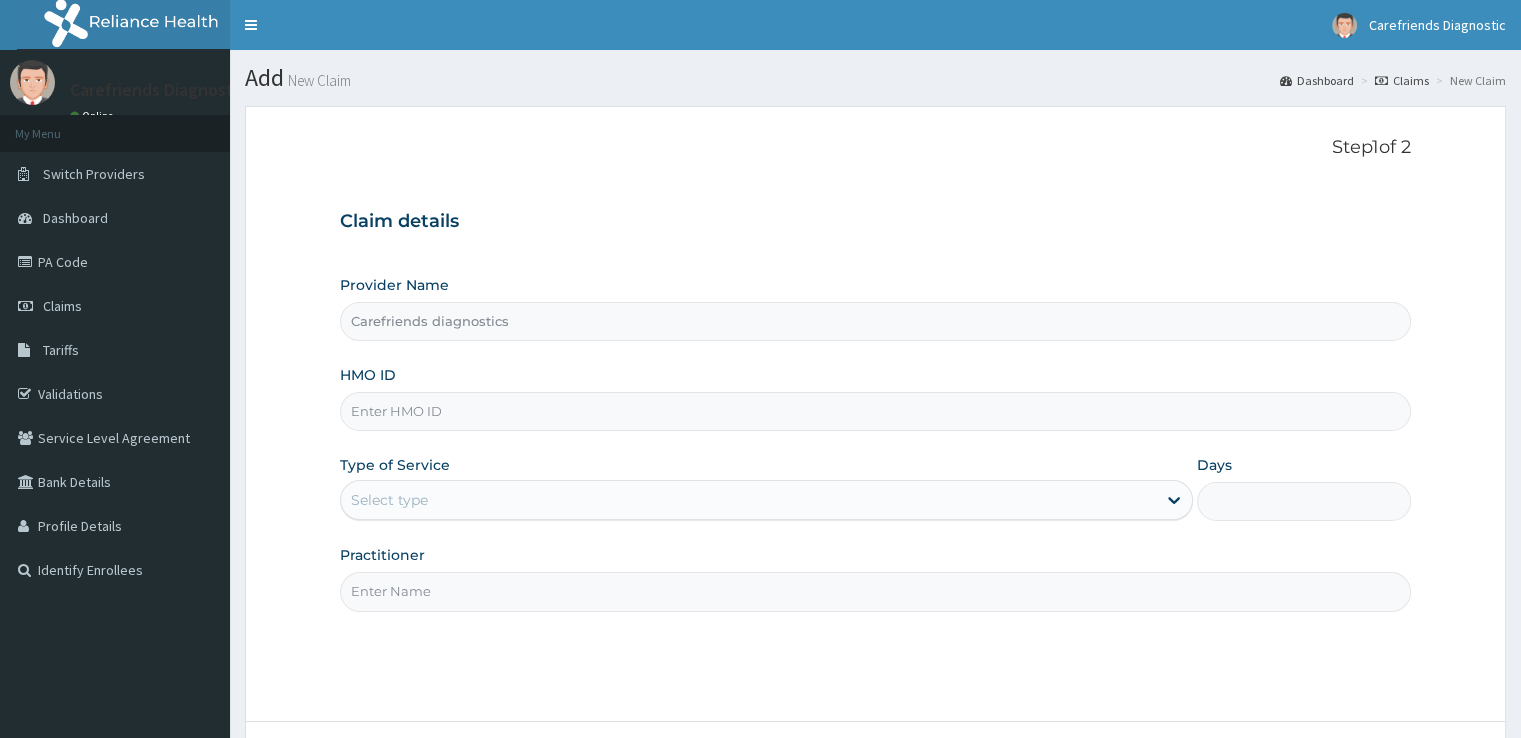 scroll, scrollTop: 0, scrollLeft: 0, axis: both 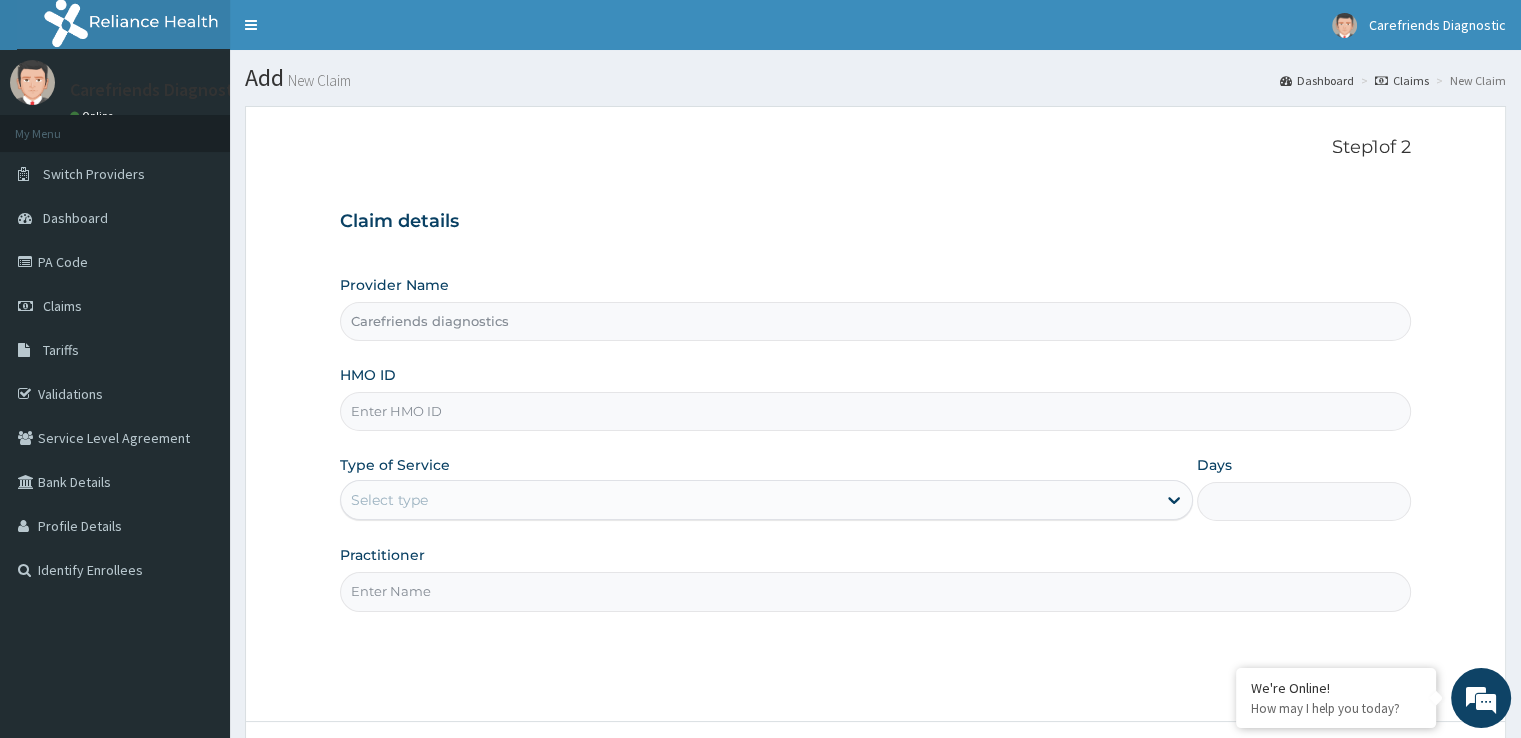 click on "HMO ID" at bounding box center (875, 411) 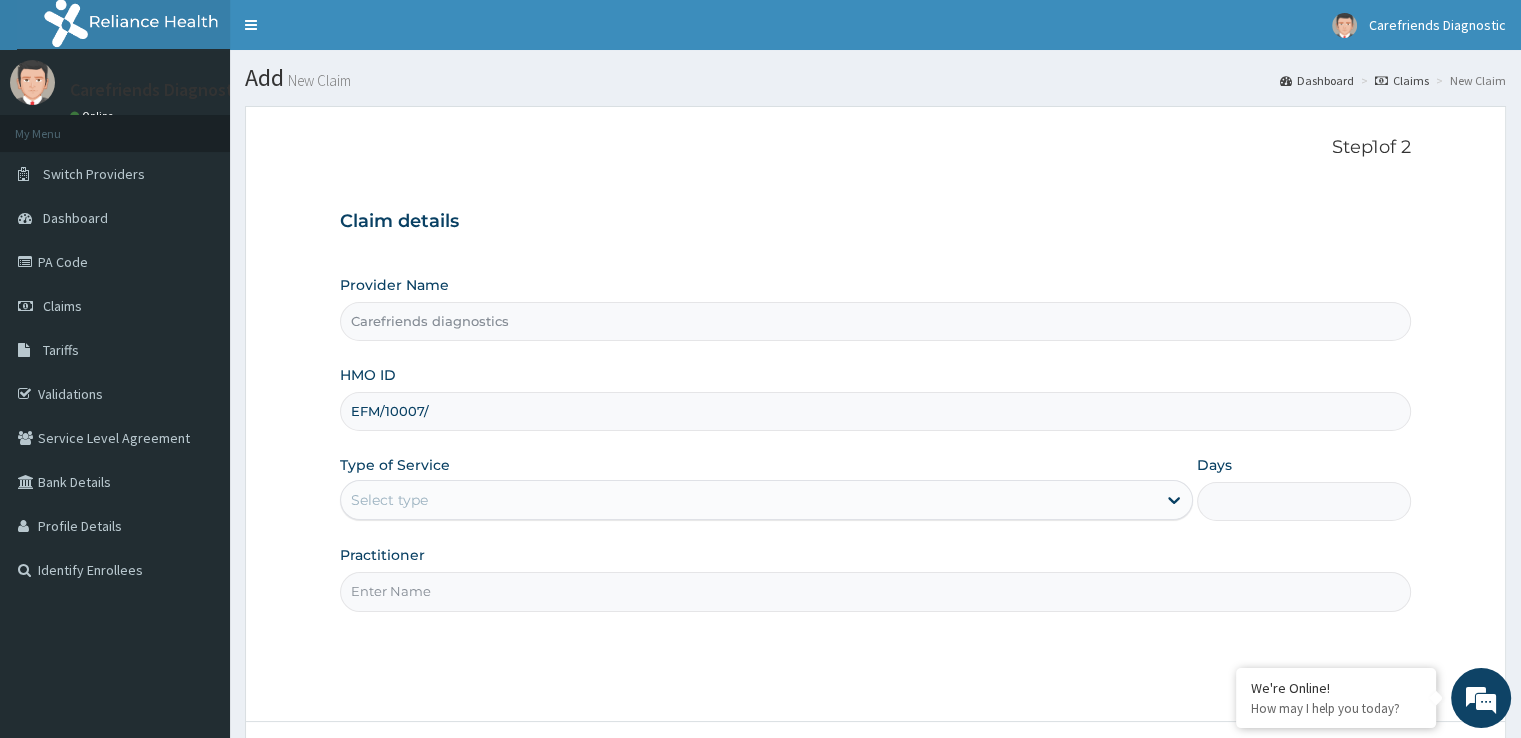 scroll, scrollTop: 0, scrollLeft: 0, axis: both 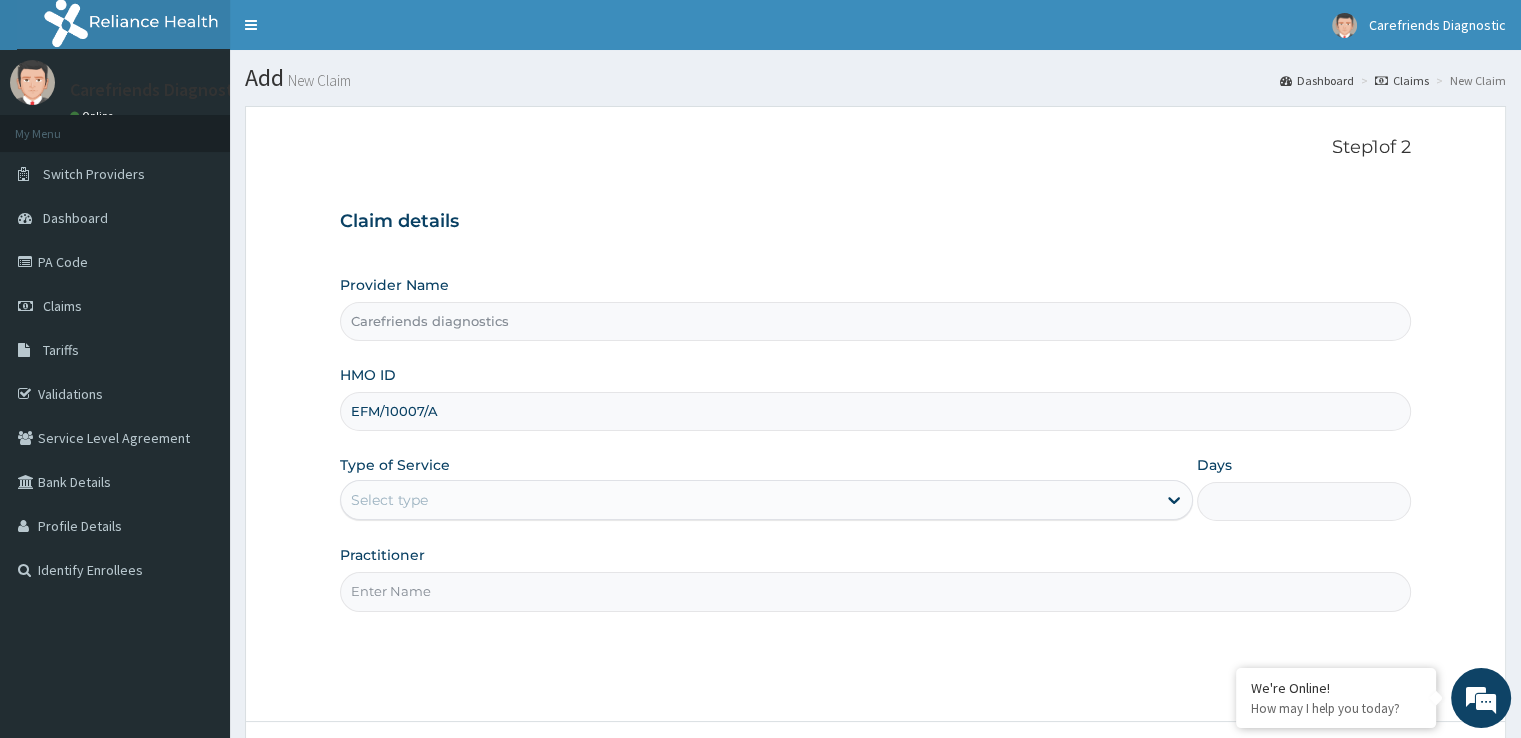 type on "EFM/10007/A" 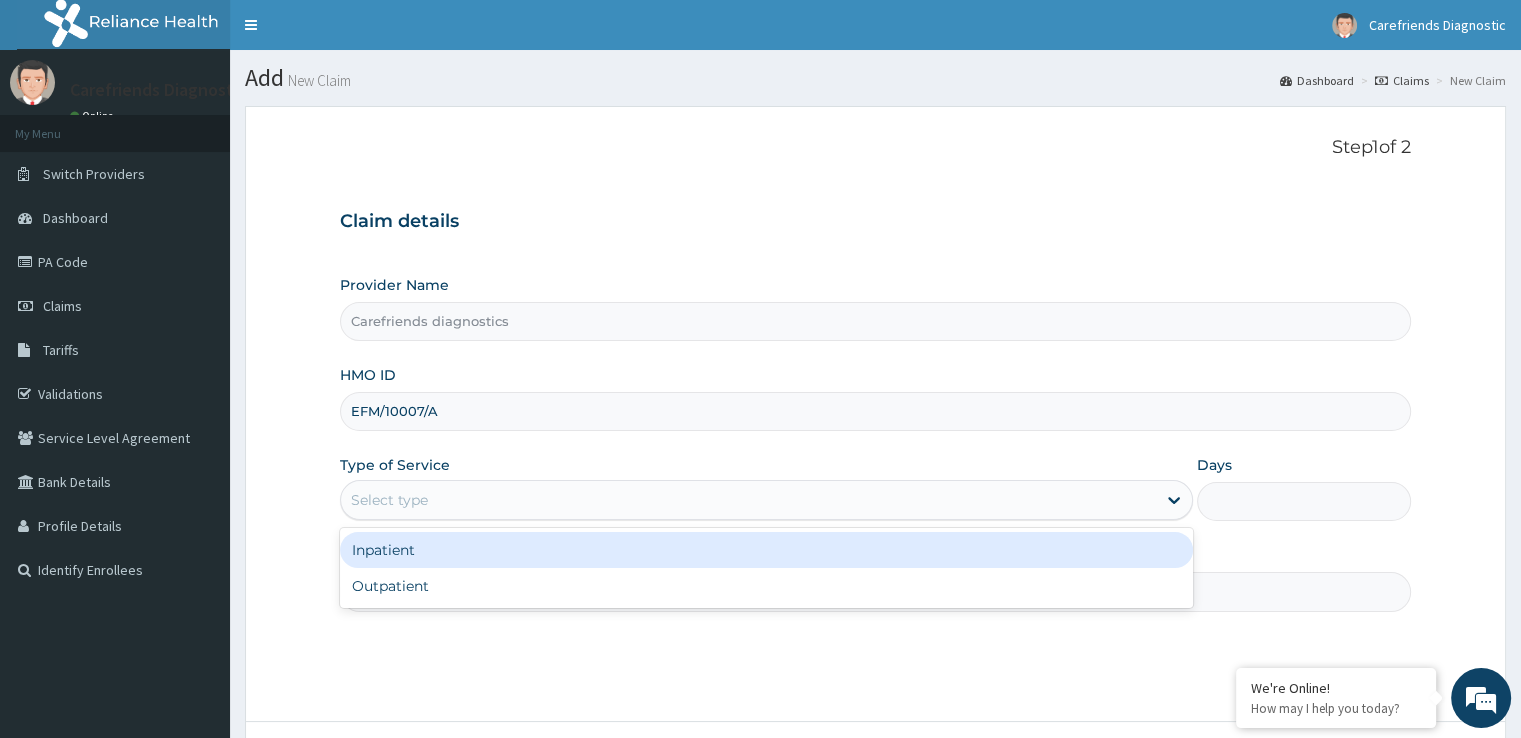 click on "Select type" at bounding box center [748, 500] 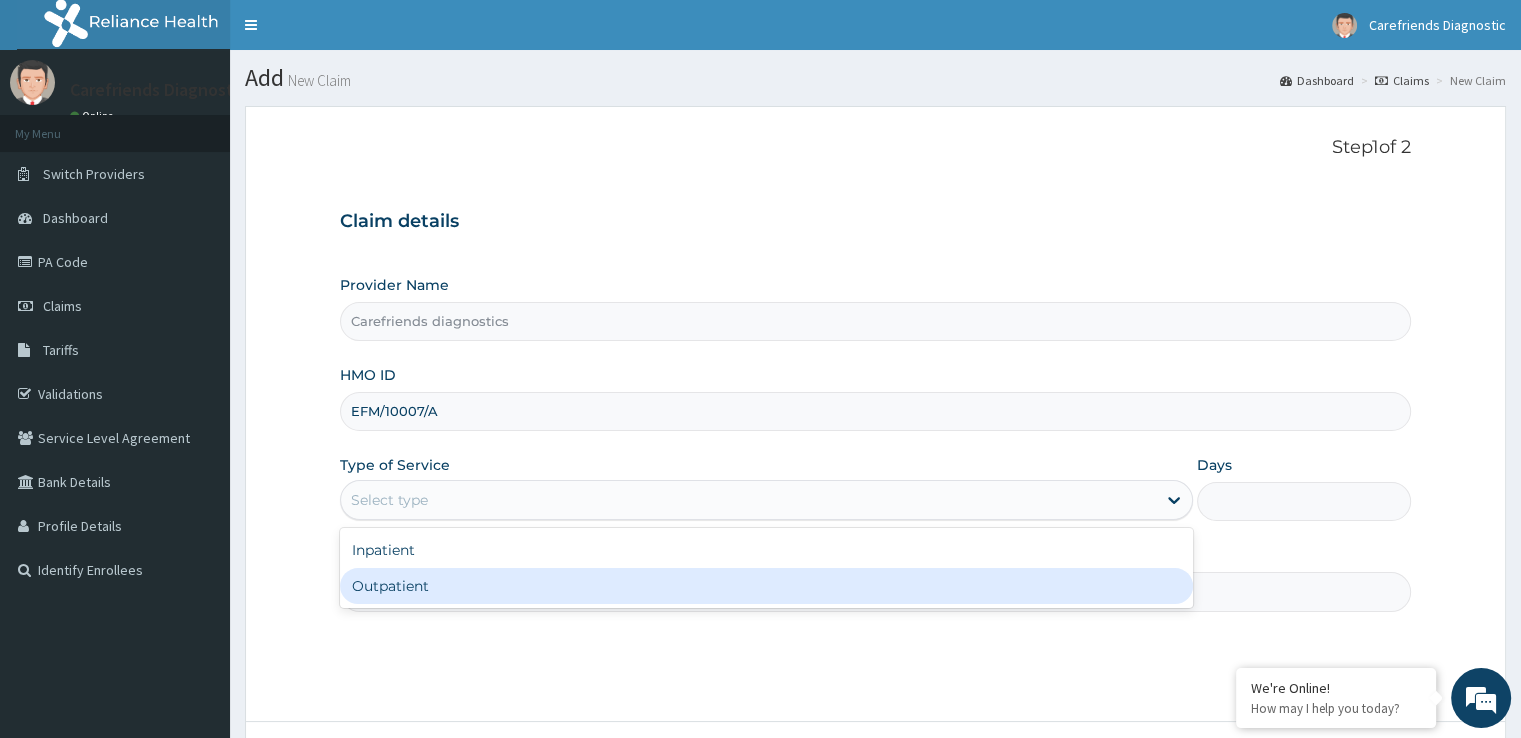 click on "Outpatient" at bounding box center [766, 586] 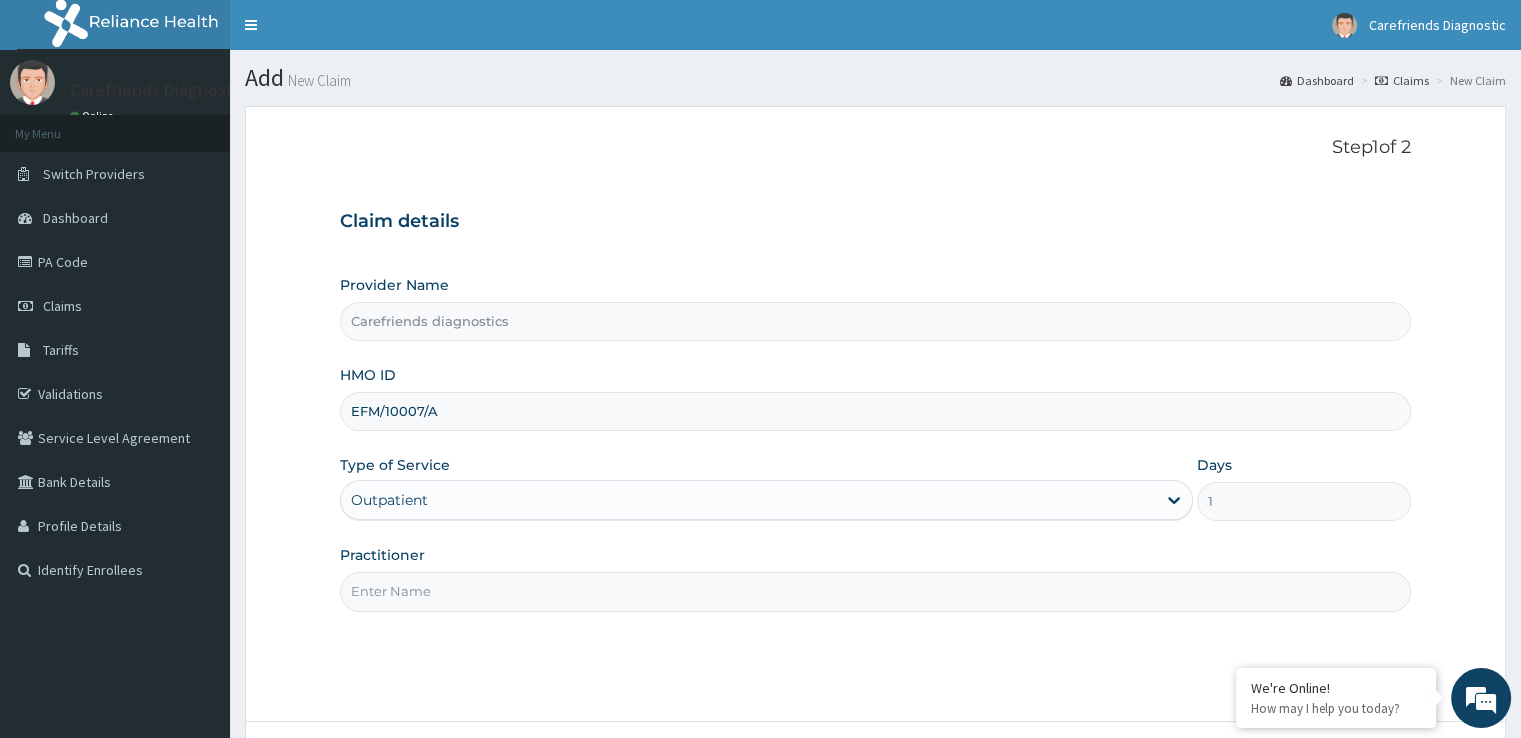 click on "Practitioner" at bounding box center (875, 591) 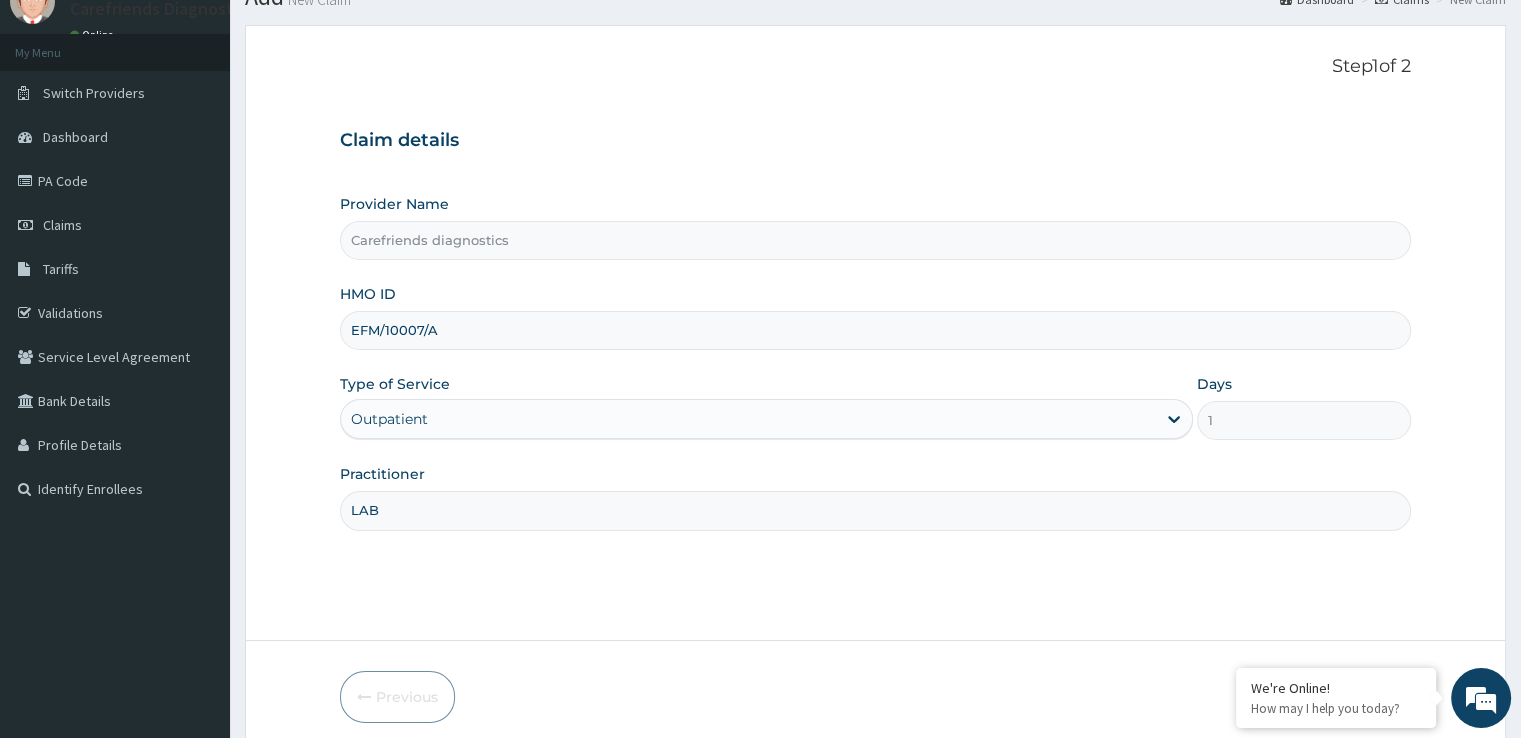 scroll, scrollTop: 162, scrollLeft: 0, axis: vertical 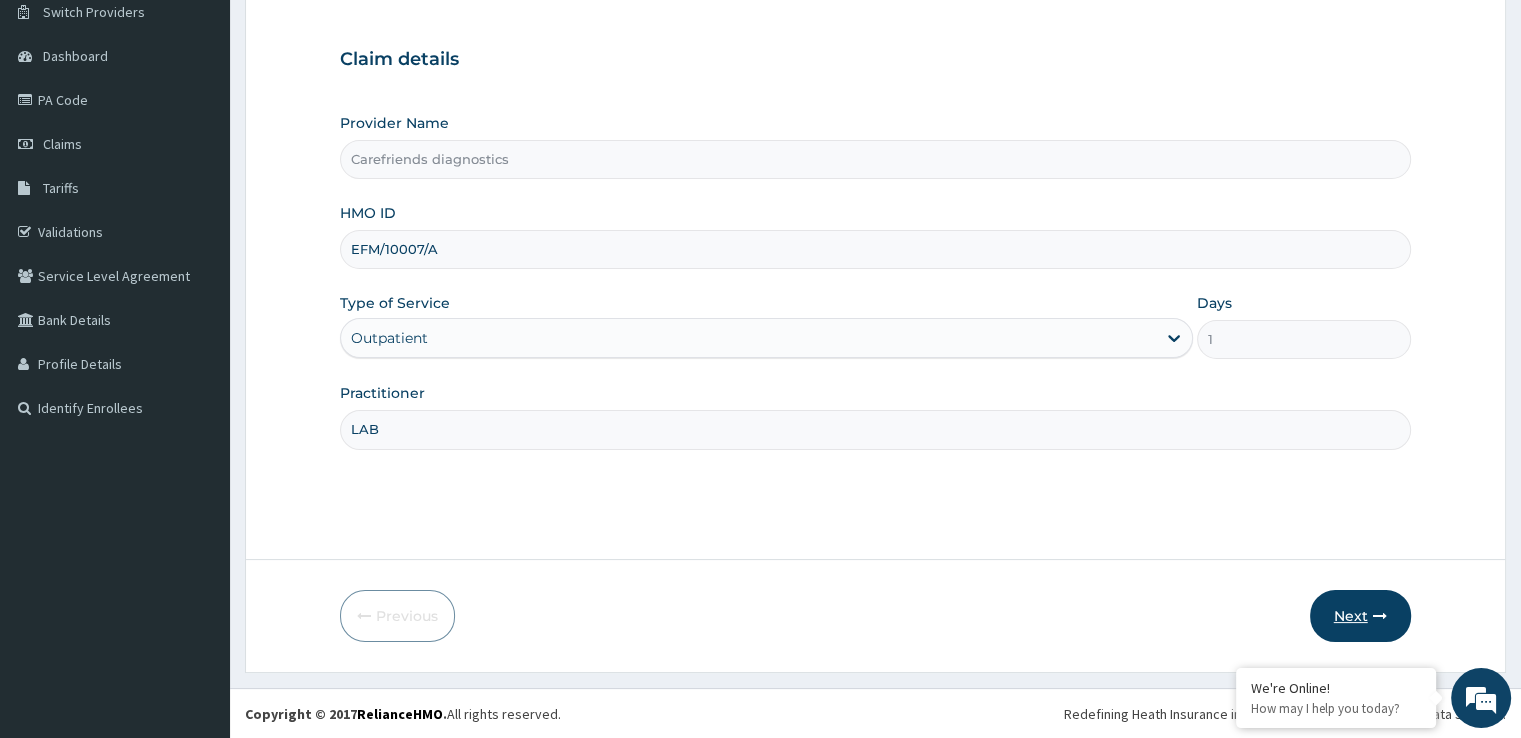 type on "LAB" 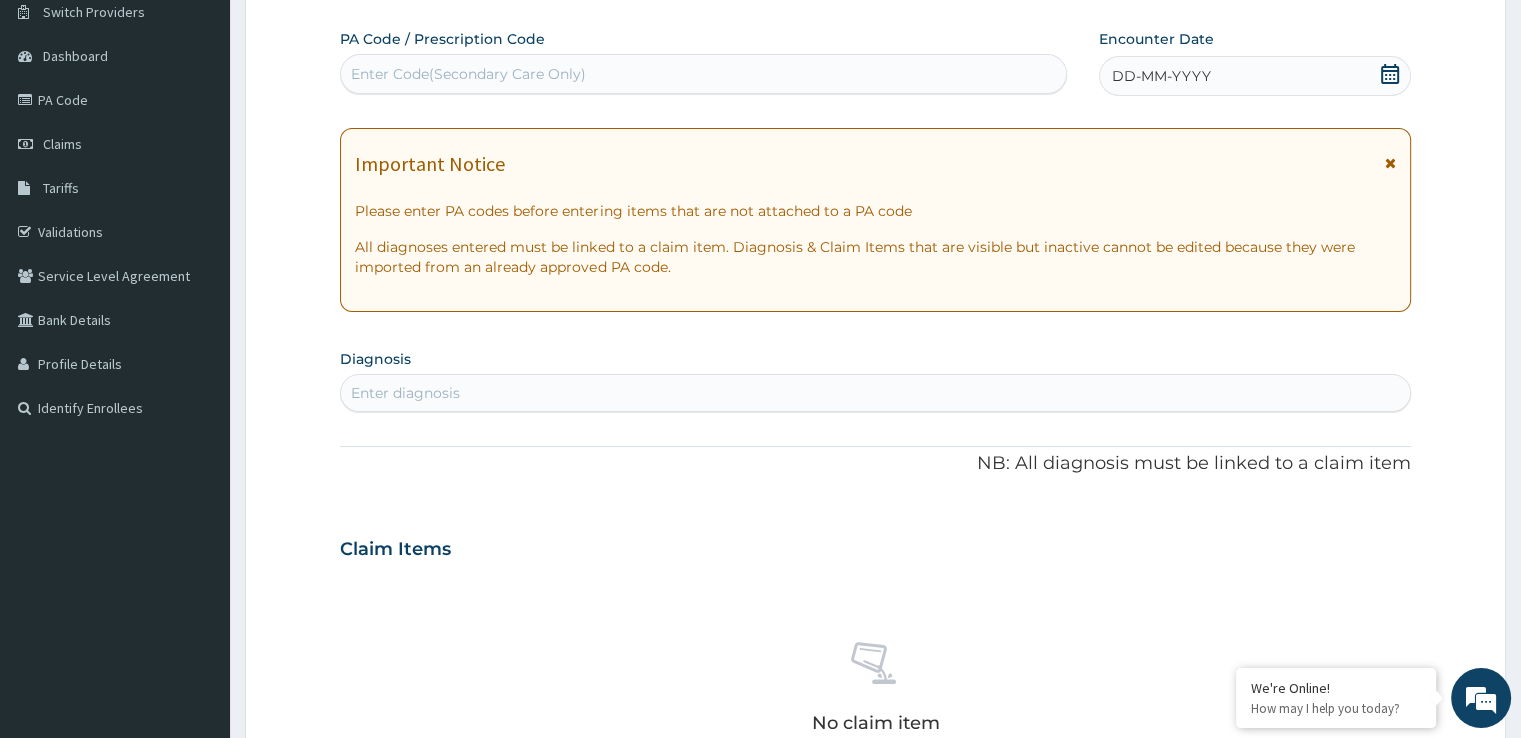 click on "Enter diagnosis" at bounding box center [875, 393] 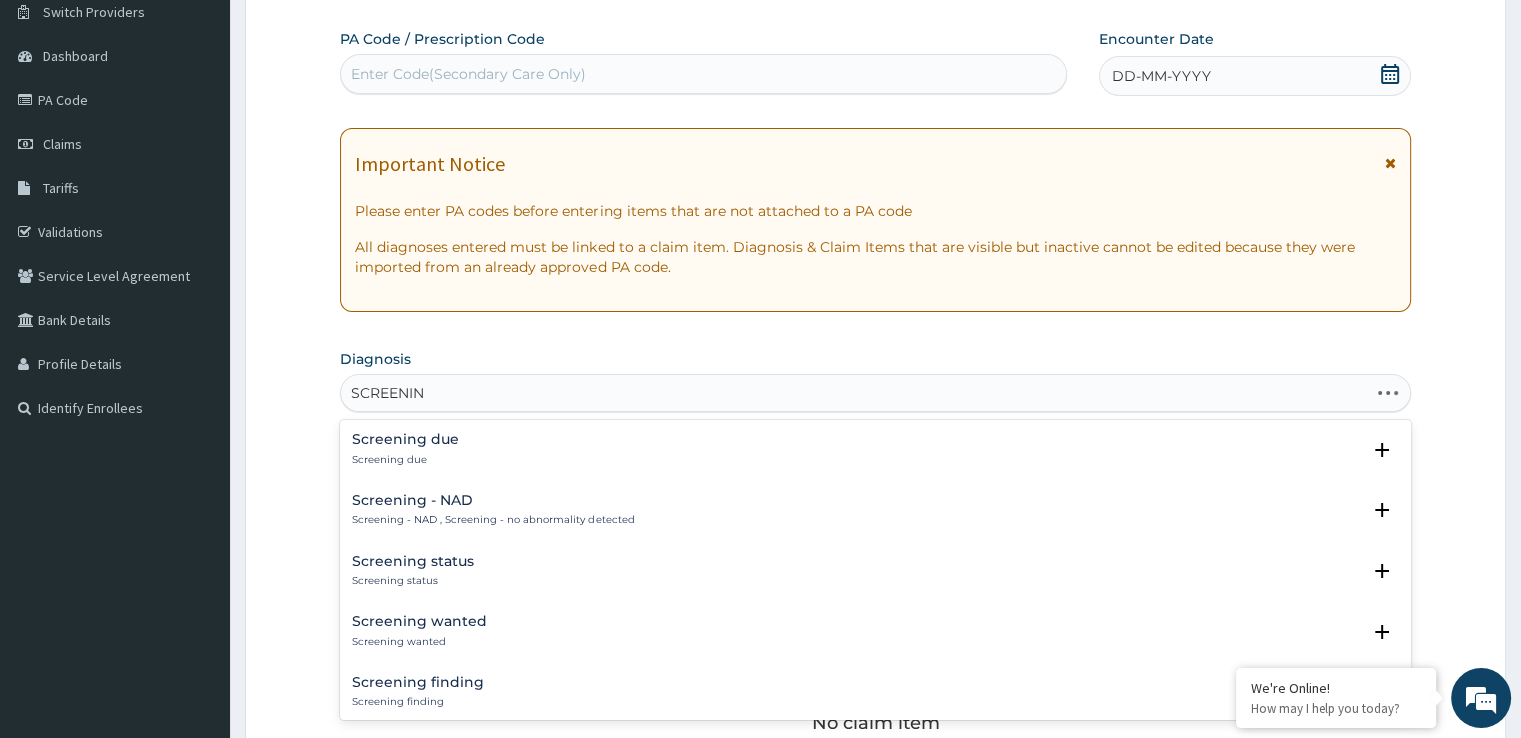 type on "SCREENING" 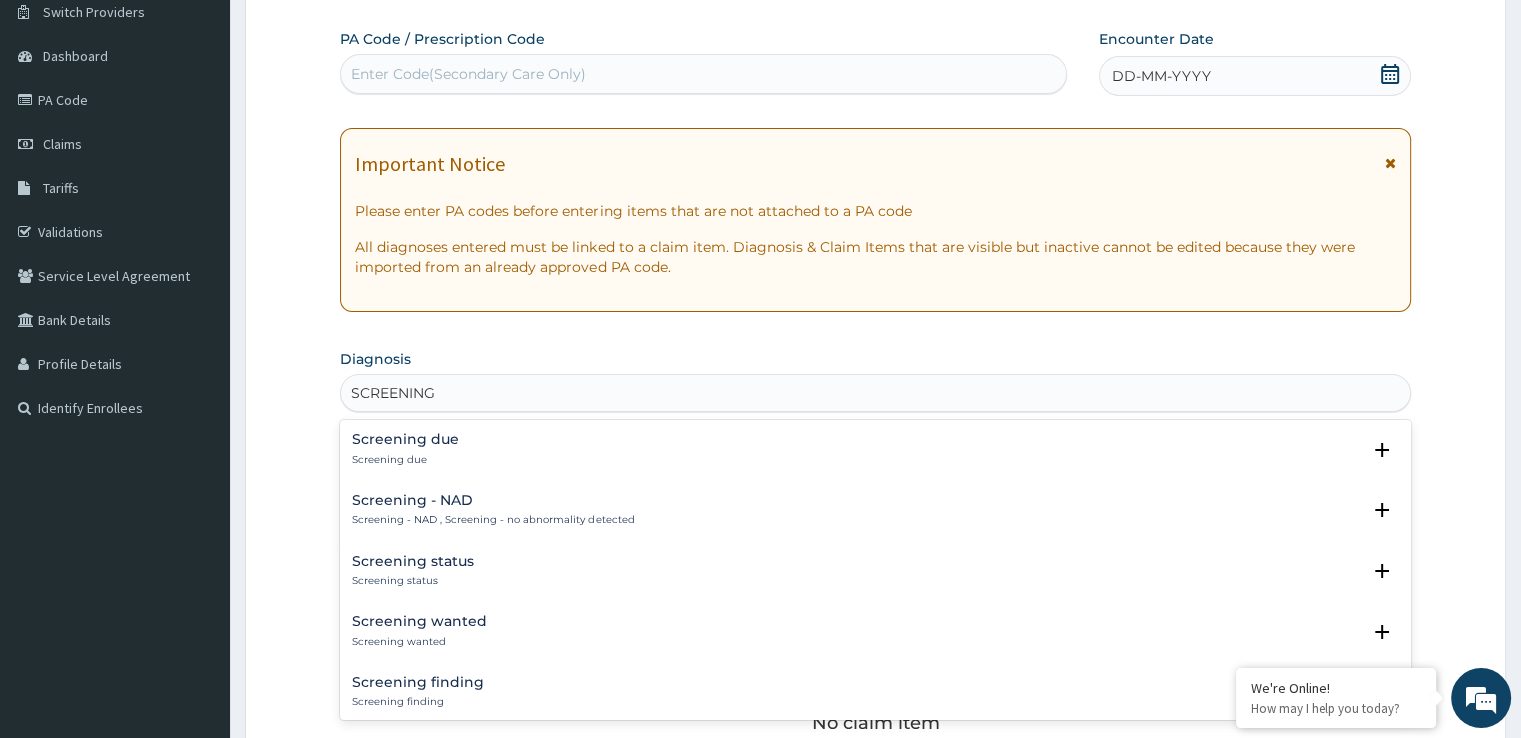 click on "Screening due Screening due" at bounding box center (875, 449) 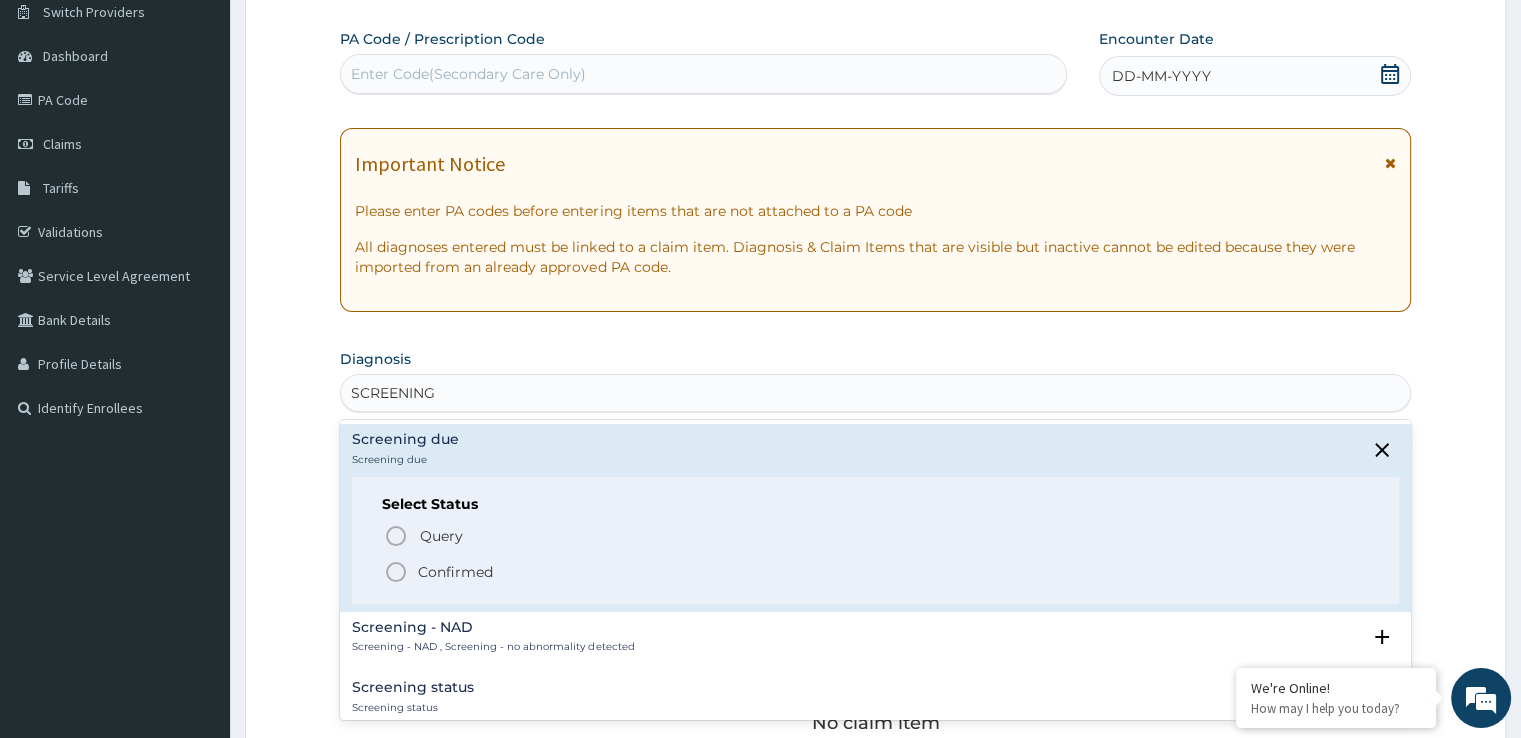 click 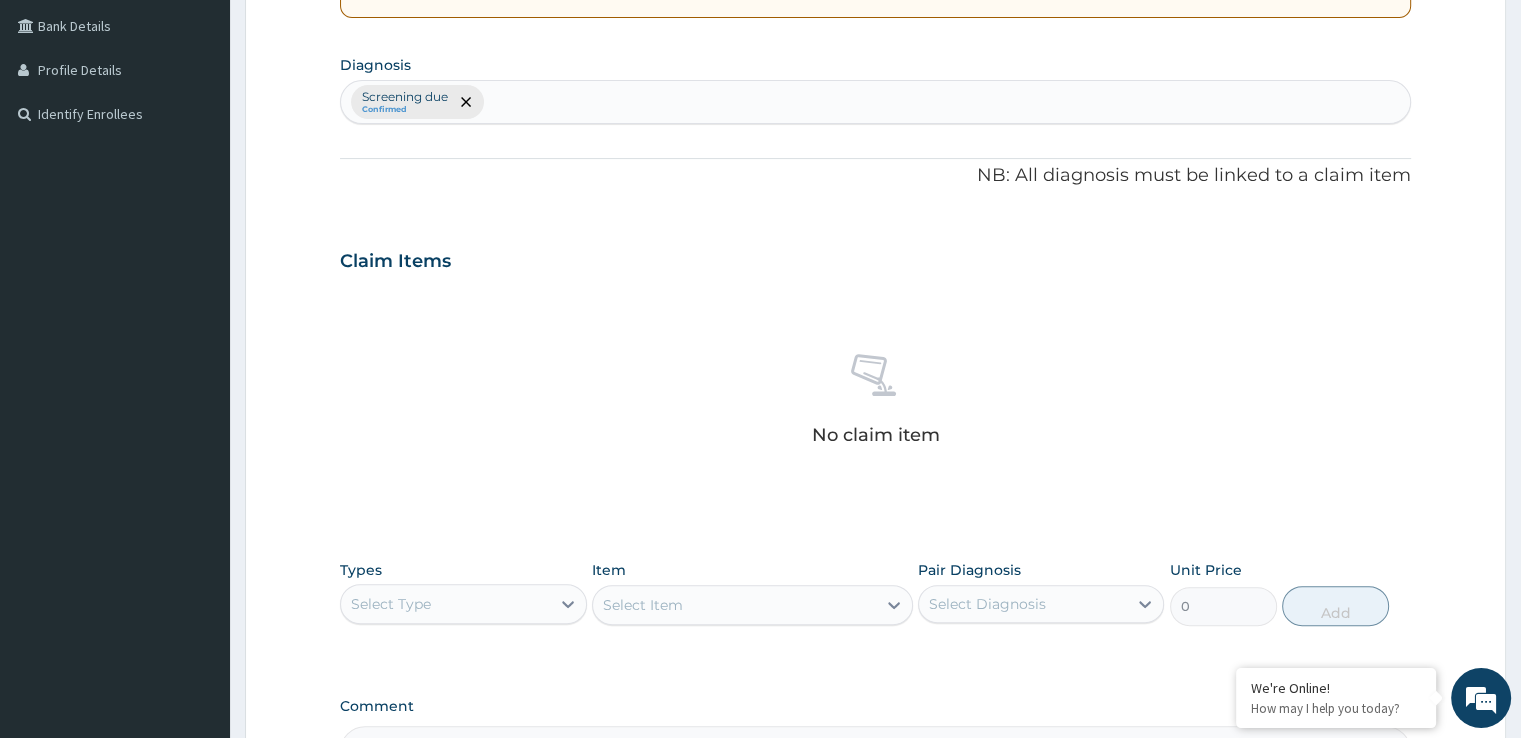 scroll, scrollTop: 562, scrollLeft: 0, axis: vertical 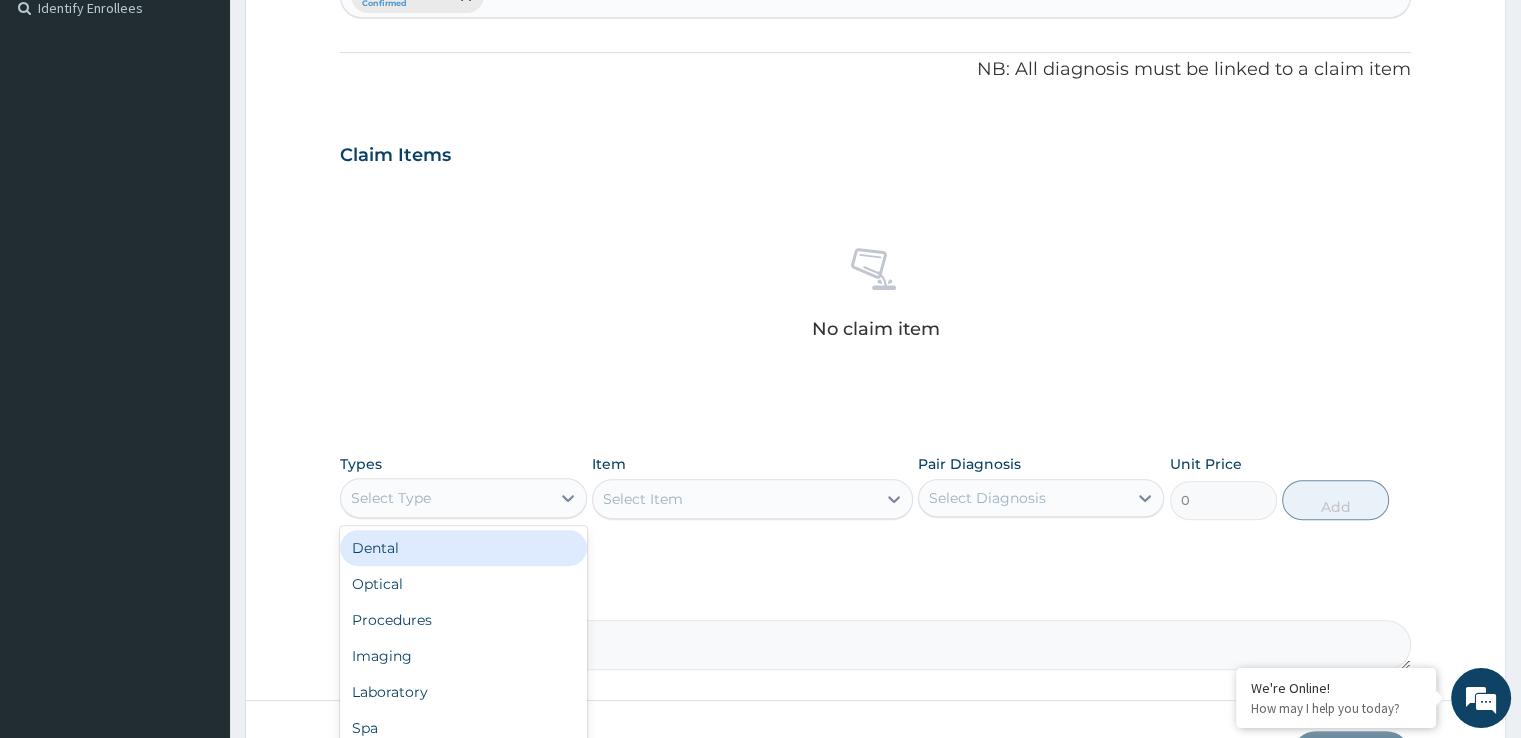 click on "Select Type" at bounding box center [445, 498] 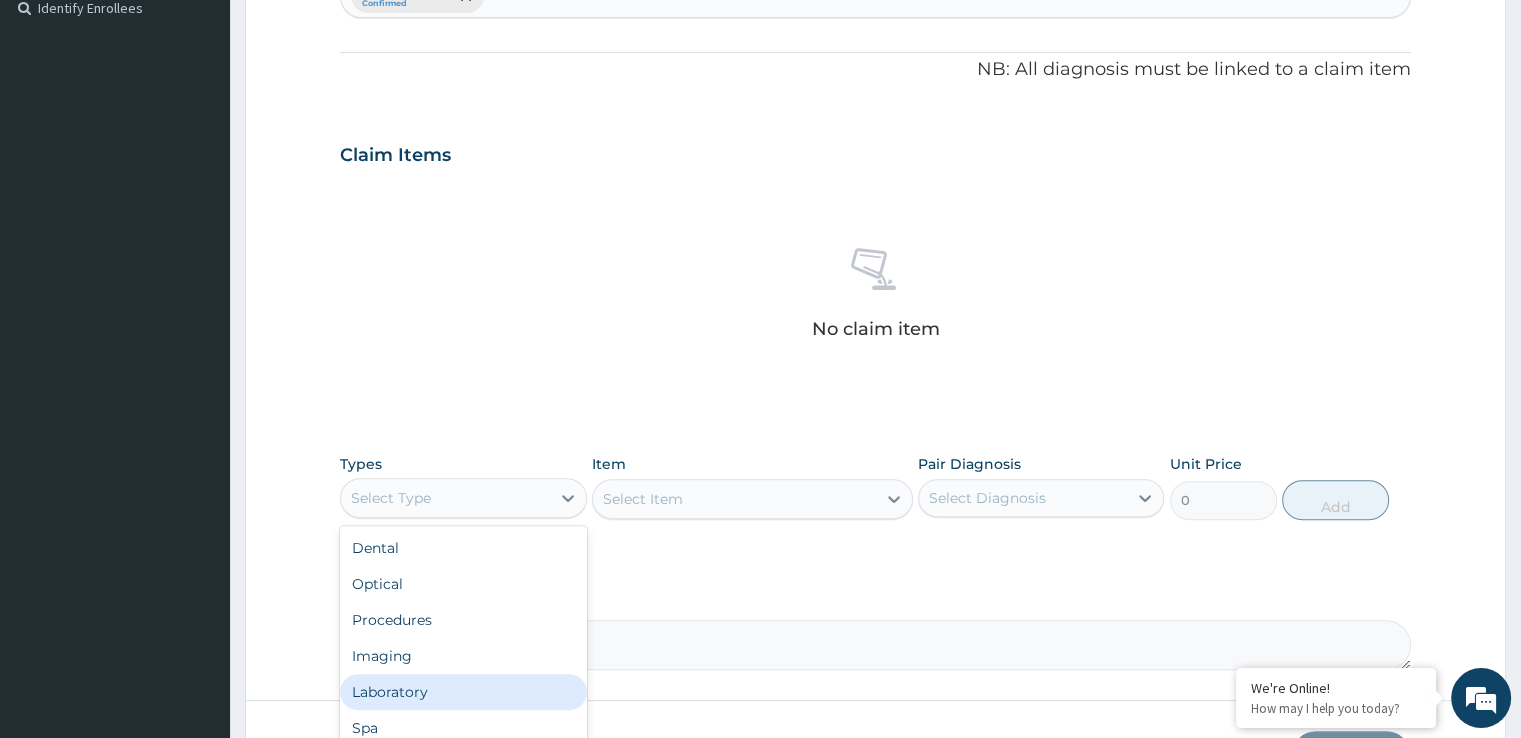 click on "Laboratory" at bounding box center [463, 692] 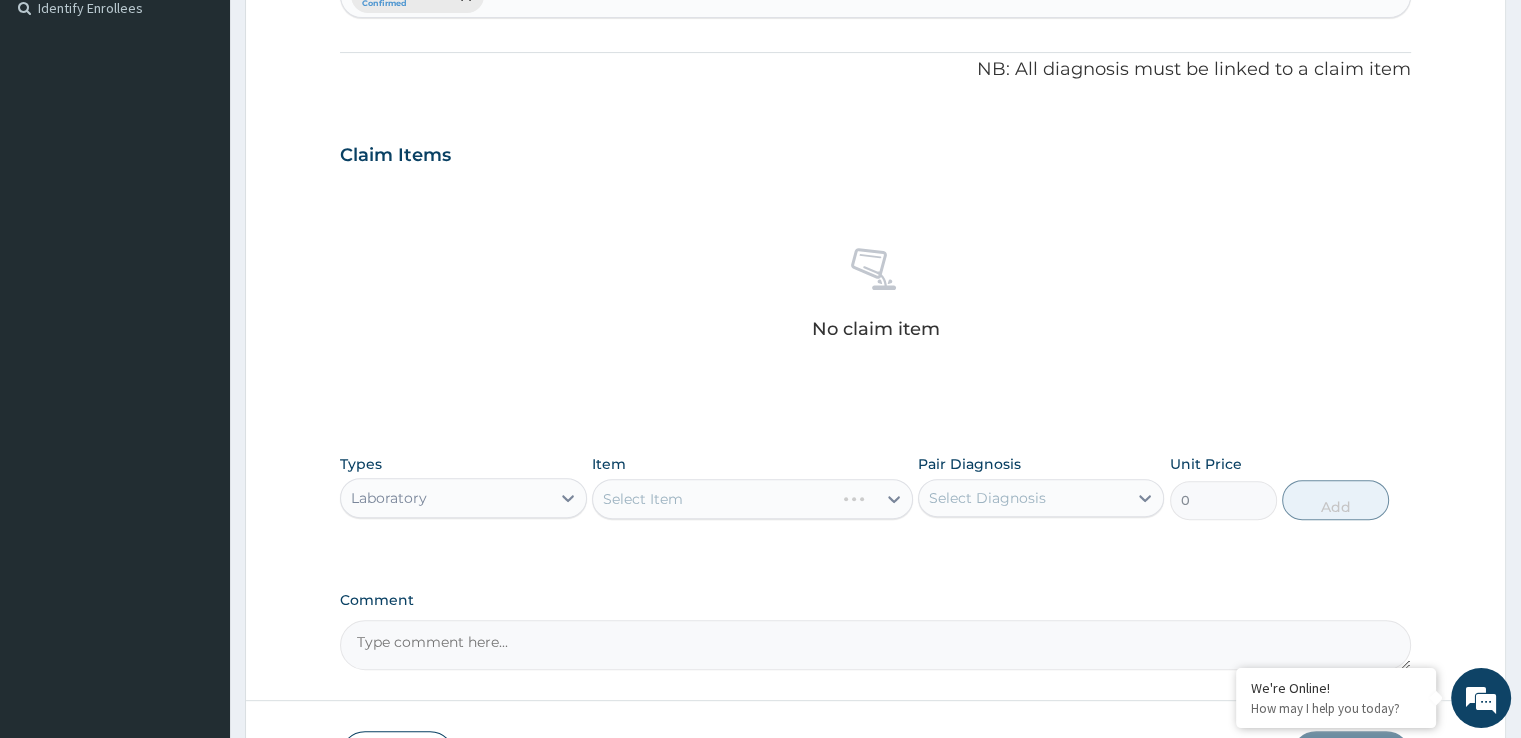 click on "Select Item" at bounding box center [752, 499] 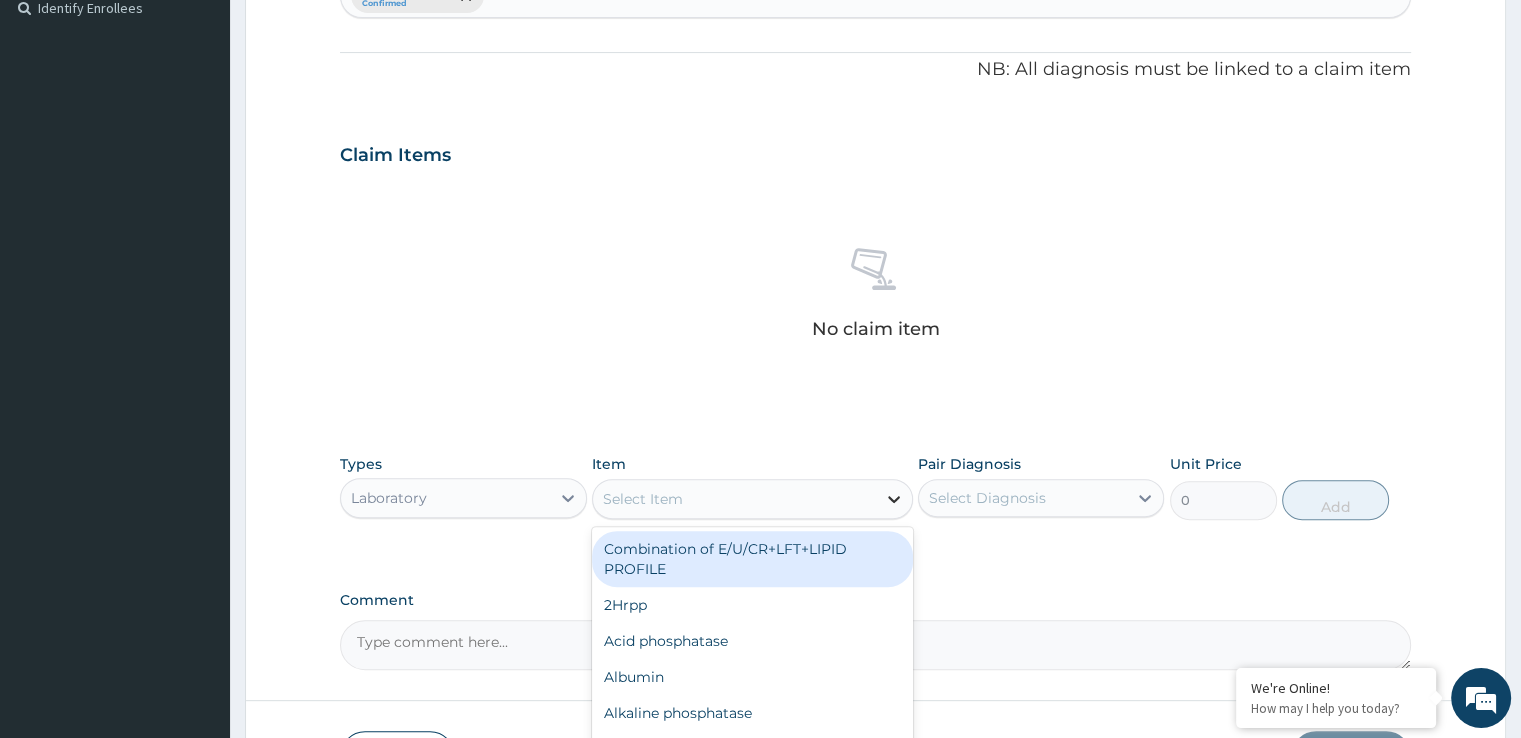 click 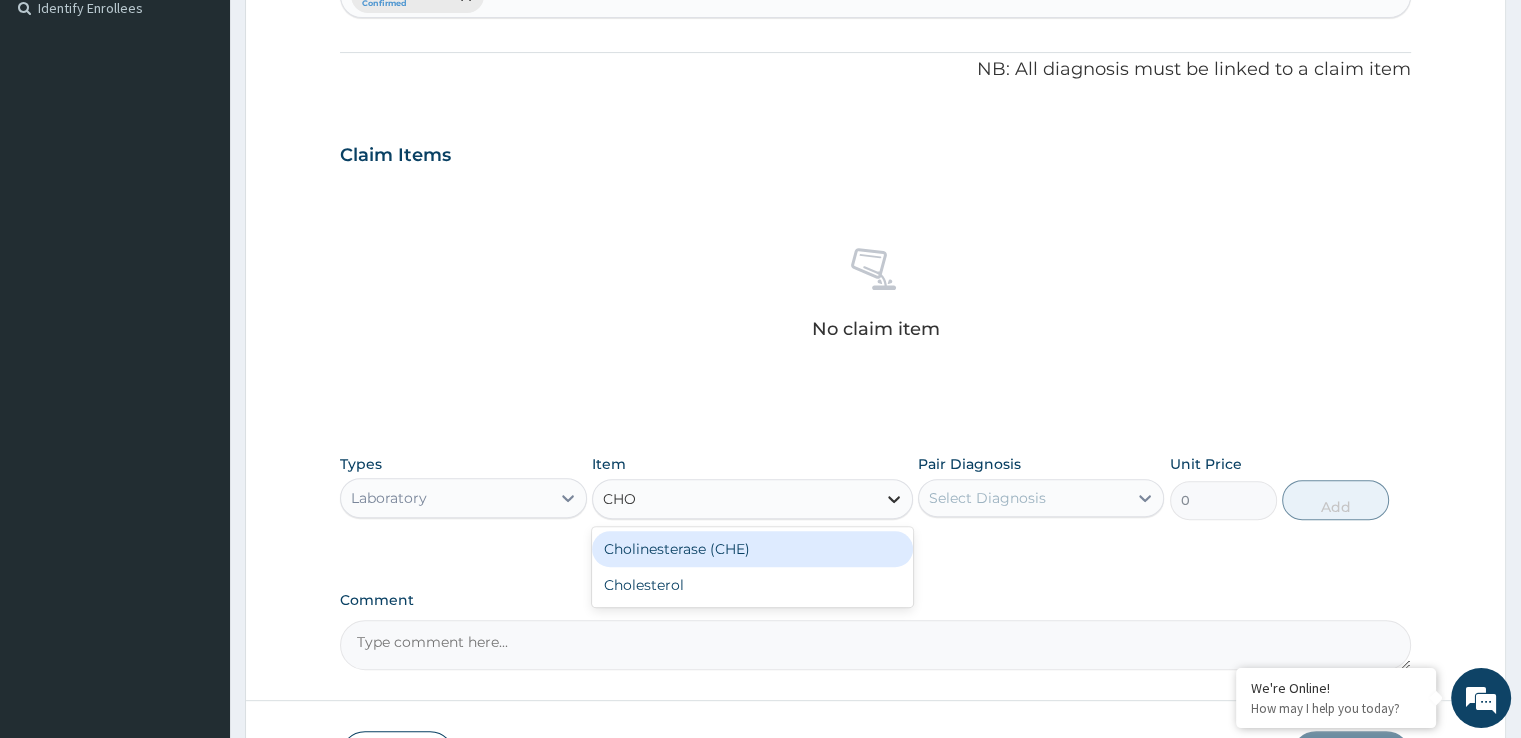 type on "CHOL" 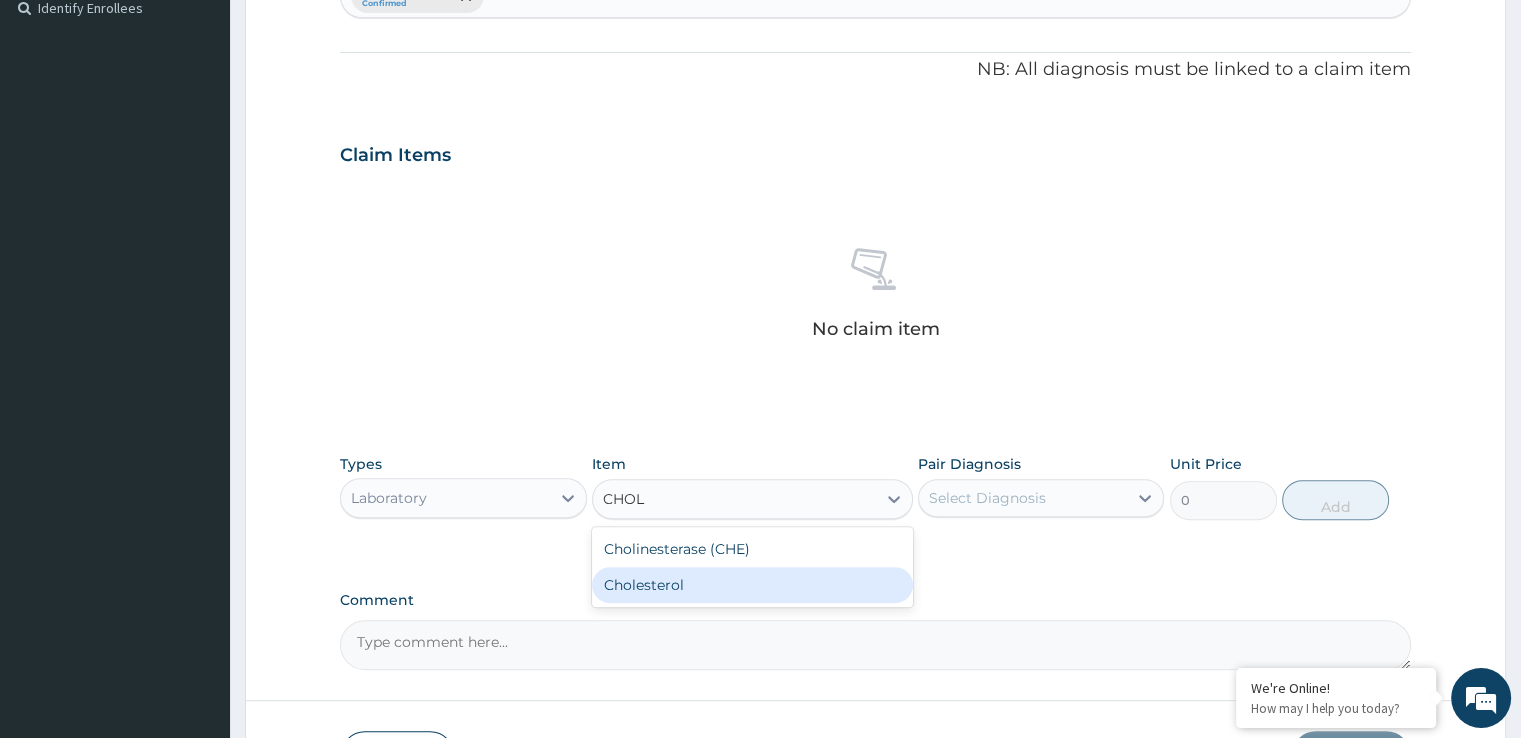 click on "Cholesterol" at bounding box center [752, 585] 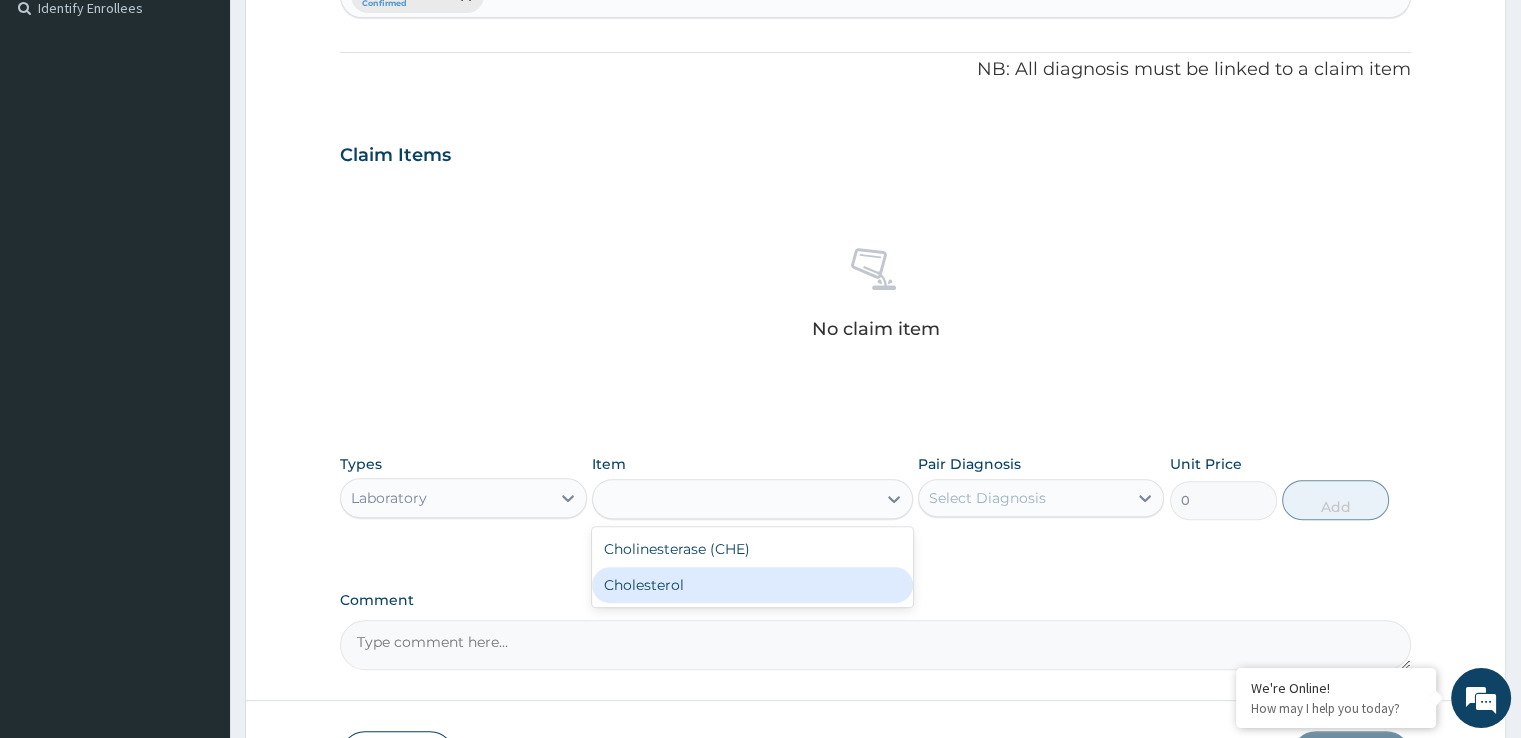 type on "2000" 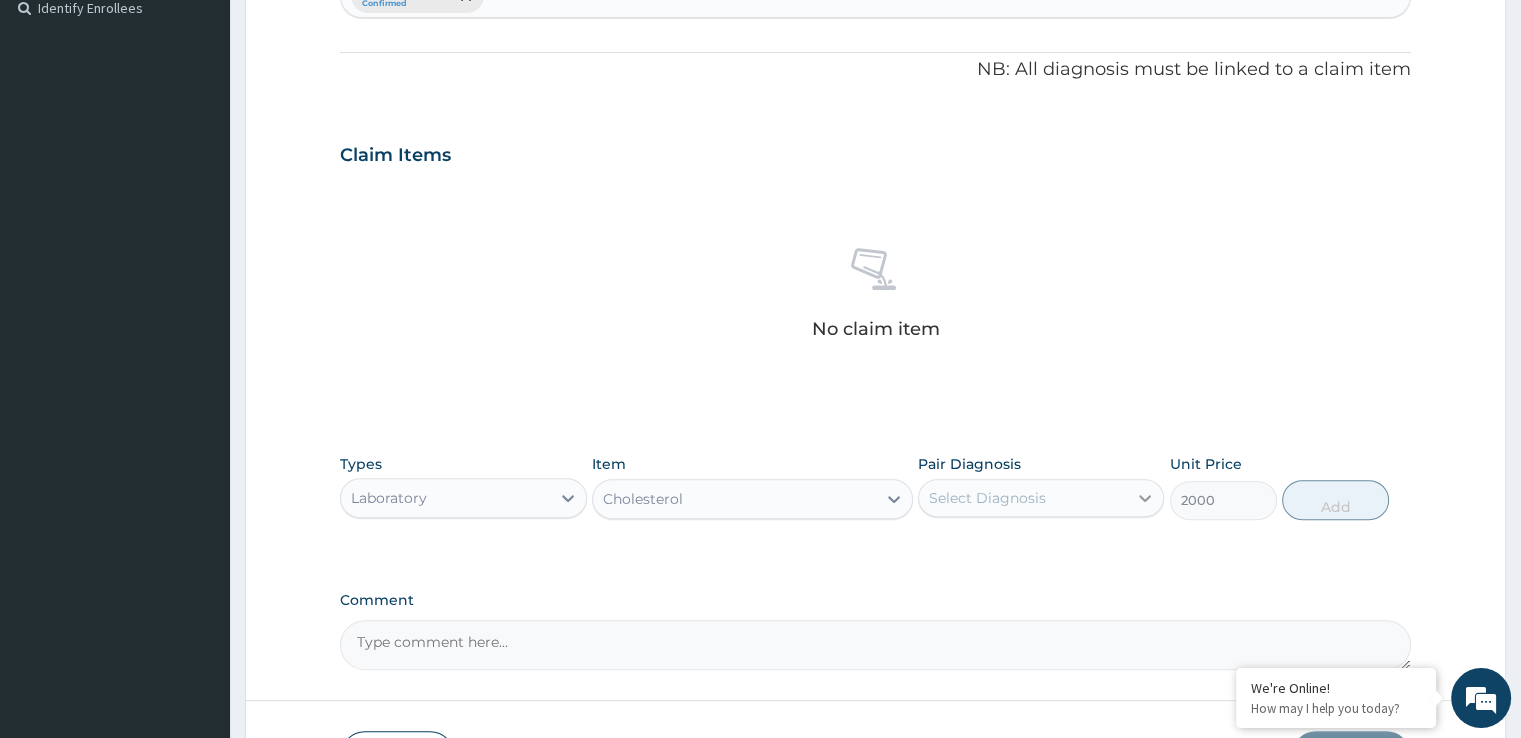 click 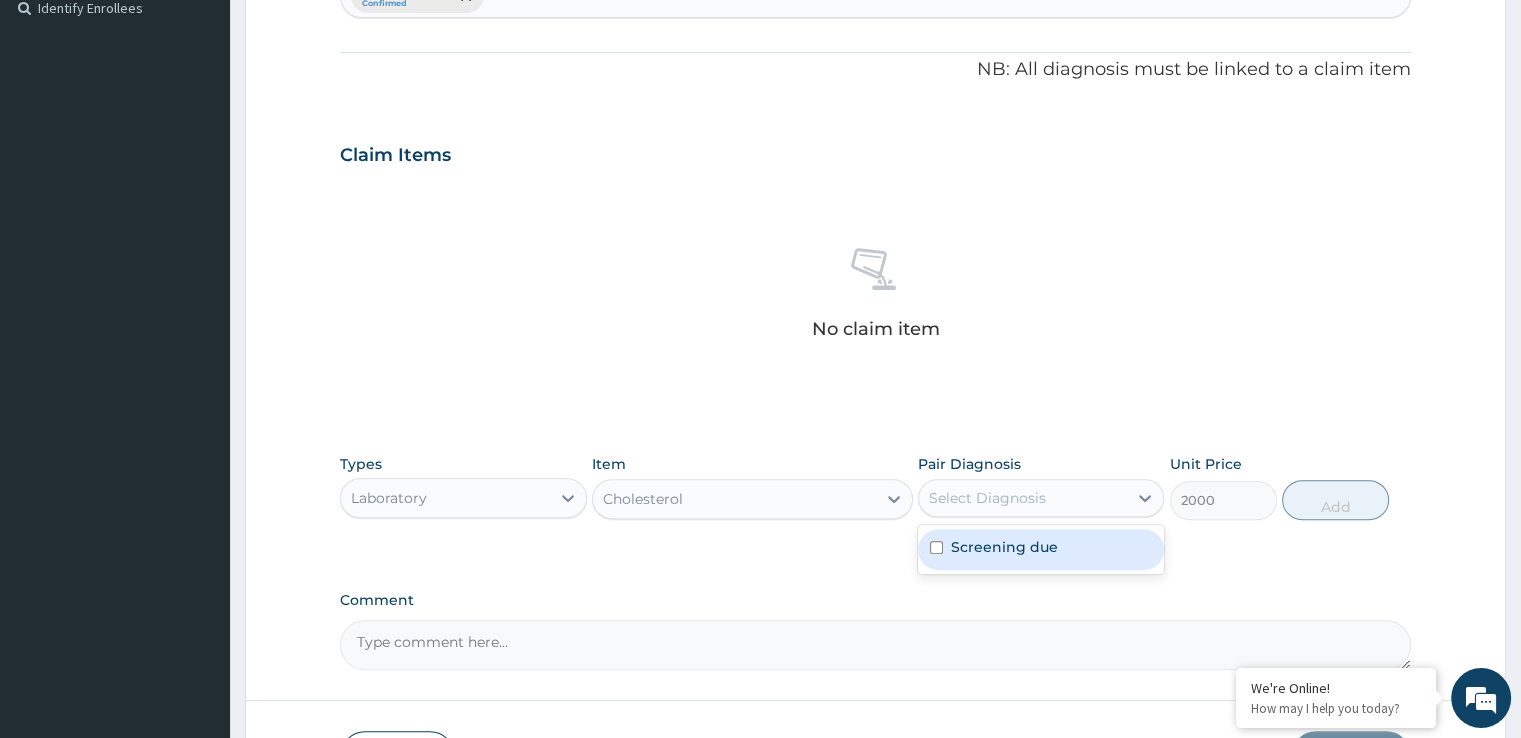 click on "Screening due" at bounding box center (1041, 549) 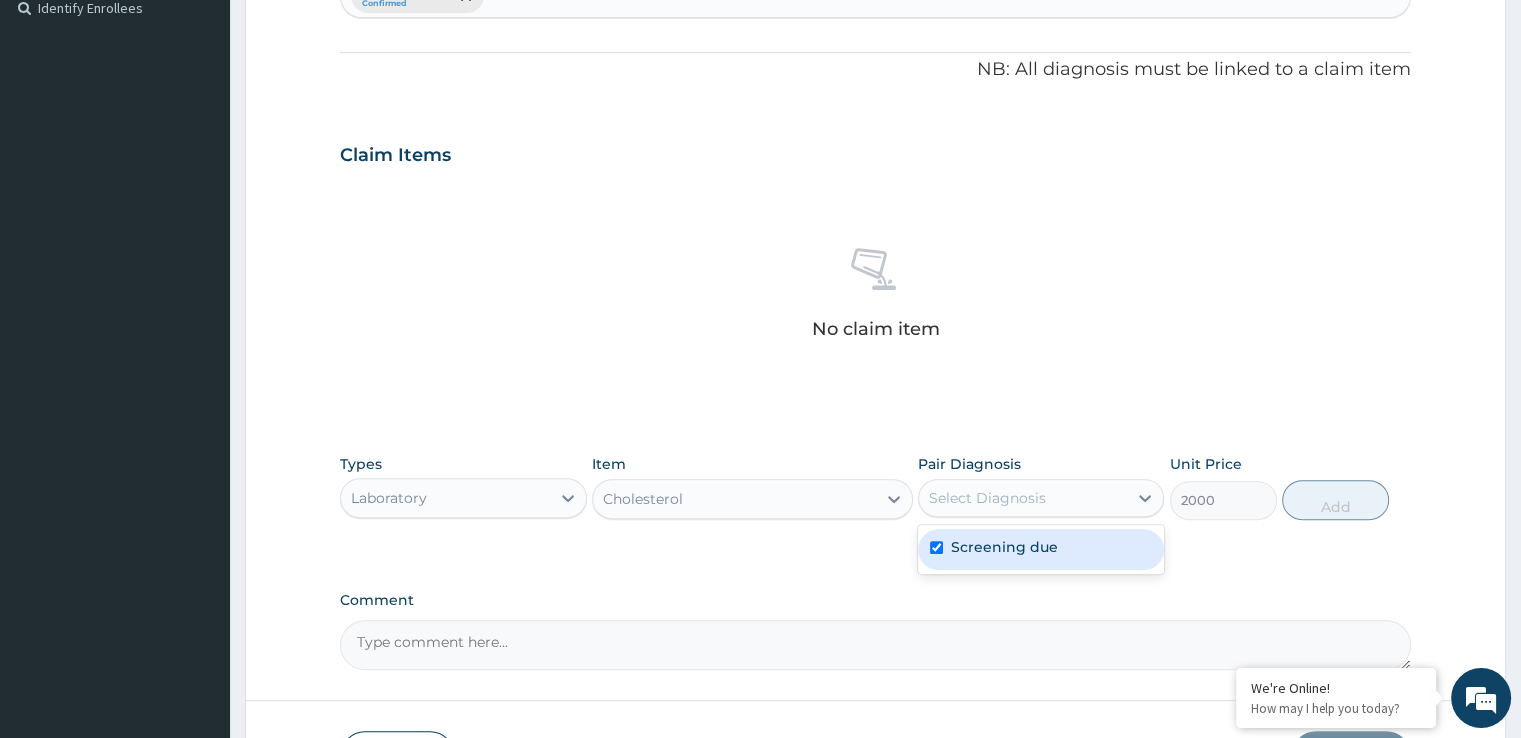 checkbox on "true" 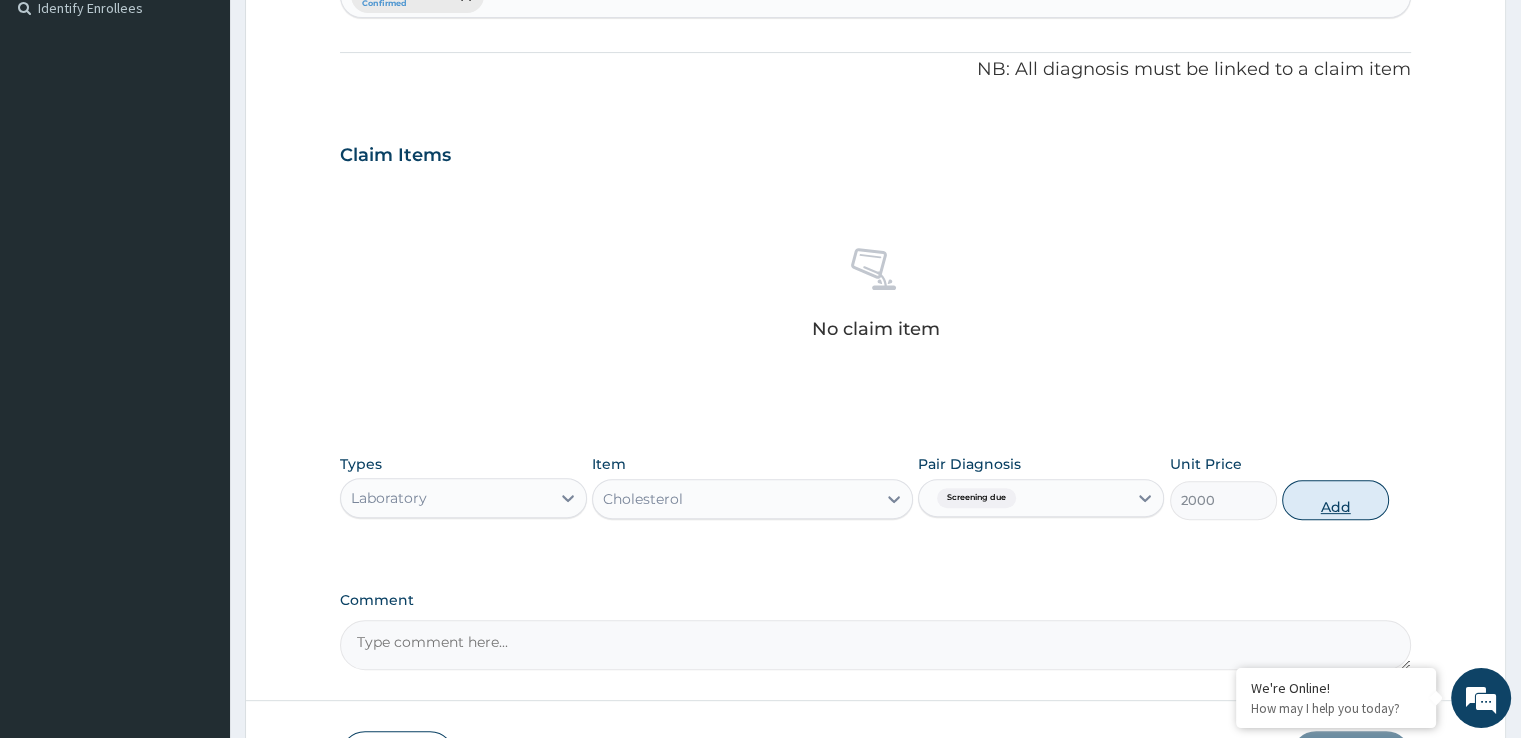 click on "Add" at bounding box center (1335, 500) 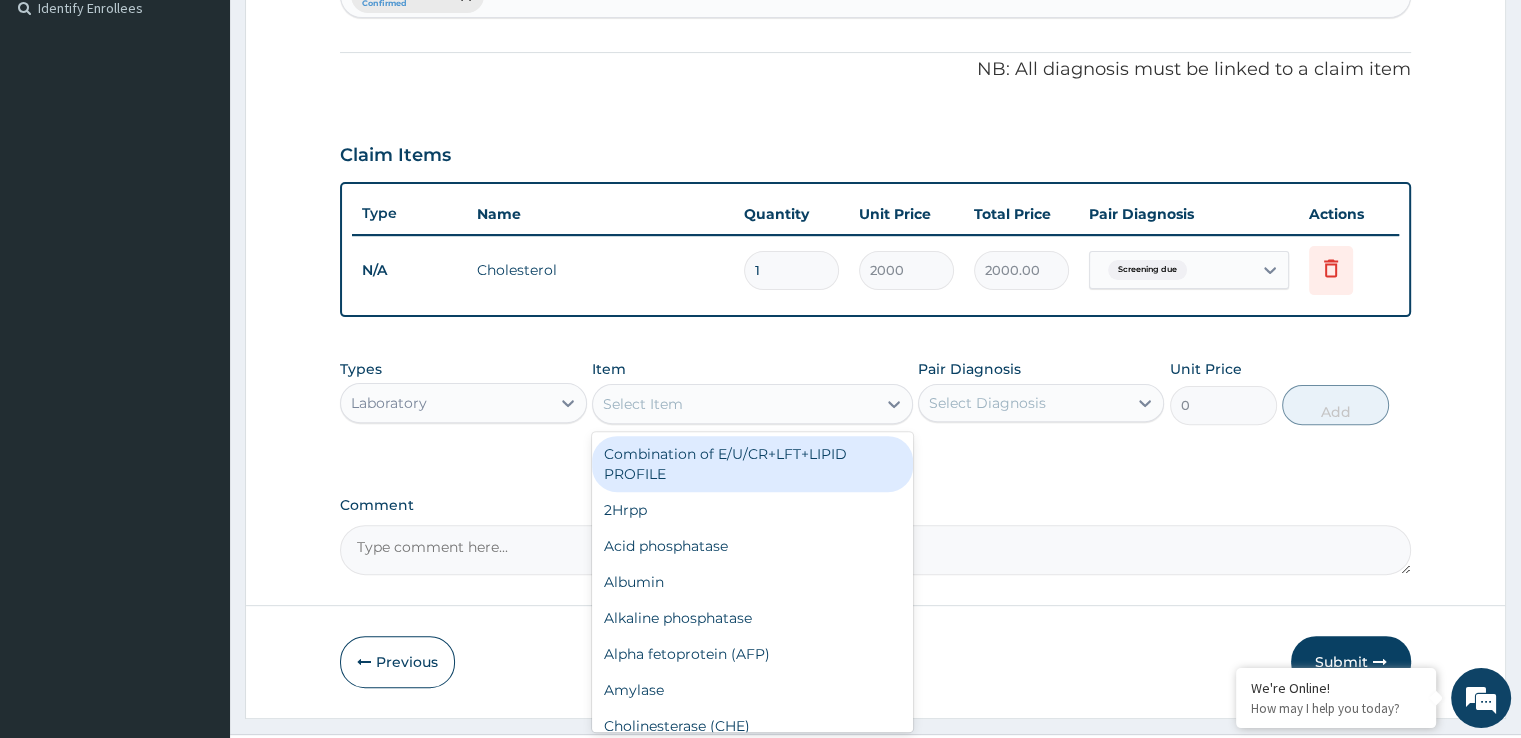 click on "Select Item" at bounding box center [643, 404] 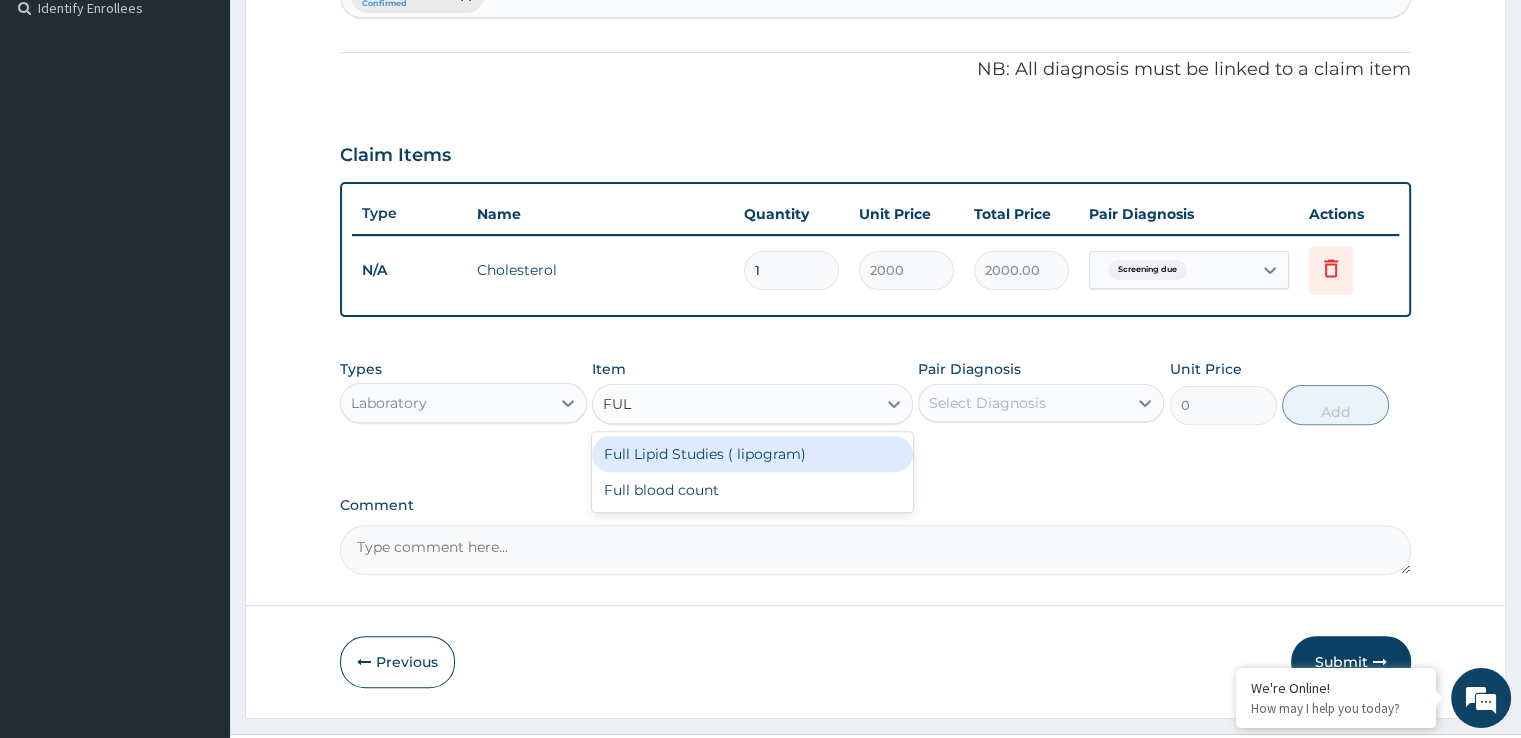 type on "FULL" 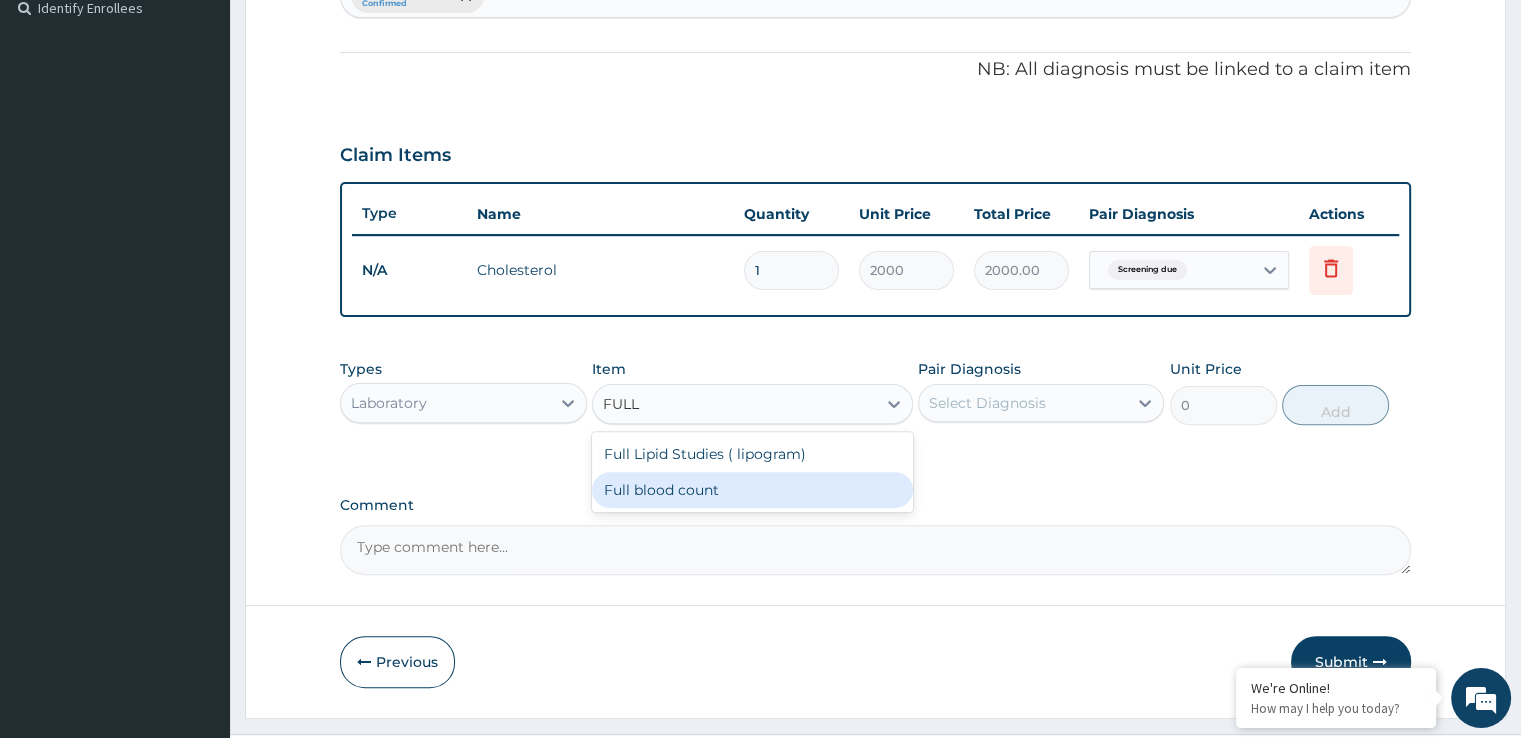 click on "Full blood count" at bounding box center [752, 490] 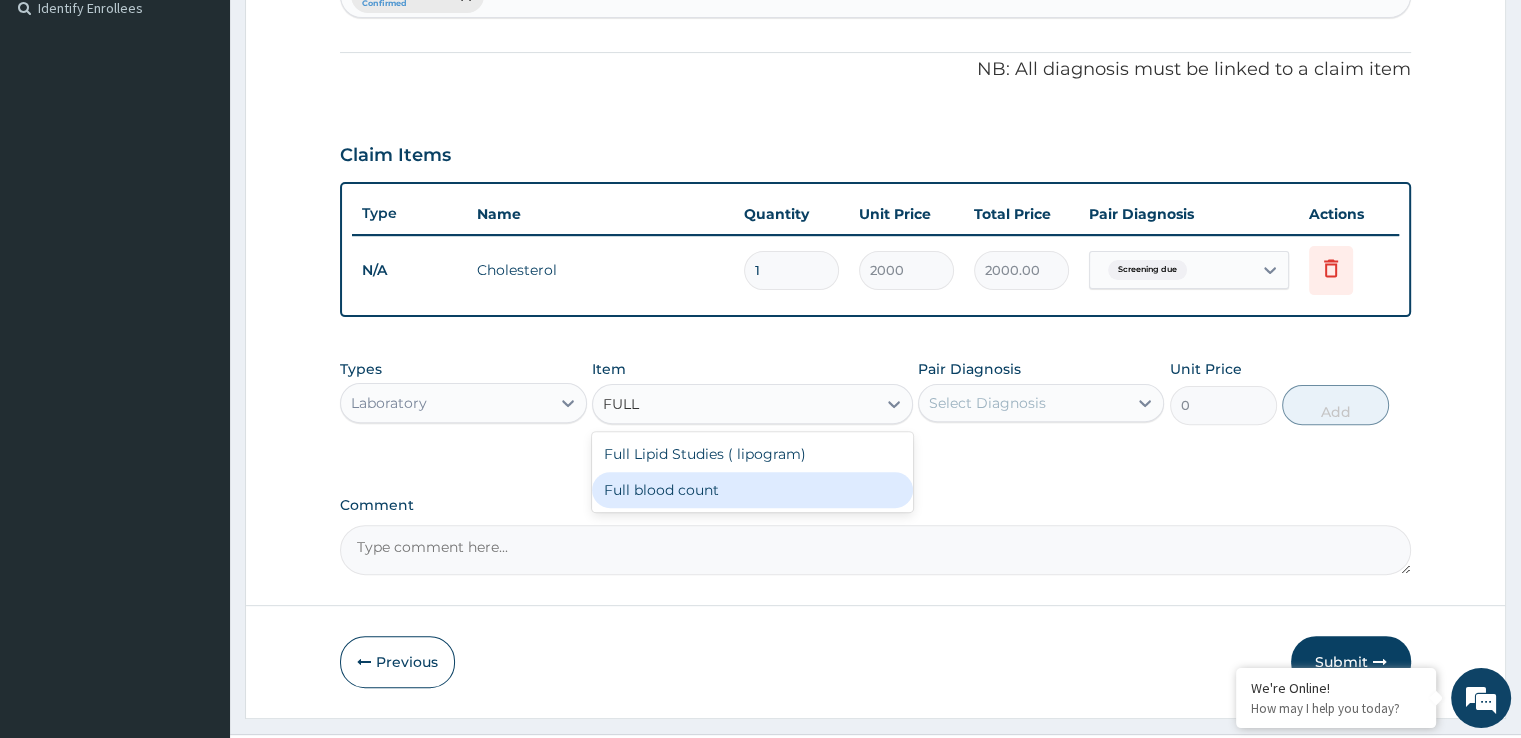 type 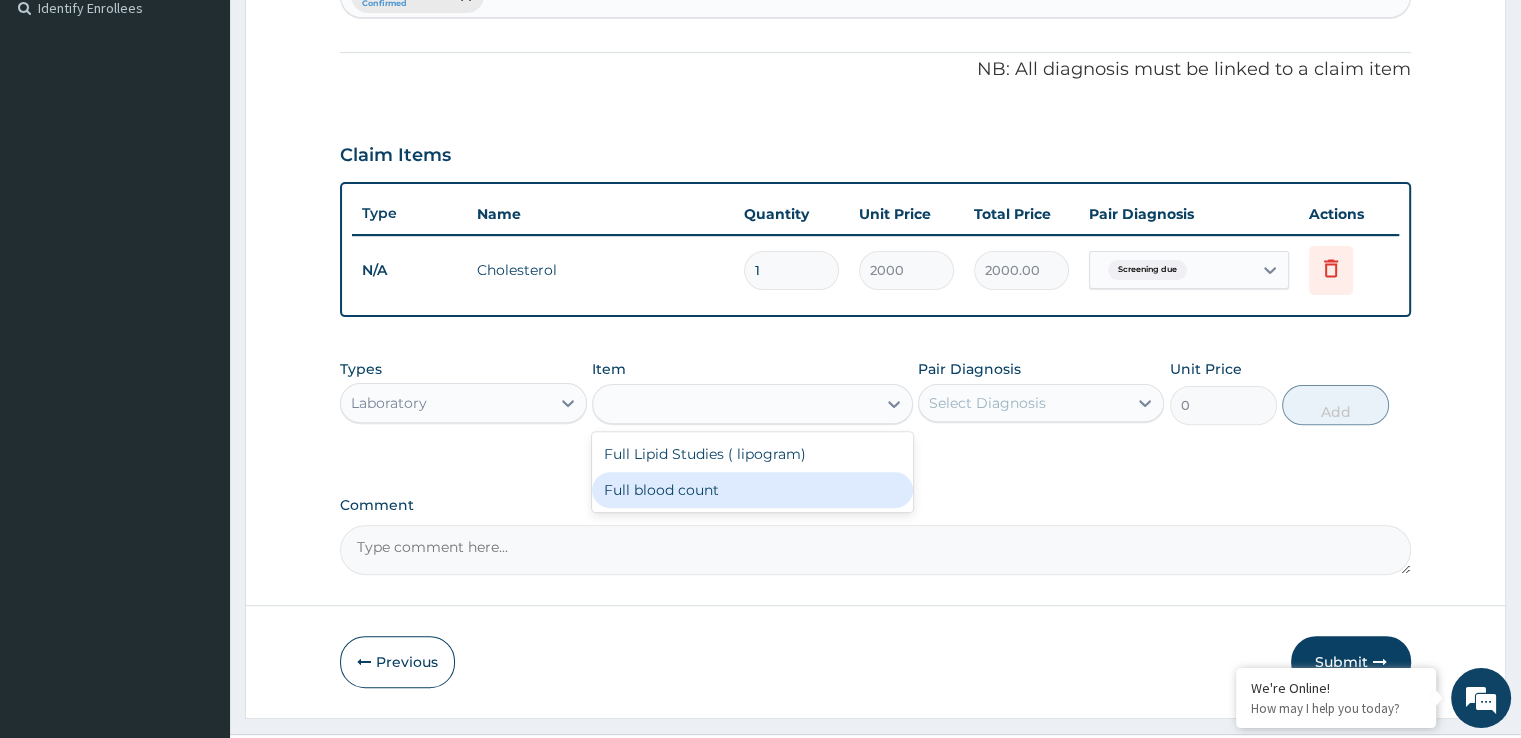 type on "2500" 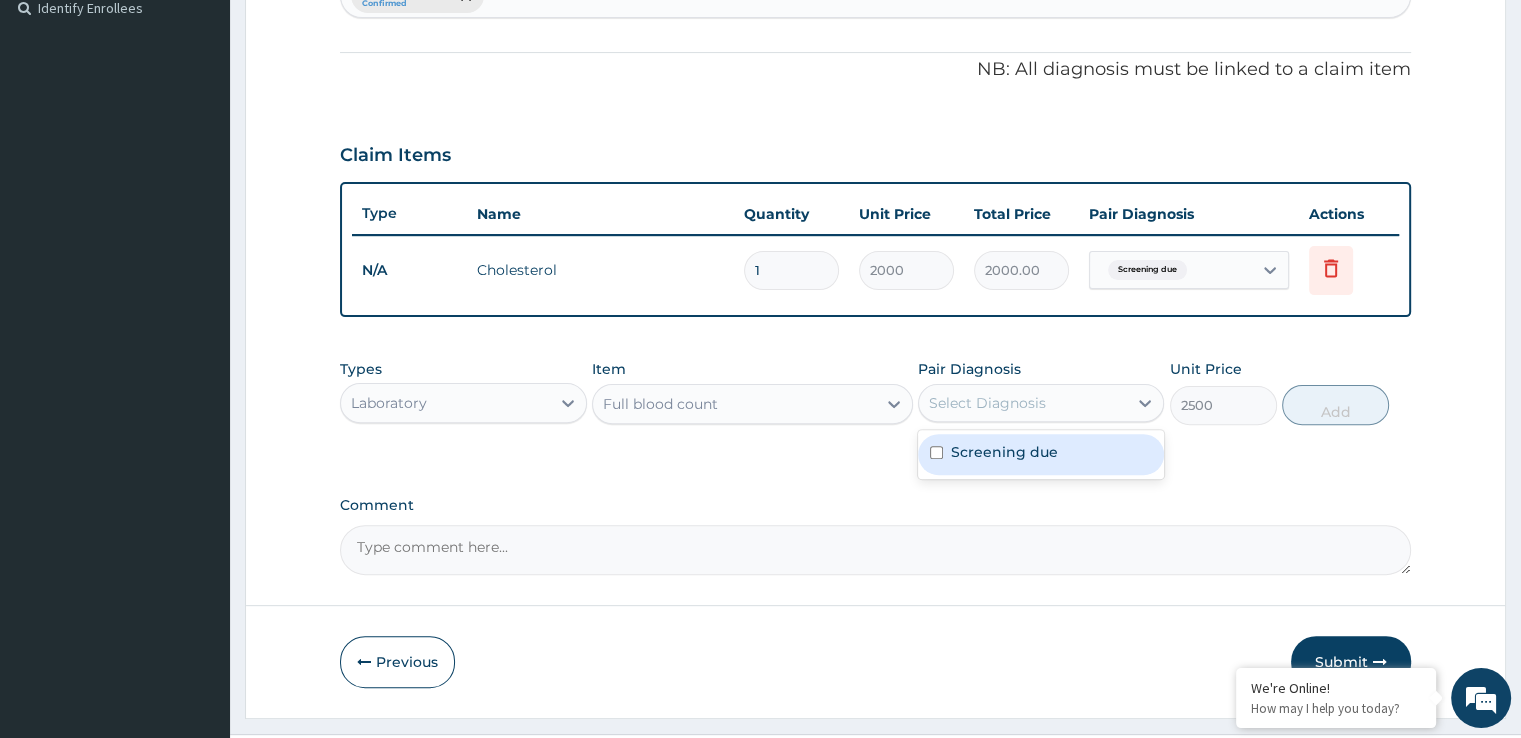 click on "Select Diagnosis" at bounding box center [1023, 403] 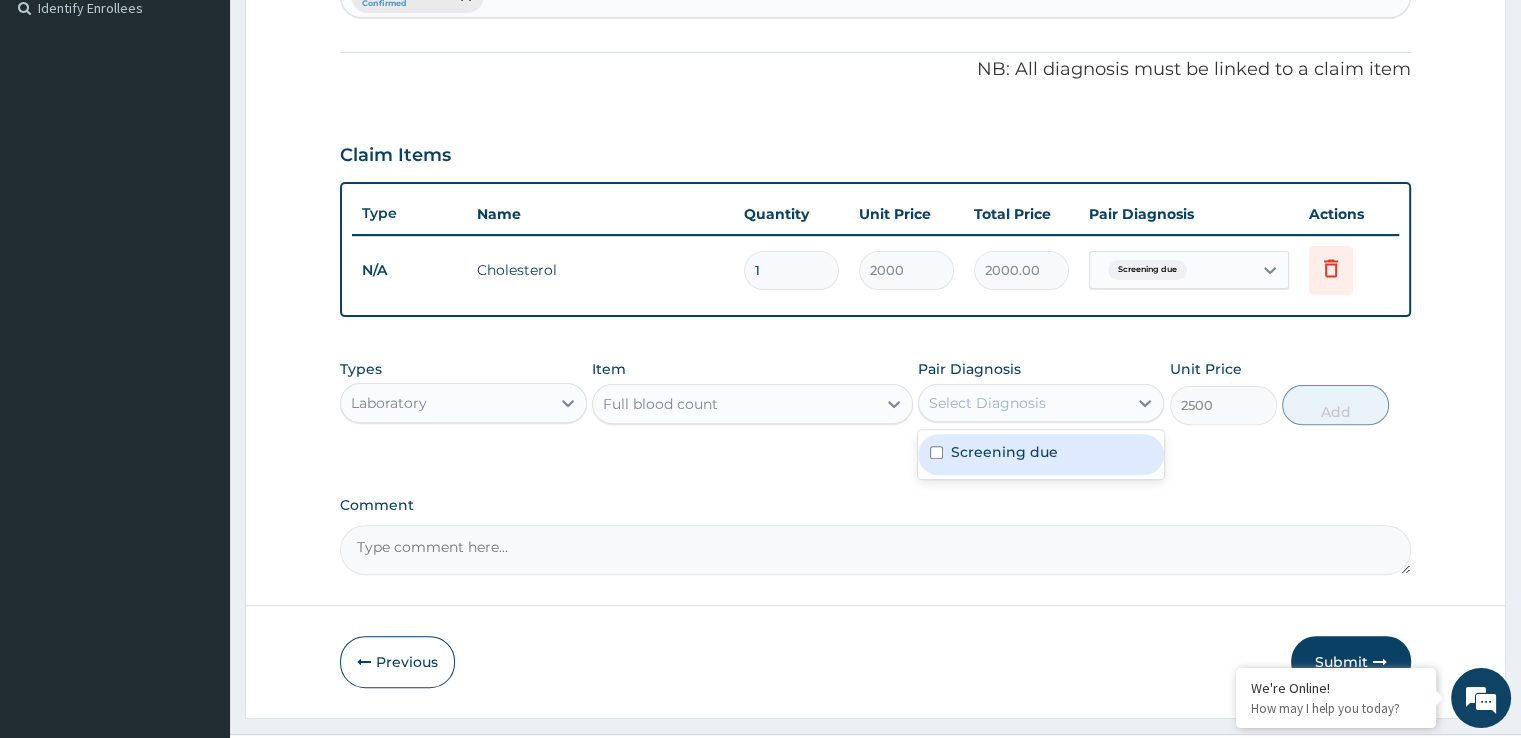 click on "Screening due" at bounding box center [1004, 452] 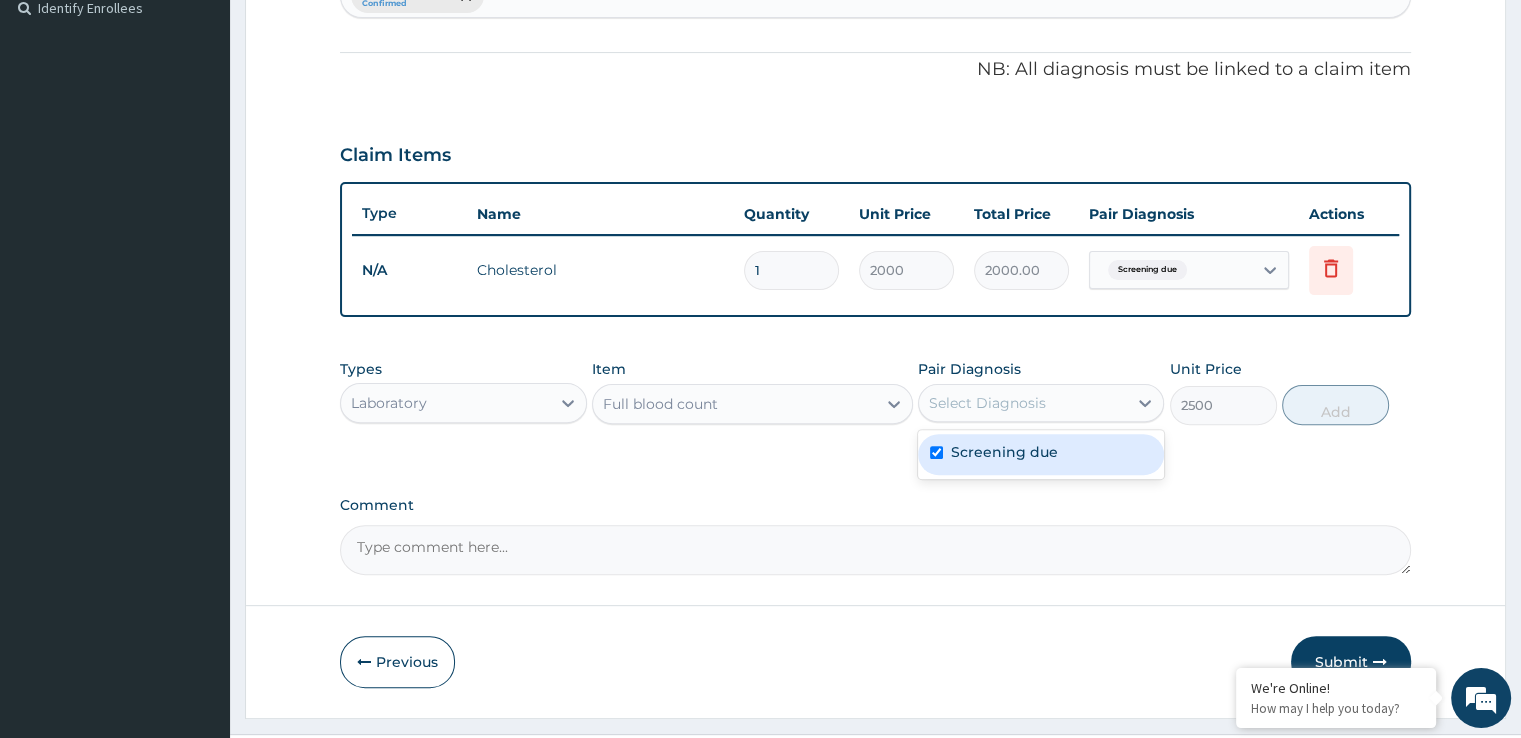 checkbox on "true" 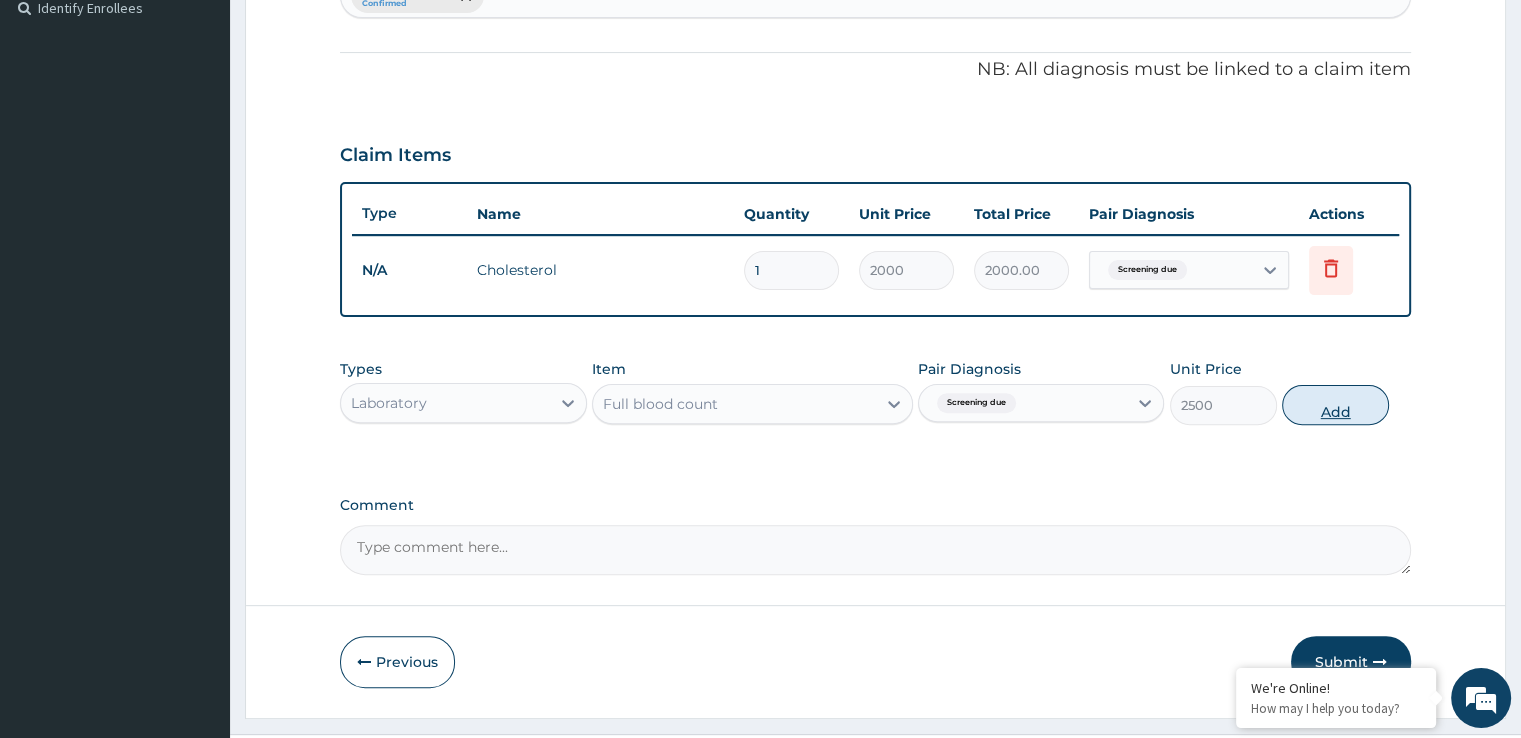 click on "Add" at bounding box center (1335, 405) 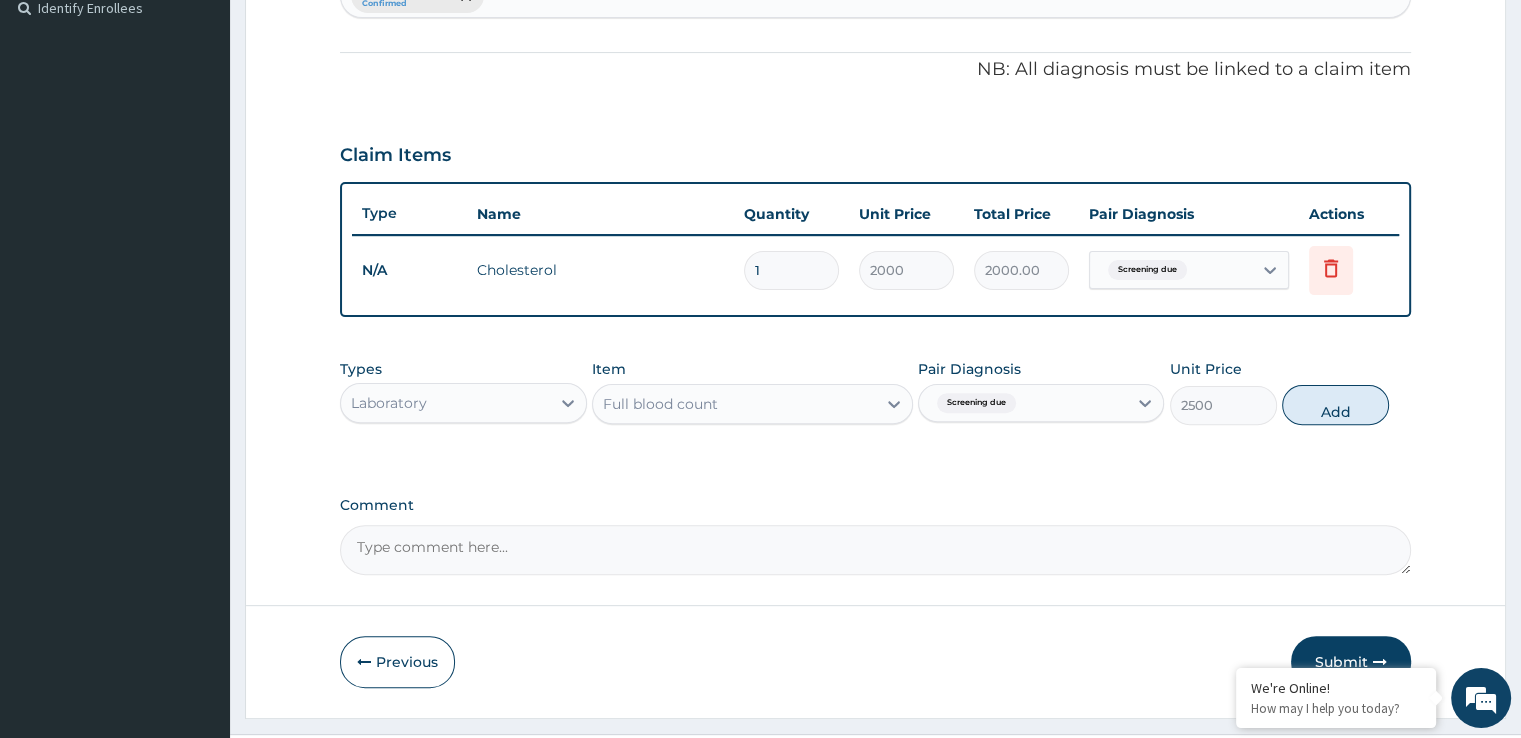 type on "0" 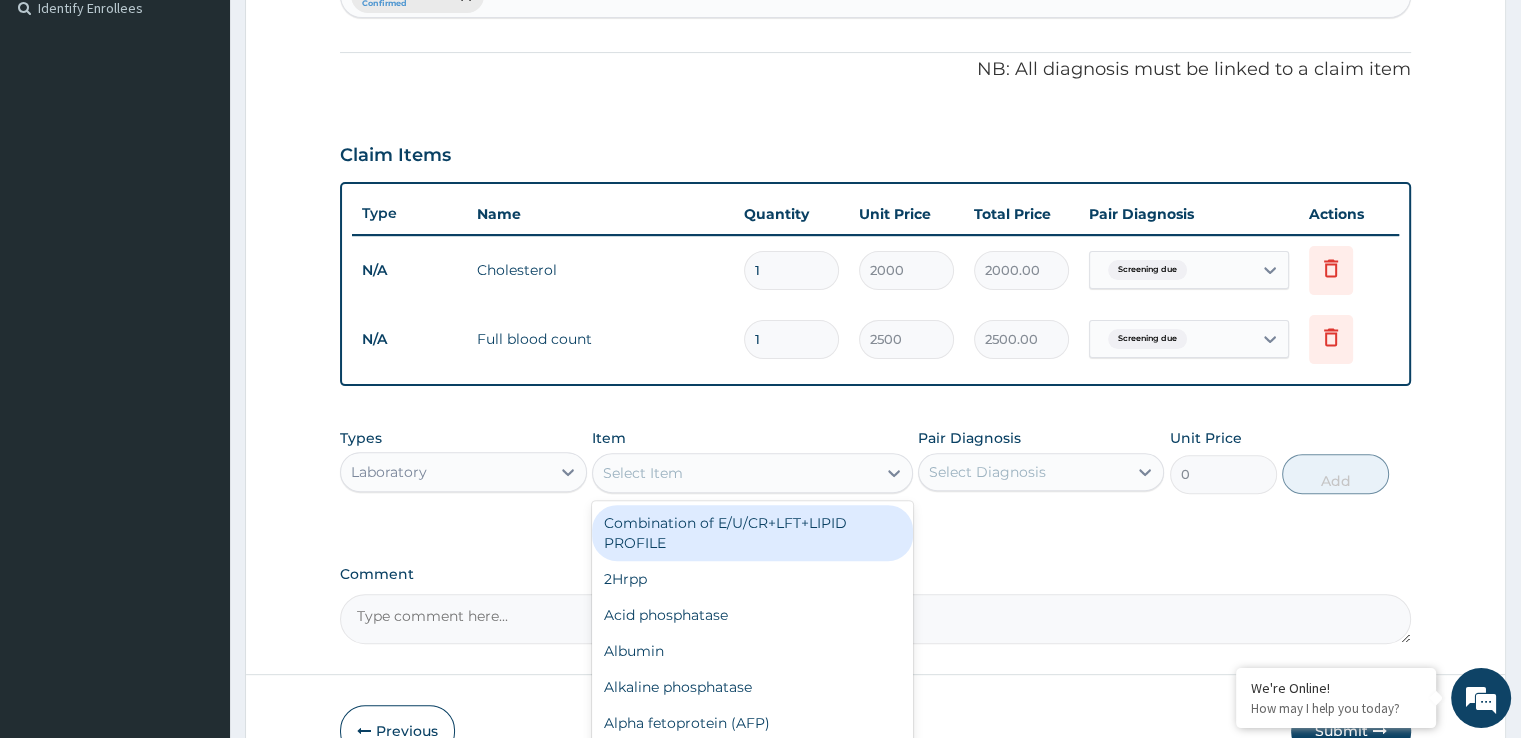 click on "Select Item" at bounding box center (734, 473) 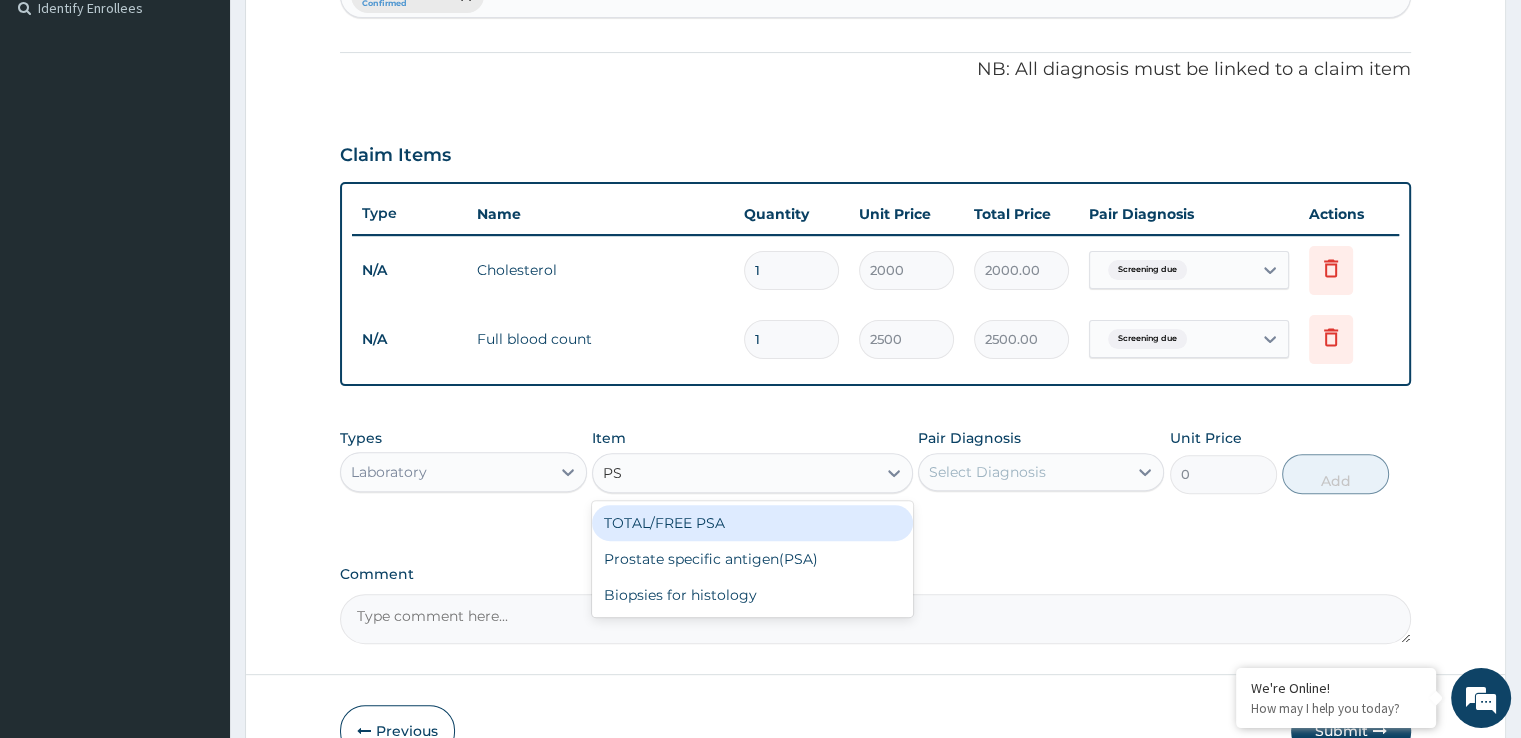 type on "PSA" 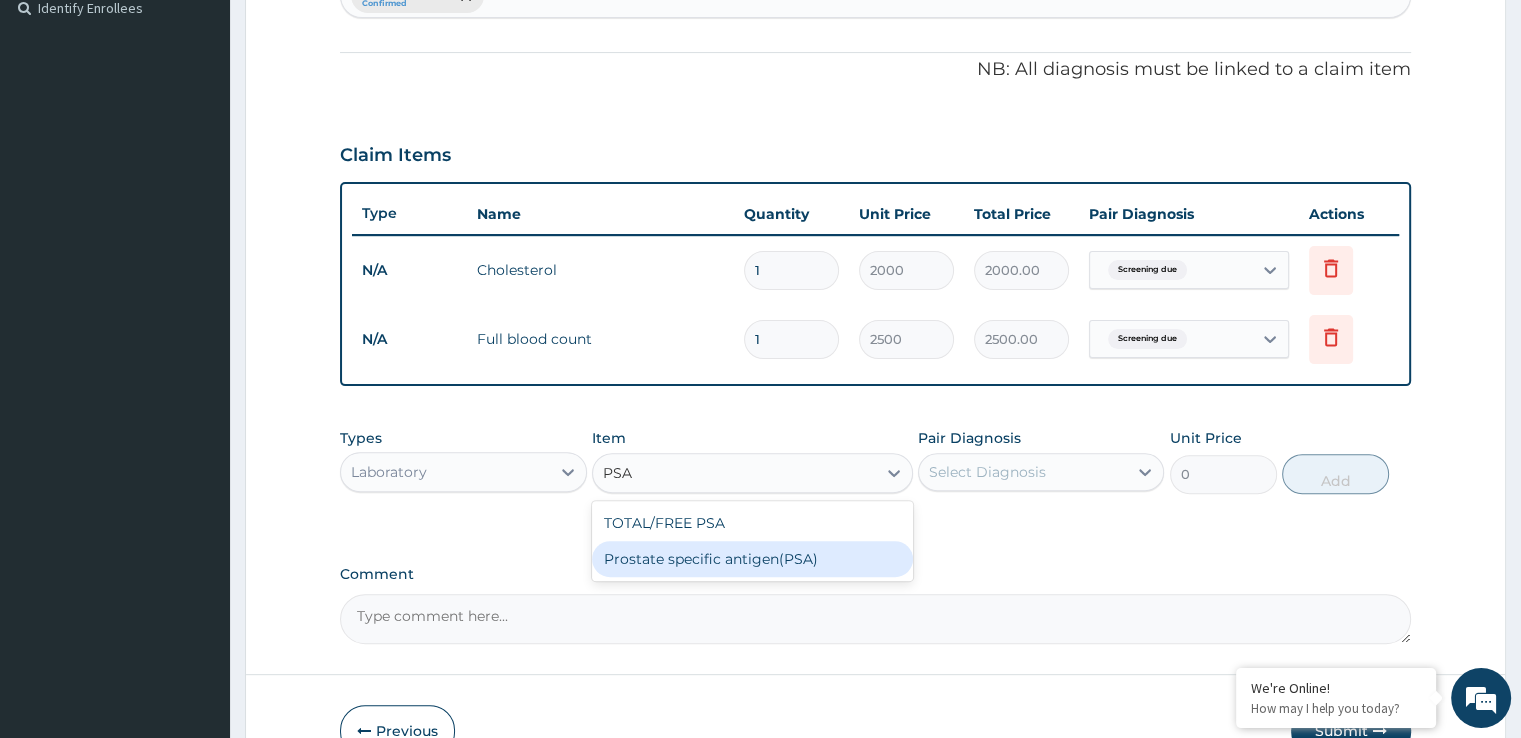 click on "Prostate specific antigen(PSA)" at bounding box center [752, 559] 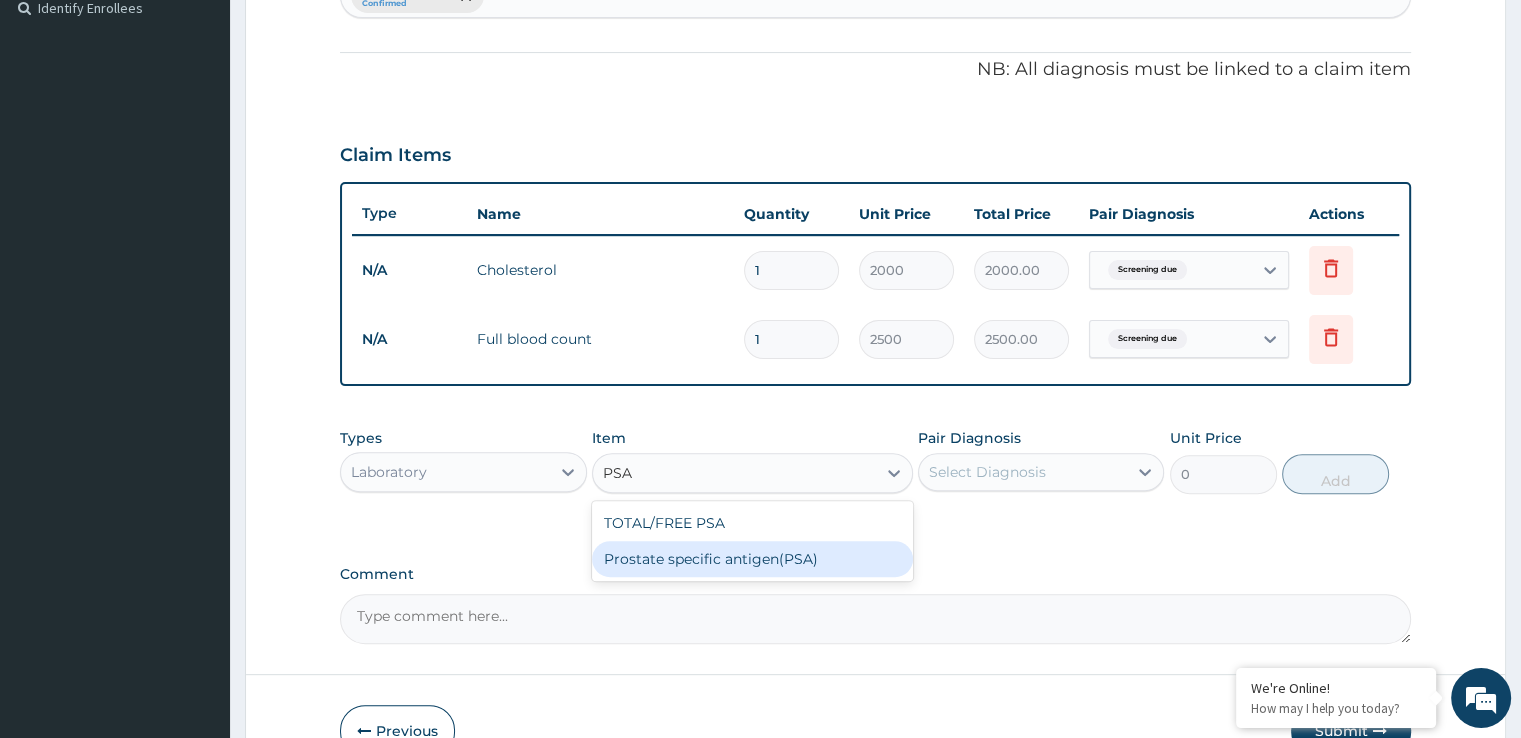 type 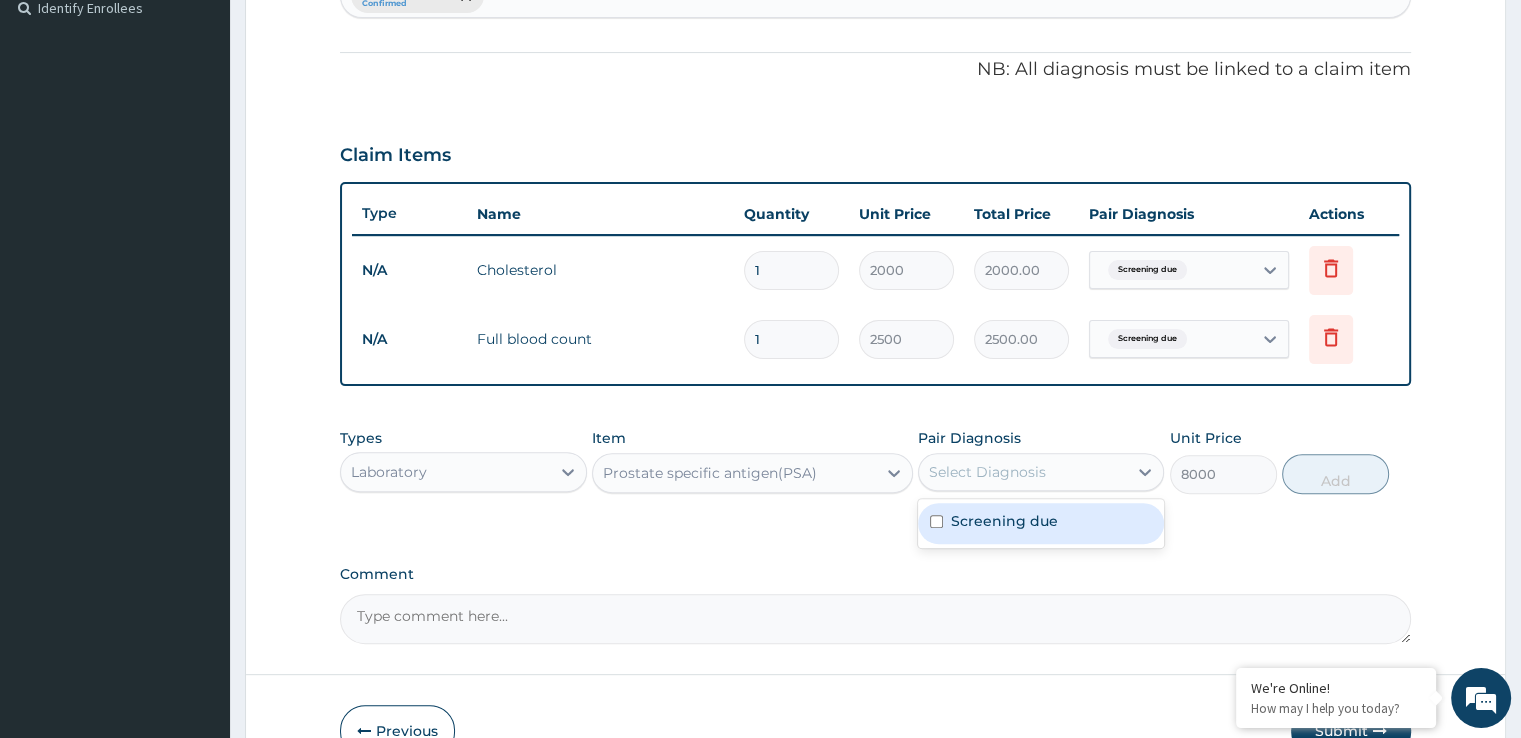 click on "Select Diagnosis" at bounding box center [1023, 472] 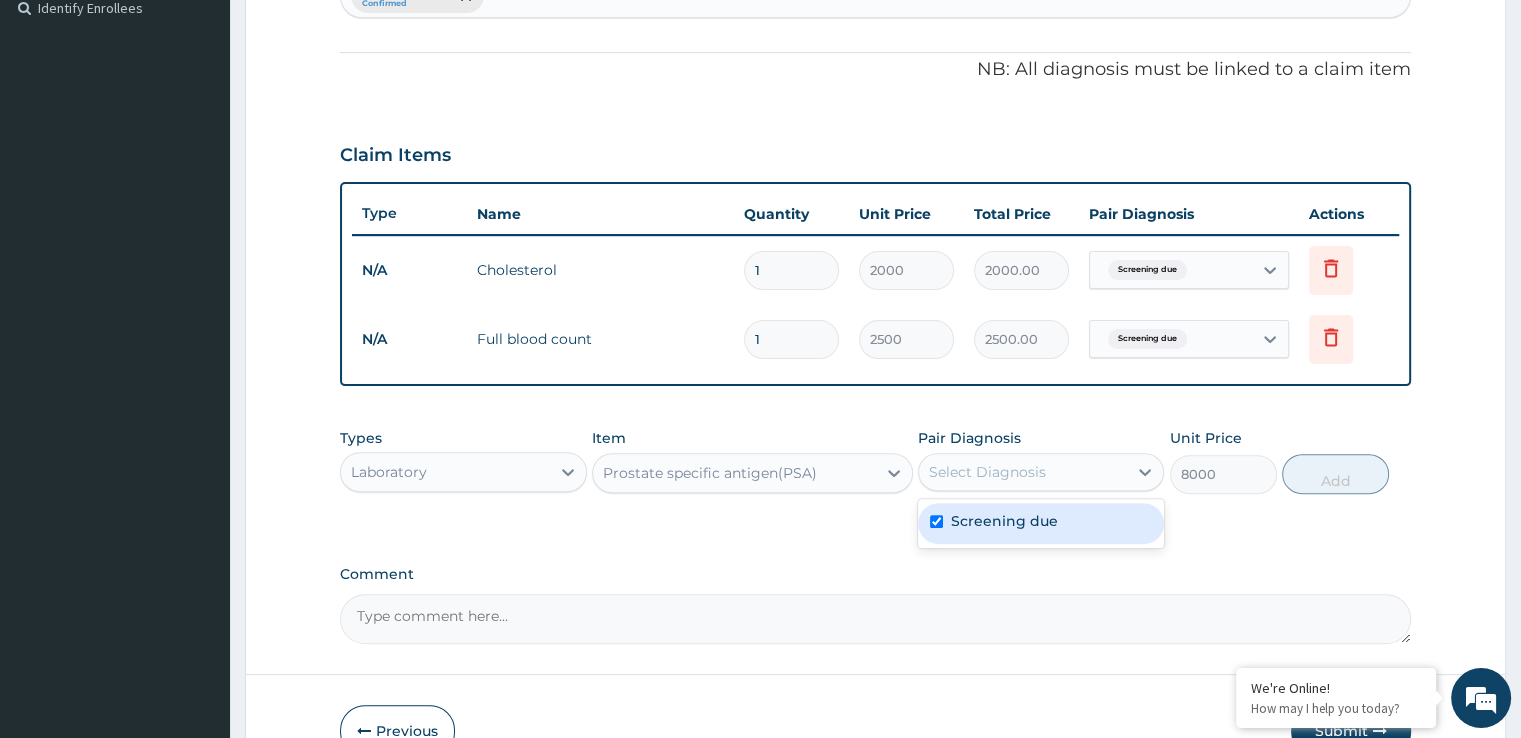 checkbox on "true" 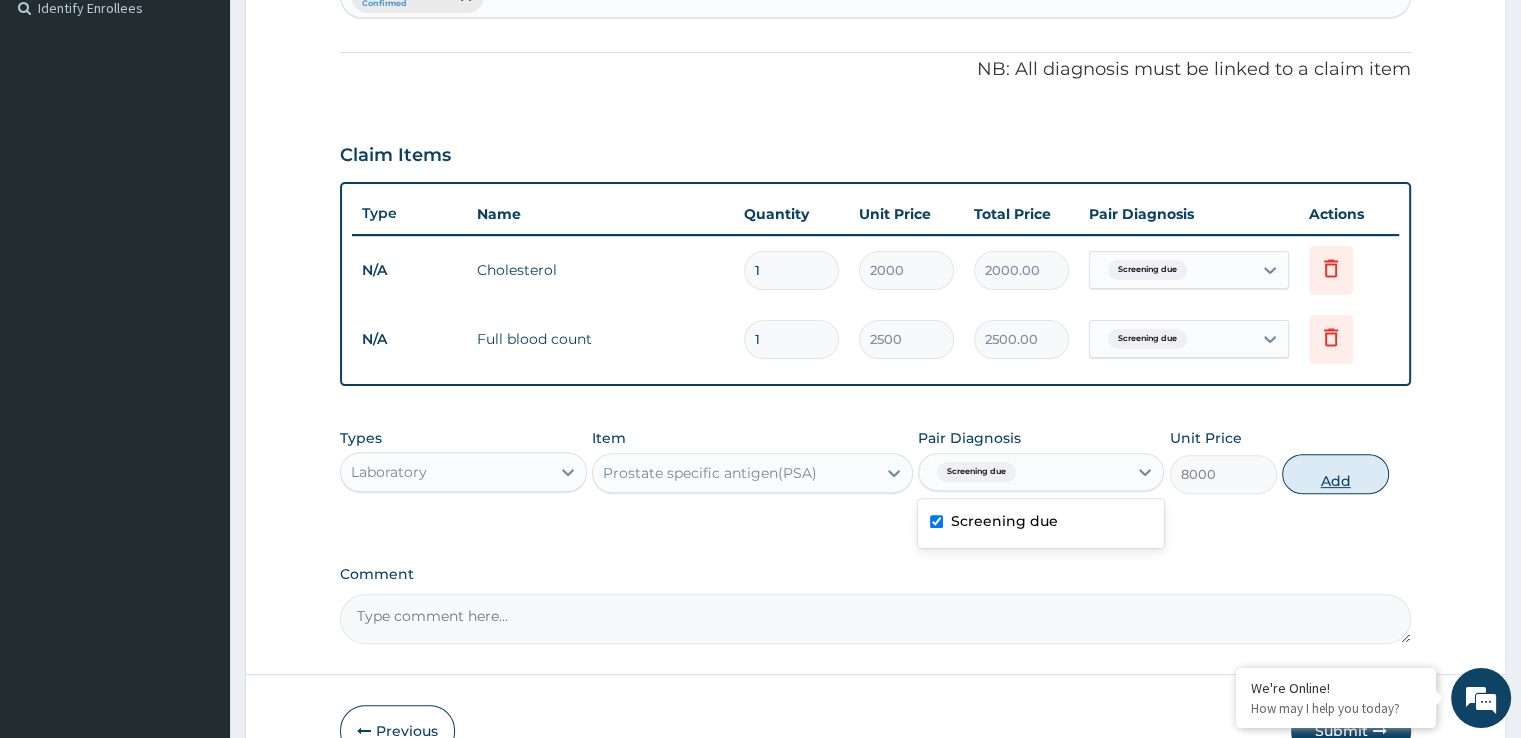 click on "Add" at bounding box center [1335, 474] 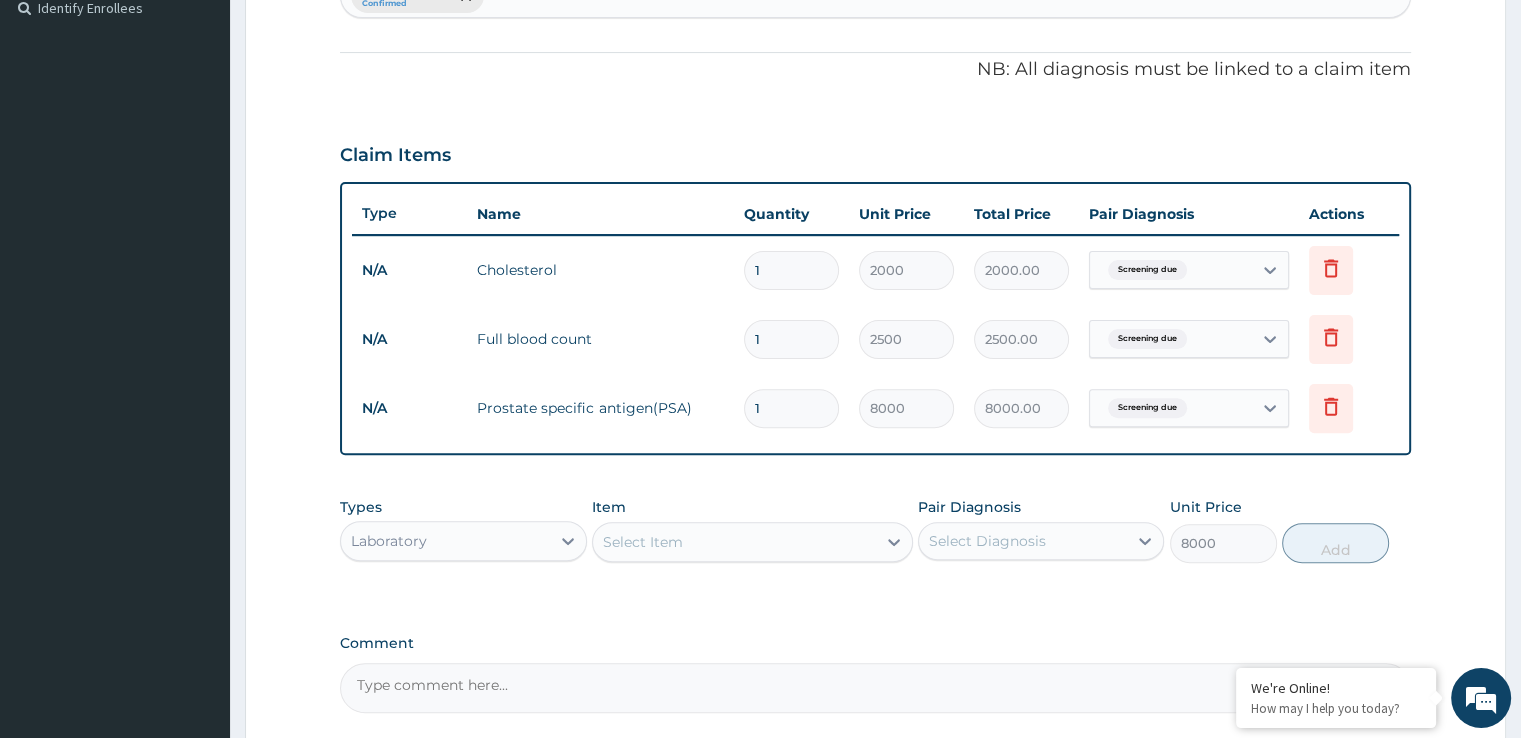 type on "0" 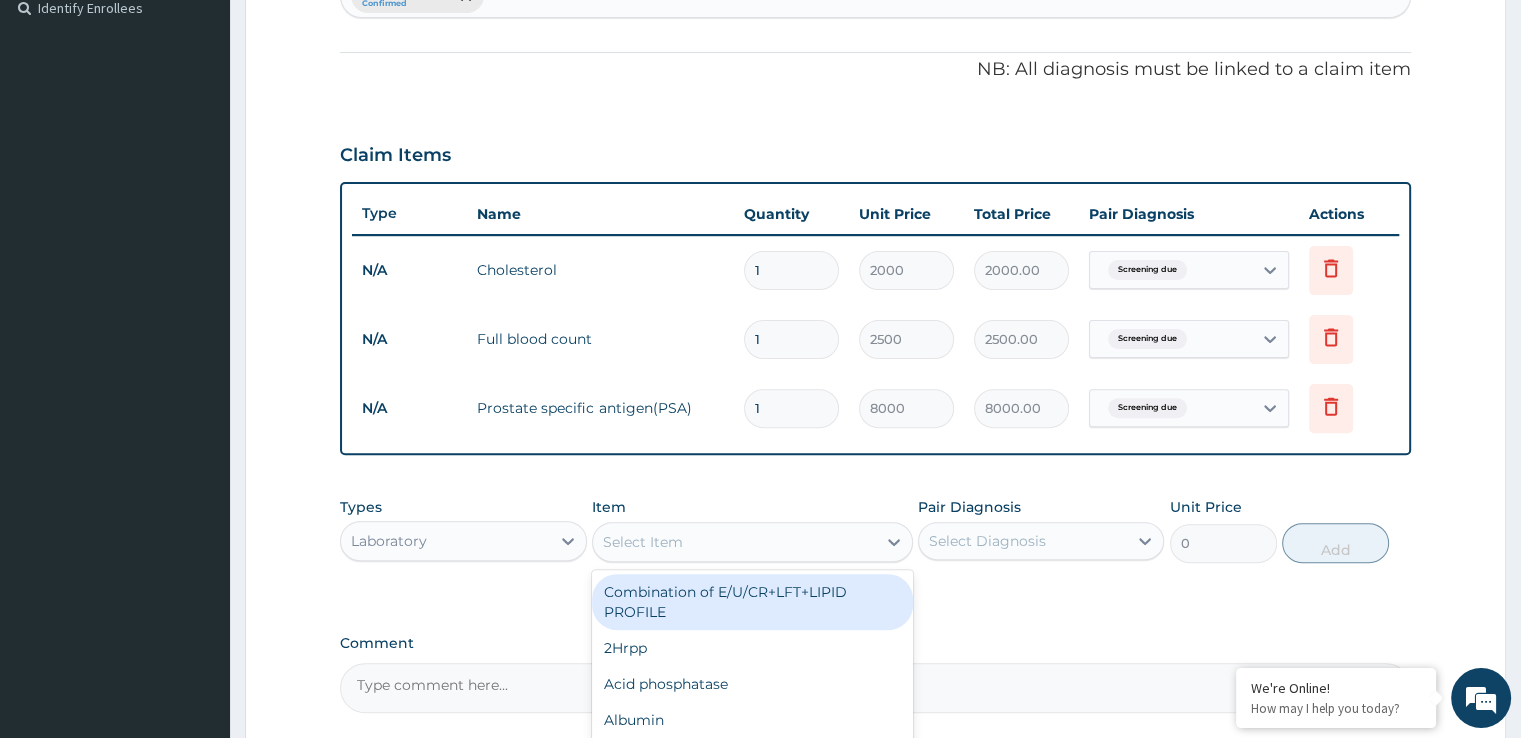 click on "Select Item" at bounding box center [734, 542] 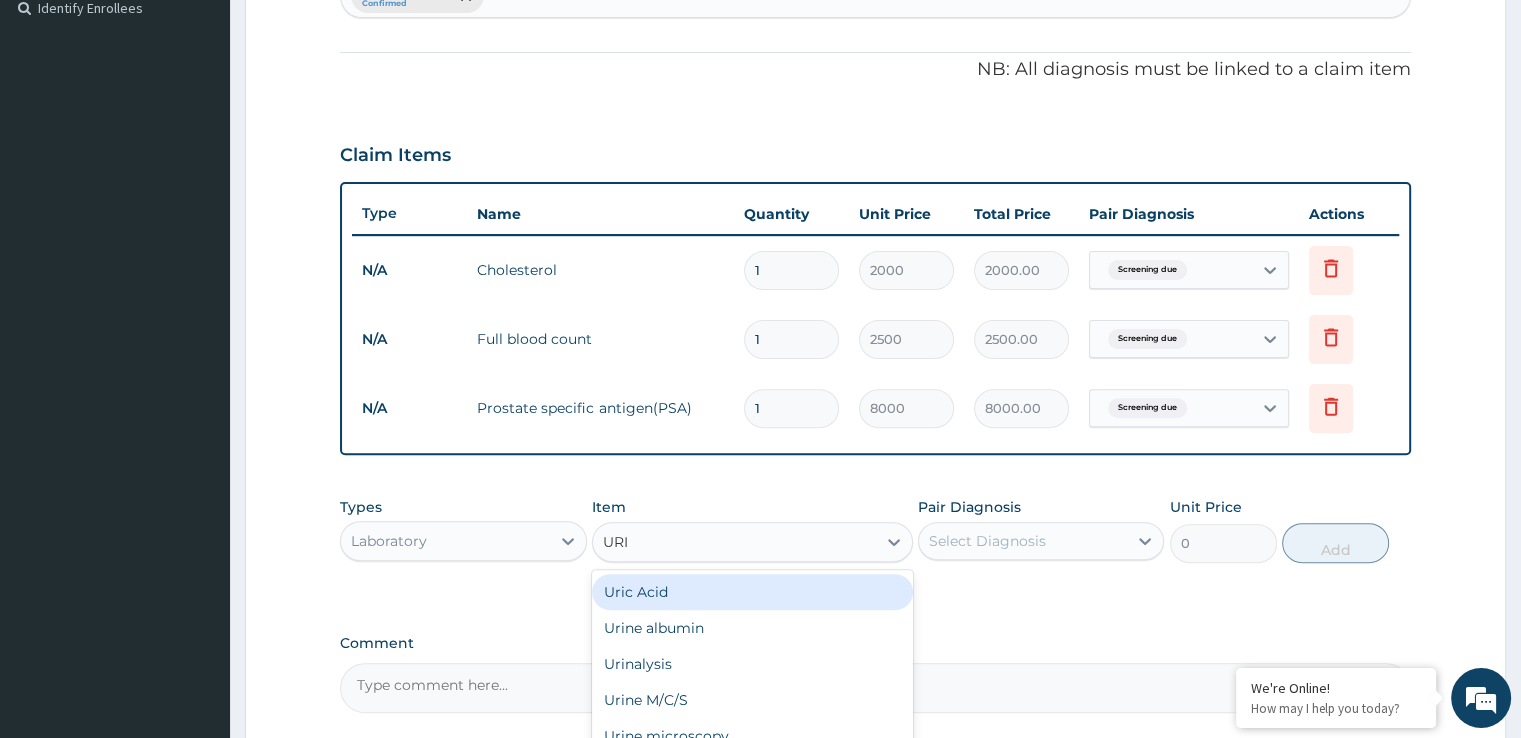 type on "URIN" 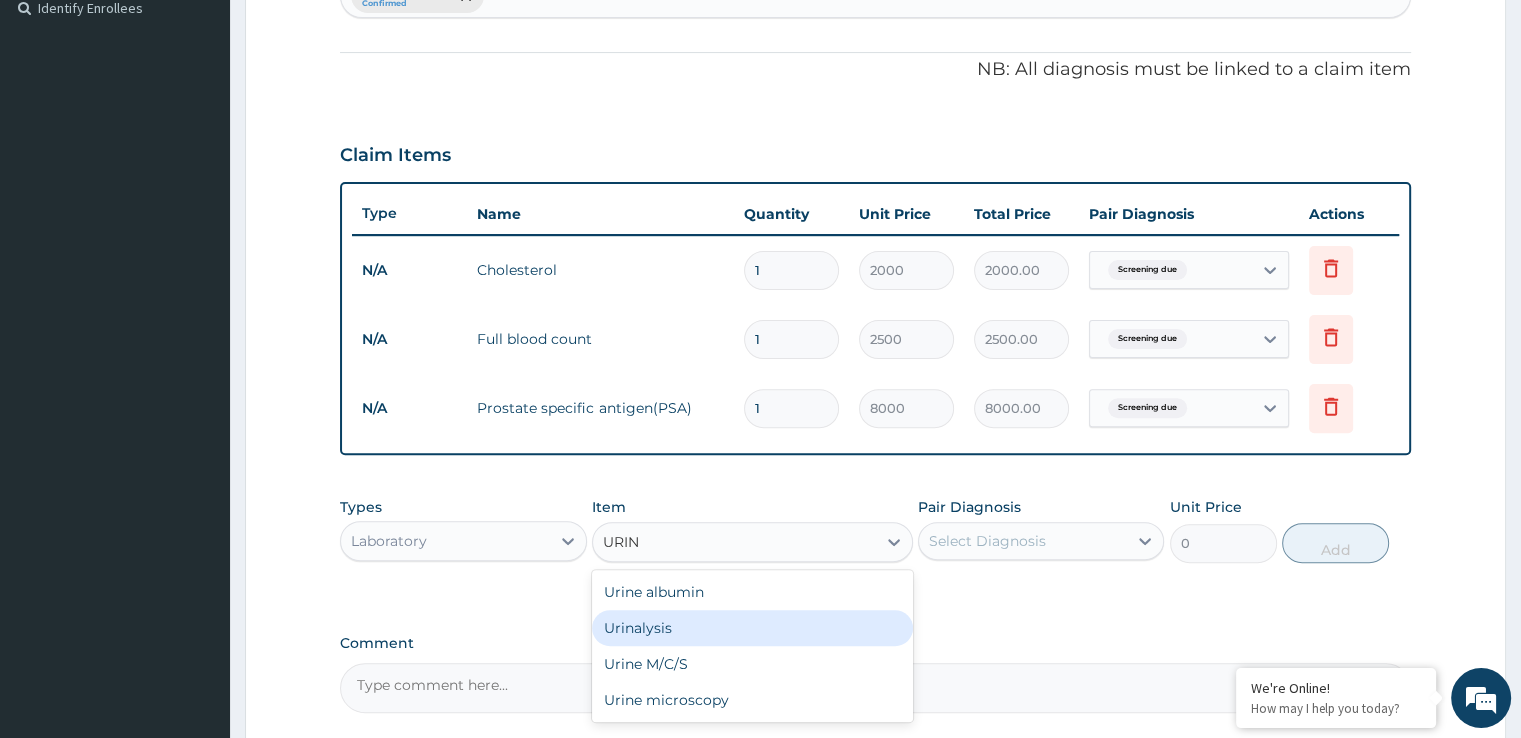 click on "Urinalysis" at bounding box center [752, 628] 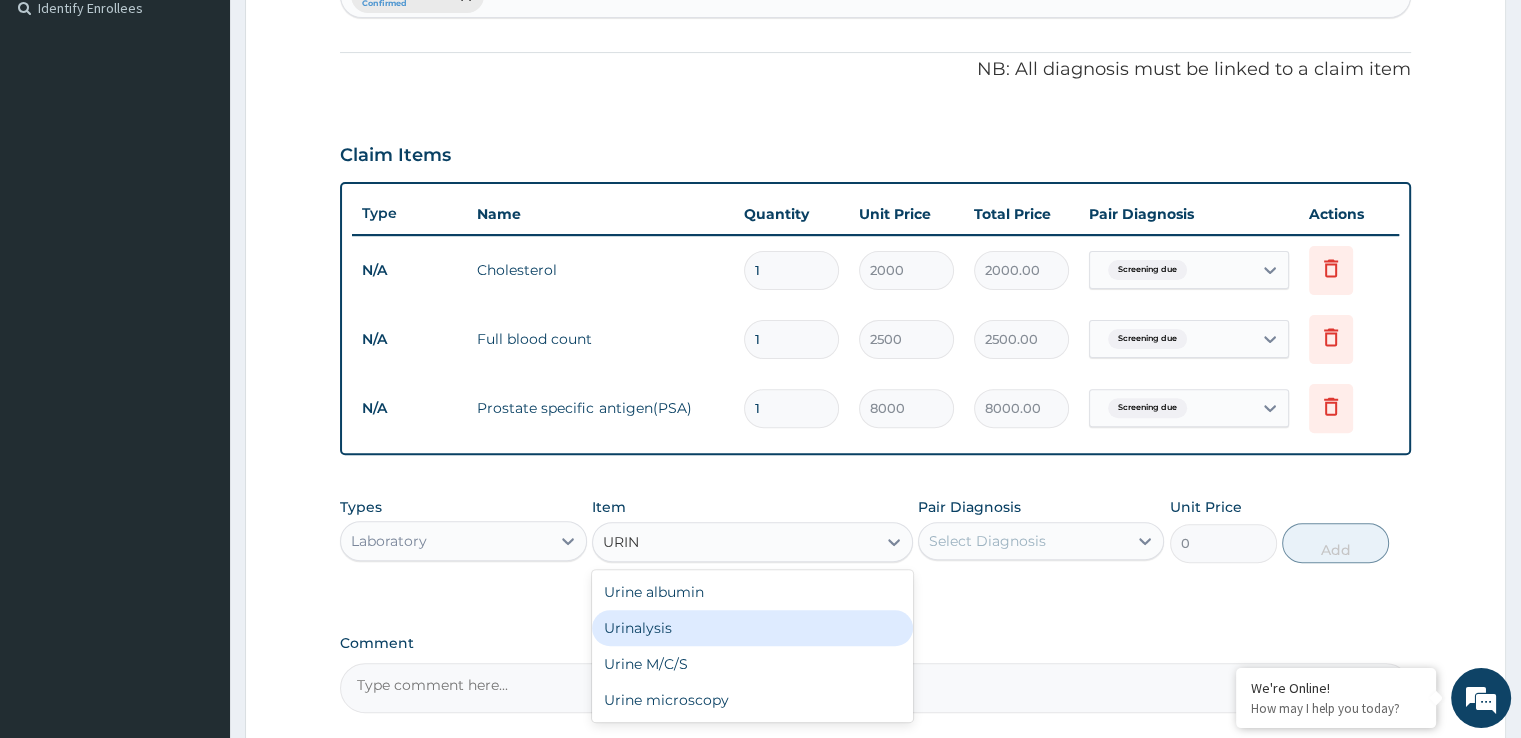 type 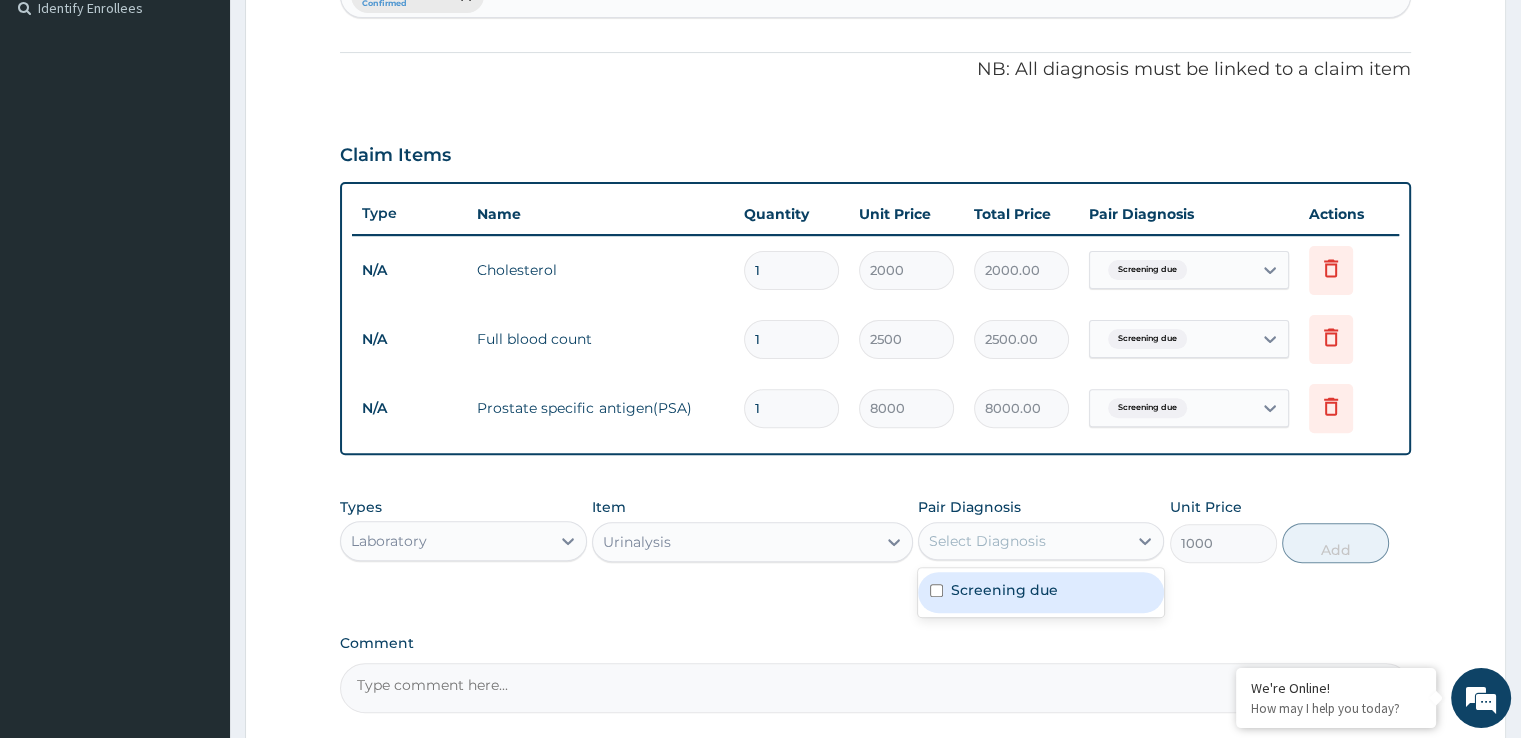 click on "Select Diagnosis" at bounding box center [1023, 541] 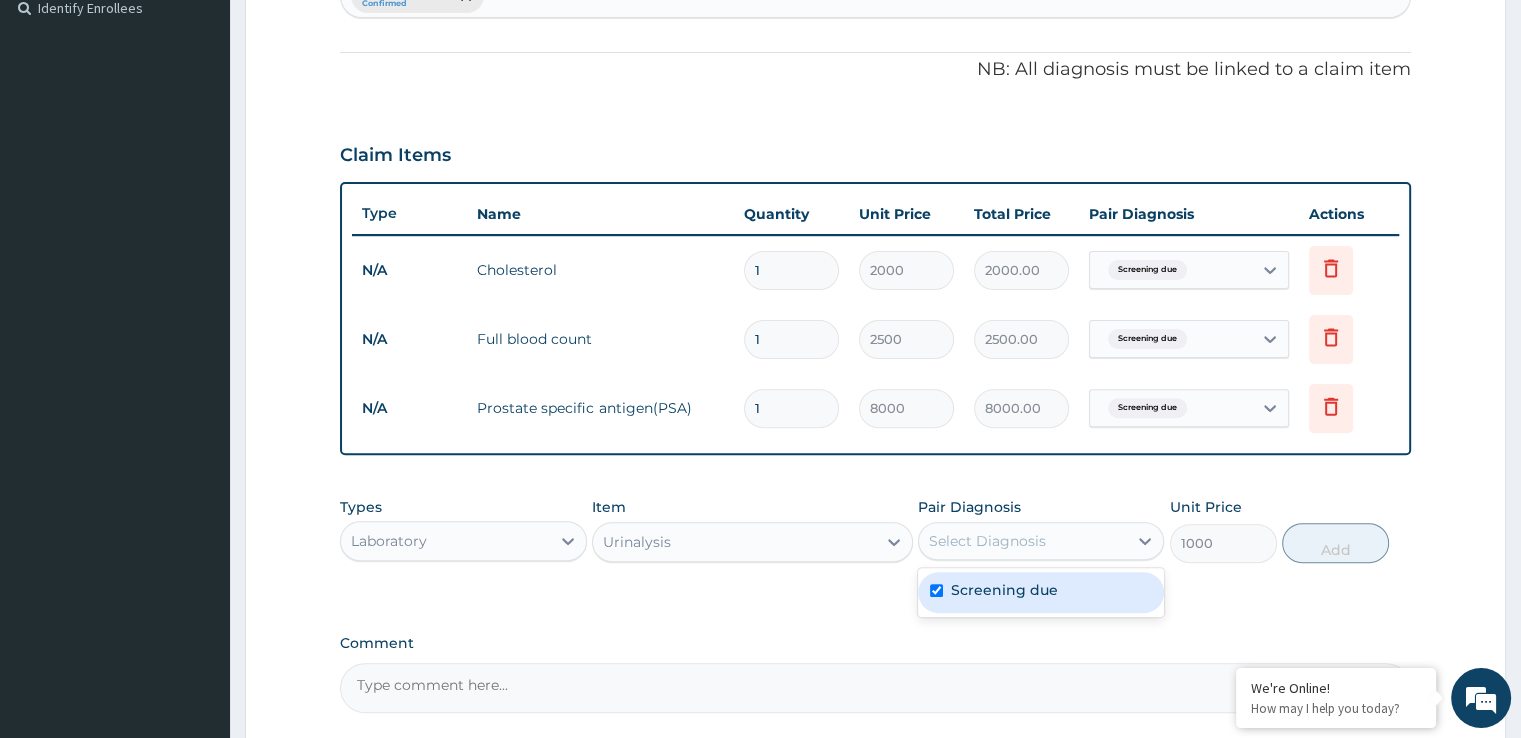 checkbox on "true" 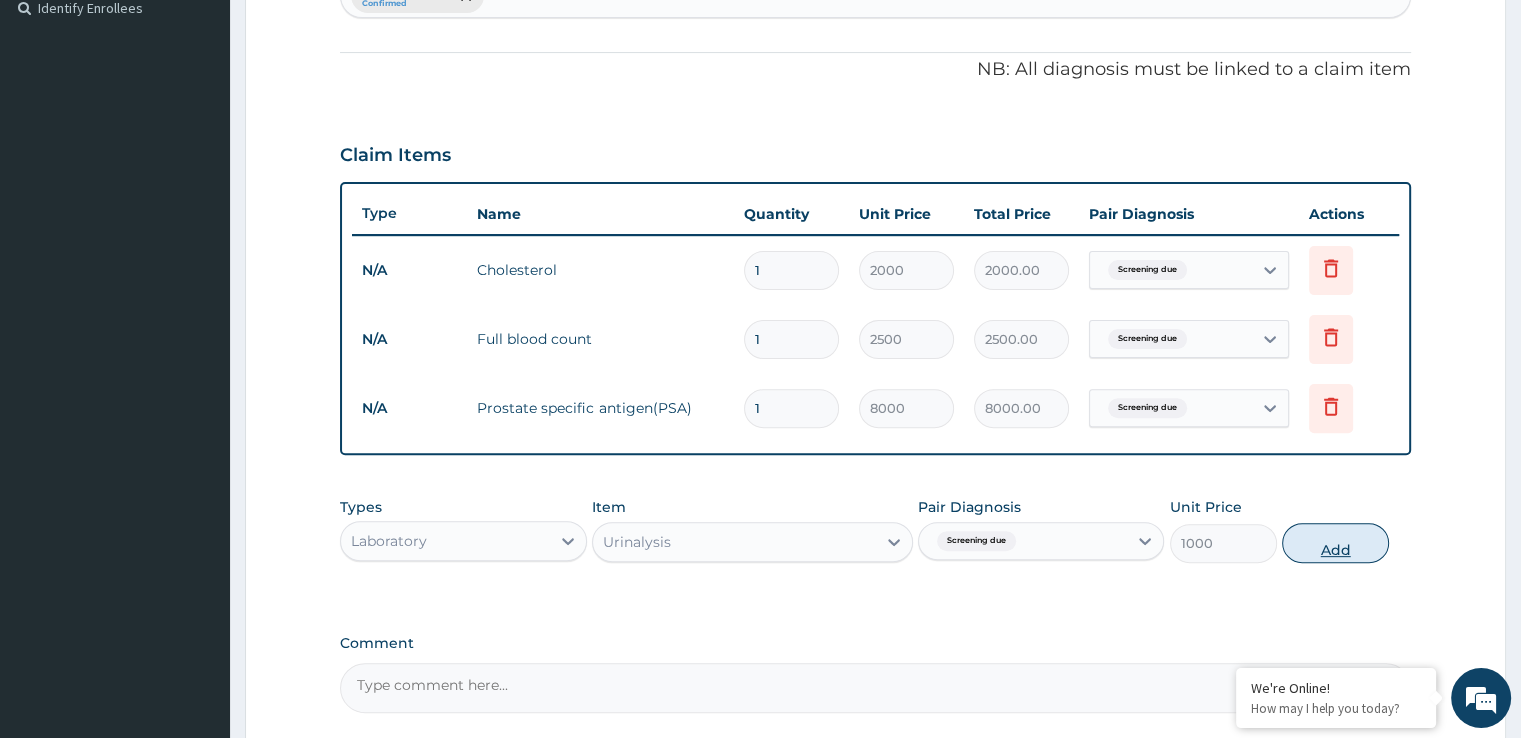click on "Add" at bounding box center [1335, 543] 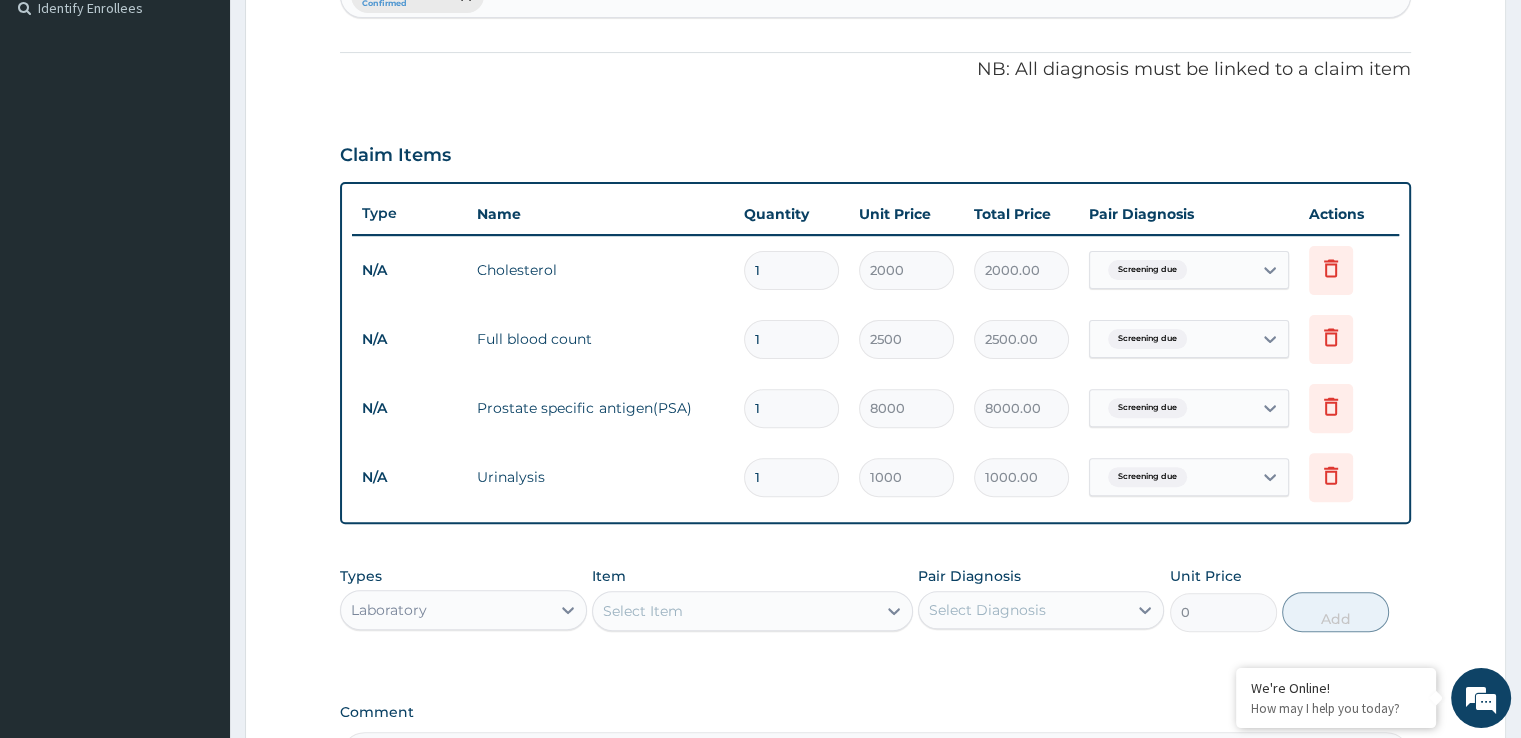 click on "Select Item" at bounding box center [734, 611] 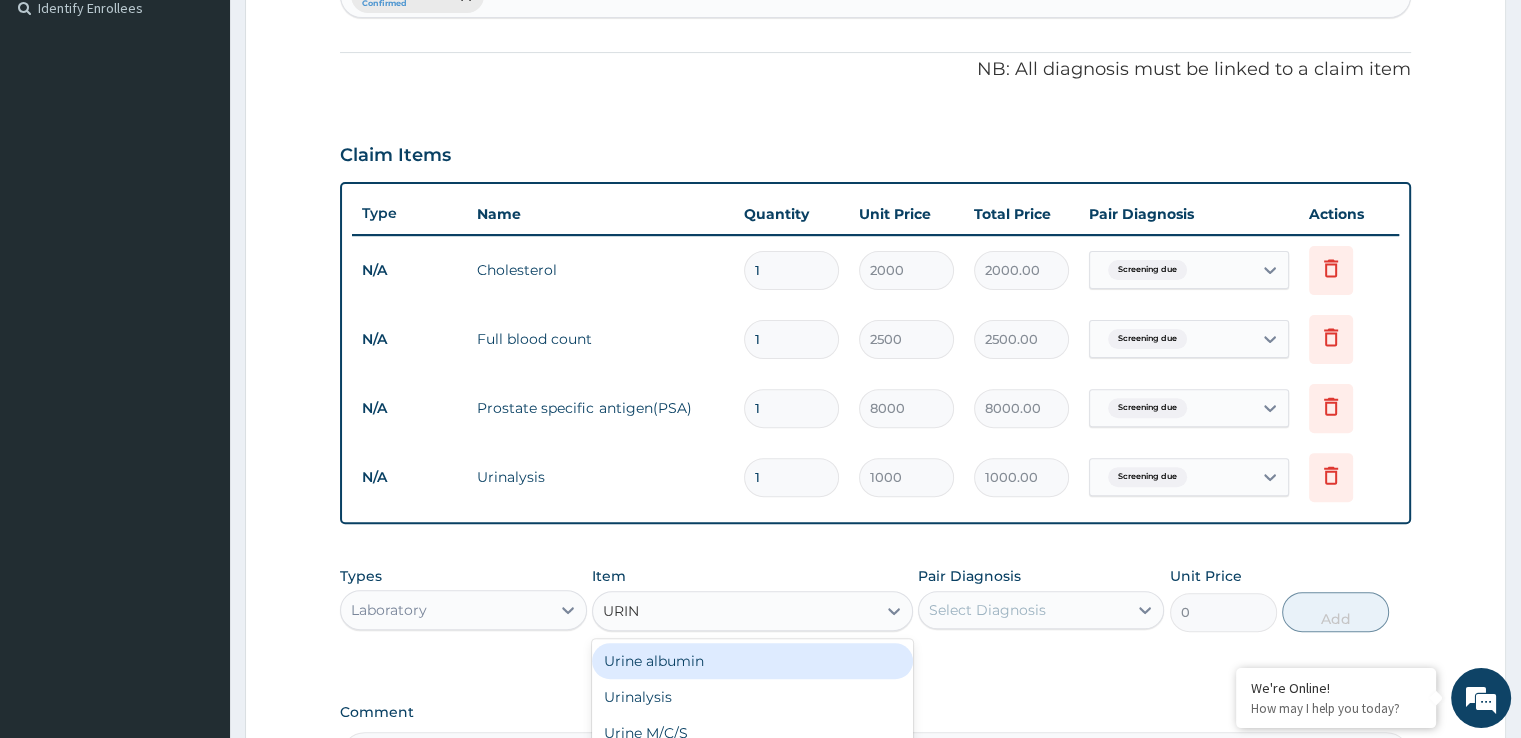 type on "URINE" 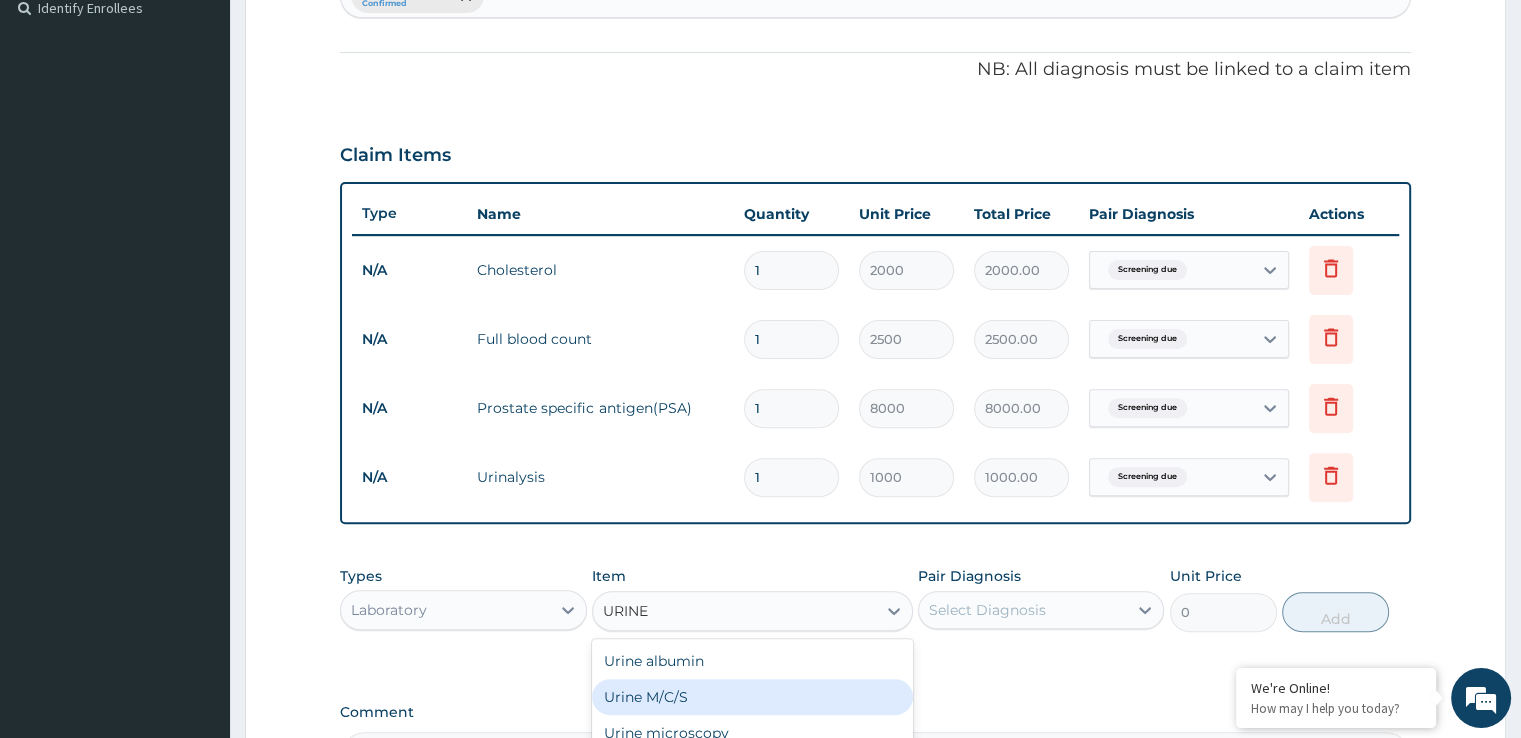 click on "Urine M/C/S" at bounding box center [752, 697] 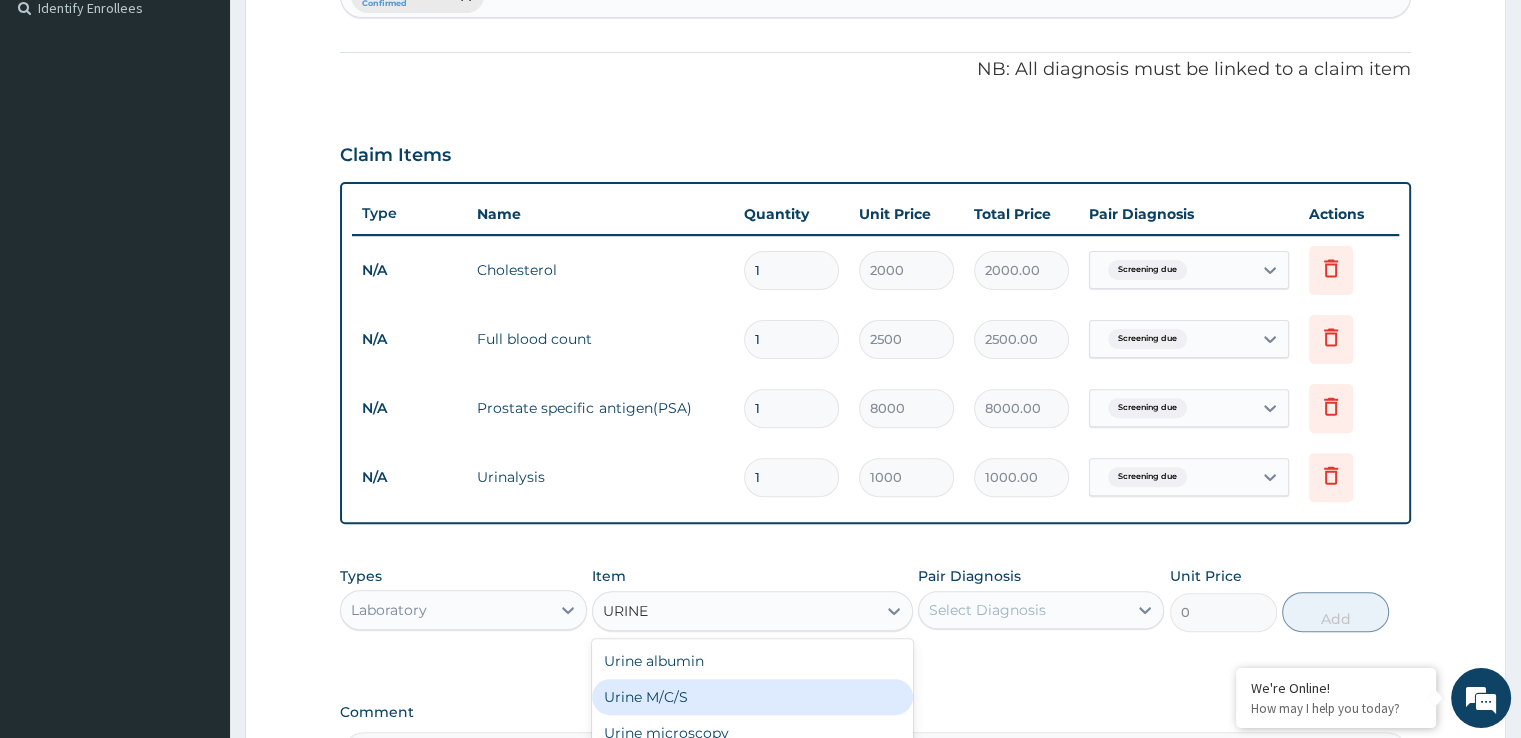 type 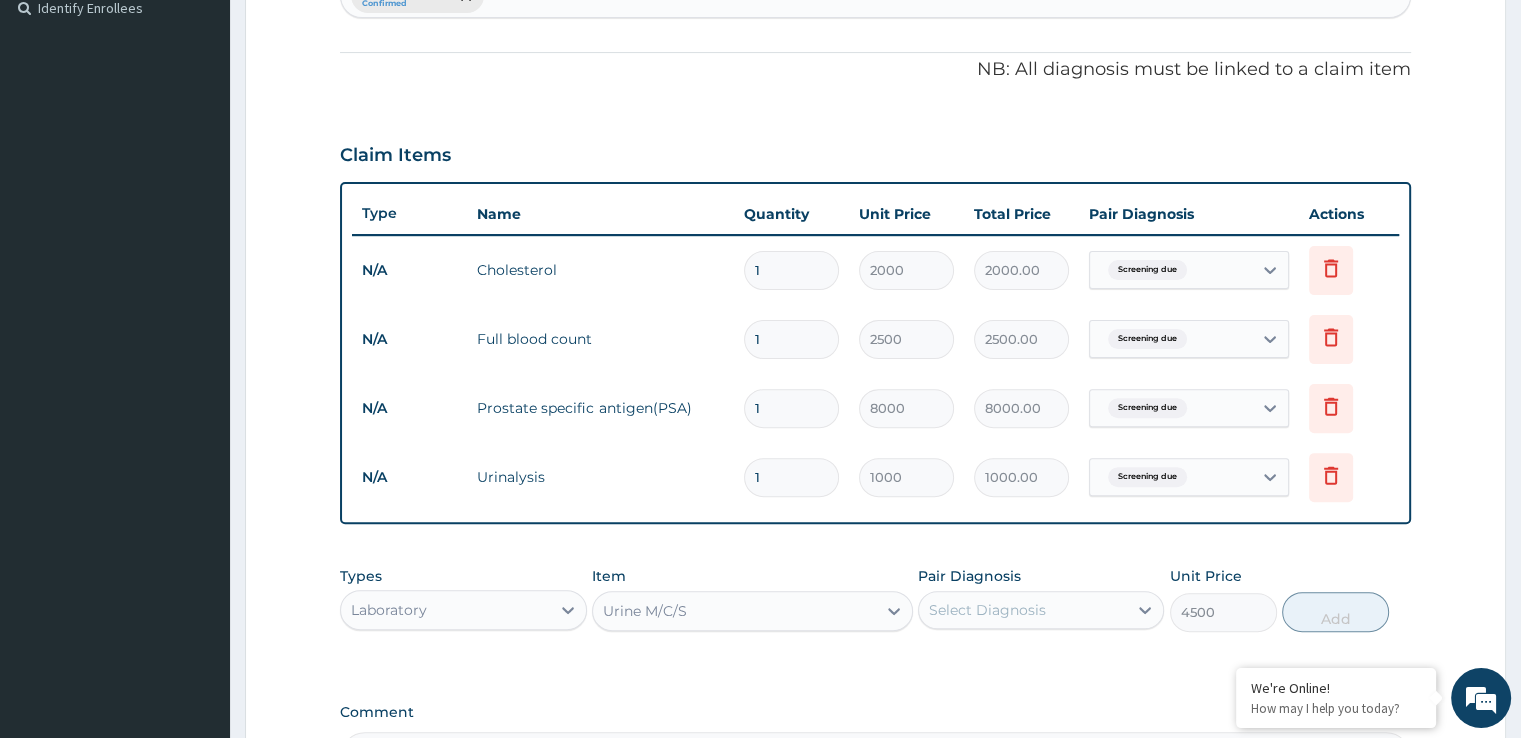 click on "Select Diagnosis" at bounding box center [1023, 610] 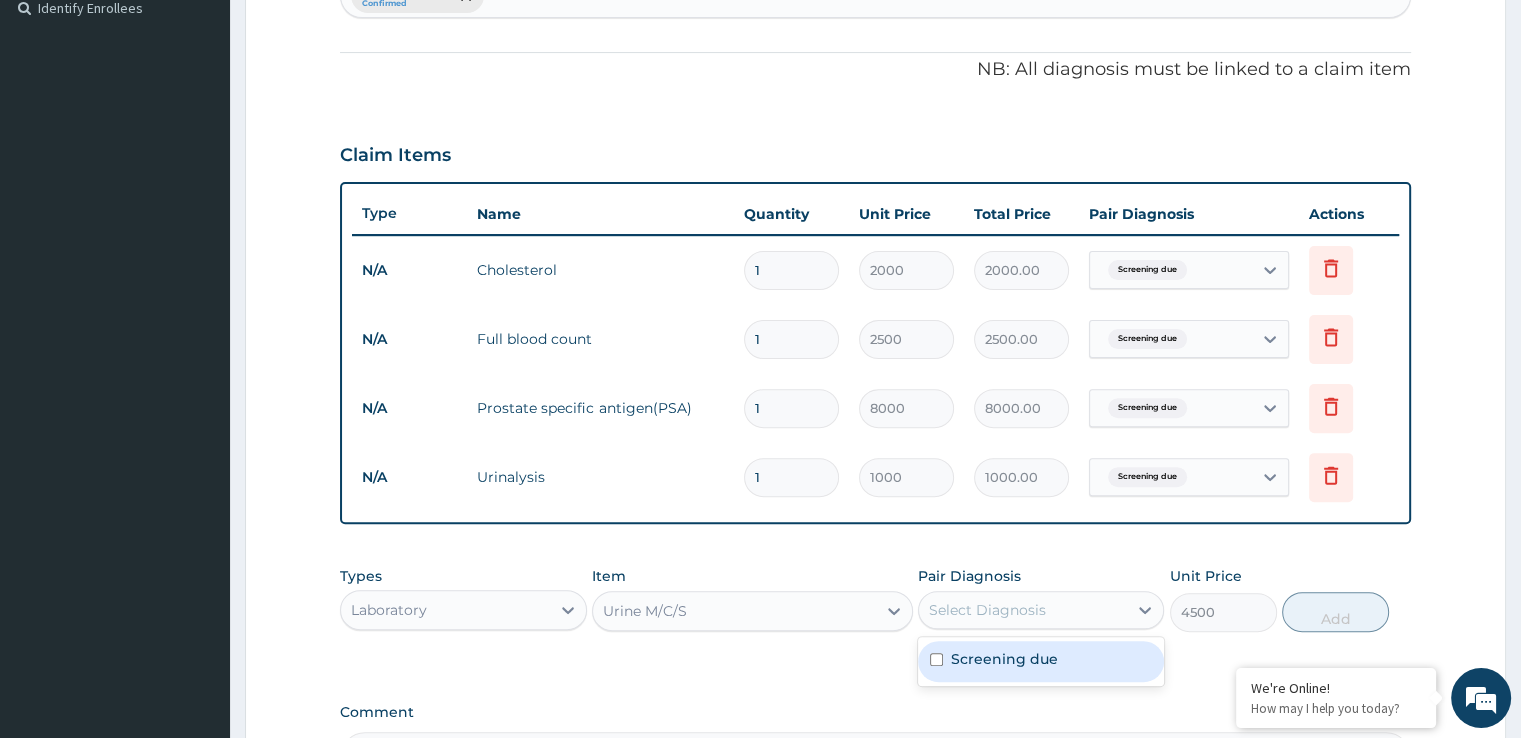 click on "Screening due" at bounding box center [1041, 661] 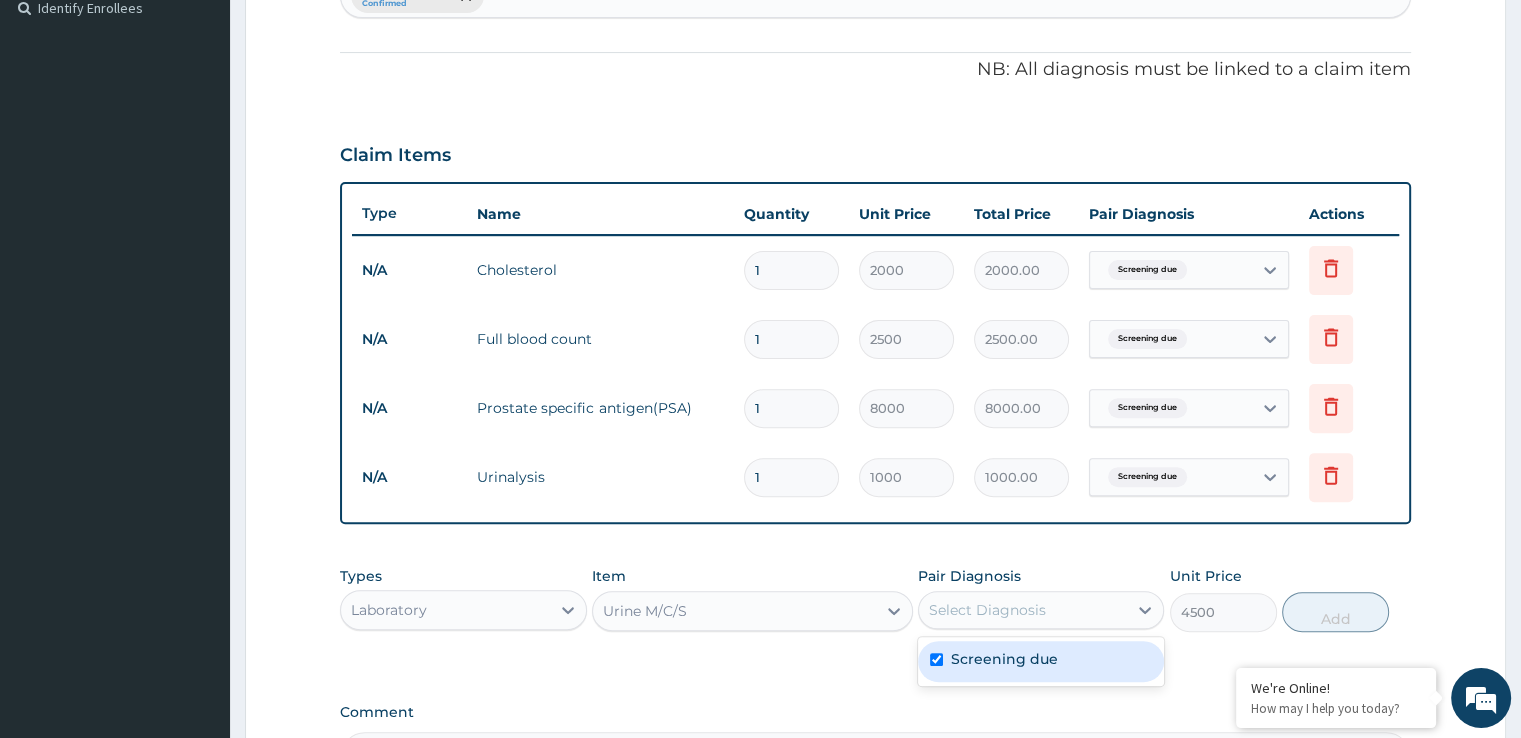 checkbox on "true" 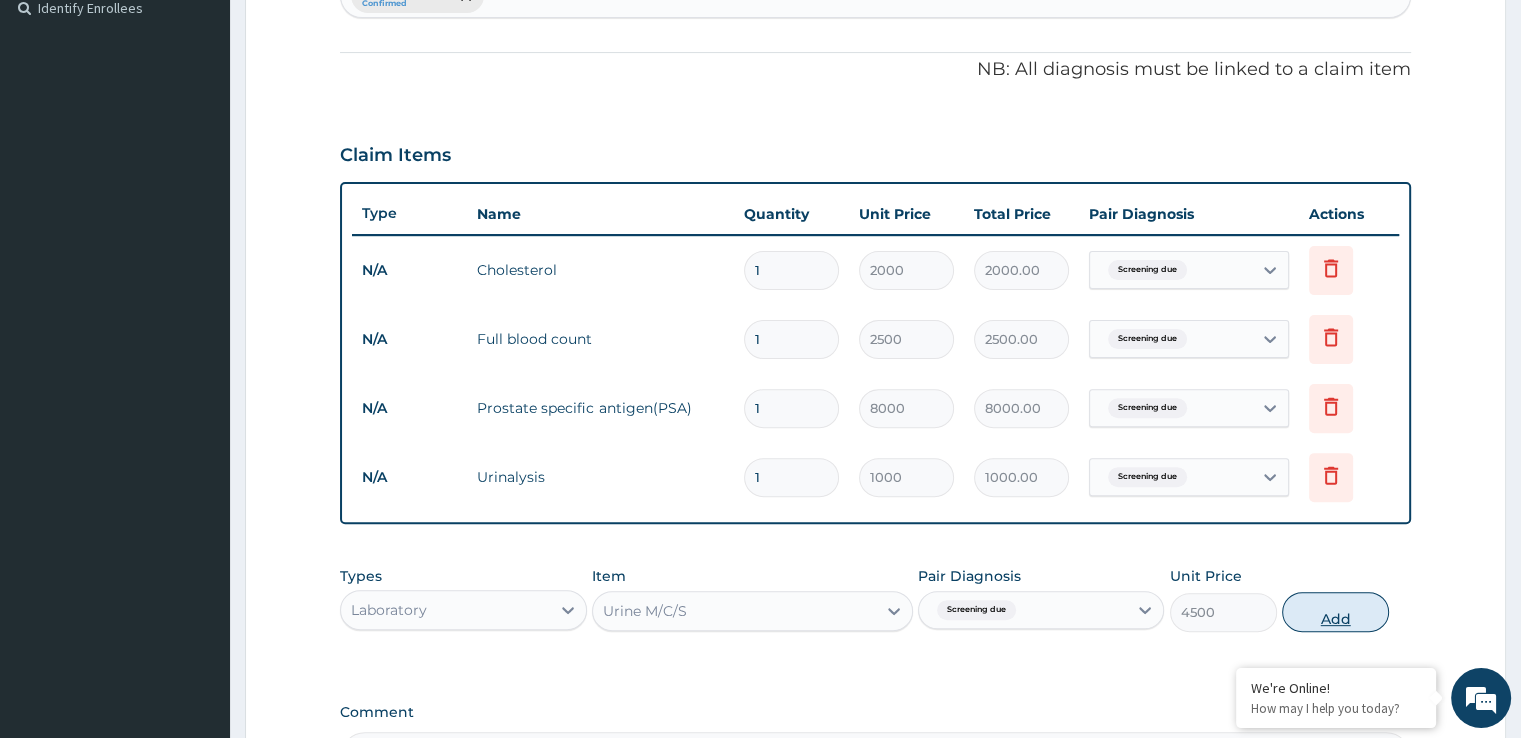 drag, startPoint x: 1342, startPoint y: 608, endPoint x: 584, endPoint y: 500, distance: 765.6553 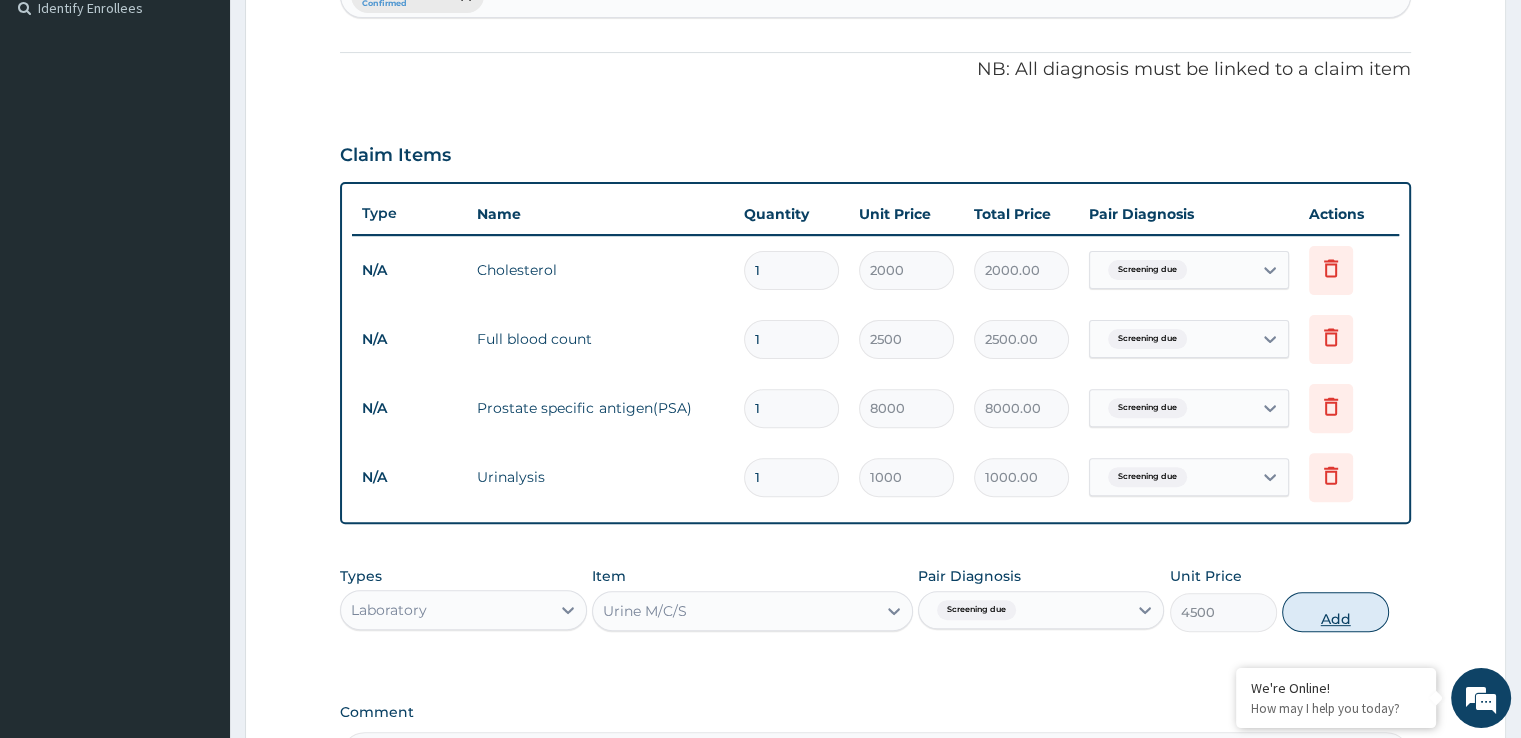 click on "Add" at bounding box center (1335, 612) 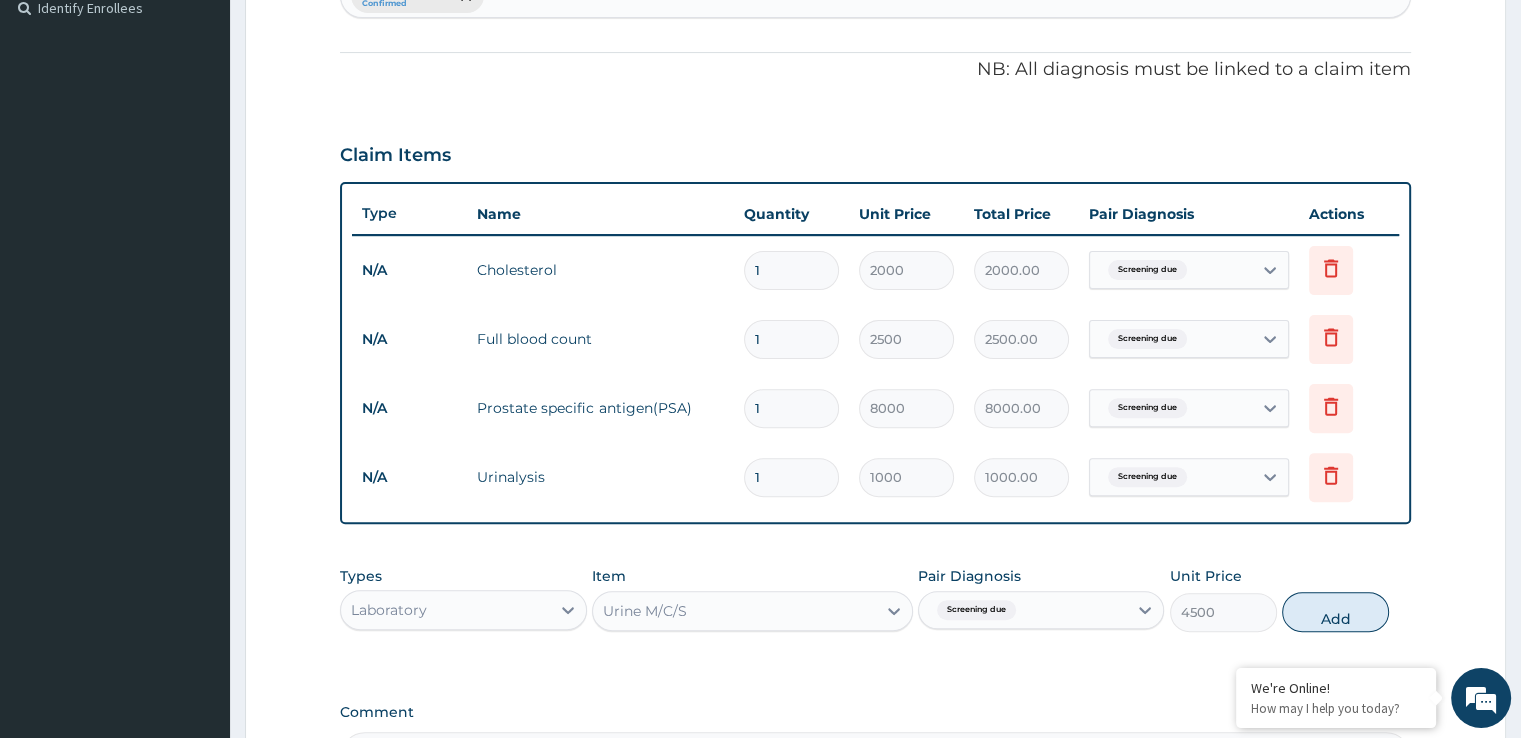 type on "0" 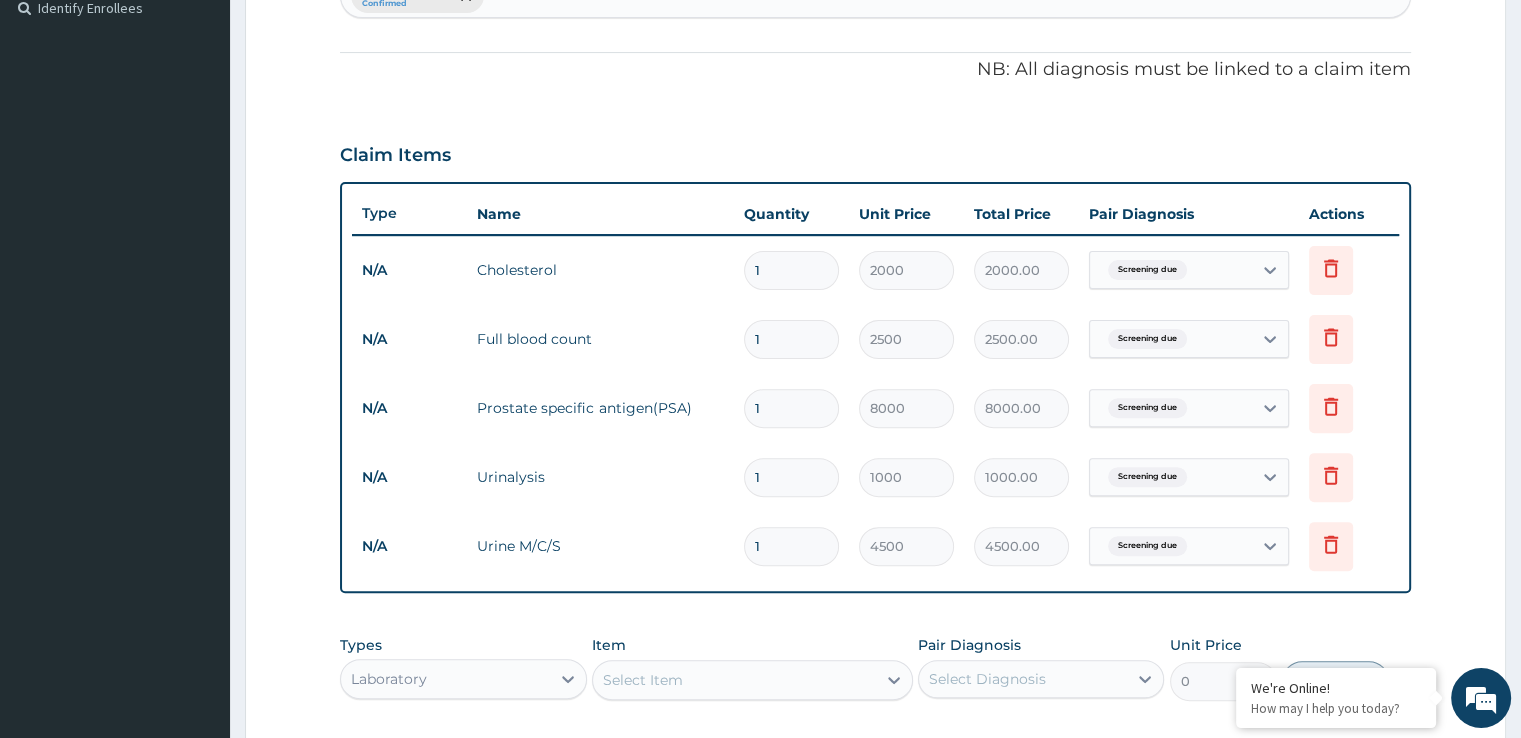 click on "Laboratory" at bounding box center (445, 679) 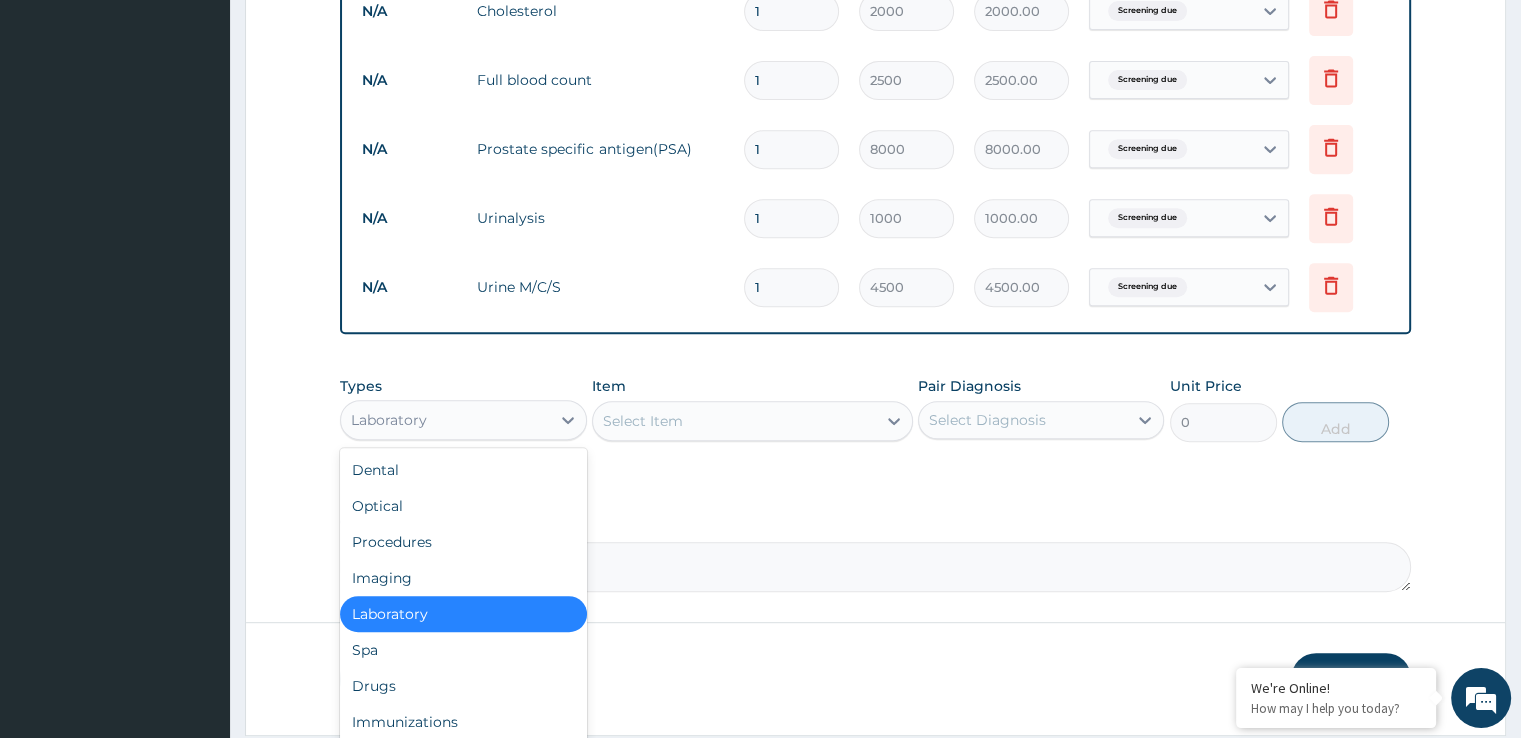 scroll, scrollTop: 881, scrollLeft: 0, axis: vertical 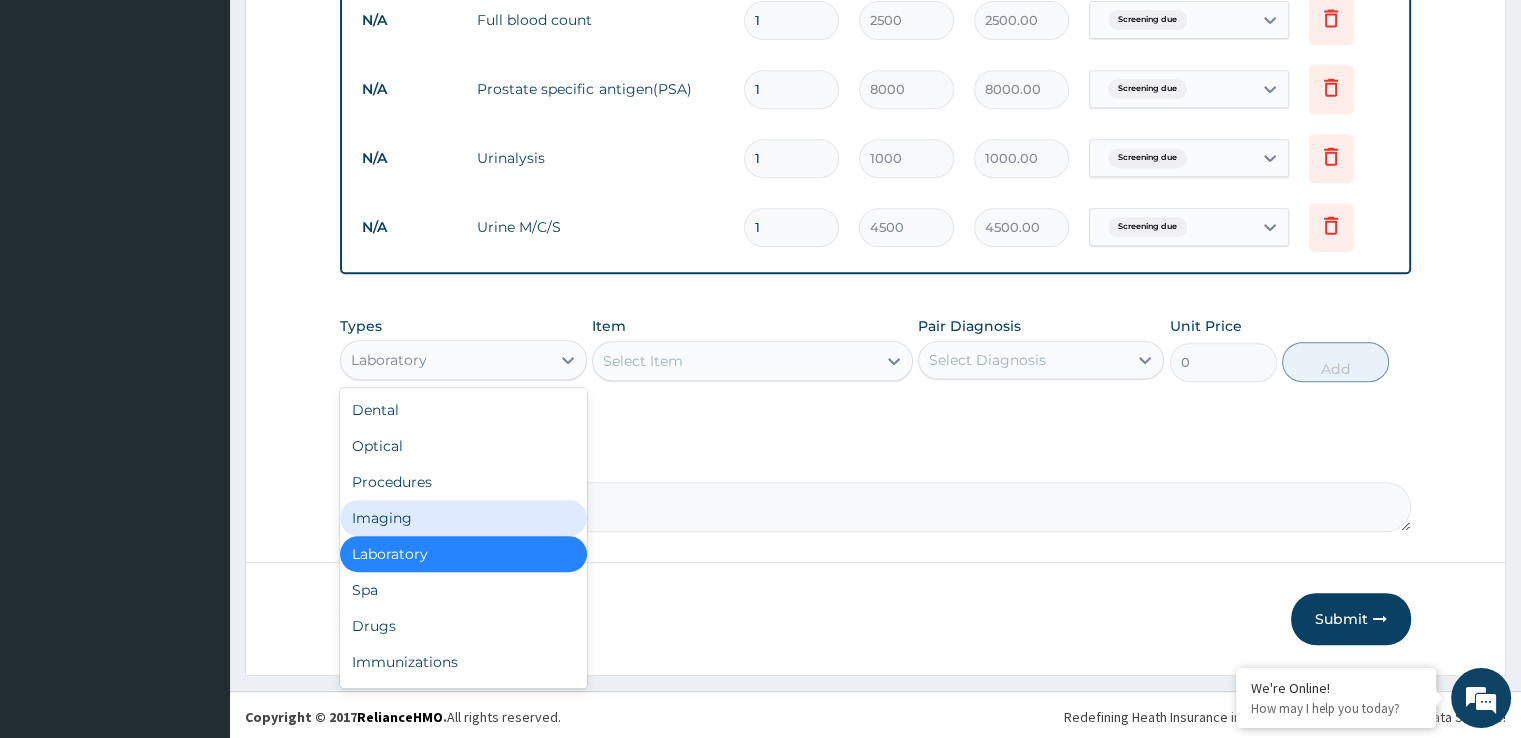 click on "Imaging" at bounding box center (463, 518) 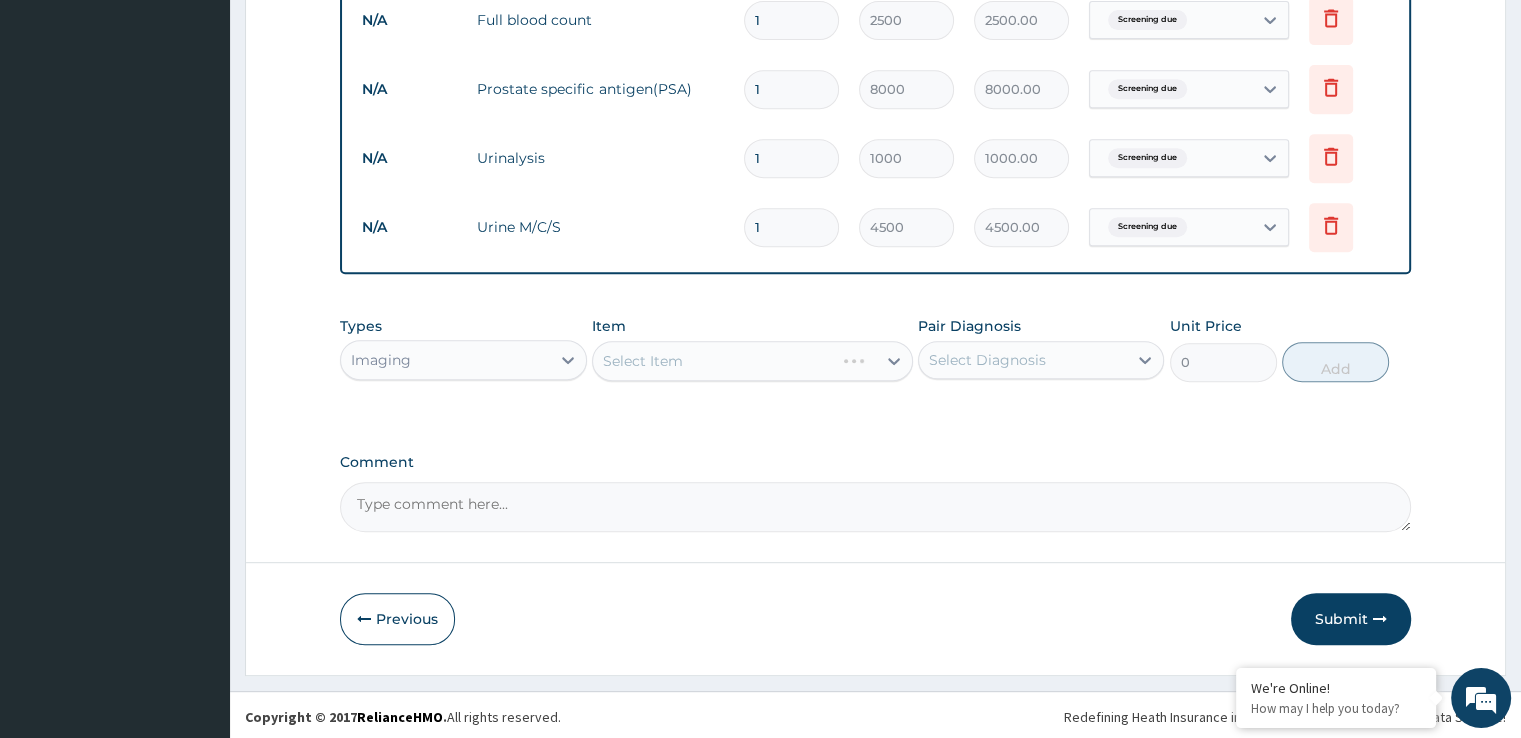 click on "Select Item" at bounding box center [752, 361] 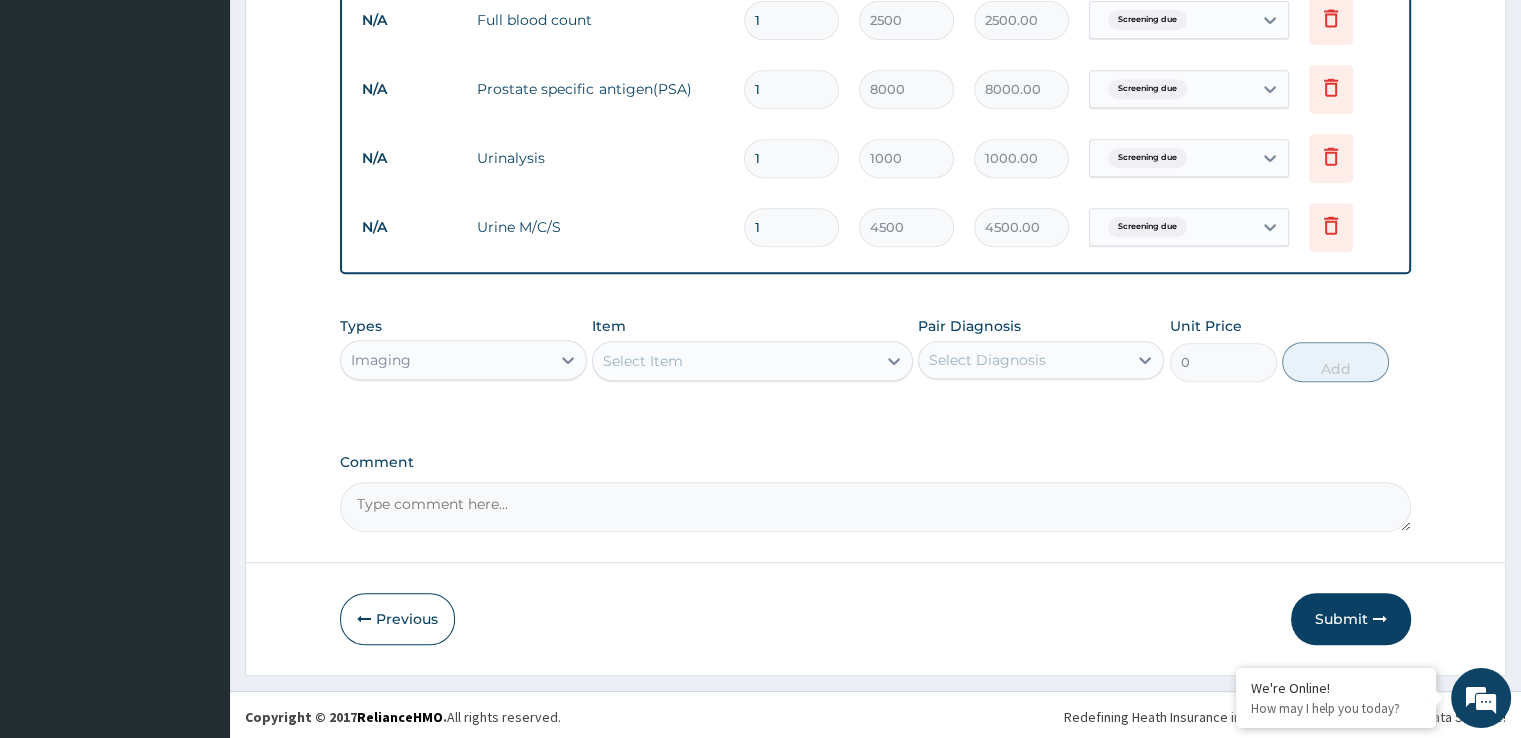 click on "Select Item" at bounding box center [734, 361] 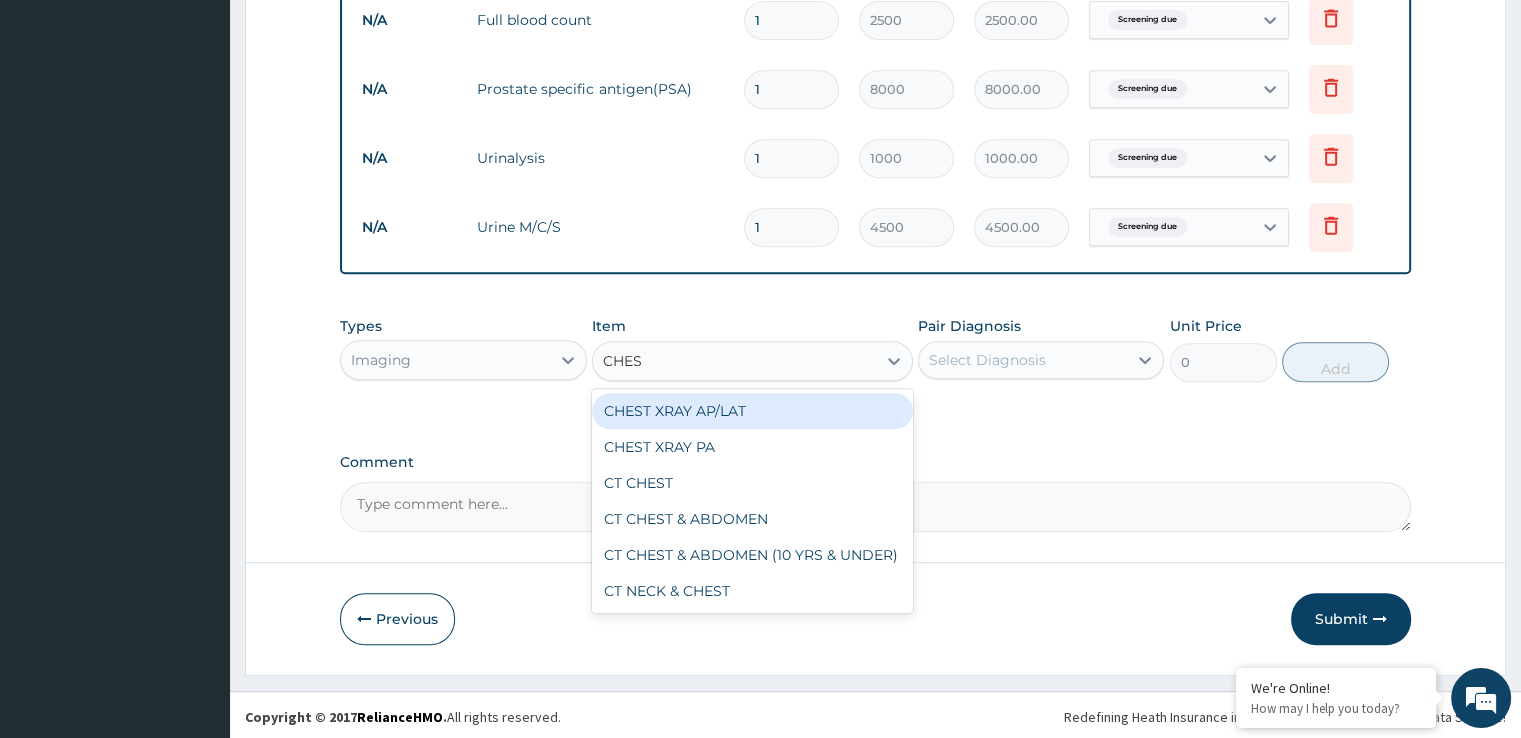 type on "CHEST" 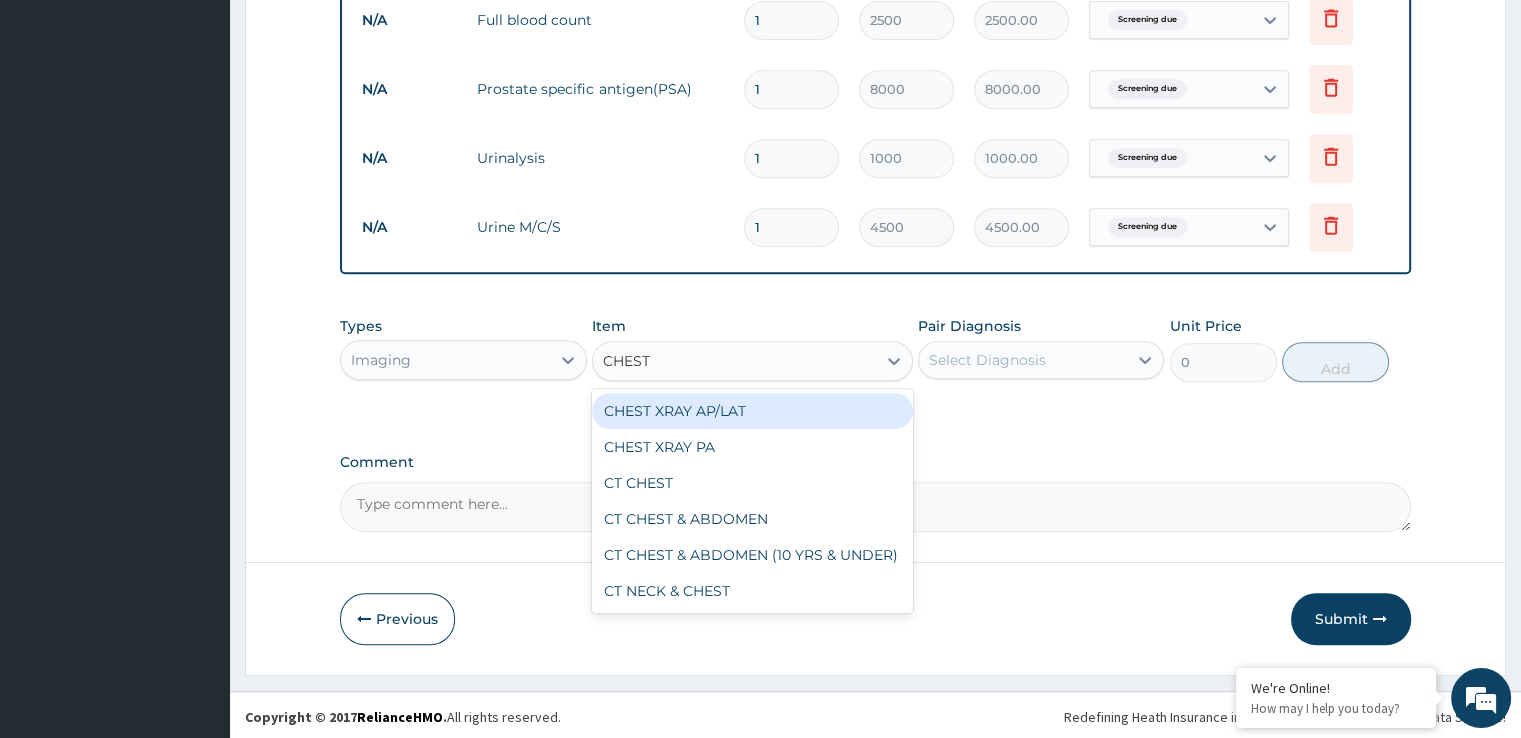 click on "CHEST XRAY AP/LAT" at bounding box center [752, 411] 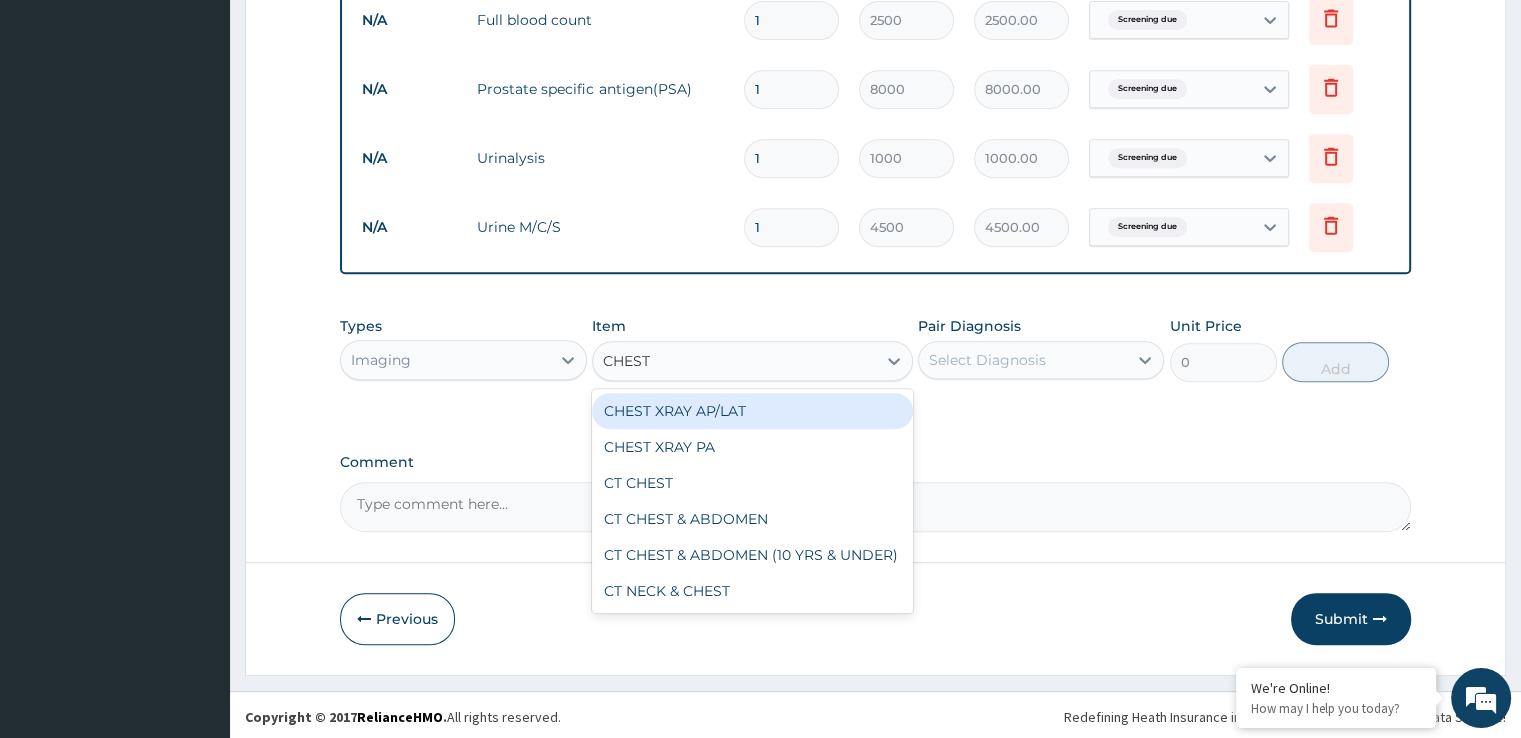 type 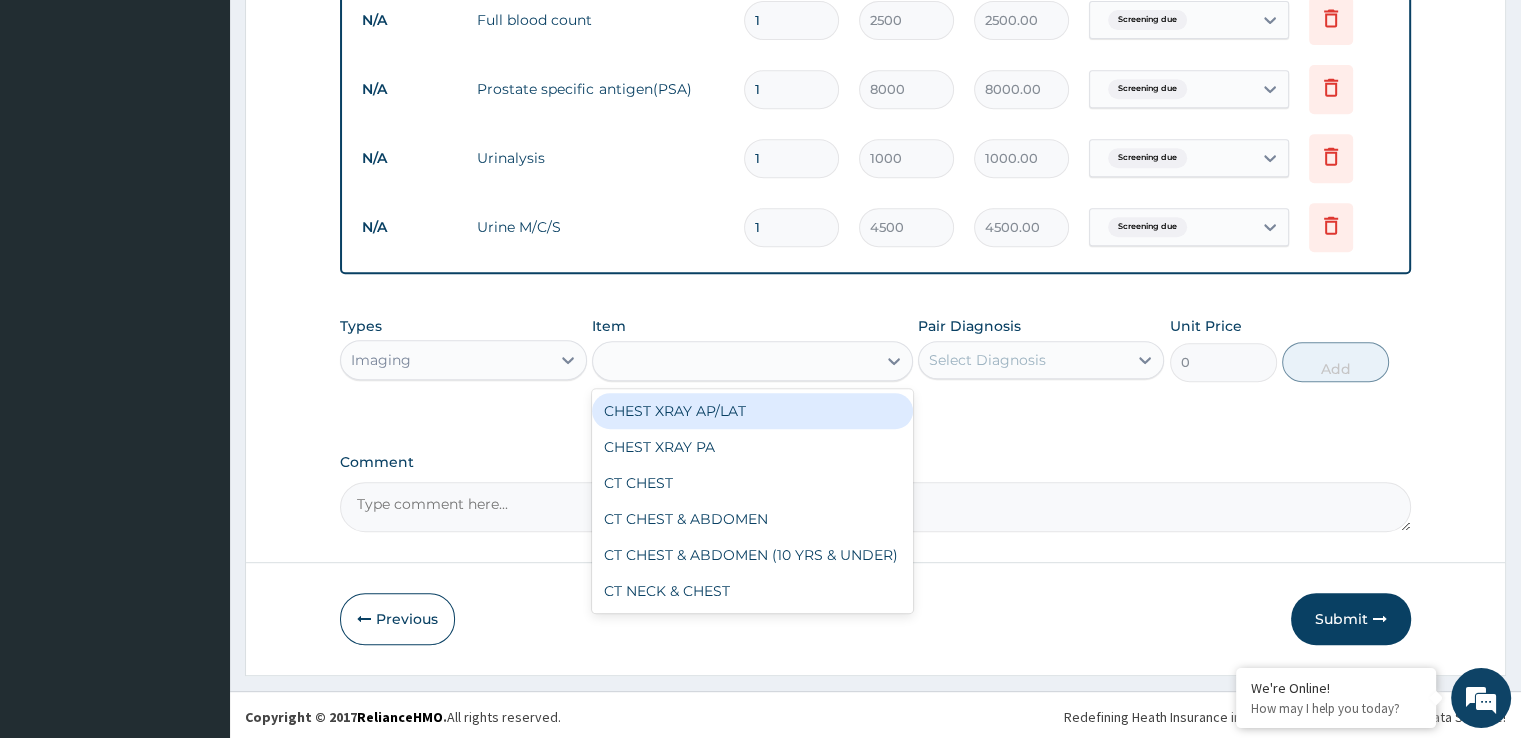 type on "5000" 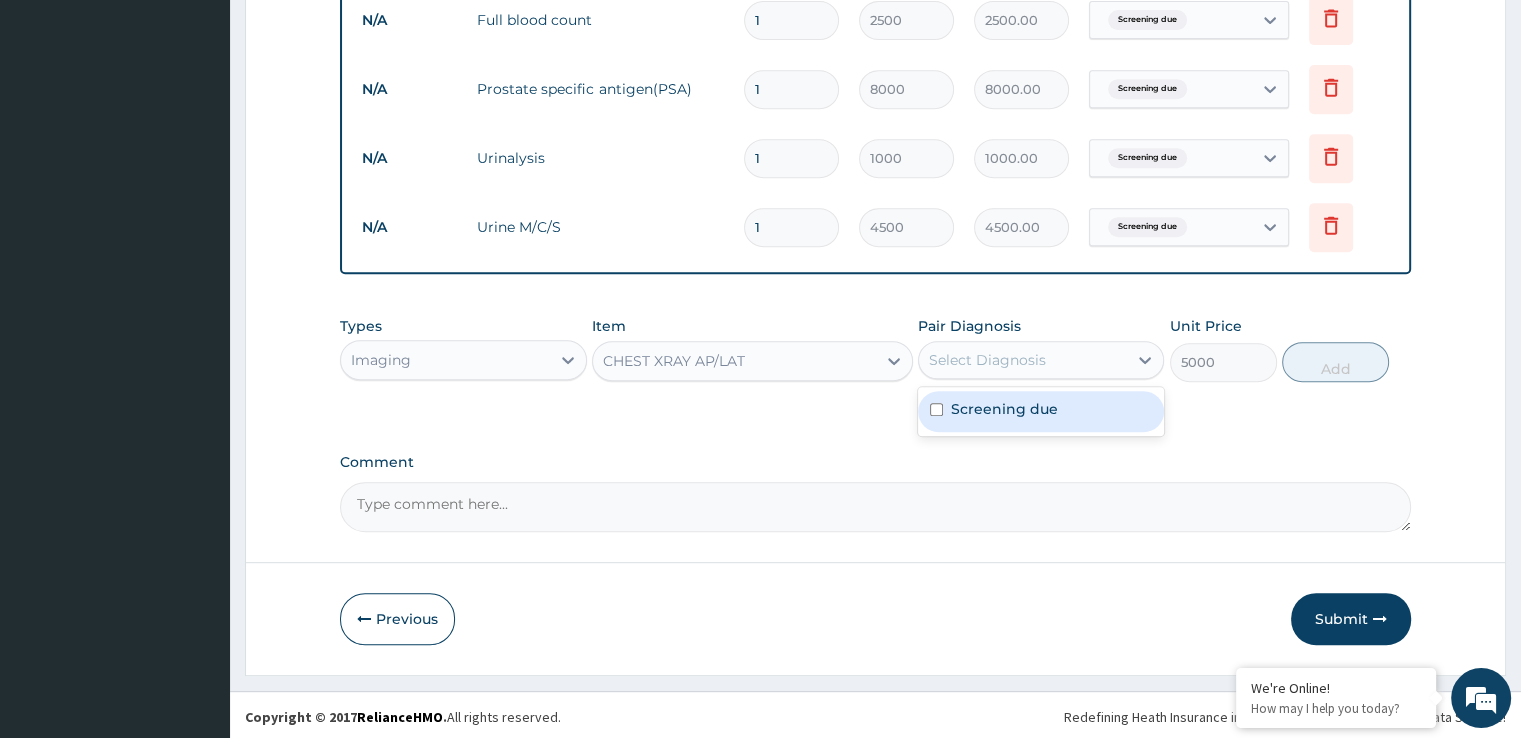 click on "Select Diagnosis" at bounding box center (987, 360) 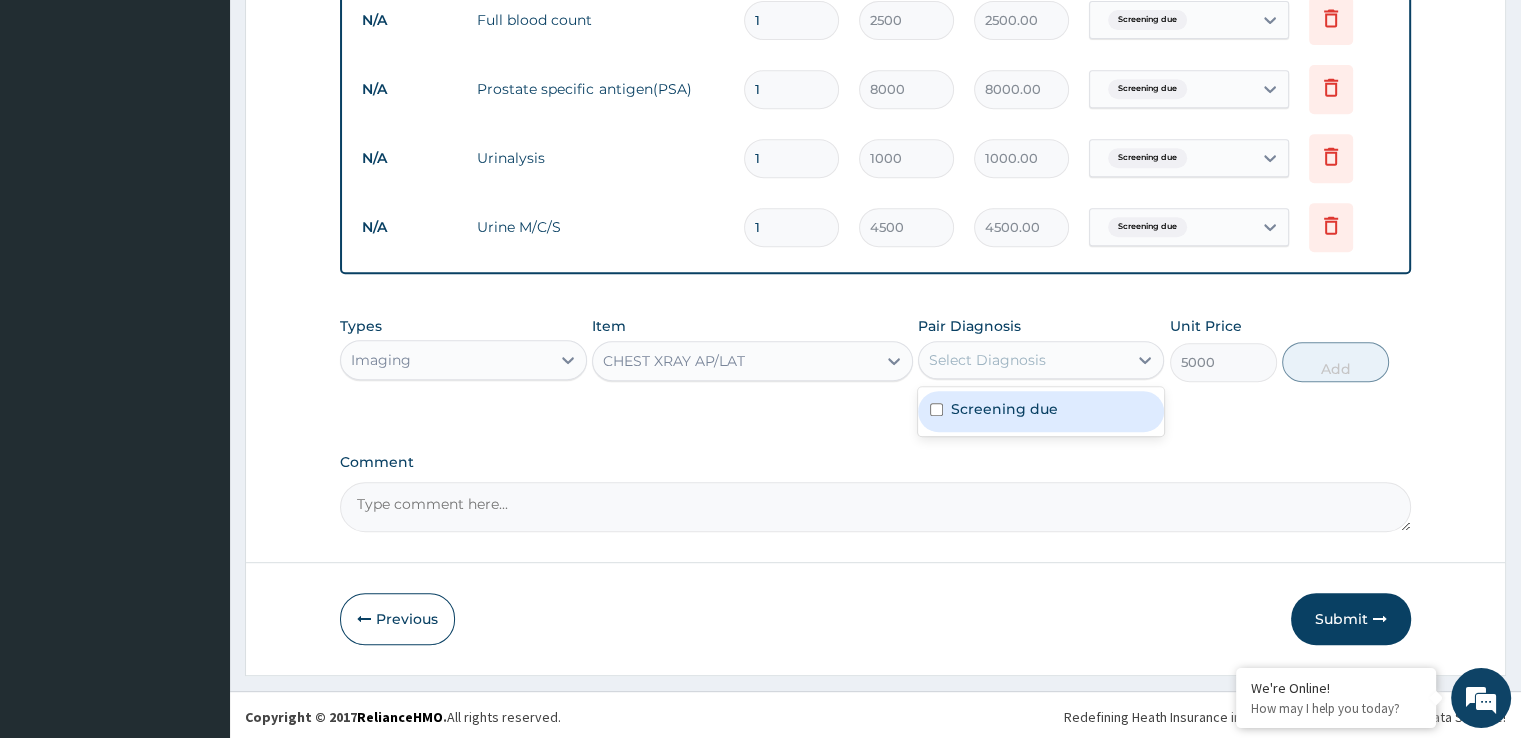 click on "Screening due" at bounding box center (1004, 409) 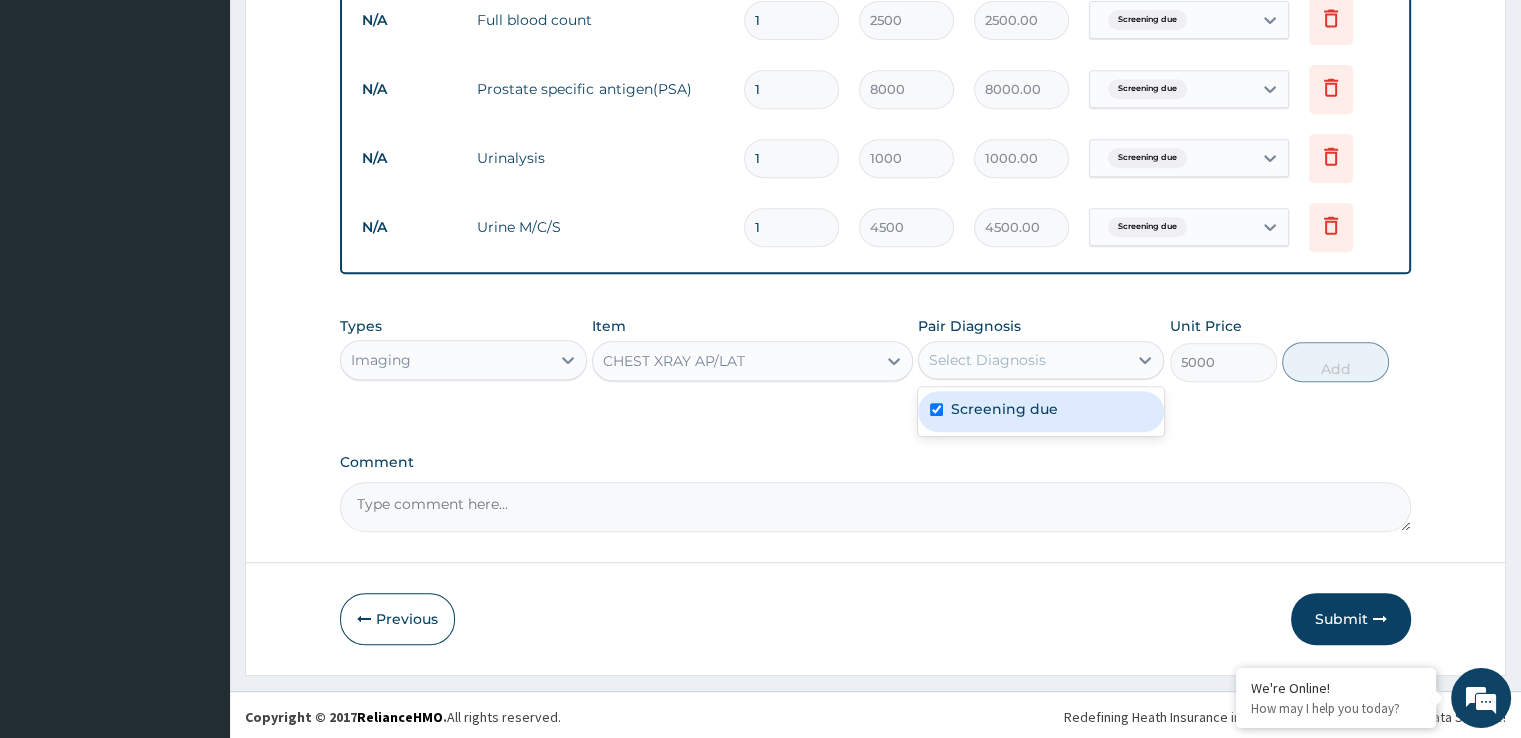 checkbox on "true" 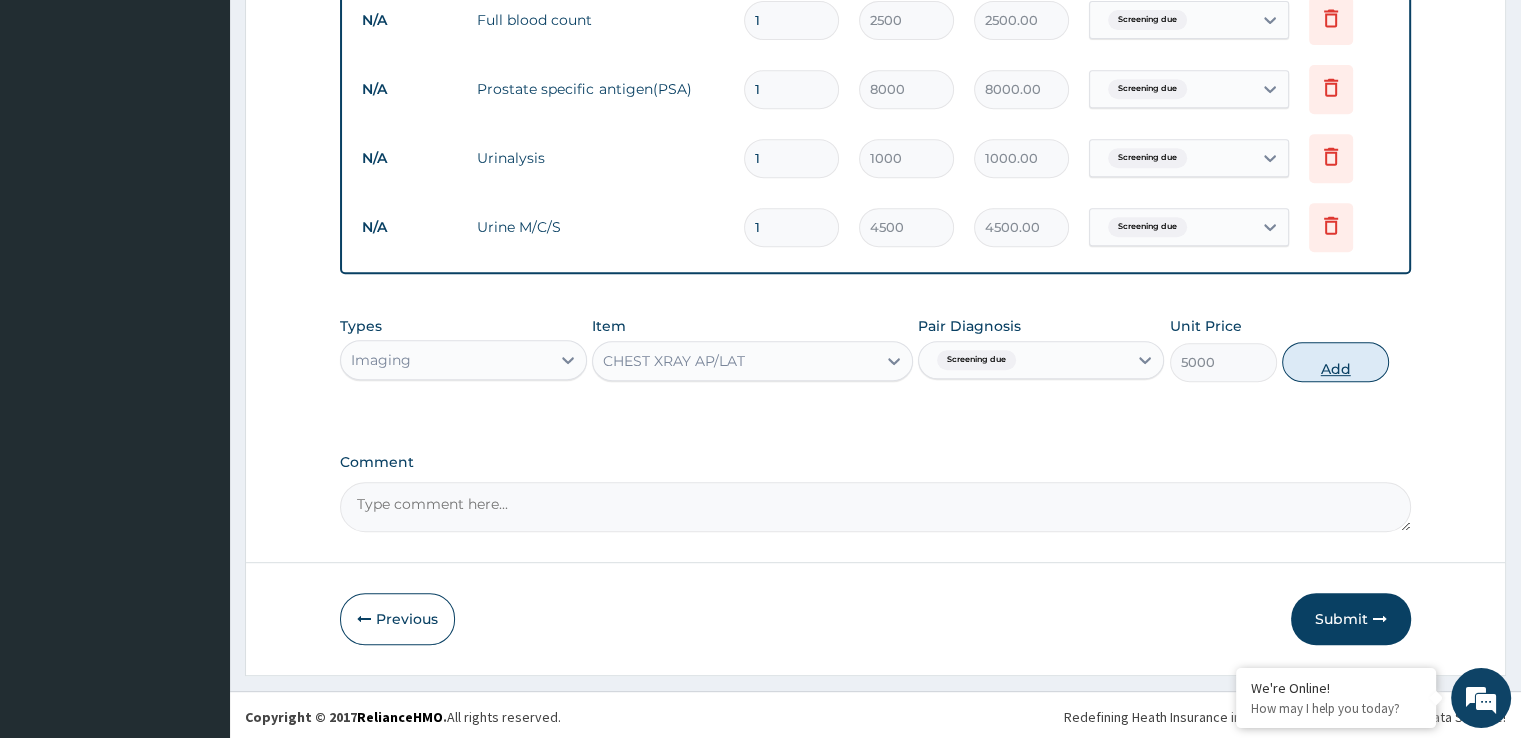 click on "Add" at bounding box center (1335, 362) 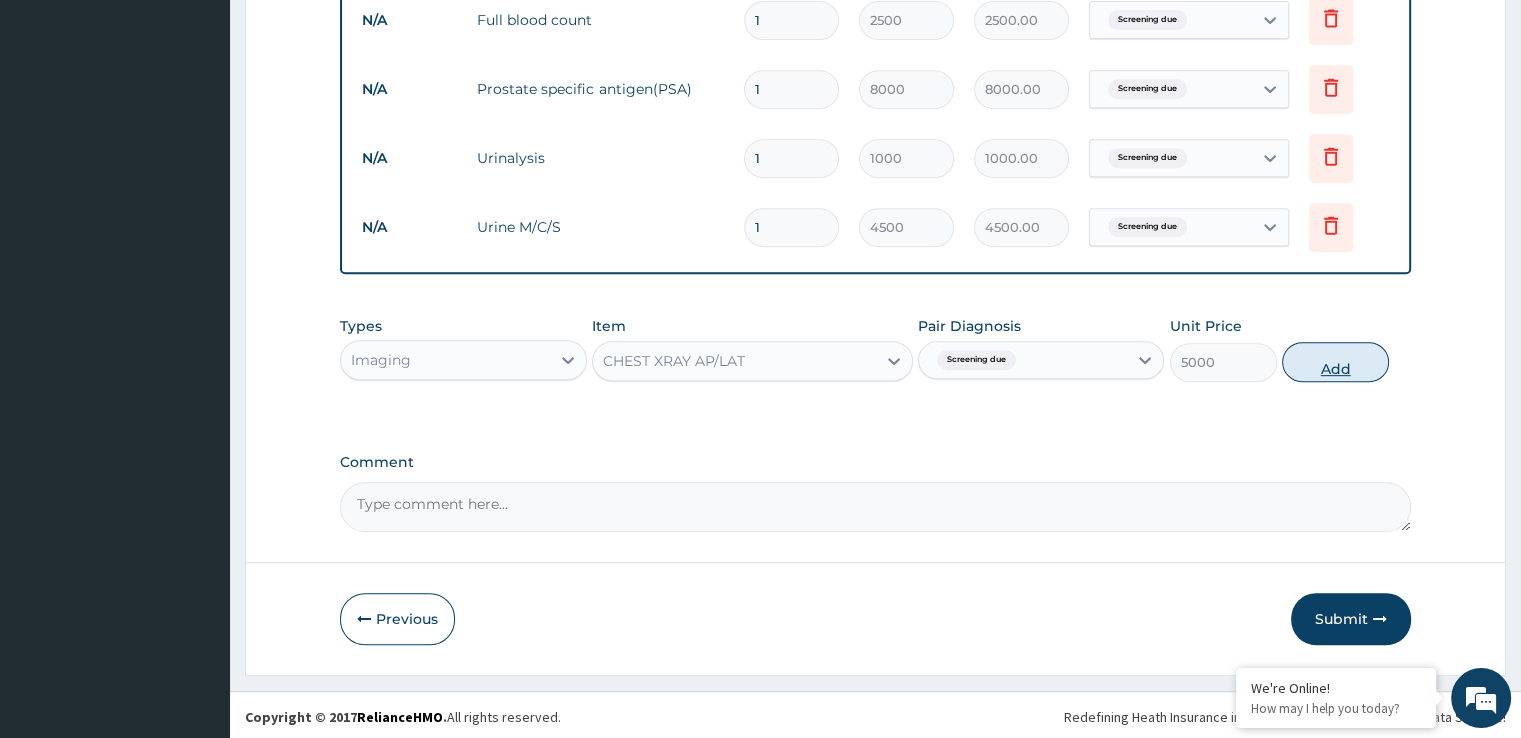 type on "0" 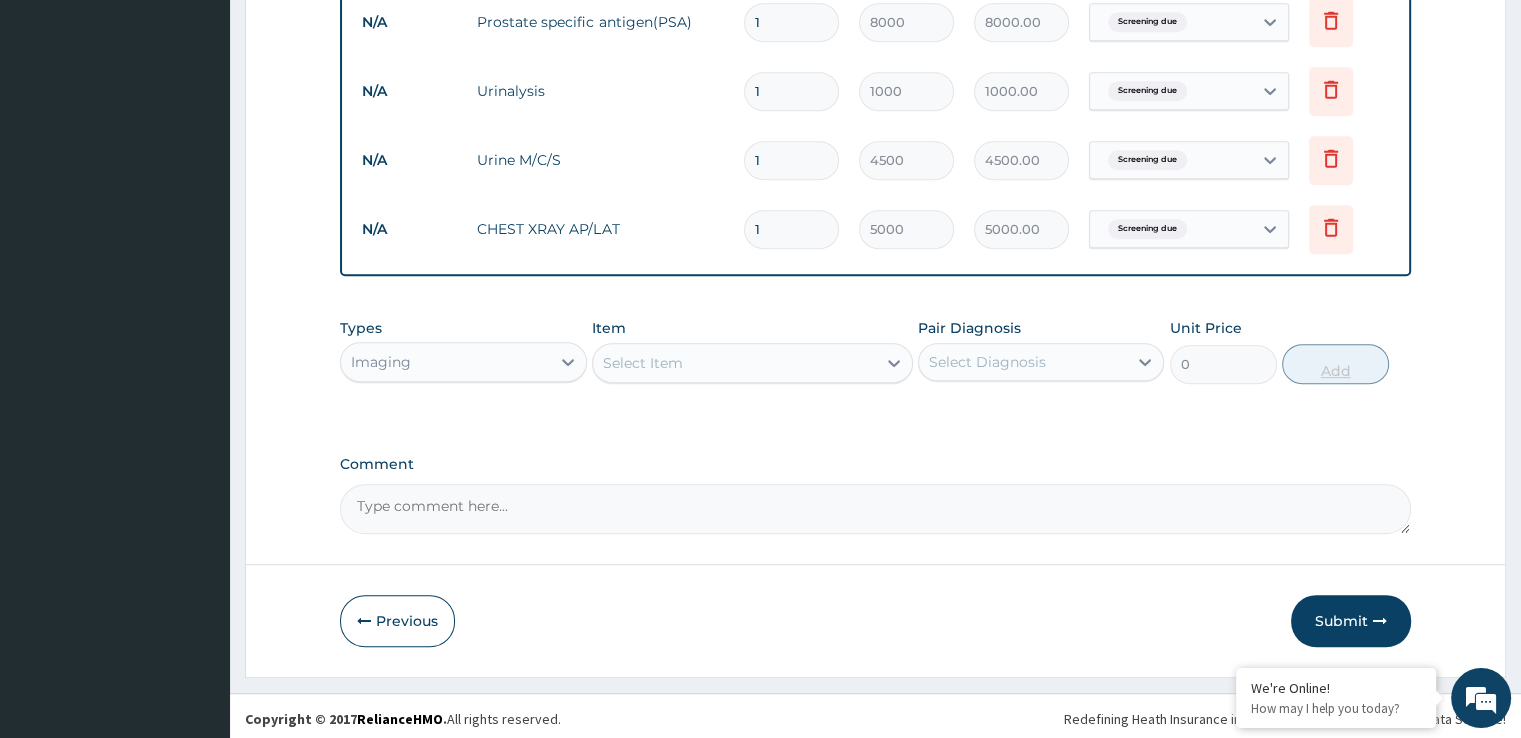 scroll, scrollTop: 950, scrollLeft: 0, axis: vertical 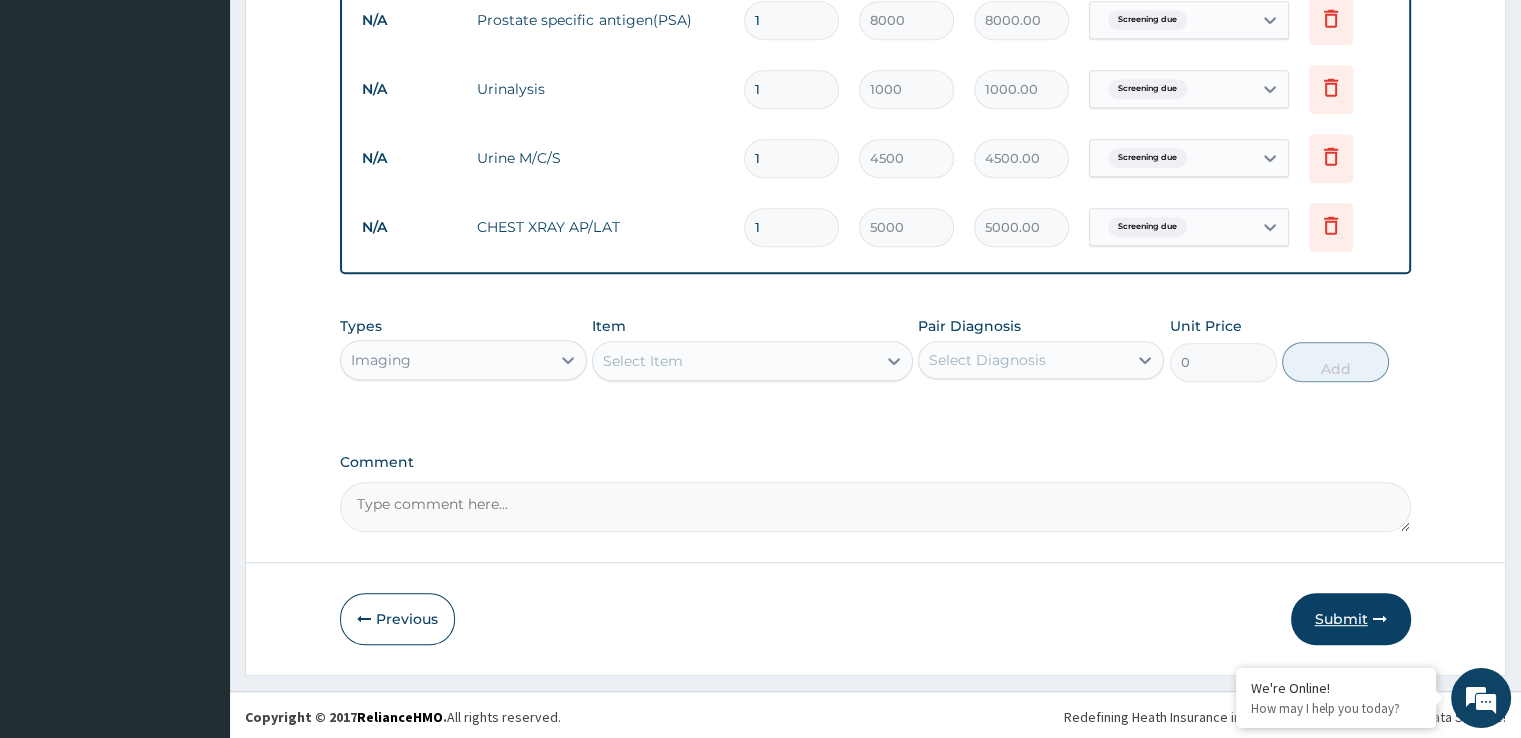 click on "Submit" at bounding box center [1351, 619] 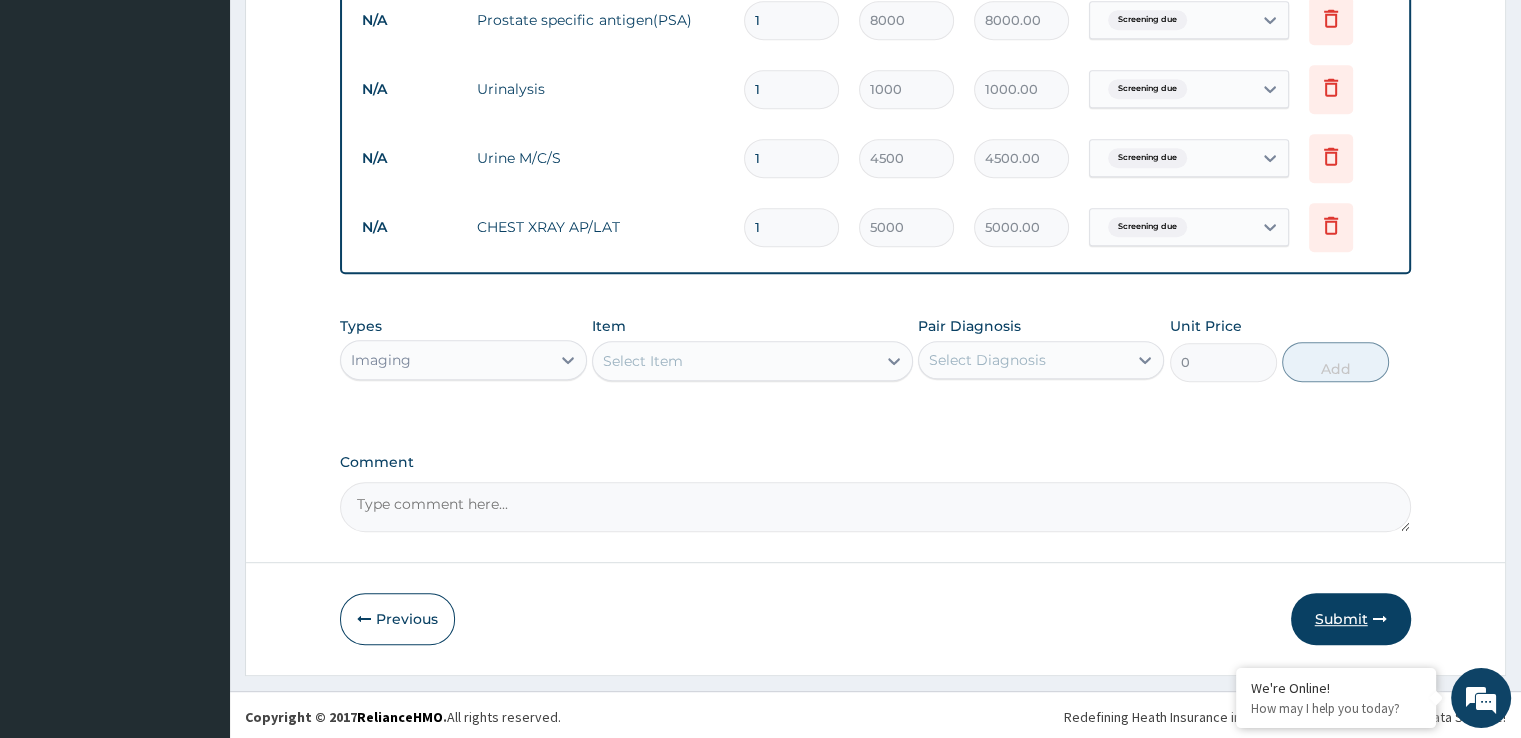 click on "Submit" at bounding box center [1351, 619] 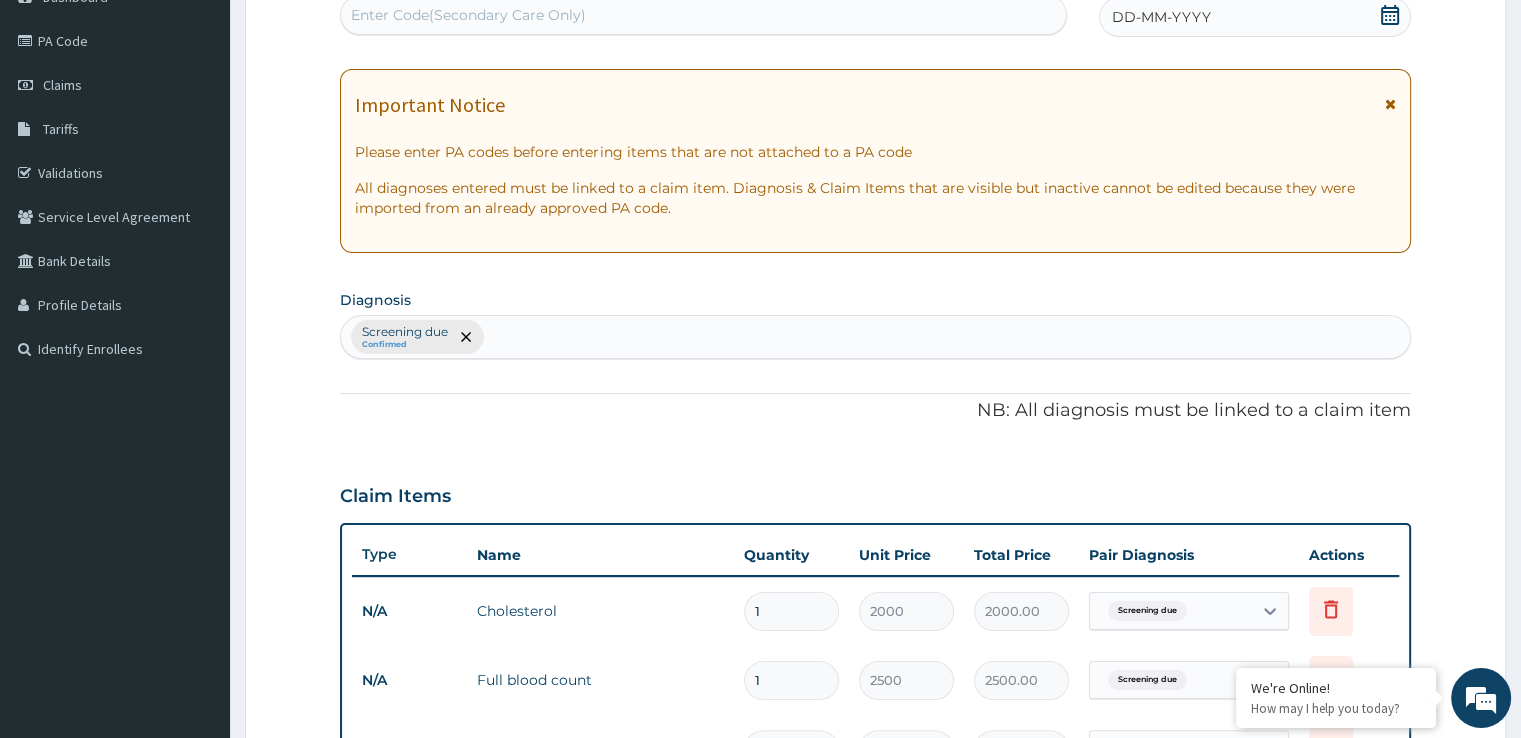 scroll, scrollTop: 0, scrollLeft: 0, axis: both 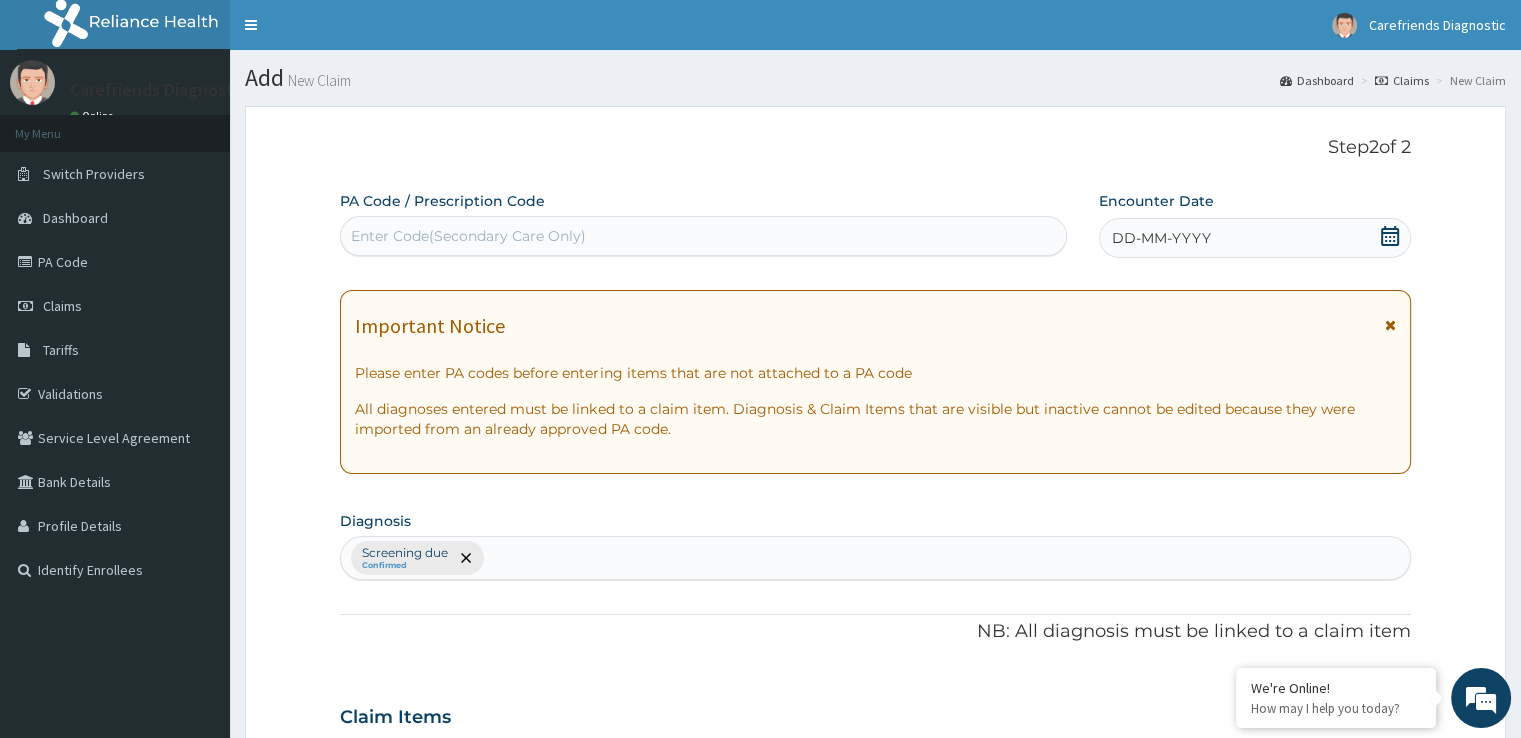 click on "DD-MM-YYYY" at bounding box center [1254, 238] 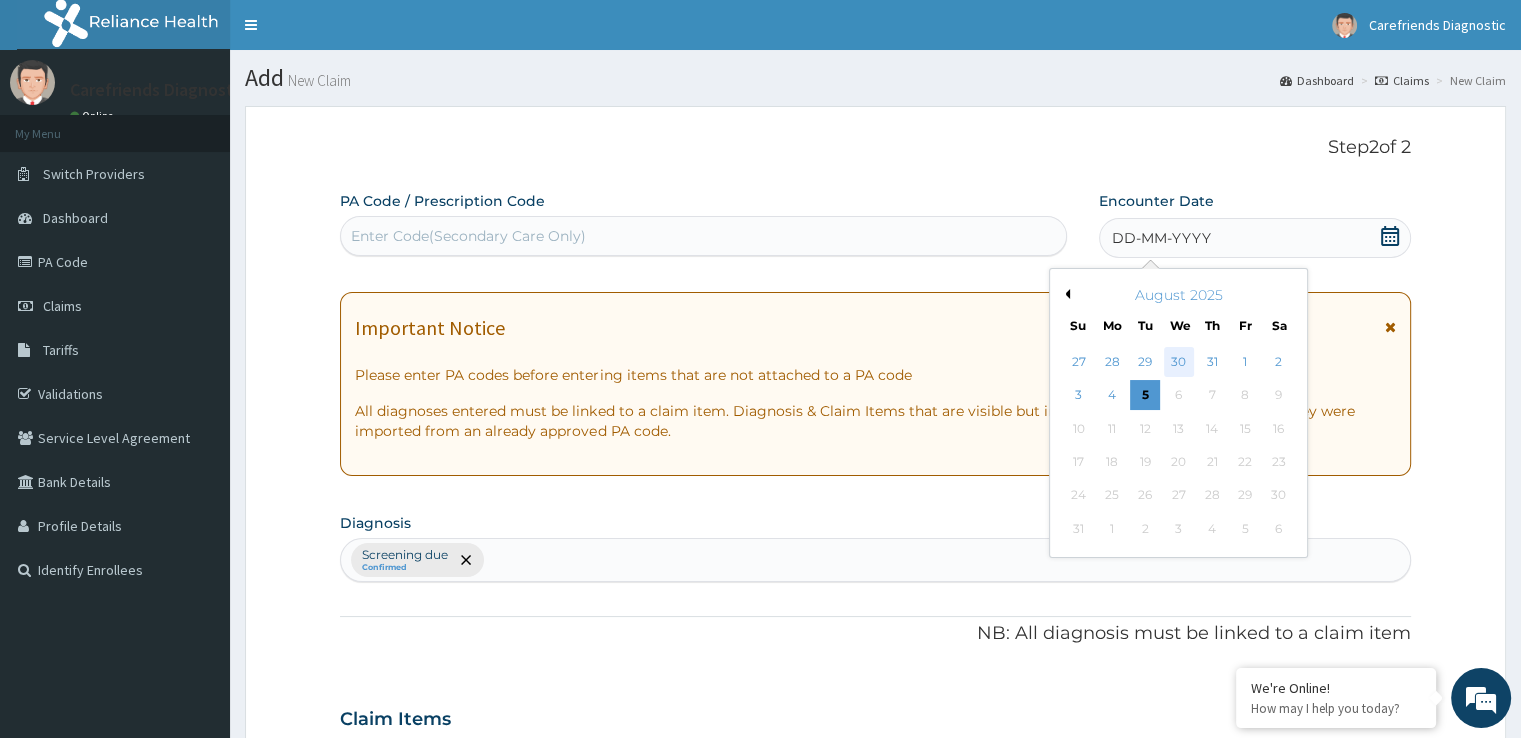 click on "30" at bounding box center (1179, 362) 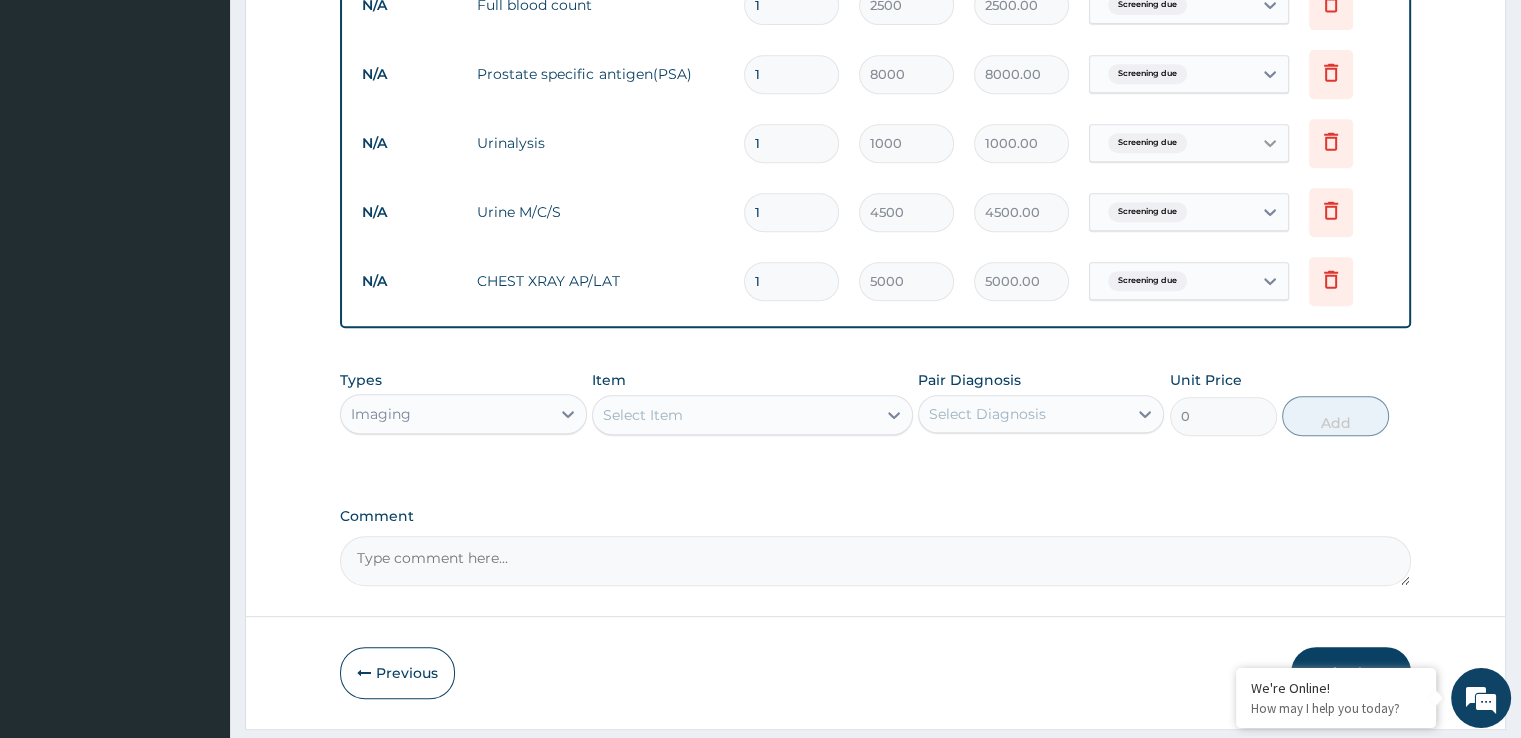 scroll, scrollTop: 950, scrollLeft: 0, axis: vertical 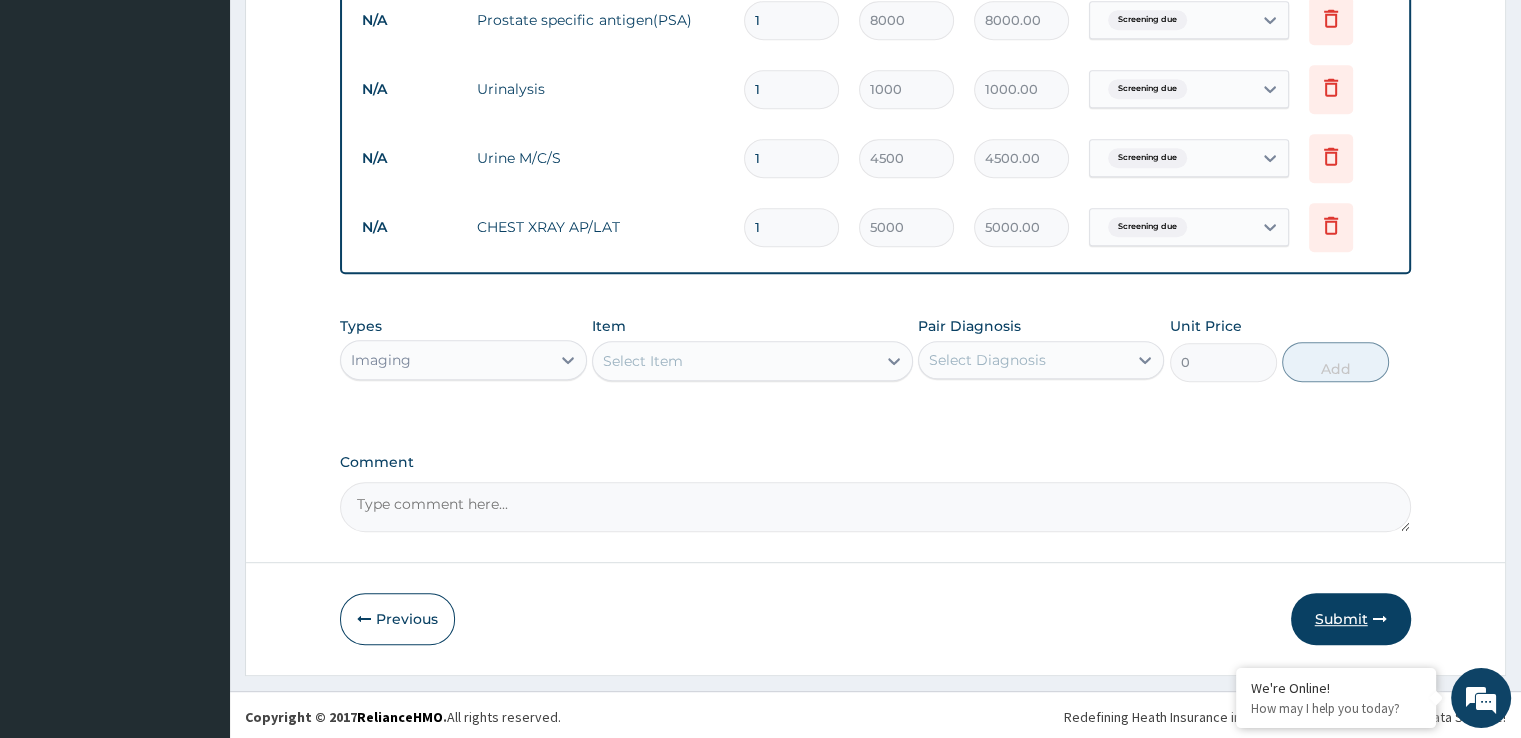 click on "Submit" at bounding box center [1351, 619] 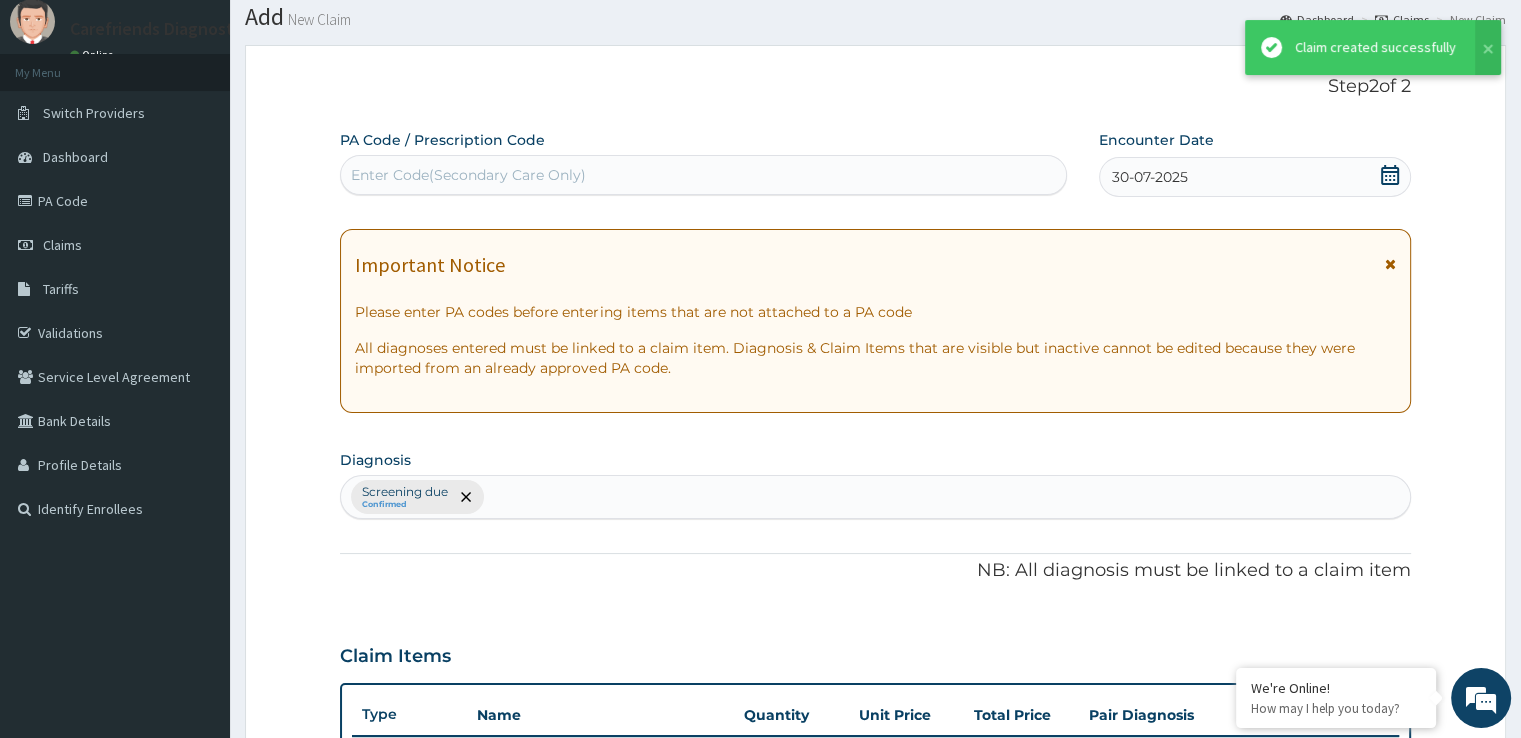 scroll, scrollTop: 950, scrollLeft: 0, axis: vertical 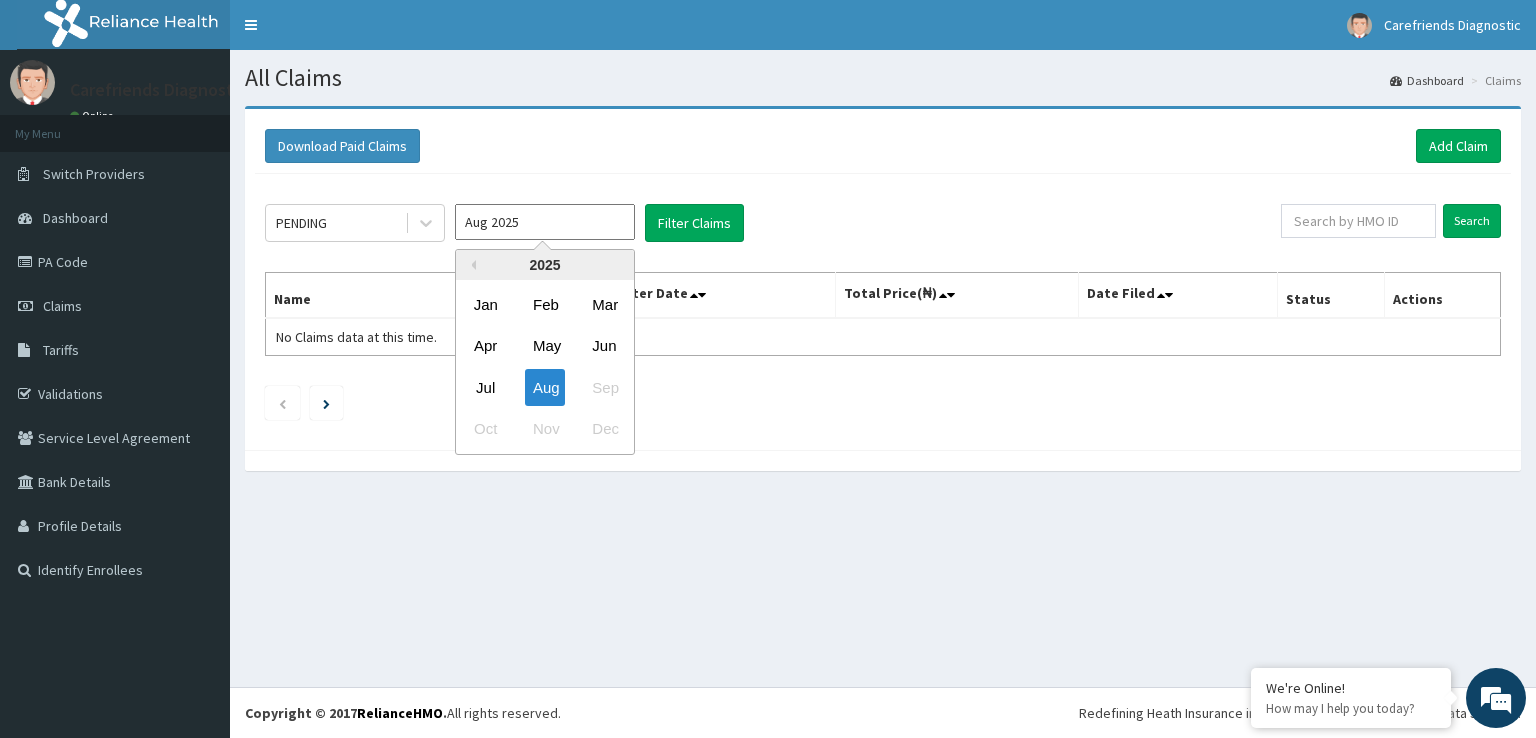 click on "Aug 2025" at bounding box center [545, 222] 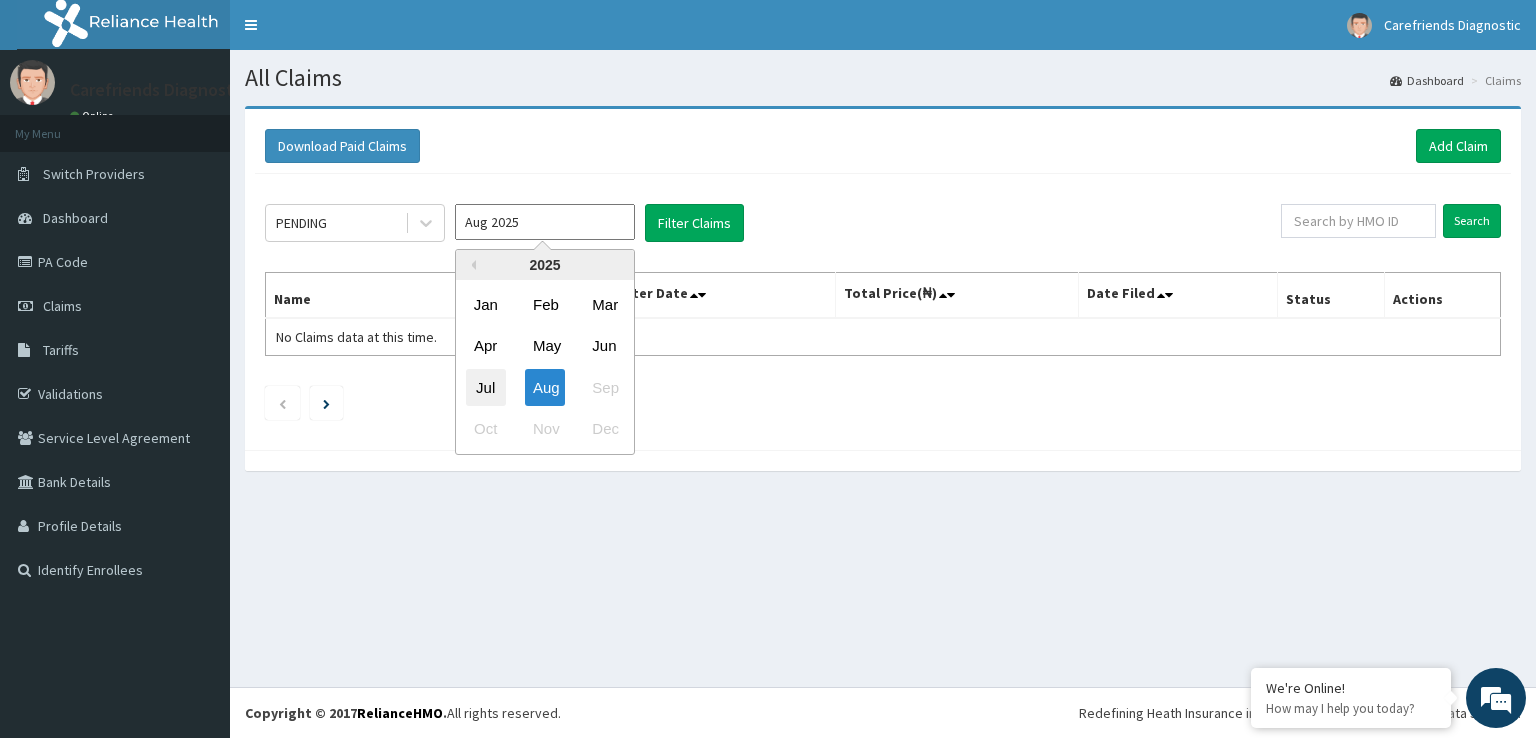 click on "Jul" at bounding box center (486, 387) 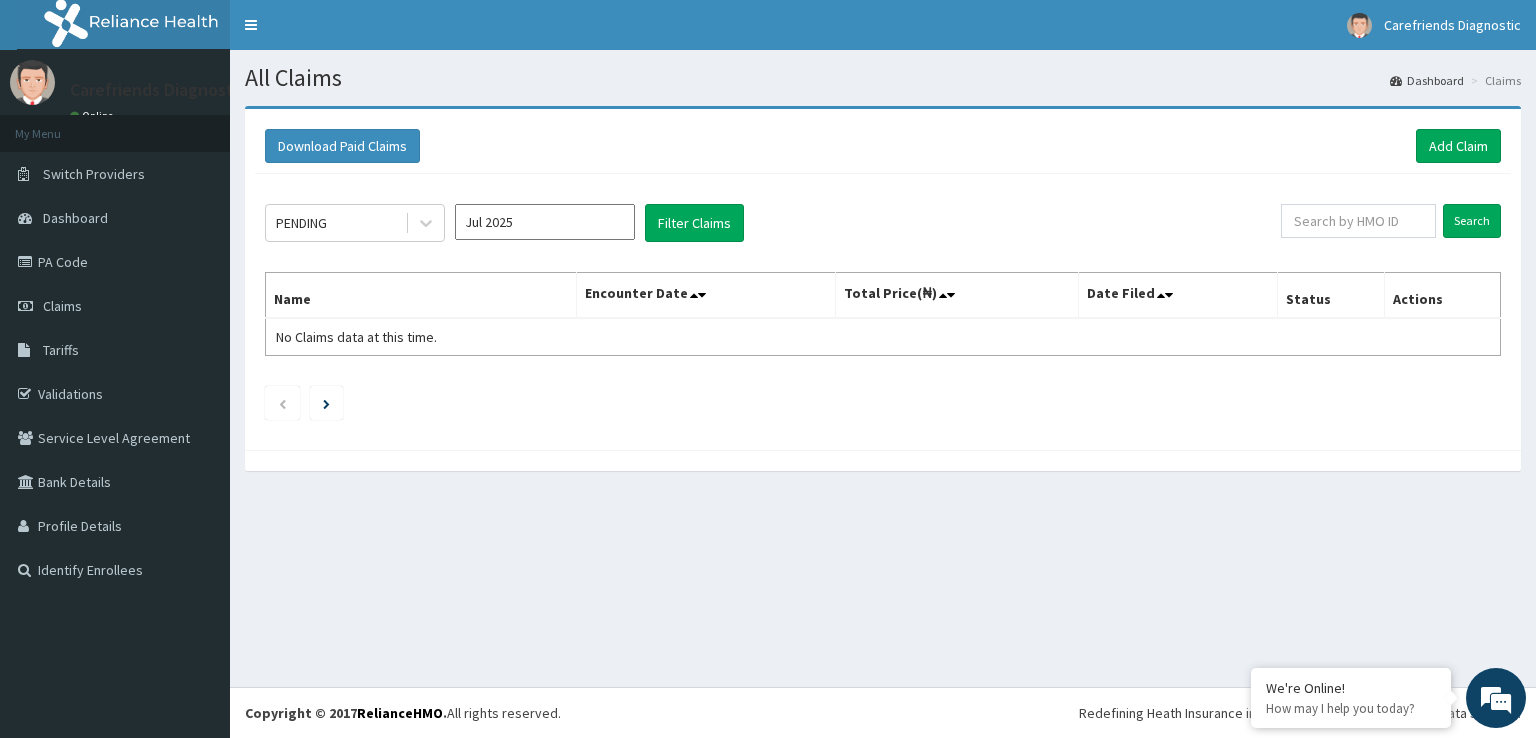 scroll, scrollTop: 0, scrollLeft: 0, axis: both 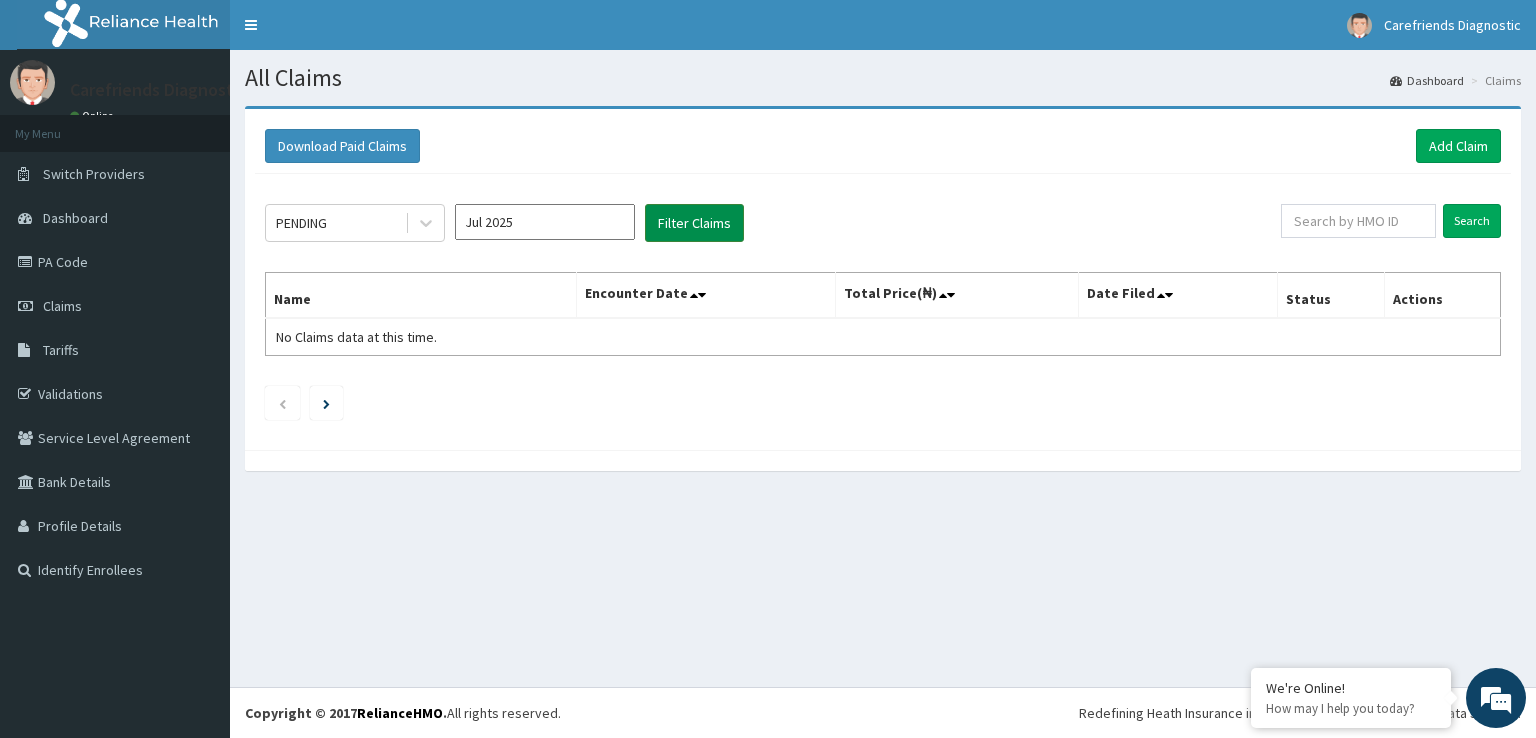 click on "Filter Claims" at bounding box center (694, 223) 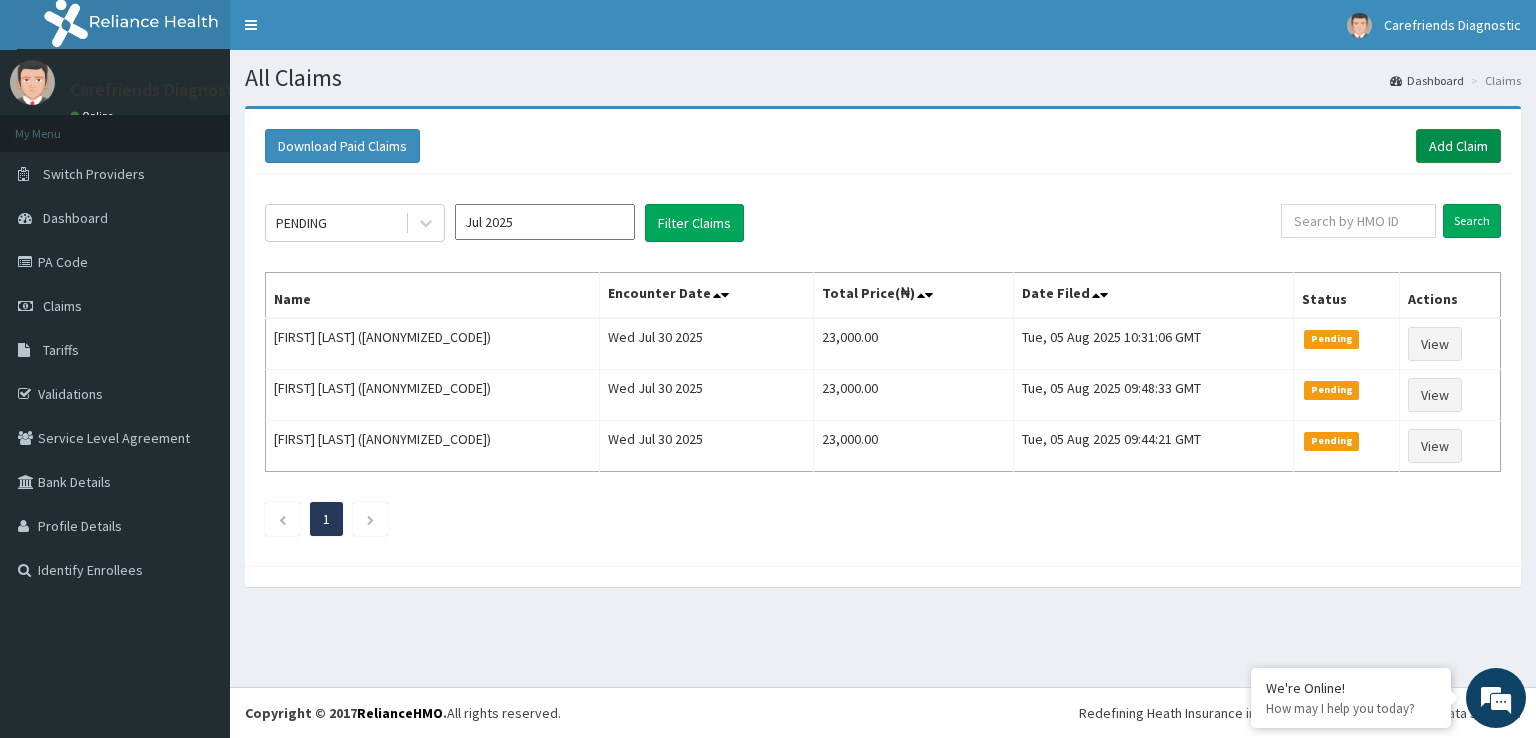 click on "Add Claim" at bounding box center (1458, 146) 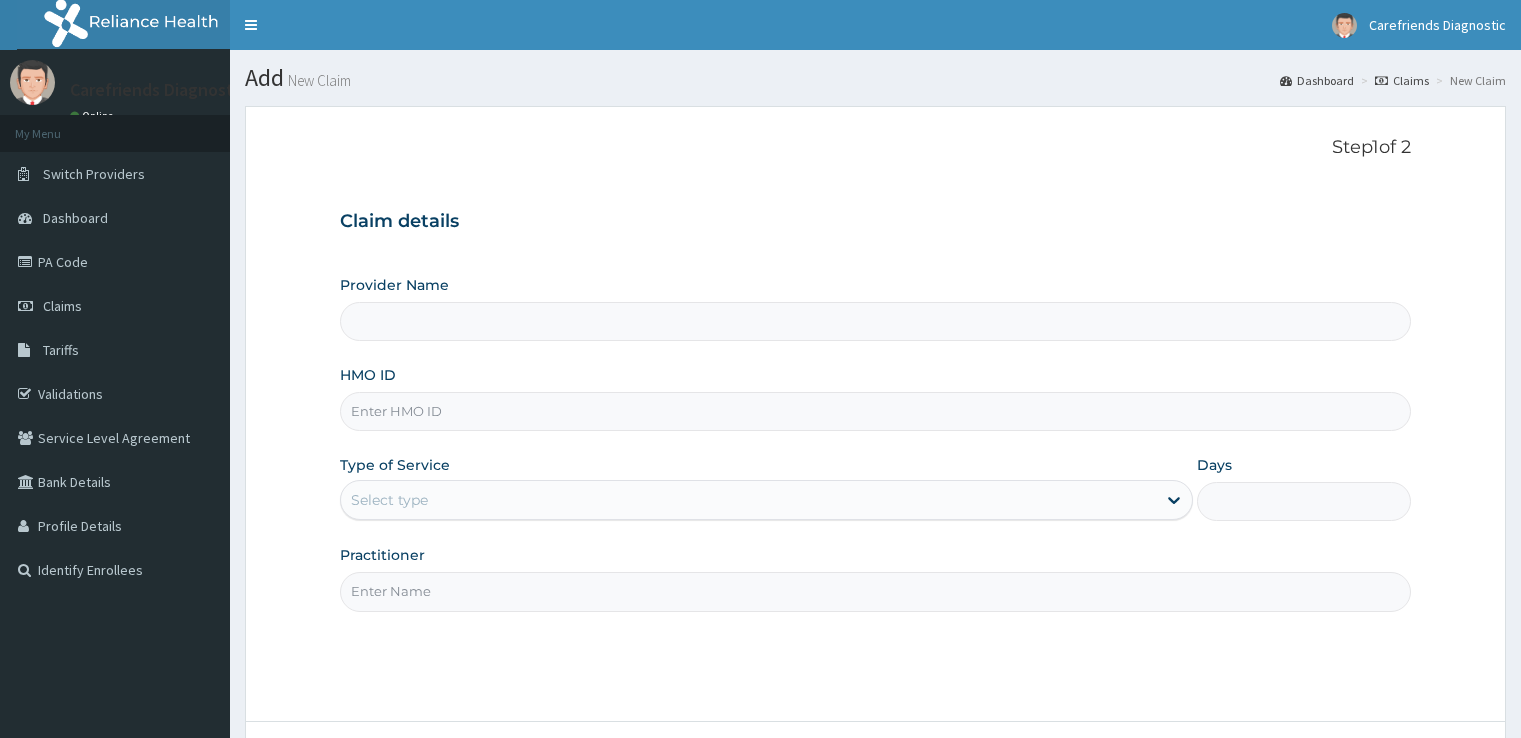 scroll, scrollTop: 0, scrollLeft: 0, axis: both 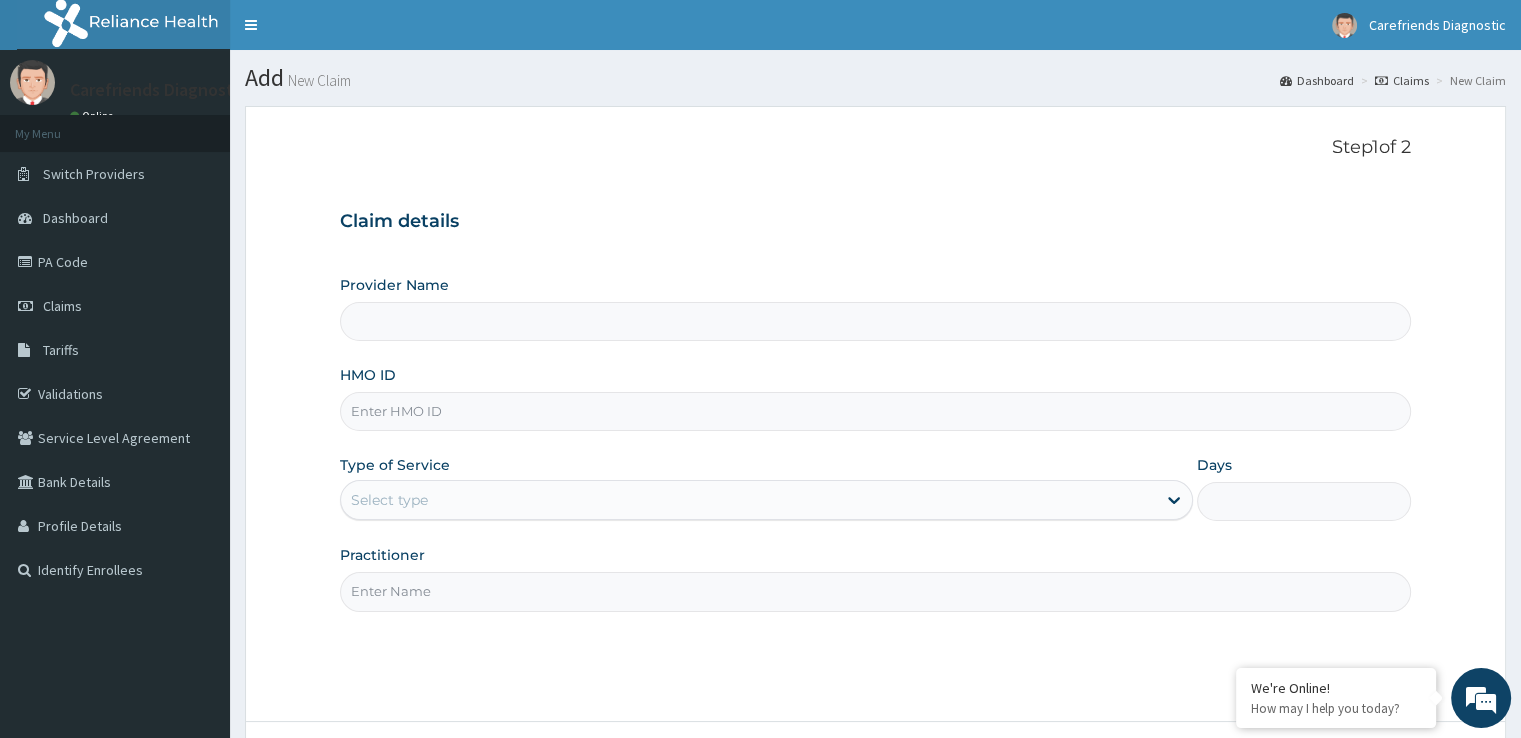 type on "Carefriends diagnostics" 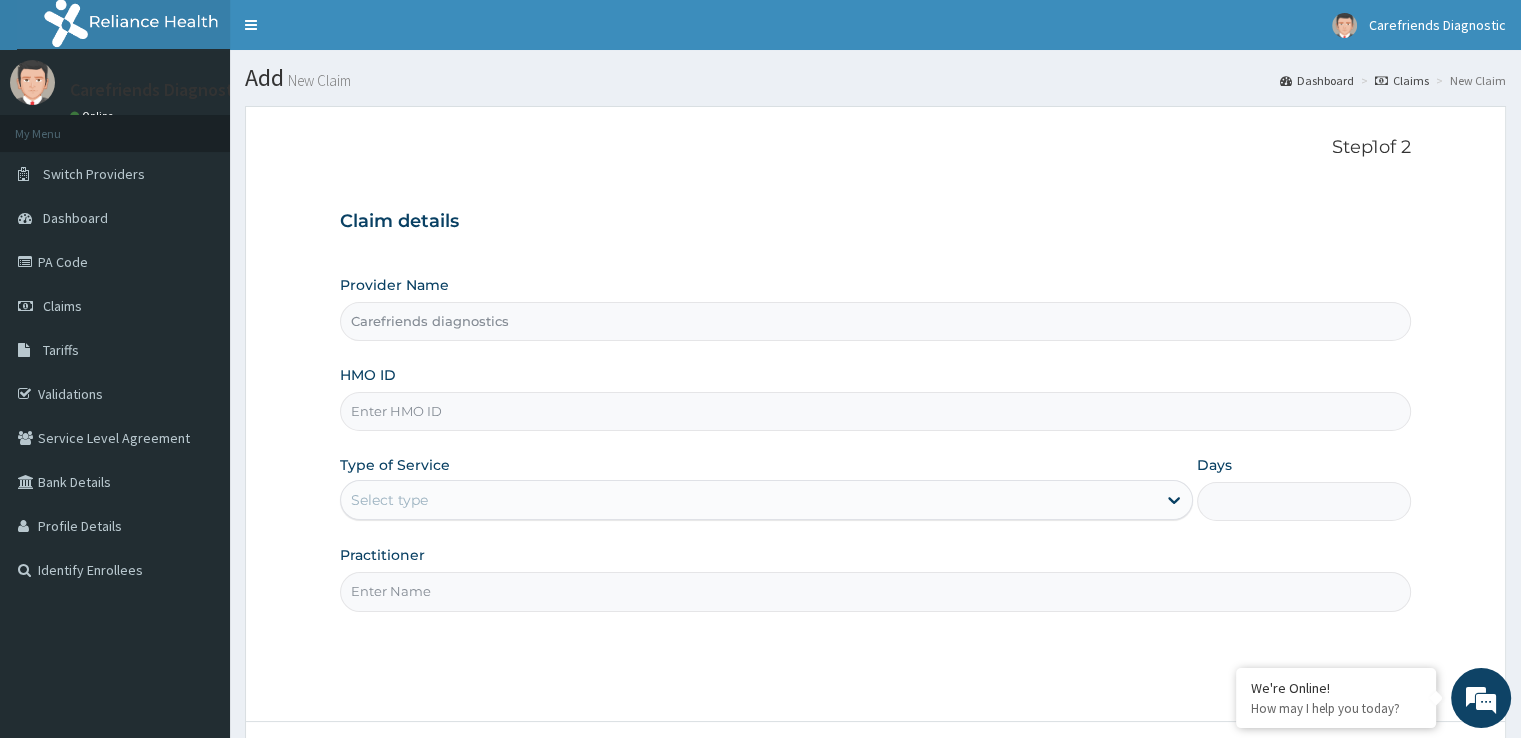 click on "HMO ID" at bounding box center (875, 411) 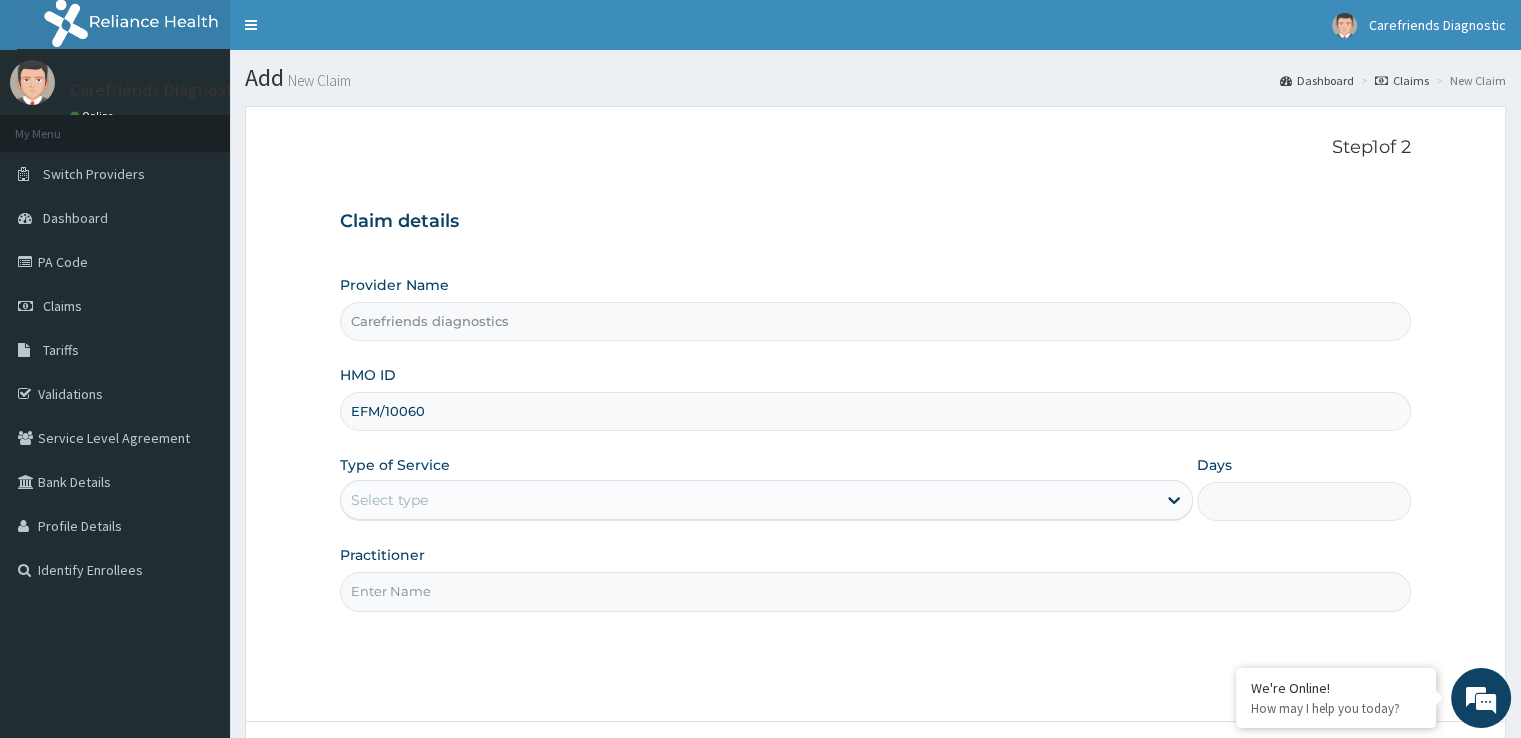 scroll, scrollTop: 0, scrollLeft: 0, axis: both 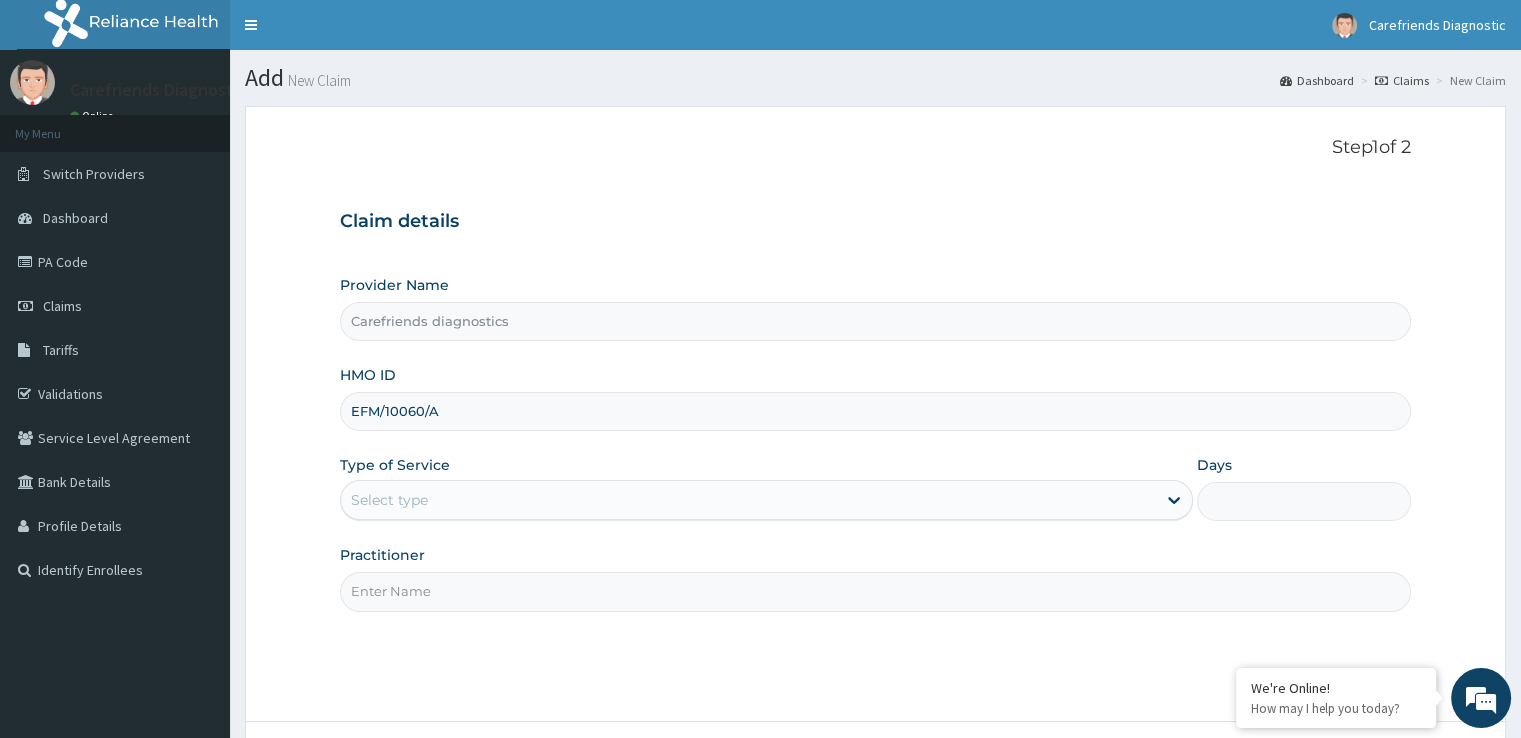 type on "EFM/10060/A" 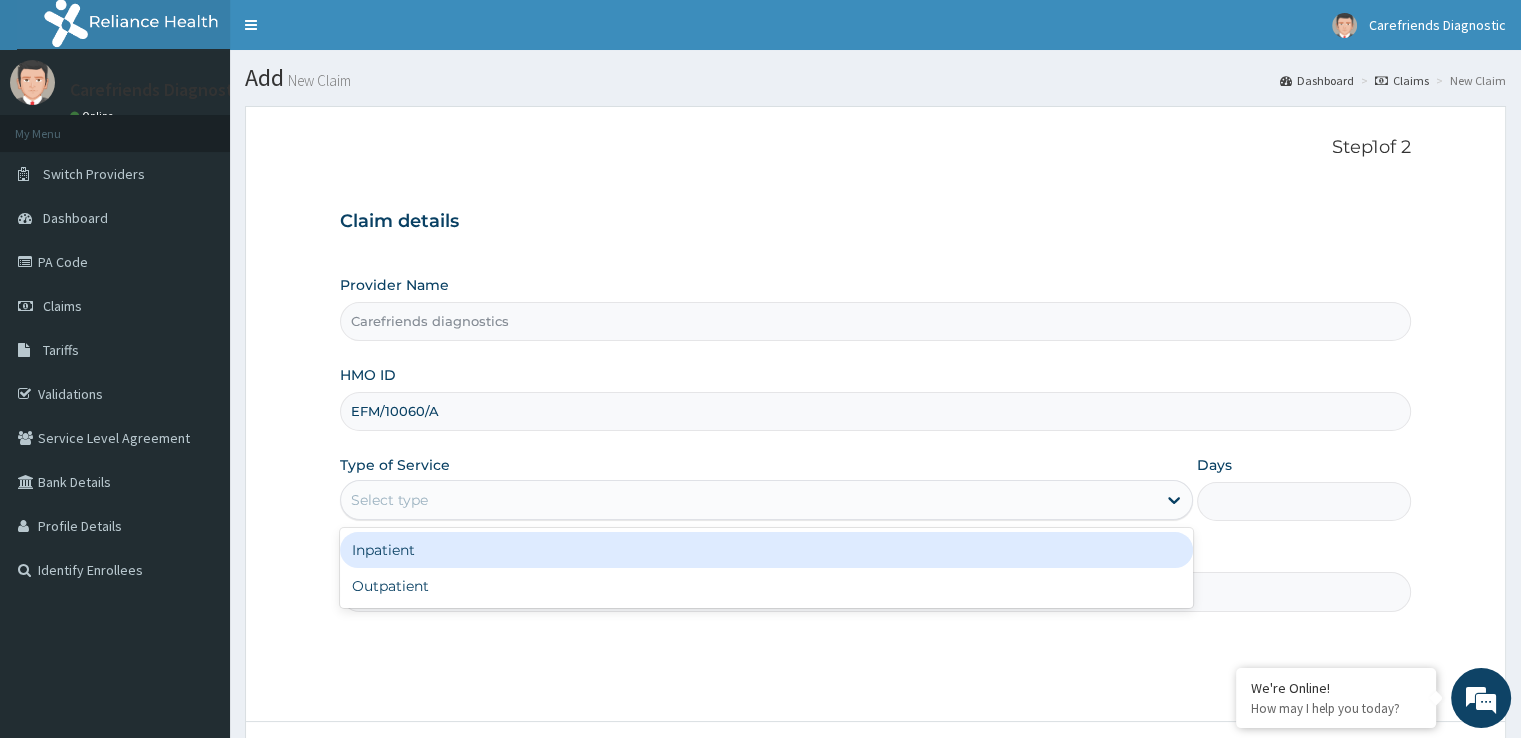 click on "Select type" at bounding box center (389, 500) 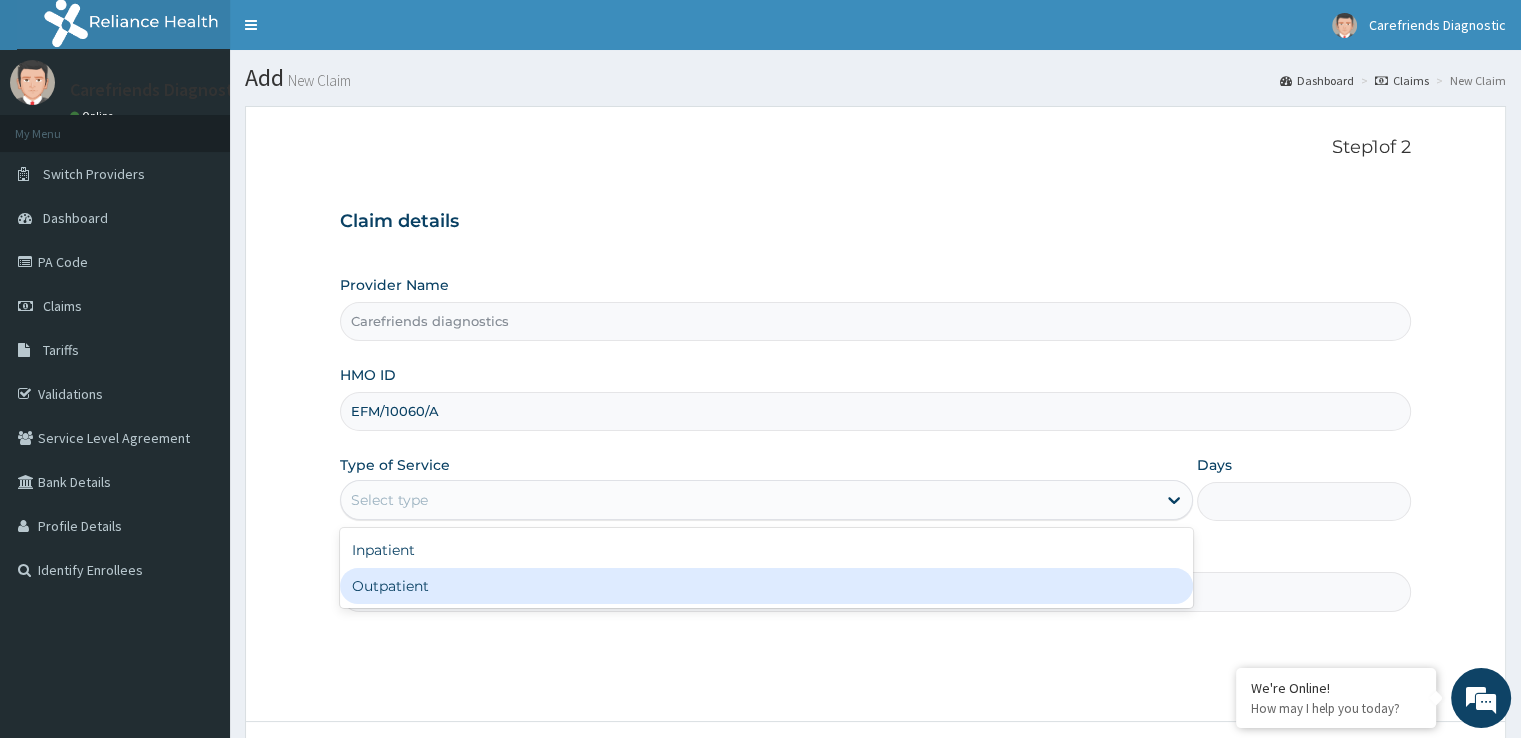 click on "Outpatient" at bounding box center [766, 586] 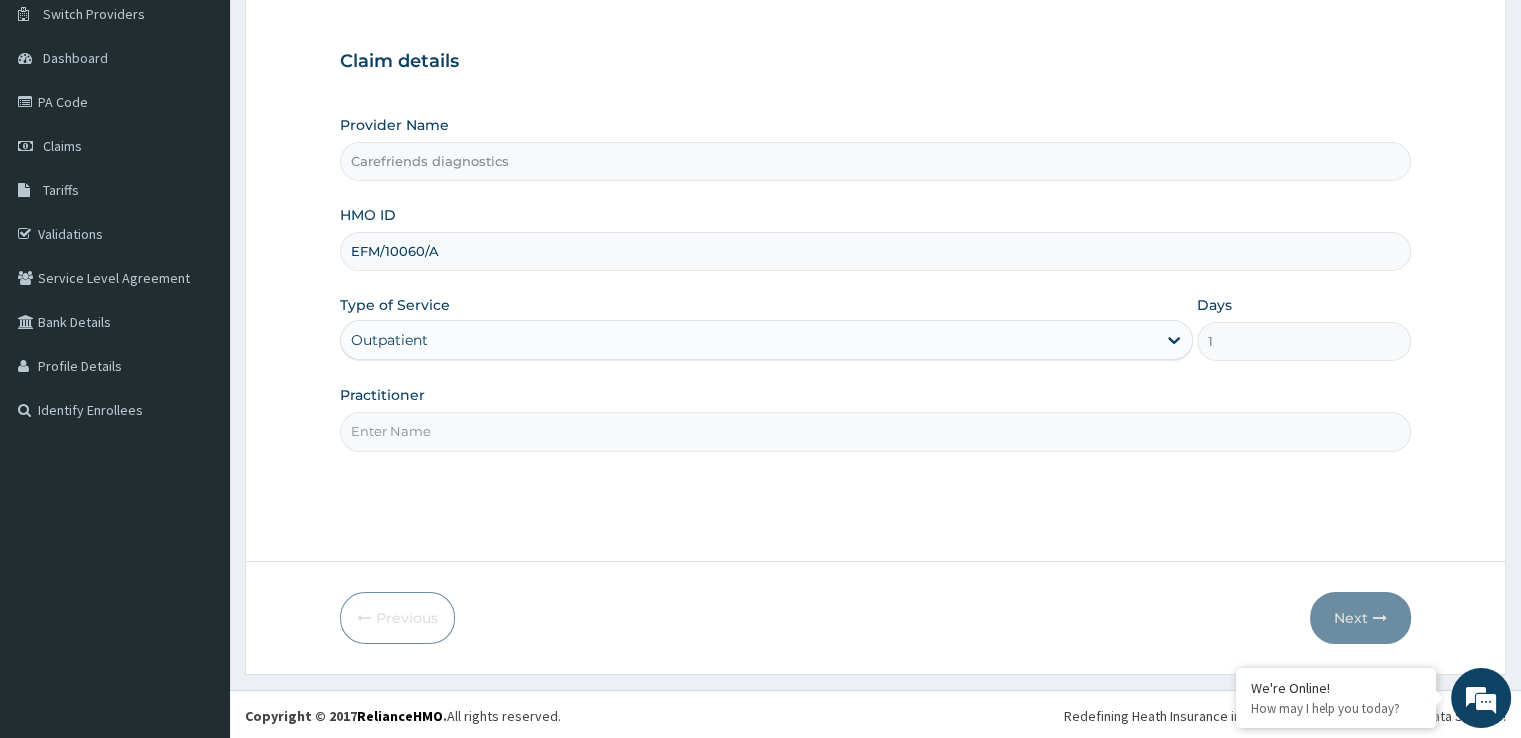scroll, scrollTop: 162, scrollLeft: 0, axis: vertical 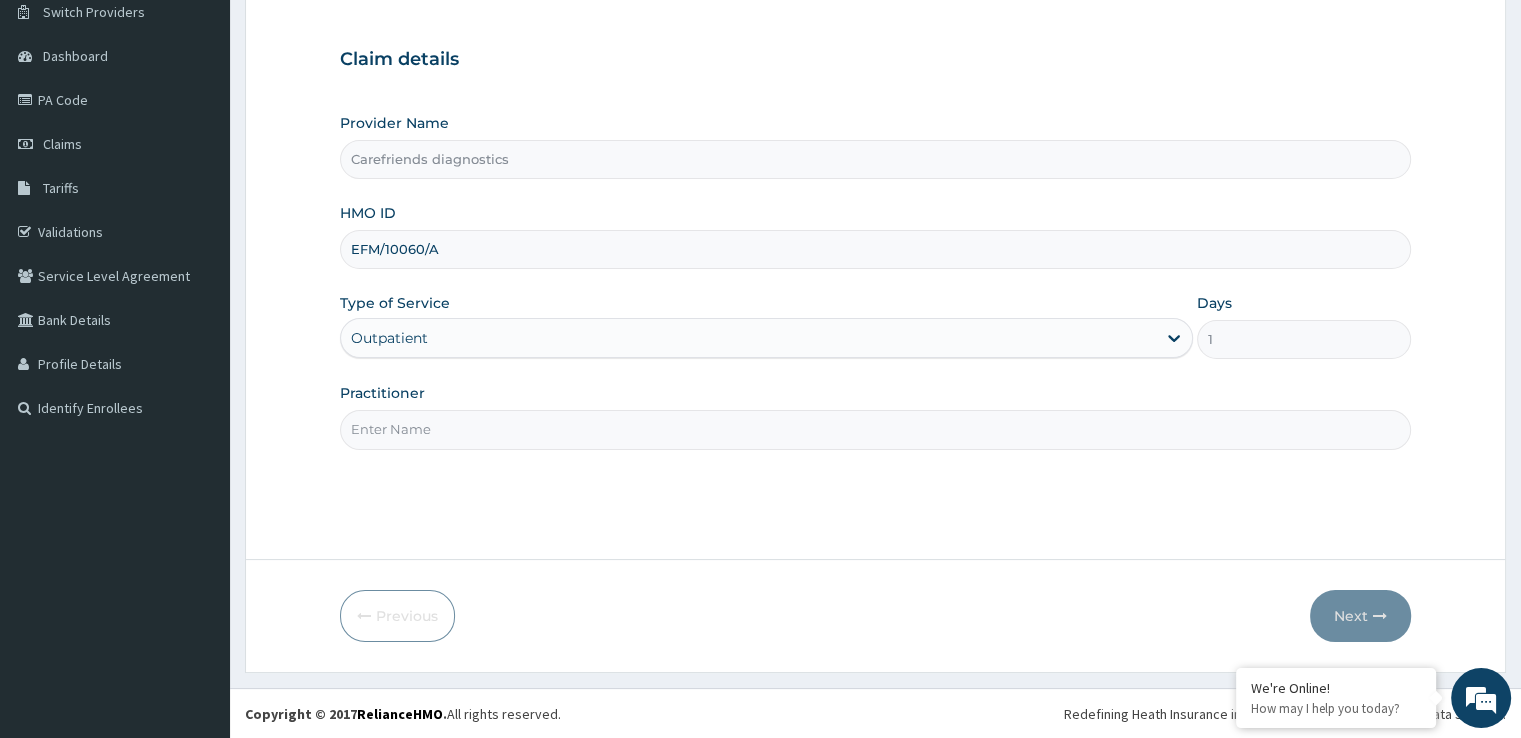 click on "Practitioner" at bounding box center (875, 429) 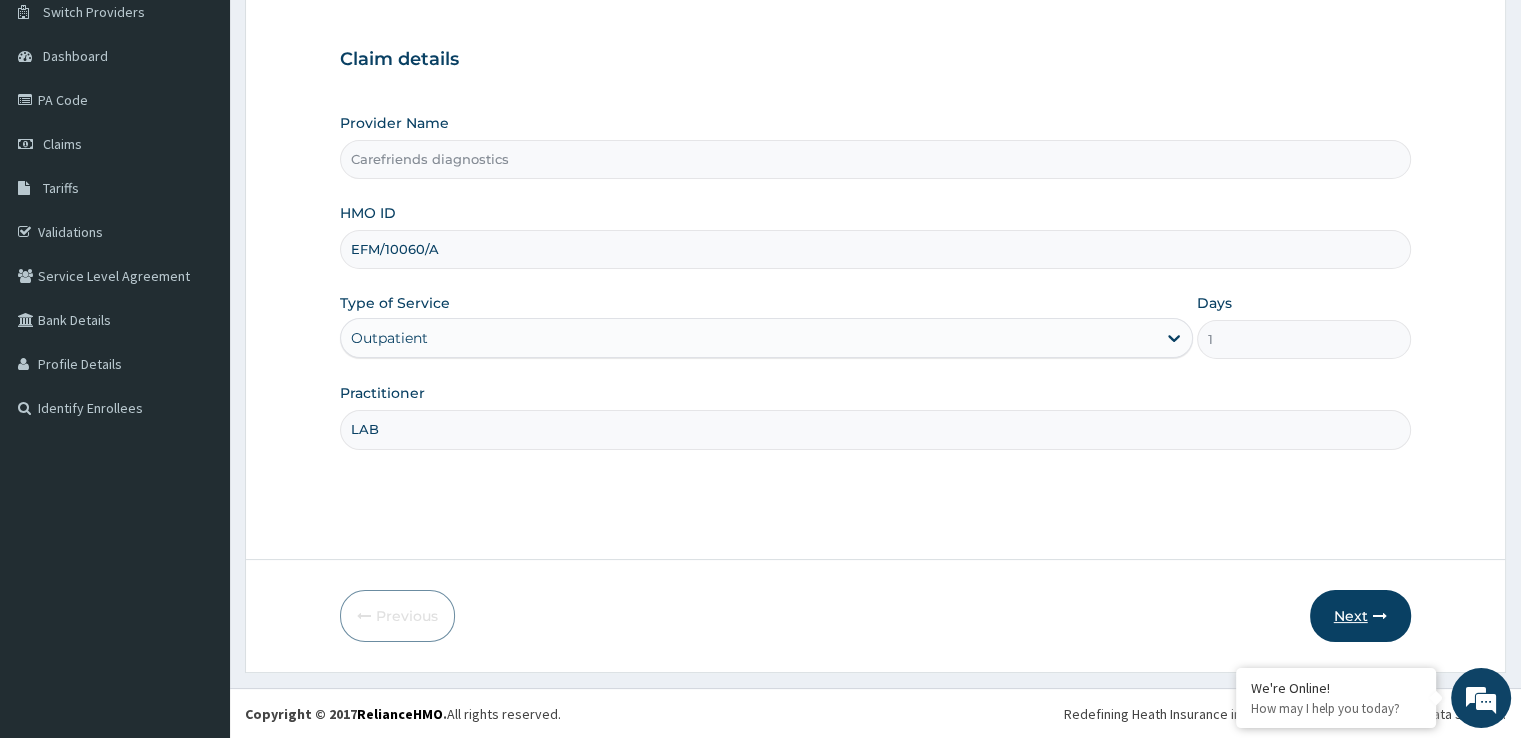 type on "LAB" 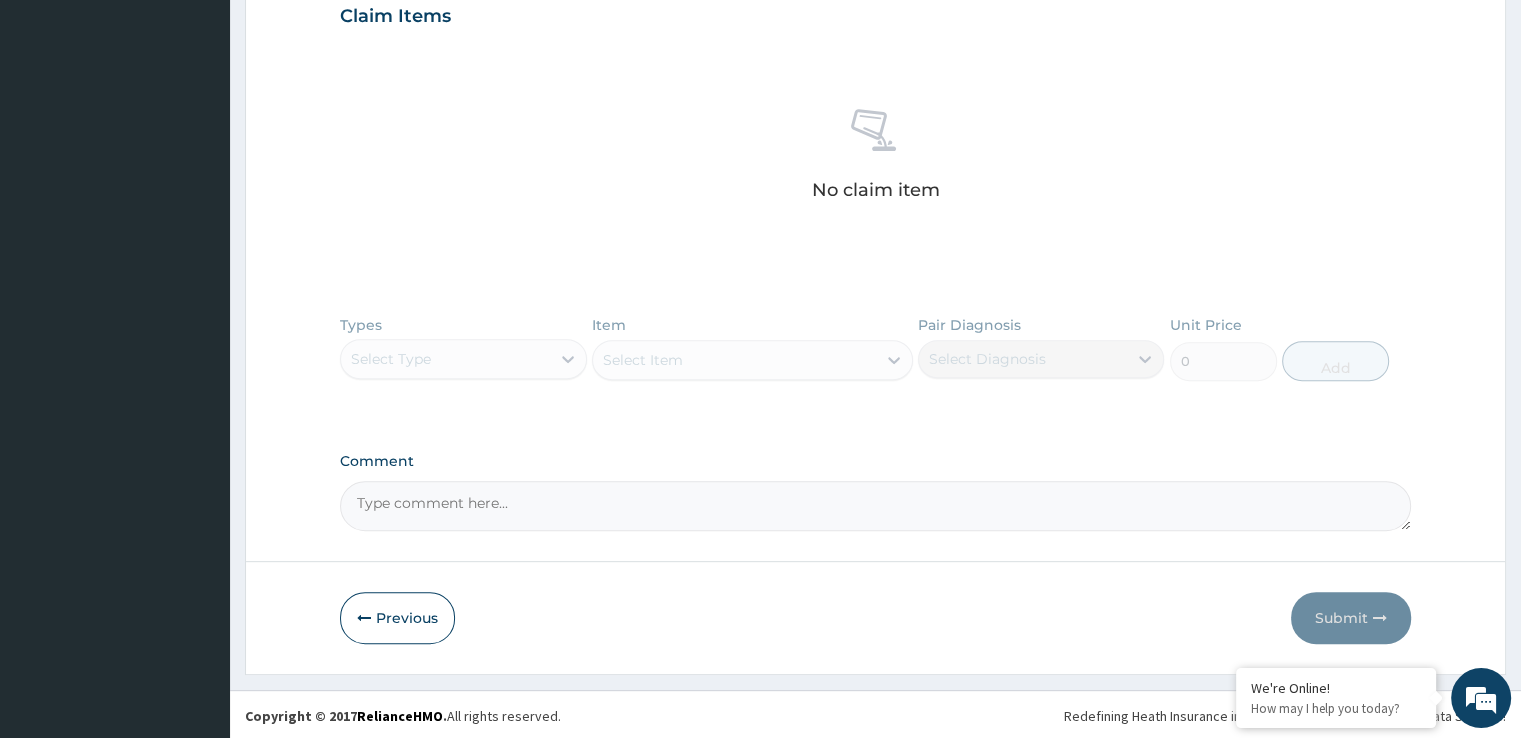 scroll, scrollTop: 696, scrollLeft: 0, axis: vertical 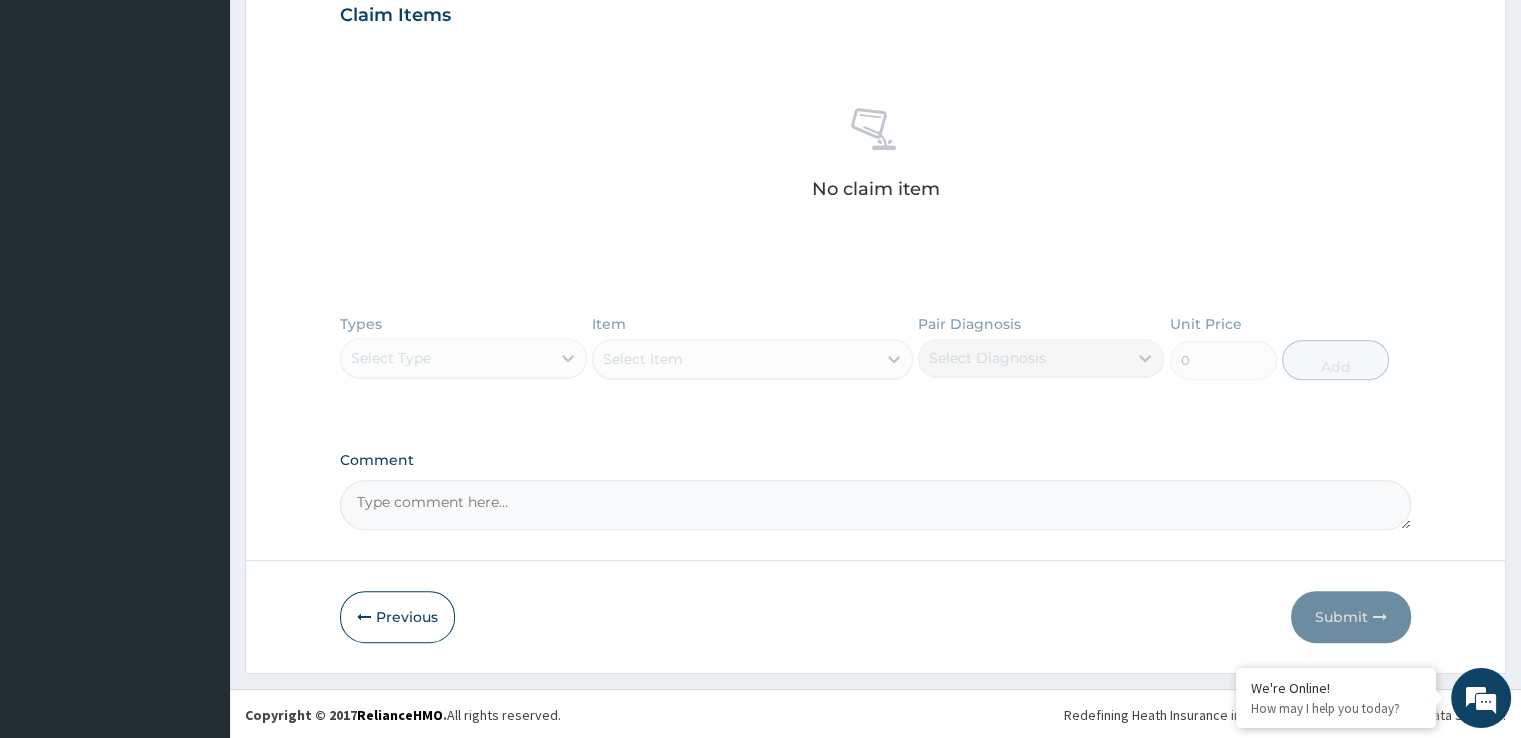 drag, startPoint x: 548, startPoint y: 341, endPoint x: 544, endPoint y: 351, distance: 10.770329 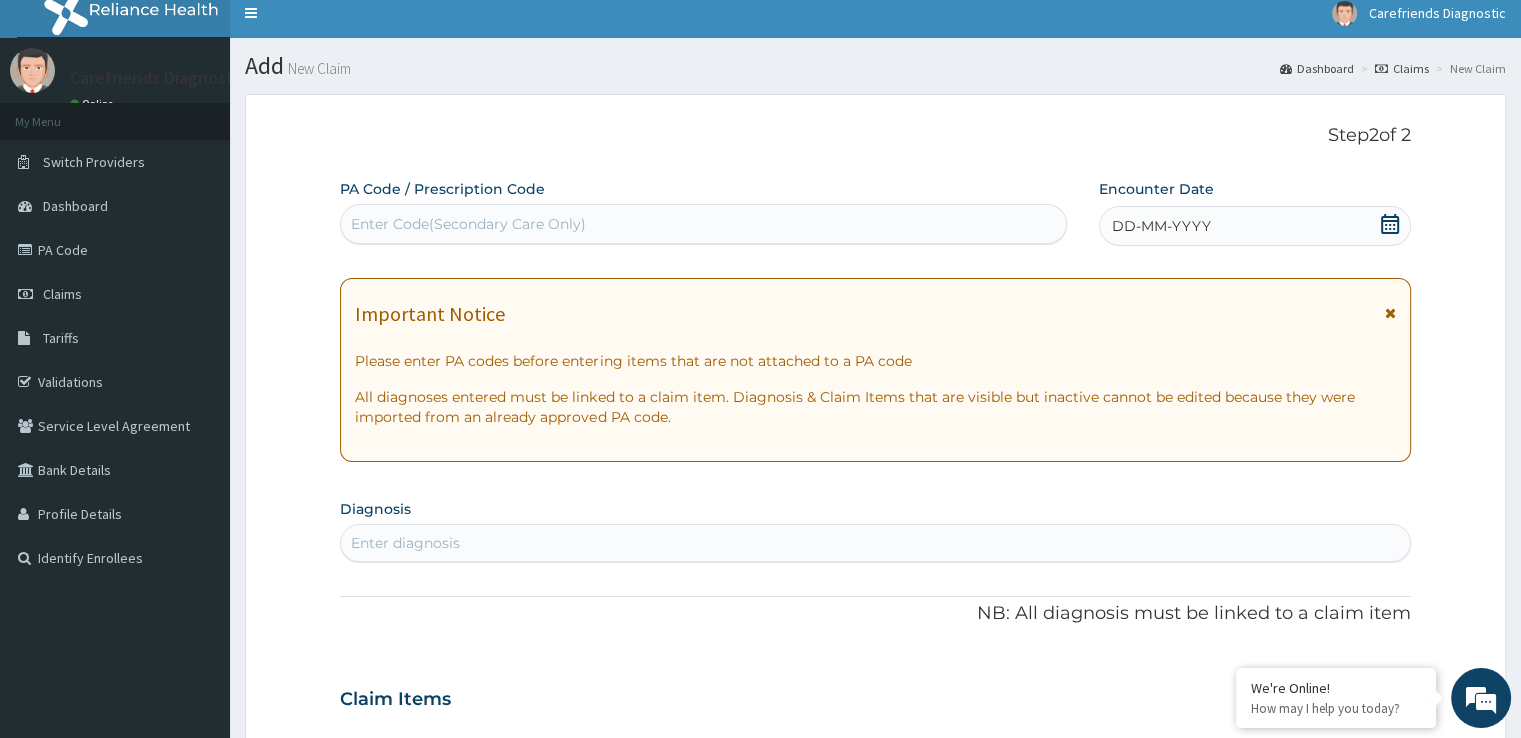scroll, scrollTop: 0, scrollLeft: 0, axis: both 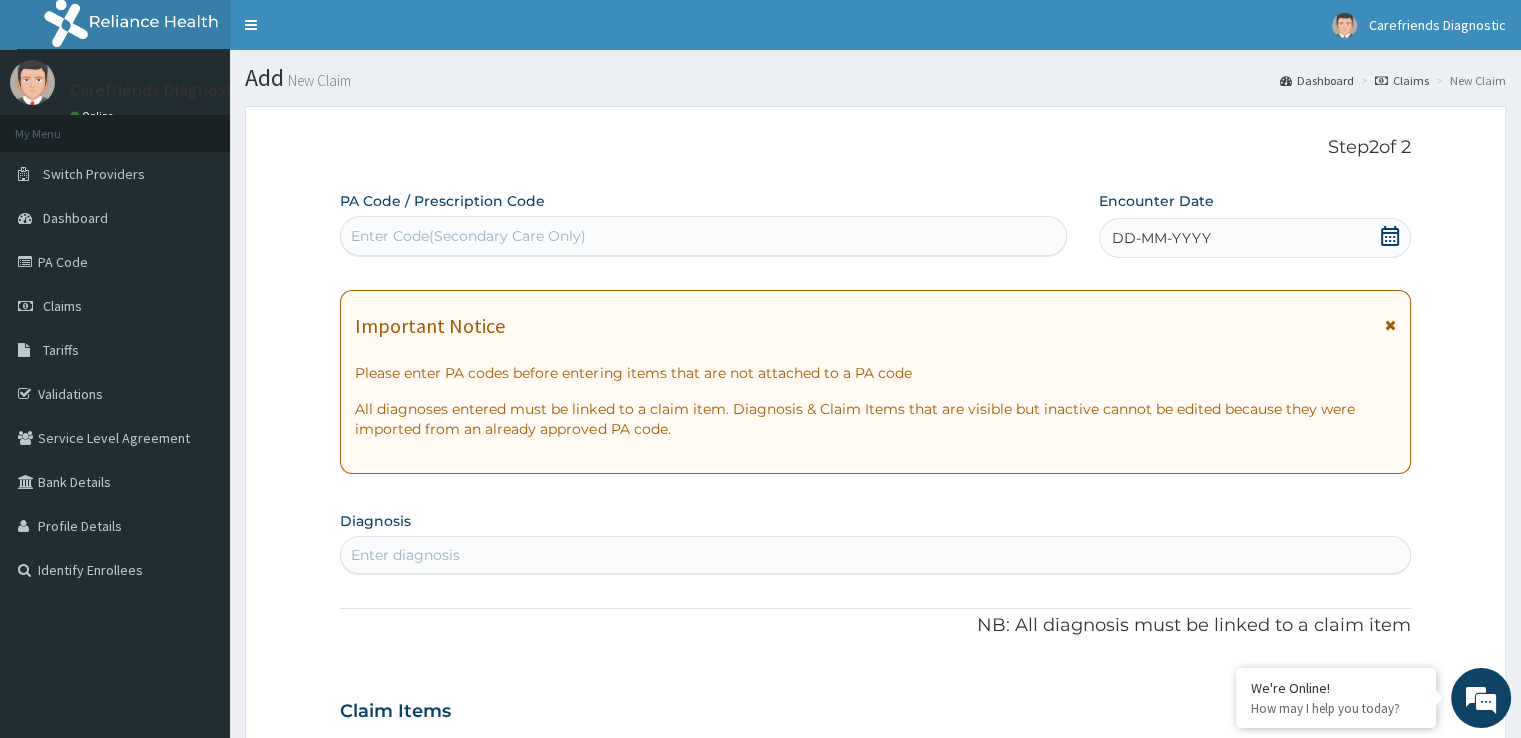 click on "DD-MM-YYYY" at bounding box center [1161, 238] 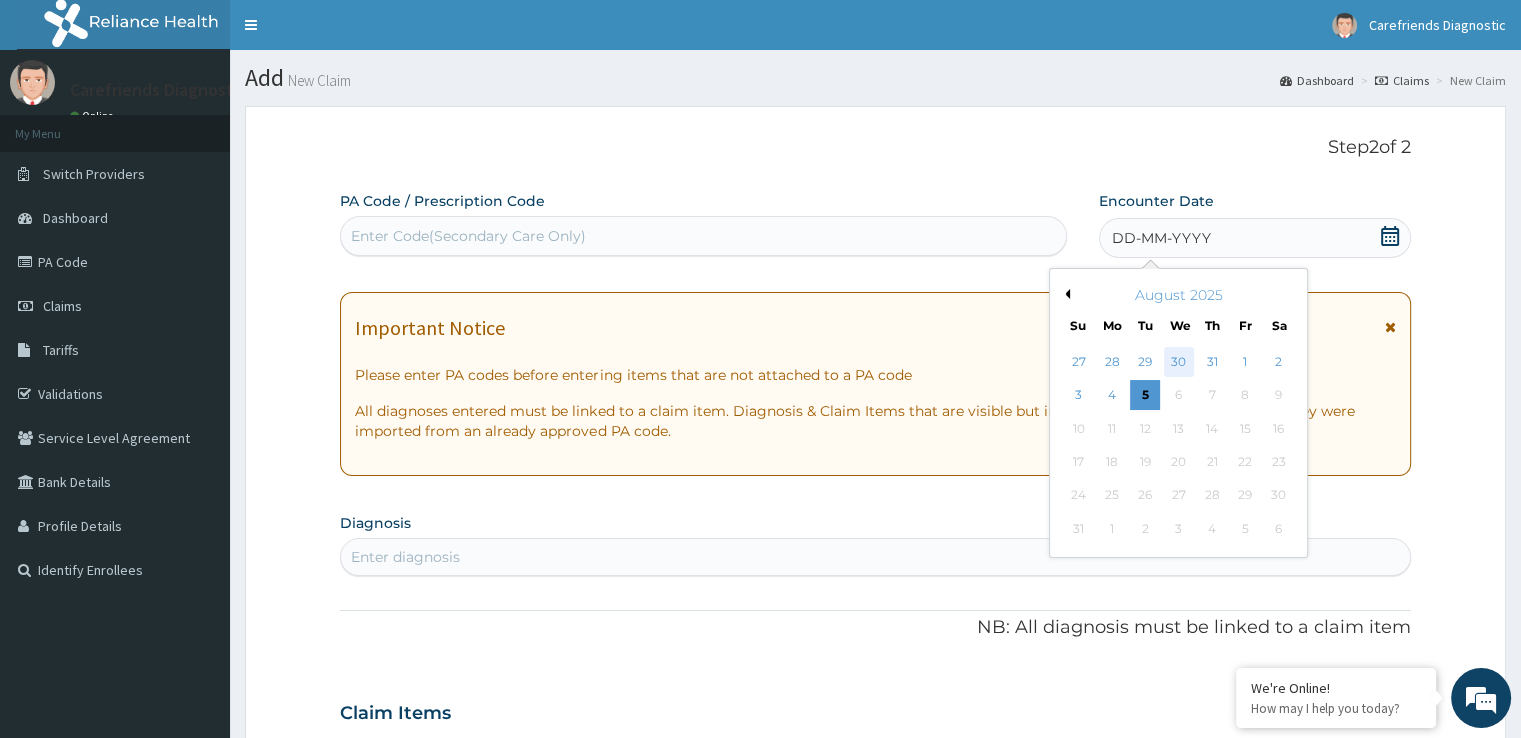 click on "30" at bounding box center [1179, 362] 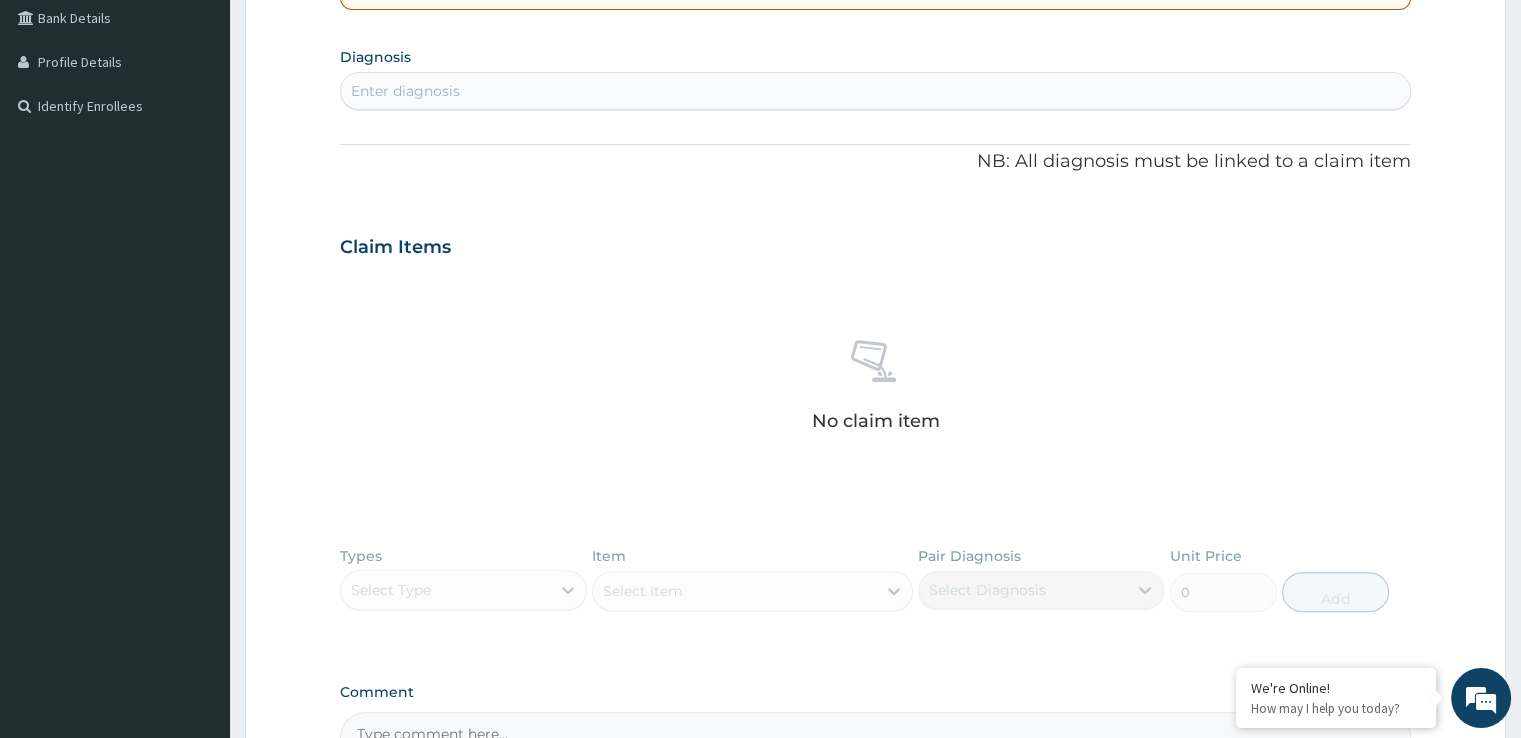 scroll, scrollTop: 500, scrollLeft: 0, axis: vertical 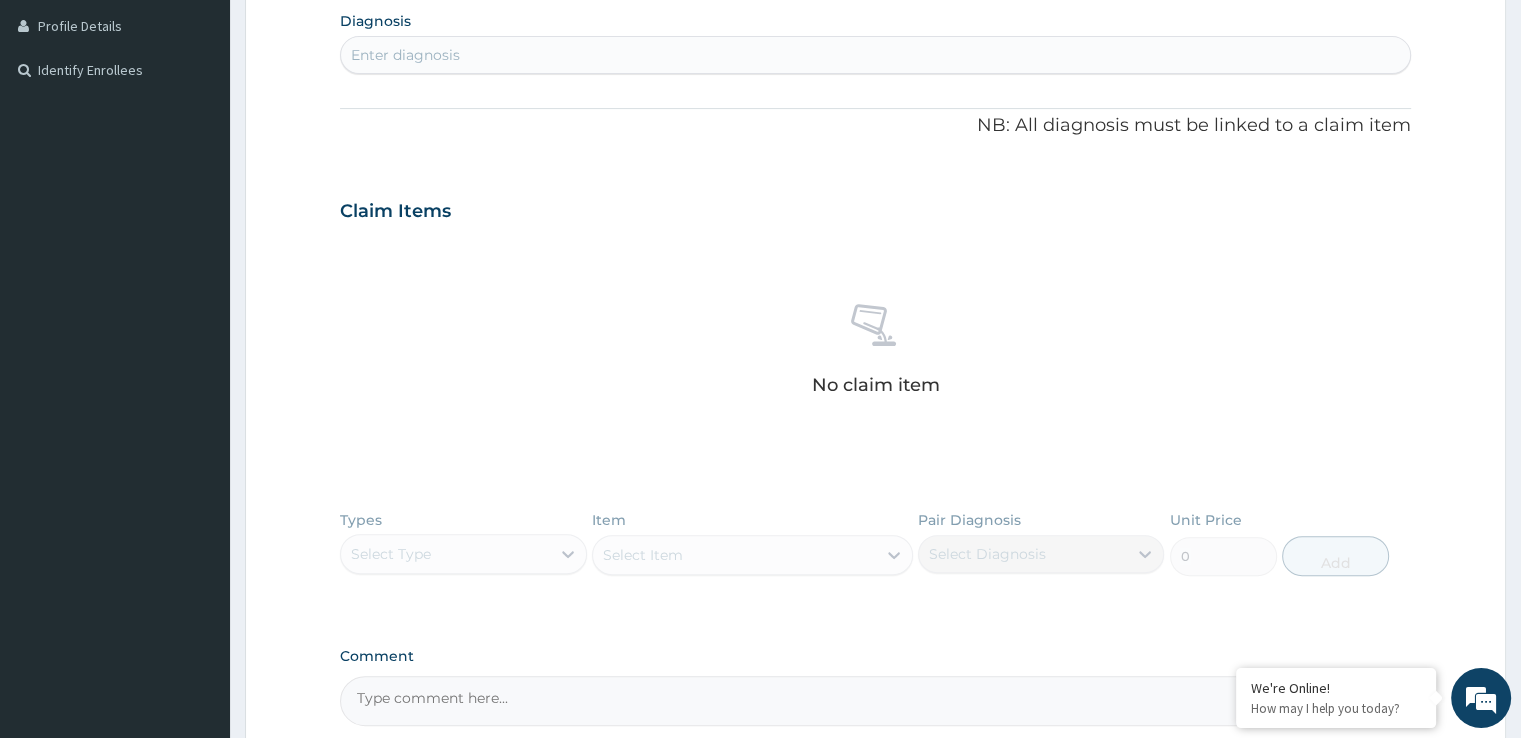 click on "Enter diagnosis" at bounding box center [405, 55] 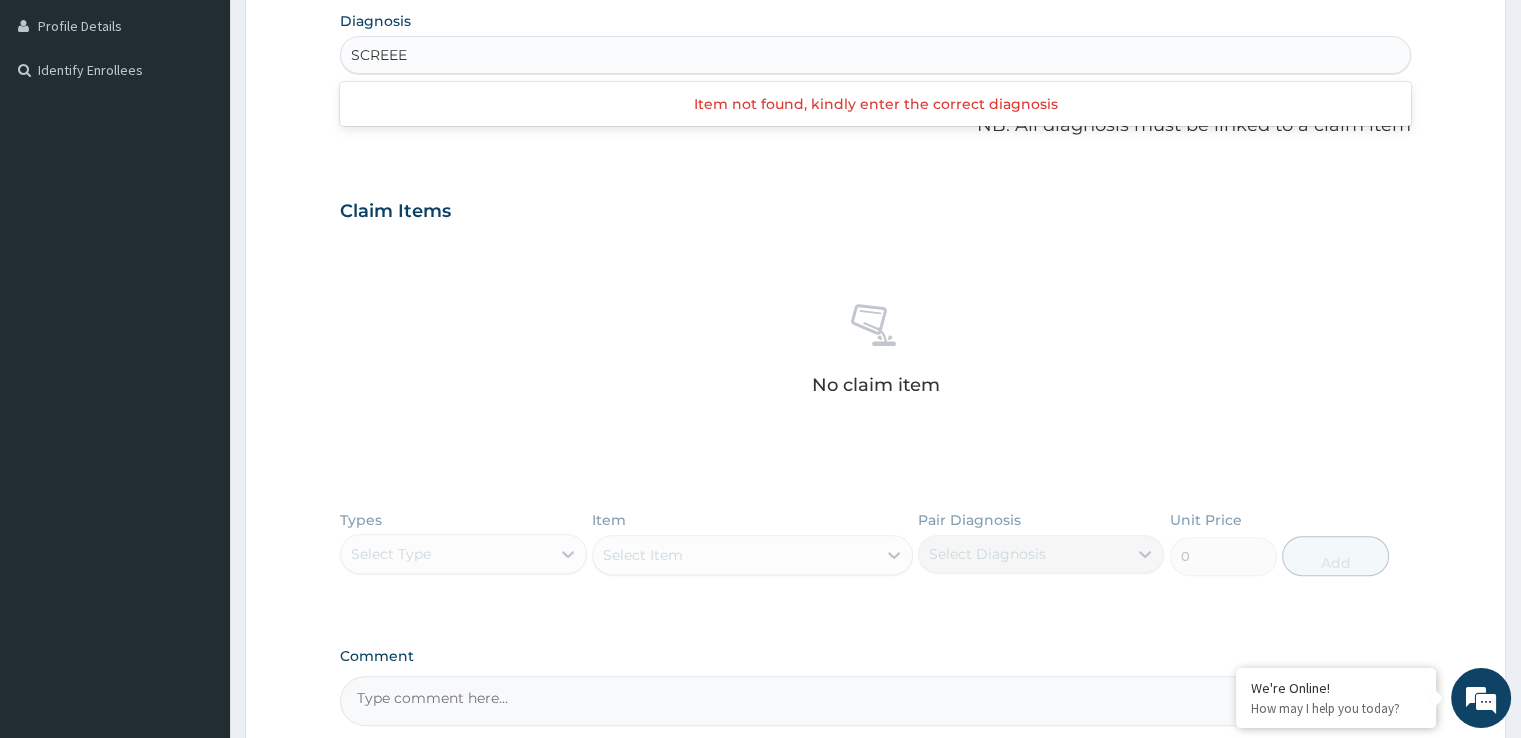 type on "SCREE" 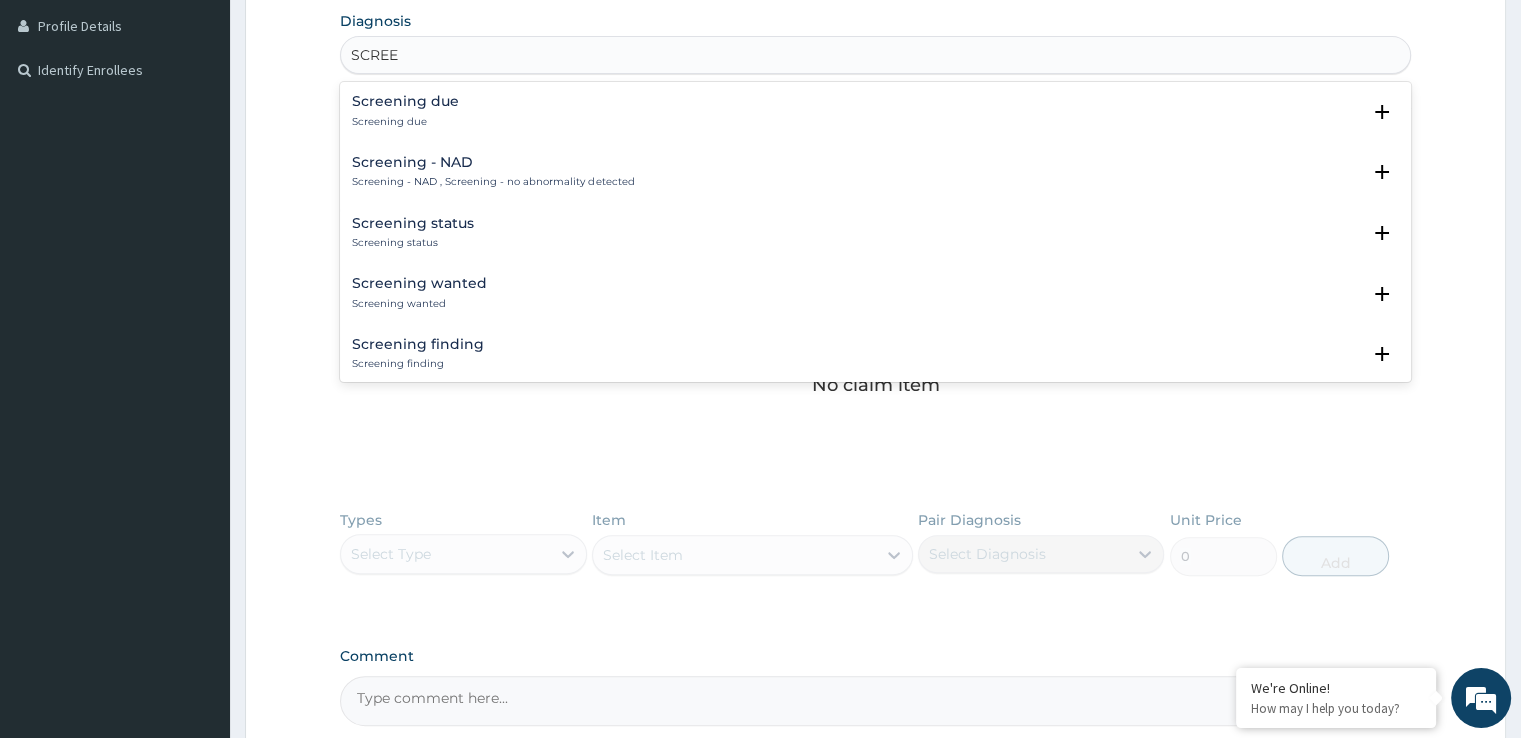 click on "Screening due" at bounding box center [405, 122] 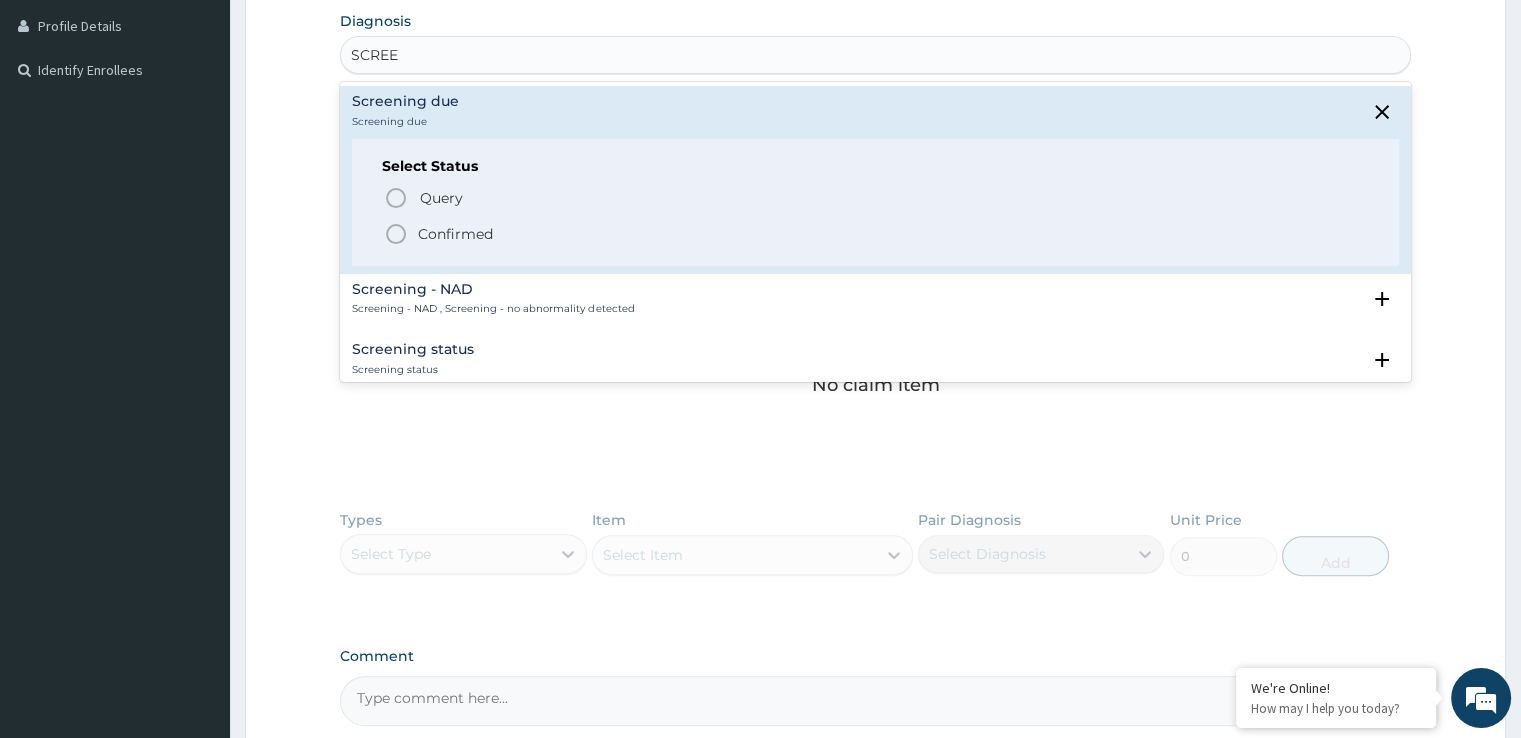 click 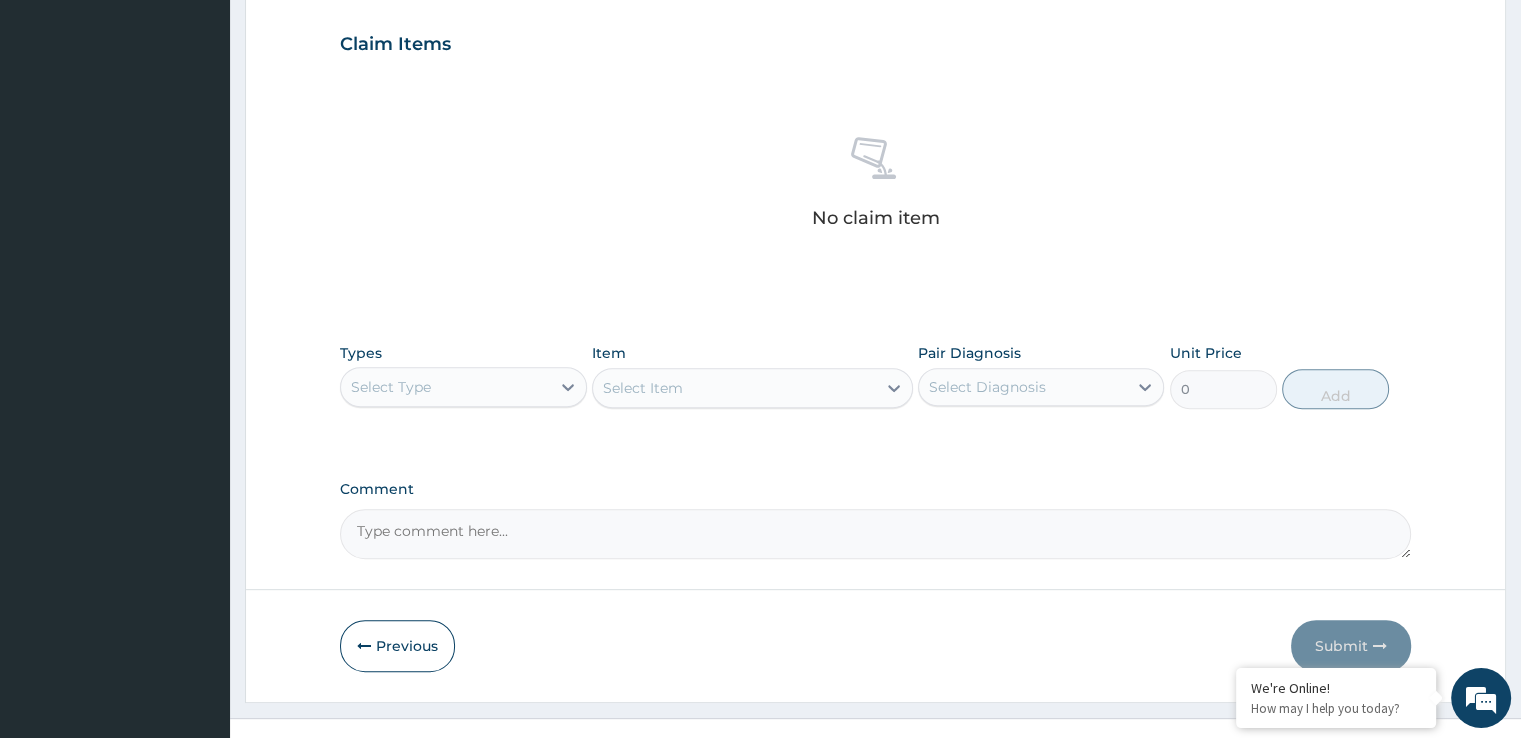 scroll, scrollTop: 700, scrollLeft: 0, axis: vertical 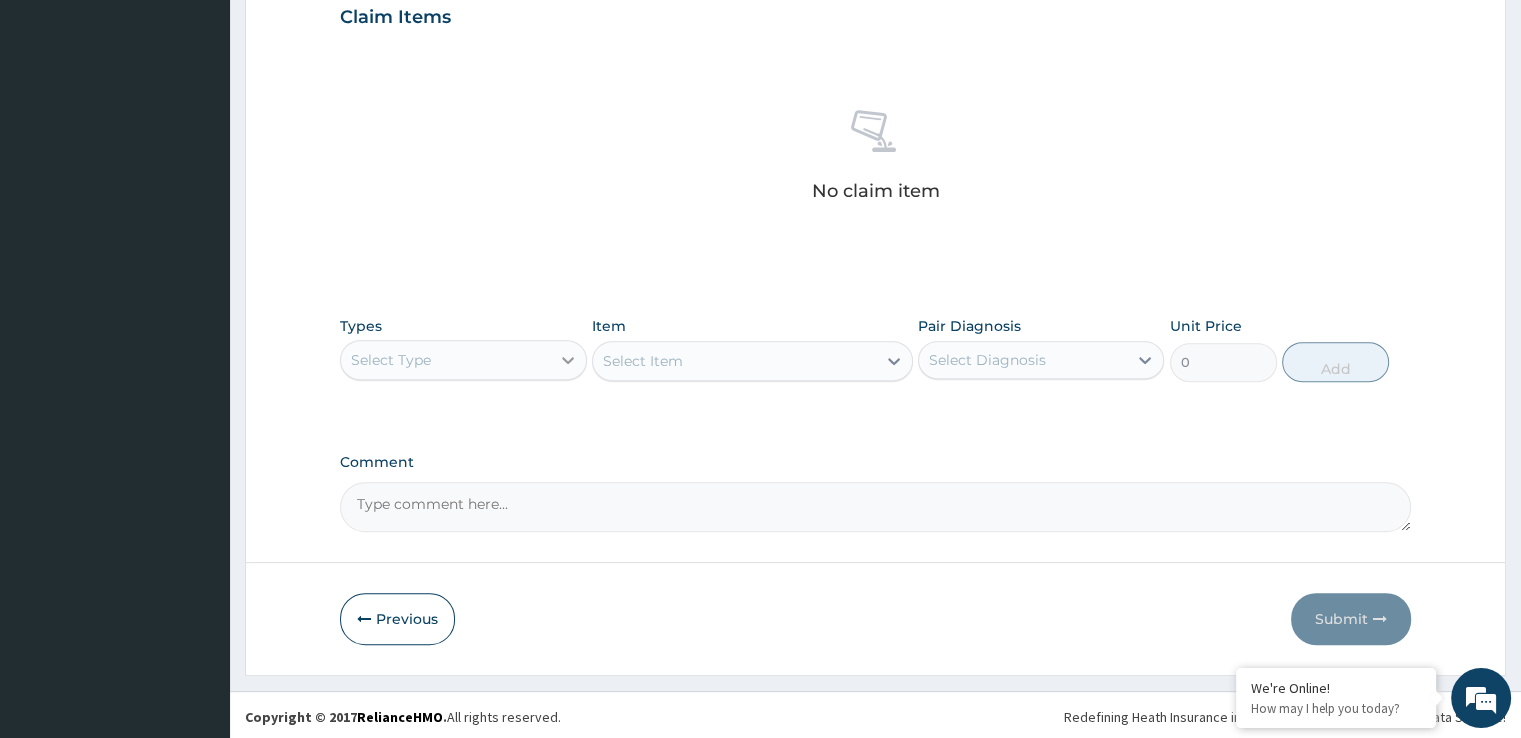 click 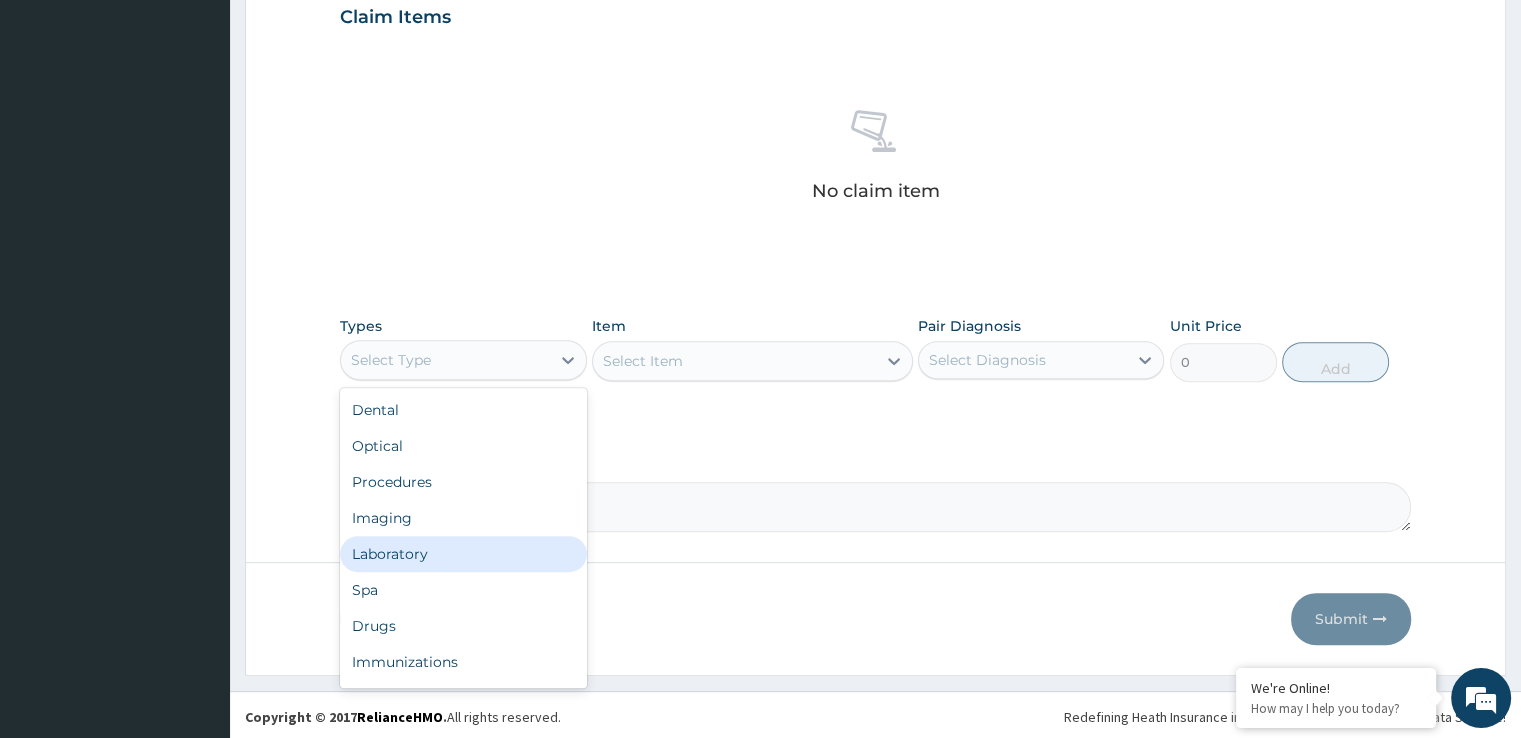 click on "Laboratory" at bounding box center (463, 554) 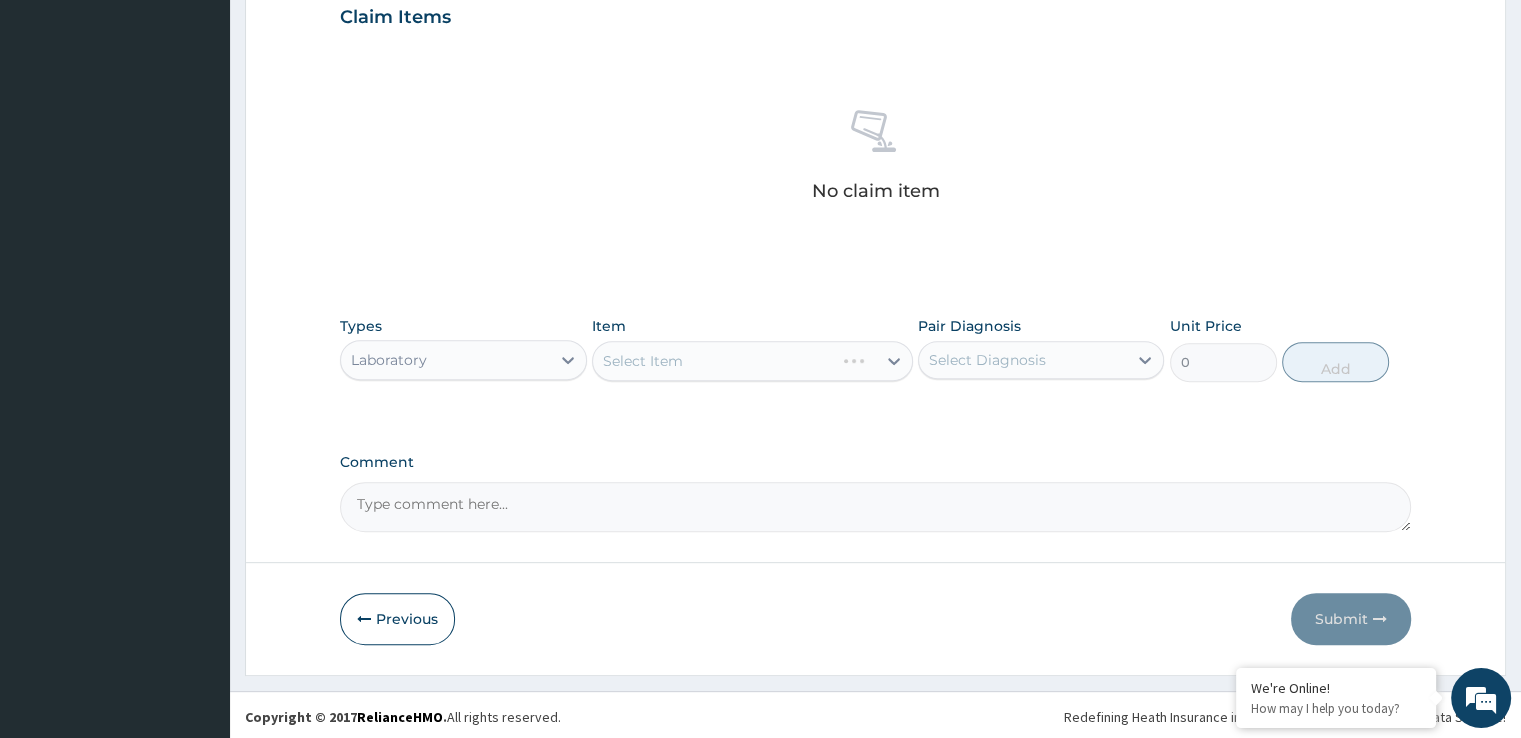 click on "Select Item" at bounding box center [752, 361] 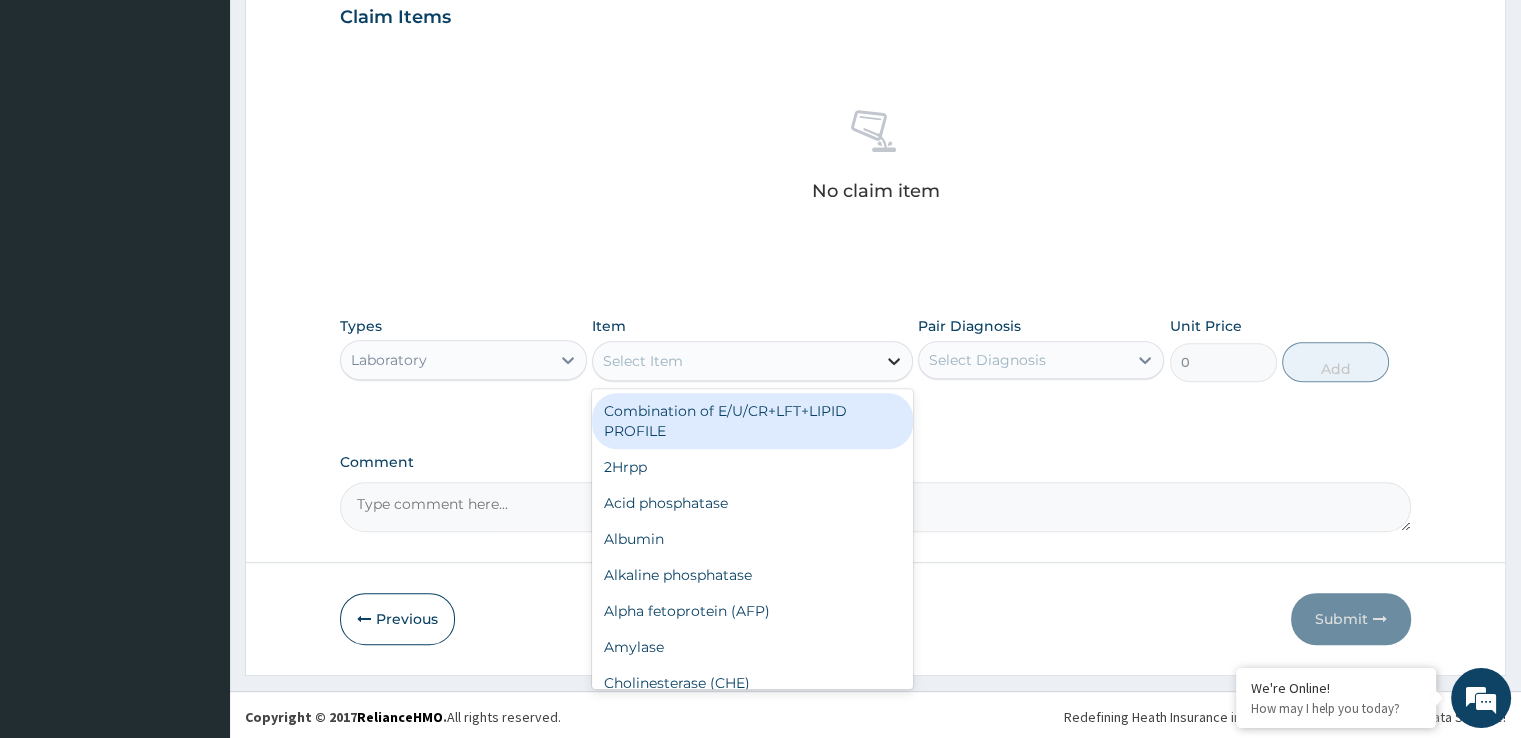 click 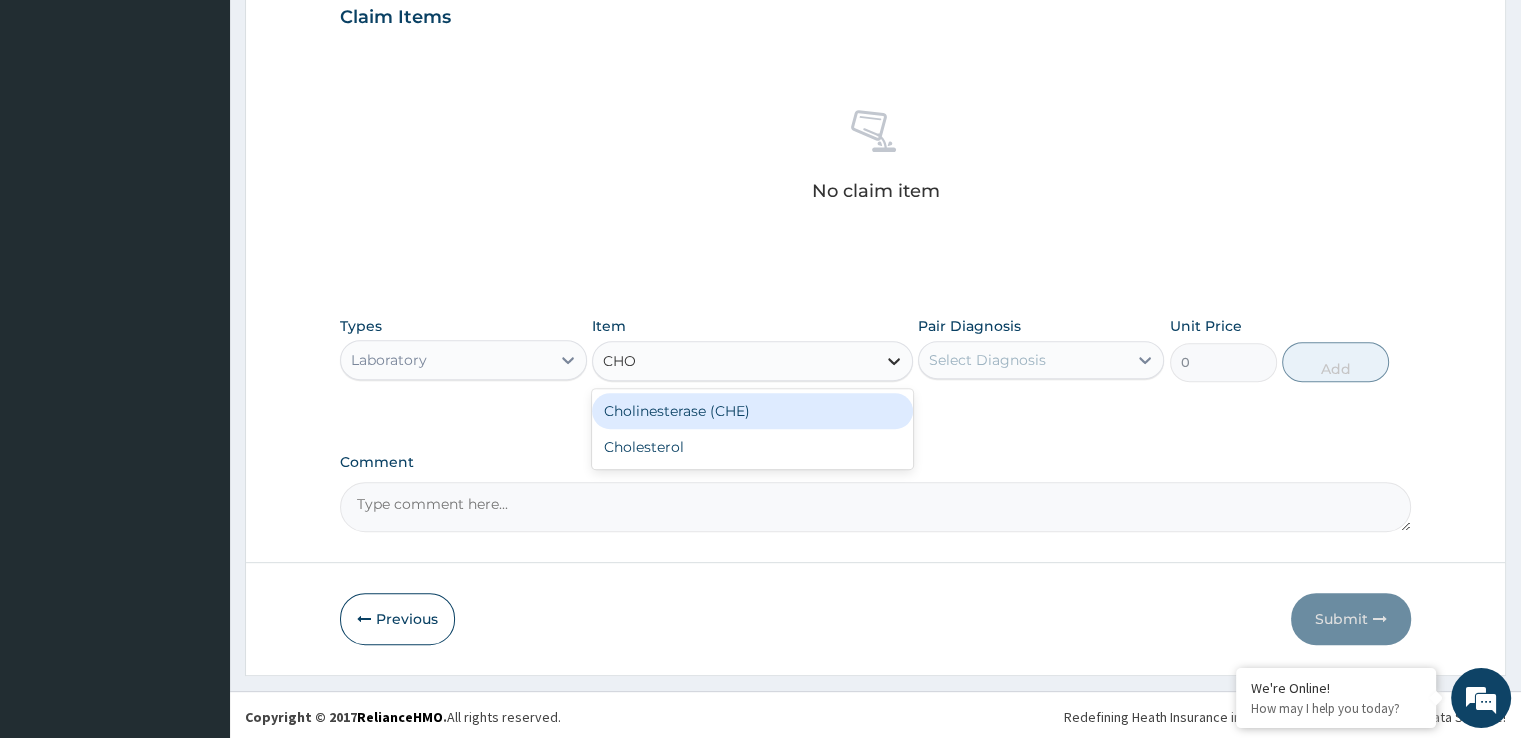 type on "CHOL" 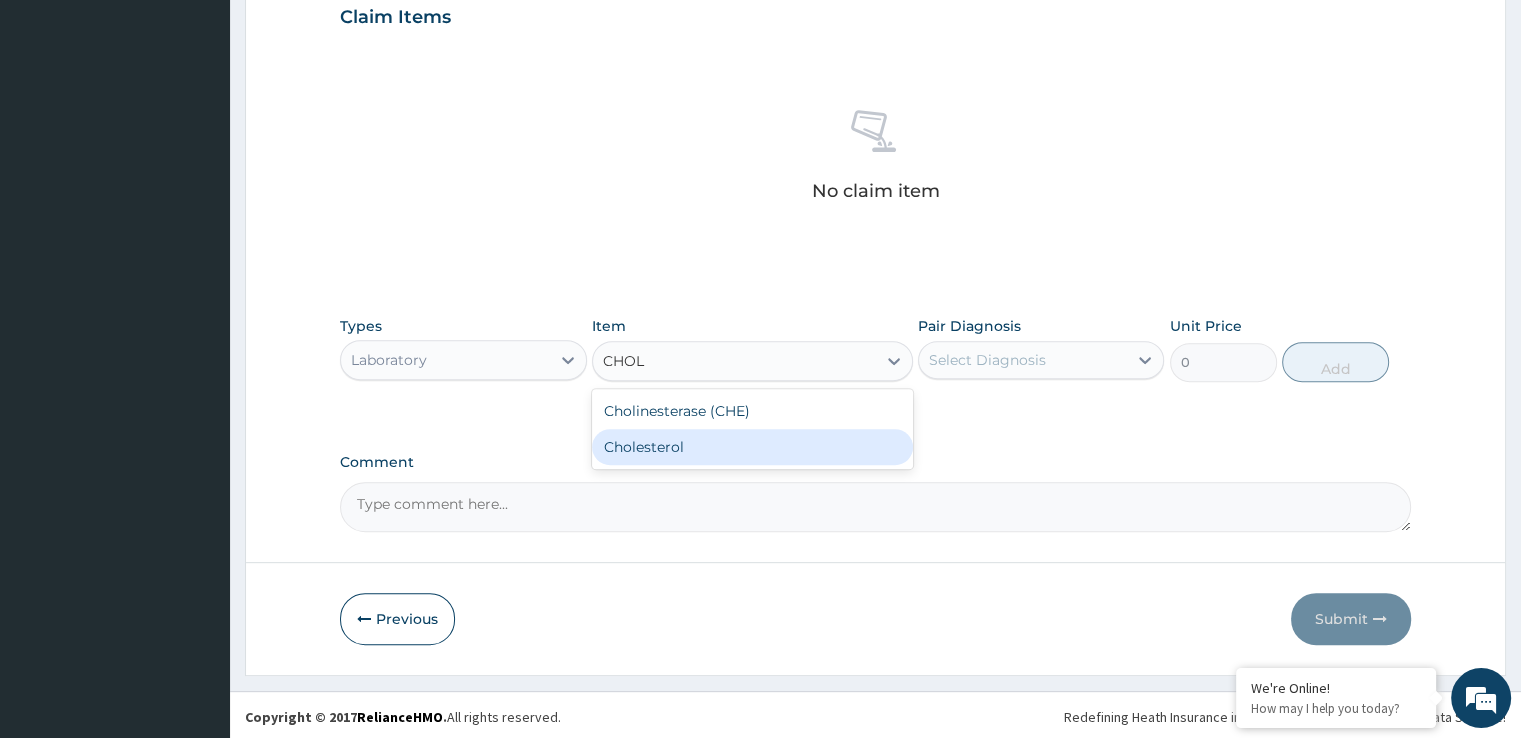 click on "Cholesterol" at bounding box center [752, 447] 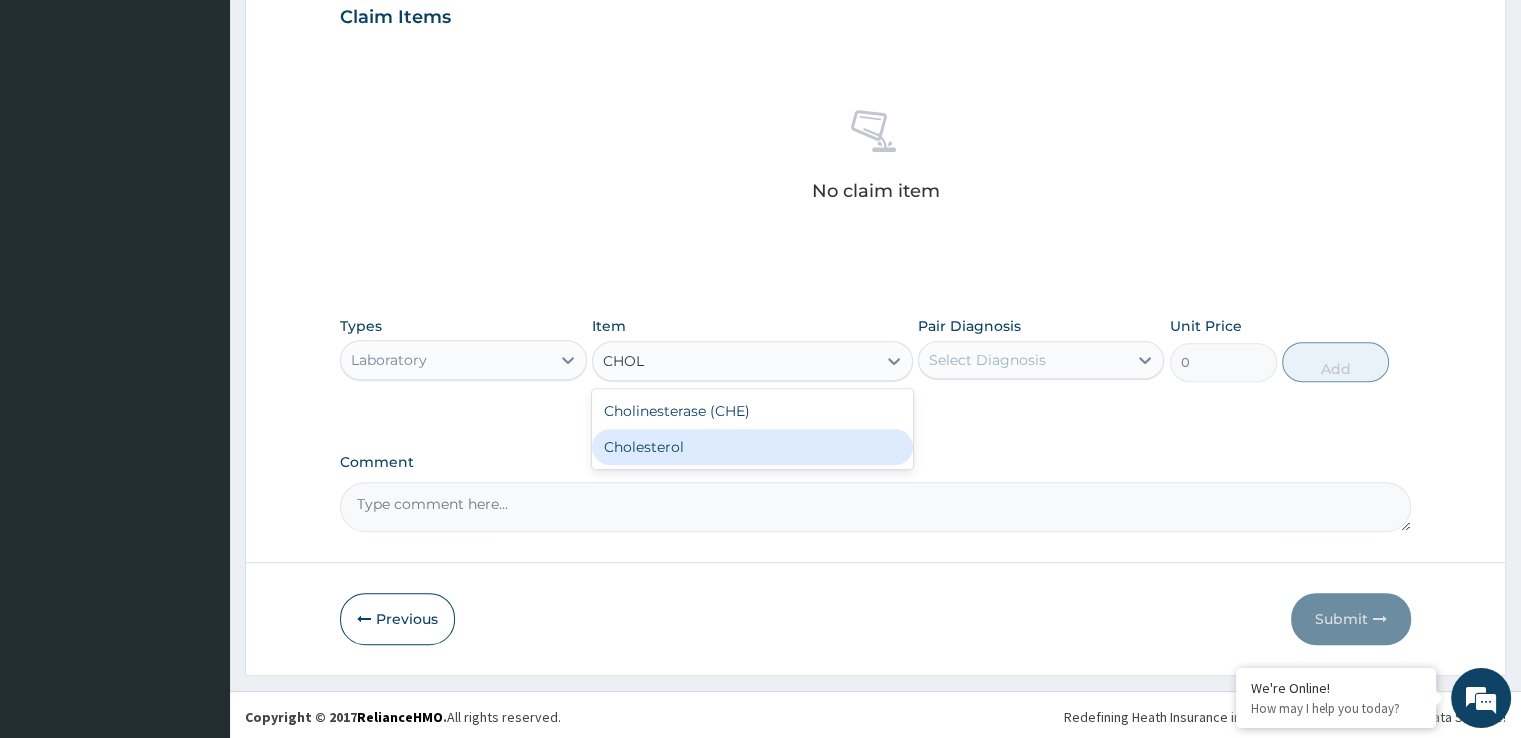 type 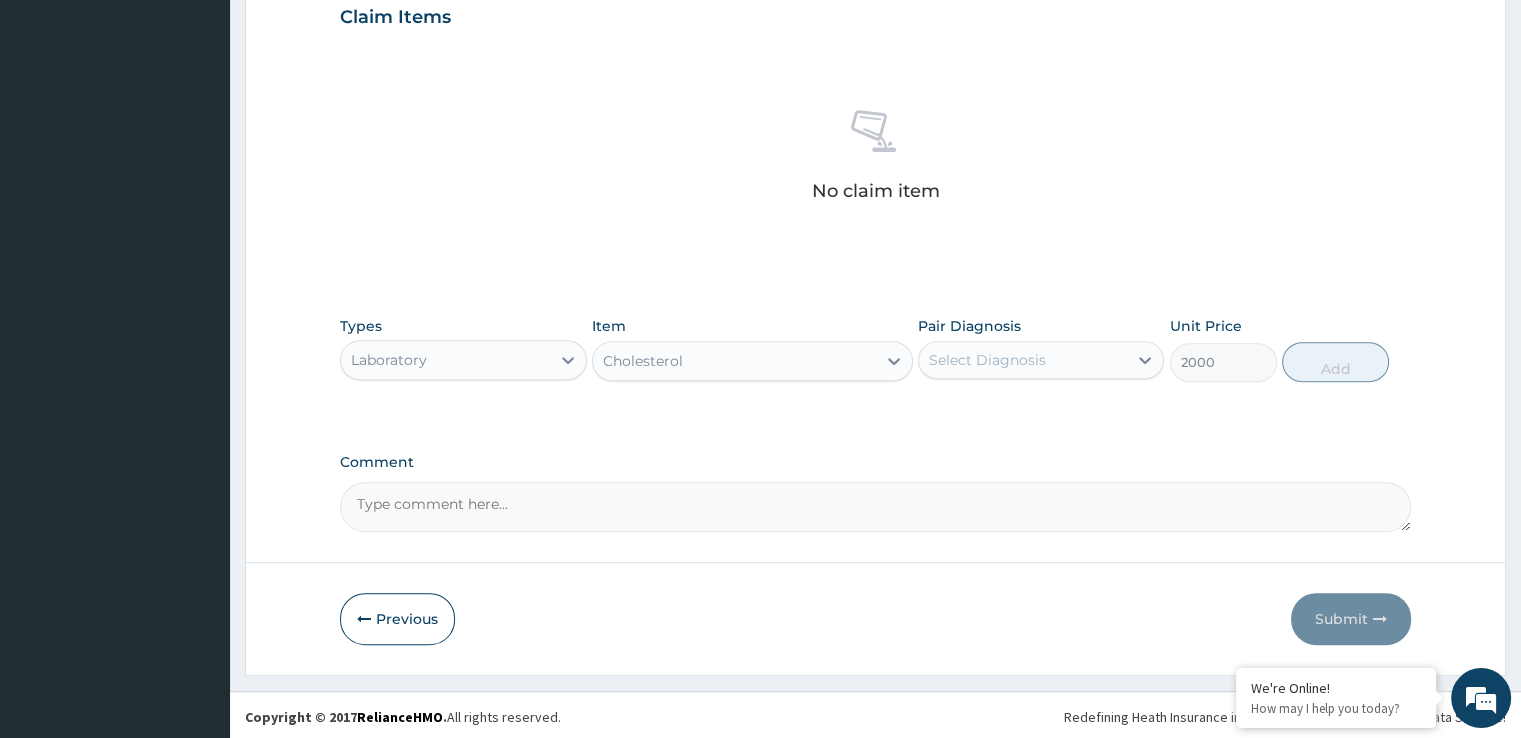click on "Select Diagnosis" at bounding box center [1023, 360] 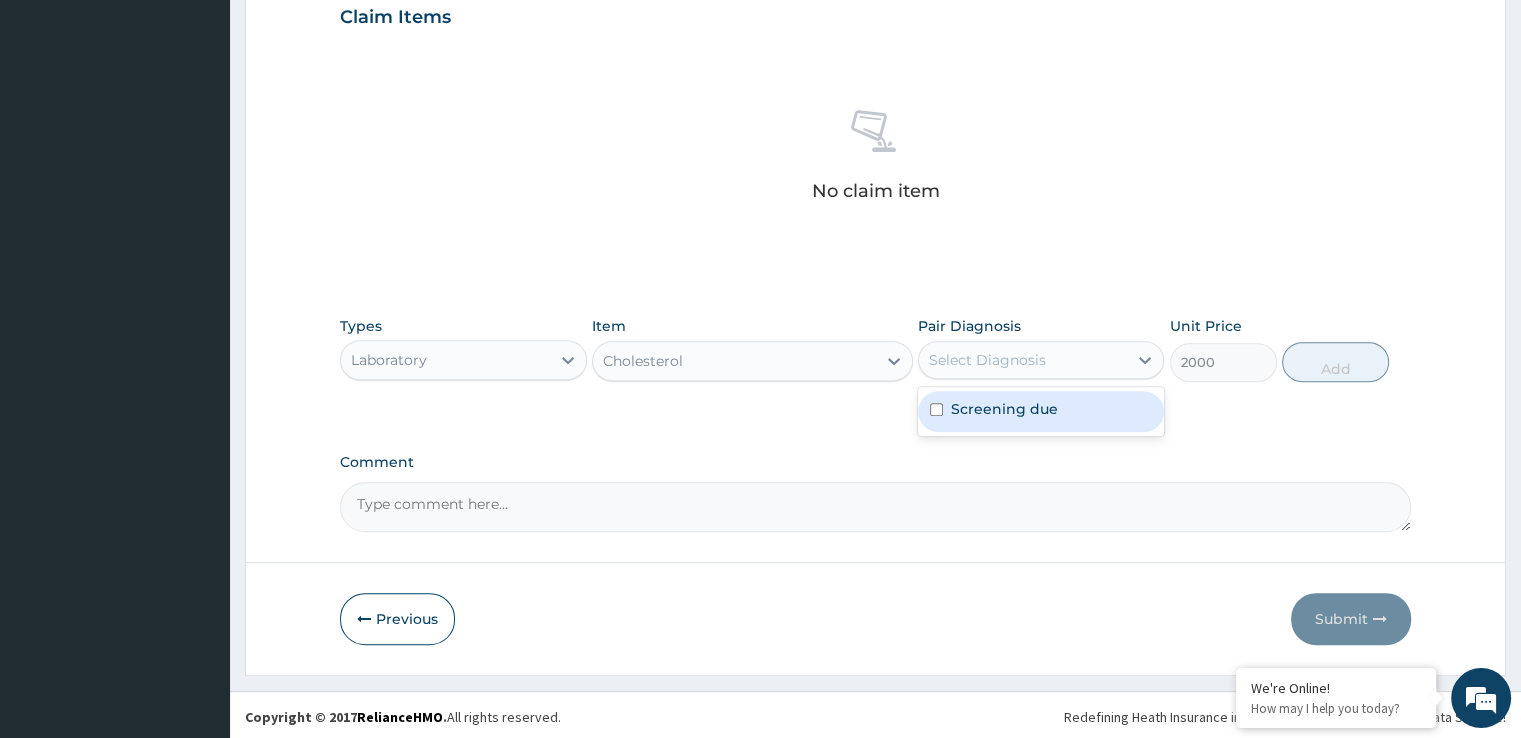 drag, startPoint x: 1058, startPoint y: 386, endPoint x: 1048, endPoint y: 409, distance: 25.079872 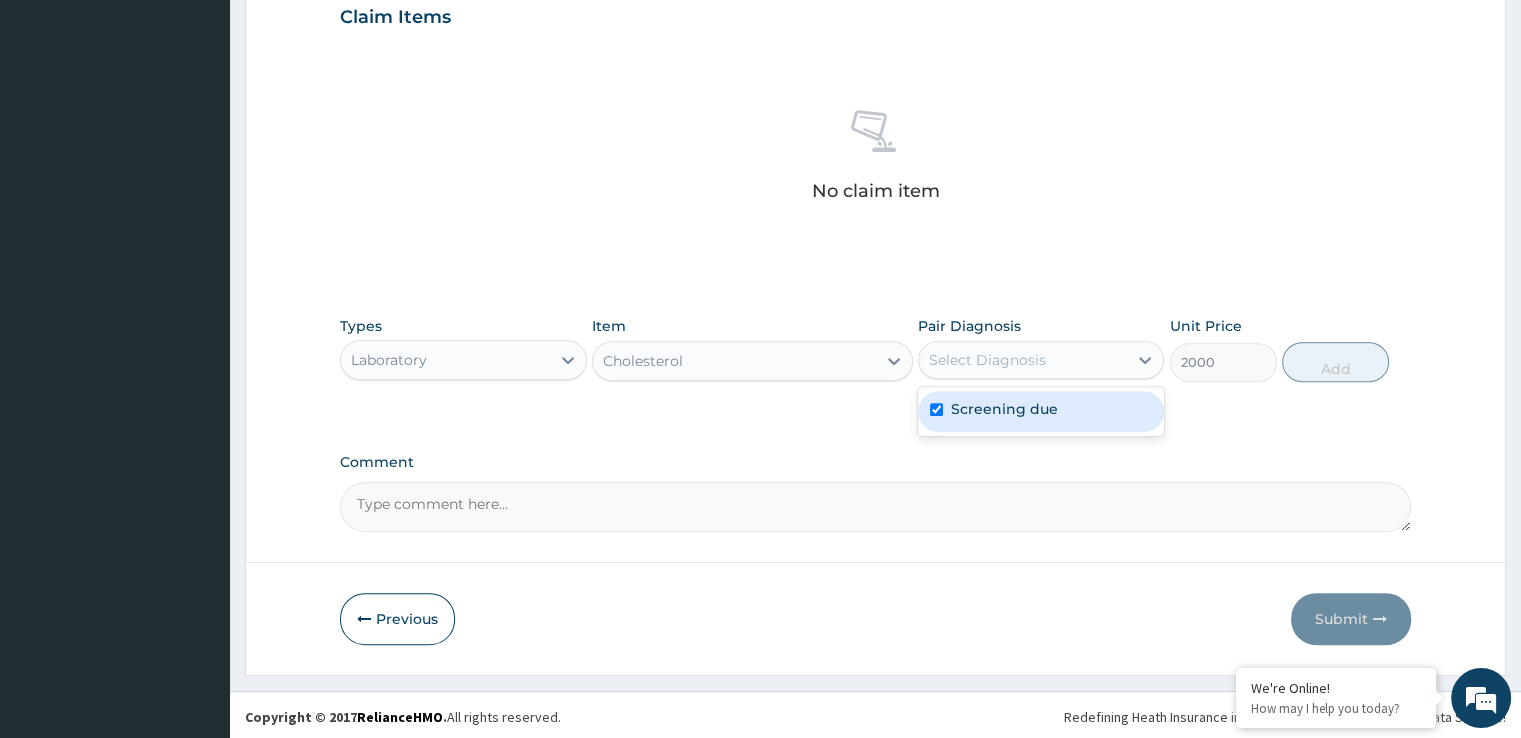 checkbox on "true" 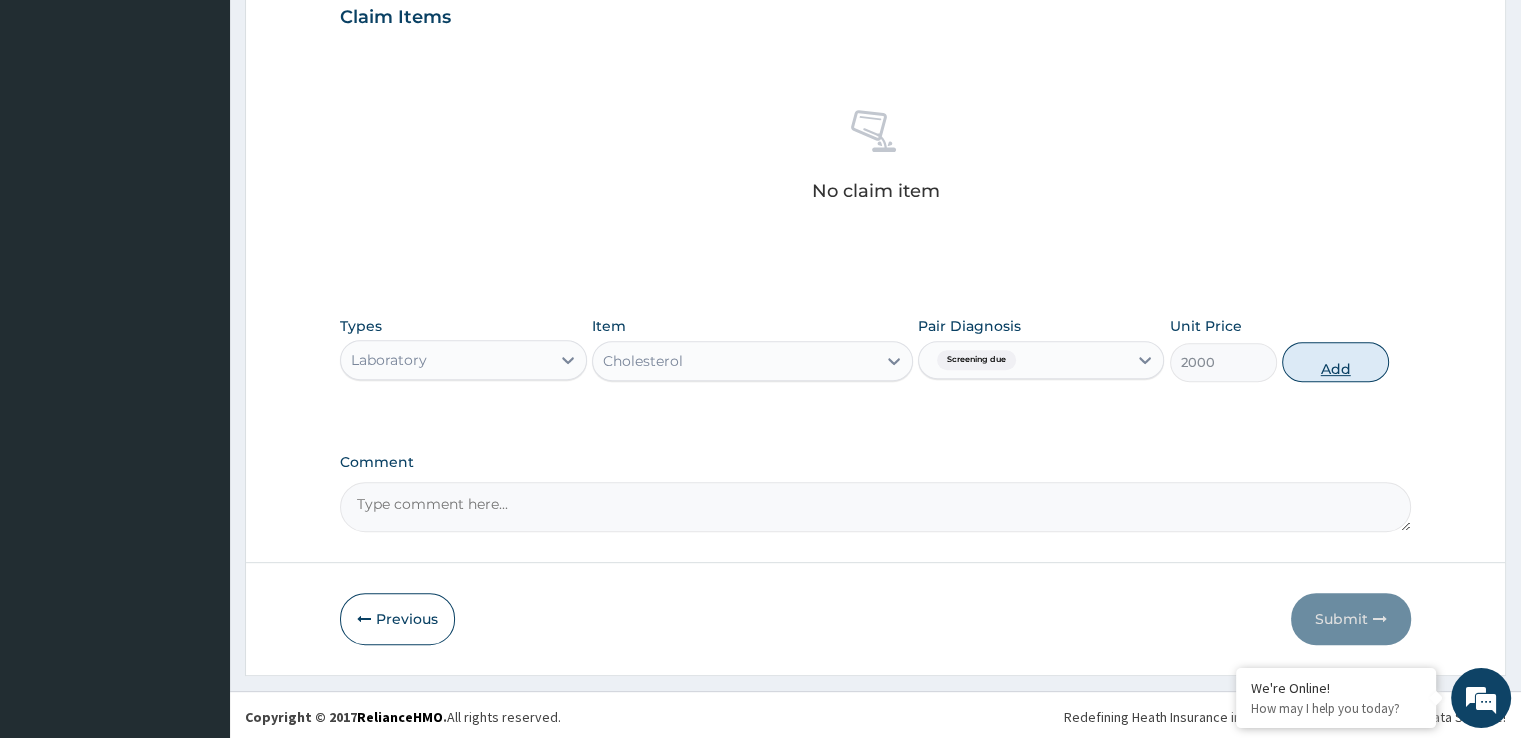 click on "Add" at bounding box center (1335, 362) 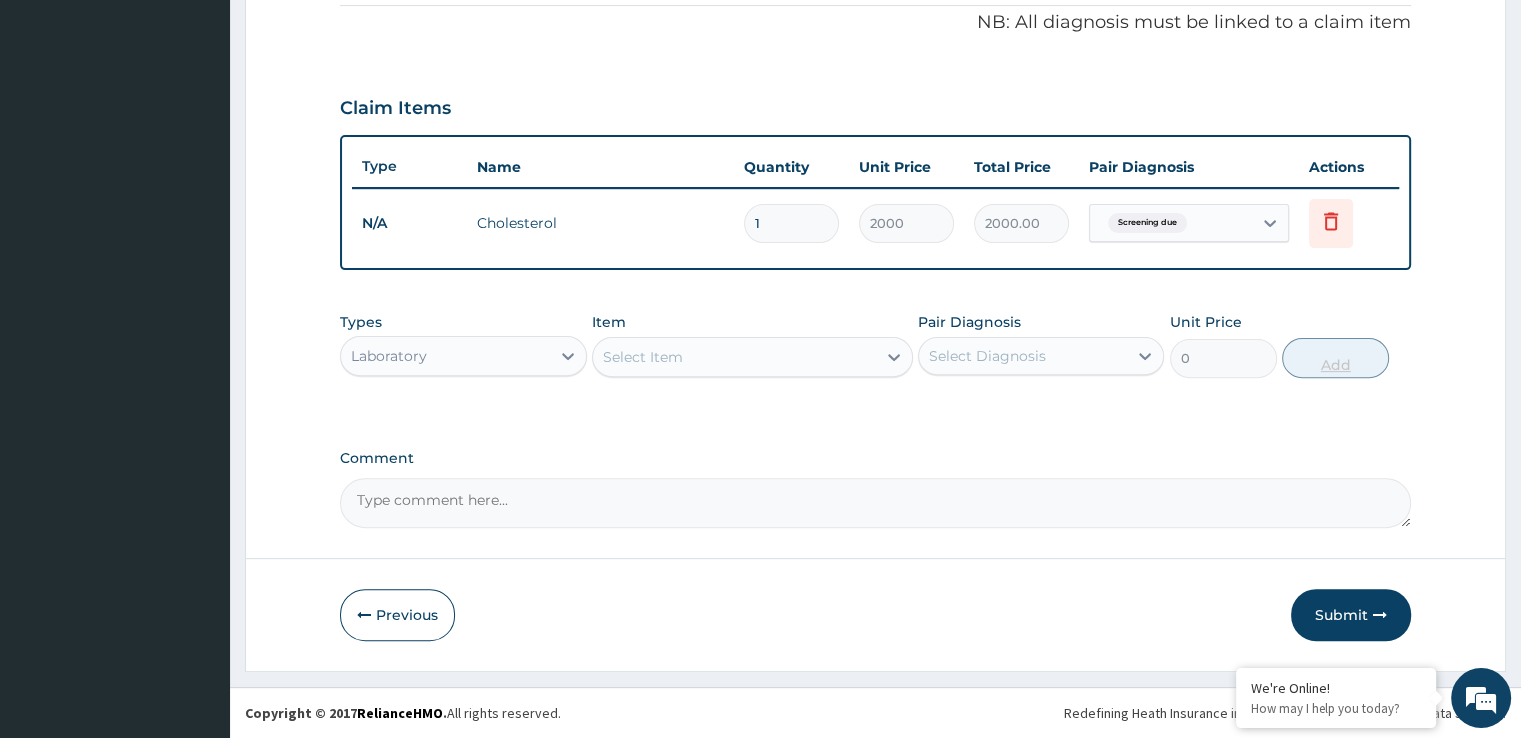 scroll, scrollTop: 606, scrollLeft: 0, axis: vertical 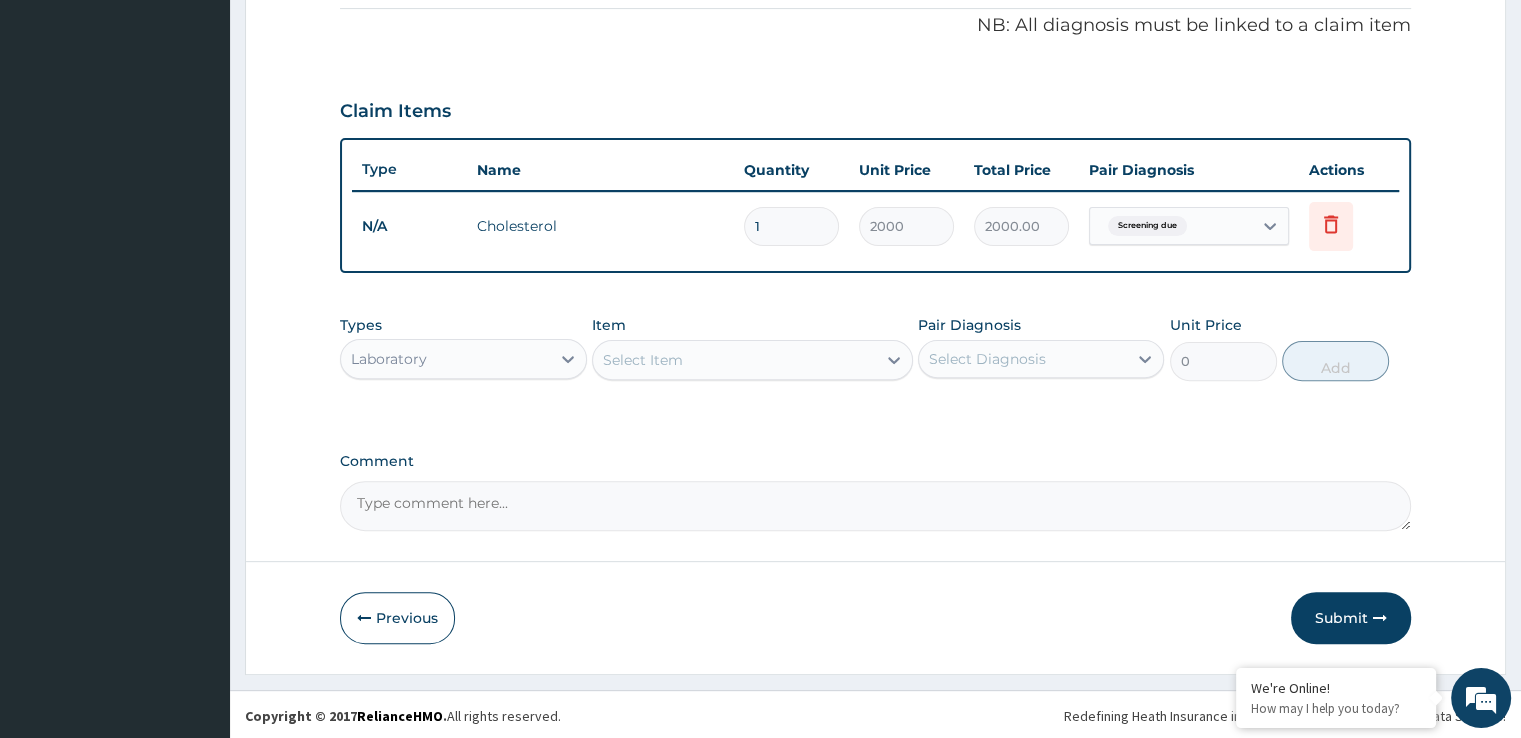 click on "Select Item" at bounding box center (643, 360) 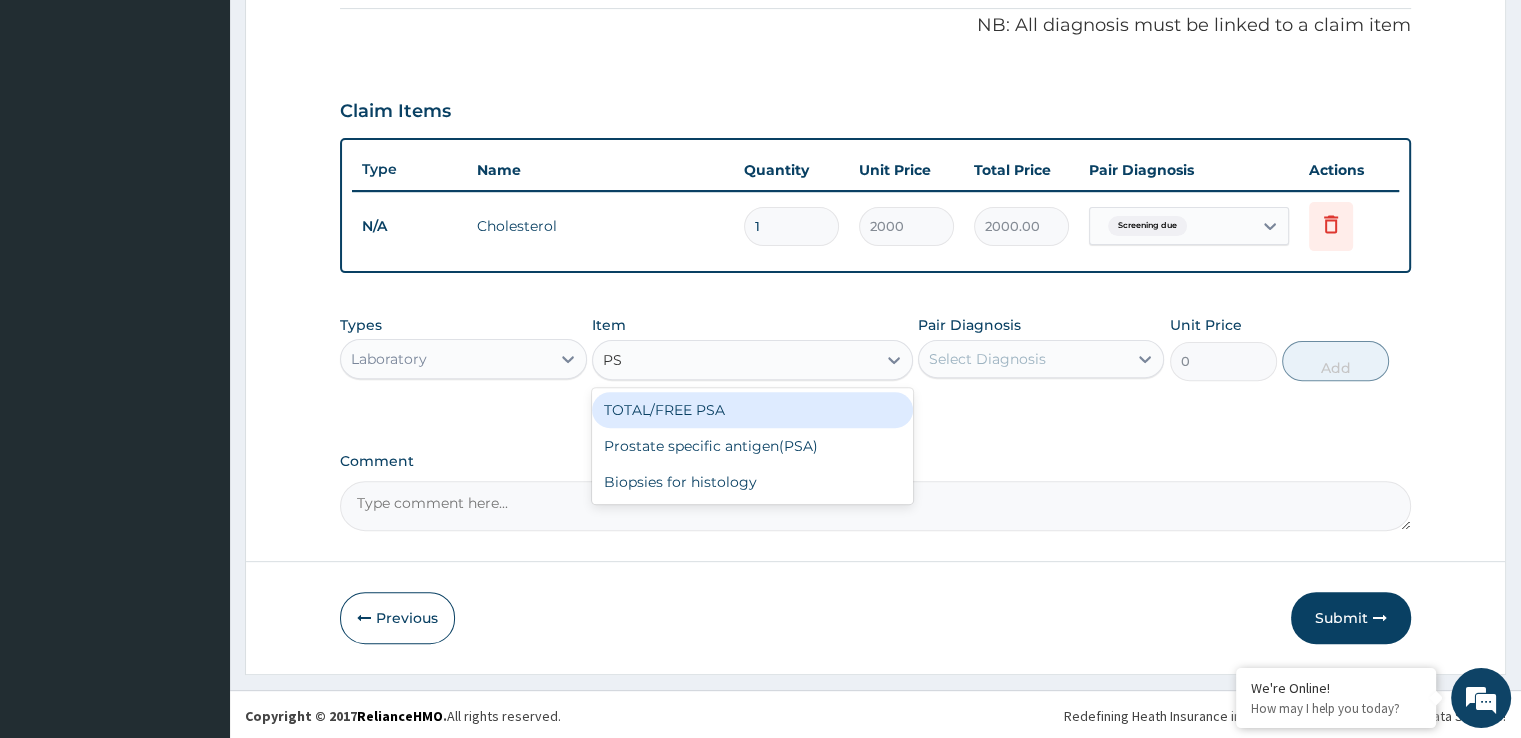 type on "PSA" 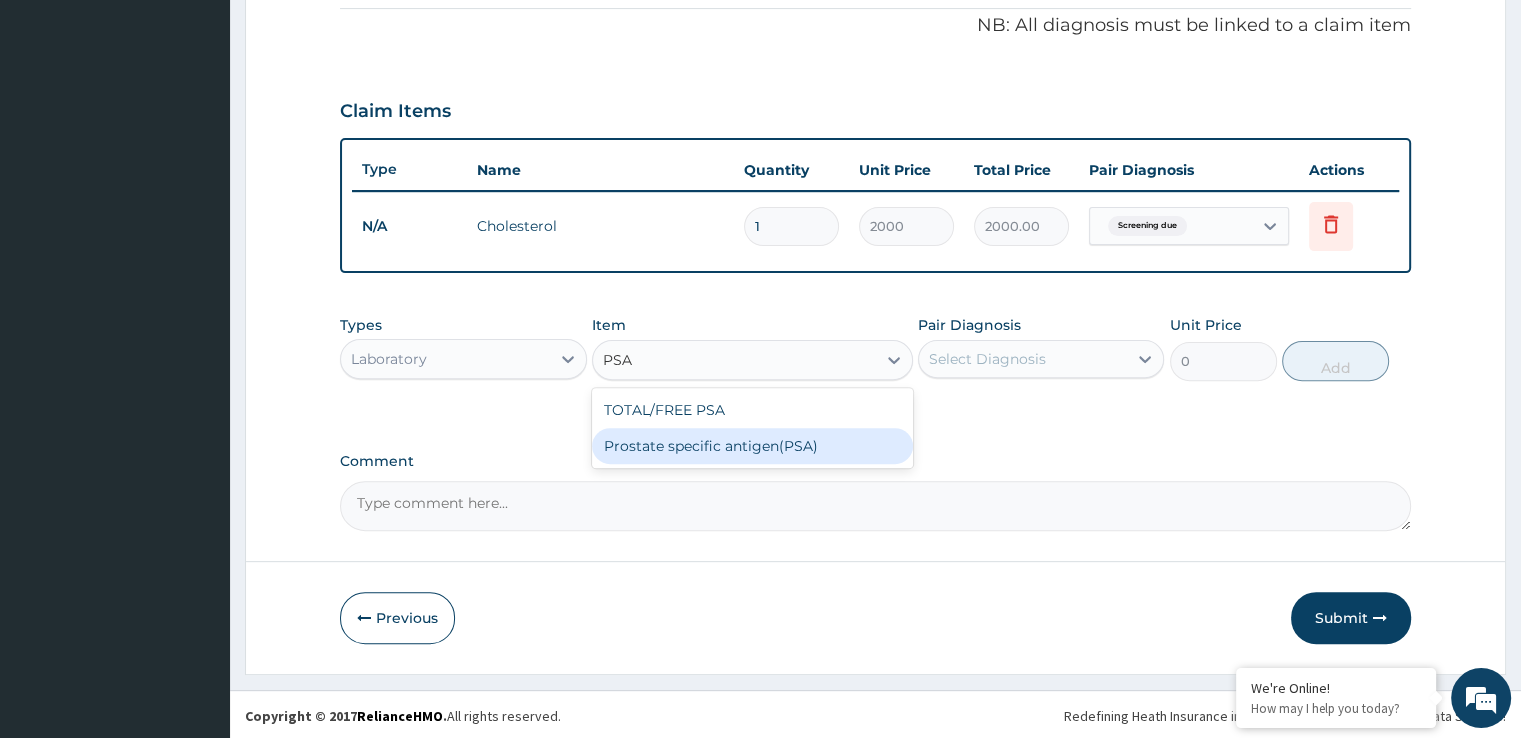 click on "Prostate specific antigen(PSA)" at bounding box center [752, 446] 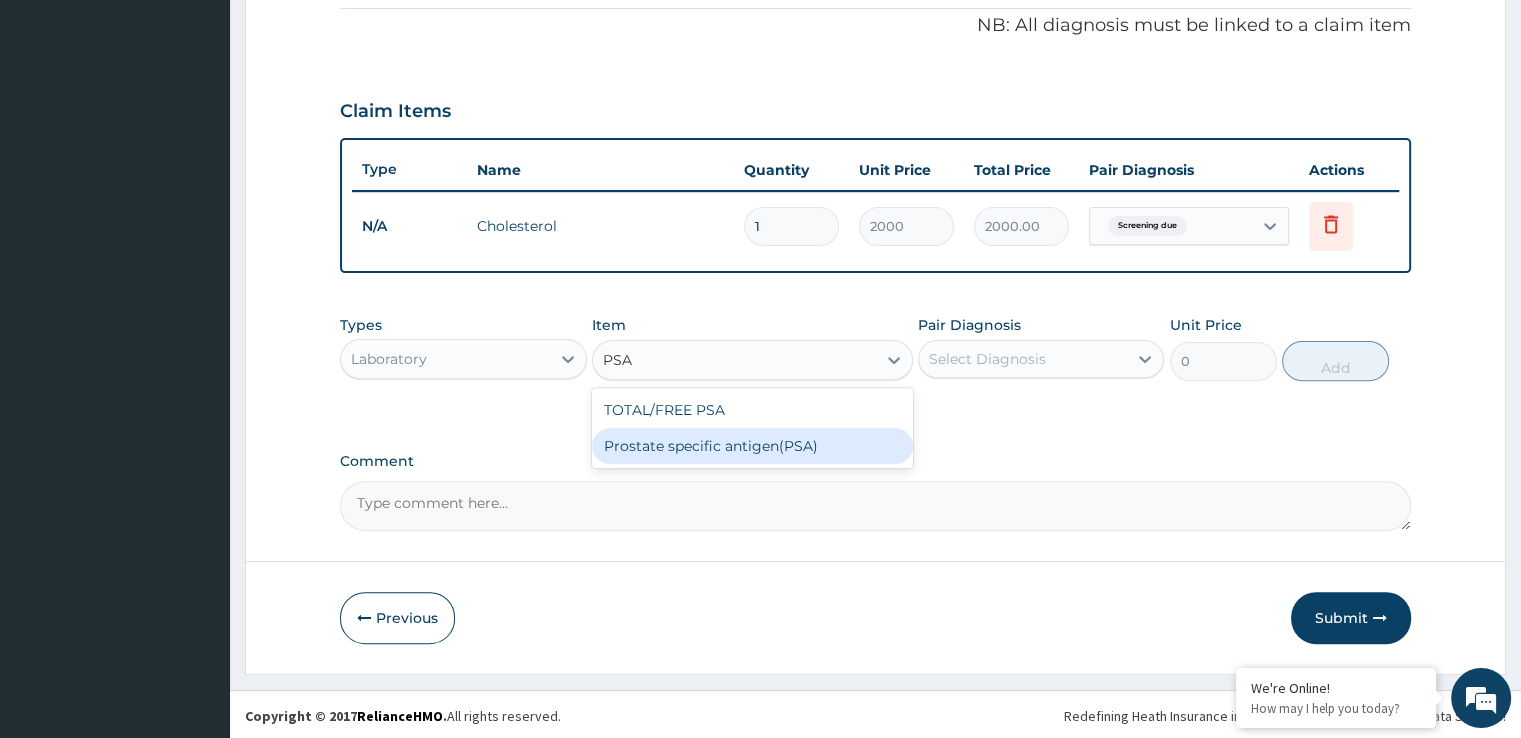 type 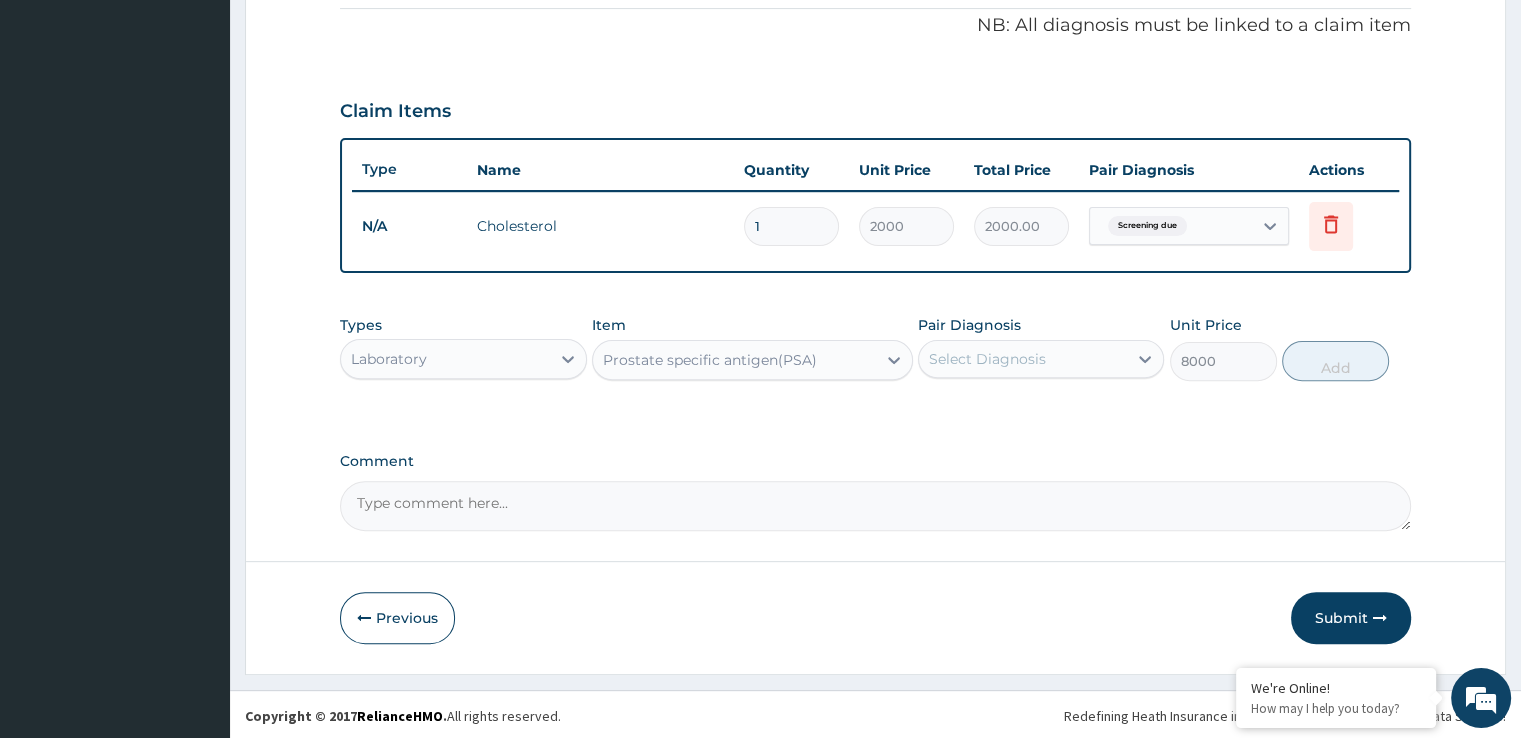 click on "Select Diagnosis" at bounding box center (1041, 359) 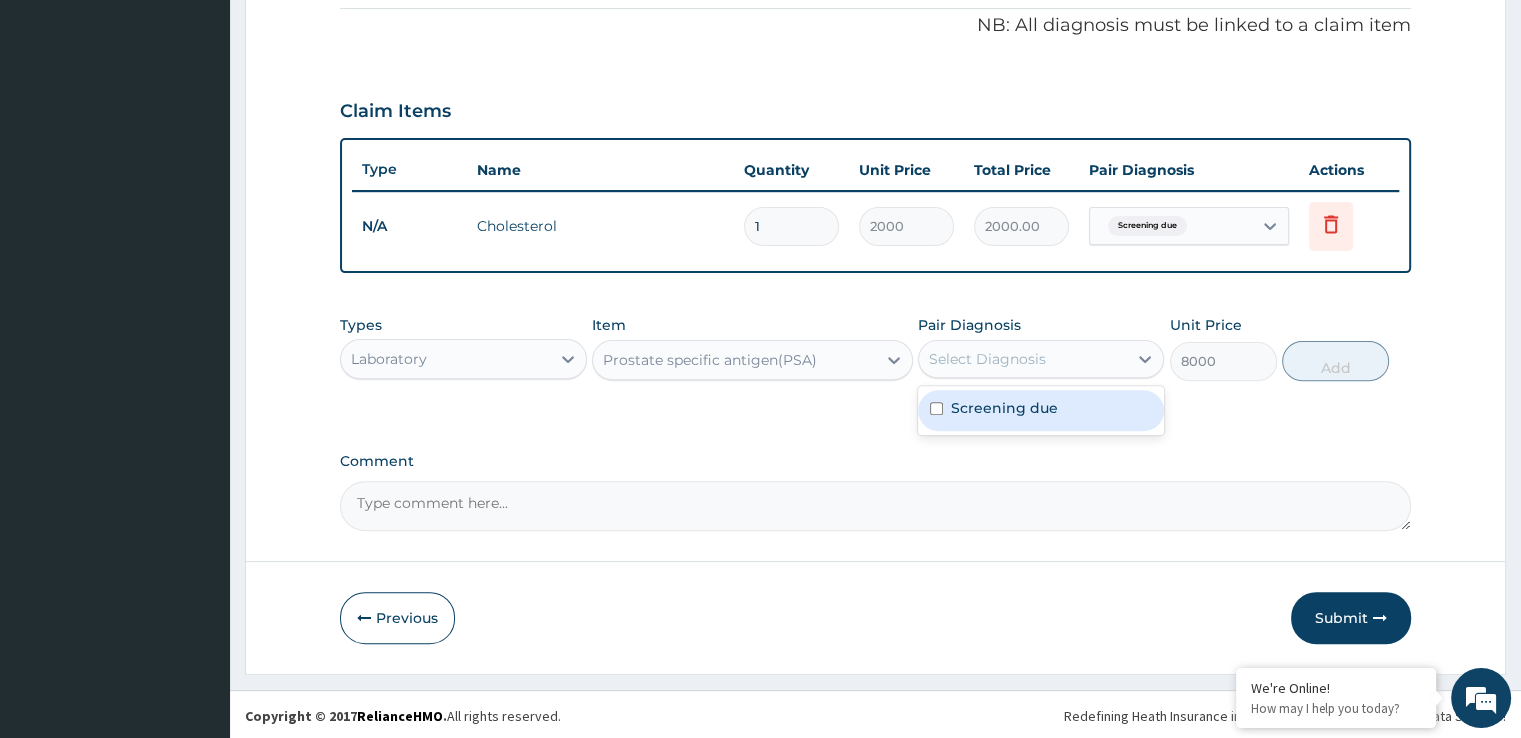 drag, startPoint x: 1076, startPoint y: 402, endPoint x: 1078, endPoint y: 385, distance: 17.117243 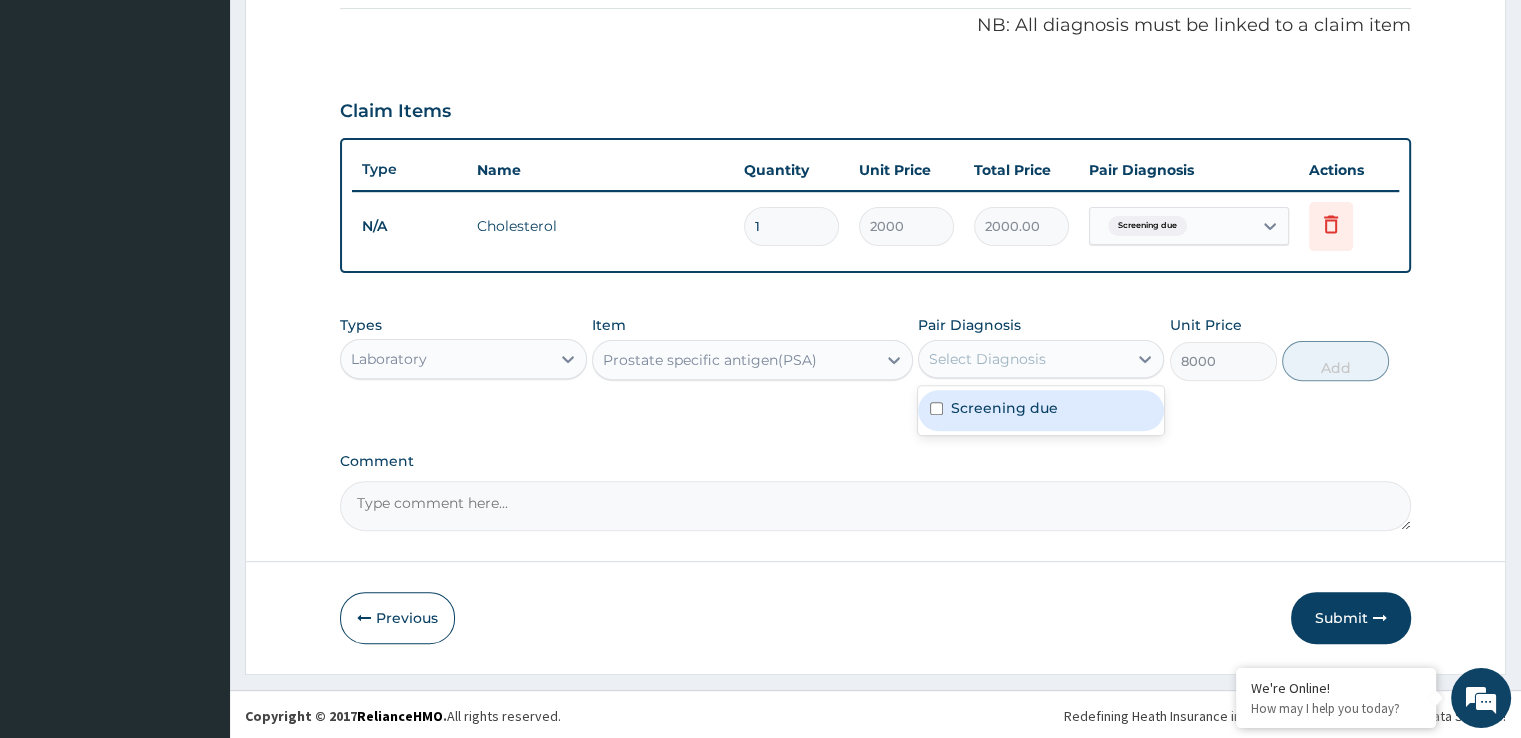 click on "Screening due" at bounding box center [1041, 410] 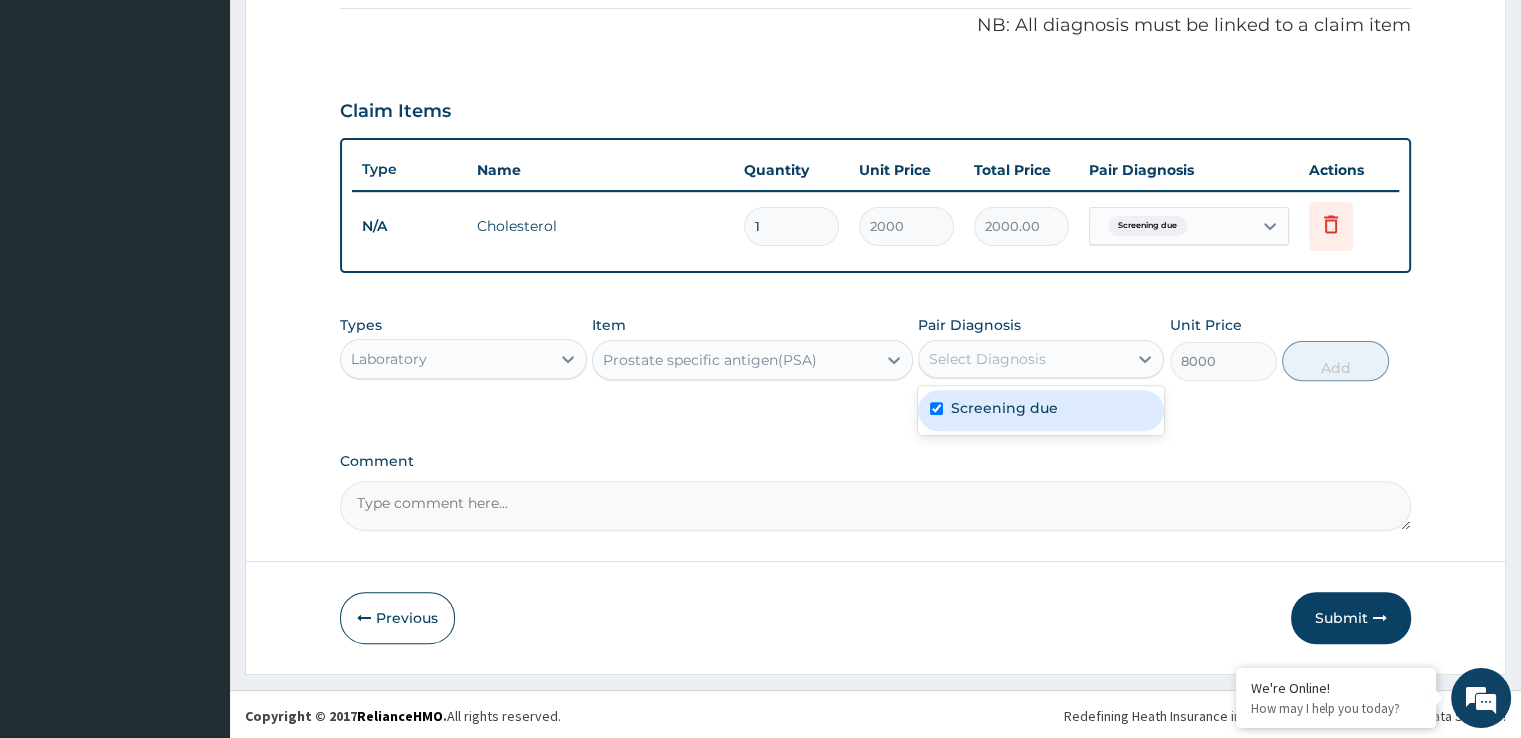checkbox on "true" 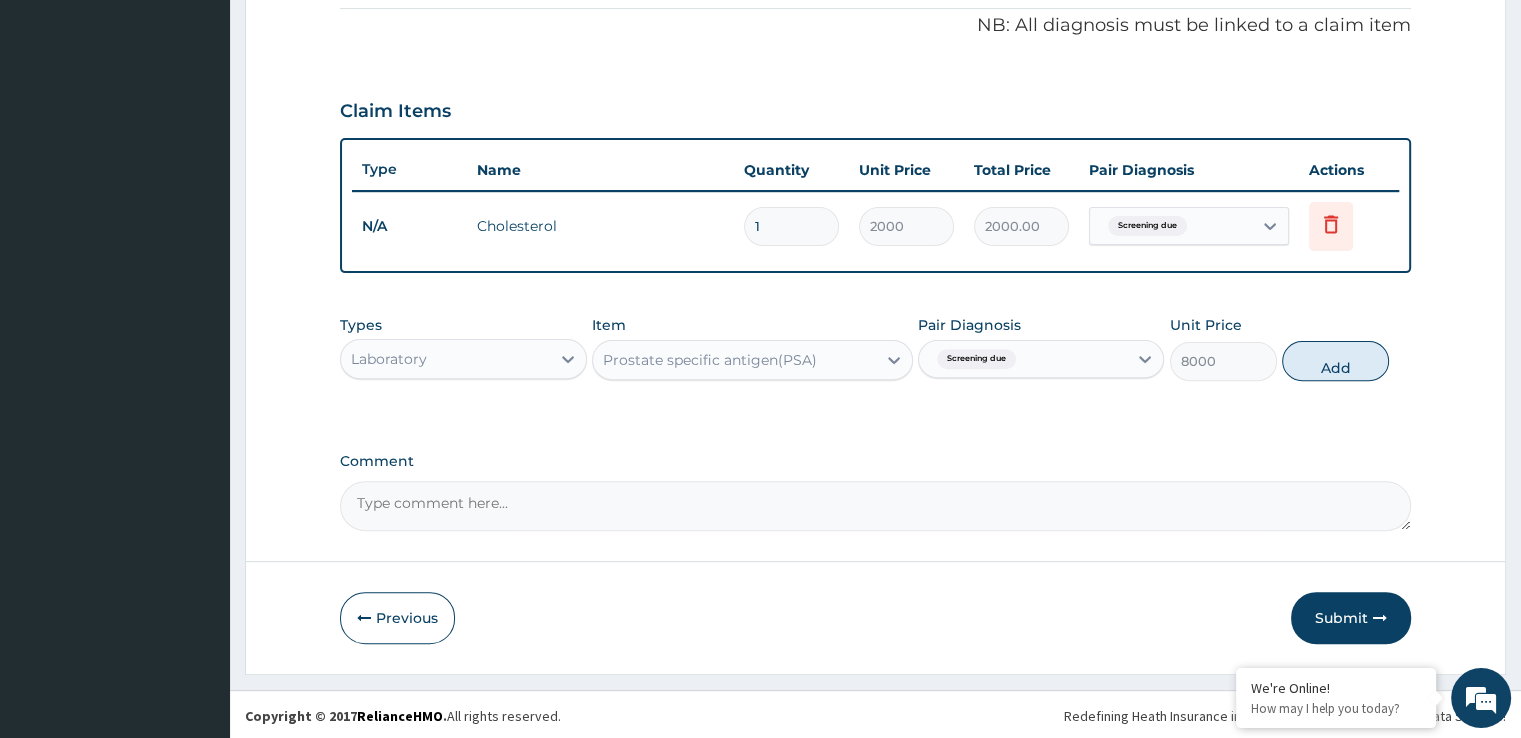 click on "Add" at bounding box center (1335, 361) 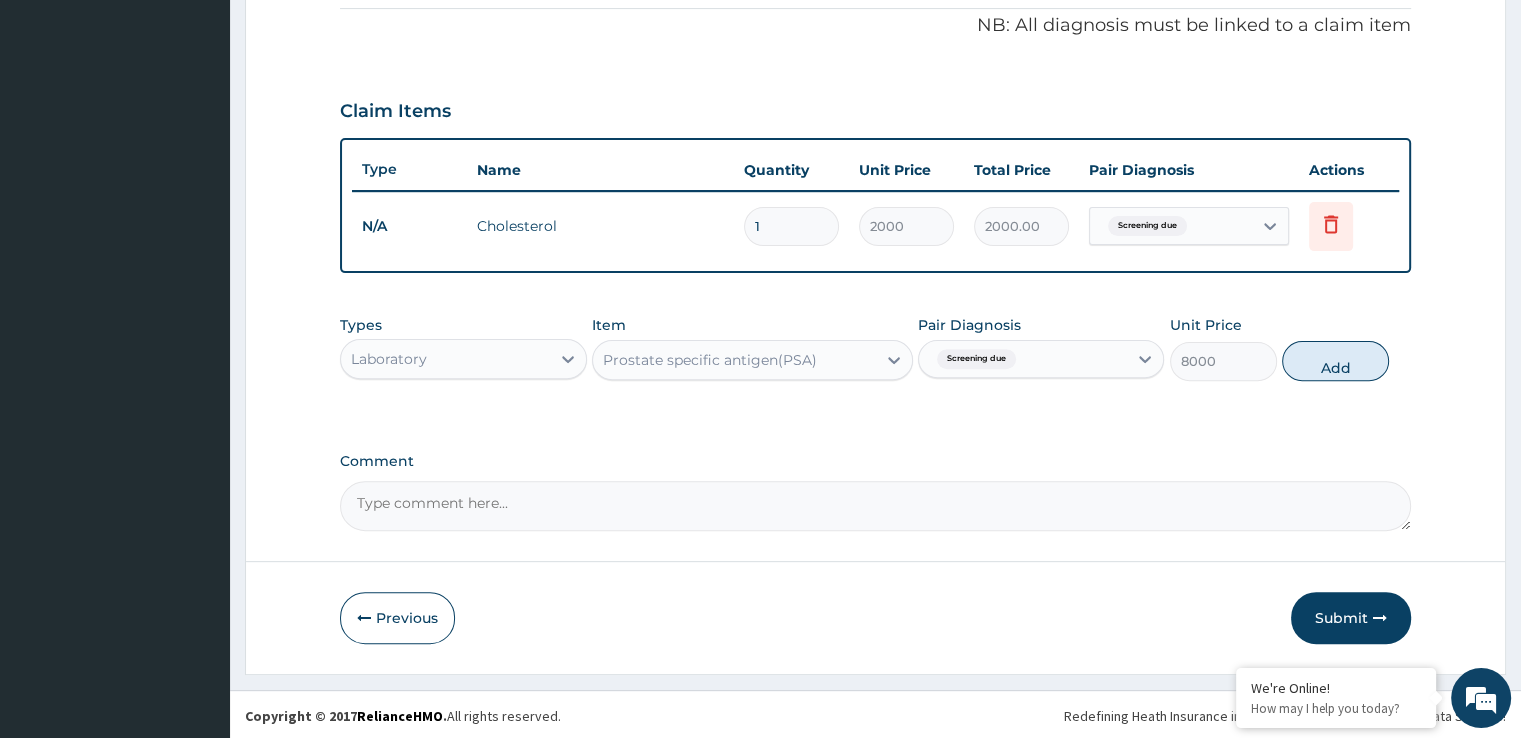 type on "0" 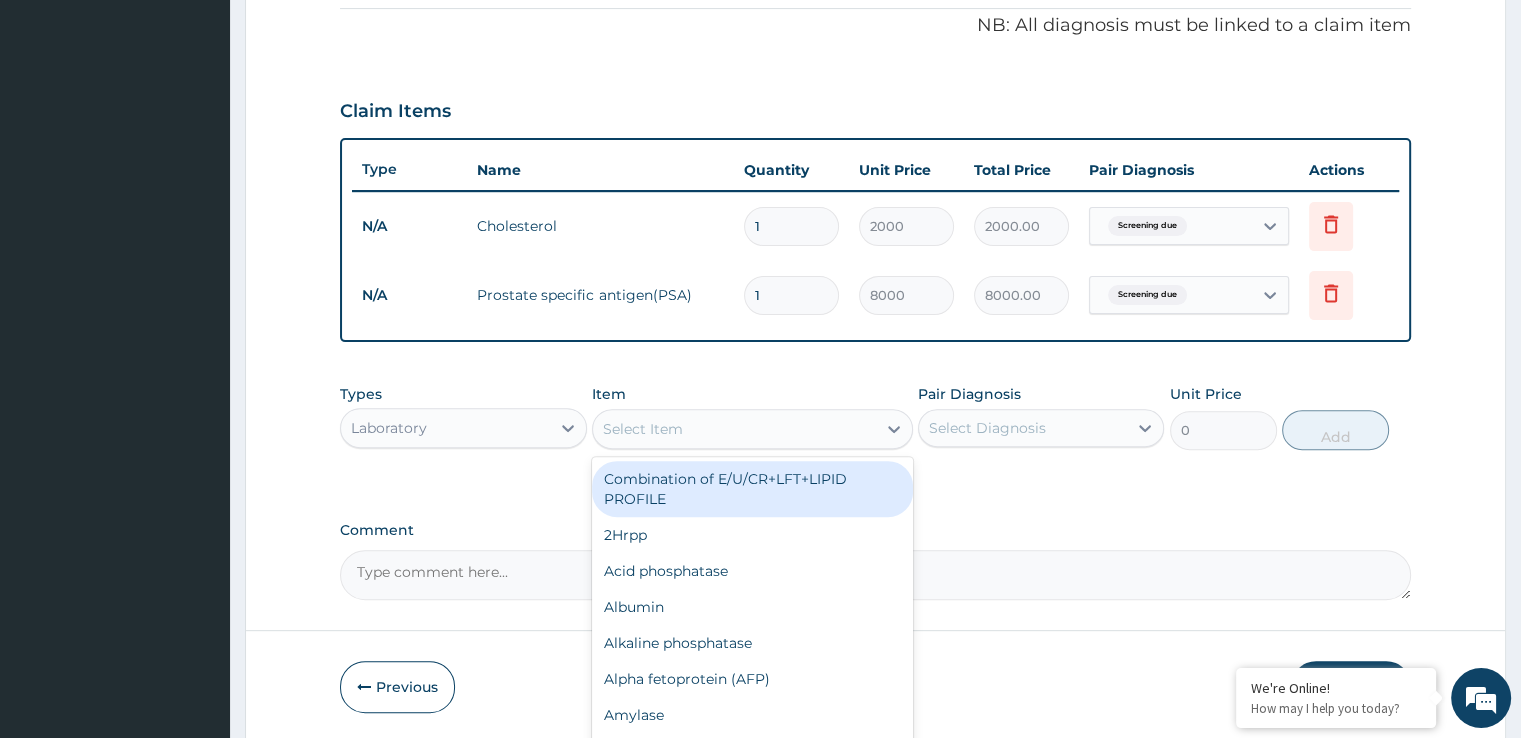 drag, startPoint x: 768, startPoint y: 423, endPoint x: 755, endPoint y: 418, distance: 13.928389 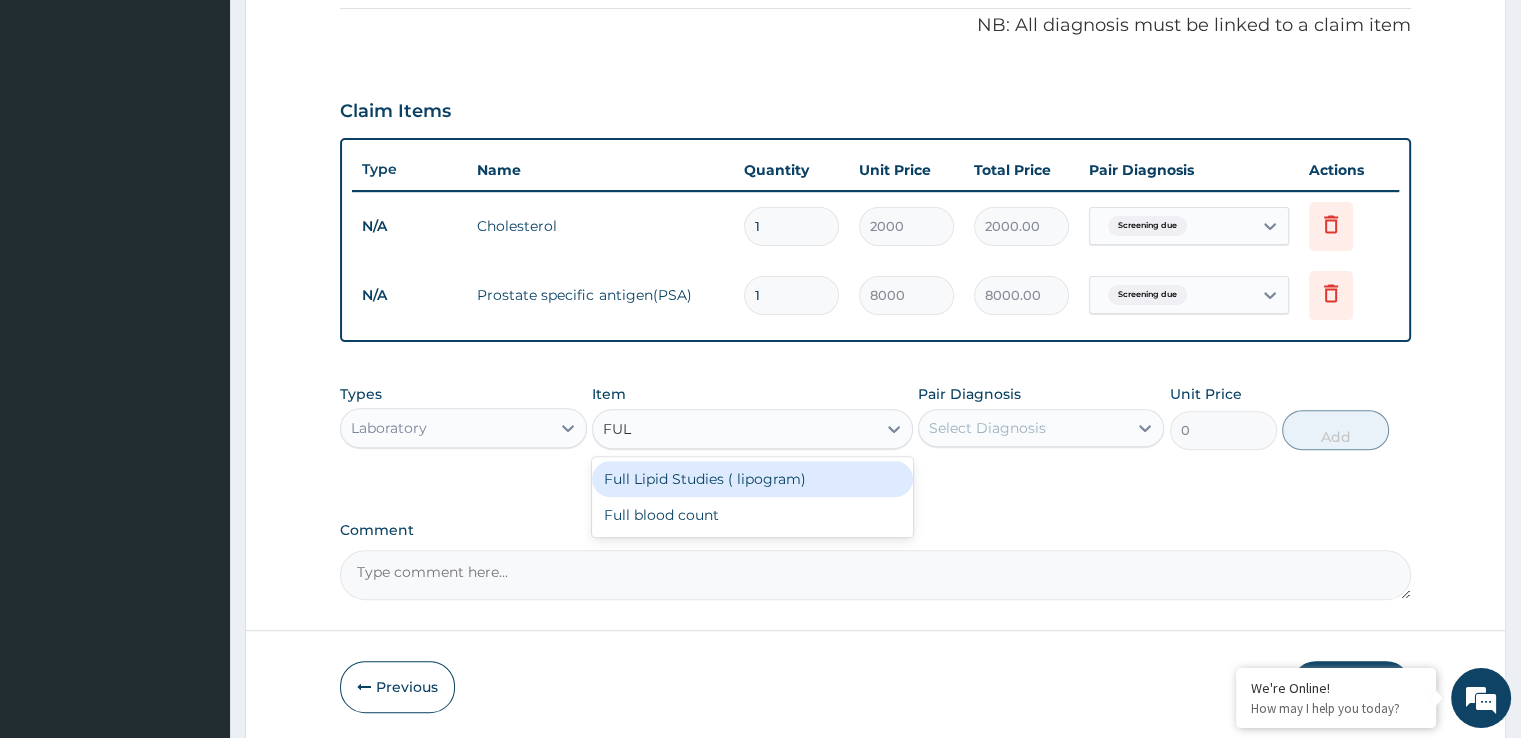 type on "FULL" 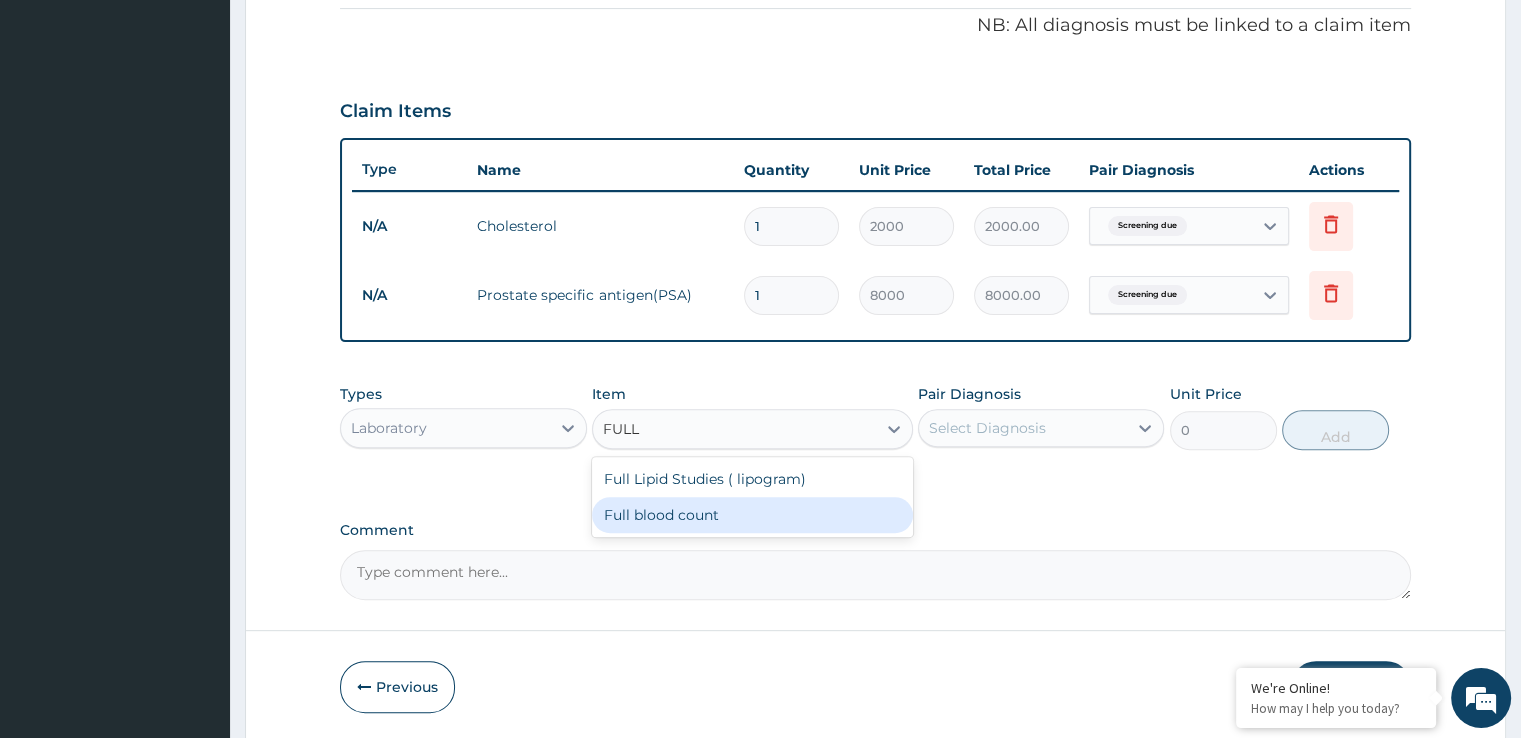 click on "Full blood count" at bounding box center [752, 515] 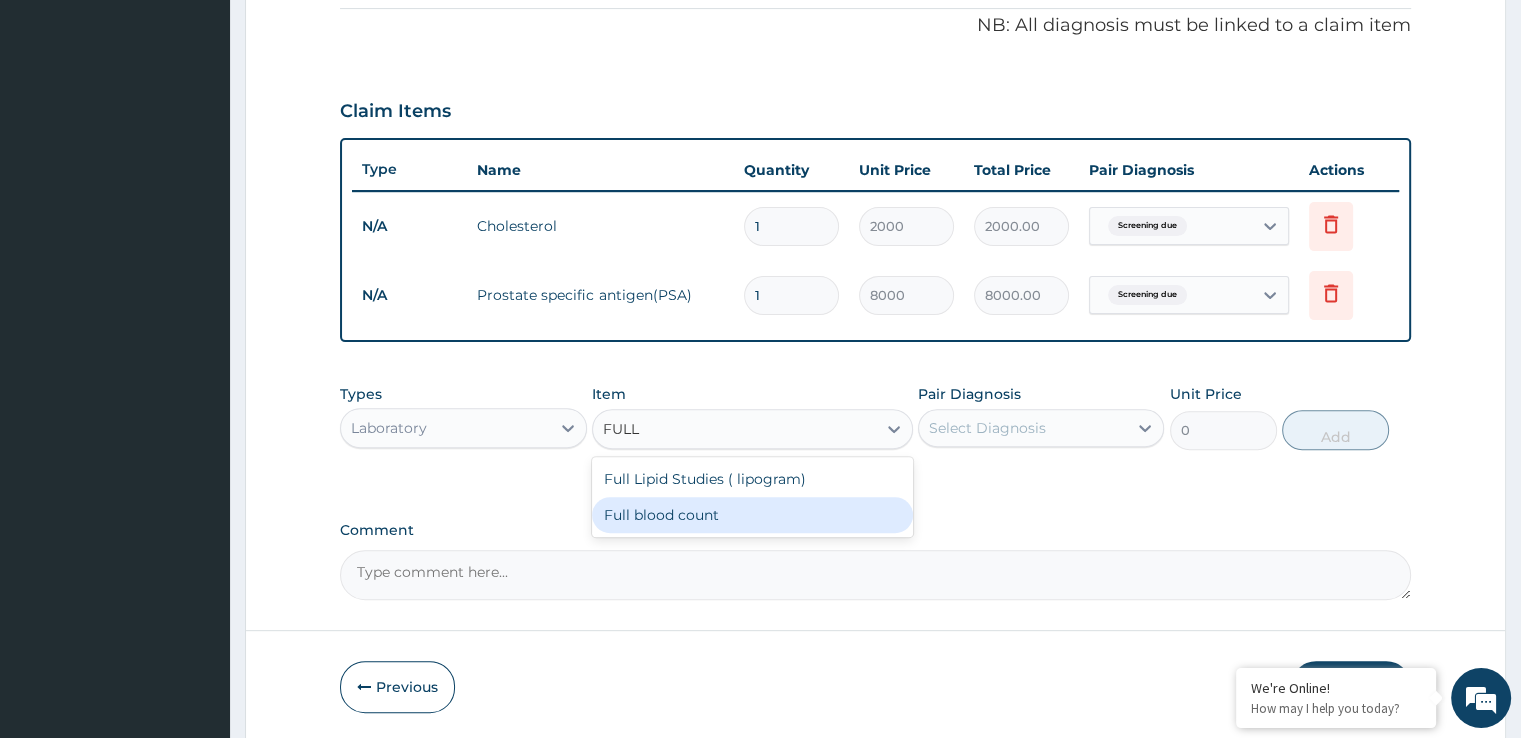 type 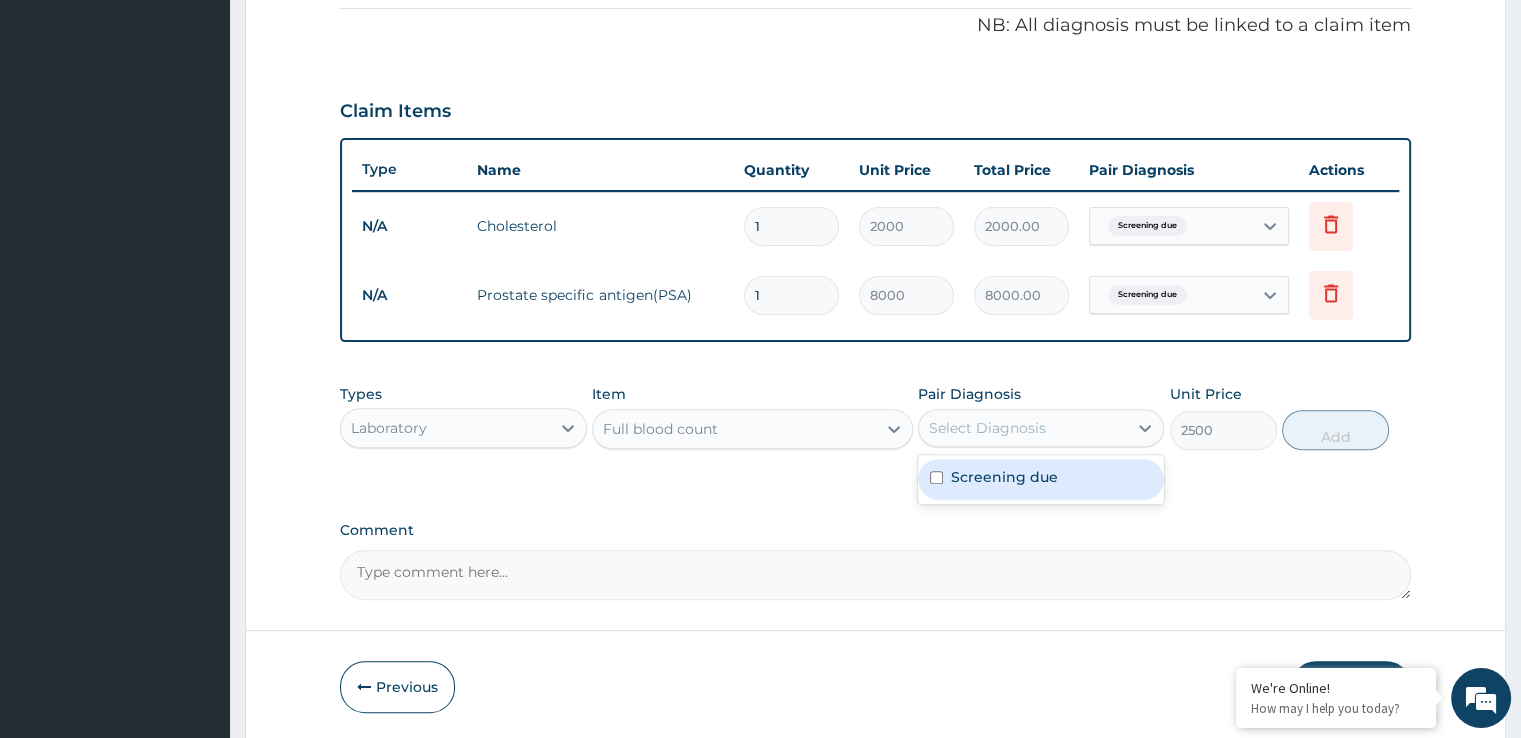 click on "Select Diagnosis" at bounding box center (1023, 428) 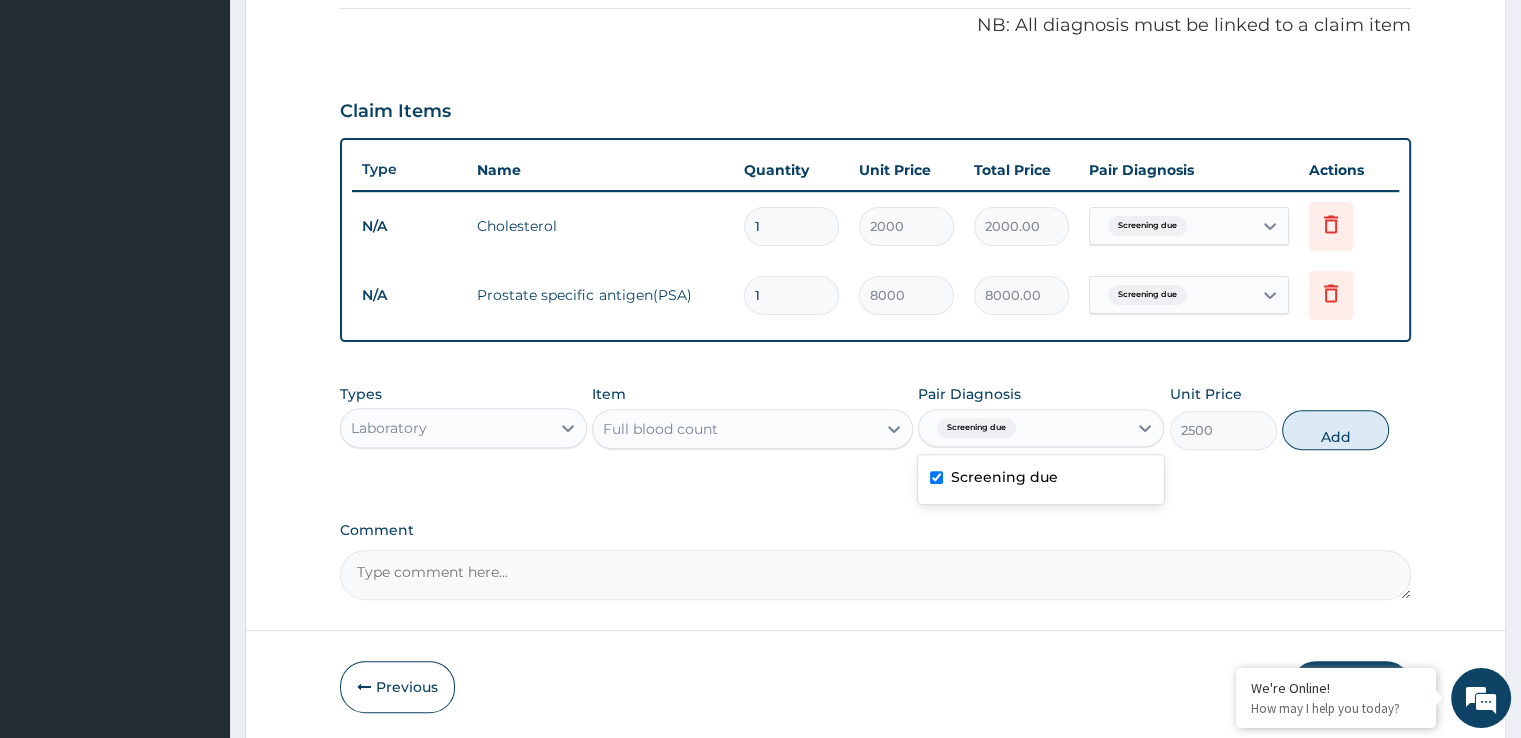 click on "Screening due" at bounding box center (1041, 479) 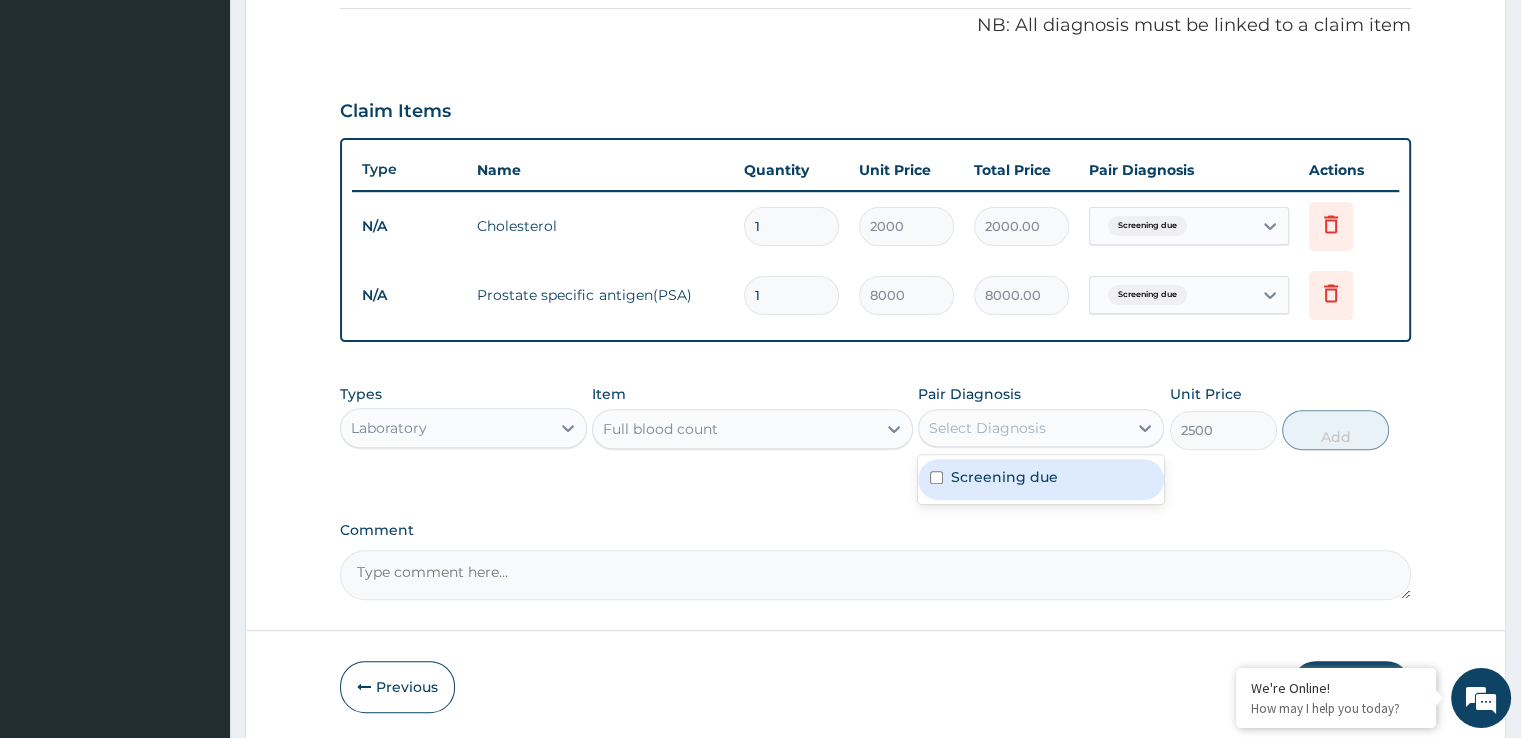 click at bounding box center [936, 477] 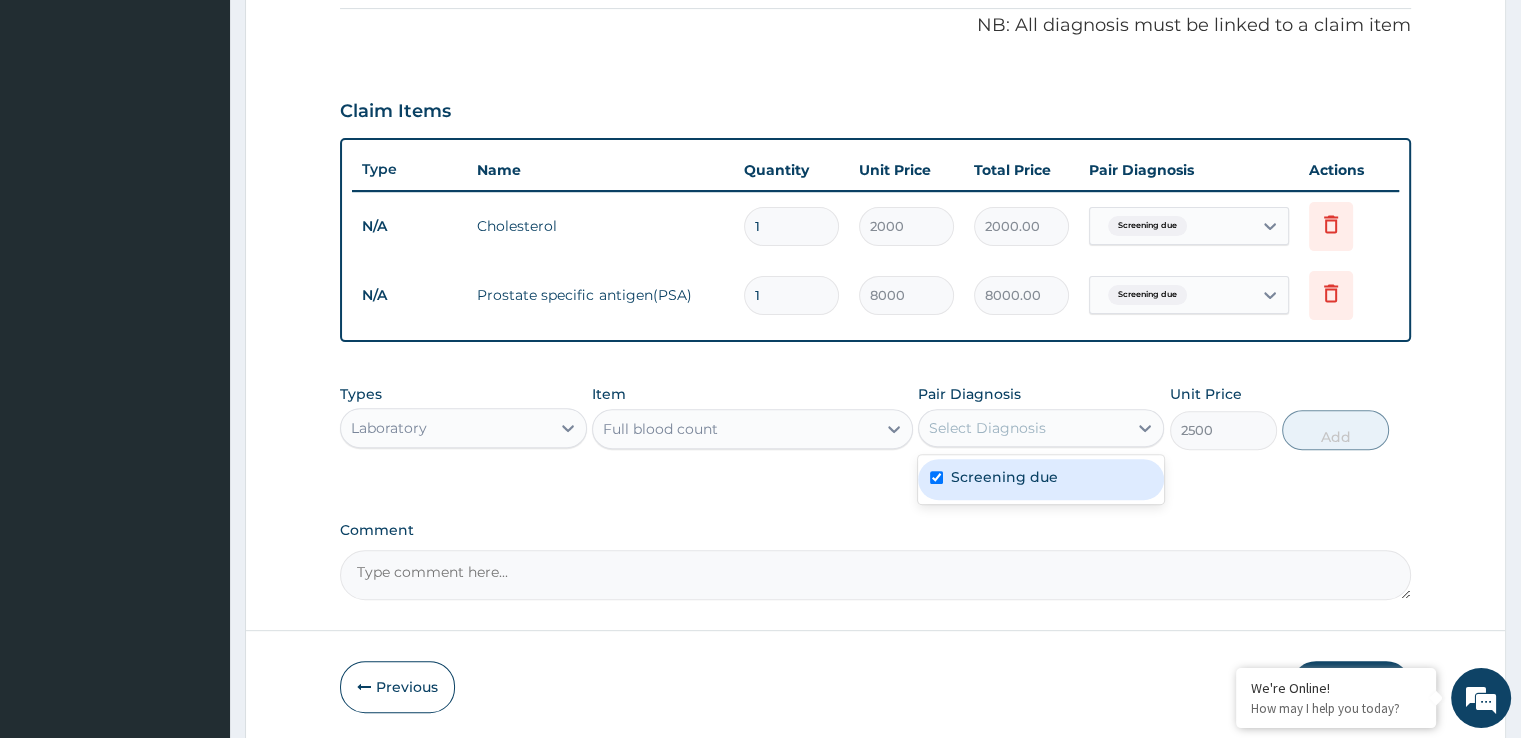 checkbox on "true" 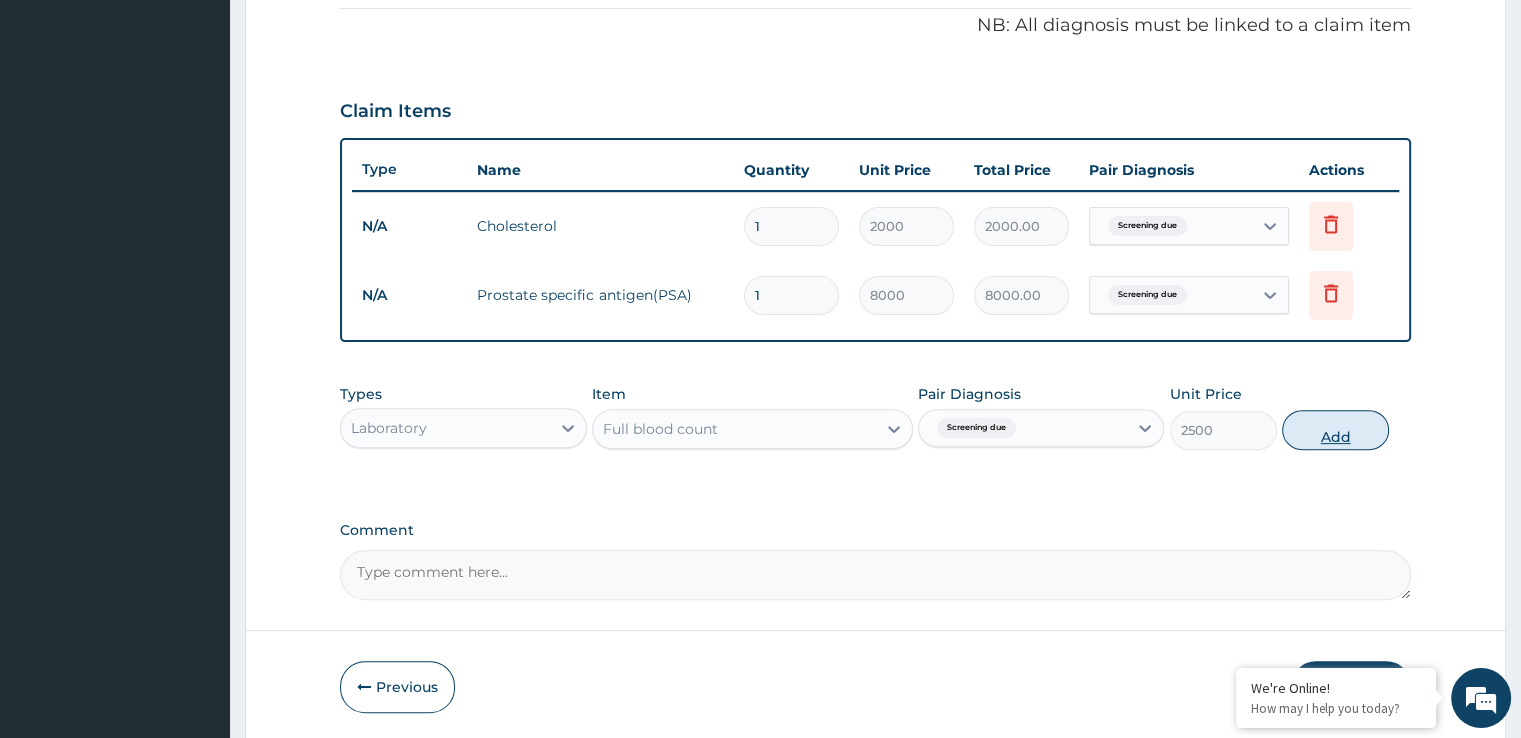click on "Add" at bounding box center [1335, 430] 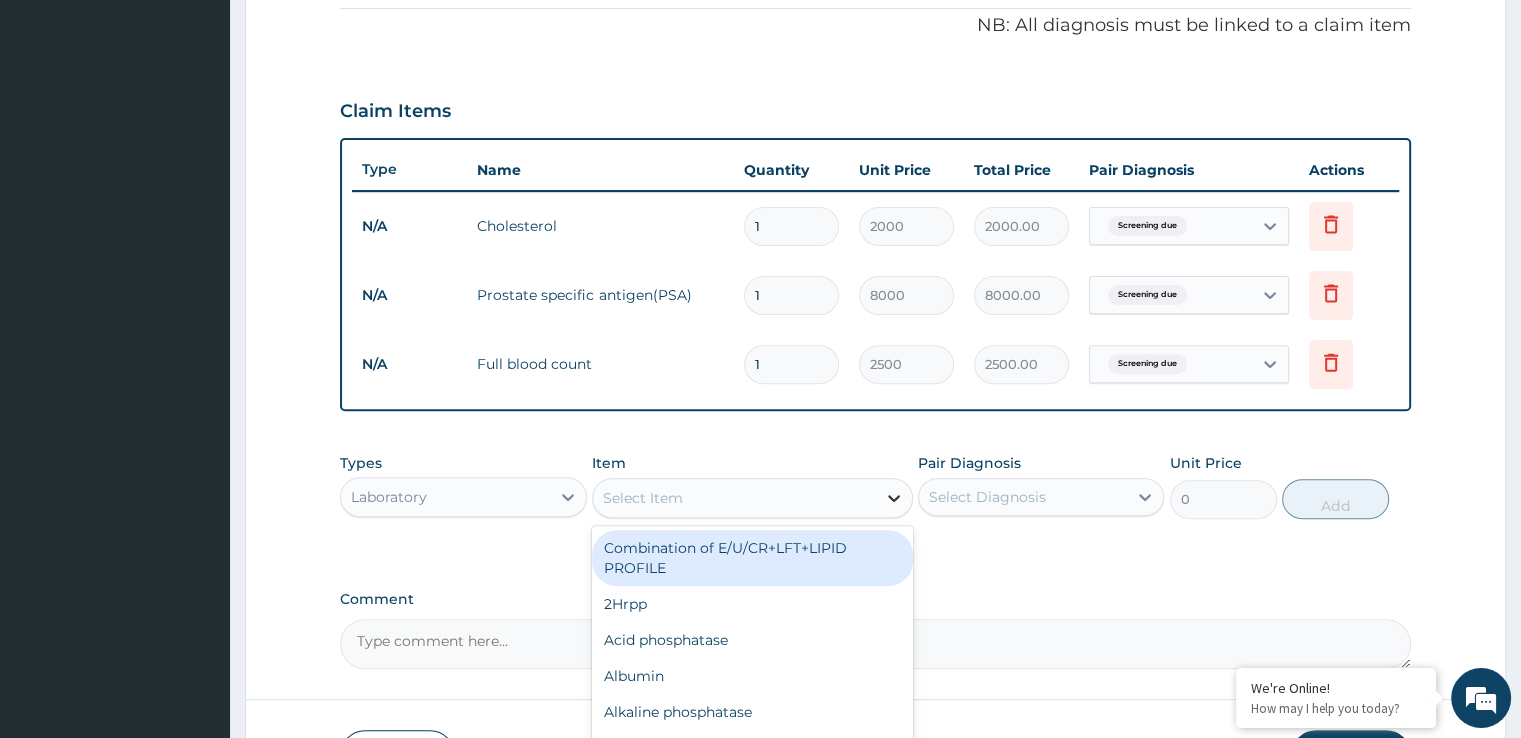 click 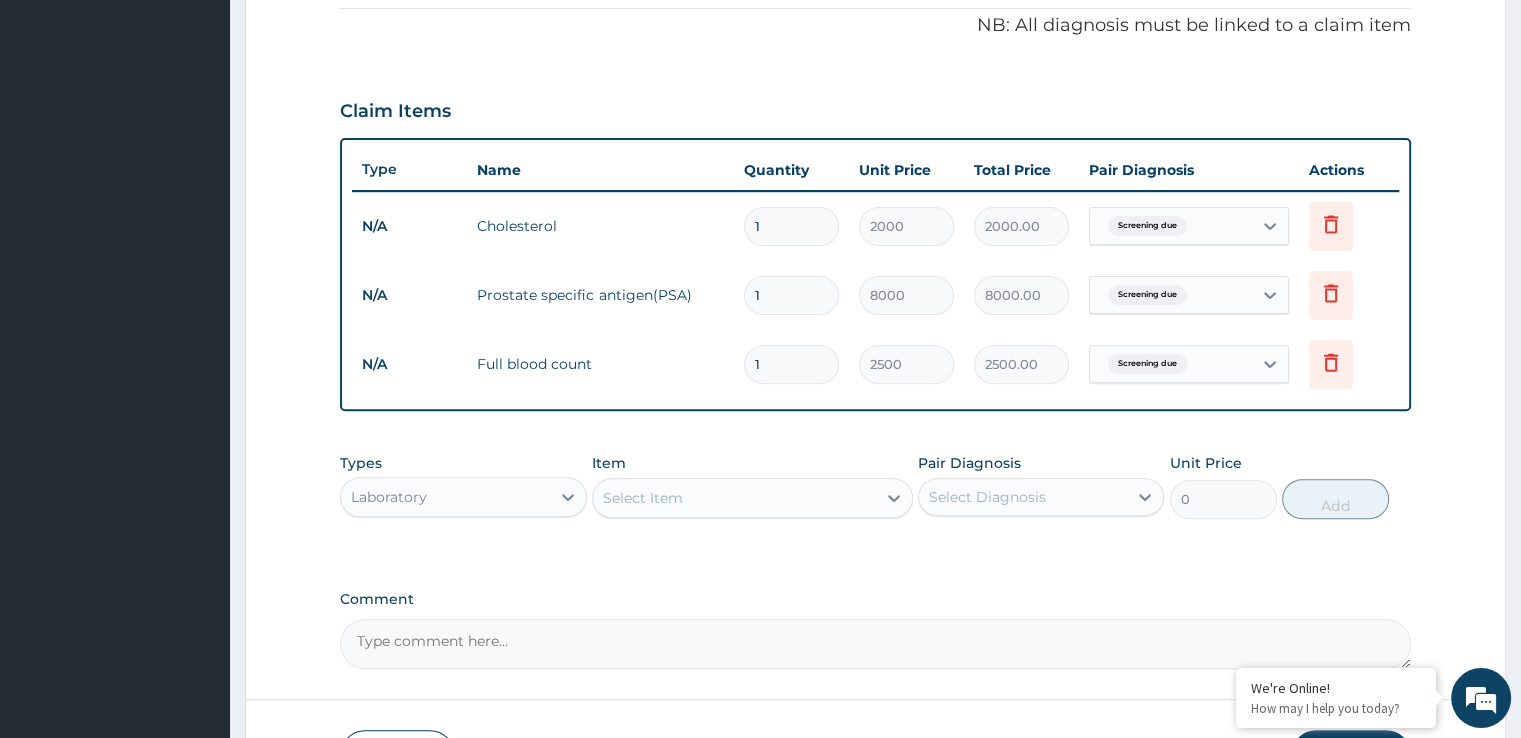 click on "Select Item" at bounding box center (734, 498) 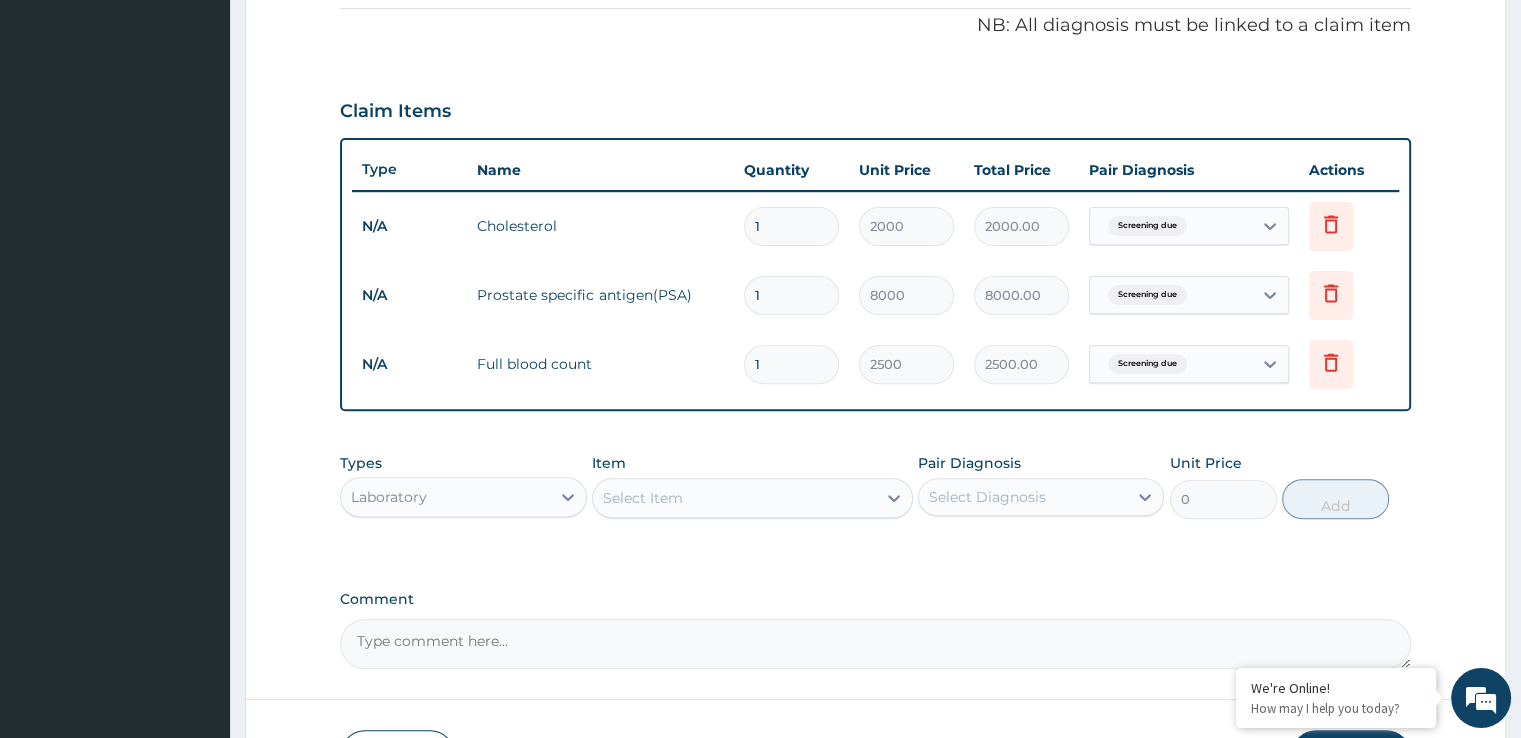 click on "Select Item" at bounding box center (734, 498) 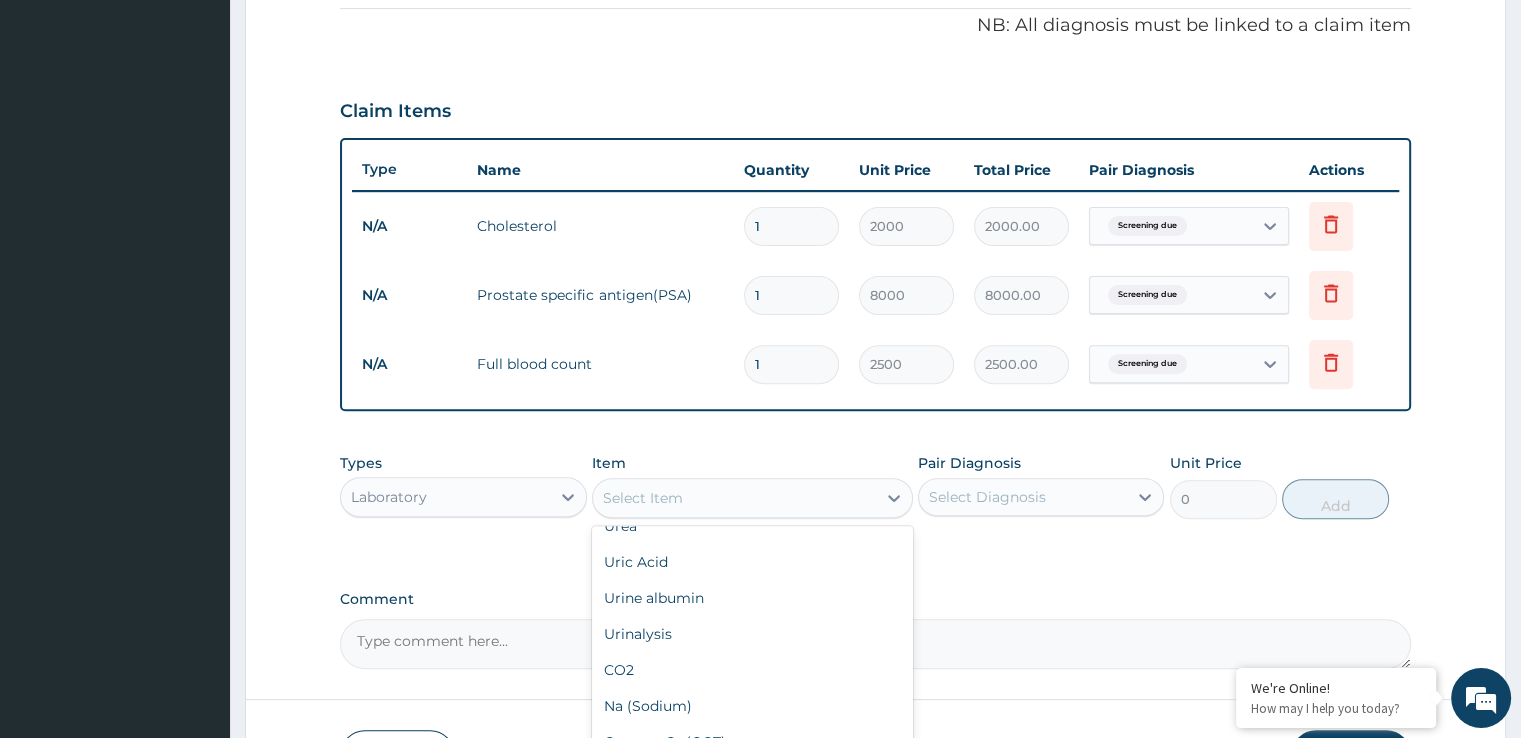 scroll, scrollTop: 1300, scrollLeft: 0, axis: vertical 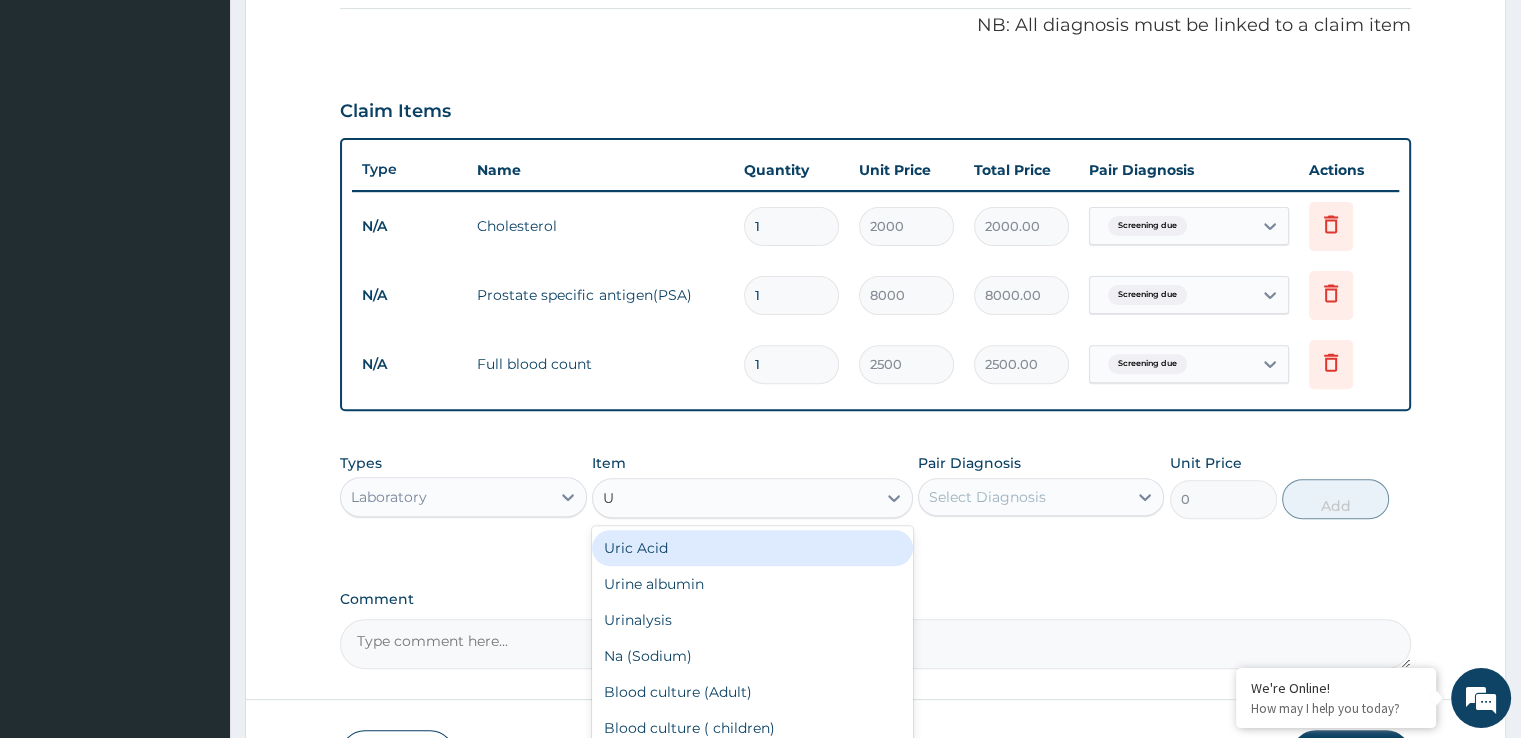 type on "UR" 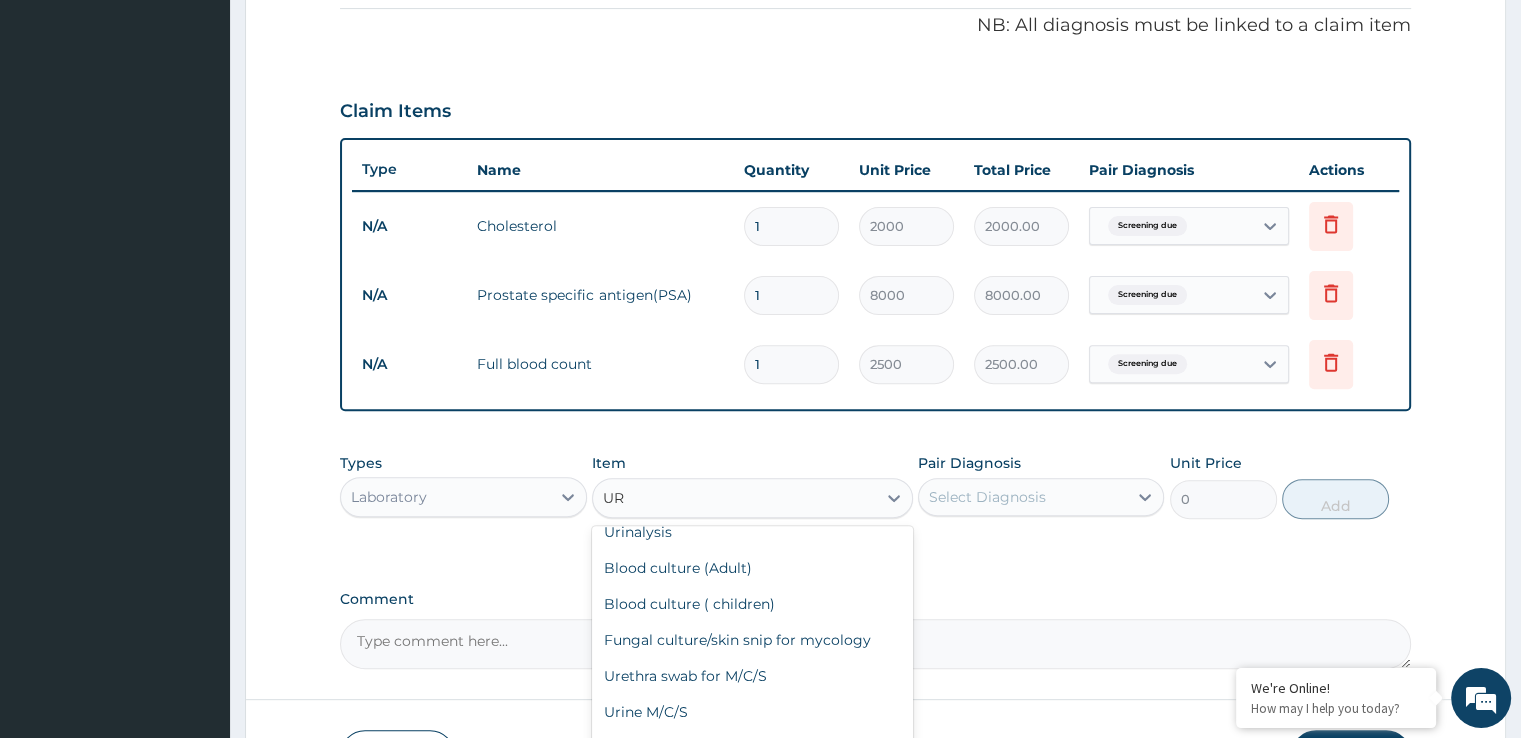 scroll, scrollTop: 128, scrollLeft: 0, axis: vertical 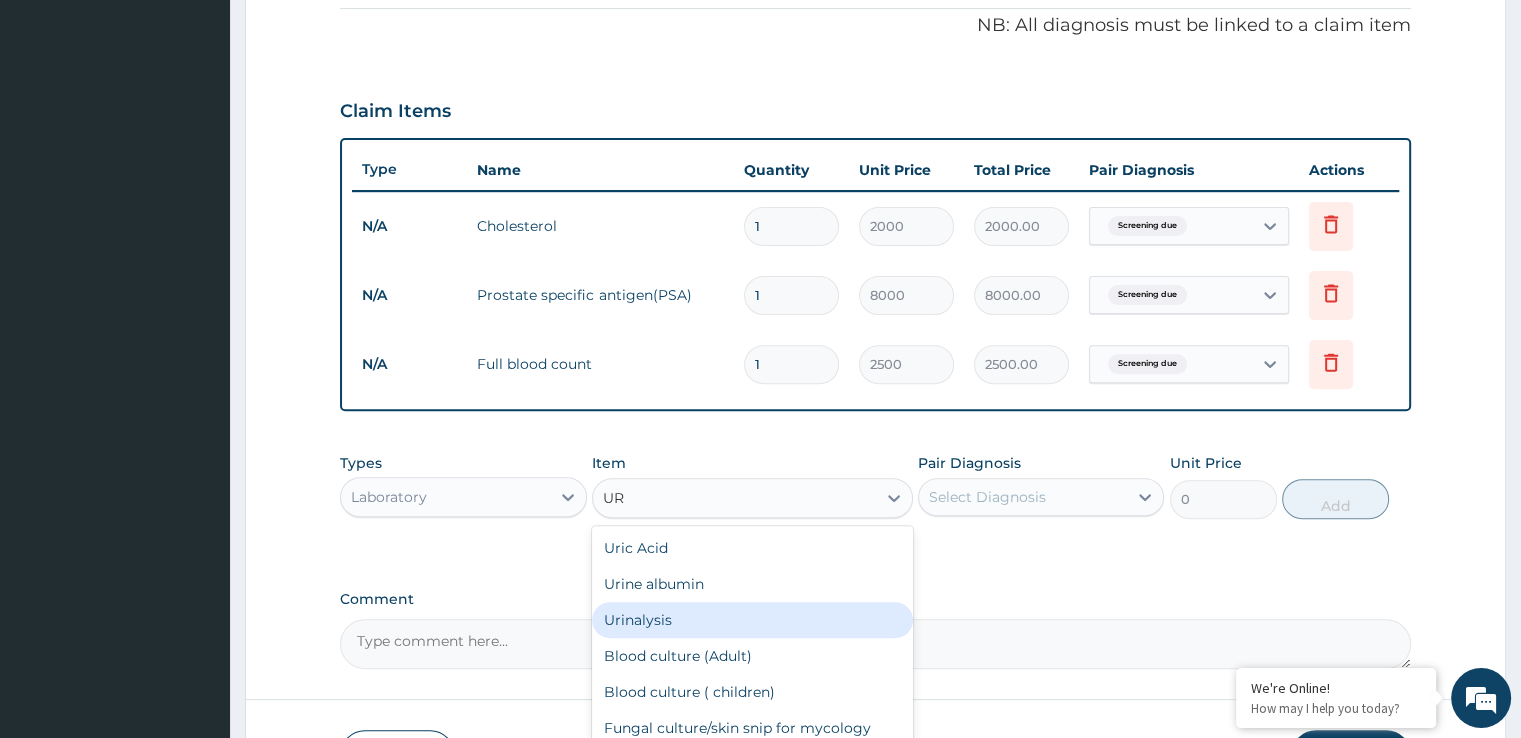 click on "Urinalysis" at bounding box center [752, 620] 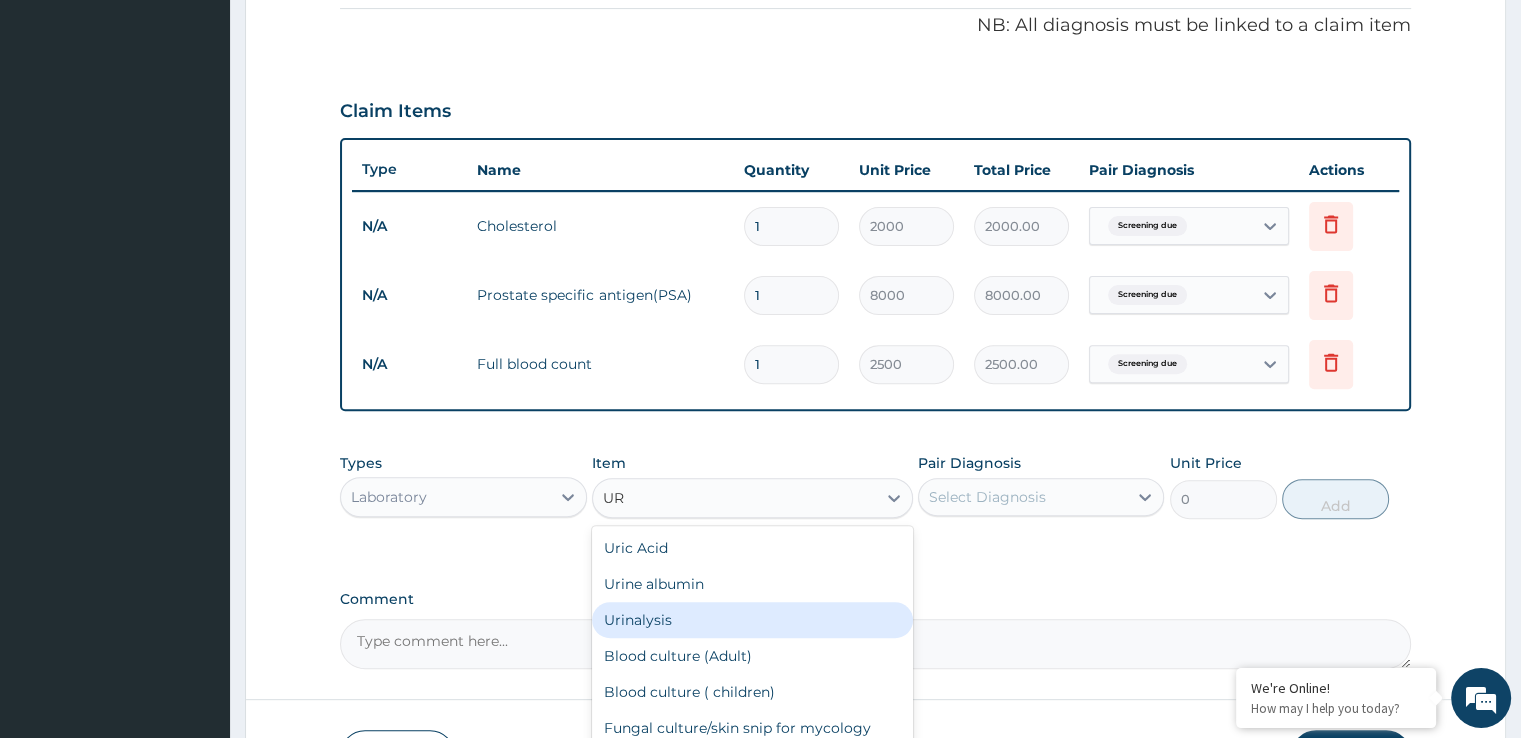 type 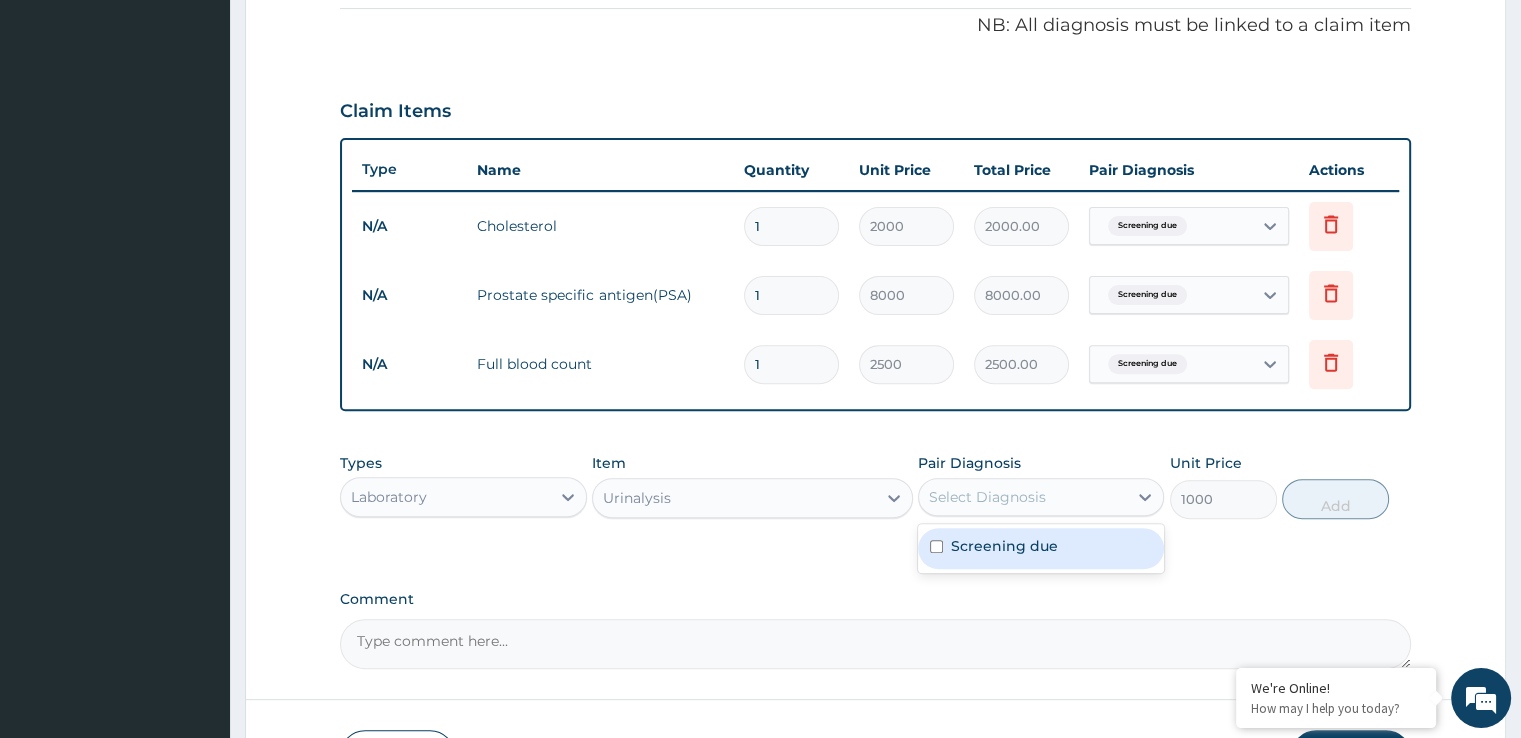 click on "Select Diagnosis" at bounding box center (1023, 497) 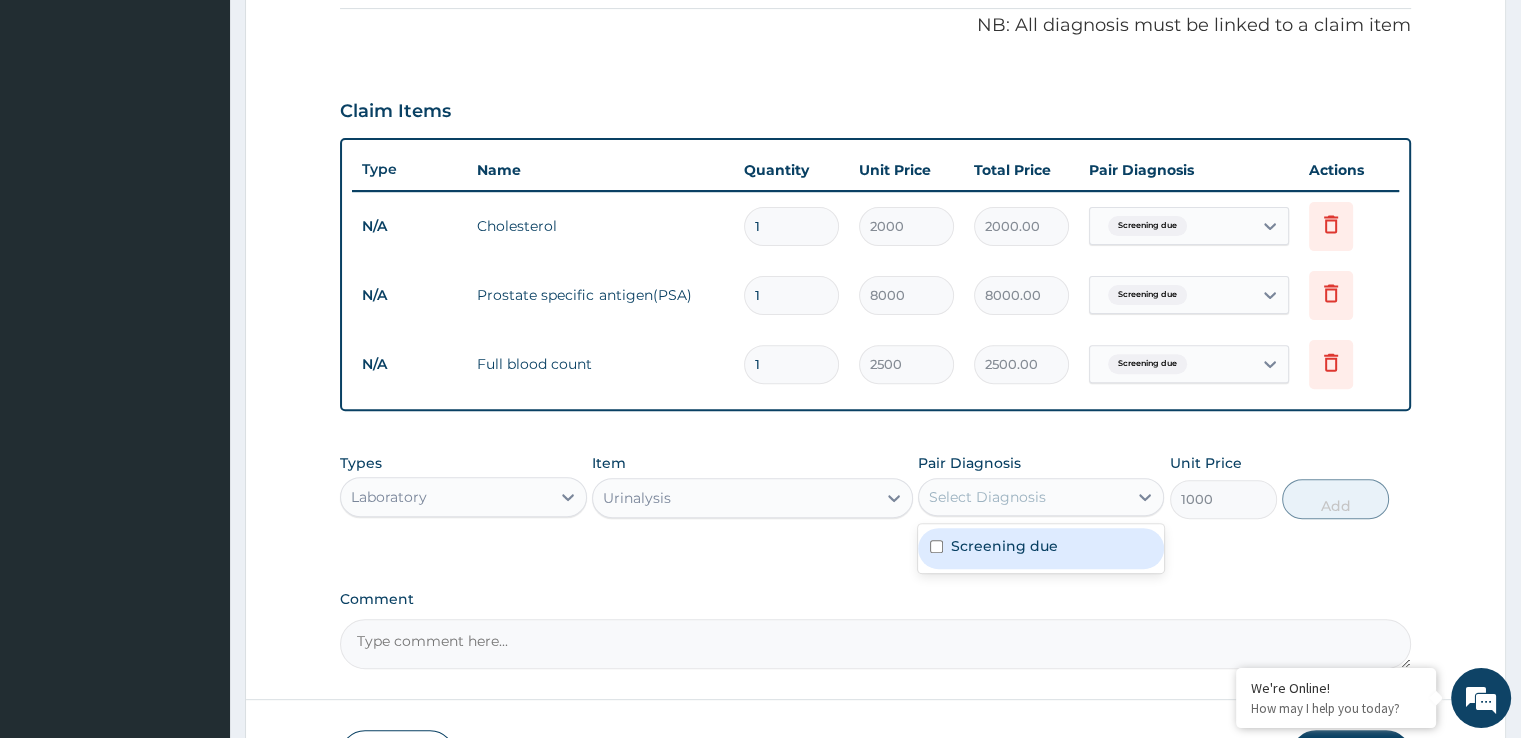 drag, startPoint x: 933, startPoint y: 541, endPoint x: 996, endPoint y: 537, distance: 63.126858 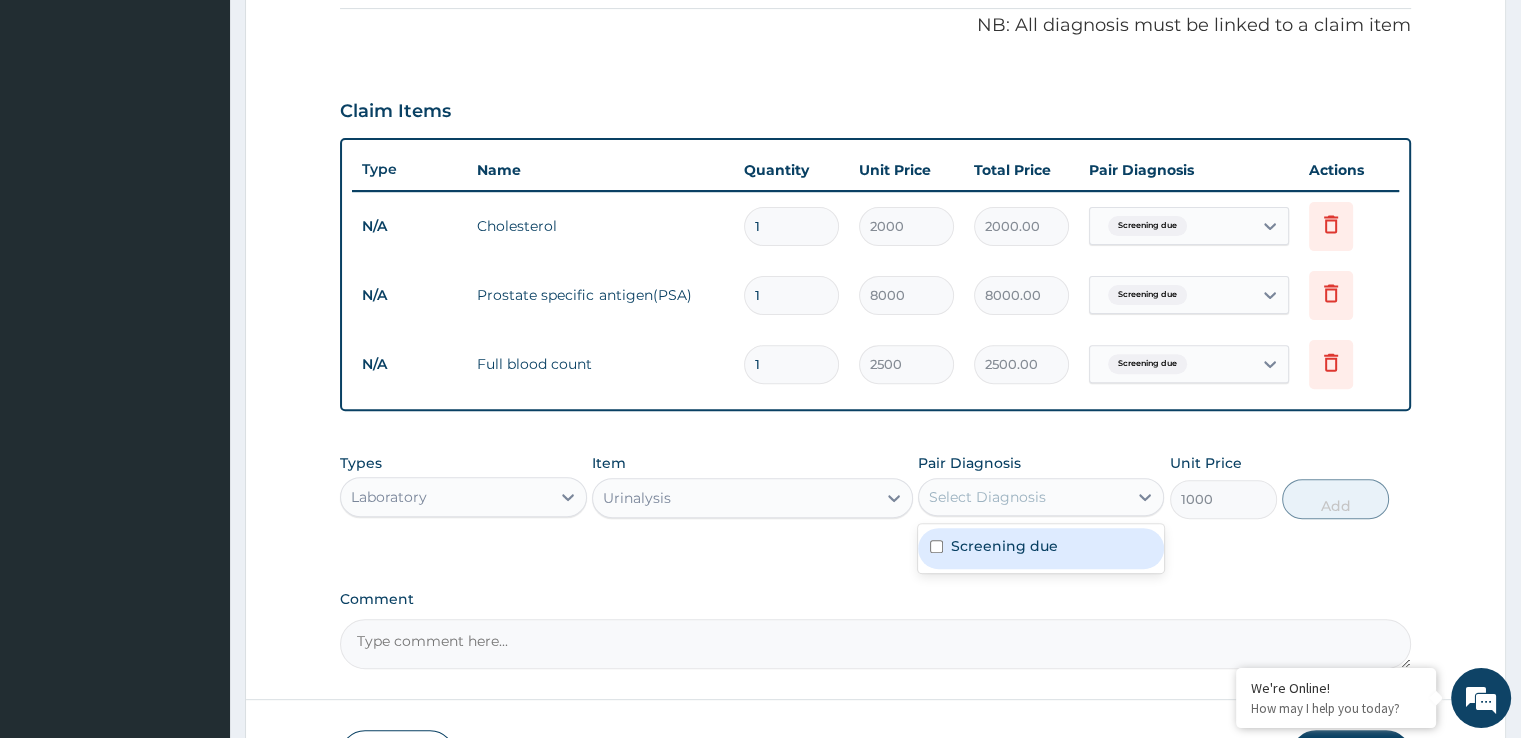 click at bounding box center (936, 546) 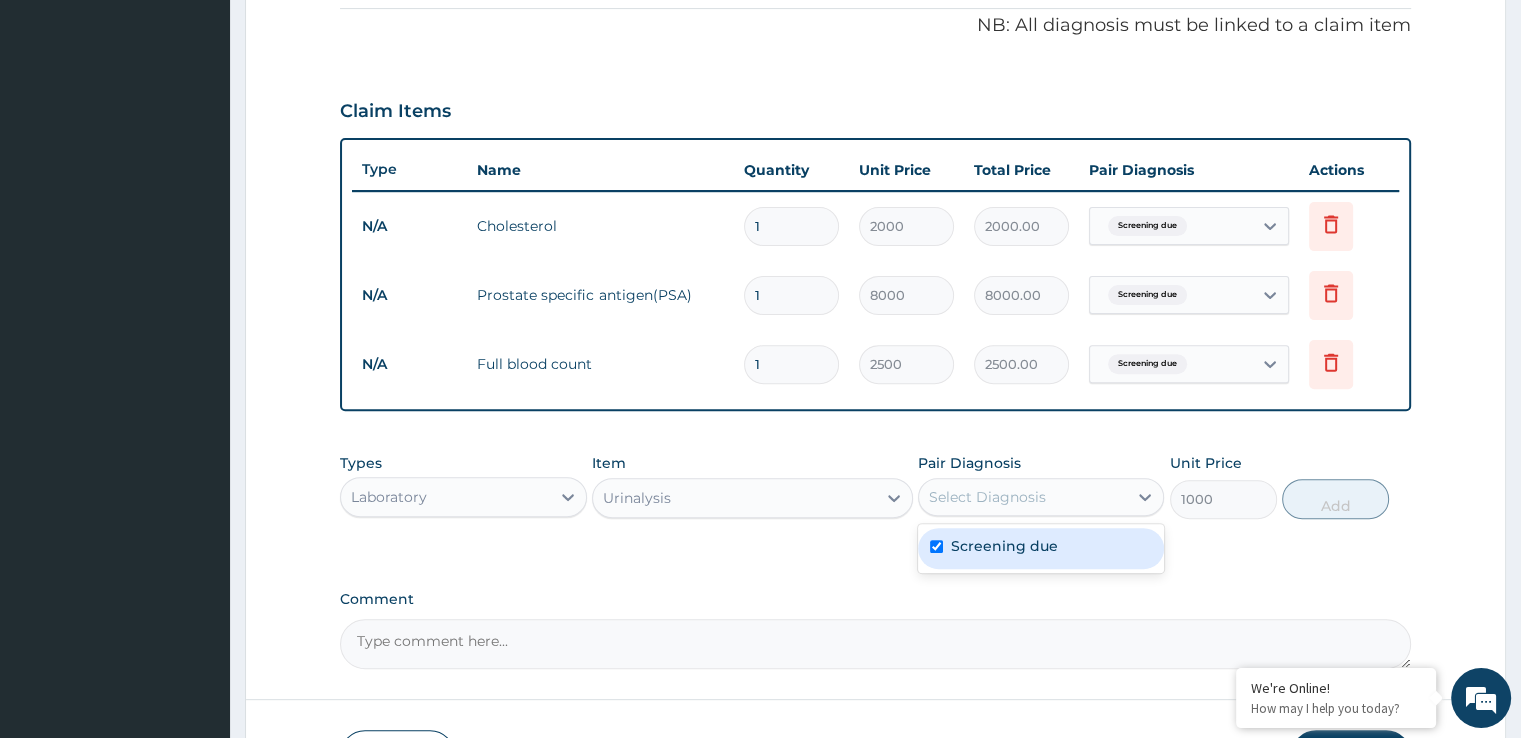 checkbox on "true" 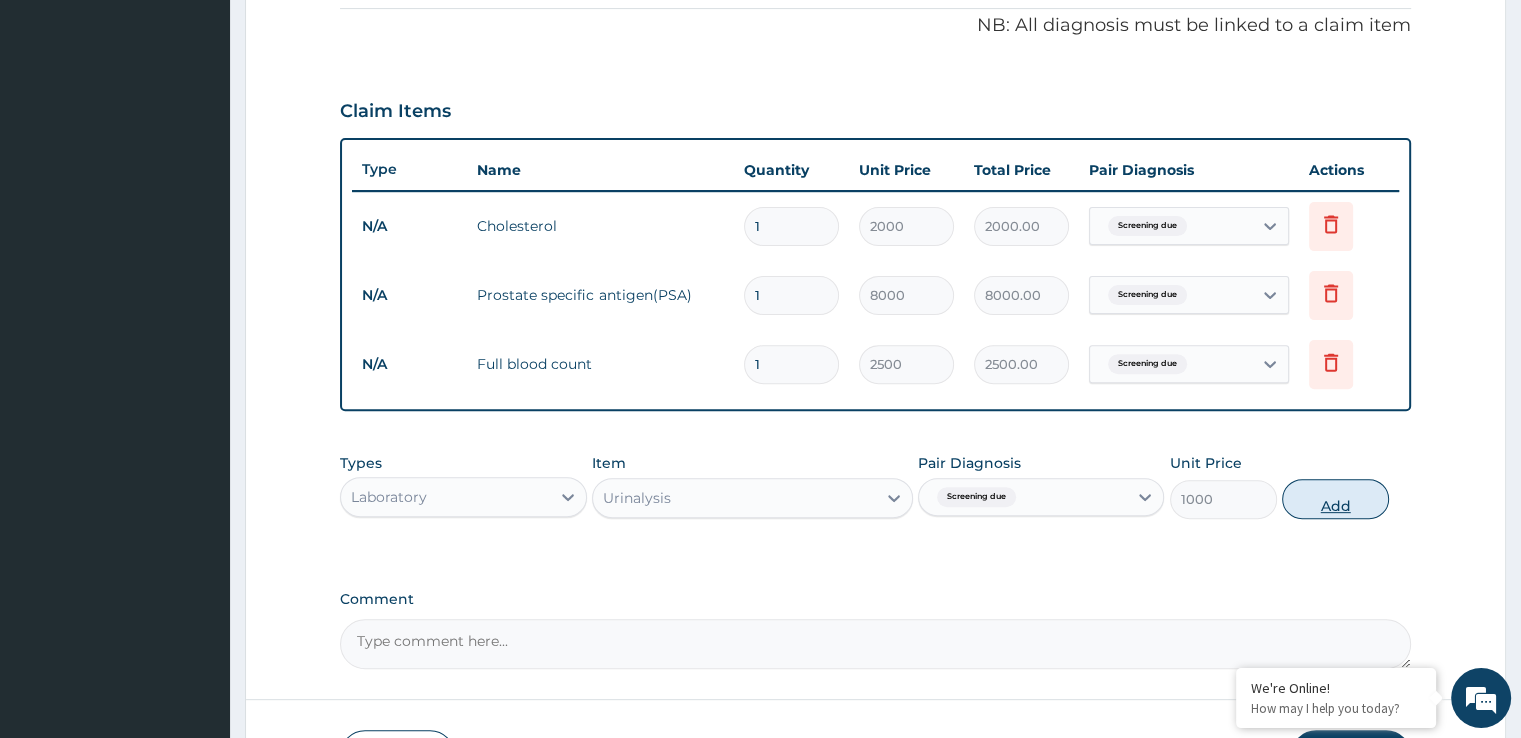 click on "Add" at bounding box center [1335, 499] 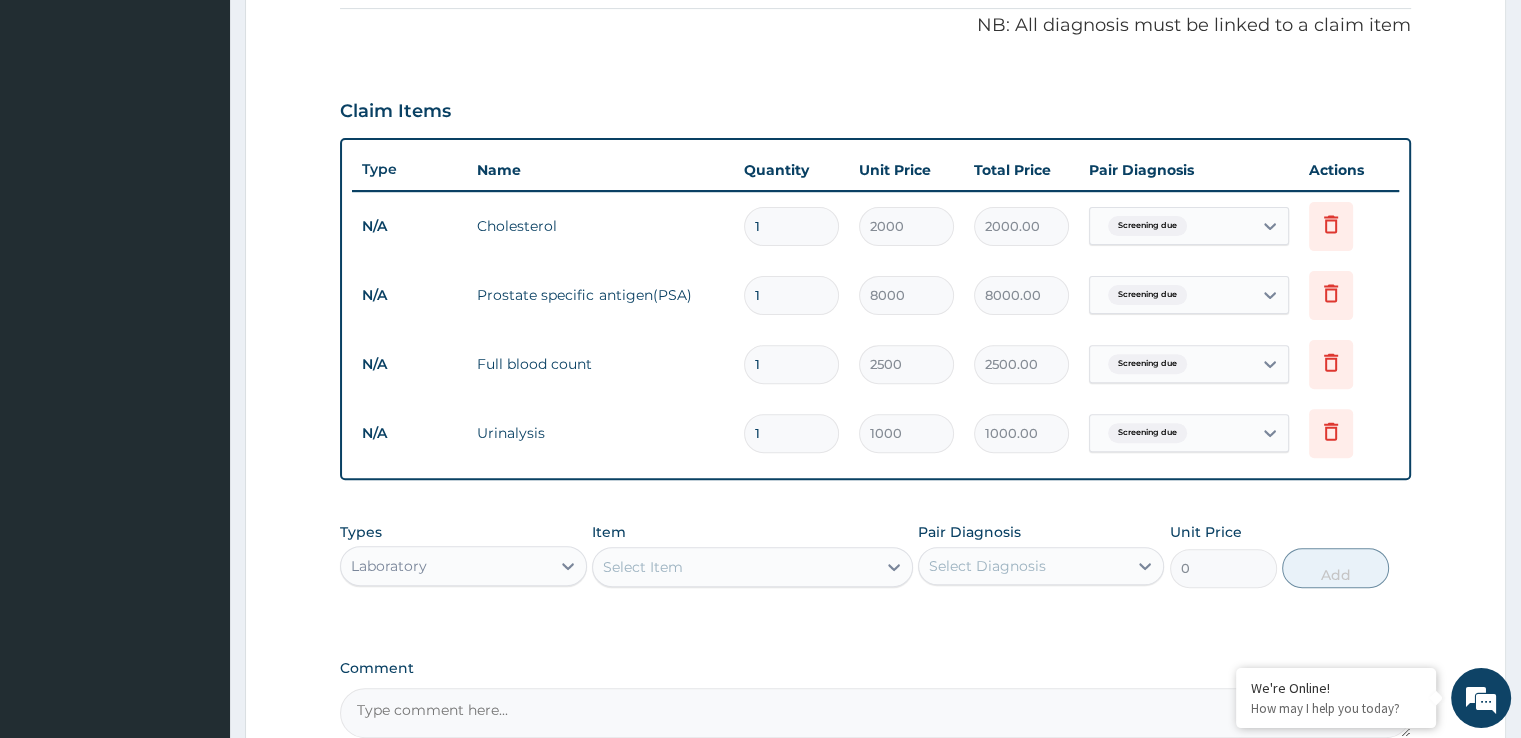 click on "Select Item" at bounding box center (734, 567) 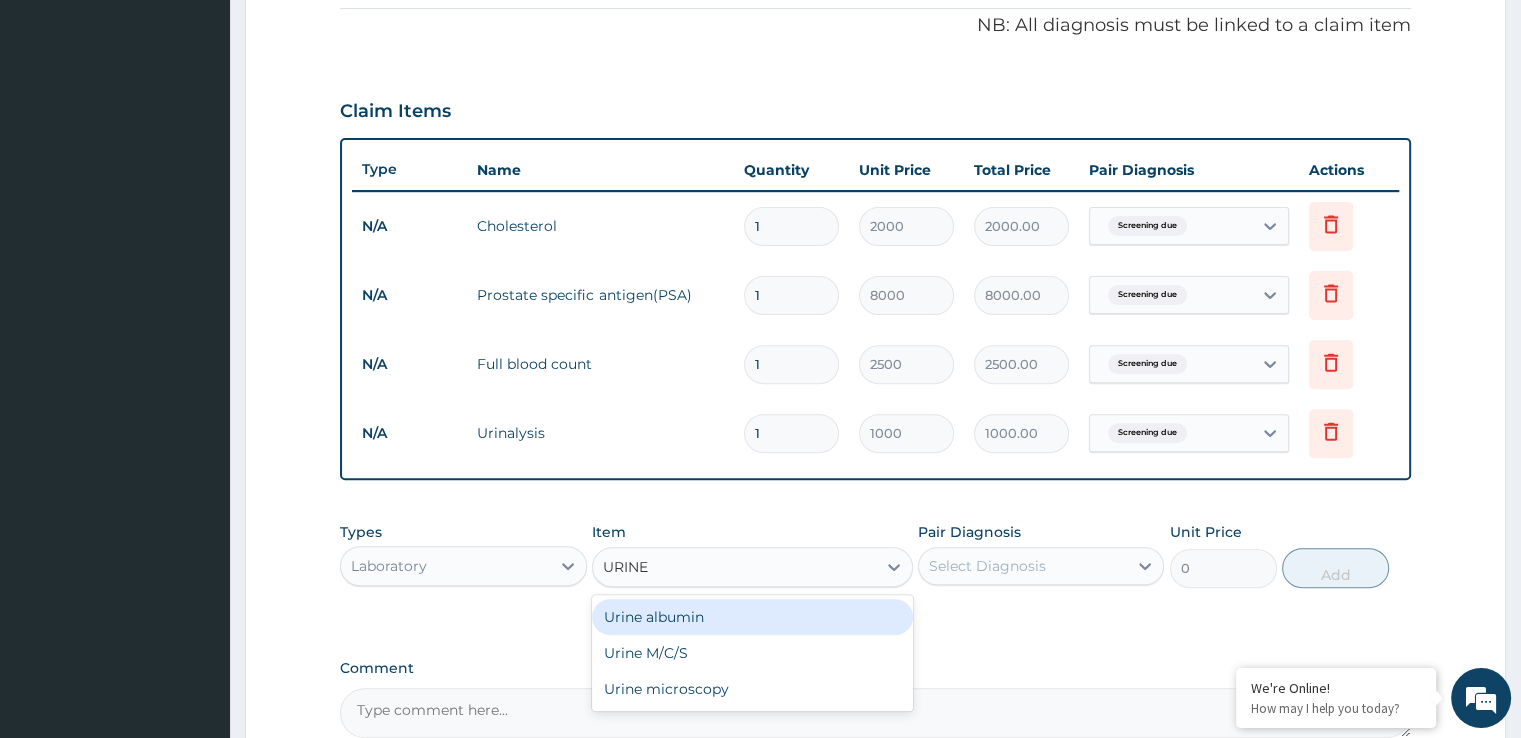type on "URINE" 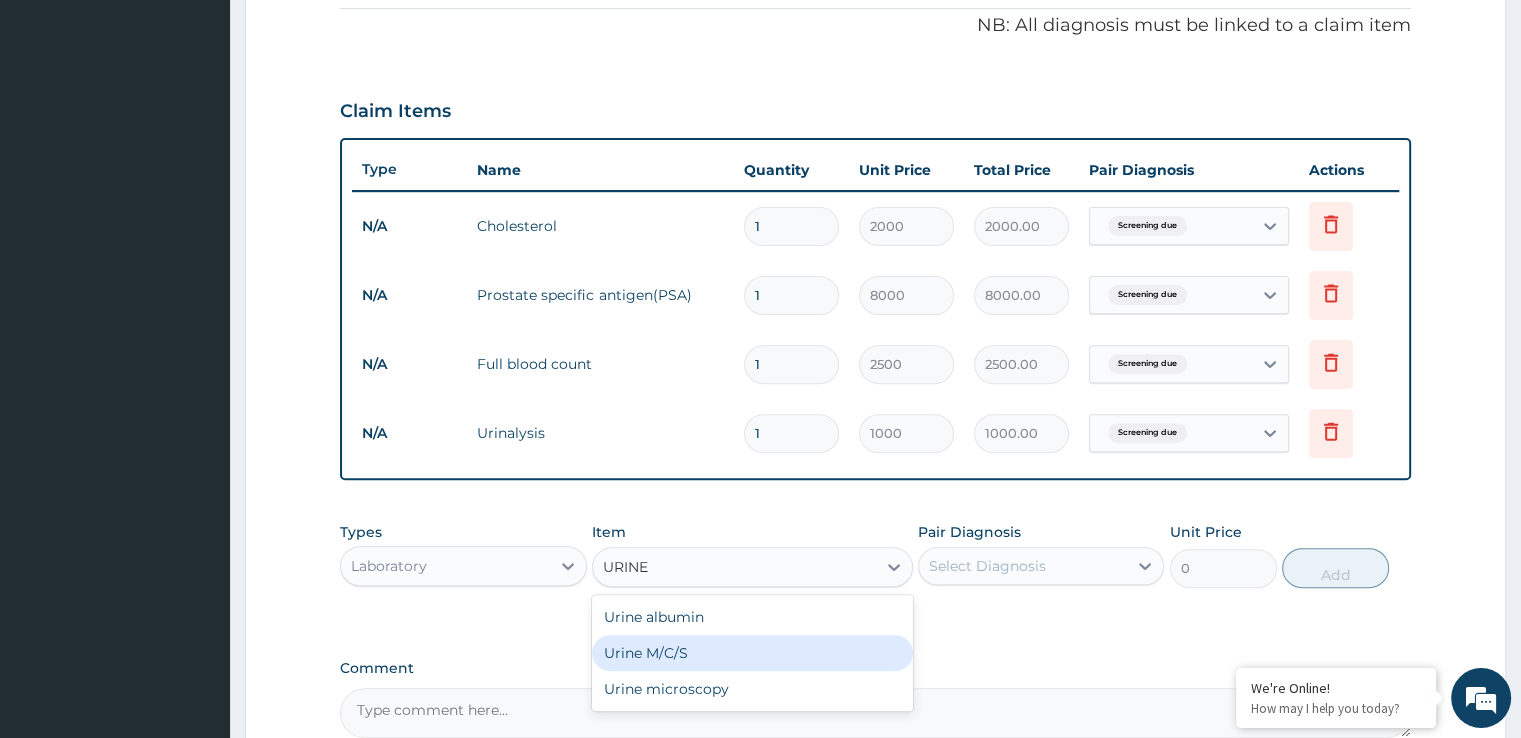 click on "Urine M/C/S" at bounding box center (752, 653) 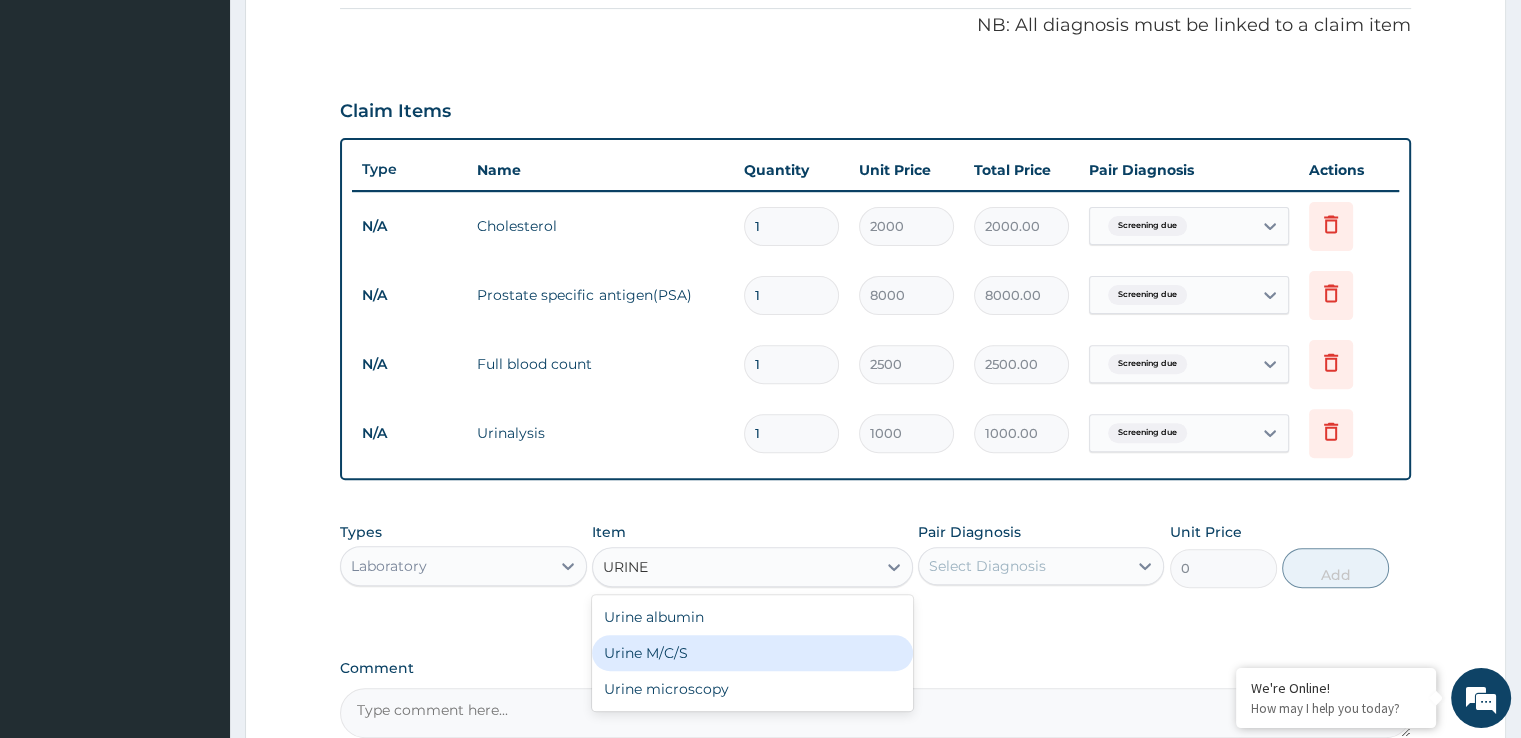 type 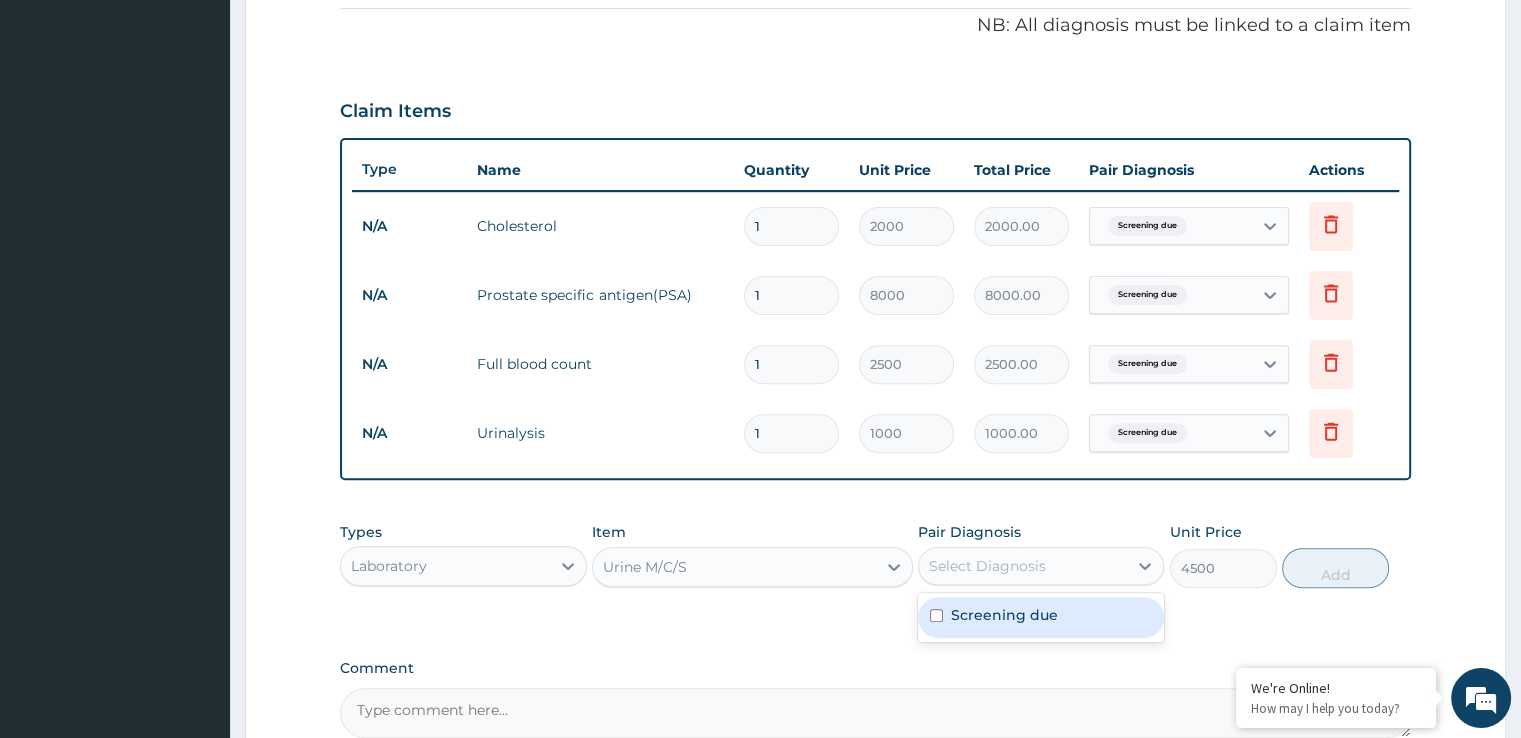 click on "Select Diagnosis" at bounding box center (987, 566) 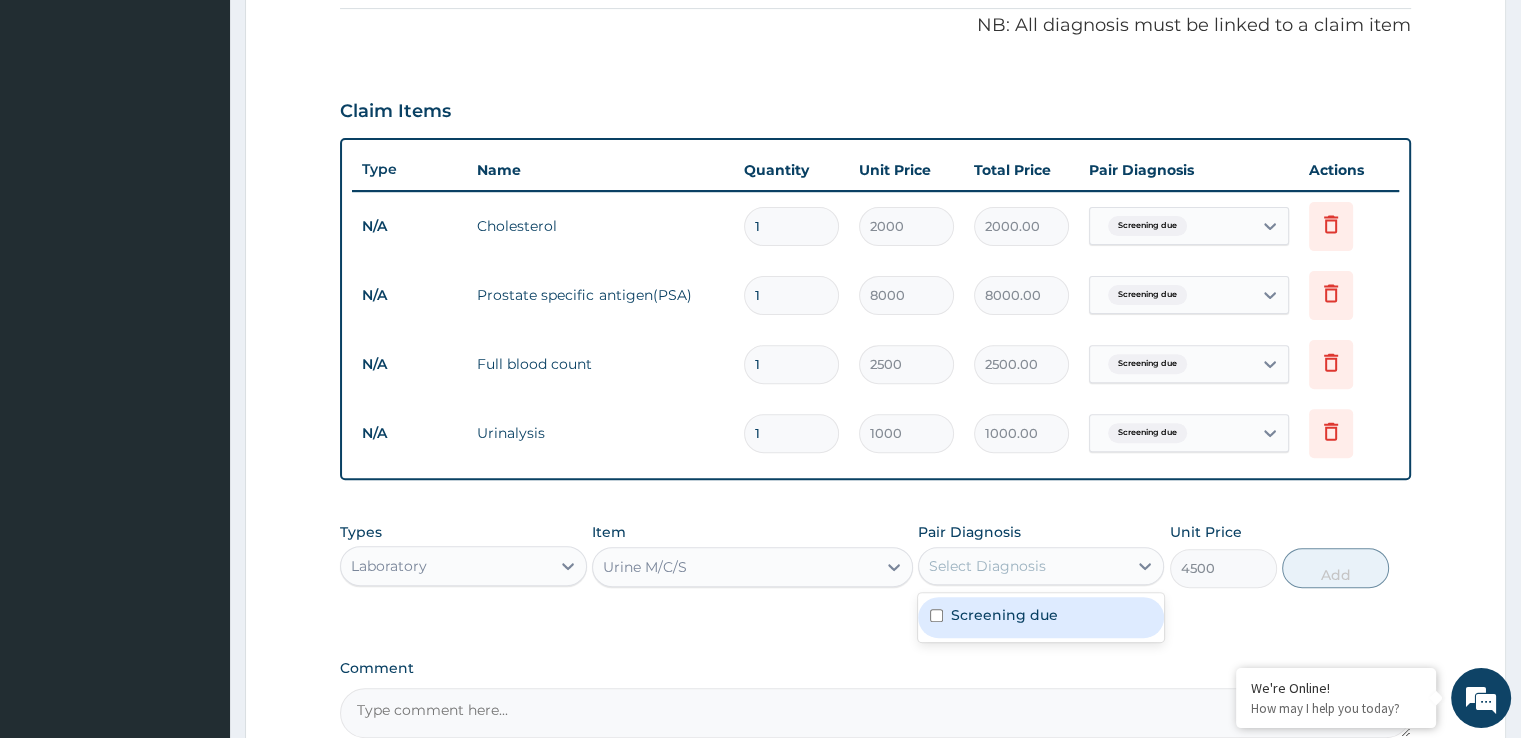 click on "Screening due" at bounding box center [1004, 615] 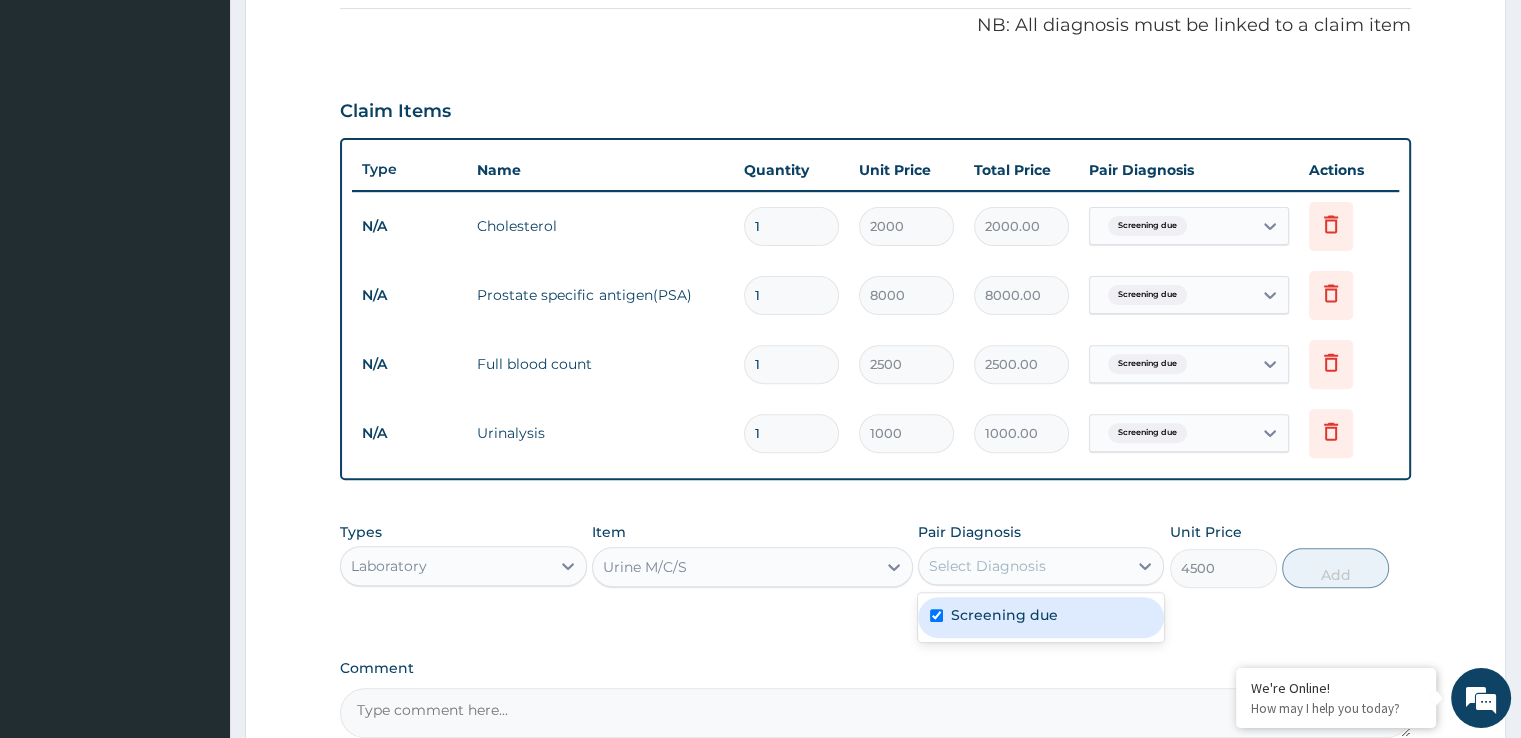 checkbox on "true" 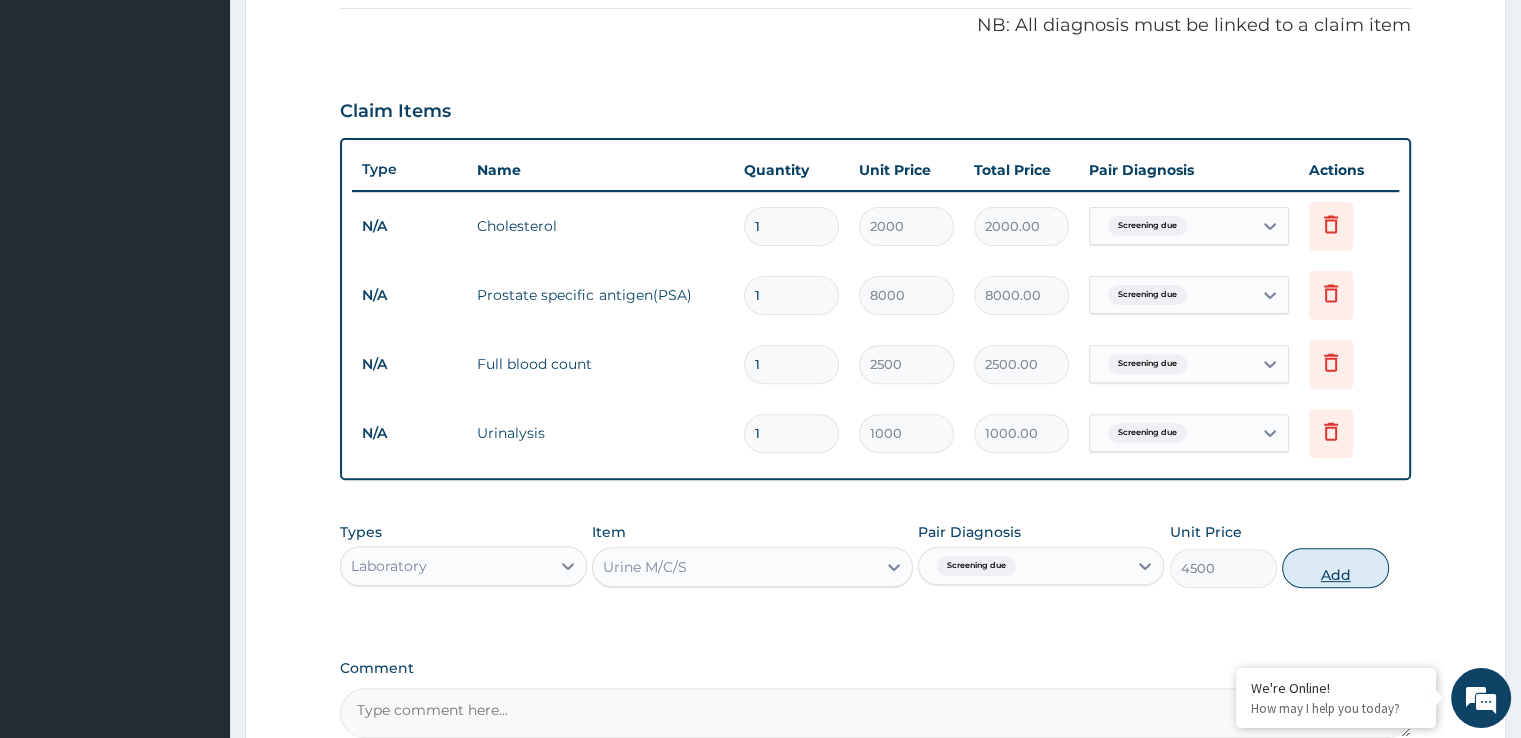 click on "Add" at bounding box center [1335, 568] 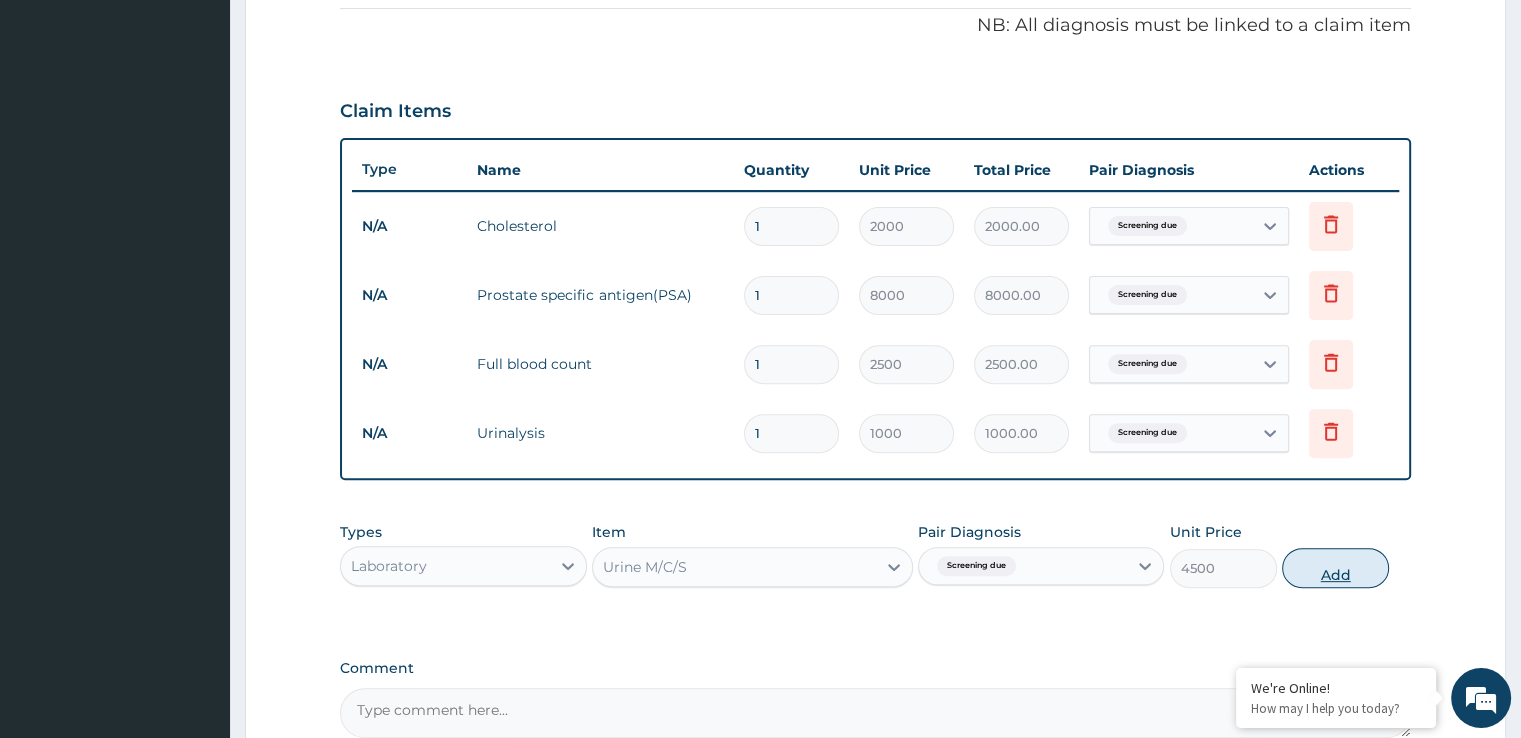 type on "0" 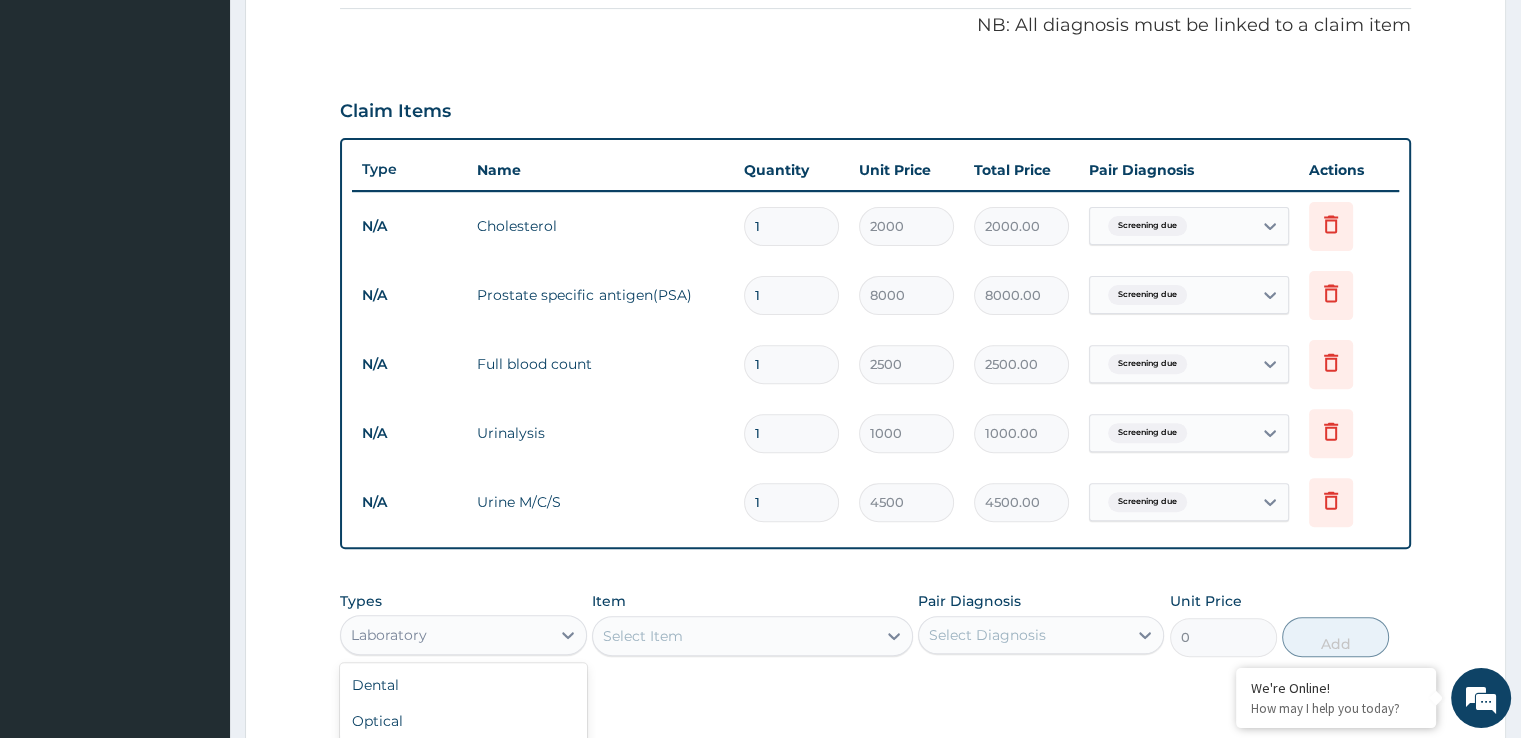click on "Laboratory" at bounding box center [445, 635] 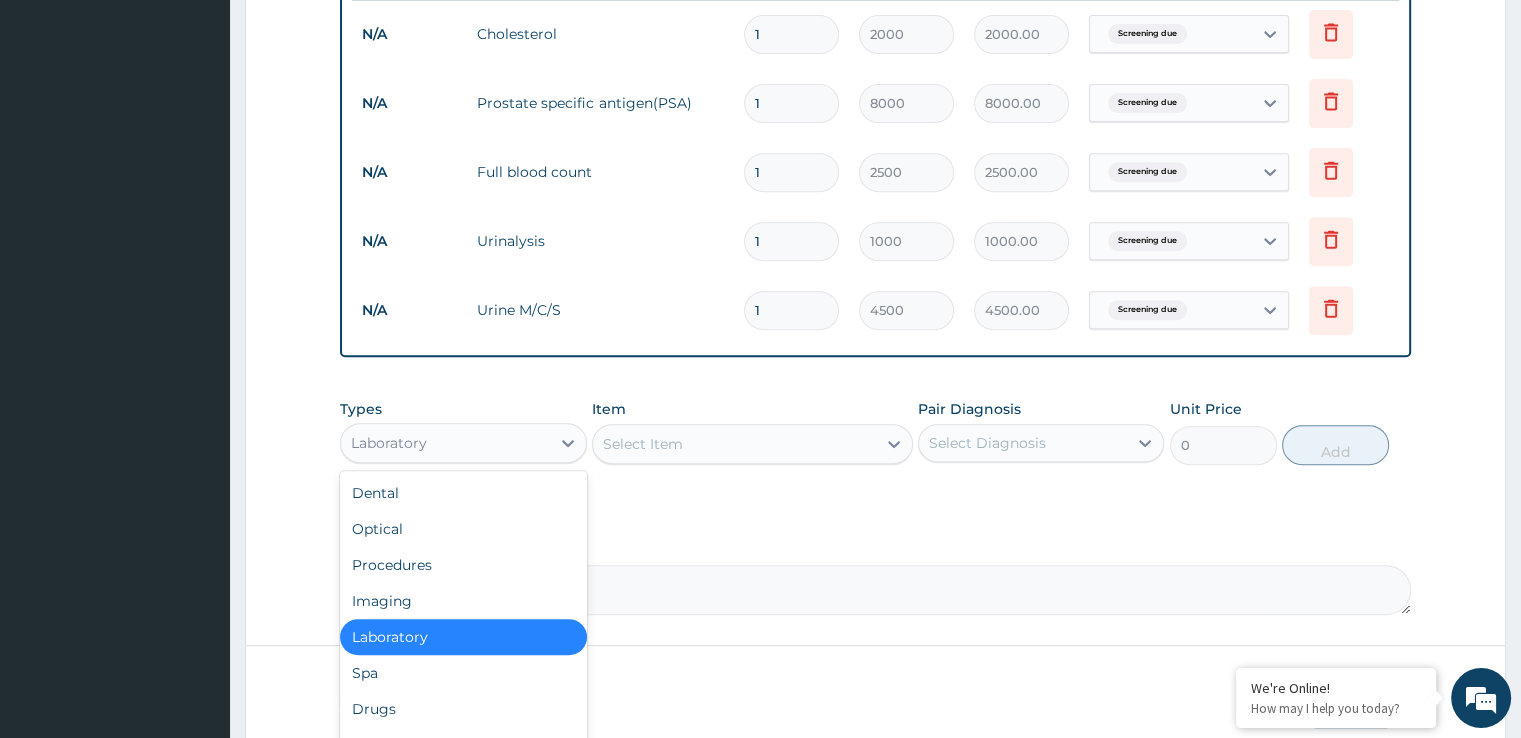 scroll, scrollTop: 806, scrollLeft: 0, axis: vertical 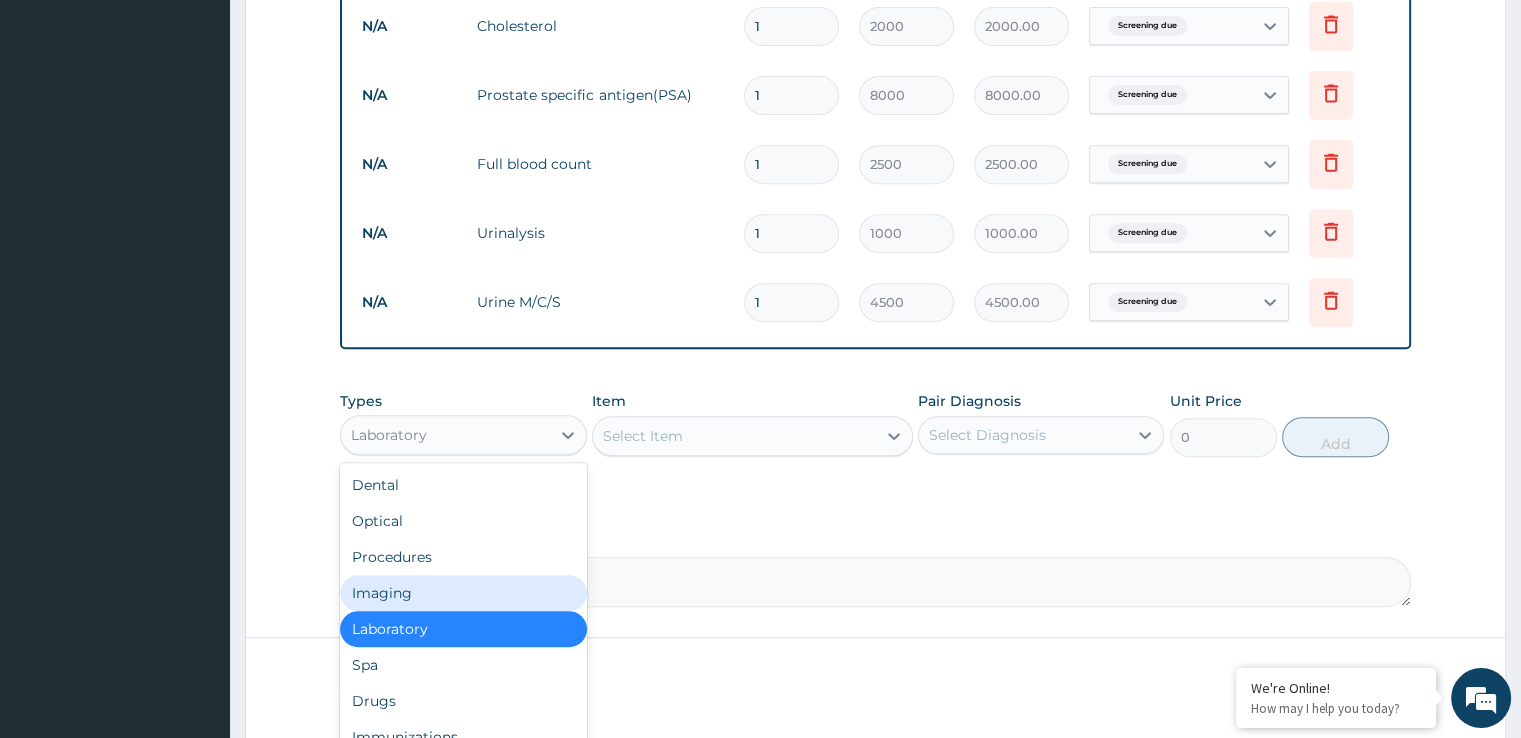 click on "Imaging" at bounding box center (463, 593) 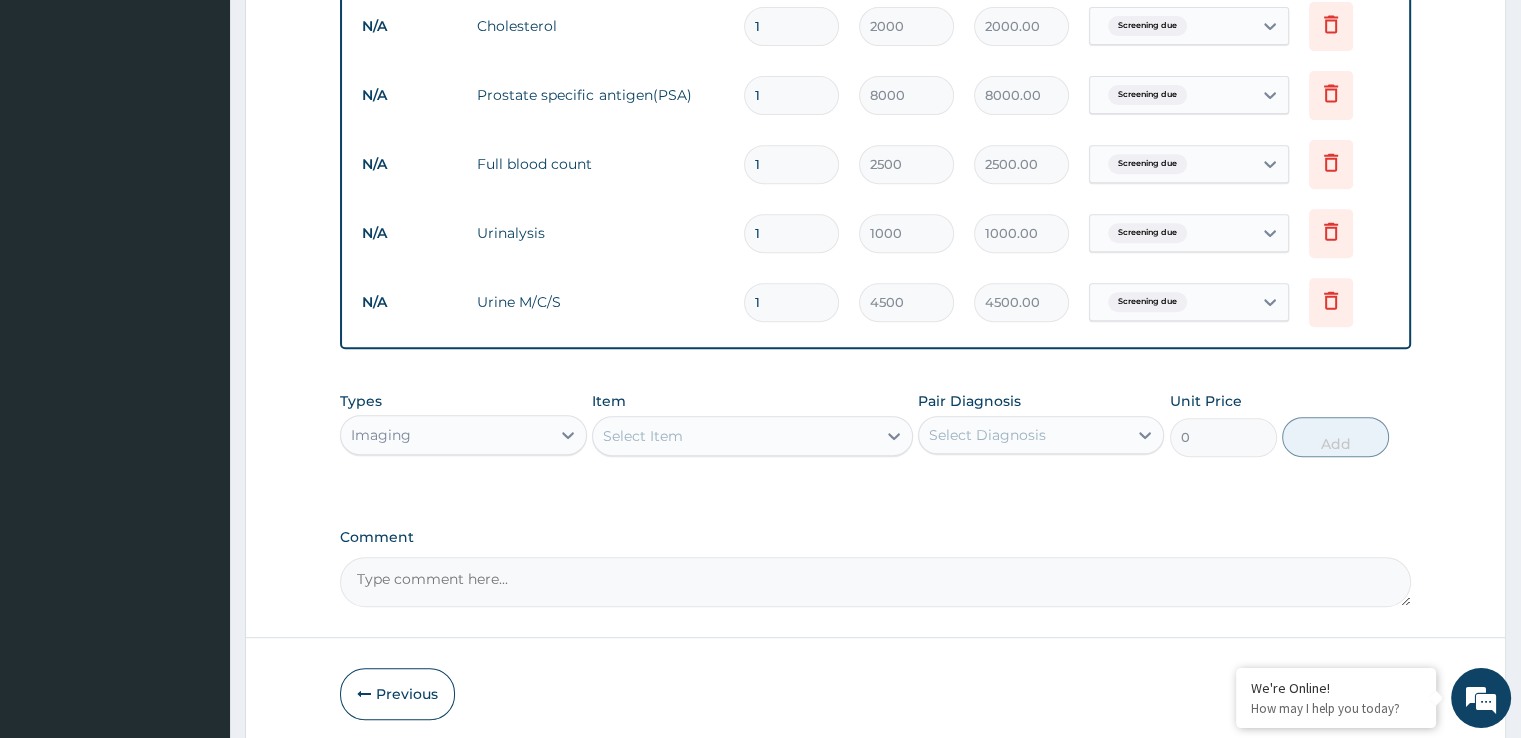 click on "Select Item" at bounding box center (752, 436) 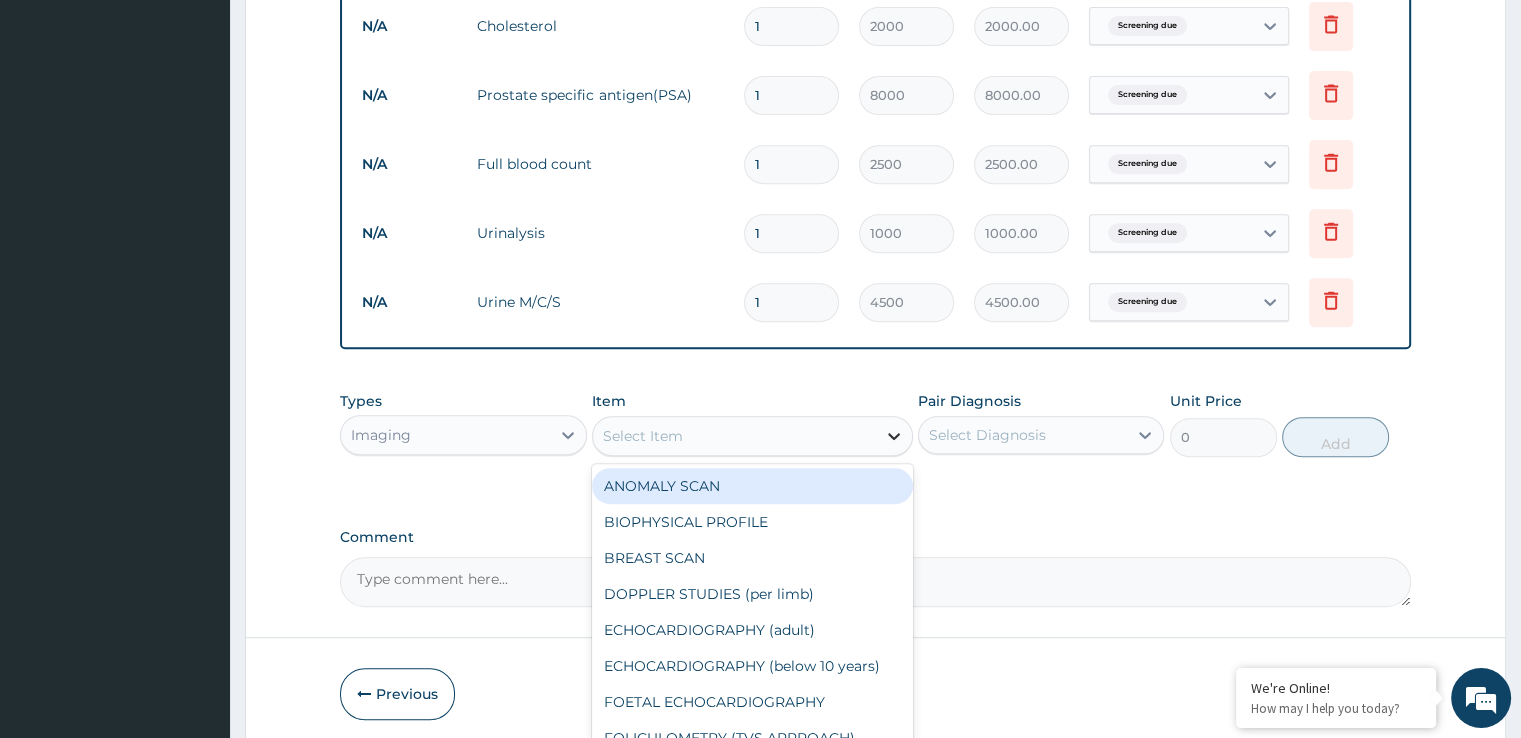 click 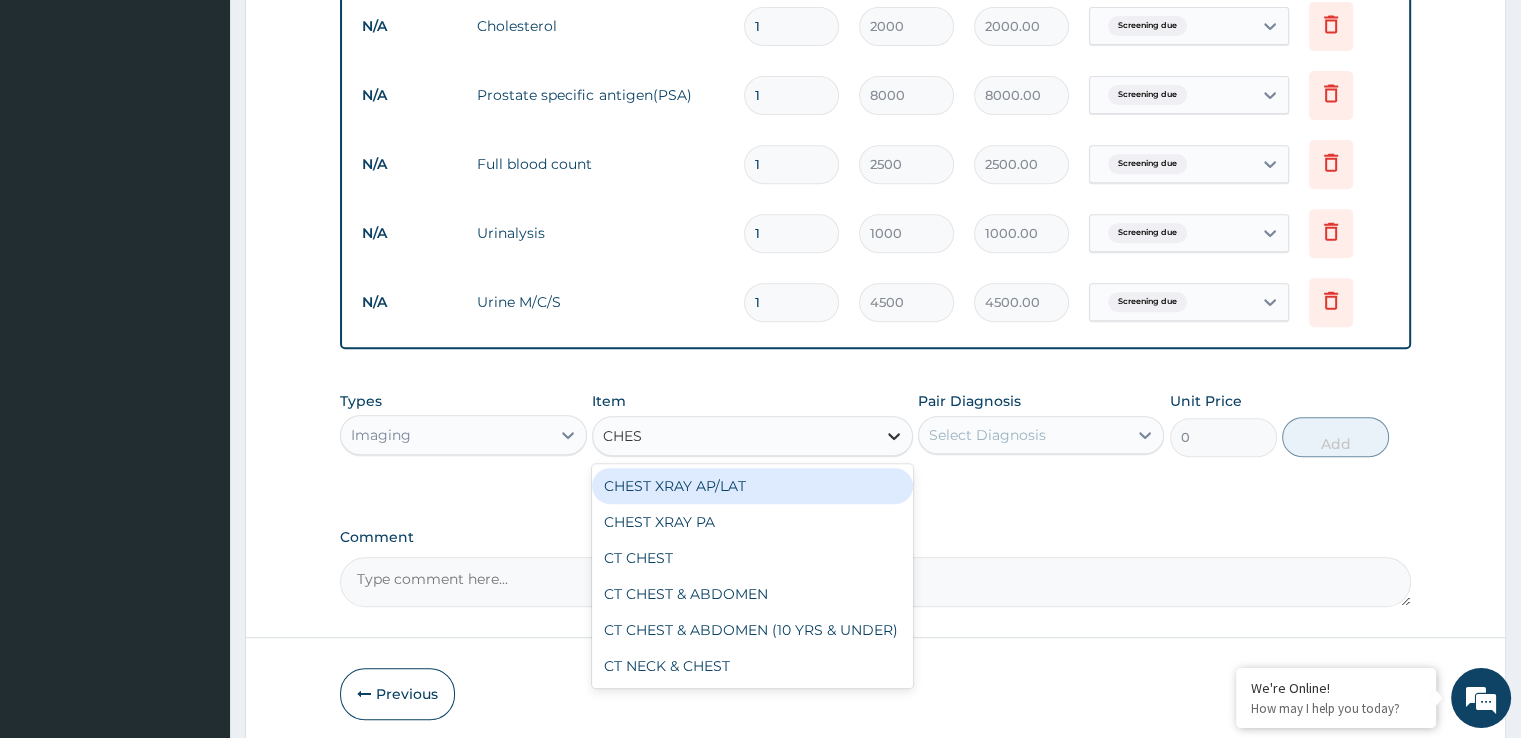 type on "CHEST" 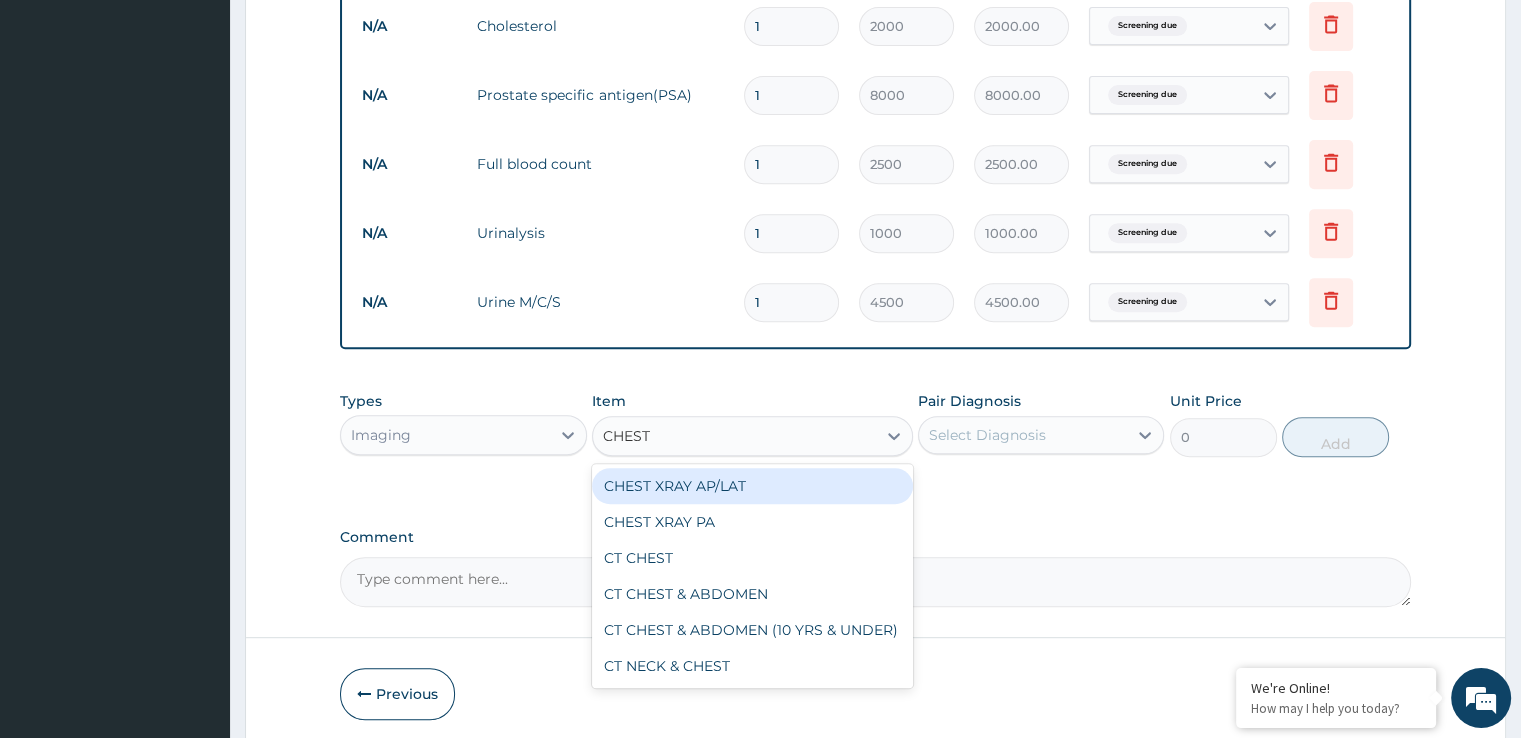 click on "CHEST XRAY AP/LAT" at bounding box center [752, 486] 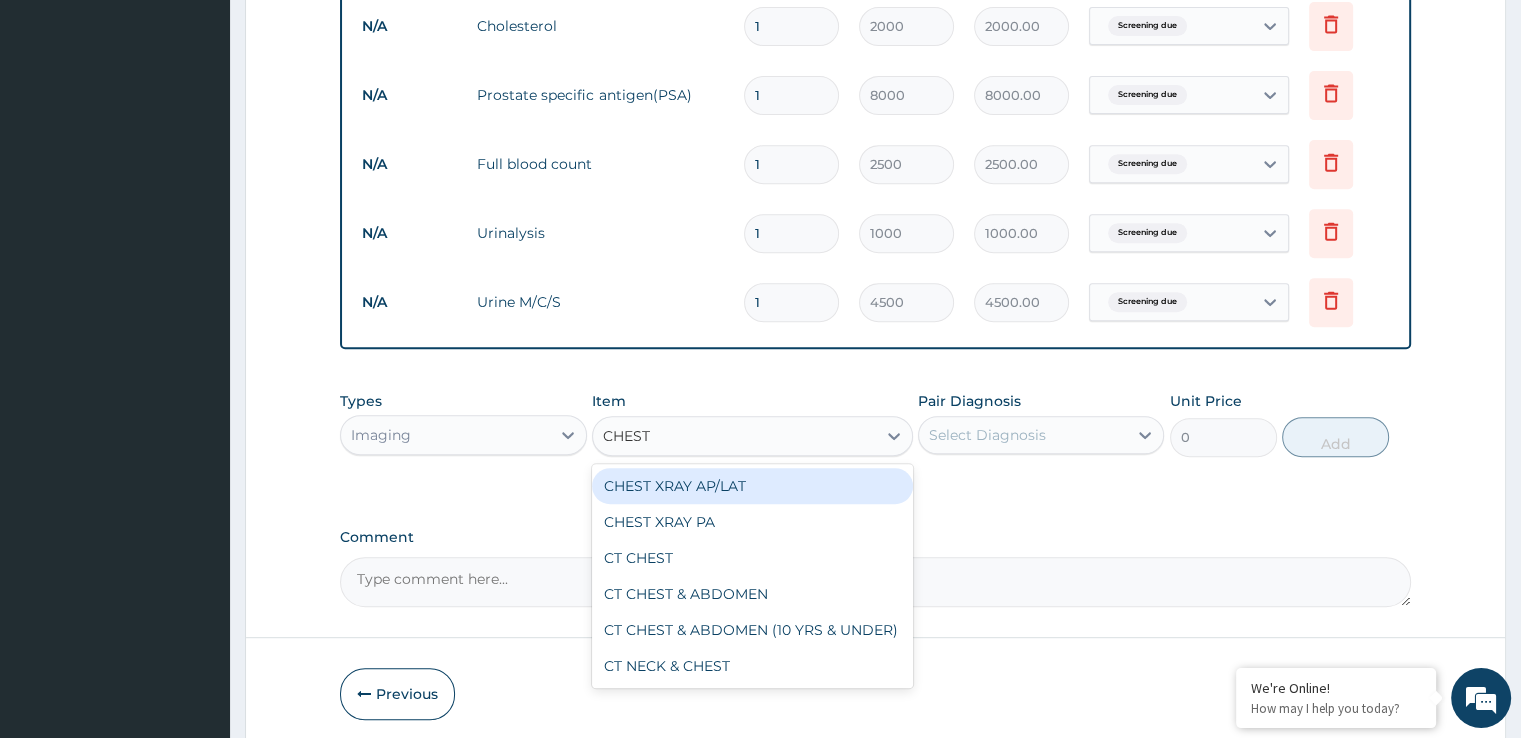 type 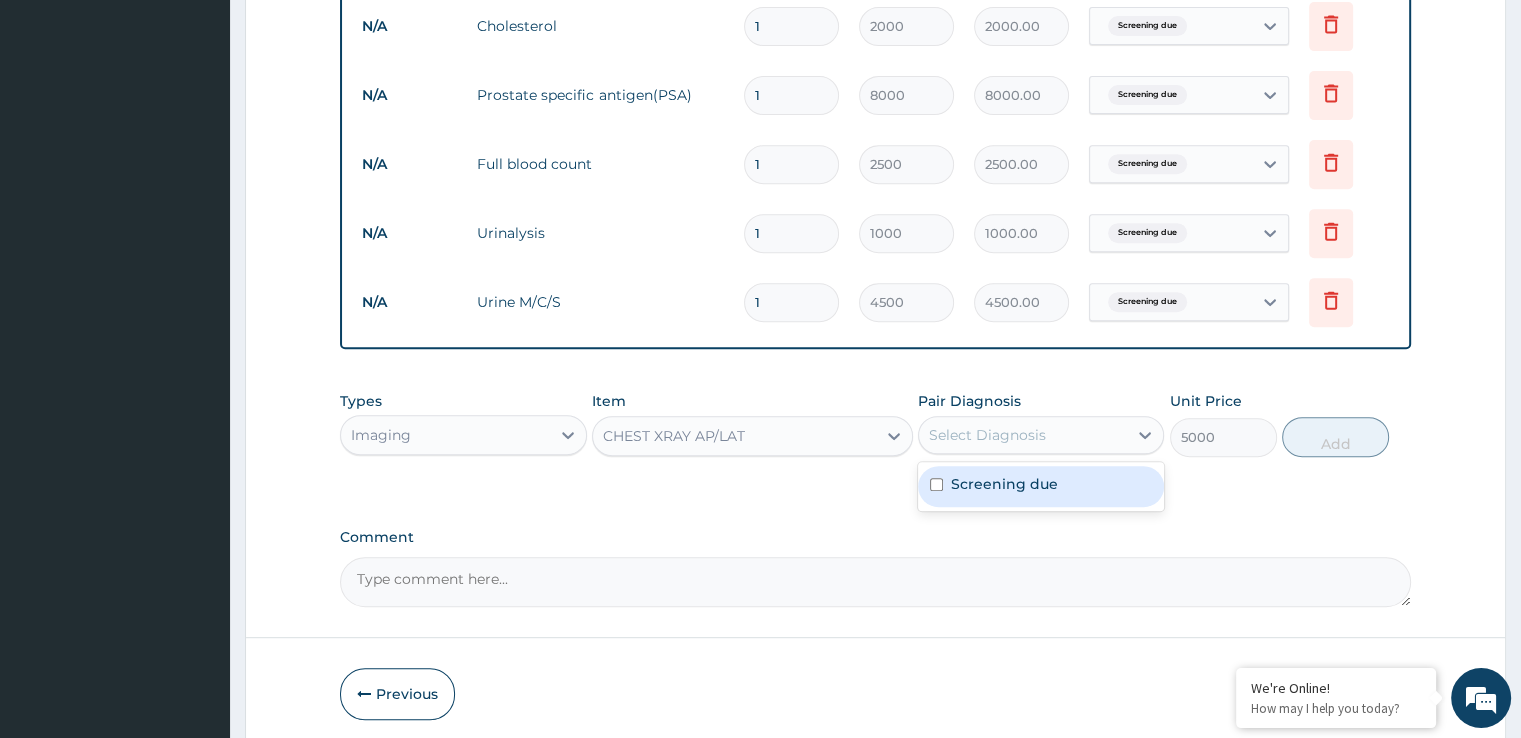 click on "Select Diagnosis" at bounding box center (1023, 435) 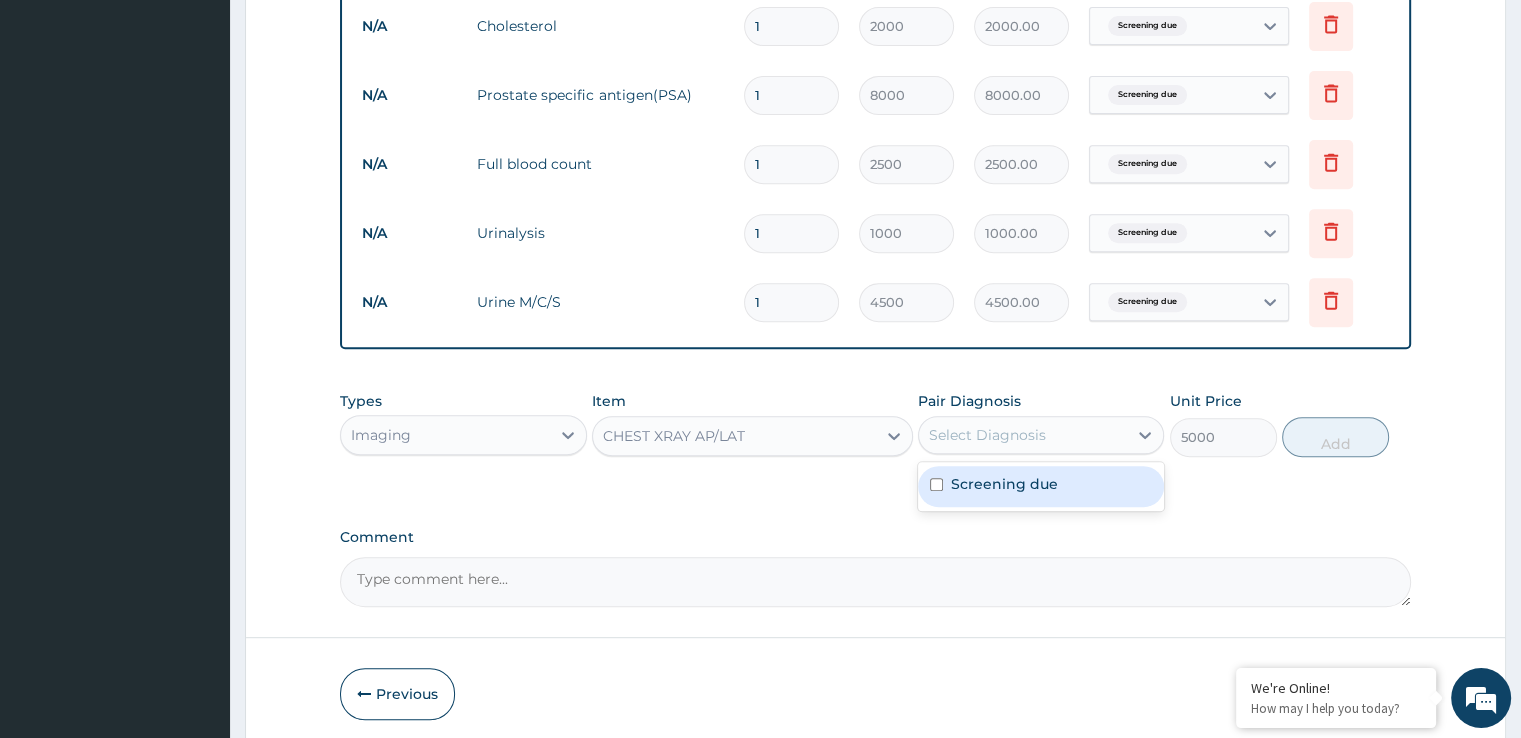 click on "Screening due" at bounding box center (1041, 486) 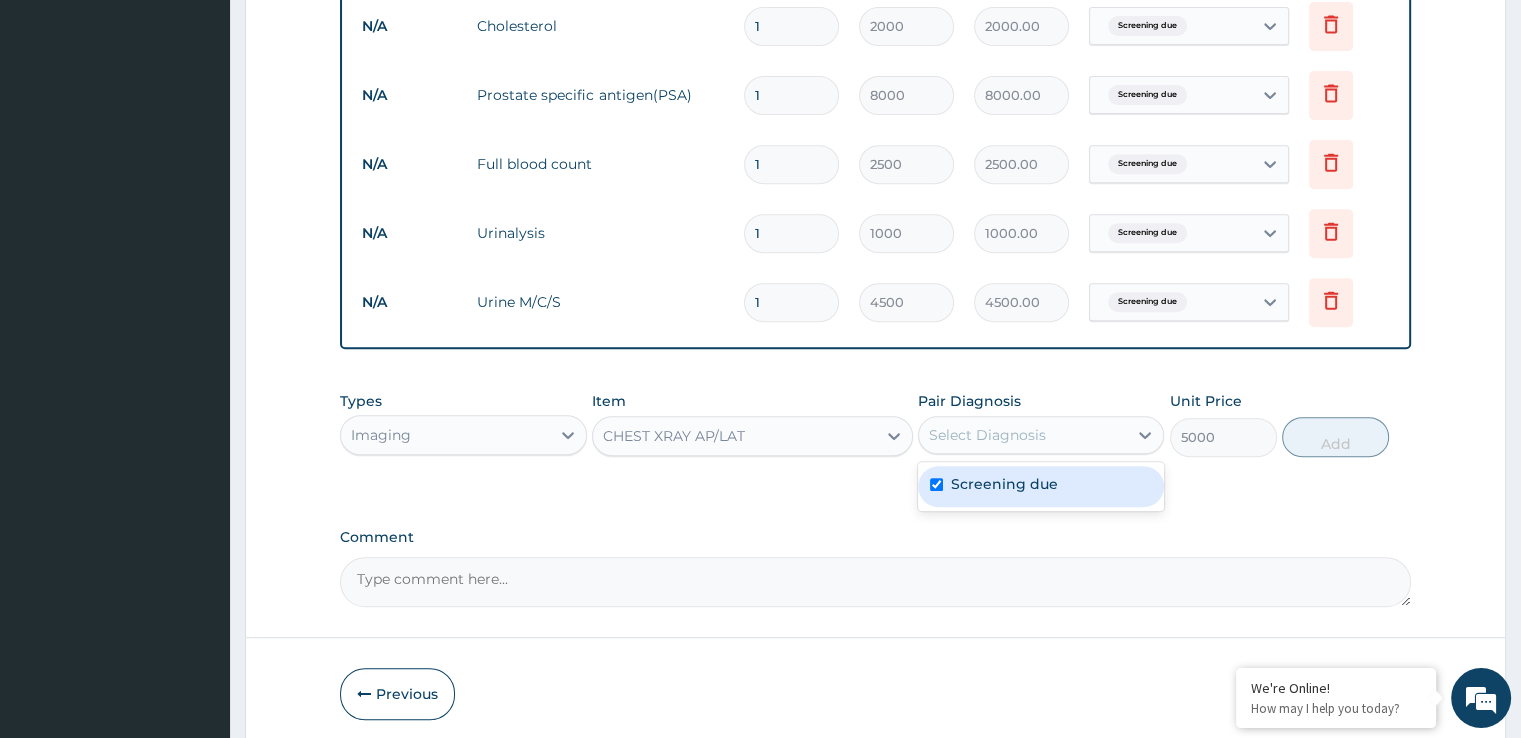 checkbox on "true" 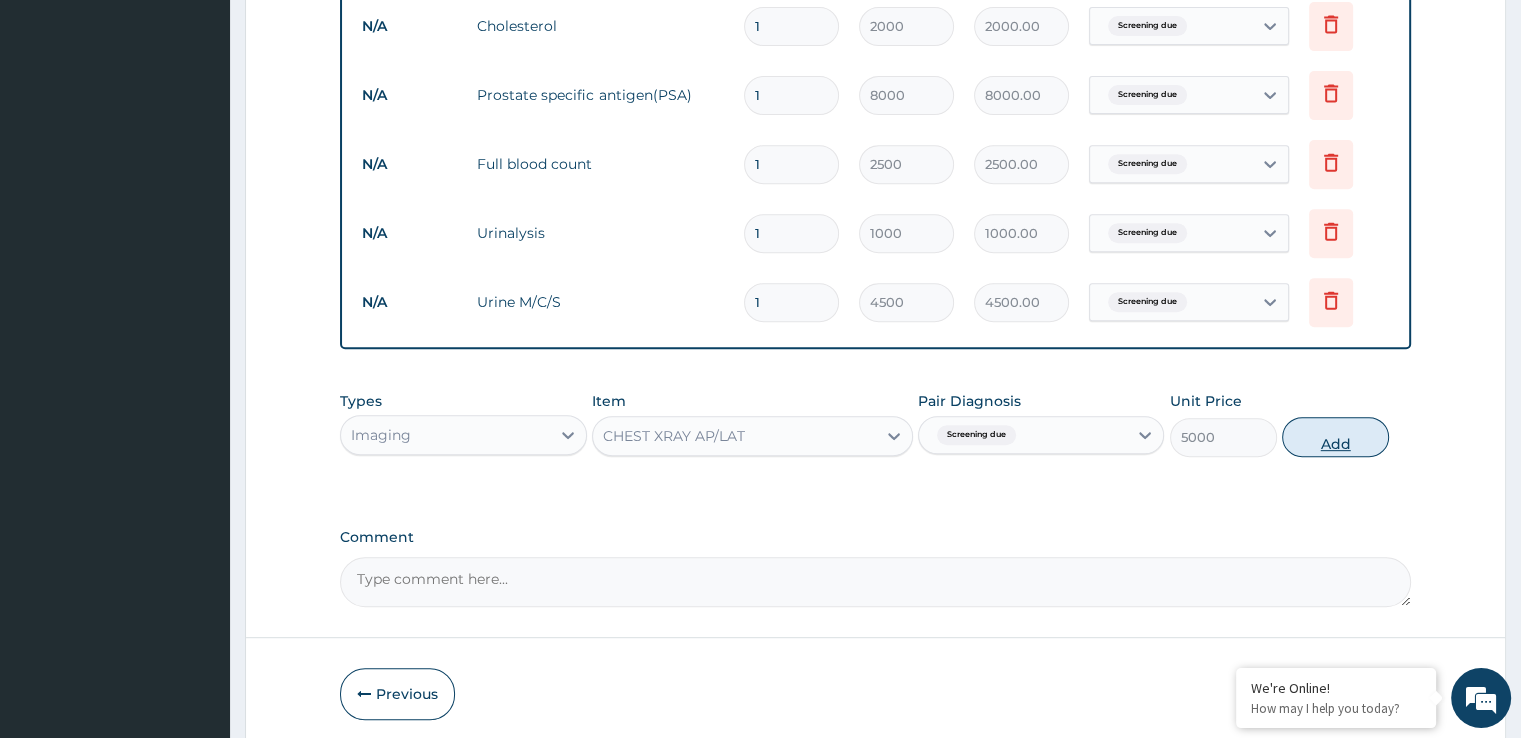 click on "Add" at bounding box center [1335, 437] 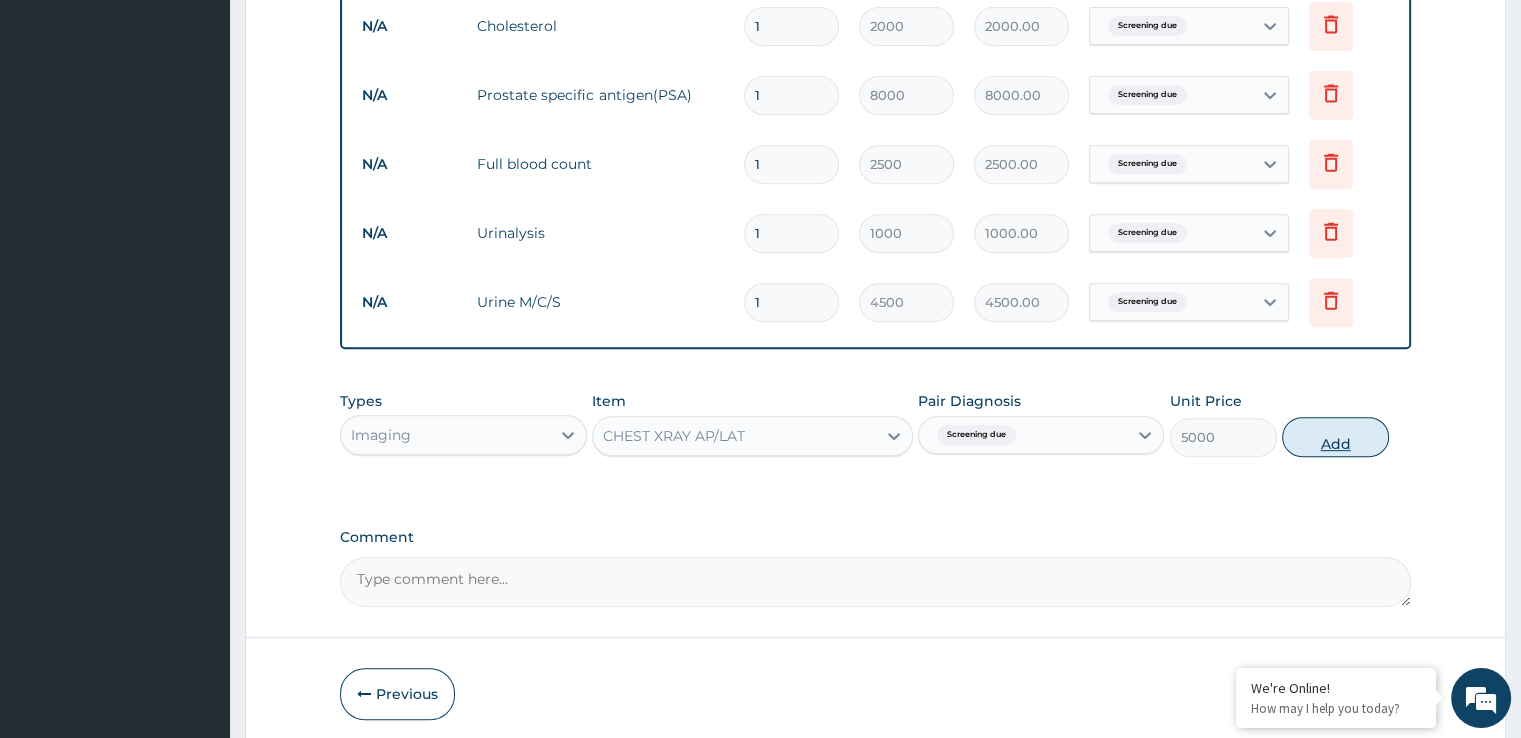 type on "0" 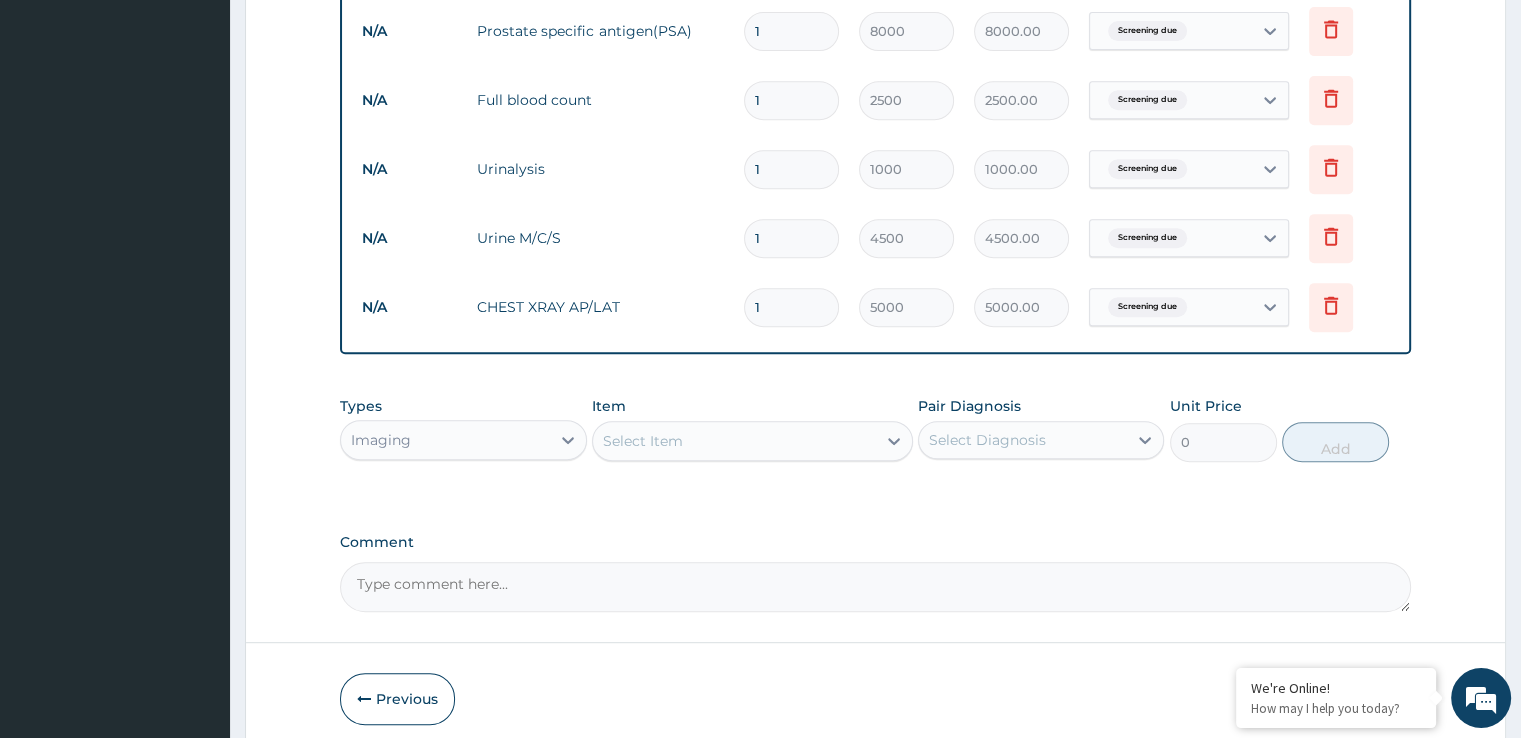 scroll, scrollTop: 950, scrollLeft: 0, axis: vertical 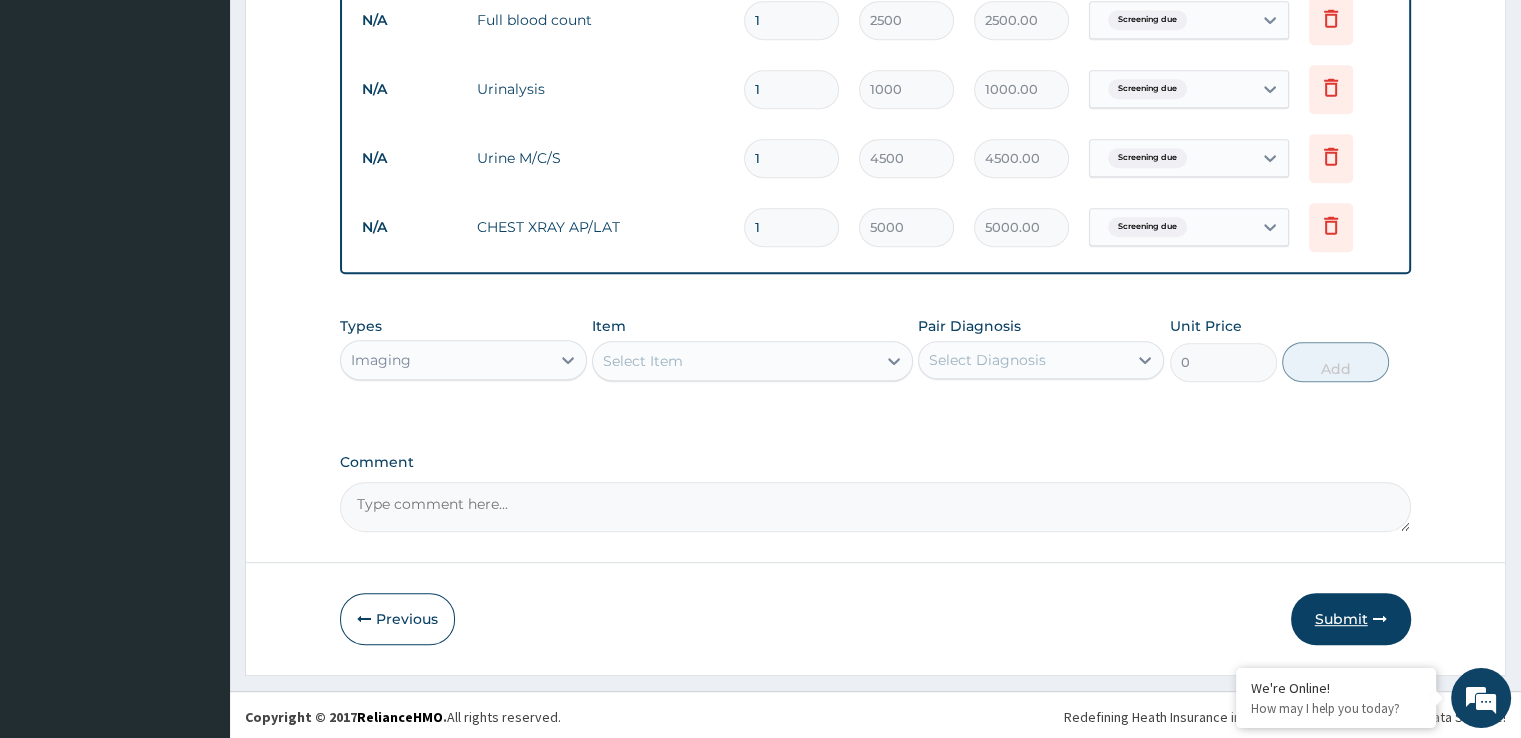click on "Submit" at bounding box center (1351, 619) 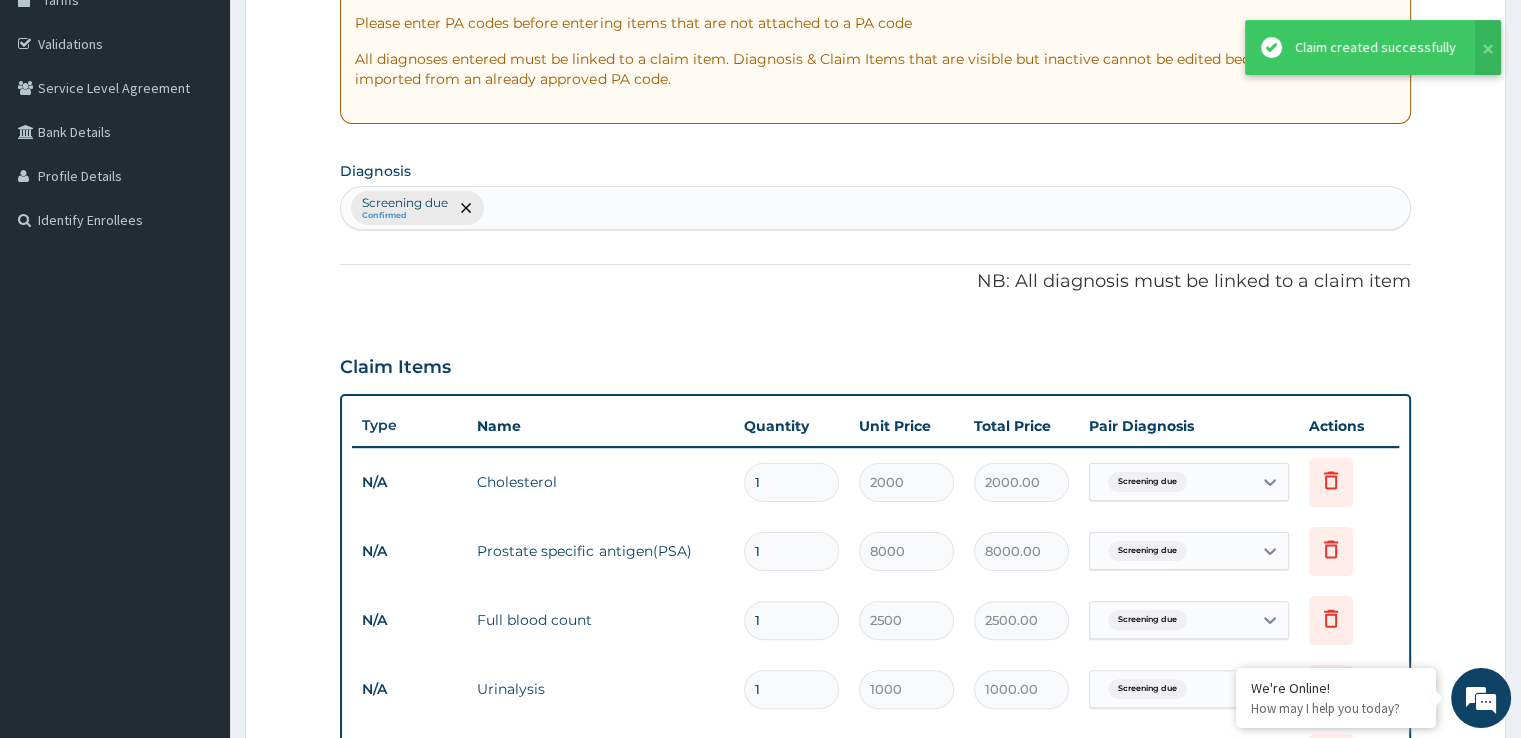 scroll, scrollTop: 0, scrollLeft: 0, axis: both 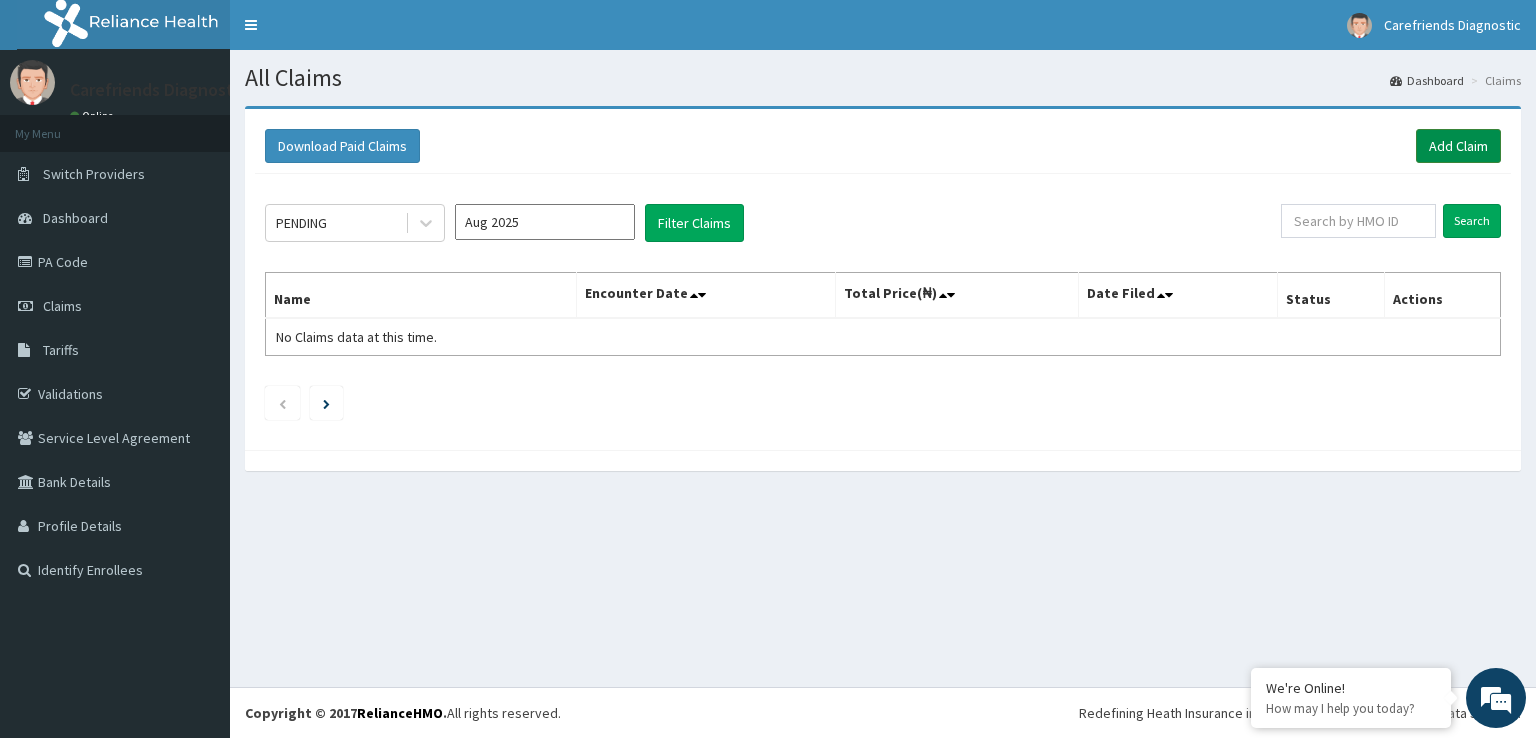 click on "Add Claim" at bounding box center [1458, 146] 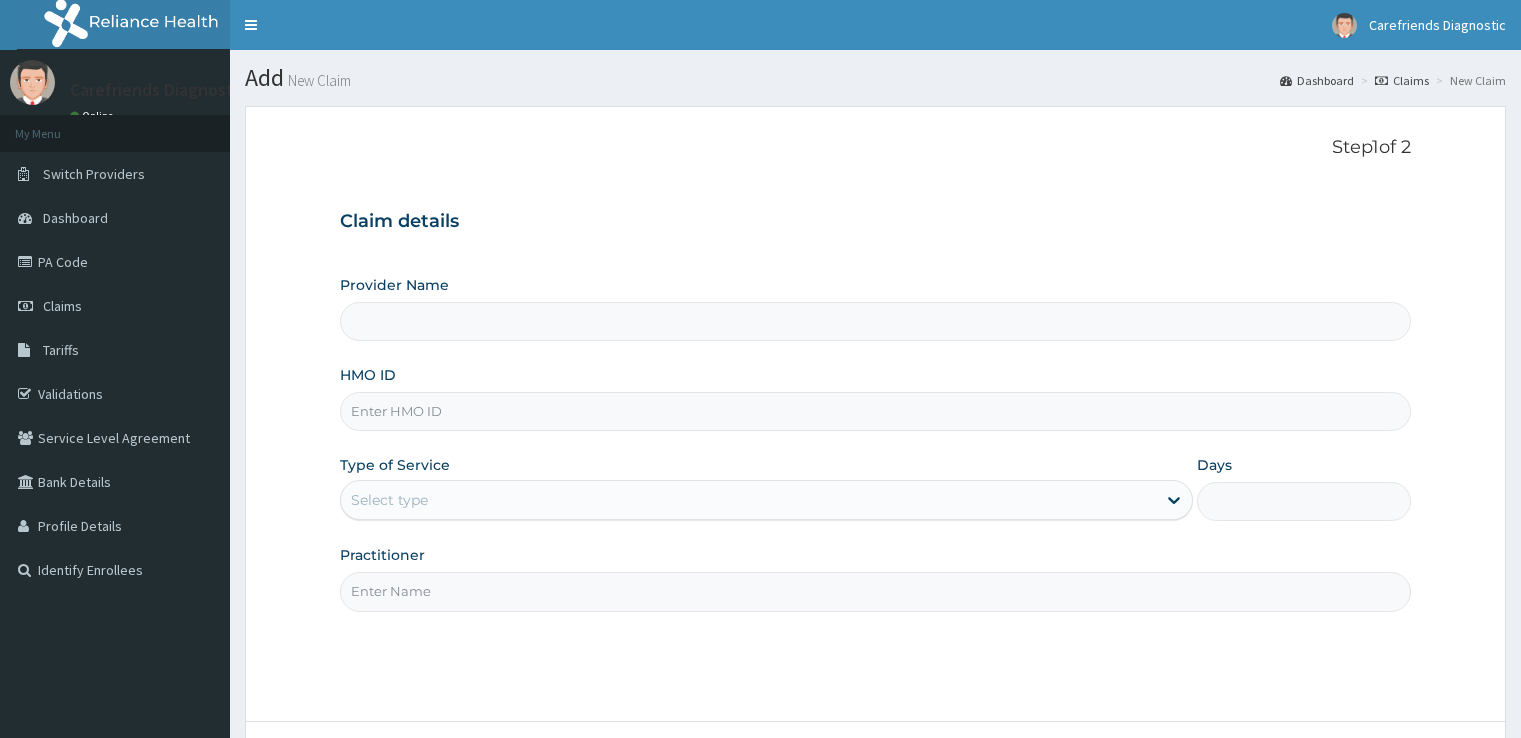 scroll, scrollTop: 0, scrollLeft: 0, axis: both 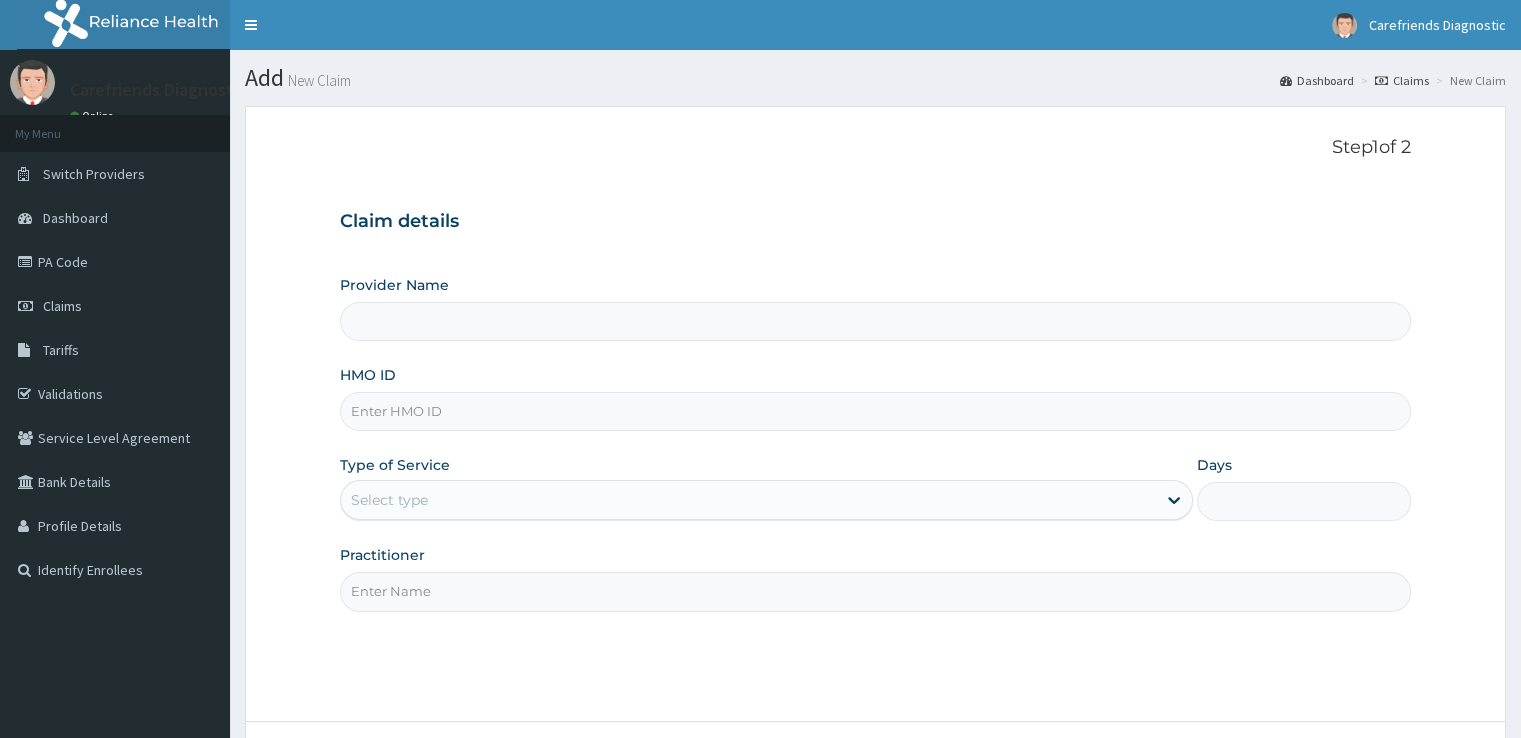 type on "Carefriends diagnostics" 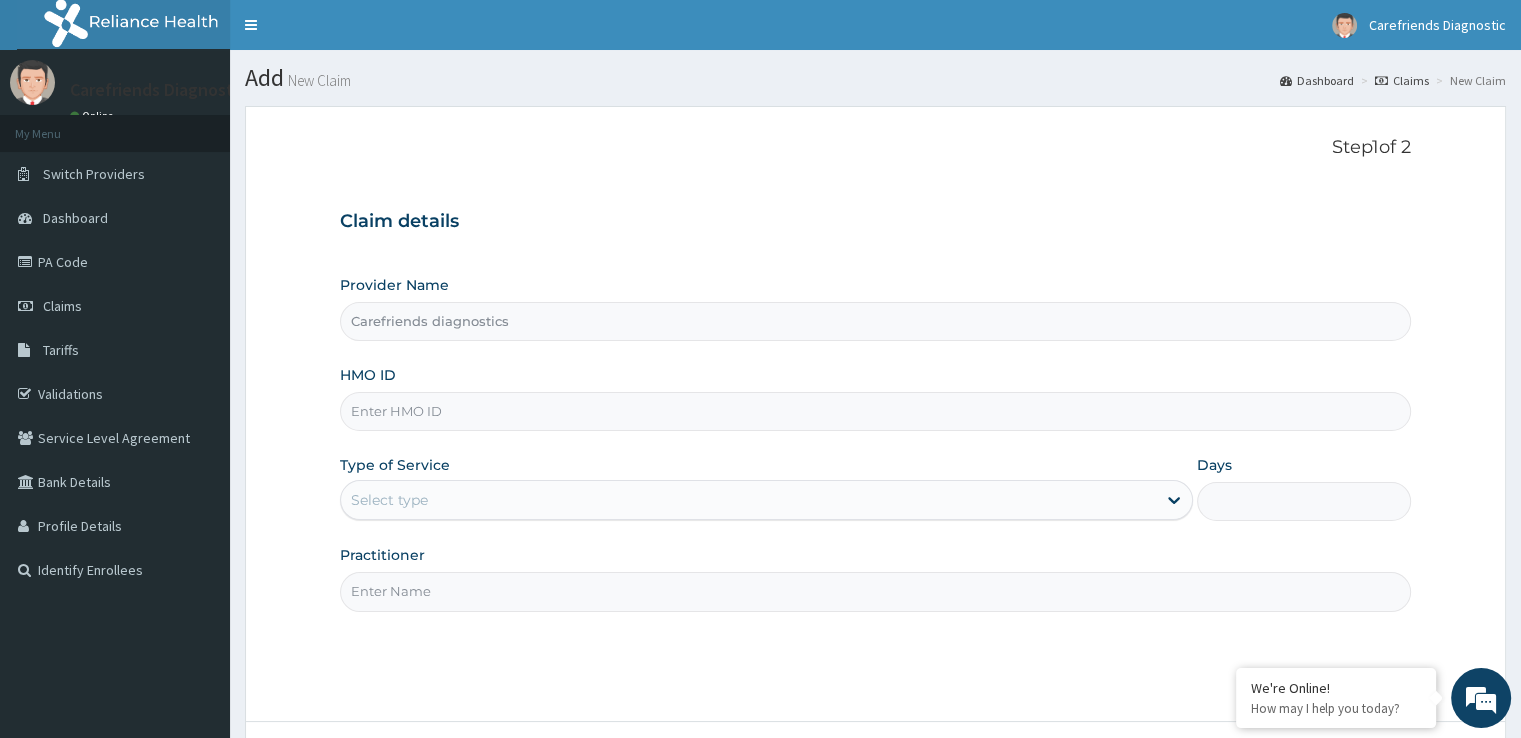 click on "HMO ID" at bounding box center (875, 411) 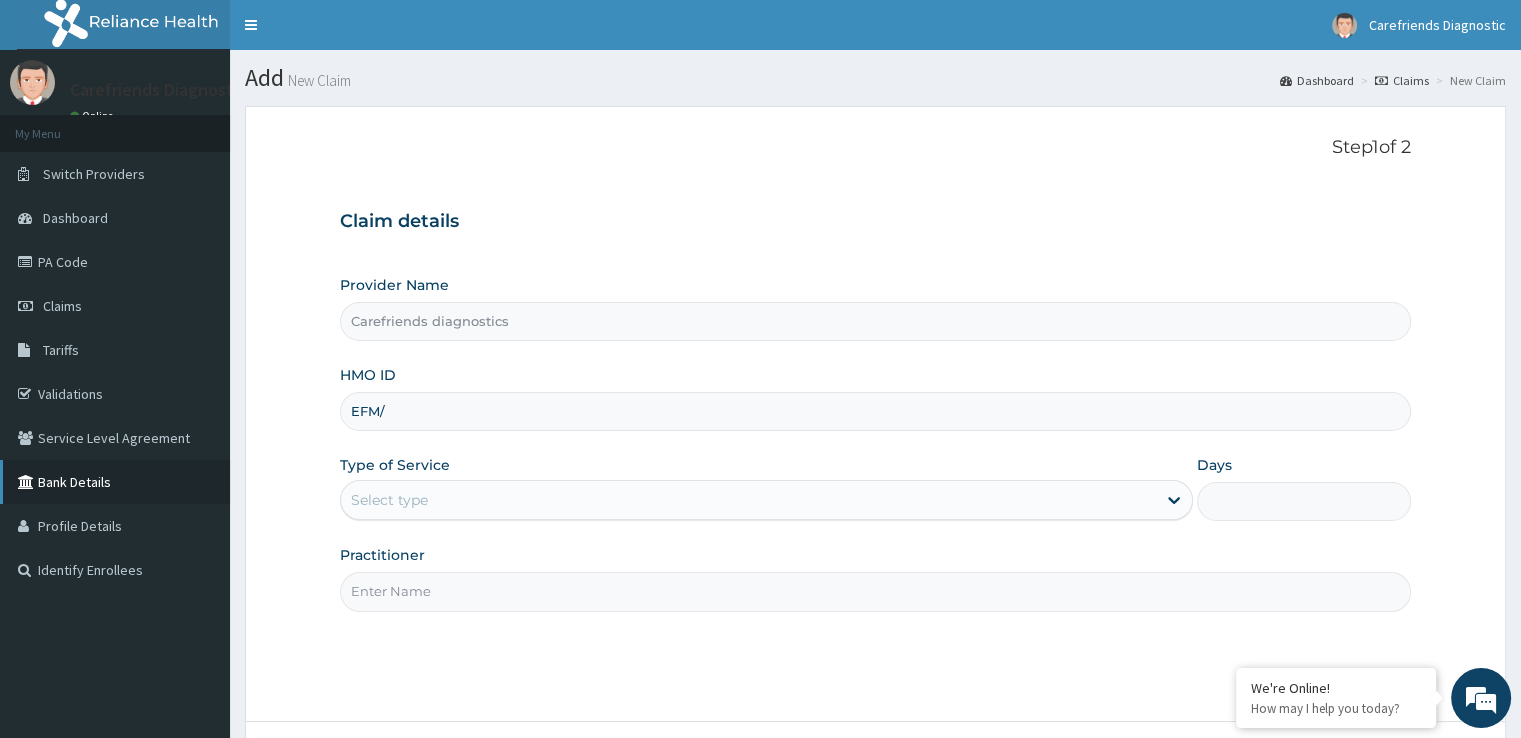 scroll, scrollTop: 0, scrollLeft: 0, axis: both 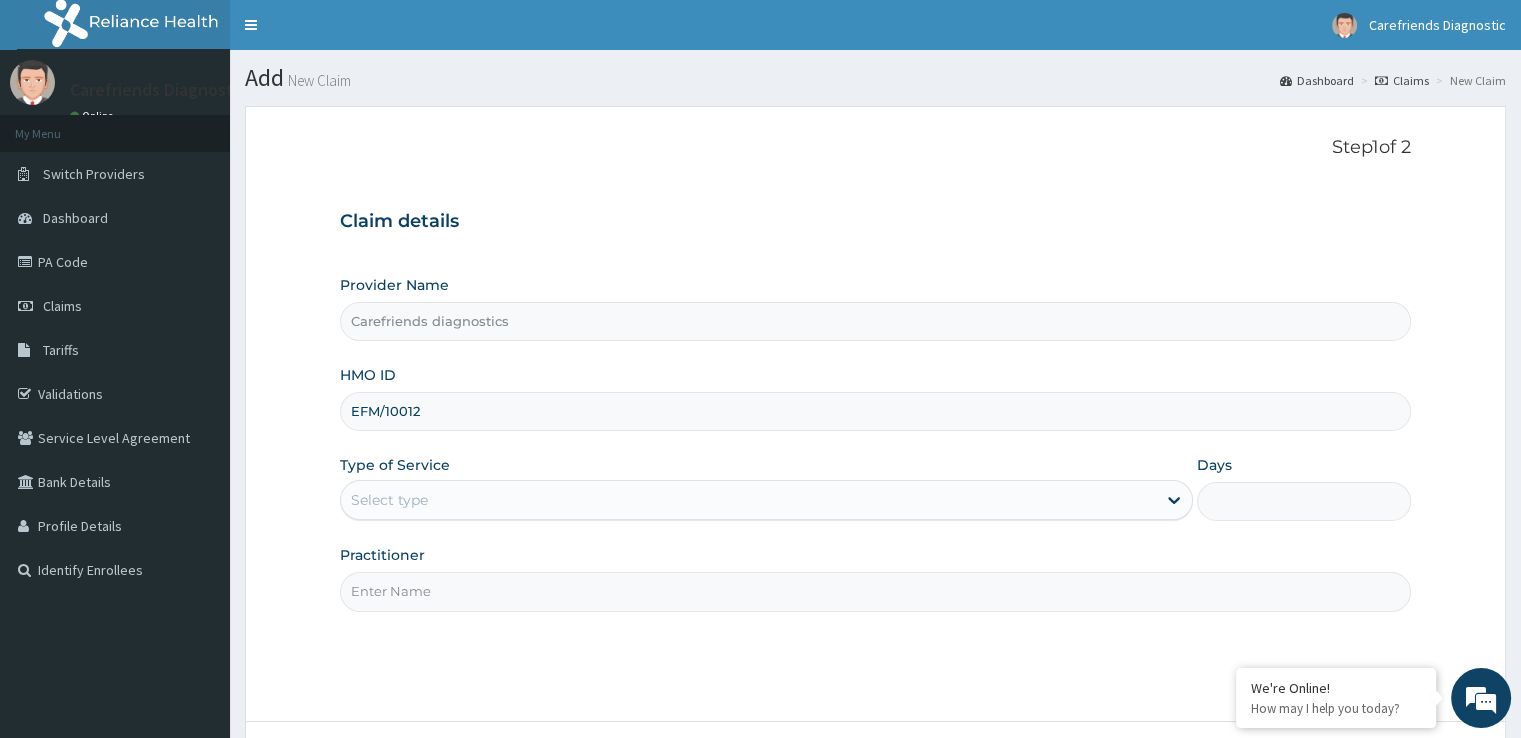 type on "EFM/10012" 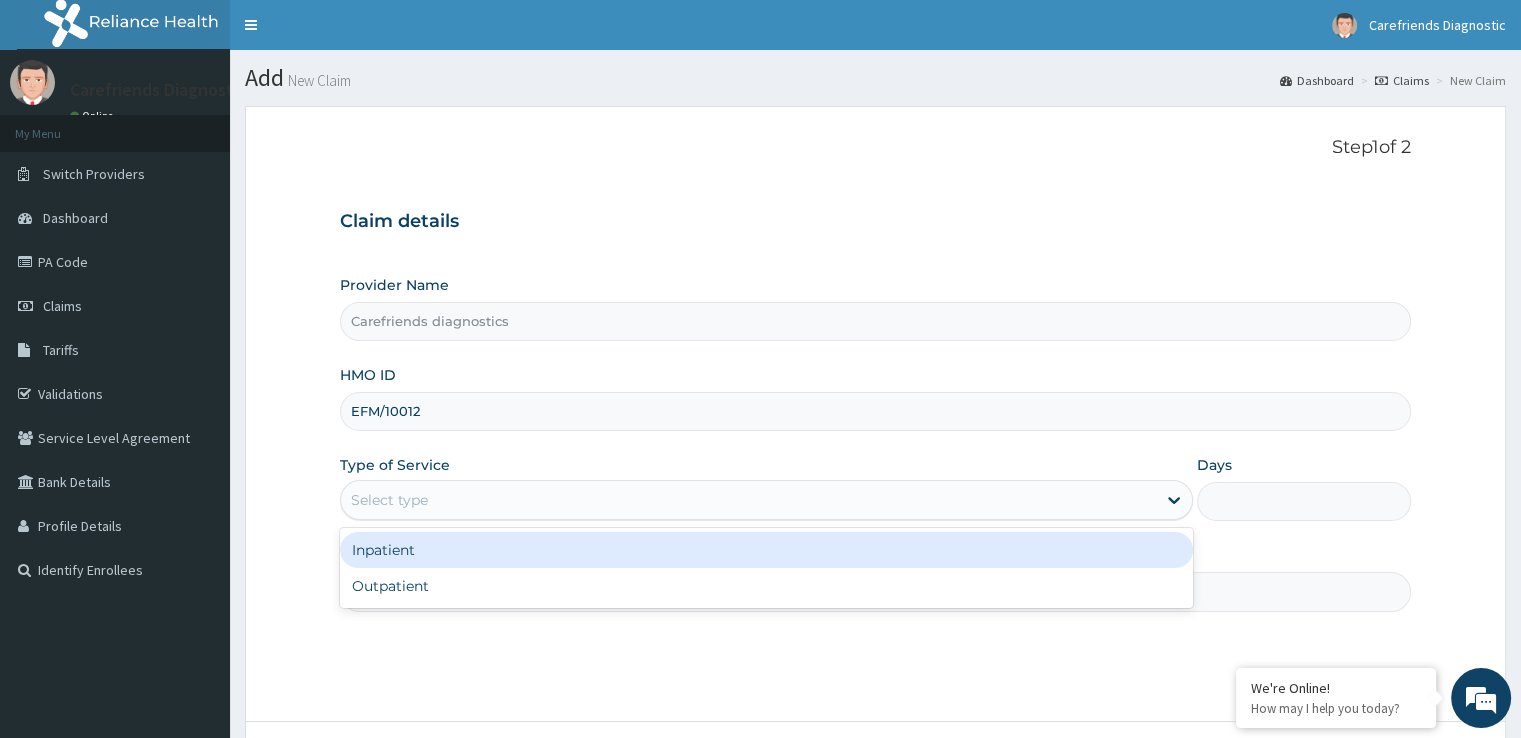 click on "Select type" at bounding box center [748, 500] 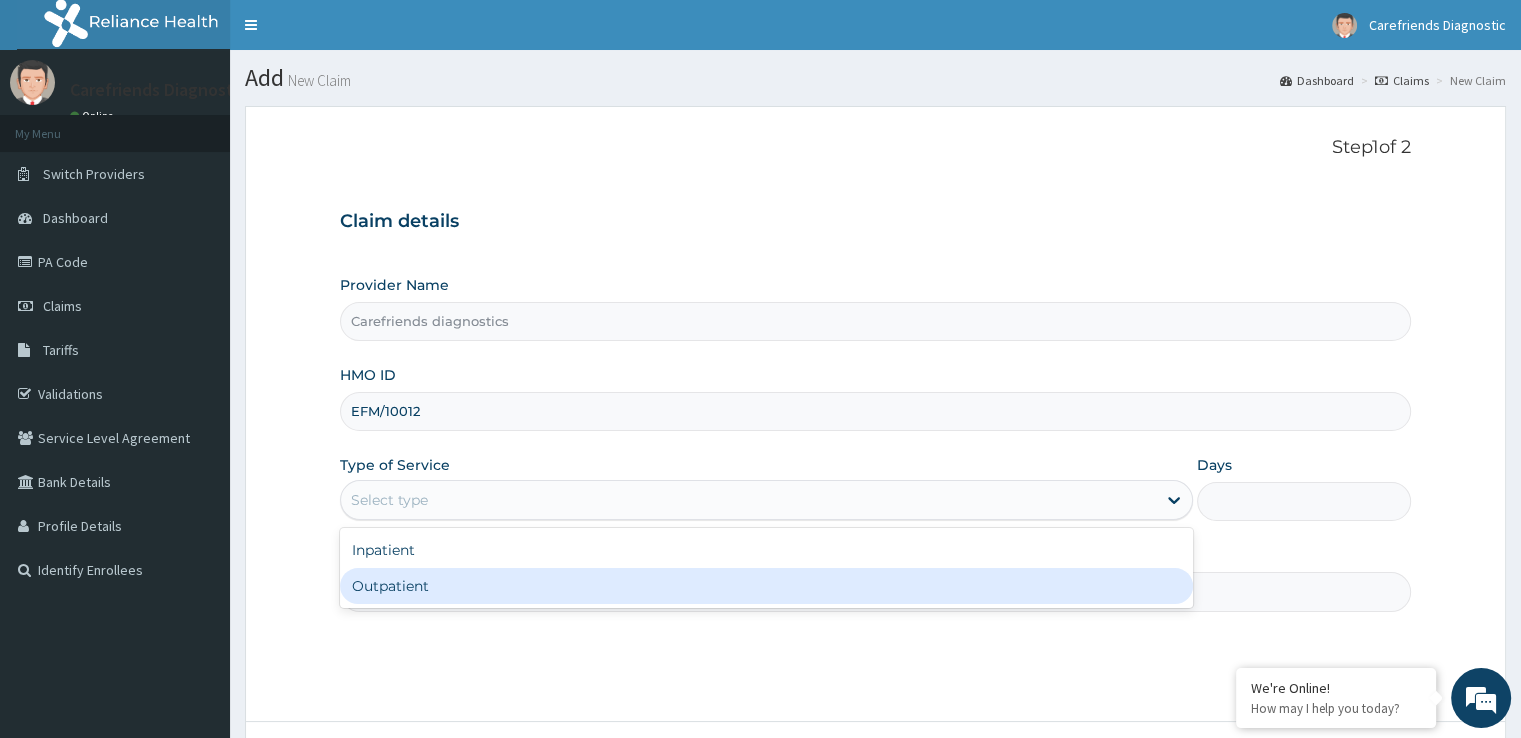click on "Outpatient" at bounding box center [766, 586] 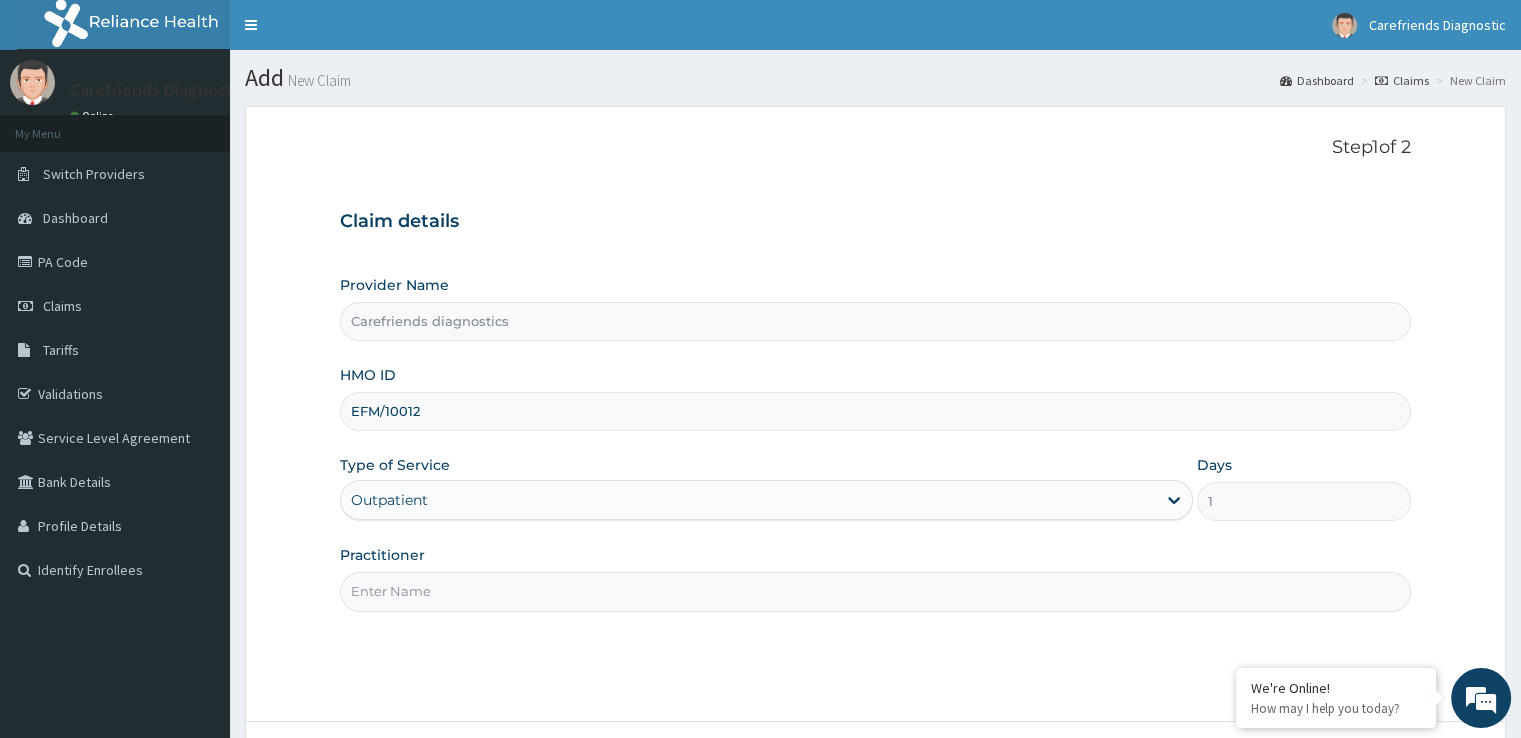click on "Practitioner" at bounding box center (875, 591) 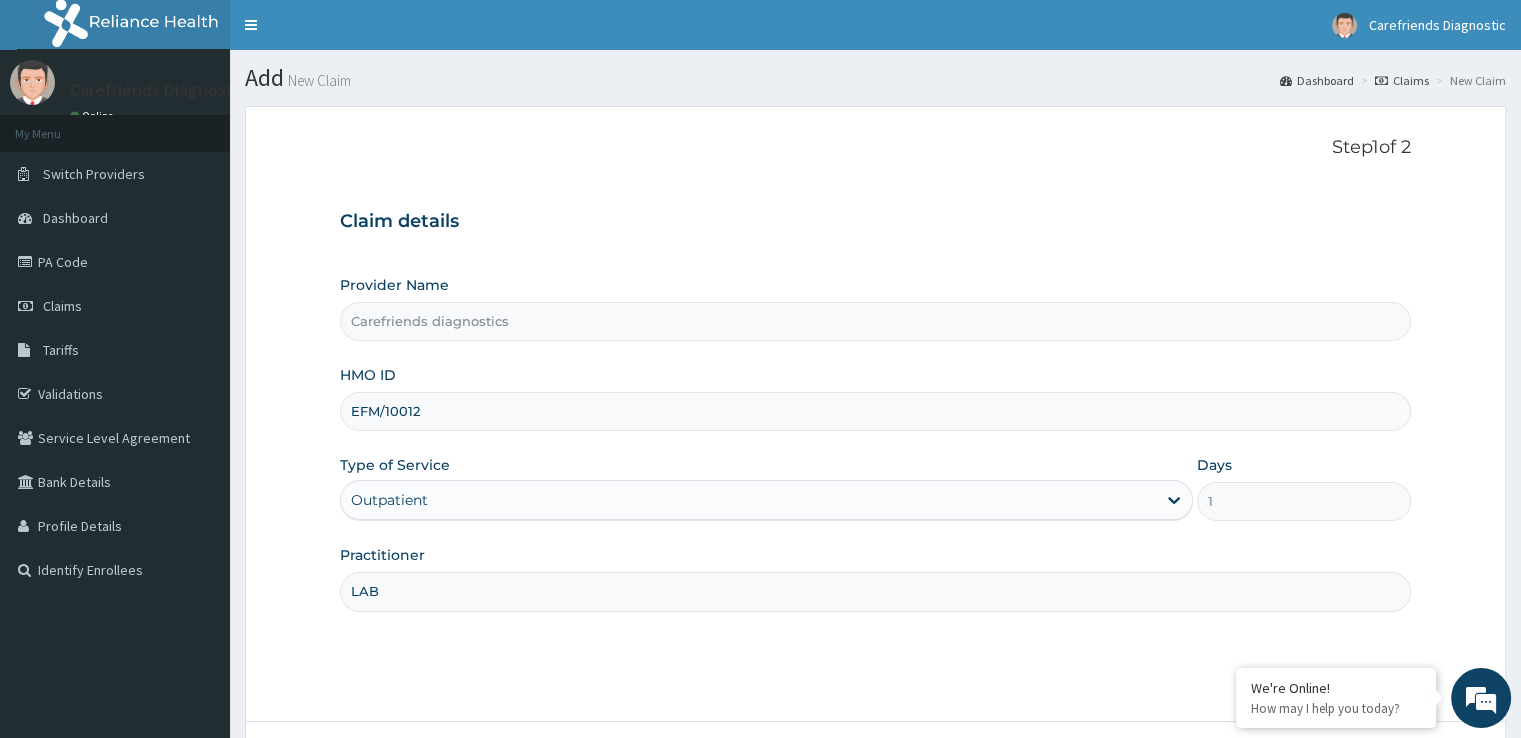scroll, scrollTop: 162, scrollLeft: 0, axis: vertical 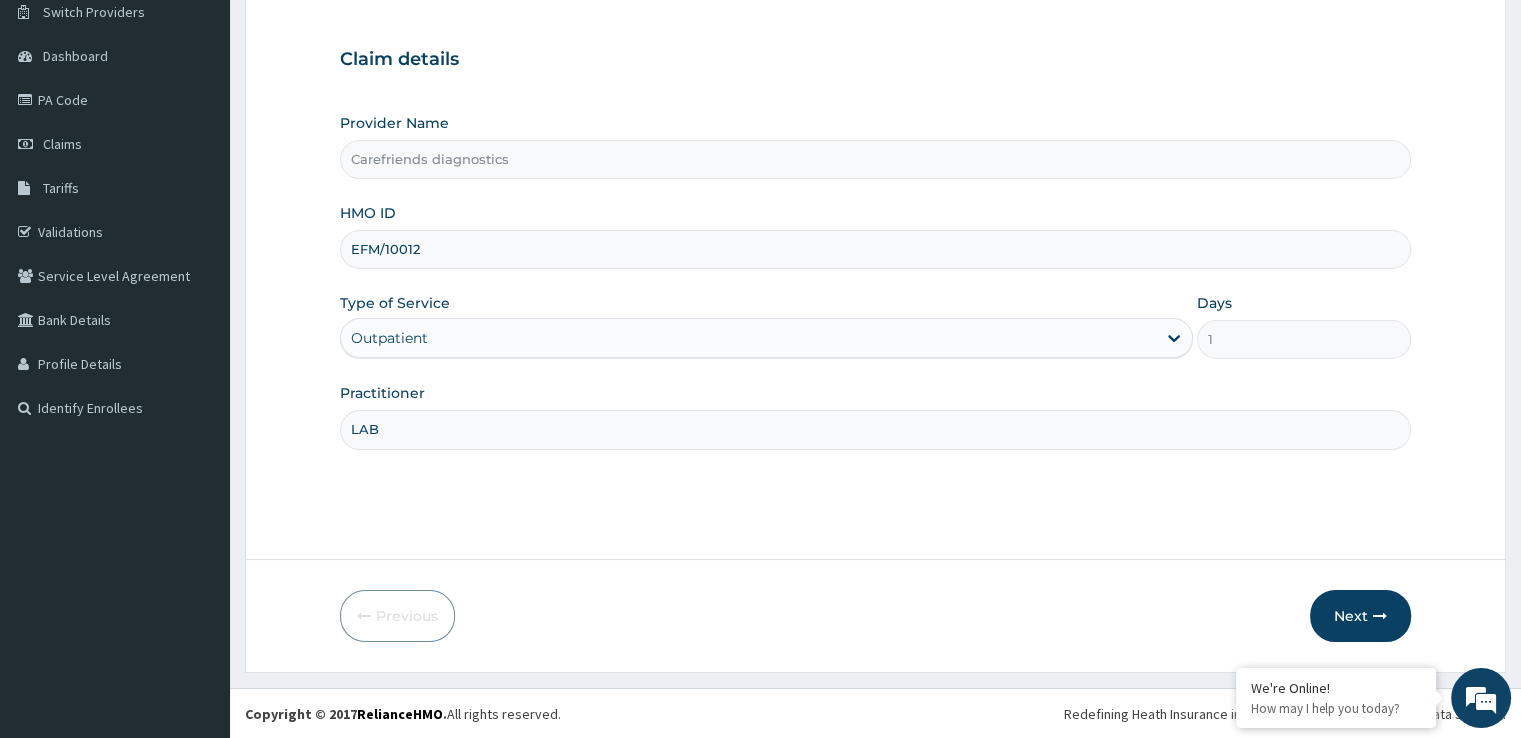 type on "LAB" 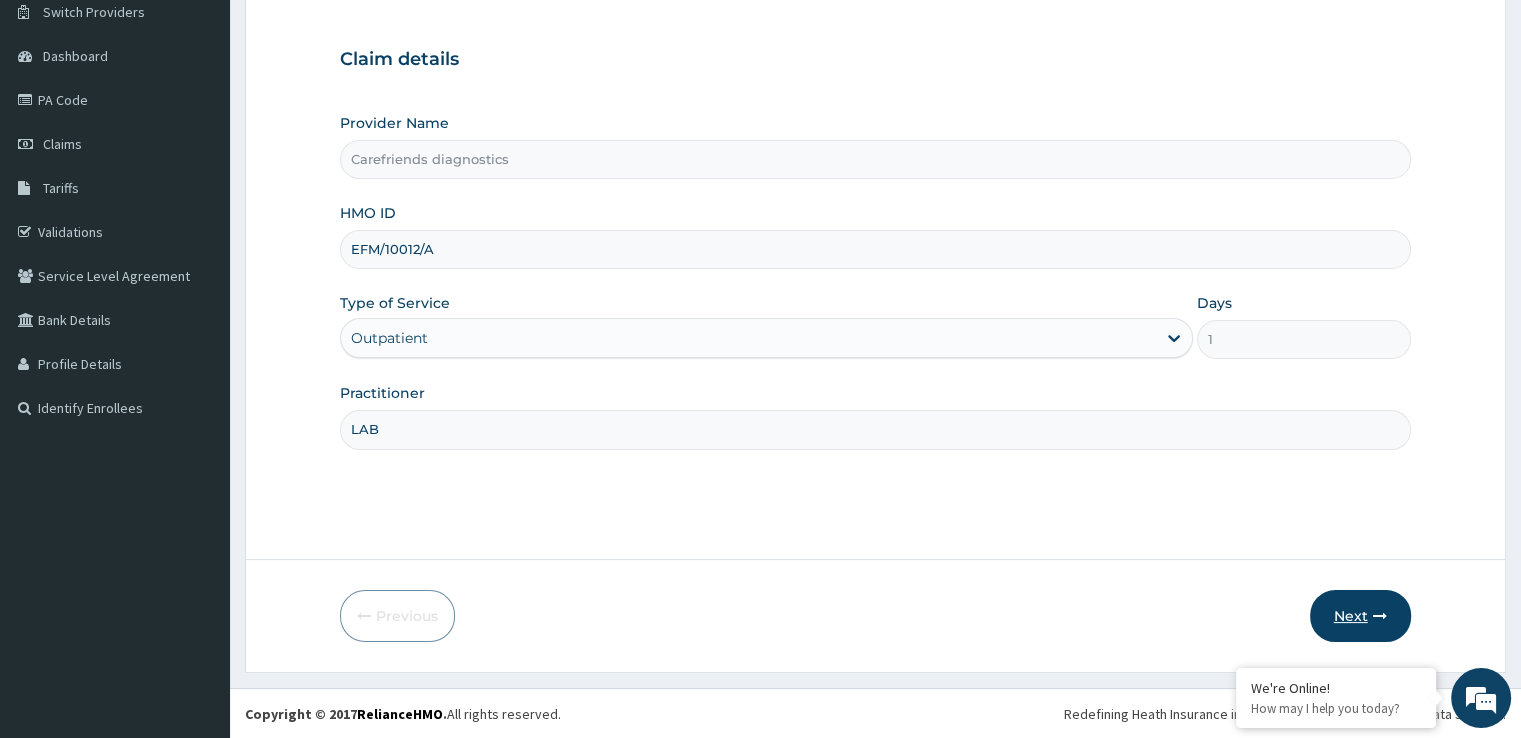 type on "EFM/10012/A" 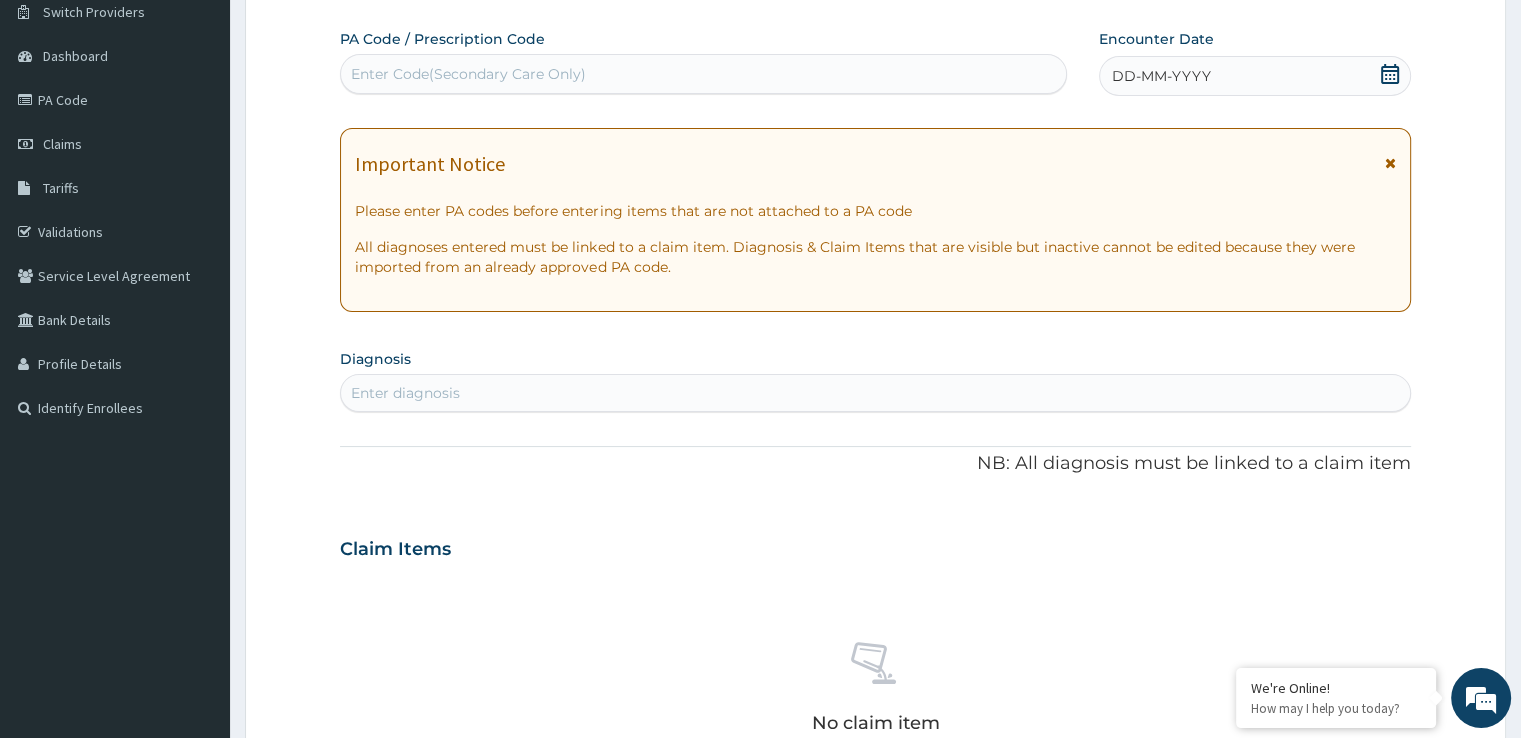click on "Enter diagnosis" at bounding box center [875, 393] 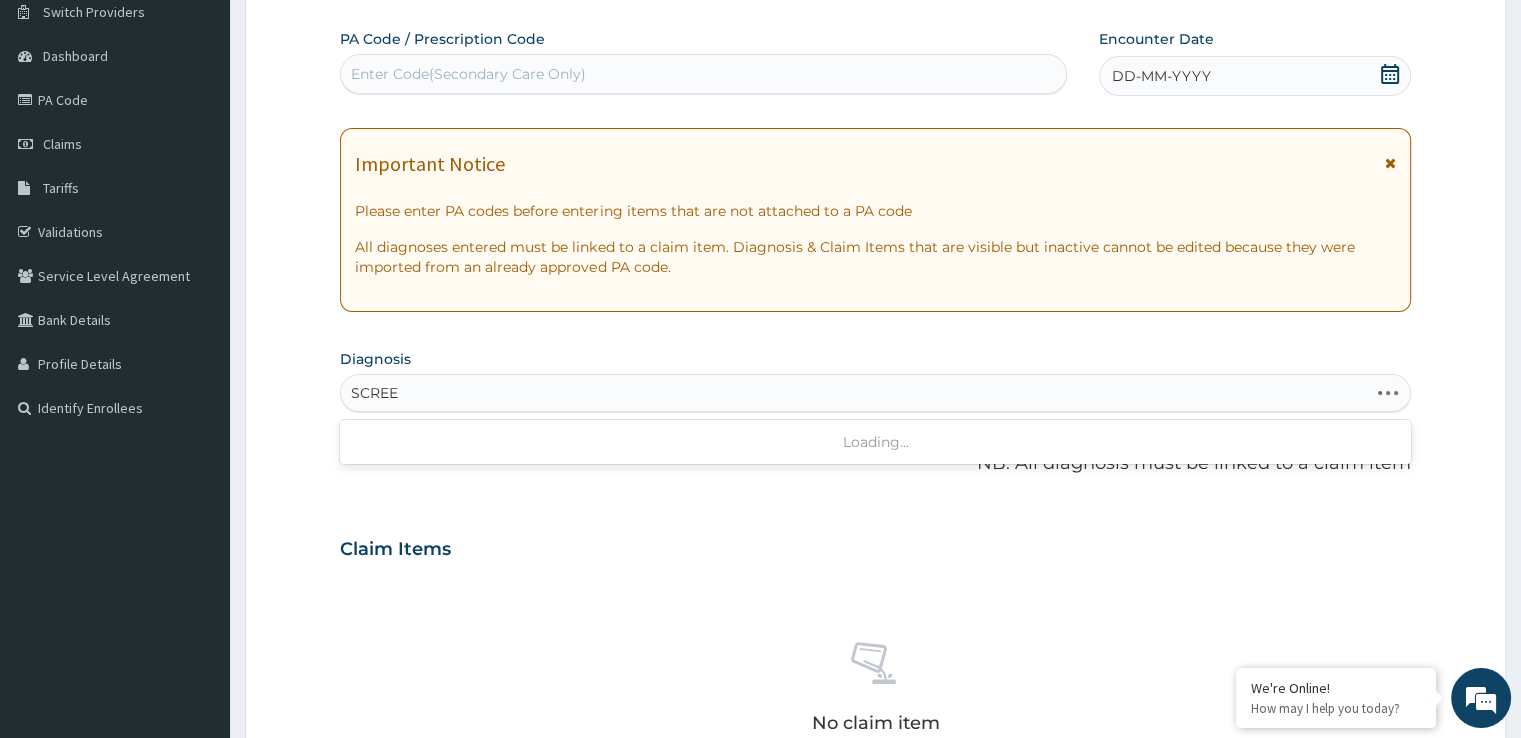 type on "SCREEN" 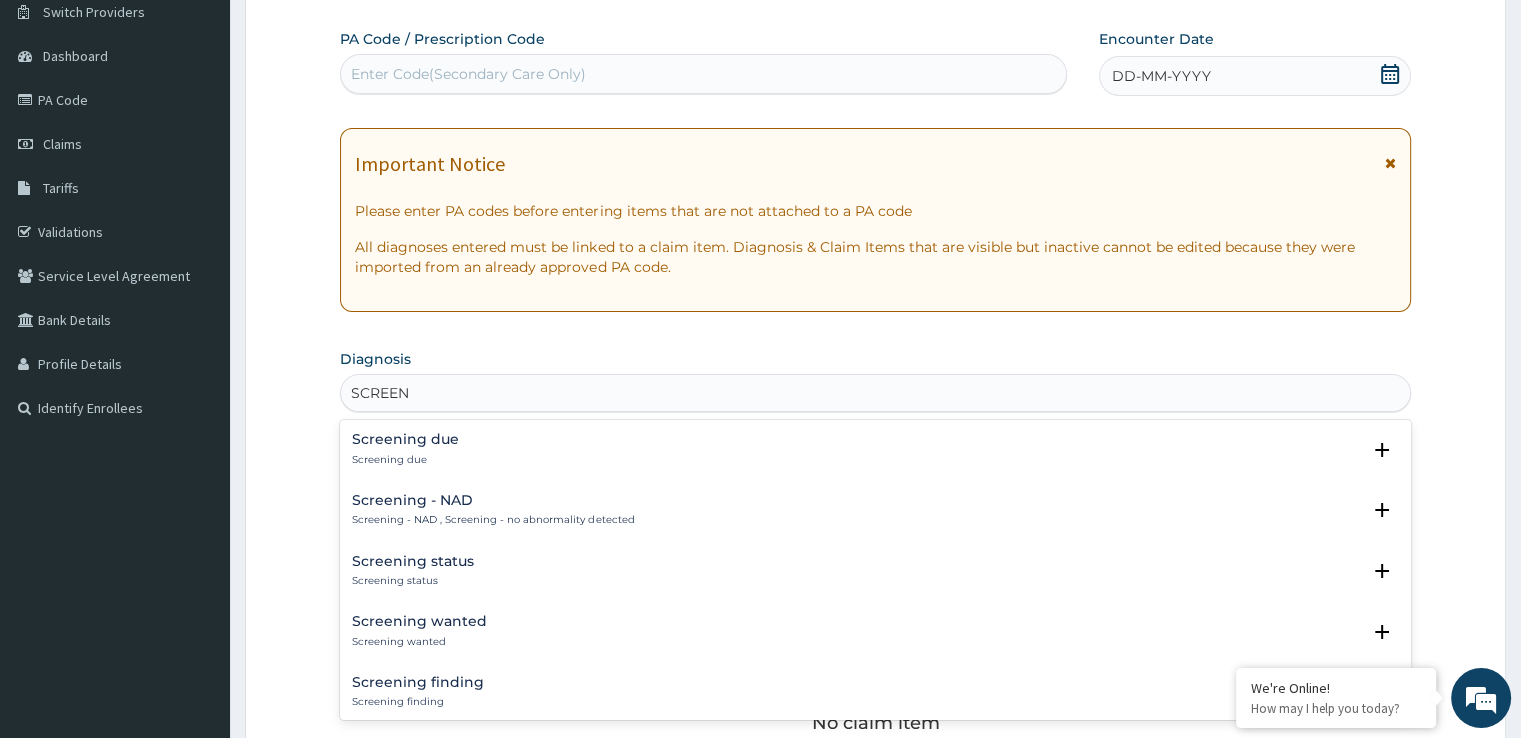 click on "Screening due Screening due" at bounding box center (875, 449) 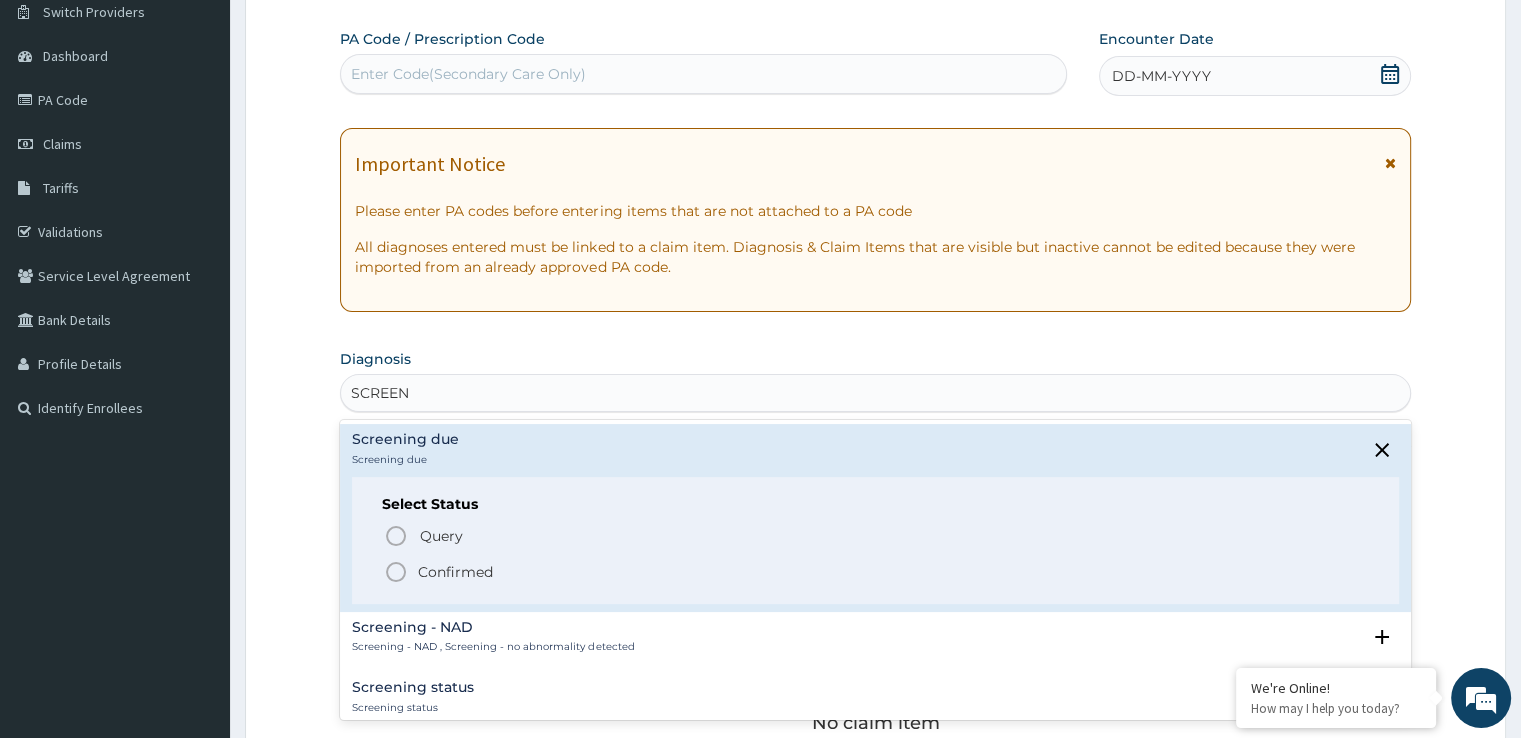 click 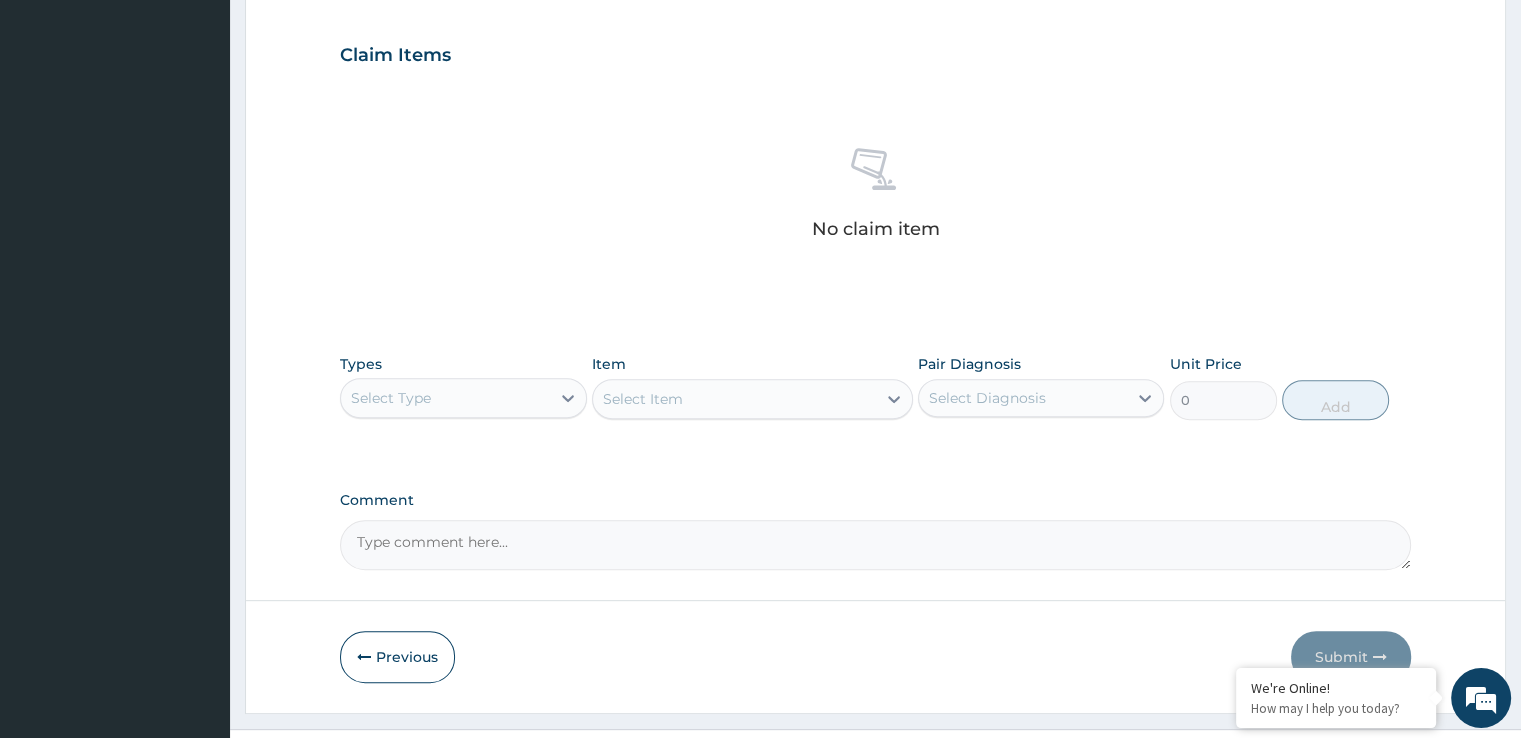 scroll, scrollTop: 702, scrollLeft: 0, axis: vertical 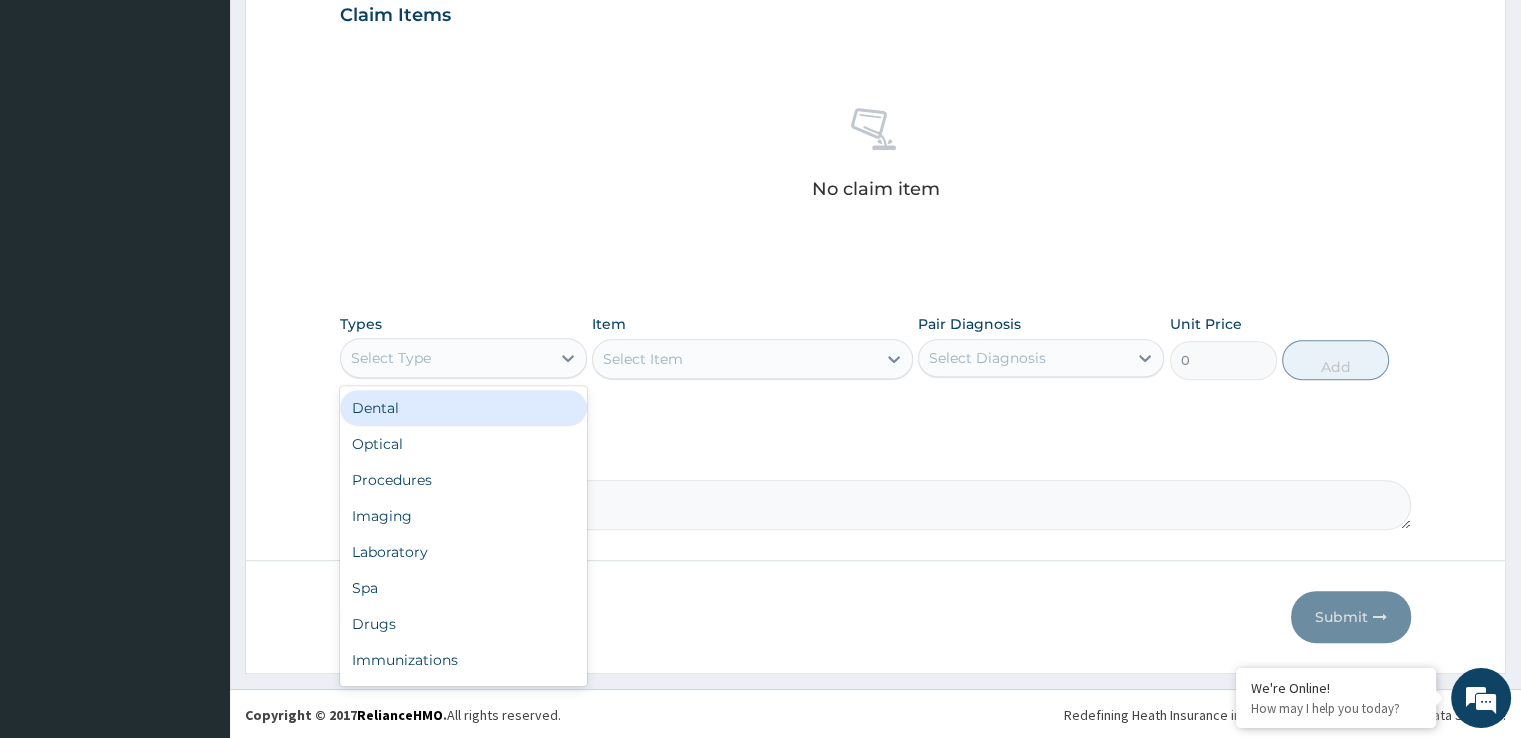 click on "Select Type" at bounding box center [445, 358] 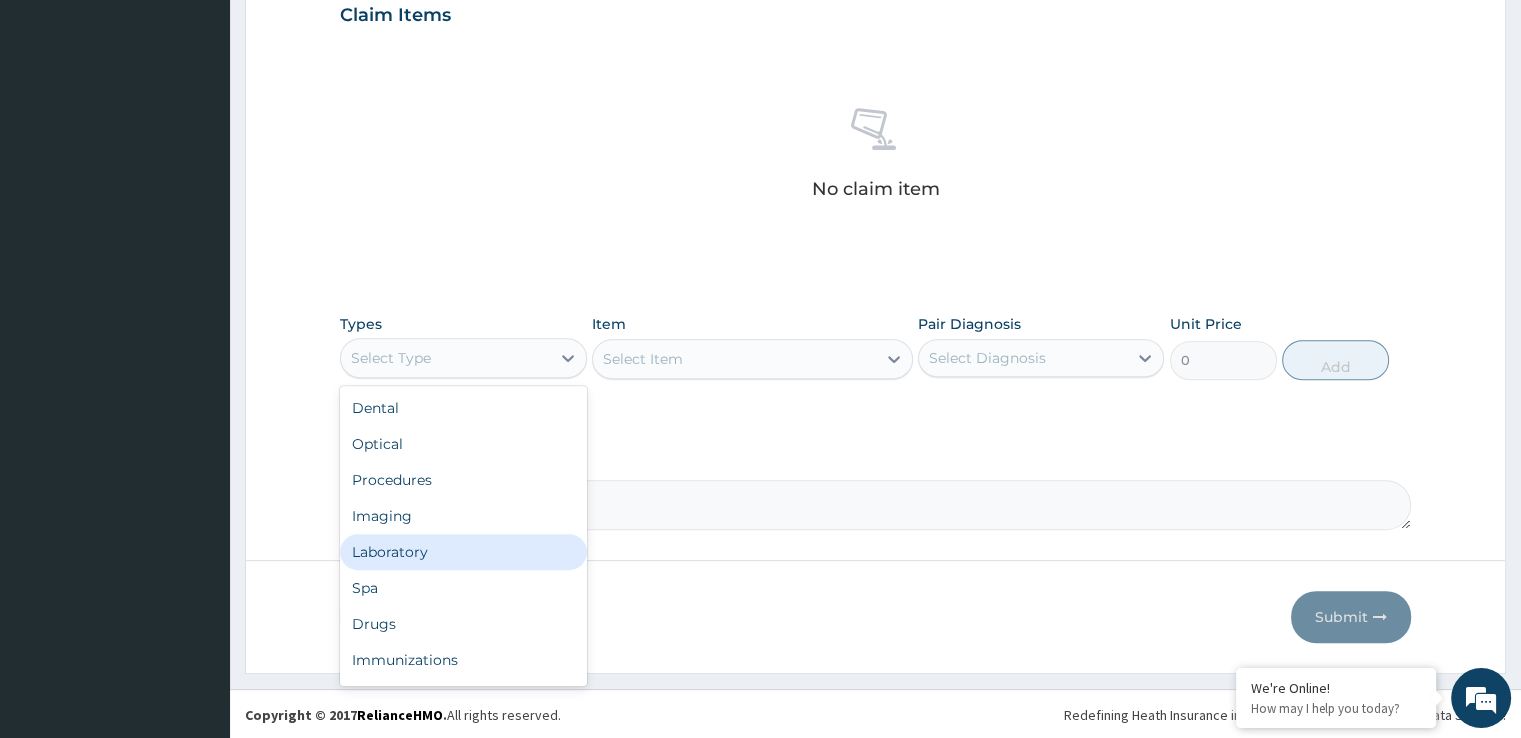 click on "Laboratory" at bounding box center (463, 552) 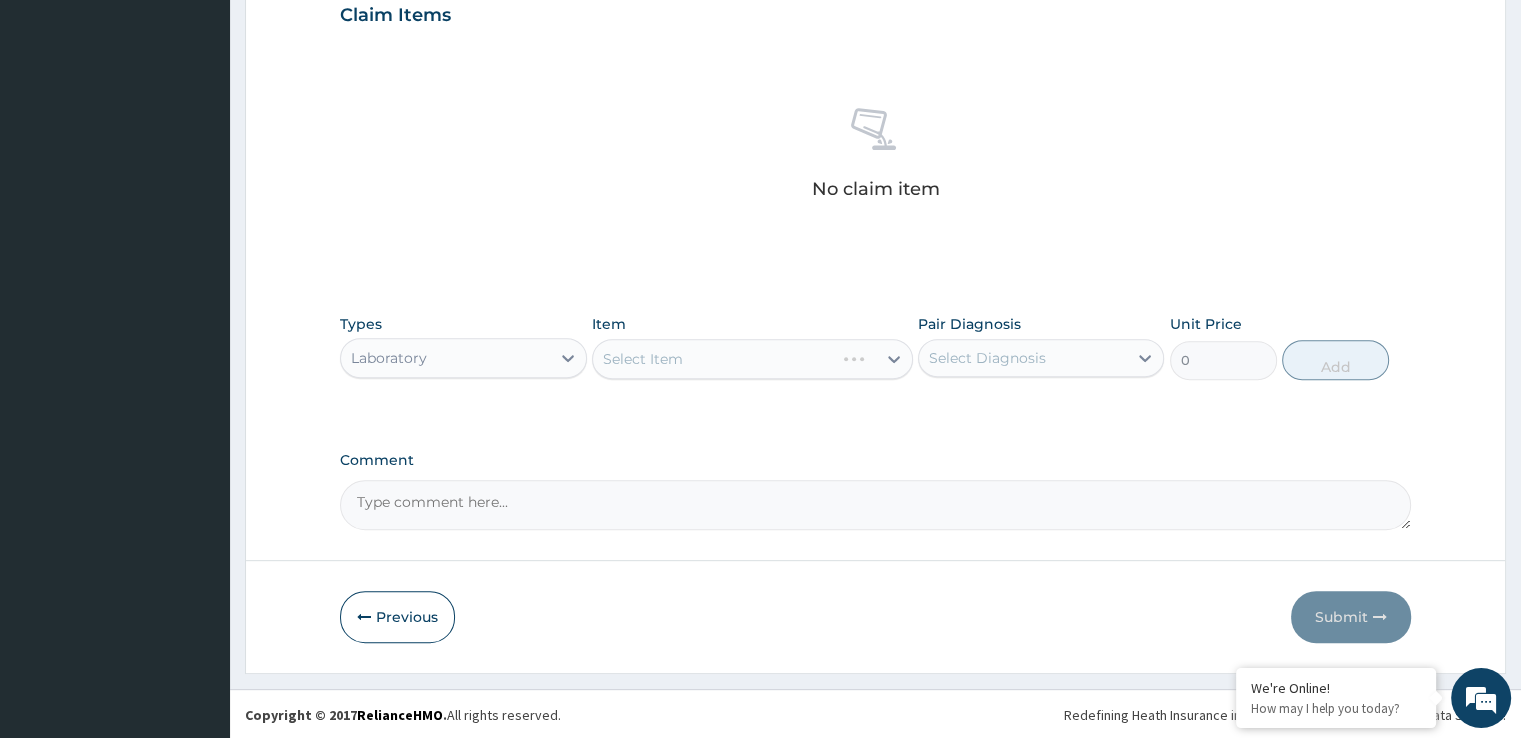 click on "Select Item" at bounding box center (752, 359) 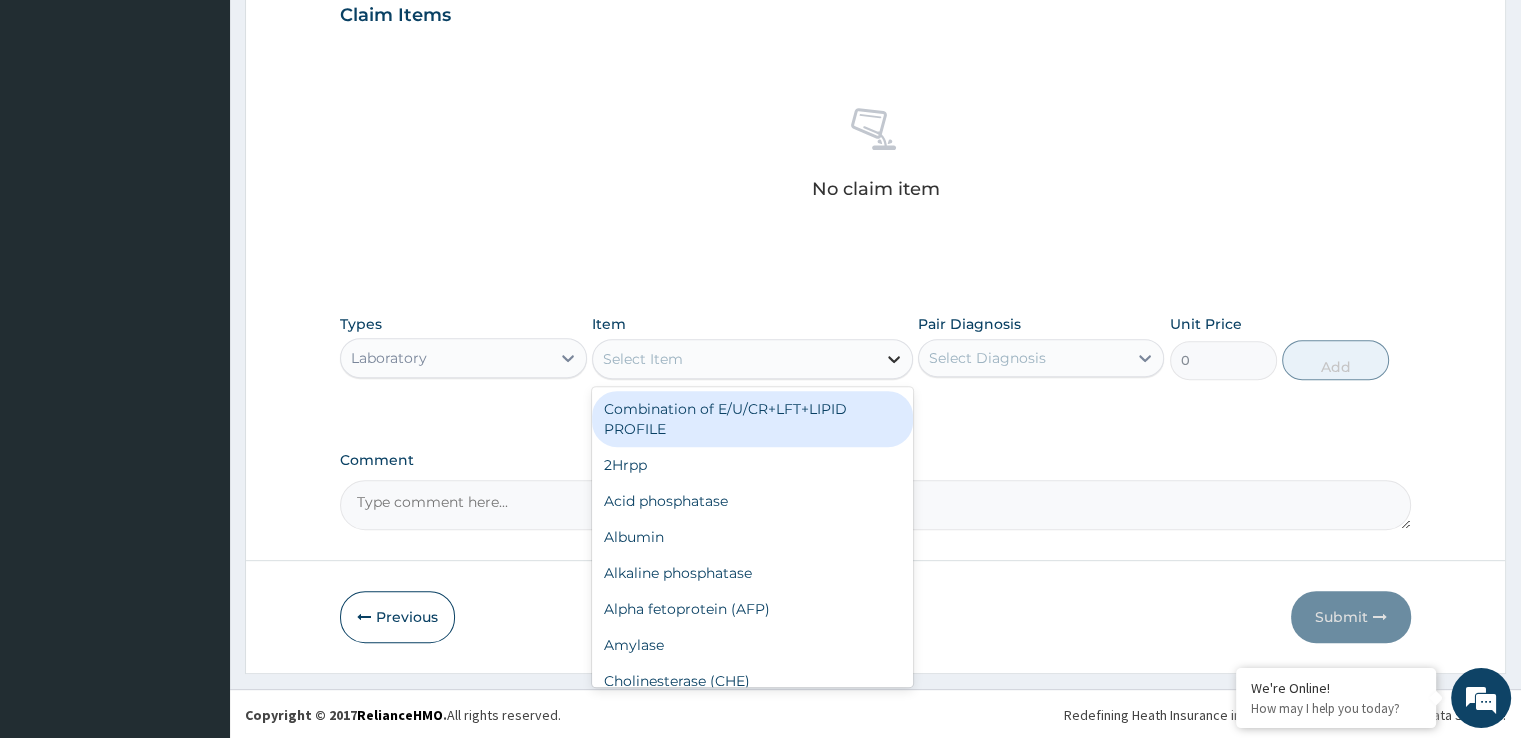 click at bounding box center (894, 359) 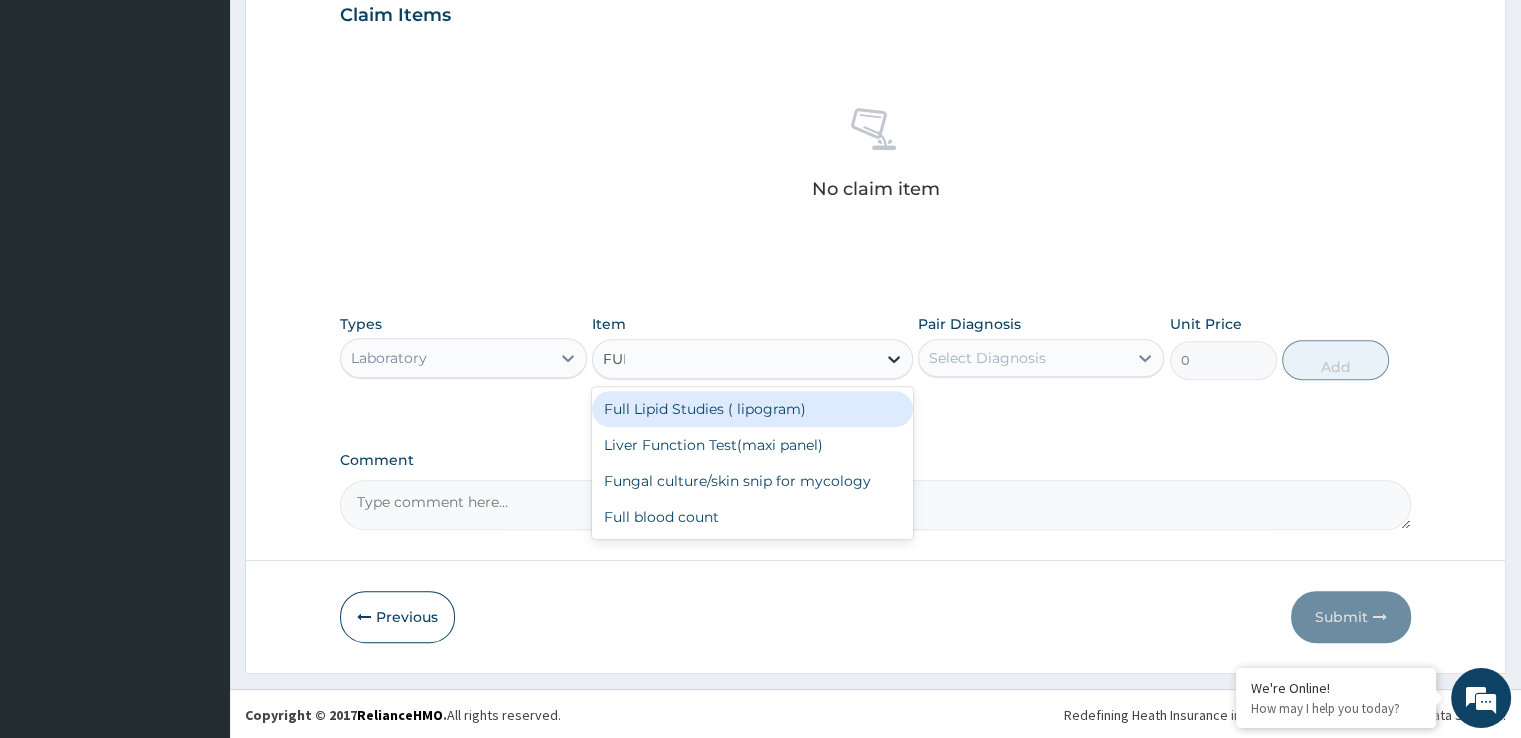 type on "FULL" 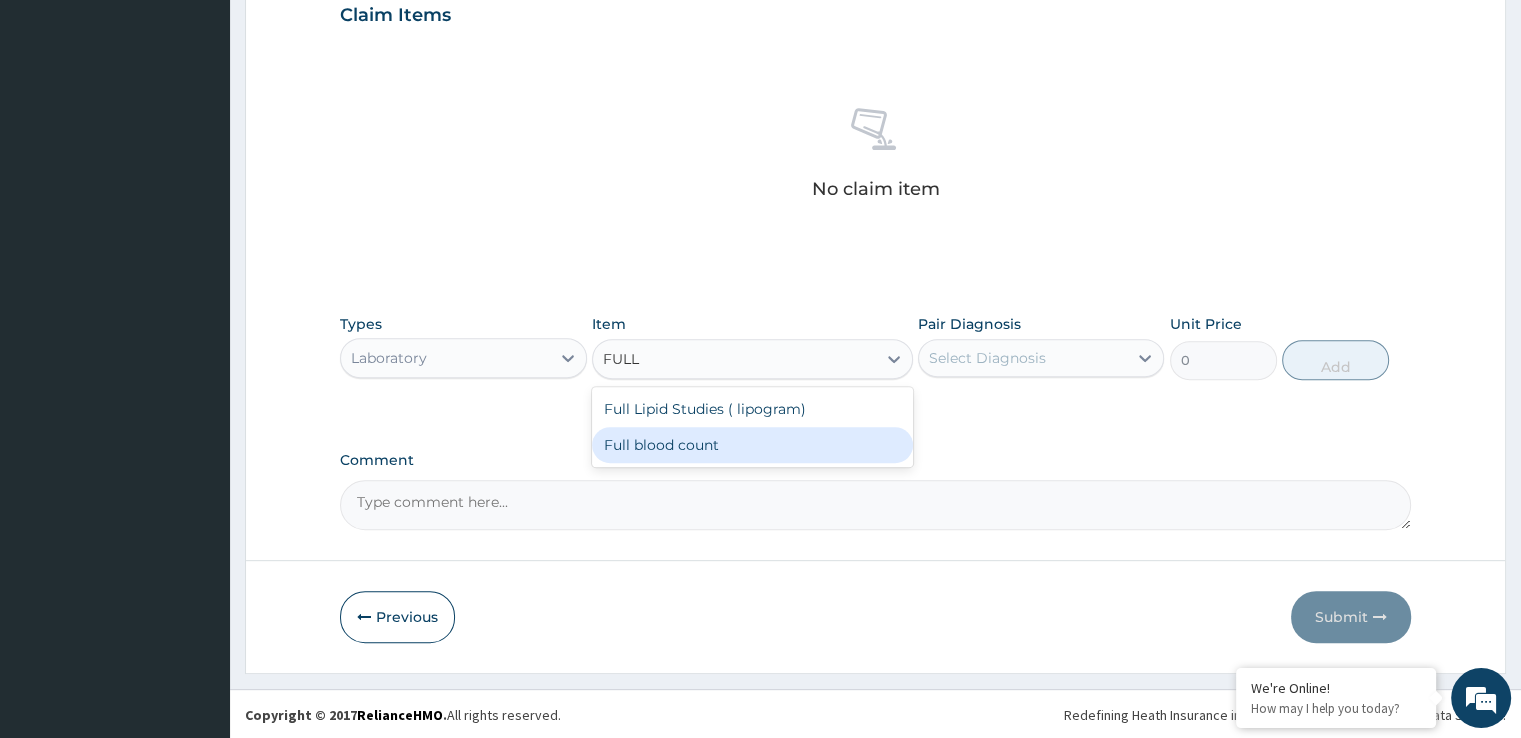 click on "Full blood count" at bounding box center (752, 445) 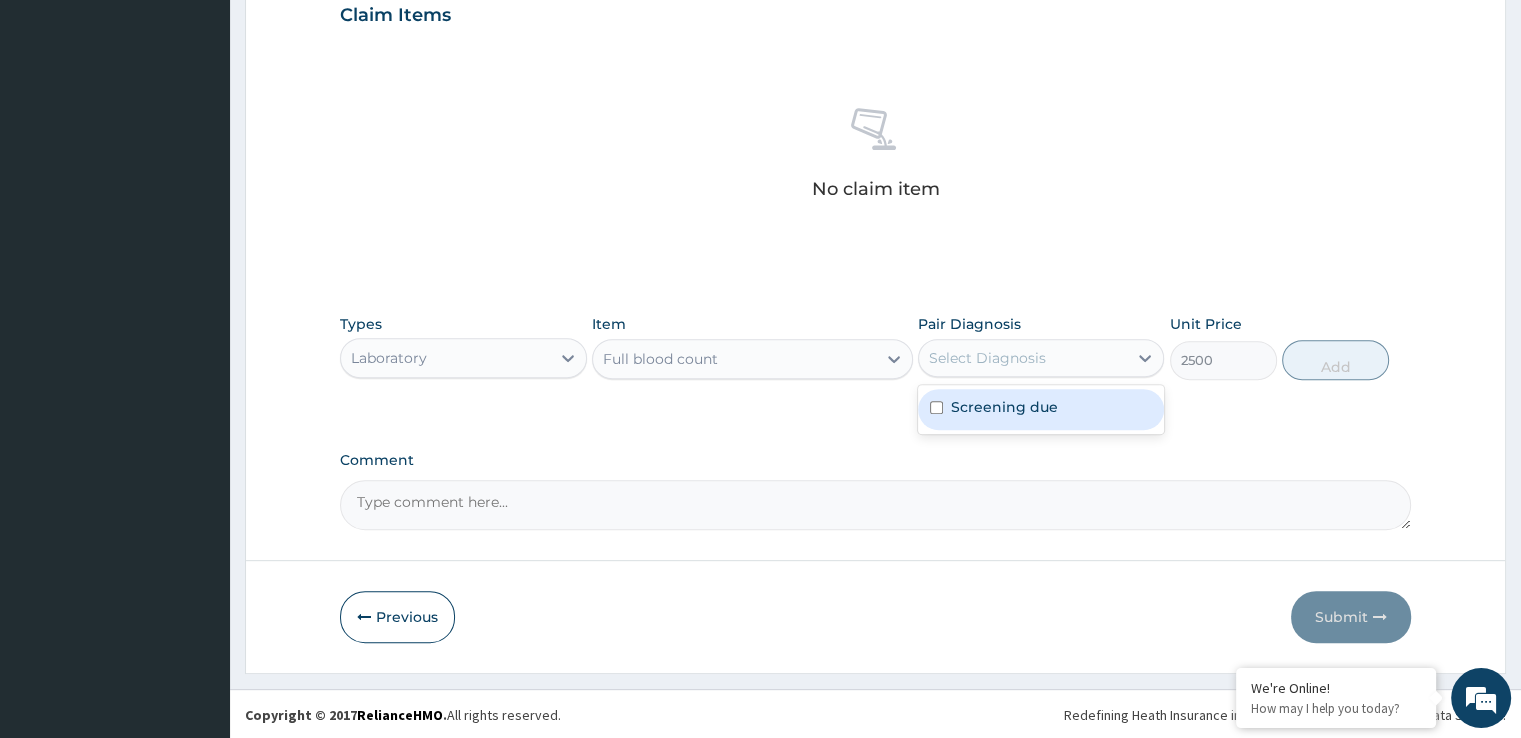 click on "Select Diagnosis" at bounding box center [1023, 358] 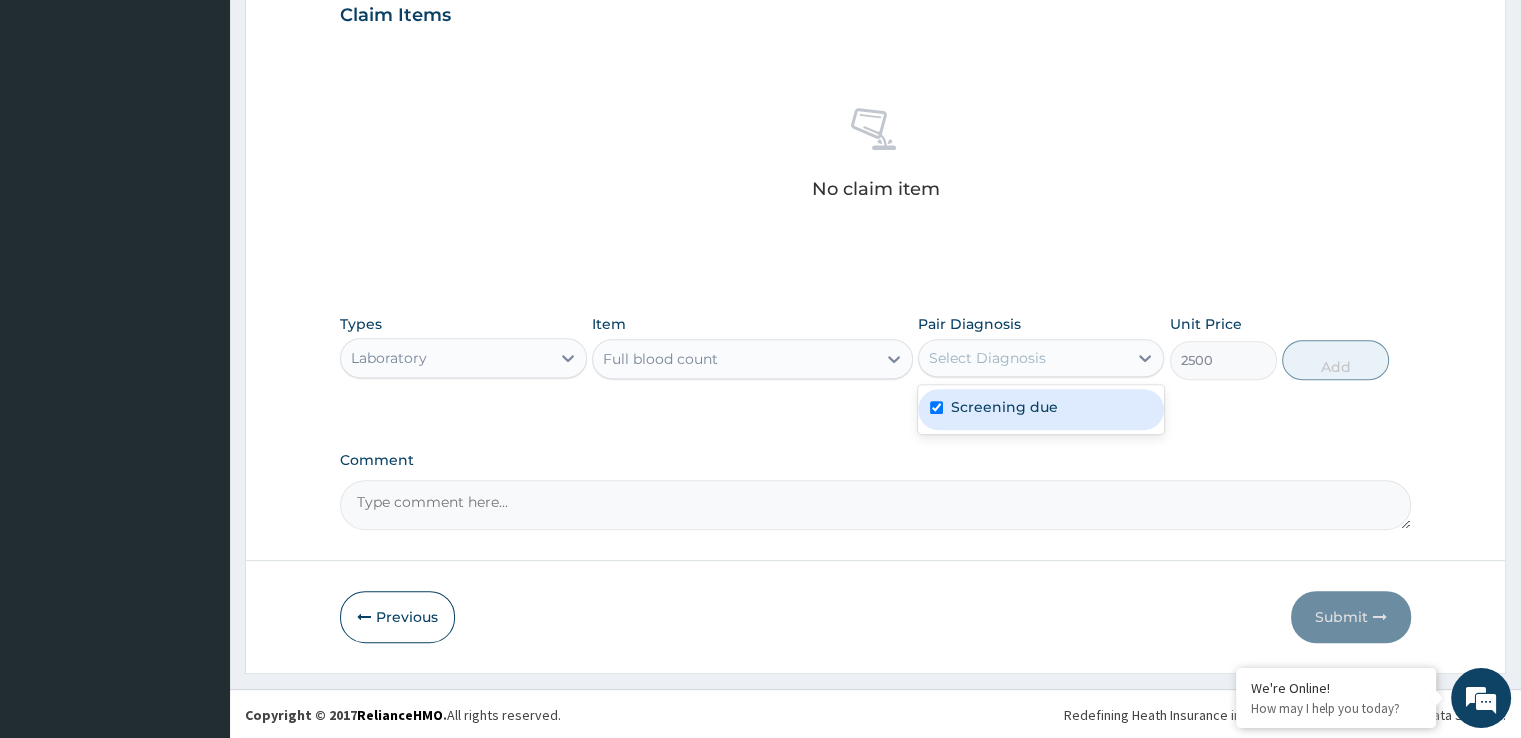 checkbox on "true" 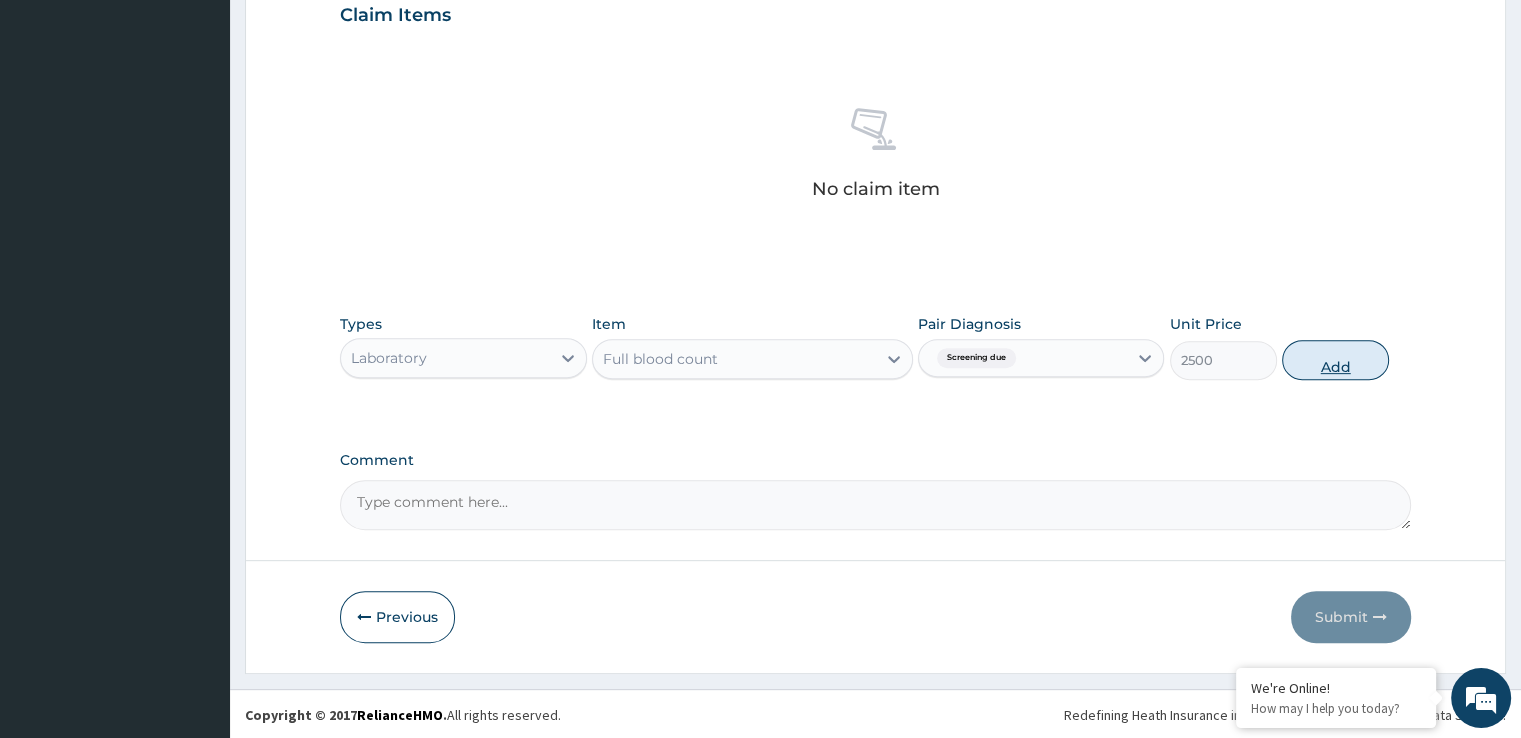 click on "Add" at bounding box center [1335, 360] 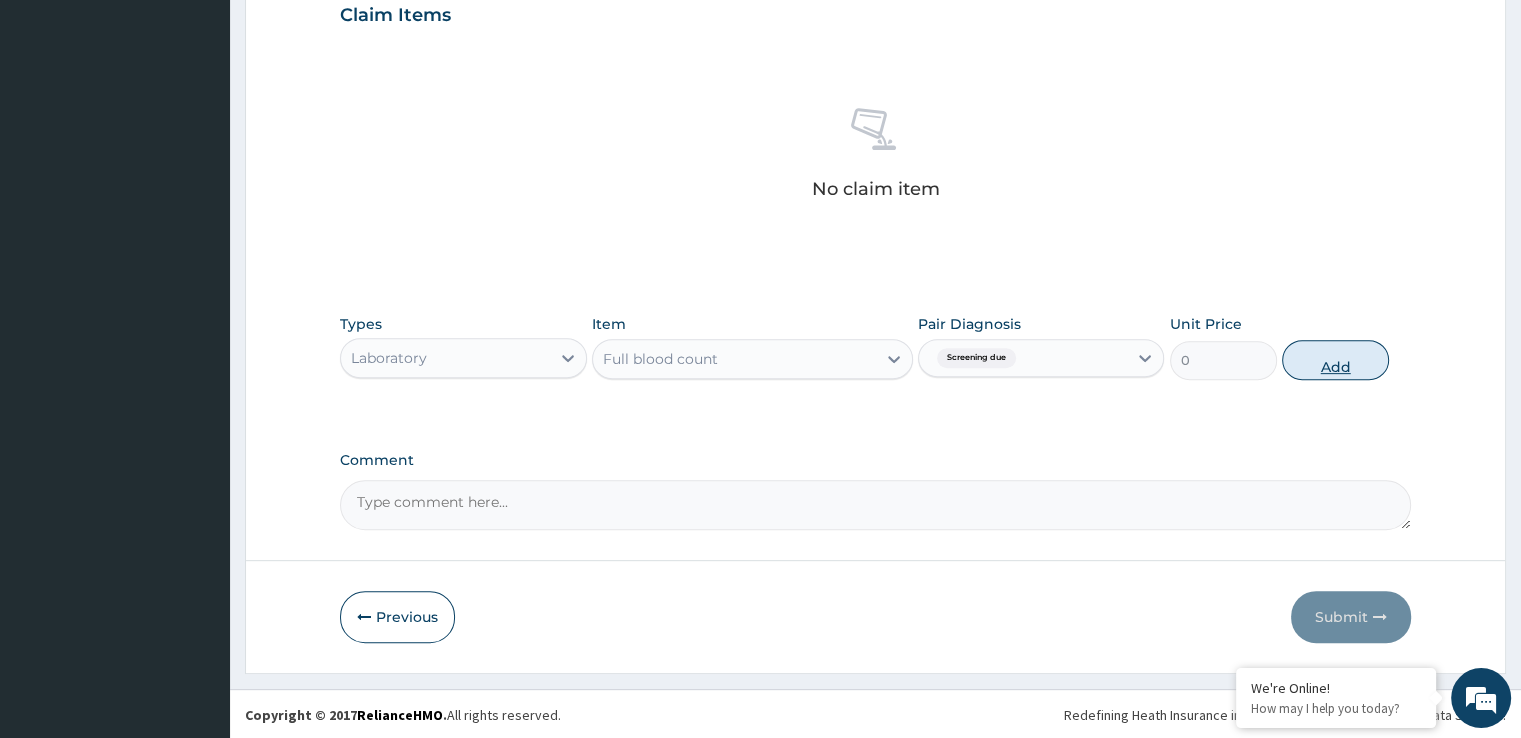 scroll, scrollTop: 606, scrollLeft: 0, axis: vertical 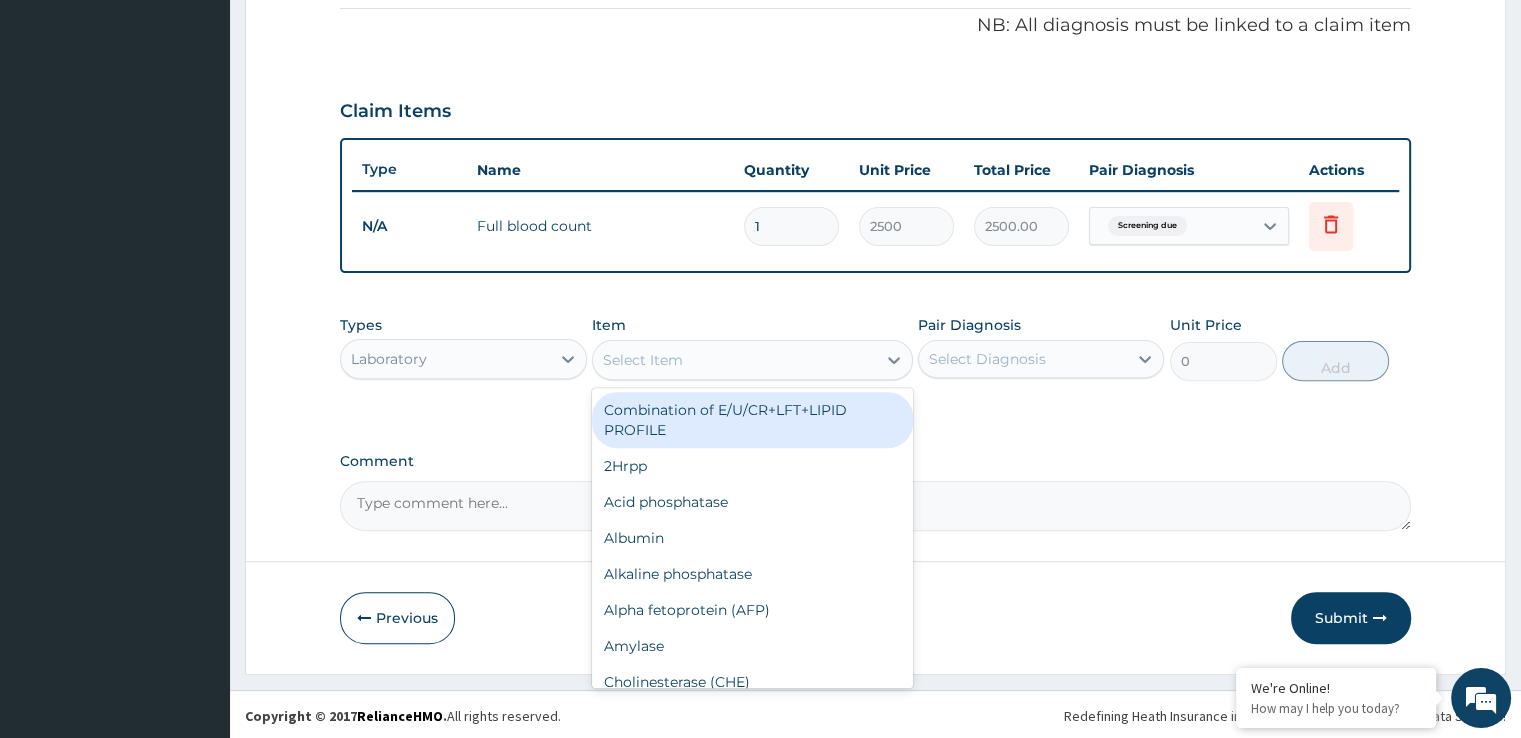 click on "Select Item" at bounding box center (734, 360) 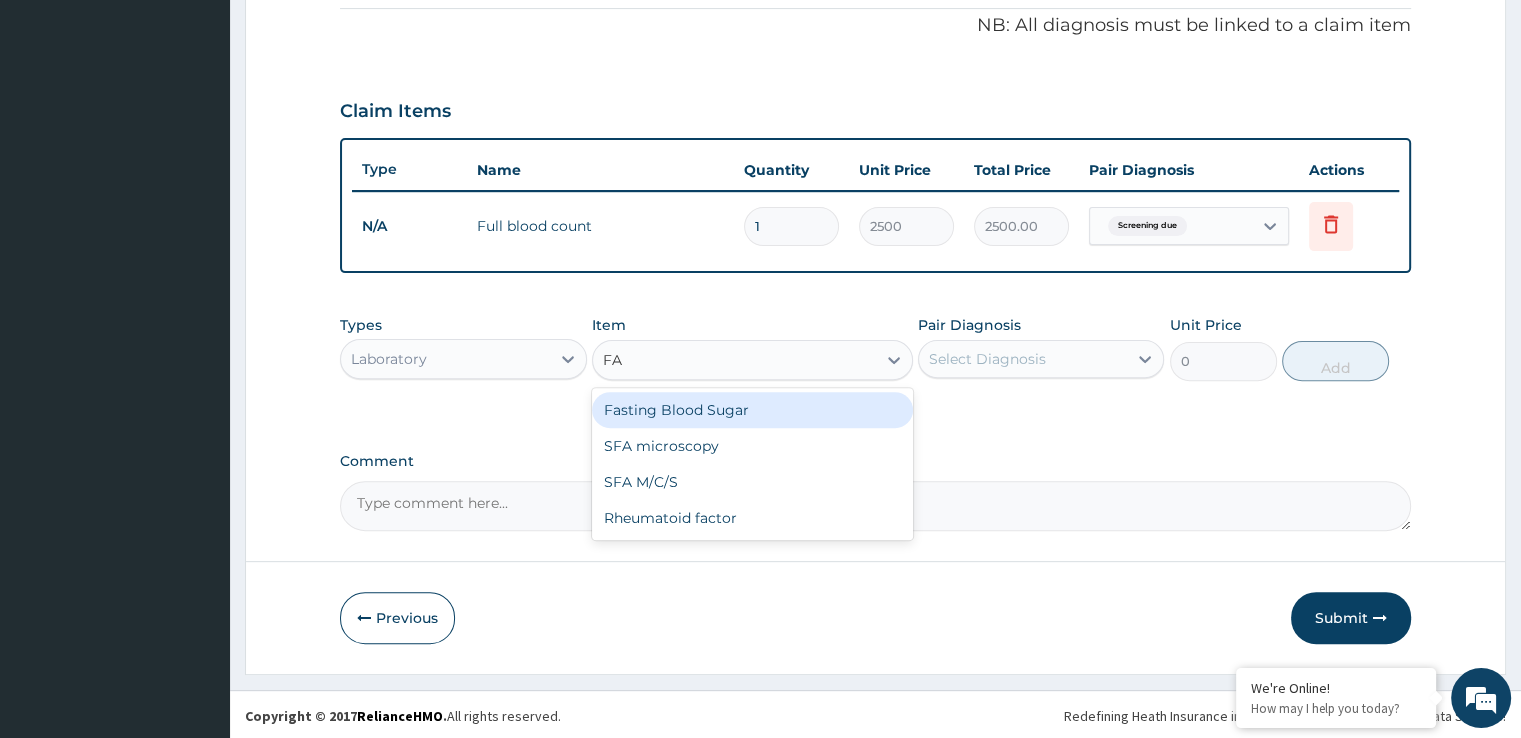 type on "FAS" 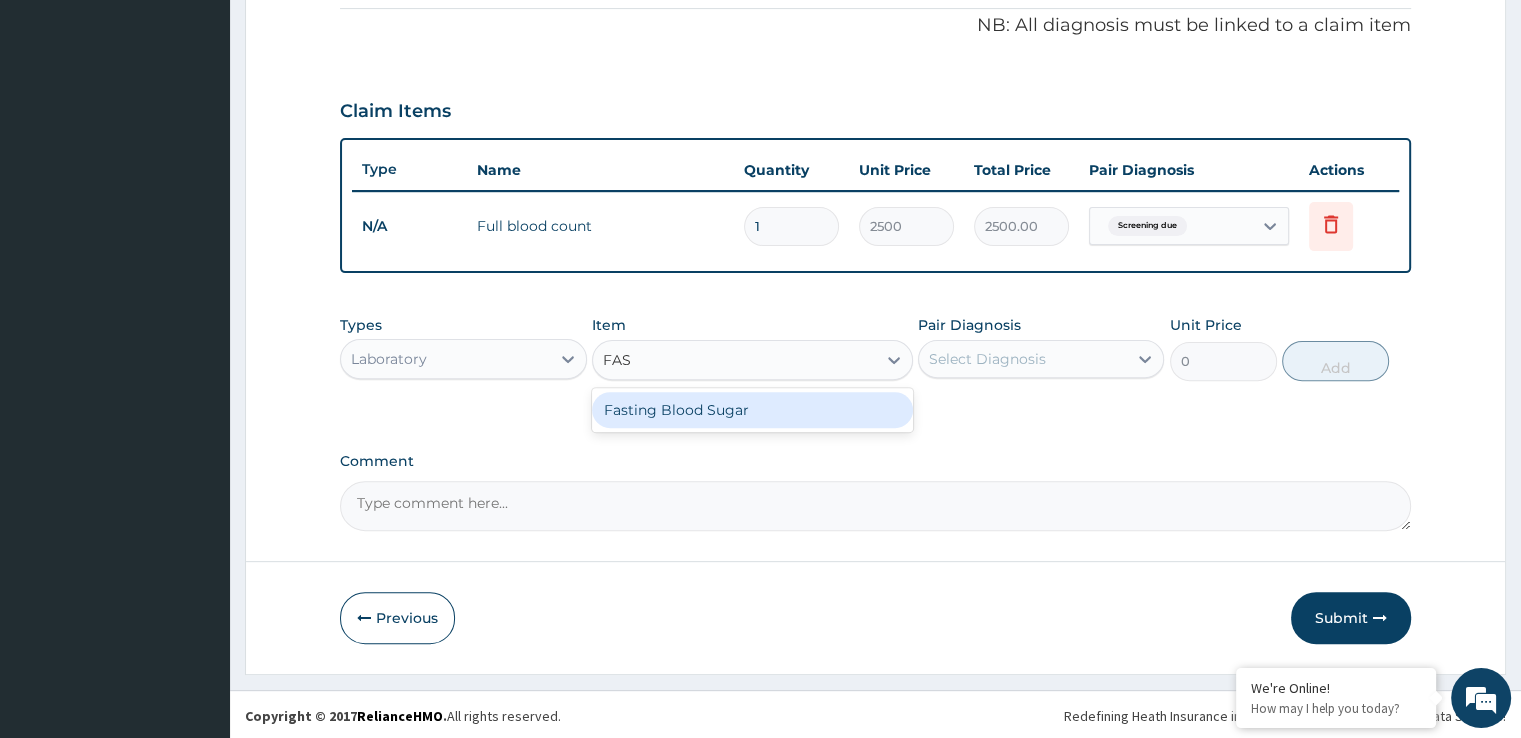 click on "Fasting Blood Sugar" at bounding box center (752, 410) 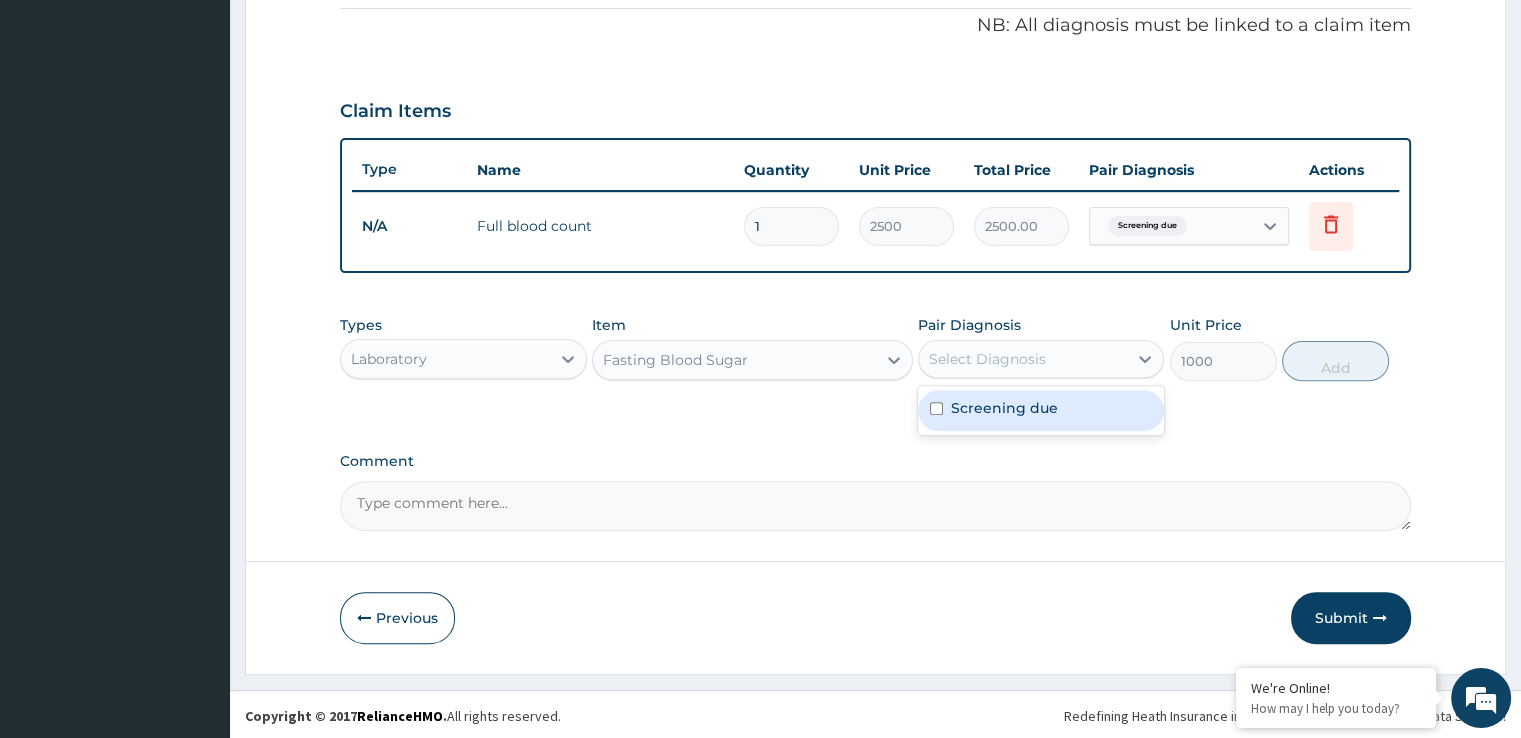 click on "Select Diagnosis" at bounding box center (1023, 359) 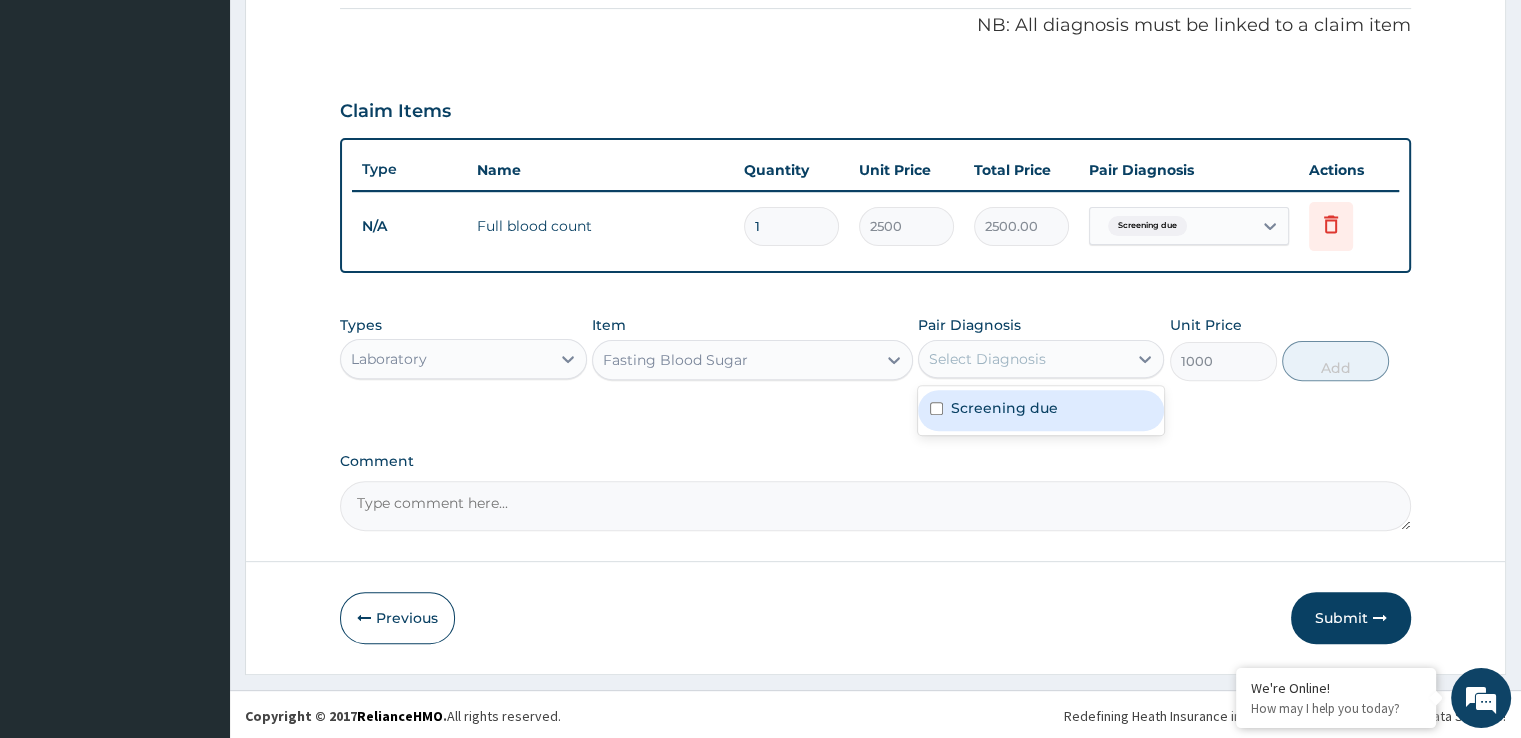 click on "Screening due" at bounding box center (1004, 408) 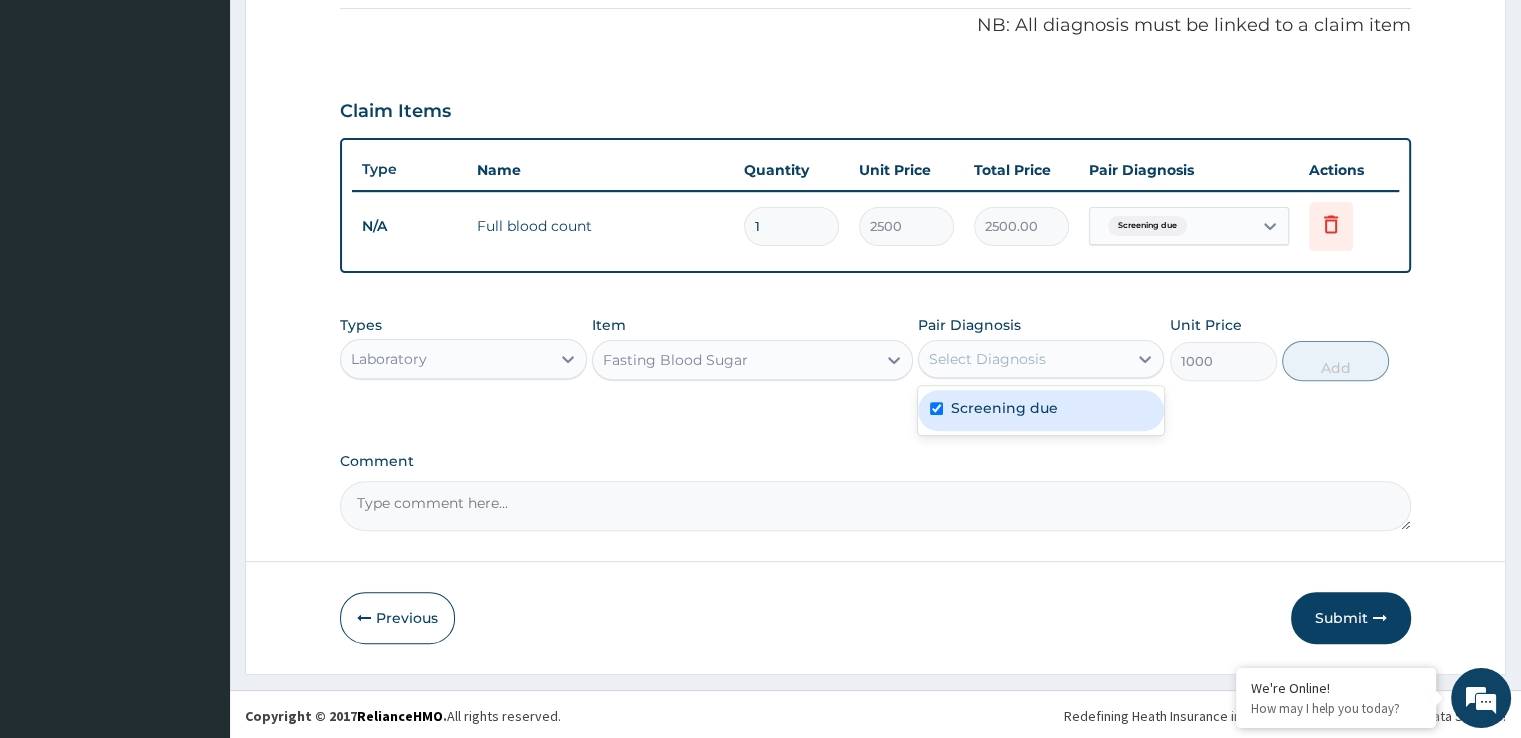 checkbox on "true" 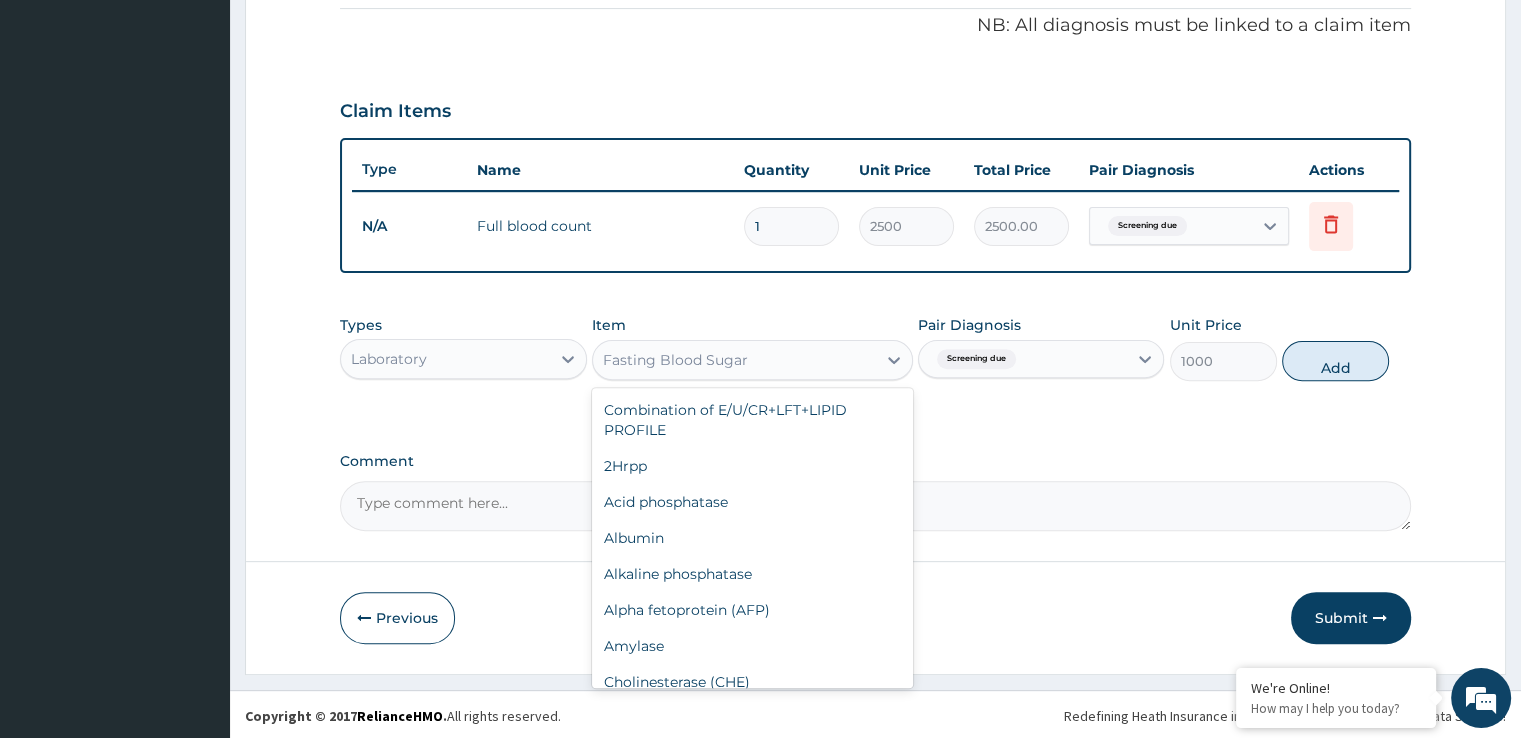 click on "Fasting Blood Sugar" at bounding box center (734, 360) 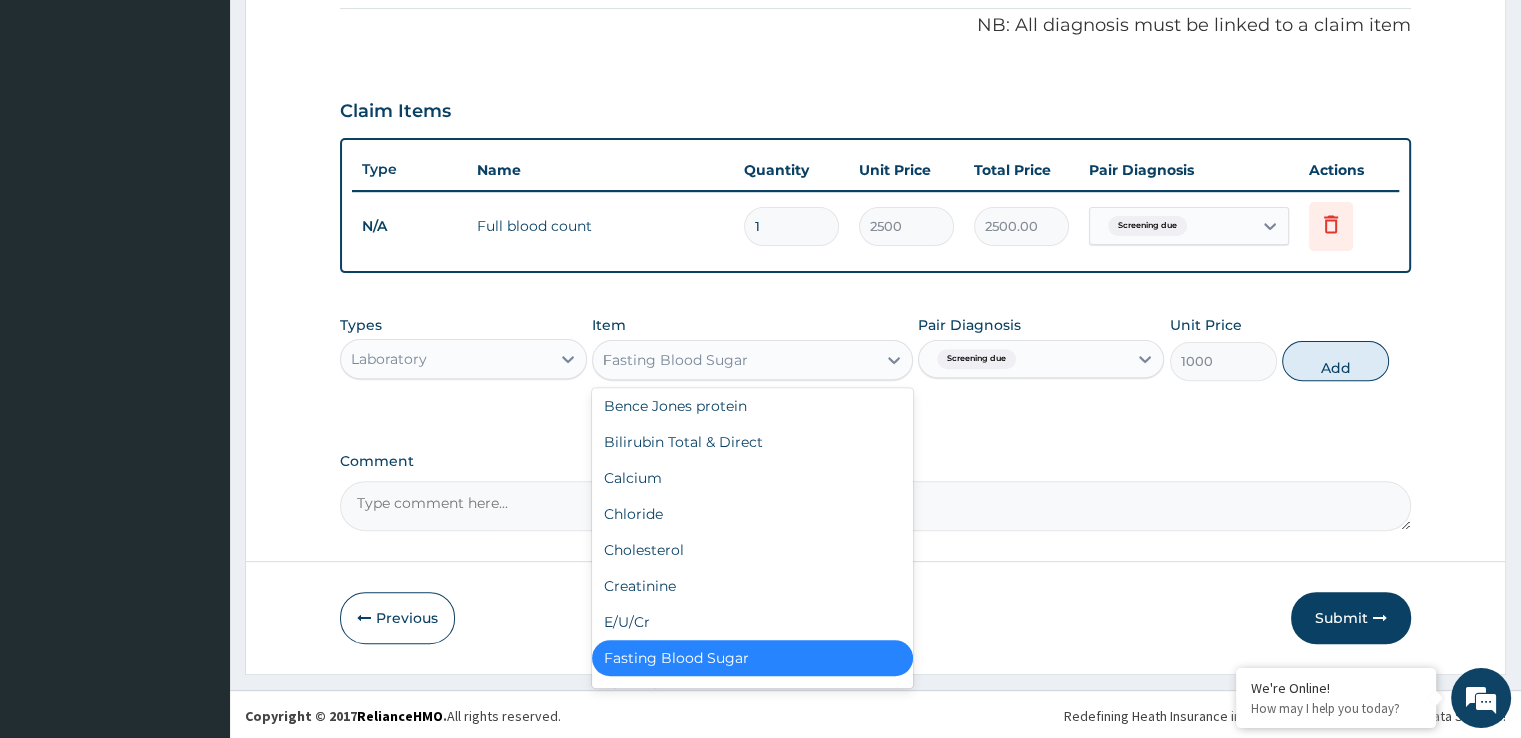 scroll, scrollTop: 0, scrollLeft: 0, axis: both 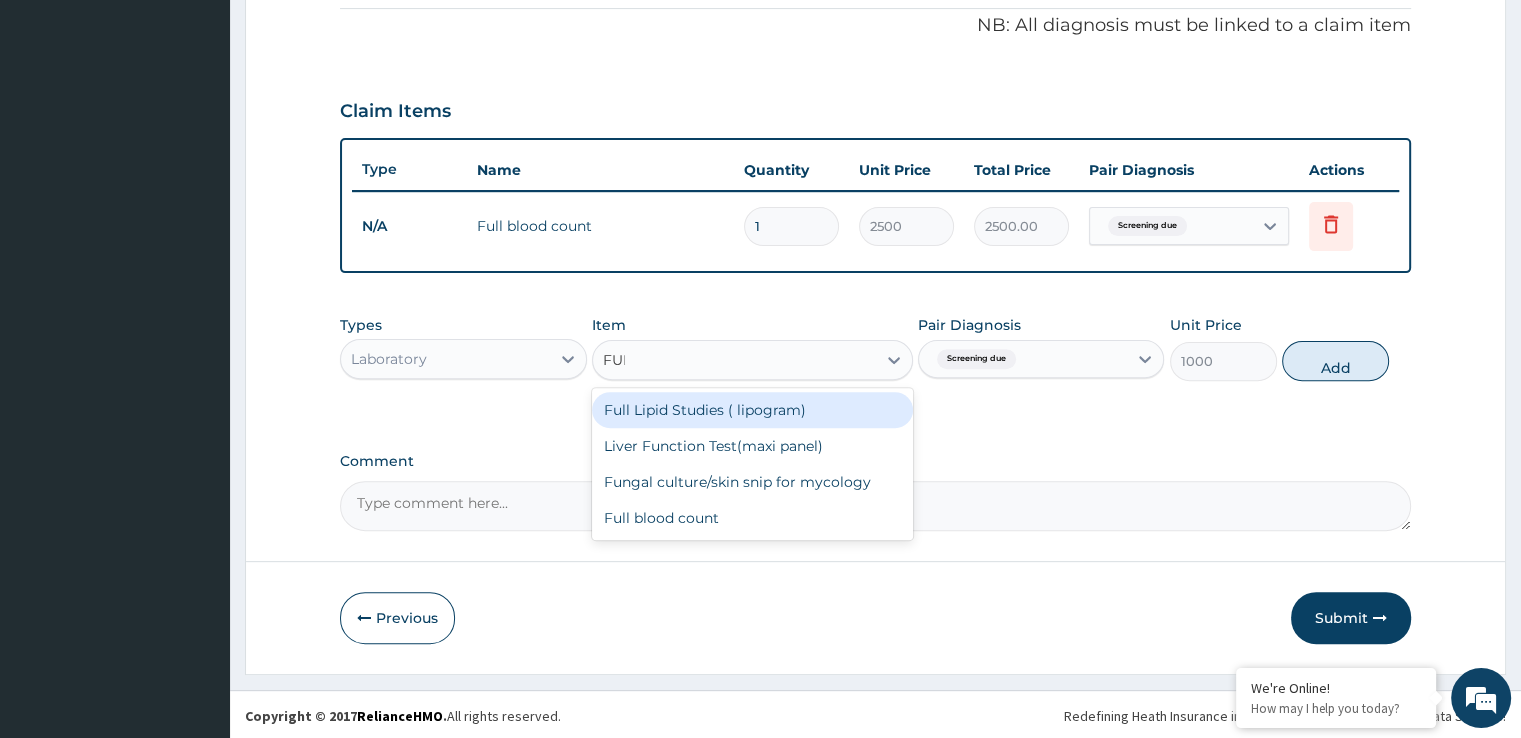 type on "FULL" 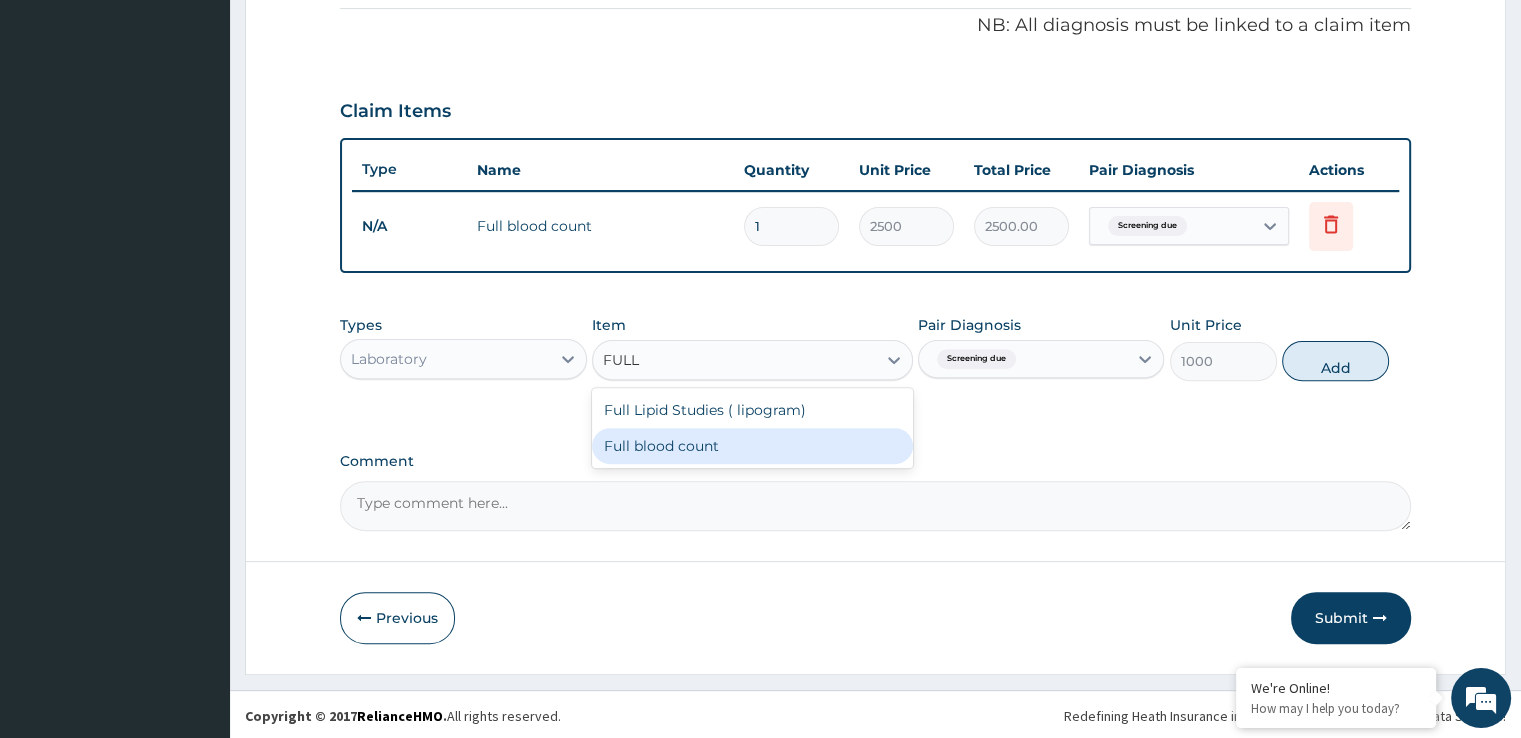 click on "Full blood count" at bounding box center (752, 446) 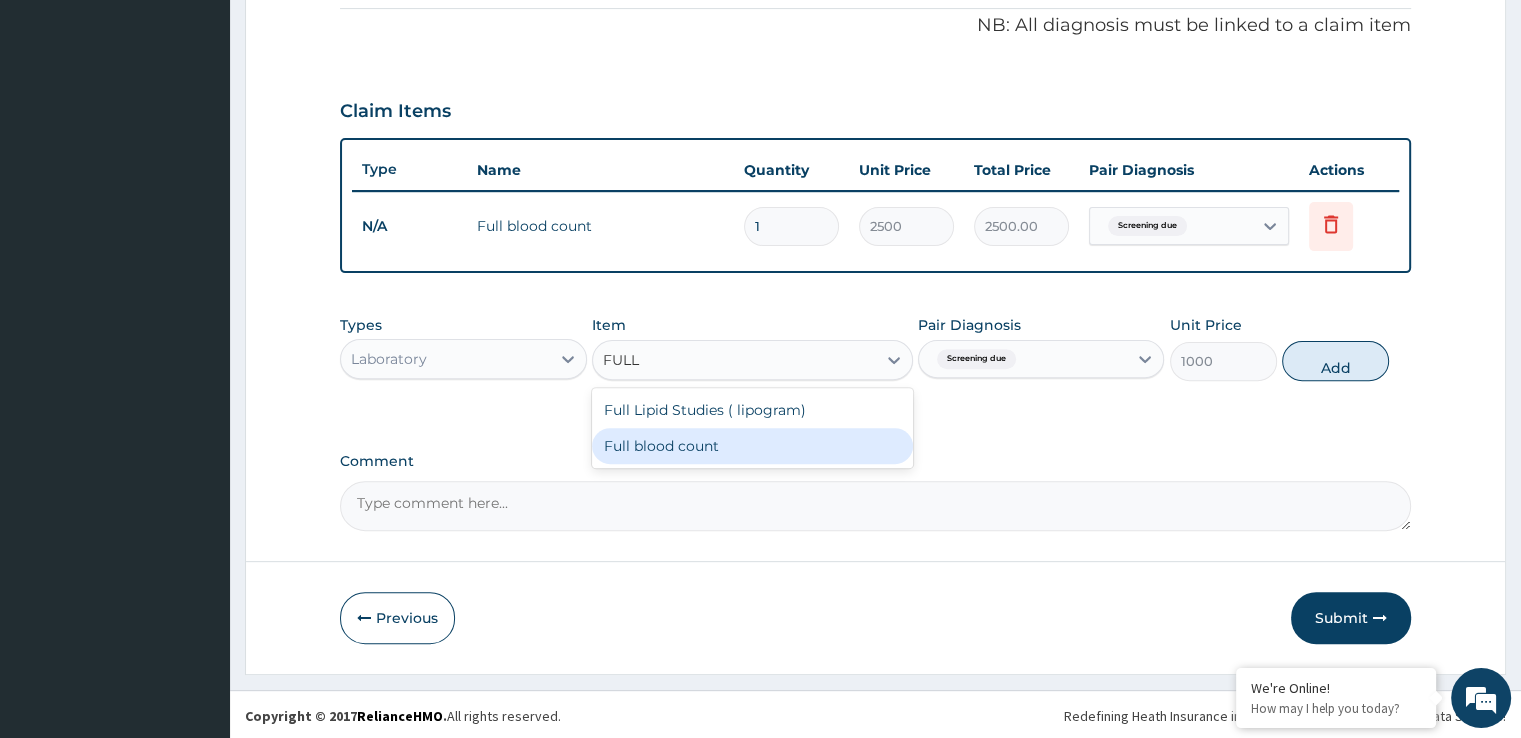 type 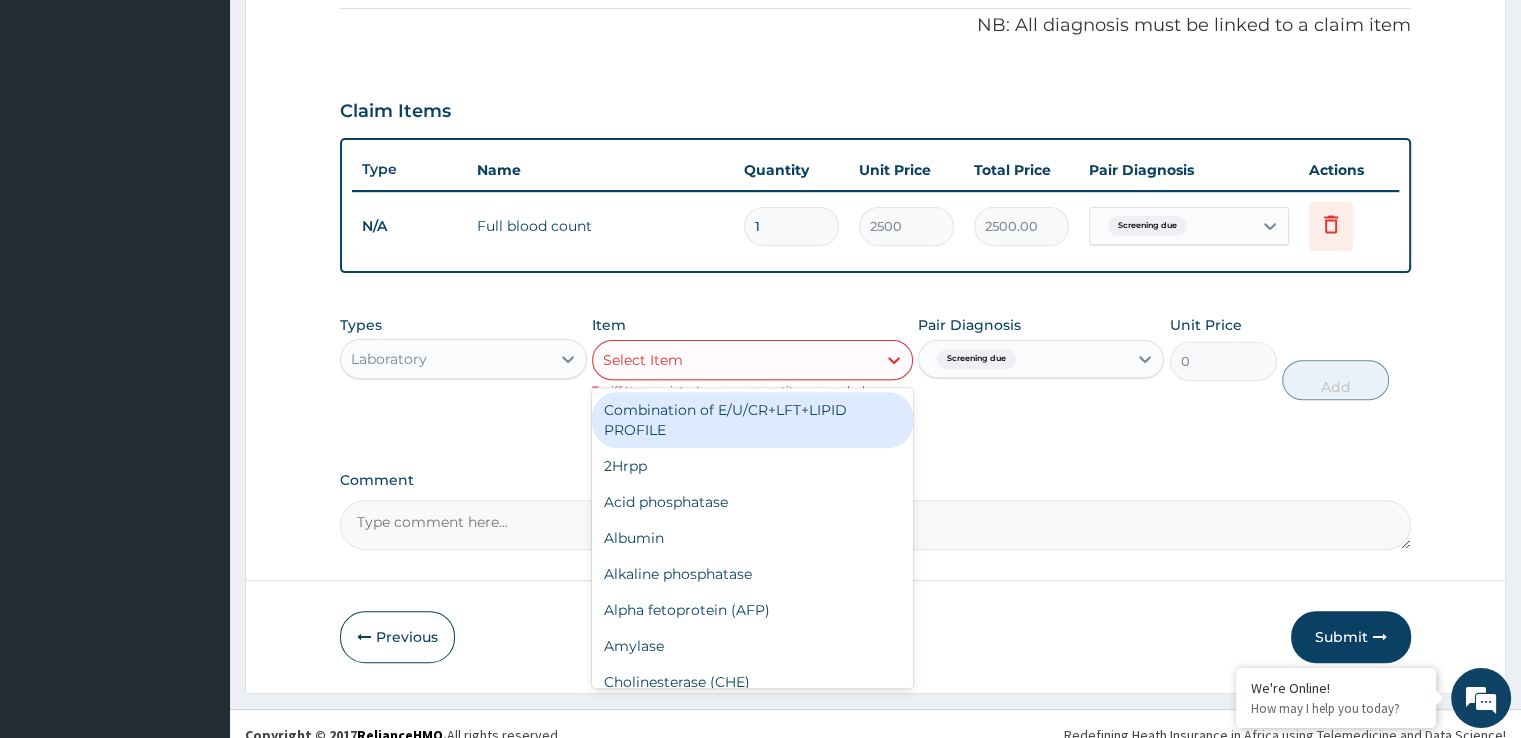 click on "Select Item" at bounding box center [734, 360] 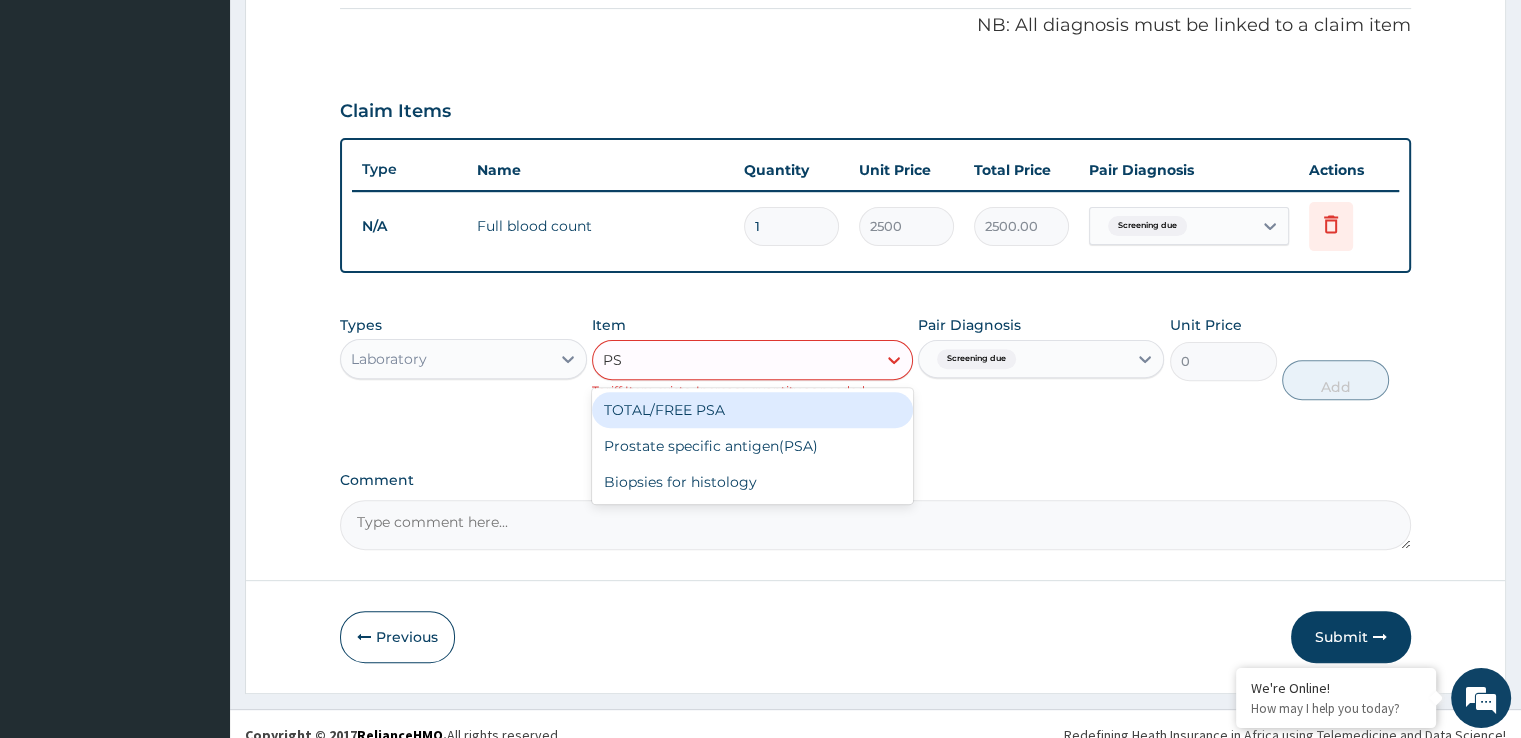 type on "PSA" 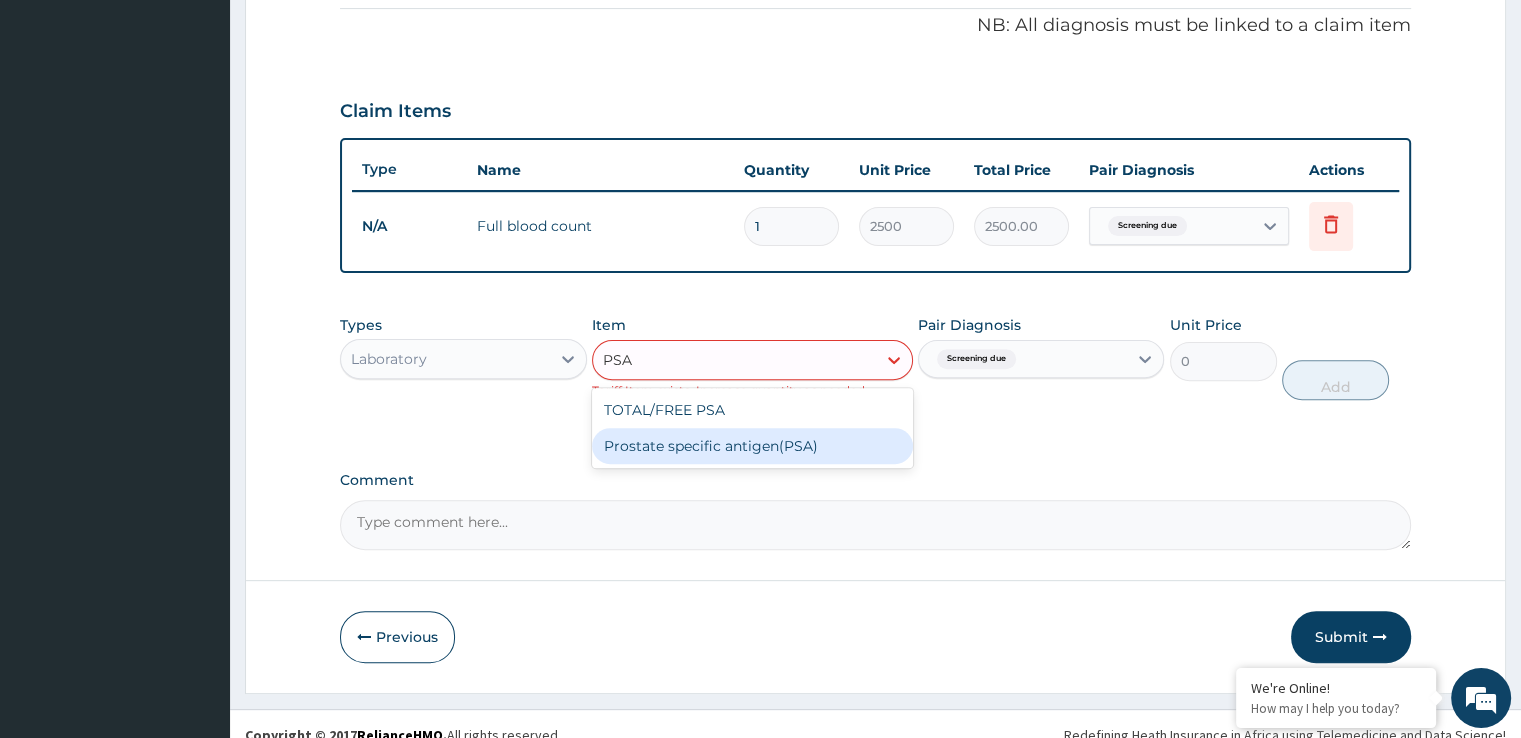 drag, startPoint x: 798, startPoint y: 439, endPoint x: 855, endPoint y: 429, distance: 57.870544 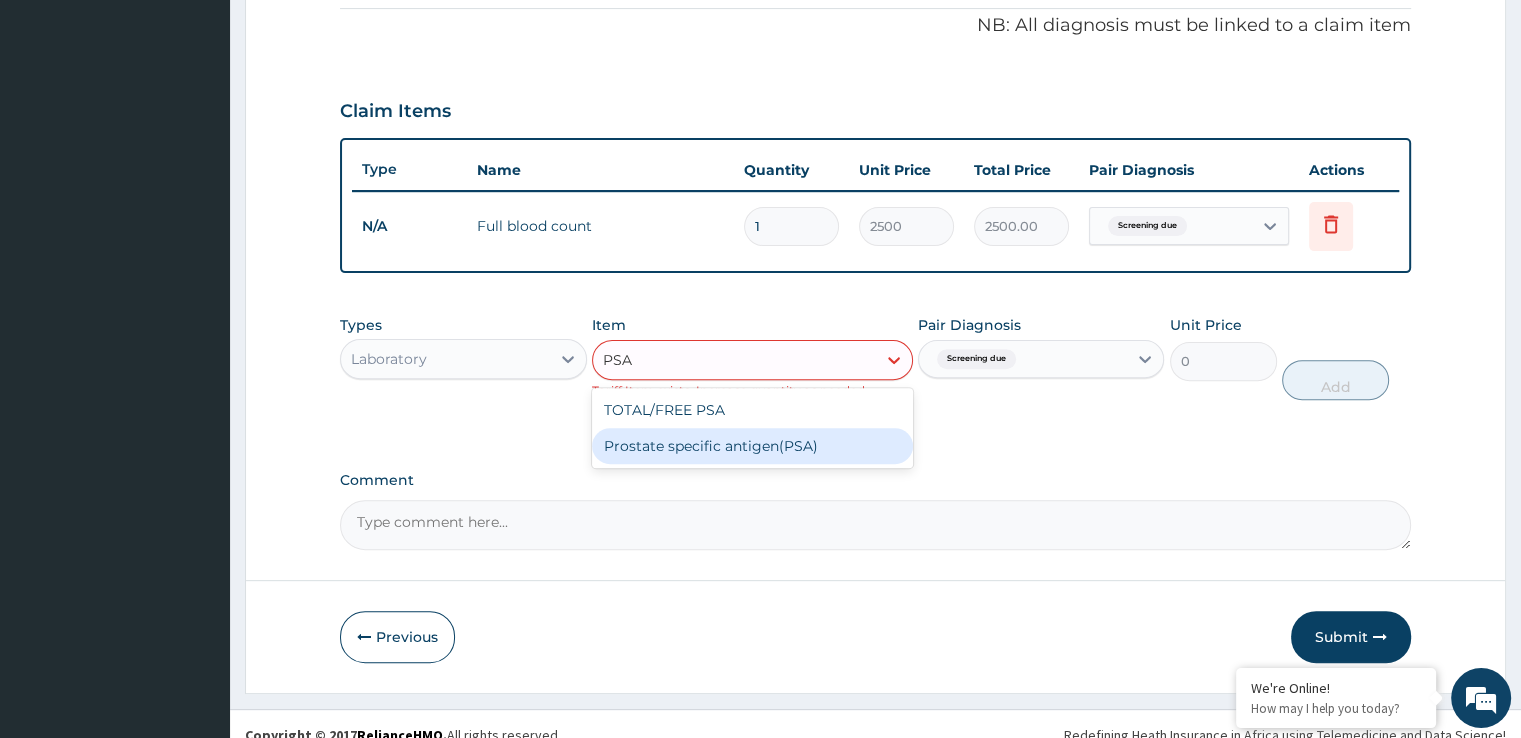 click on "Prostate specific antigen(PSA)" at bounding box center [752, 446] 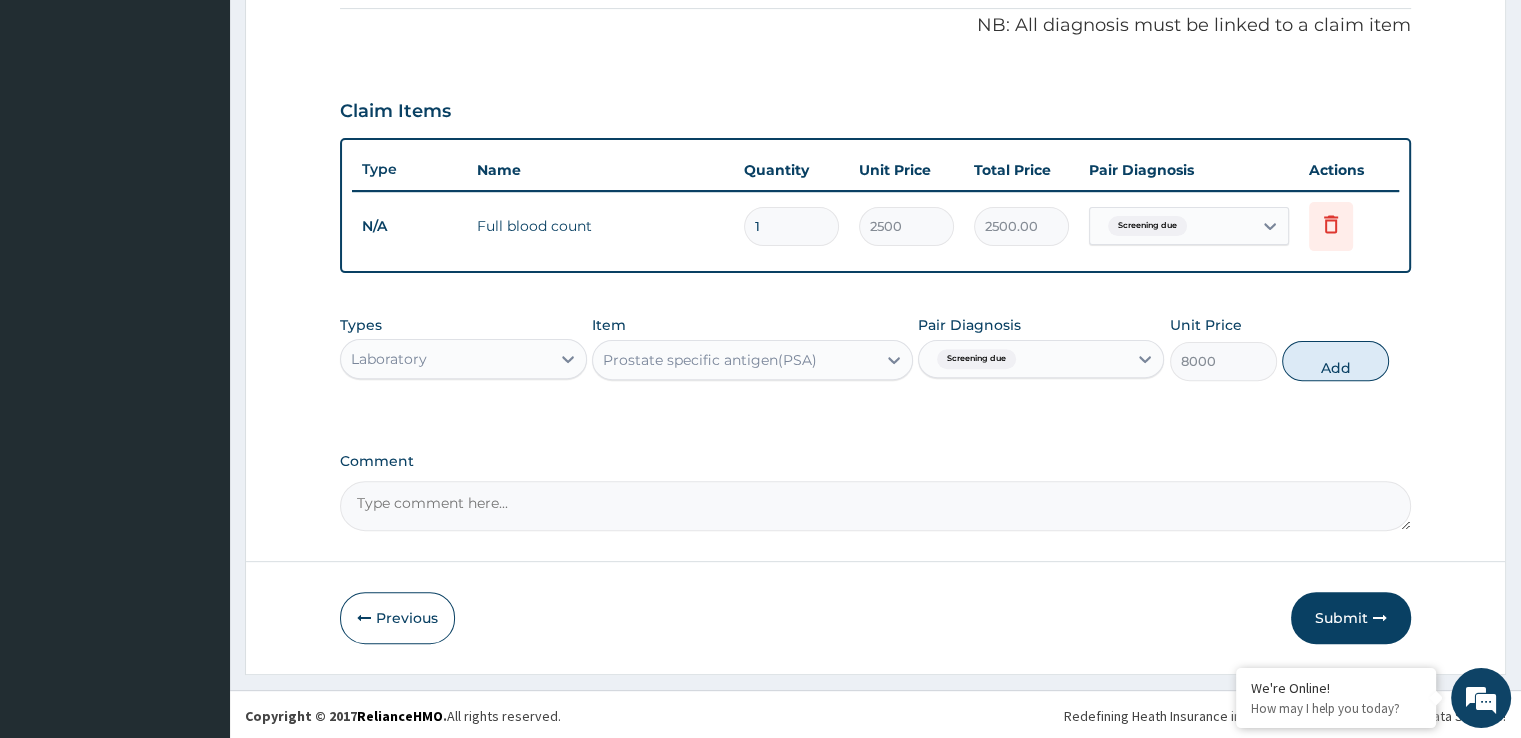 click on "Types Laboratory Item Prostate specific antigen(PSA) Pair Diagnosis Screening due Unit Price 8000 Add" at bounding box center (875, 348) 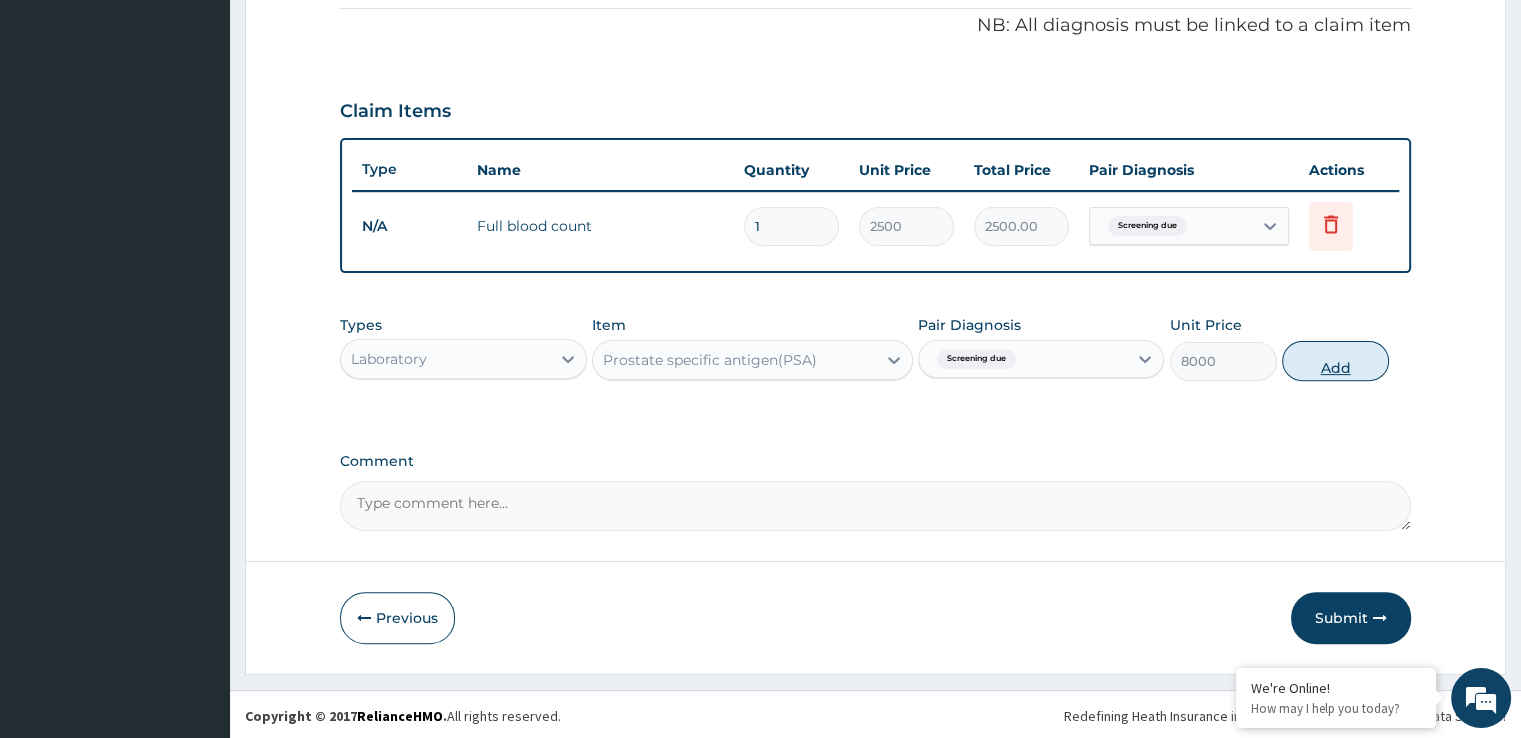 click on "Add" at bounding box center (1335, 361) 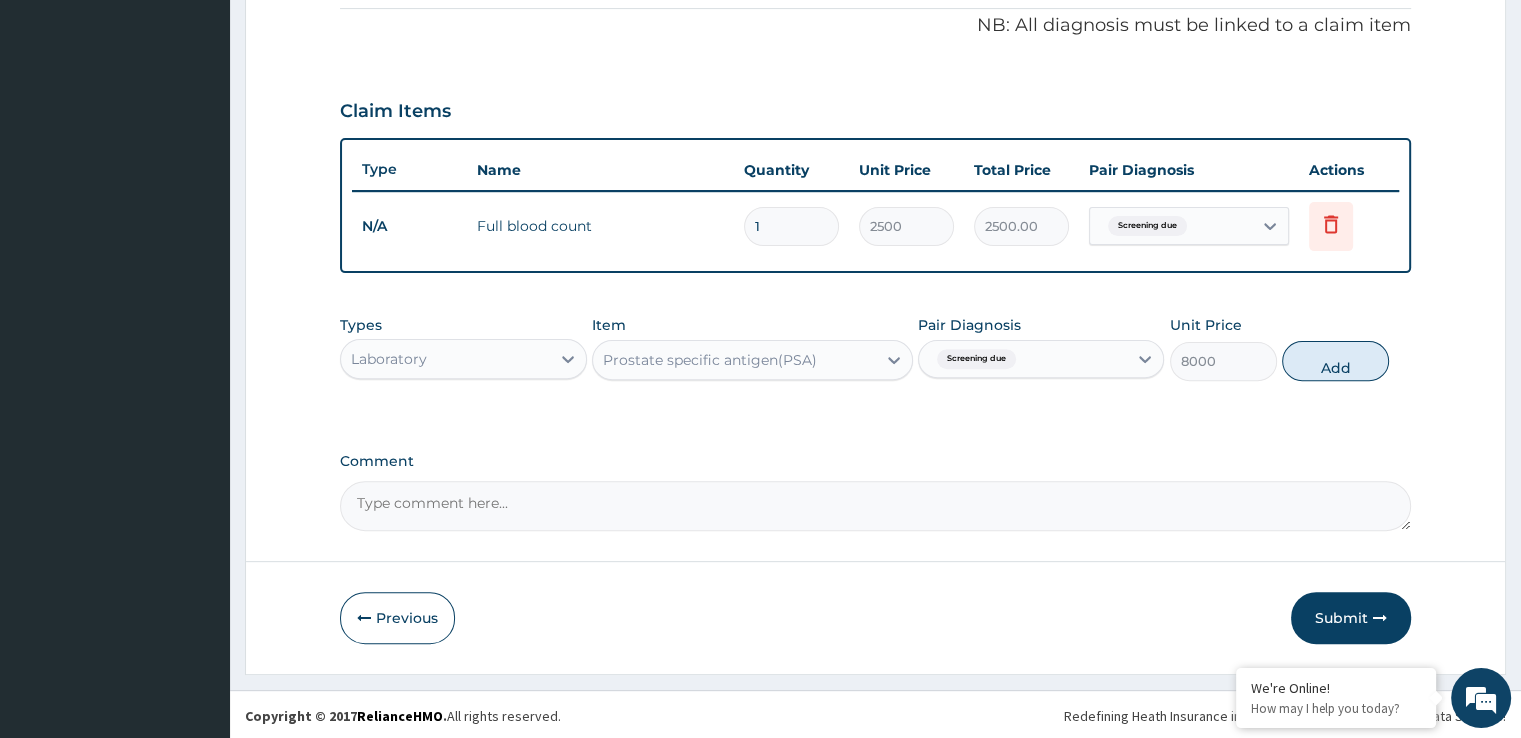 type on "0" 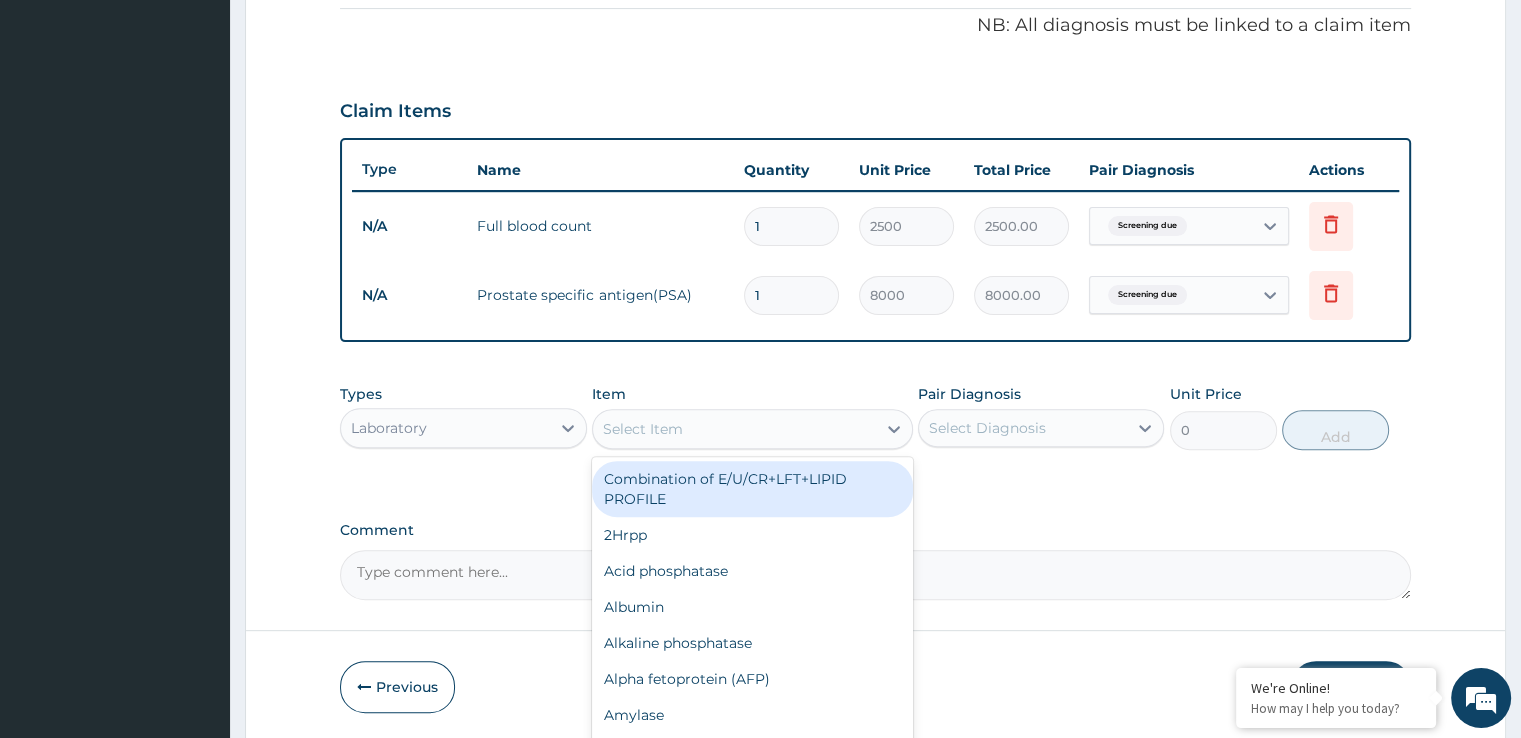 drag, startPoint x: 718, startPoint y: 436, endPoint x: 719, endPoint y: 415, distance: 21.023796 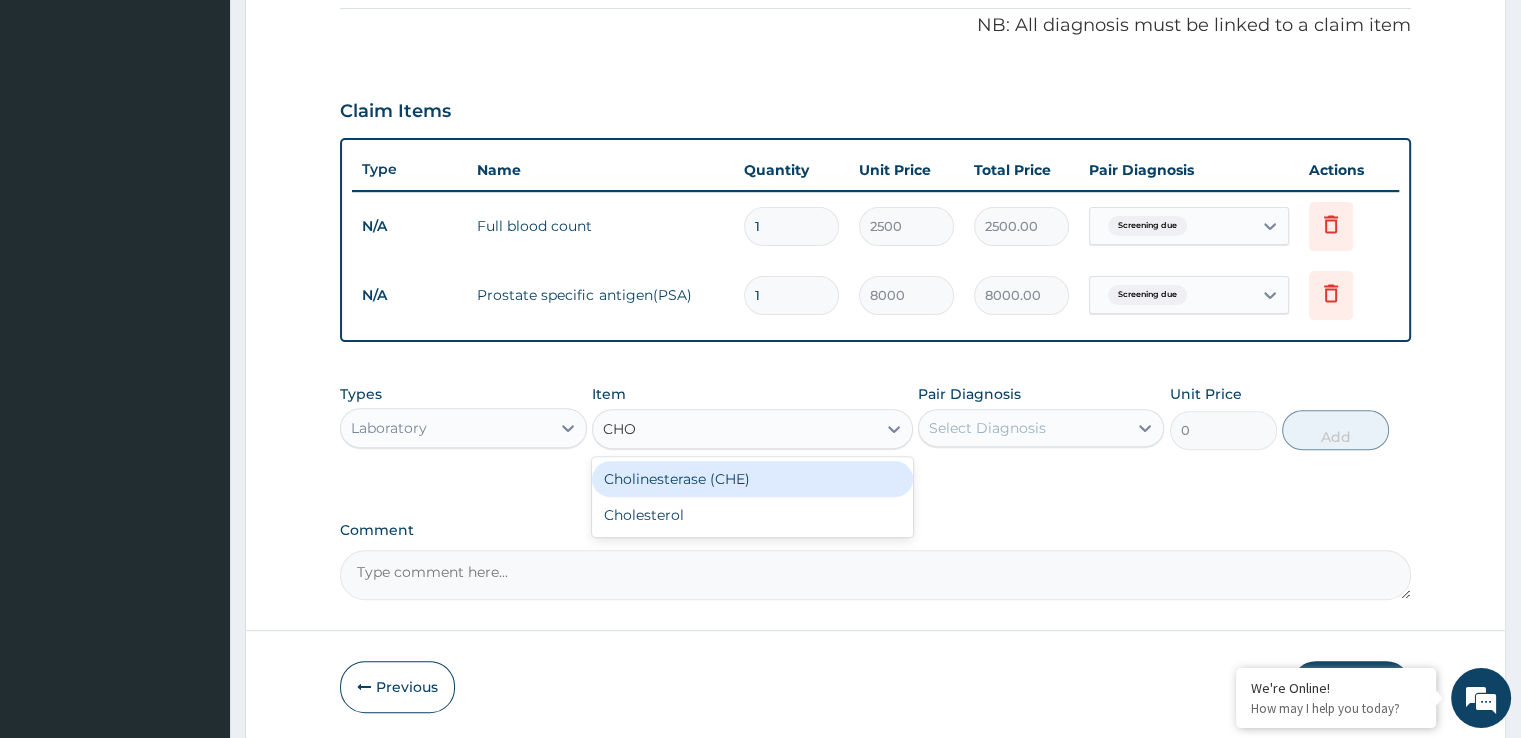 type on "CHOL" 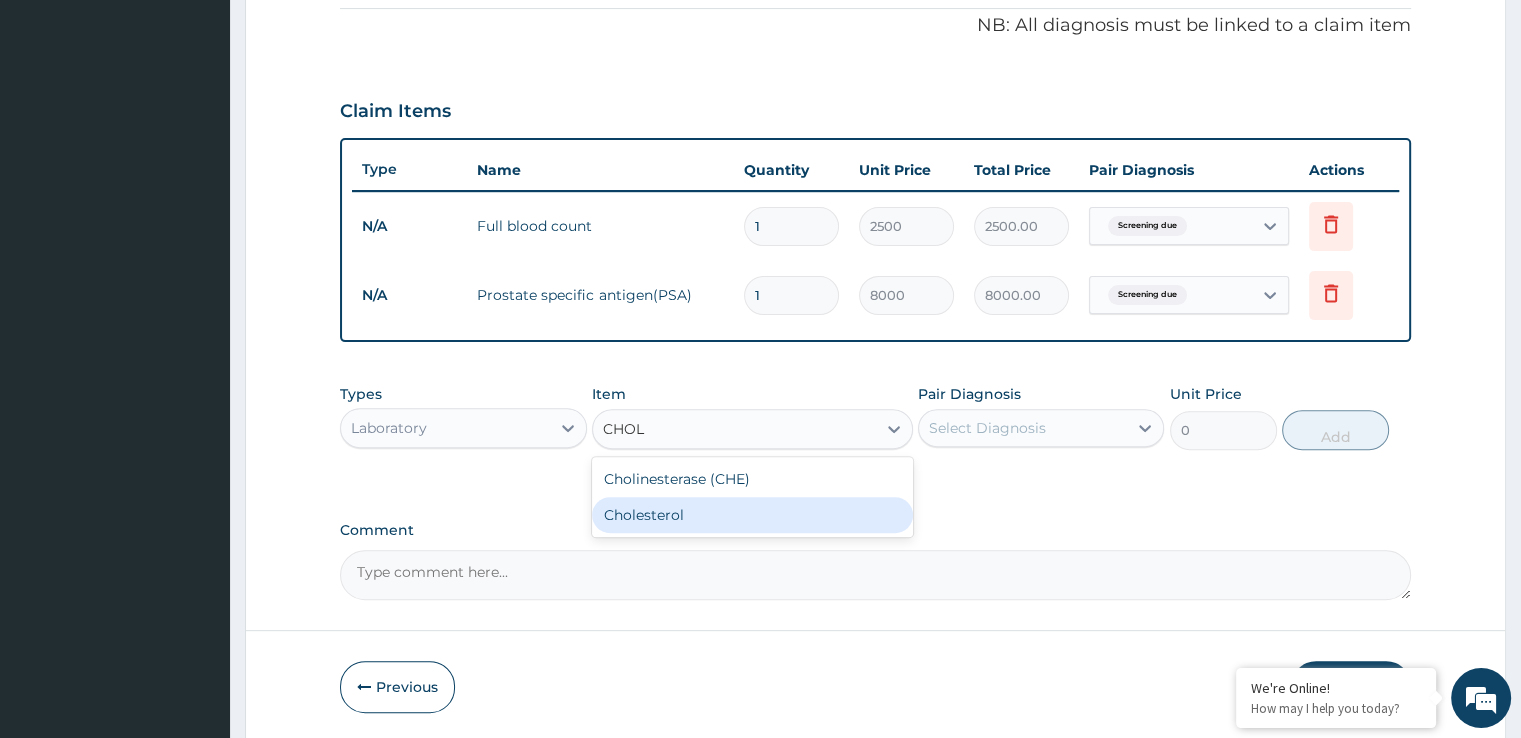 click on "Cholesterol" at bounding box center [752, 515] 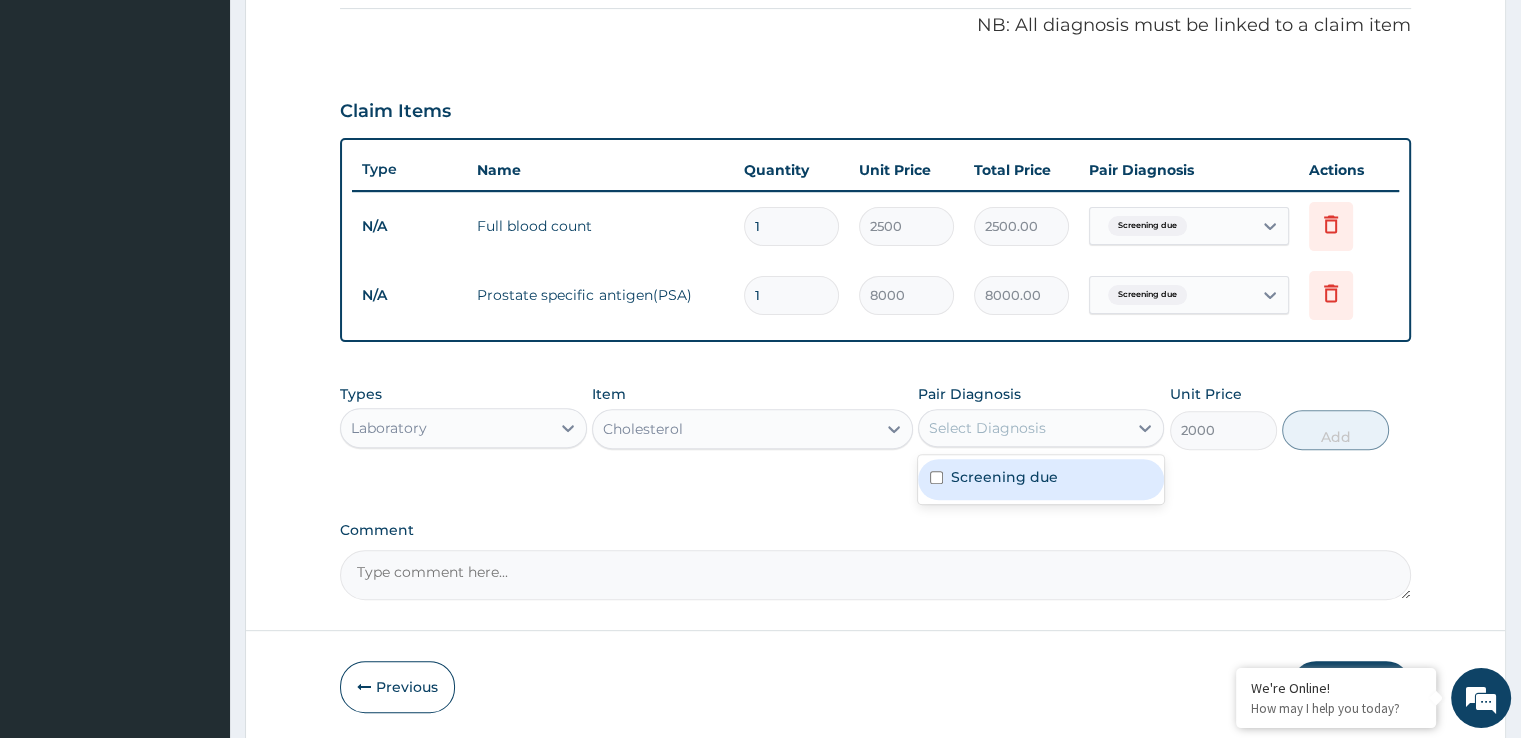 click on "Select Diagnosis" at bounding box center (1023, 428) 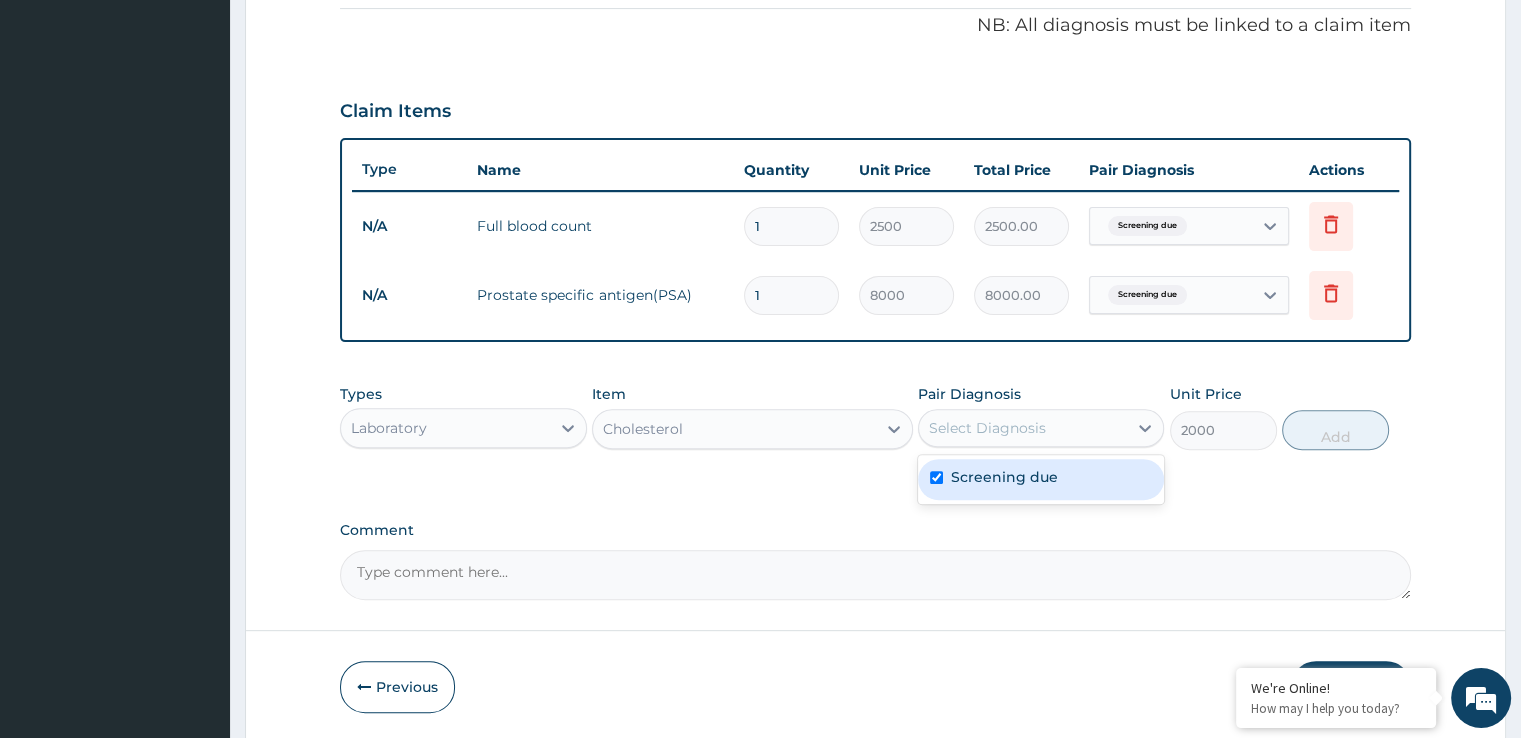 checkbox on "true" 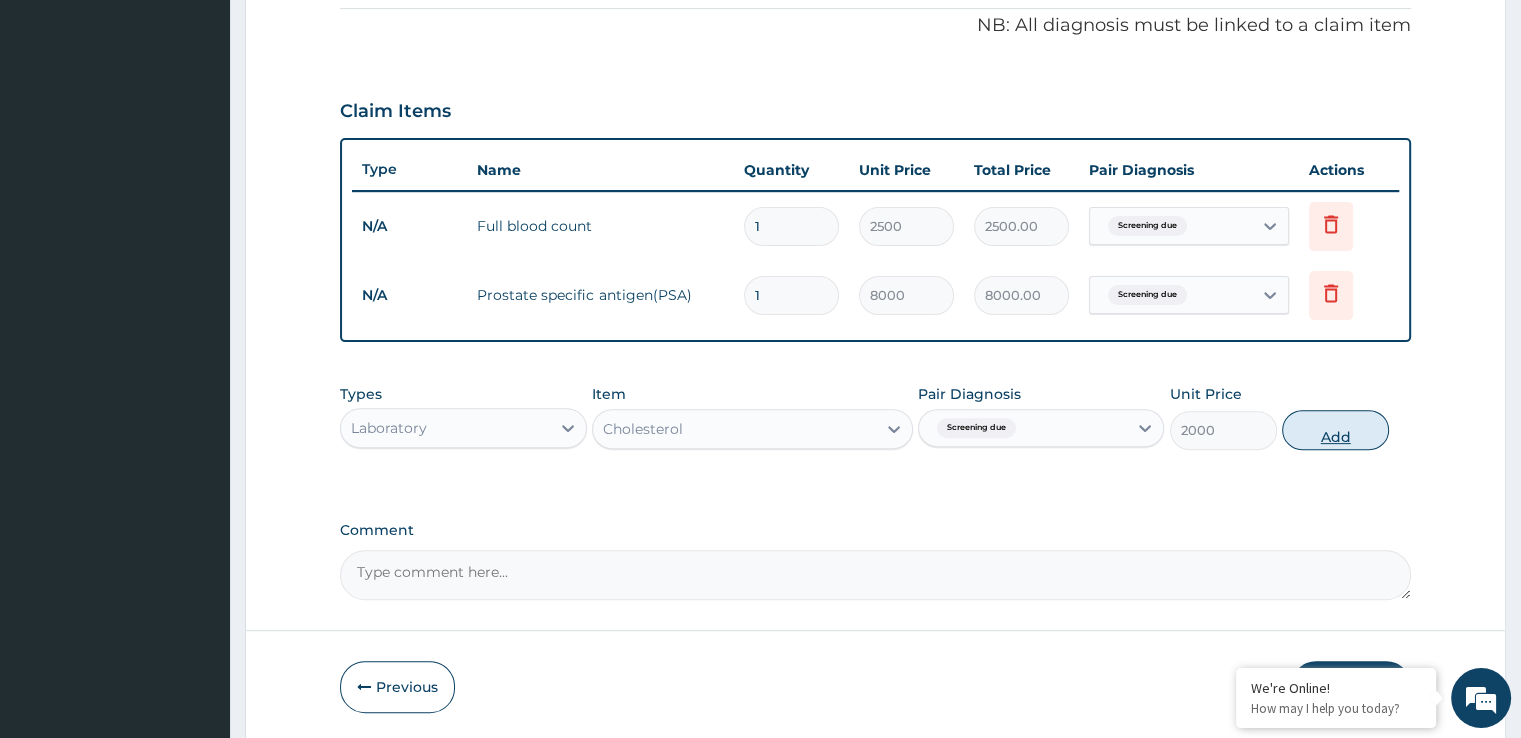 click on "Add" at bounding box center (1335, 430) 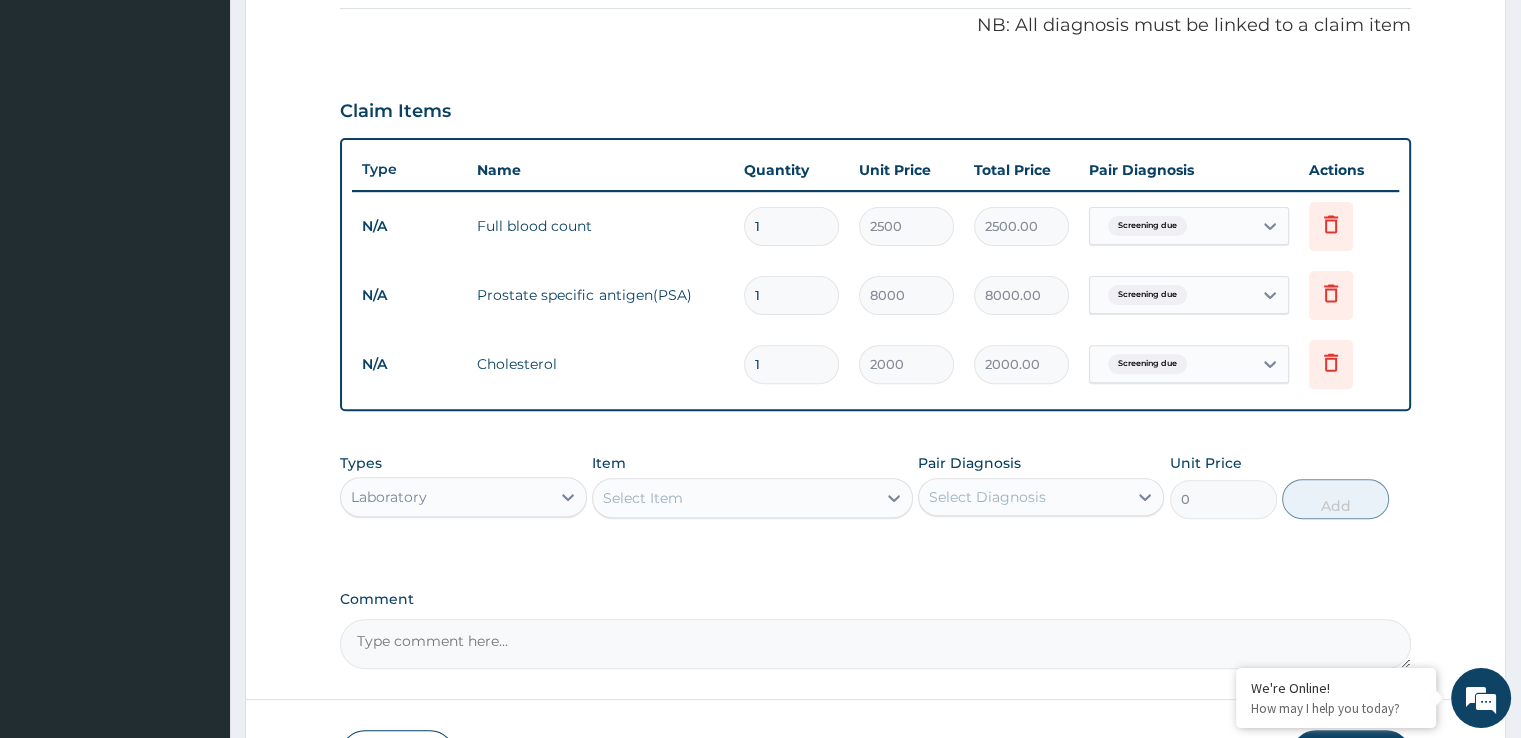 click on "Select Item" at bounding box center [734, 498] 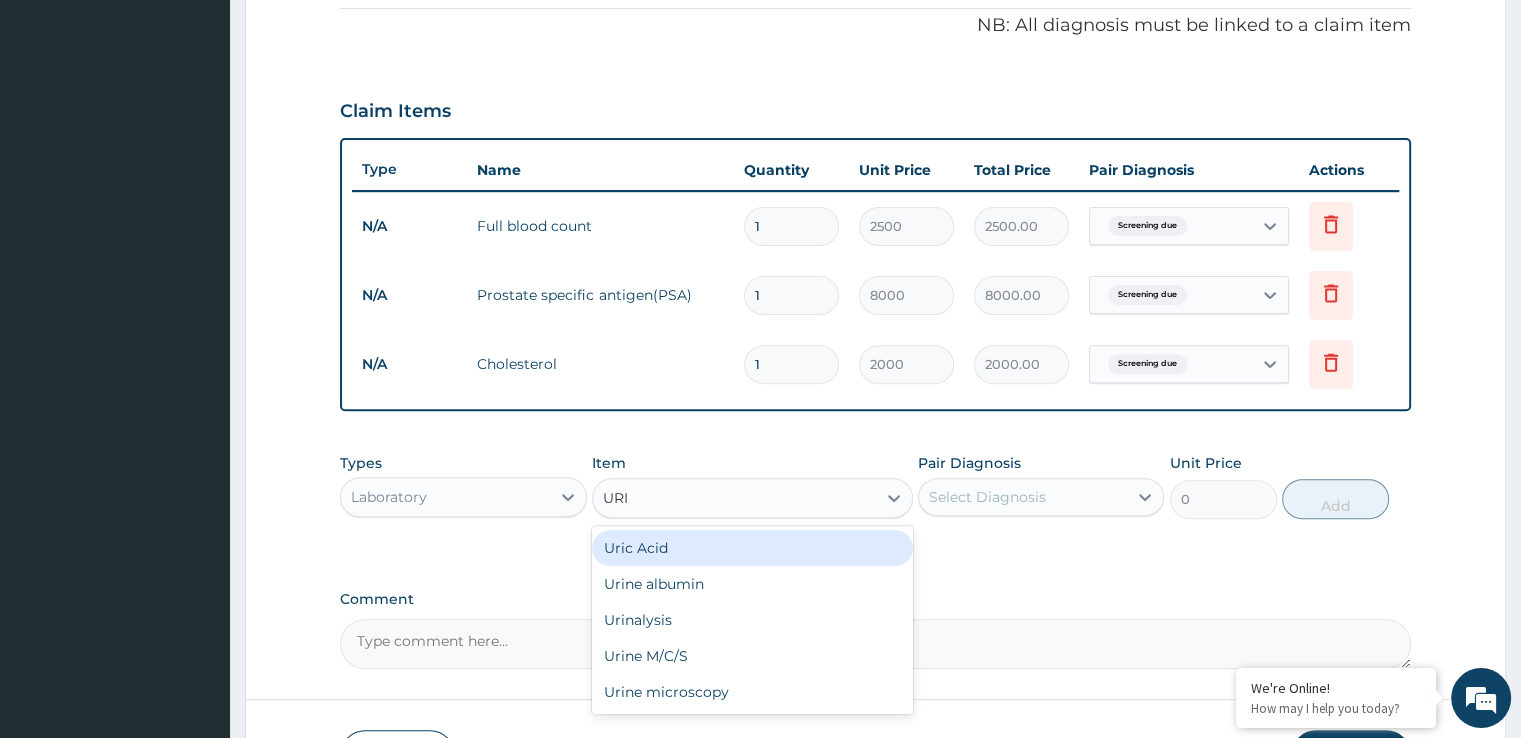 type on "URIN" 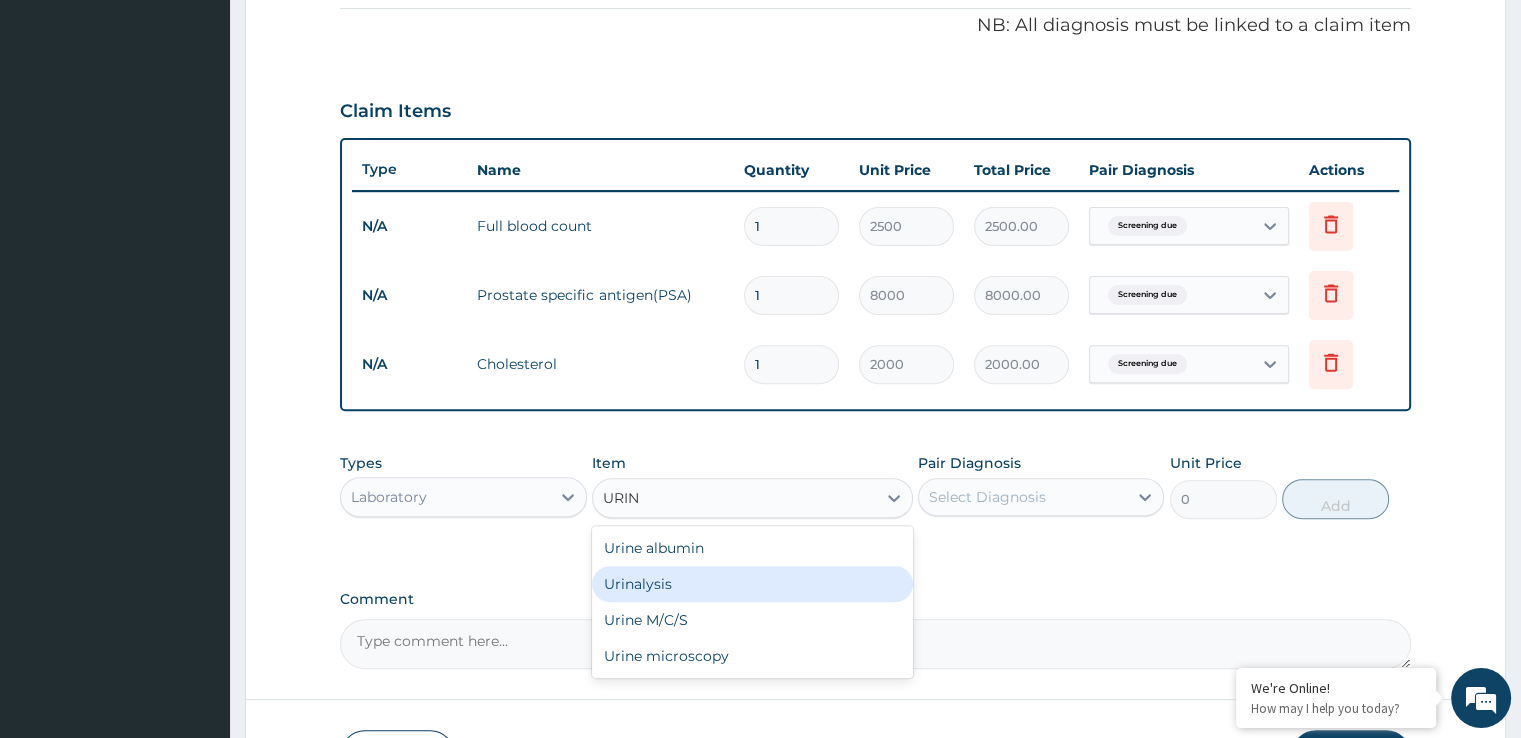 drag, startPoint x: 632, startPoint y: 580, endPoint x: 644, endPoint y: 577, distance: 12.369317 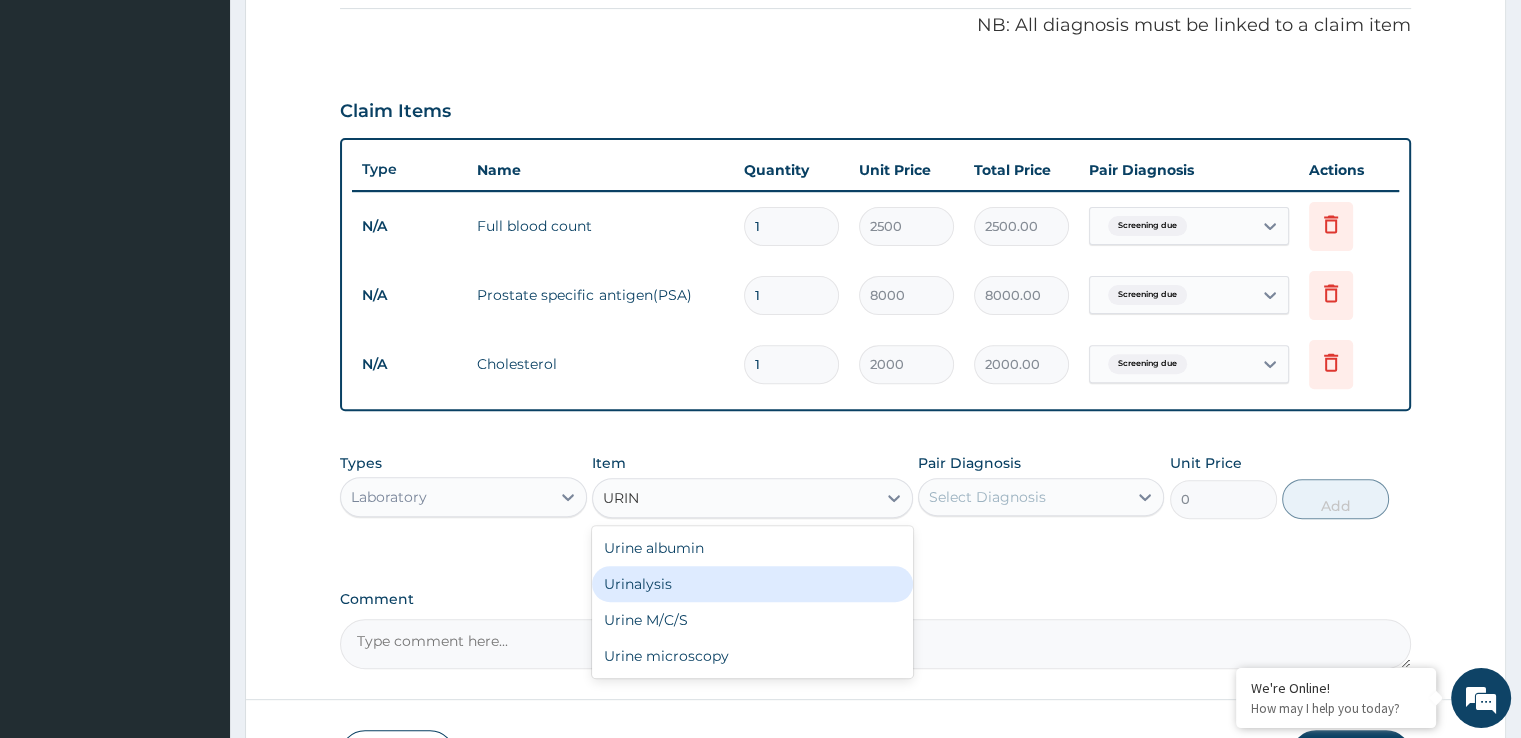 click on "Urinalysis" at bounding box center (752, 584) 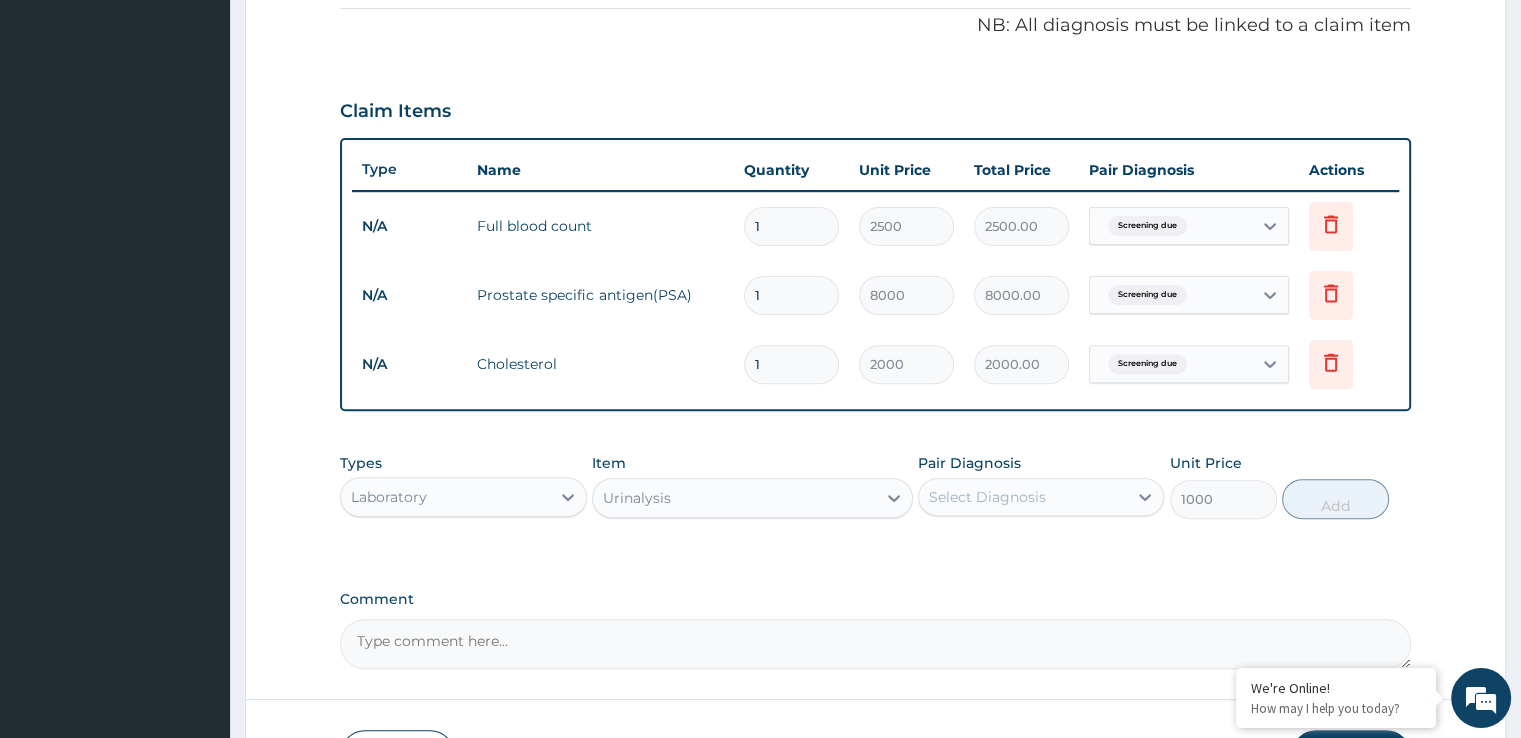 click on "Select Diagnosis" at bounding box center [1023, 497] 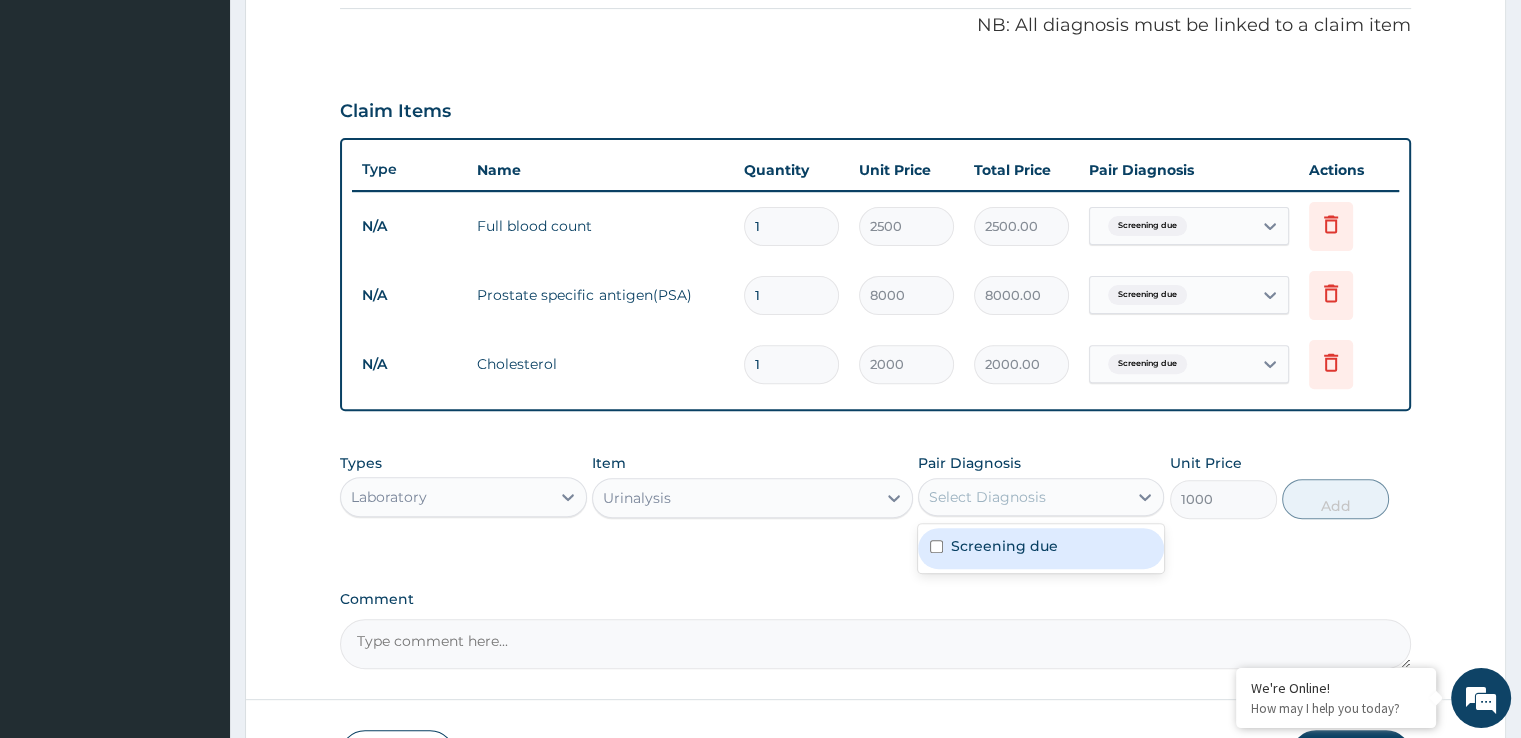 click on "Screening due" at bounding box center [1004, 546] 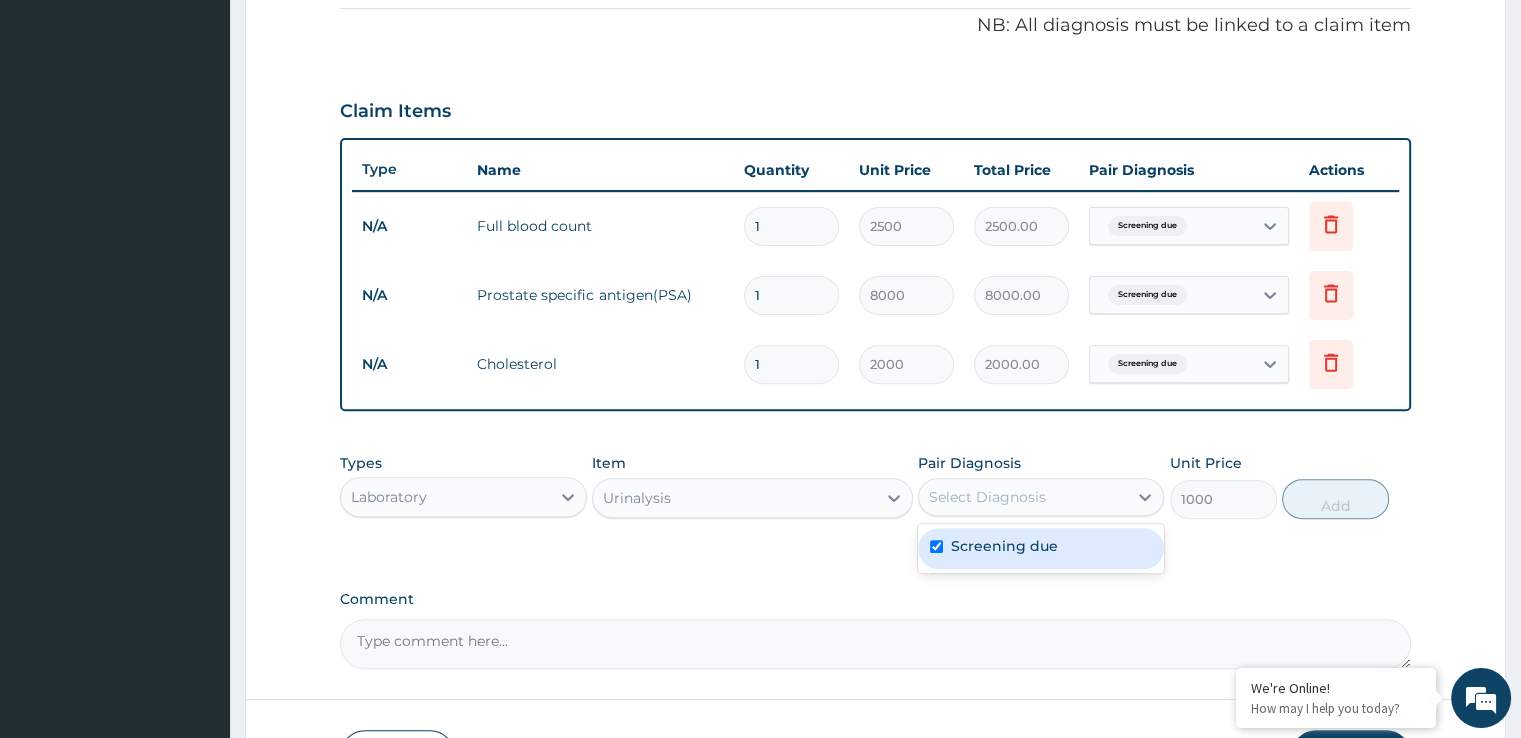 checkbox on "true" 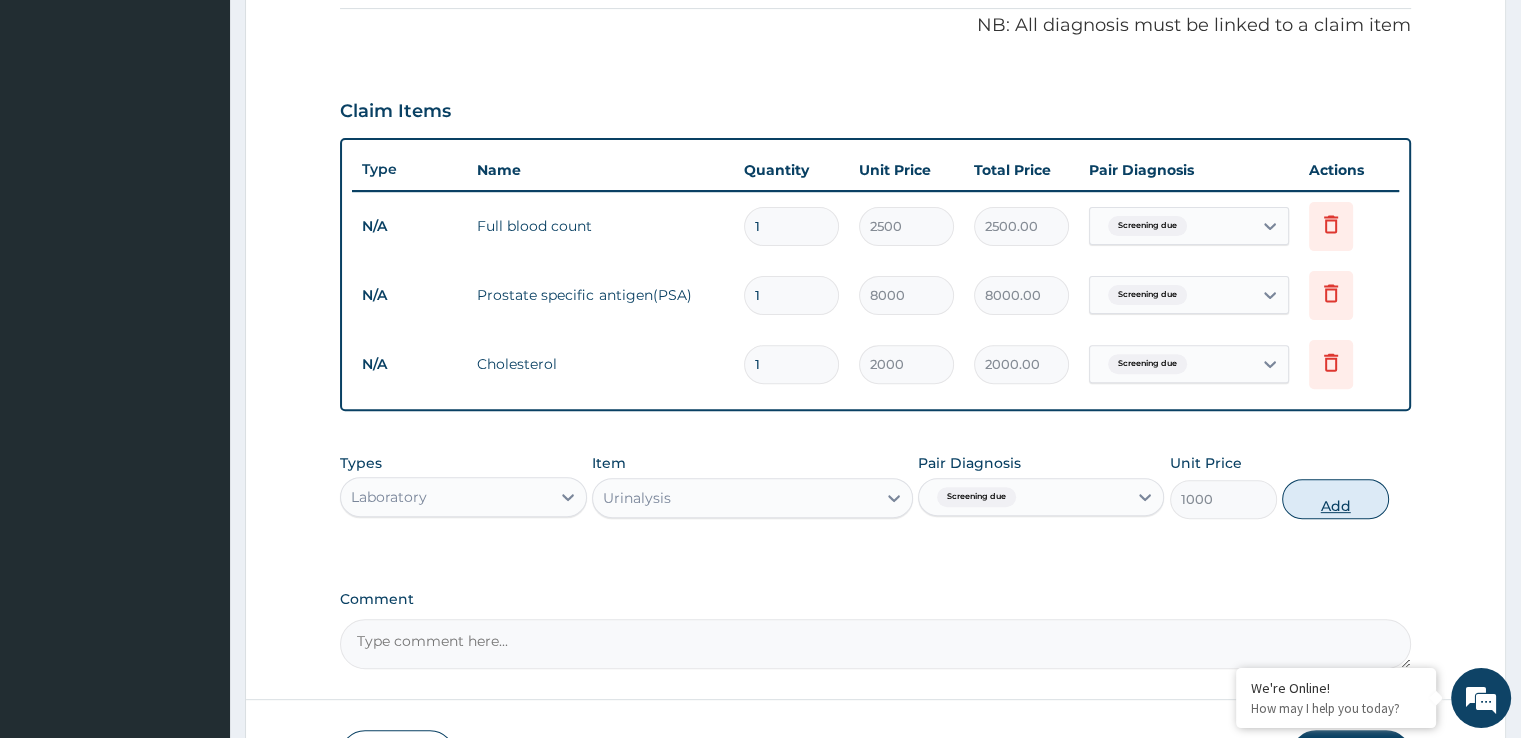 click on "Add" at bounding box center [1335, 499] 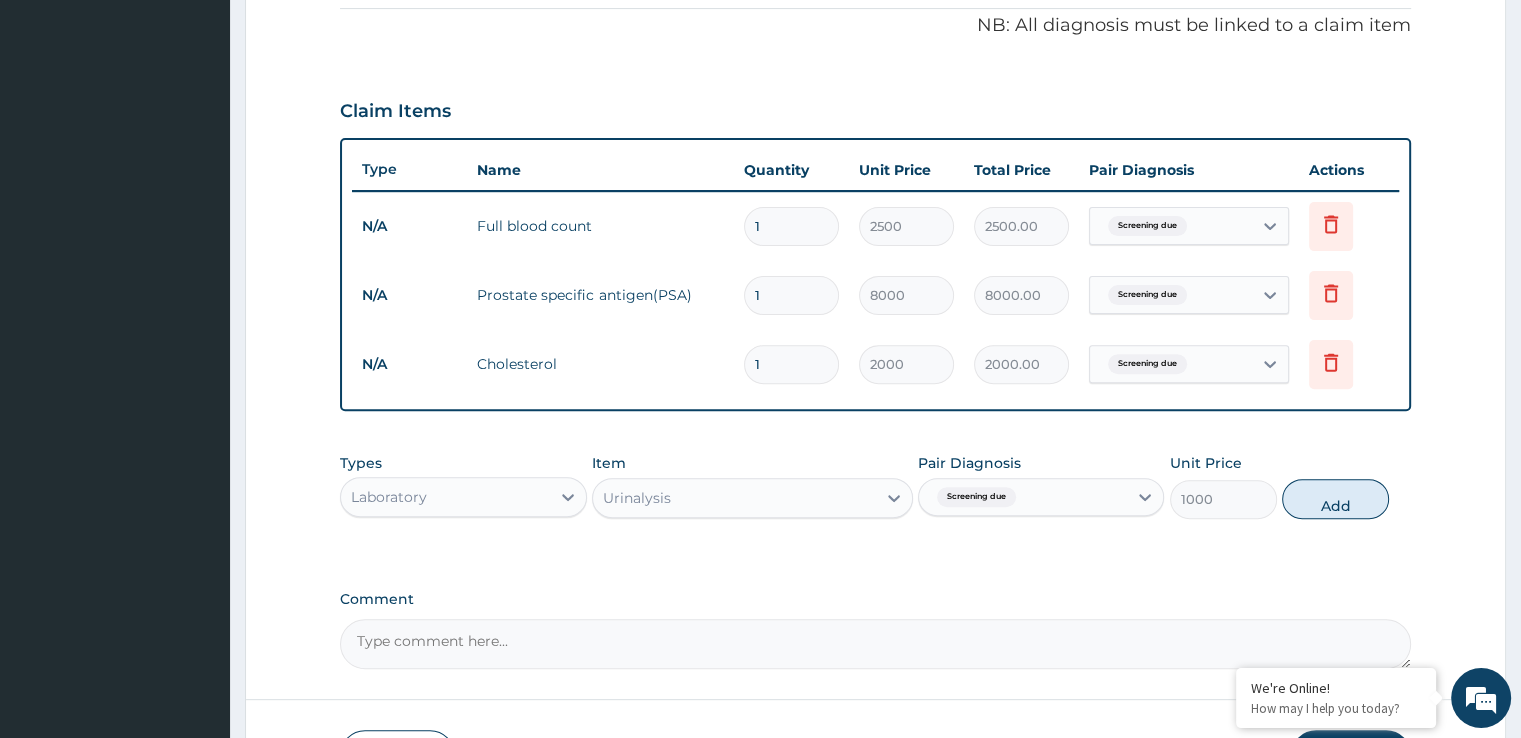 type on "0" 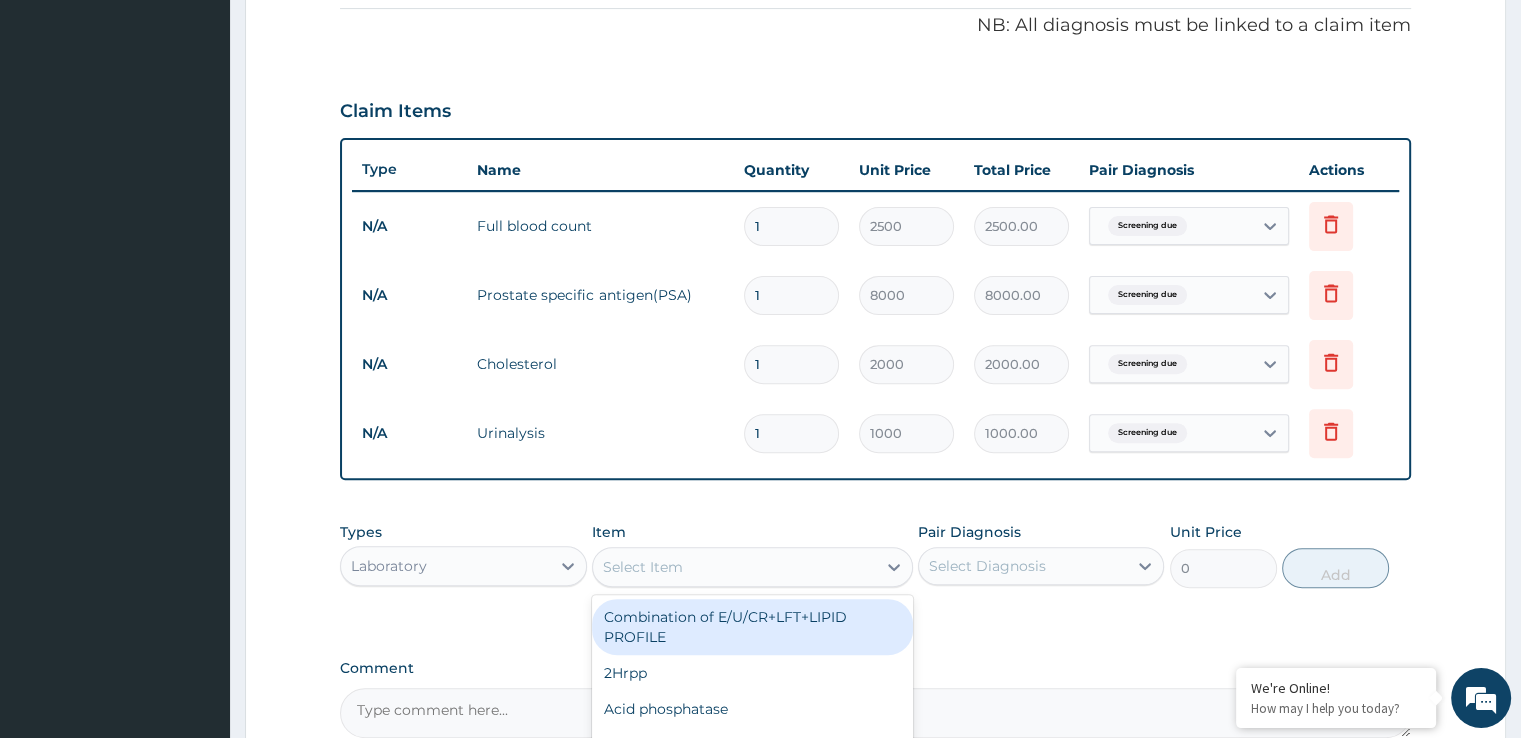 click on "Select Item" at bounding box center (734, 567) 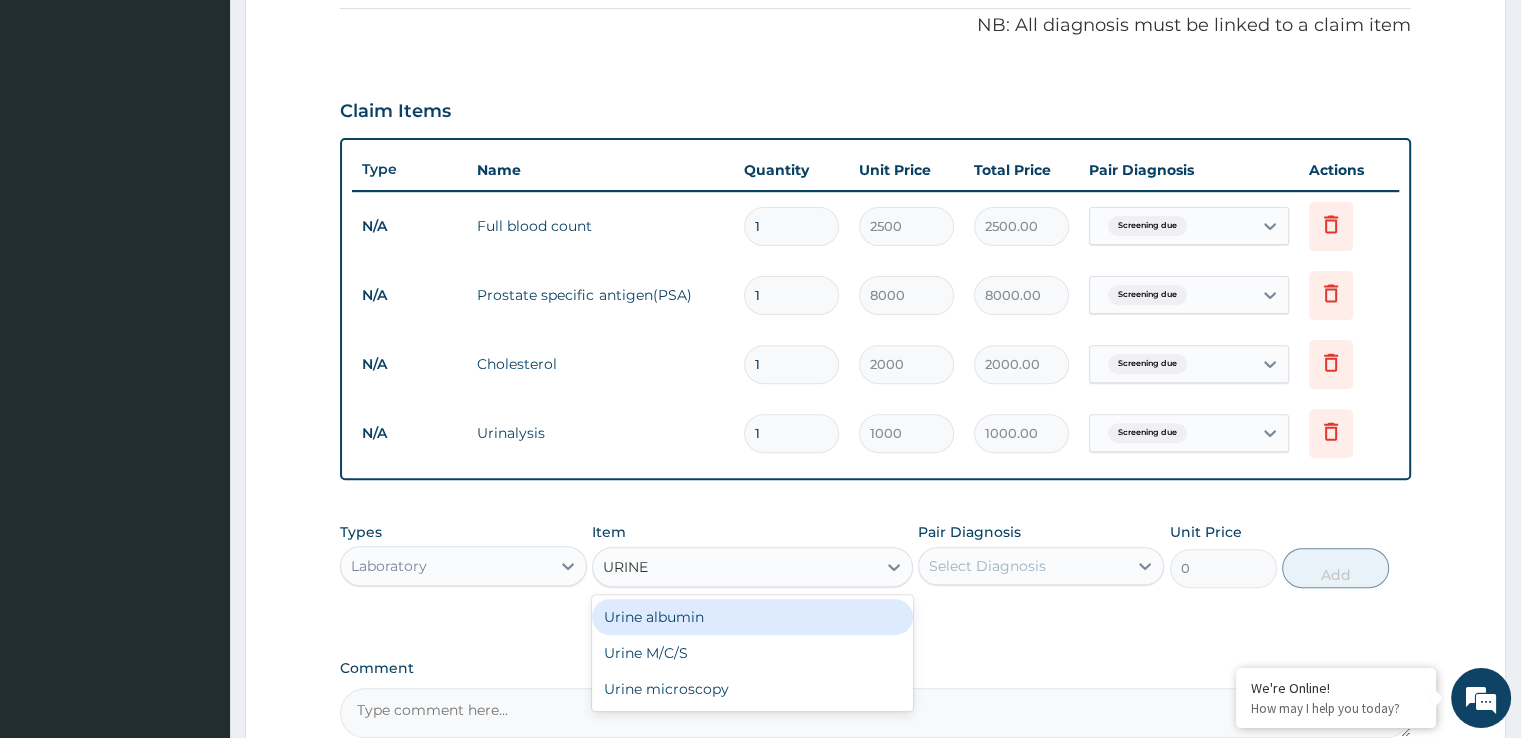 type on "URINE" 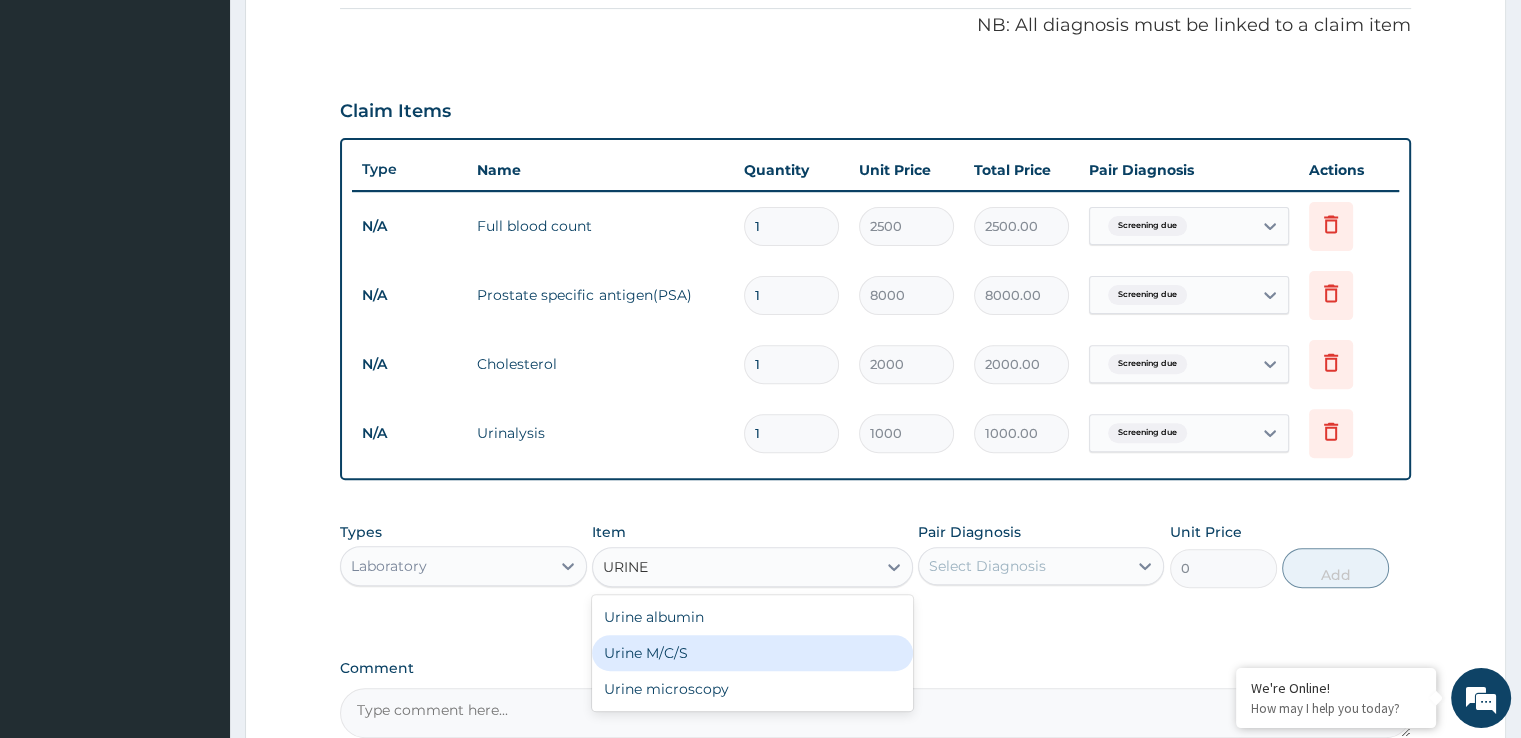 click on "Urine M/C/S" at bounding box center [752, 653] 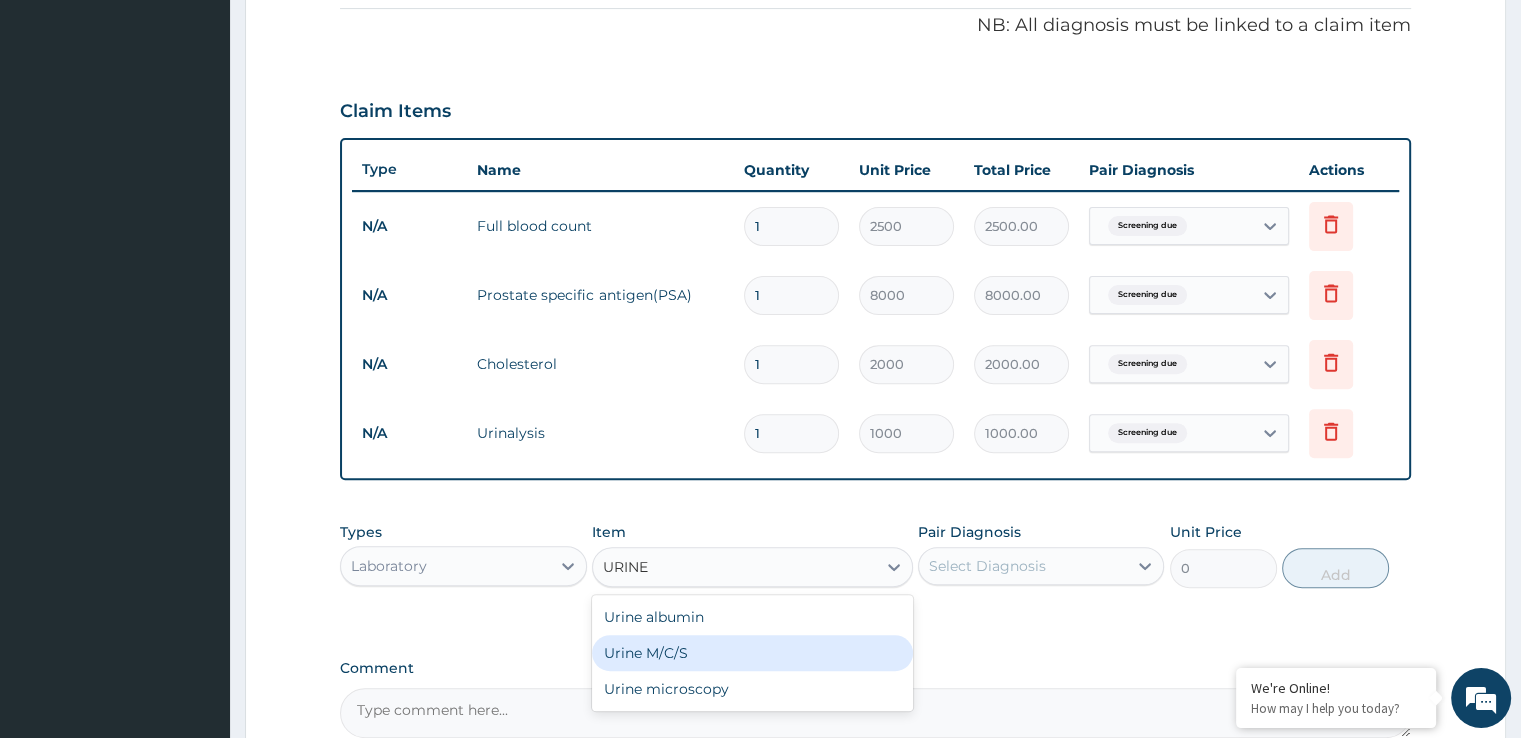 type 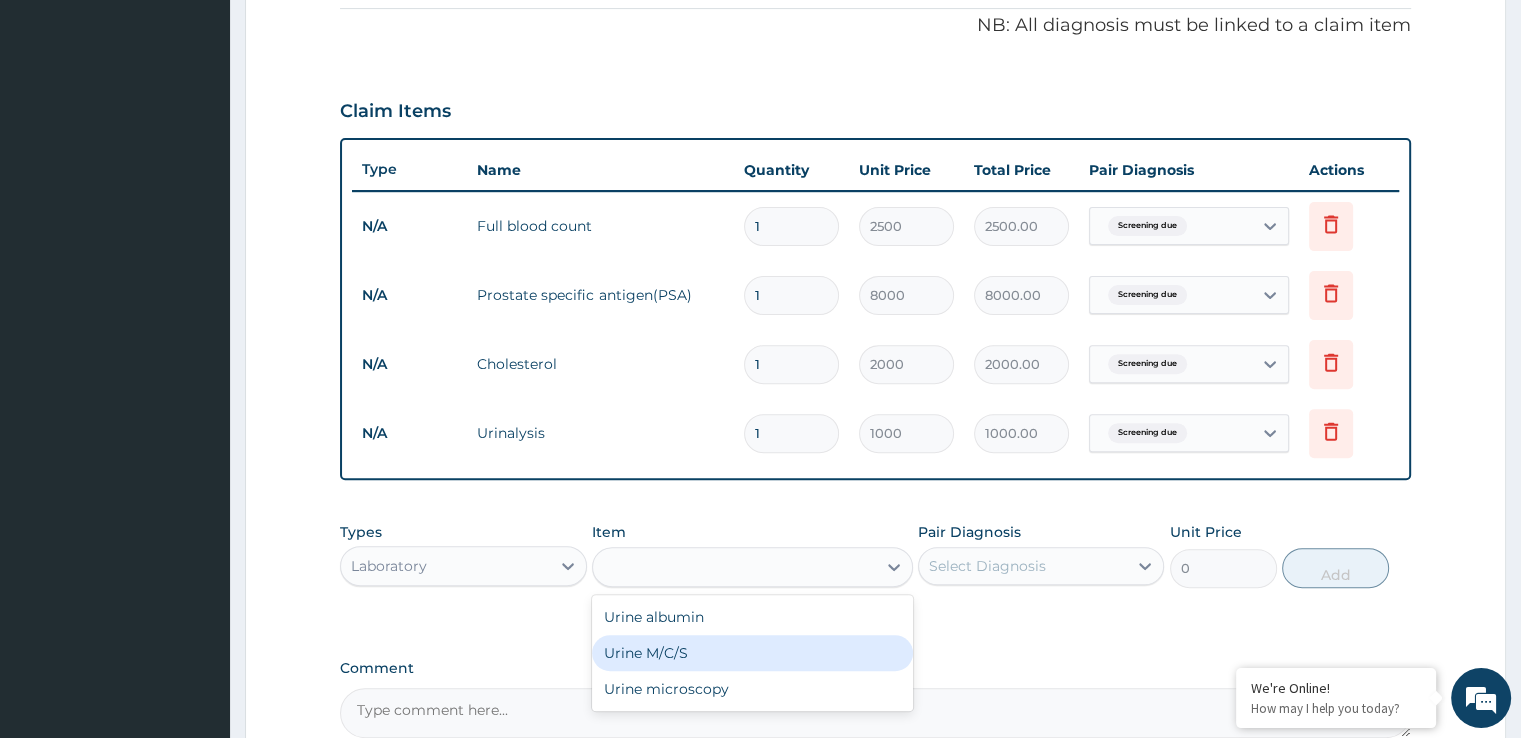 type on "4500" 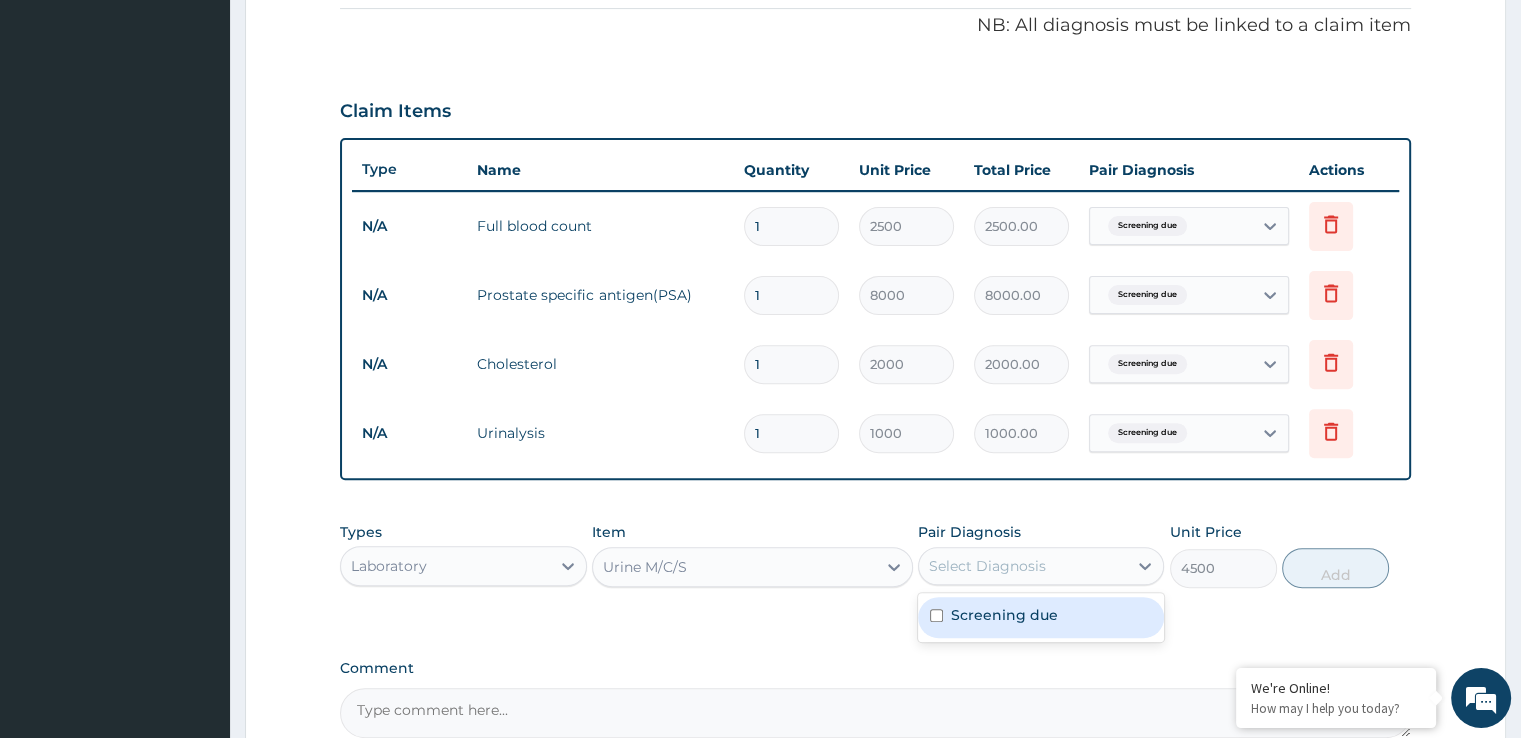 click on "Select Diagnosis" at bounding box center [1023, 566] 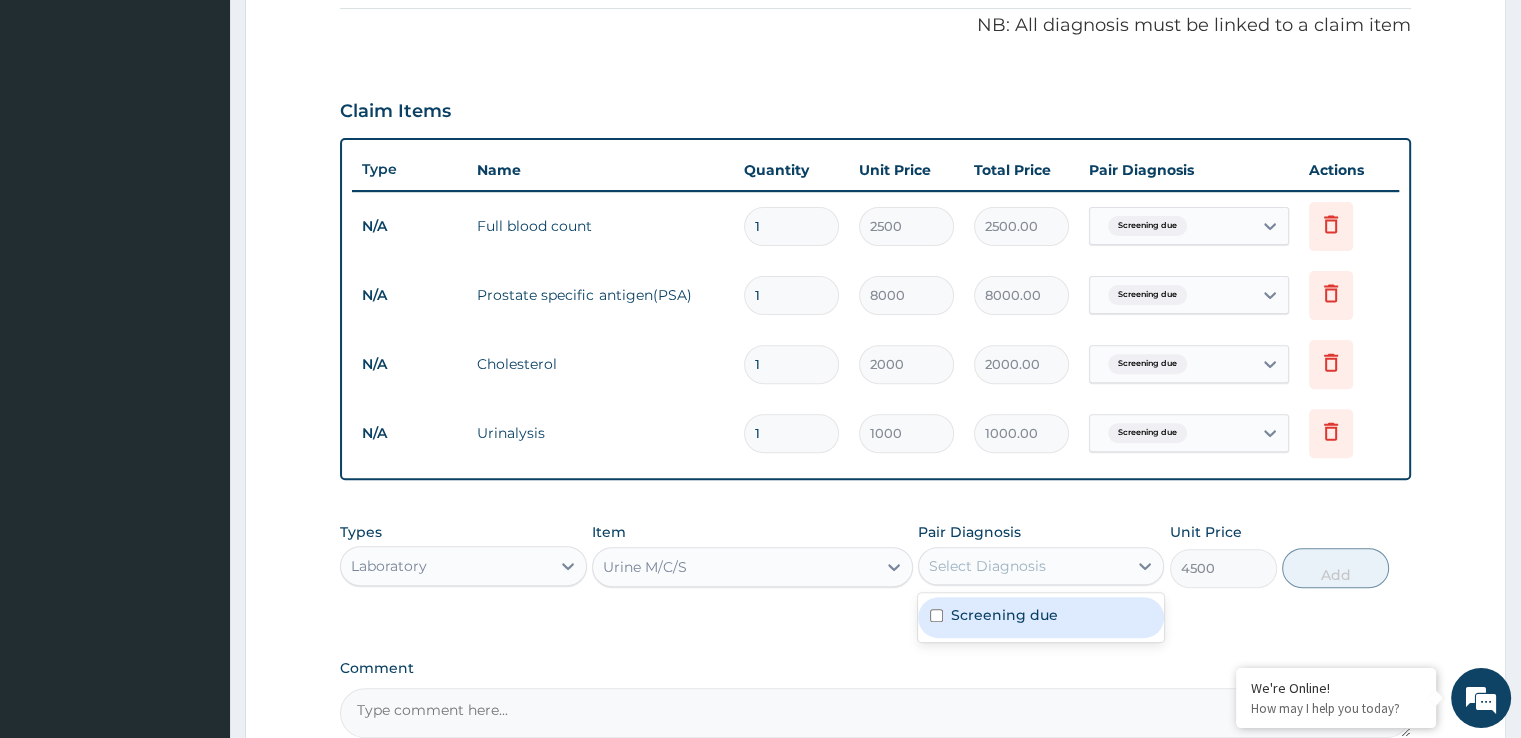 click on "Screening due" at bounding box center [1004, 615] 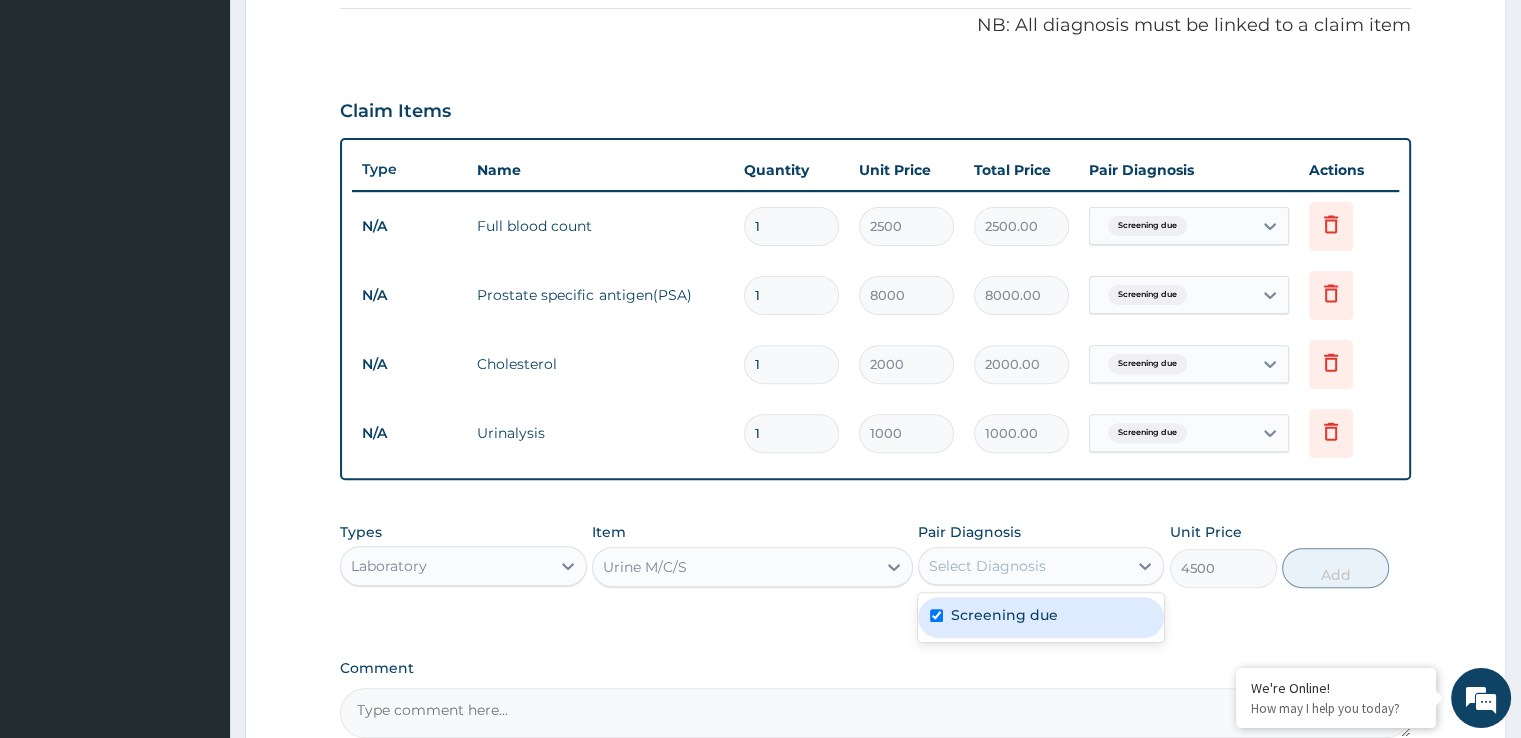 checkbox on "true" 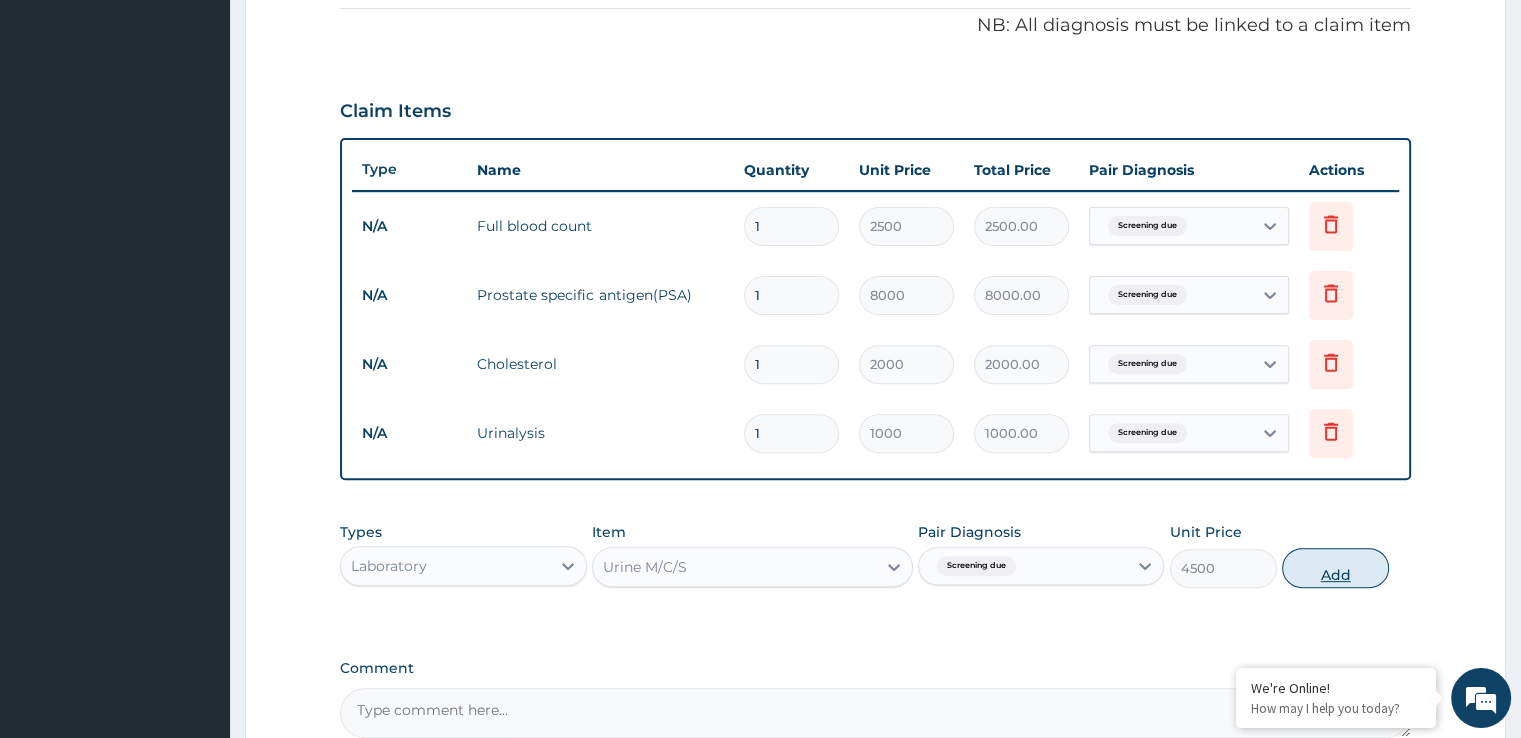 click on "Add" at bounding box center (1335, 568) 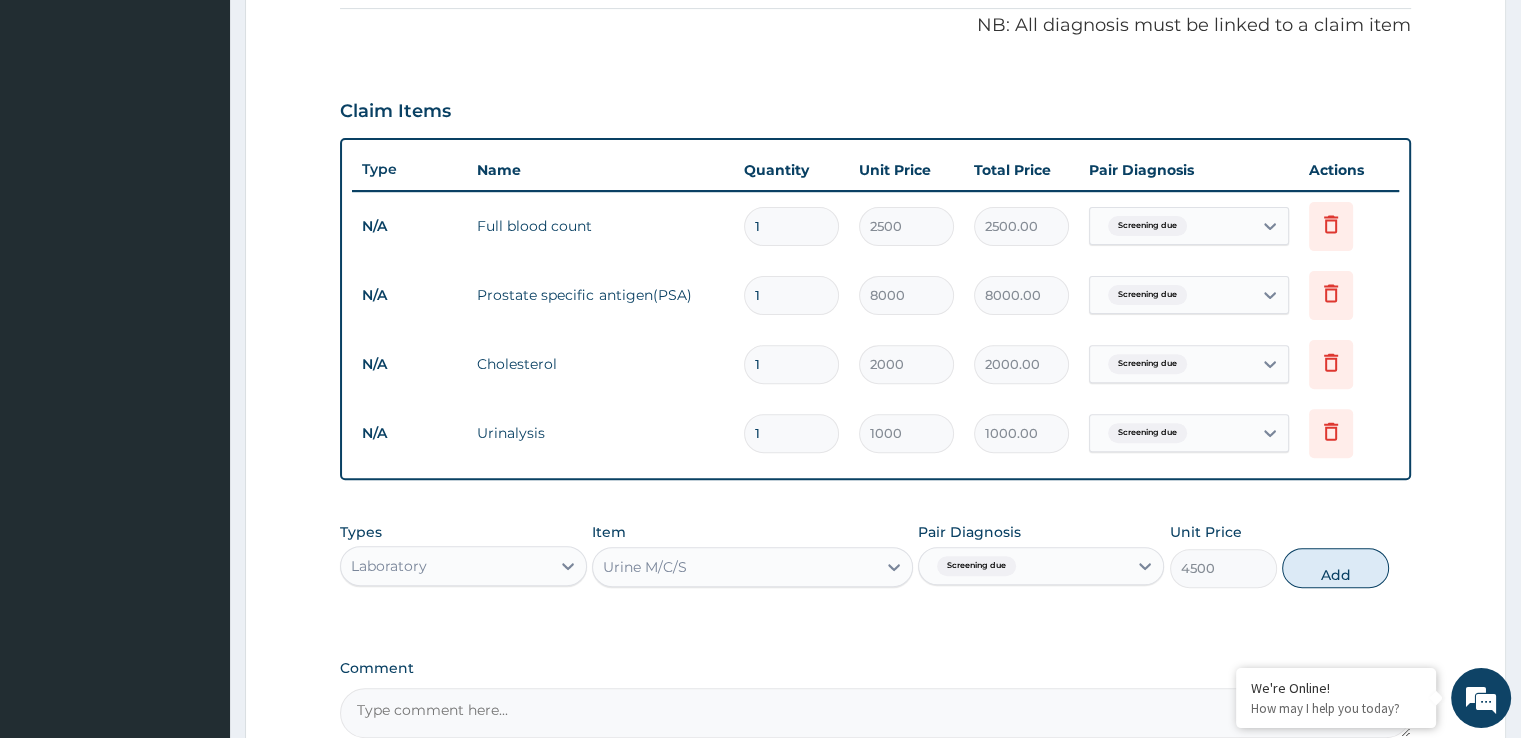 type on "0" 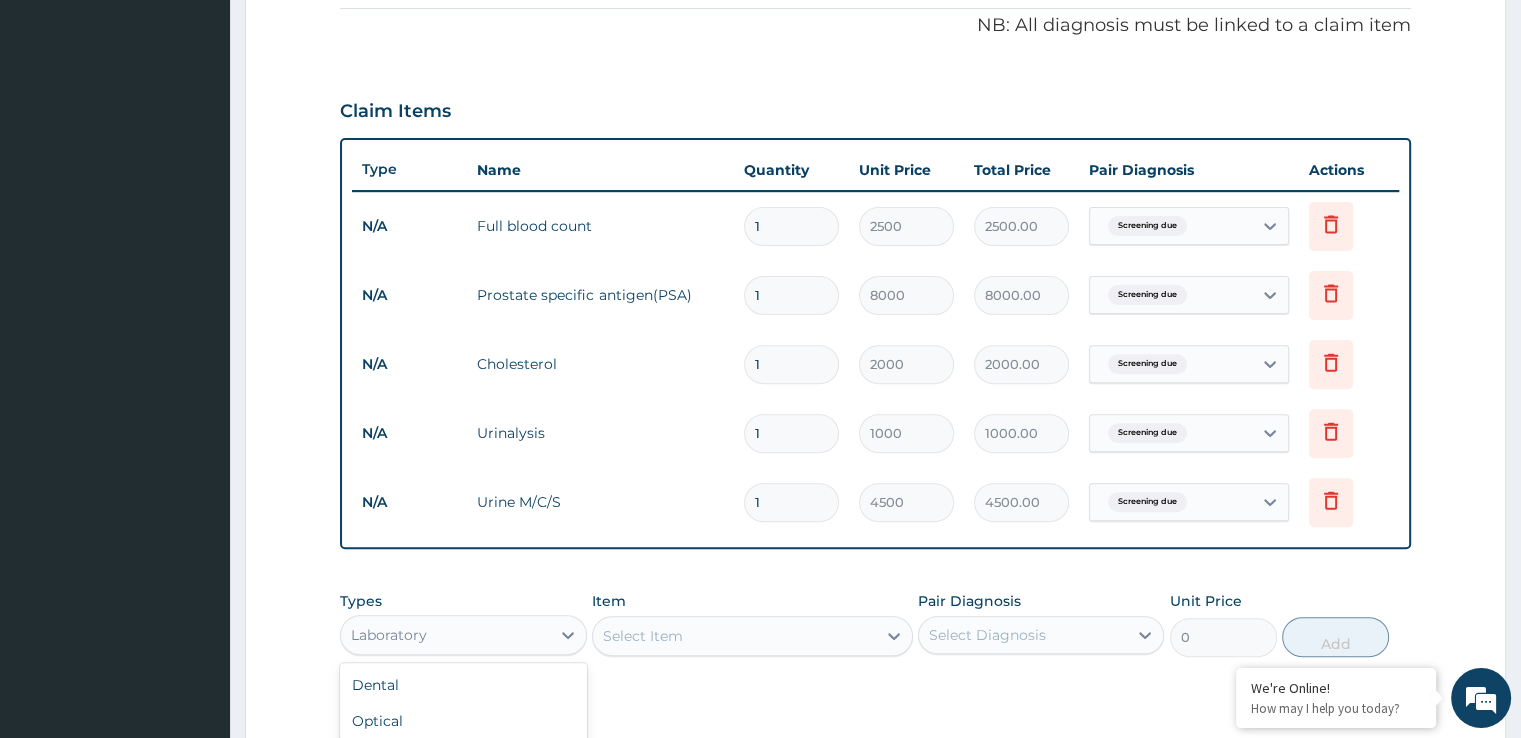 click on "Laboratory" at bounding box center [445, 635] 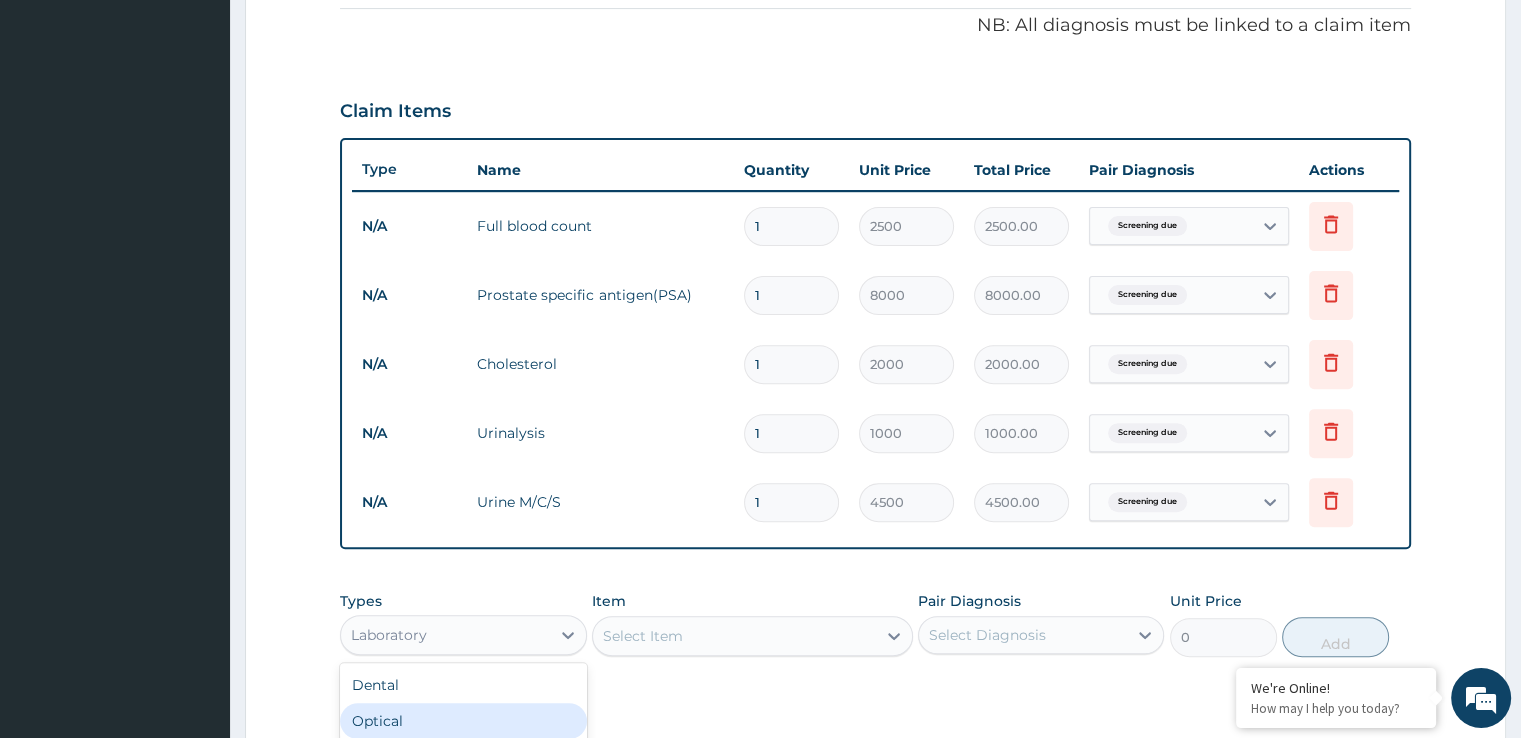 scroll, scrollTop: 68, scrollLeft: 0, axis: vertical 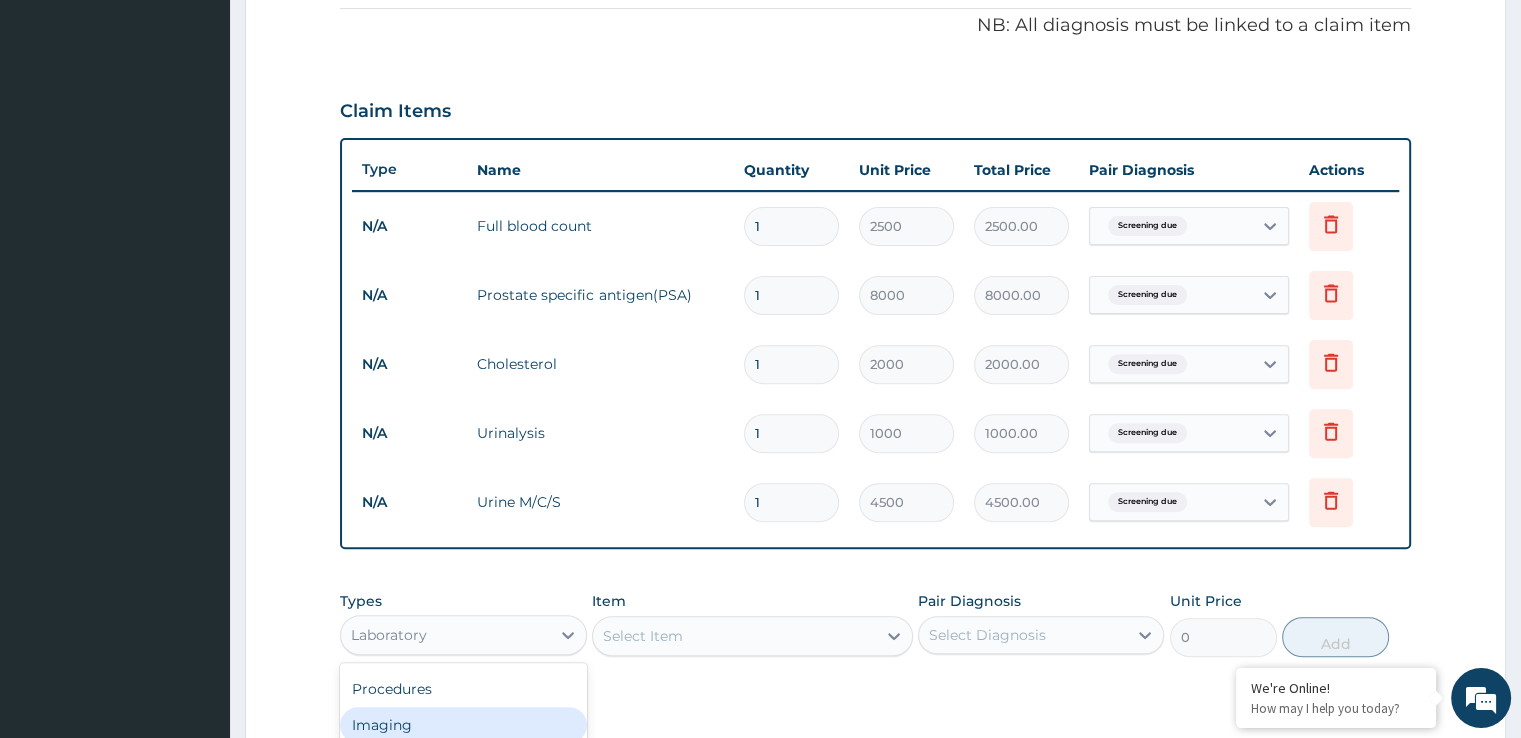 click on "Imaging" at bounding box center (463, 725) 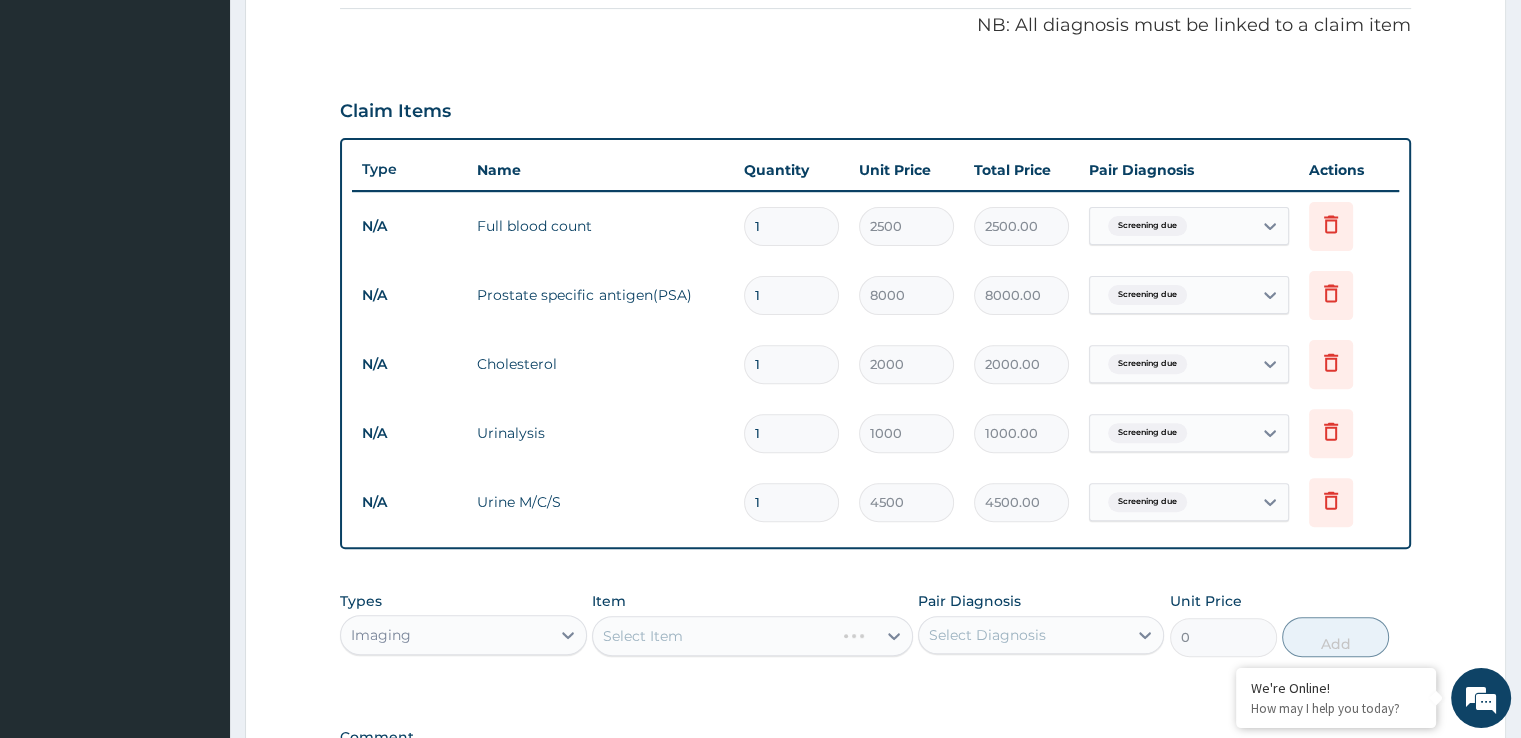 click on "Select Item" at bounding box center [752, 636] 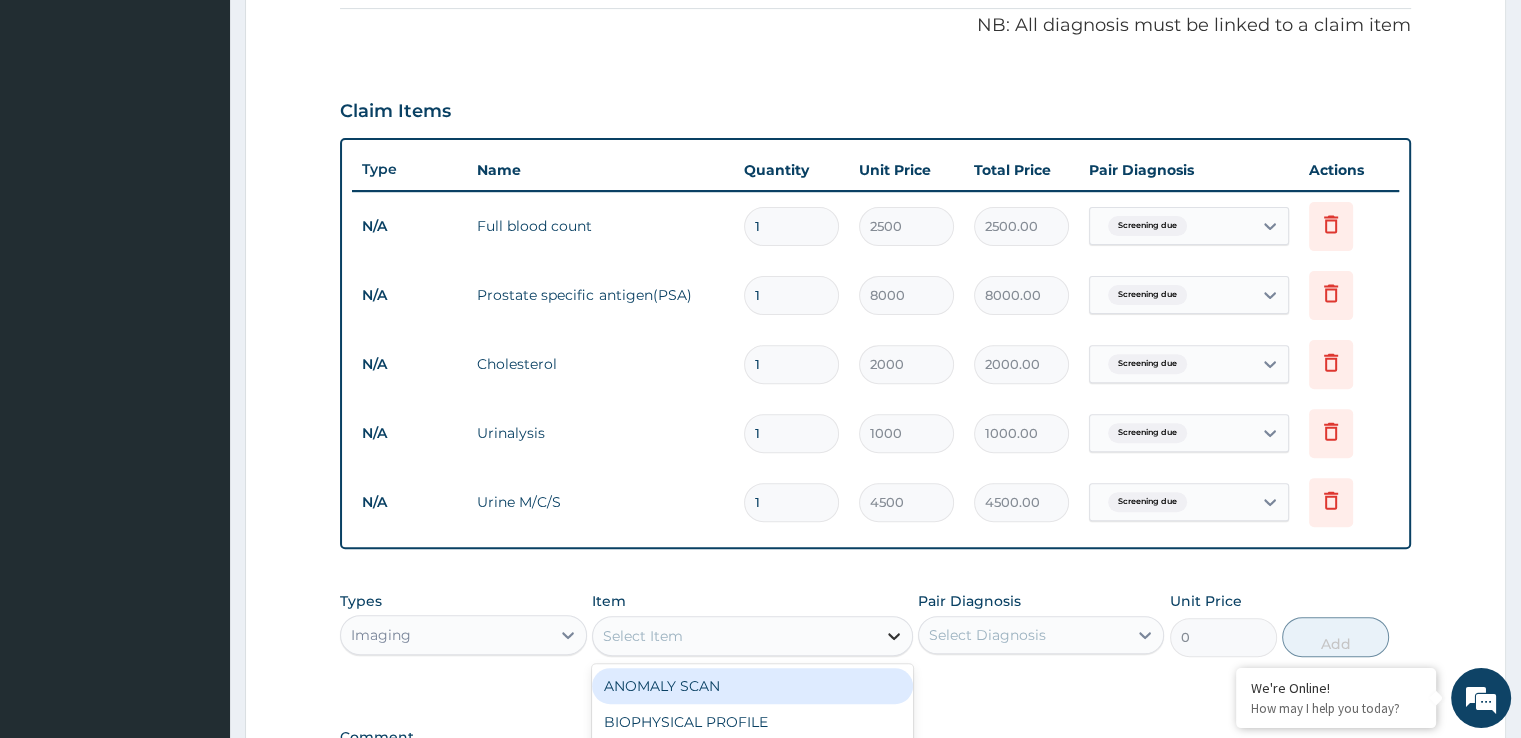 click 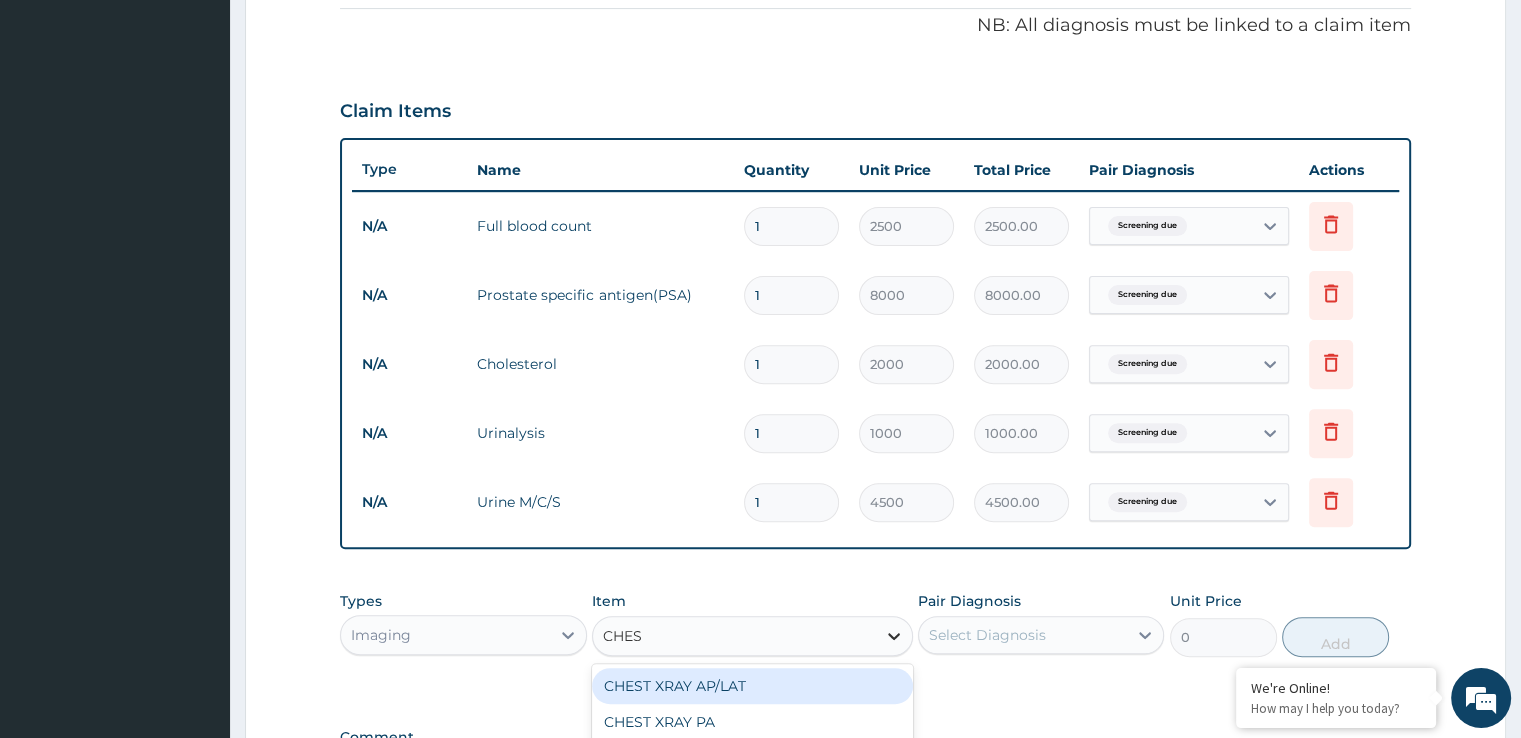 type on "CHEST" 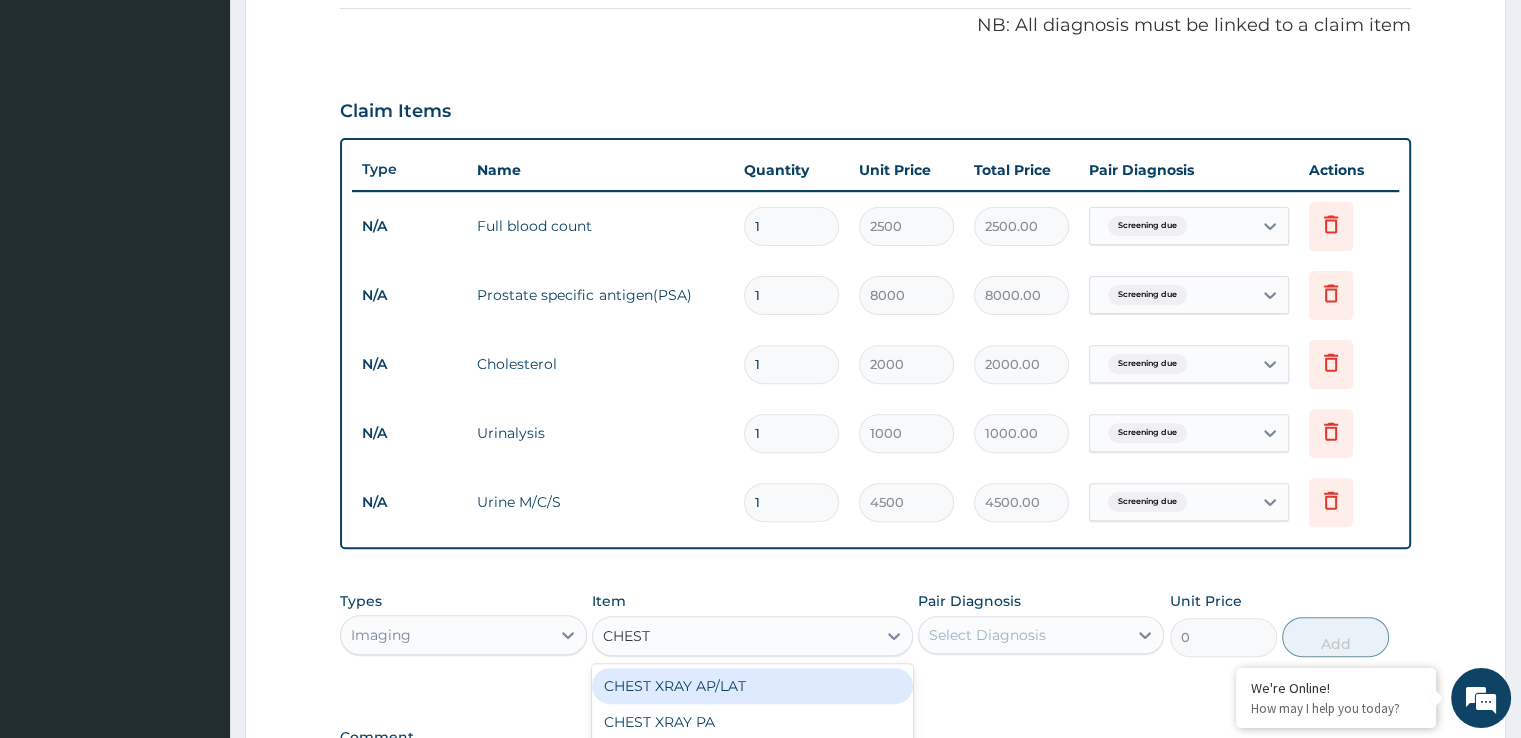 click on "CHEST XRAY AP/LAT" at bounding box center [752, 686] 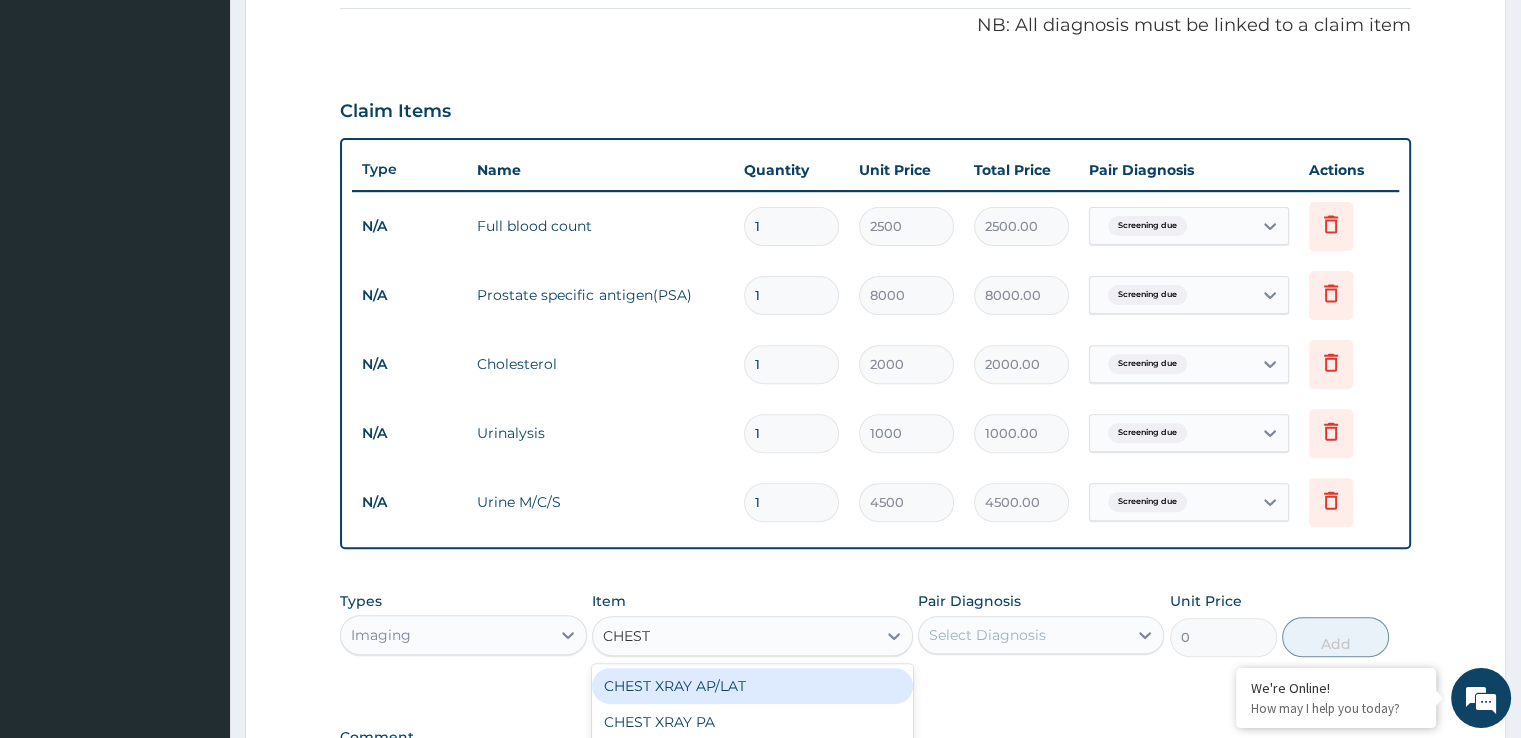 type 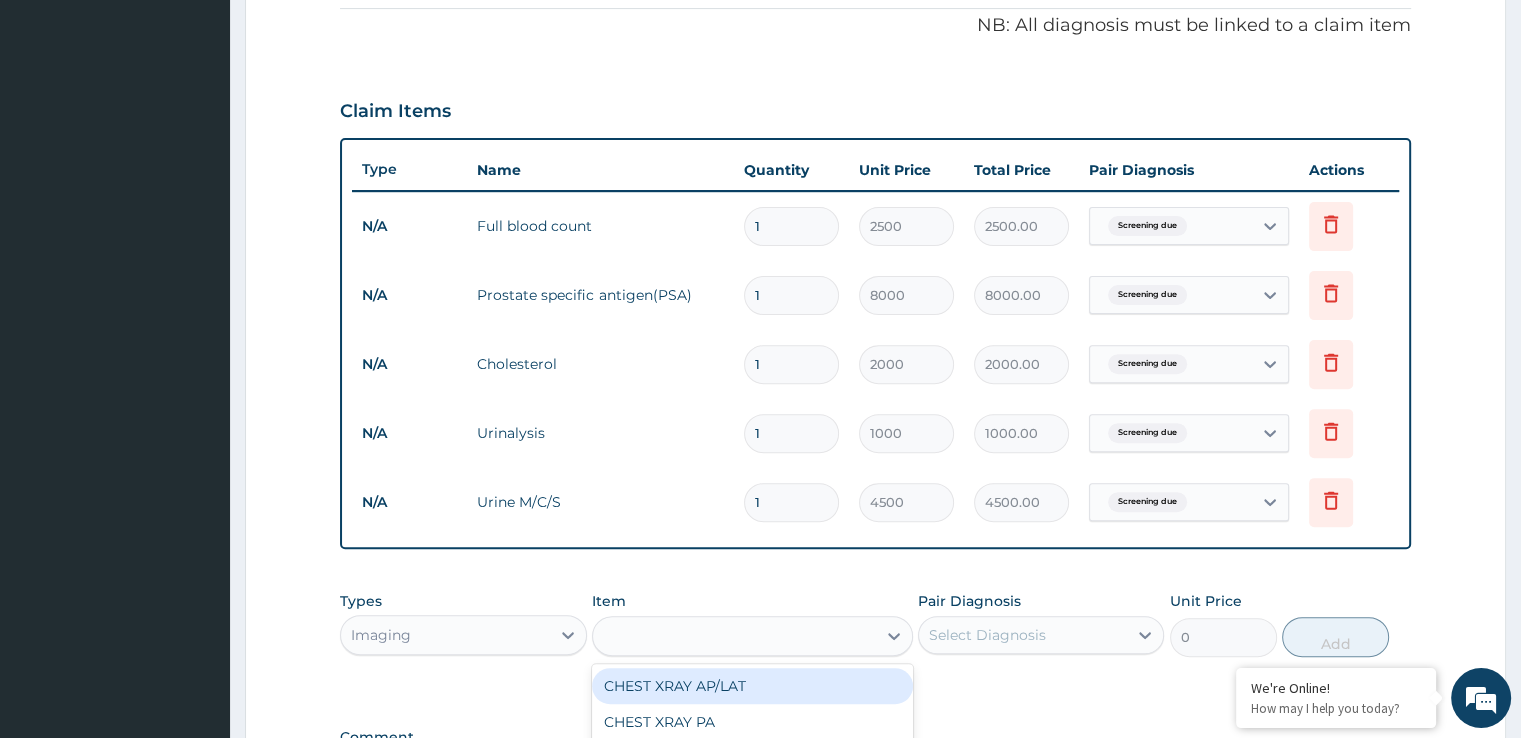 type on "5000" 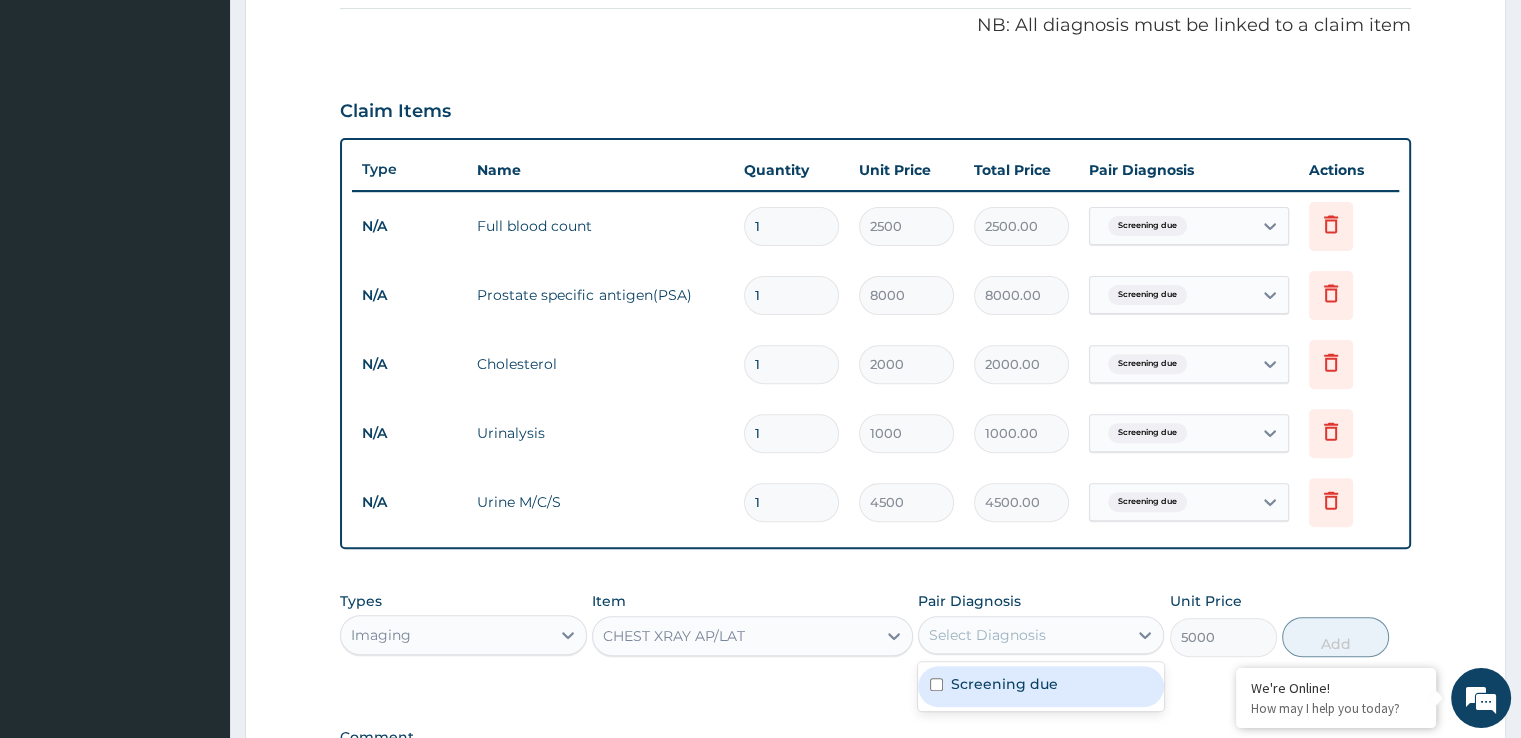 click on "Select Diagnosis" at bounding box center [1023, 635] 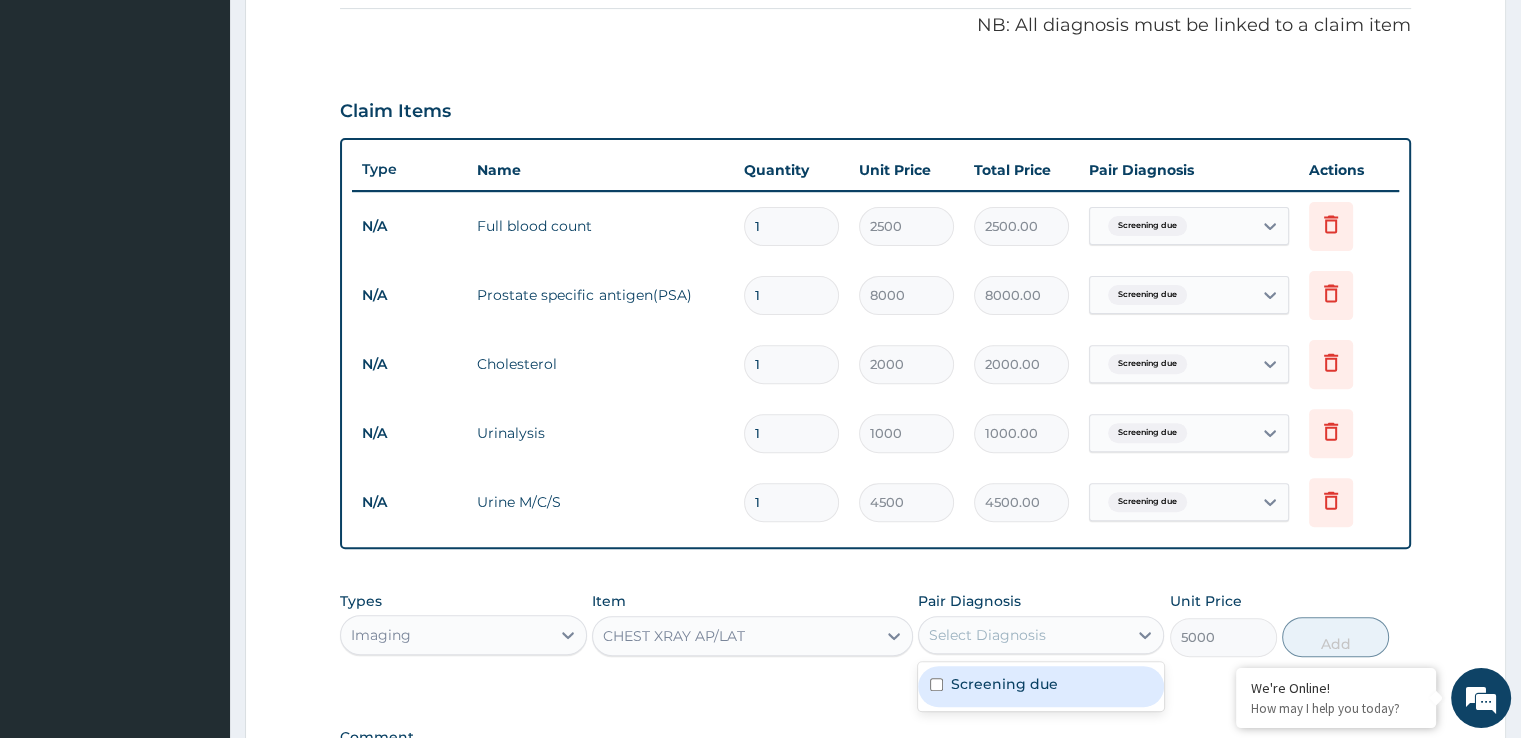 click on "Screening due" at bounding box center (1041, 686) 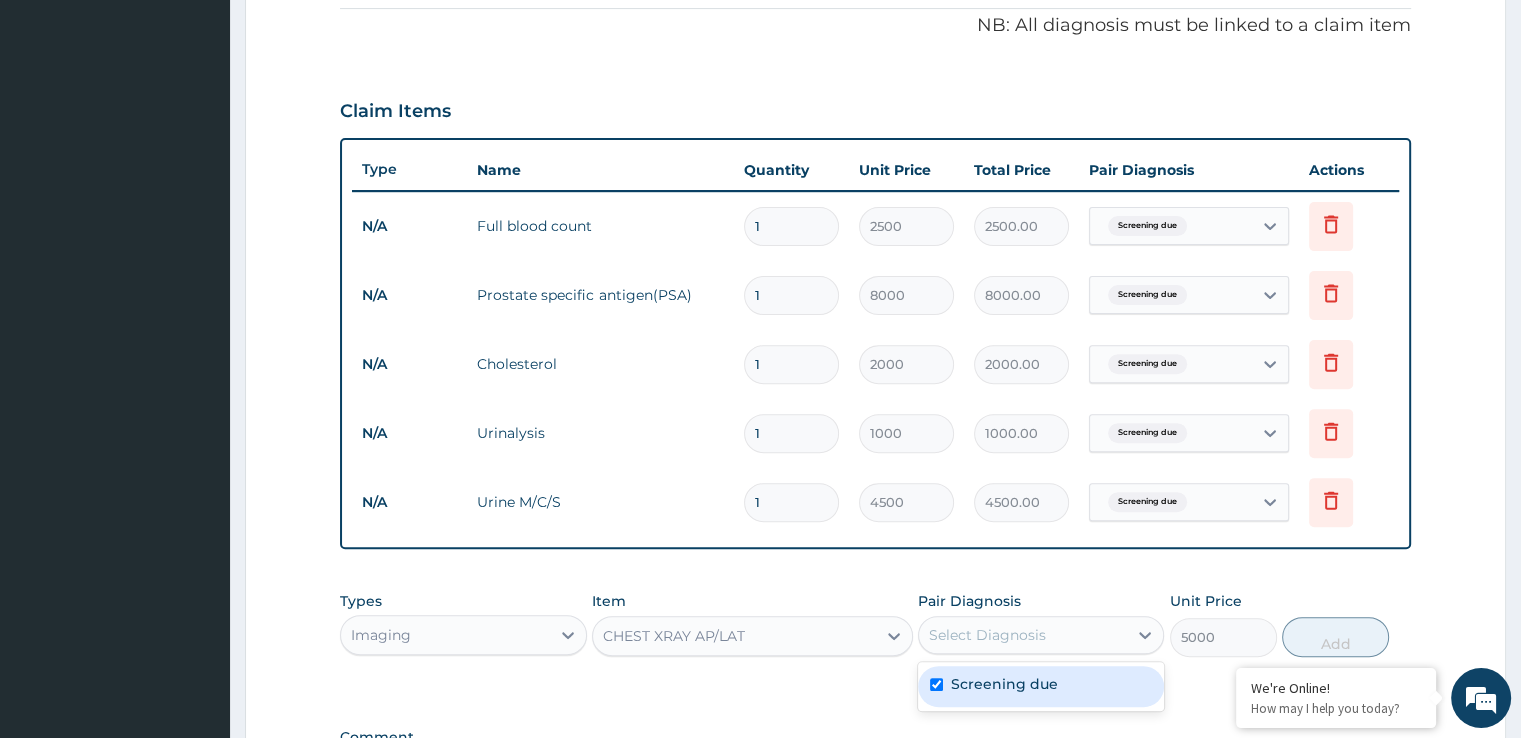 checkbox on "true" 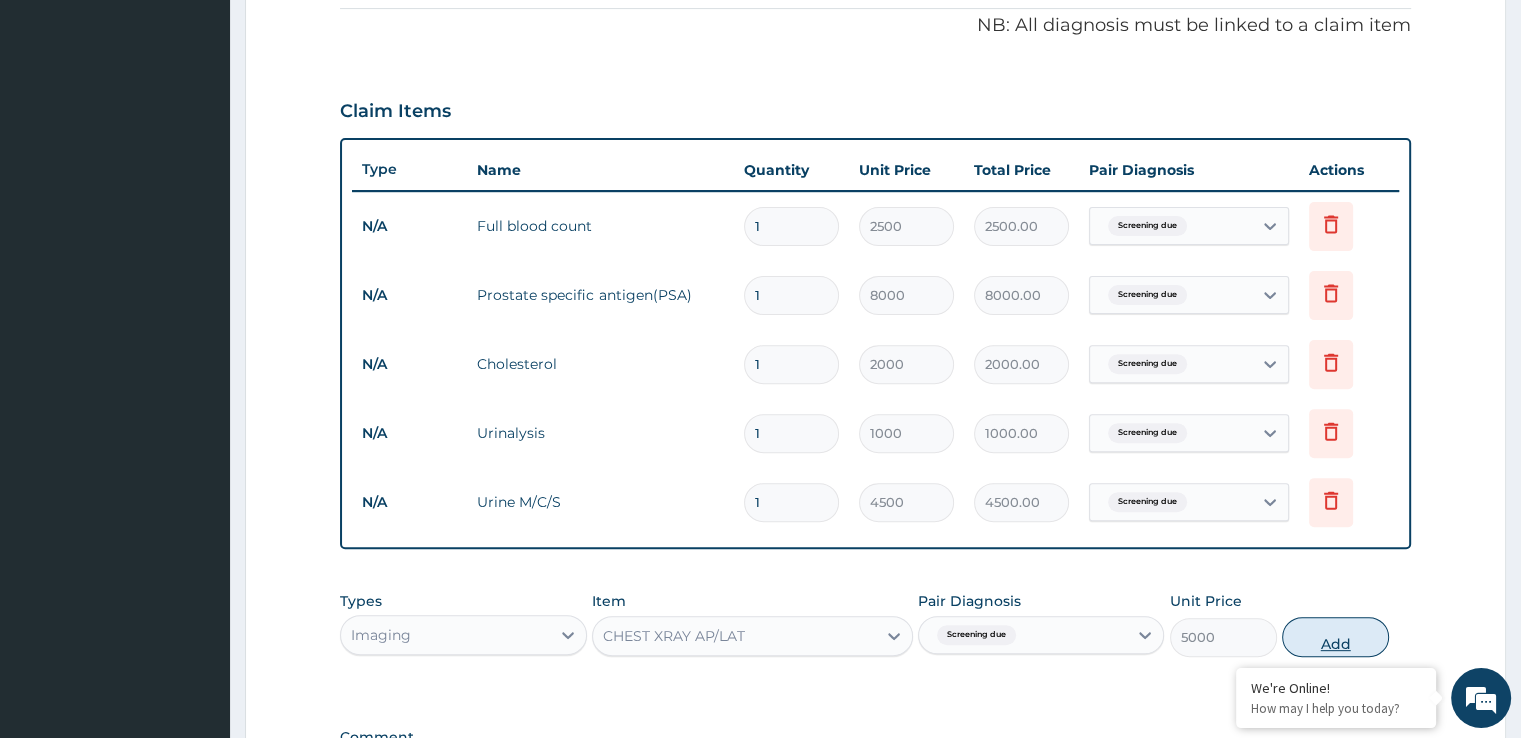 click on "Add" at bounding box center (1335, 637) 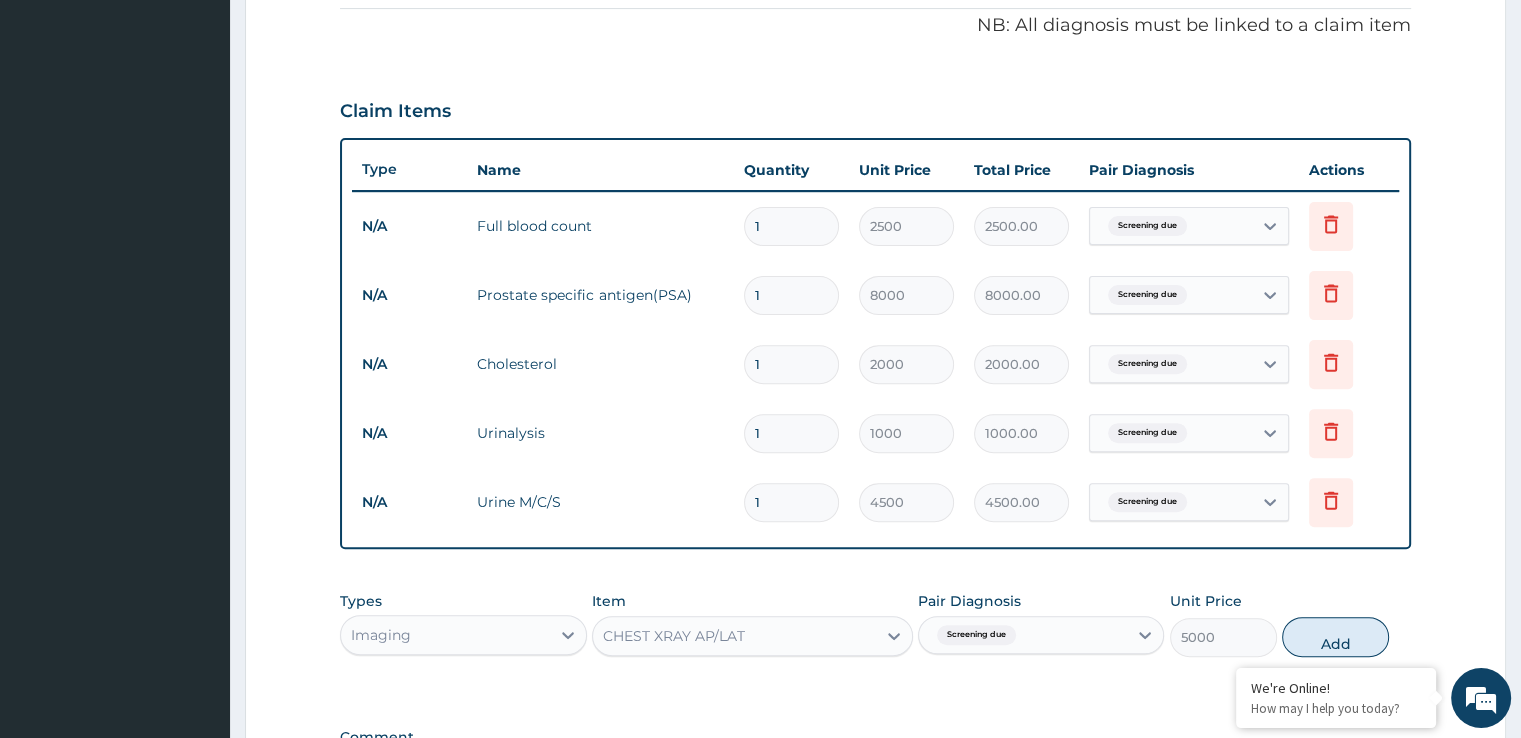 type on "0" 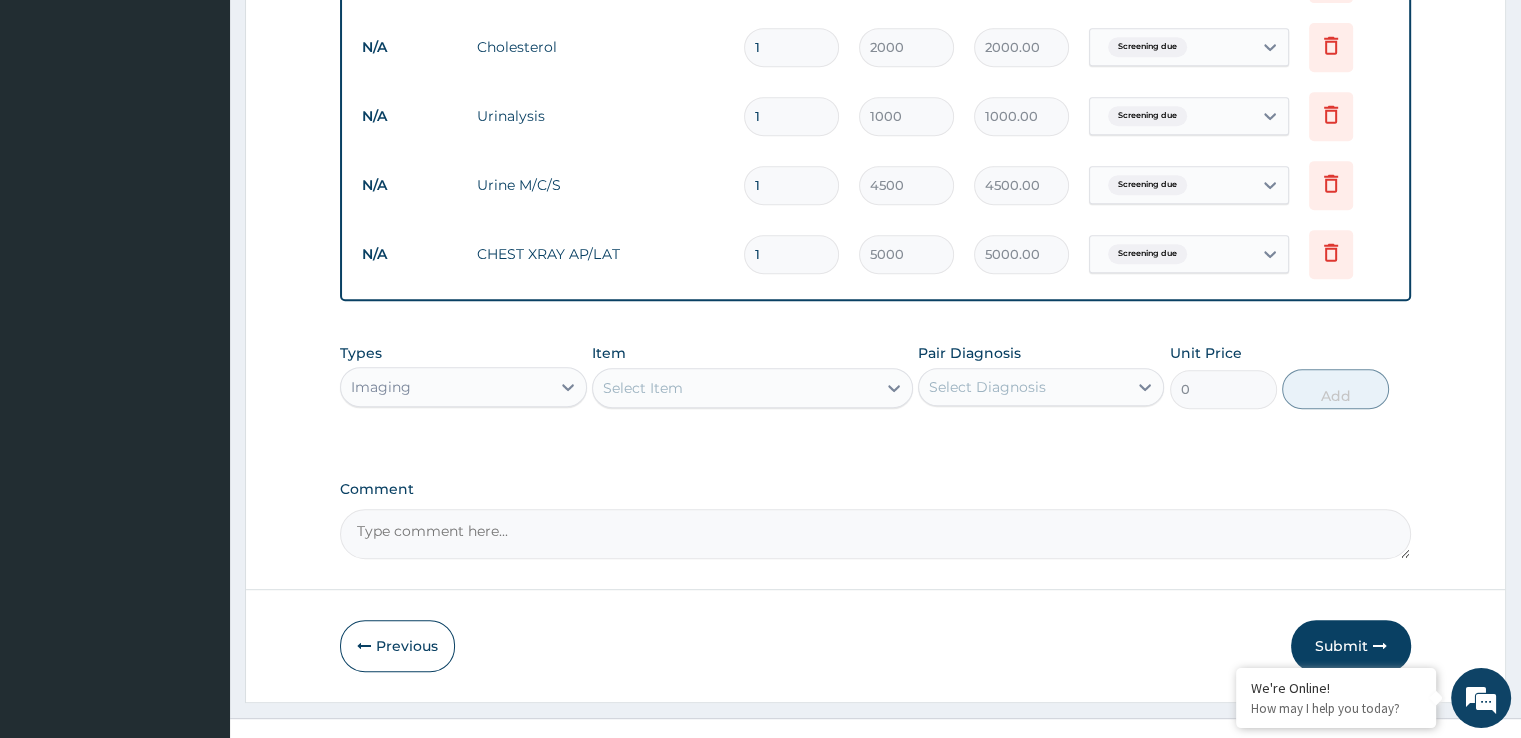 scroll, scrollTop: 950, scrollLeft: 0, axis: vertical 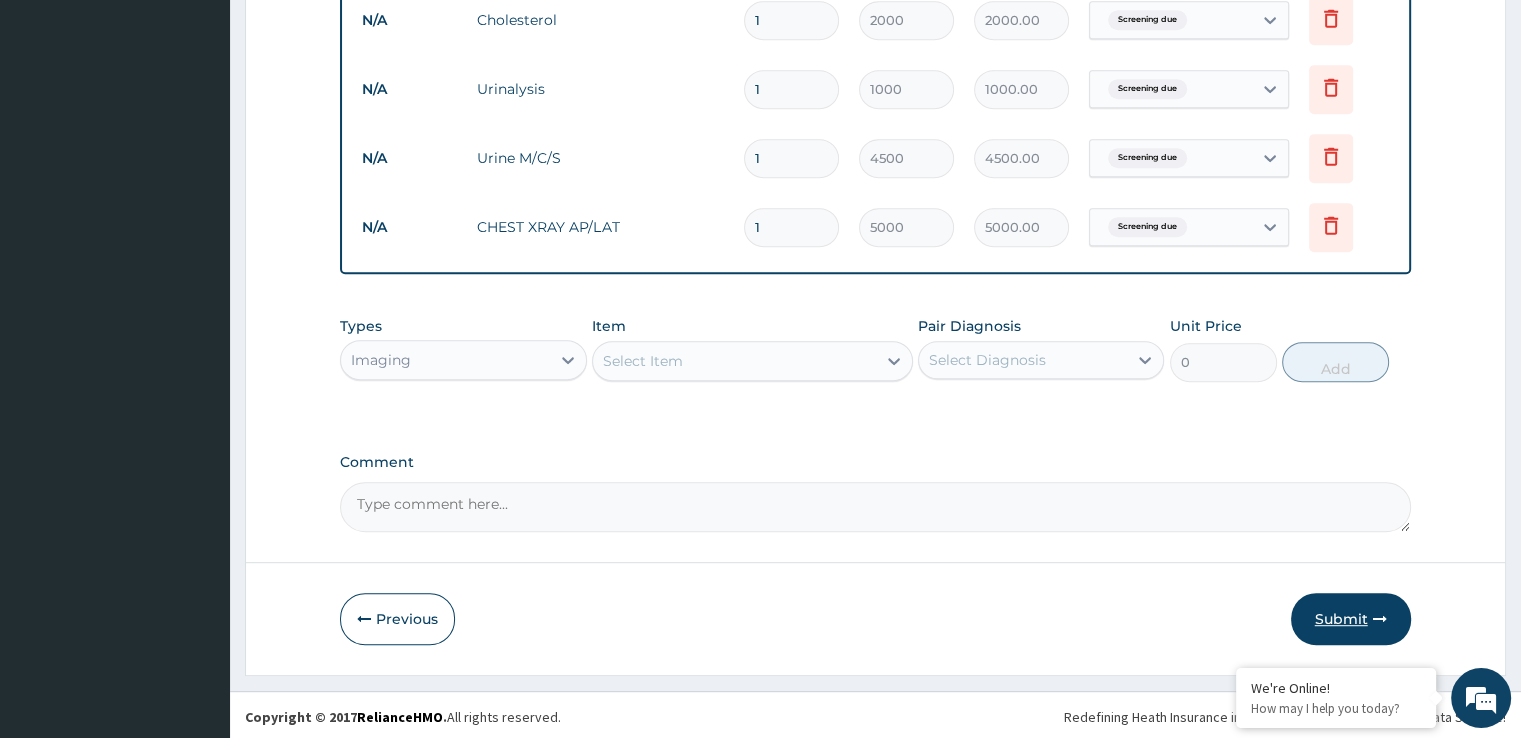 click on "Submit" at bounding box center [1351, 619] 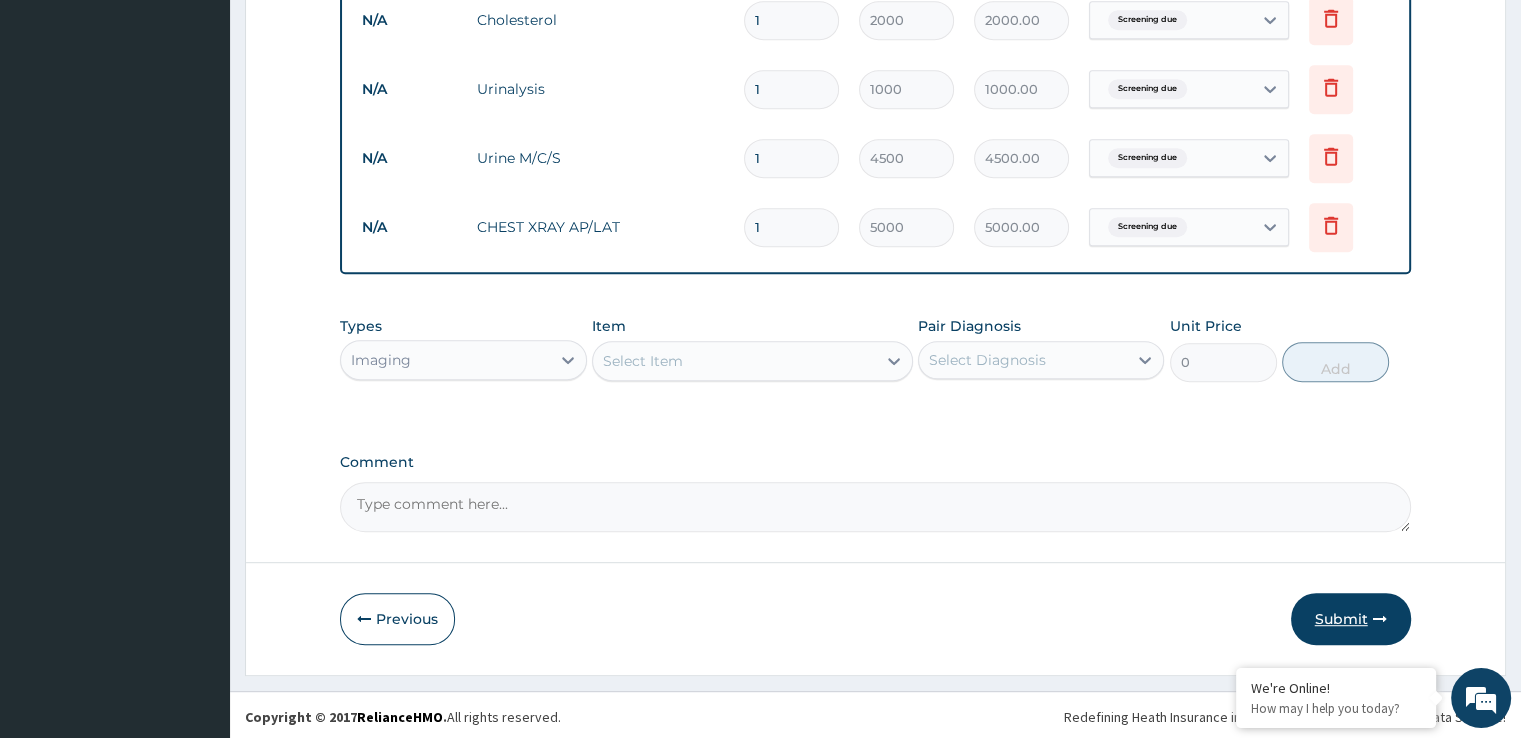 click on "Submit" at bounding box center (1351, 619) 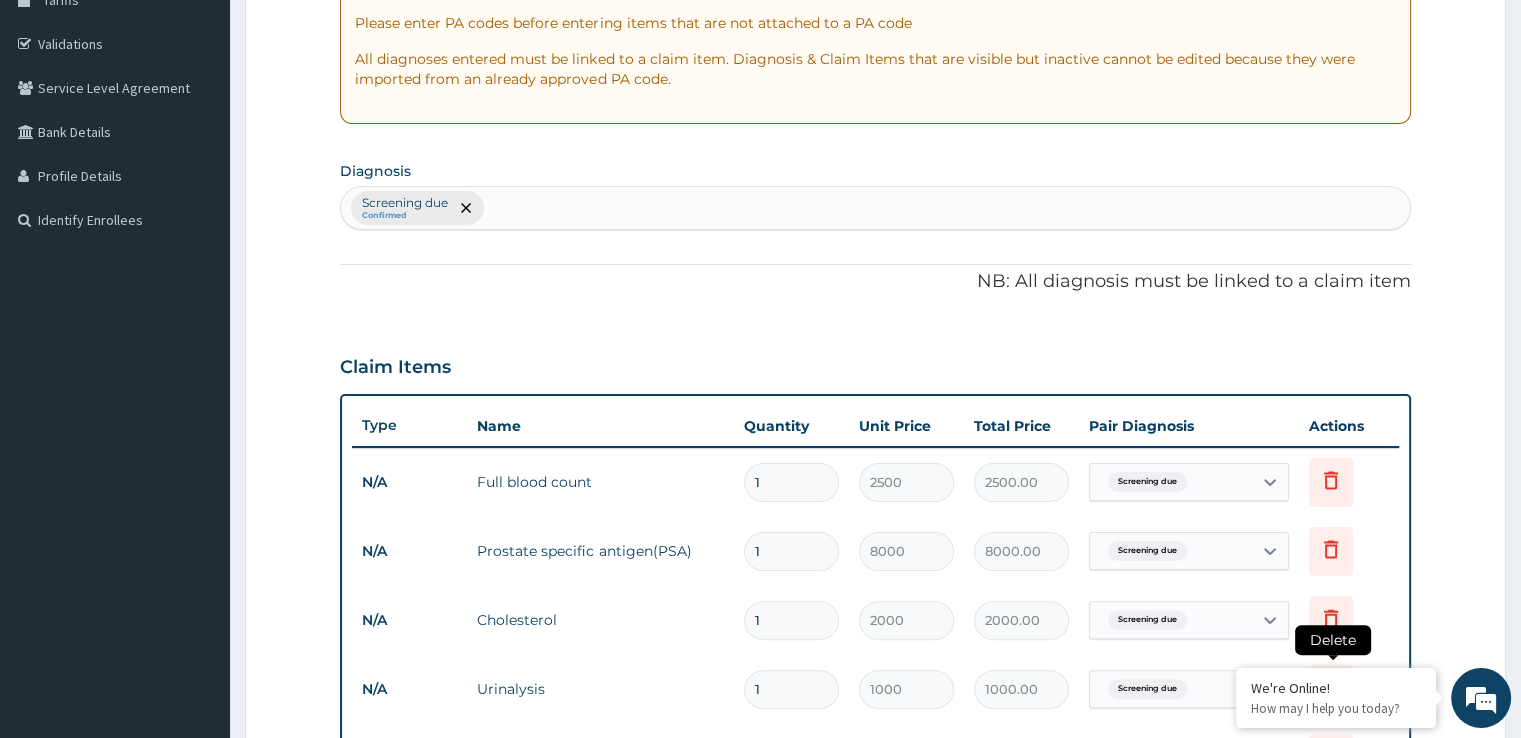 scroll, scrollTop: 0, scrollLeft: 0, axis: both 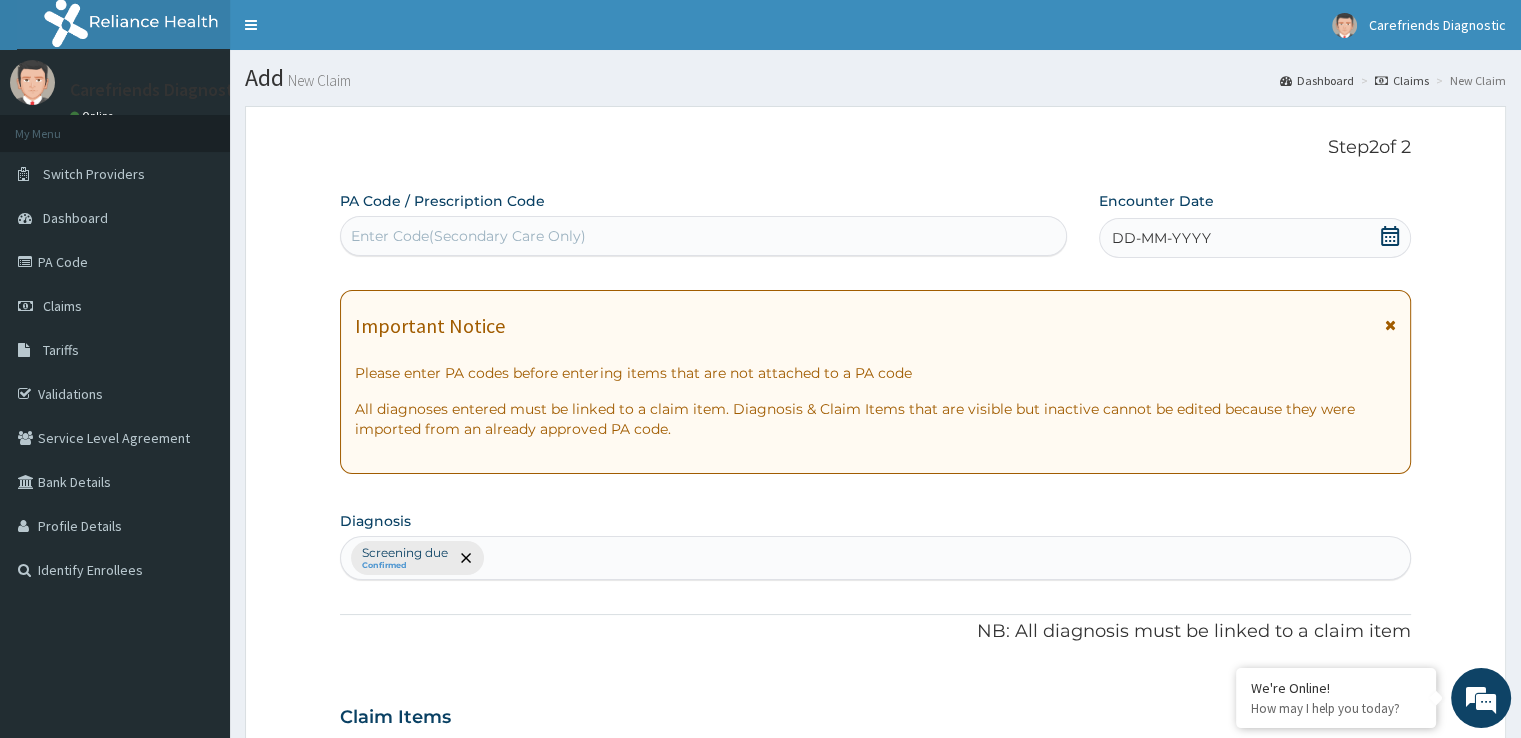 click on "DD-MM-YYYY" at bounding box center [1254, 238] 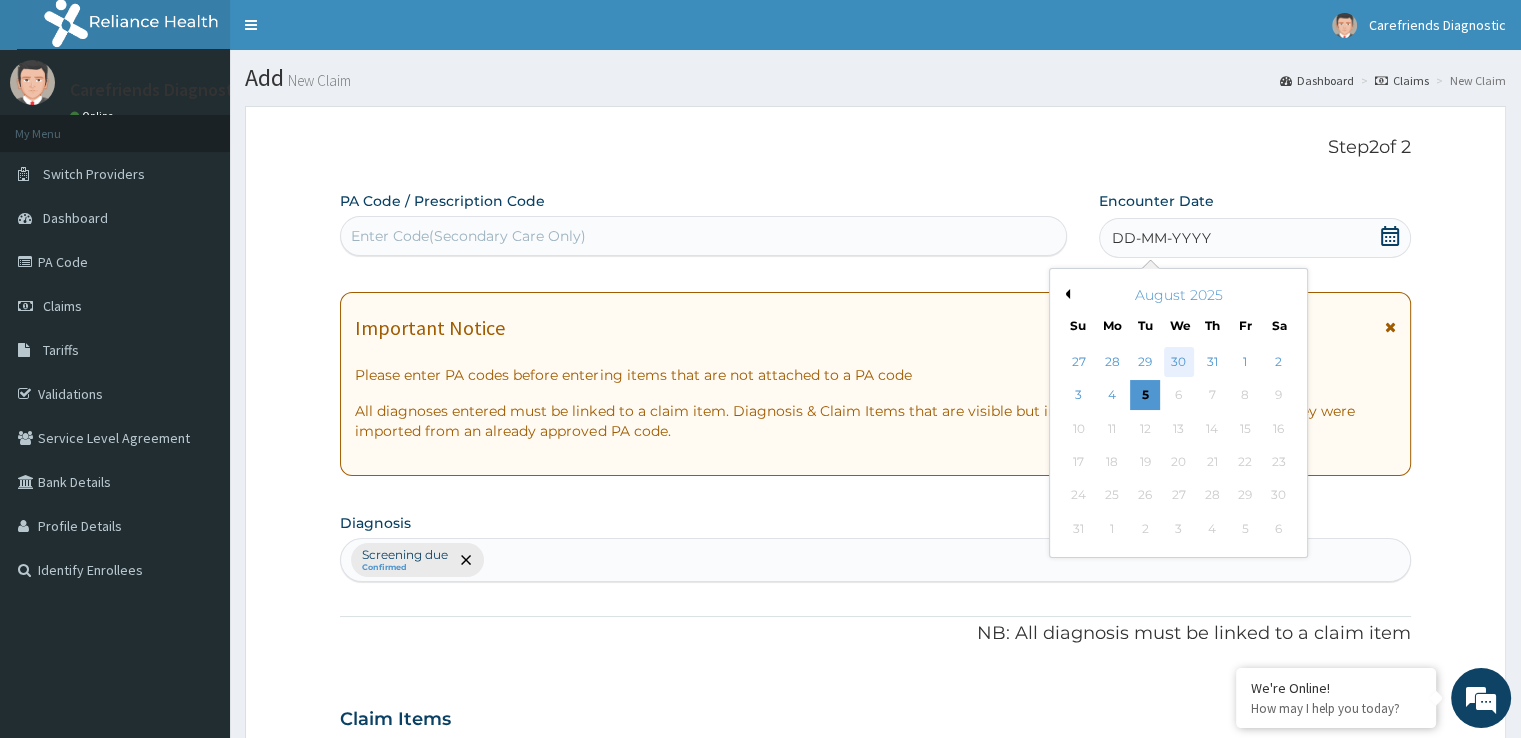click on "30" at bounding box center [1179, 362] 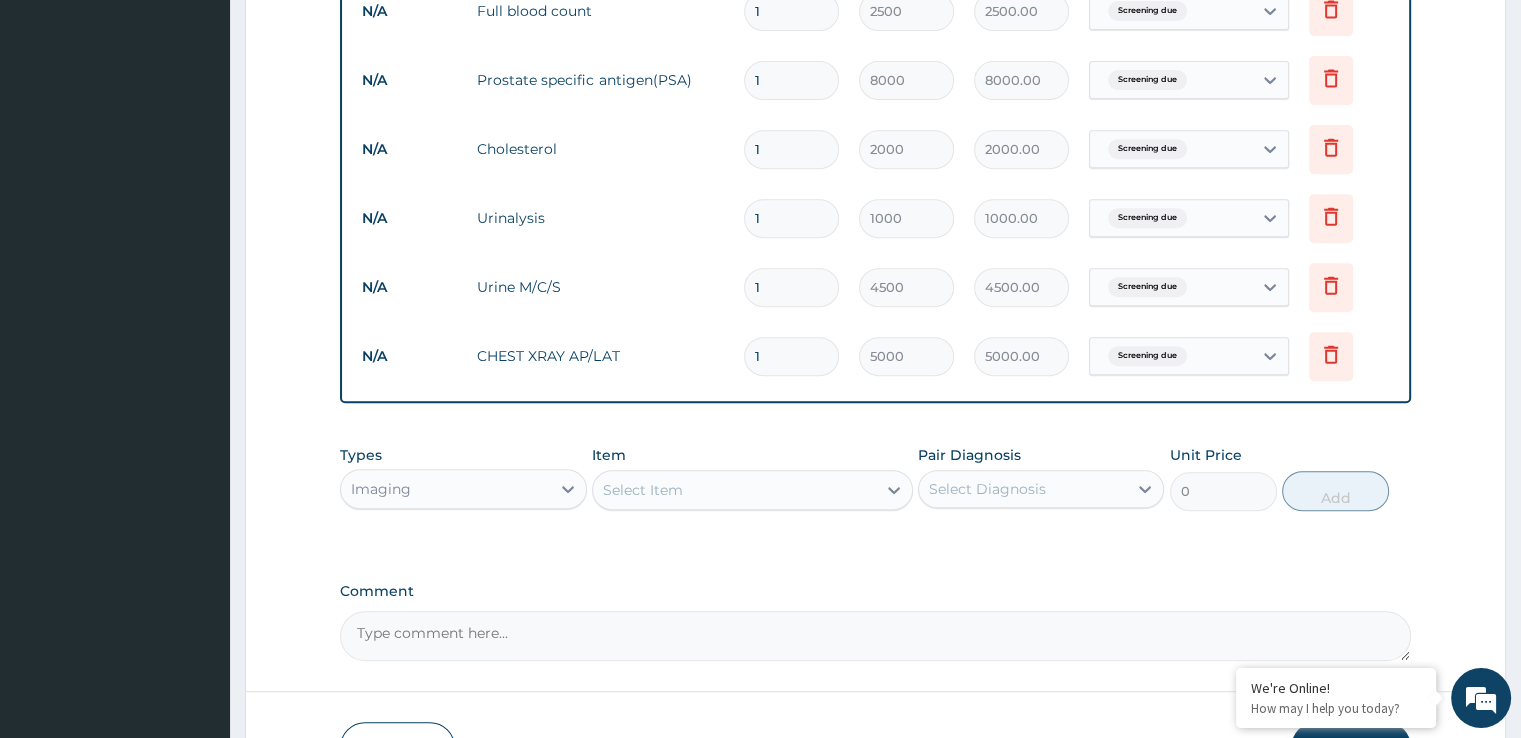 scroll, scrollTop: 950, scrollLeft: 0, axis: vertical 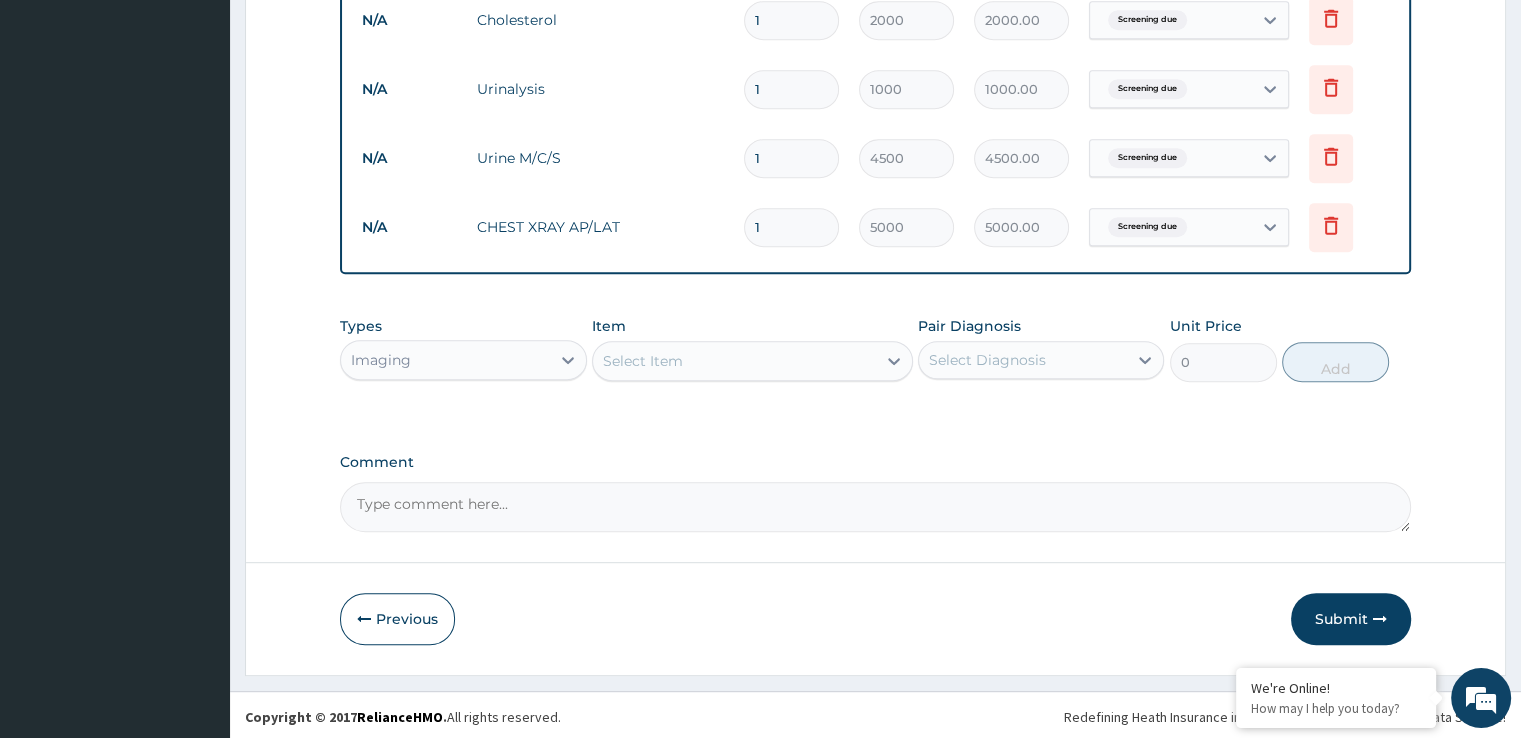 drag, startPoint x: 1329, startPoint y: 616, endPoint x: 1307, endPoint y: 620, distance: 22.36068 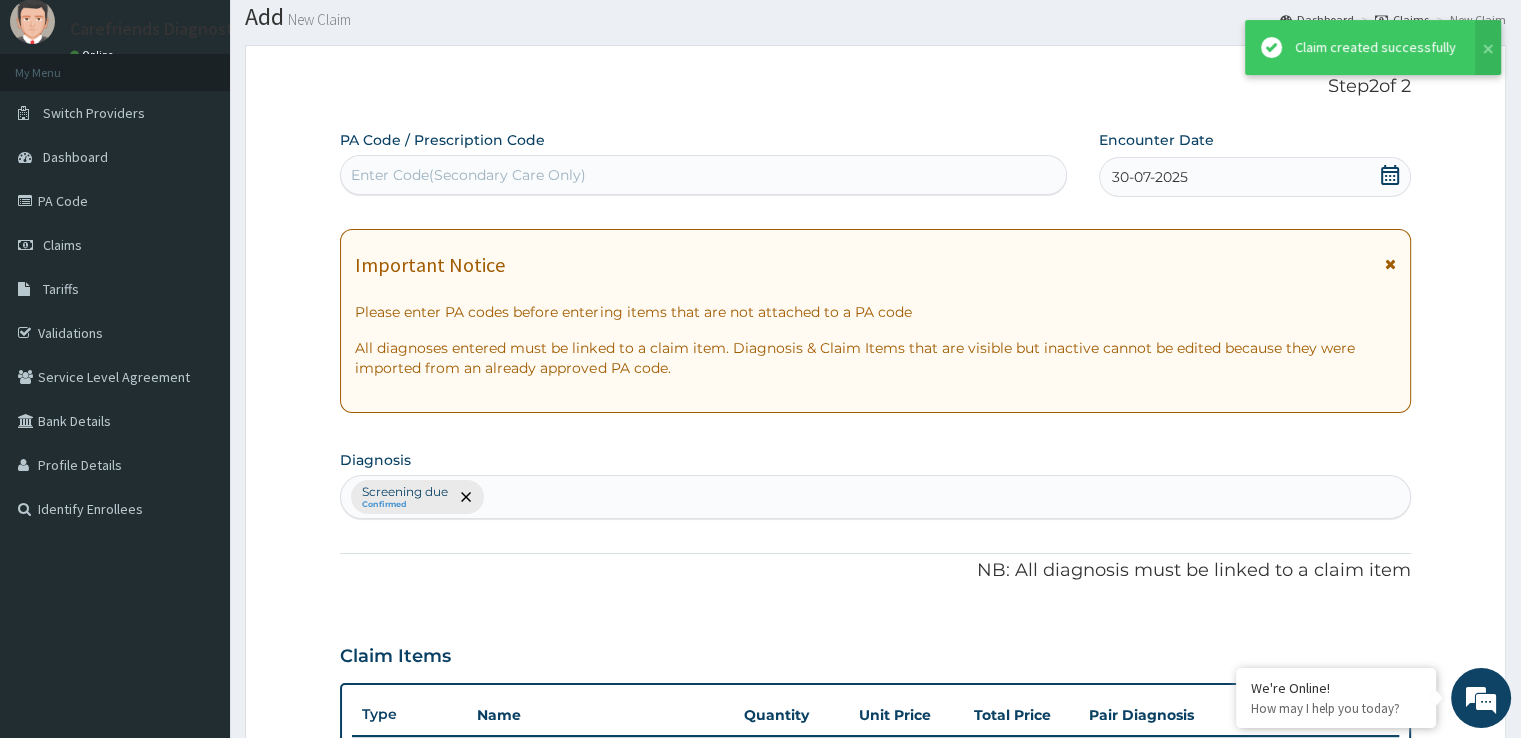 scroll, scrollTop: 950, scrollLeft: 0, axis: vertical 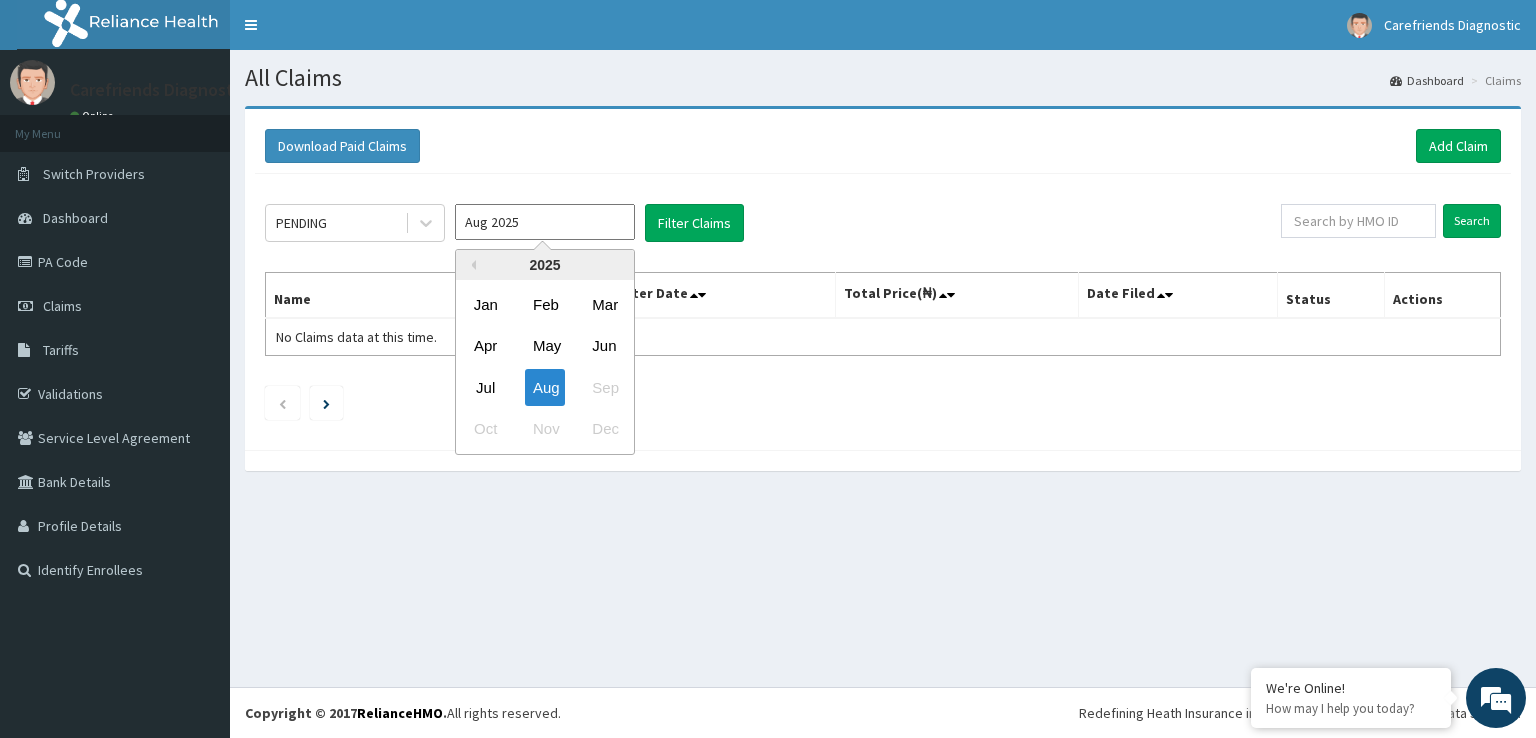 click on "Aug 2025" at bounding box center [545, 222] 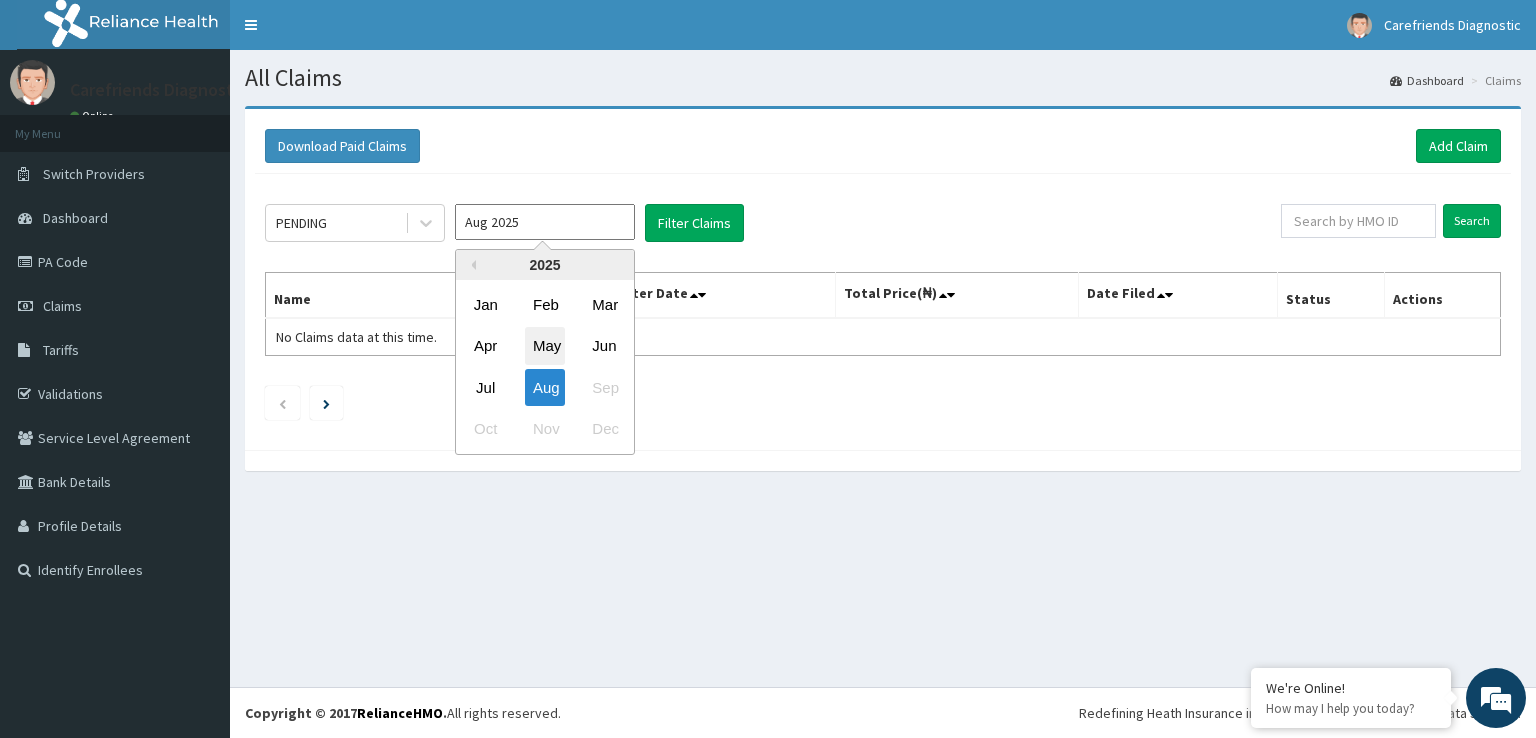 drag, startPoint x: 489, startPoint y: 389, endPoint x: 543, endPoint y: 353, distance: 64.899925 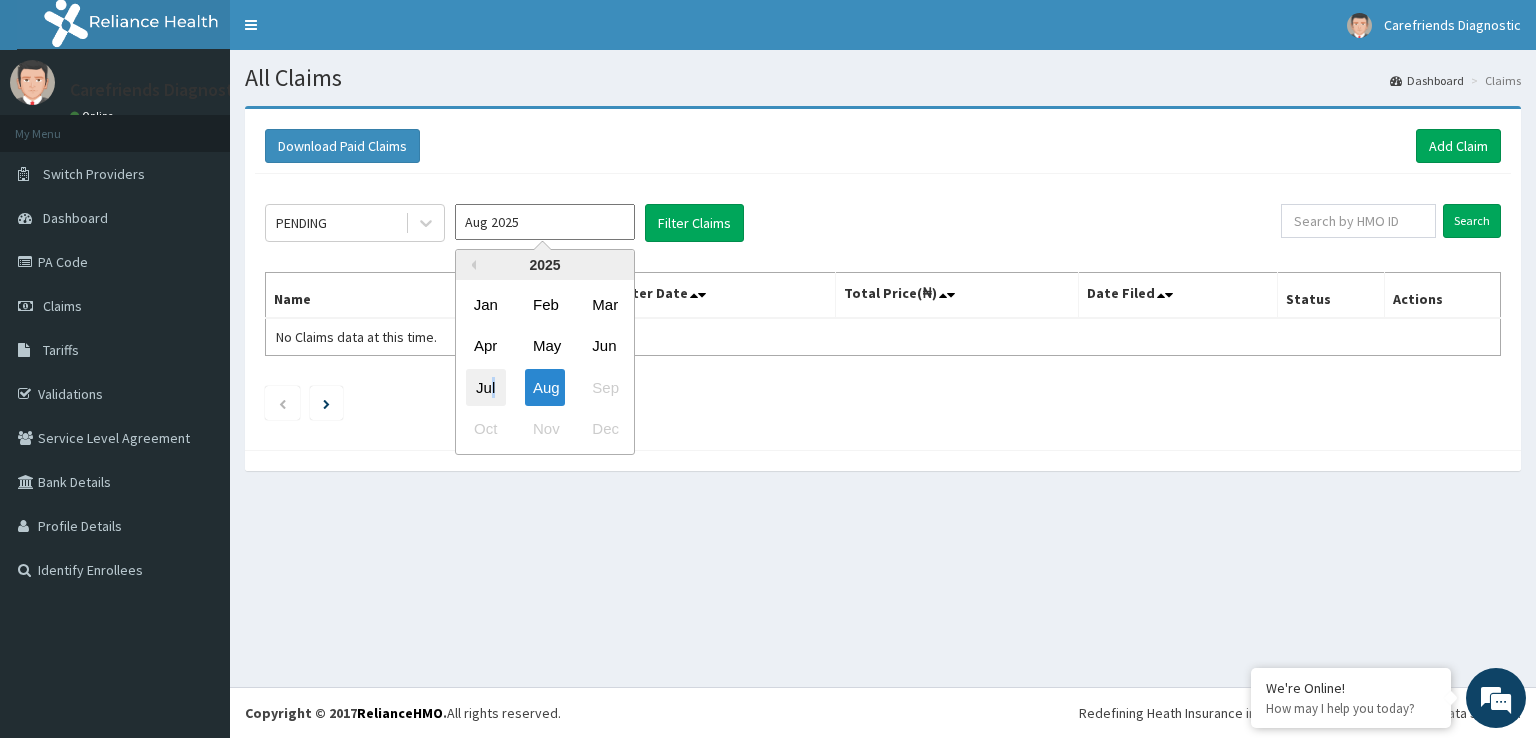click on "Jul" at bounding box center [486, 387] 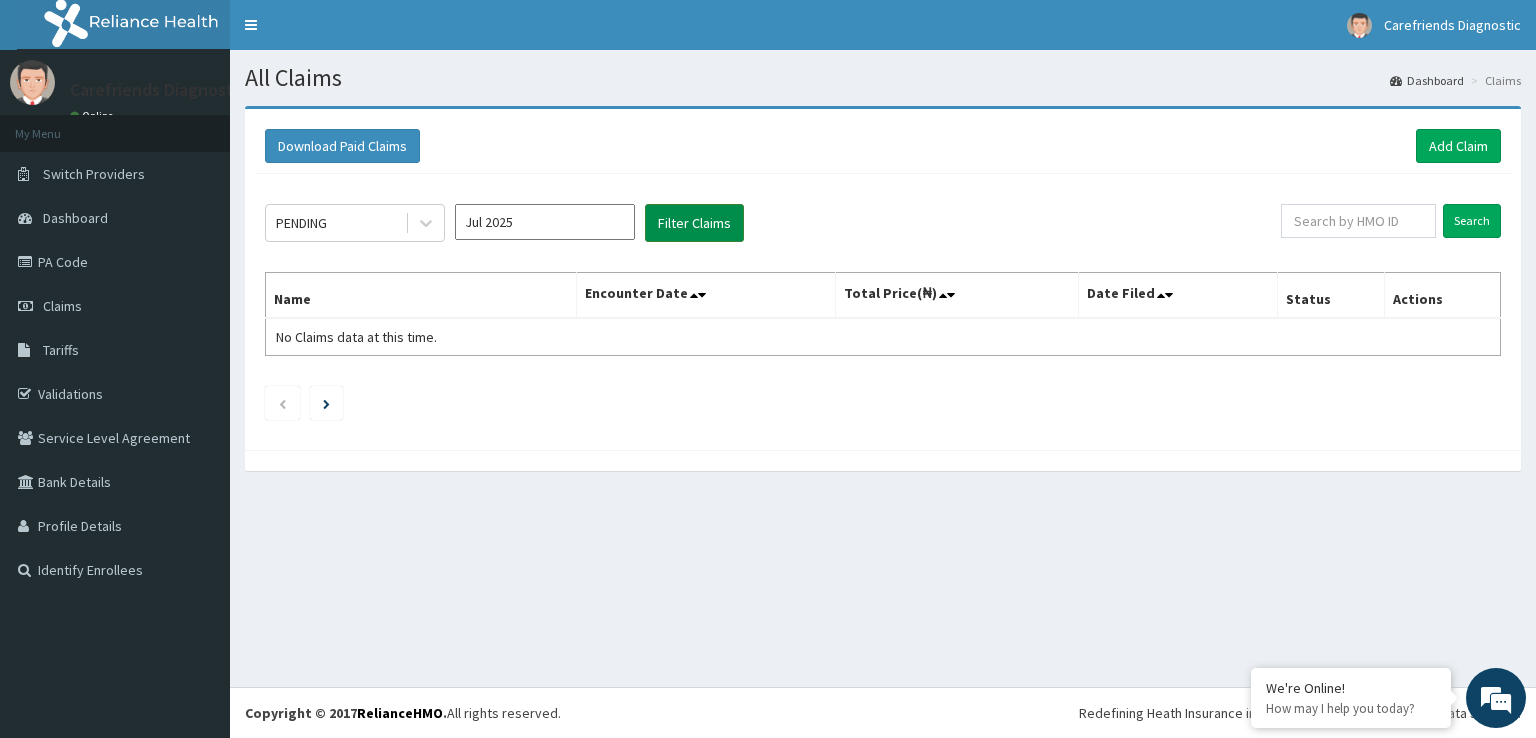 click on "Filter Claims" at bounding box center (694, 223) 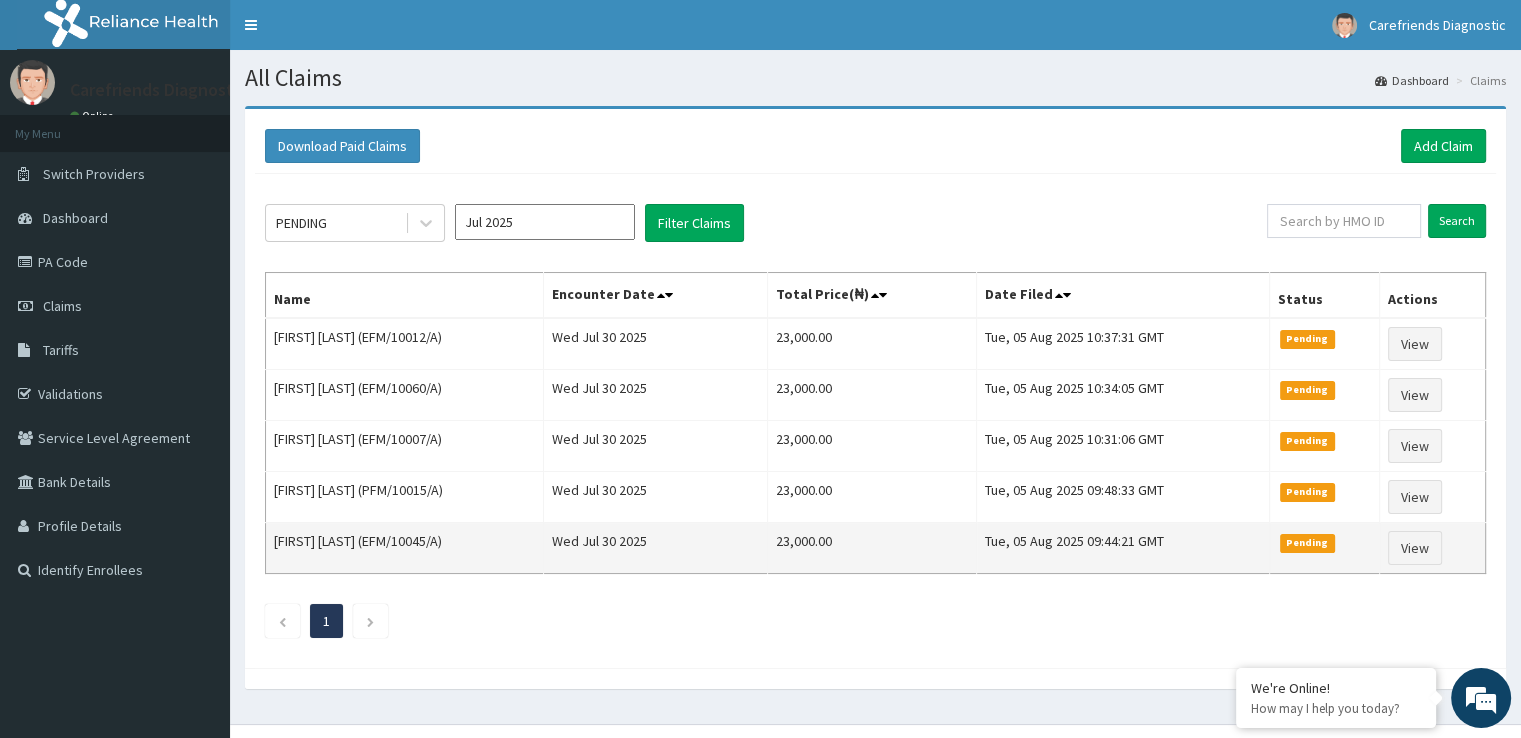 click on "Wed Jul 30 2025" at bounding box center [655, 548] 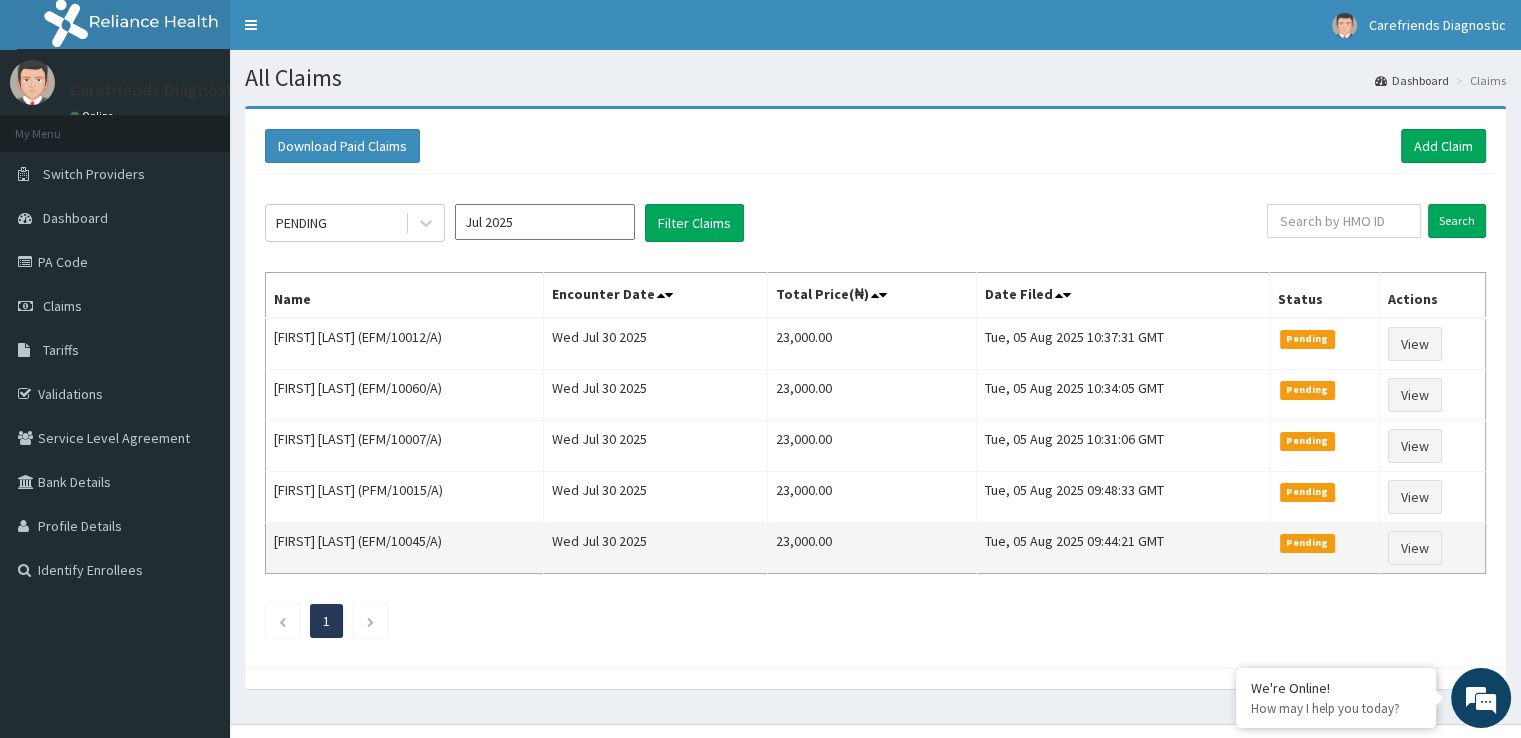 click on "Wed Jul 30 2025" at bounding box center [655, 548] 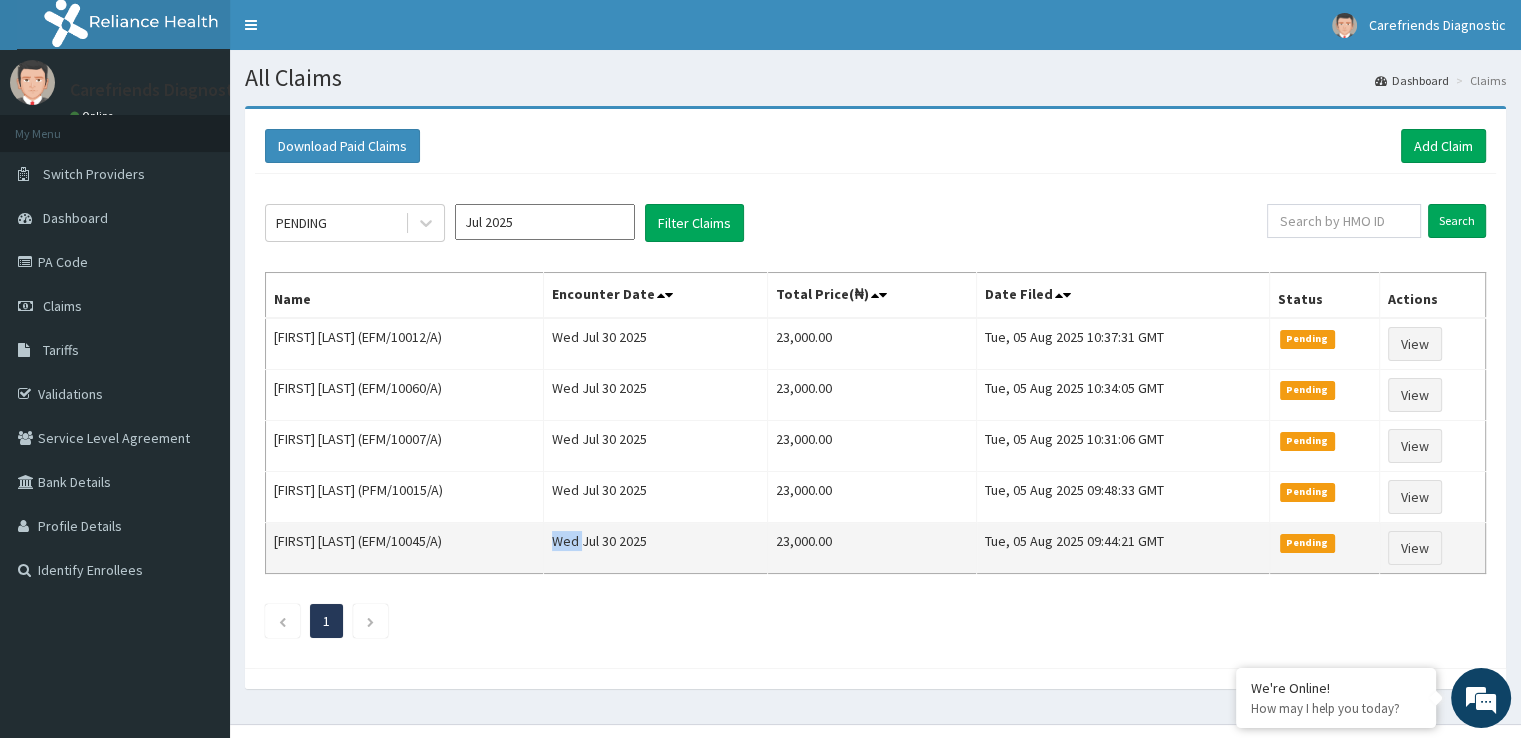 drag, startPoint x: 662, startPoint y: 546, endPoint x: 780, endPoint y: 533, distance: 118.71394 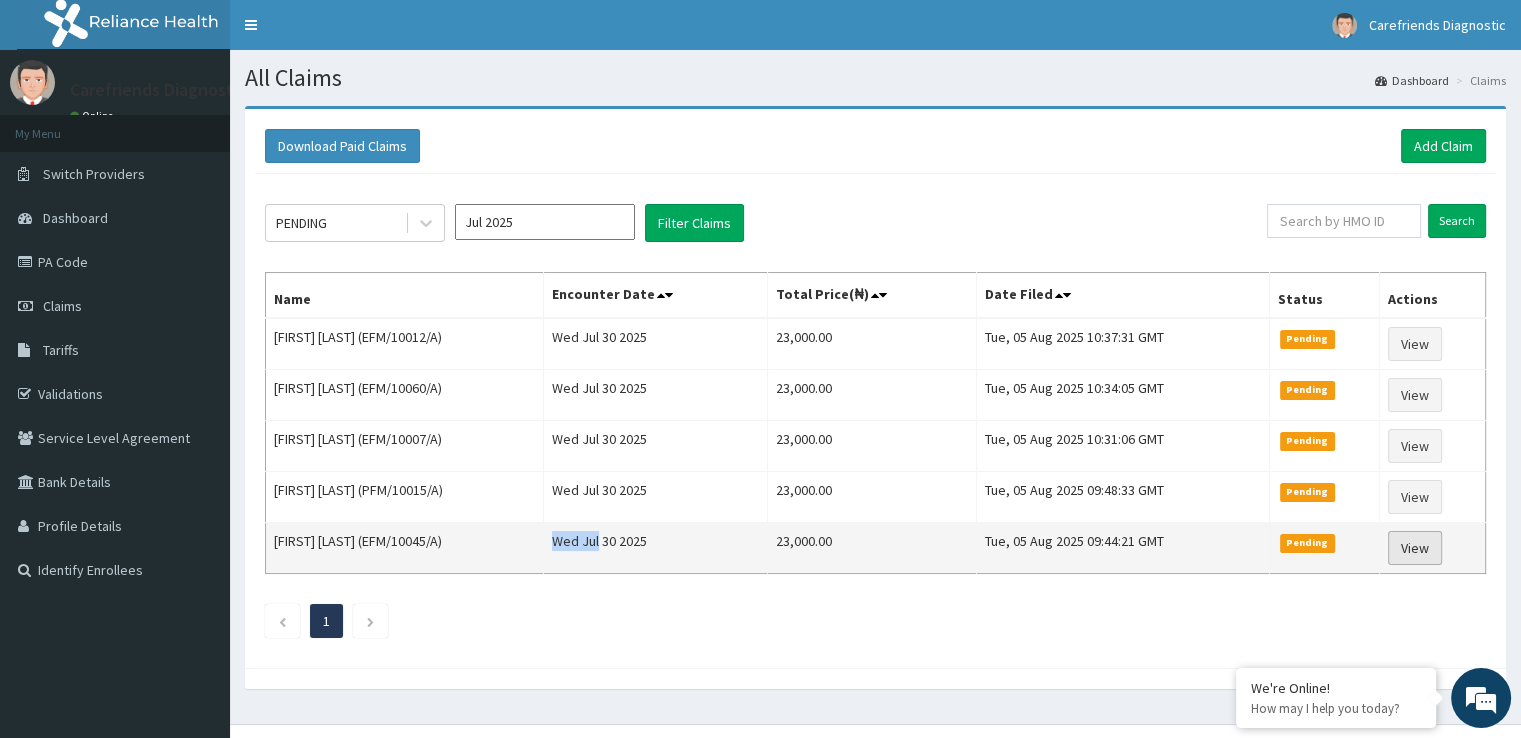 click on "View" at bounding box center (1415, 548) 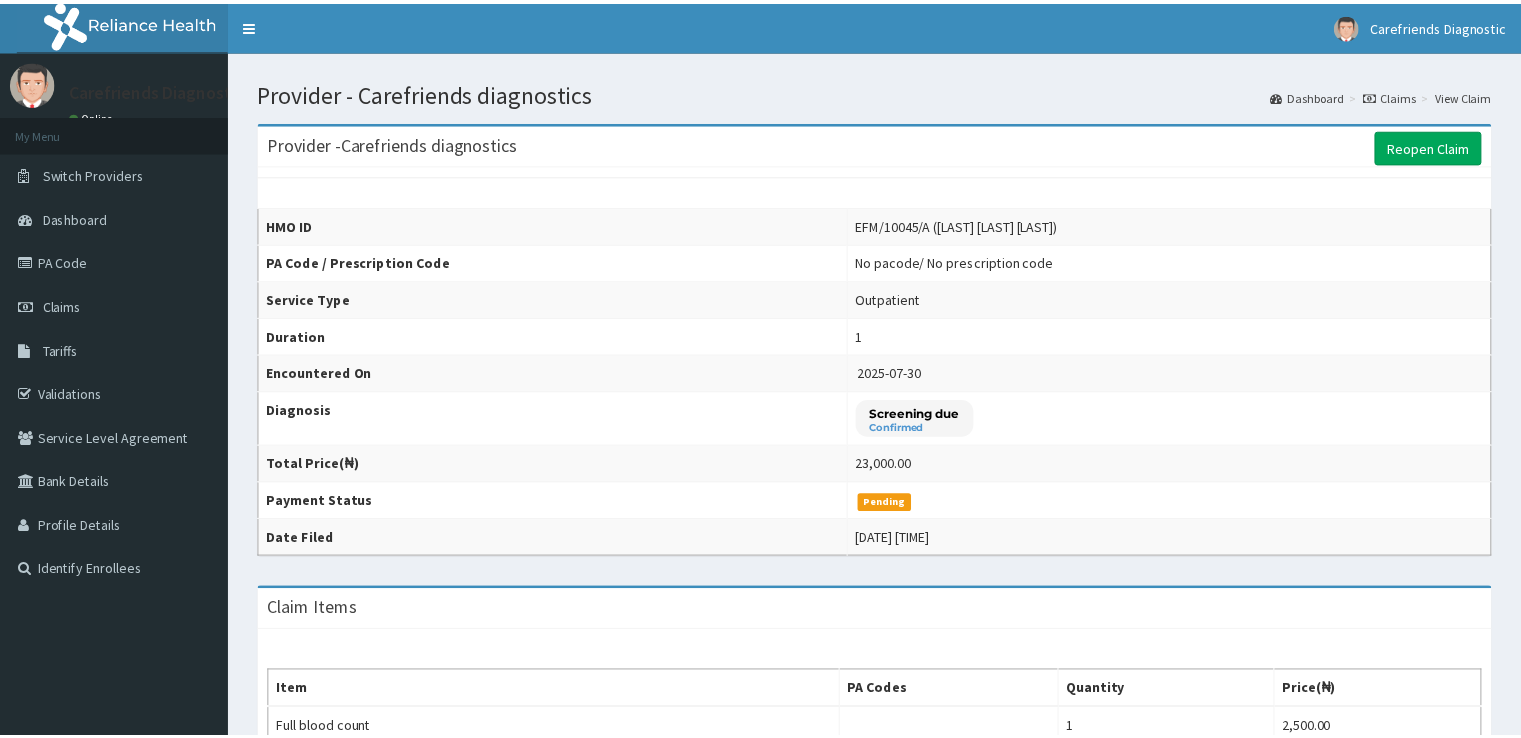 scroll, scrollTop: 0, scrollLeft: 0, axis: both 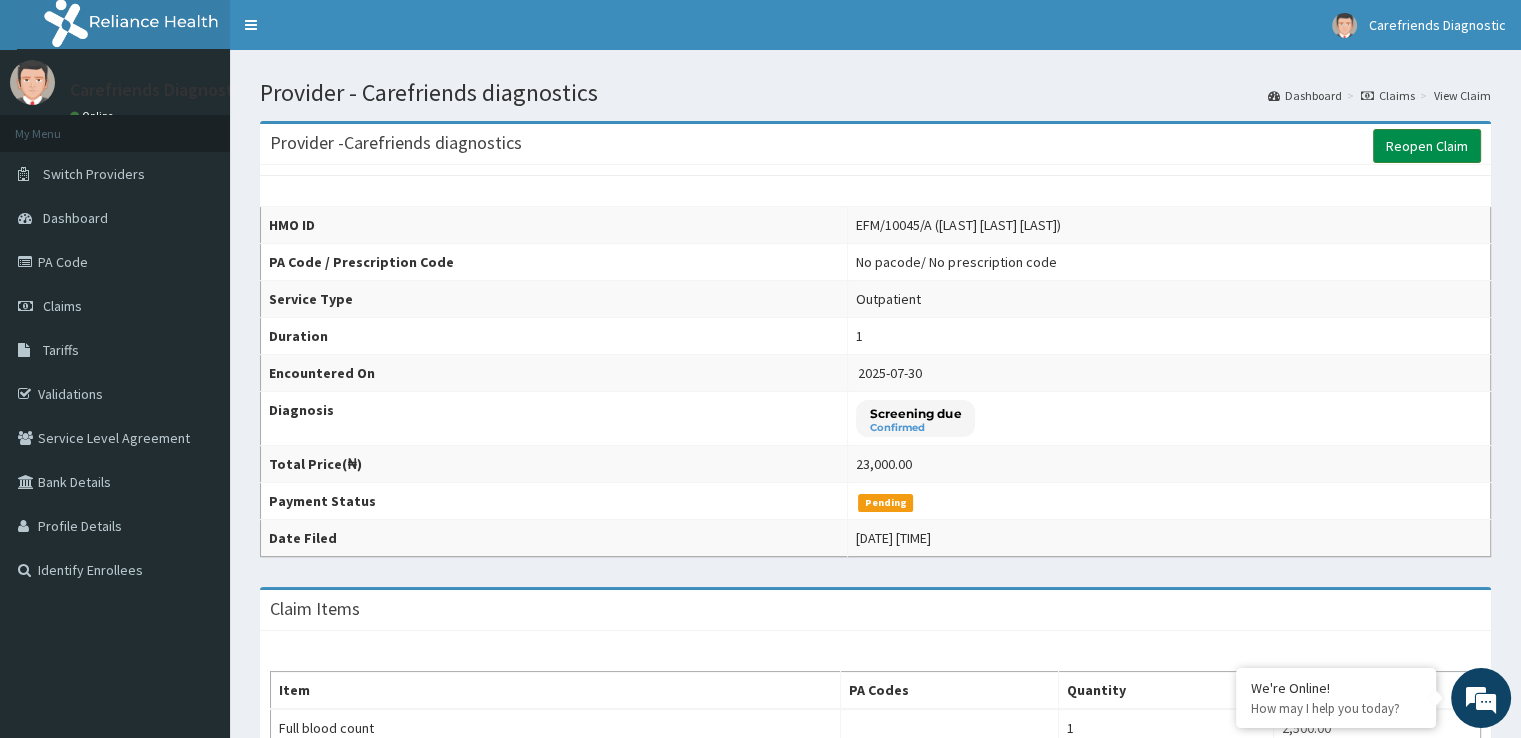 click on "Reopen Claim" at bounding box center [1427, 146] 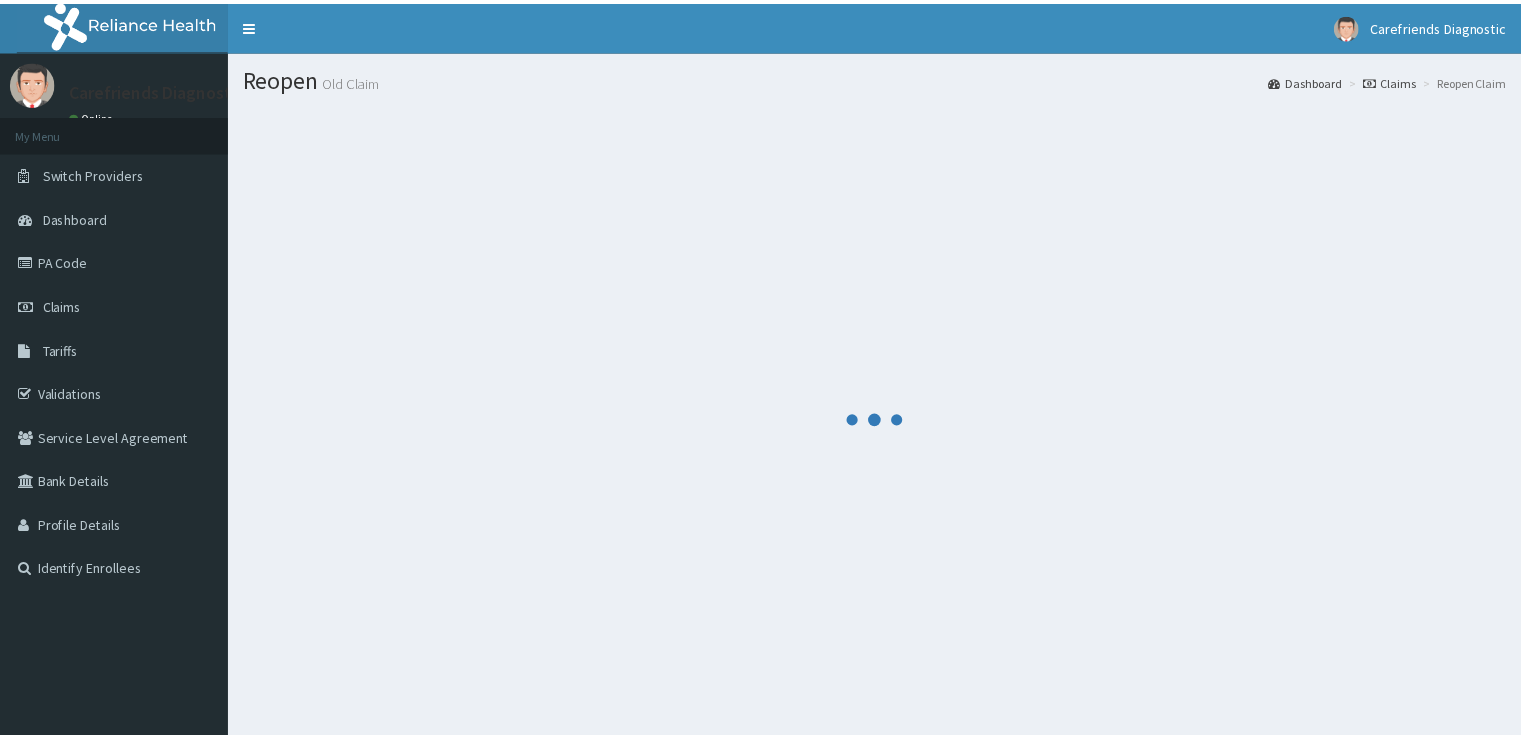 scroll, scrollTop: 0, scrollLeft: 0, axis: both 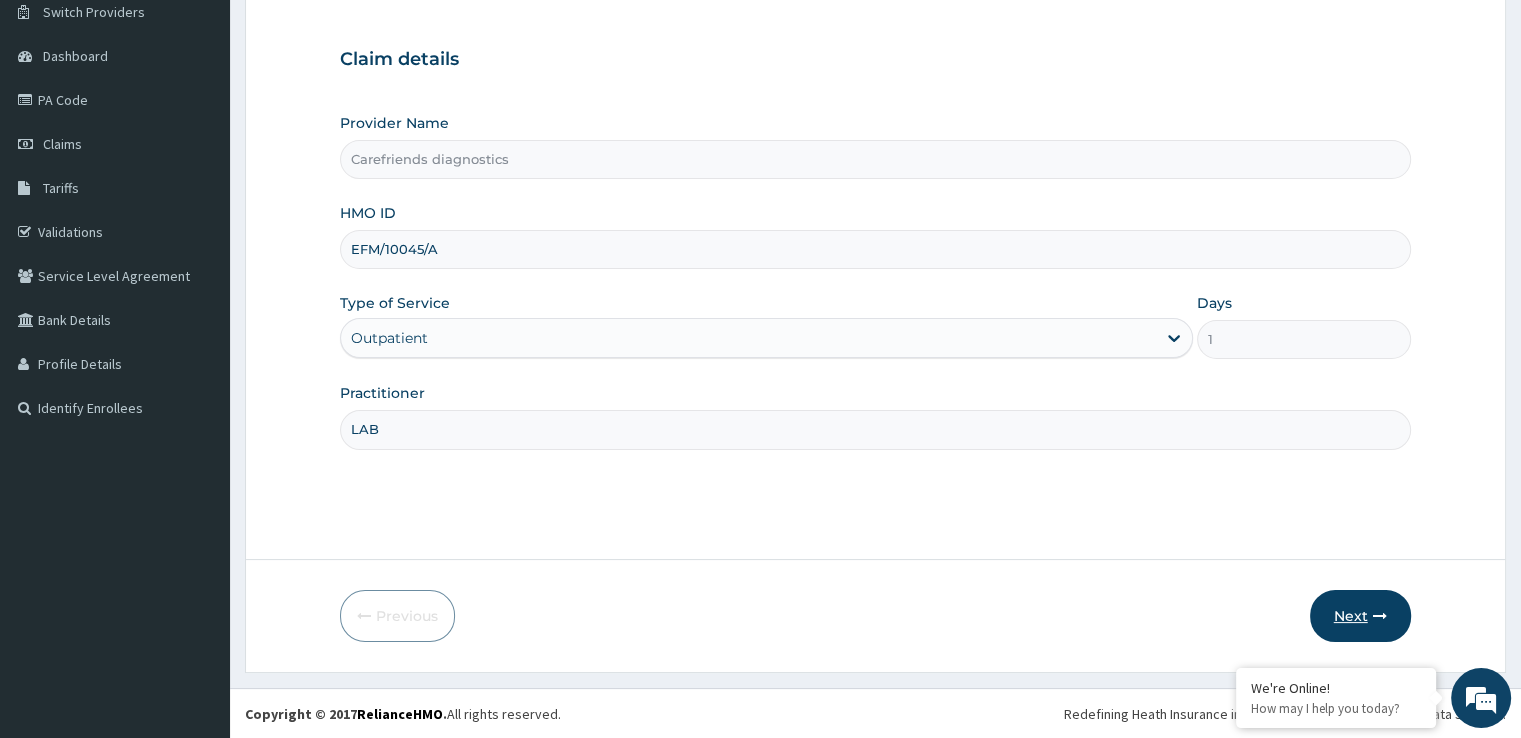 click on "Next" at bounding box center [1360, 616] 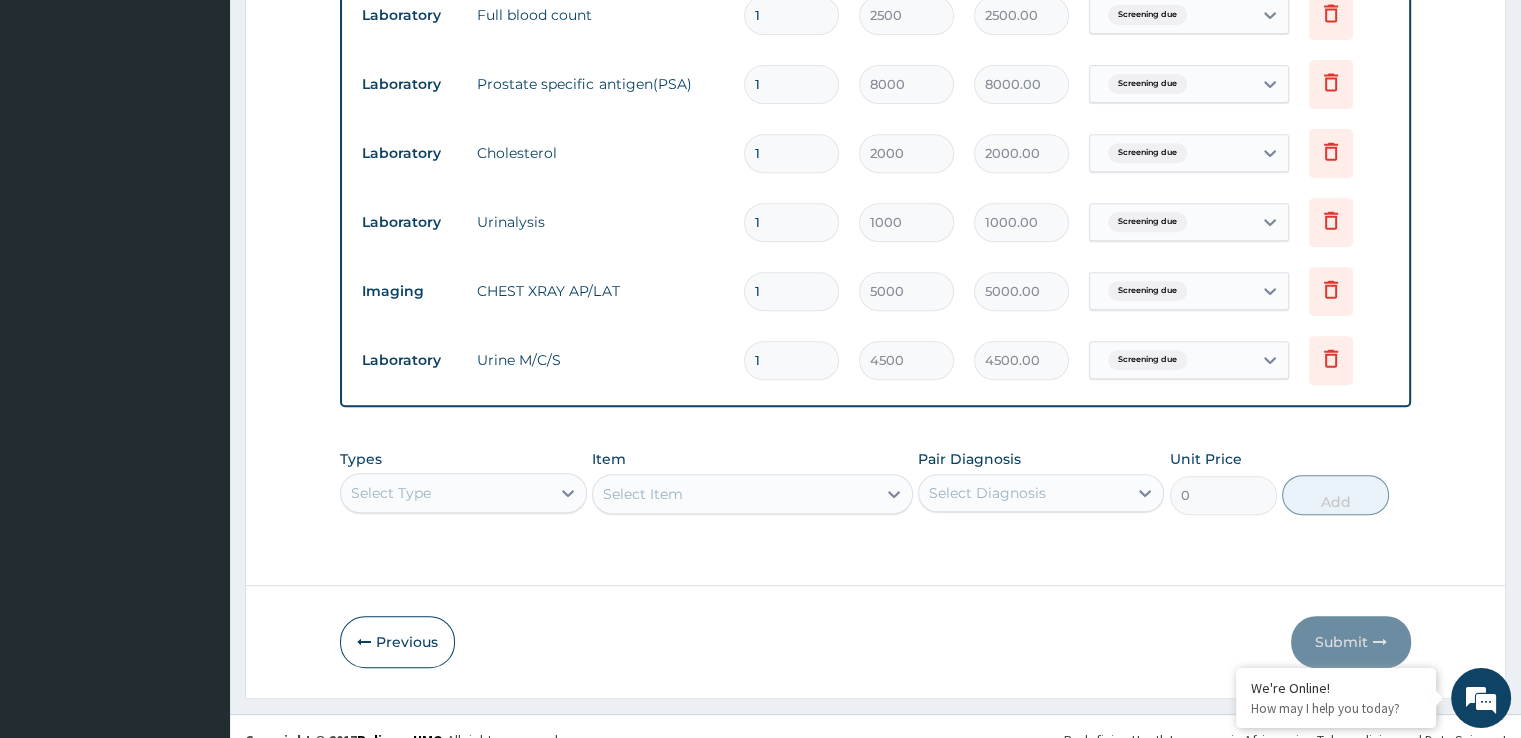 scroll, scrollTop: 840, scrollLeft: 0, axis: vertical 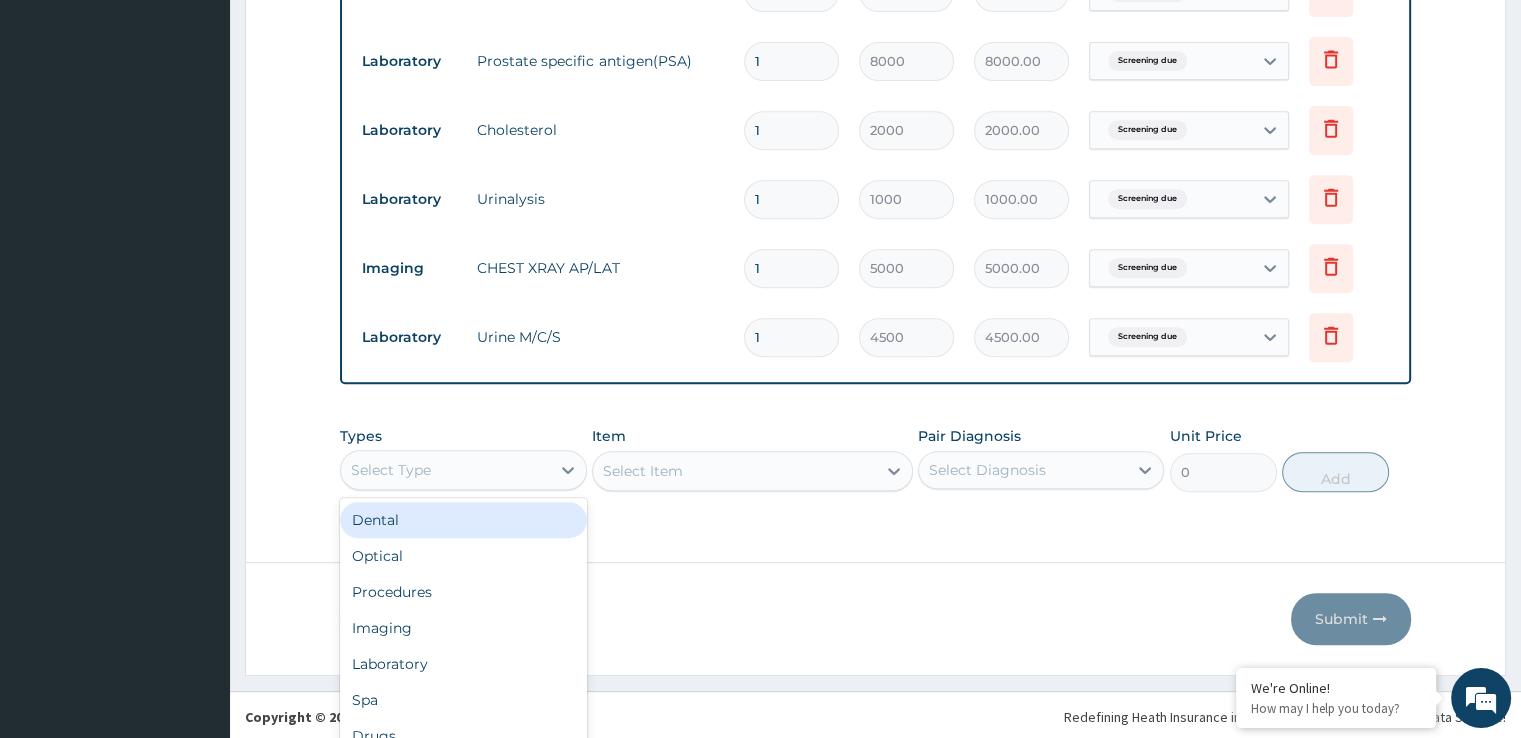 drag, startPoint x: 439, startPoint y: 466, endPoint x: 460, endPoint y: 487, distance: 29.698484 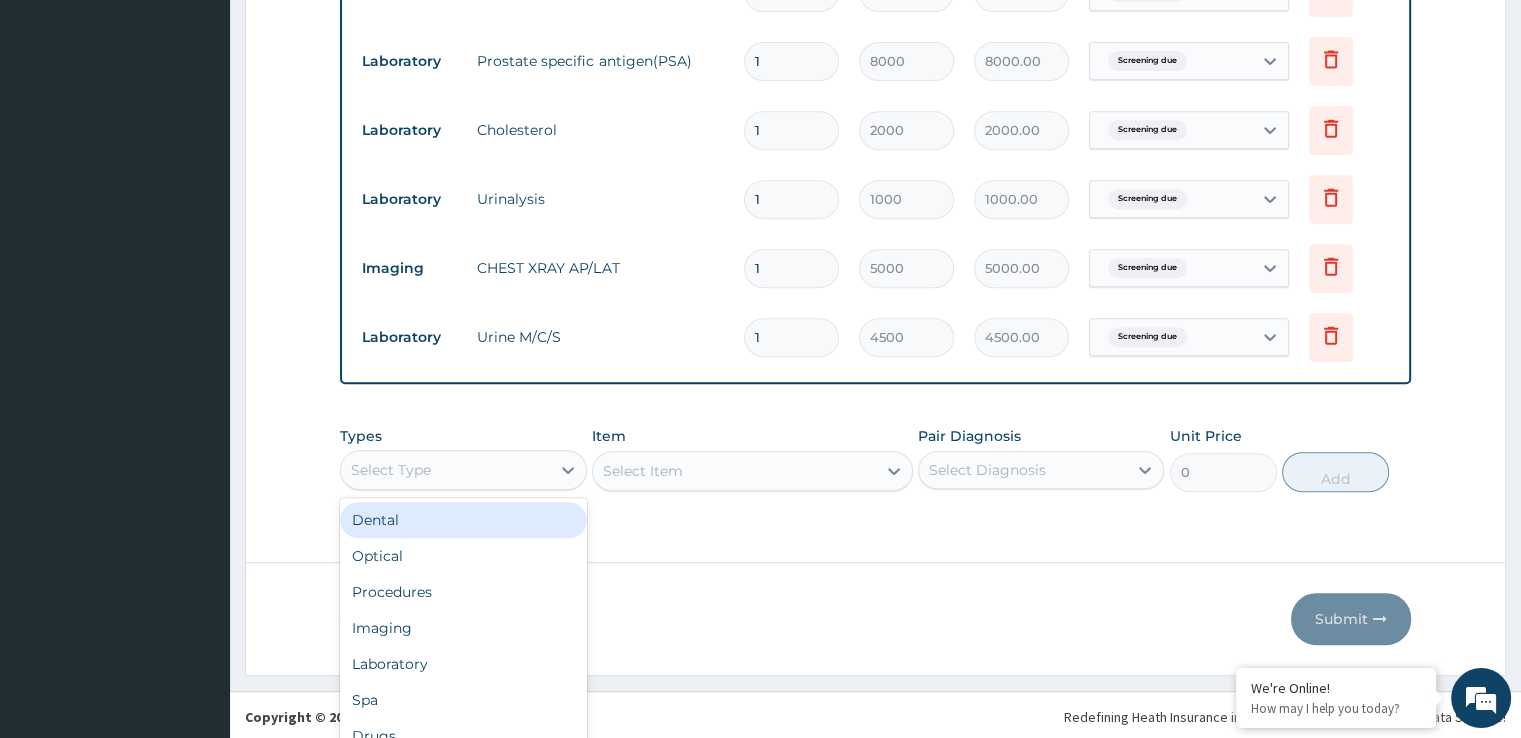 click on "option Dental focused, 1 of 10. 10 results available. Use Up and Down to choose options, press Enter to select the currently focused option, press Escape to exit the menu, press Tab to select the option and exit the menu. Select Type Dental Optical Procedures Imaging Laboratory Spa Drugs Immunizations Others Gym" at bounding box center (463, 470) 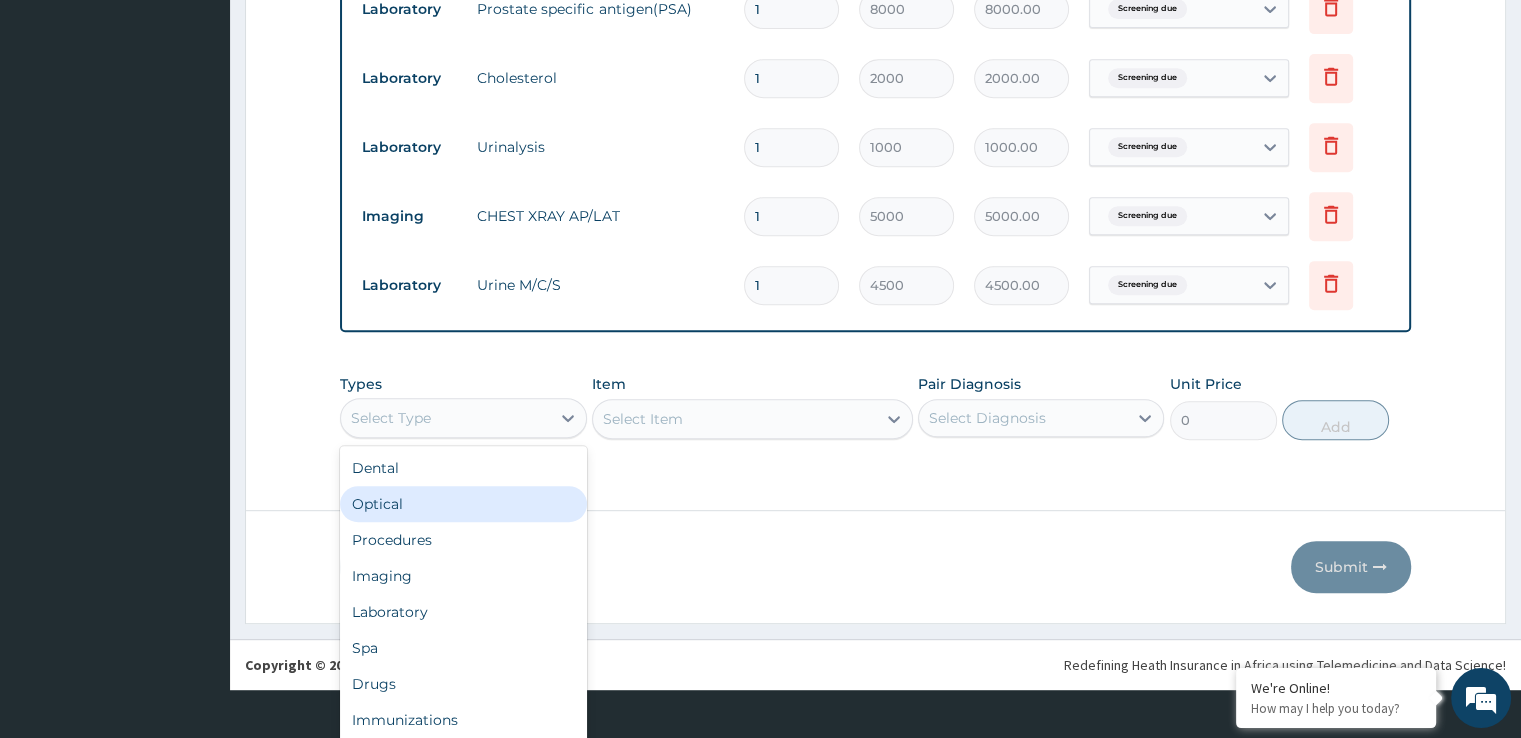 scroll, scrollTop: 56, scrollLeft: 0, axis: vertical 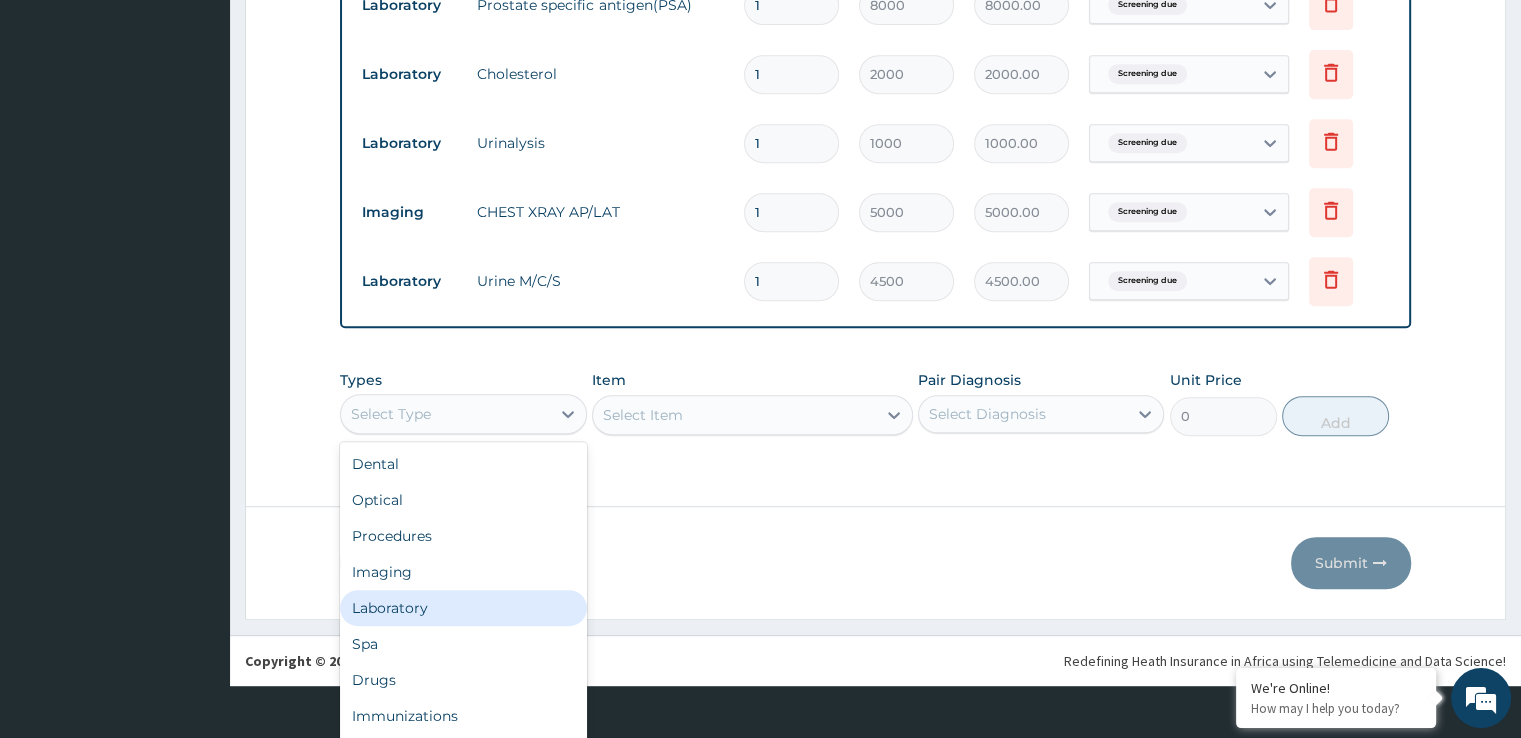 click on "Laboratory" at bounding box center [463, 608] 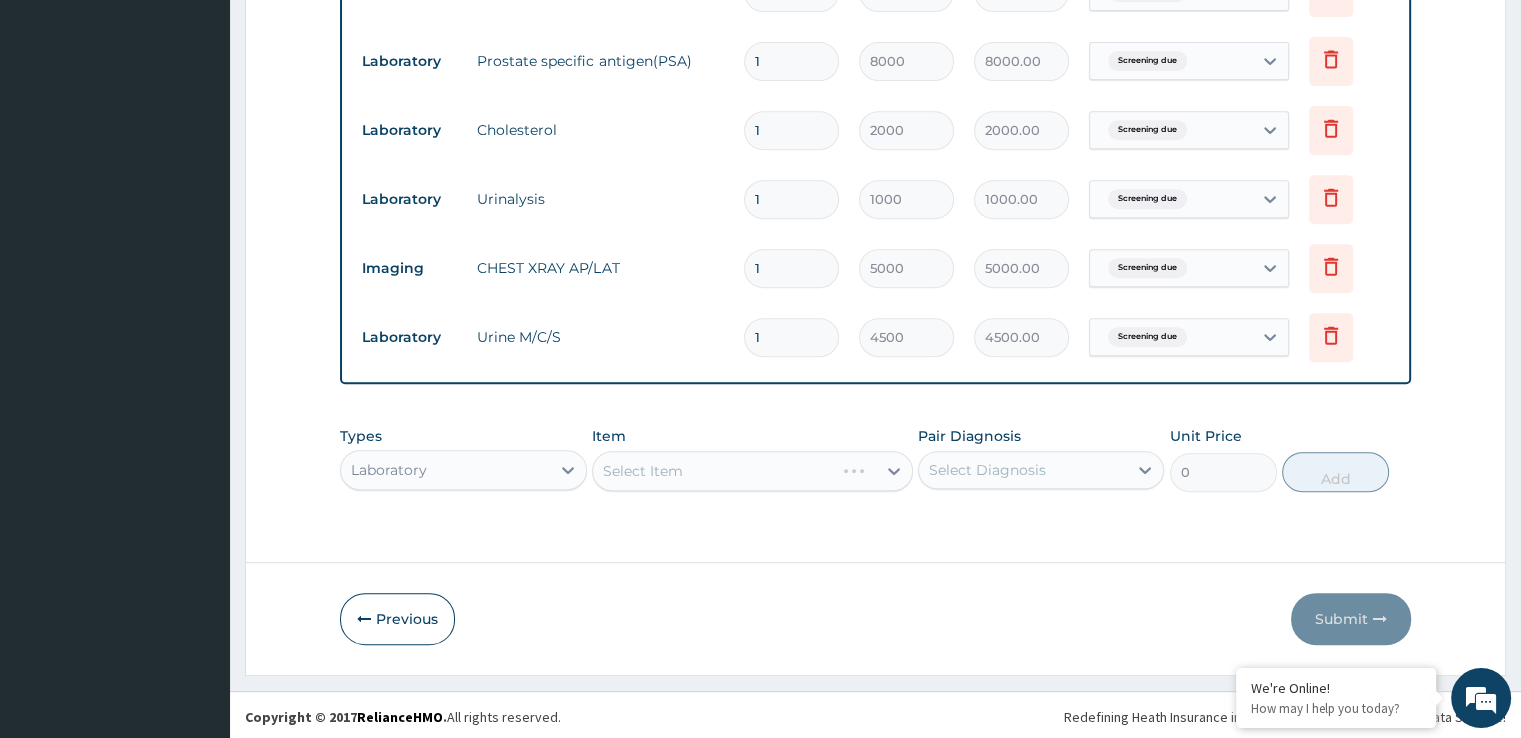 scroll, scrollTop: 0, scrollLeft: 0, axis: both 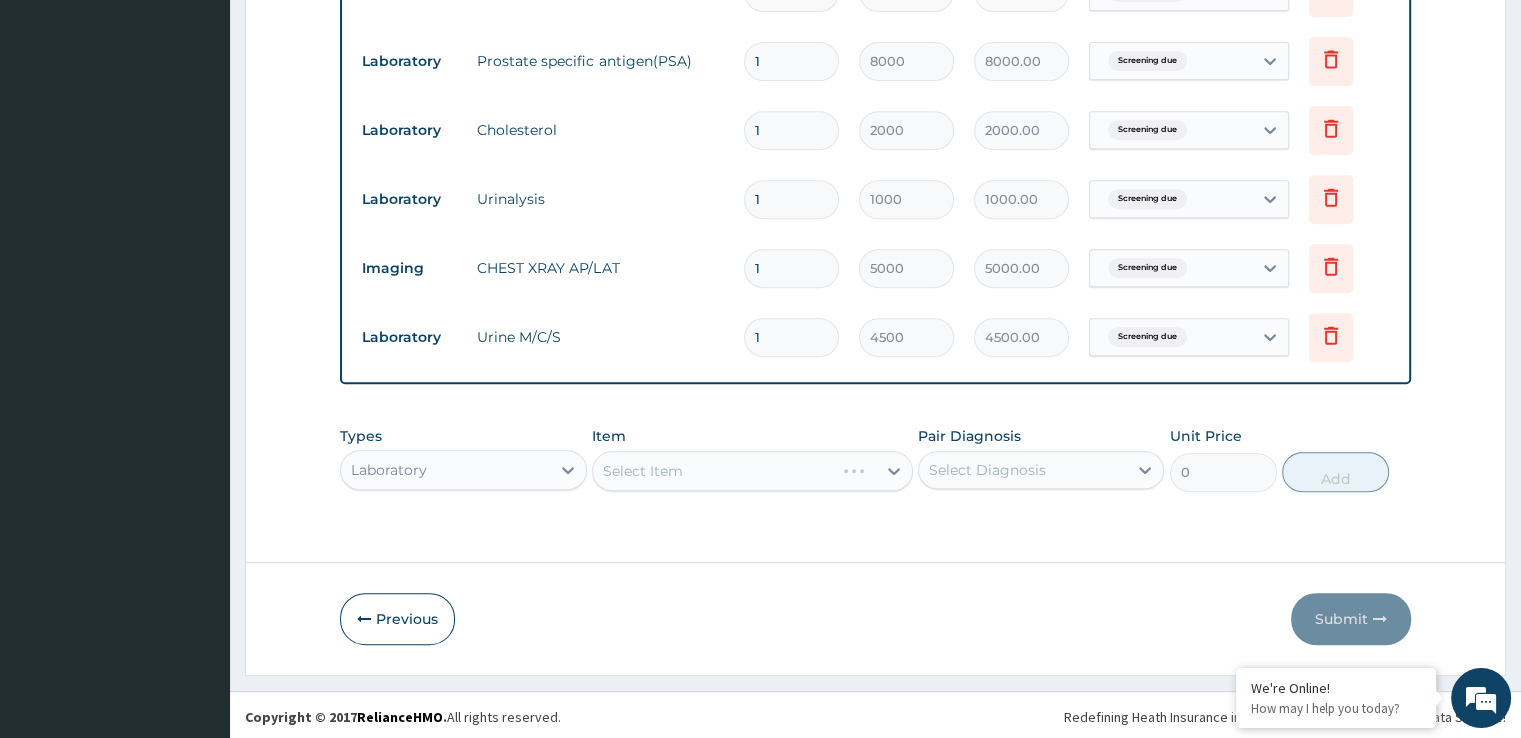 click on "Select Item" at bounding box center [752, 471] 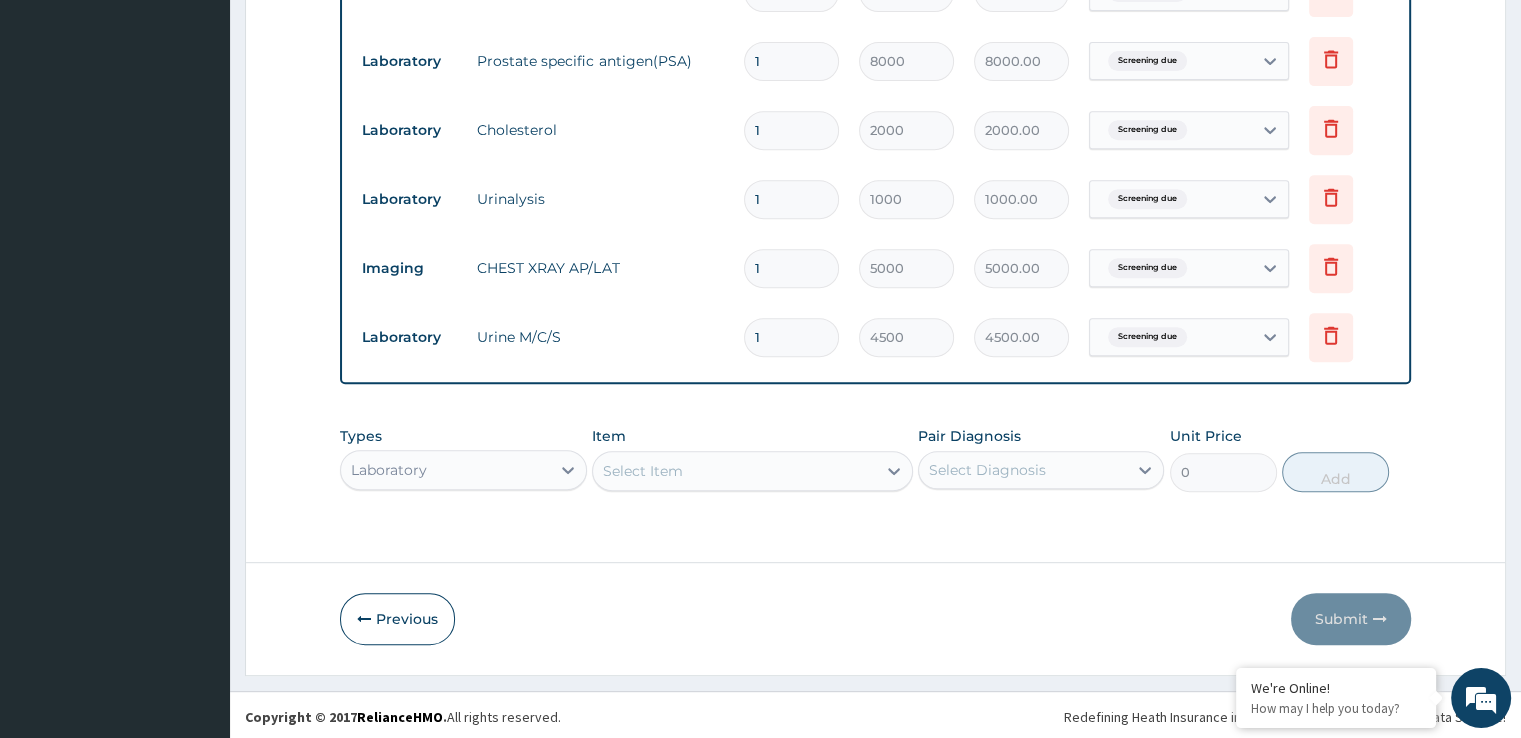 scroll, scrollTop: 0, scrollLeft: 0, axis: both 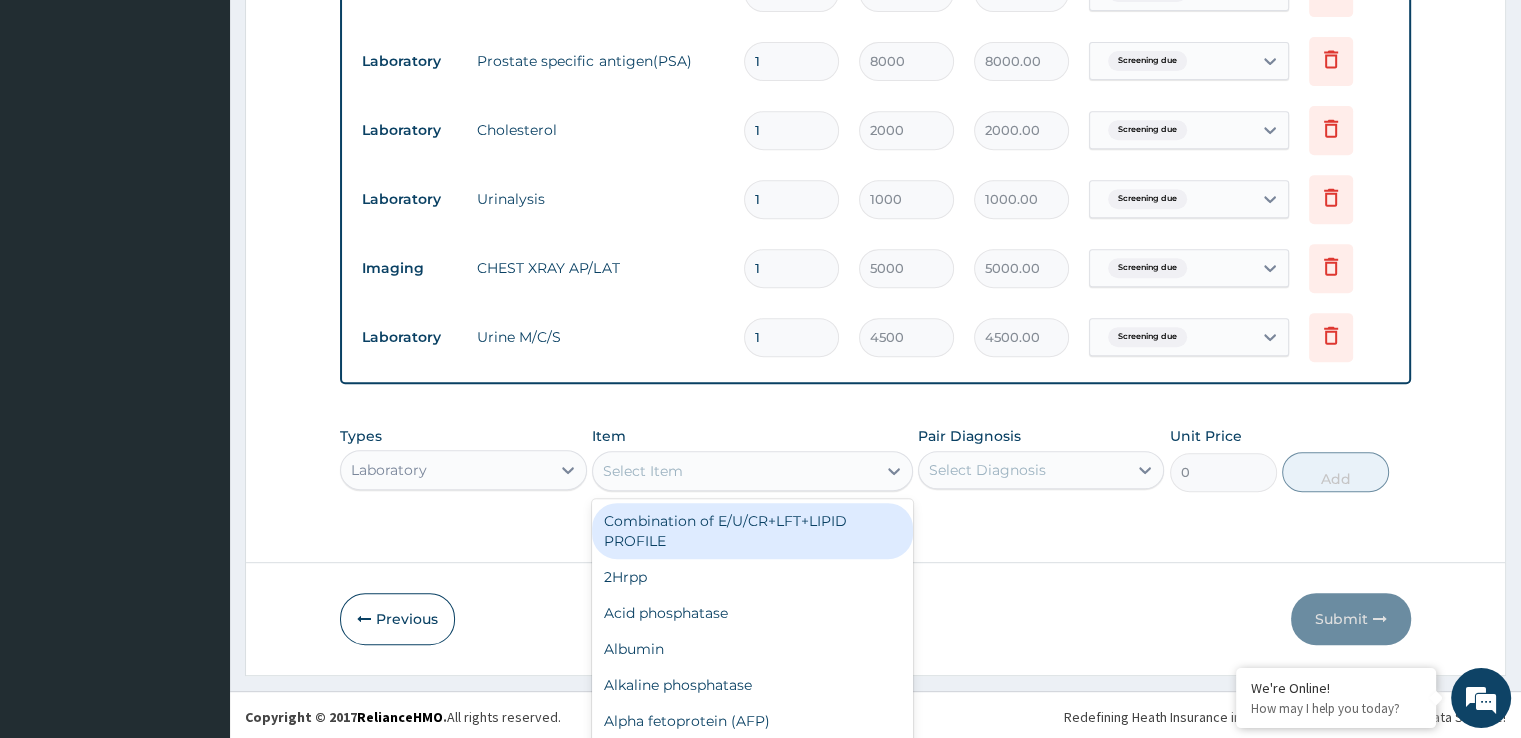 click on "option Combination of E/U/CR+LFT+LIPID PROFILE focused, 1 of 152. 152 results available. Use Up and Down to choose options, press Enter to select the currently focused option, press Escape to exit the menu, press Tab to select the option and exit the menu. Select Item Combination of E/U/CR+LFT+LIPID PROFILE 2Hrpp Acid phosphatase Albumin Alkaline phosphatase Alpha fetoprotein (AFP) Amylase Cholinesterase (CHE) Aspirate for clinical chemistry (pleural, asitic, bodily) Bence Jones protein Bilirubin Total & Direct Calcium  Chloride  Cholesterol  Creatinine  E/U/Cr  Fasting Blood Sugar  Electrolyte & Urea Full Lipid Studies ( lipogram)  Globulin  HbA1c  Iron  Lactate Dehydrogenase (LDH) Lithium  Liver Function Test(maxi panel) Magnesium  Oral Glucose Tolerance Test (OGTT) Phosphorus/phosphate serum Potassium (K+) Random Blood Sugar (RBS) SGOT (AST) SGPT (ALT) Total Protein Triglycerides  Urea  Uric Acid Urine albumin Urinalysis  CO2 Na (Sodium) Gamma Gt (GGT) Iron level  Ferritin  LDL Aspirate for M/C/S ECS M/C/S" at bounding box center [752, 471] 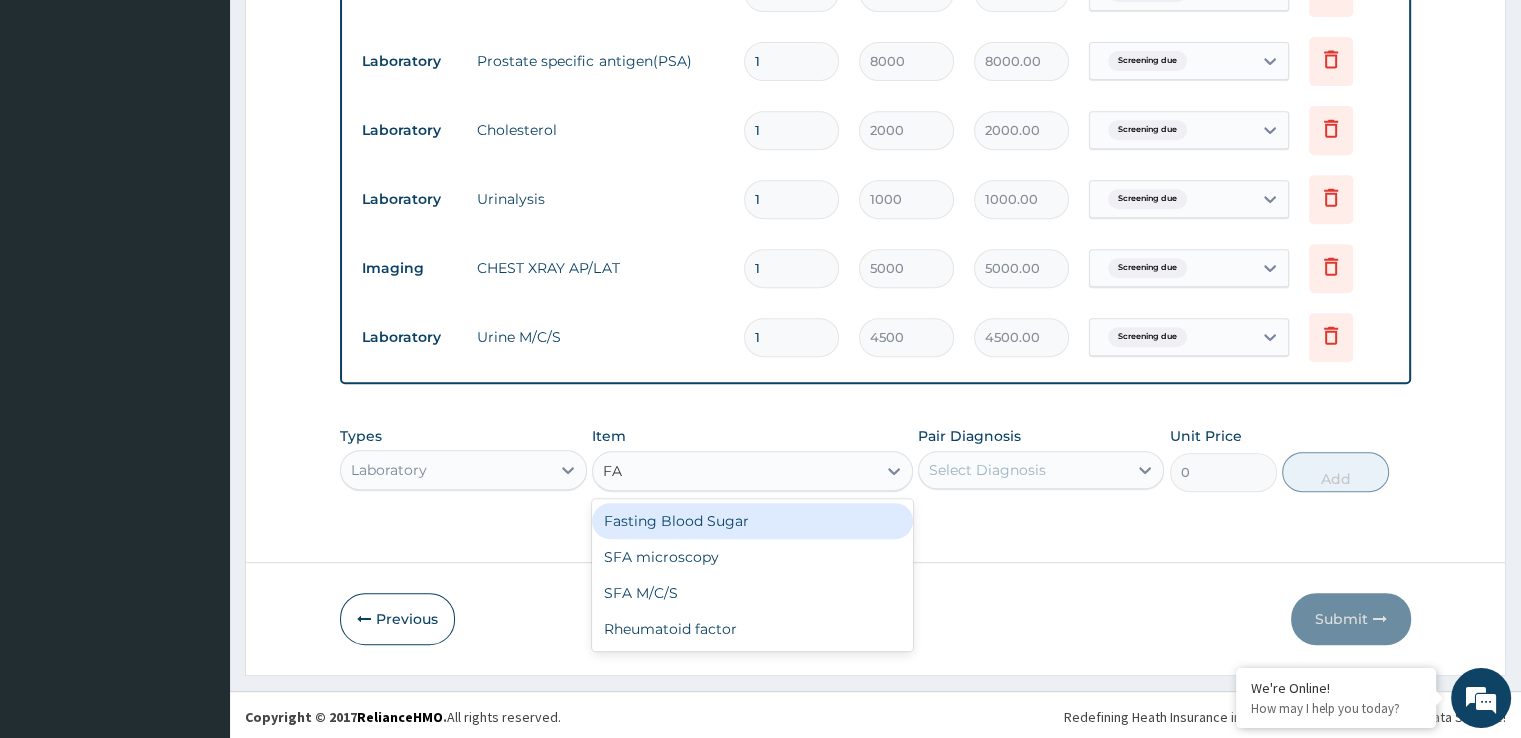 scroll, scrollTop: 0, scrollLeft: 0, axis: both 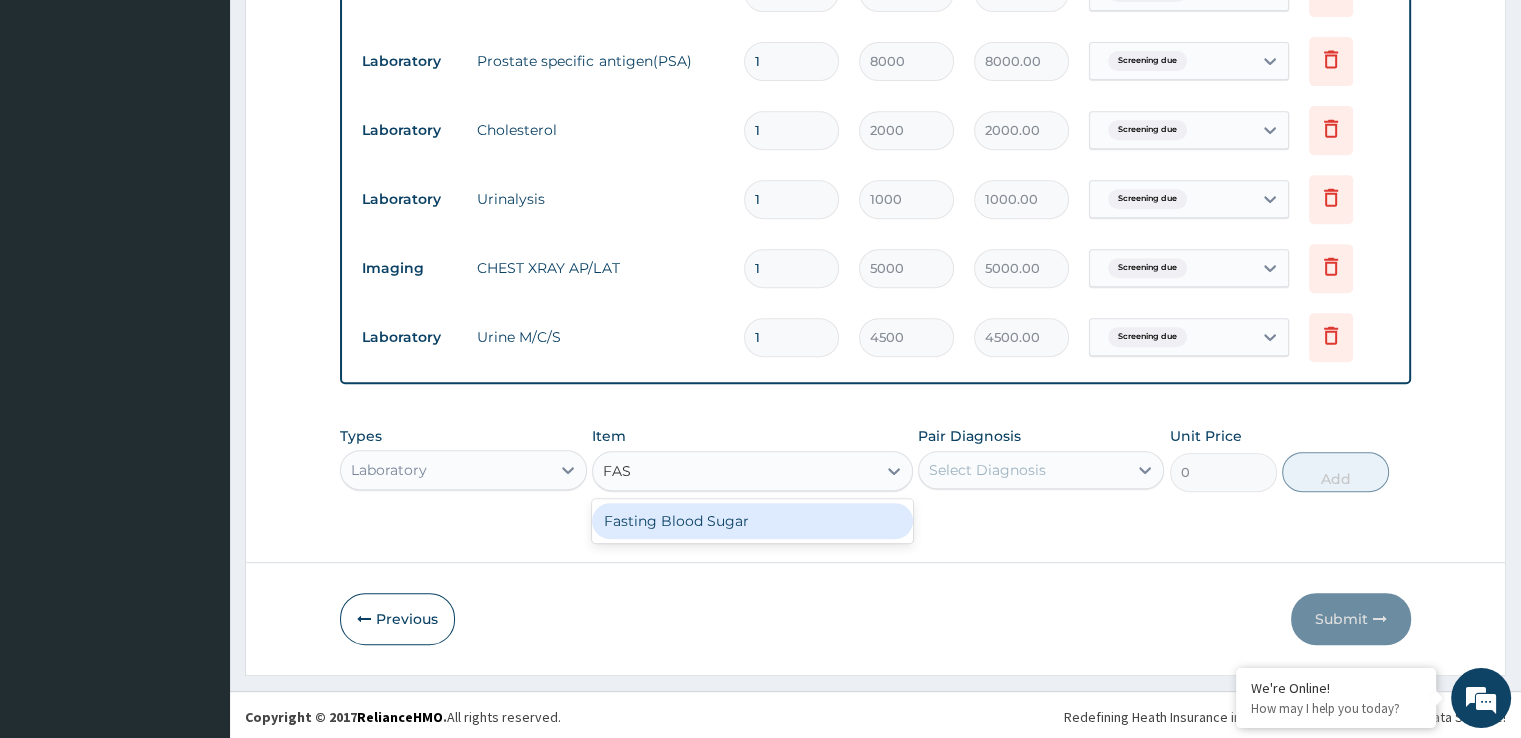 type on "FAST" 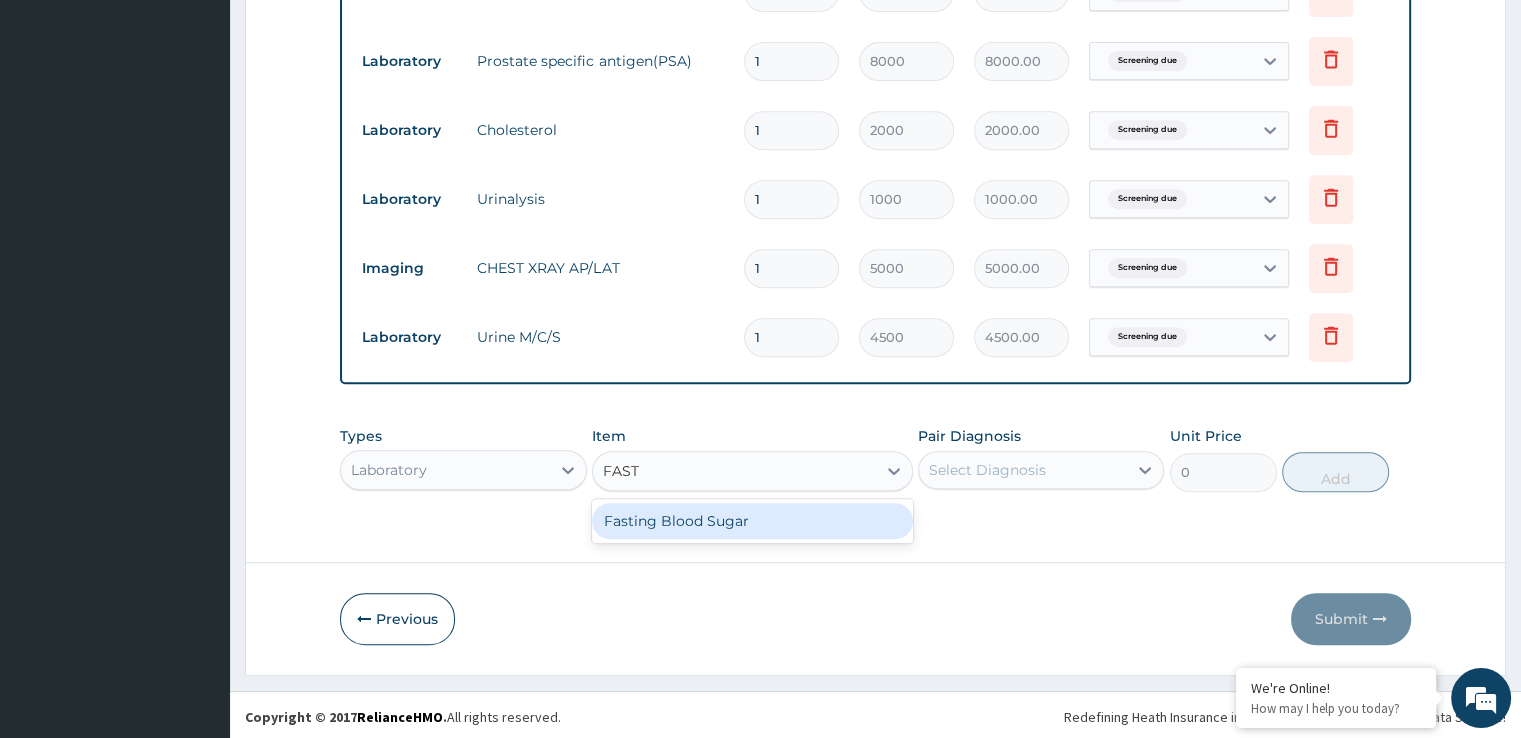 click on "Fasting Blood Sugar" at bounding box center (752, 521) 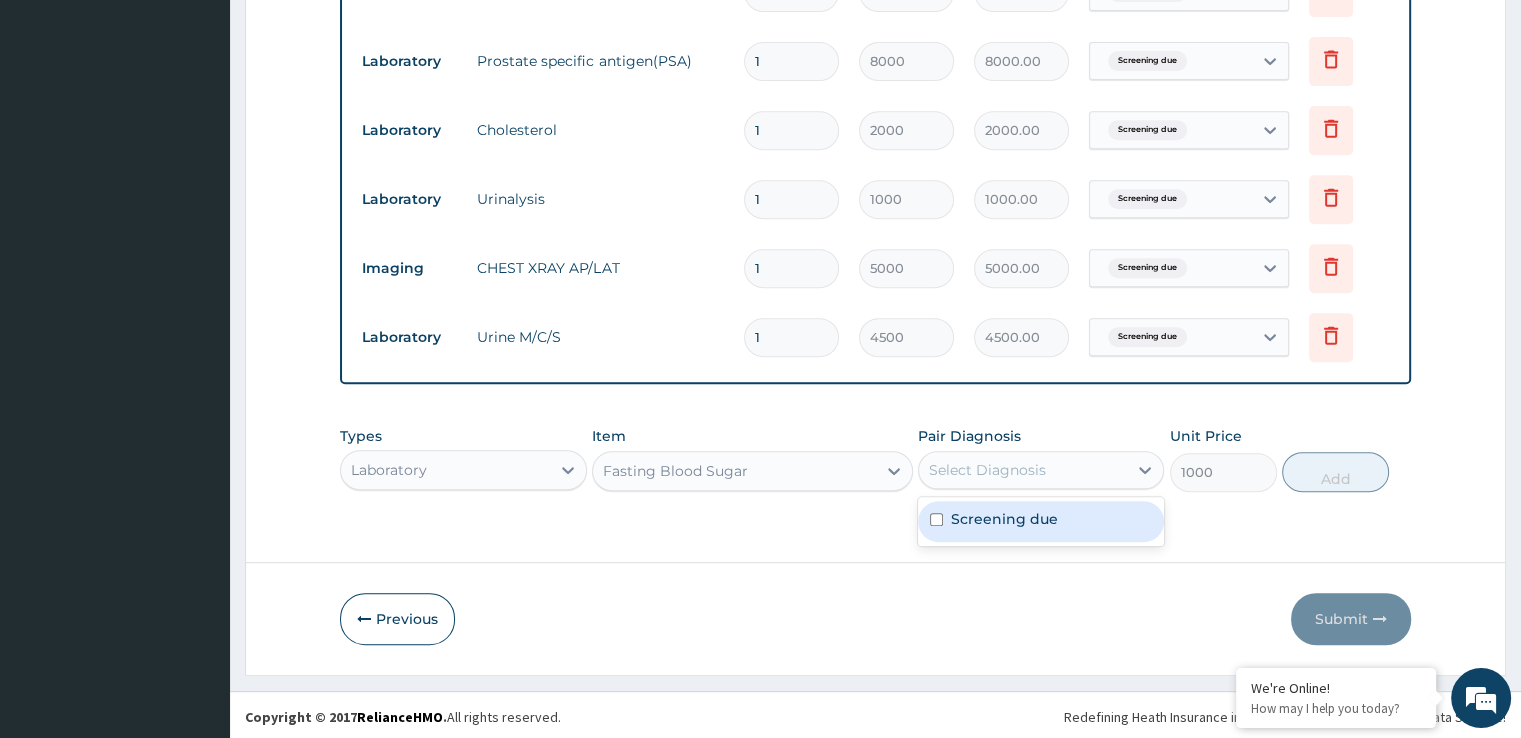 click on "Select Diagnosis" at bounding box center (1023, 470) 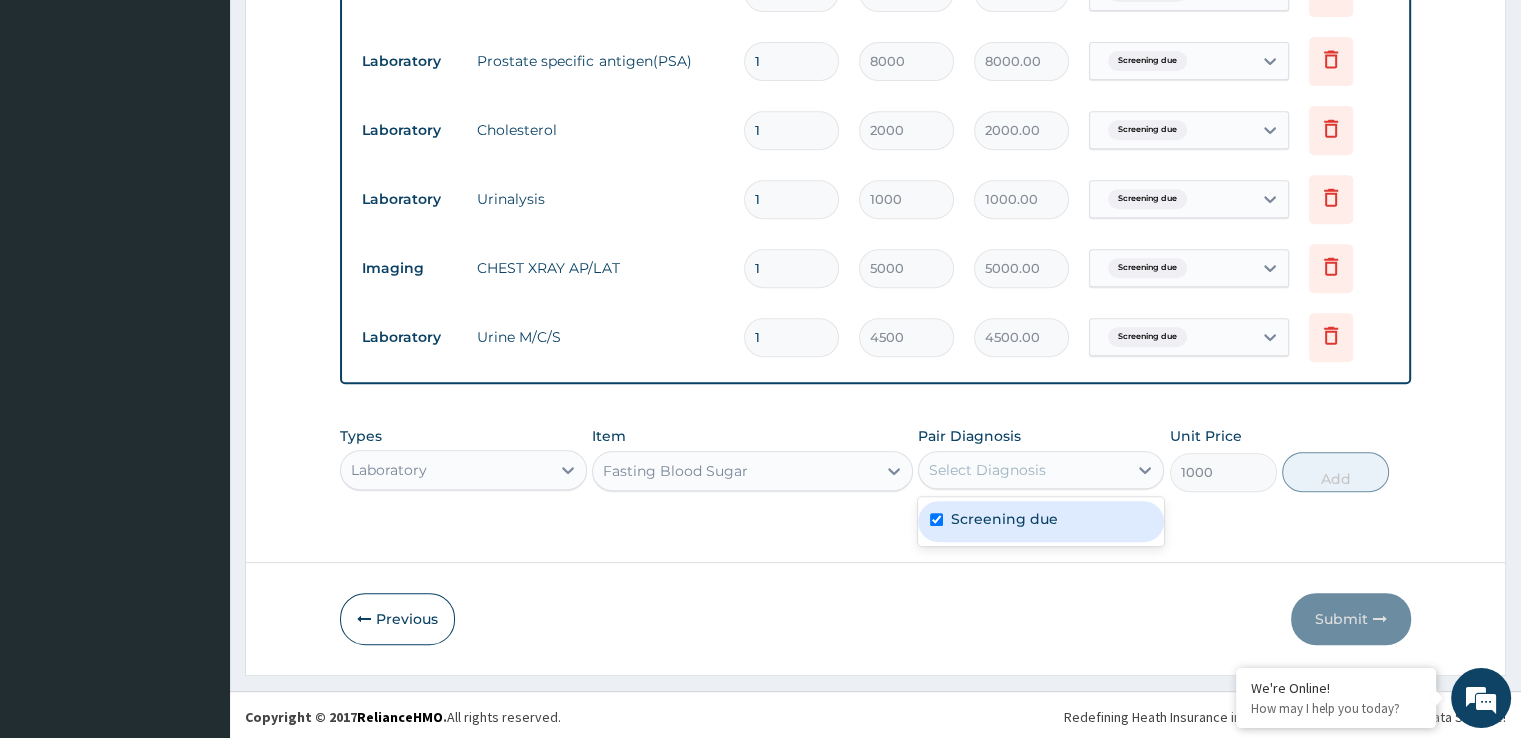 checkbox on "true" 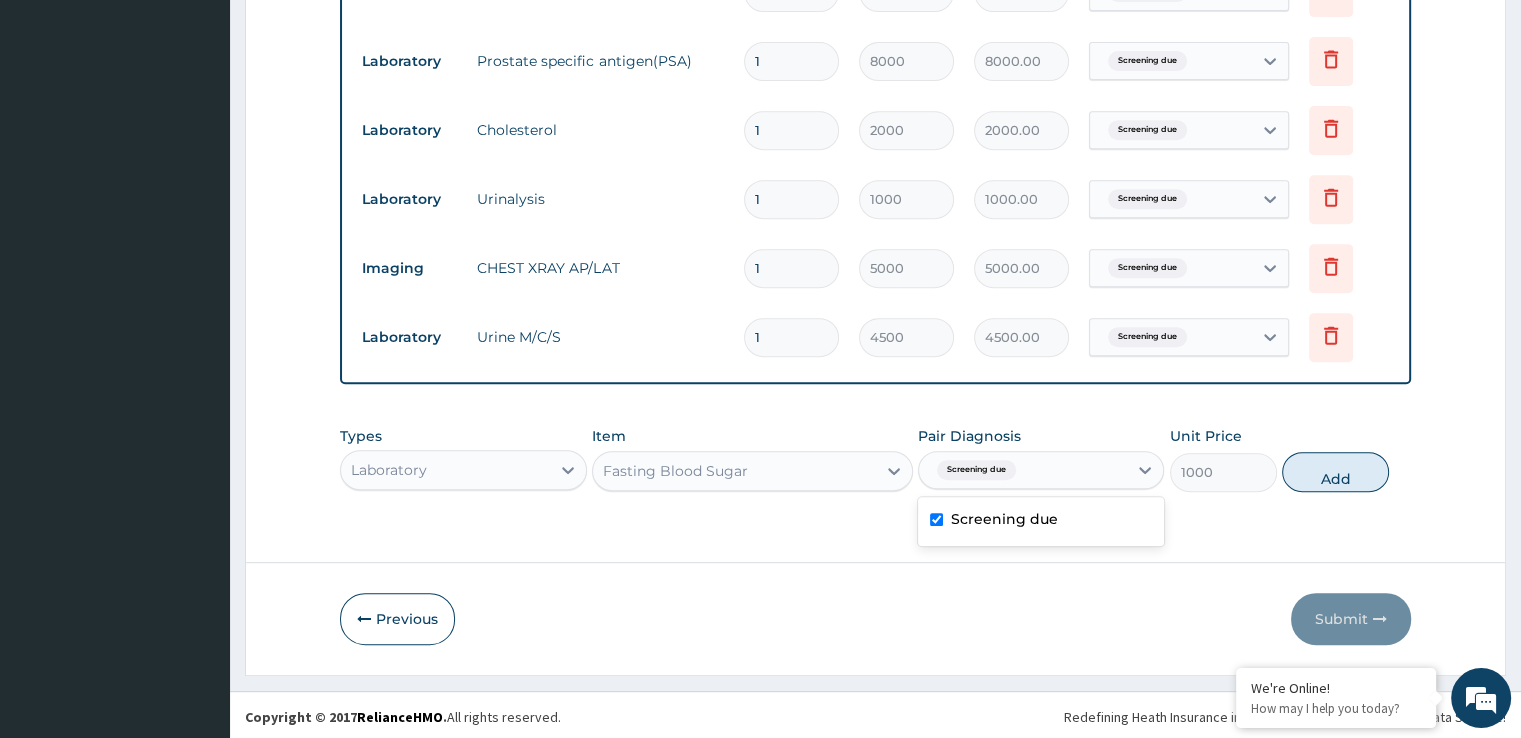 click on "Add" at bounding box center (1335, 472) 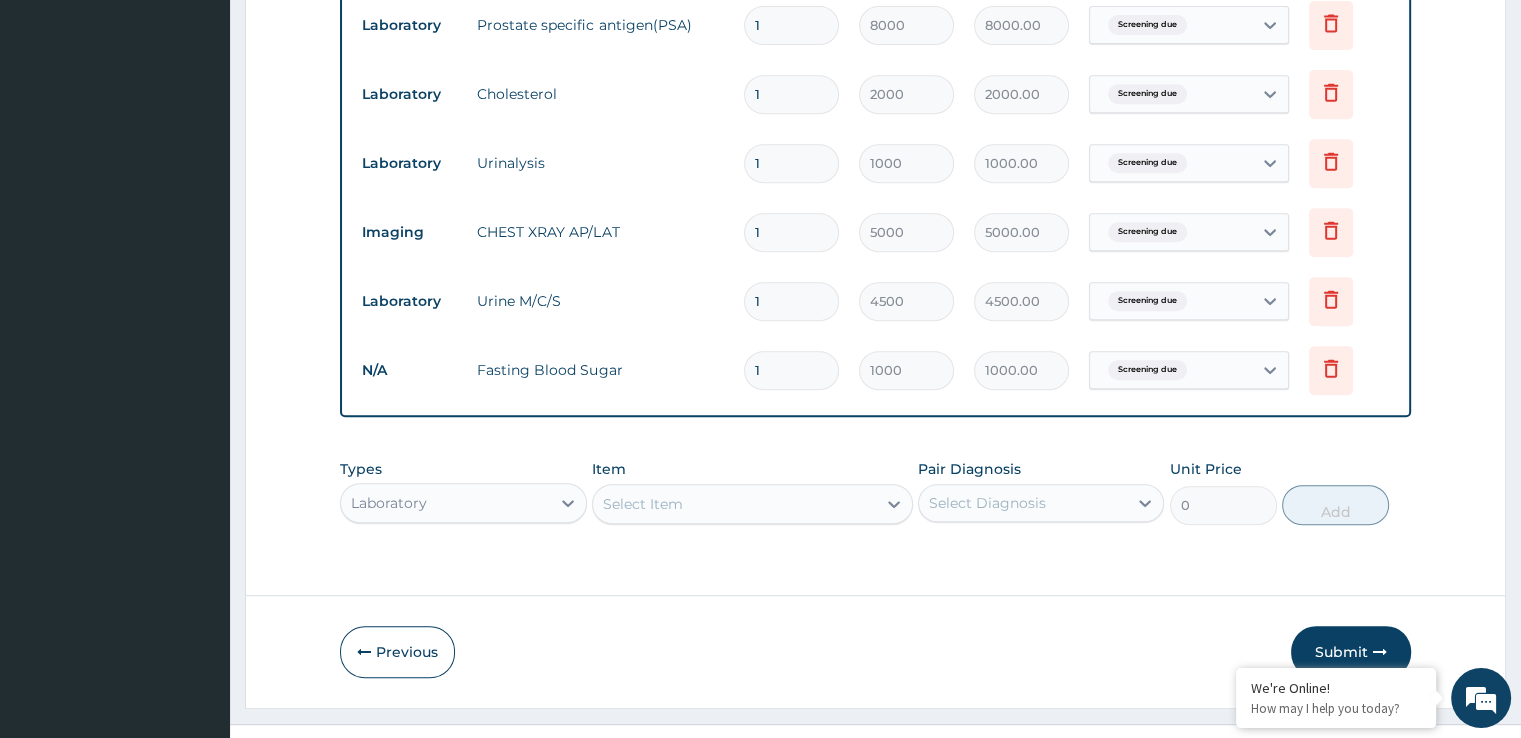 scroll, scrollTop: 908, scrollLeft: 0, axis: vertical 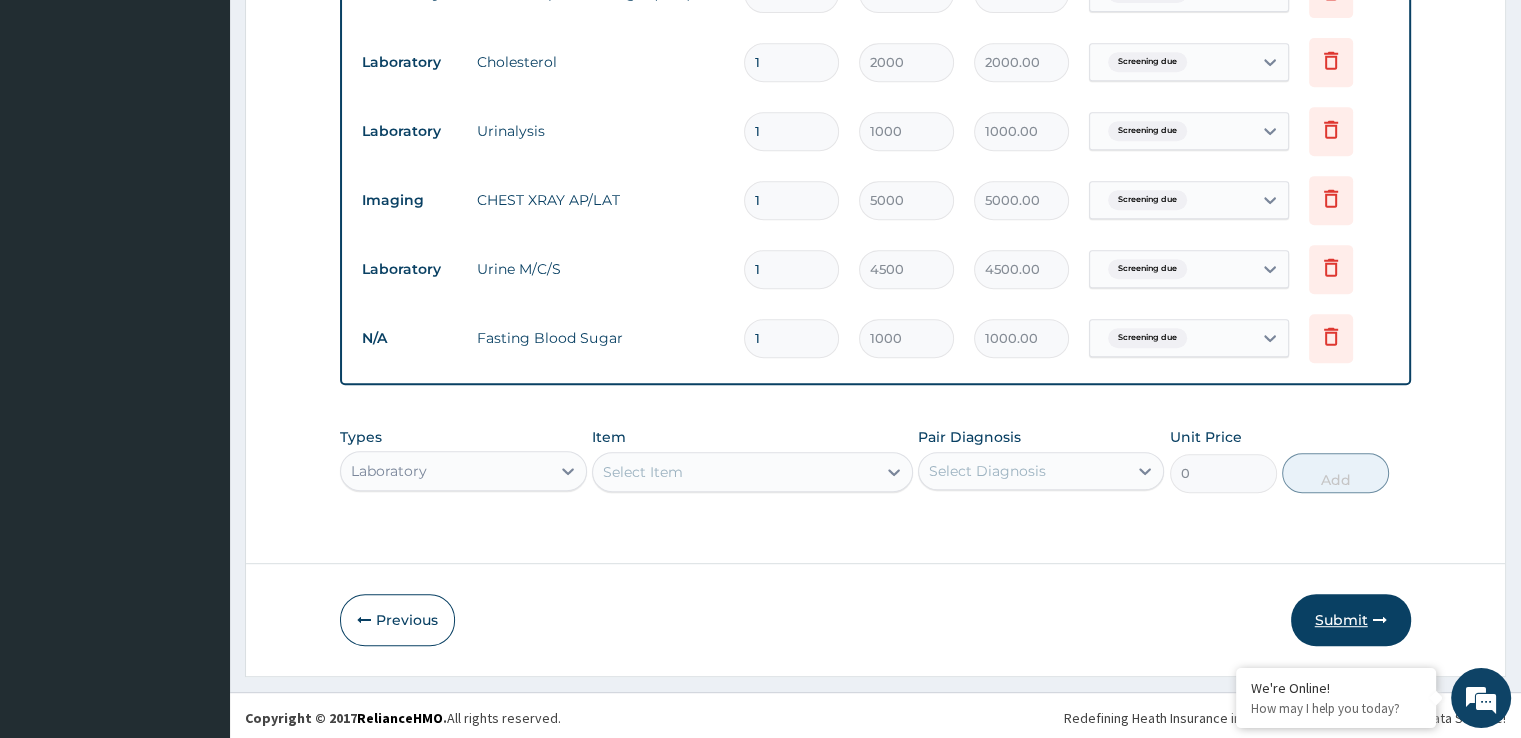 click on "Submit" at bounding box center [1351, 620] 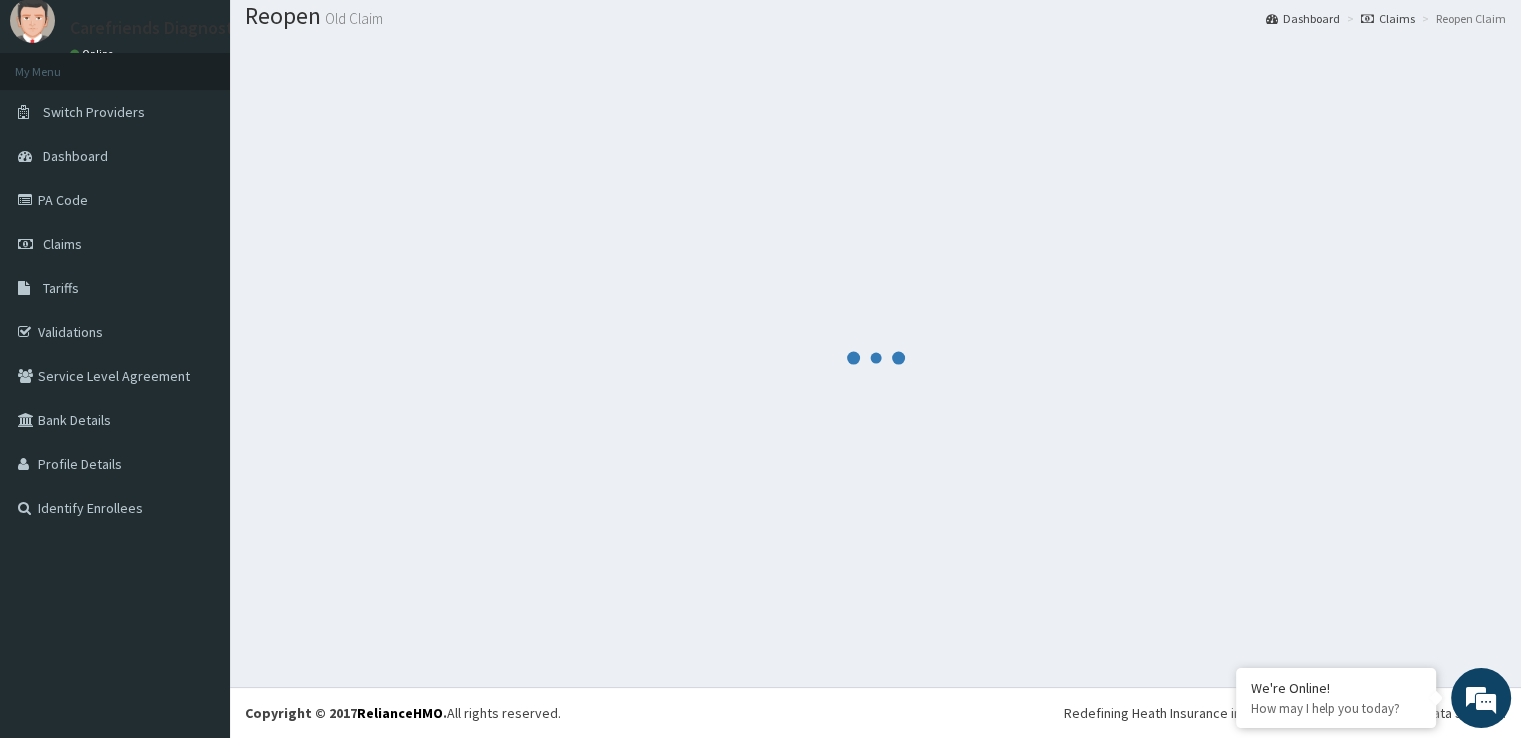 scroll, scrollTop: 61, scrollLeft: 0, axis: vertical 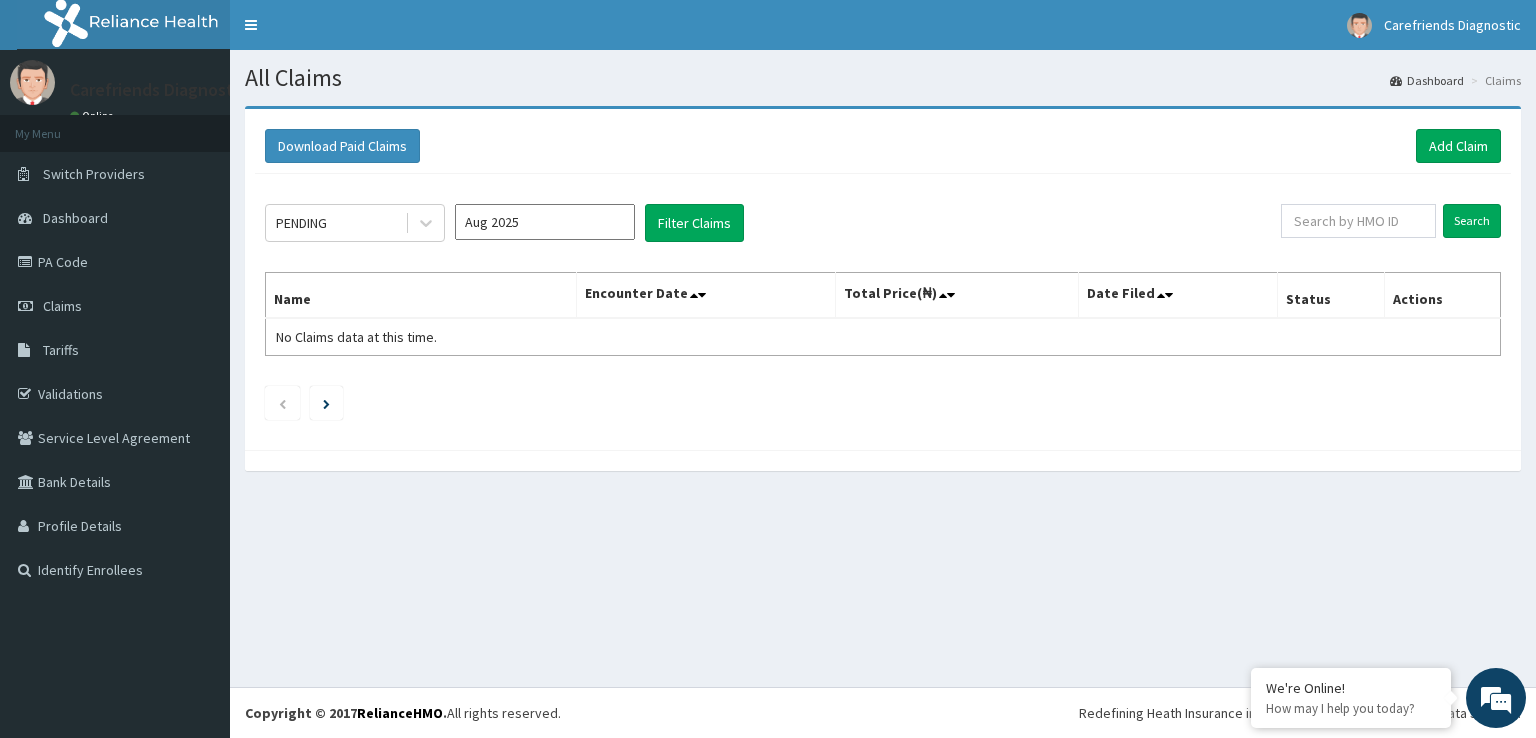 click on "Aug 2025" at bounding box center [545, 222] 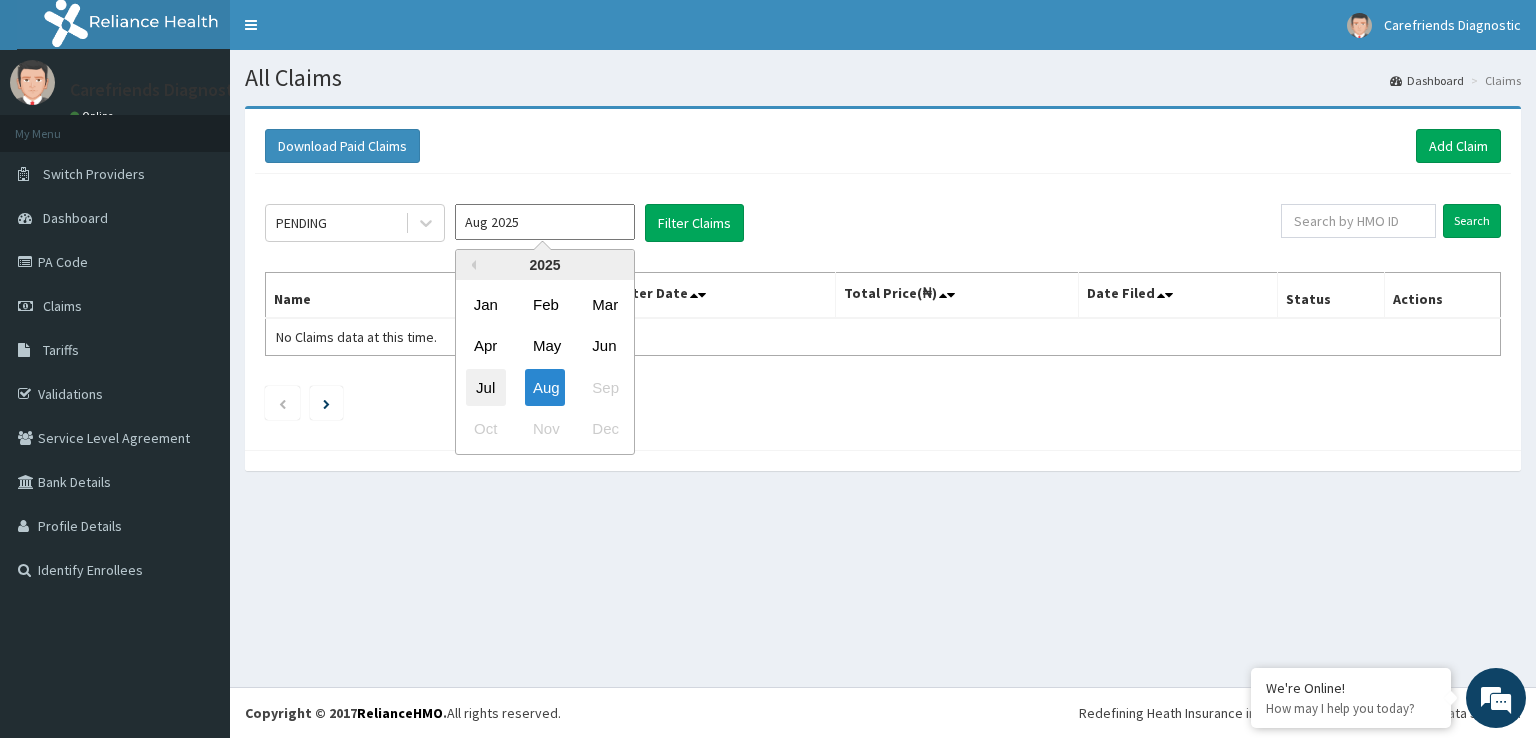 click on "Jul" at bounding box center (486, 387) 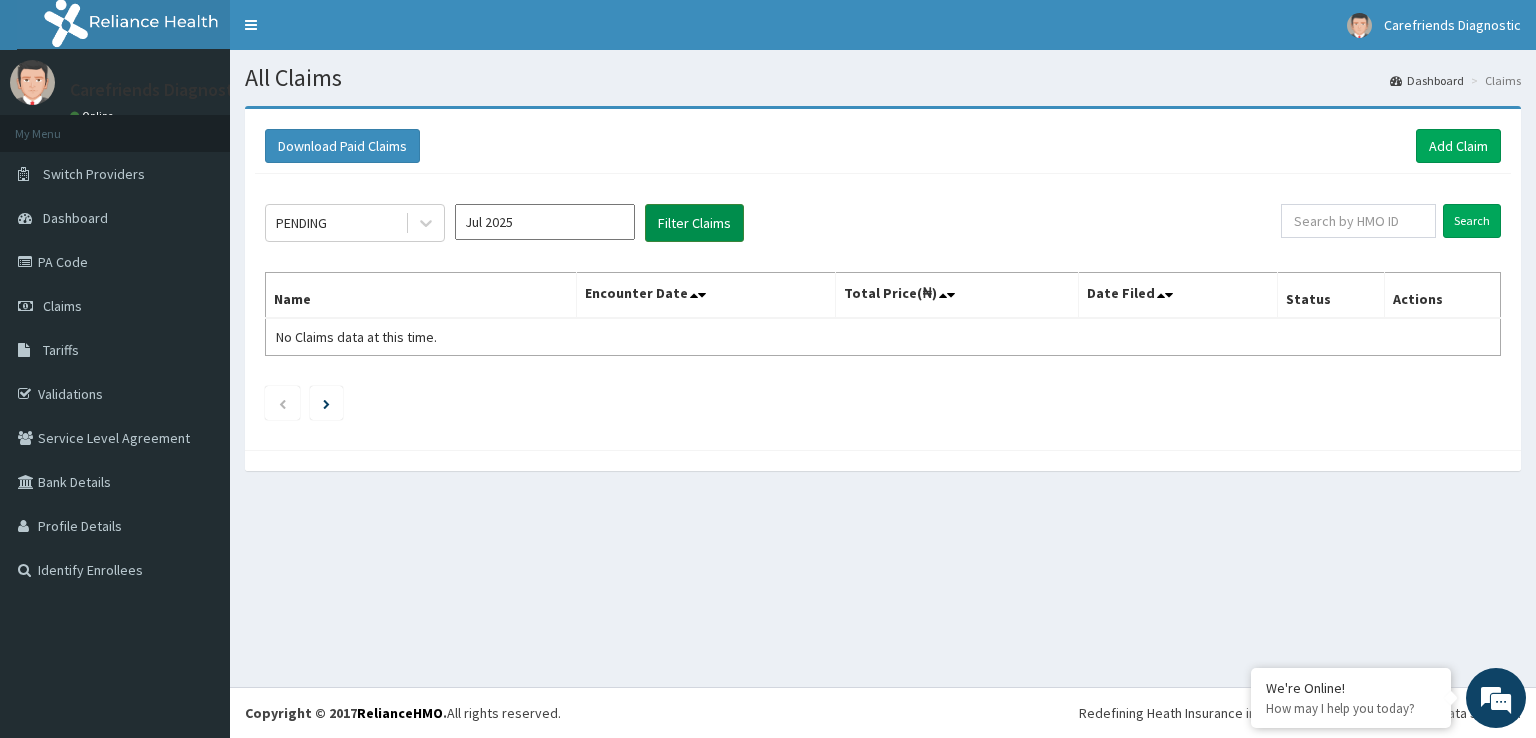 click on "Filter Claims" at bounding box center (694, 223) 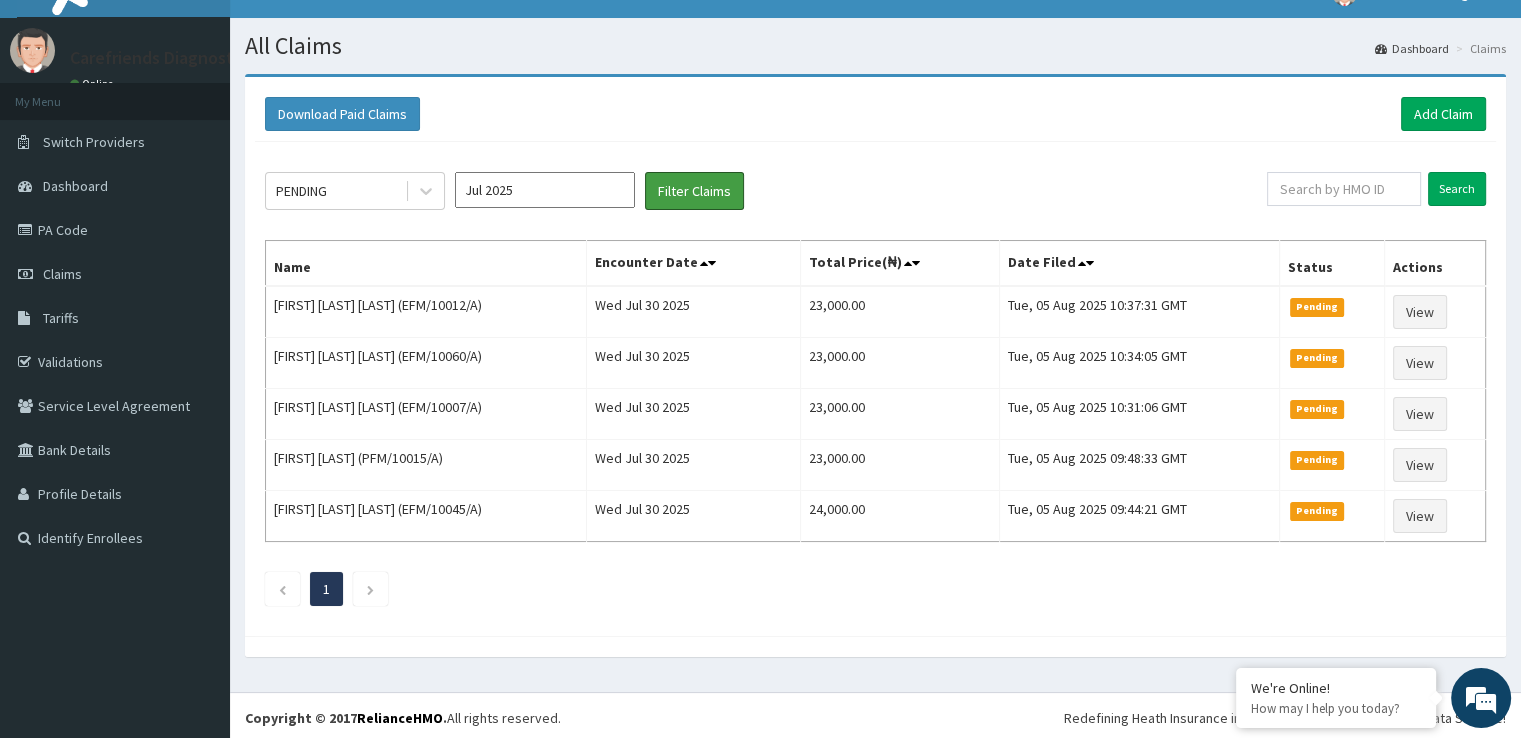 scroll, scrollTop: 0, scrollLeft: 0, axis: both 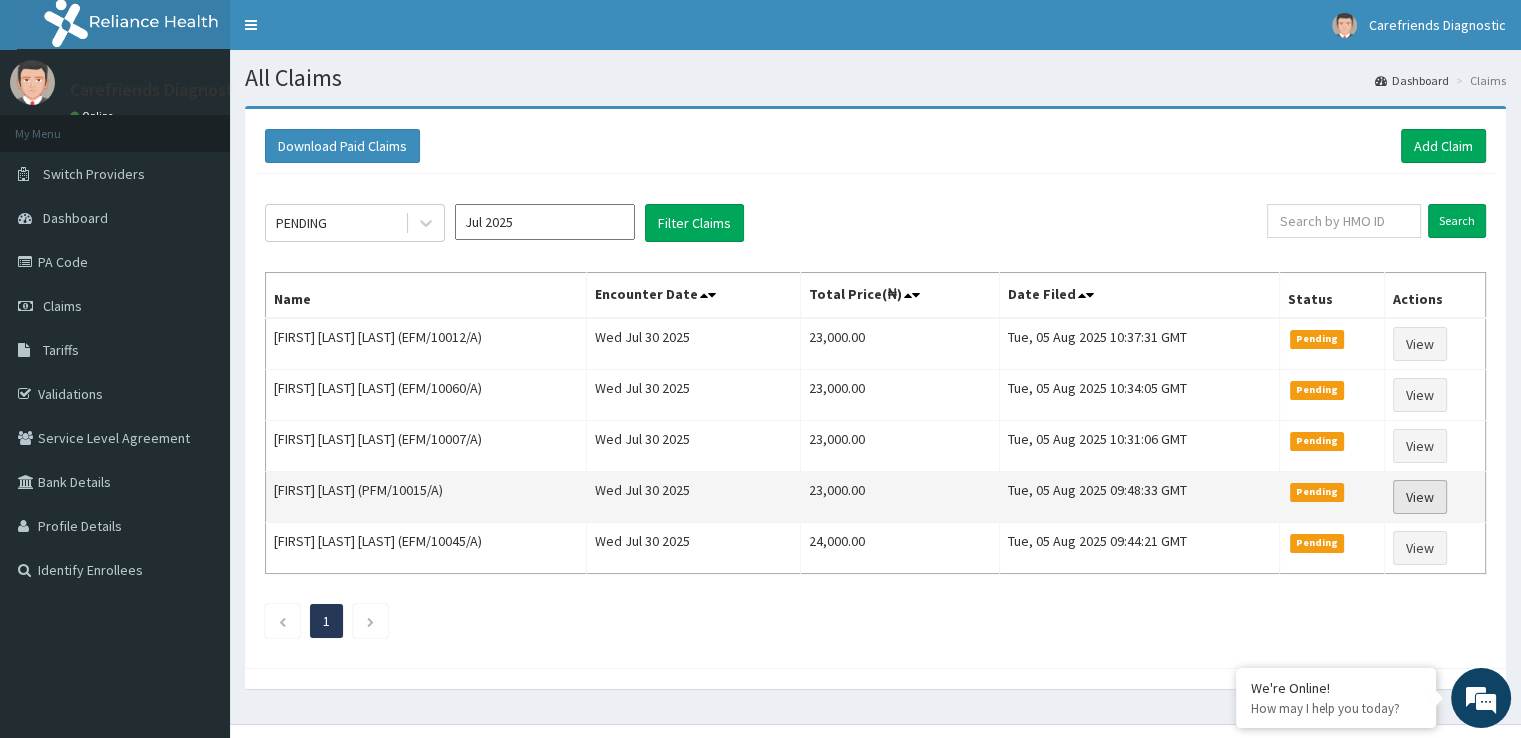 click on "View" at bounding box center (1420, 497) 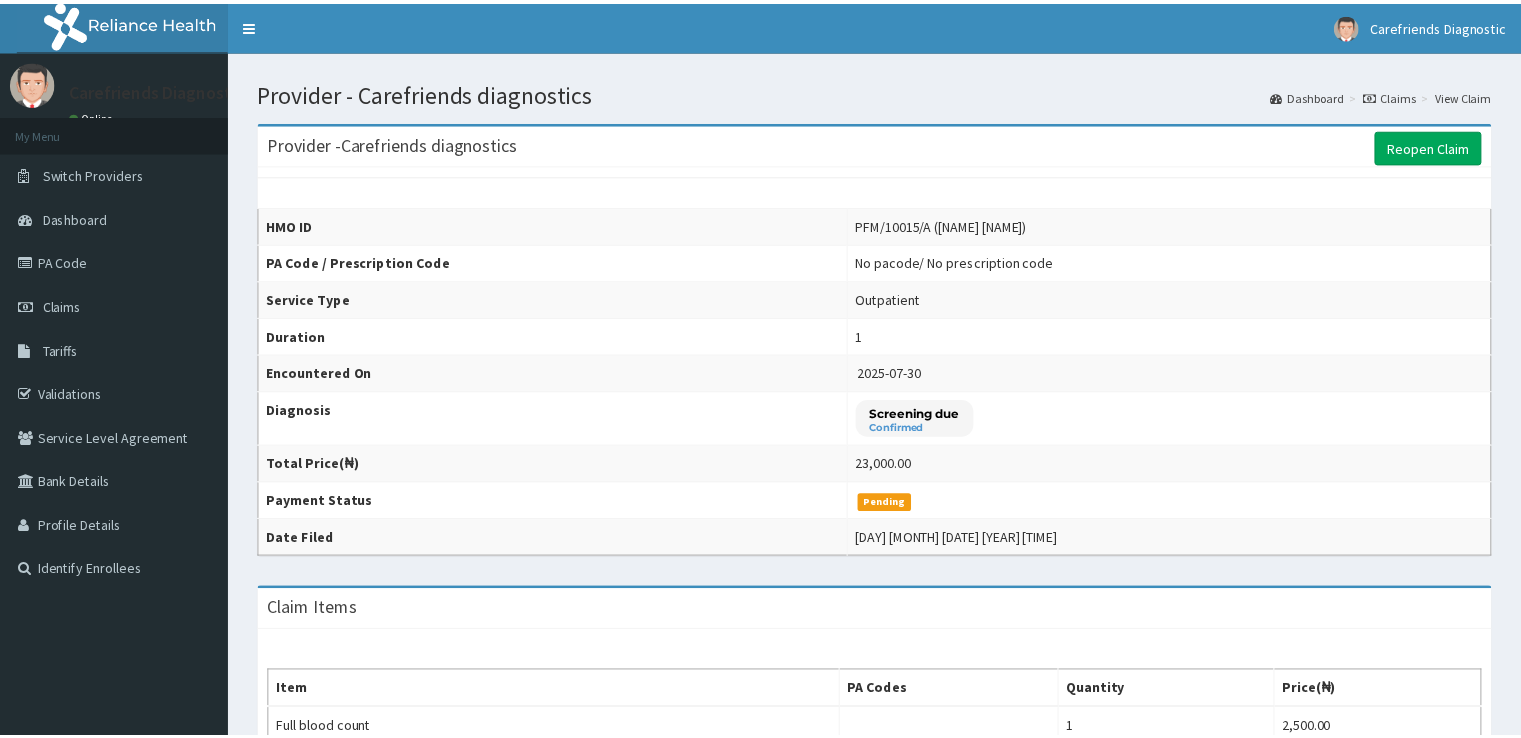 scroll, scrollTop: 0, scrollLeft: 0, axis: both 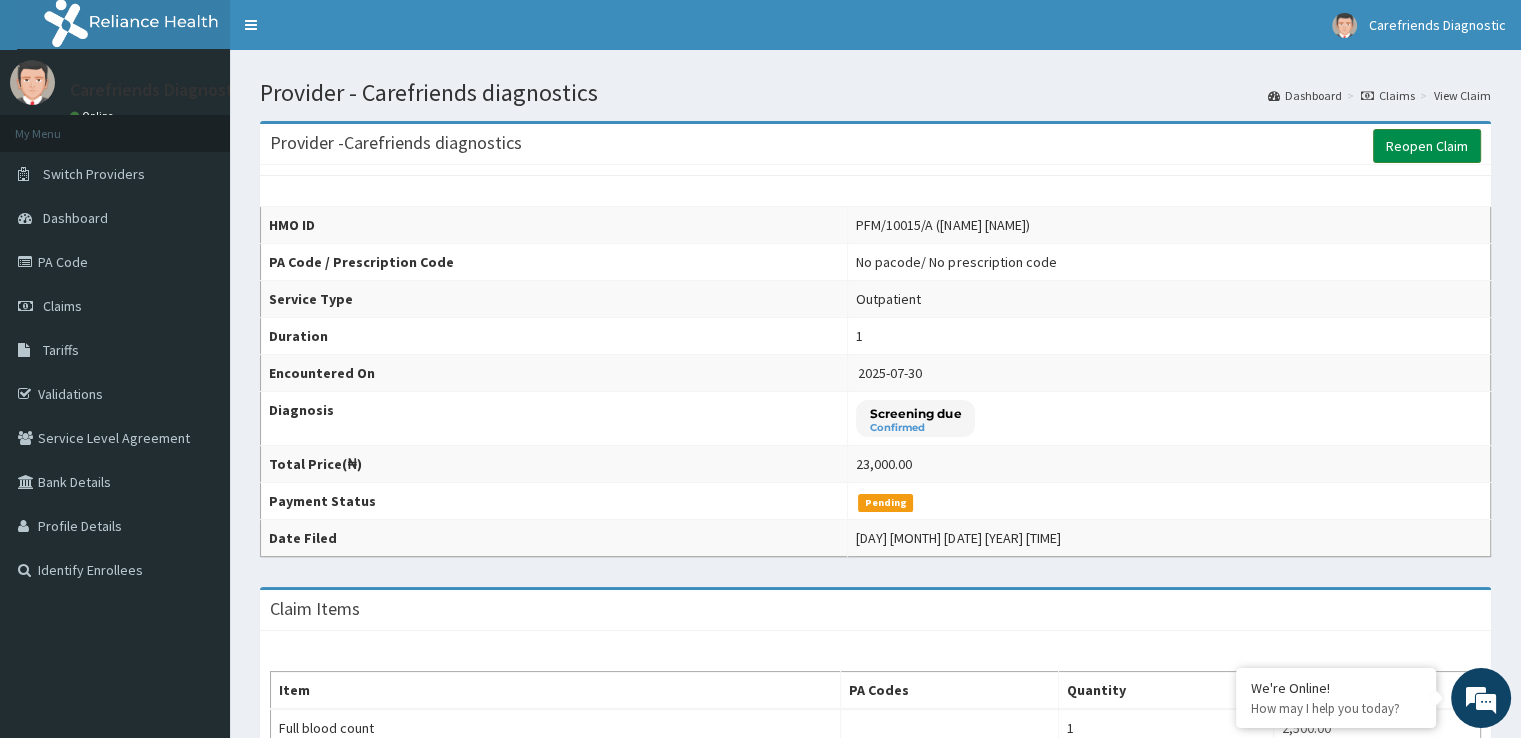 click on "Reopen Claim" at bounding box center (1427, 146) 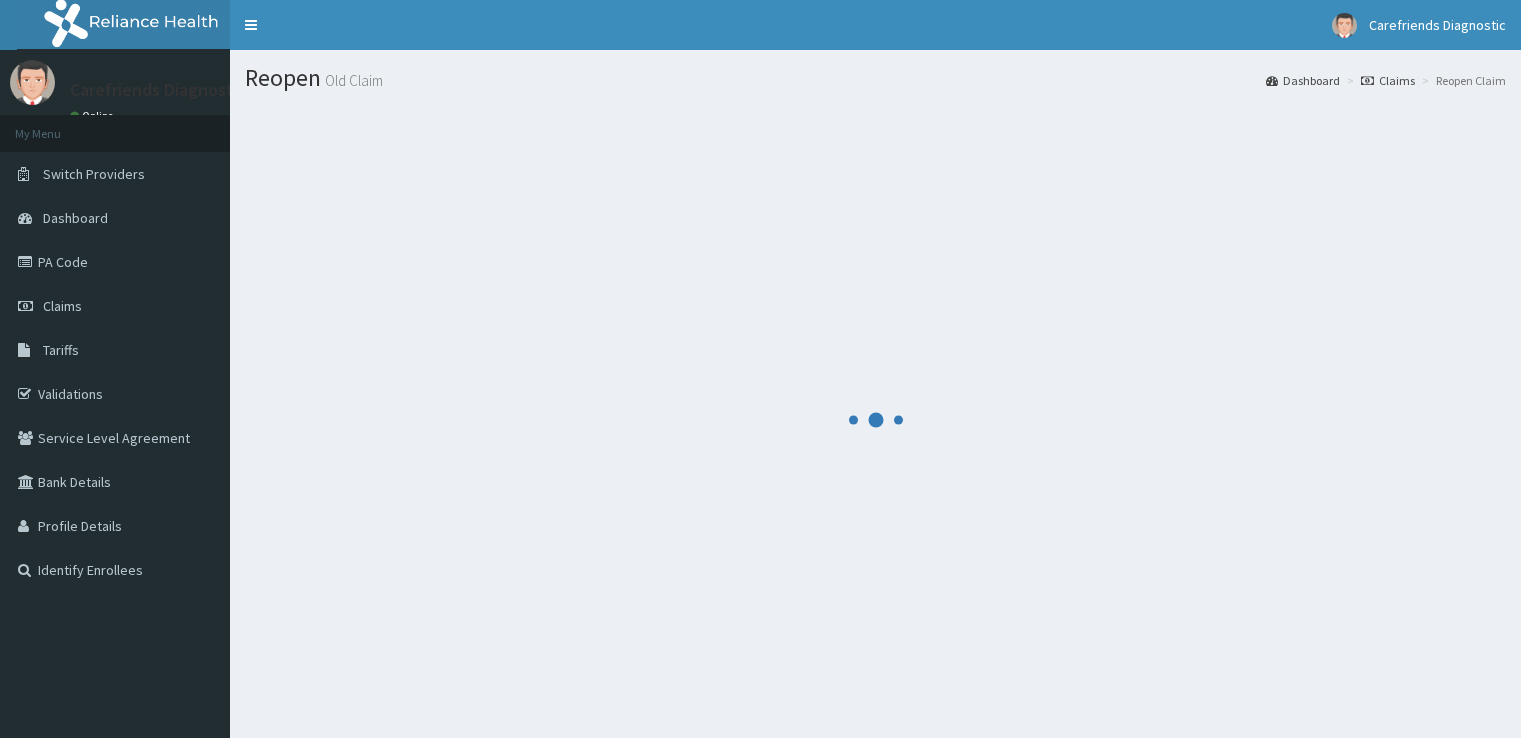 scroll, scrollTop: 0, scrollLeft: 0, axis: both 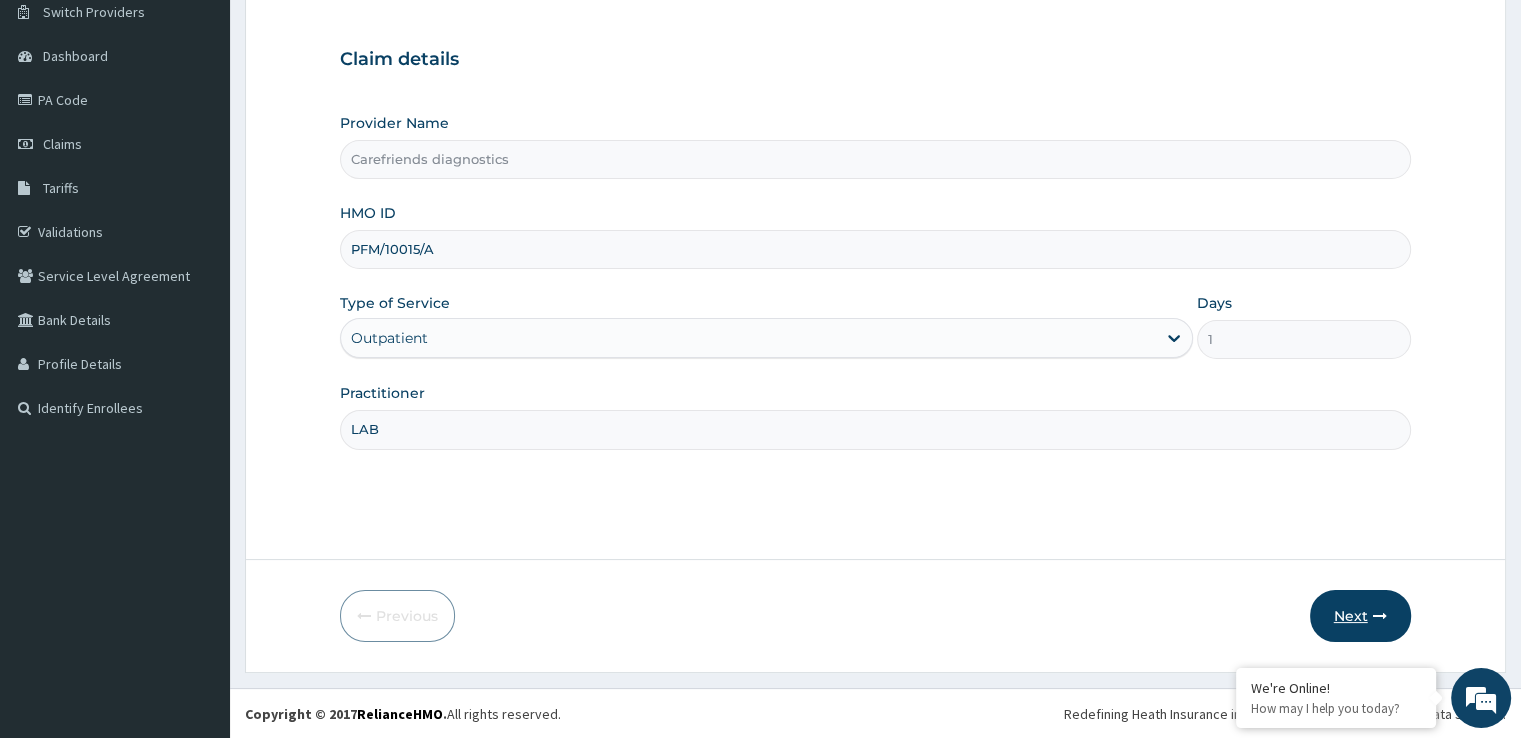click at bounding box center [1380, 616] 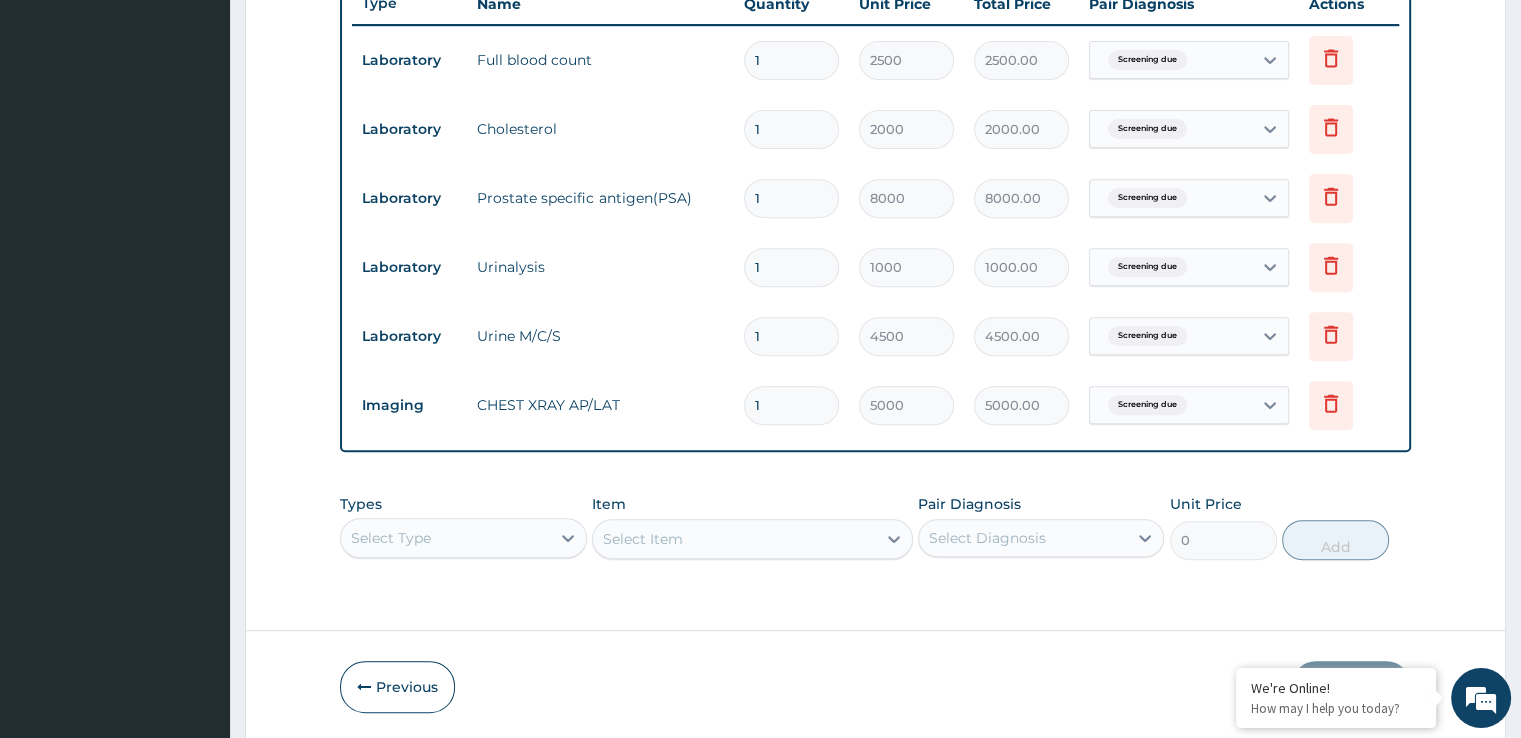 scroll, scrollTop: 840, scrollLeft: 0, axis: vertical 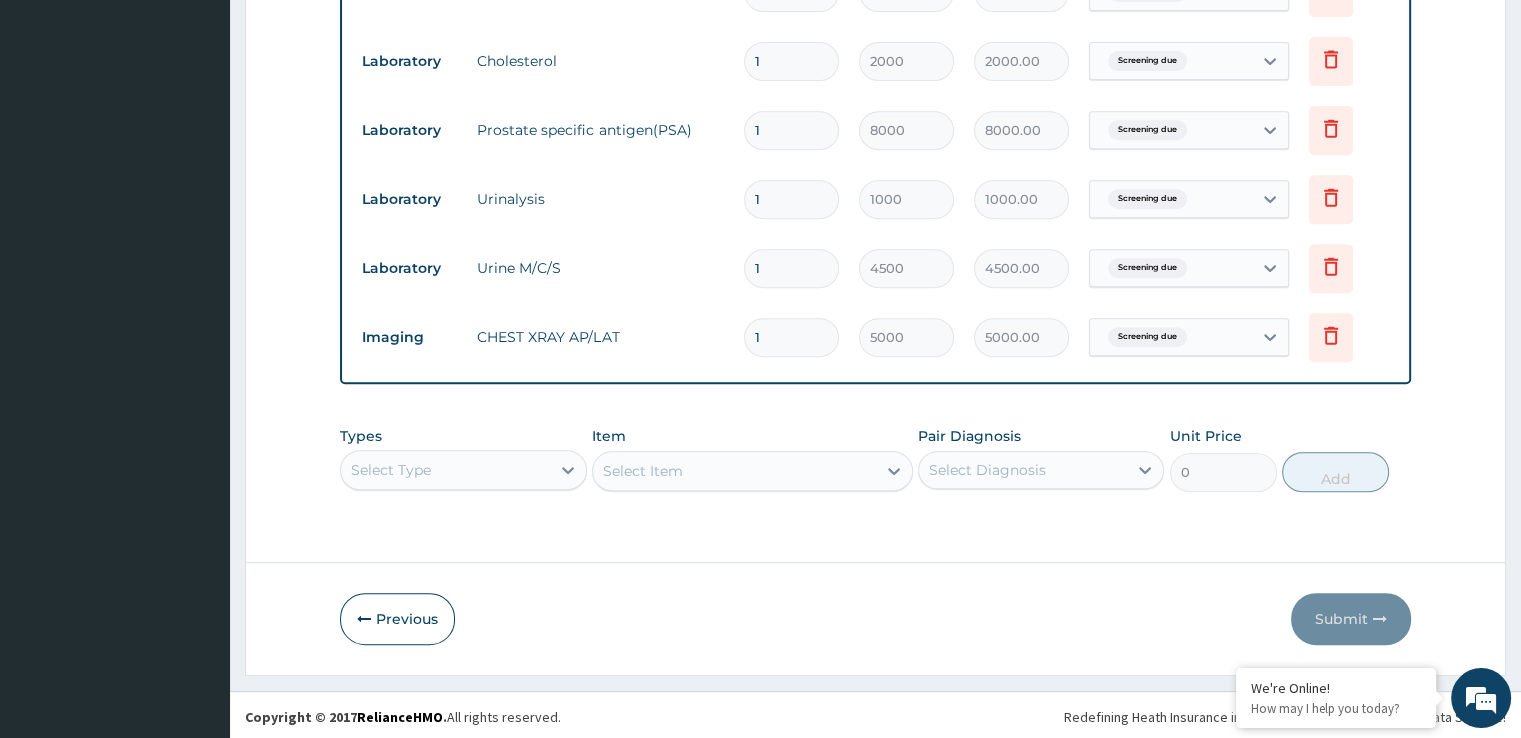 click on "Select Type" at bounding box center [463, 470] 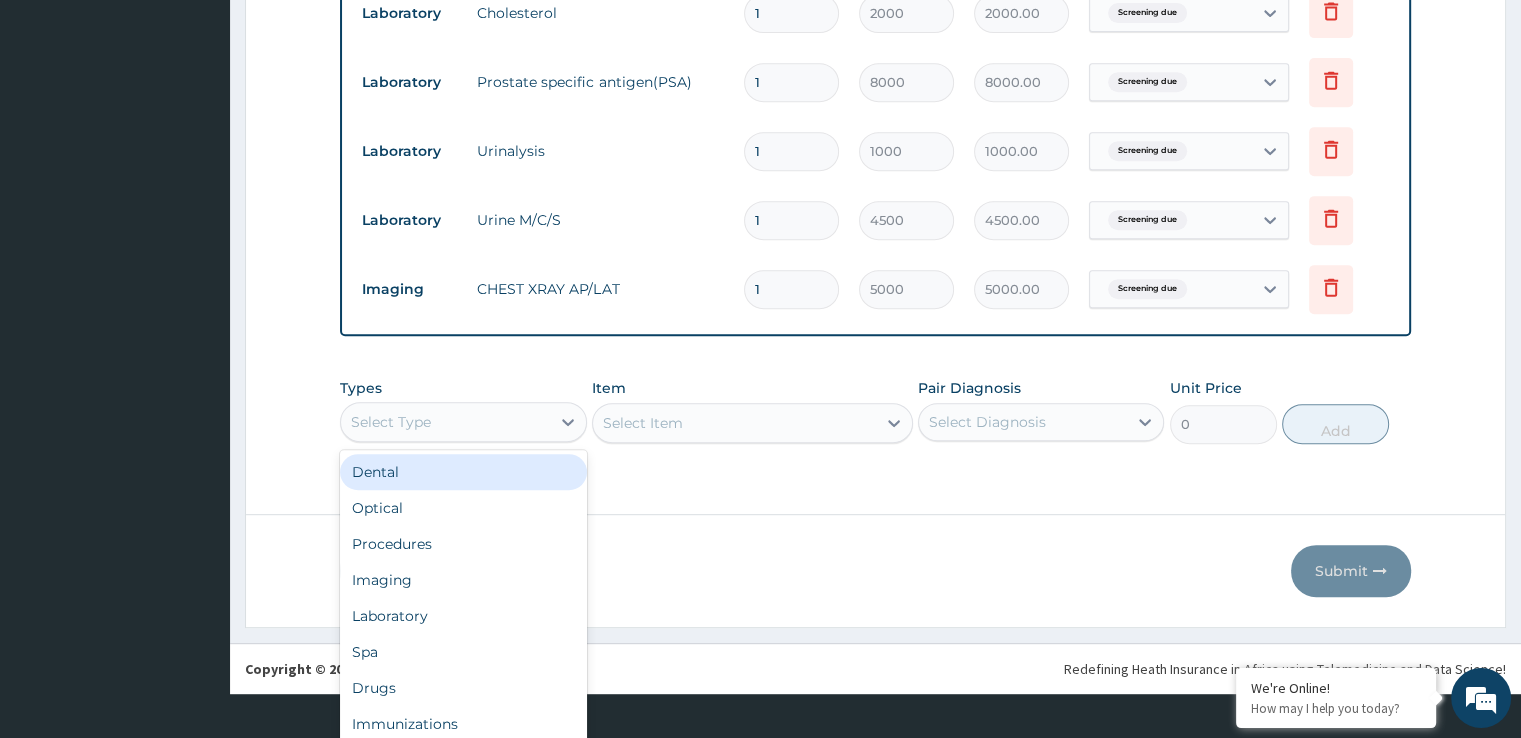 scroll, scrollTop: 56, scrollLeft: 0, axis: vertical 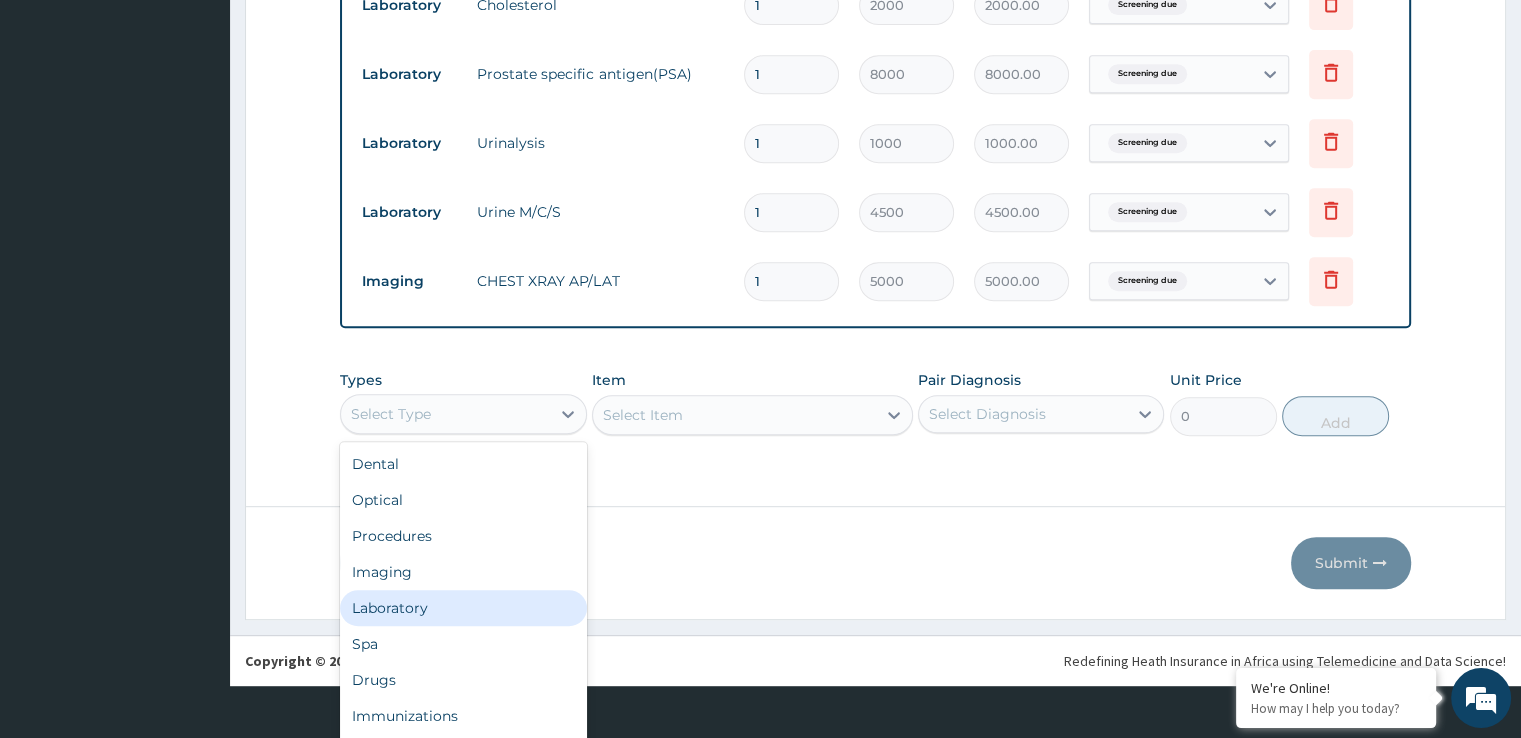drag, startPoint x: 453, startPoint y: 601, endPoint x: 724, endPoint y: 457, distance: 306.88272 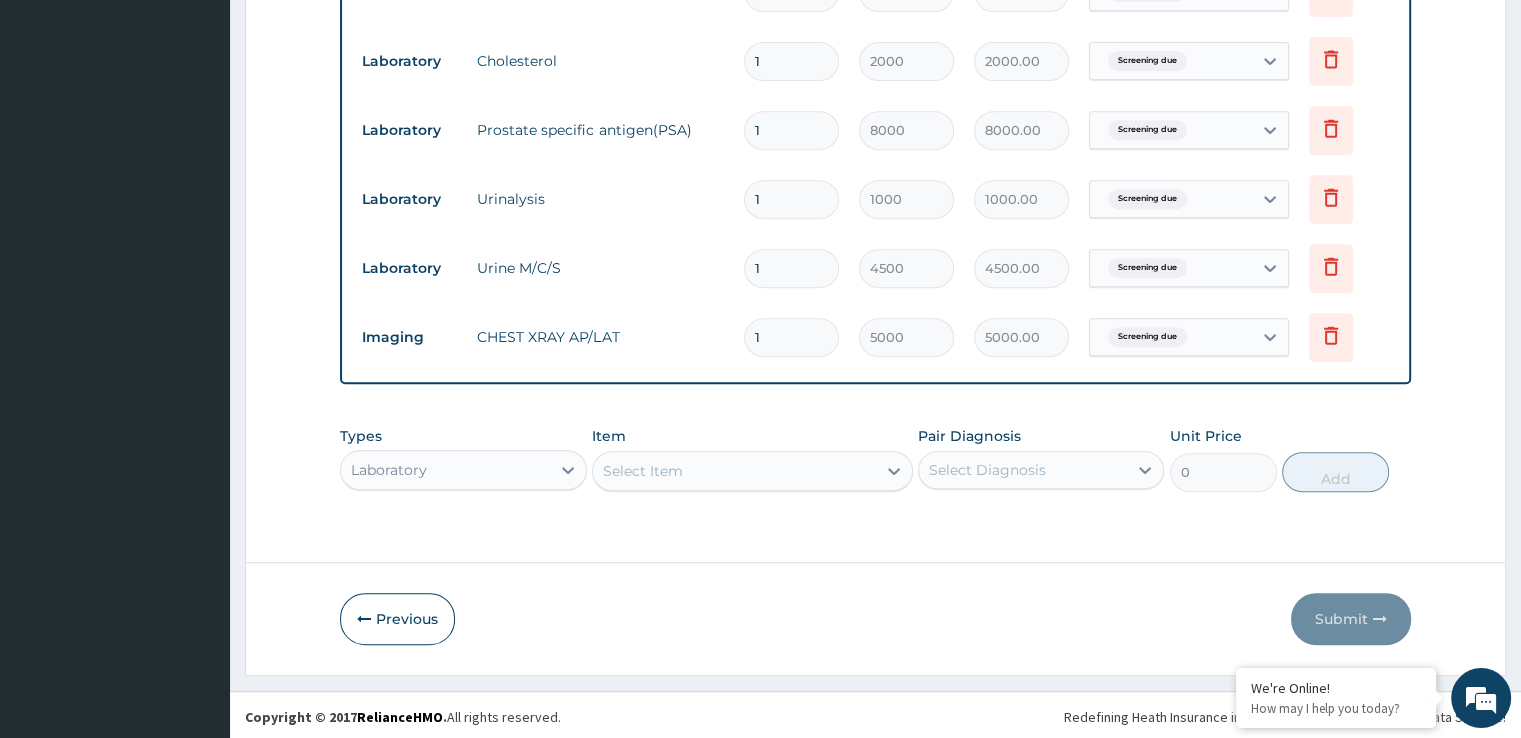 scroll, scrollTop: 0, scrollLeft: 0, axis: both 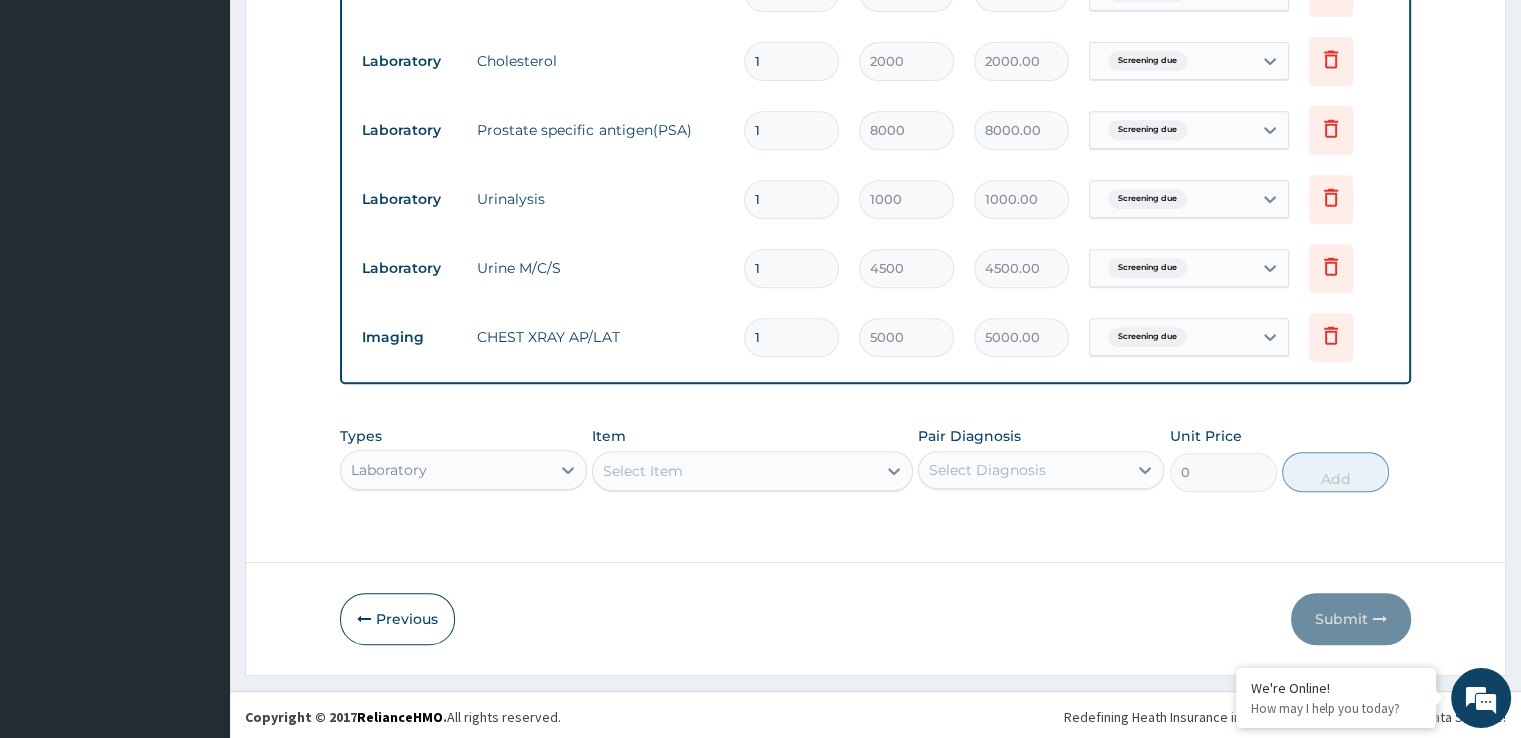 click on "Select Item" at bounding box center (734, 471) 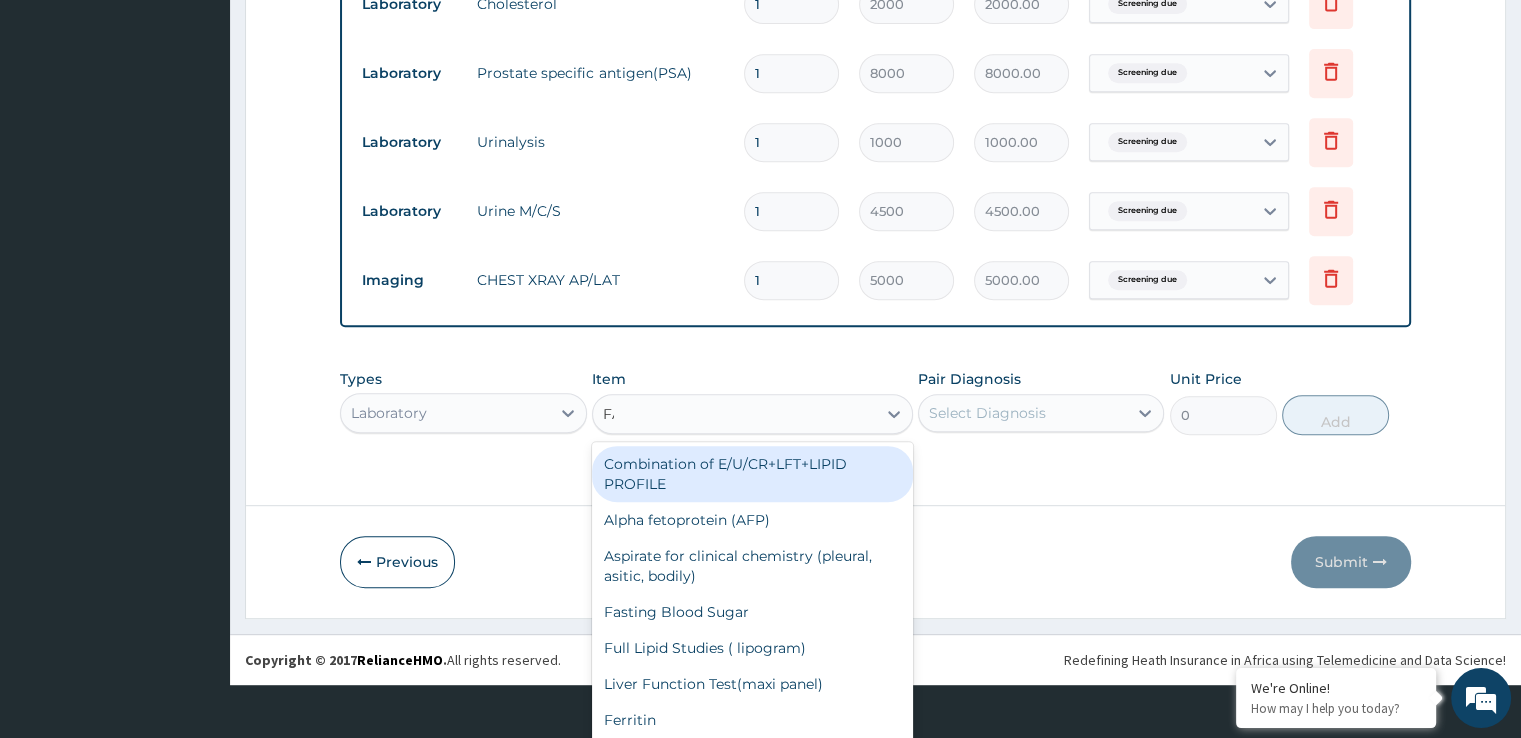 scroll, scrollTop: 0, scrollLeft: 0, axis: both 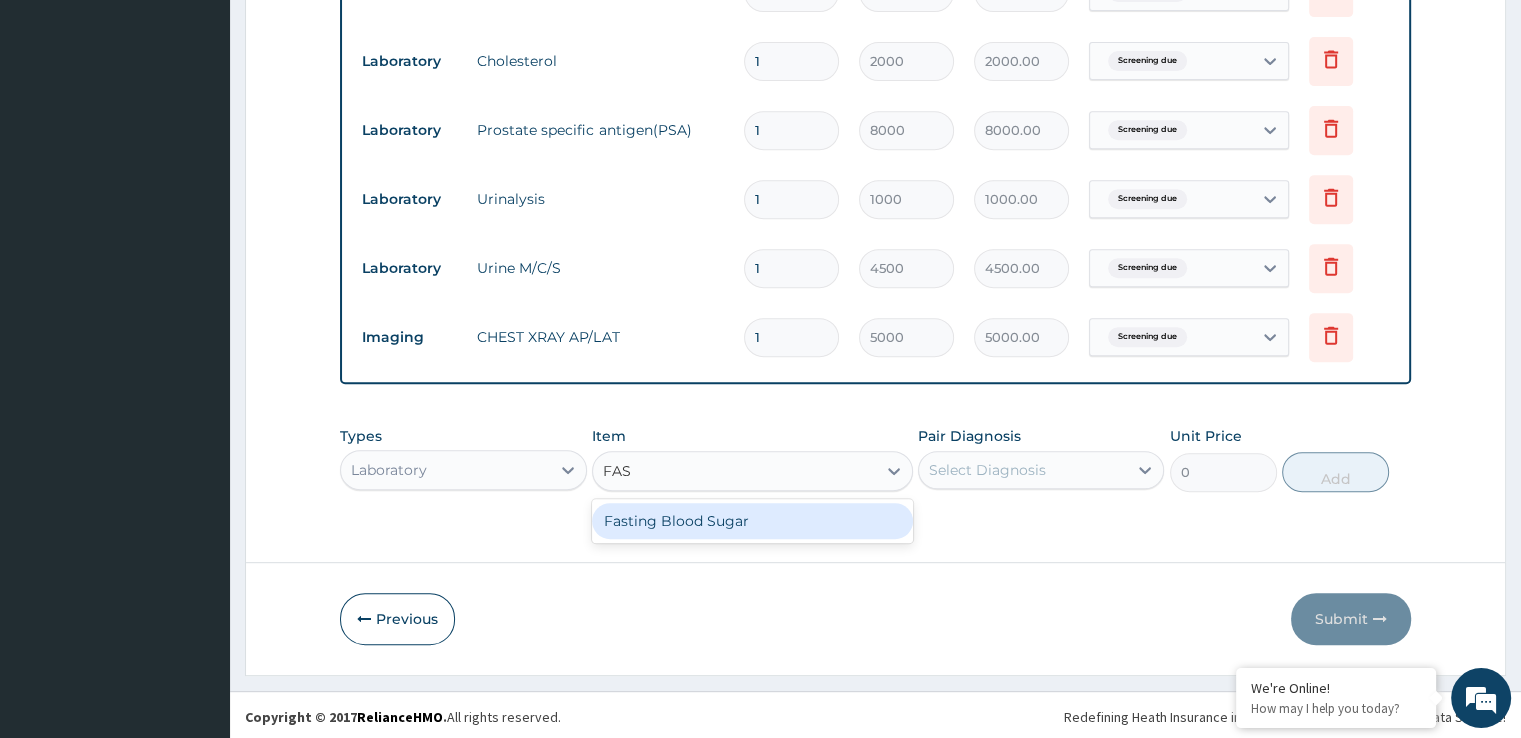 type on "FAST" 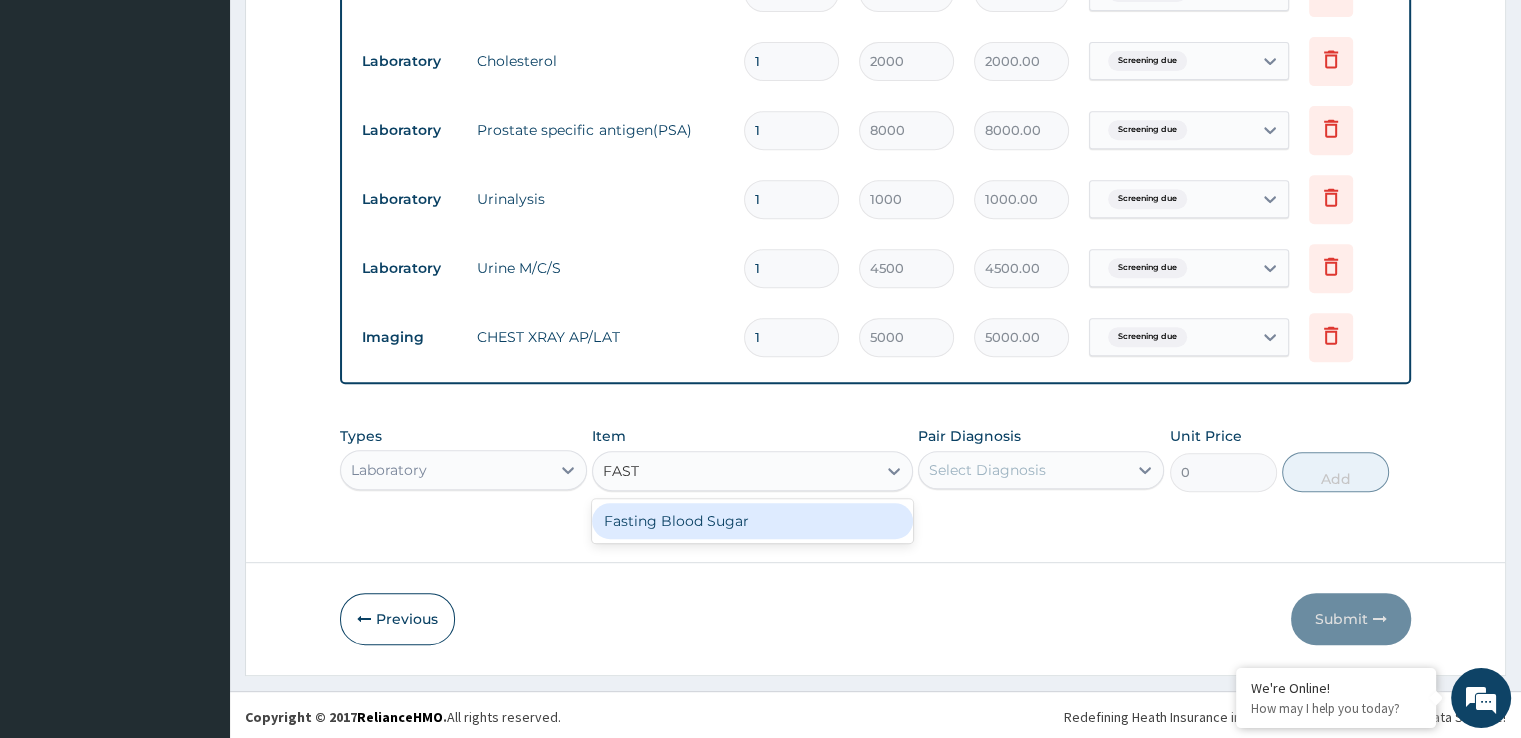 click on "Fasting Blood Sugar" at bounding box center [752, 521] 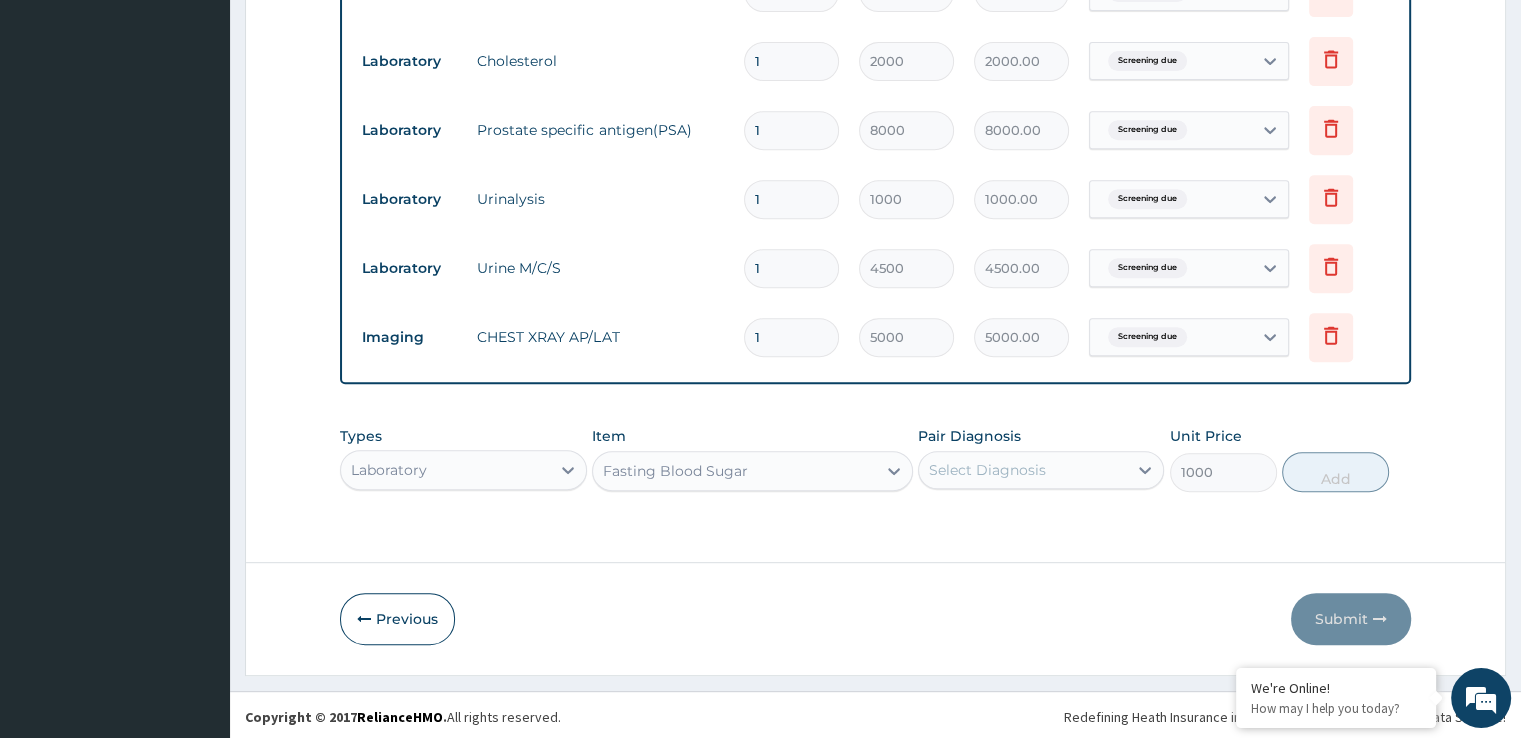 click on "Select Diagnosis" at bounding box center [987, 470] 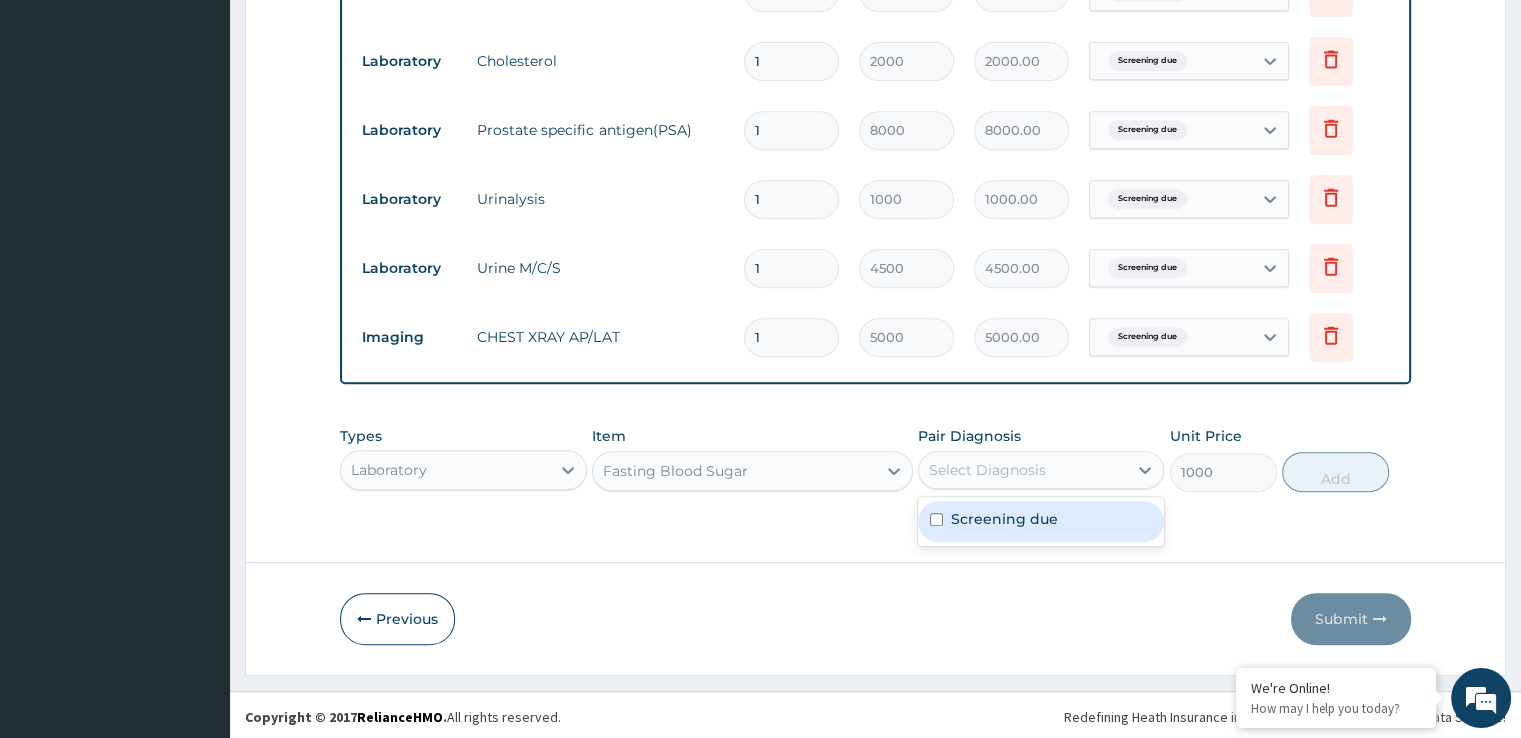 click on "Screening due" at bounding box center (1041, 521) 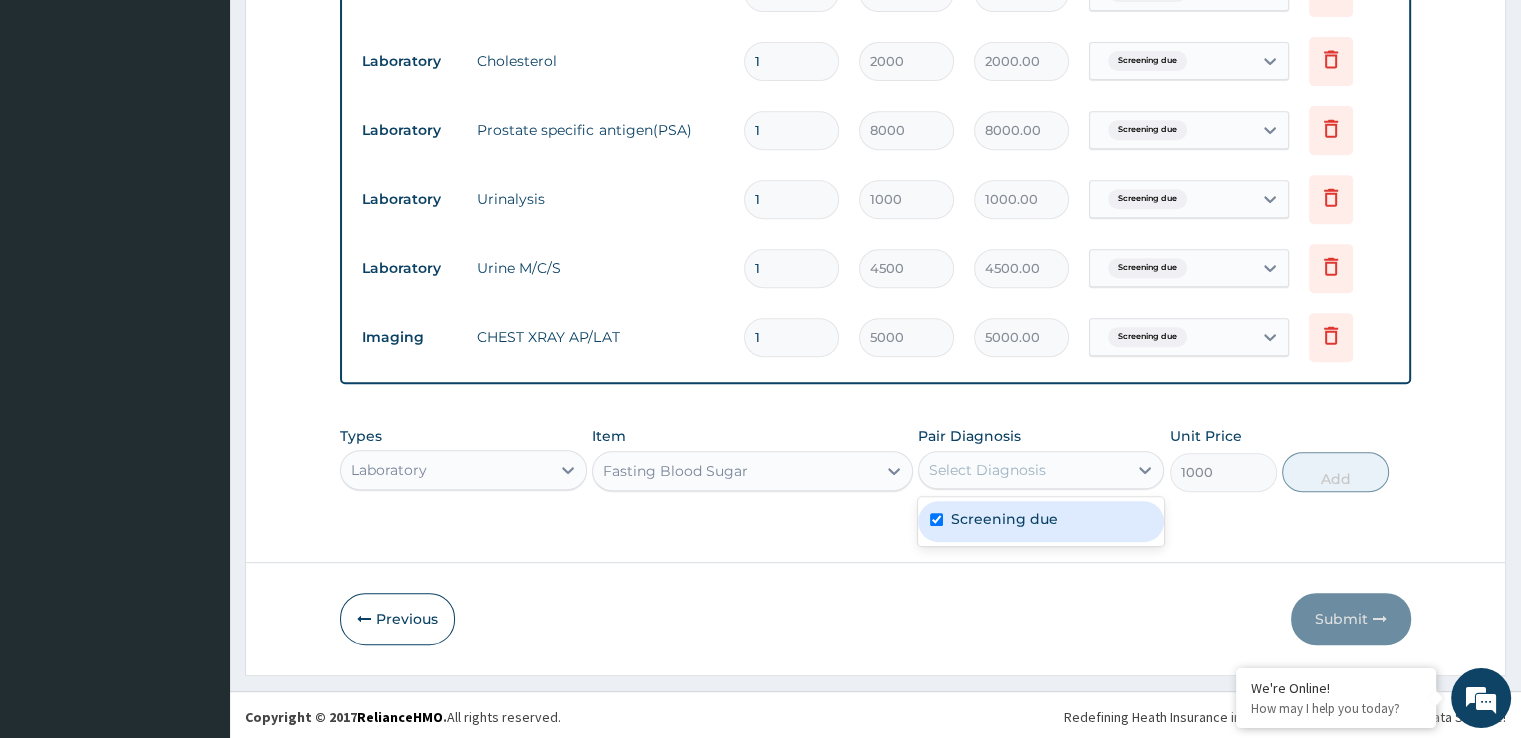 checkbox on "true" 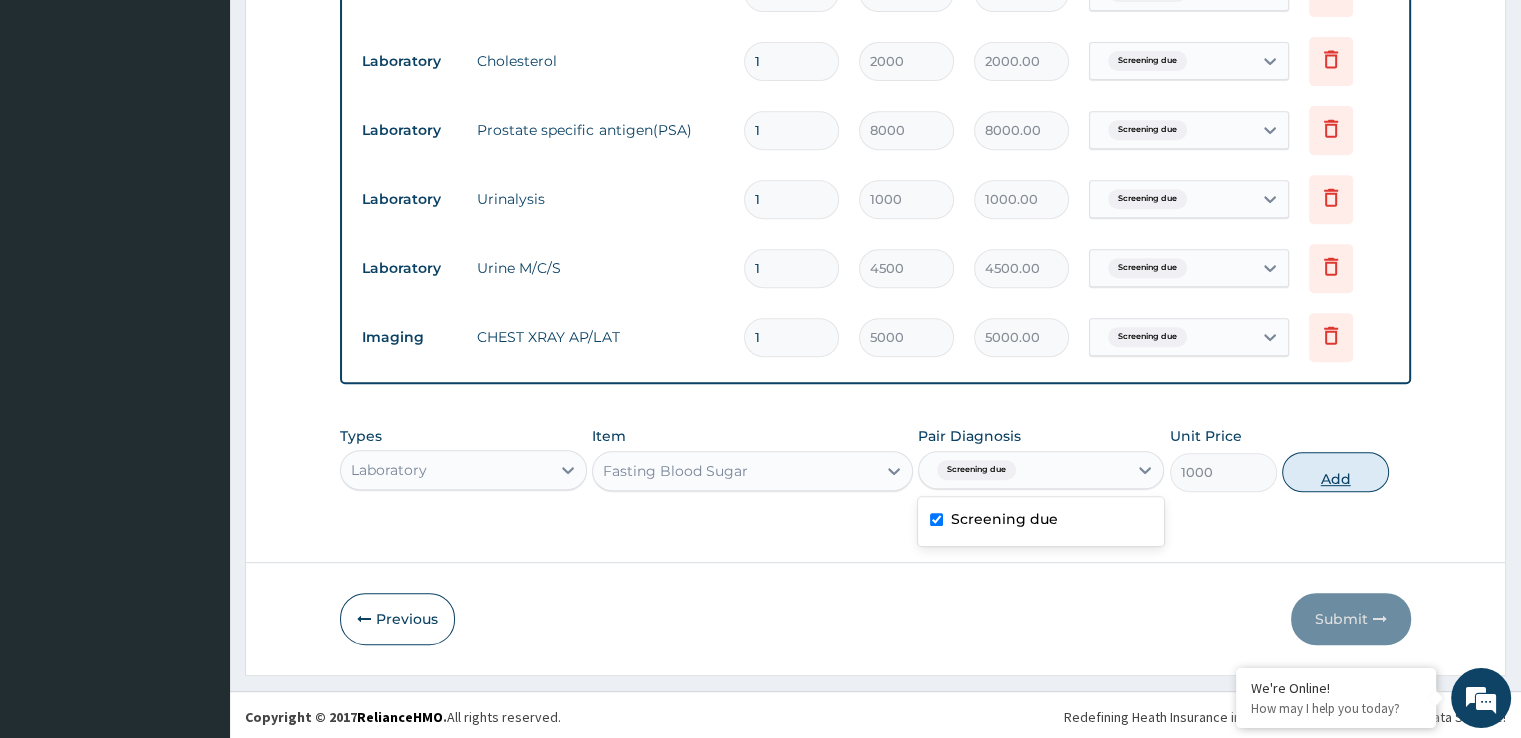 click on "Add" at bounding box center (1335, 472) 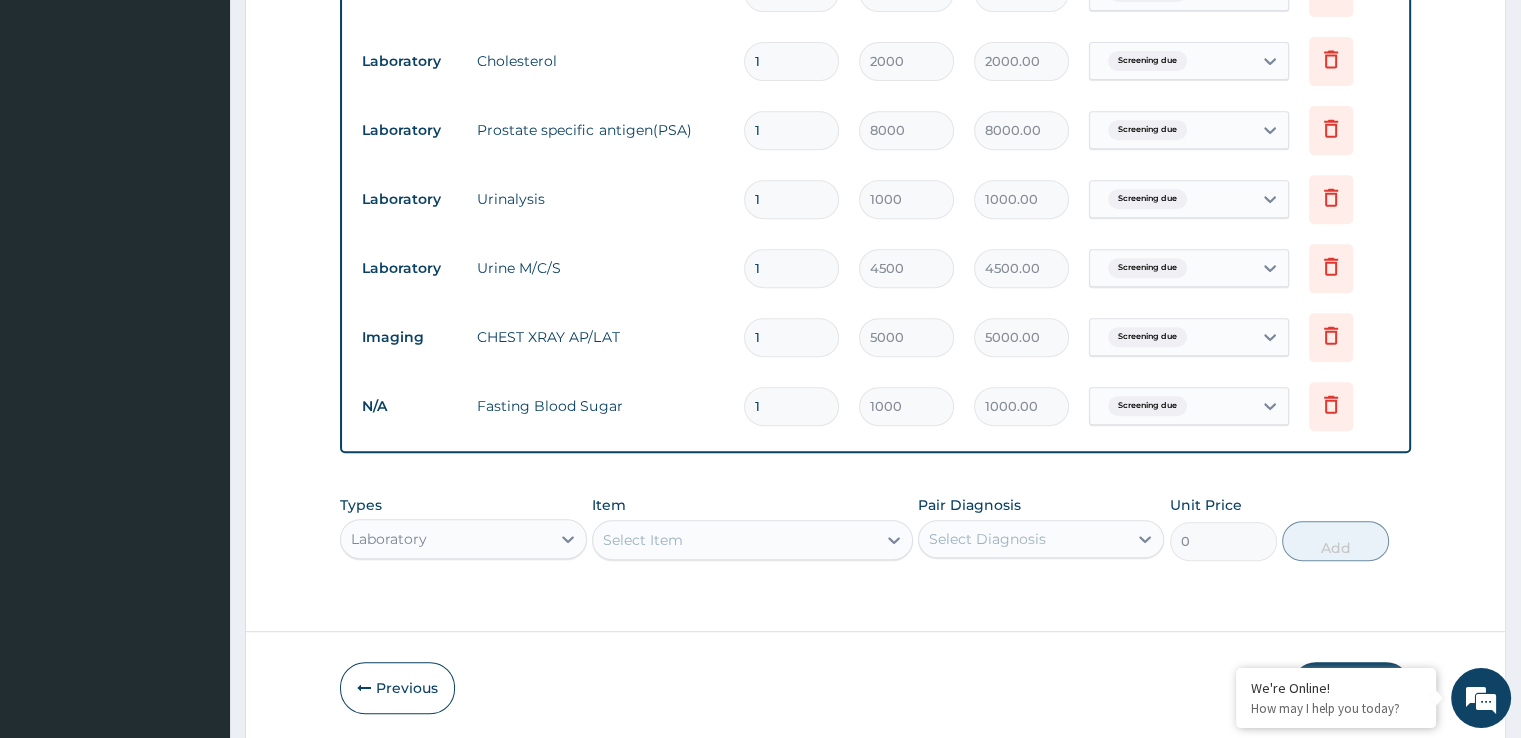 click on "Submit" at bounding box center [1351, 688] 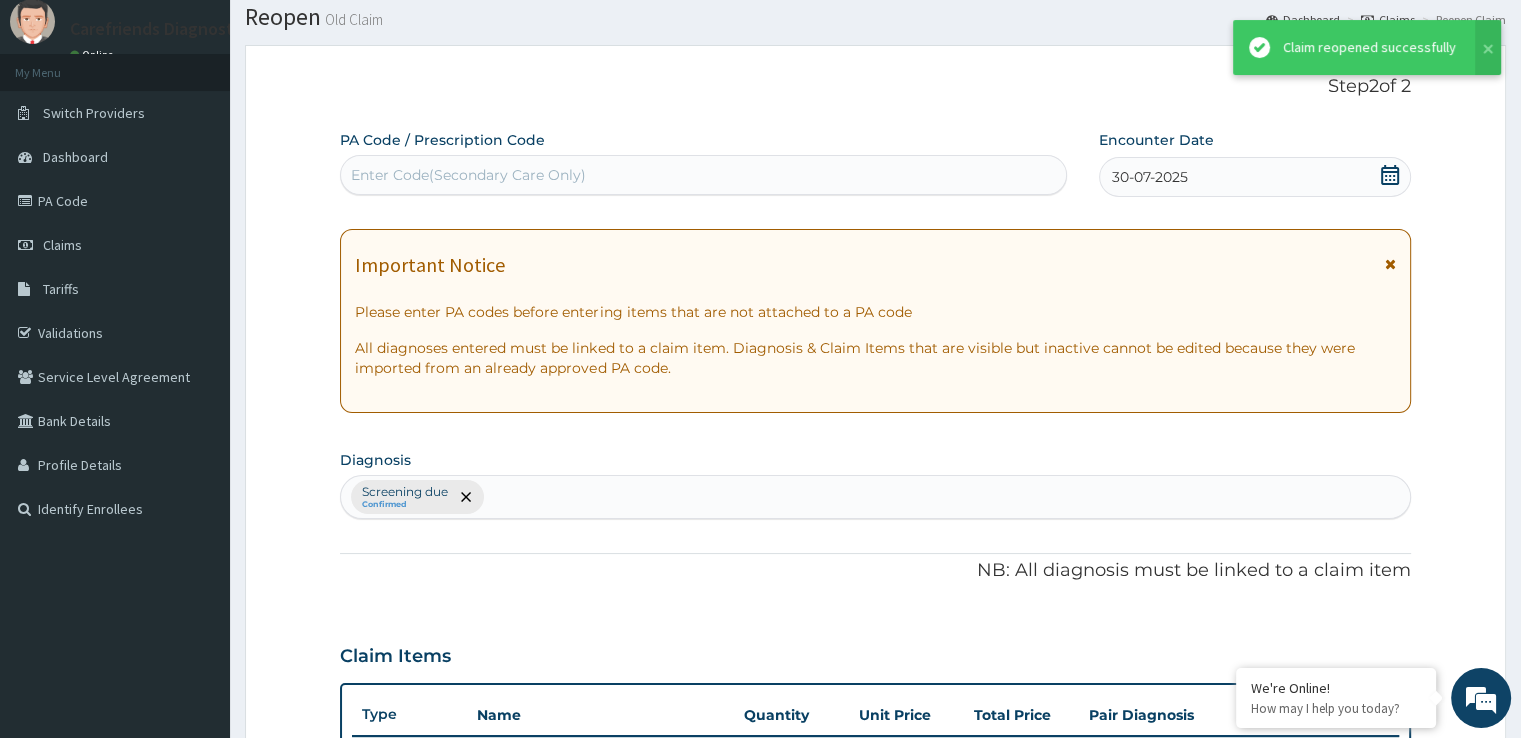 scroll, scrollTop: 840, scrollLeft: 0, axis: vertical 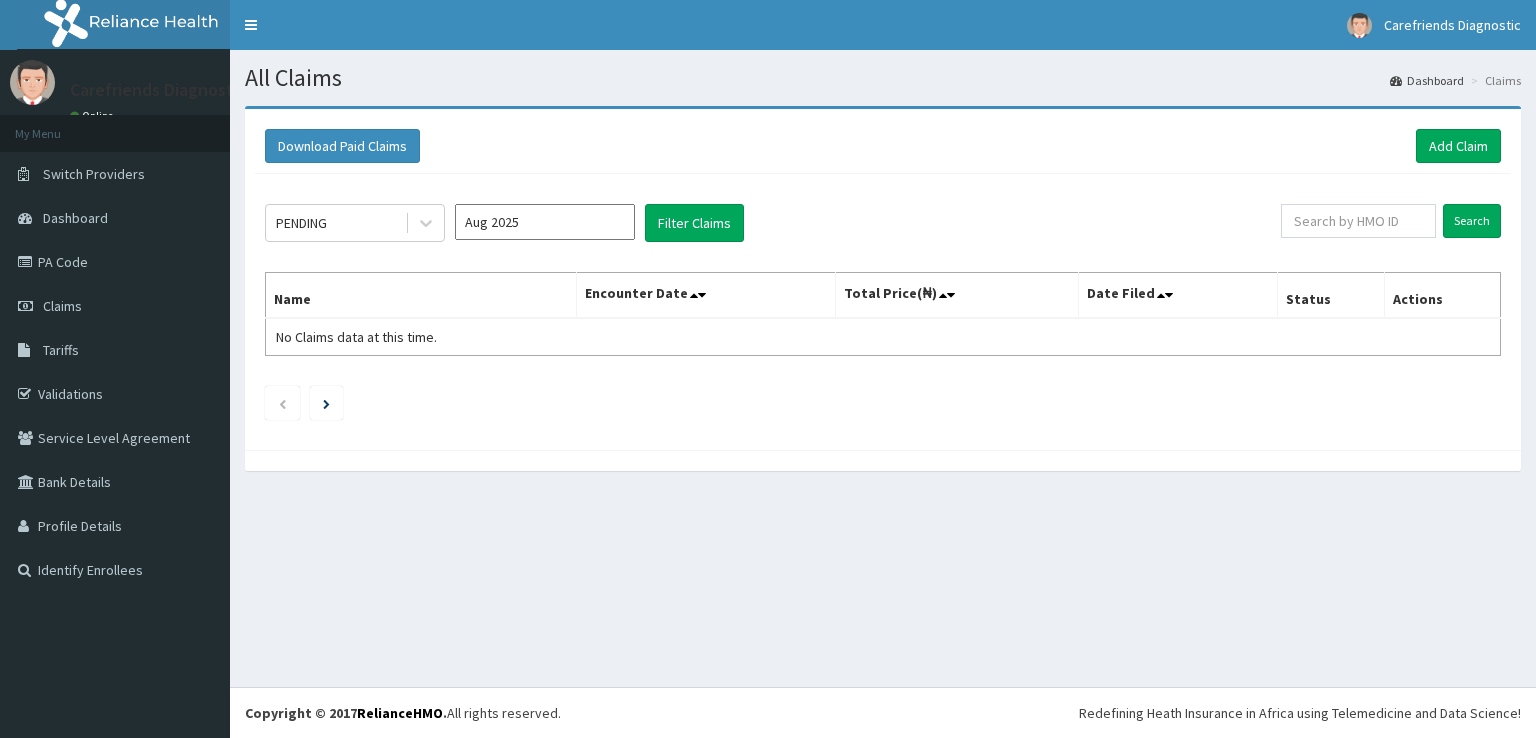 click on "Aug 2025" at bounding box center [545, 222] 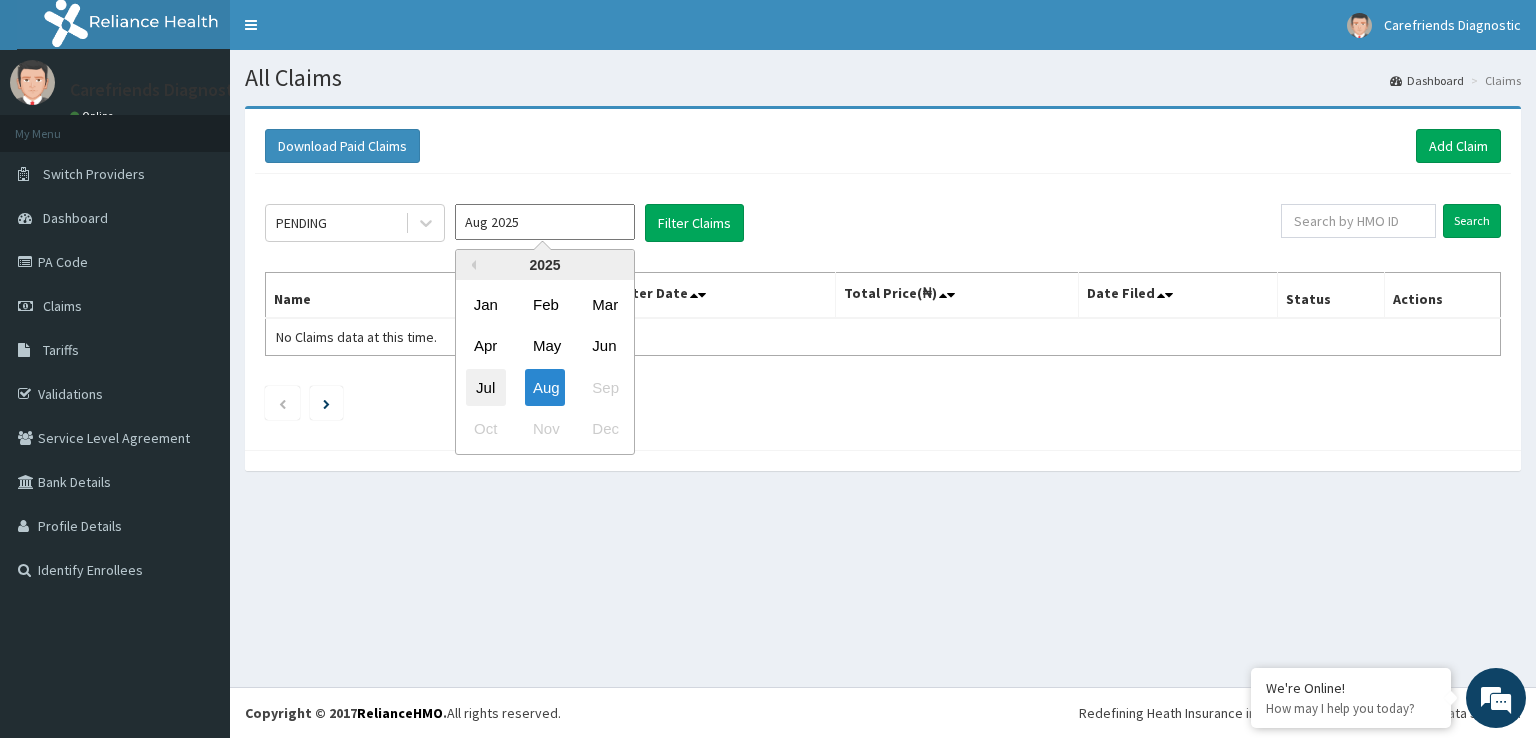 click on "Jul" at bounding box center [486, 387] 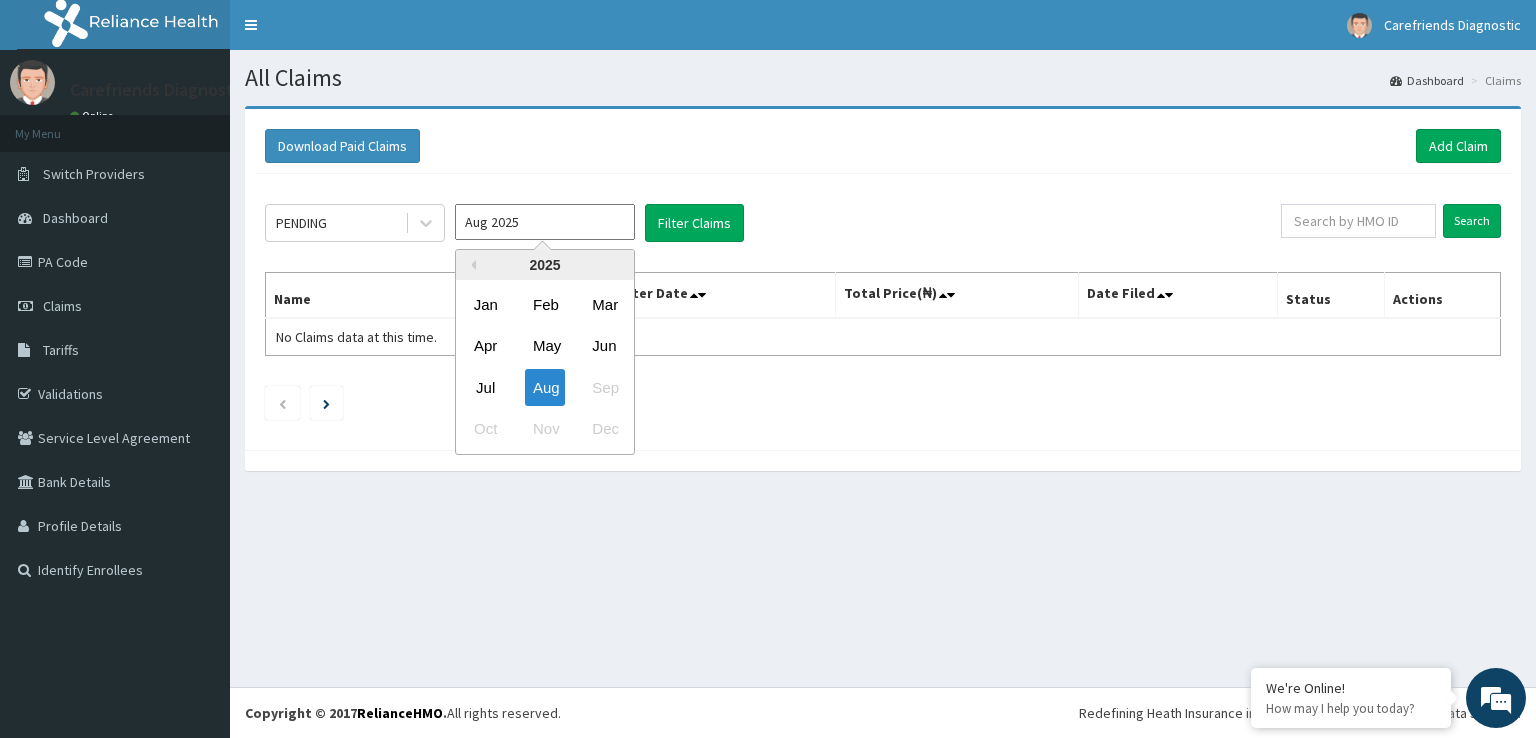 type on "Jul 2025" 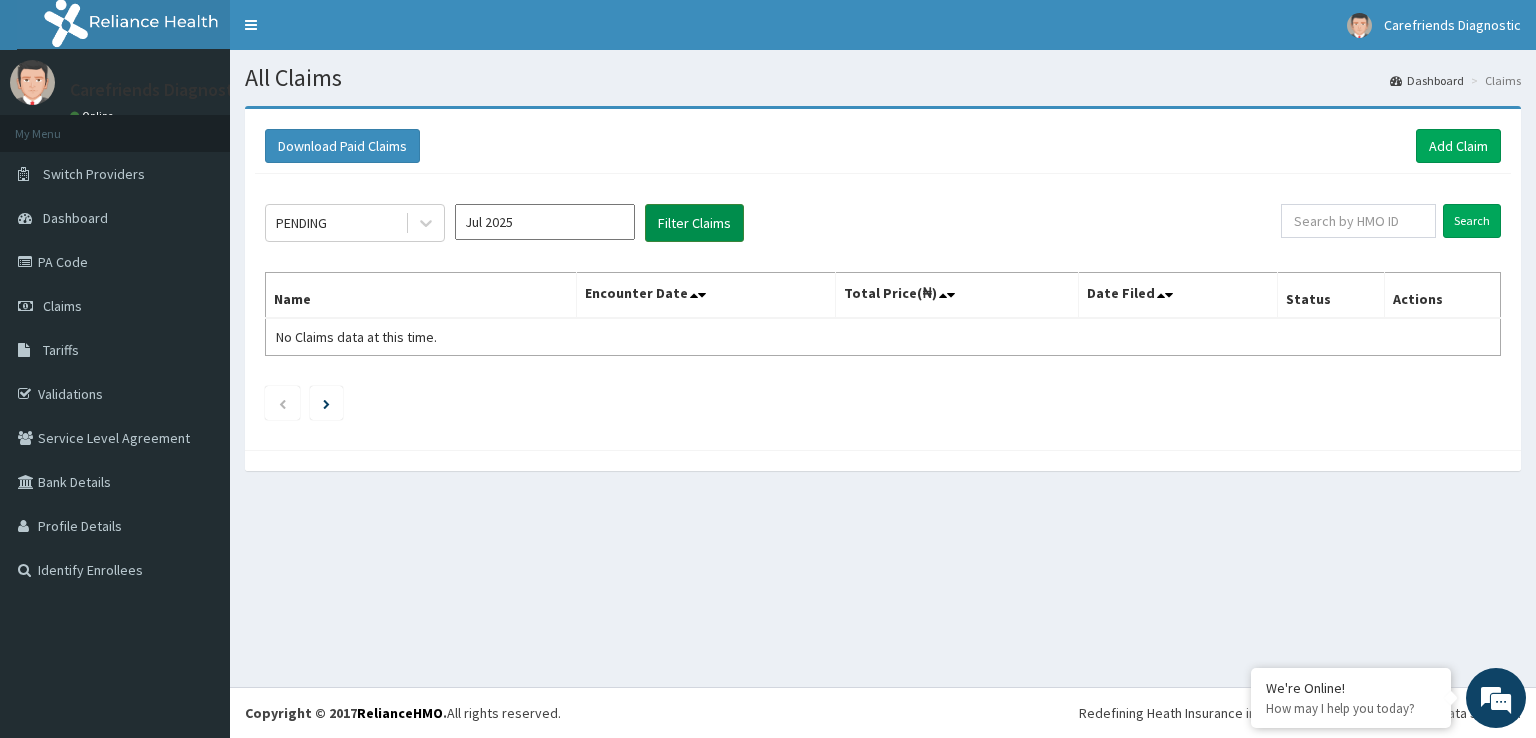click on "Filter Claims" at bounding box center (694, 223) 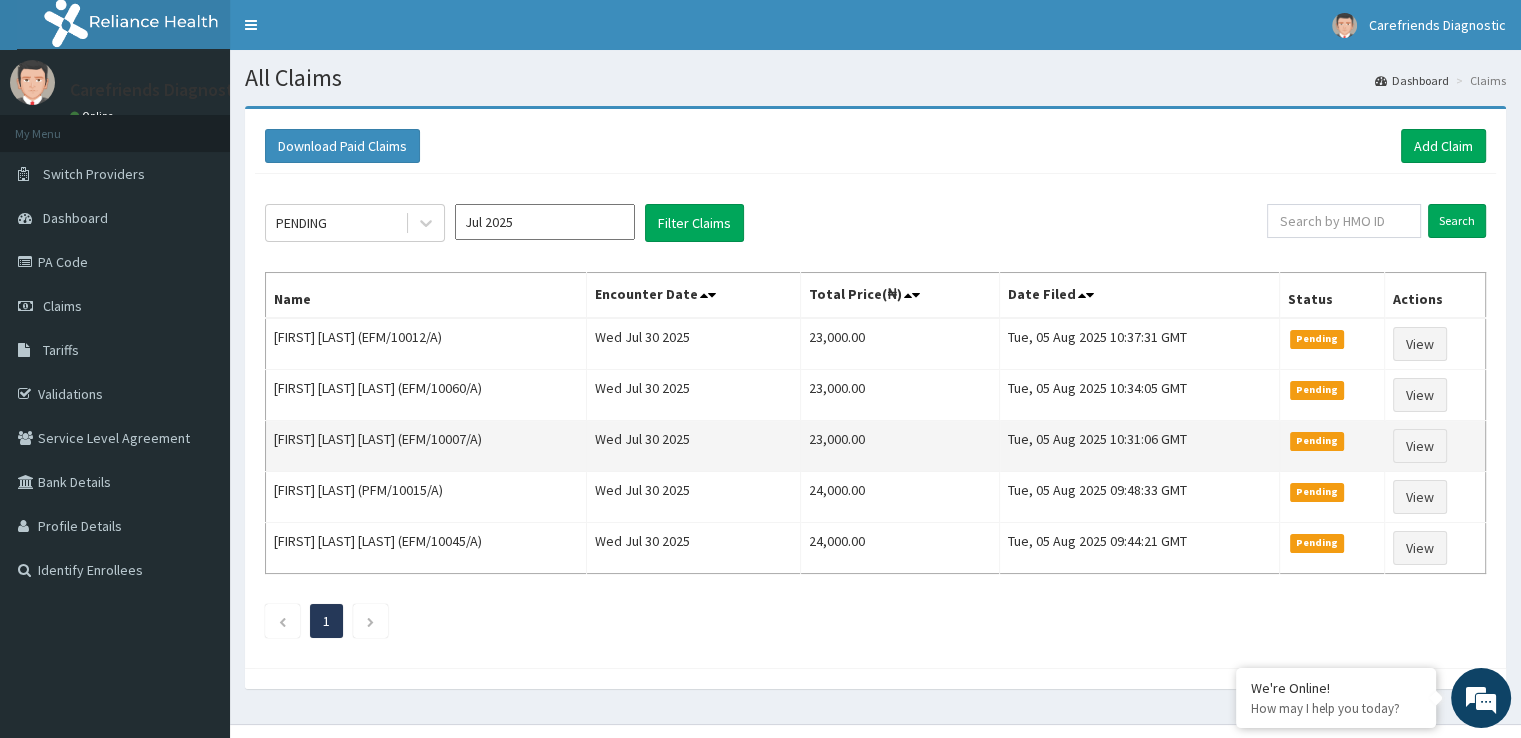 click on "Pending" at bounding box center [1317, 441] 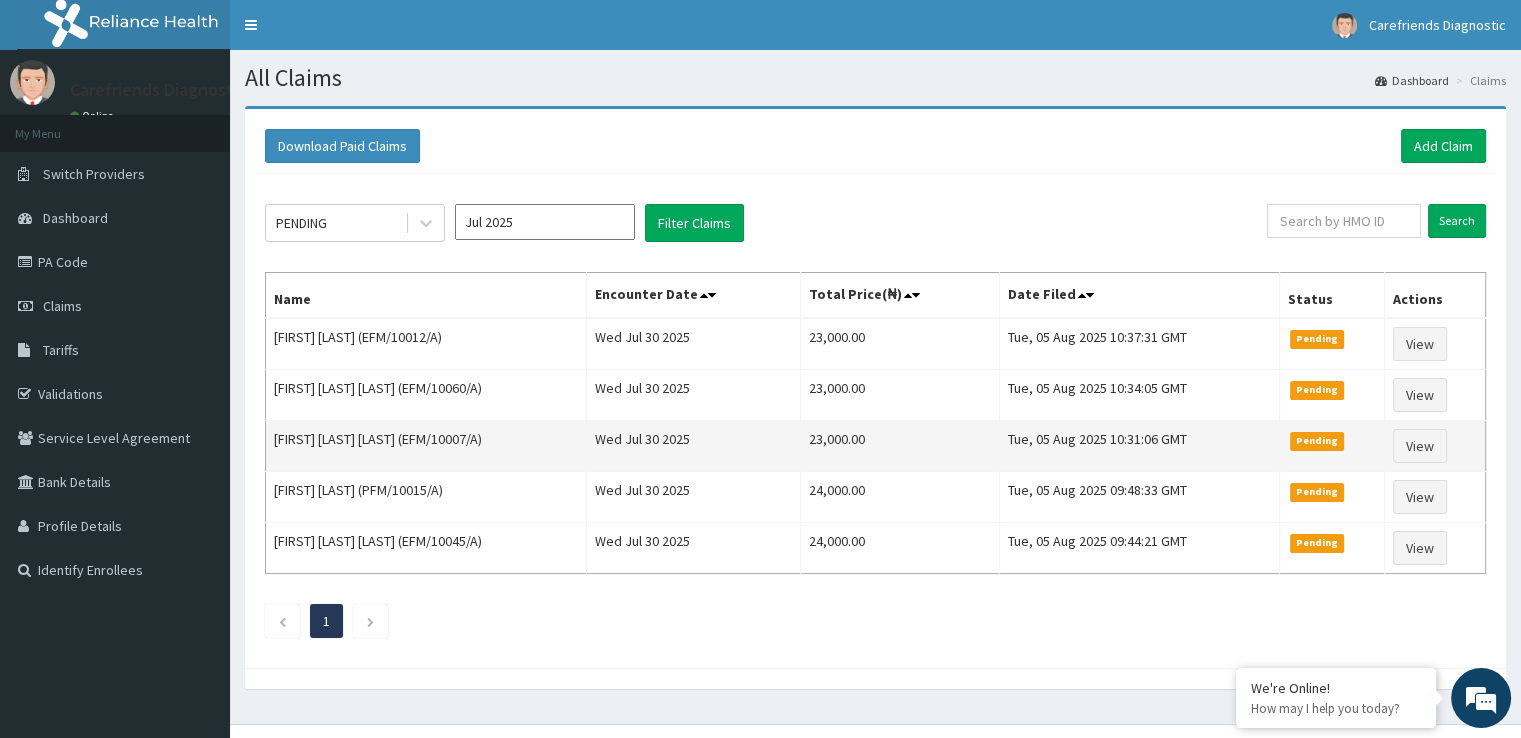 scroll, scrollTop: 0, scrollLeft: 0, axis: both 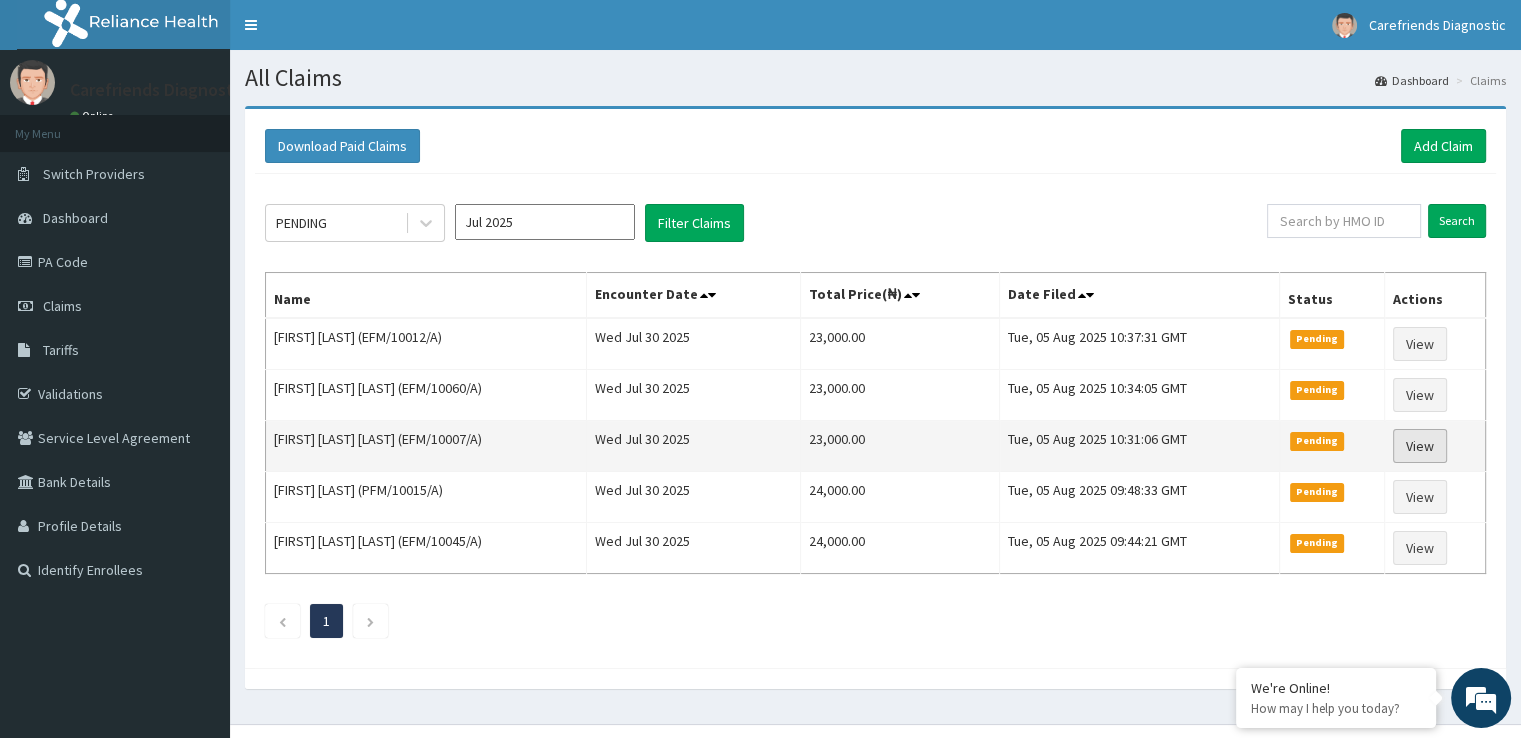 click on "View" at bounding box center (1420, 446) 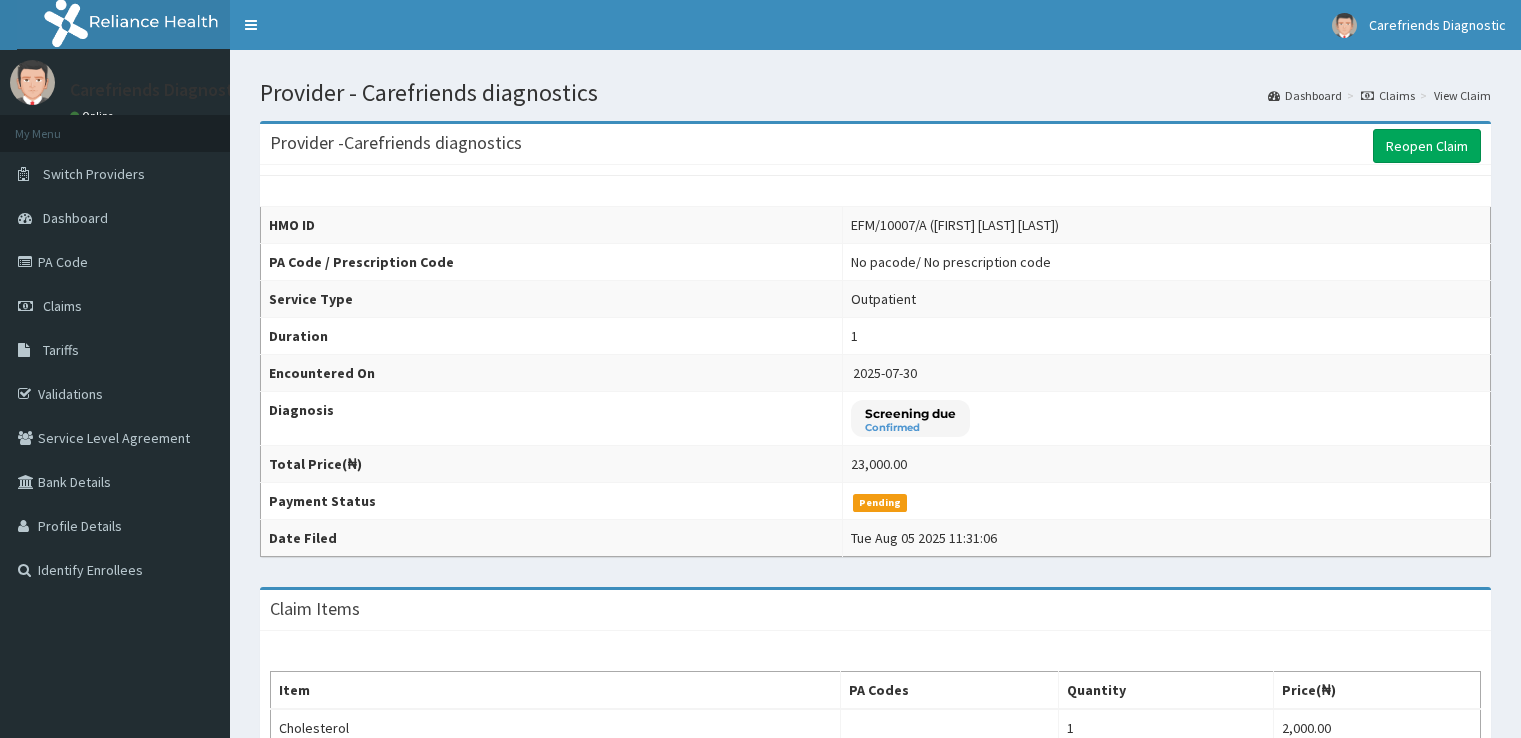 scroll, scrollTop: 0, scrollLeft: 0, axis: both 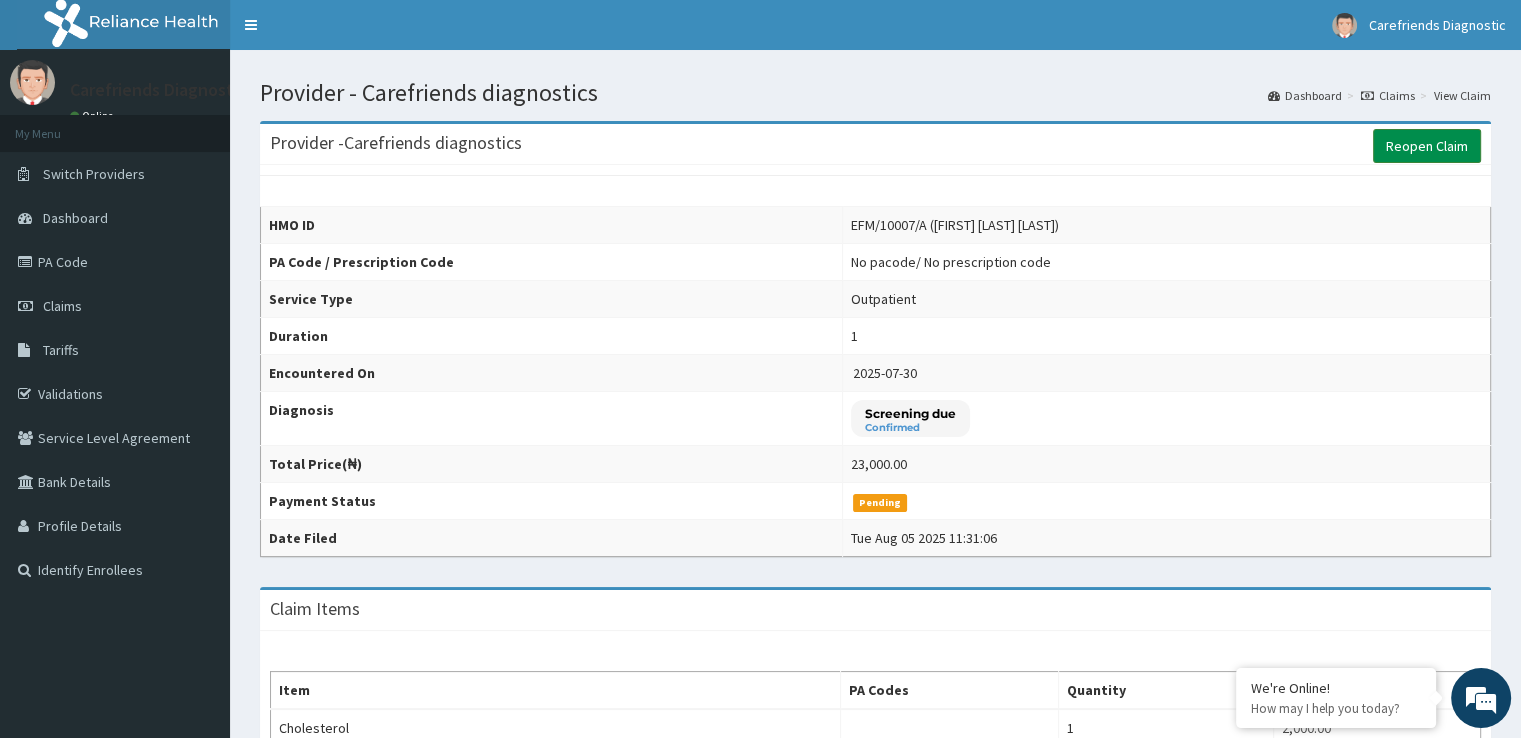 click on "Reopen Claim" at bounding box center [1427, 146] 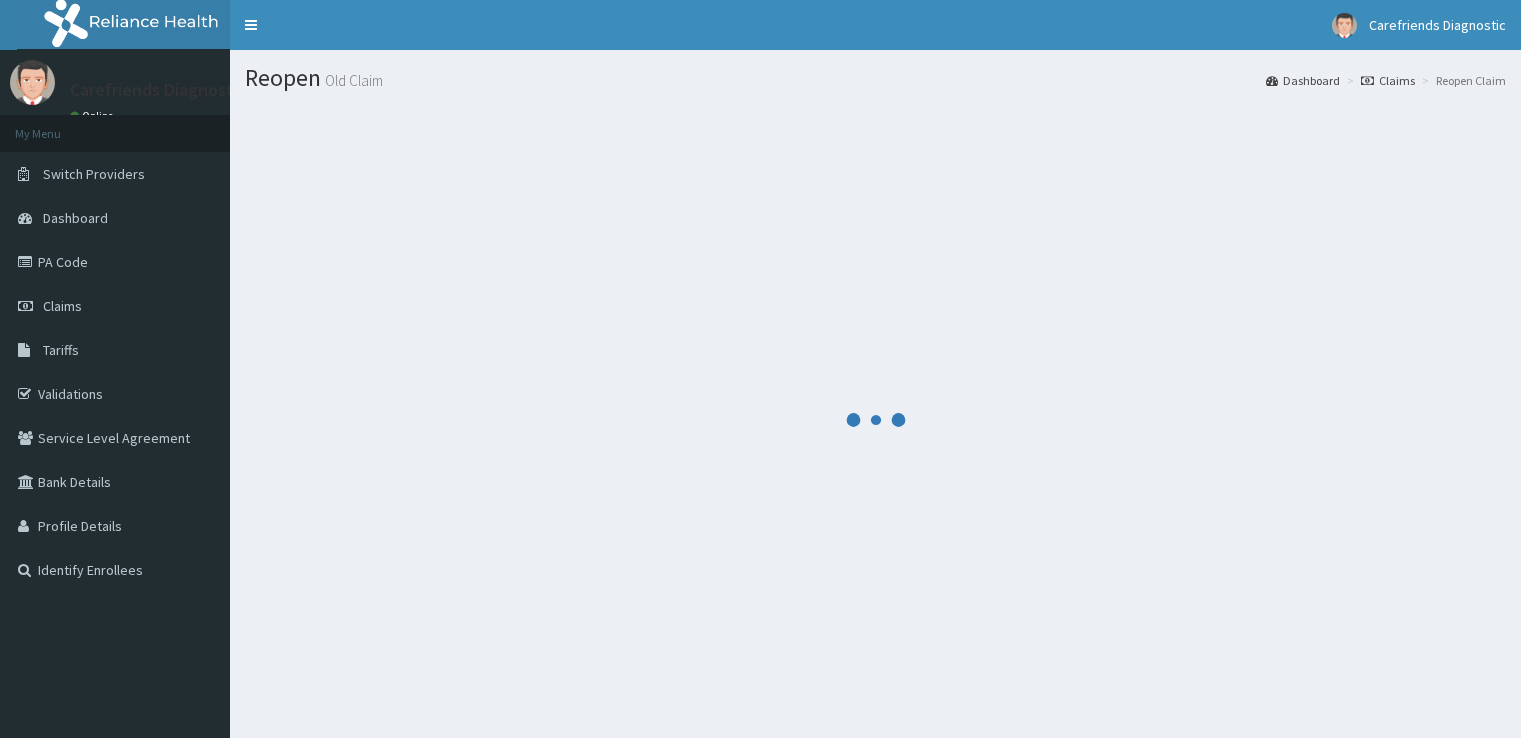 scroll, scrollTop: 0, scrollLeft: 0, axis: both 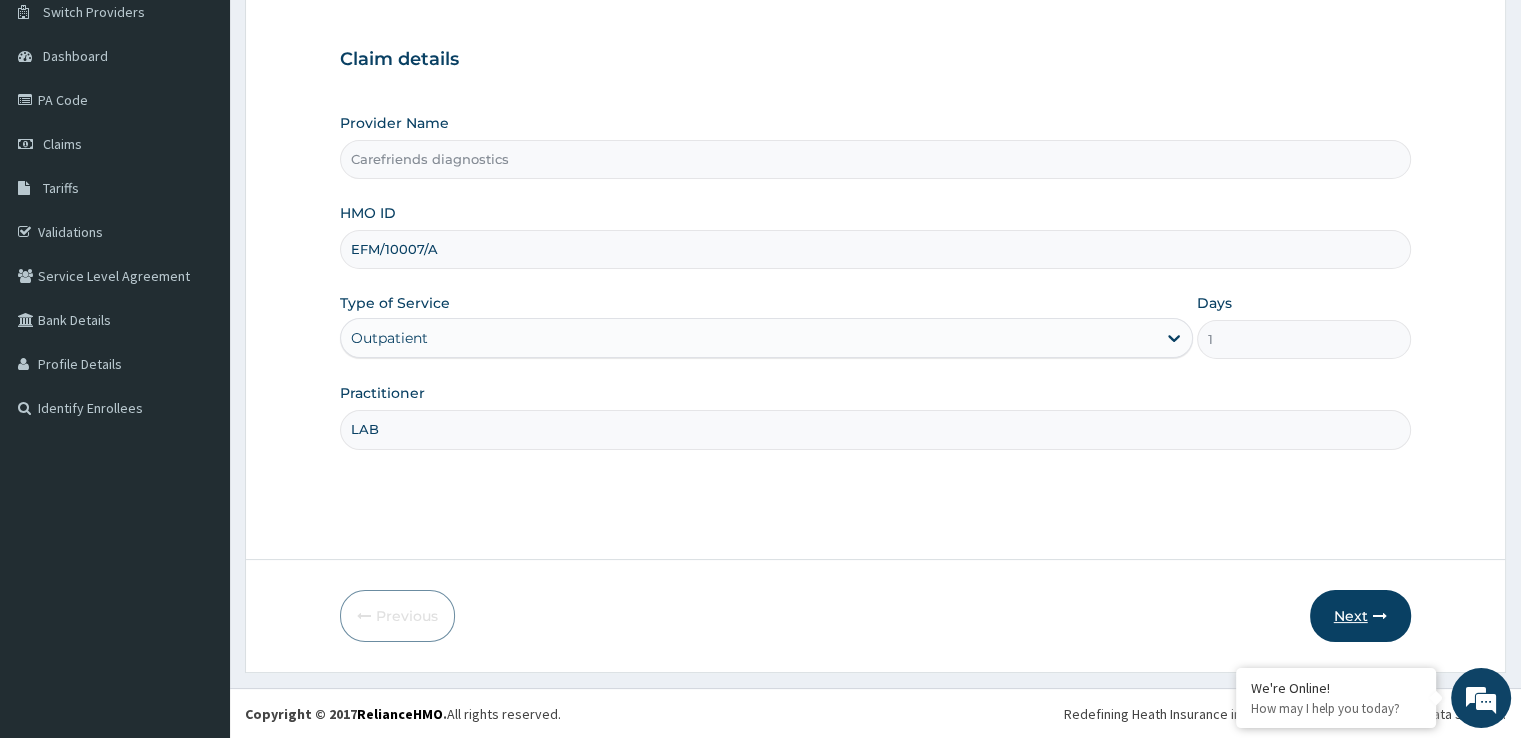 click at bounding box center [1380, 616] 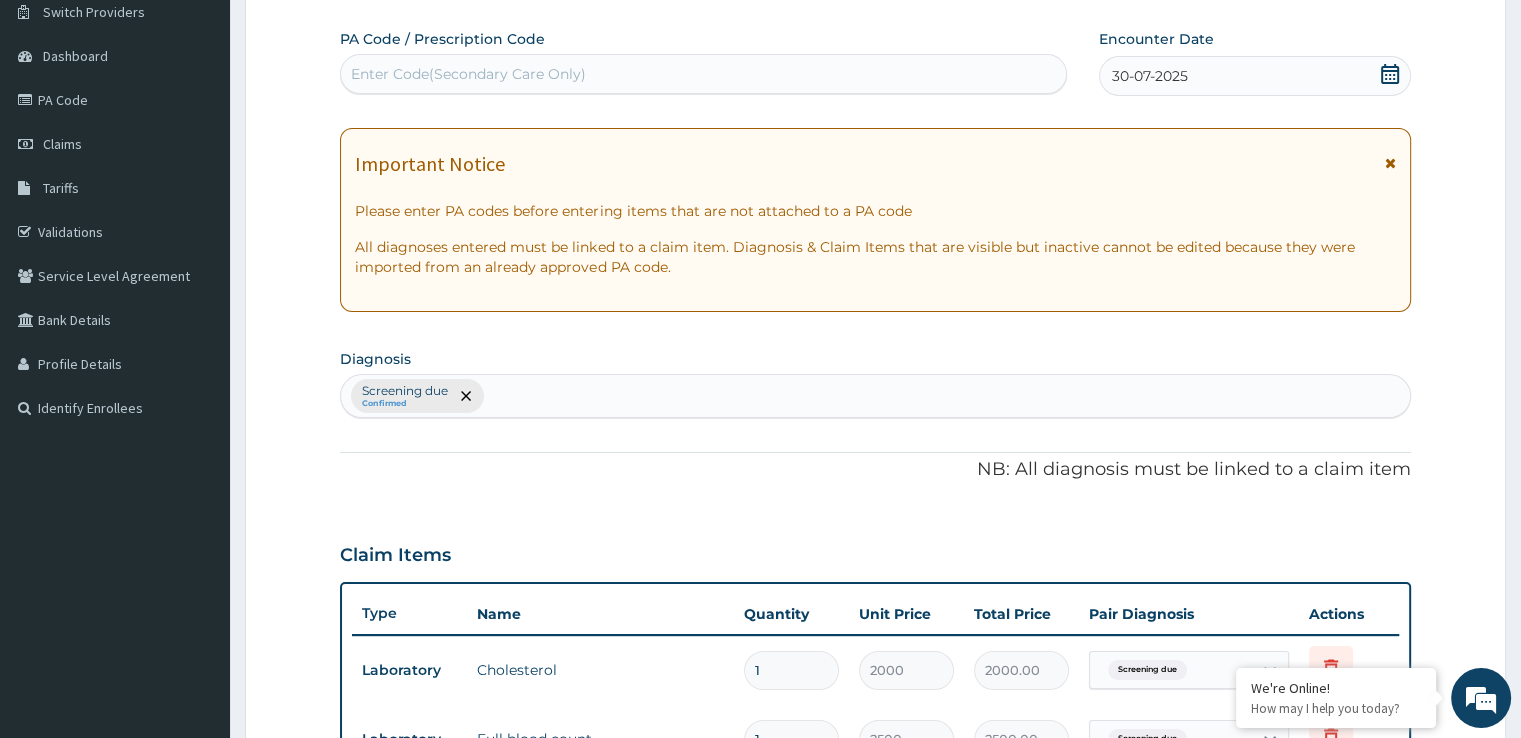 scroll, scrollTop: 0, scrollLeft: 0, axis: both 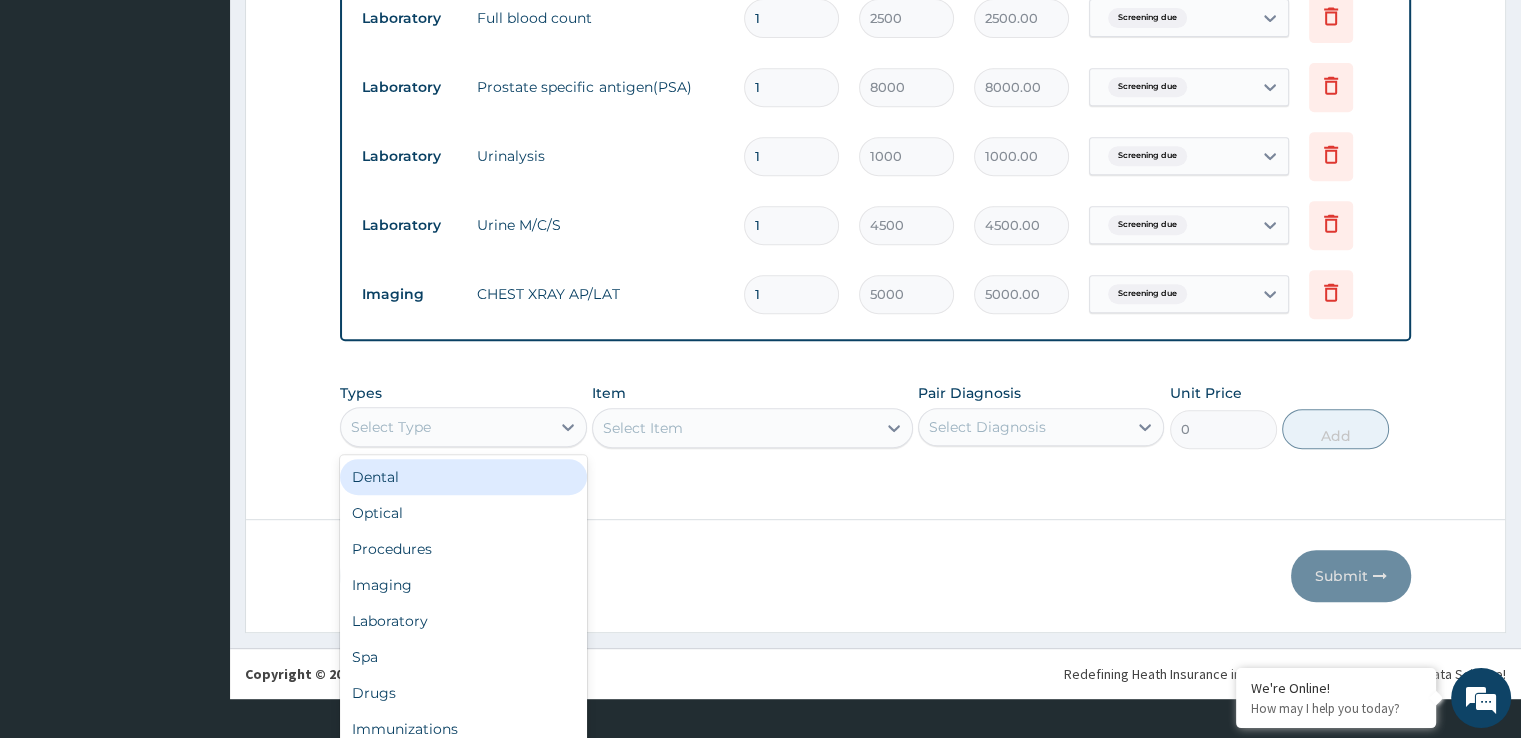 drag, startPoint x: 481, startPoint y: 468, endPoint x: 480, endPoint y: 479, distance: 11.045361 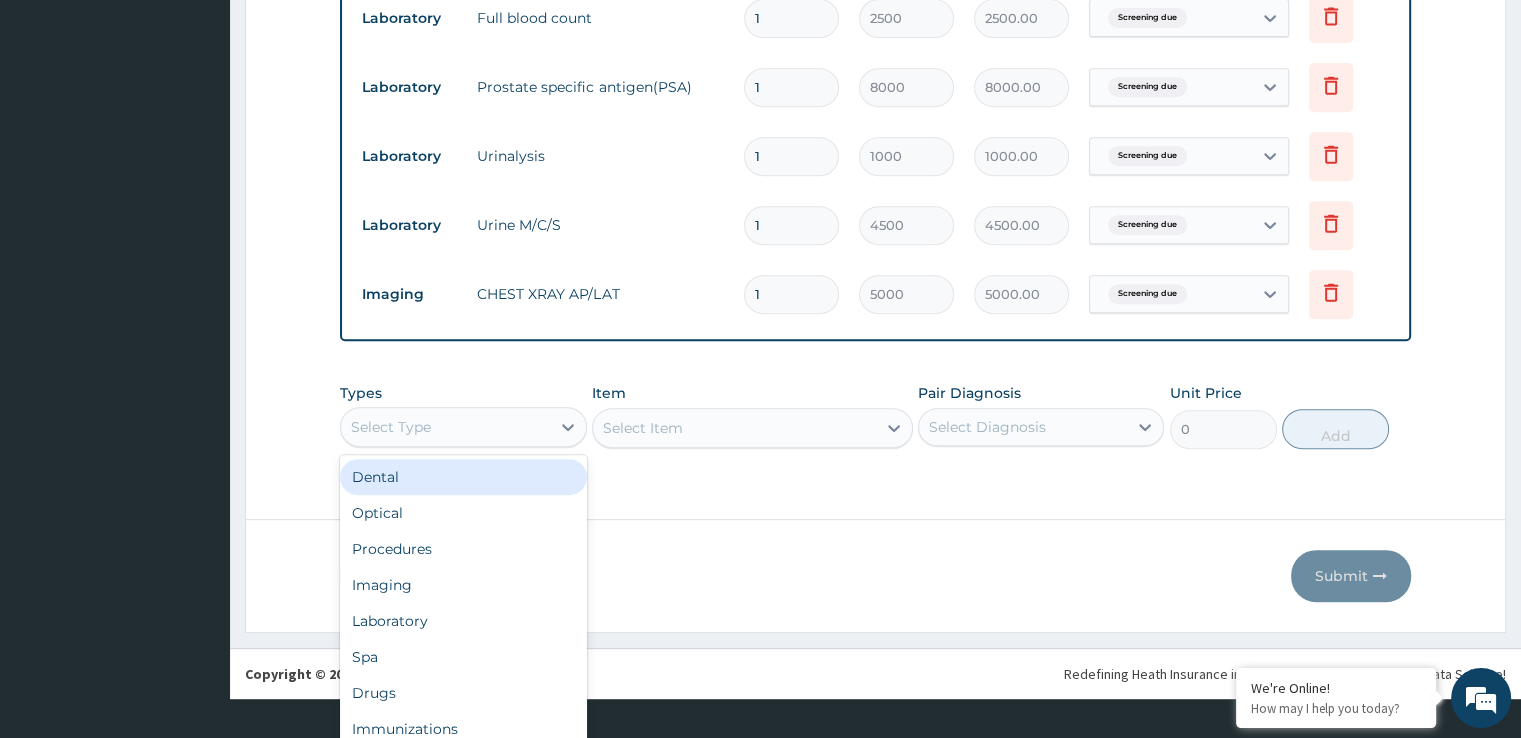 click on "option Dental focused, 1 of 10. 10 results available. Use Up and Down to choose options, press Enter to select the currently focused option, press Escape to exit the menu, press Tab to select the option and exit the menu. Select Type Dental Optical Procedures Imaging Laboratory Spa Drugs Immunizations Others Gym" at bounding box center [463, 427] 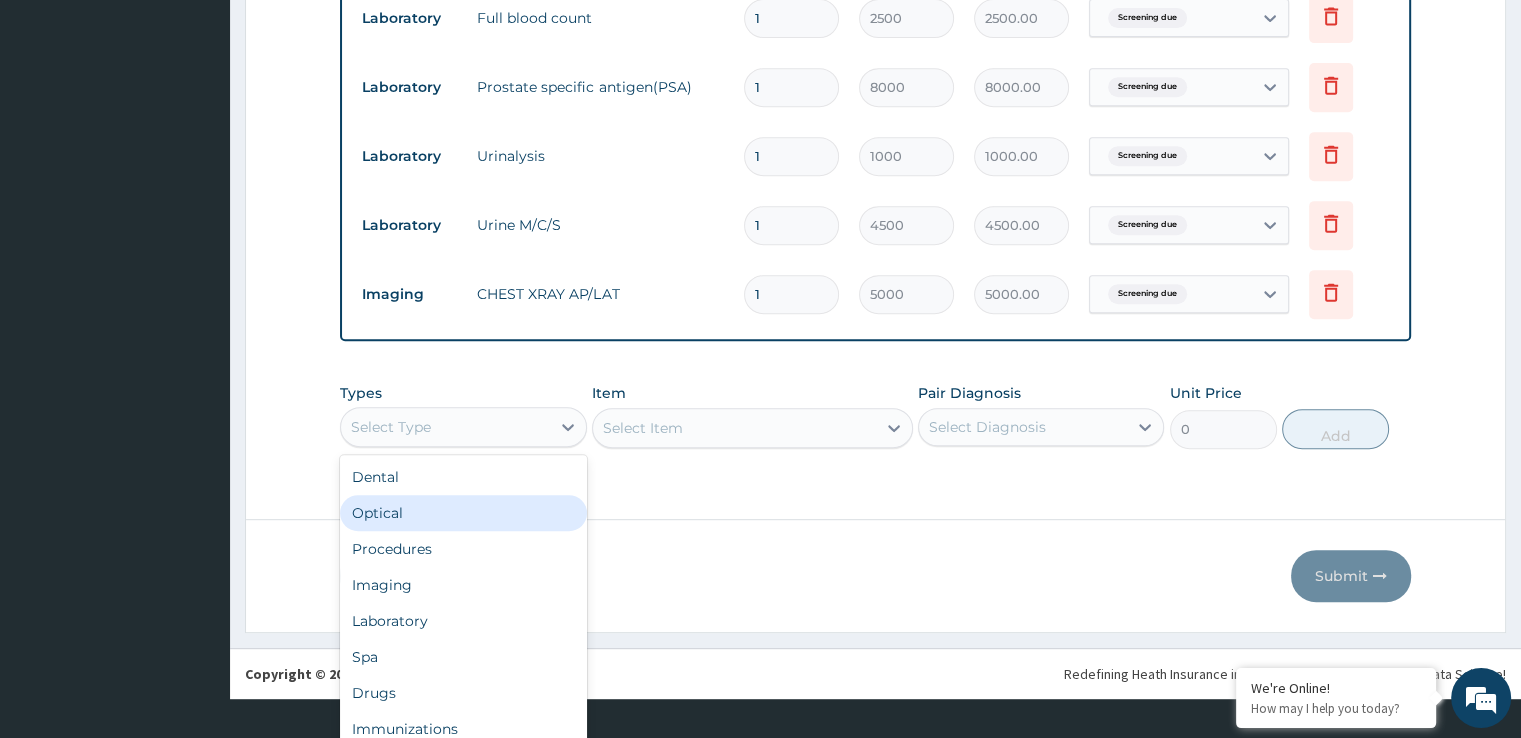 scroll, scrollTop: 56, scrollLeft: 0, axis: vertical 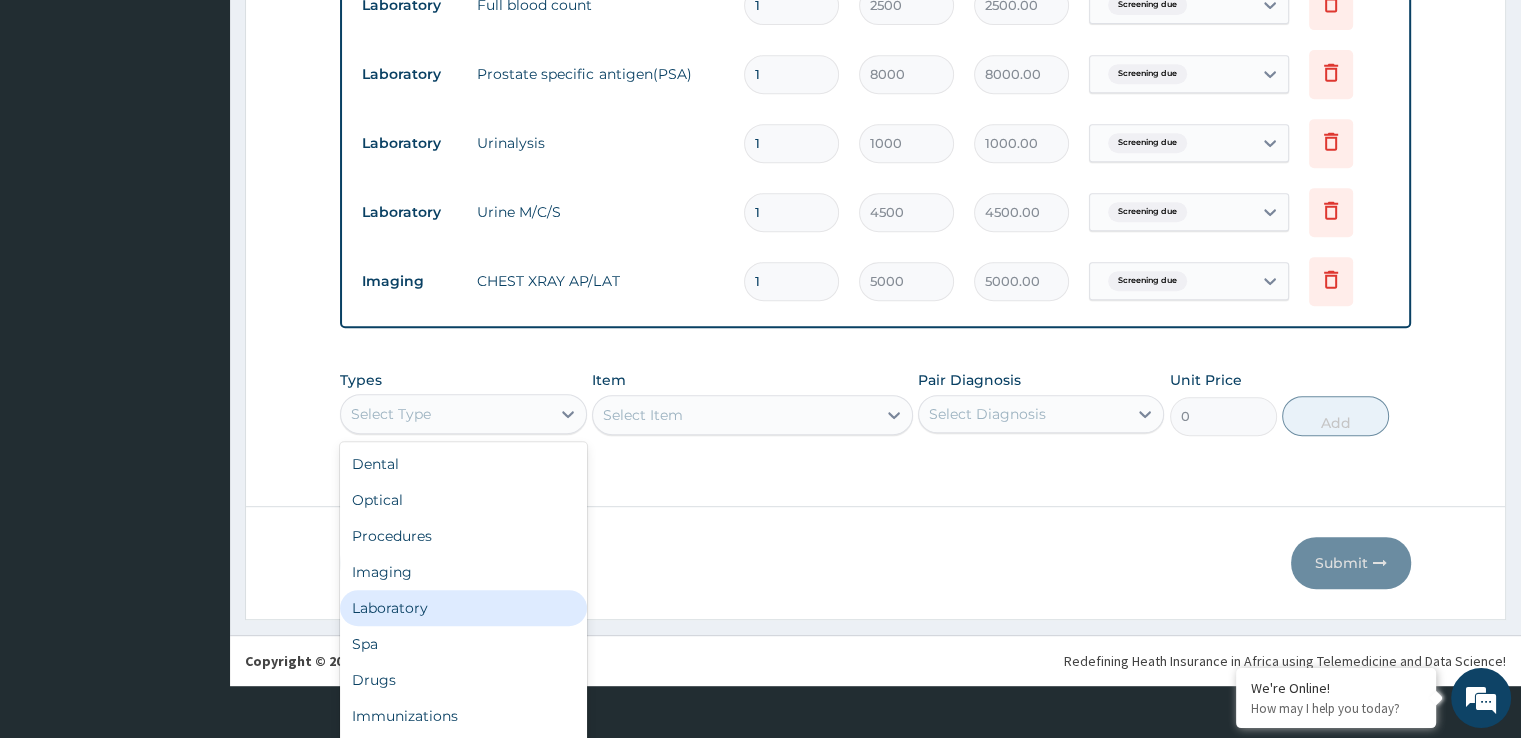 click on "Laboratory" at bounding box center [463, 608] 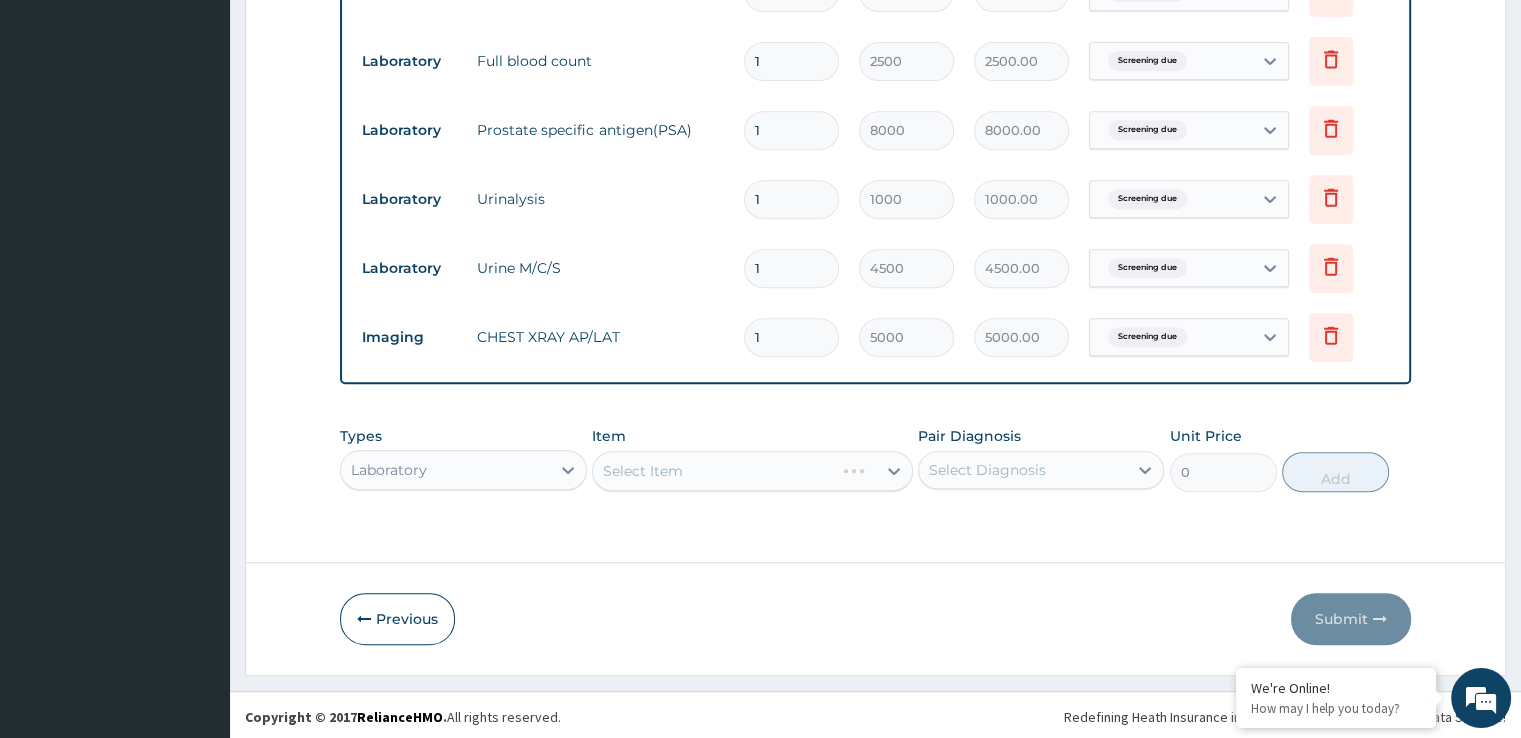 scroll, scrollTop: 0, scrollLeft: 0, axis: both 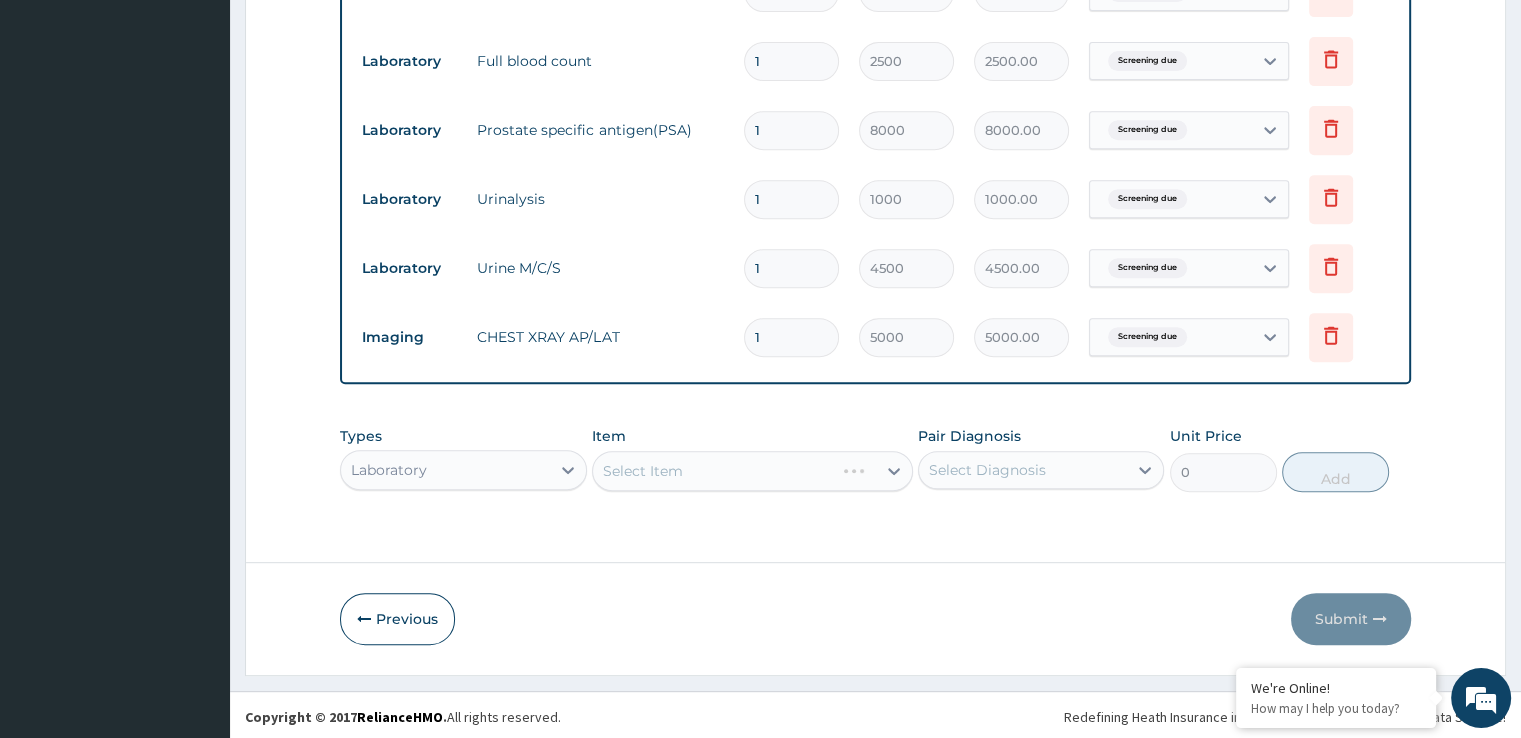 click on "Select Item" at bounding box center (752, 471) 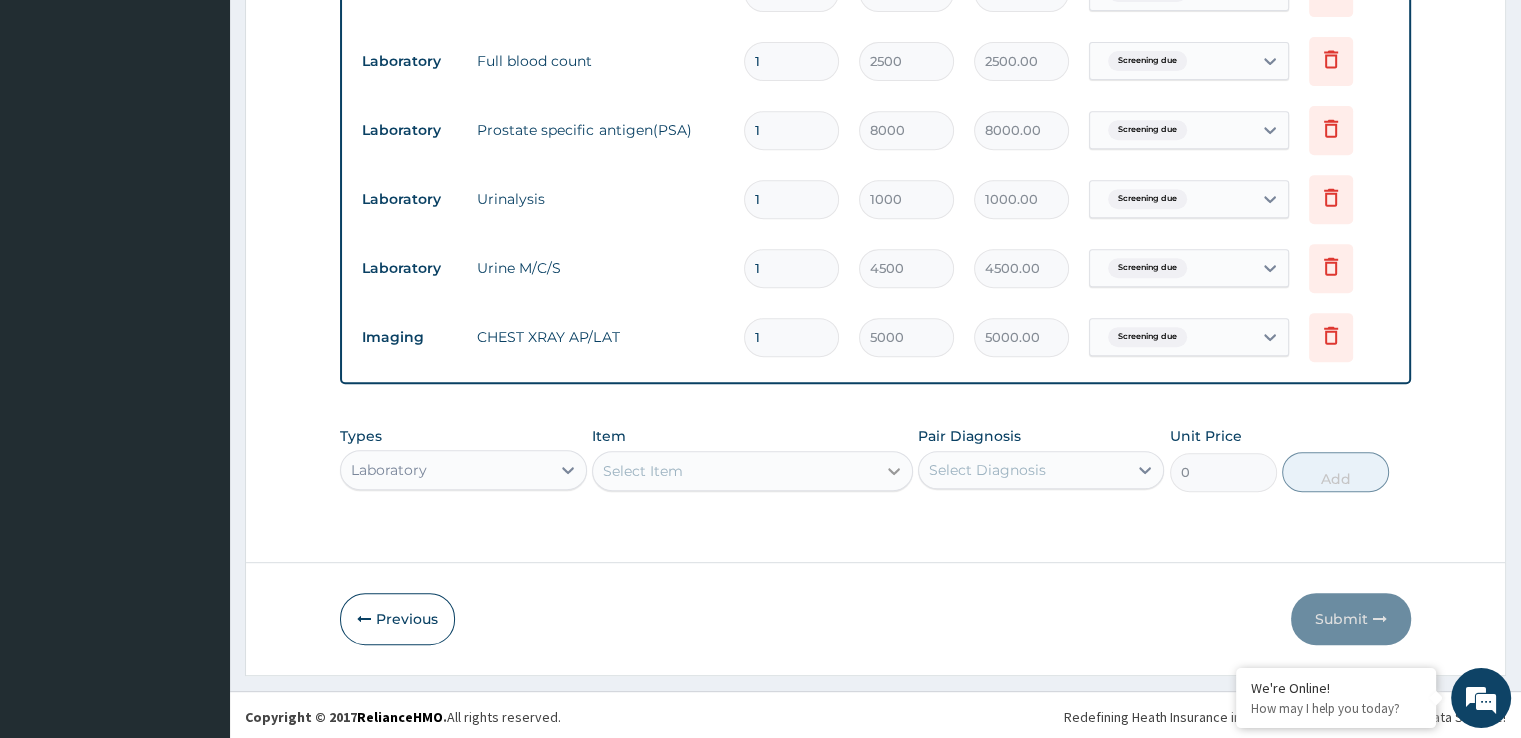 click on "Select Item" at bounding box center (752, 471) 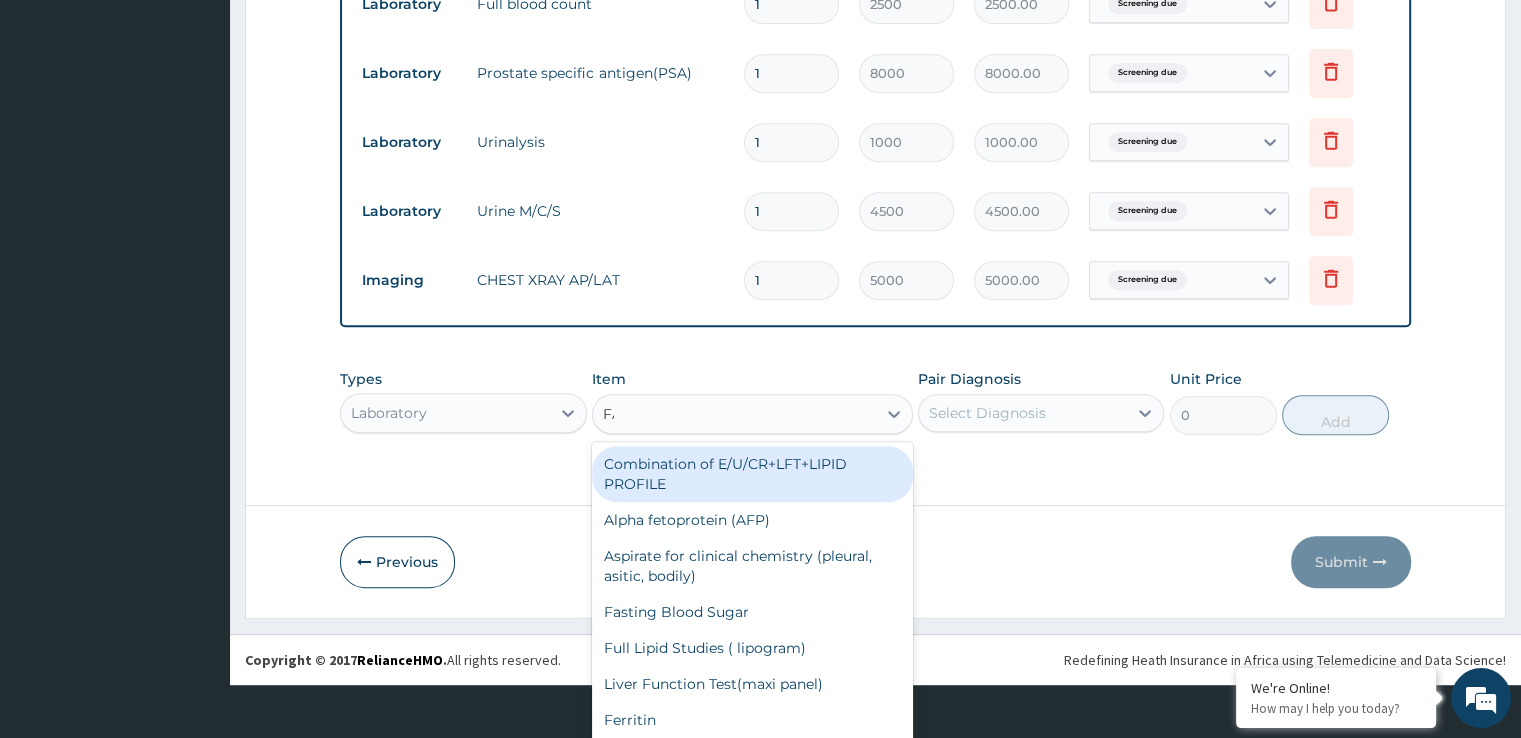 scroll, scrollTop: 0, scrollLeft: 0, axis: both 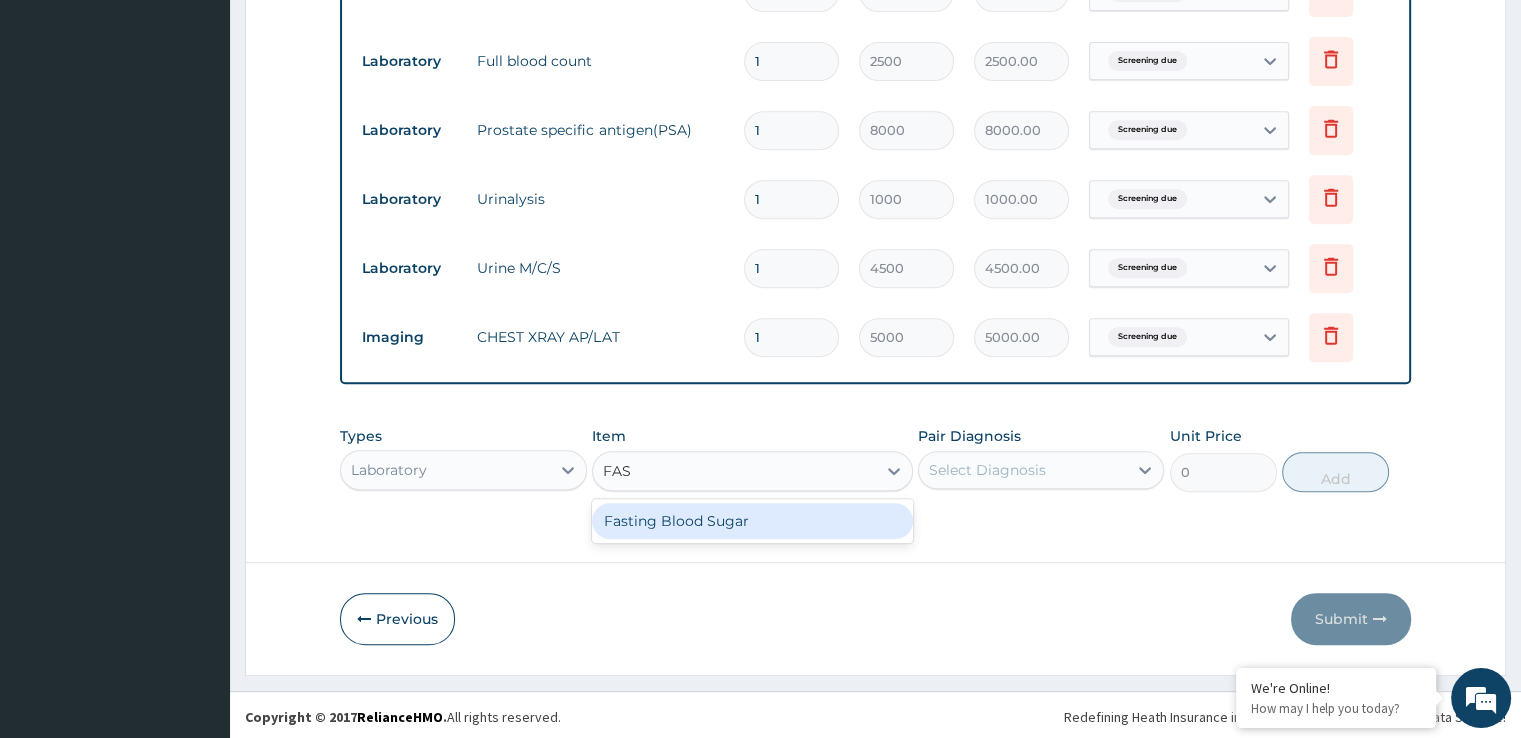 type on "FAST" 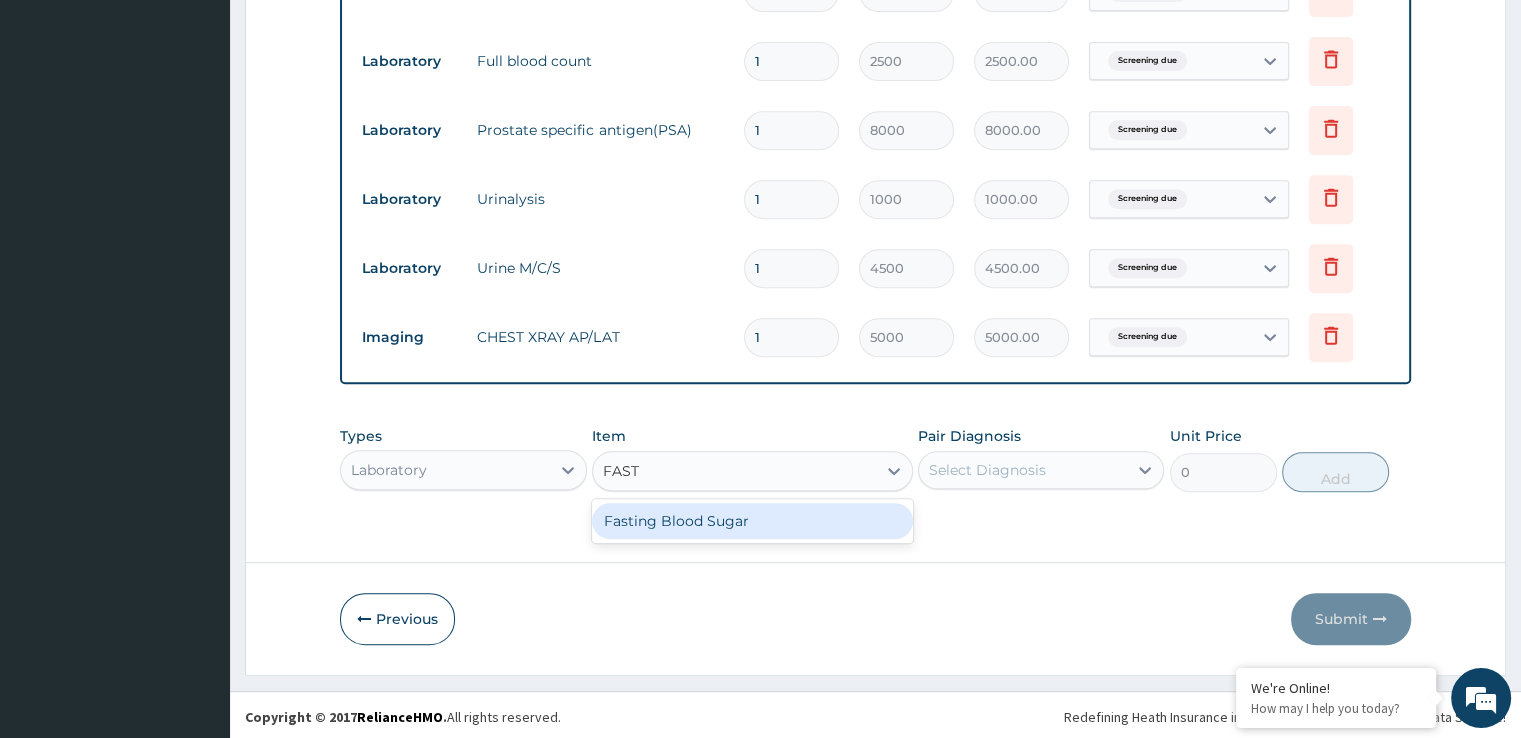 click on "Fasting Blood Sugar" at bounding box center (752, 521) 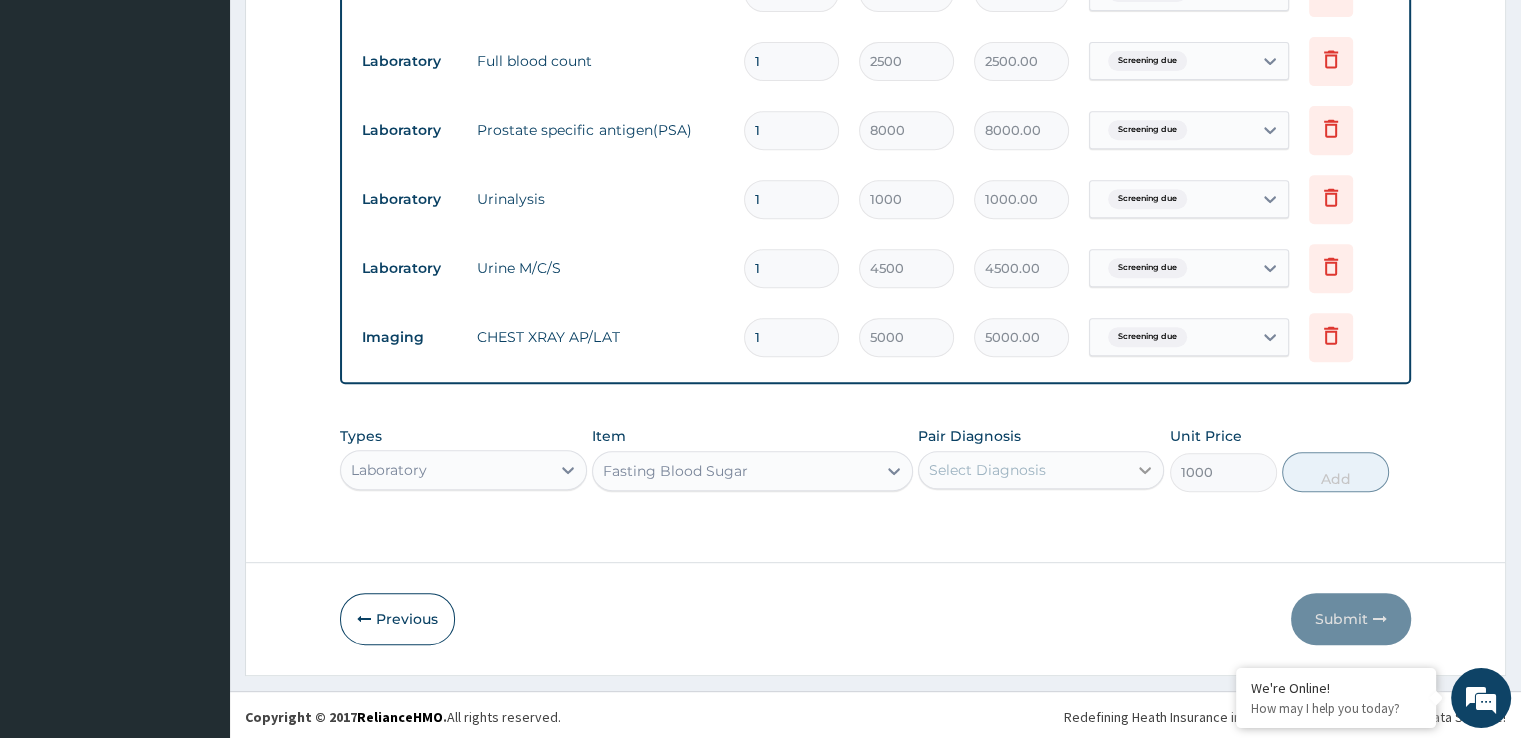 click 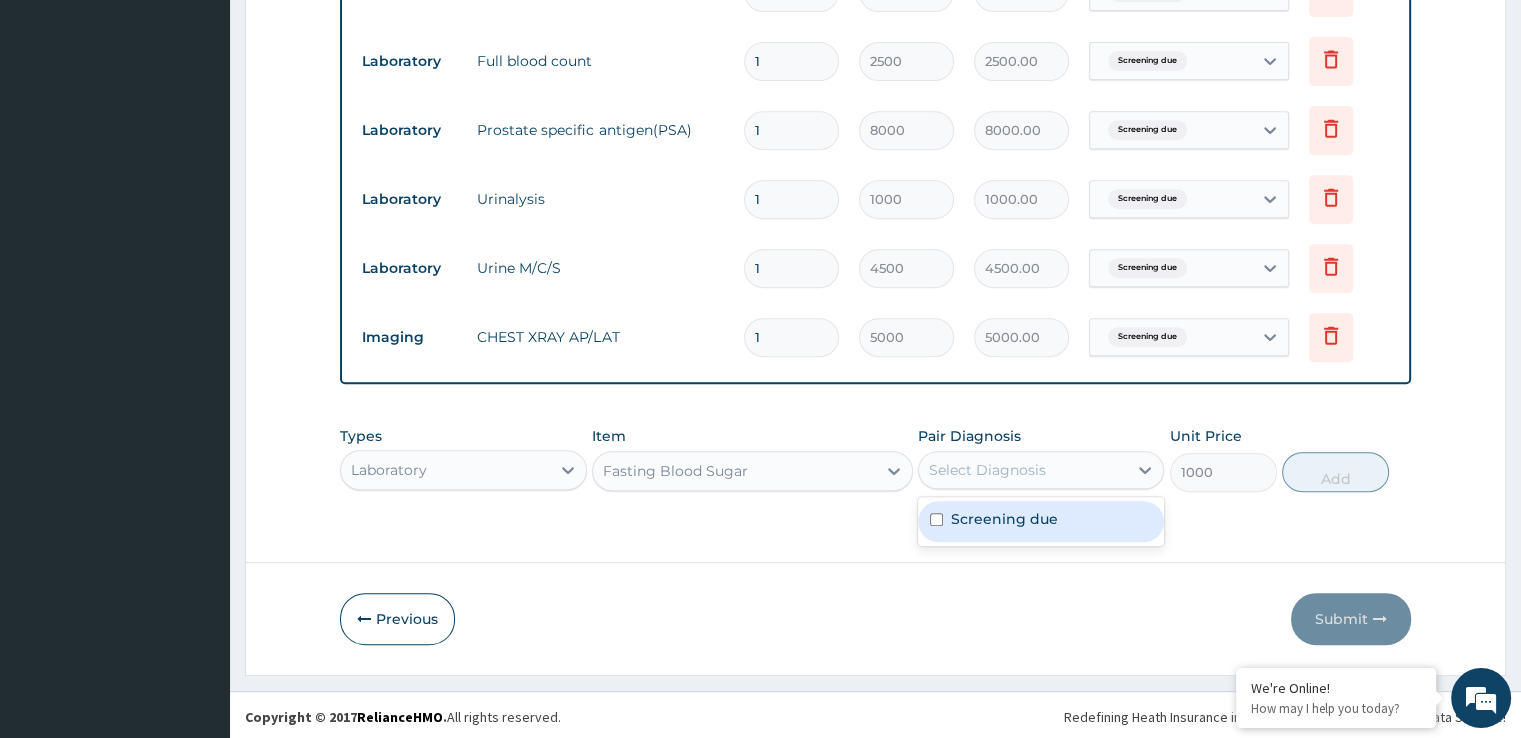 click on "Screening due" at bounding box center [1004, 519] 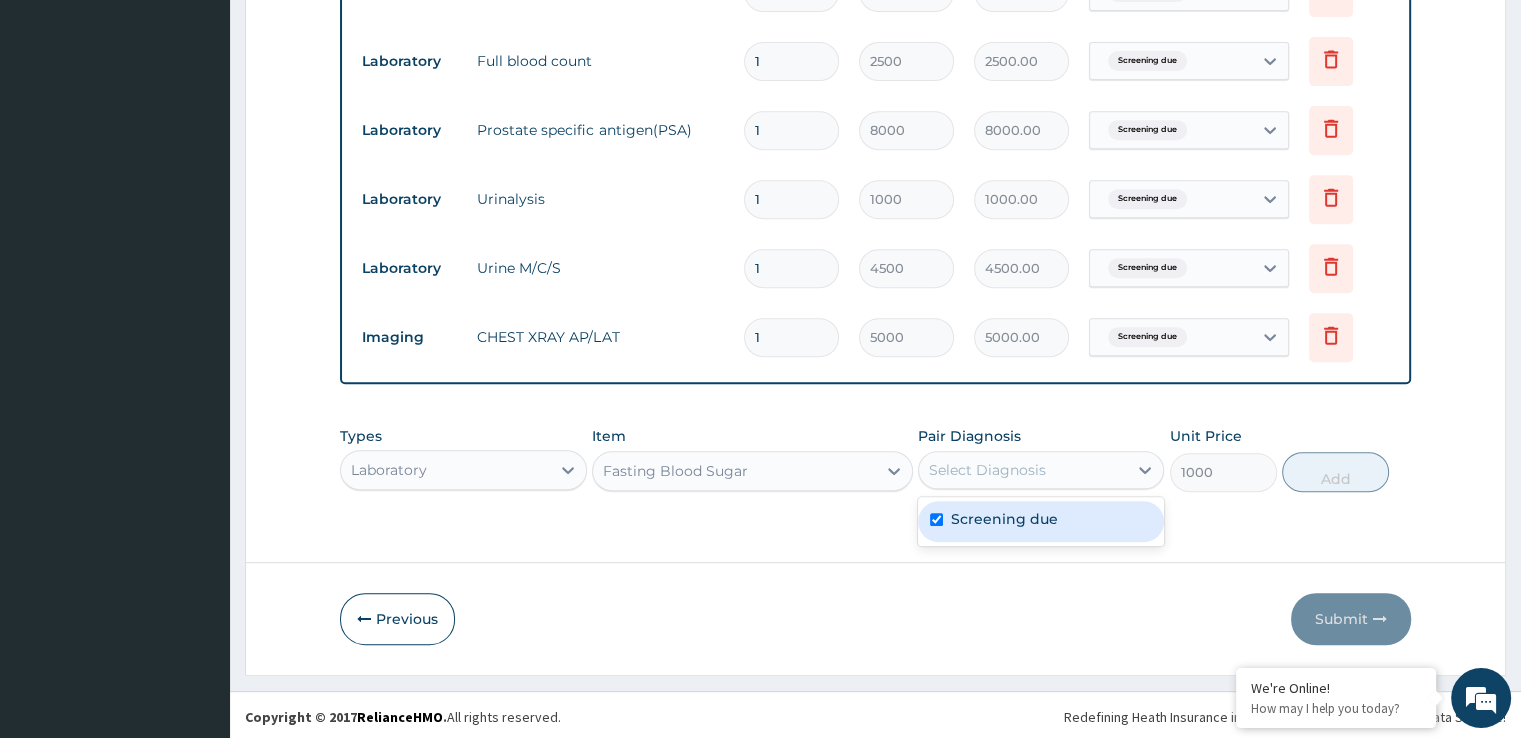 checkbox on "true" 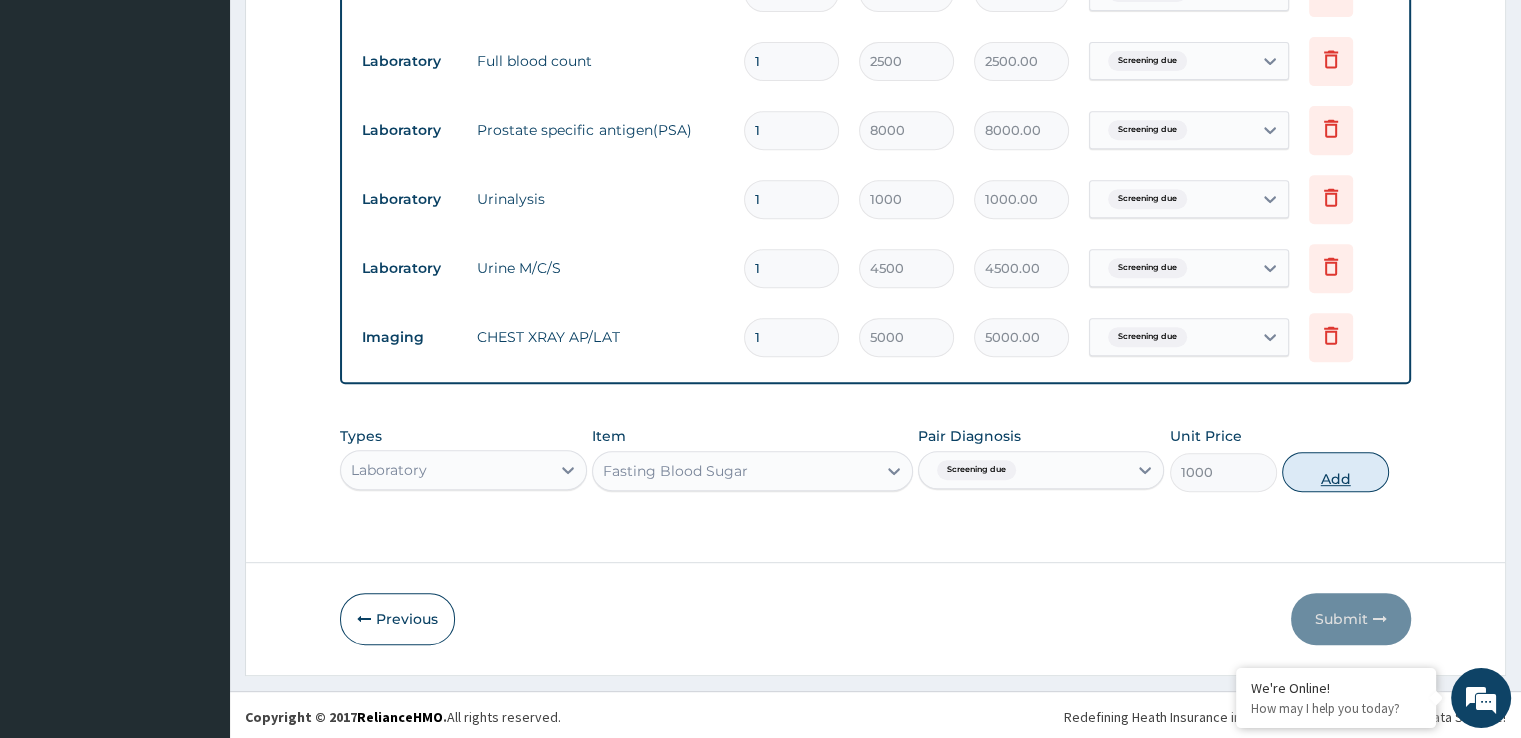 click on "Add" at bounding box center (1335, 472) 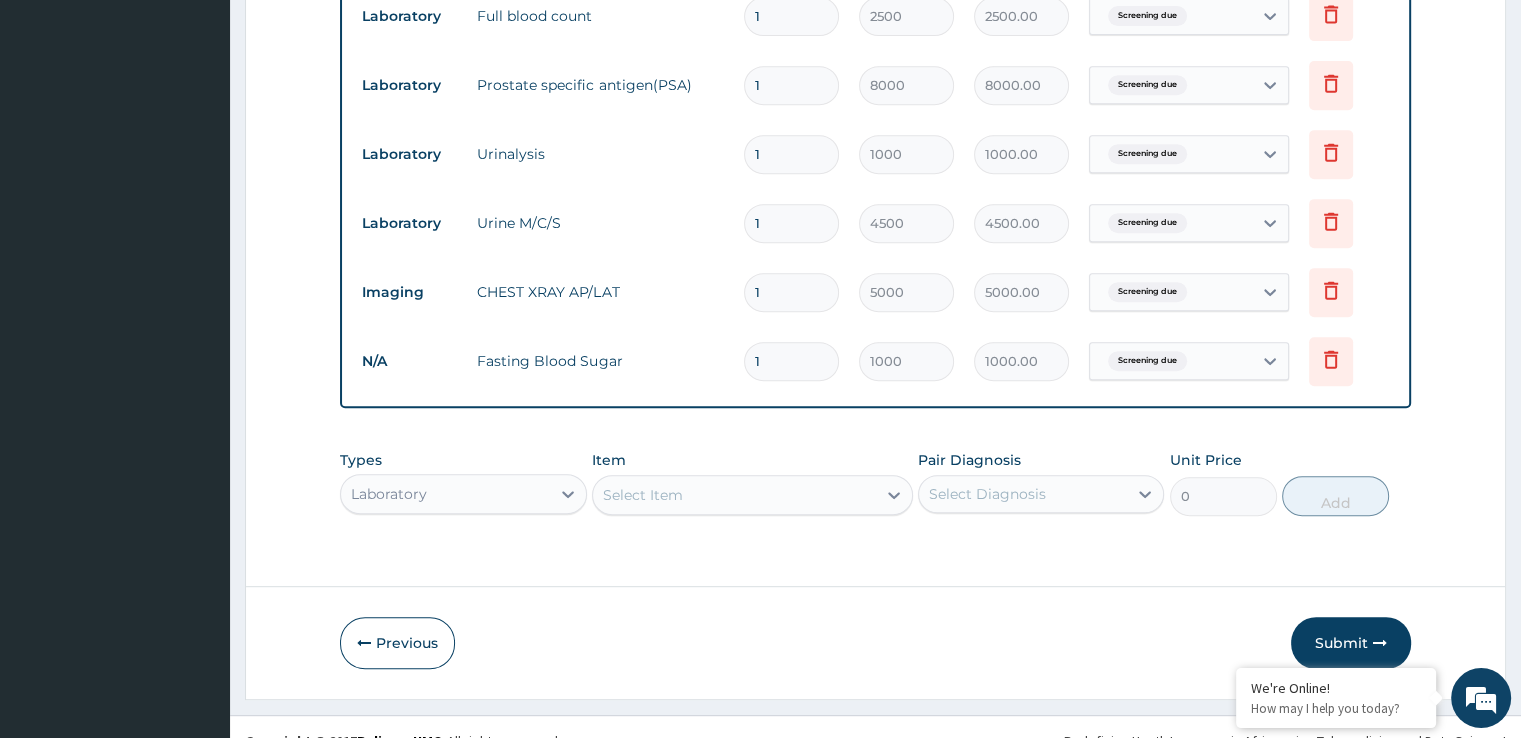 scroll, scrollTop: 908, scrollLeft: 0, axis: vertical 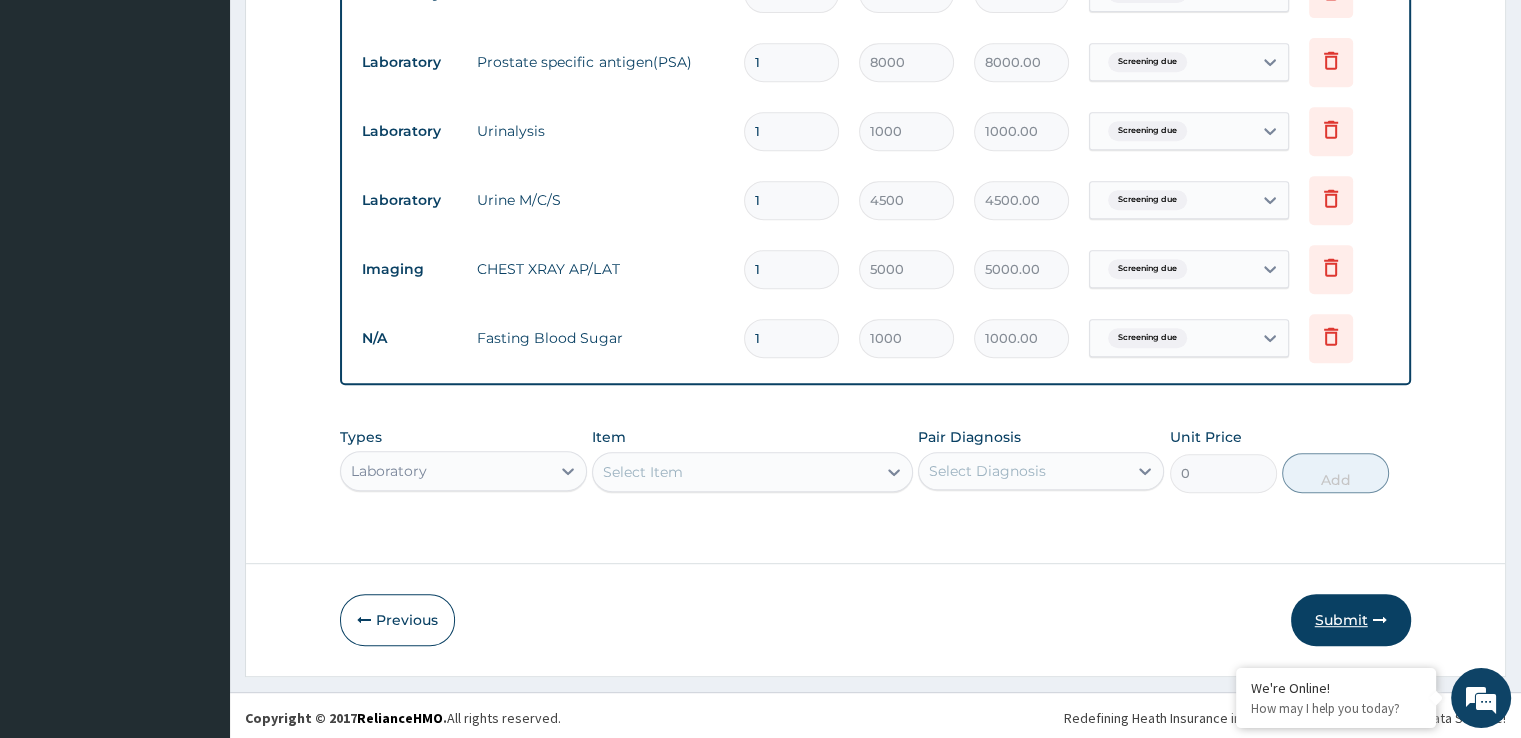 click on "Submit" at bounding box center (1351, 620) 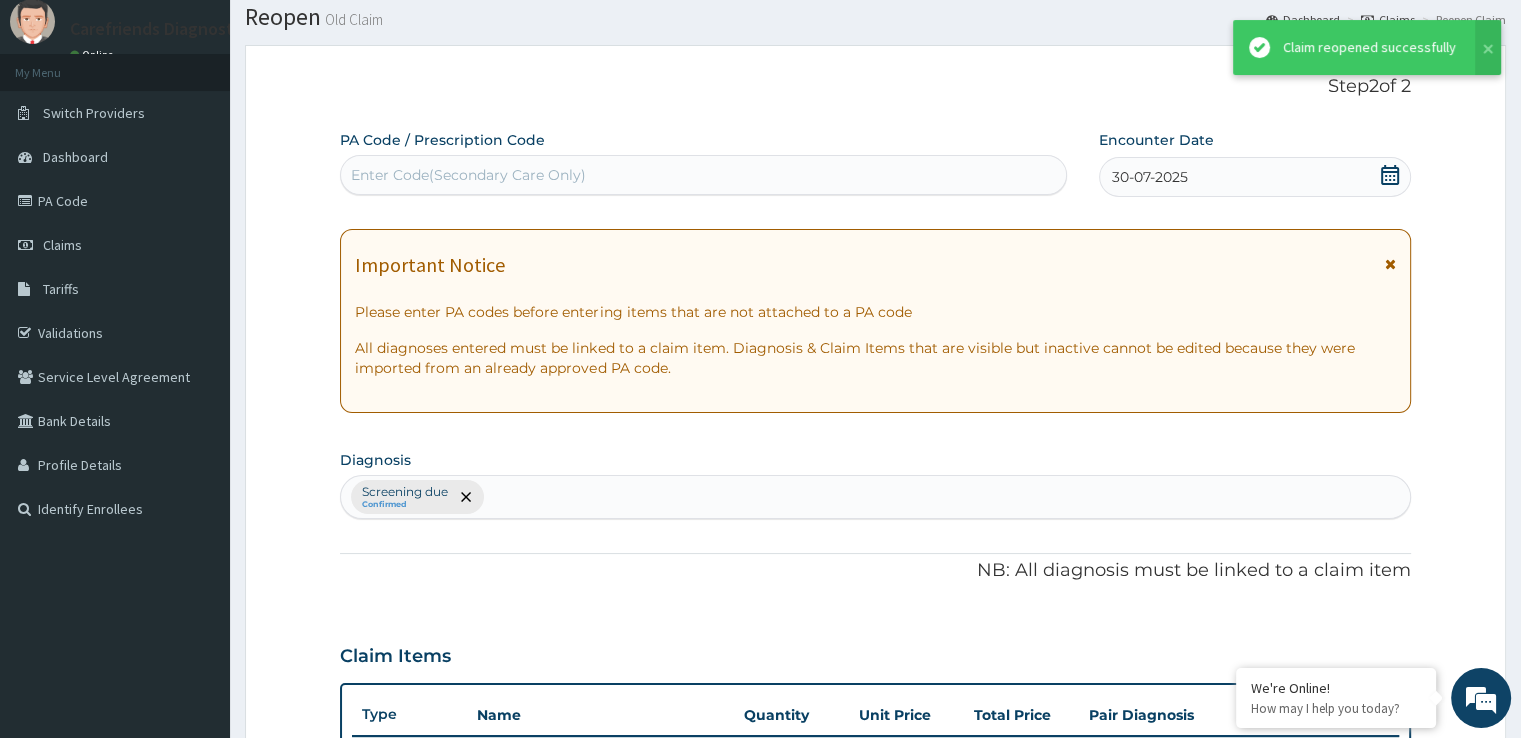 scroll, scrollTop: 908, scrollLeft: 0, axis: vertical 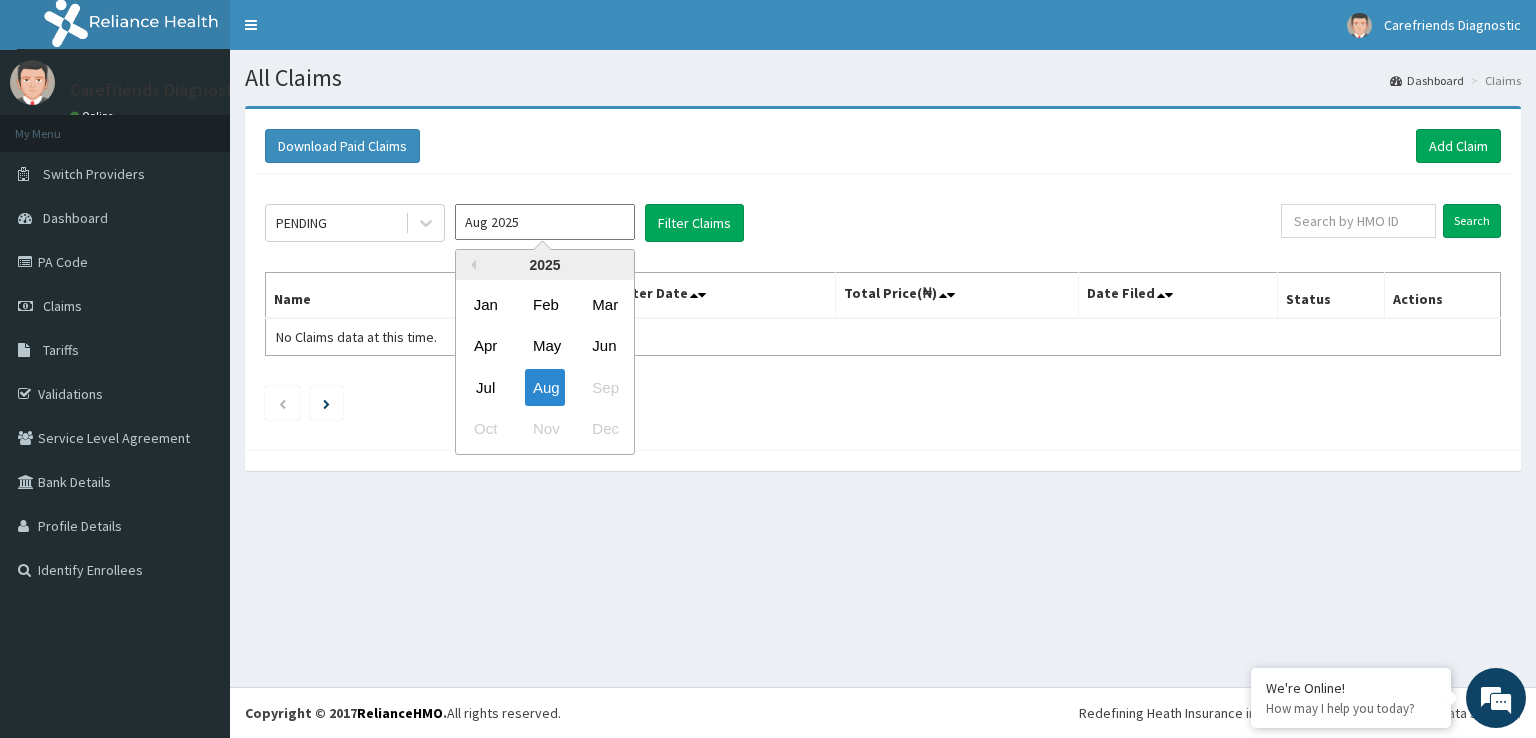 click on "Aug 2025" at bounding box center [545, 222] 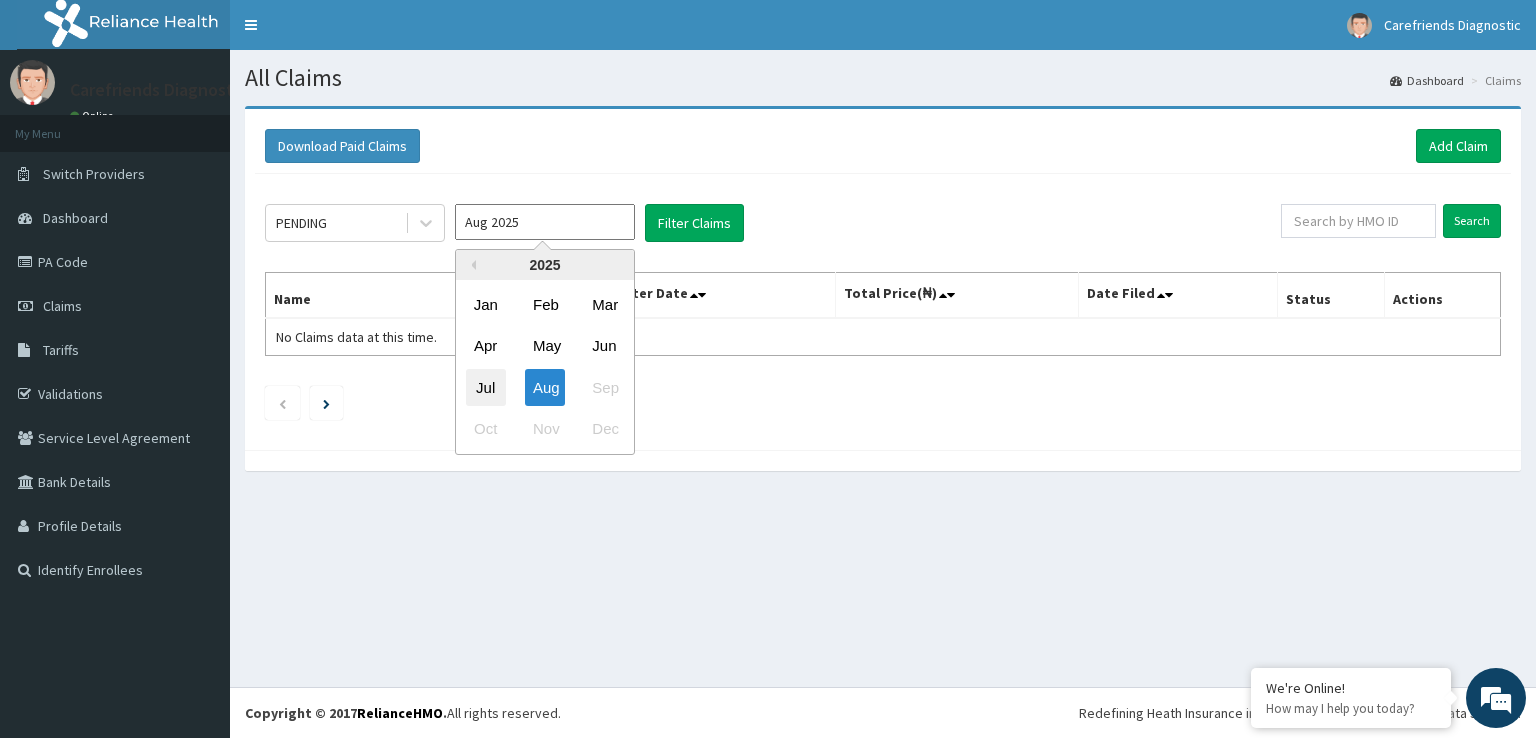 click on "Jul" at bounding box center (486, 387) 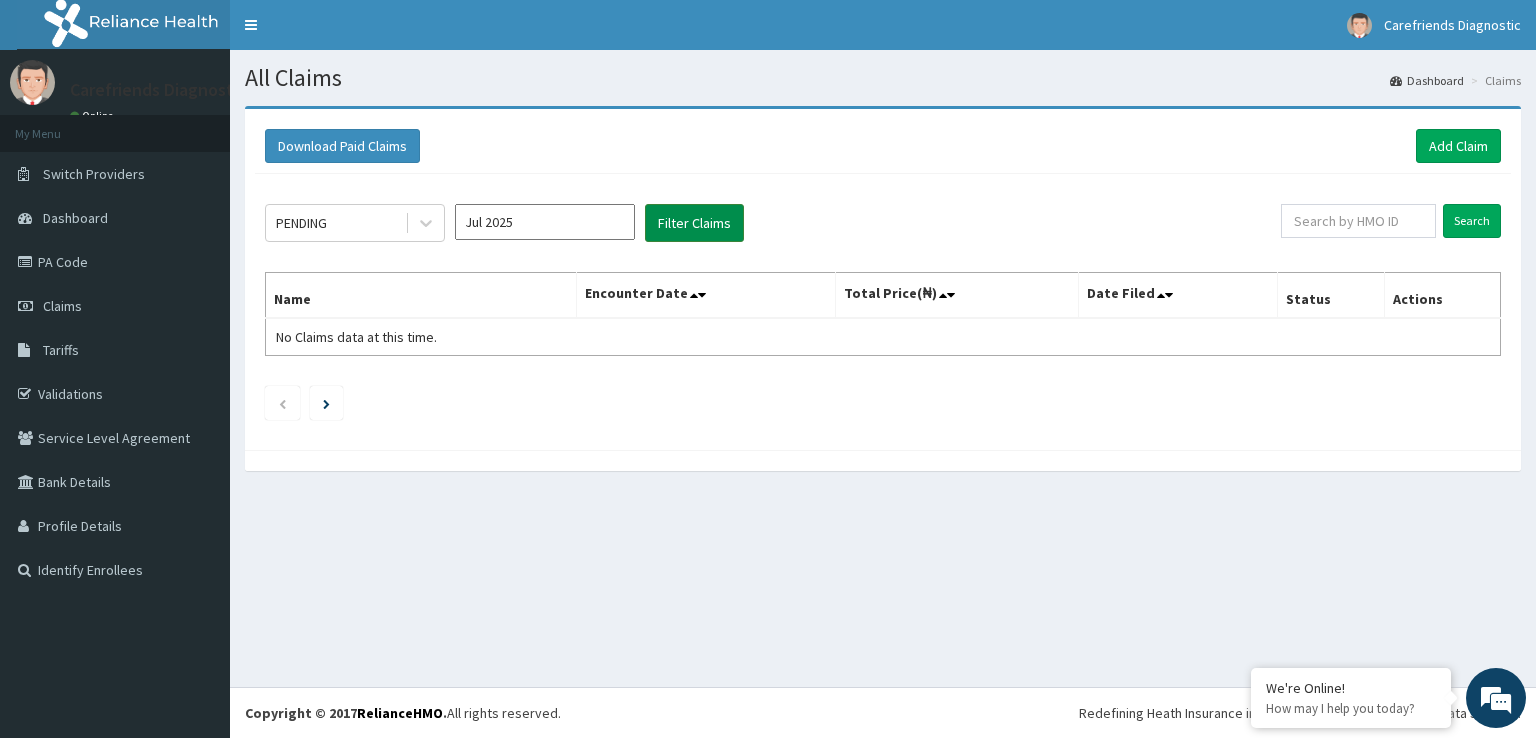 click on "Filter Claims" at bounding box center [694, 223] 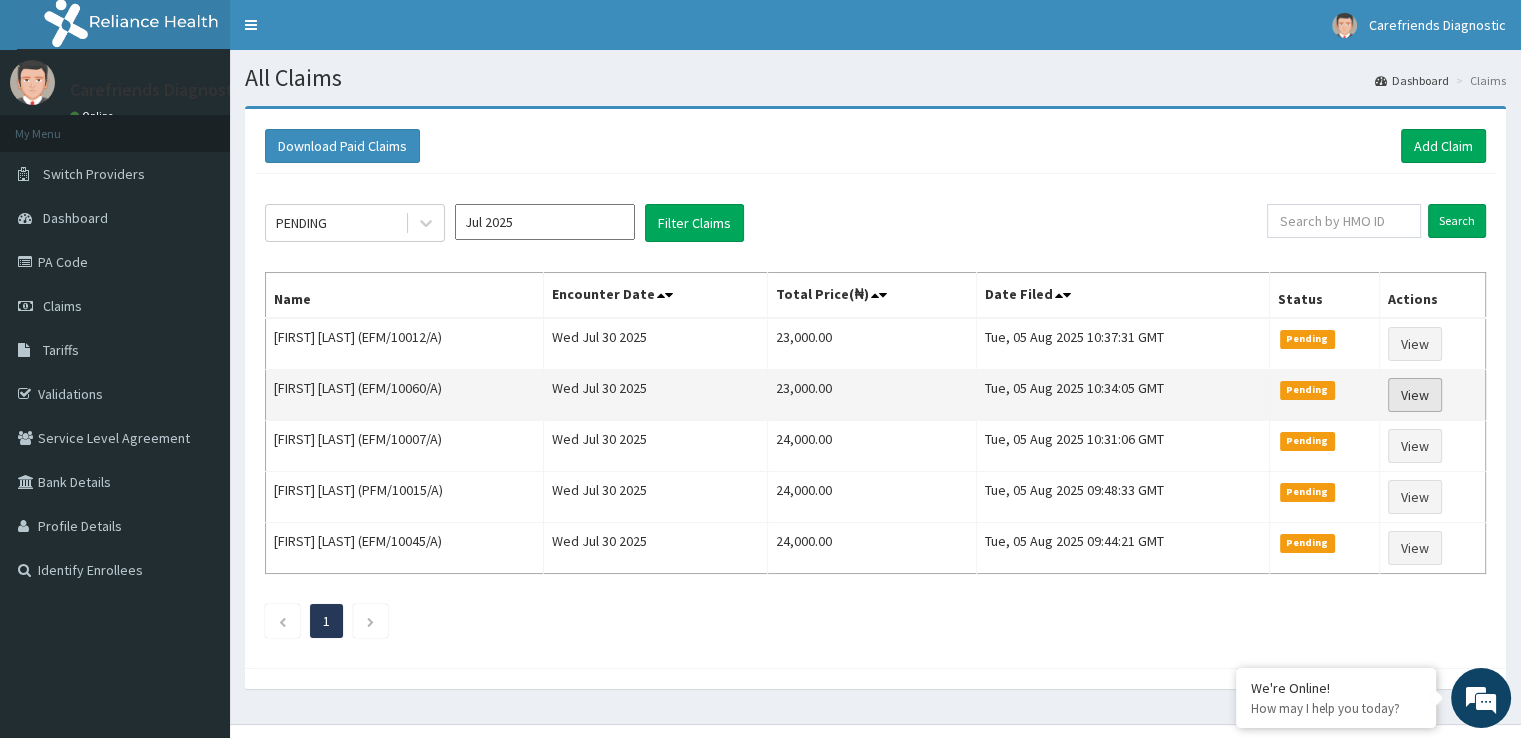 scroll, scrollTop: 0, scrollLeft: 0, axis: both 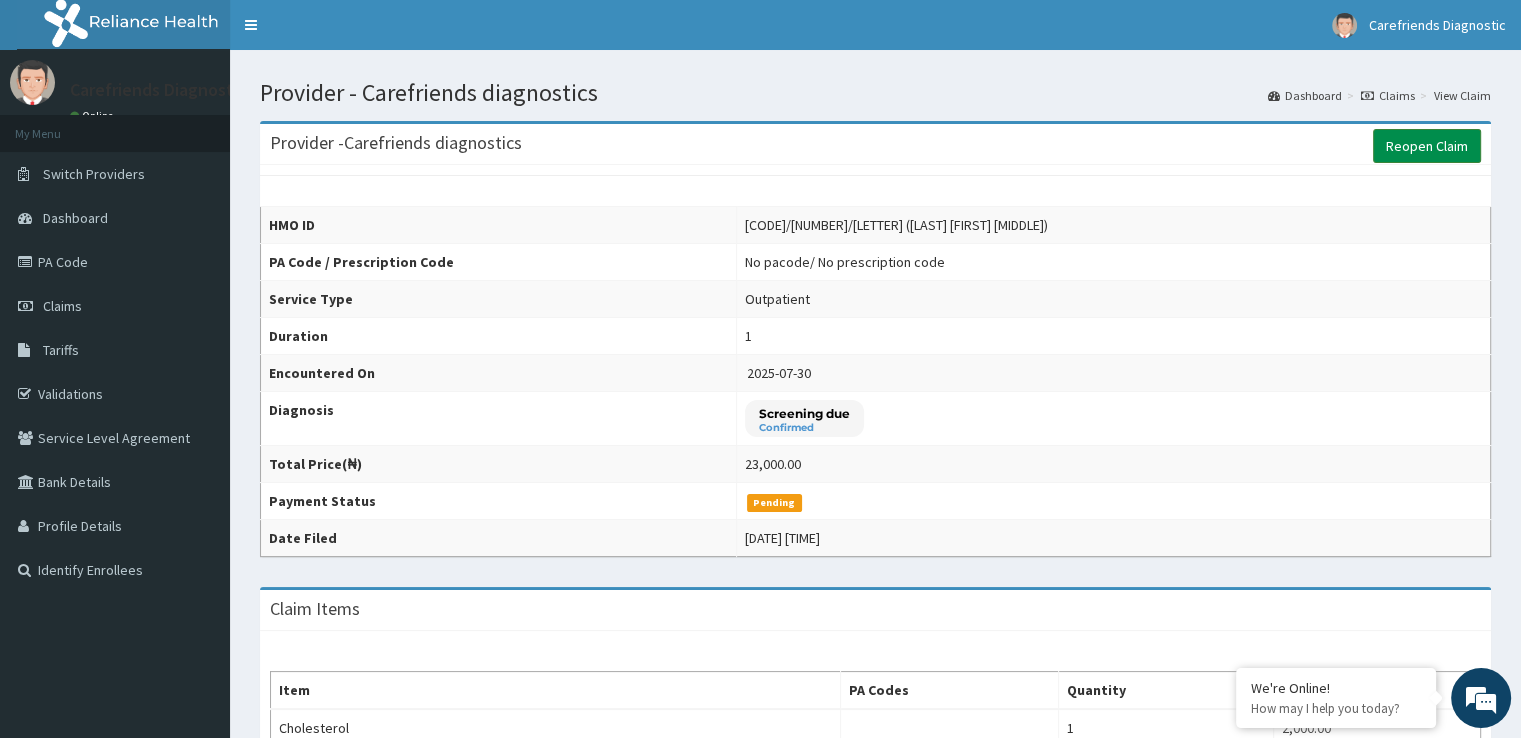 click on "Reopen Claim" at bounding box center [1427, 146] 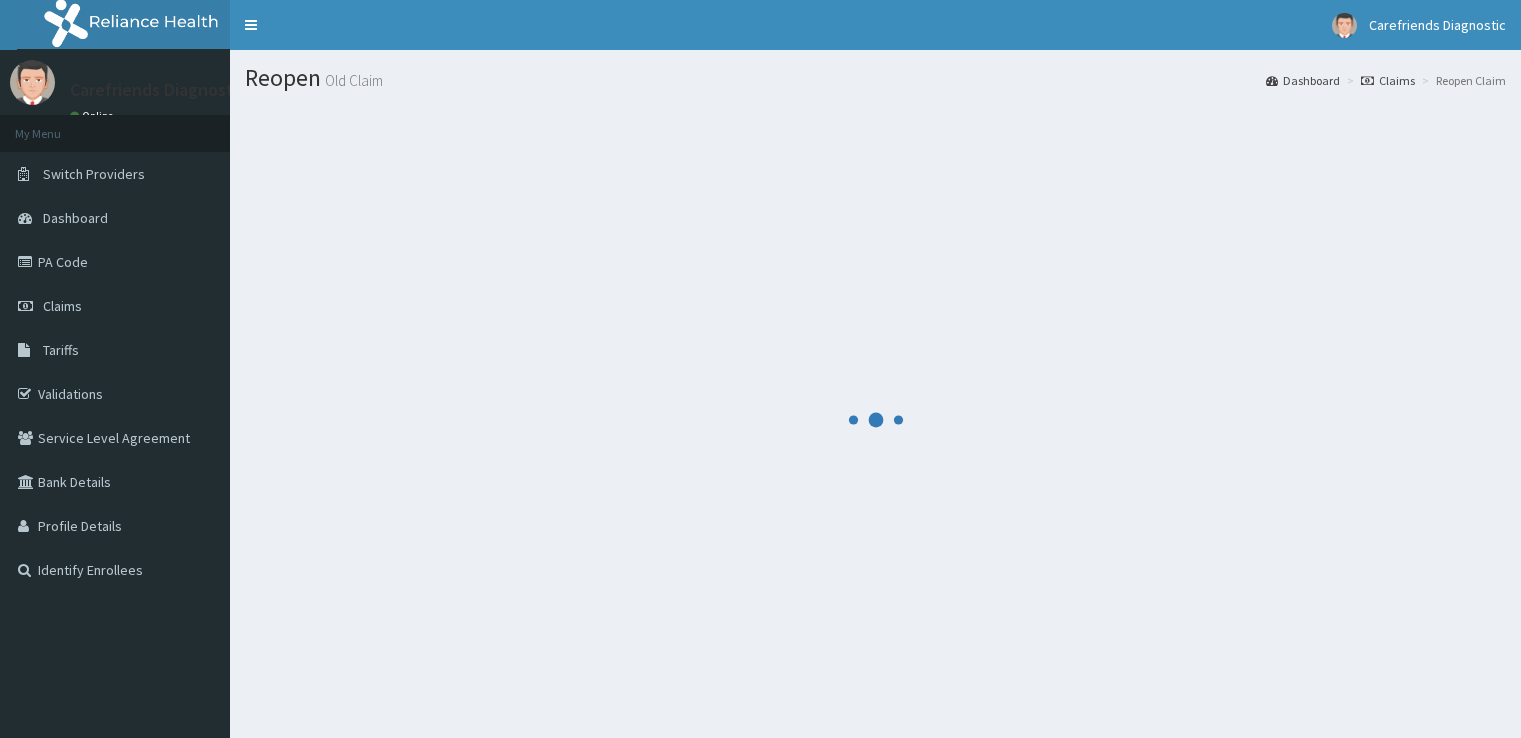 scroll, scrollTop: 0, scrollLeft: 0, axis: both 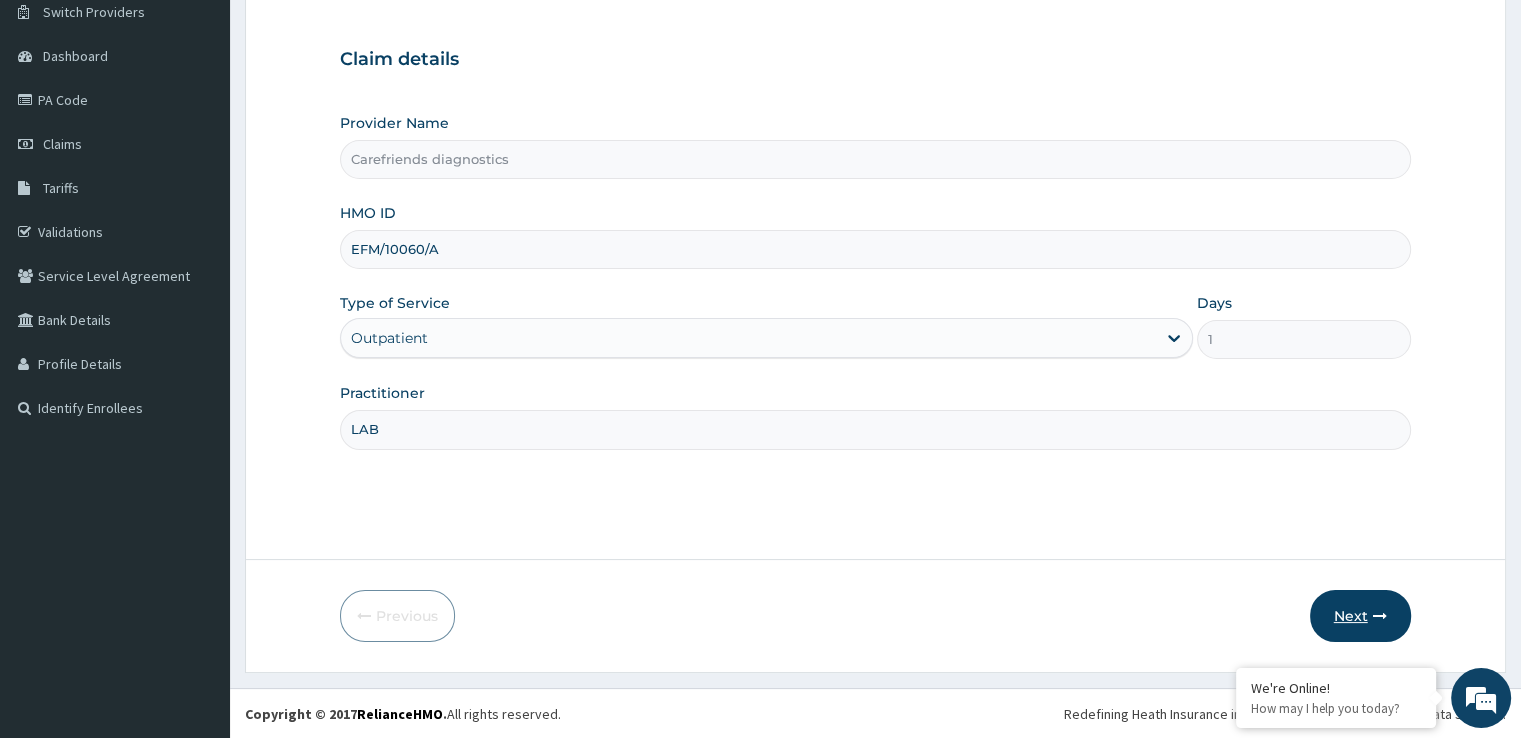 click on "Next" at bounding box center (1360, 616) 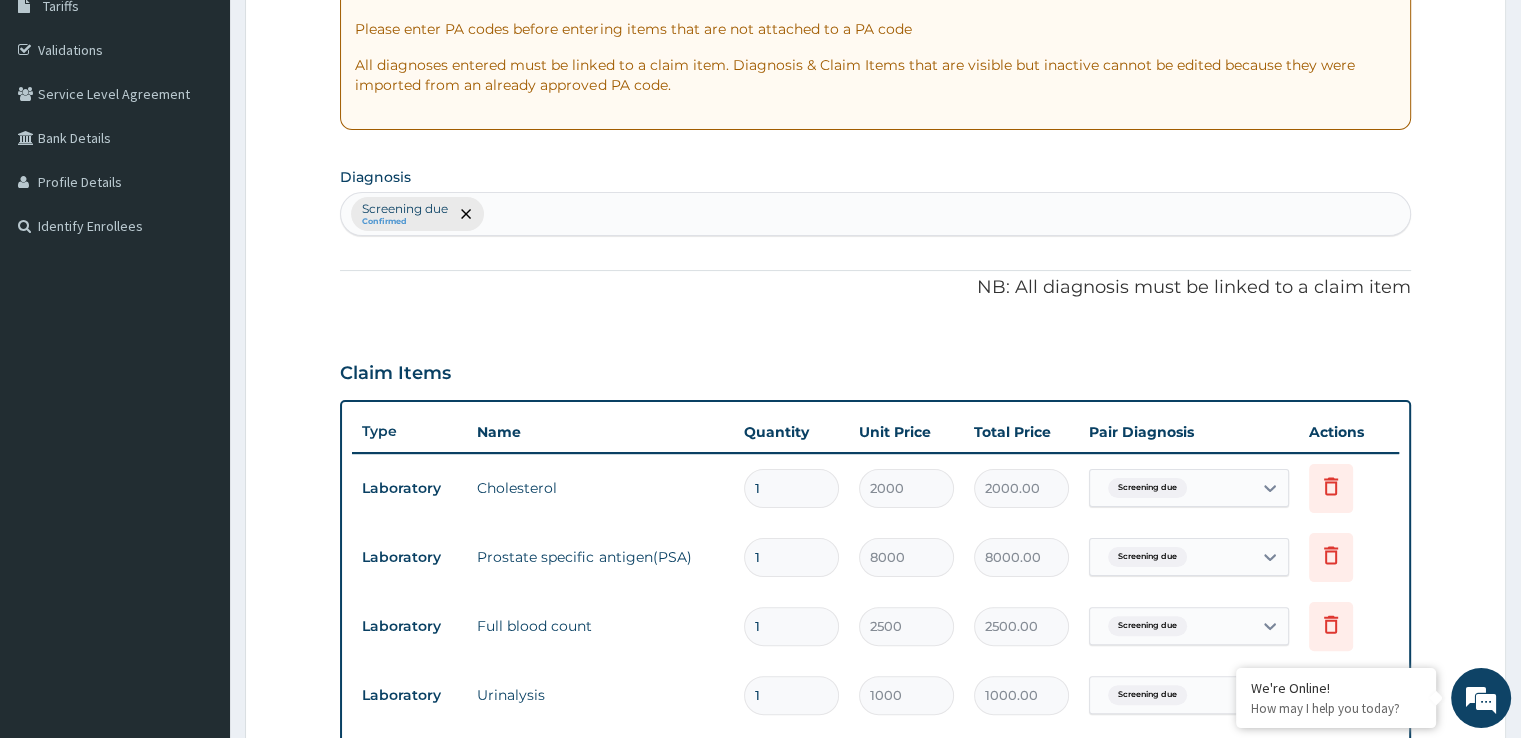 scroll, scrollTop: 840, scrollLeft: 0, axis: vertical 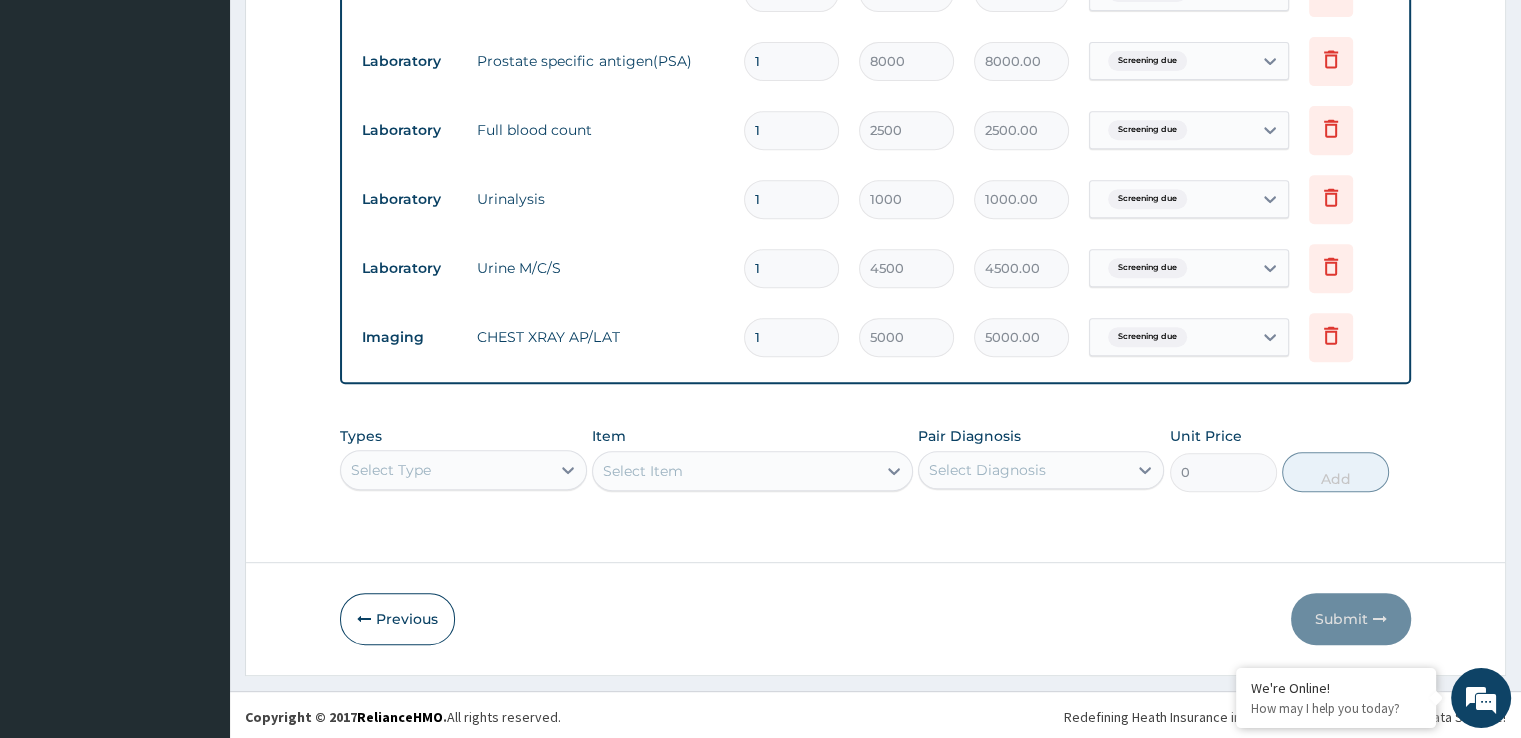 click on "Select Type" at bounding box center [463, 470] 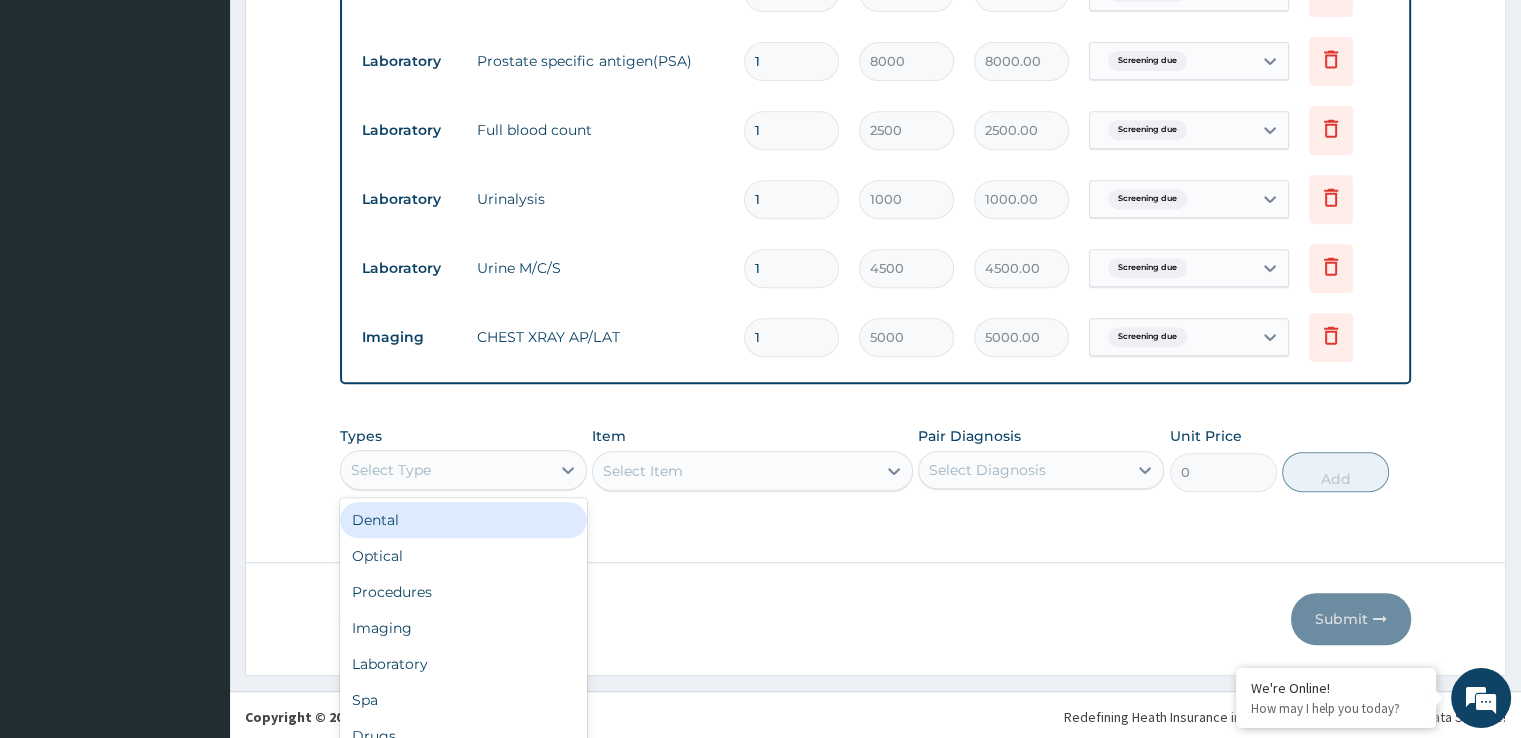 scroll, scrollTop: 56, scrollLeft: 0, axis: vertical 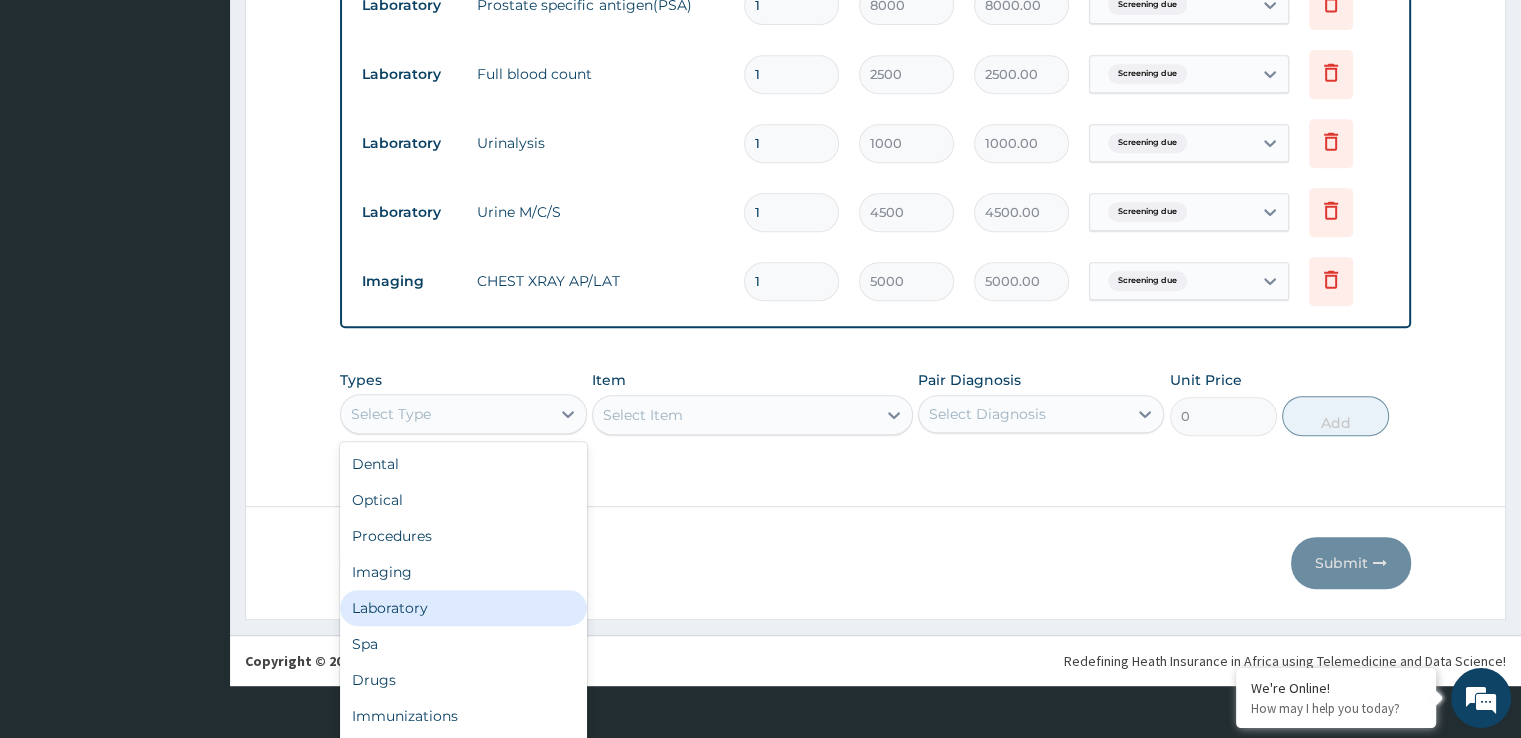 drag, startPoint x: 410, startPoint y: 600, endPoint x: 539, endPoint y: 517, distance: 153.39491 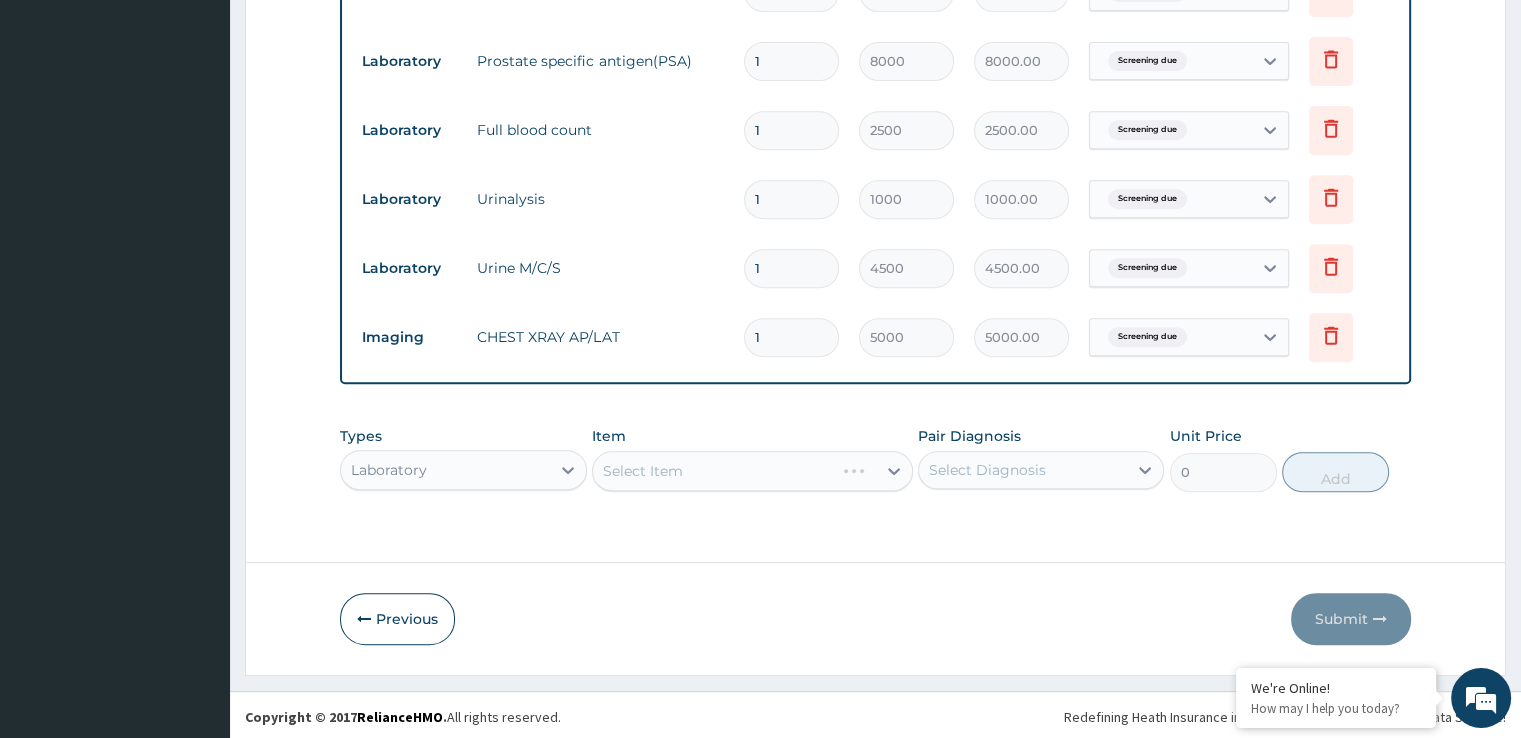 scroll, scrollTop: 0, scrollLeft: 0, axis: both 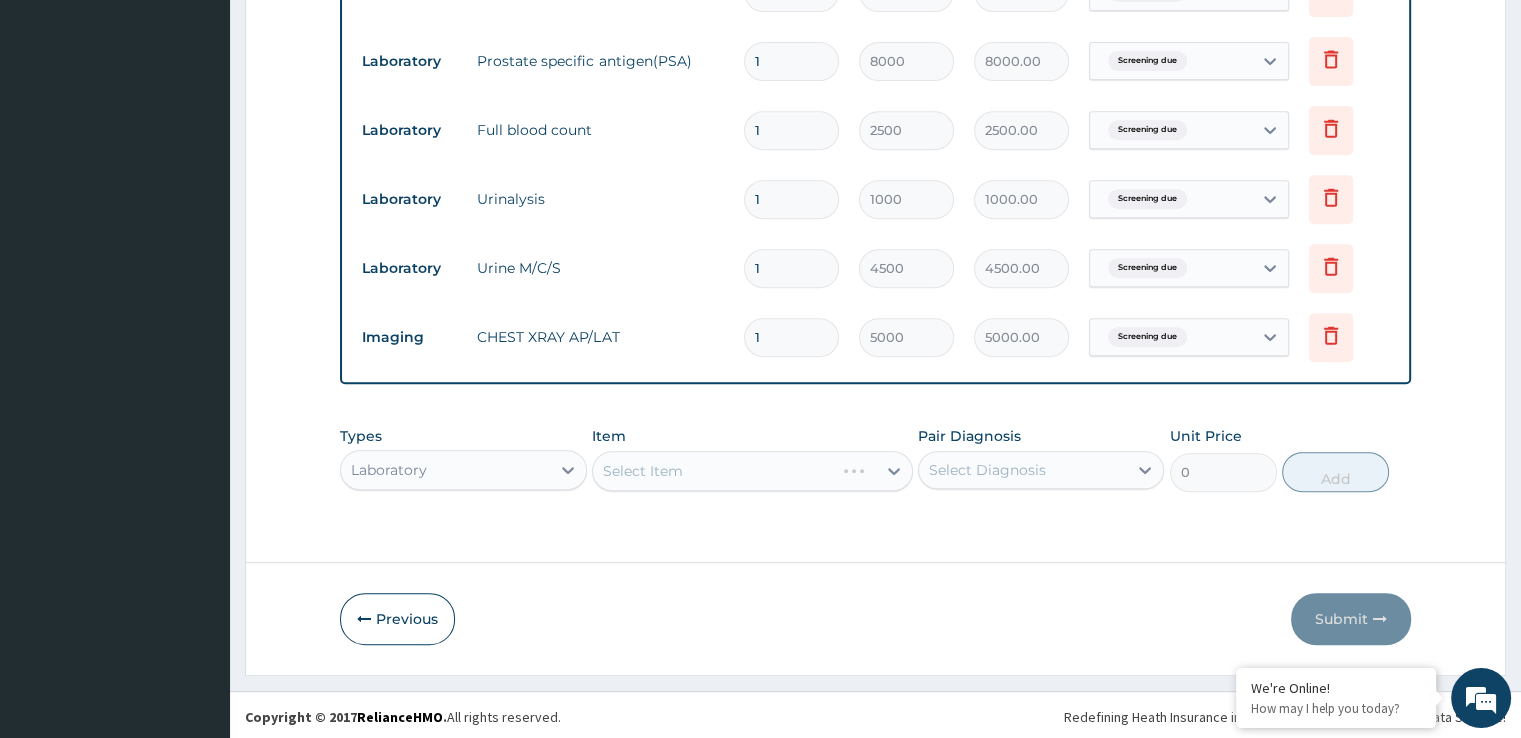 click on "Select Item" at bounding box center (752, 471) 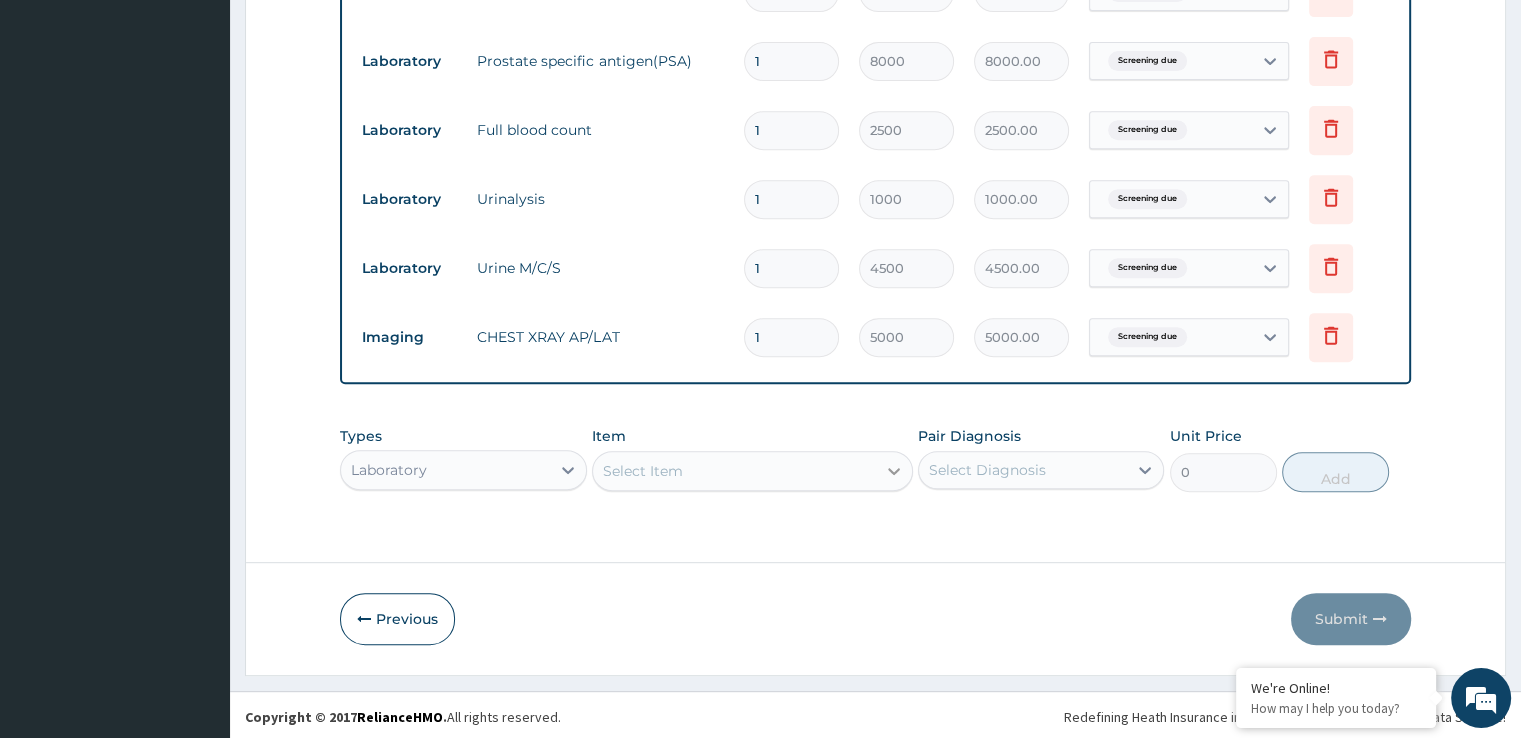 click on "Select Item" at bounding box center (752, 471) 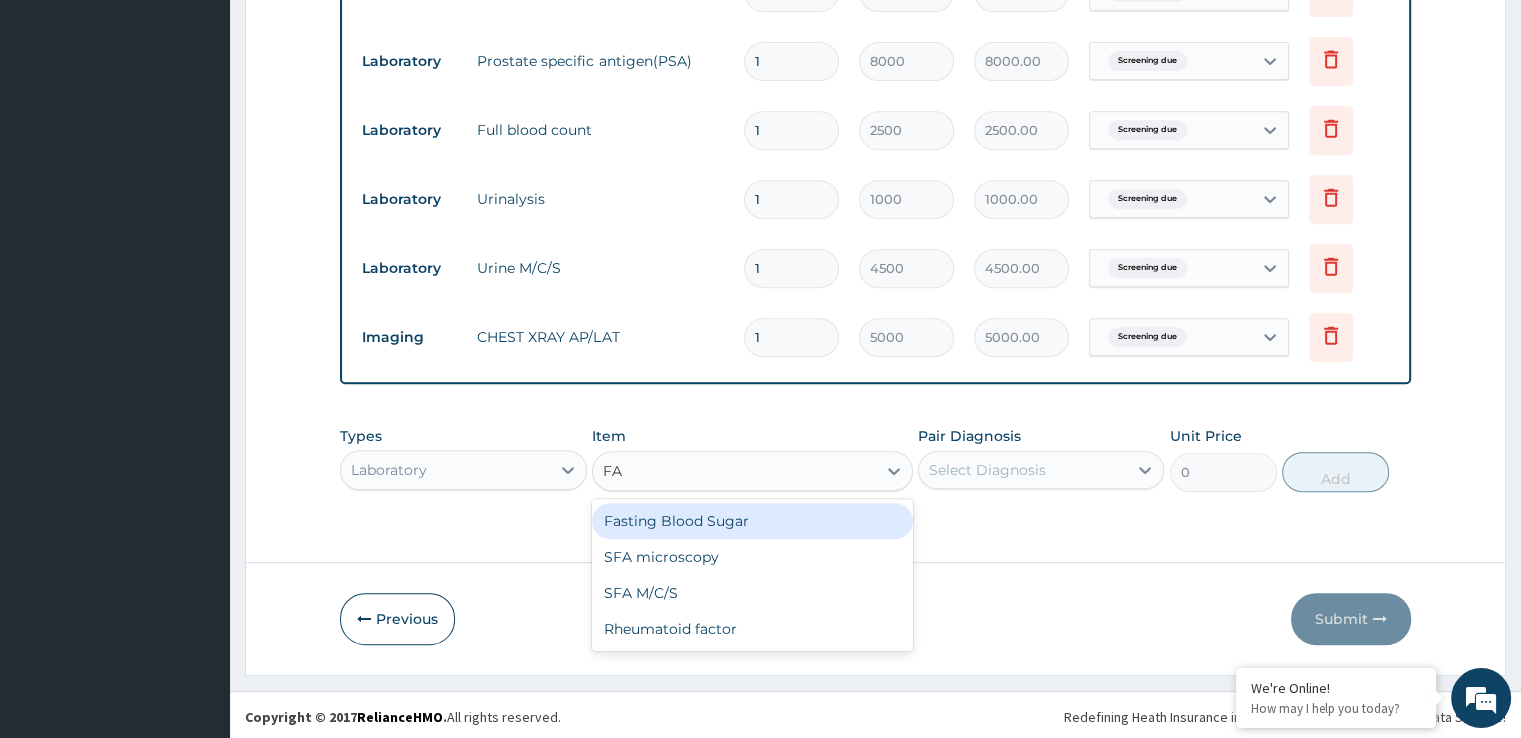 scroll, scrollTop: 0, scrollLeft: 0, axis: both 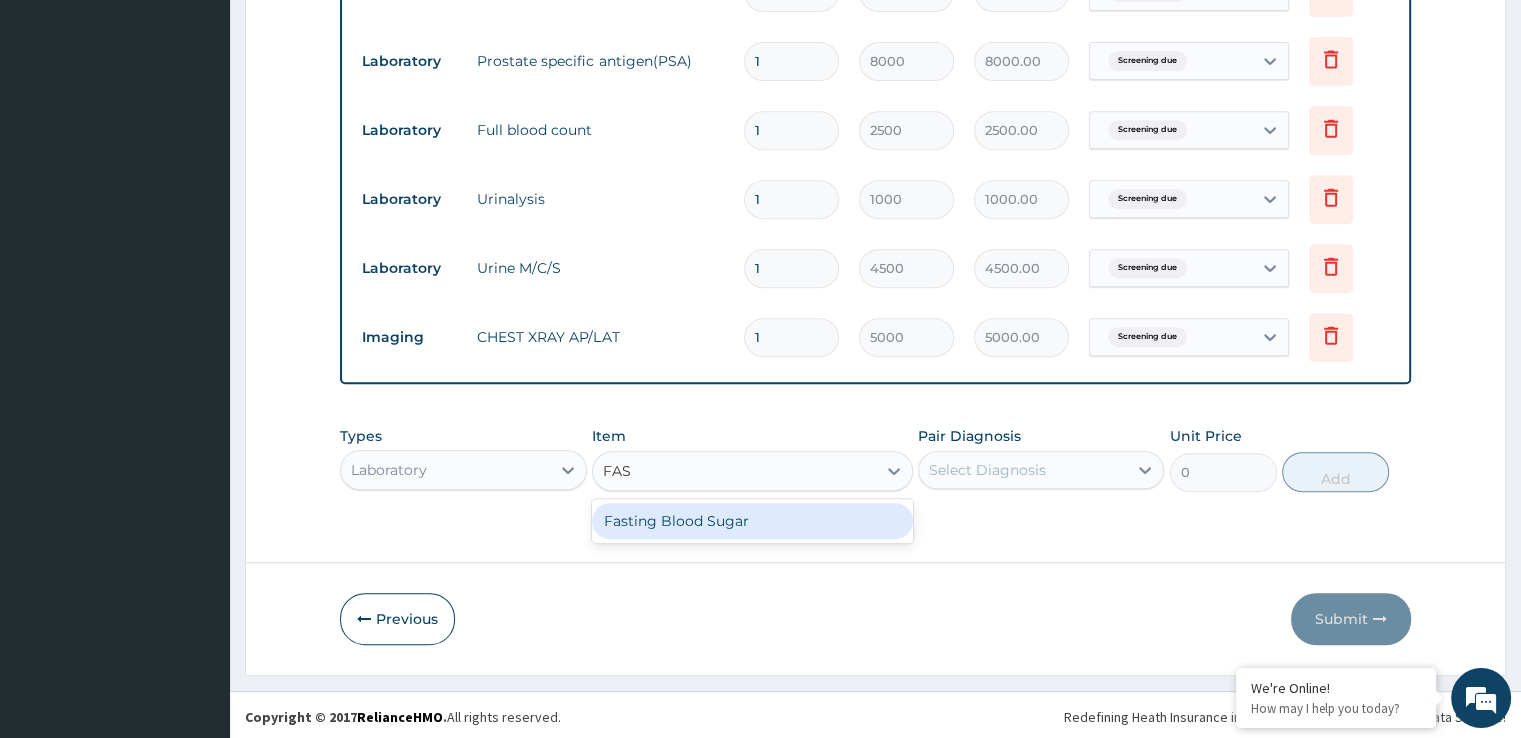 type on "FAST" 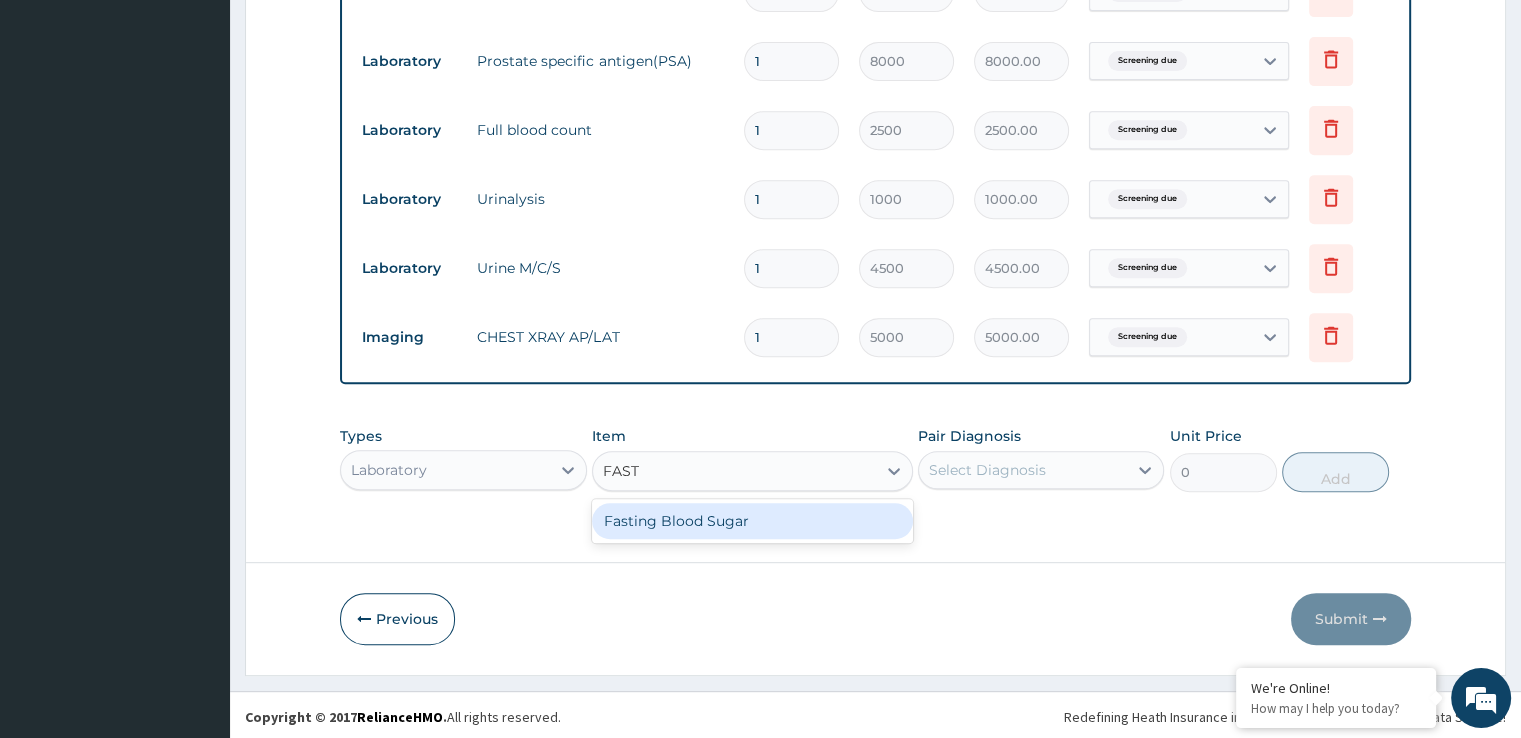 click on "Fasting Blood Sugar" at bounding box center [752, 521] 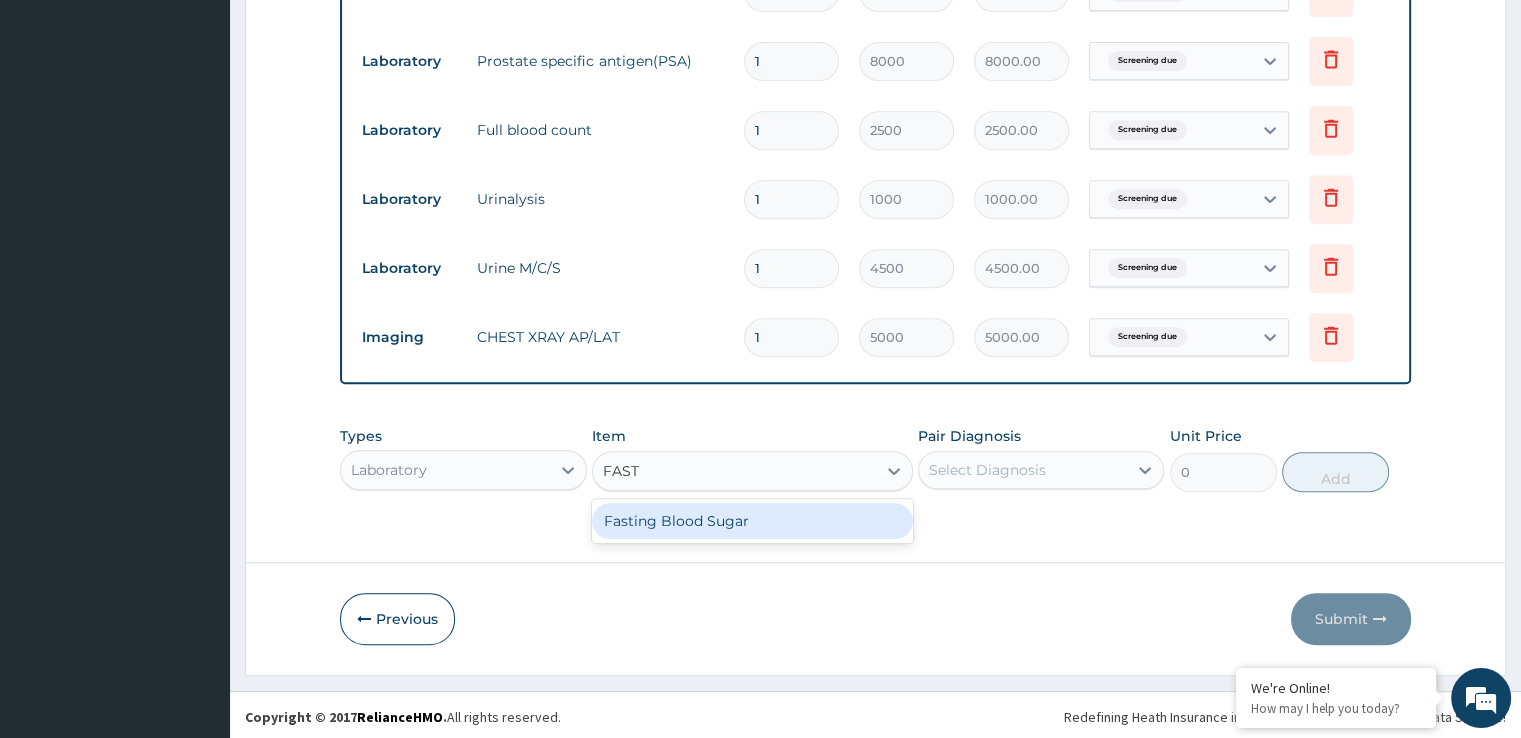 type on "1000" 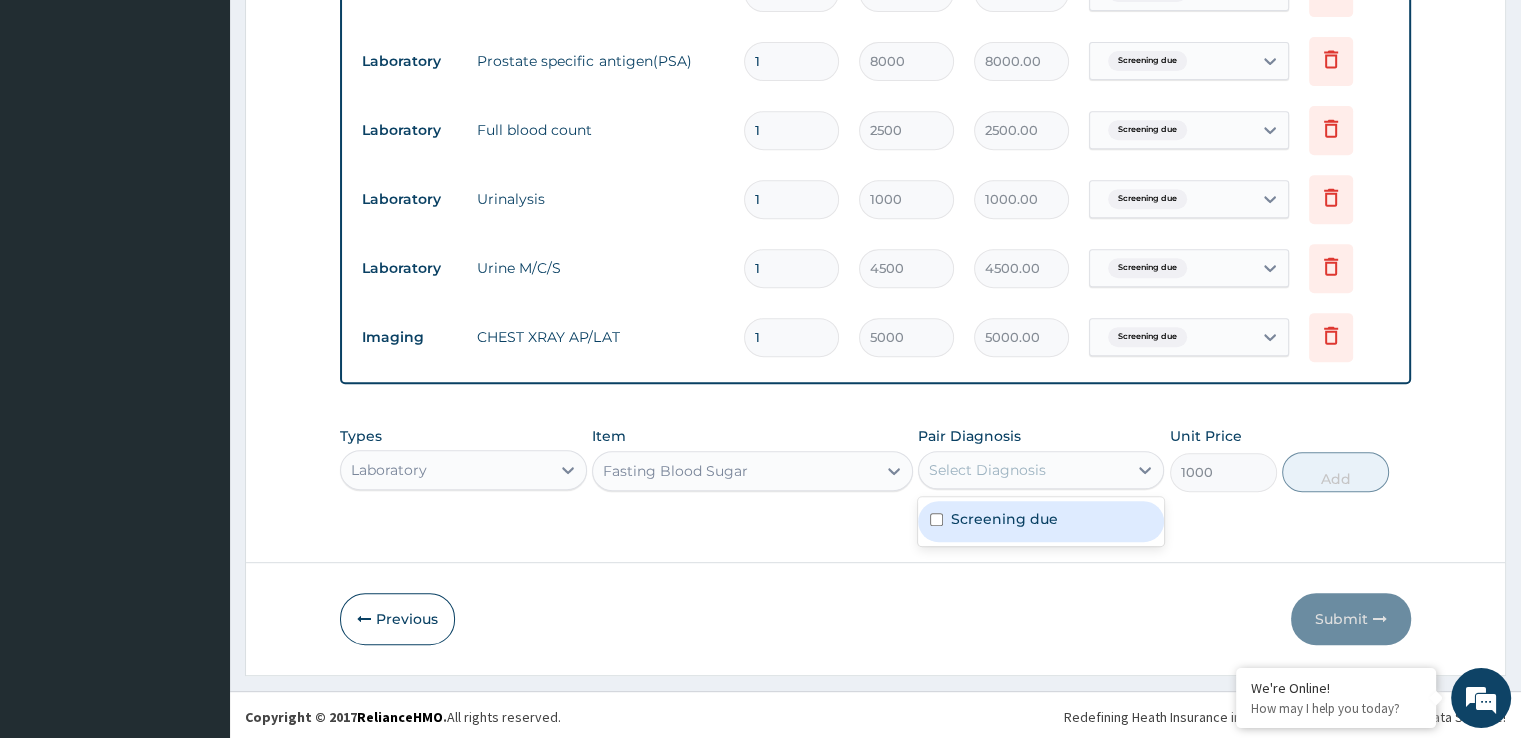 click on "Select Diagnosis" at bounding box center [1023, 470] 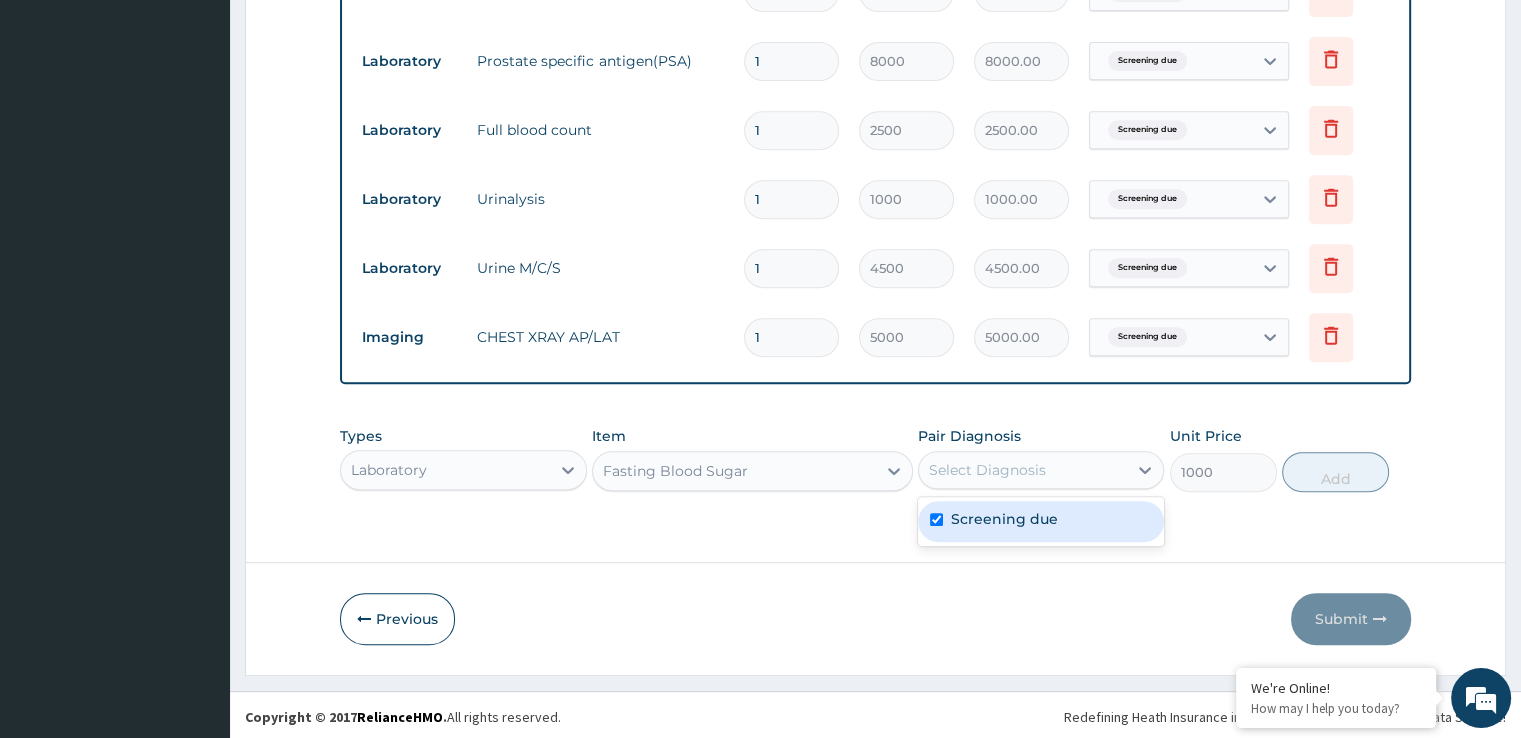 checkbox on "true" 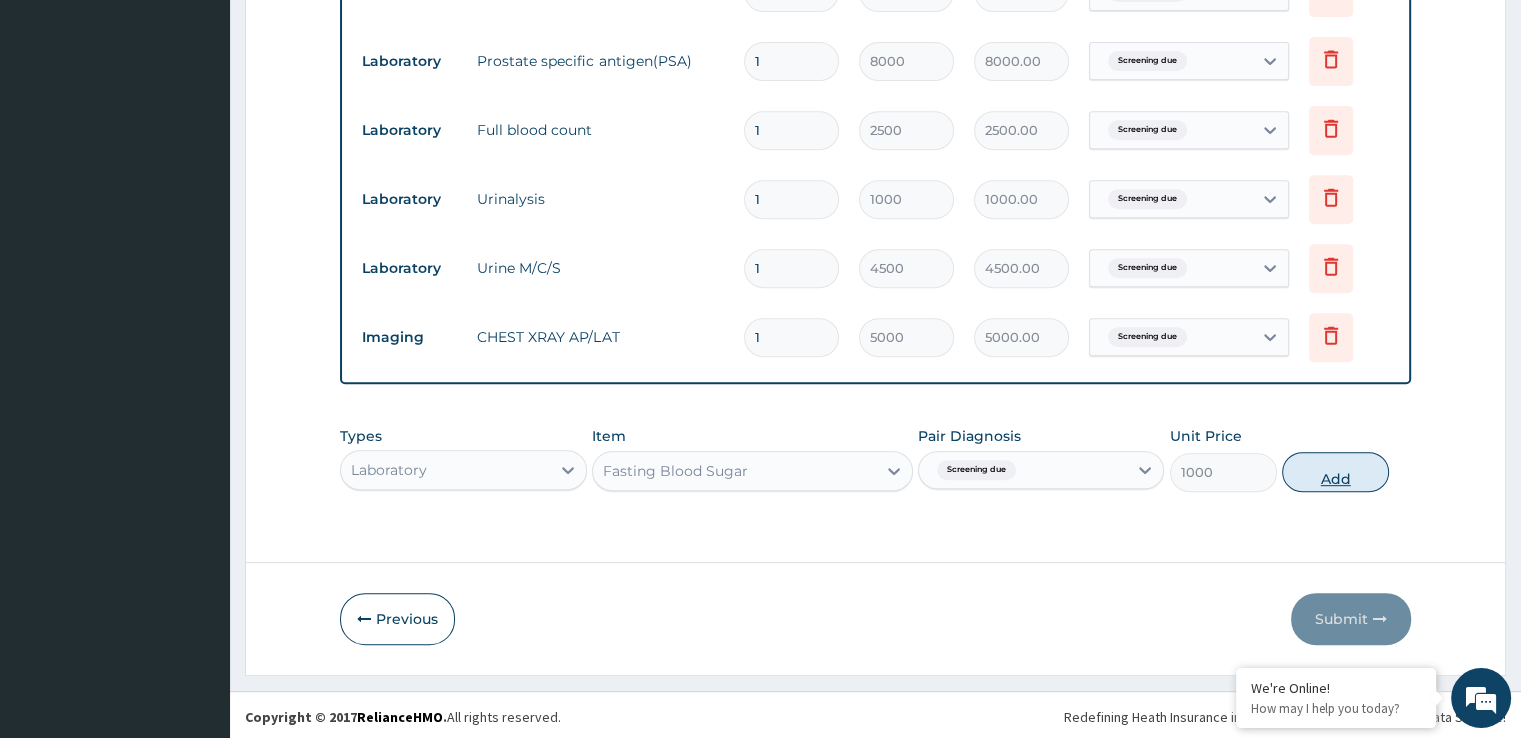click on "Add" at bounding box center (1335, 472) 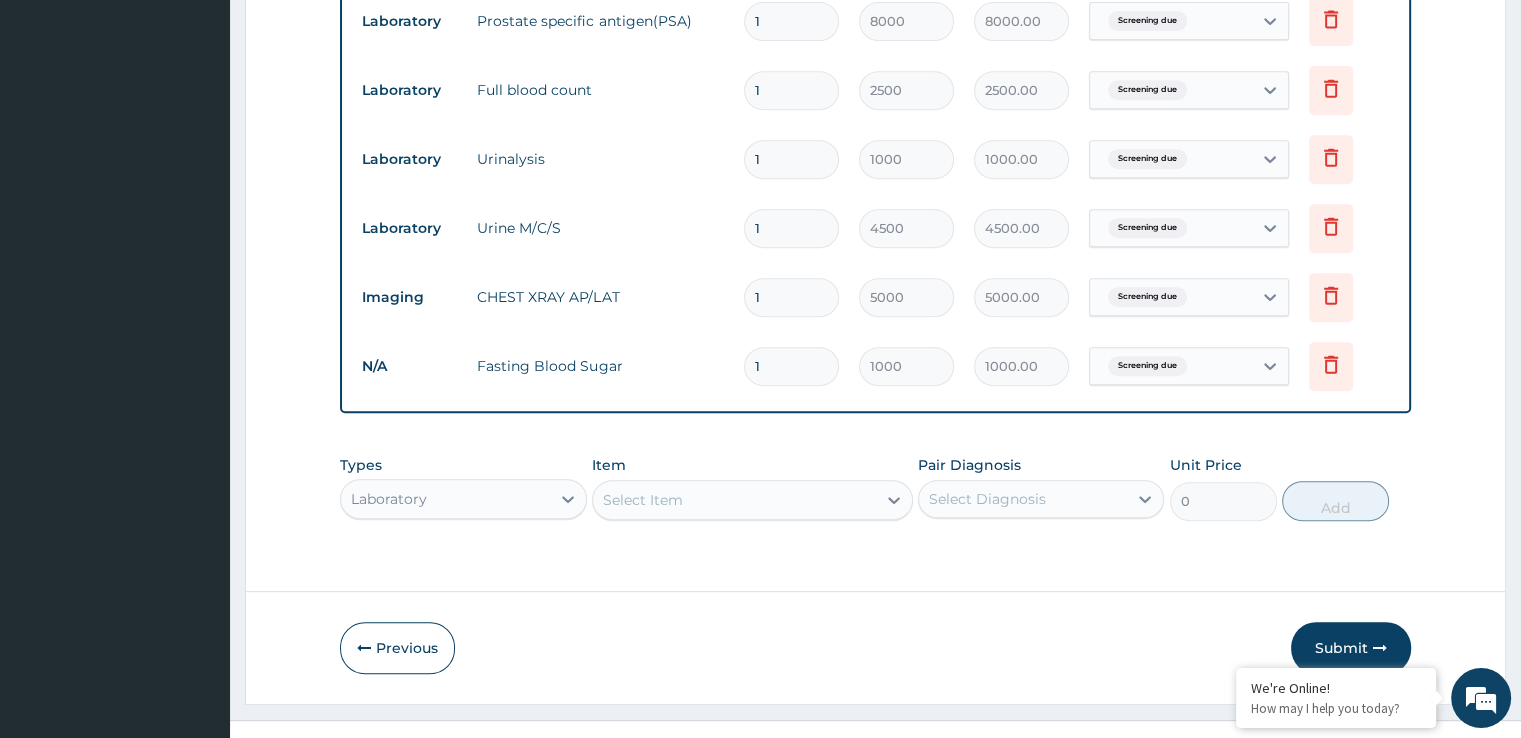 scroll, scrollTop: 908, scrollLeft: 0, axis: vertical 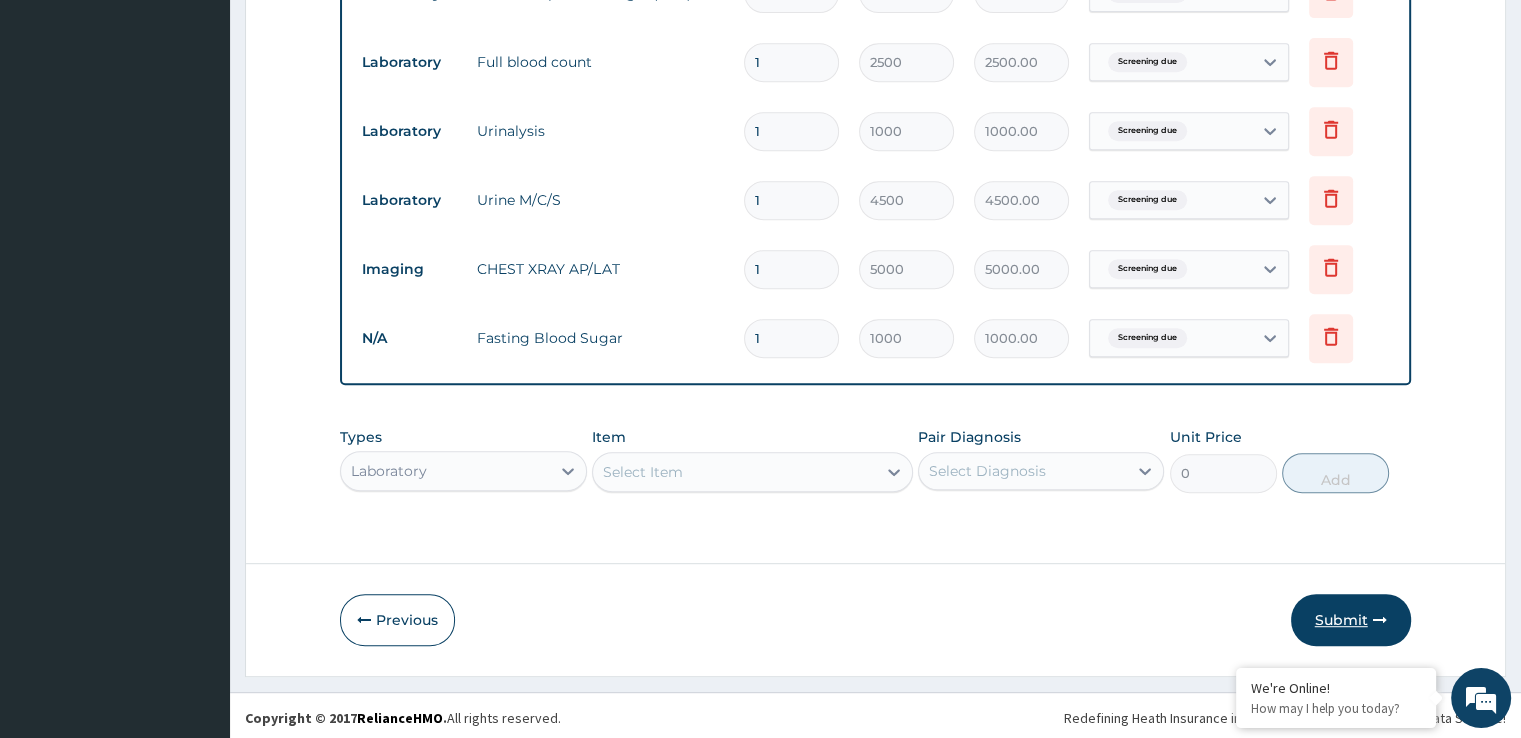 click on "Submit" at bounding box center [1351, 620] 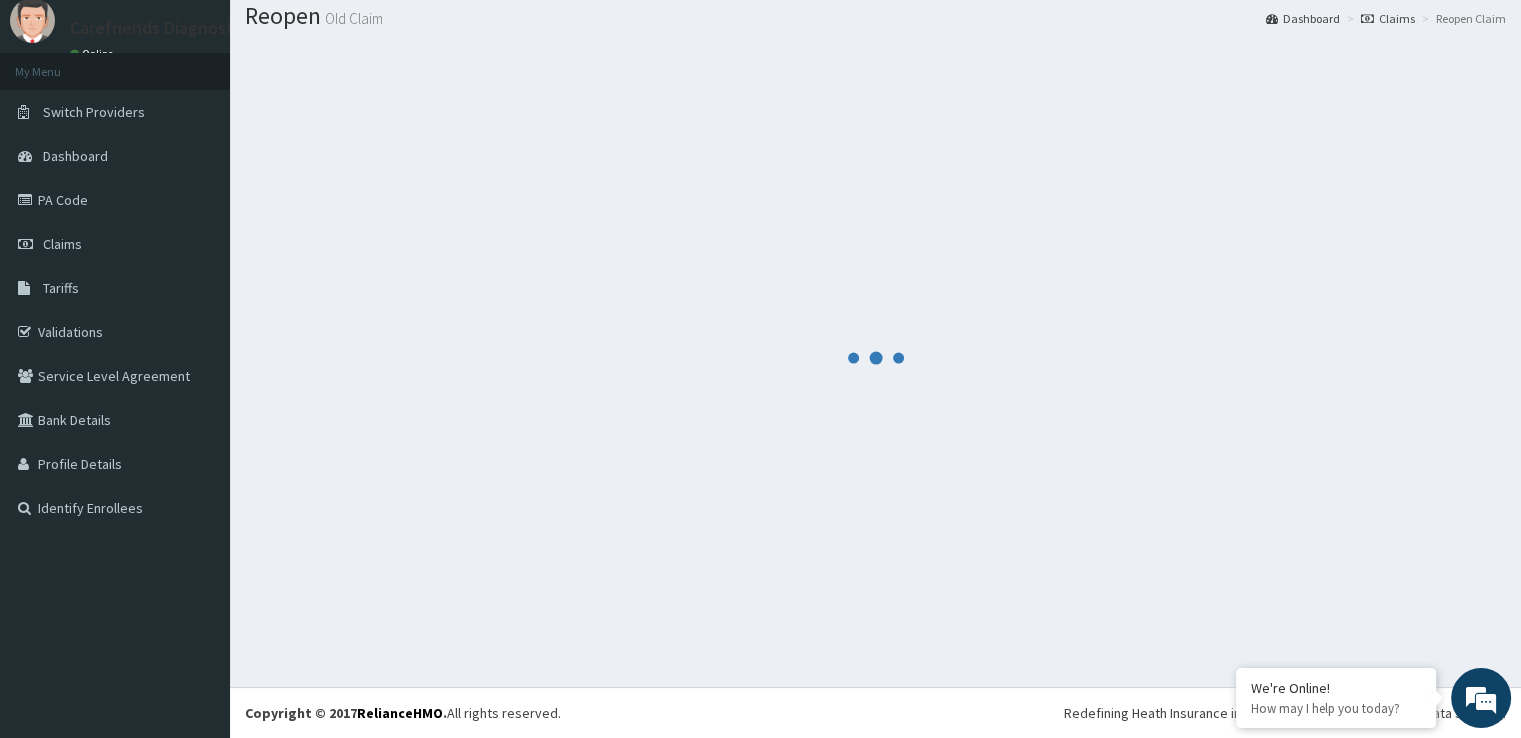 scroll, scrollTop: 61, scrollLeft: 0, axis: vertical 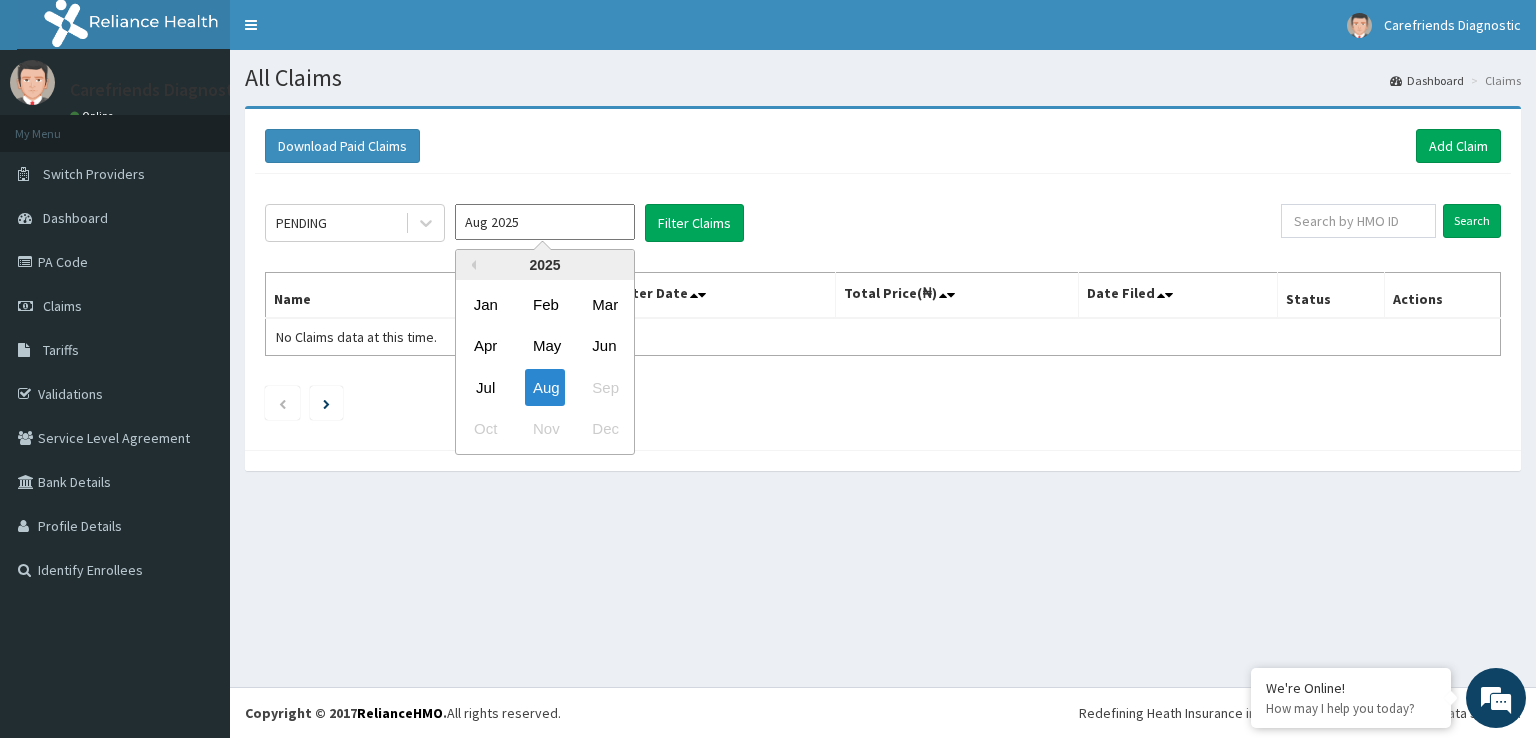 click on "Aug 2025" at bounding box center [545, 222] 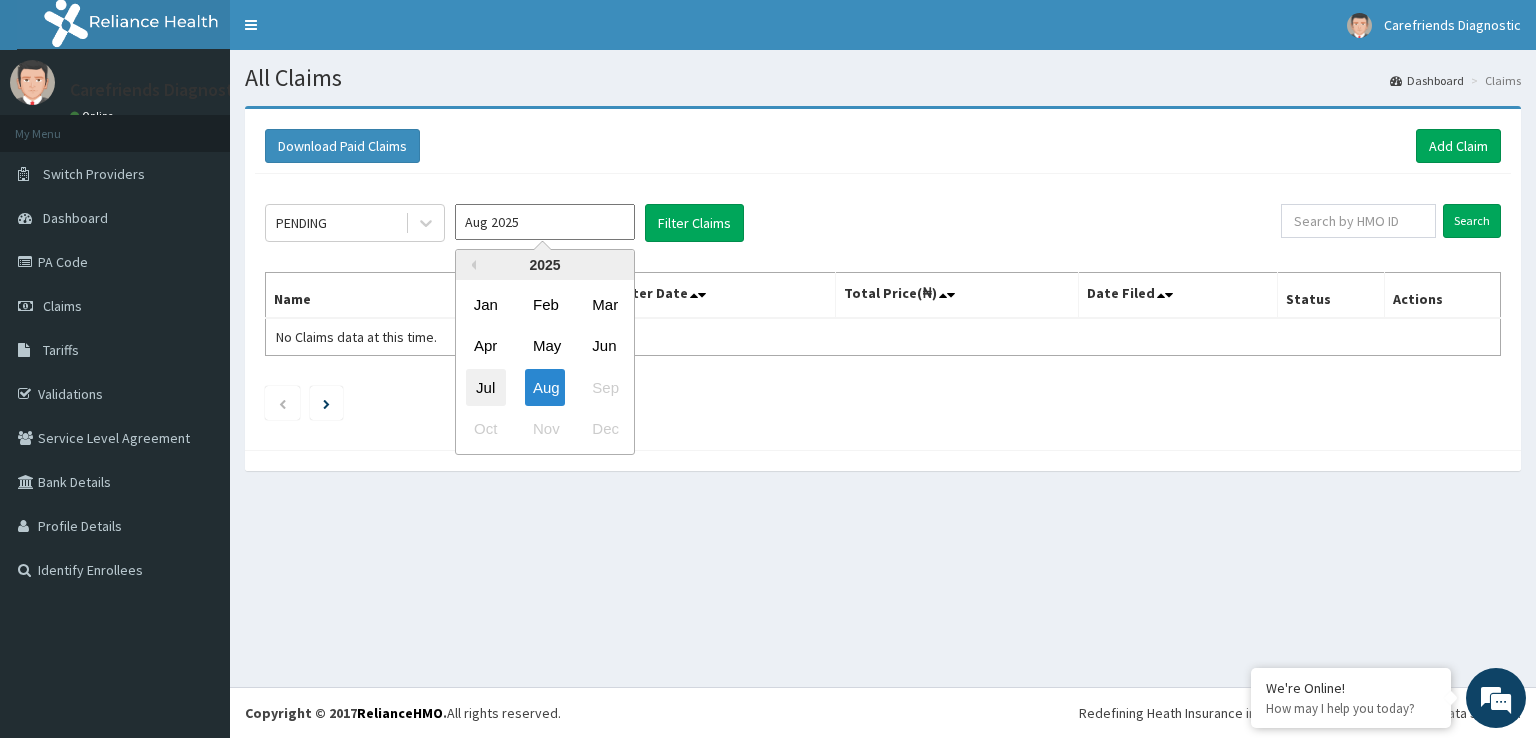 click on "Jul" at bounding box center (486, 387) 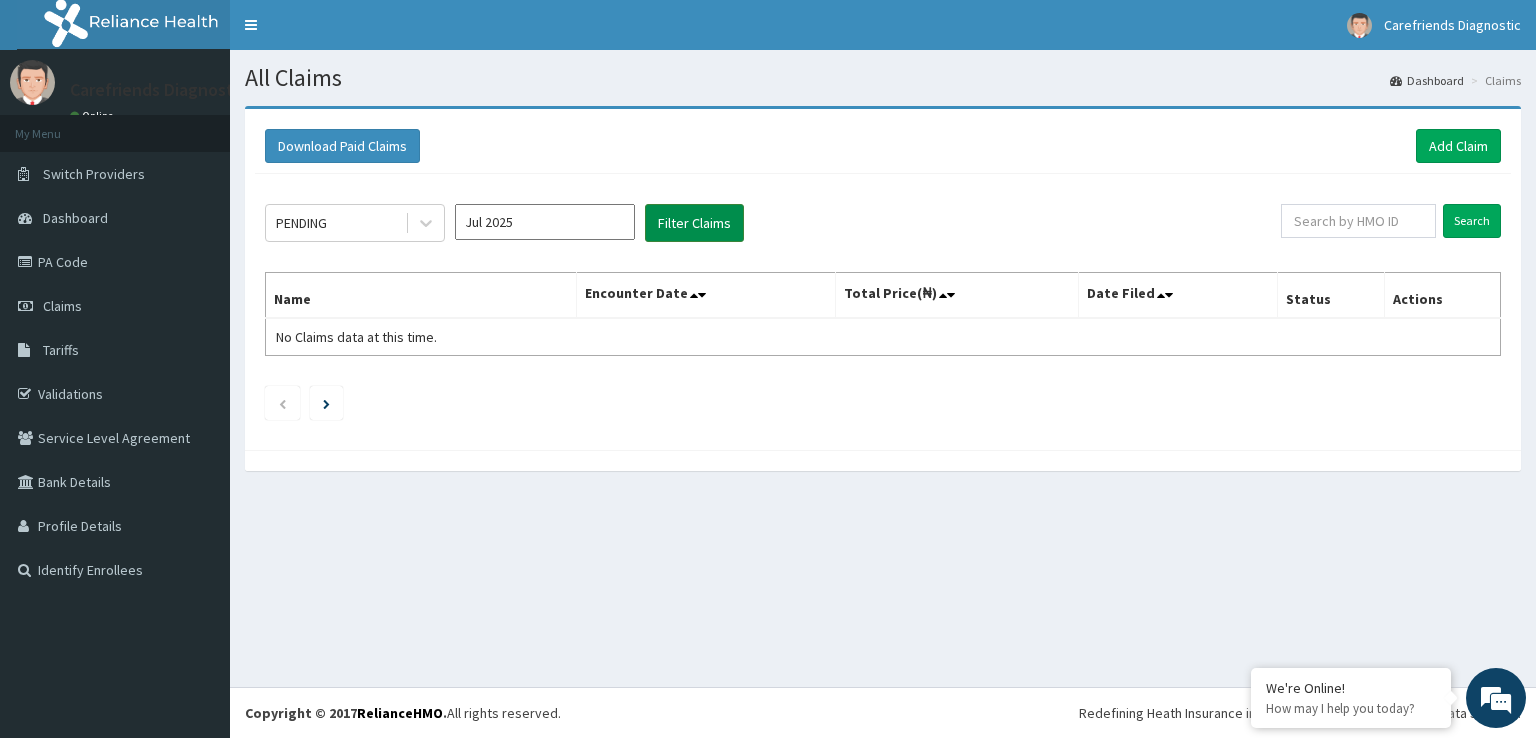 click on "Filter Claims" at bounding box center (694, 223) 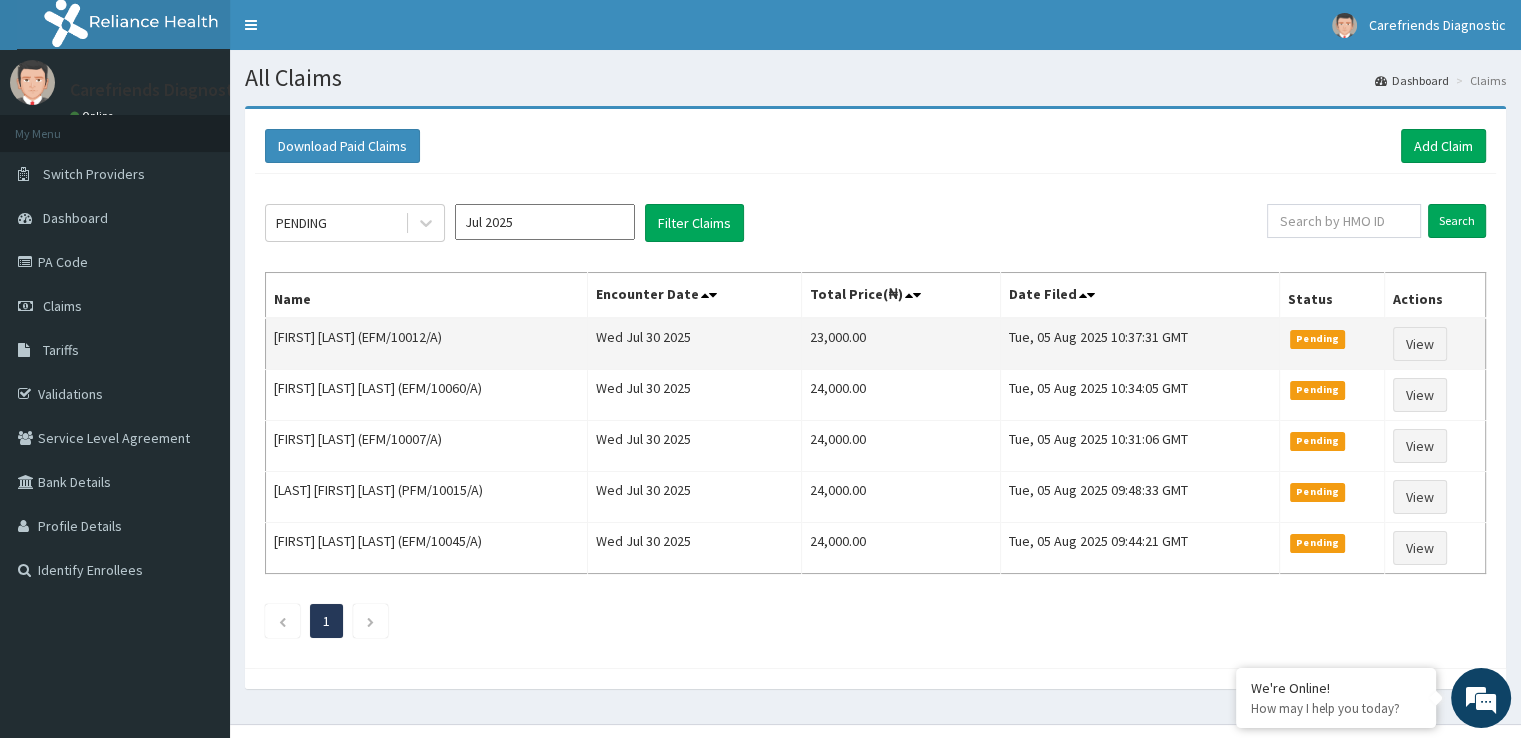 click on "Pending" at bounding box center [1317, 339] 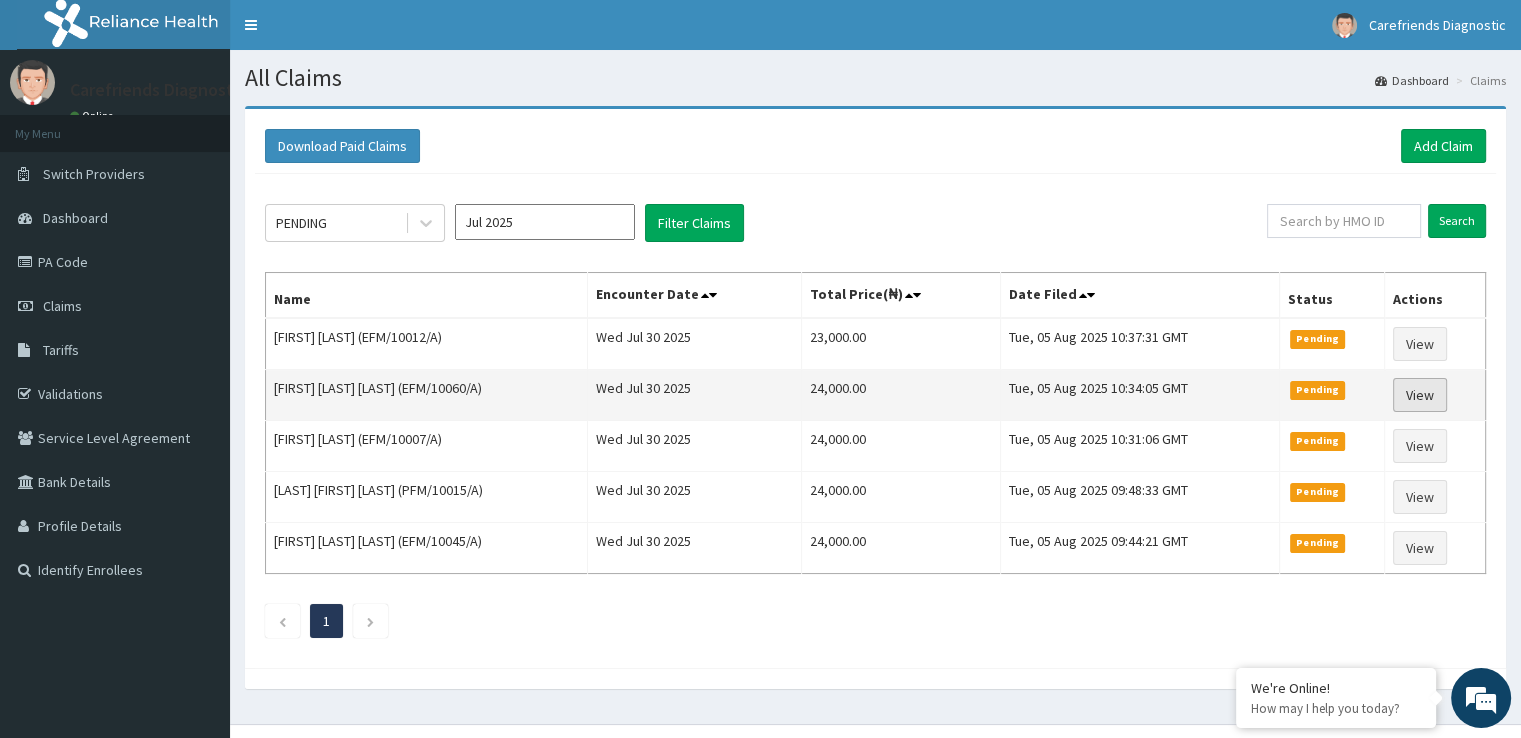scroll, scrollTop: 0, scrollLeft: 0, axis: both 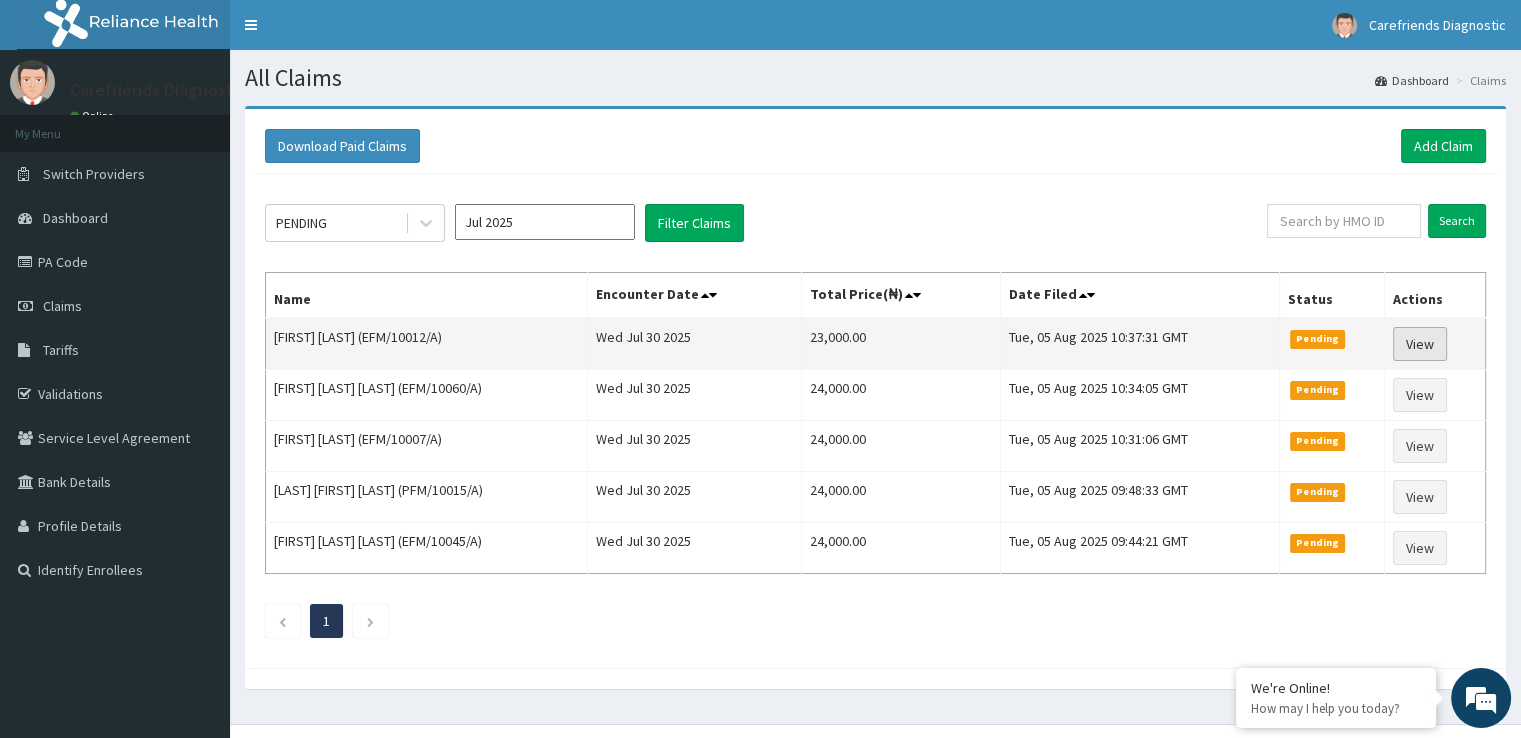 click on "View" at bounding box center [1420, 344] 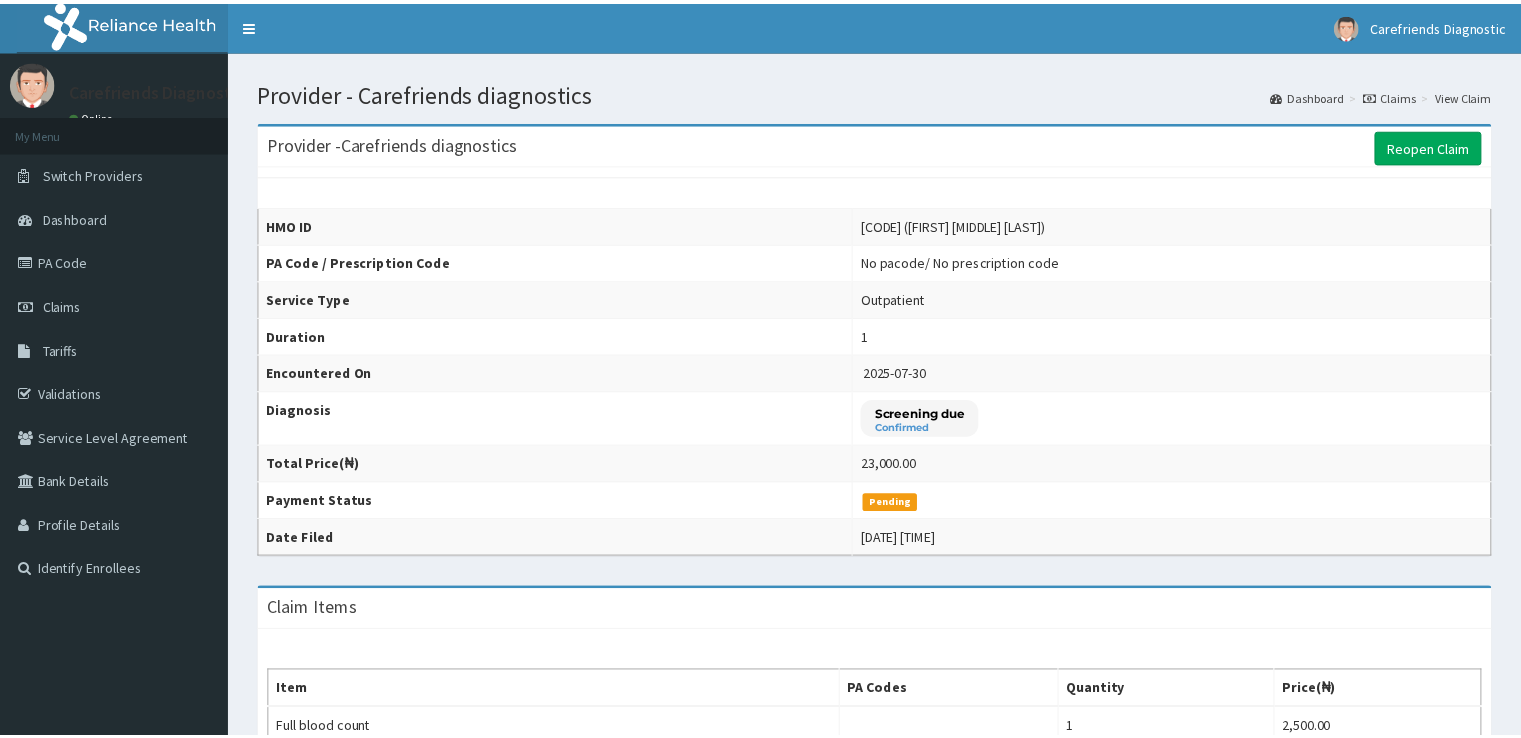 scroll, scrollTop: 0, scrollLeft: 0, axis: both 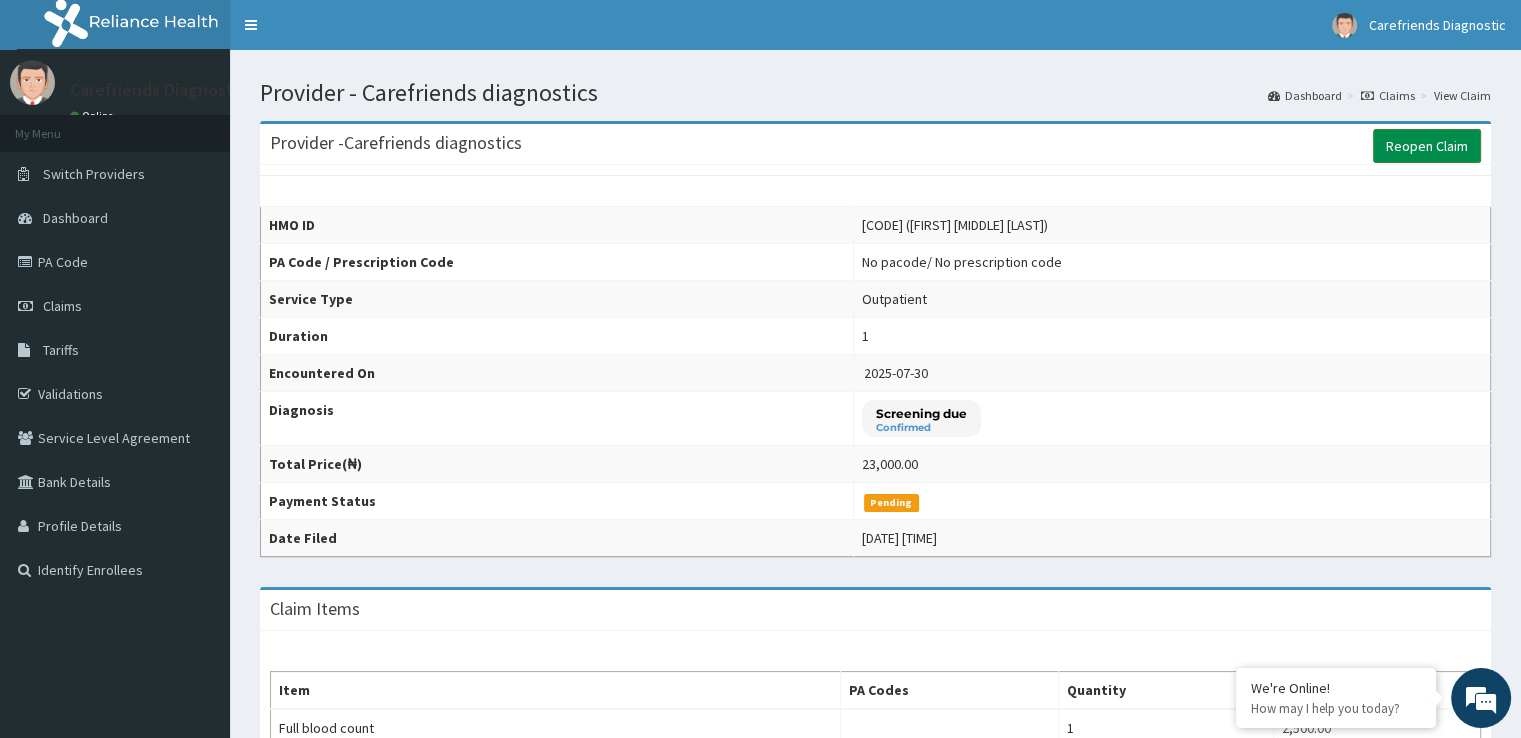 click on "Reopen Claim" at bounding box center [1427, 146] 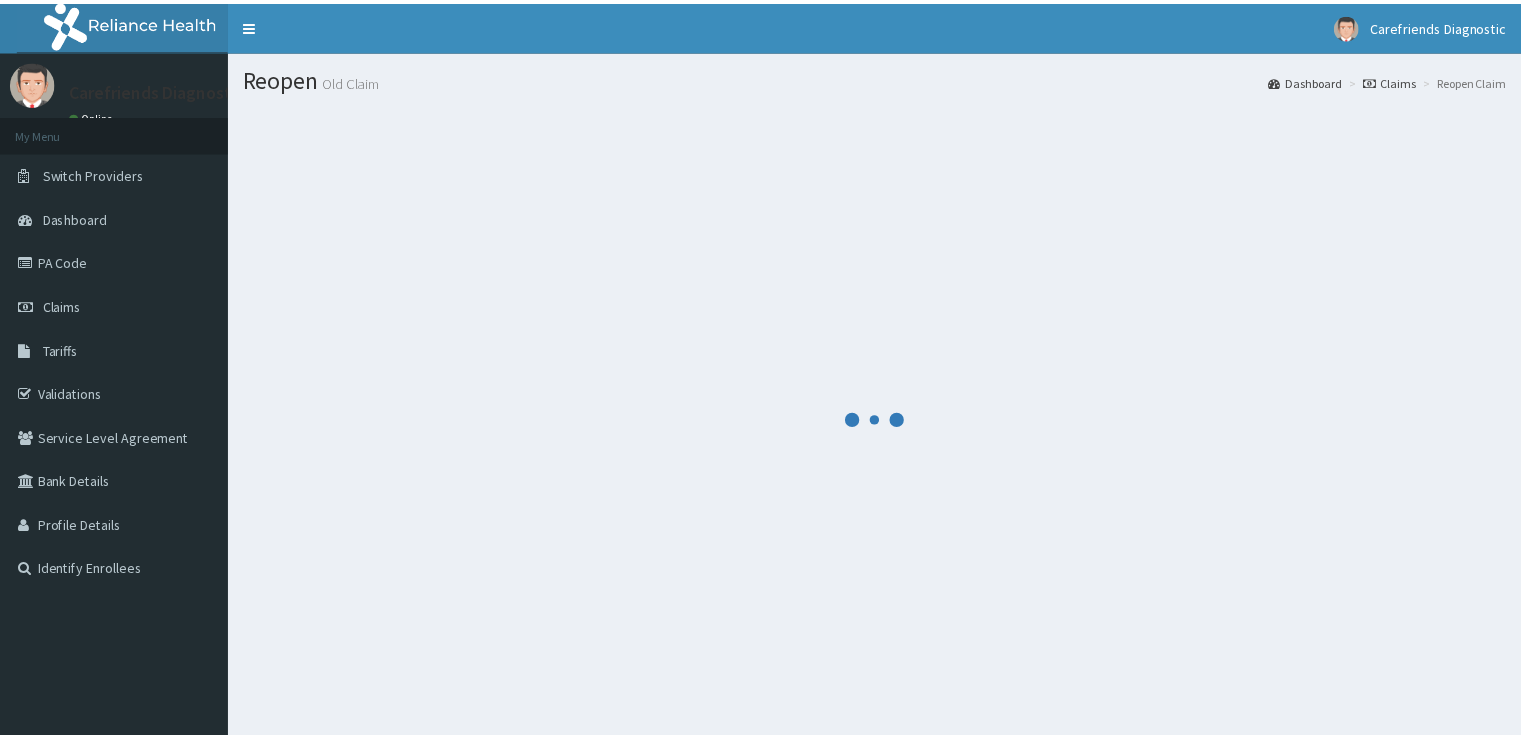 scroll, scrollTop: 0, scrollLeft: 0, axis: both 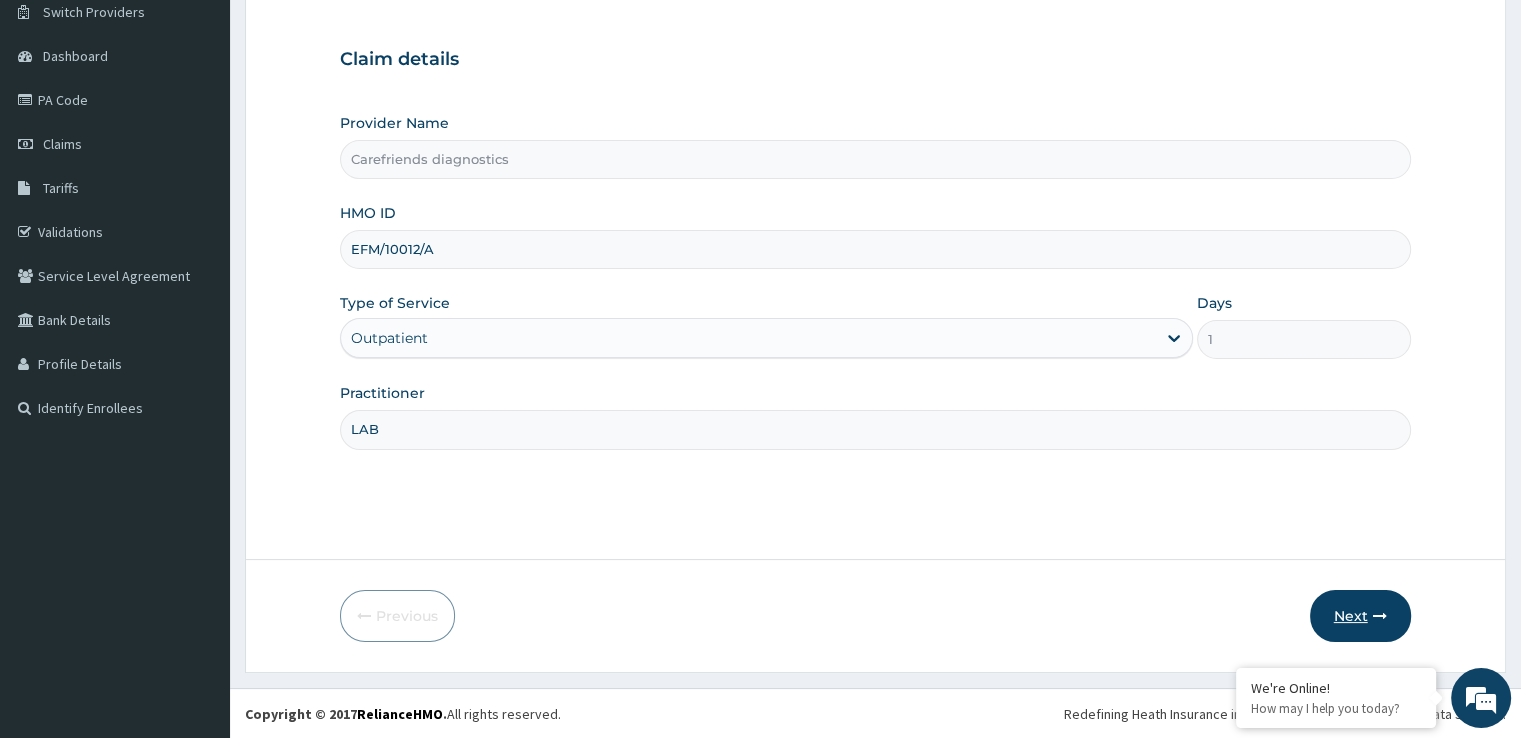 click on "Next" at bounding box center (1360, 616) 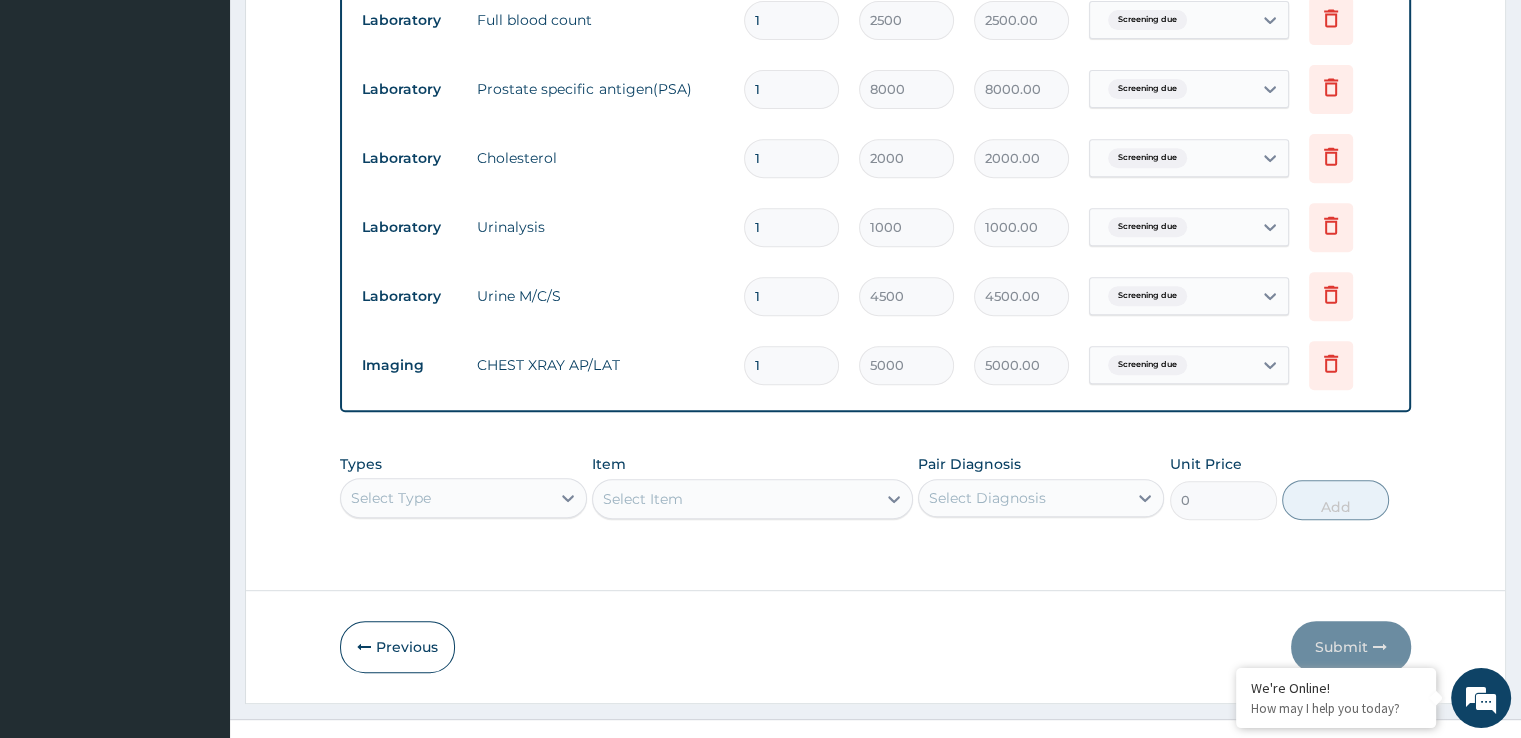 scroll, scrollTop: 840, scrollLeft: 0, axis: vertical 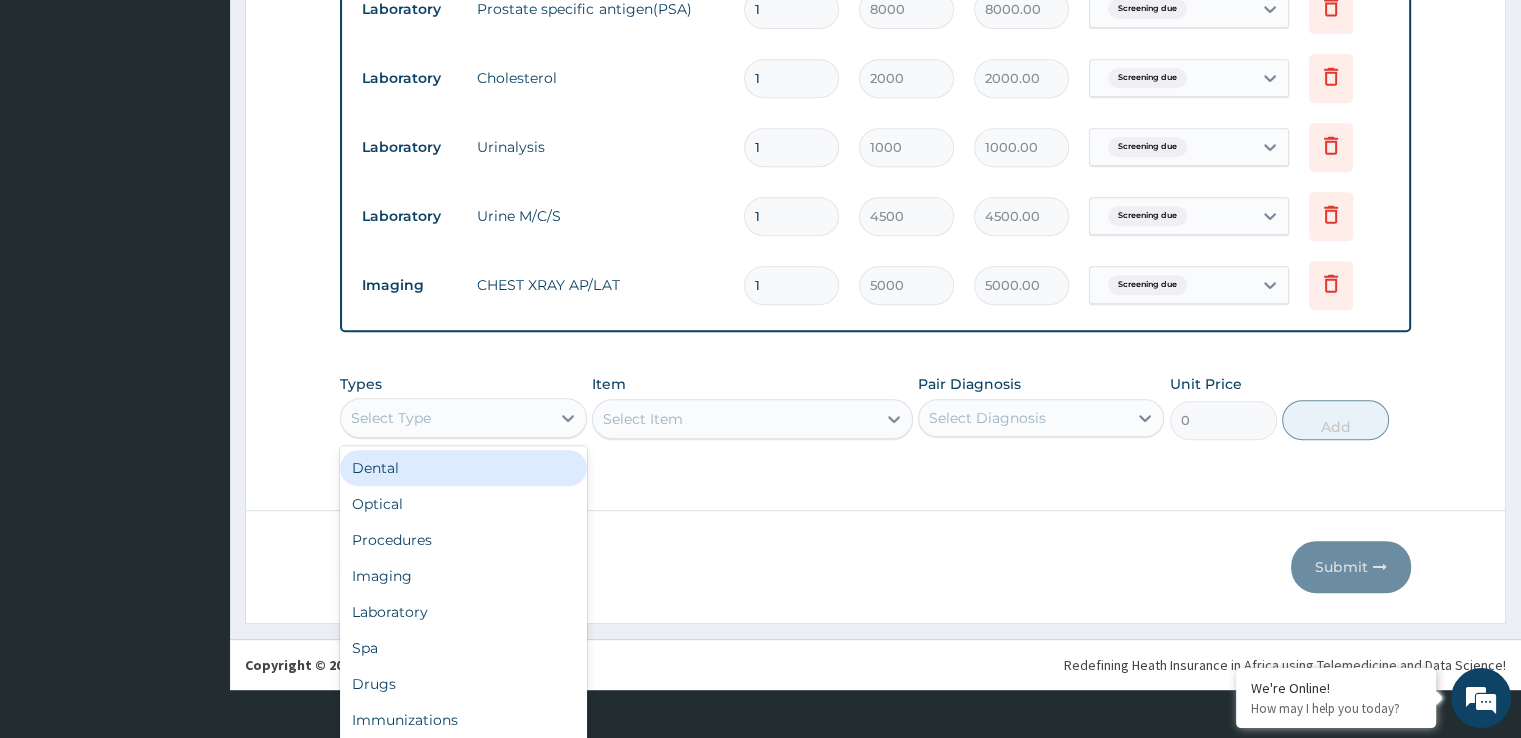 click on "option Dental focused, 1 of 10. 10 results available. Use Up and Down to choose options, press Enter to select the currently focused option, press Escape to exit the menu, press Tab to select the option and exit the menu. Select Type Dental Optical Procedures Imaging Laboratory Spa Drugs Immunizations Others Gym" at bounding box center (463, 418) 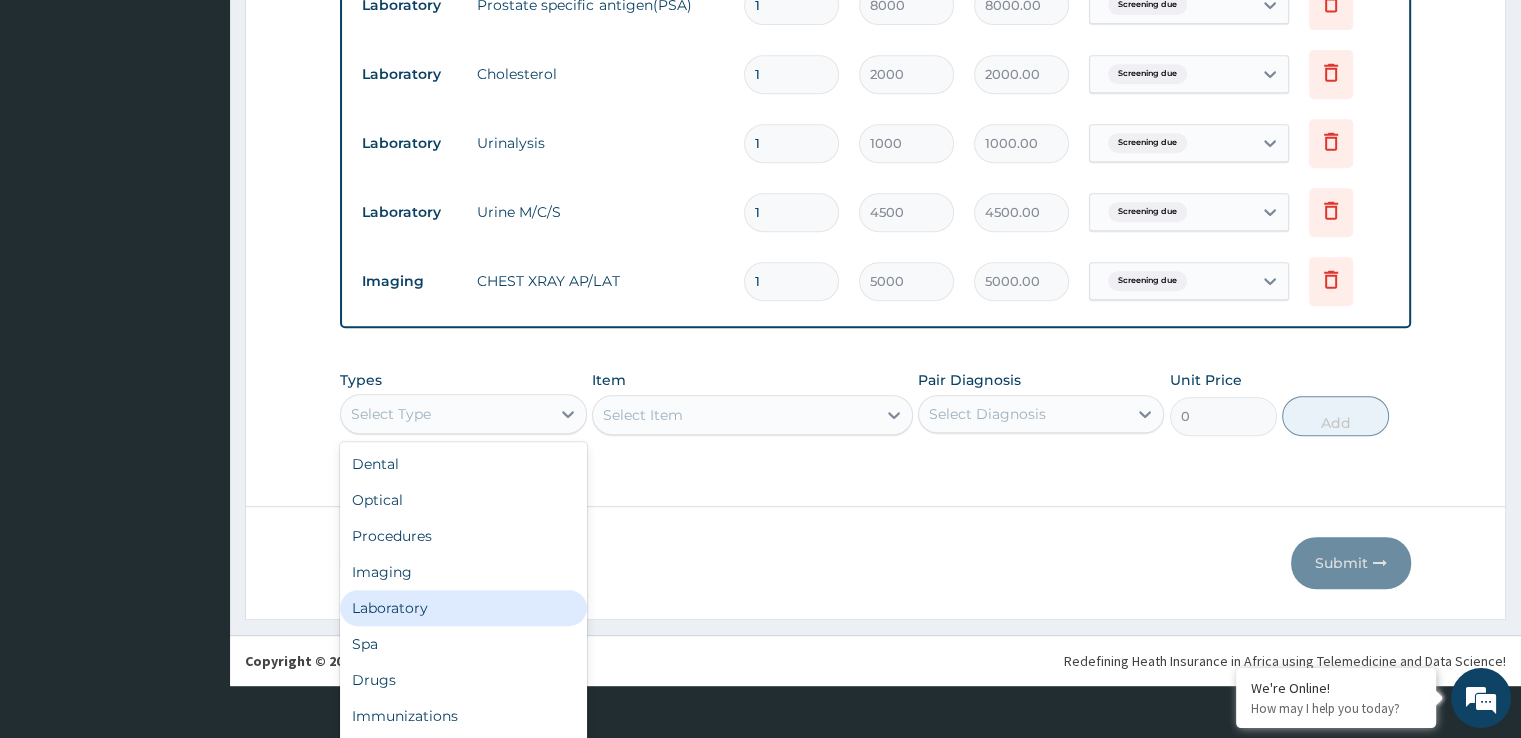 drag, startPoint x: 389, startPoint y: 601, endPoint x: 420, endPoint y: 544, distance: 64.884514 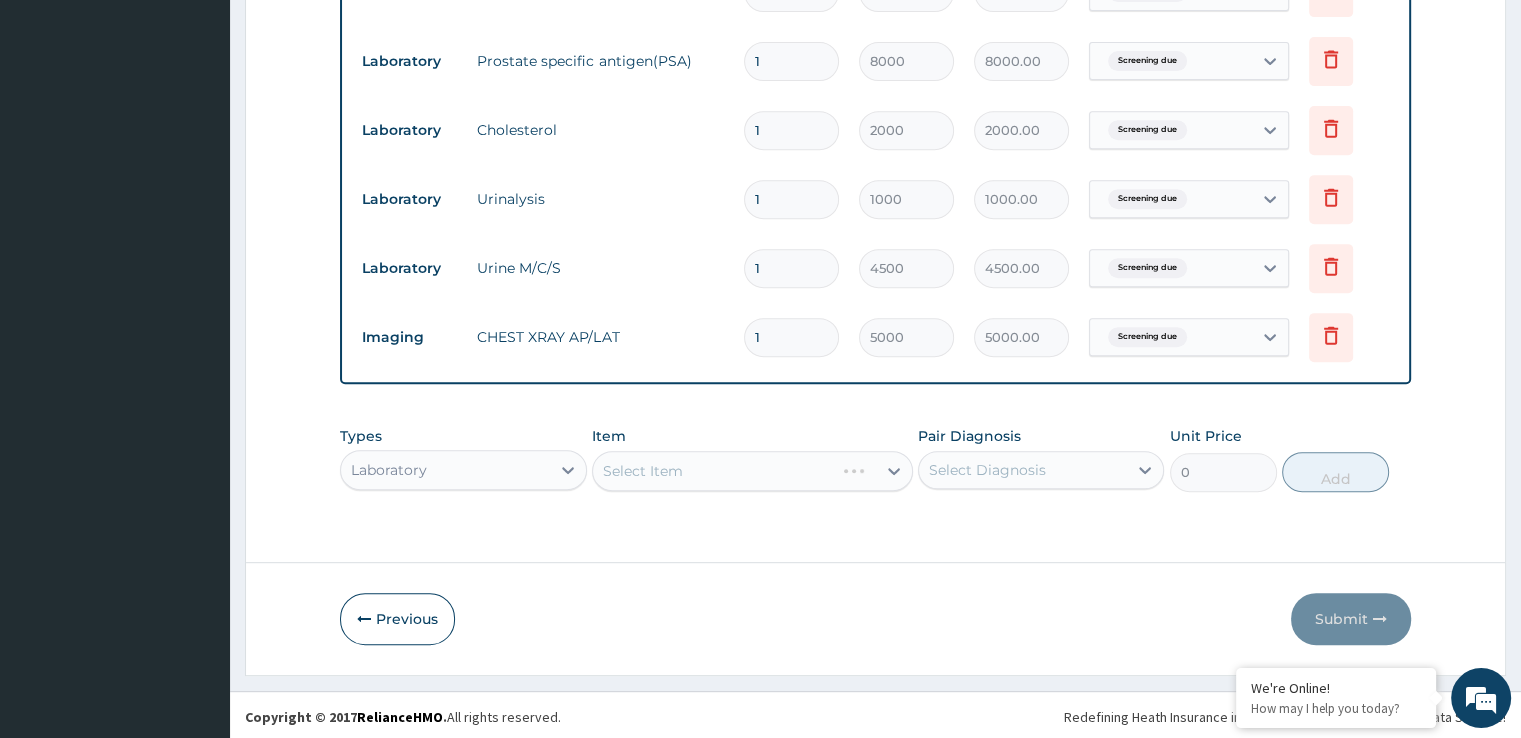 scroll, scrollTop: 0, scrollLeft: 0, axis: both 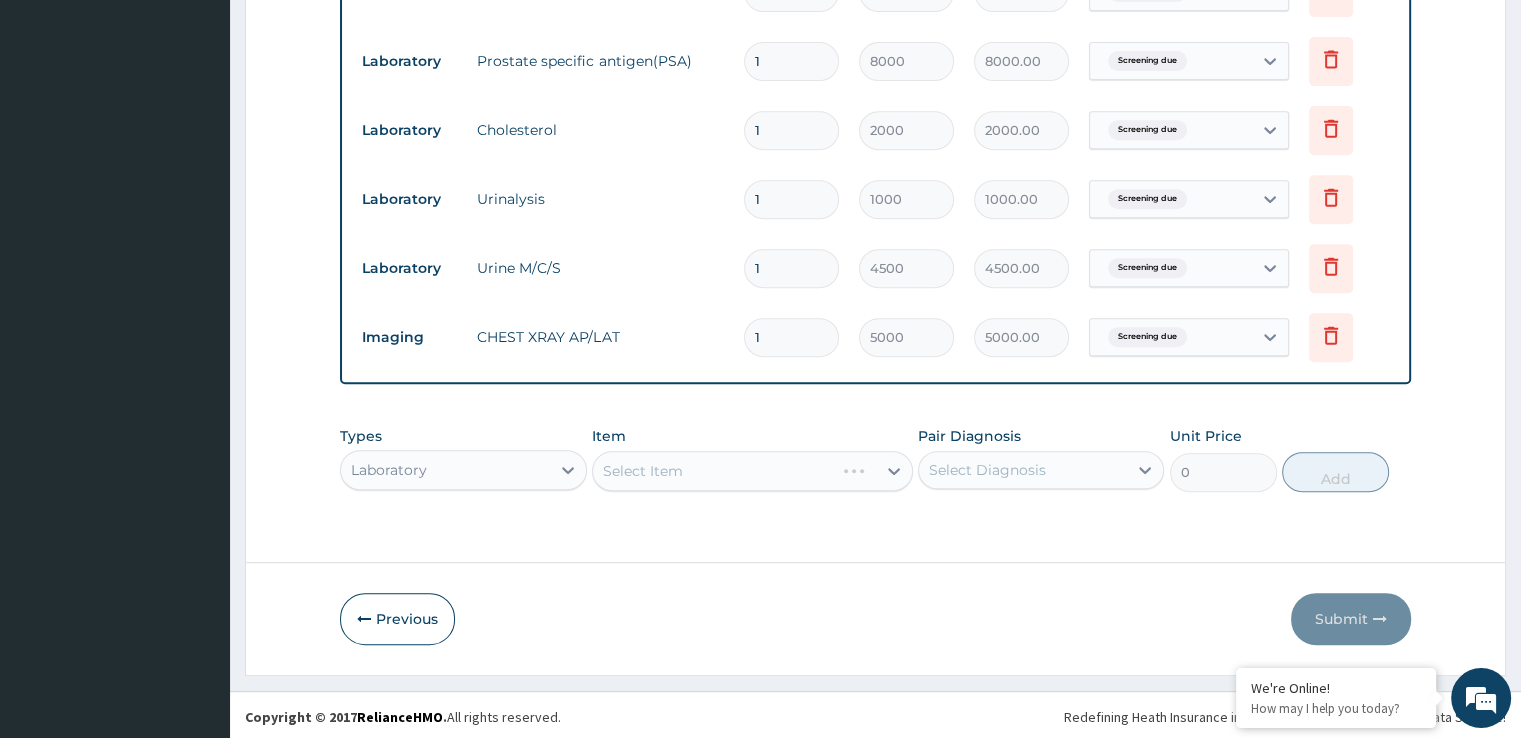 click on "Select Item" at bounding box center (752, 471) 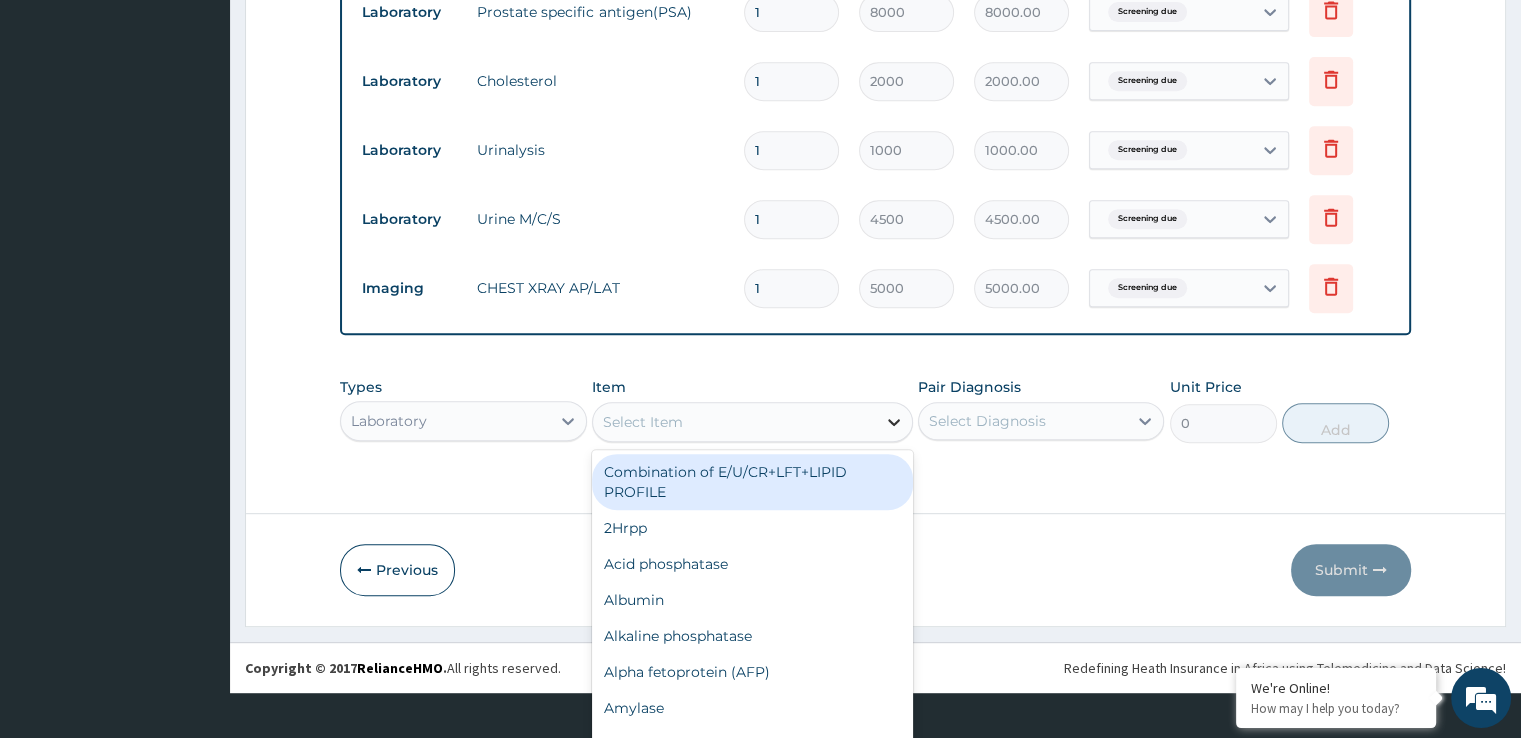 click on "option Combination of E/U/CR+LFT+LIPID PROFILE focused, 1 of 152. 152 results available. Use Up and Down to choose options, press Enter to select the currently focused option, press Escape to exit the menu, press Tab to select the option and exit the menu. Select Item Combination of E/U/CR+LFT+LIPID PROFILE 2Hrpp Acid phosphatase Albumin Alkaline phosphatase Alpha fetoprotein (AFP) Amylase Cholinesterase (CHE) Aspirate for clinical chemistry (pleural, asitic, bodily) Bence Jones protein Bilirubin Total & Direct Calcium  Chloride  Cholesterol  Creatinine  E/U/Cr  Fasting Blood Sugar  Electrolyte & Urea Full Lipid Studies ( lipogram)  Globulin  HbA1c  Iron  Lactate Dehydrogenase (LDH) Lithium  Liver Function Test(maxi panel) Magnesium  Oral Glucose Tolerance Test (OGTT) Phosphorus/phosphate serum Potassium (K+) Random Blood Sugar (RBS) SGOT (AST) SGPT (ALT) Total Protein Triglycerides  Urea  Uric Acid Urine albumin Urinalysis  CO2 Na (Sodium) Gamma Gt (GGT) Iron level  Ferritin  LDL Aspirate for M/C/S ECS M/C/S" at bounding box center (752, 422) 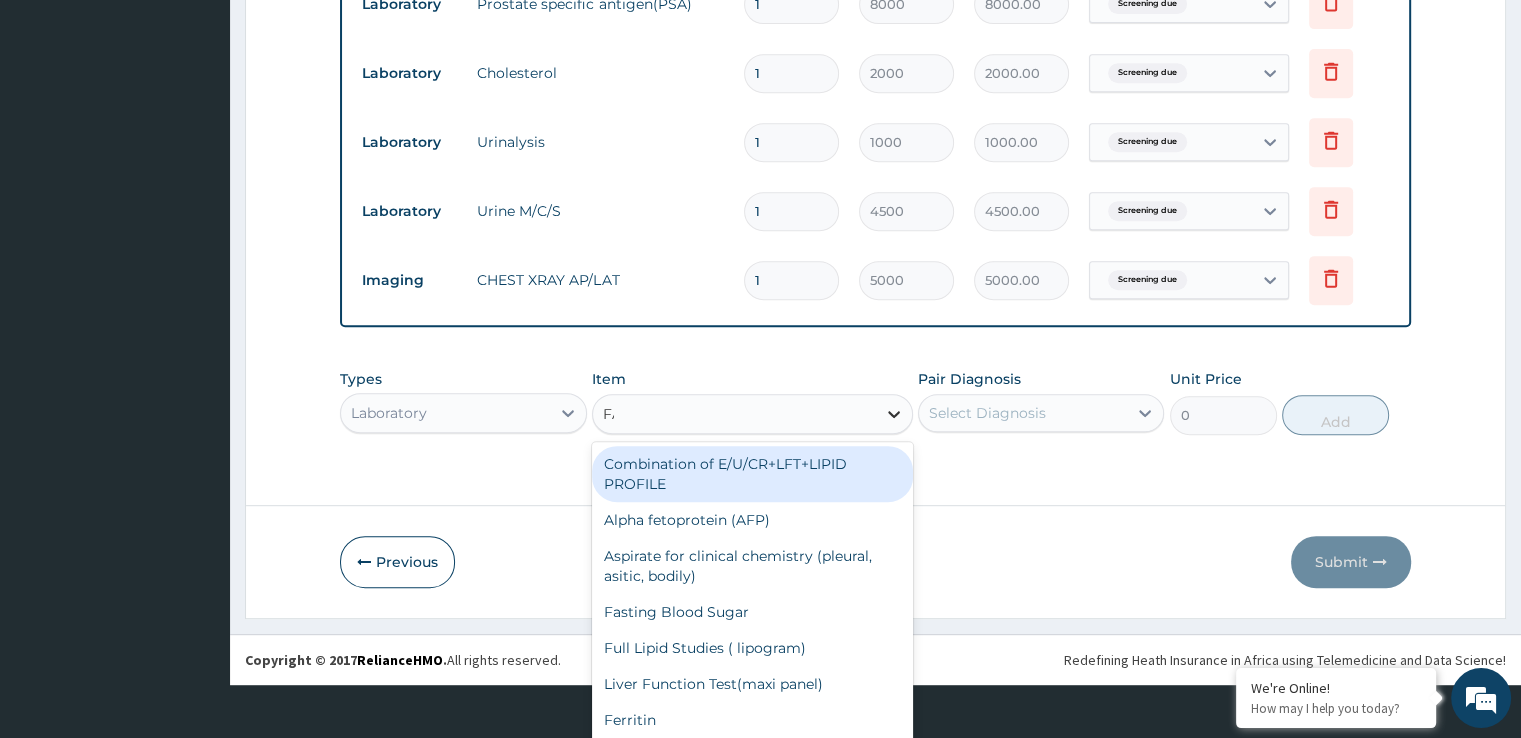 scroll, scrollTop: 0, scrollLeft: 0, axis: both 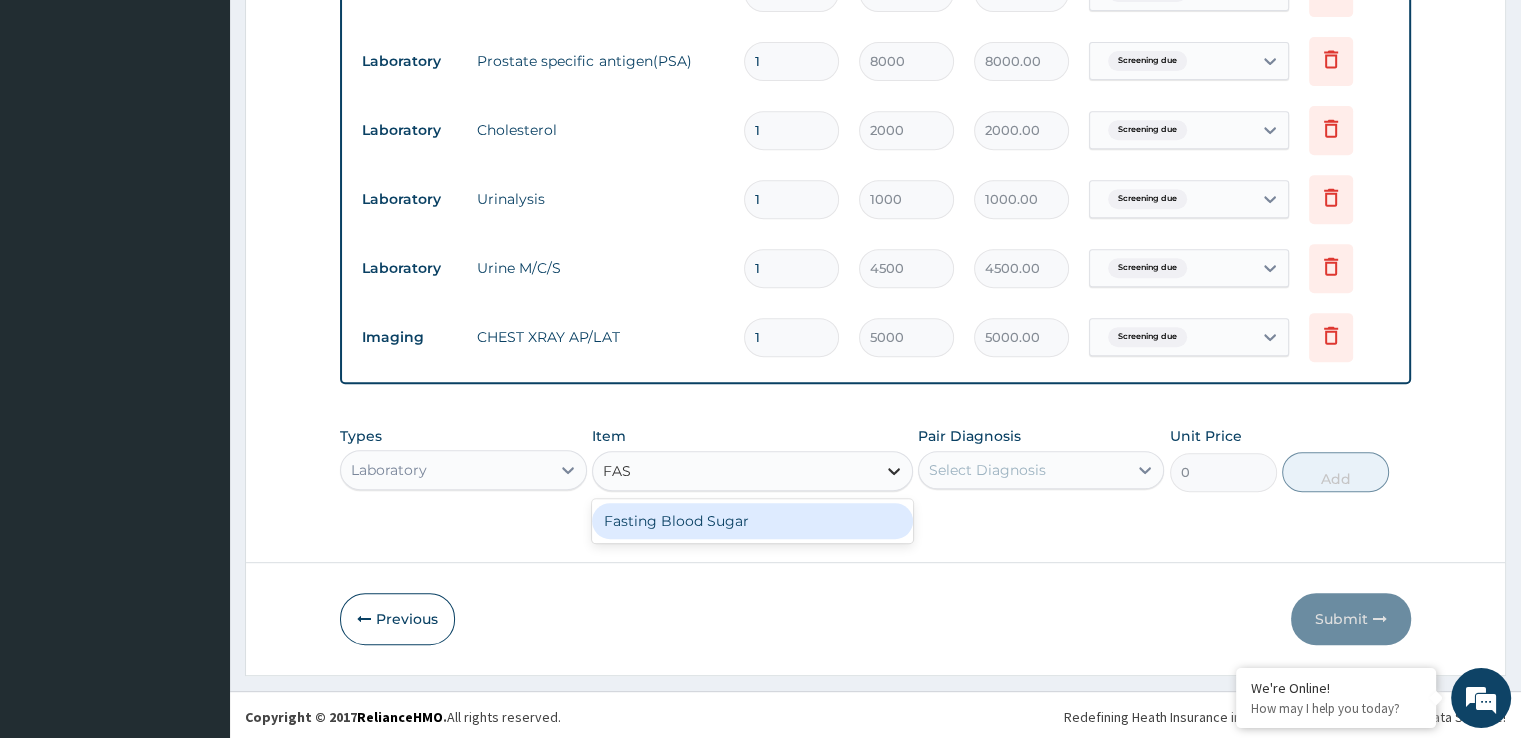 type on "FAST" 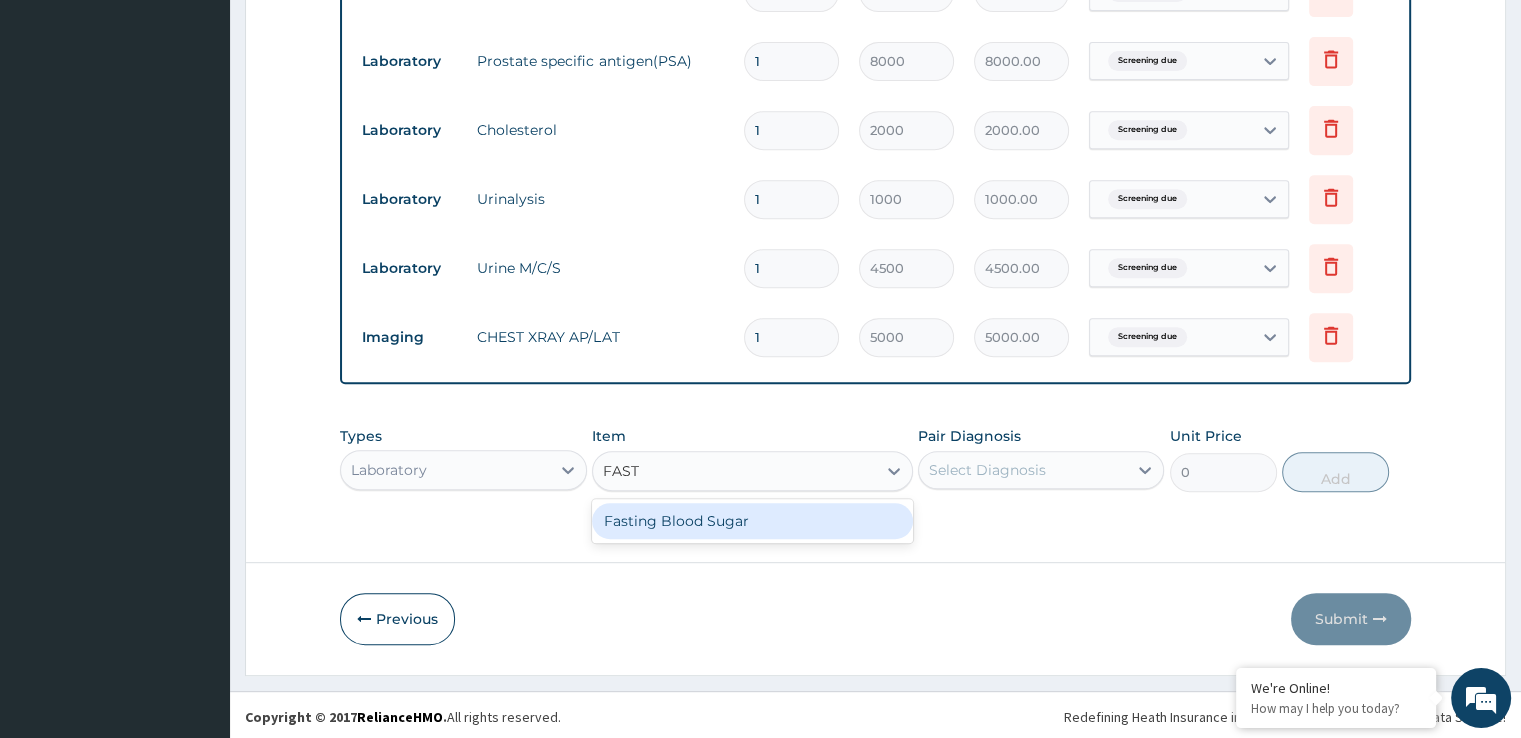 click on "Fasting Blood Sugar" at bounding box center (752, 521) 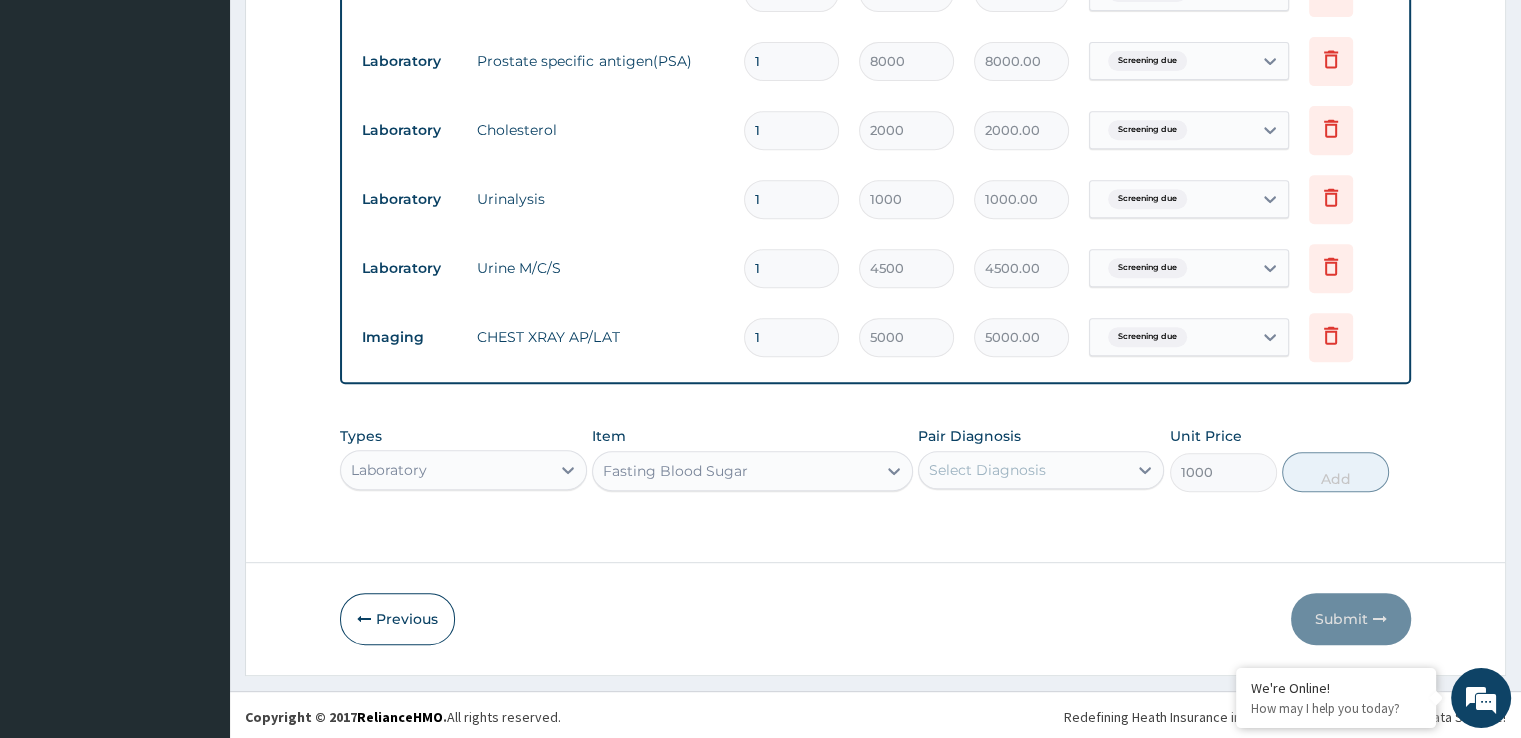 click on "Select Diagnosis" at bounding box center [987, 470] 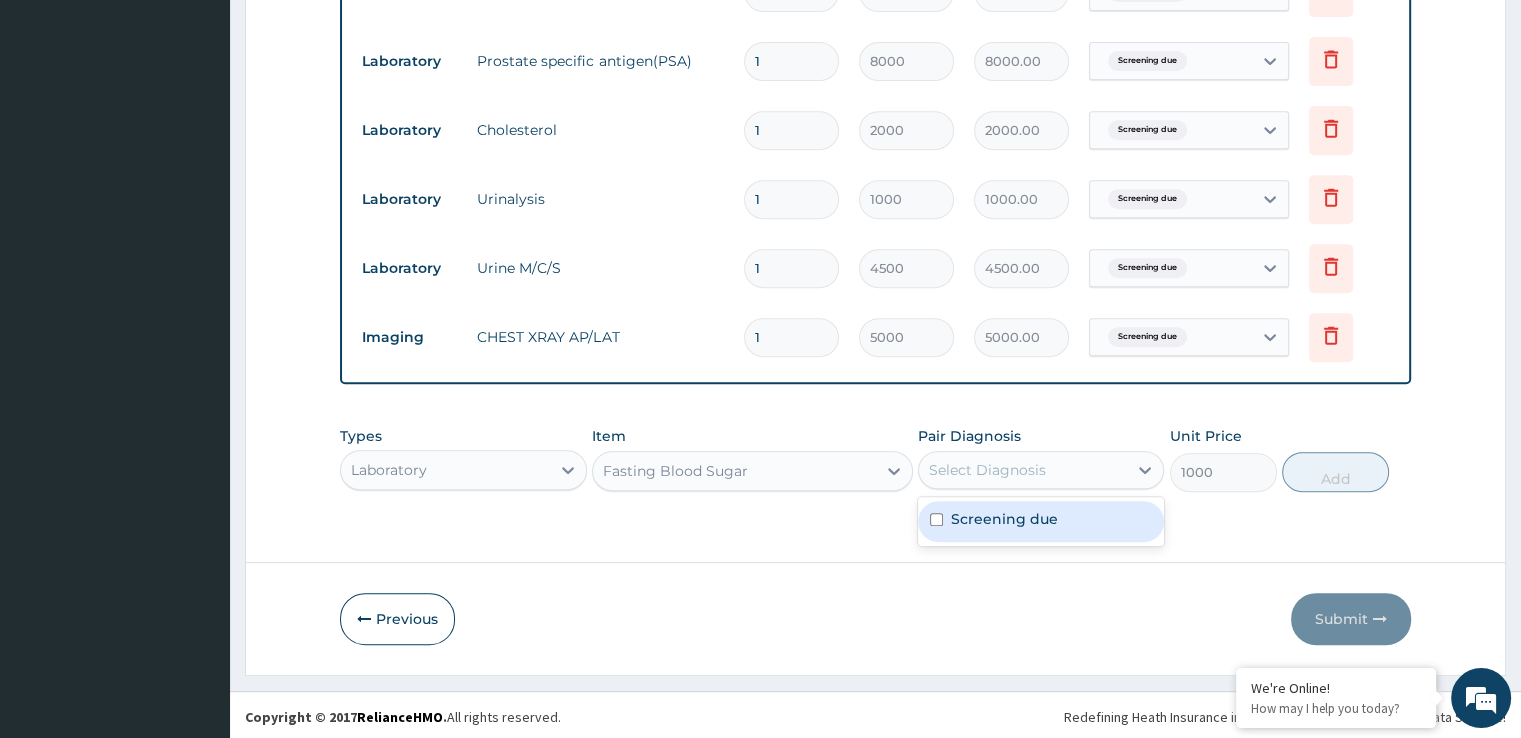 click on "Screening due" at bounding box center (1041, 521) 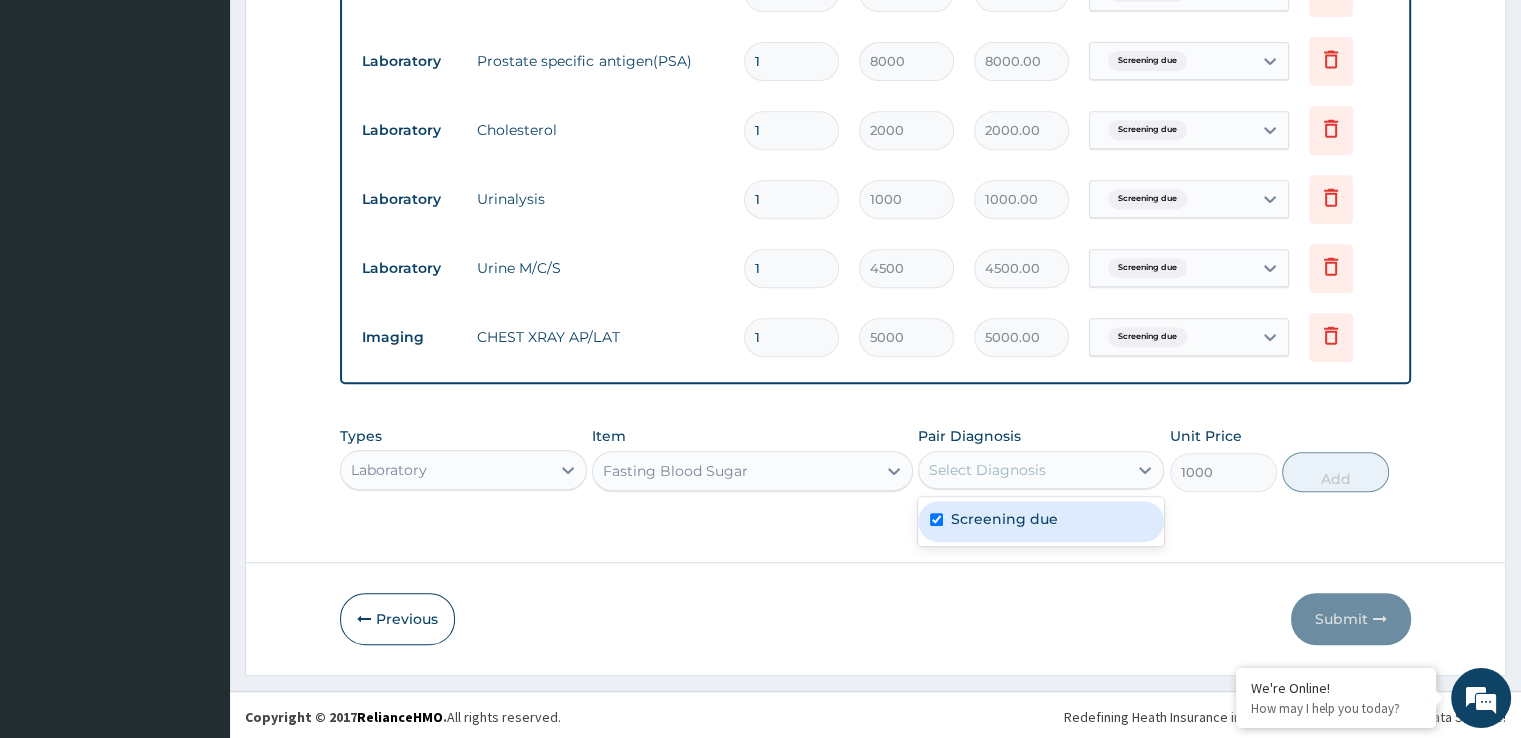 checkbox on "true" 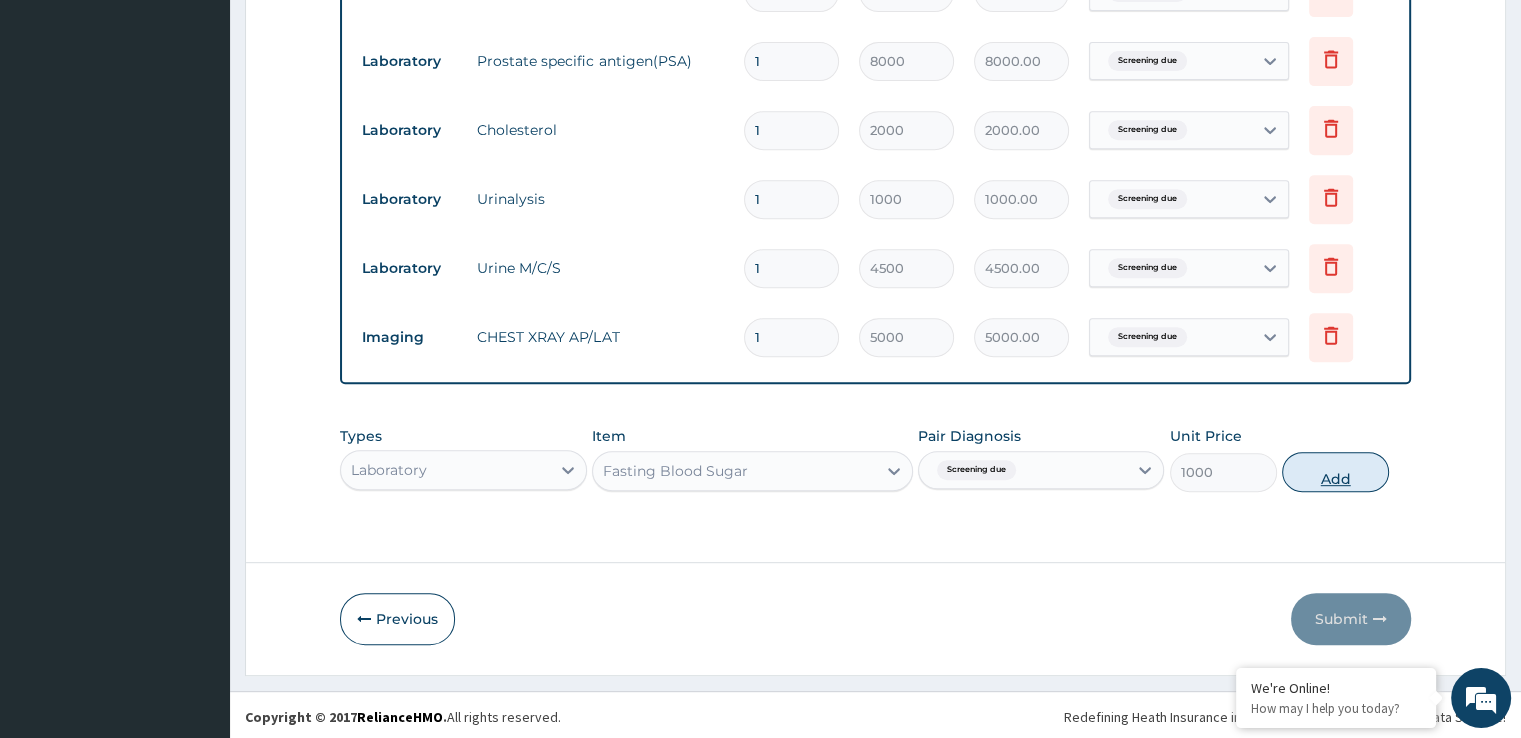 click on "Add" at bounding box center (1335, 472) 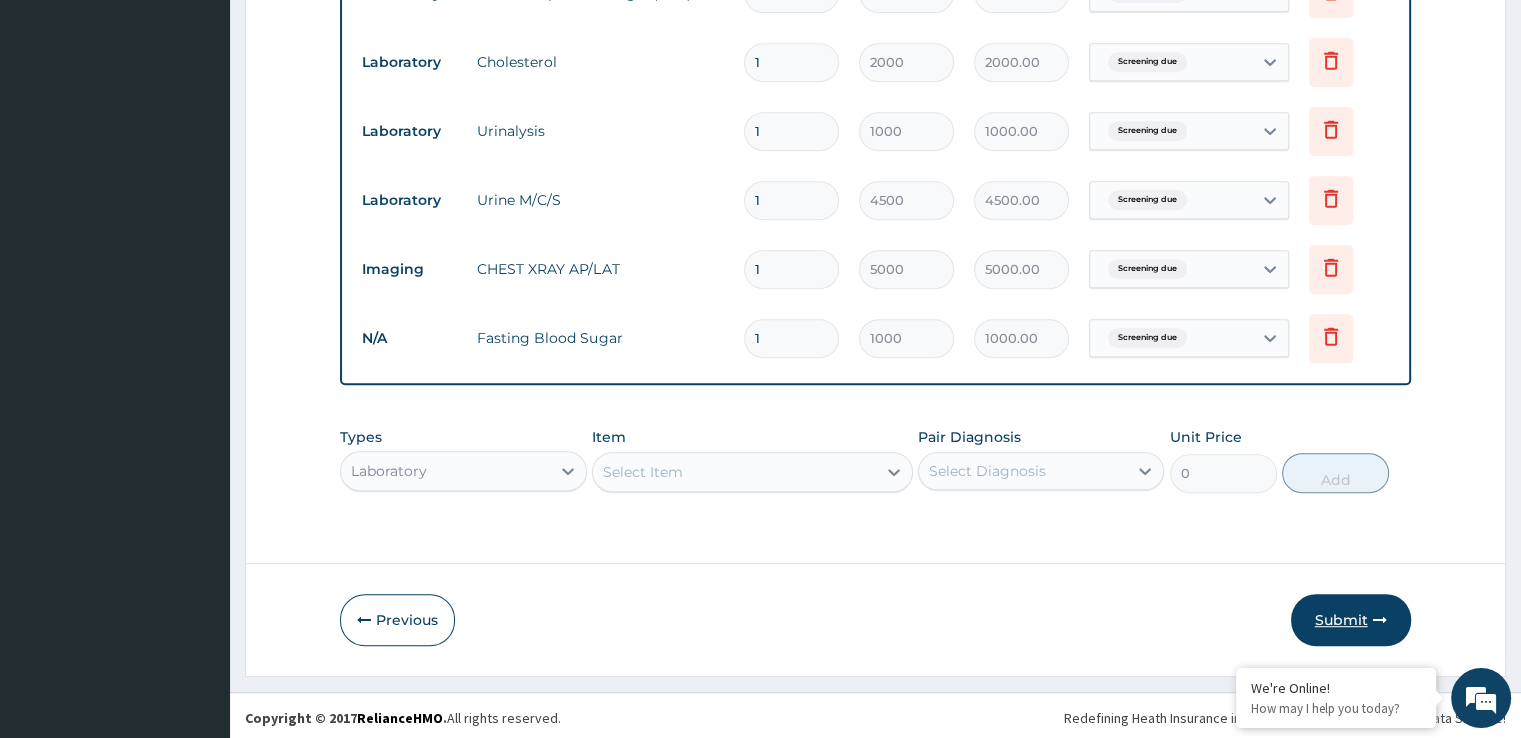 click on "Submit" at bounding box center (1351, 620) 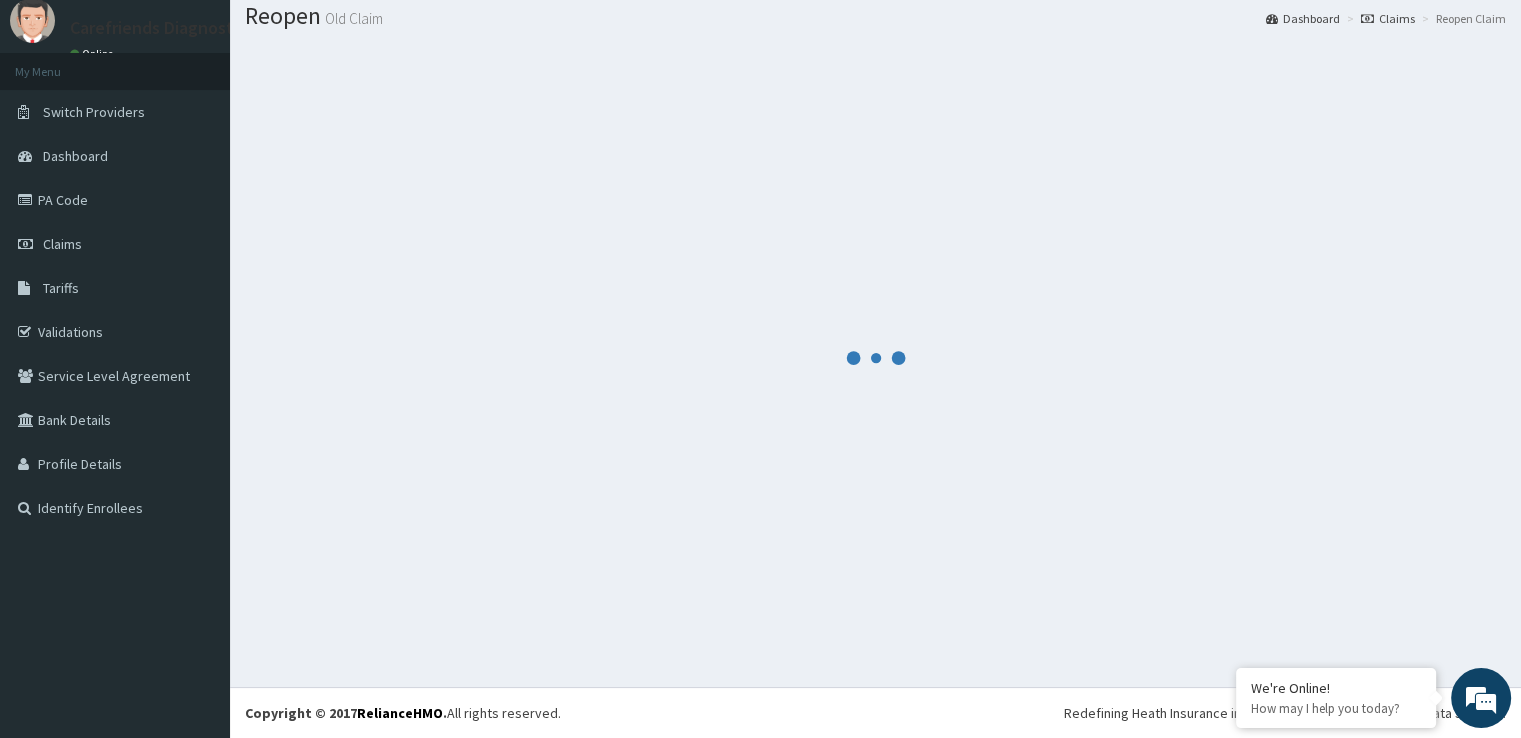 scroll, scrollTop: 61, scrollLeft: 0, axis: vertical 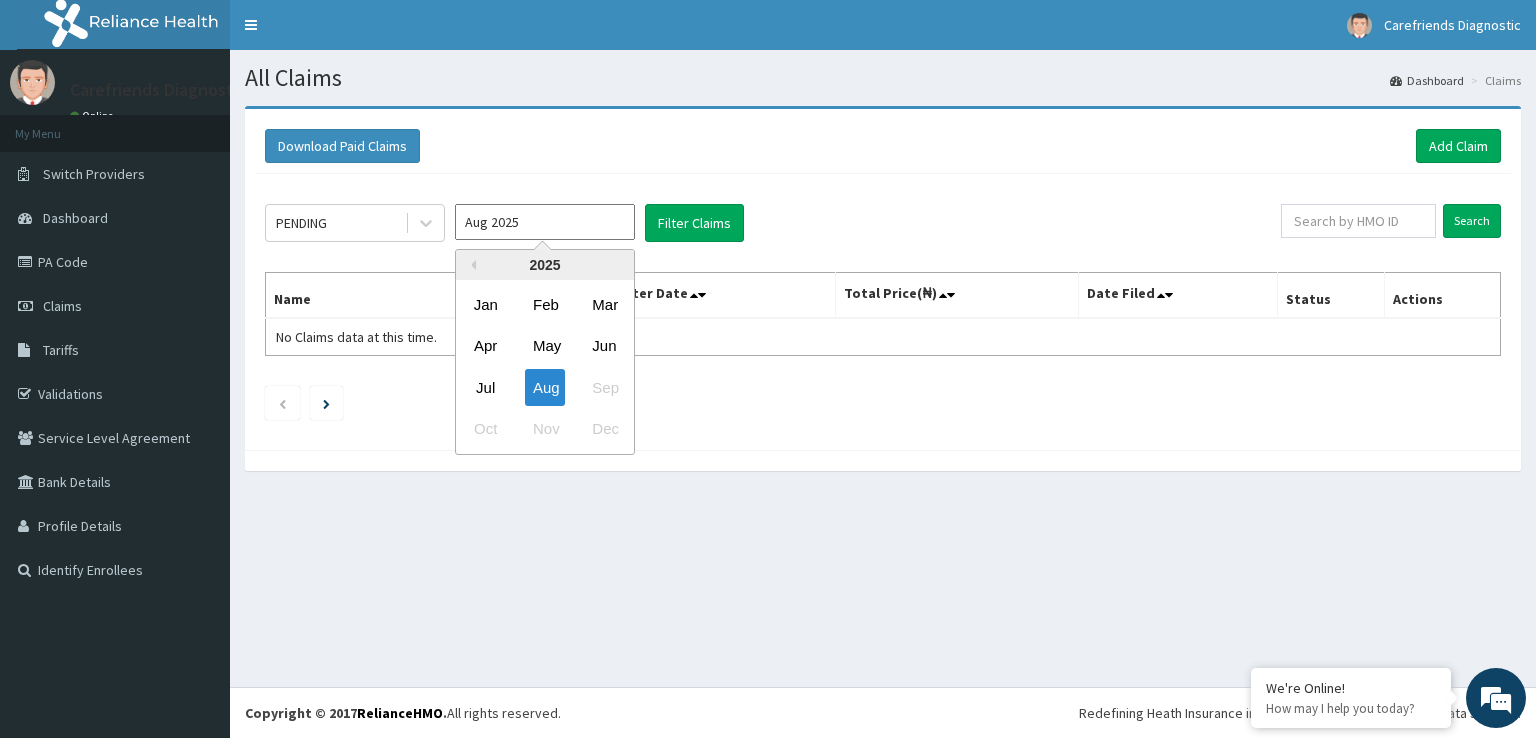 click on "Aug 2025" at bounding box center [545, 222] 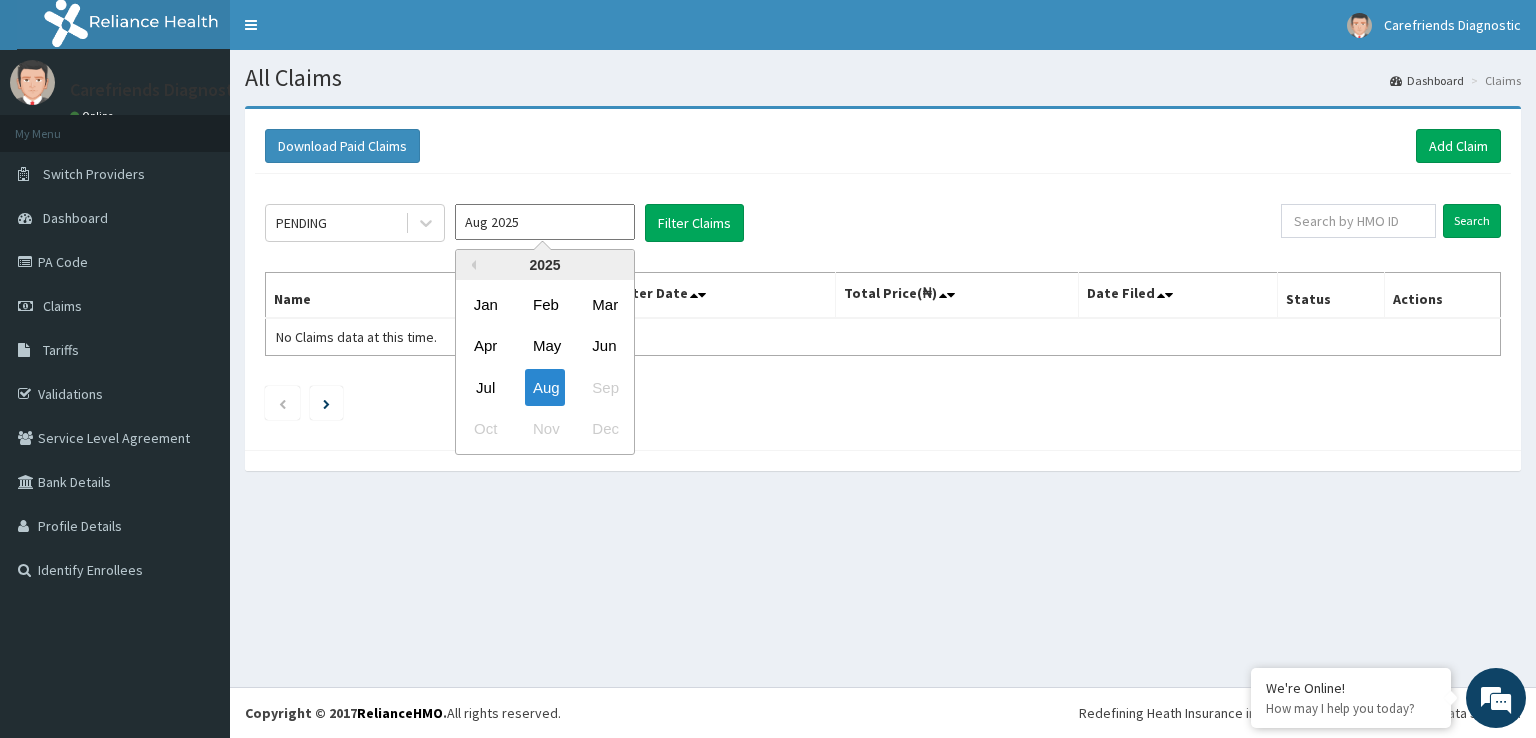 click on "Jul" at bounding box center [486, 387] 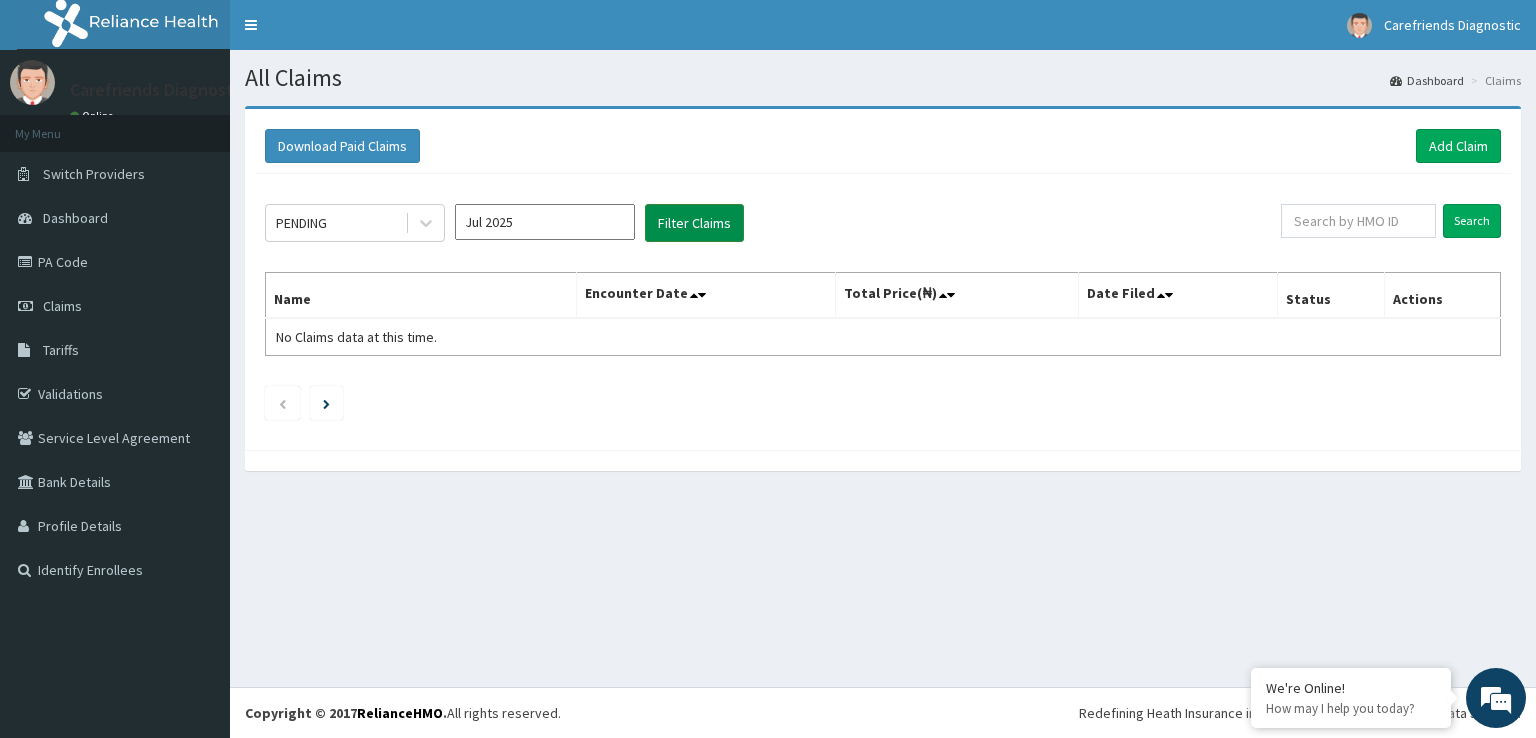 click on "Filter Claims" at bounding box center [694, 223] 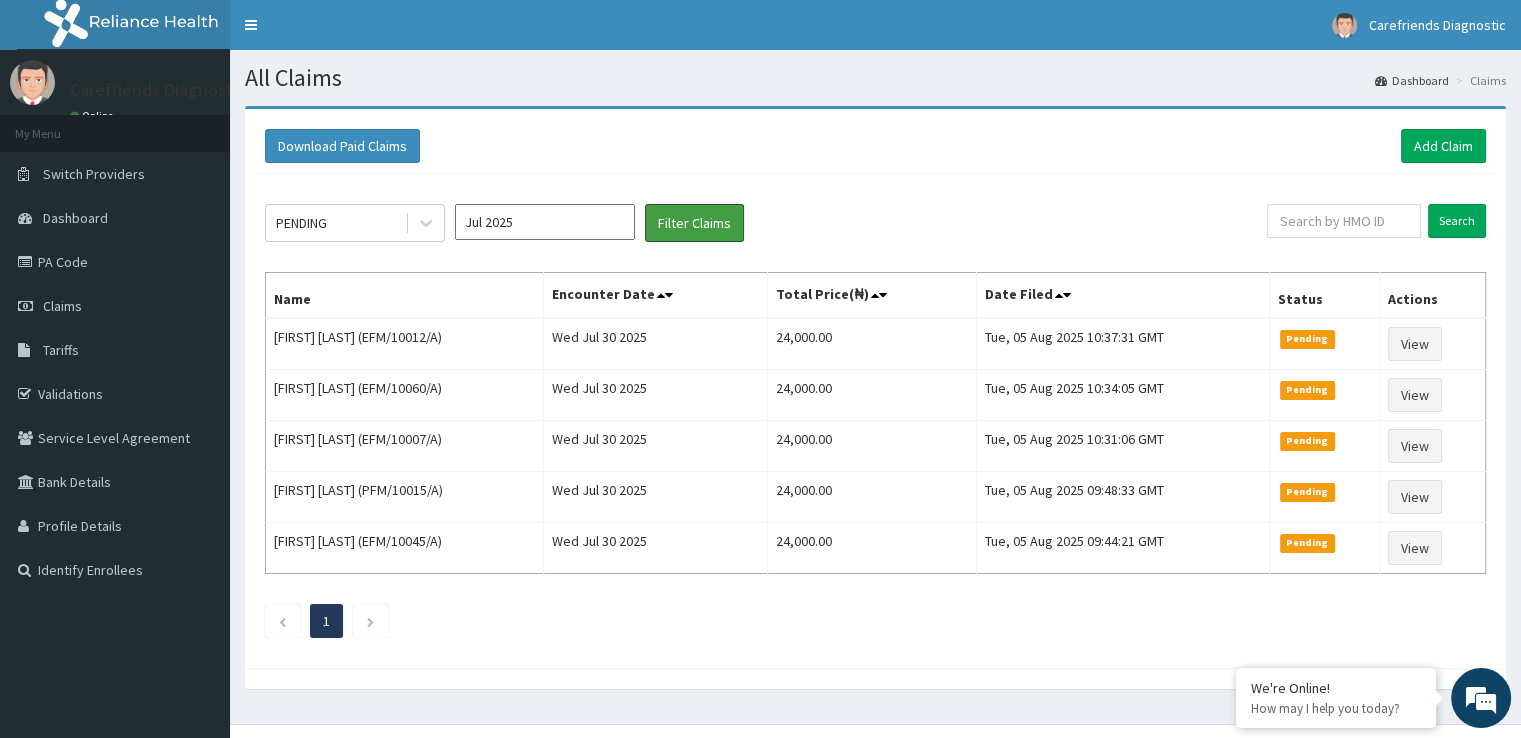 scroll, scrollTop: 0, scrollLeft: 0, axis: both 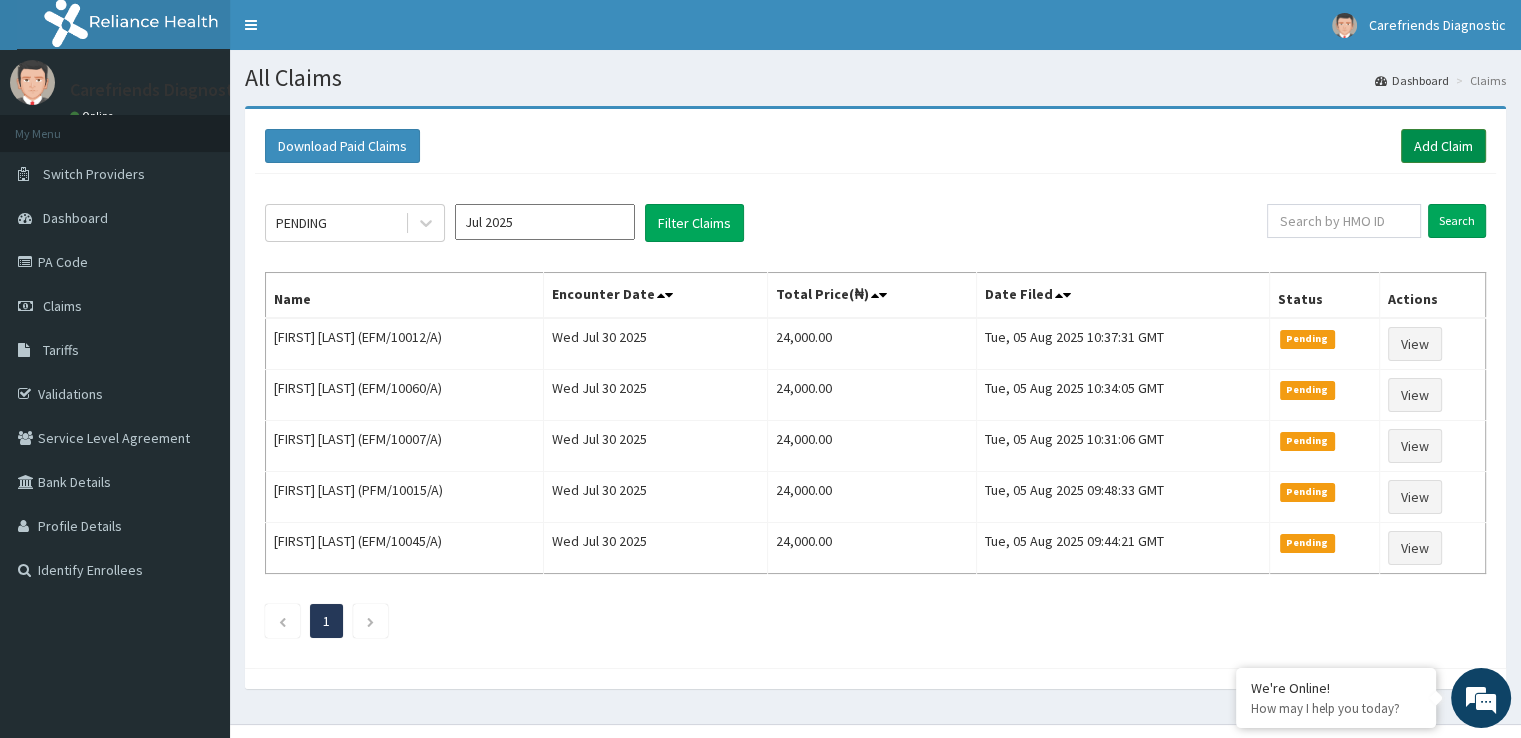 click on "Add Claim" at bounding box center [1443, 146] 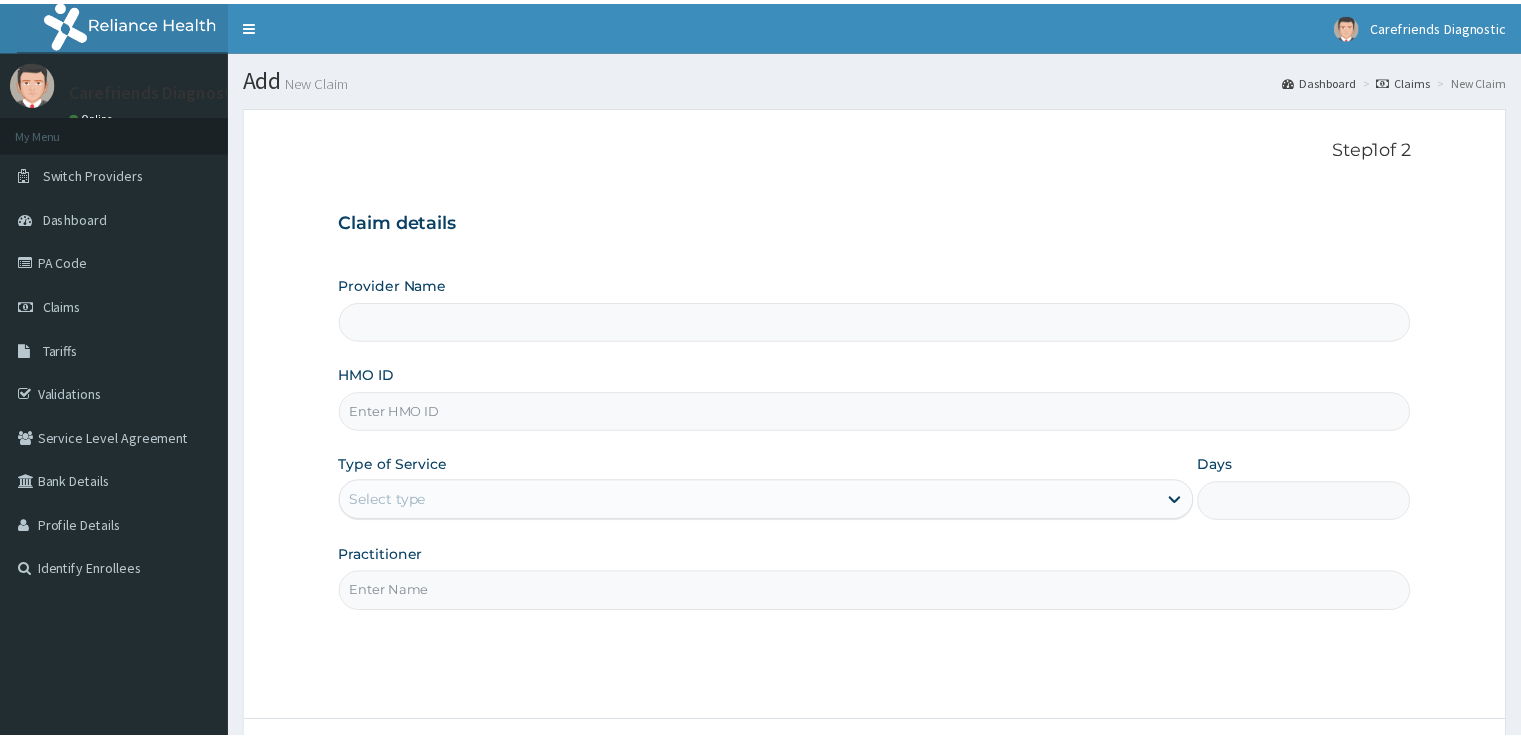 scroll, scrollTop: 0, scrollLeft: 0, axis: both 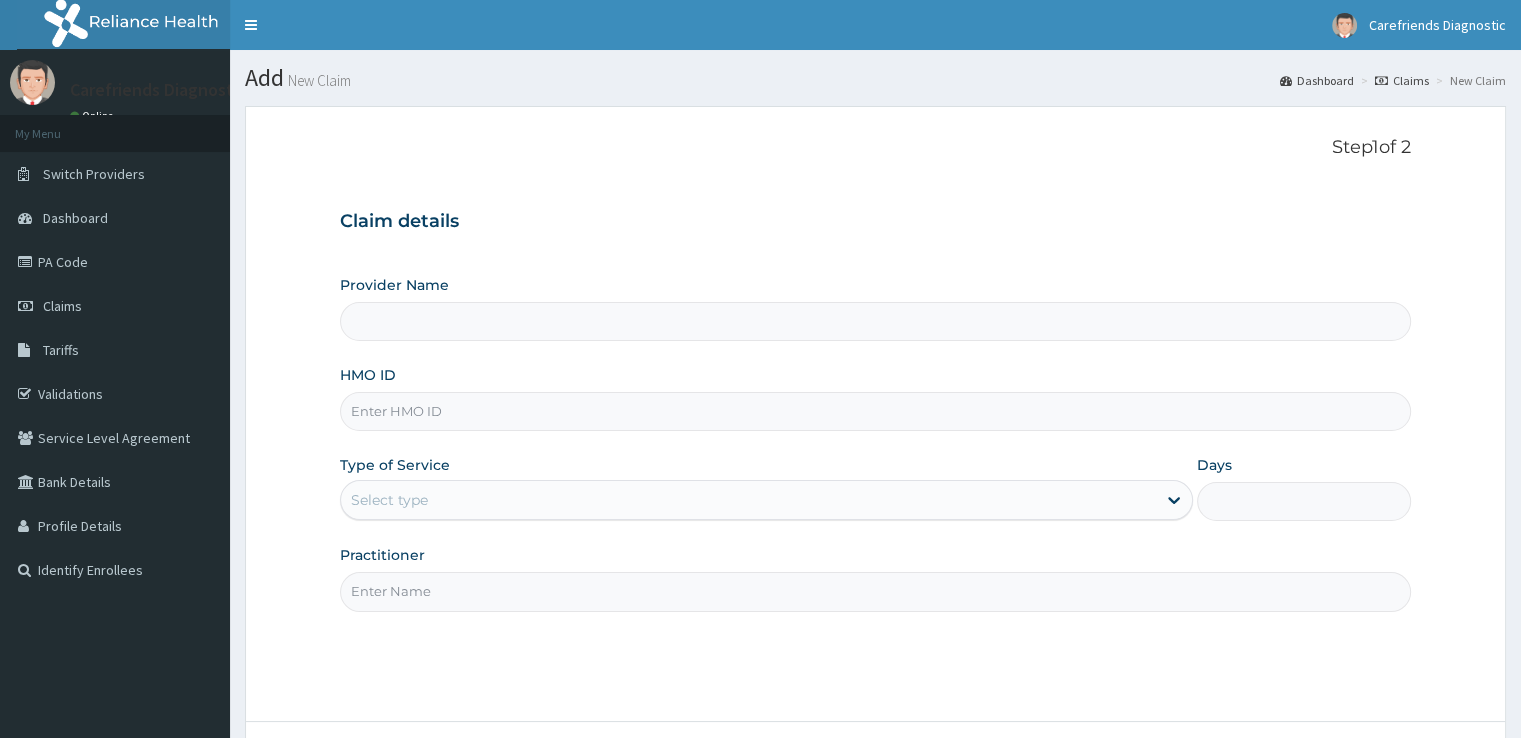click on "HMO ID" at bounding box center (875, 411) 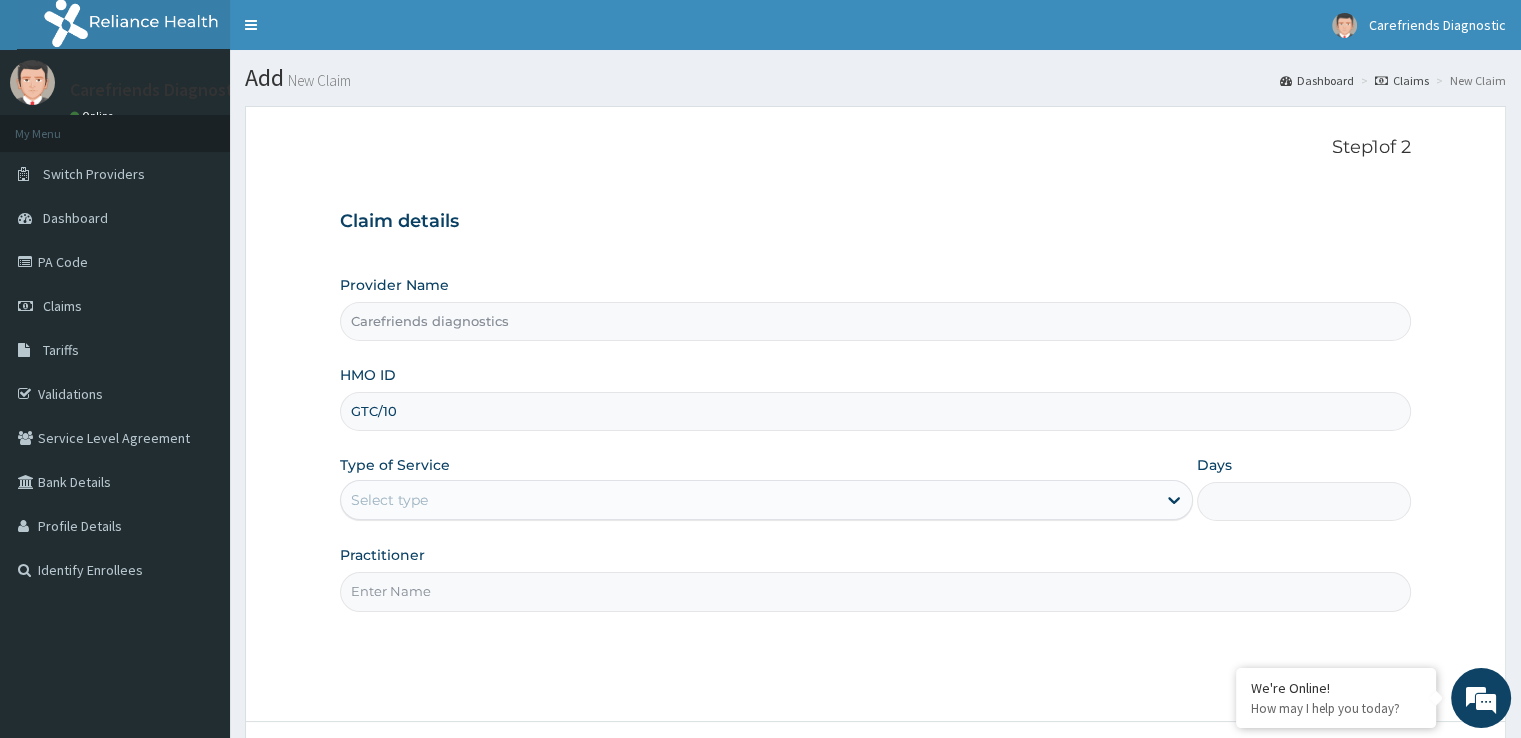 scroll, scrollTop: 0, scrollLeft: 0, axis: both 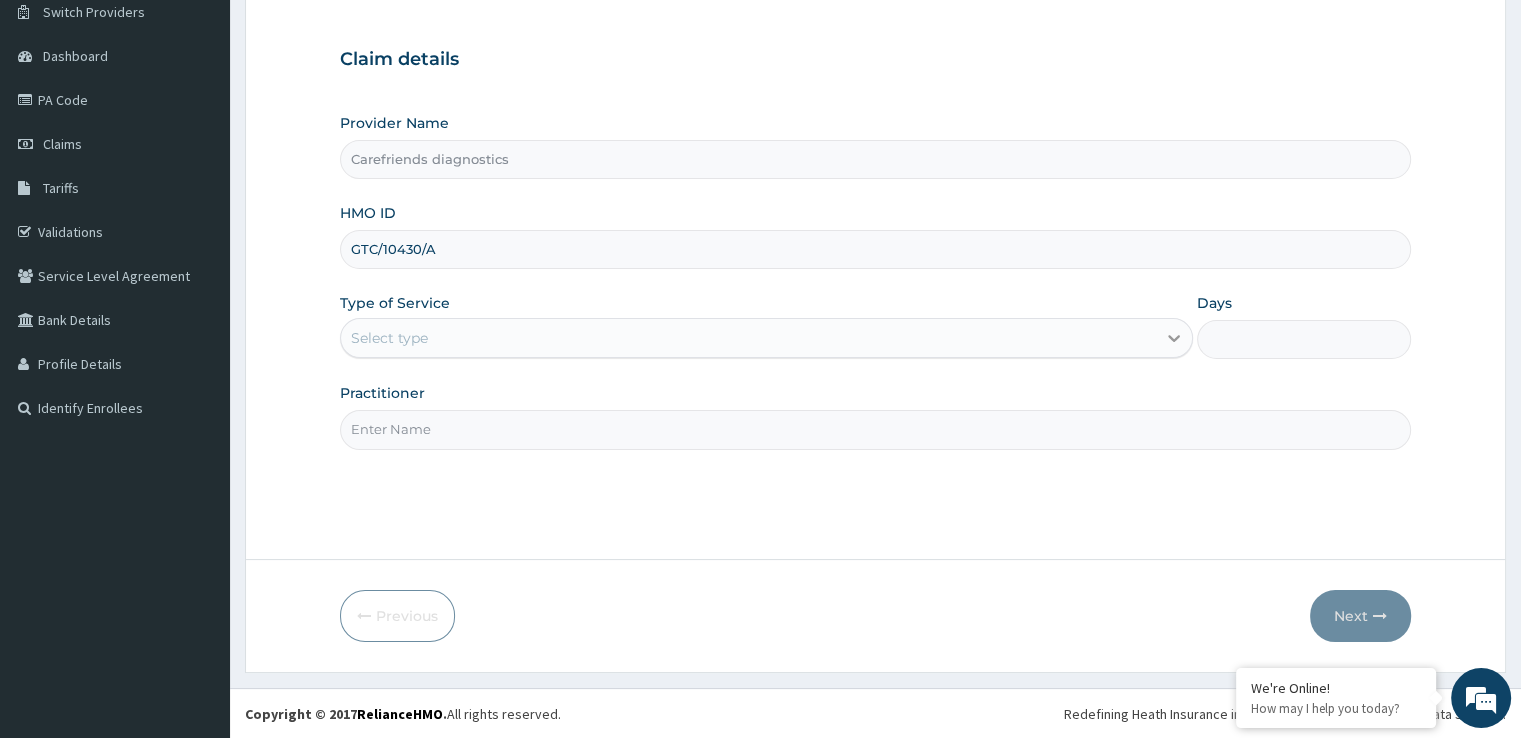 type on "GTC/10430/A" 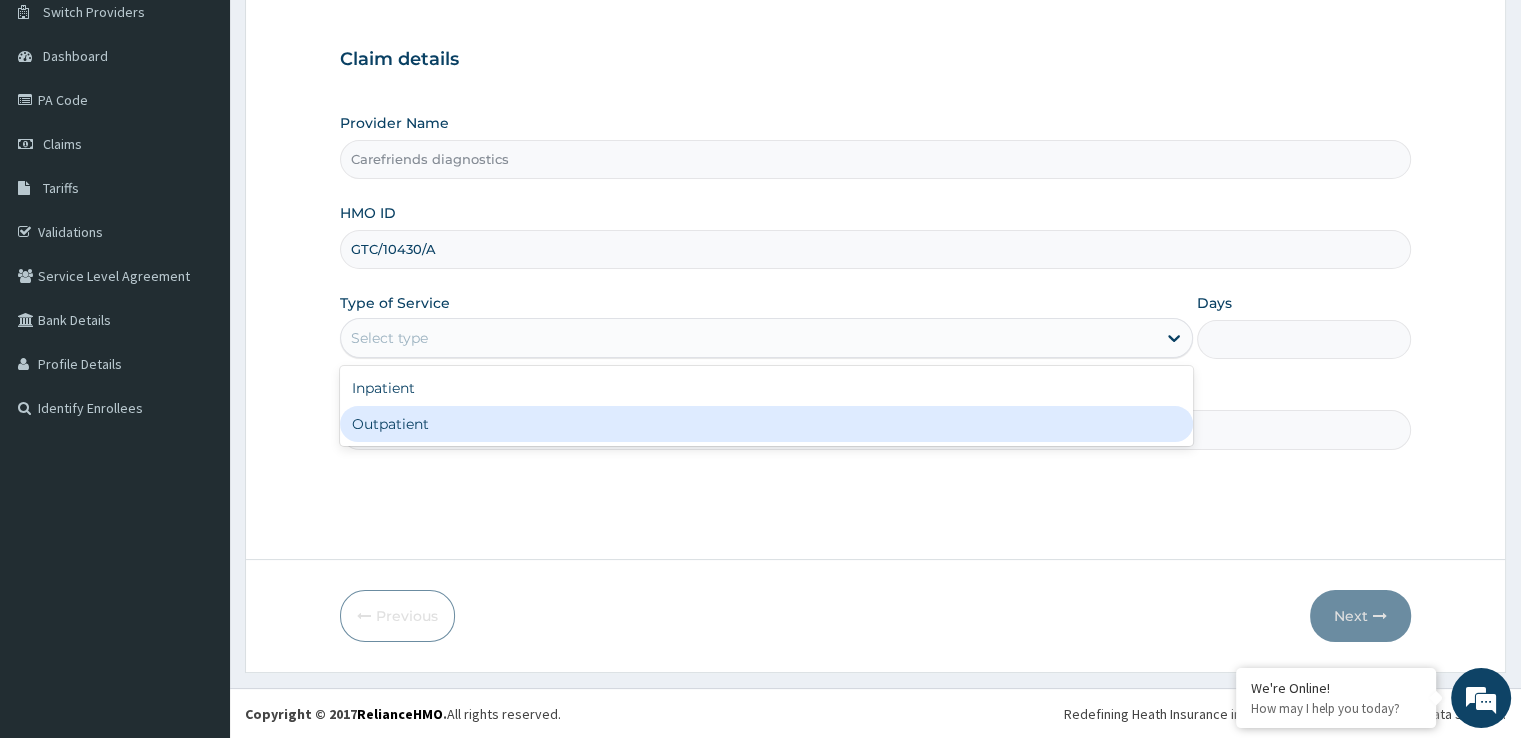 click on "Outpatient" at bounding box center [766, 424] 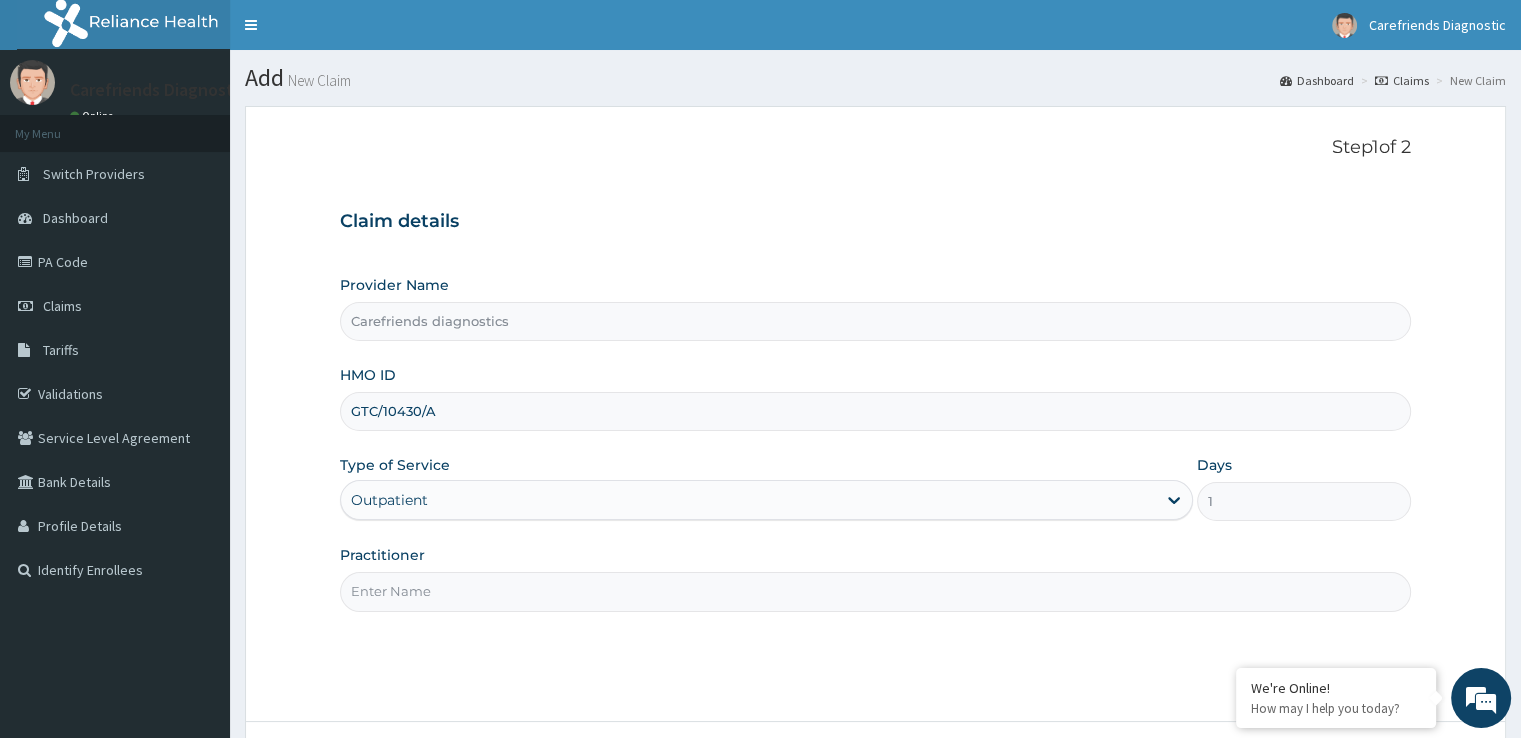 scroll, scrollTop: 162, scrollLeft: 0, axis: vertical 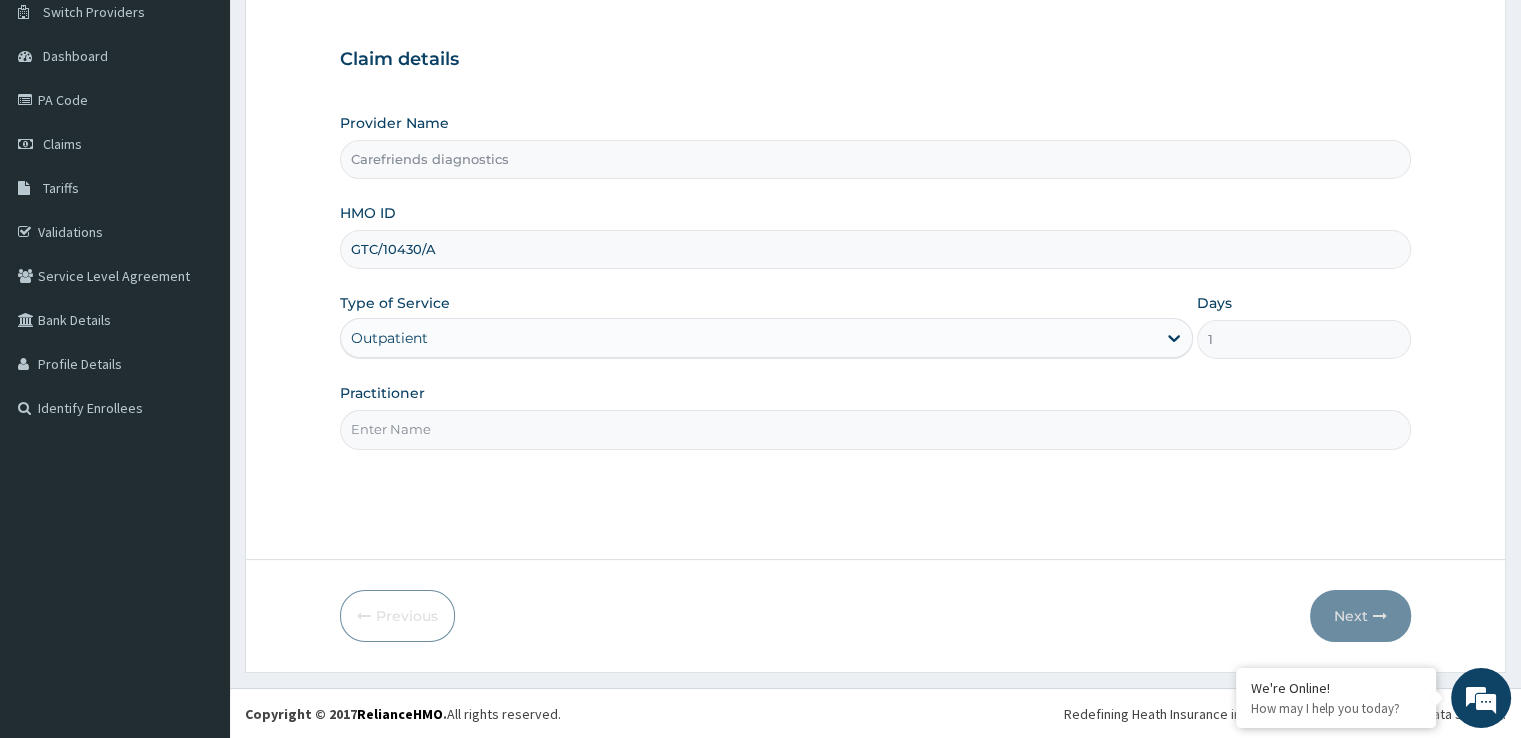 click on "Practitioner" at bounding box center [875, 429] 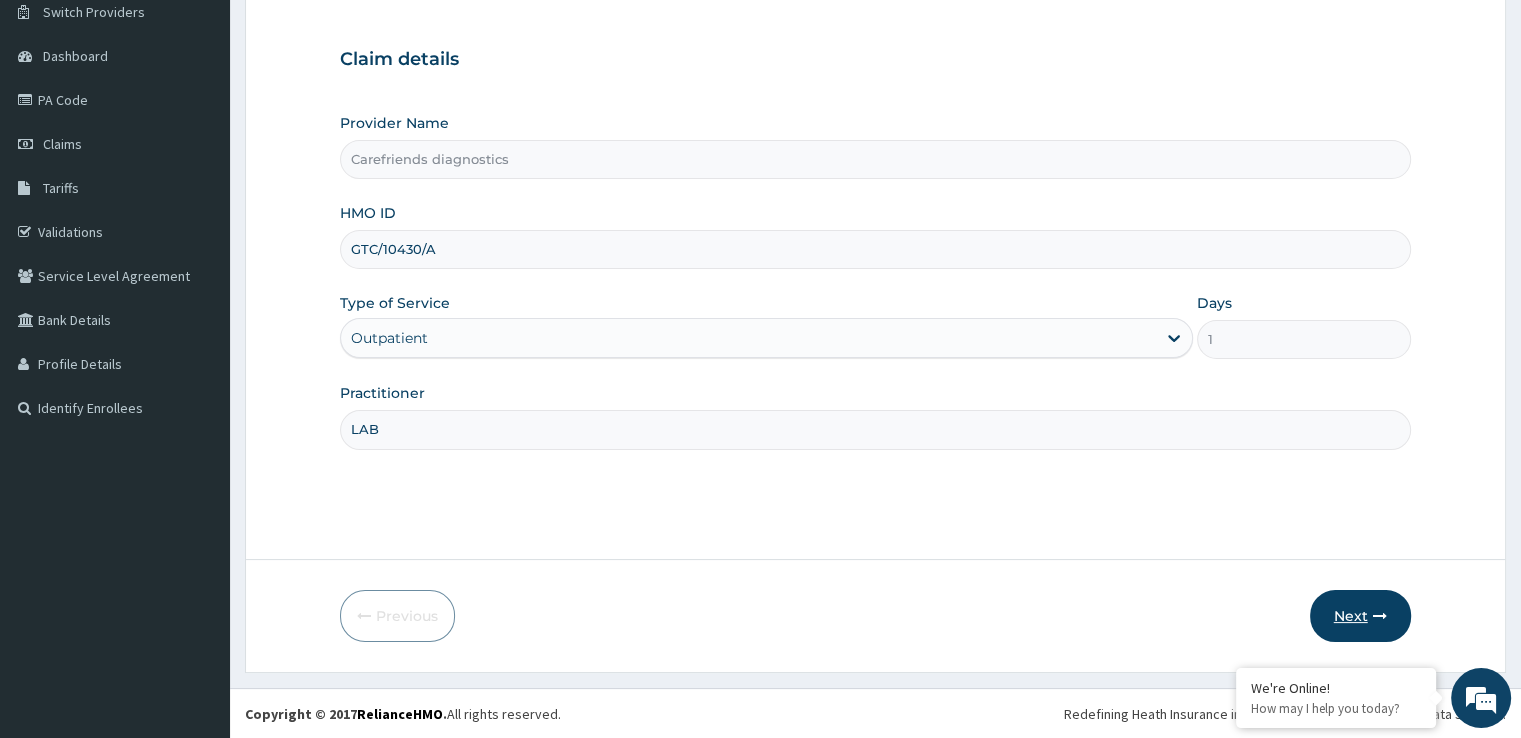 type on "LAB" 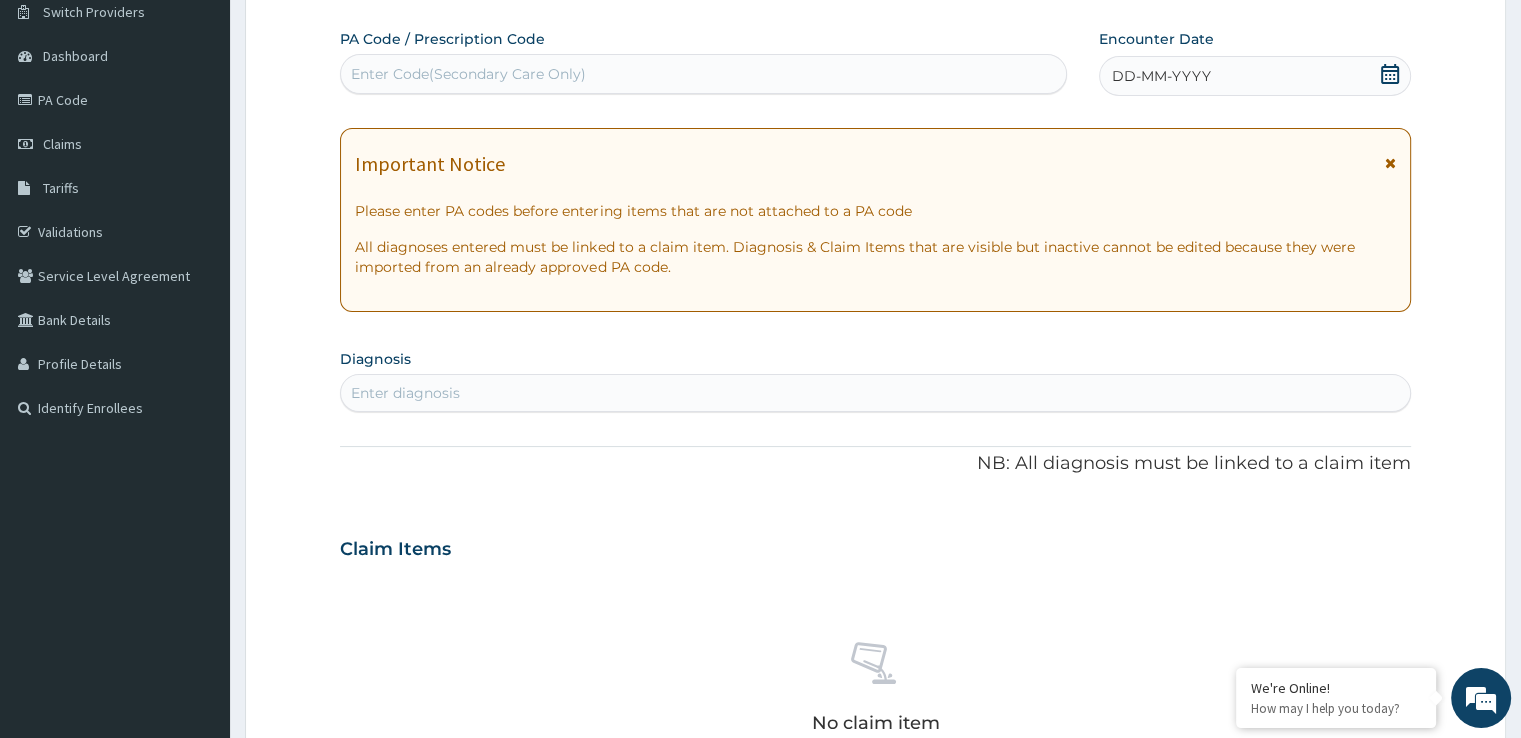 drag, startPoint x: 1389, startPoint y: 73, endPoint x: 1348, endPoint y: 102, distance: 50.219517 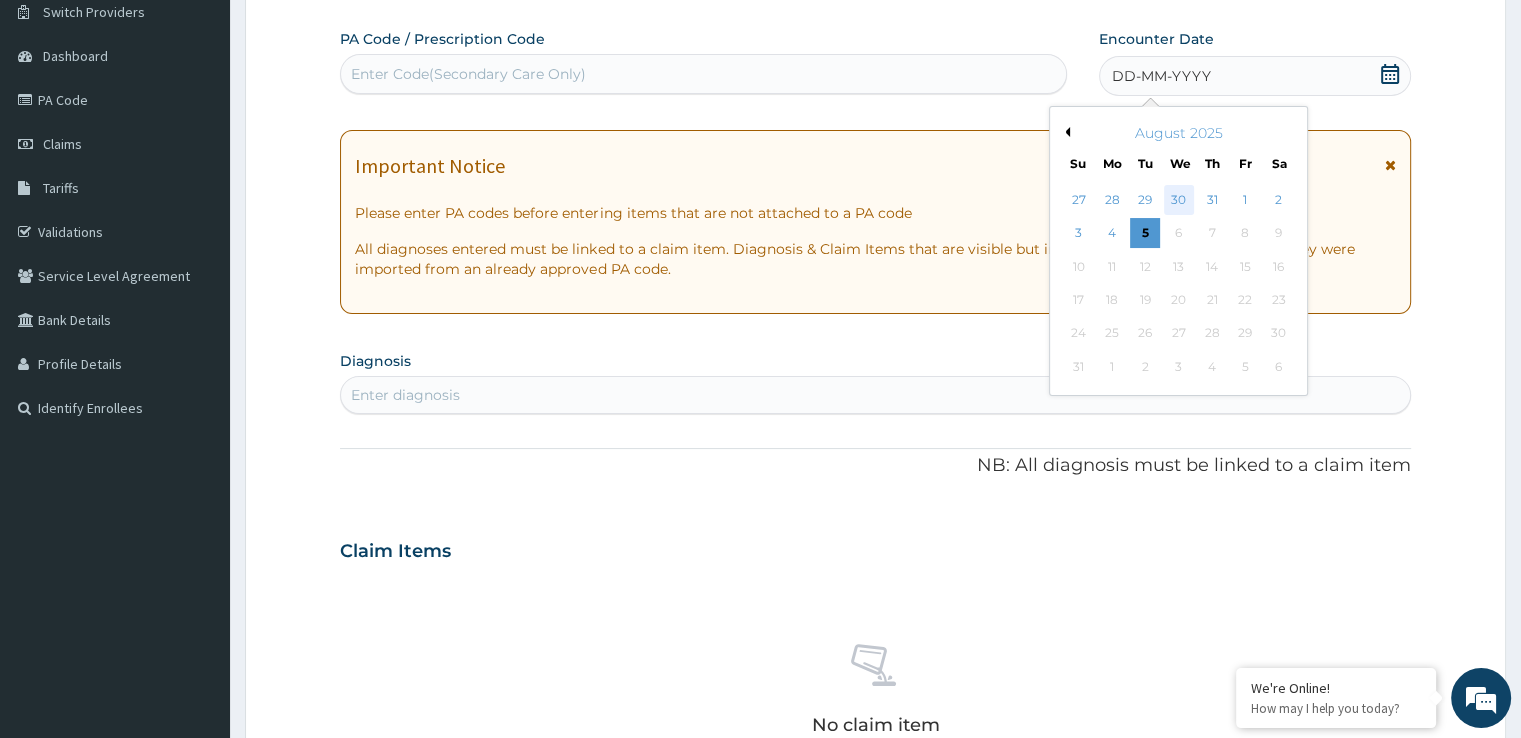 click on "30" at bounding box center (1179, 200) 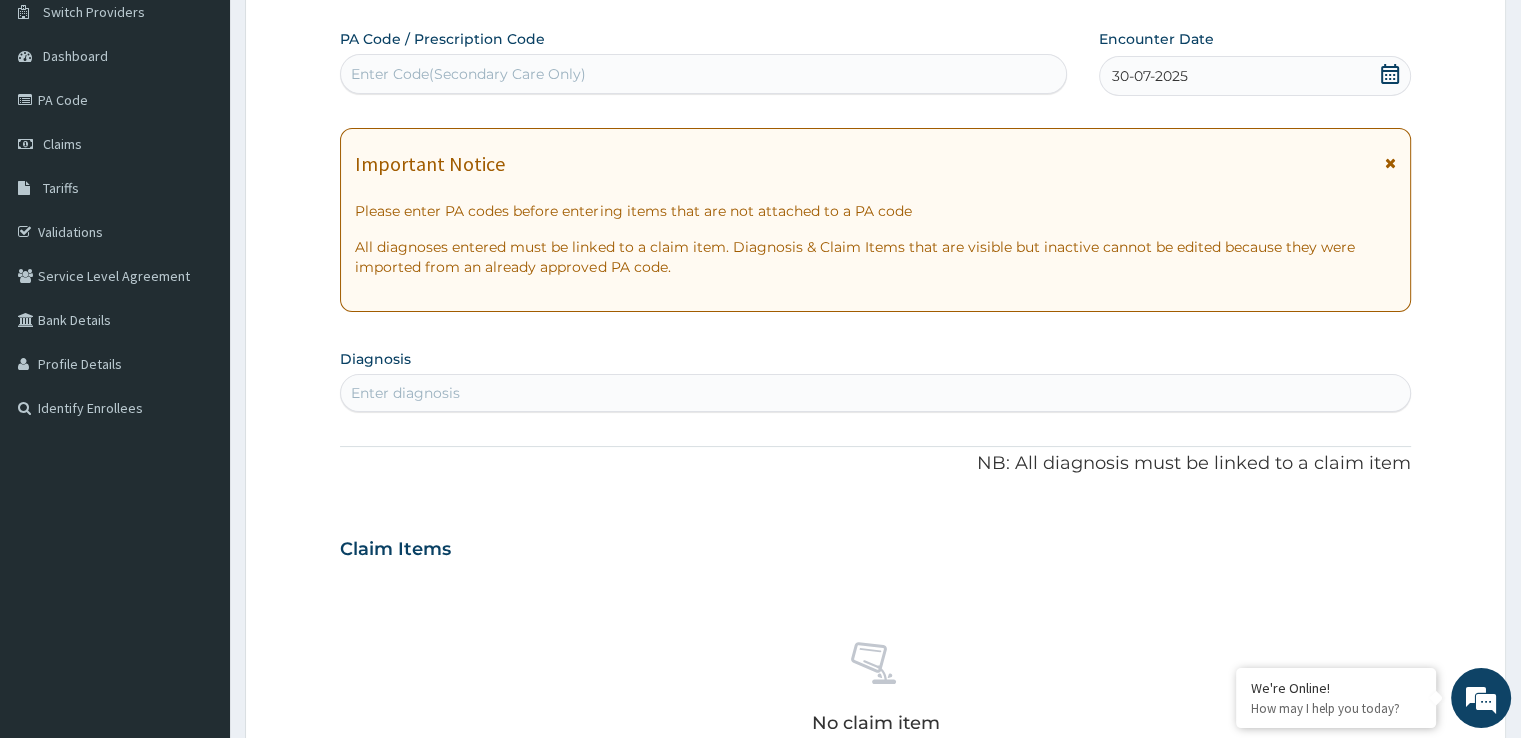 click on "Enter diagnosis" at bounding box center (875, 393) 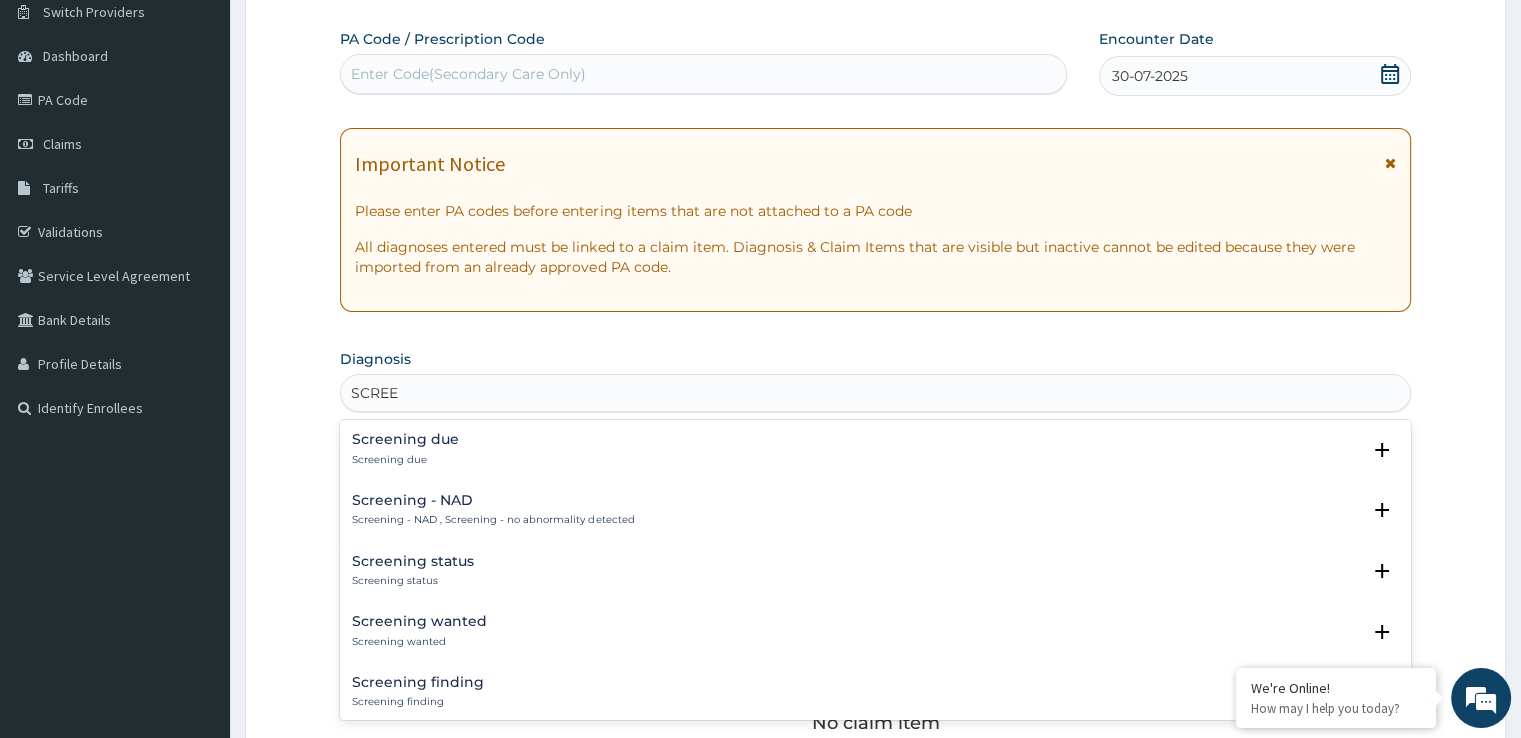type on "SCREEN" 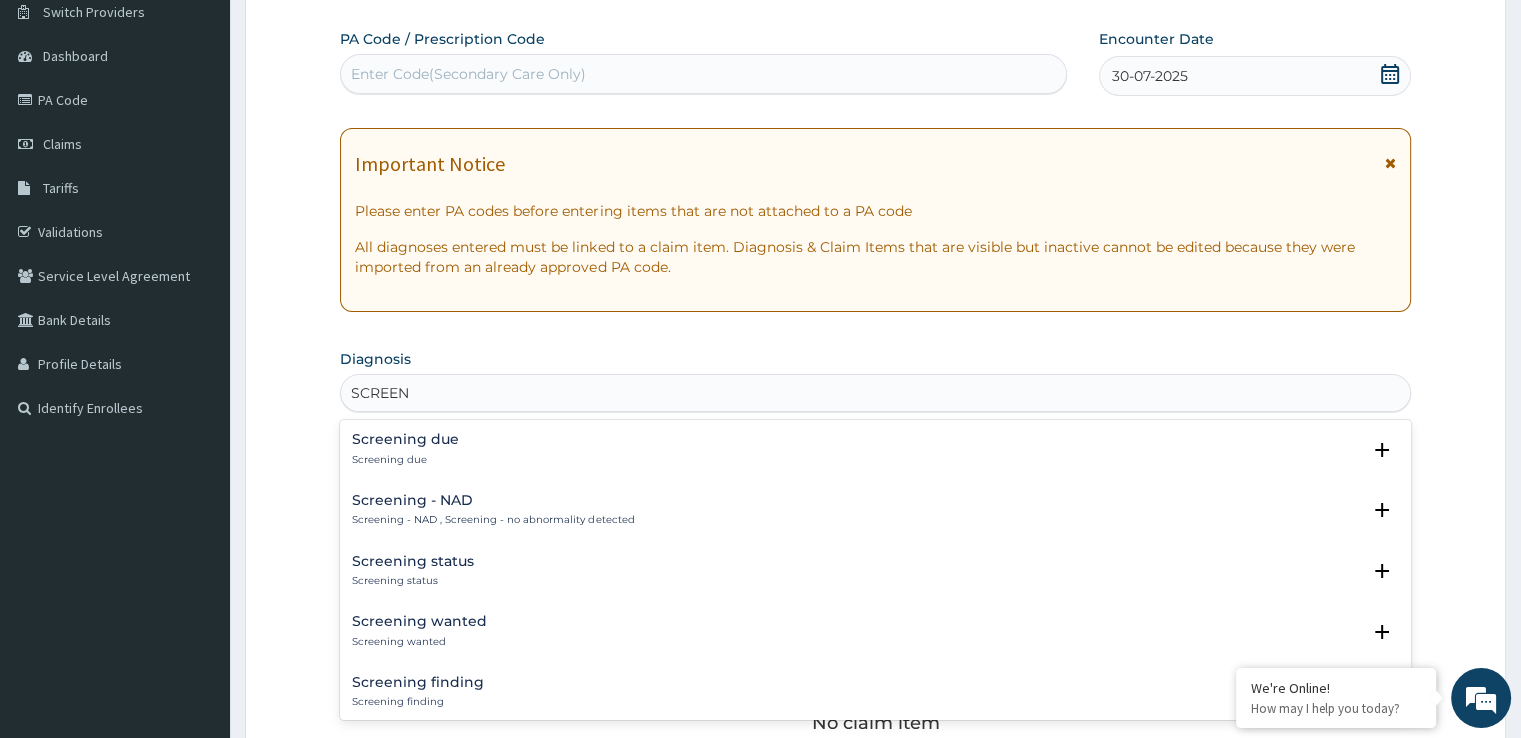 click on "Screening due Screening due" at bounding box center (875, 449) 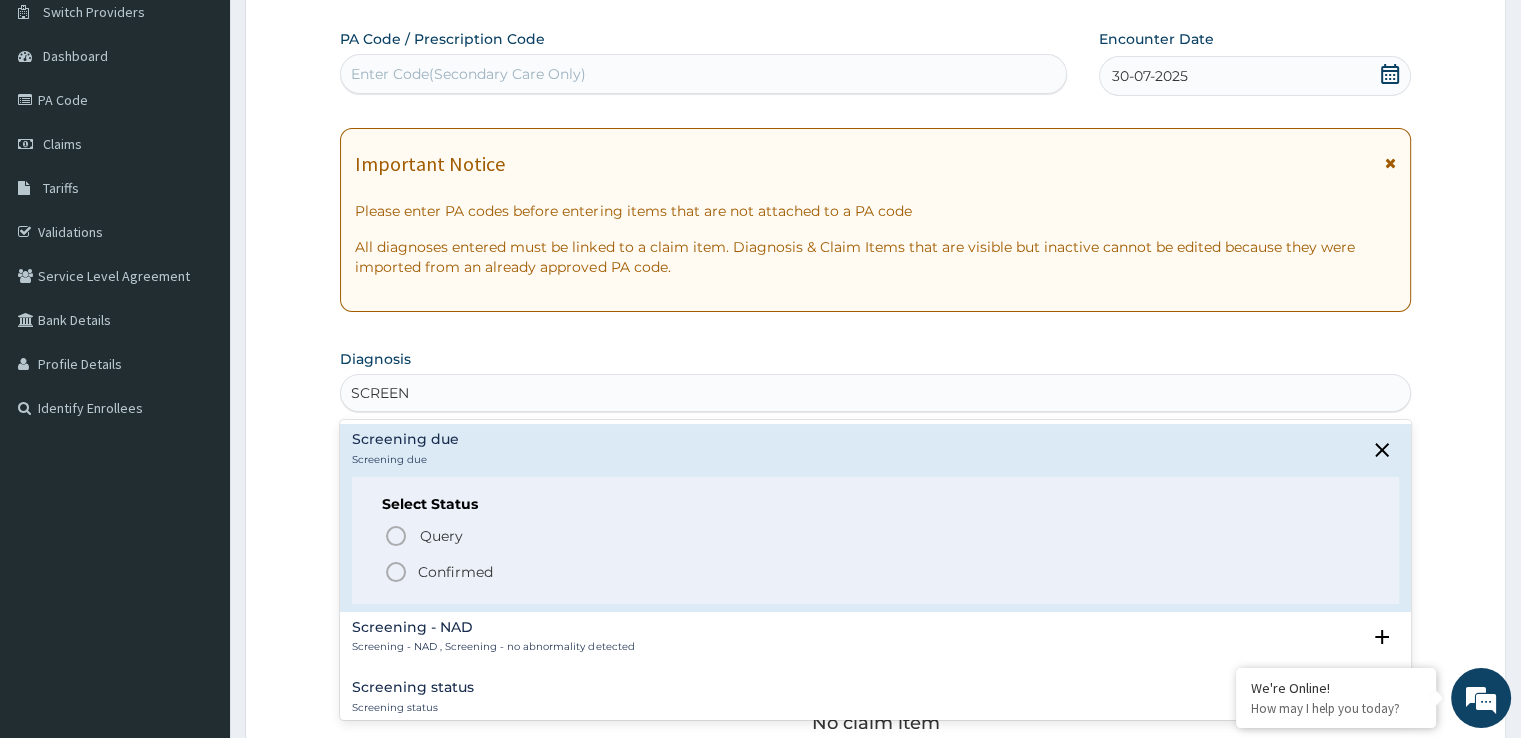 click on "Confirmed" at bounding box center (455, 572) 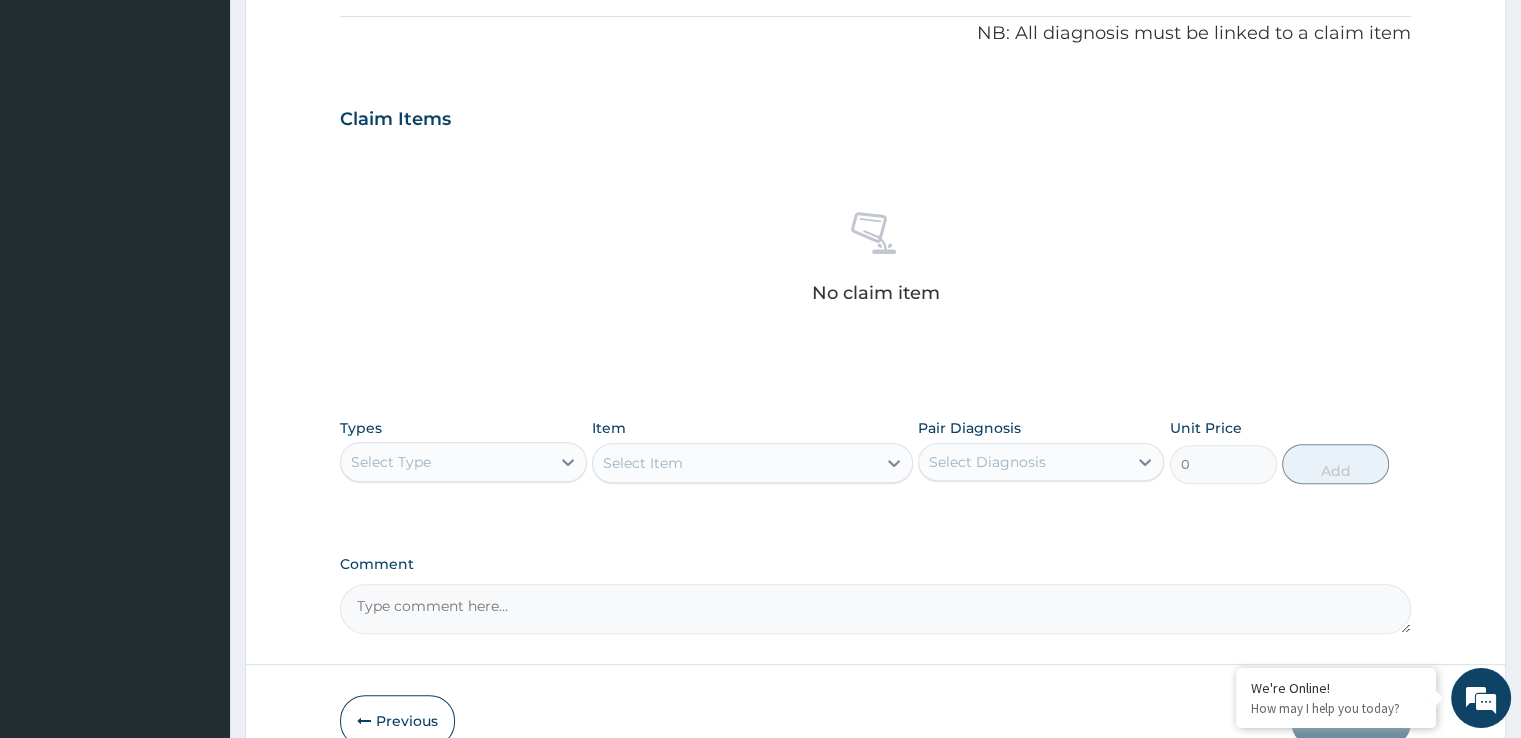 scroll, scrollTop: 702, scrollLeft: 0, axis: vertical 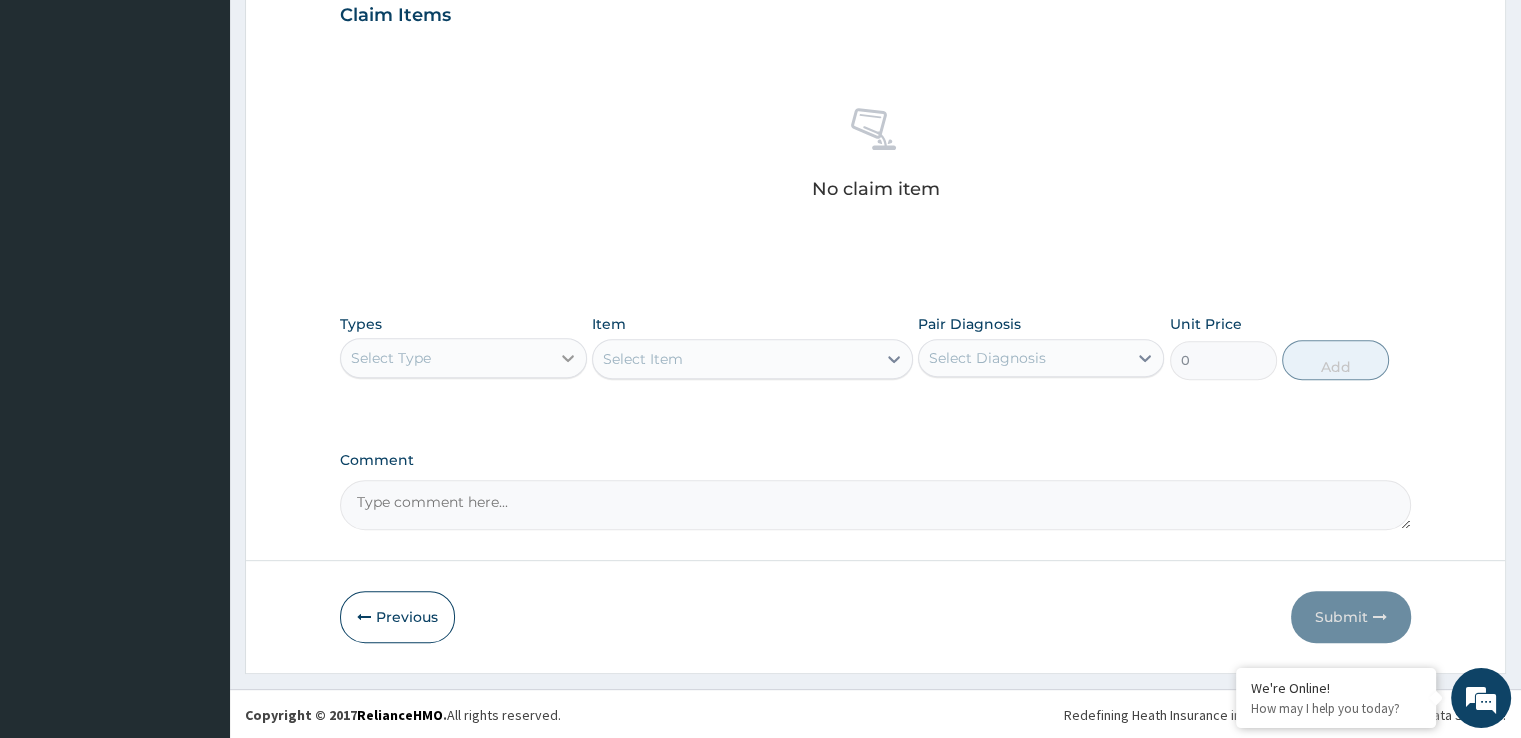 click 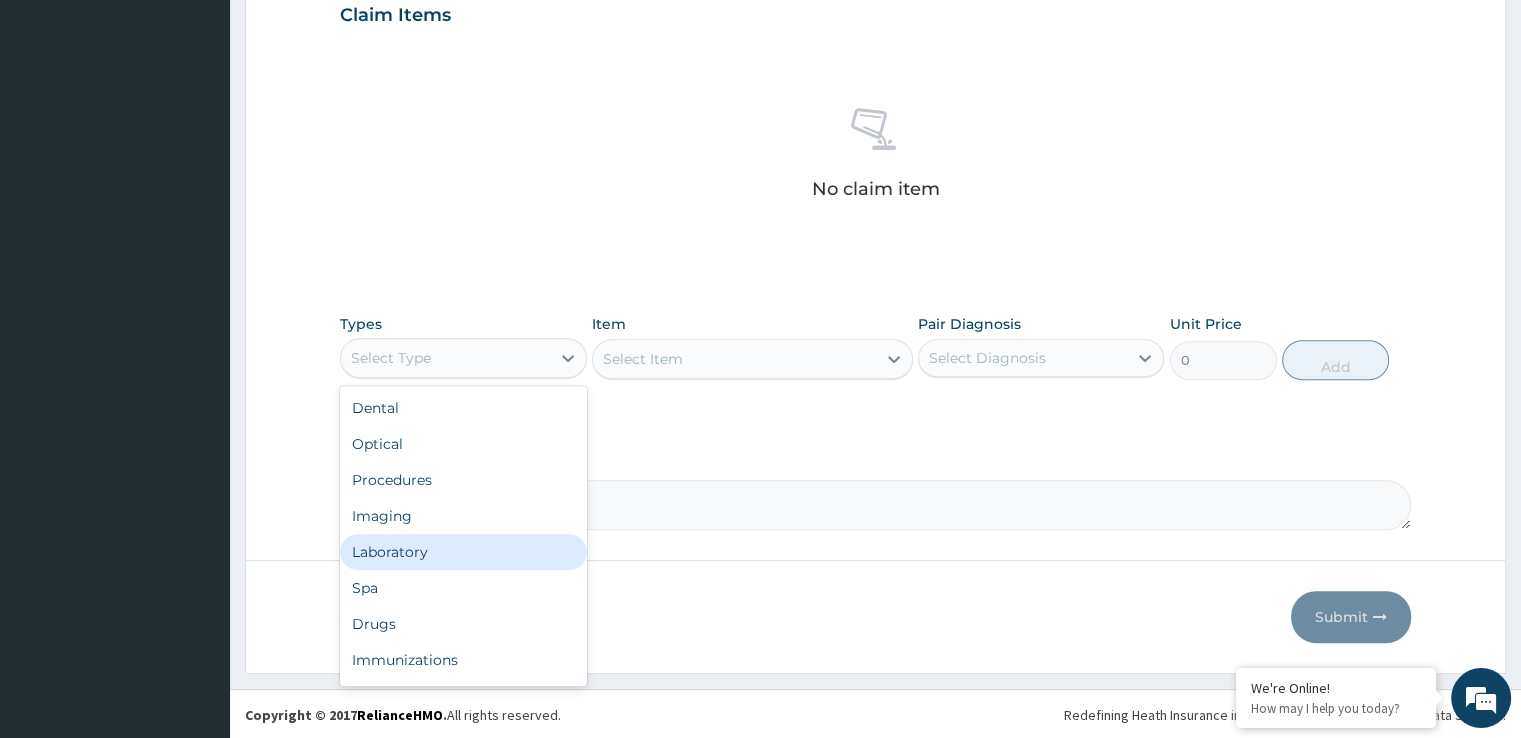 drag, startPoint x: 484, startPoint y: 553, endPoint x: 524, endPoint y: 536, distance: 43.462627 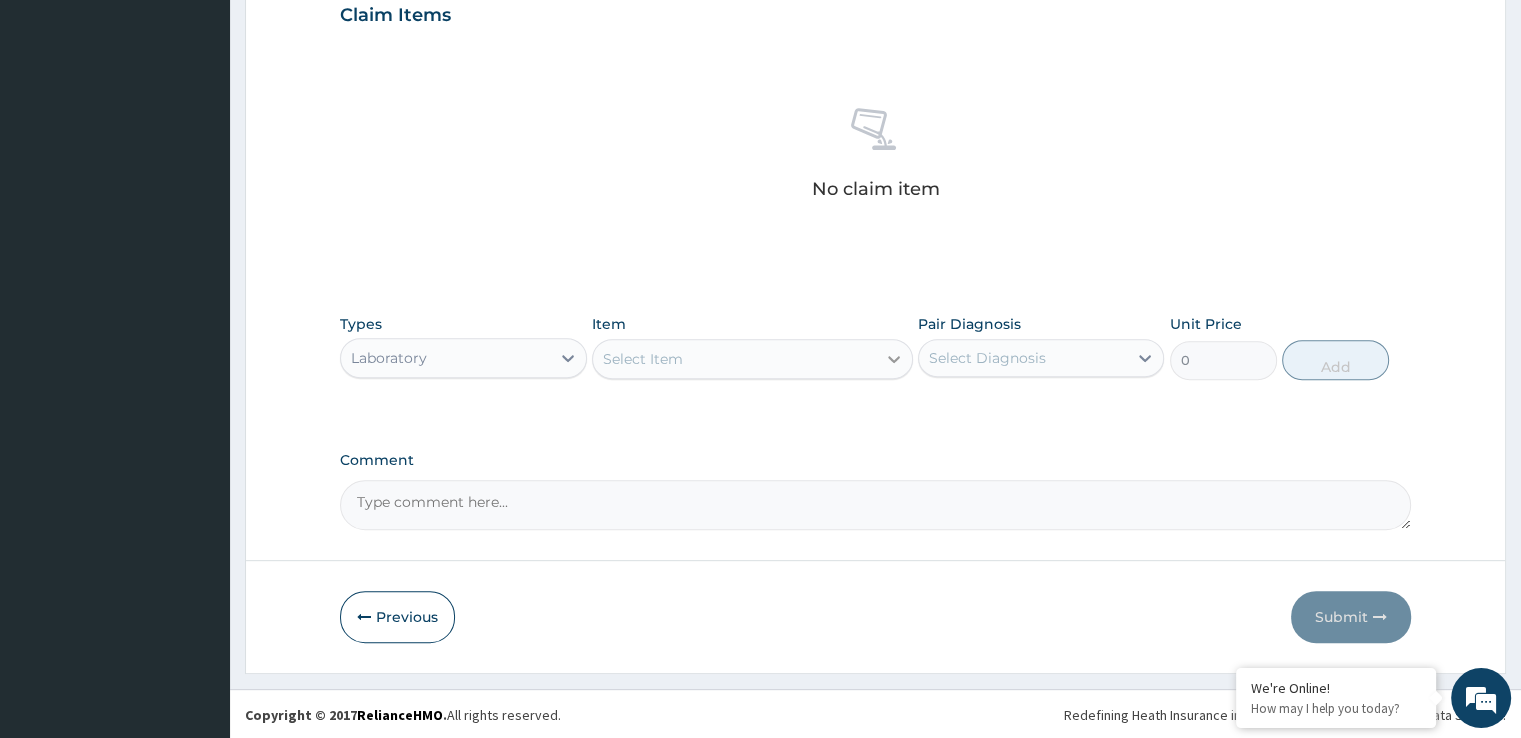 click 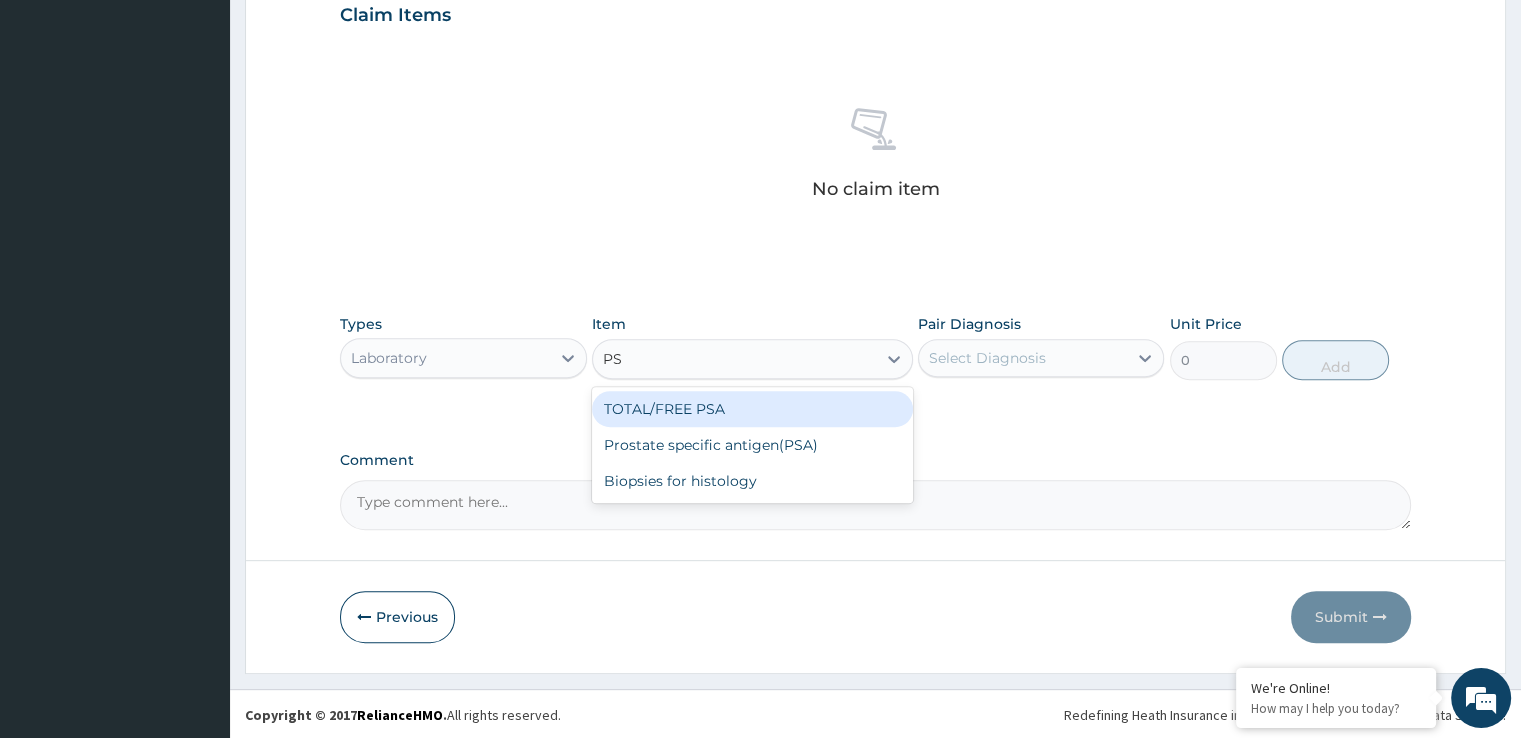 type on "PSA" 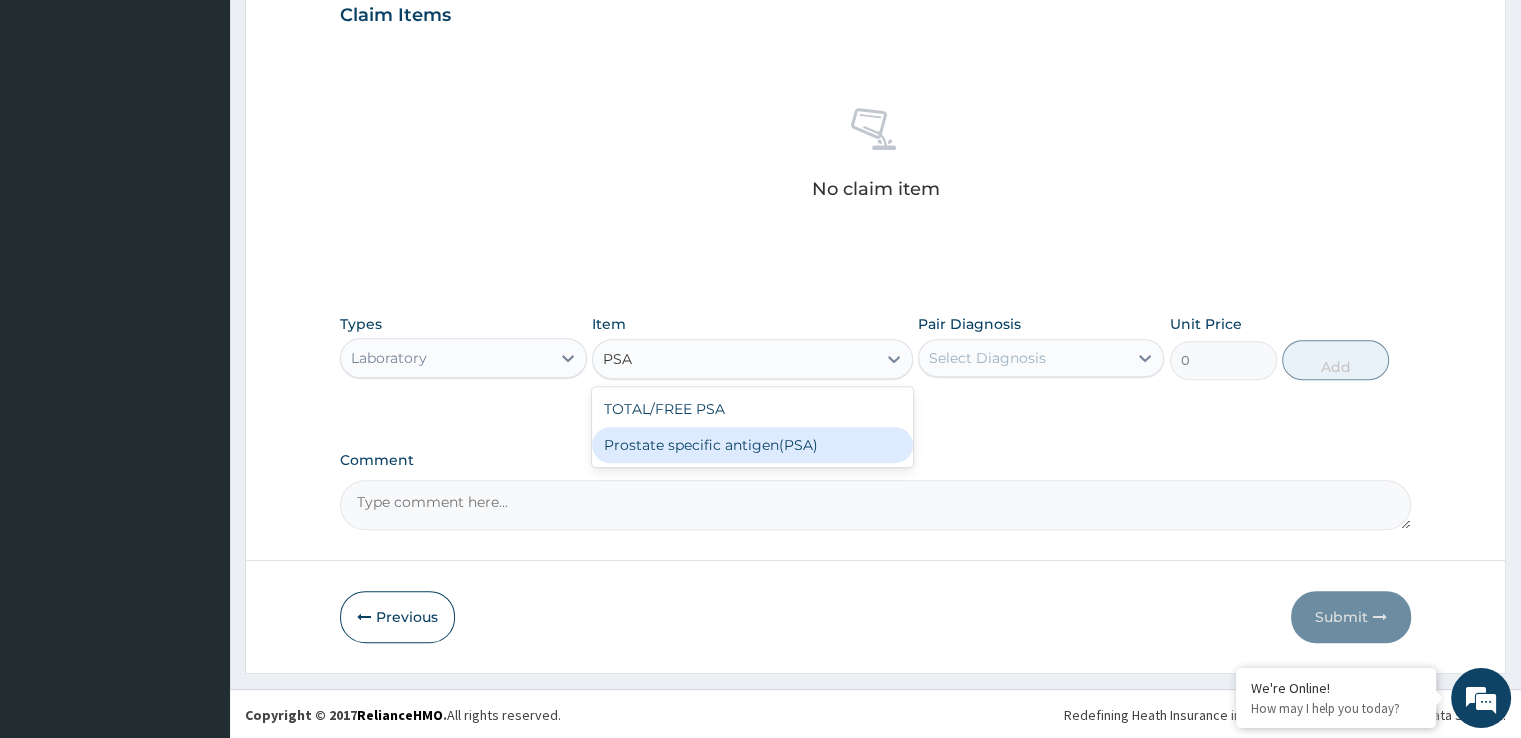 click on "Prostate specific antigen(PSA)" at bounding box center (752, 445) 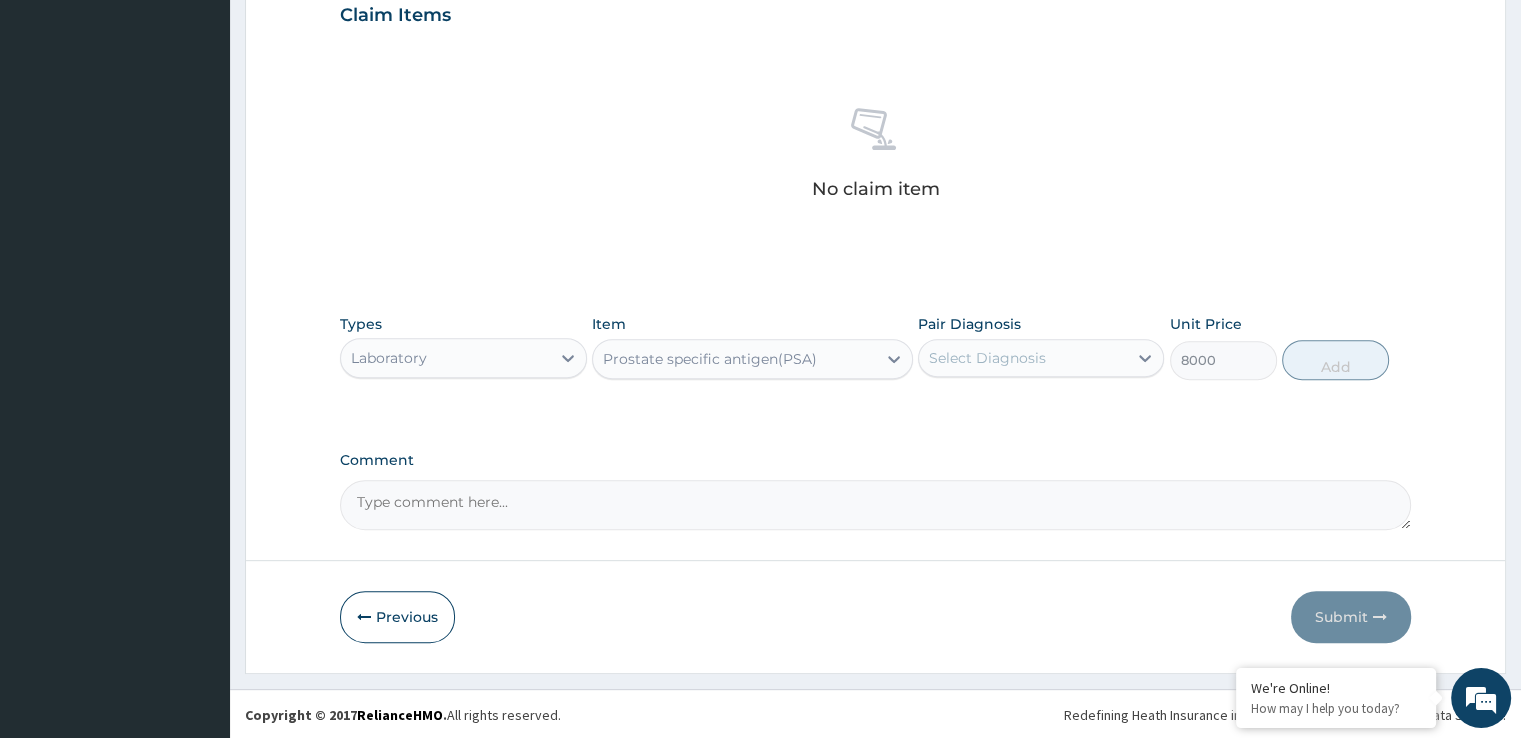 click on "Select Diagnosis" at bounding box center (1023, 358) 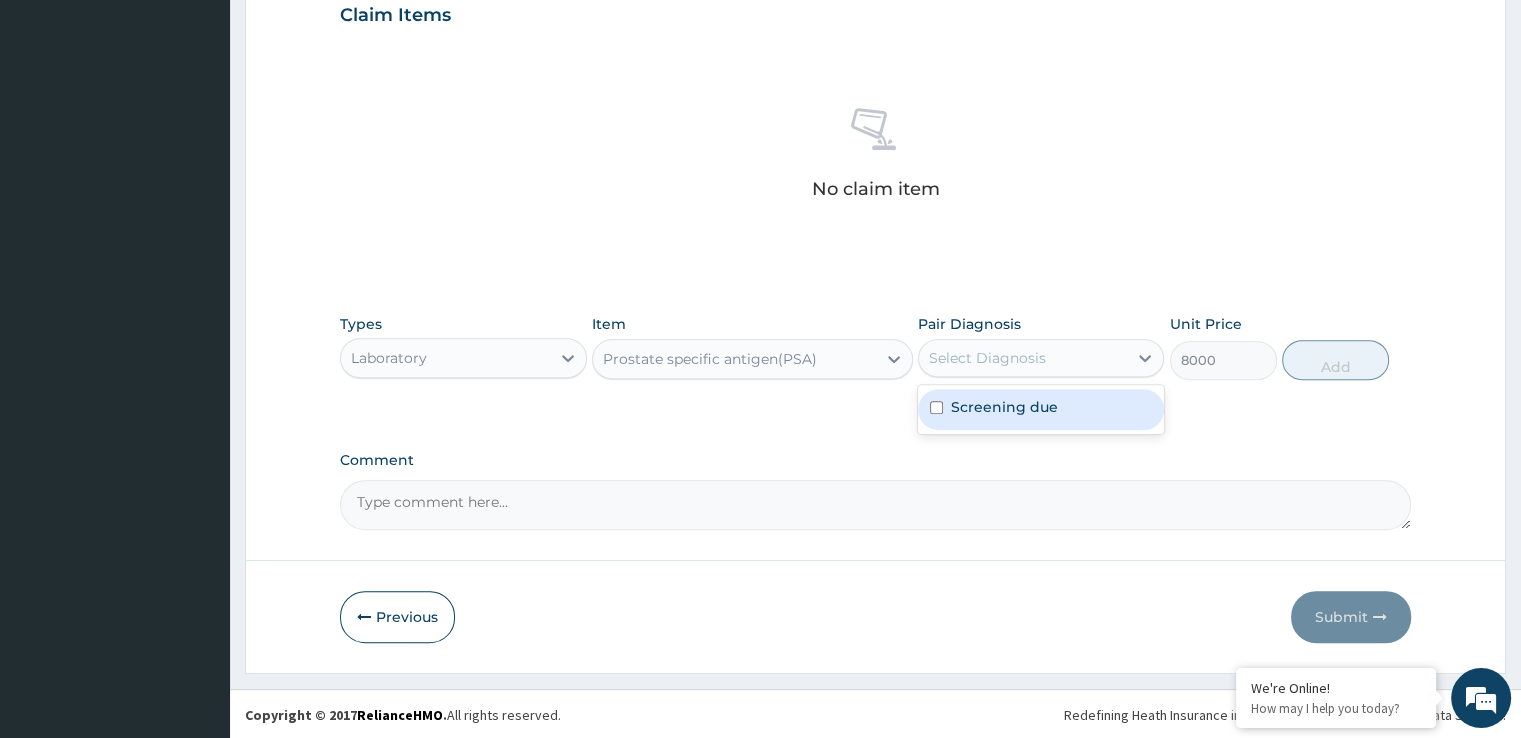 drag, startPoint x: 936, startPoint y: 406, endPoint x: 1078, endPoint y: 390, distance: 142.89856 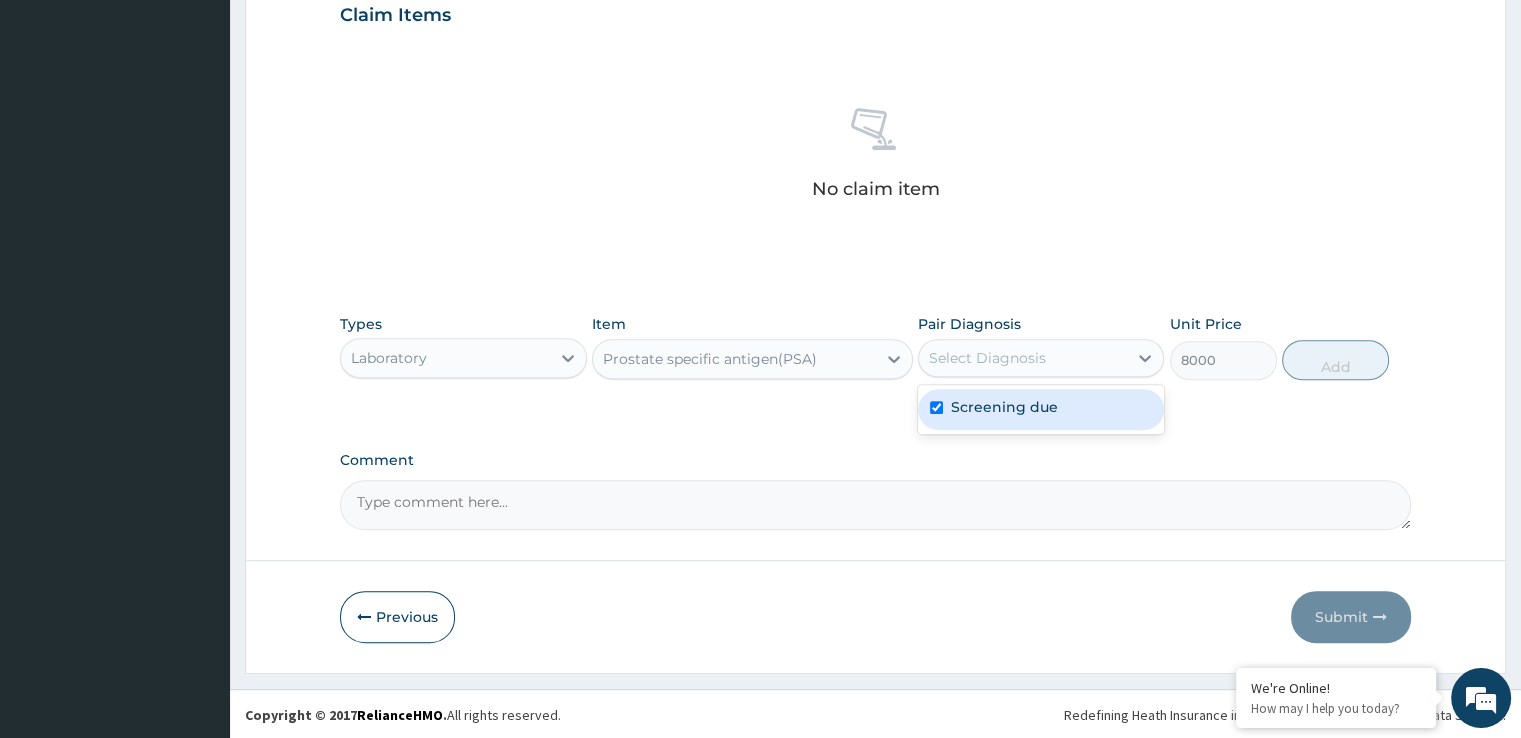checkbox on "true" 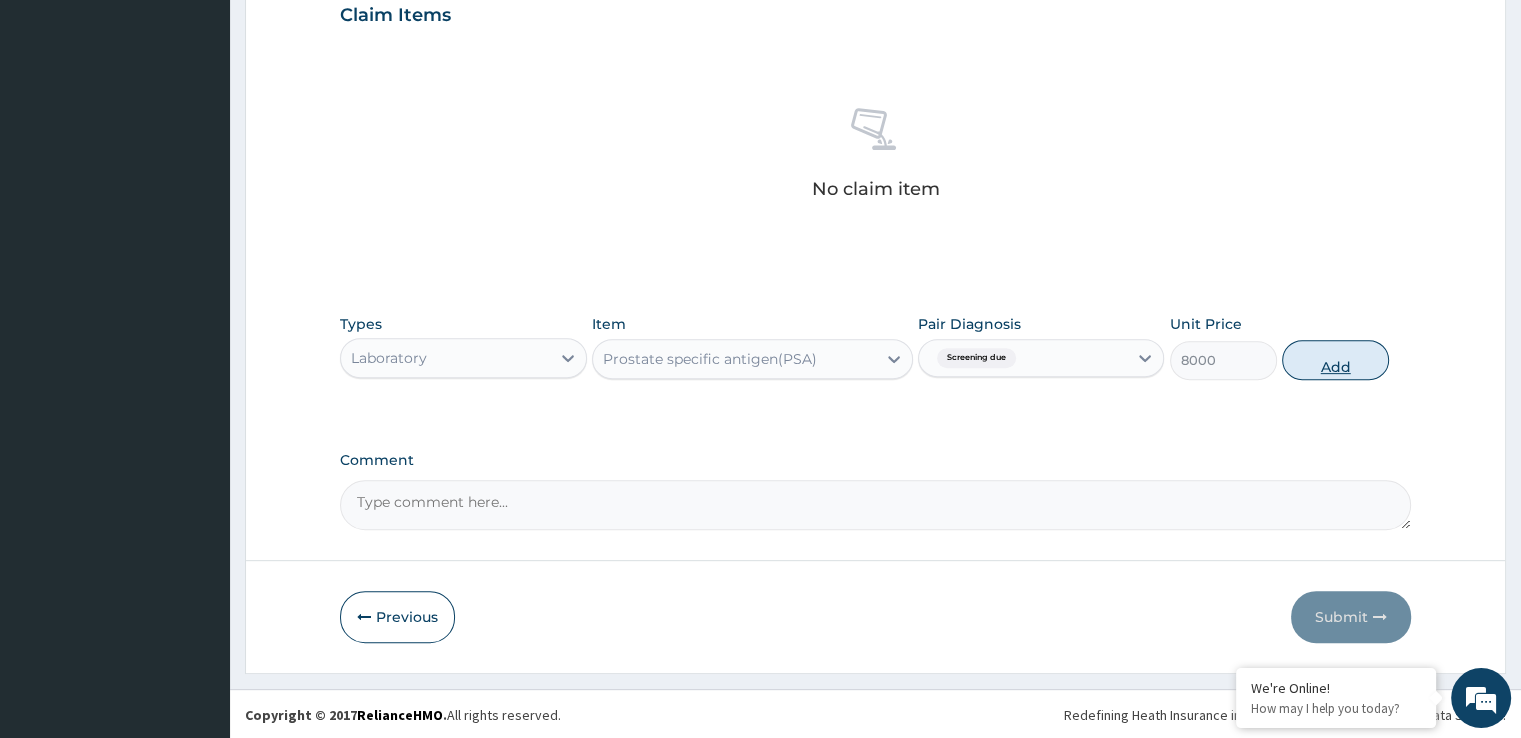 click on "Add" at bounding box center (1335, 360) 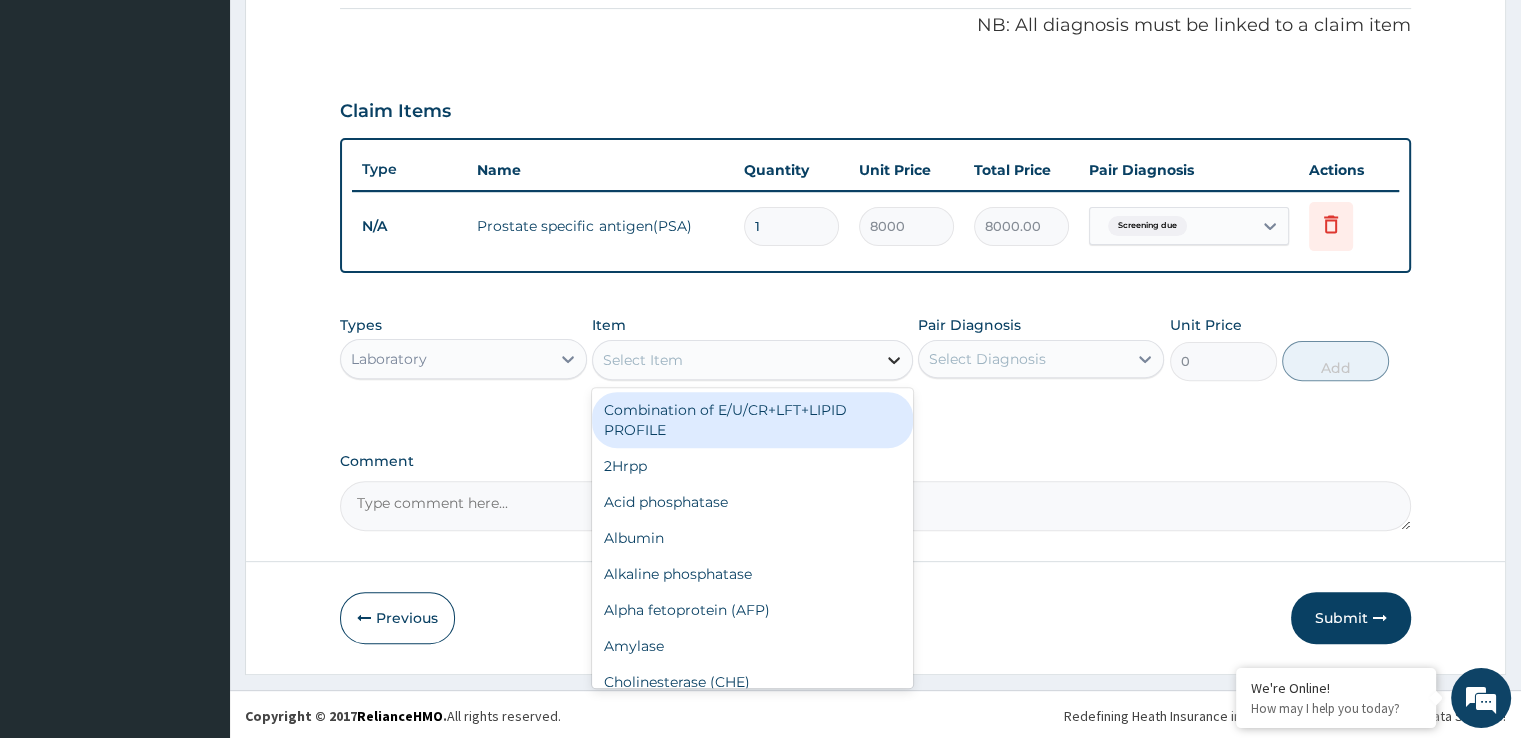 click 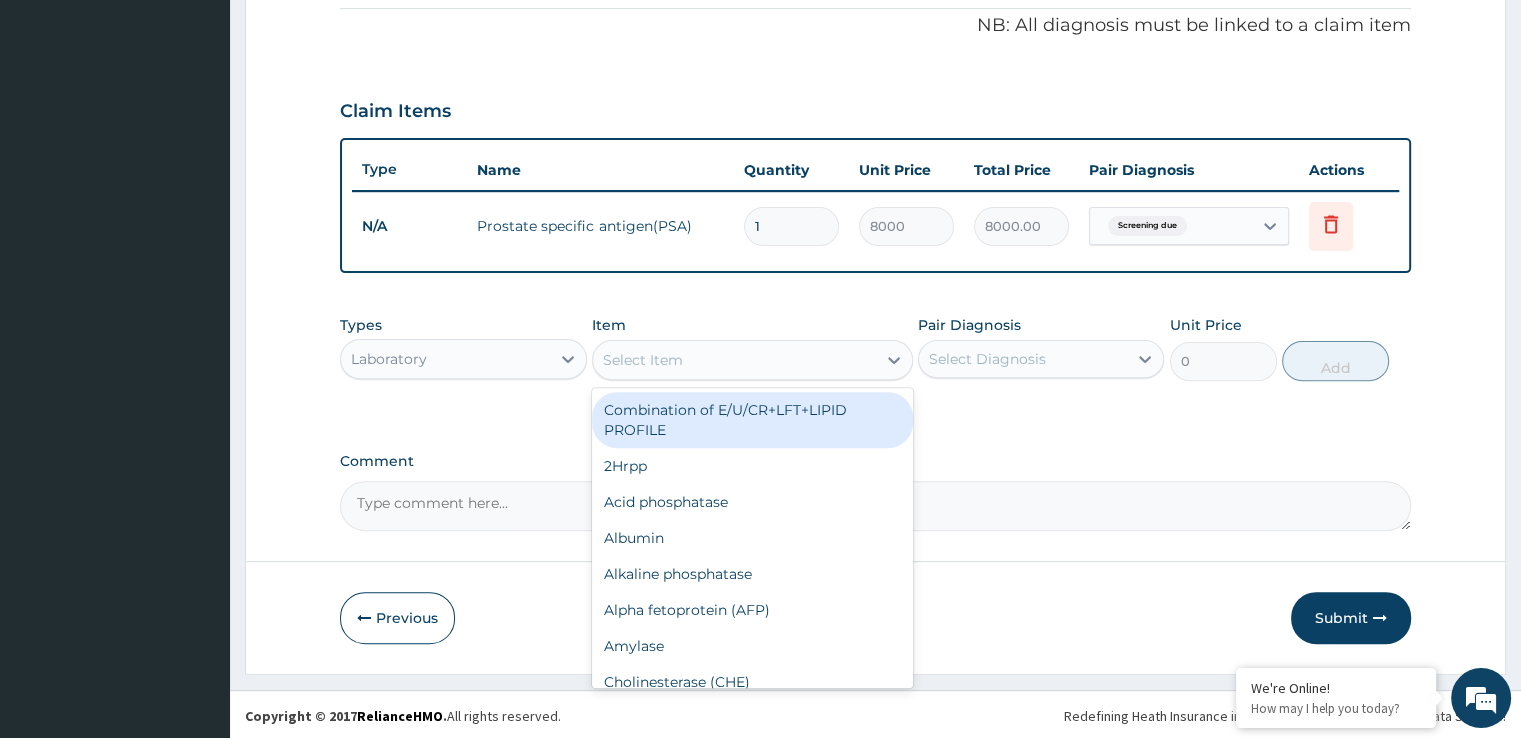 type on "F" 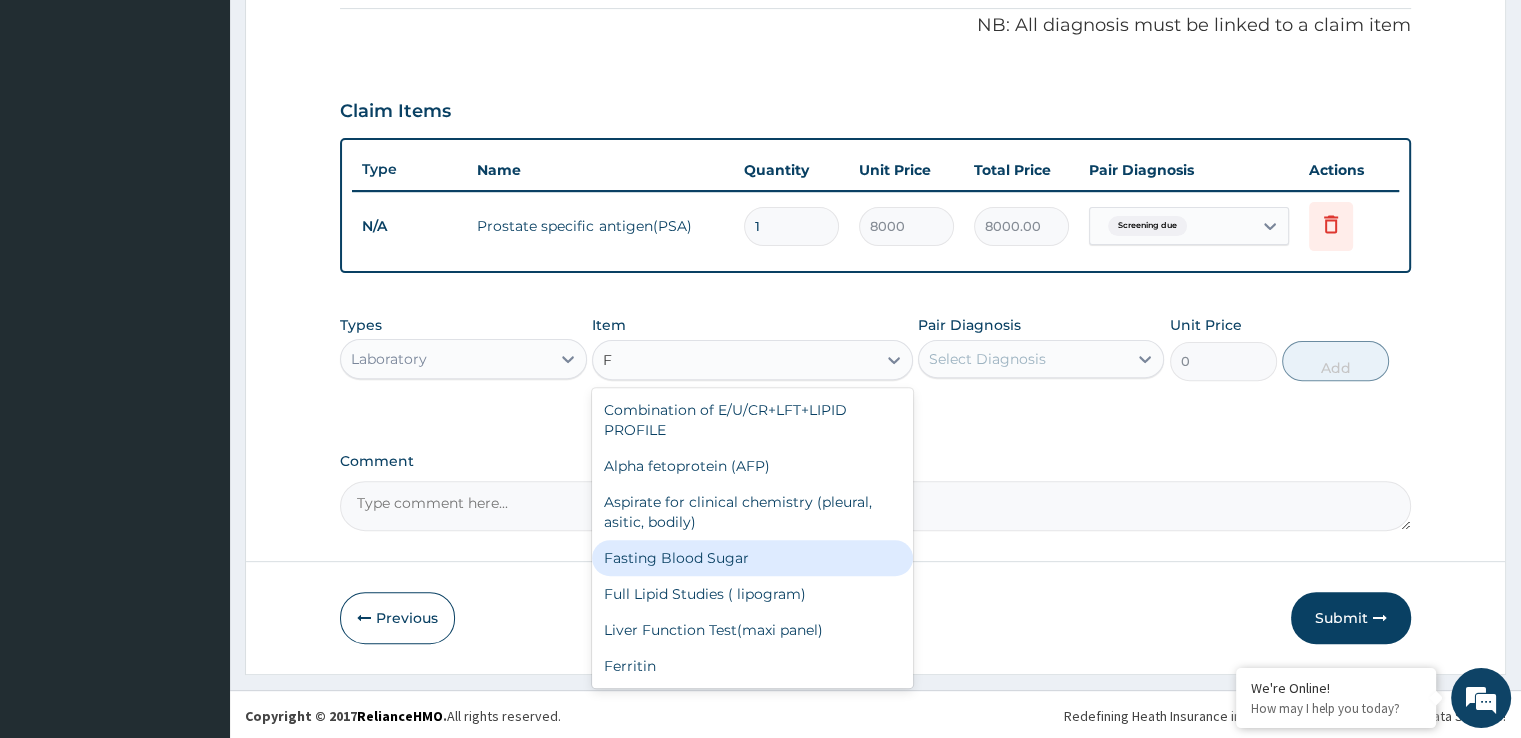 click on "Fasting Blood Sugar" at bounding box center [752, 558] 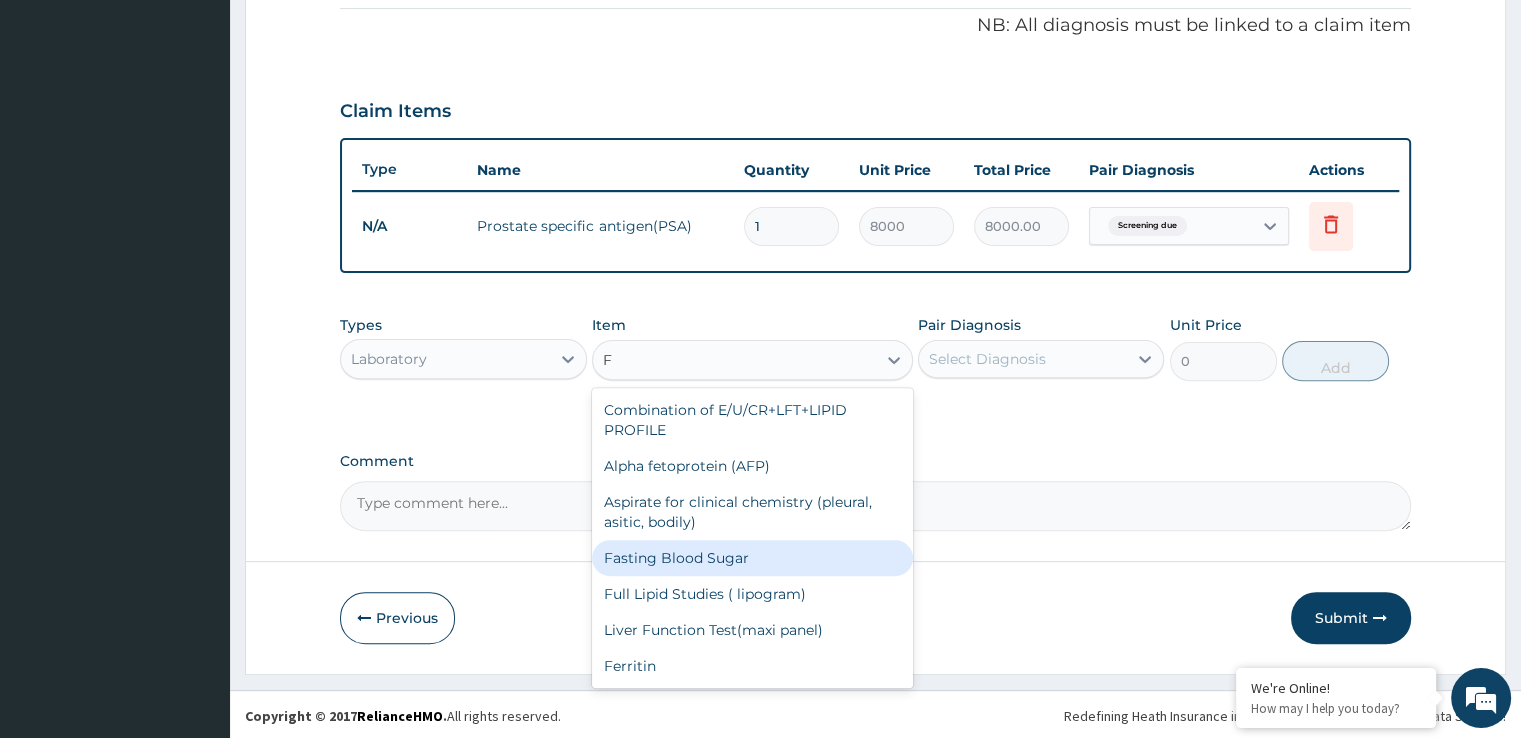 type 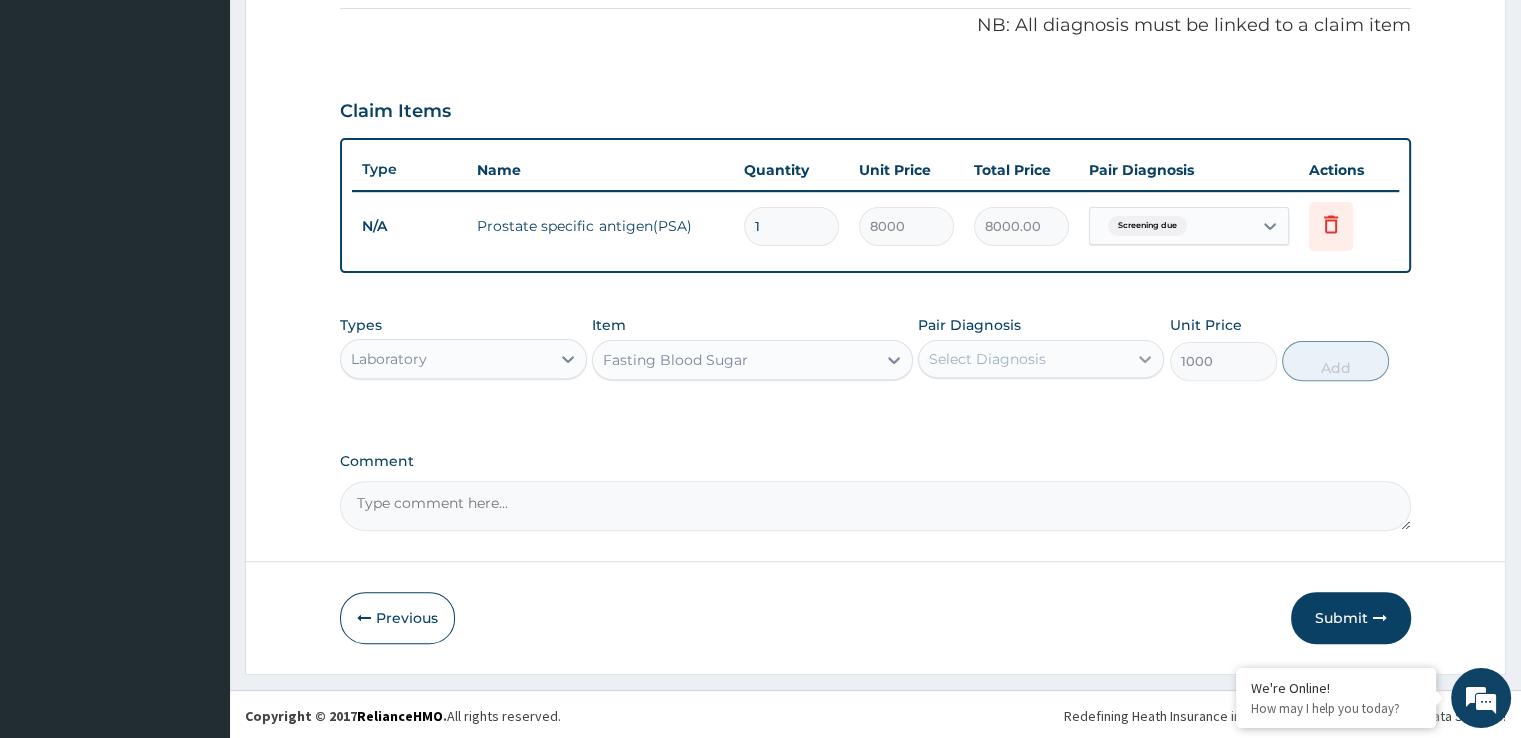 click 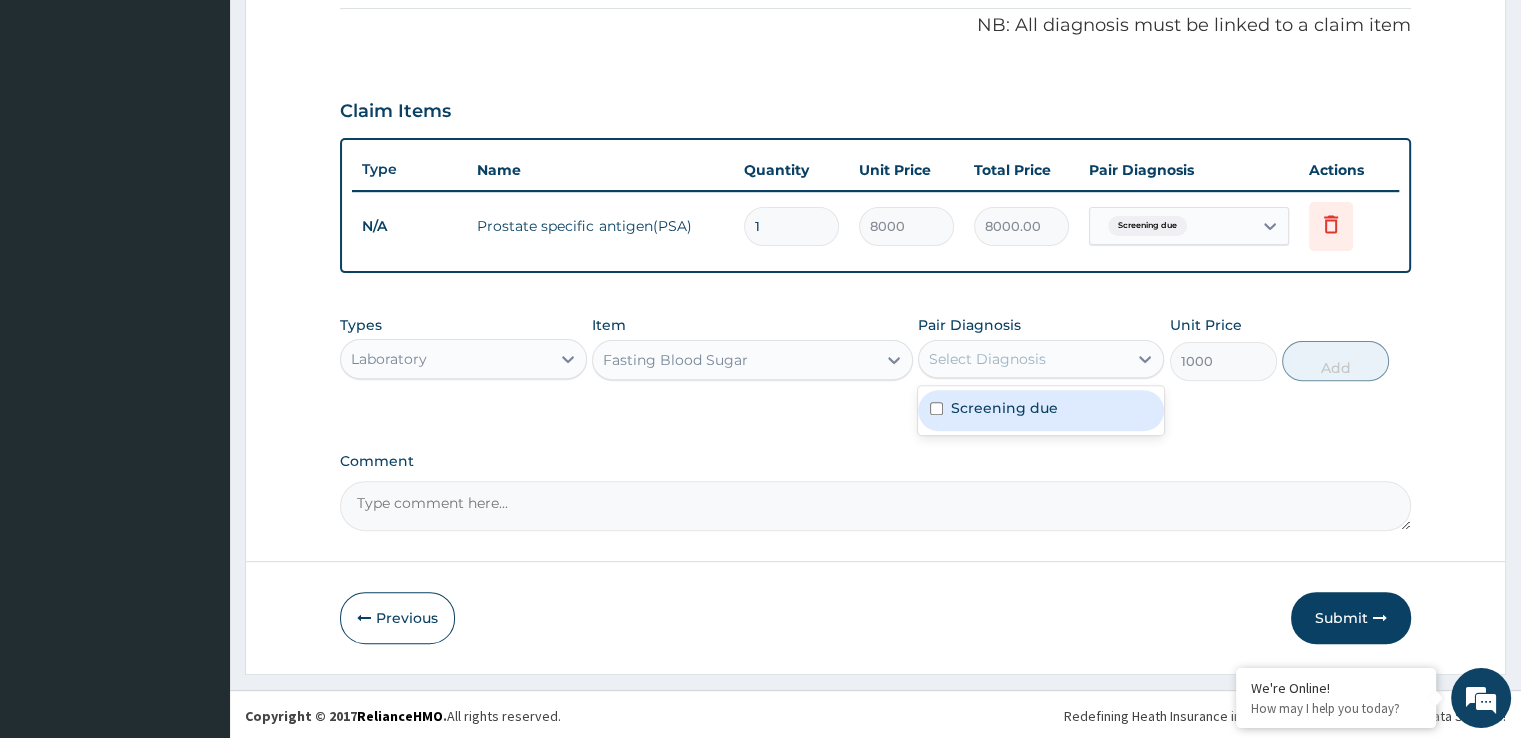 click at bounding box center (936, 408) 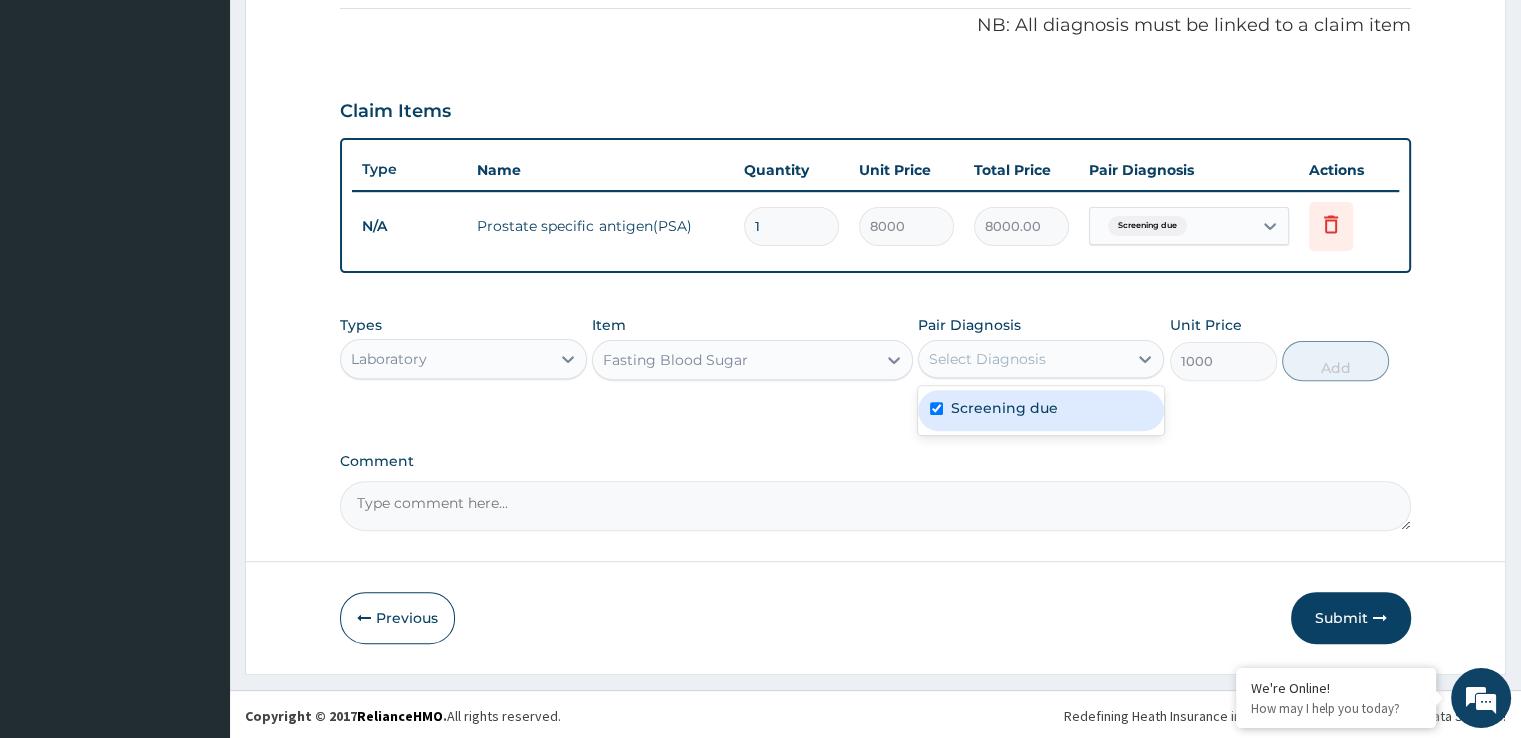 checkbox on "true" 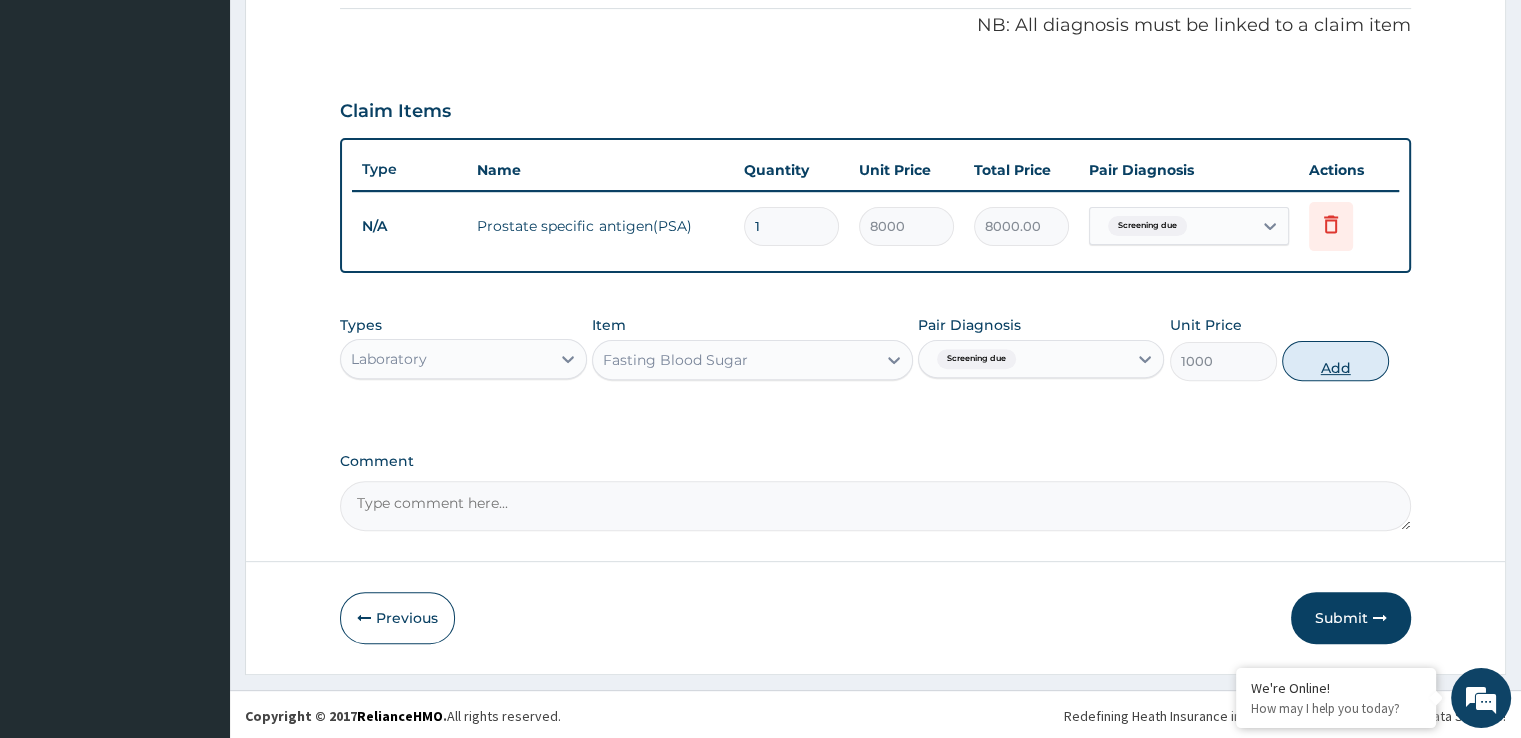 click on "Add" at bounding box center [1335, 361] 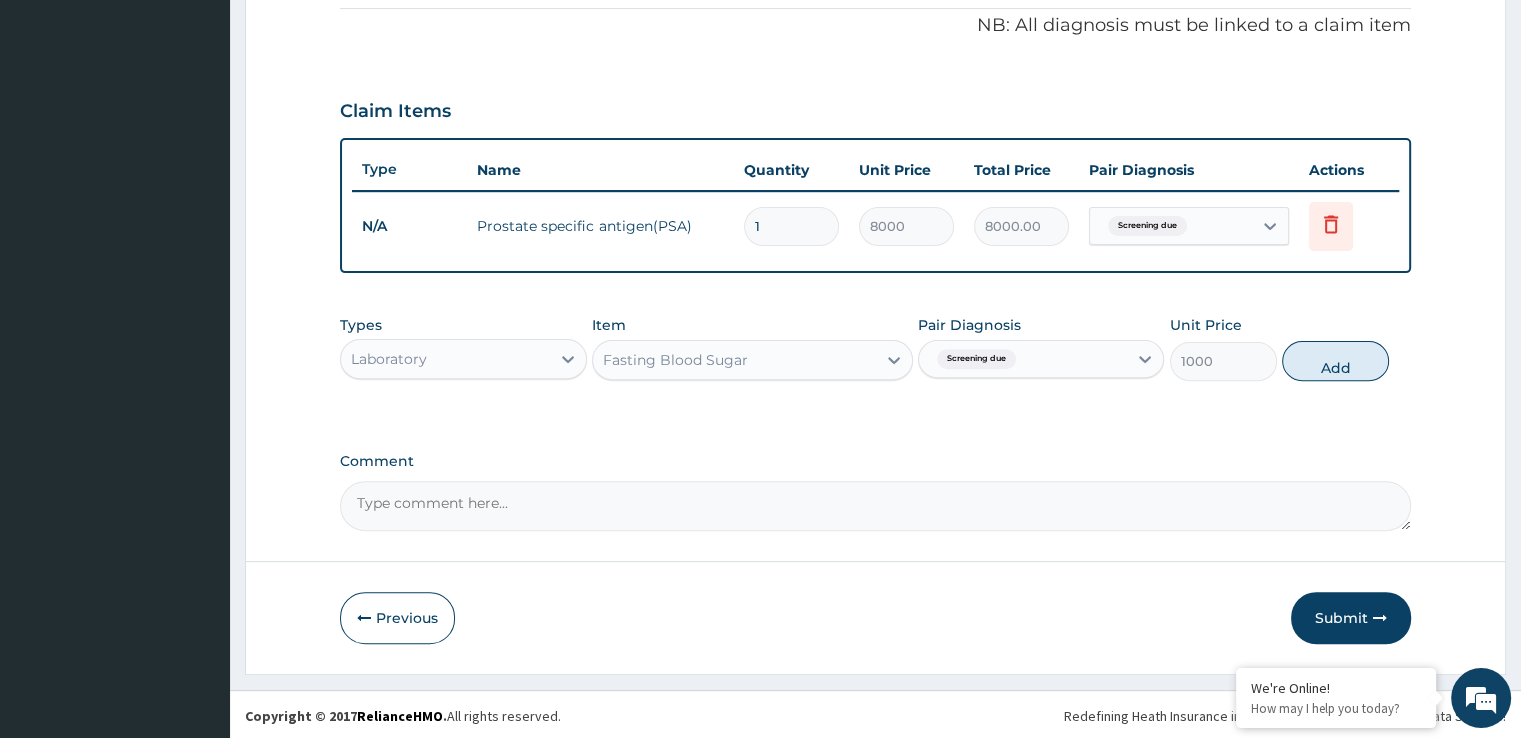 type on "0" 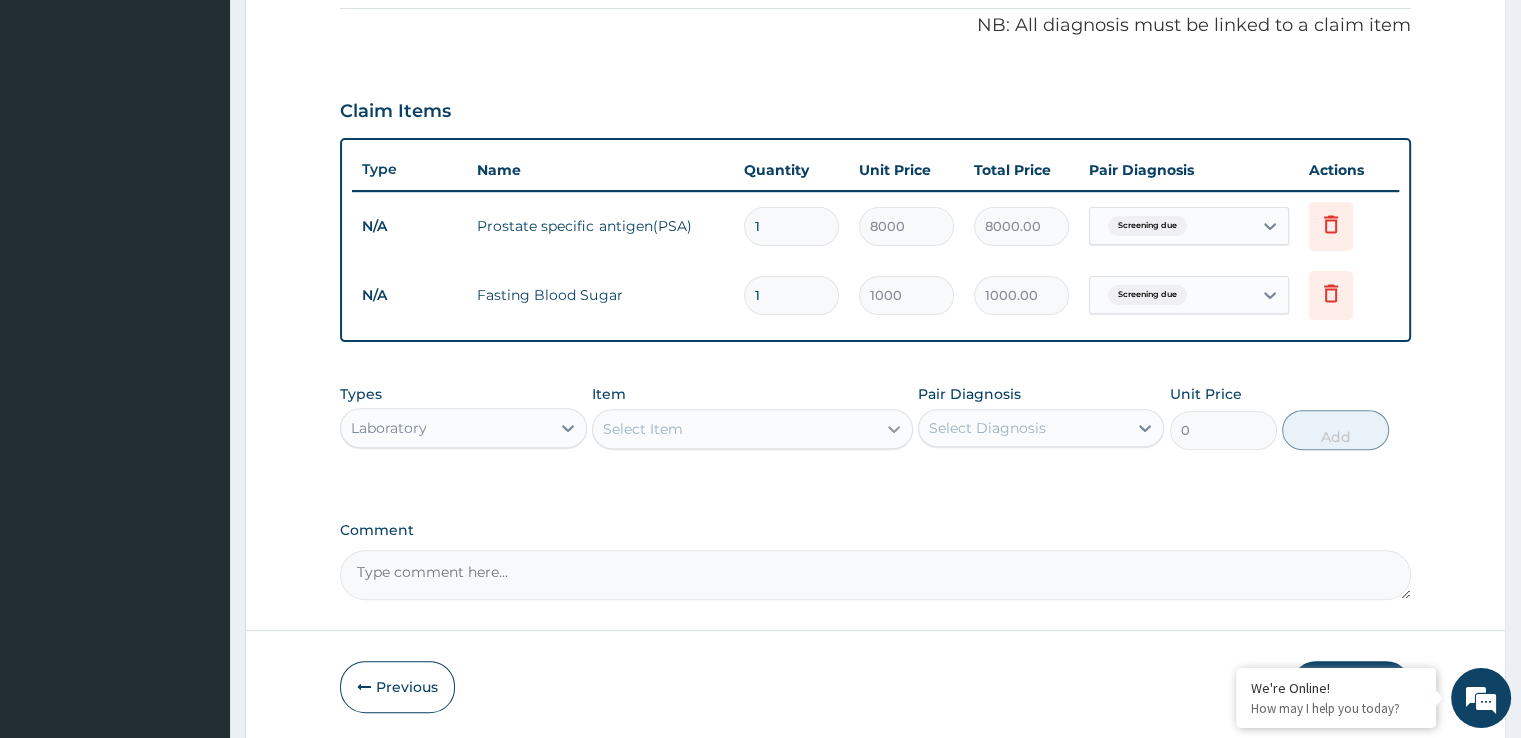 click 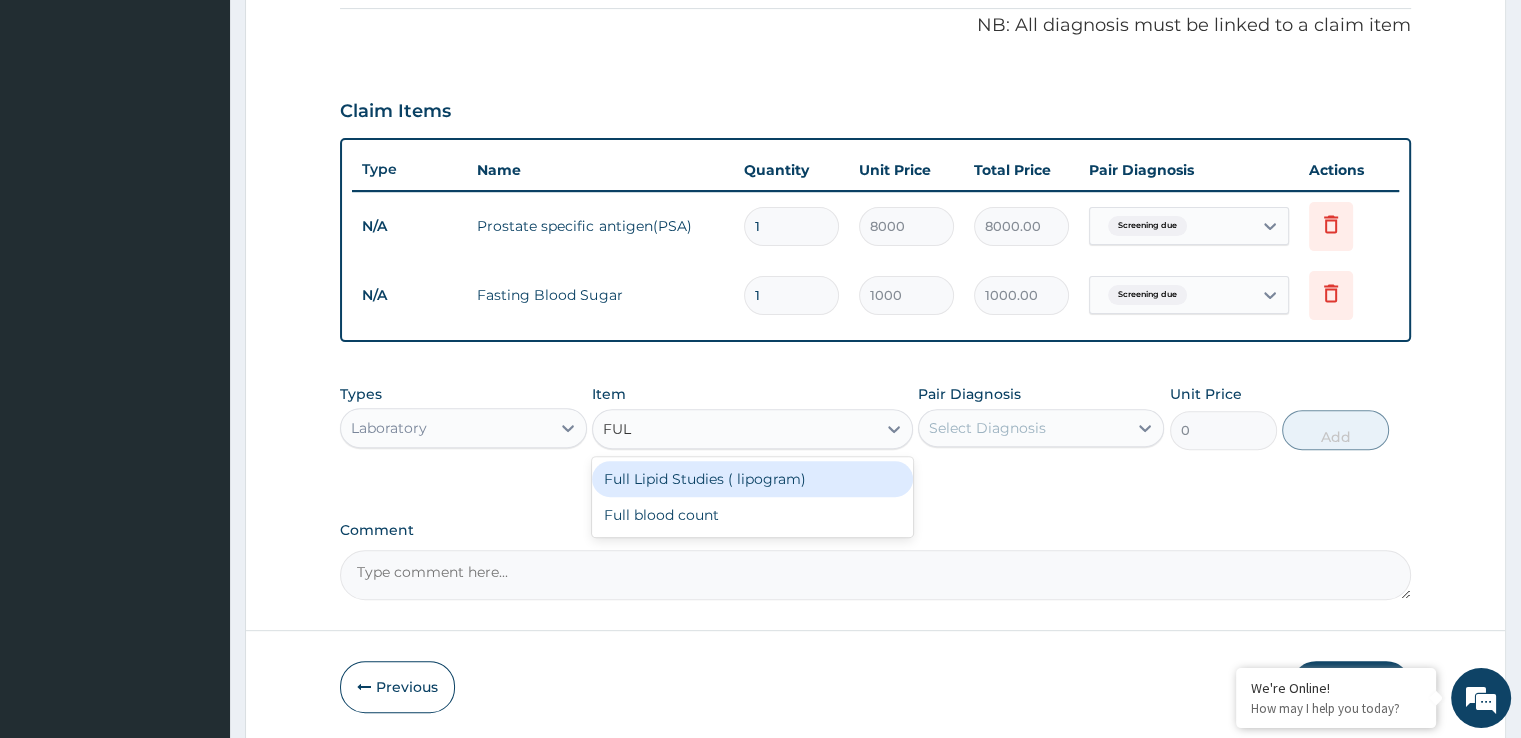 type on "FULL" 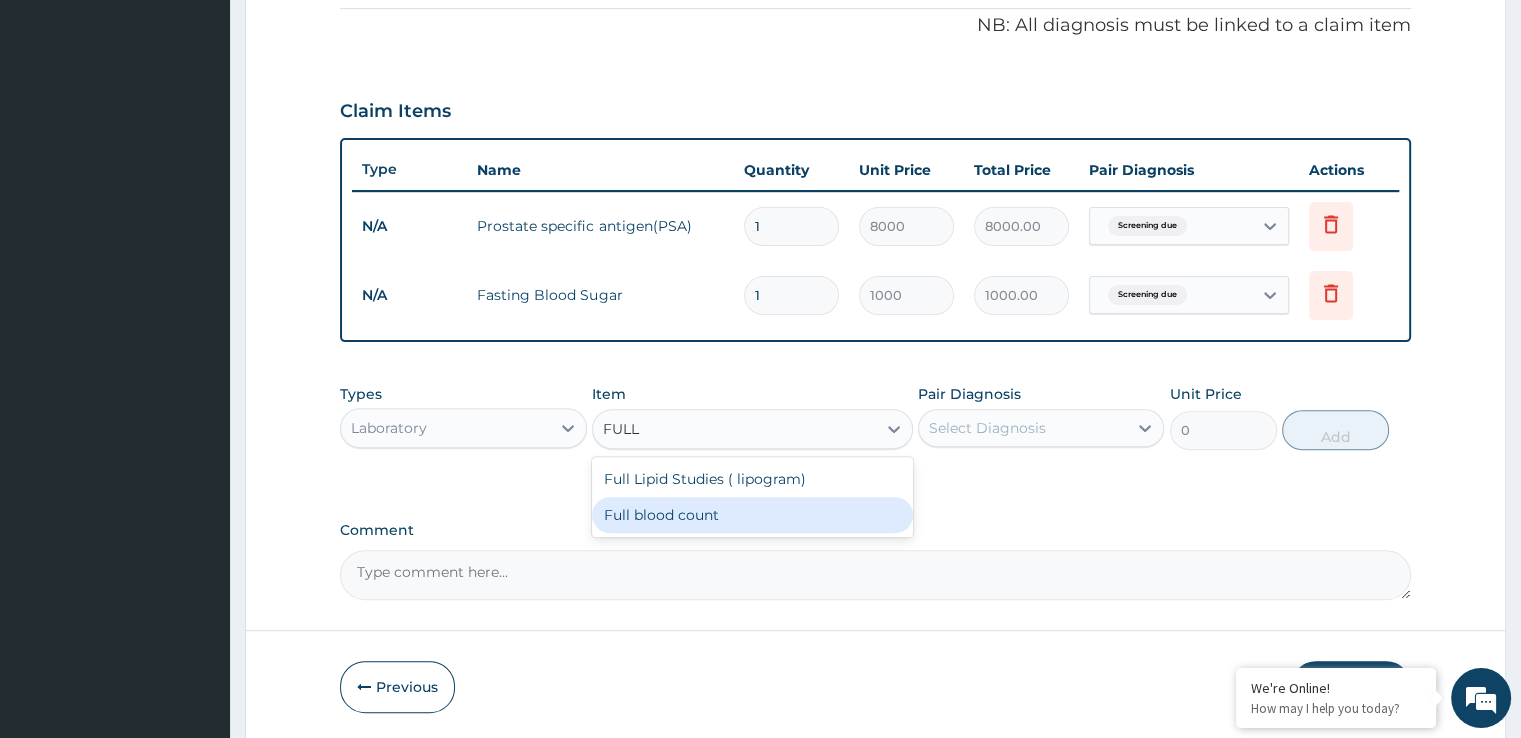 click on "Full blood count" at bounding box center [752, 515] 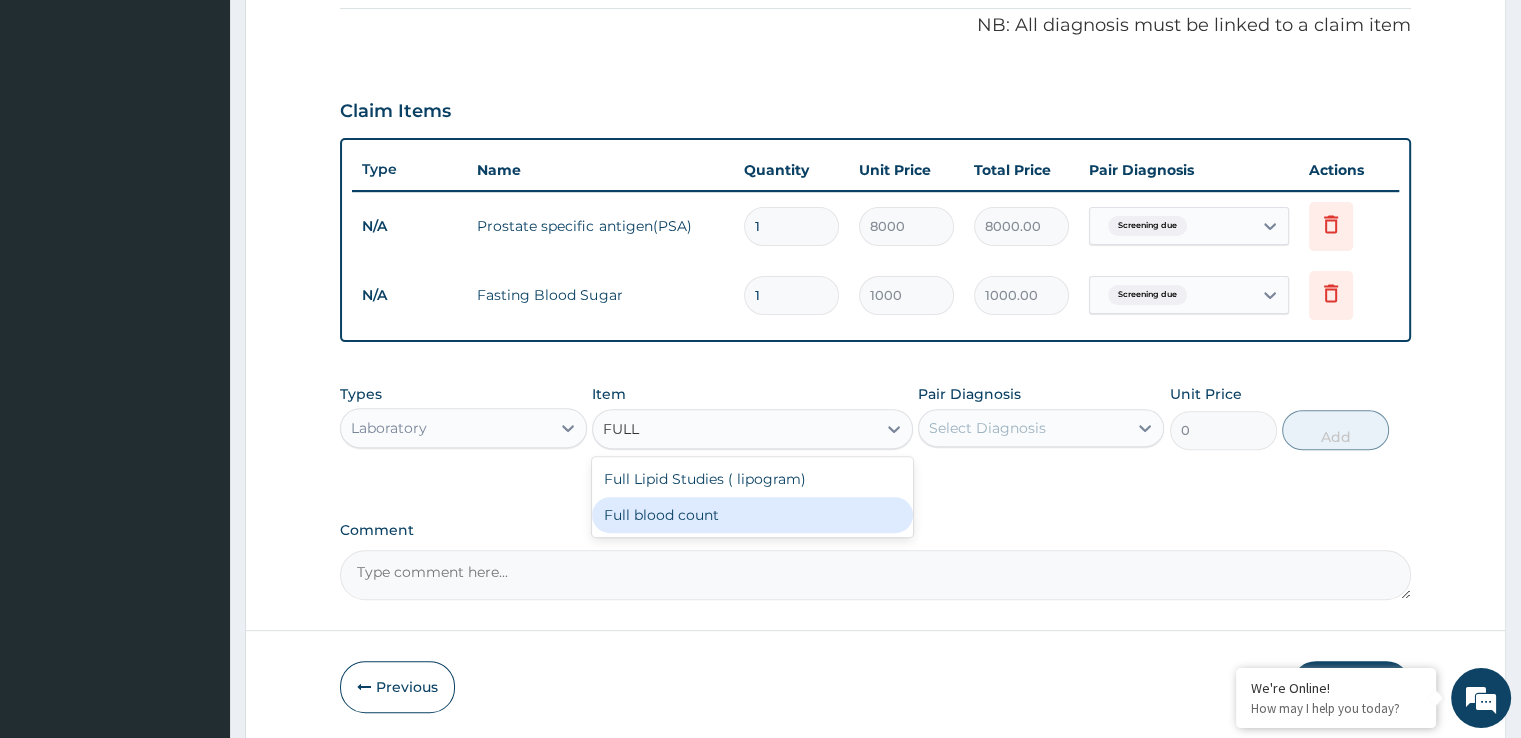 type 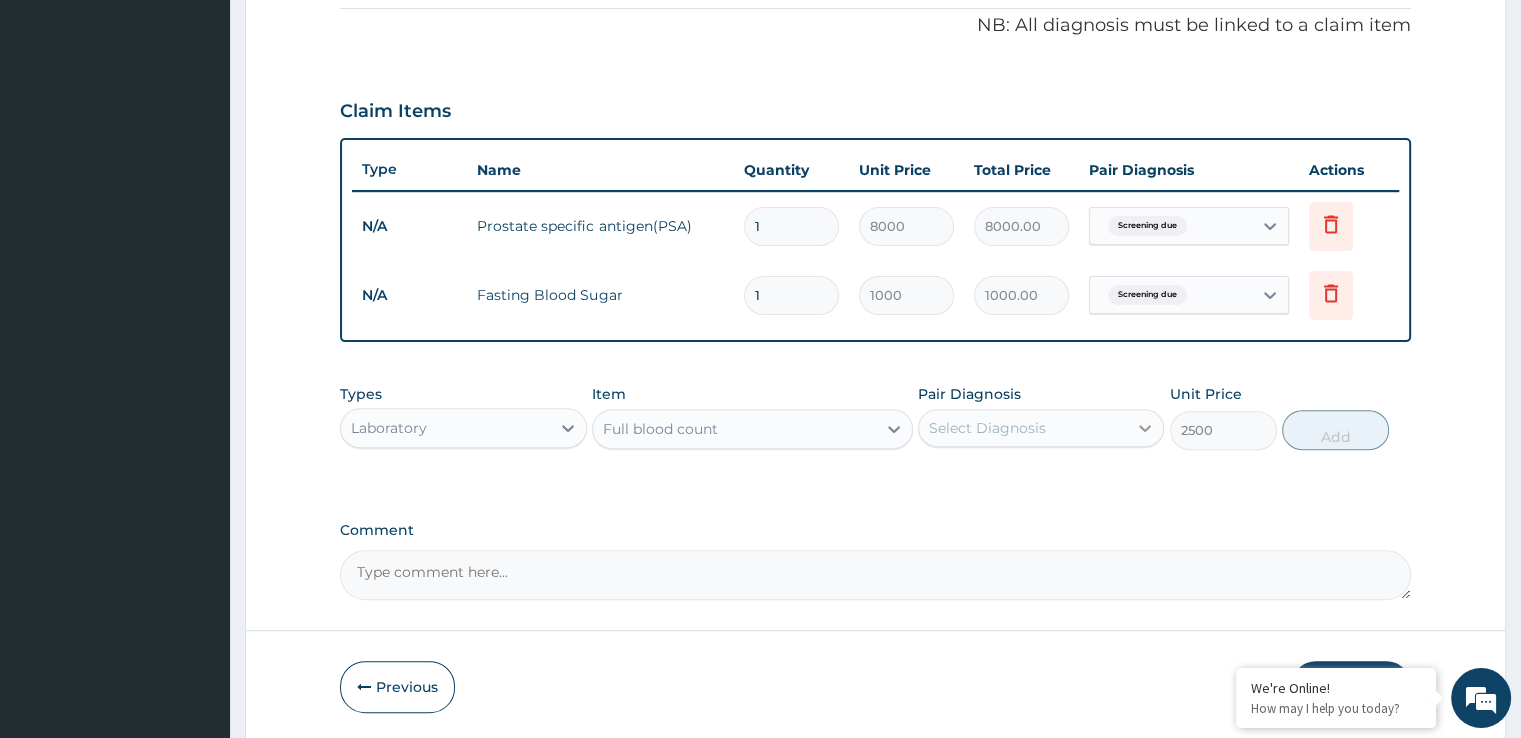 click 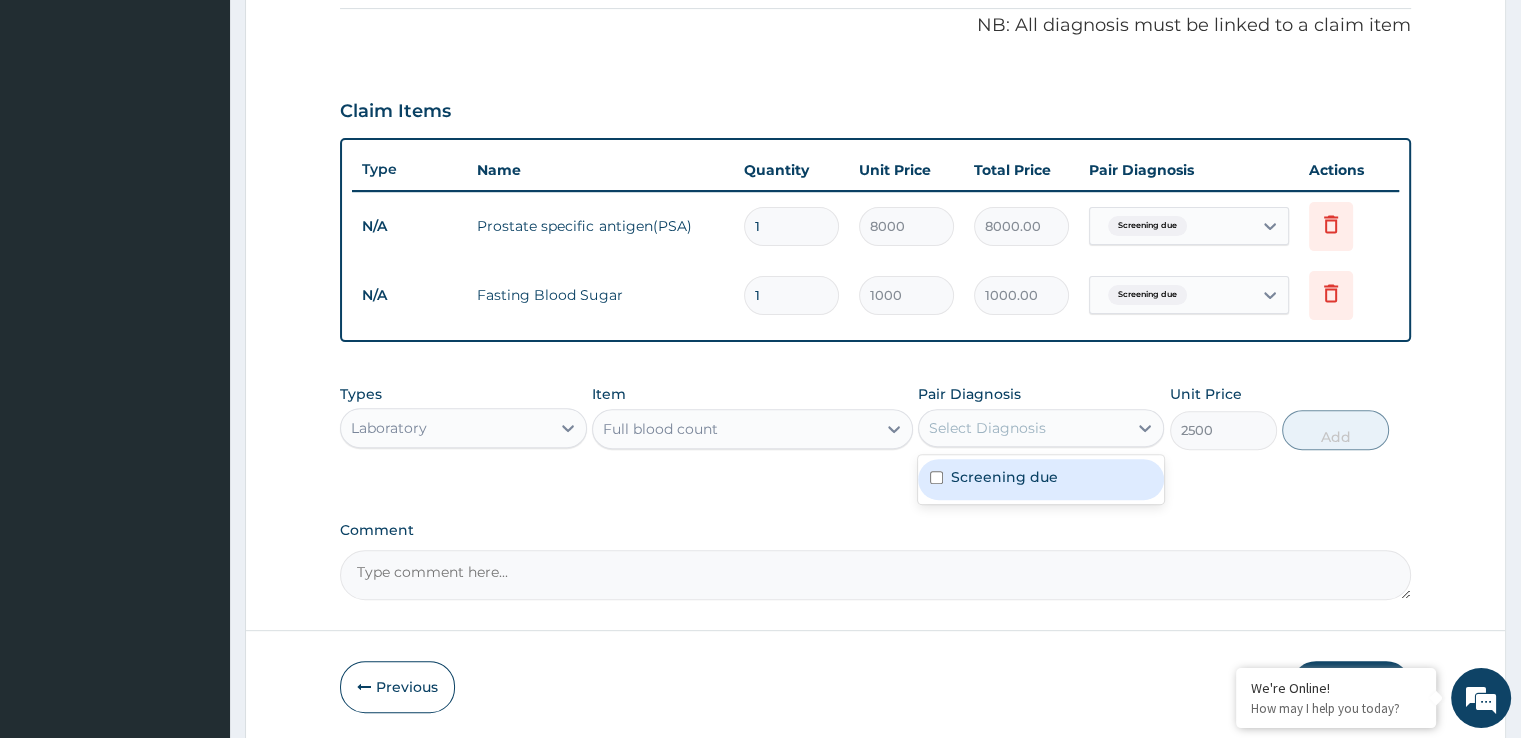 click at bounding box center (936, 477) 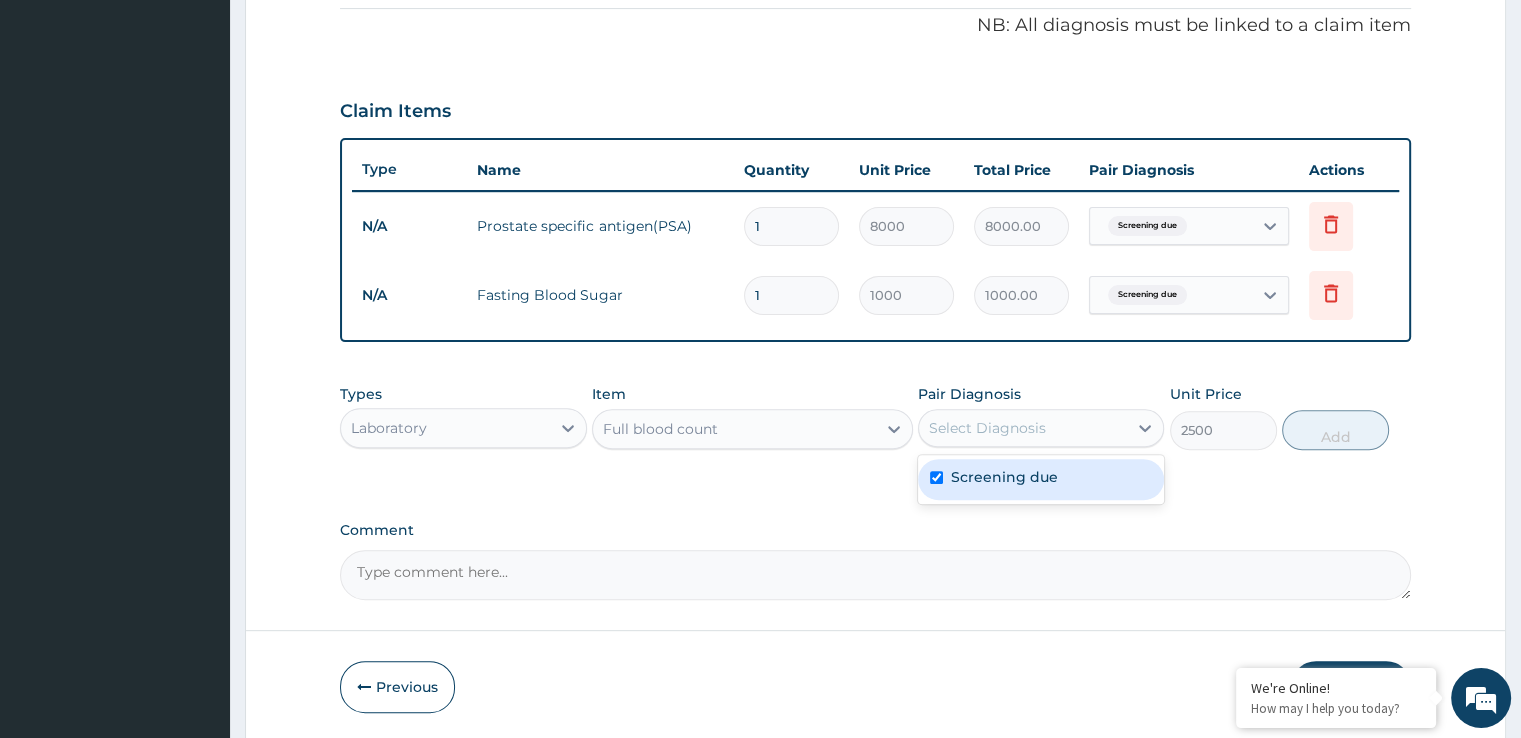 checkbox on "true" 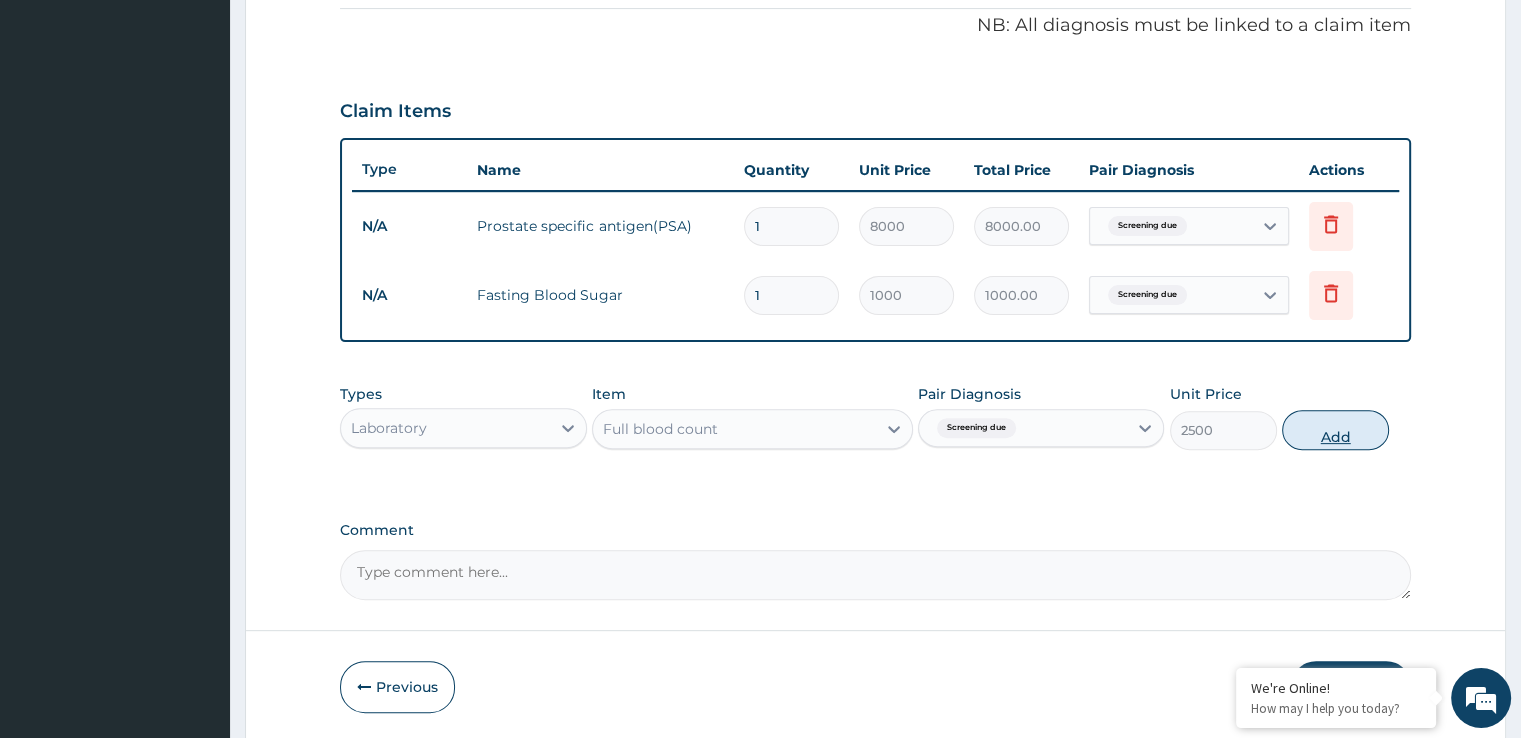 click on "Add" at bounding box center [1335, 430] 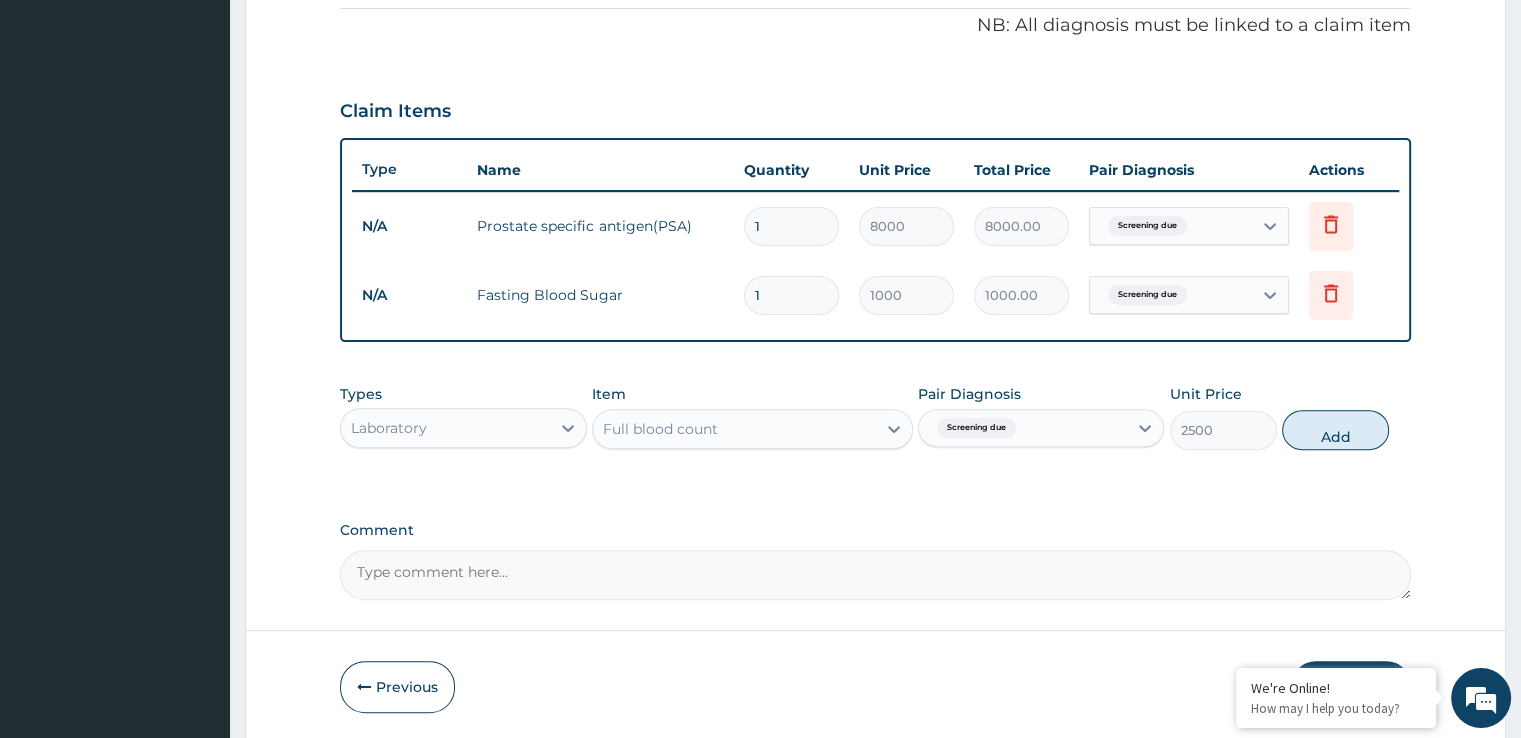 type on "0" 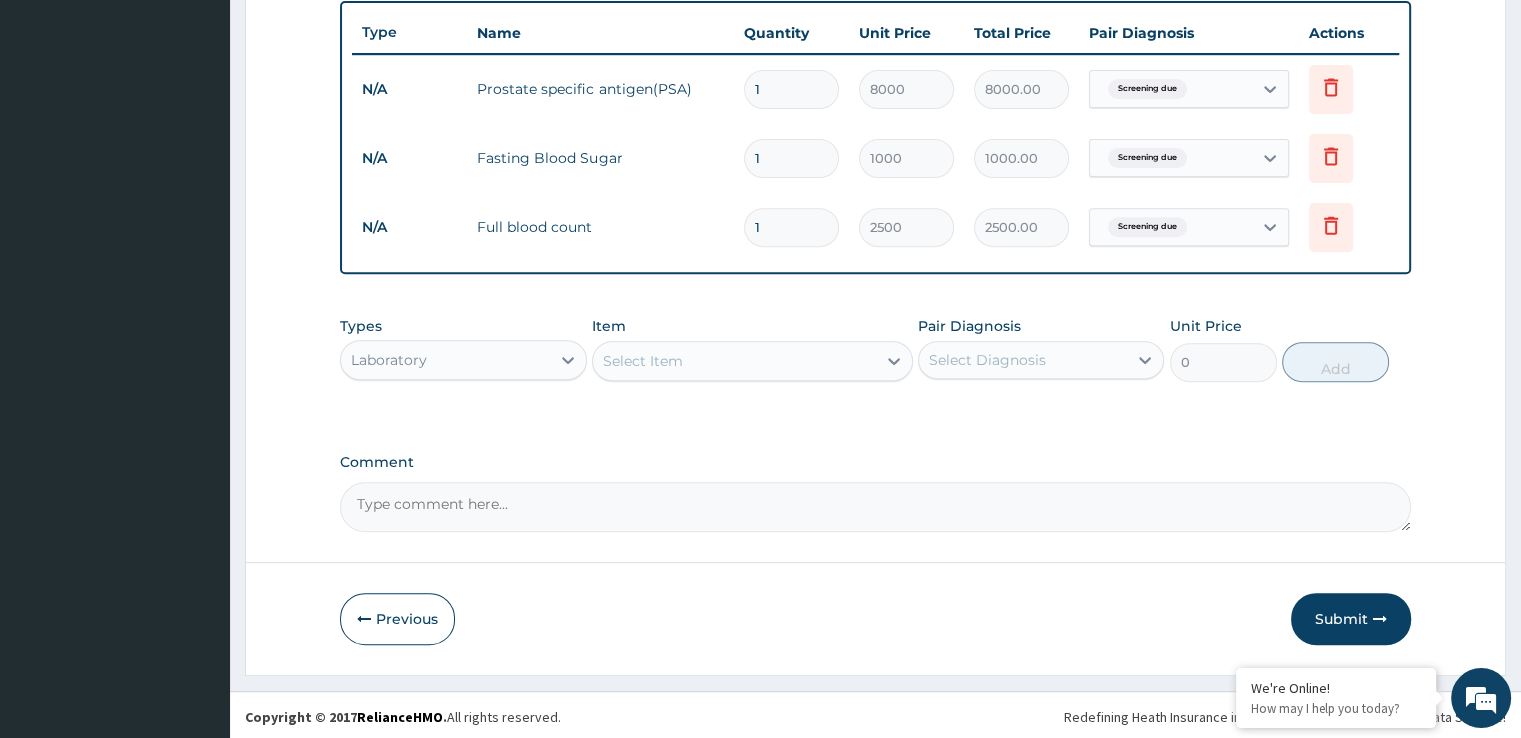 scroll, scrollTop: 744, scrollLeft: 0, axis: vertical 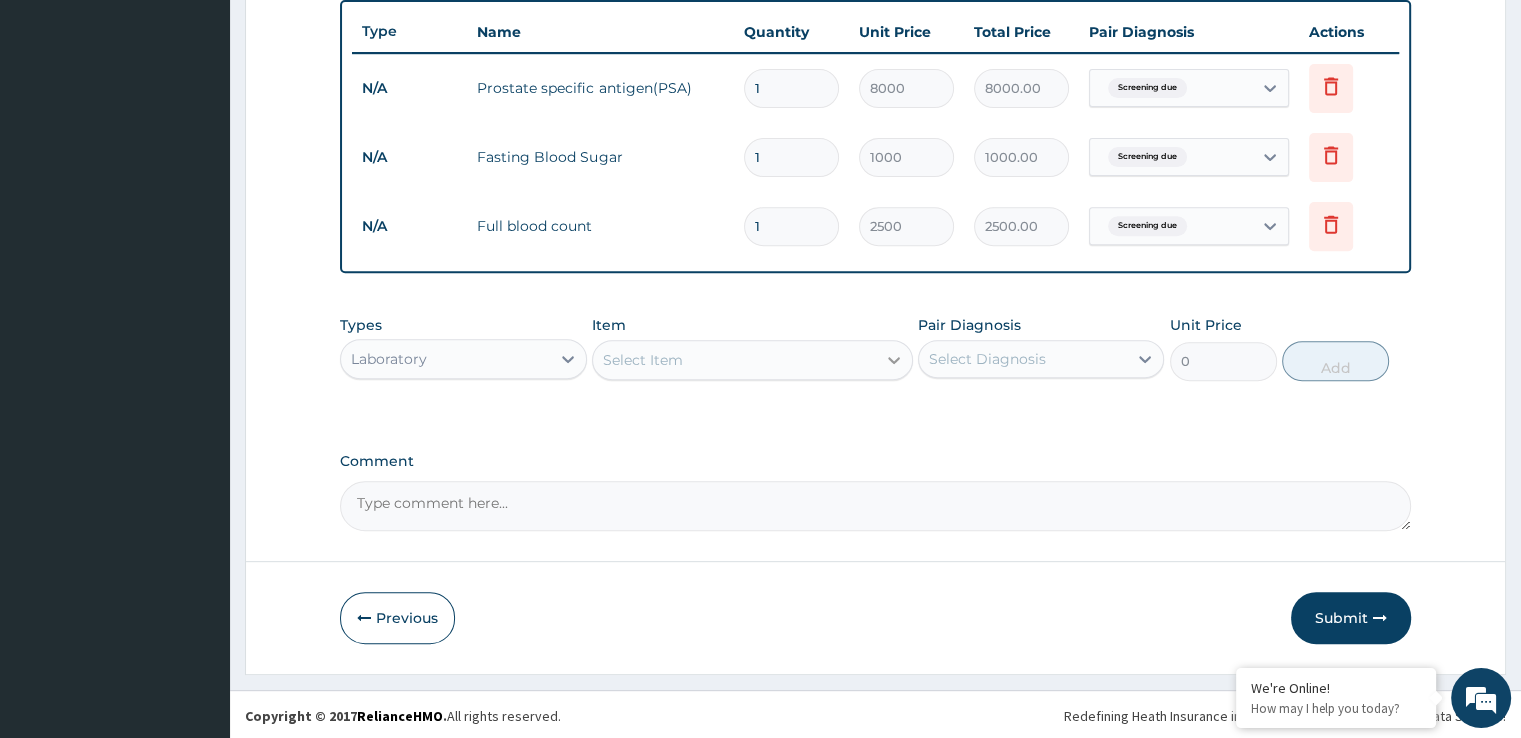 click 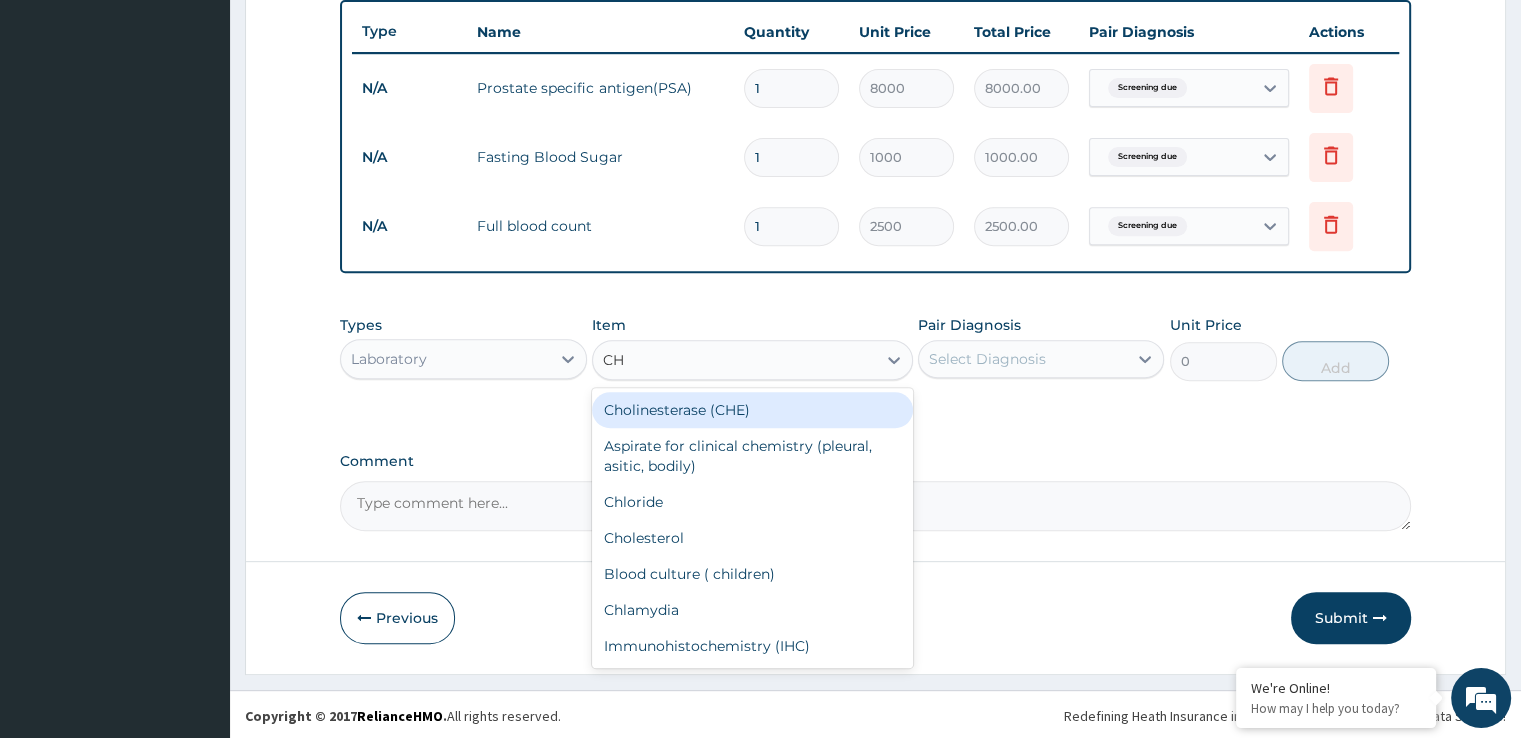 type on "CHO" 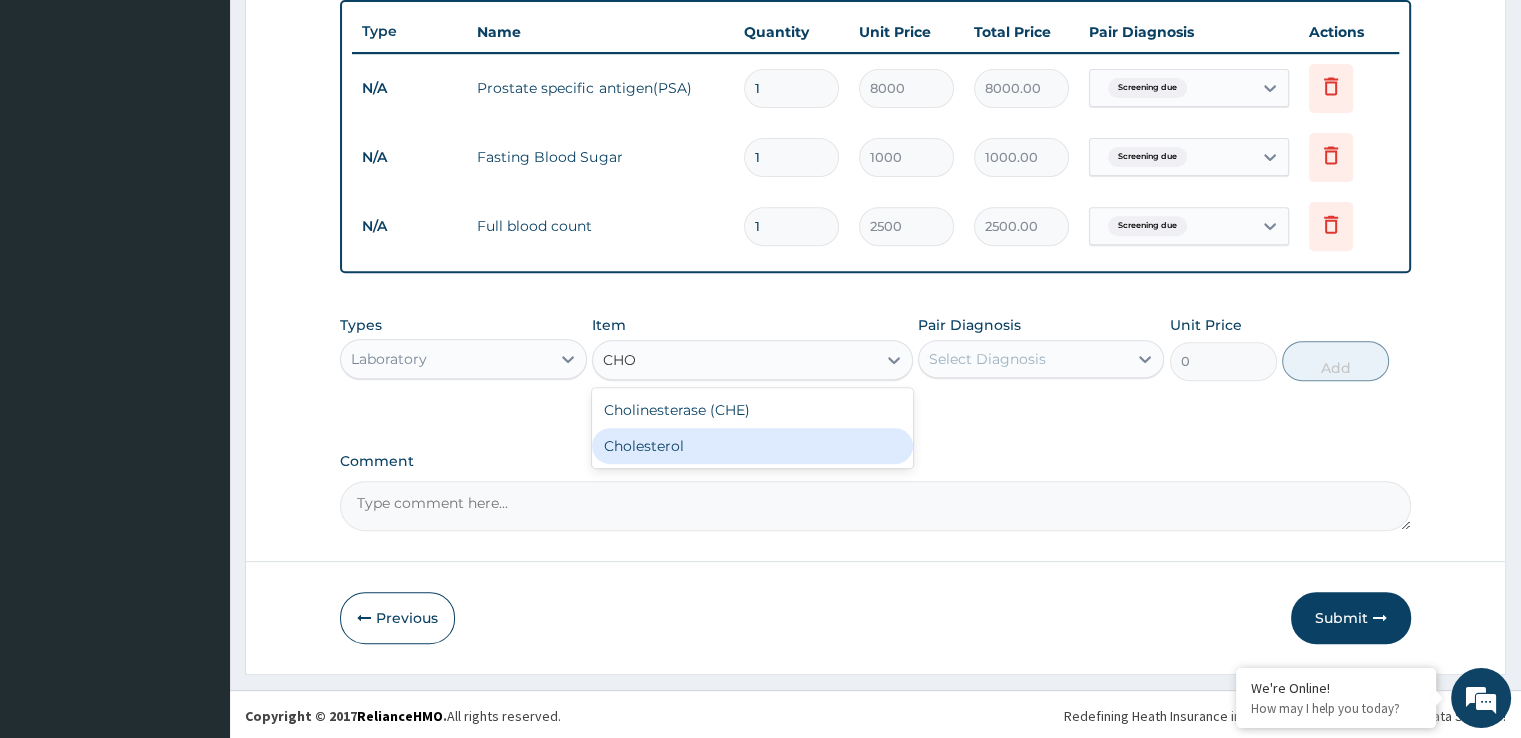 click on "Cholesterol" at bounding box center (752, 446) 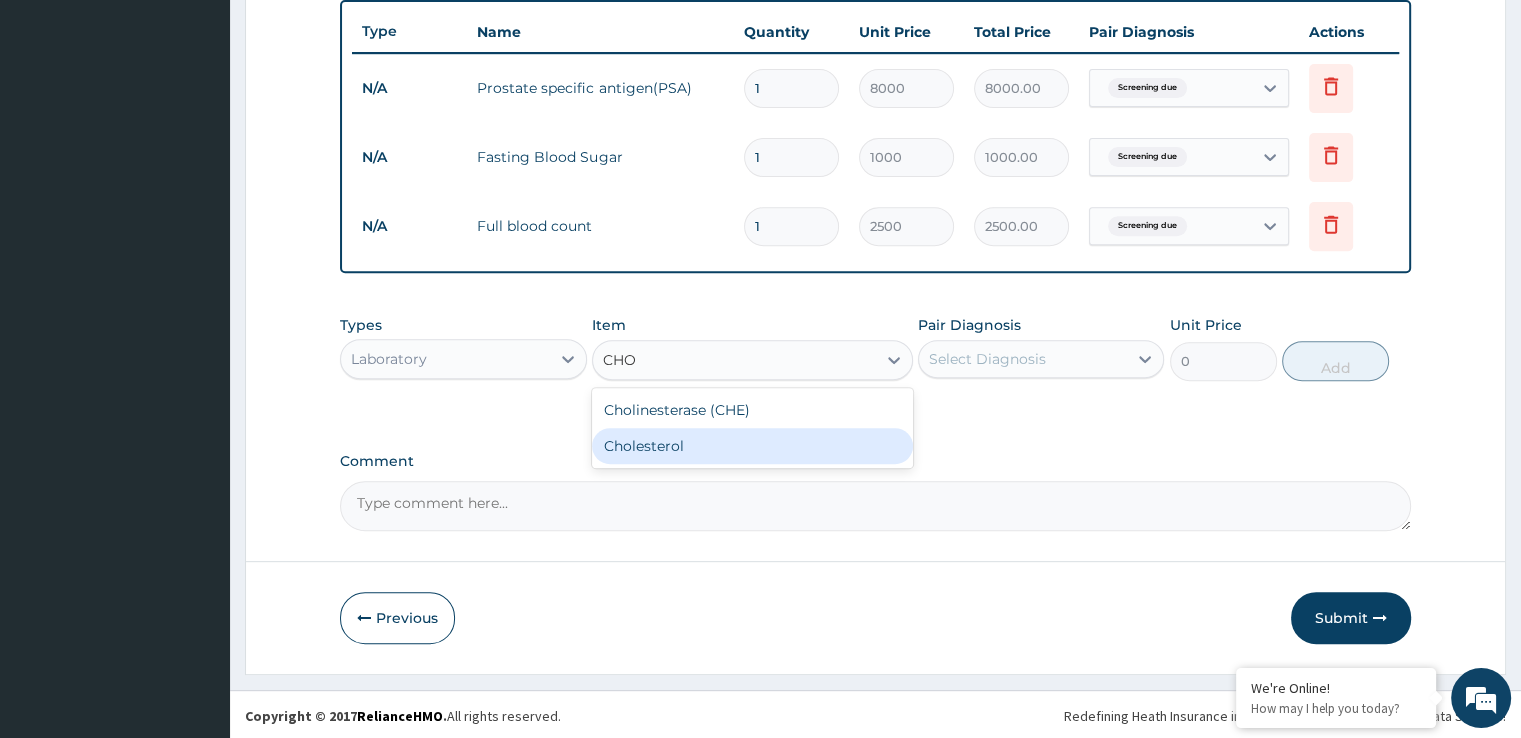 type 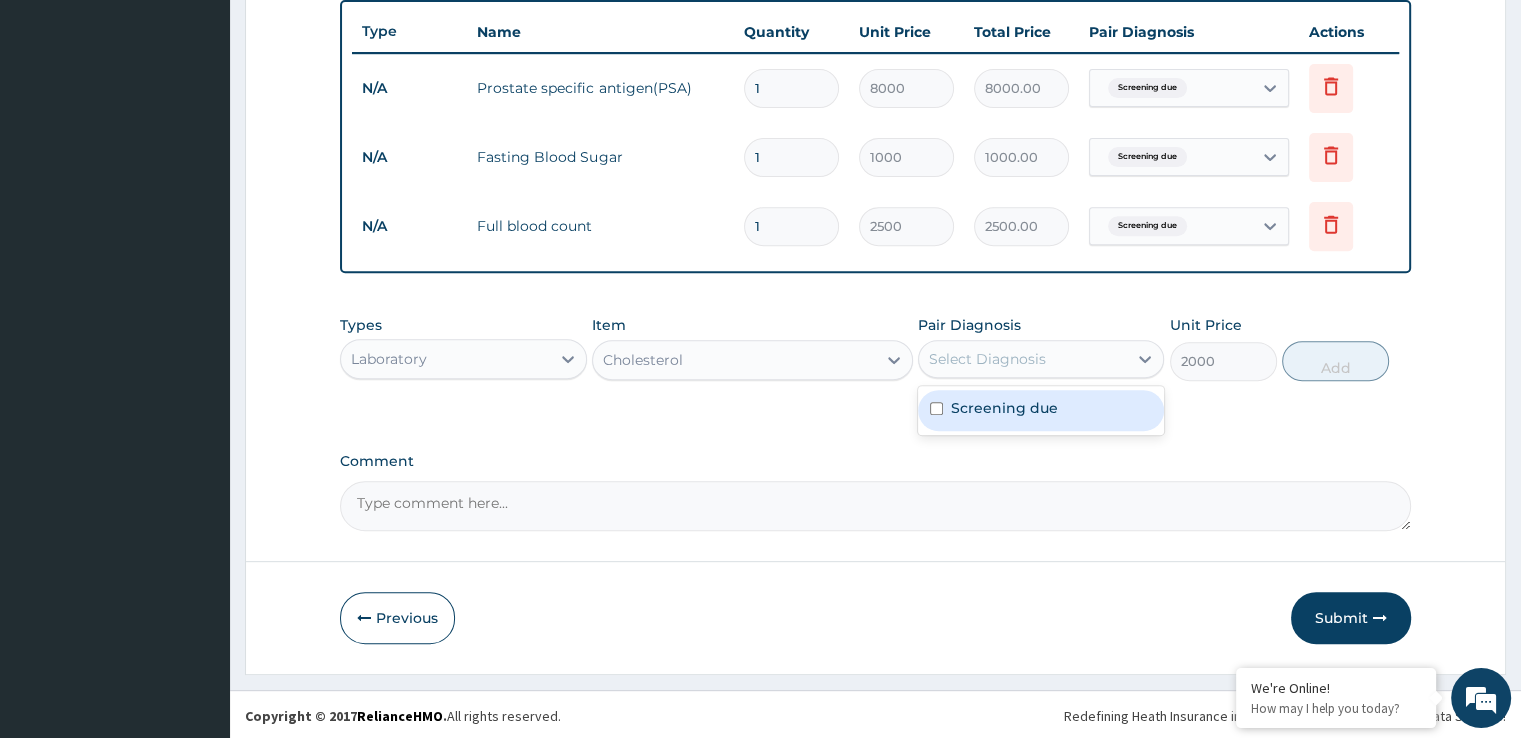 click on "Select Diagnosis" at bounding box center (1023, 359) 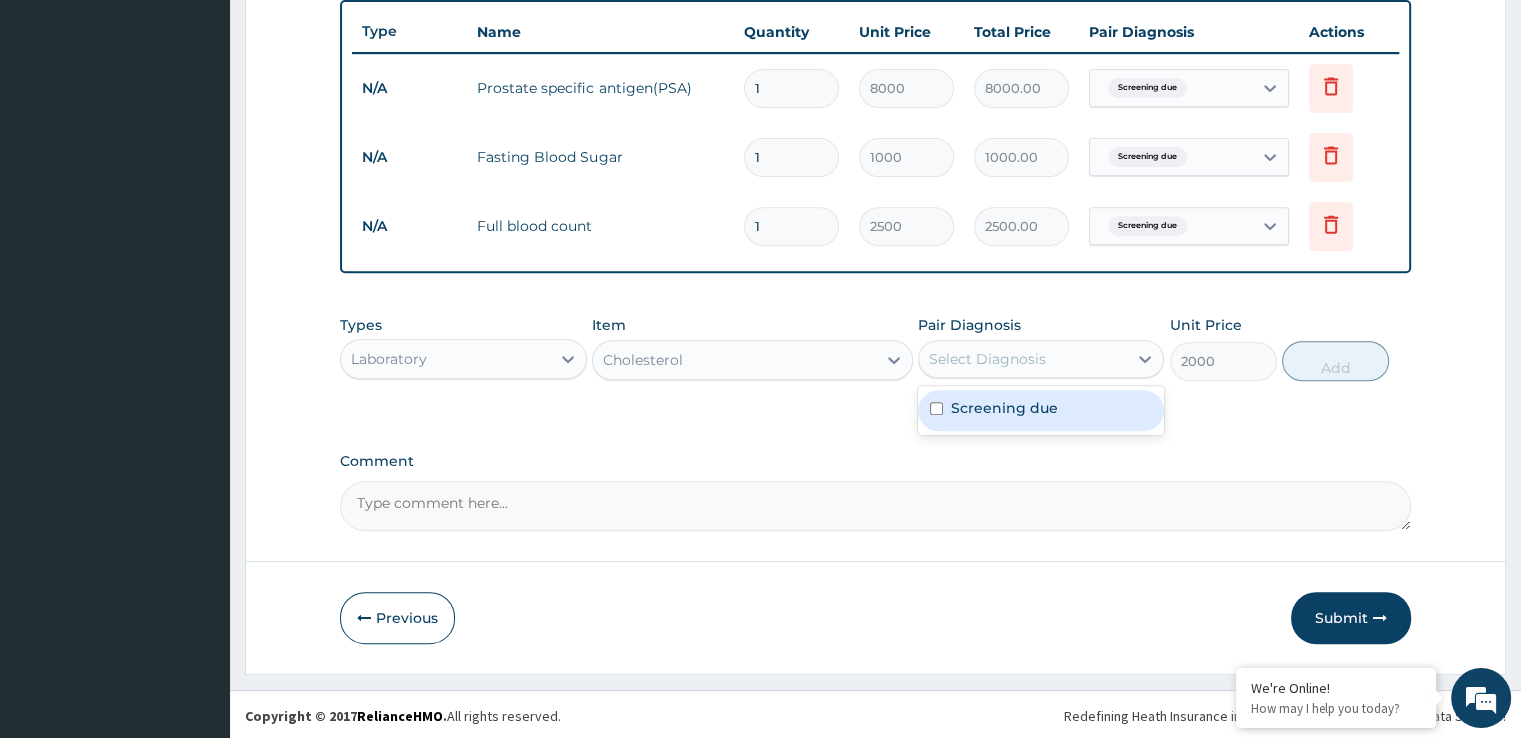 click at bounding box center (936, 408) 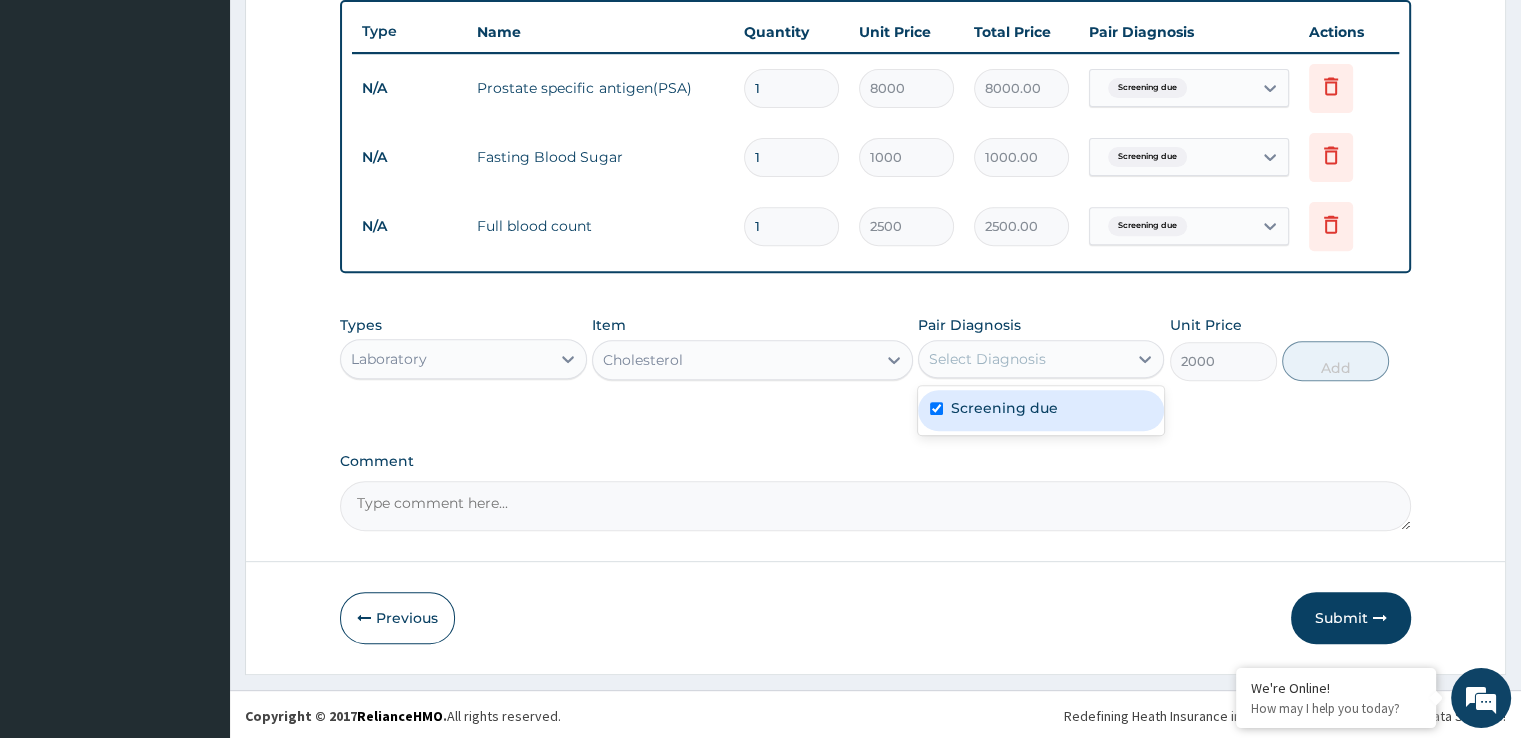 checkbox on "true" 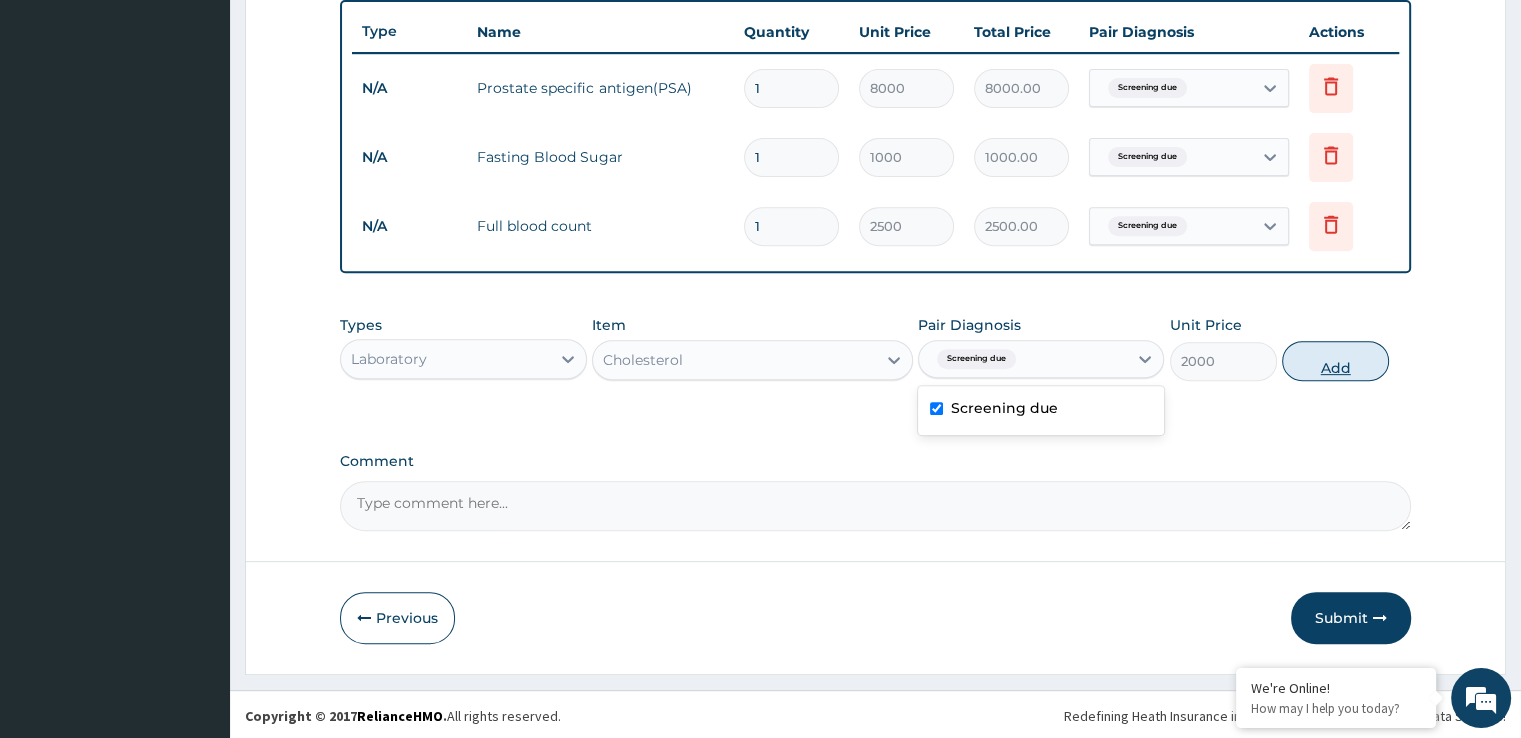 click on "Add" at bounding box center [1335, 361] 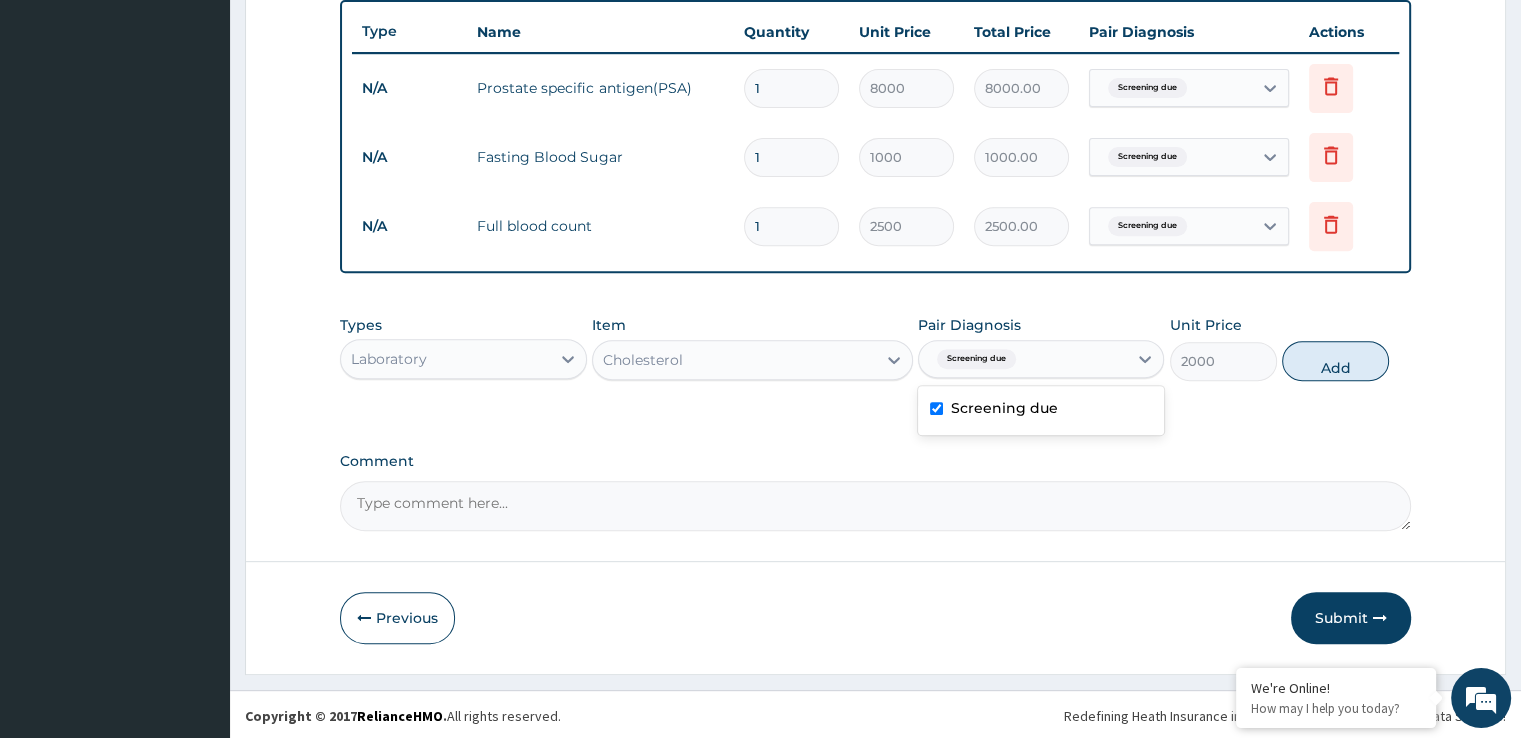 type on "0" 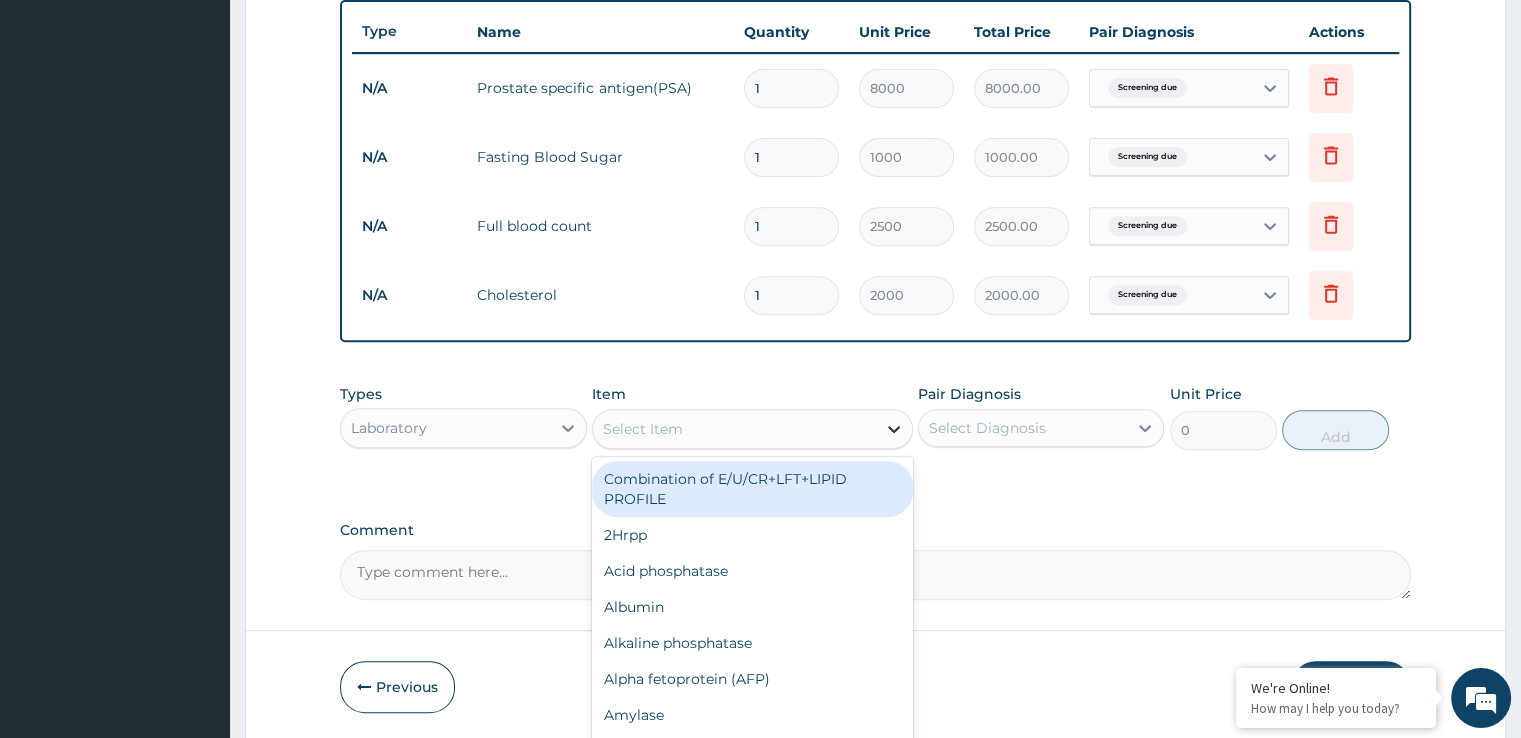 click 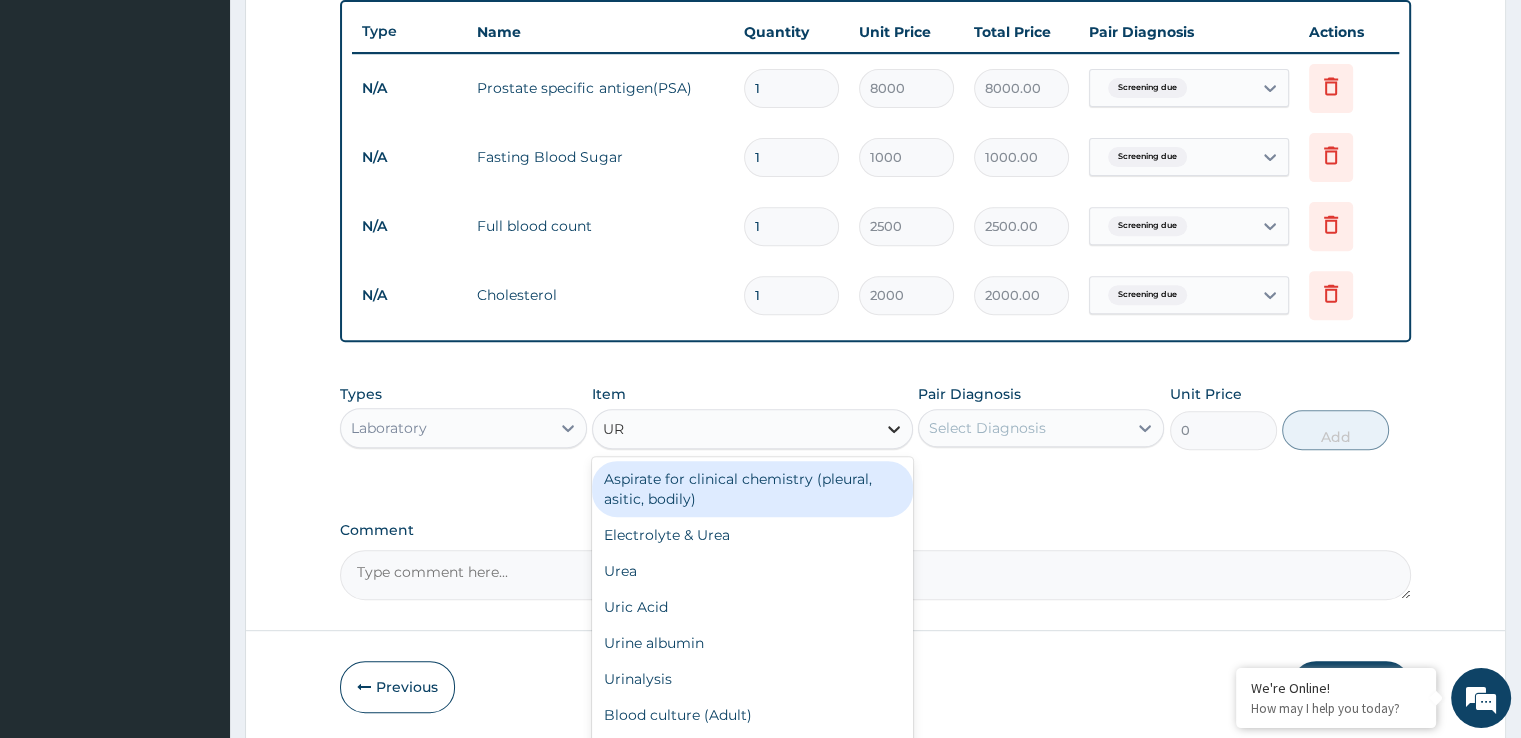 type on "URI" 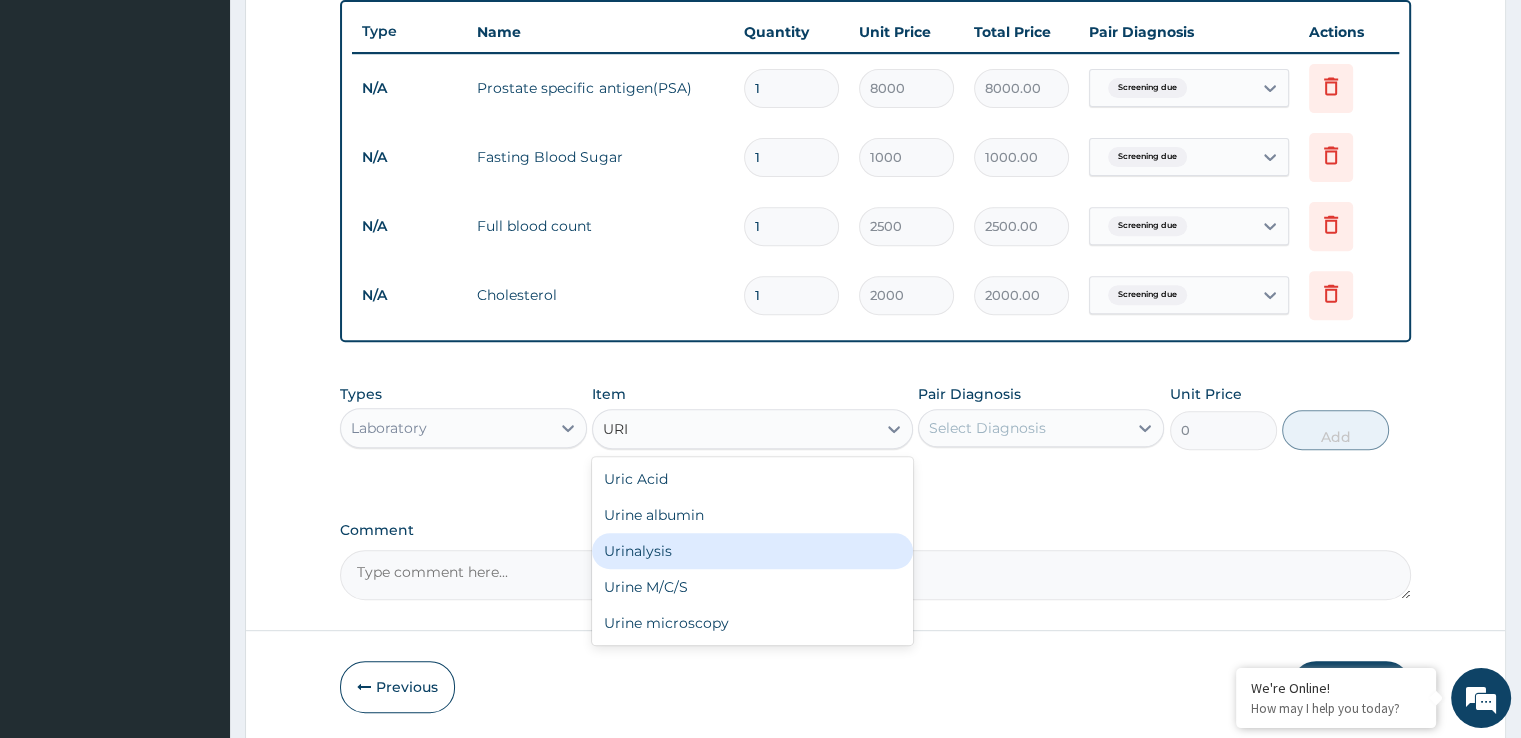 drag, startPoint x: 785, startPoint y: 545, endPoint x: 1037, endPoint y: 474, distance: 261.811 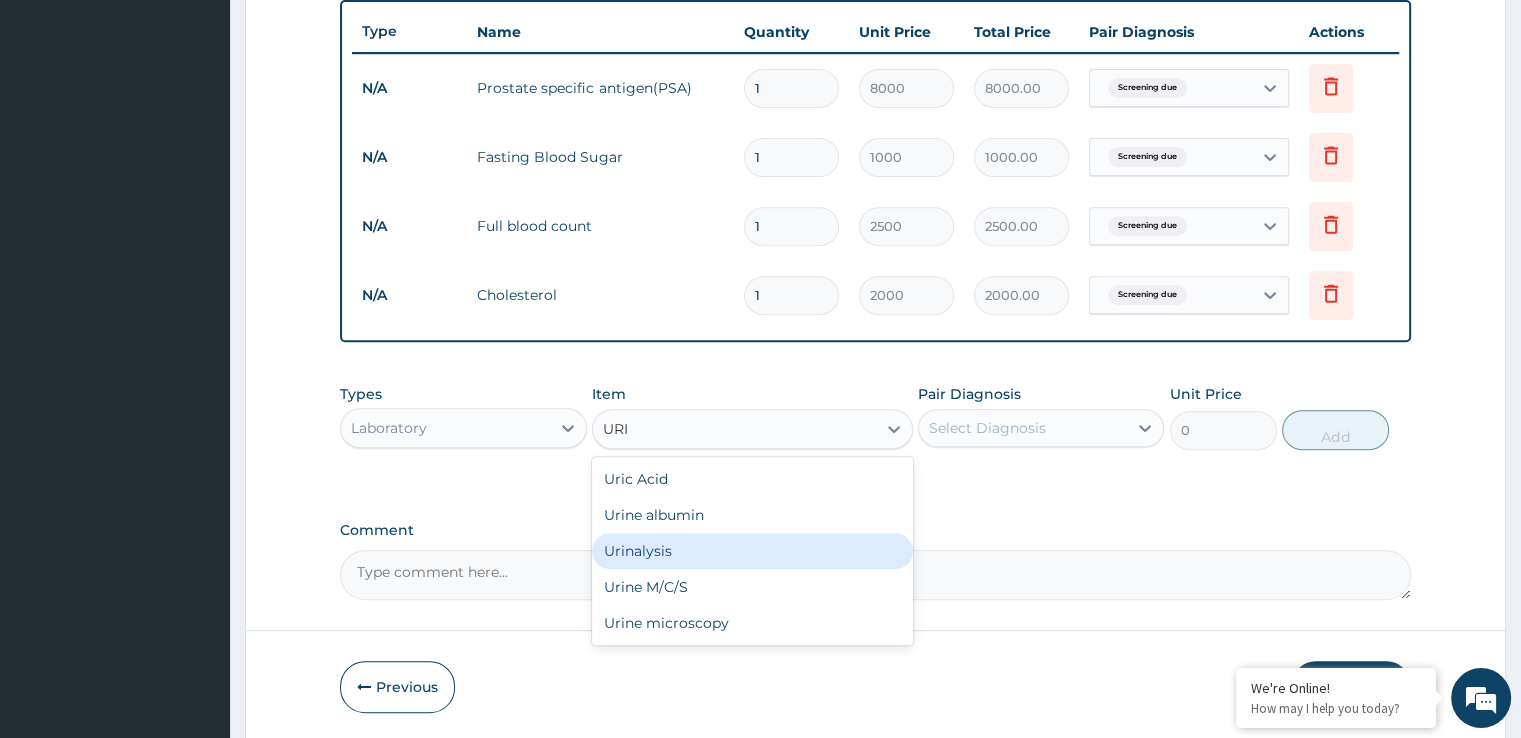 click on "Urinalysis" at bounding box center (752, 551) 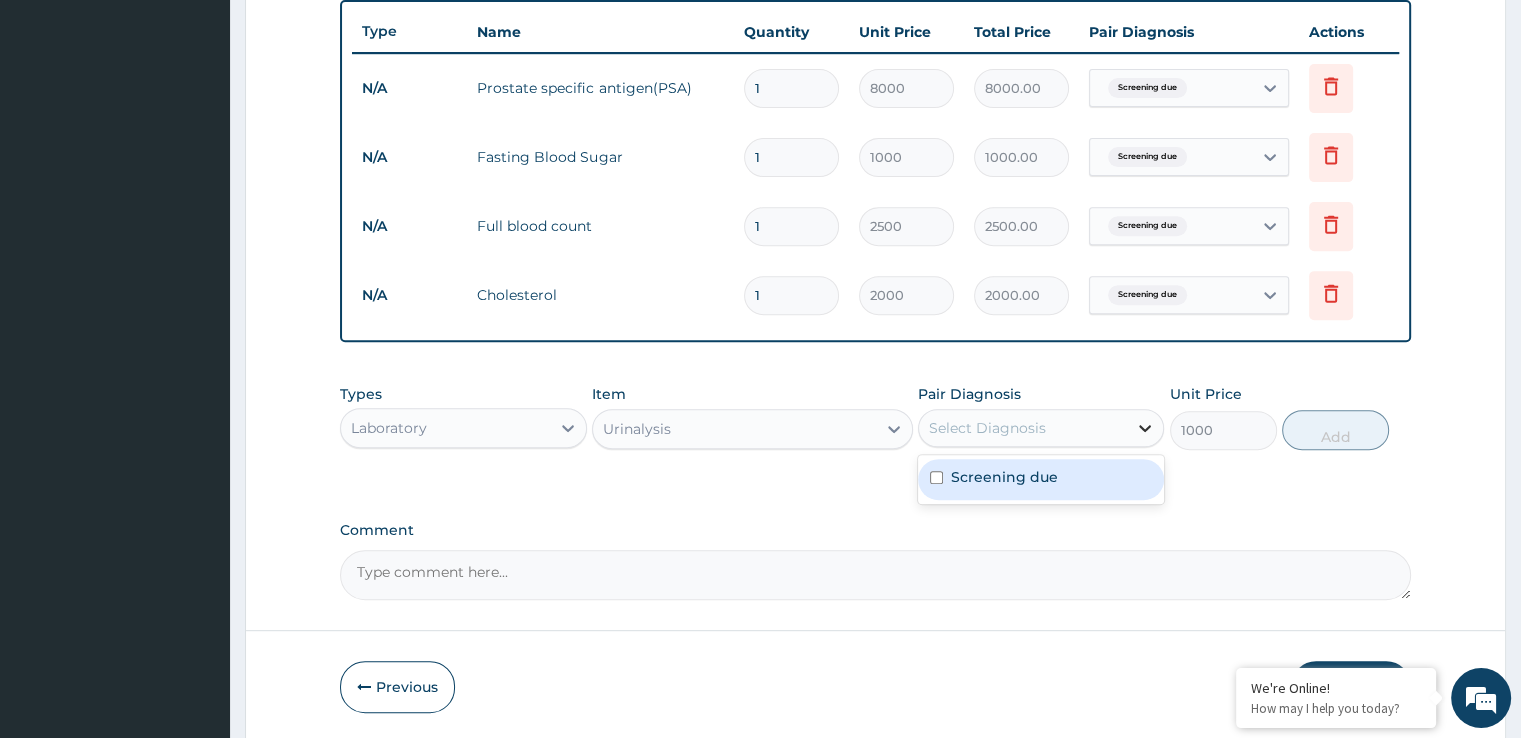 click 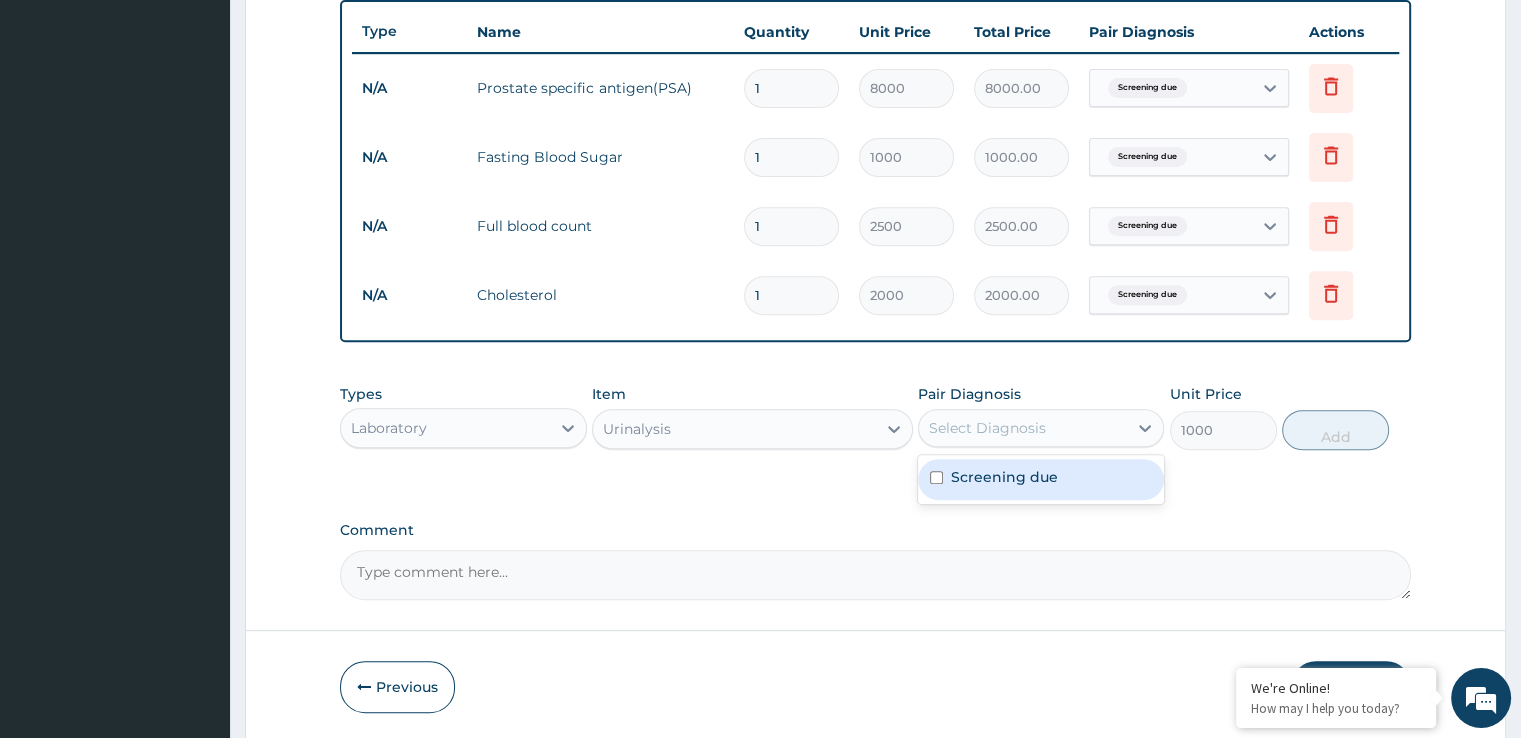 click at bounding box center (936, 477) 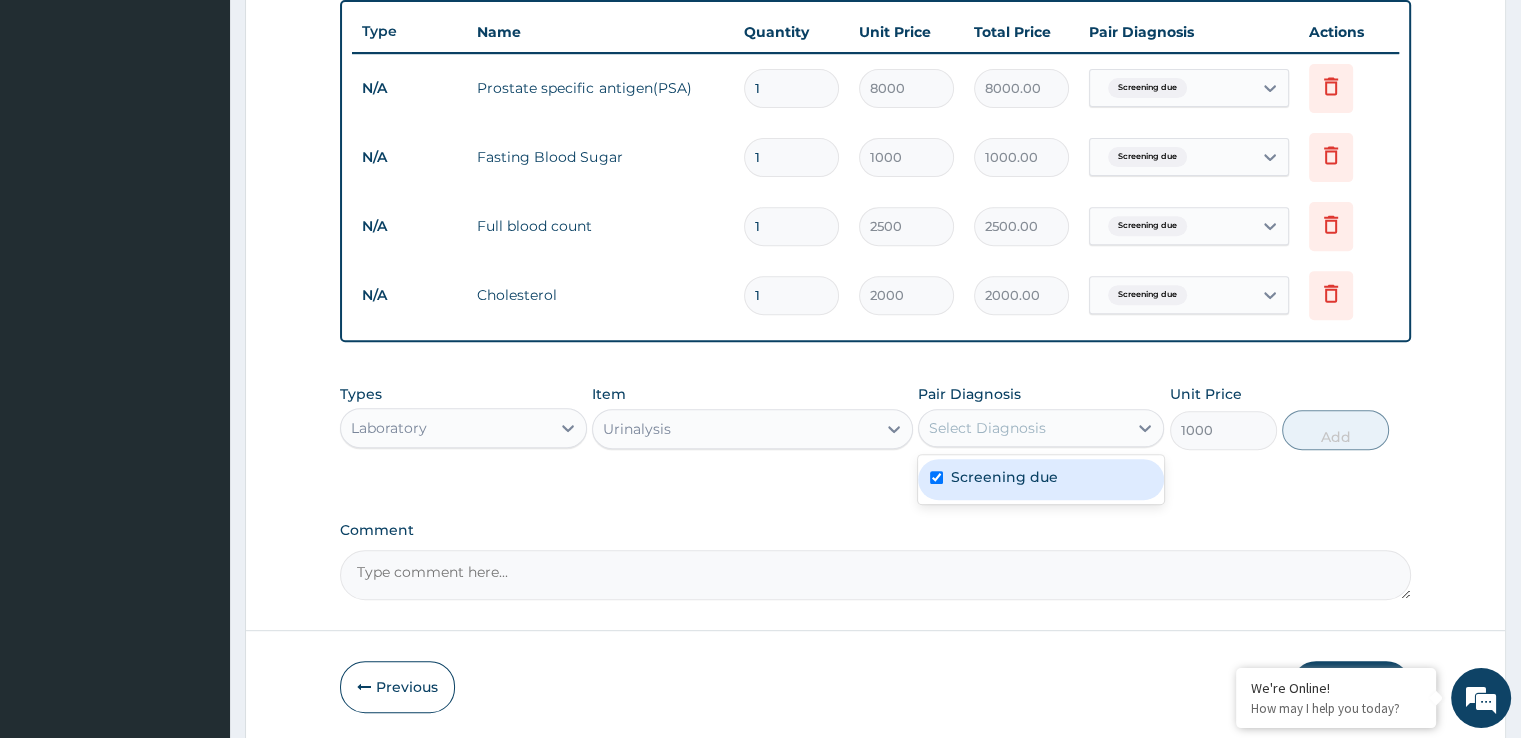 checkbox on "true" 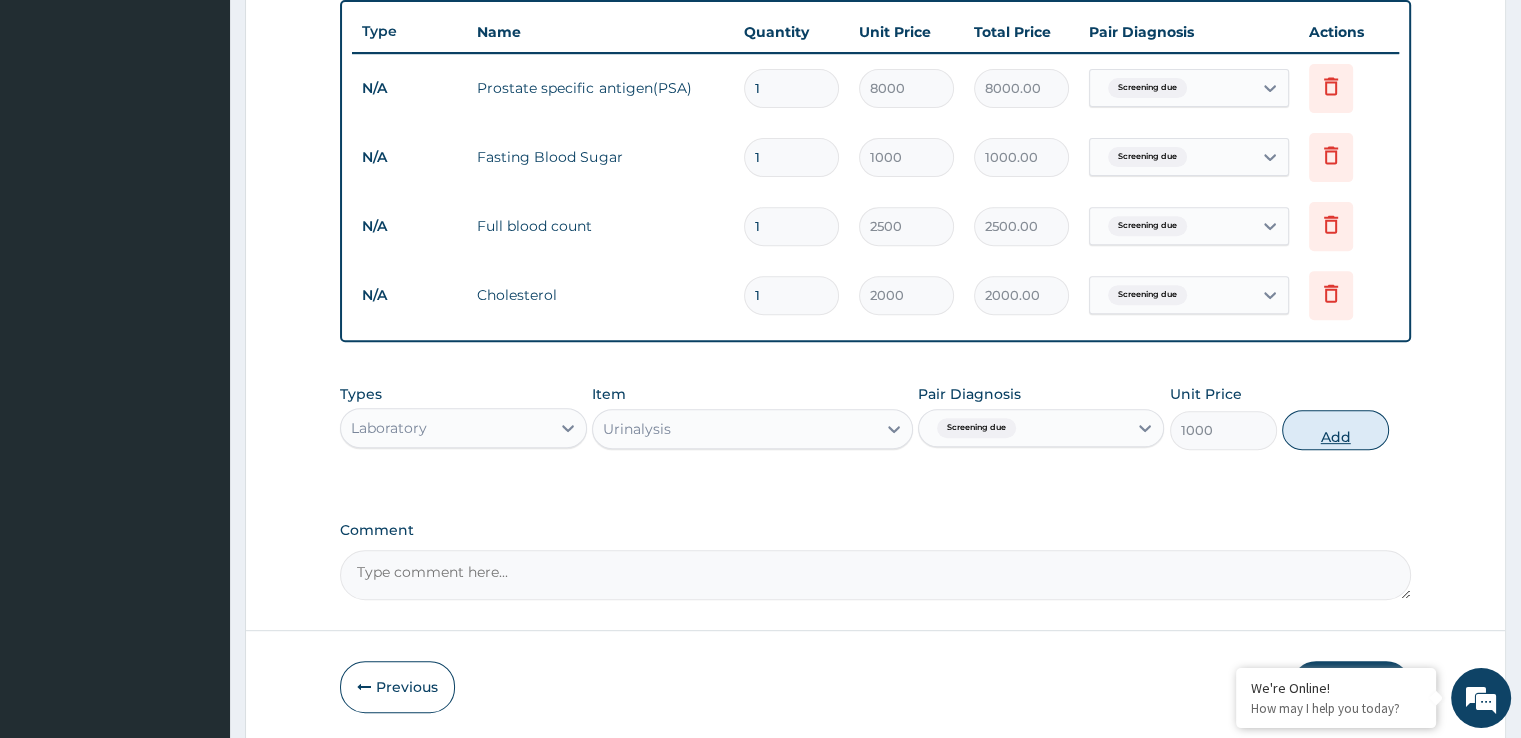 click on "Add" at bounding box center (1335, 430) 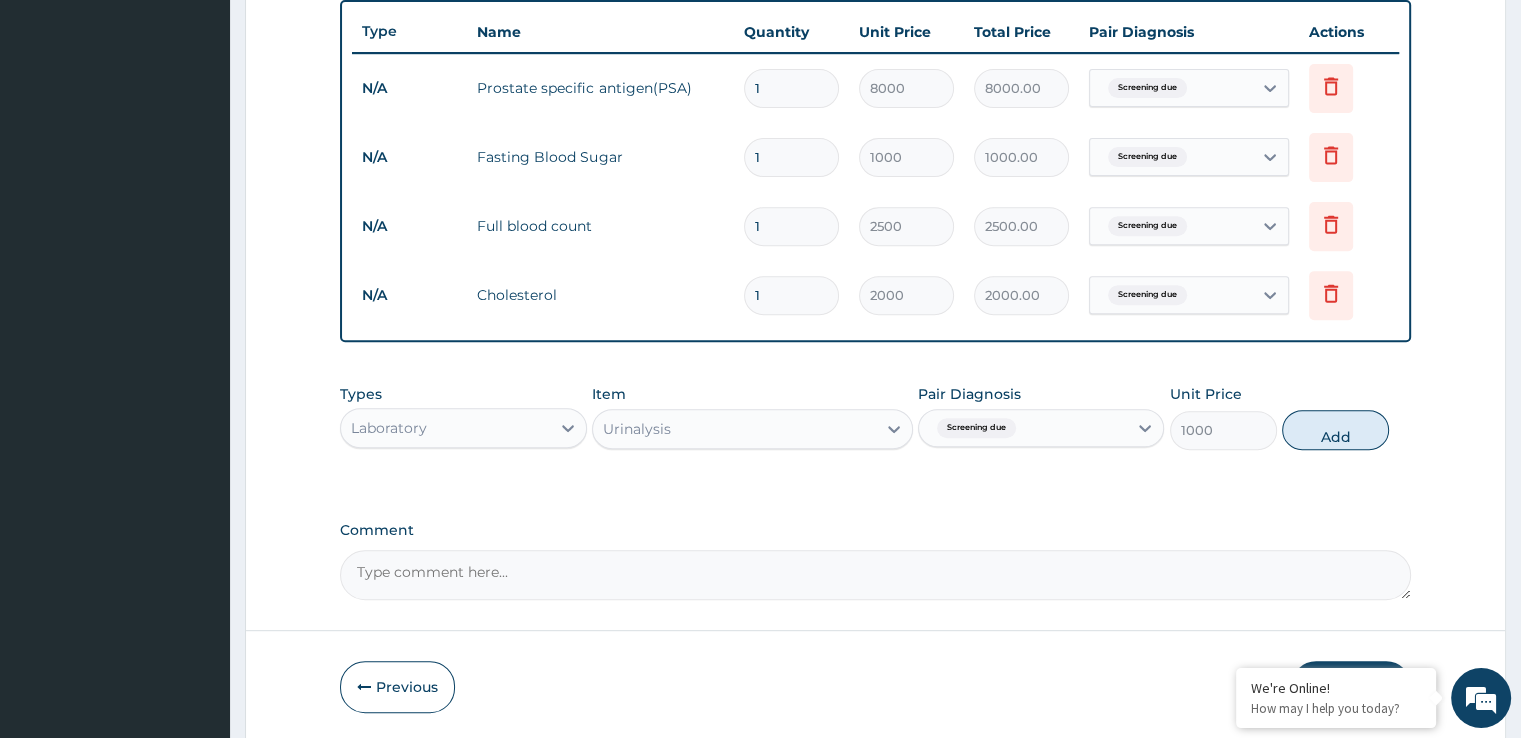 type on "0" 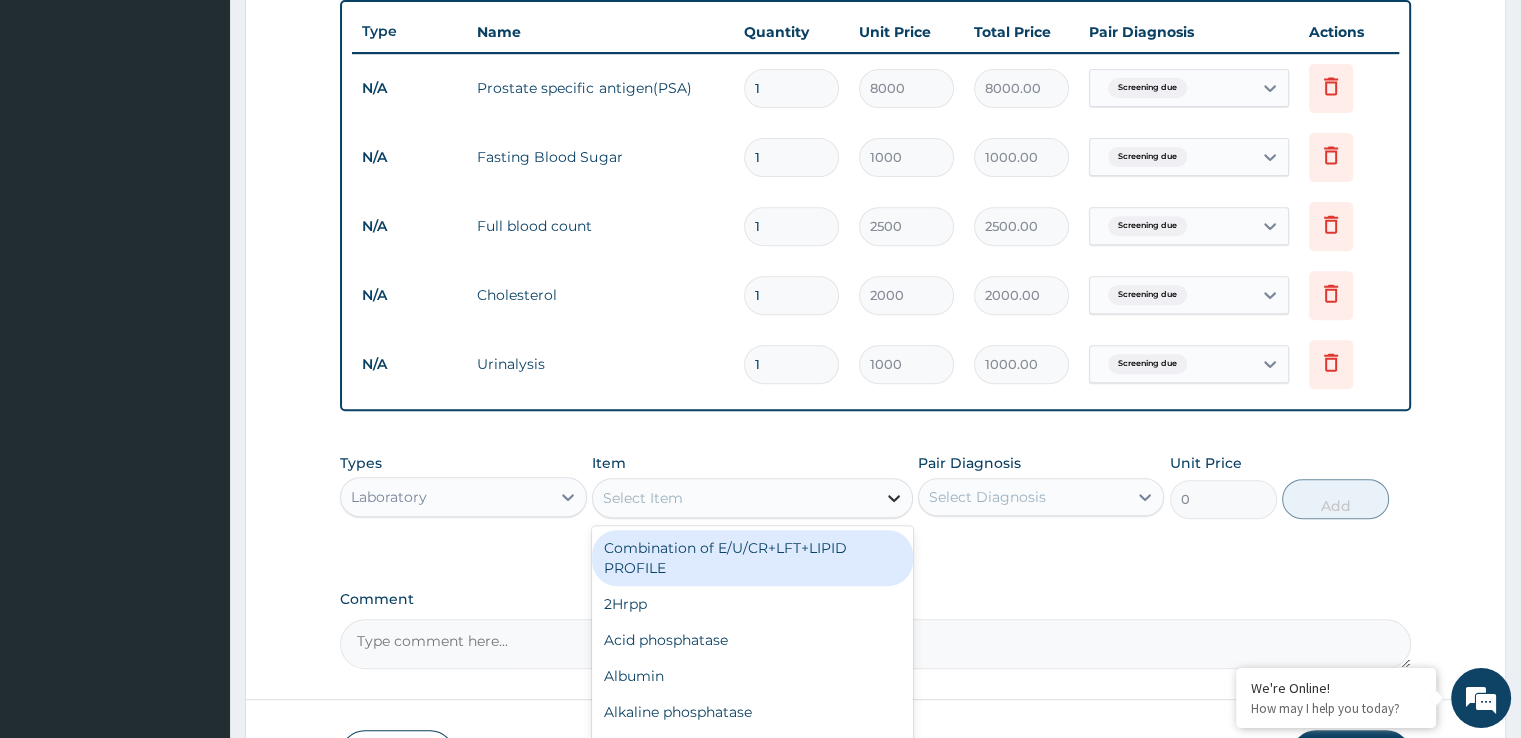 click 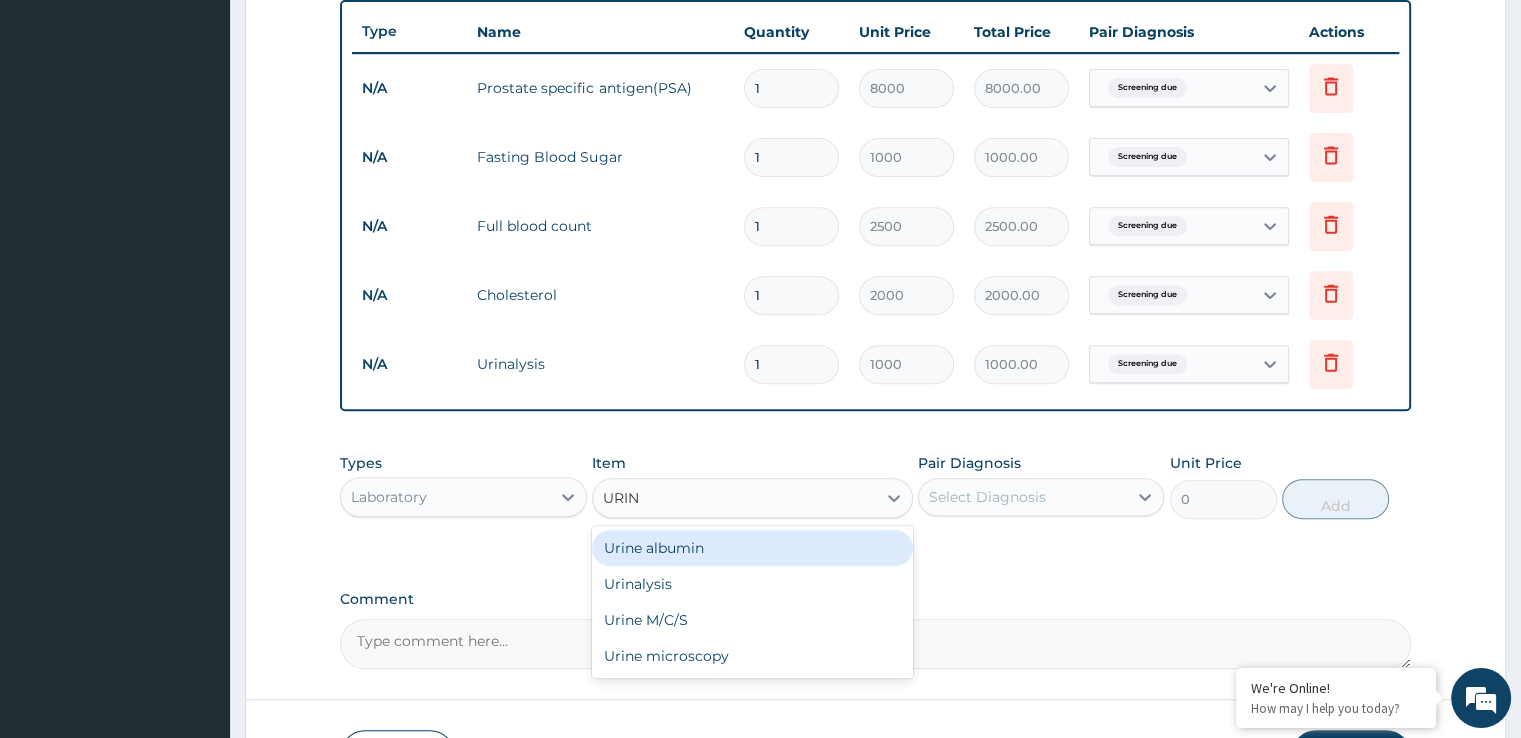 type on "URINE" 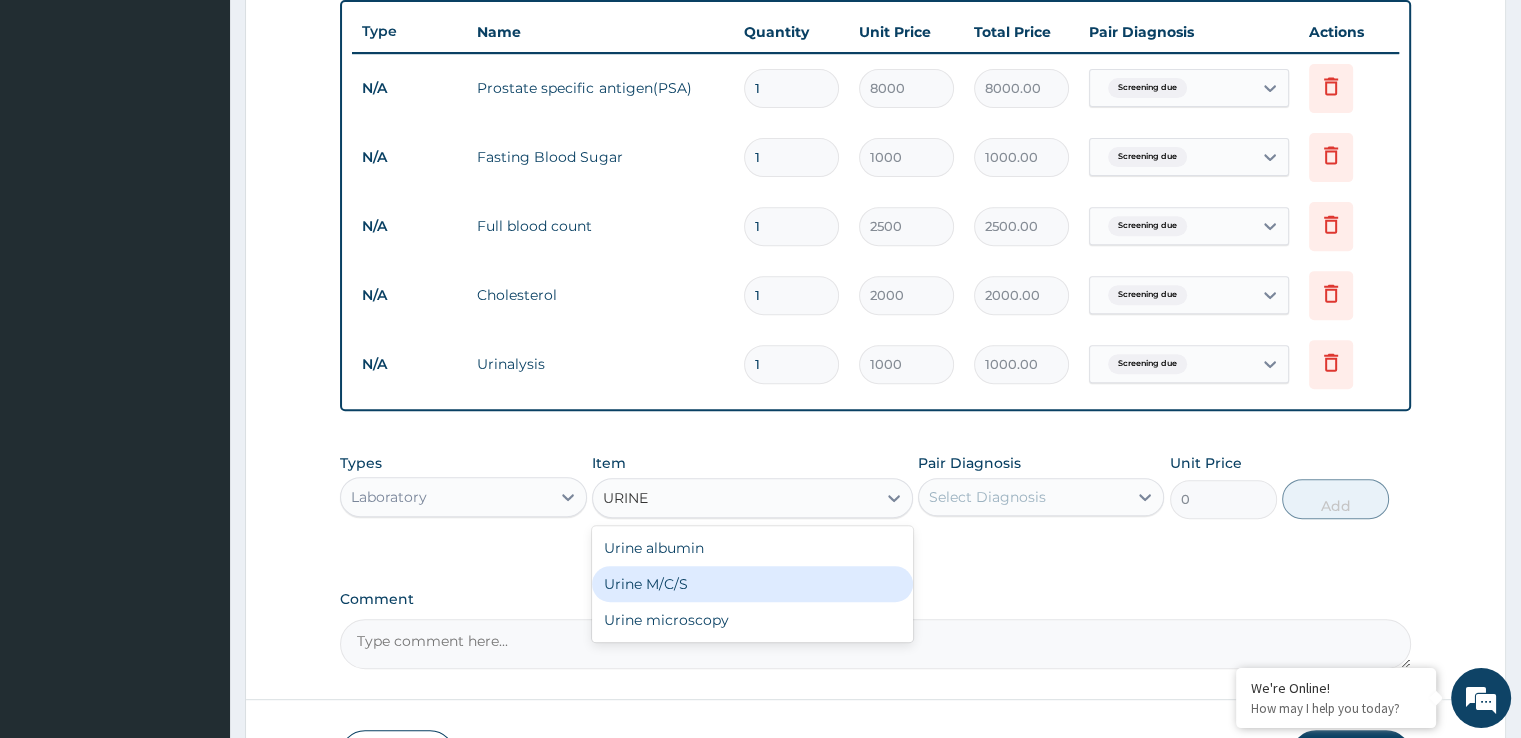 click on "Urine M/C/S" at bounding box center [752, 584] 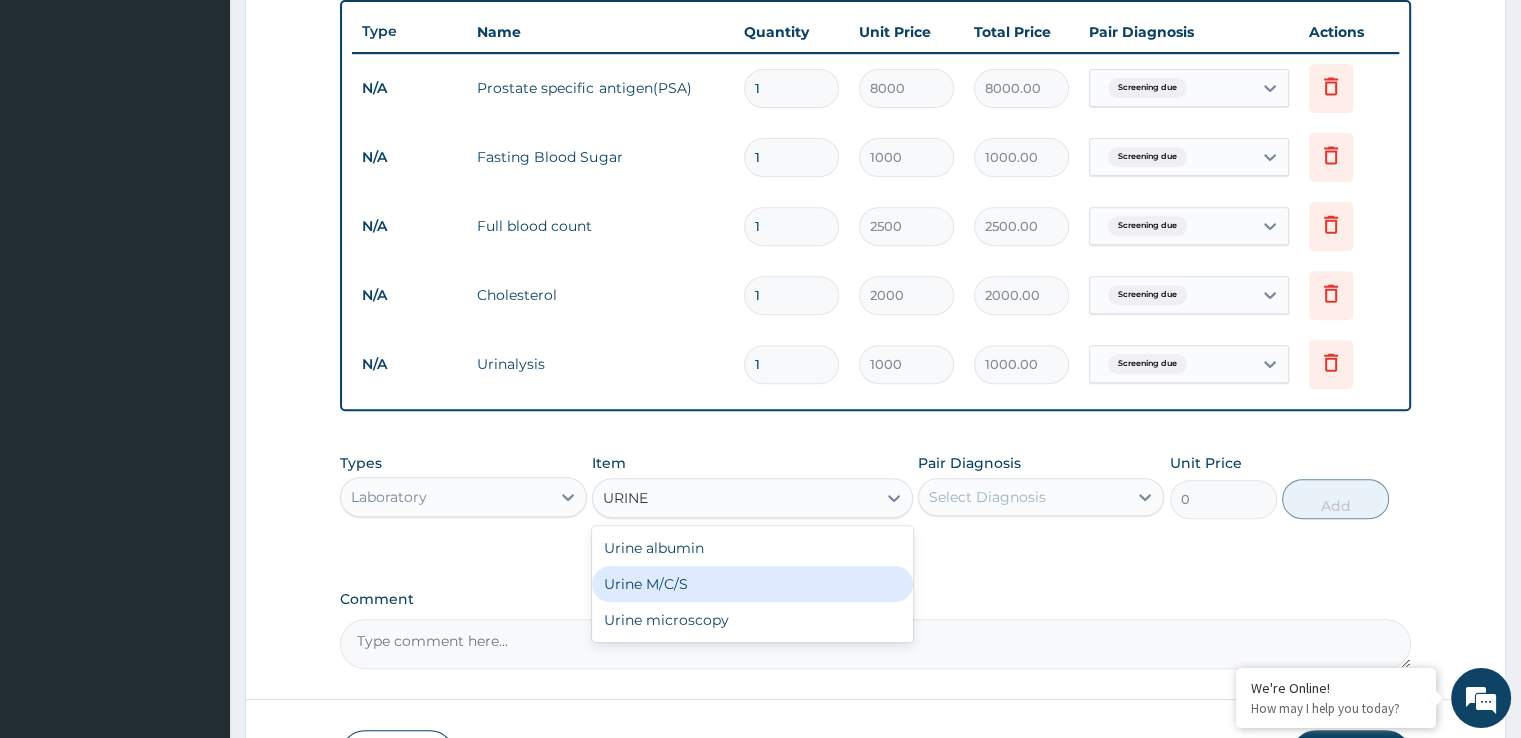 type 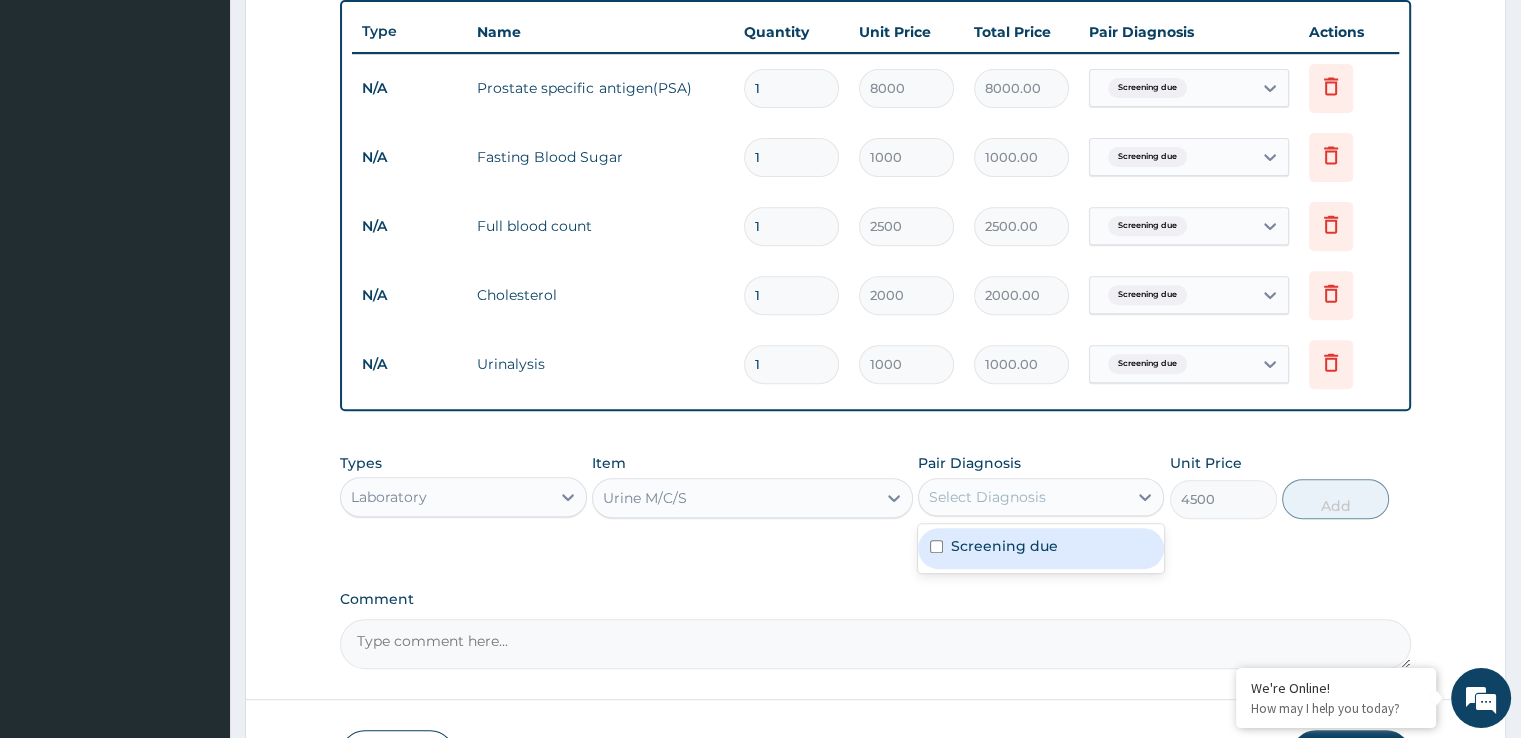 click on "Select Diagnosis" at bounding box center (1023, 497) 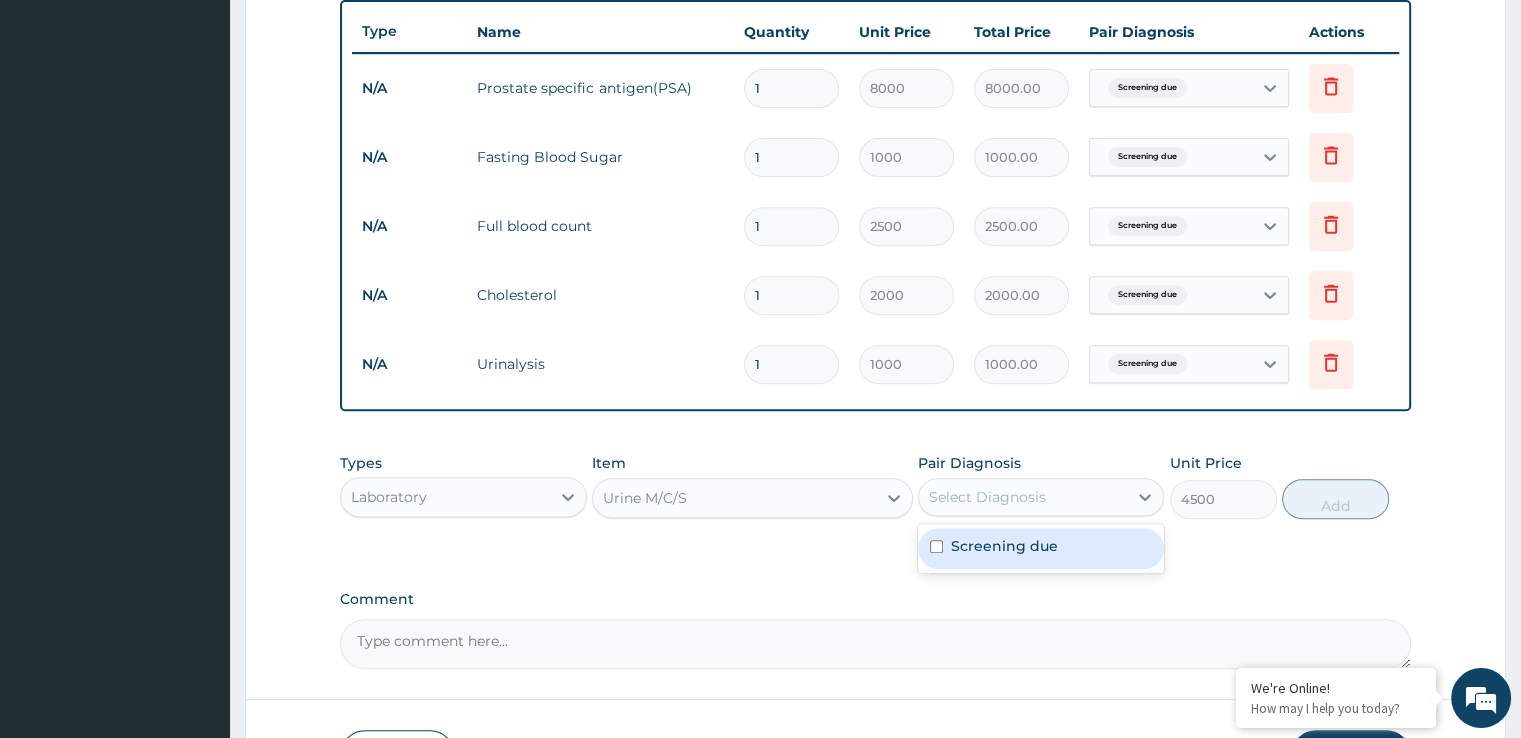 click on "Screening due" at bounding box center [1041, 548] 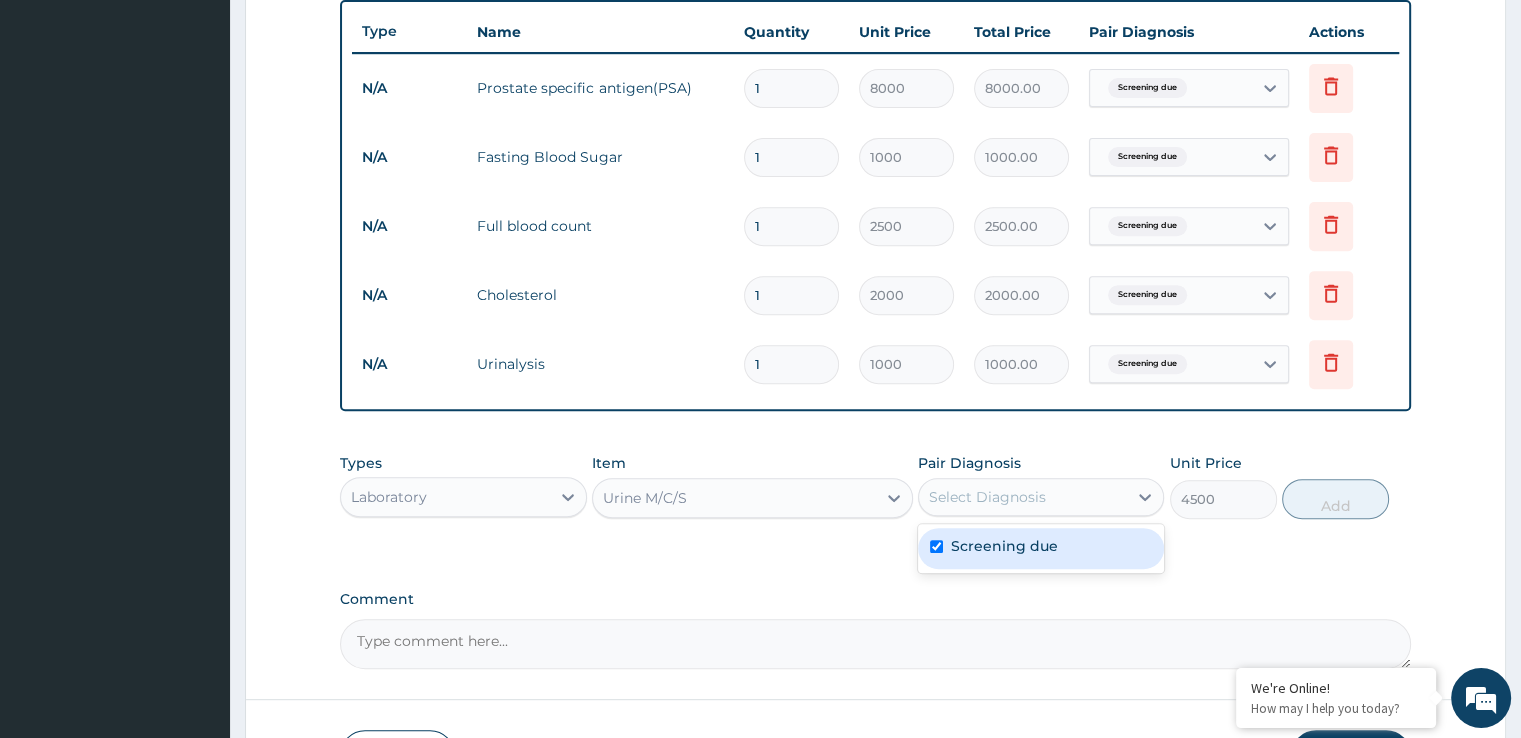 checkbox on "true" 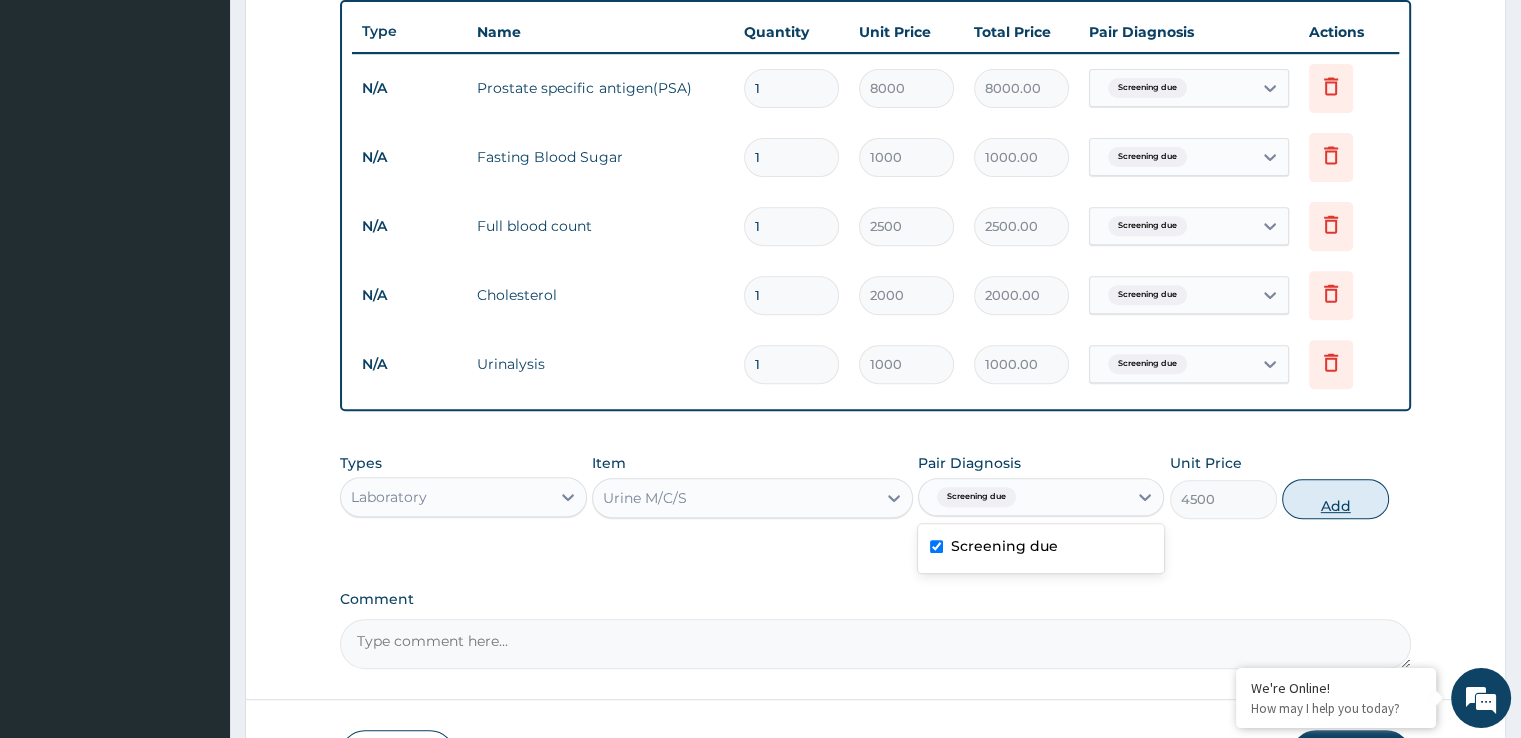 click on "Add" at bounding box center [1335, 499] 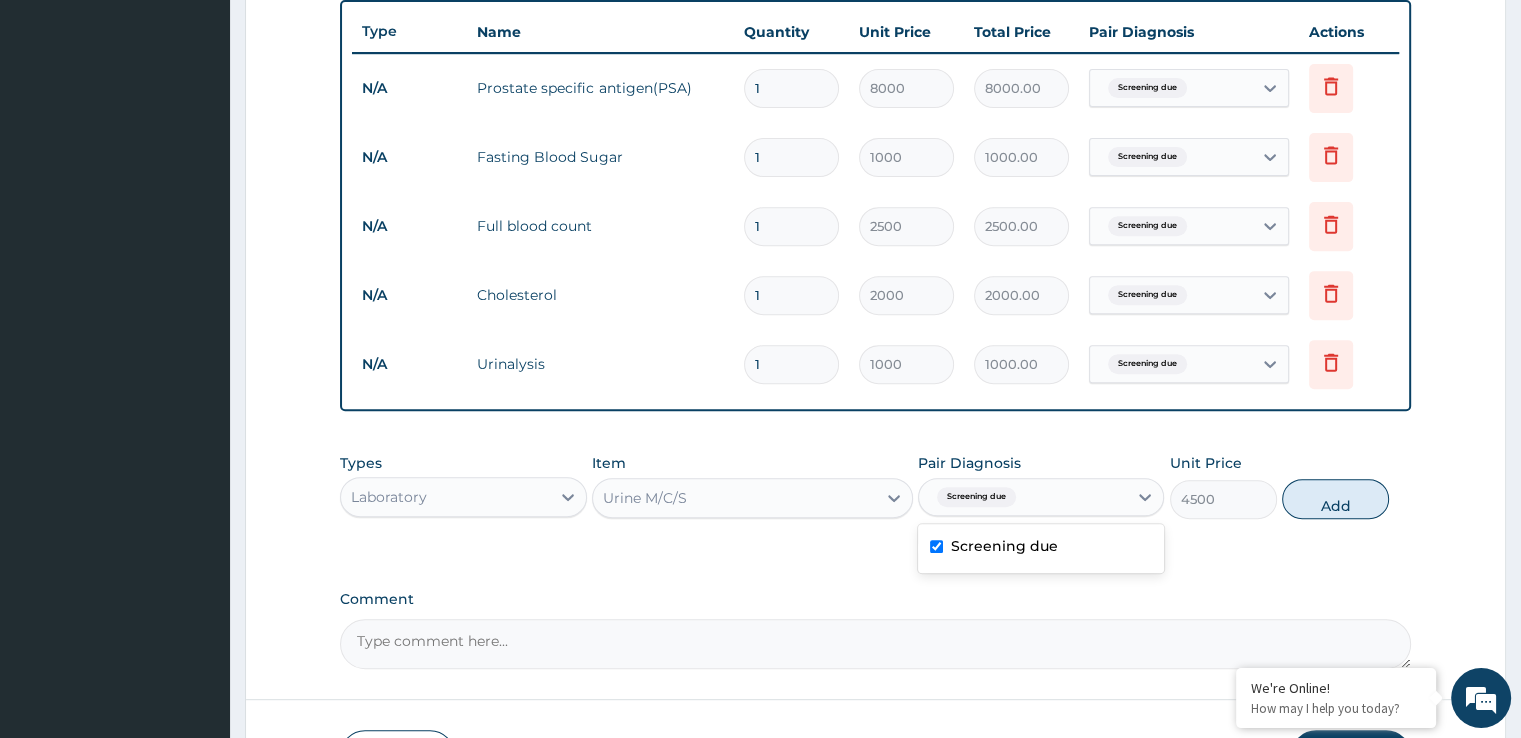type on "0" 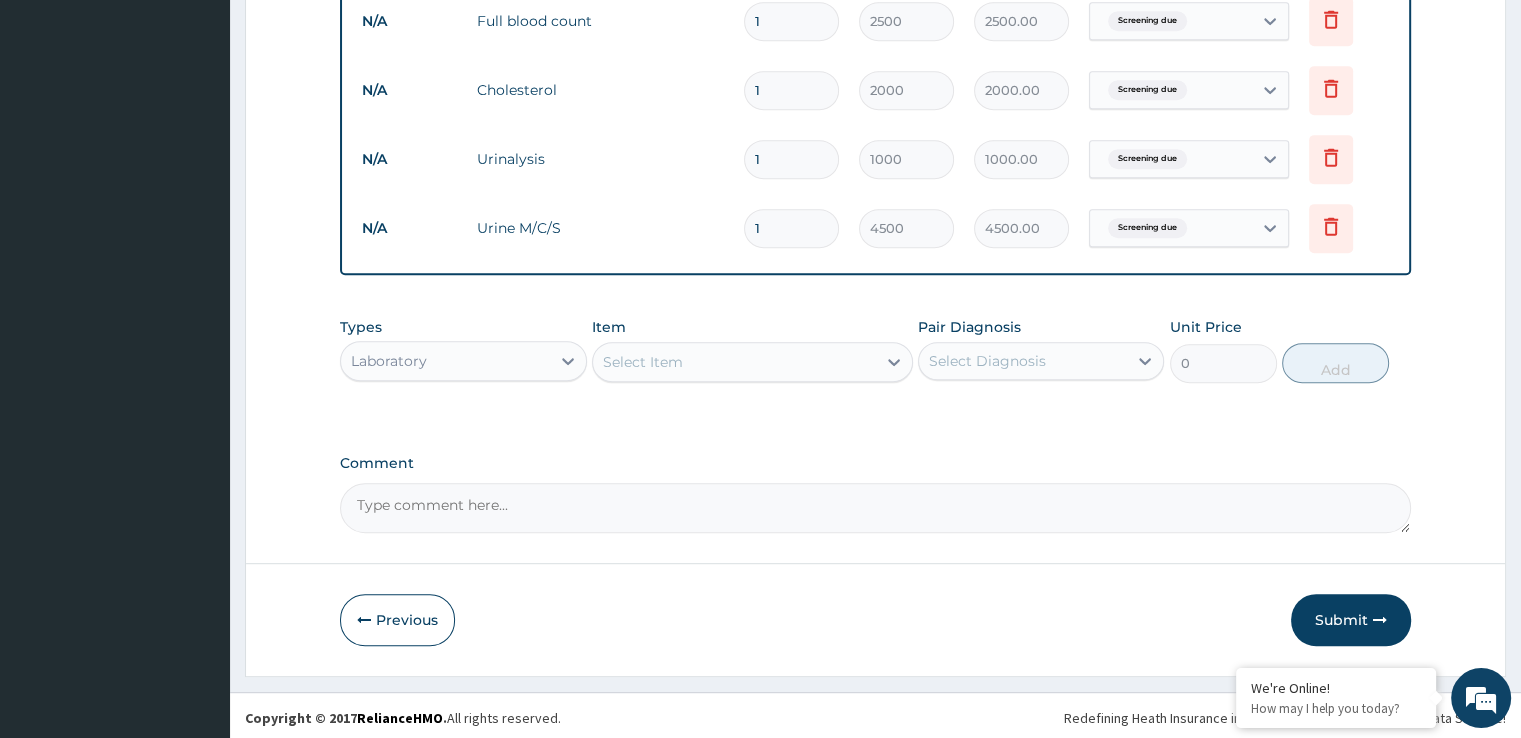 scroll, scrollTop: 950, scrollLeft: 0, axis: vertical 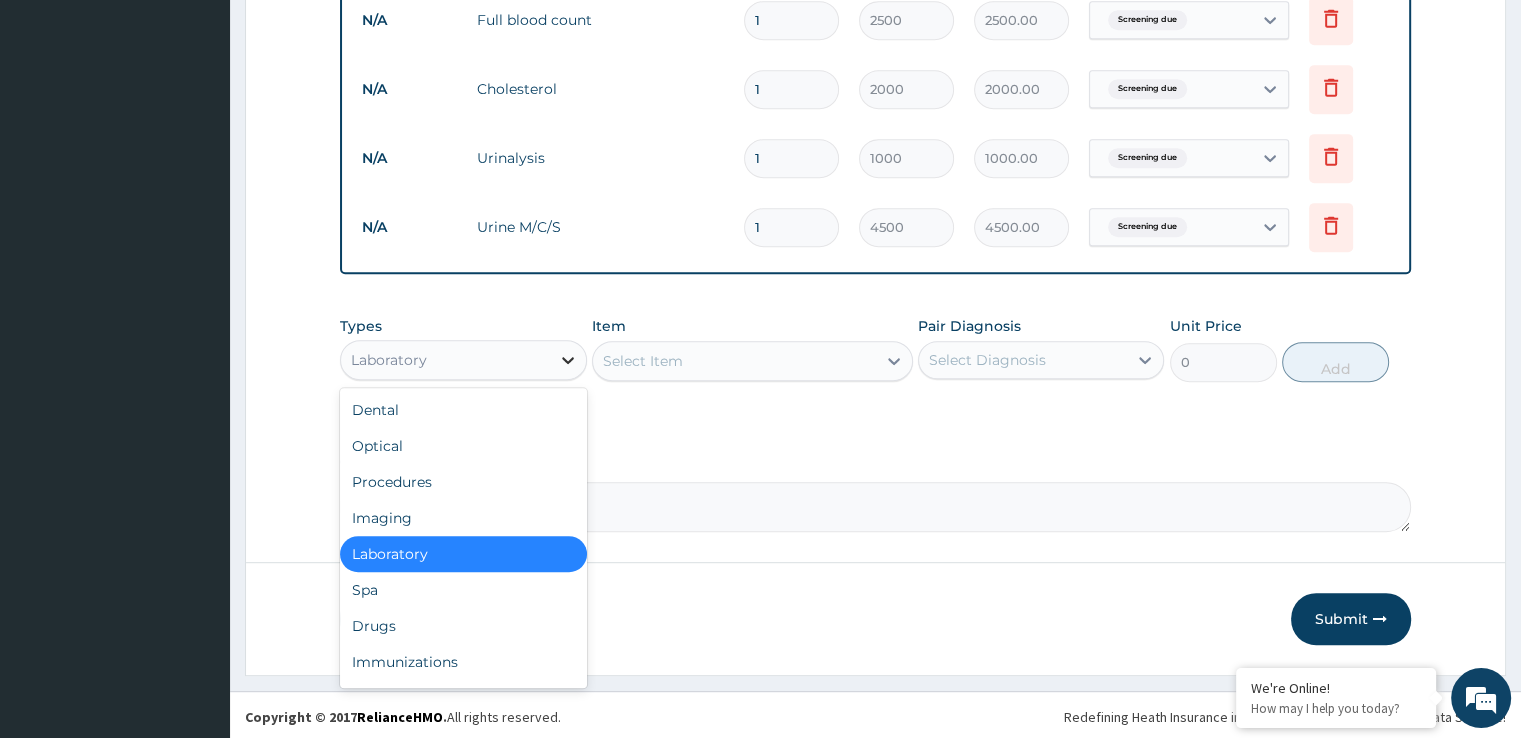 drag, startPoint x: 568, startPoint y: 357, endPoint x: 560, endPoint y: 376, distance: 20.615528 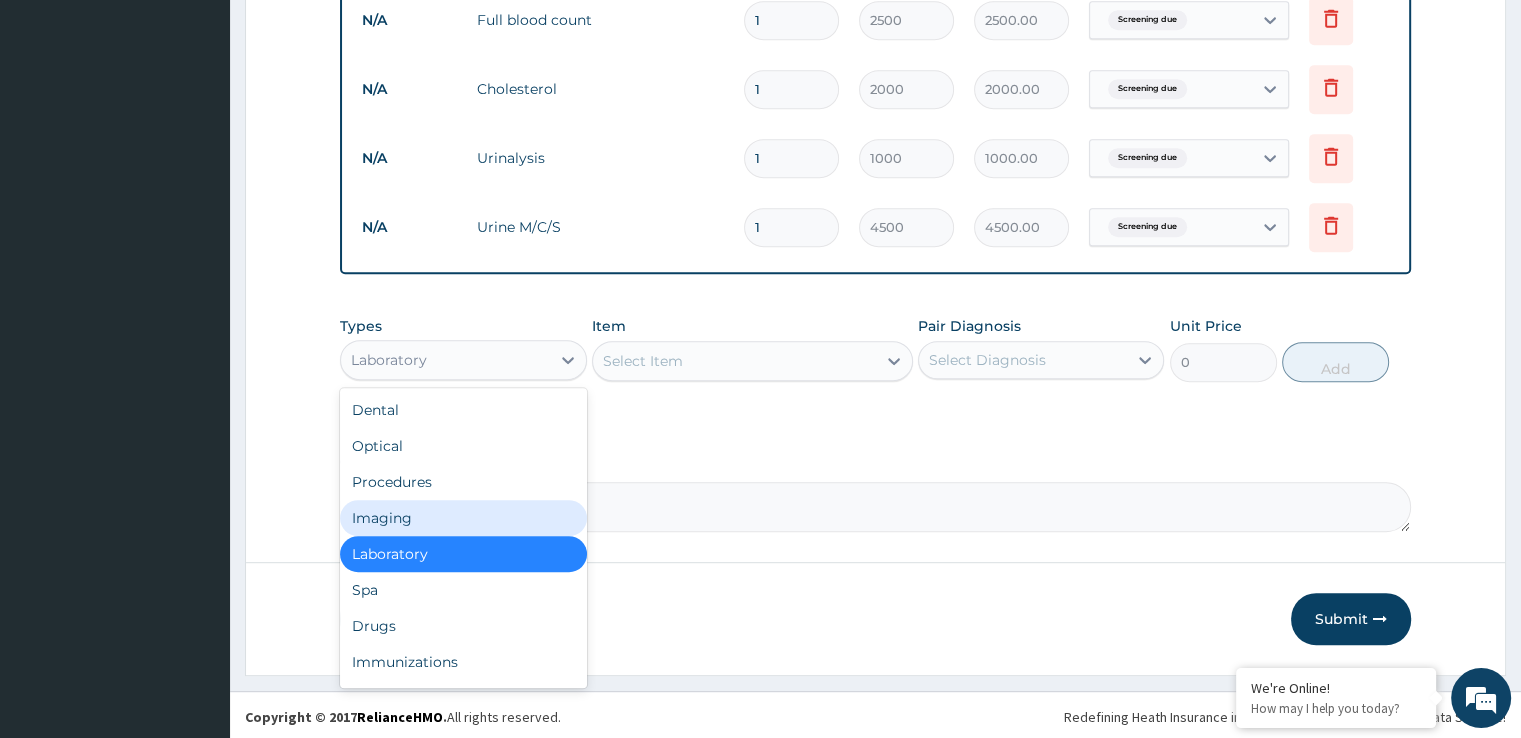 drag, startPoint x: 495, startPoint y: 516, endPoint x: 659, endPoint y: 418, distance: 191.04973 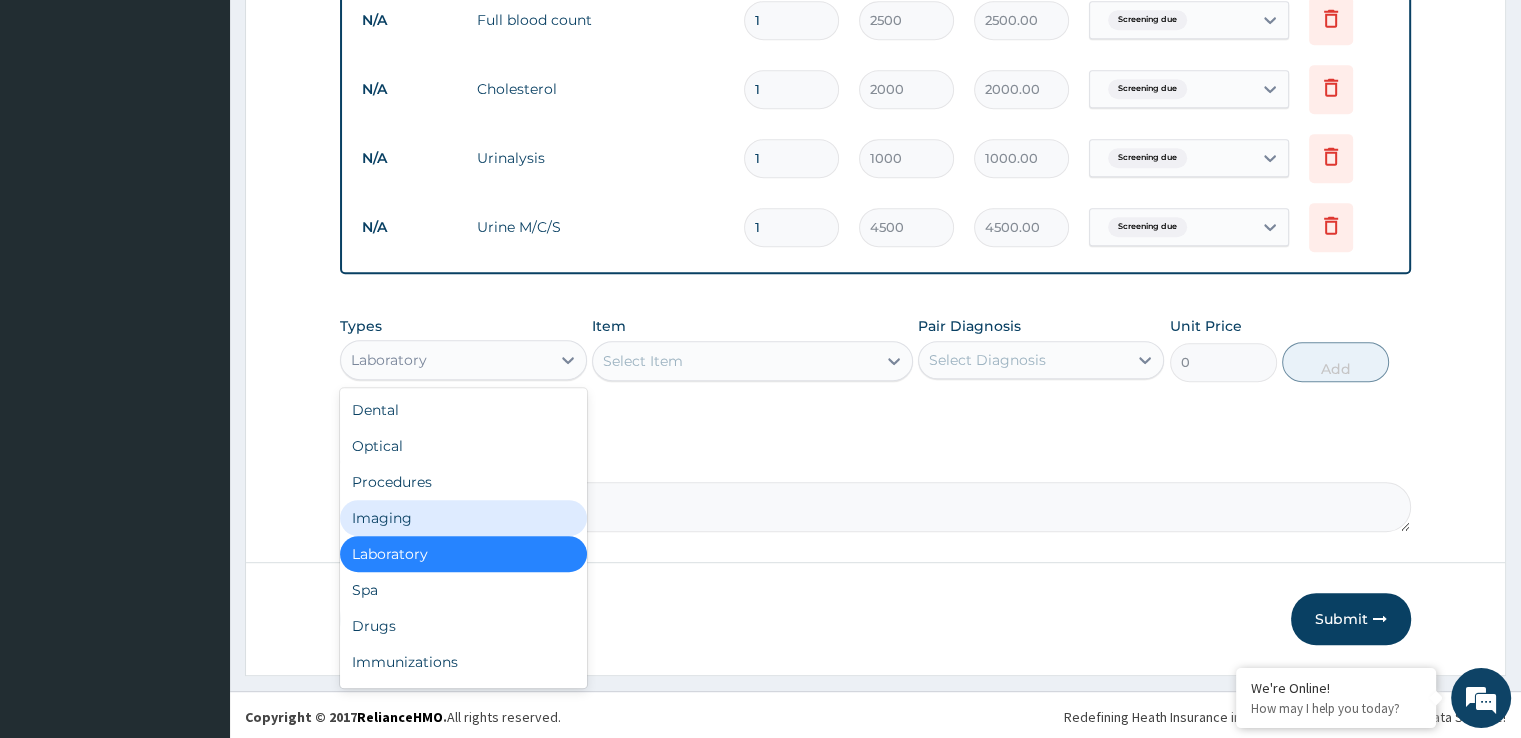 click on "Imaging" at bounding box center (463, 518) 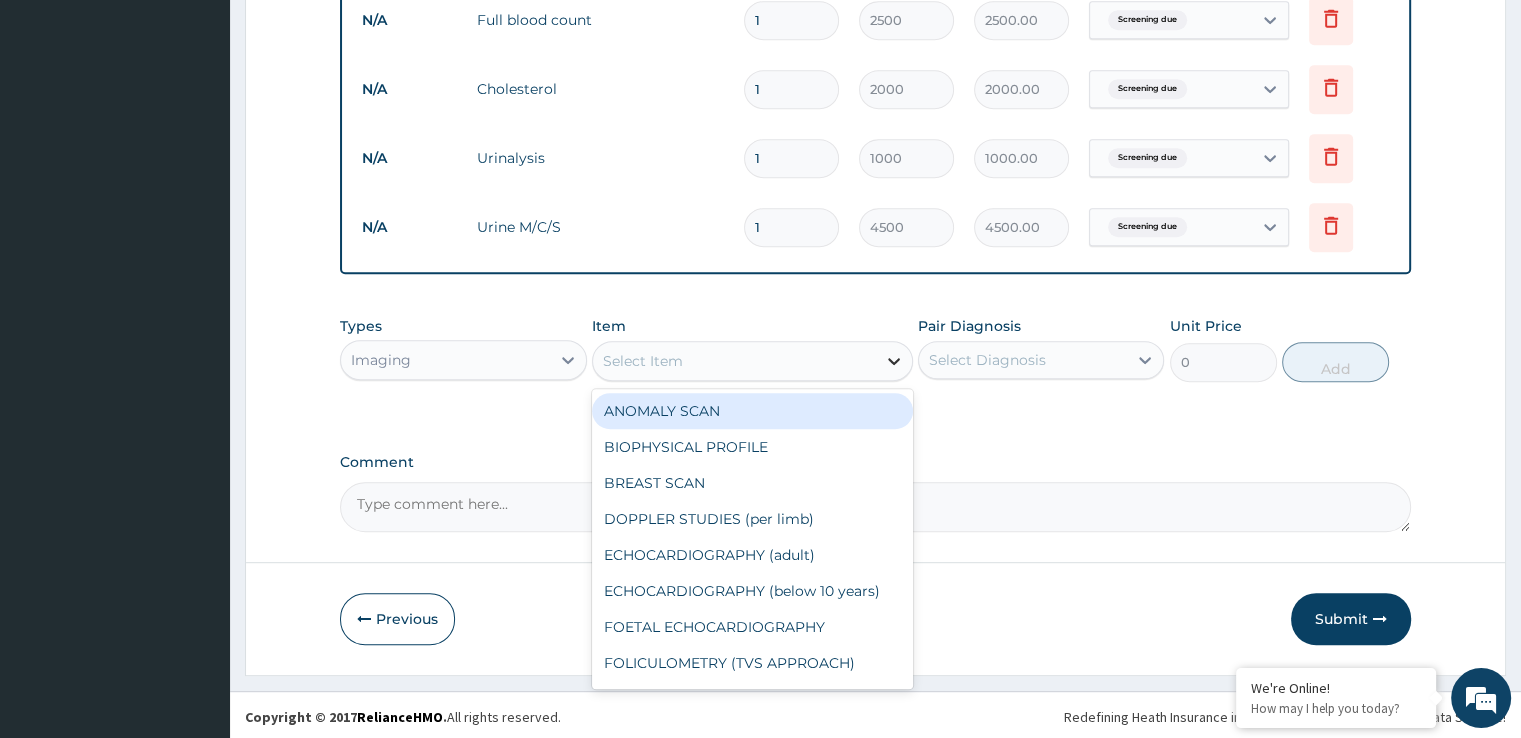 click 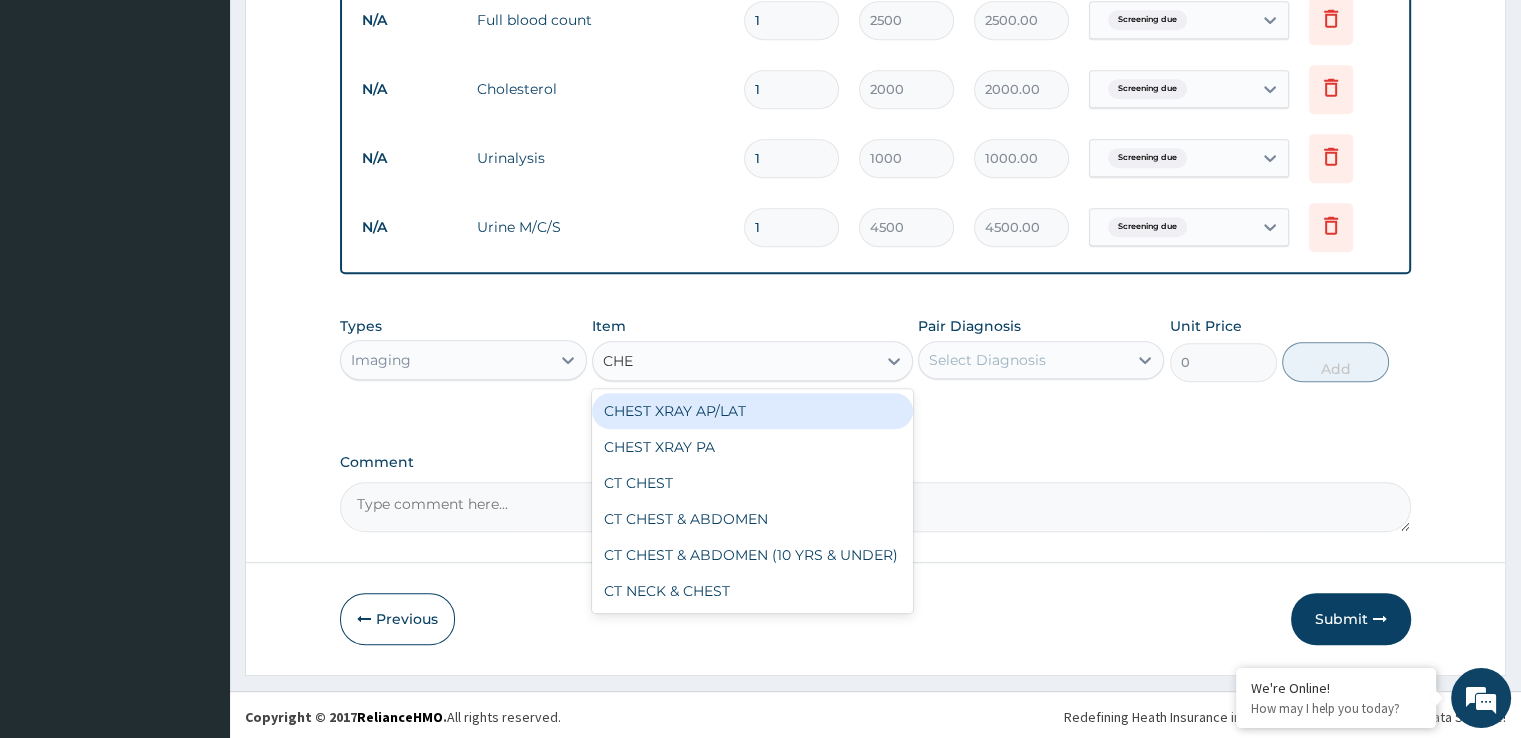 type on "CHES" 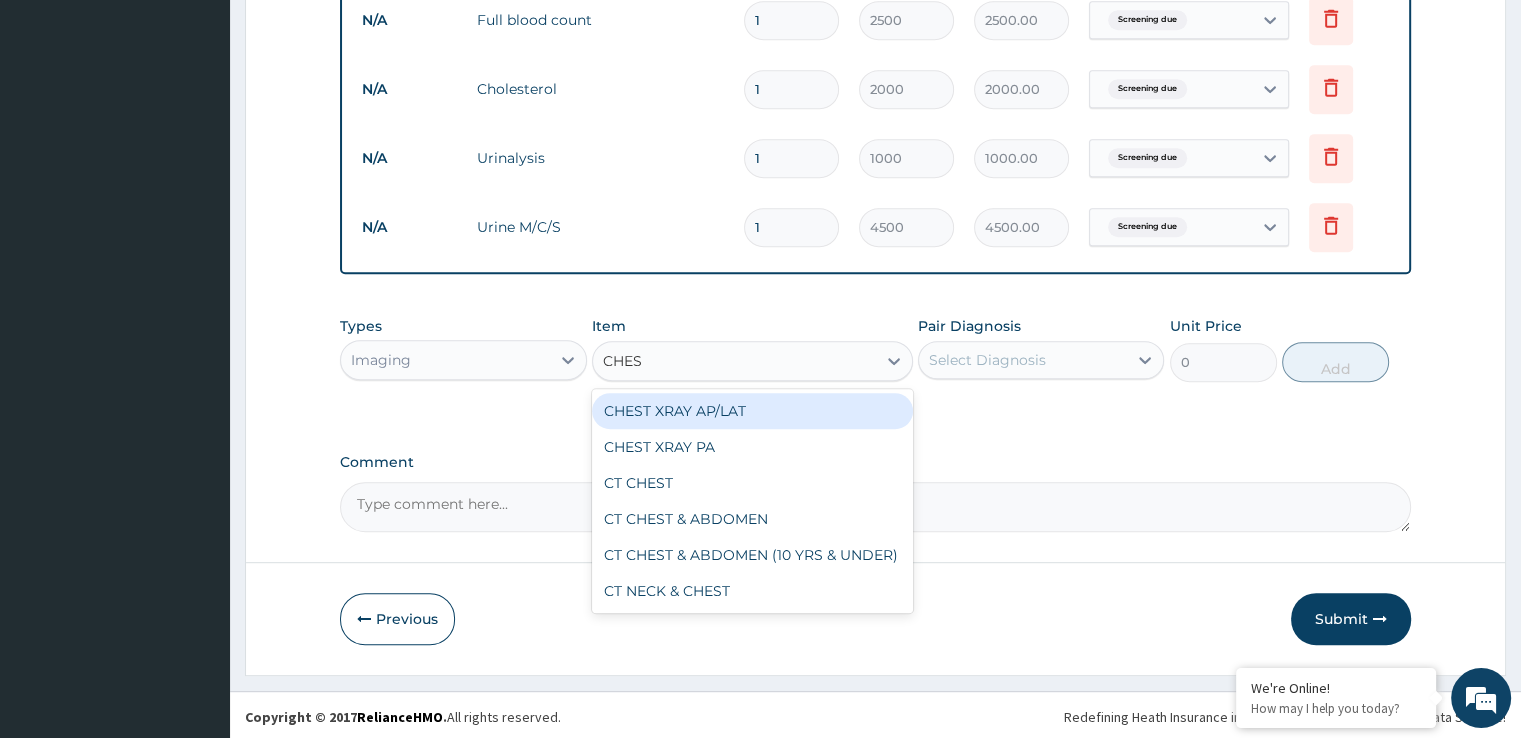 click on "CHEST XRAY AP/LAT" at bounding box center (752, 411) 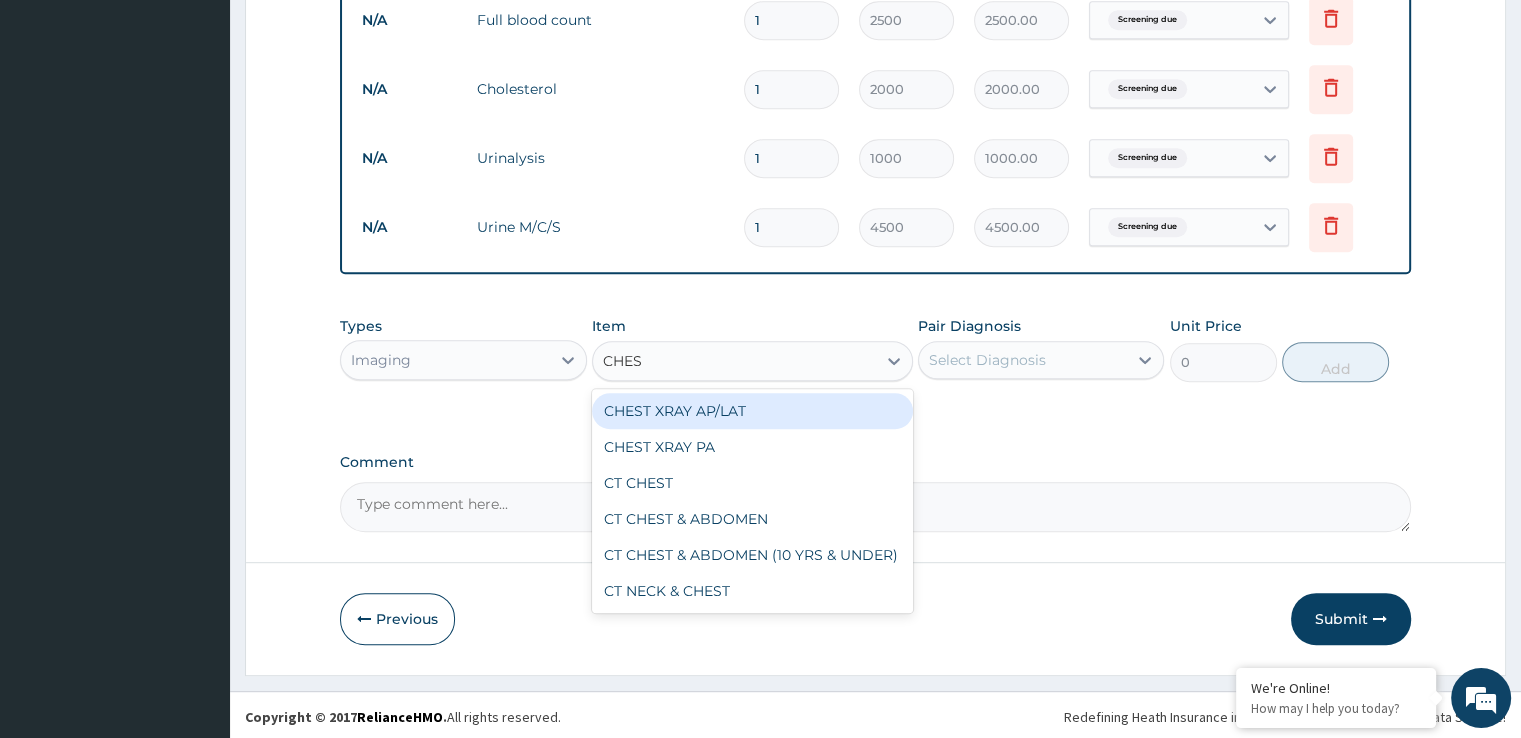 type 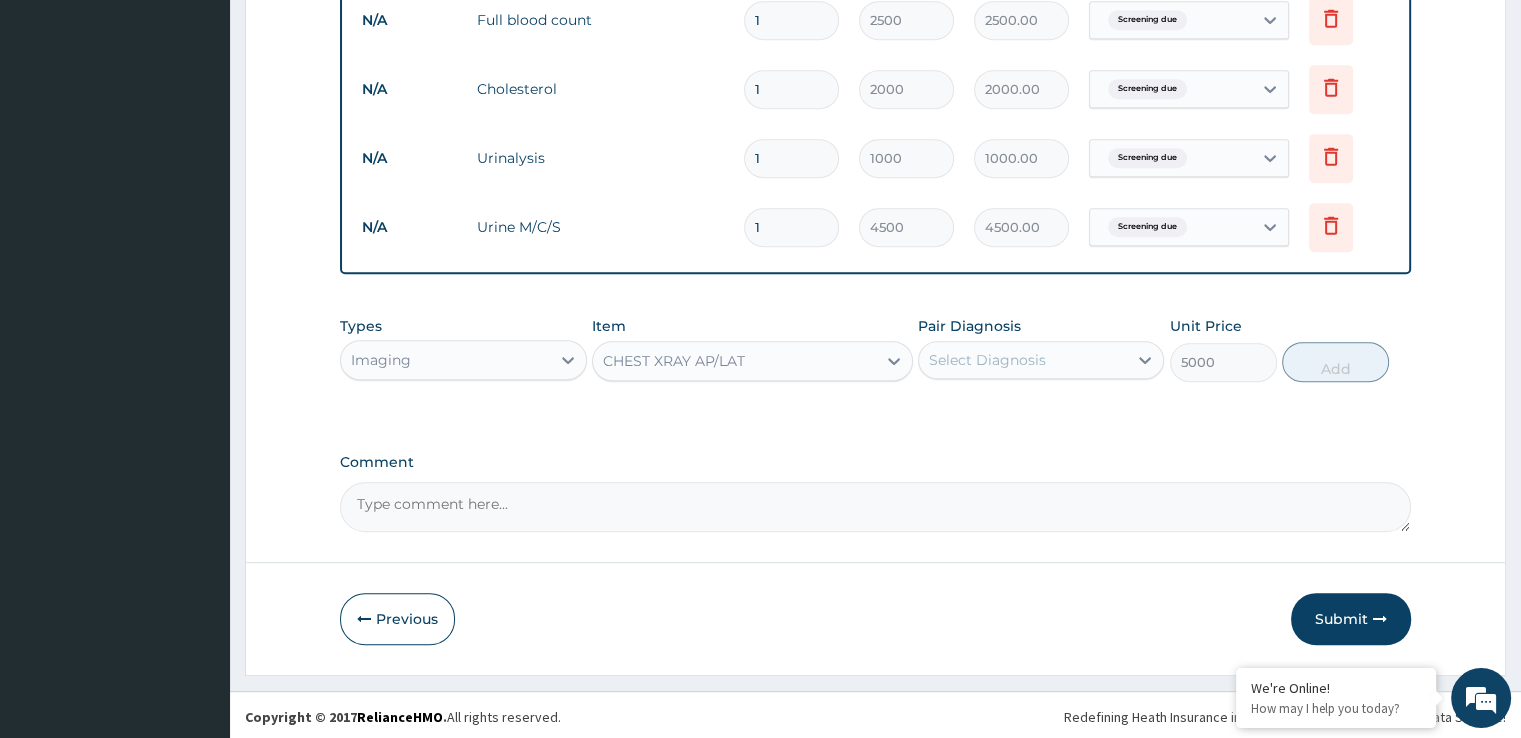 click on "Select Diagnosis" at bounding box center (1023, 360) 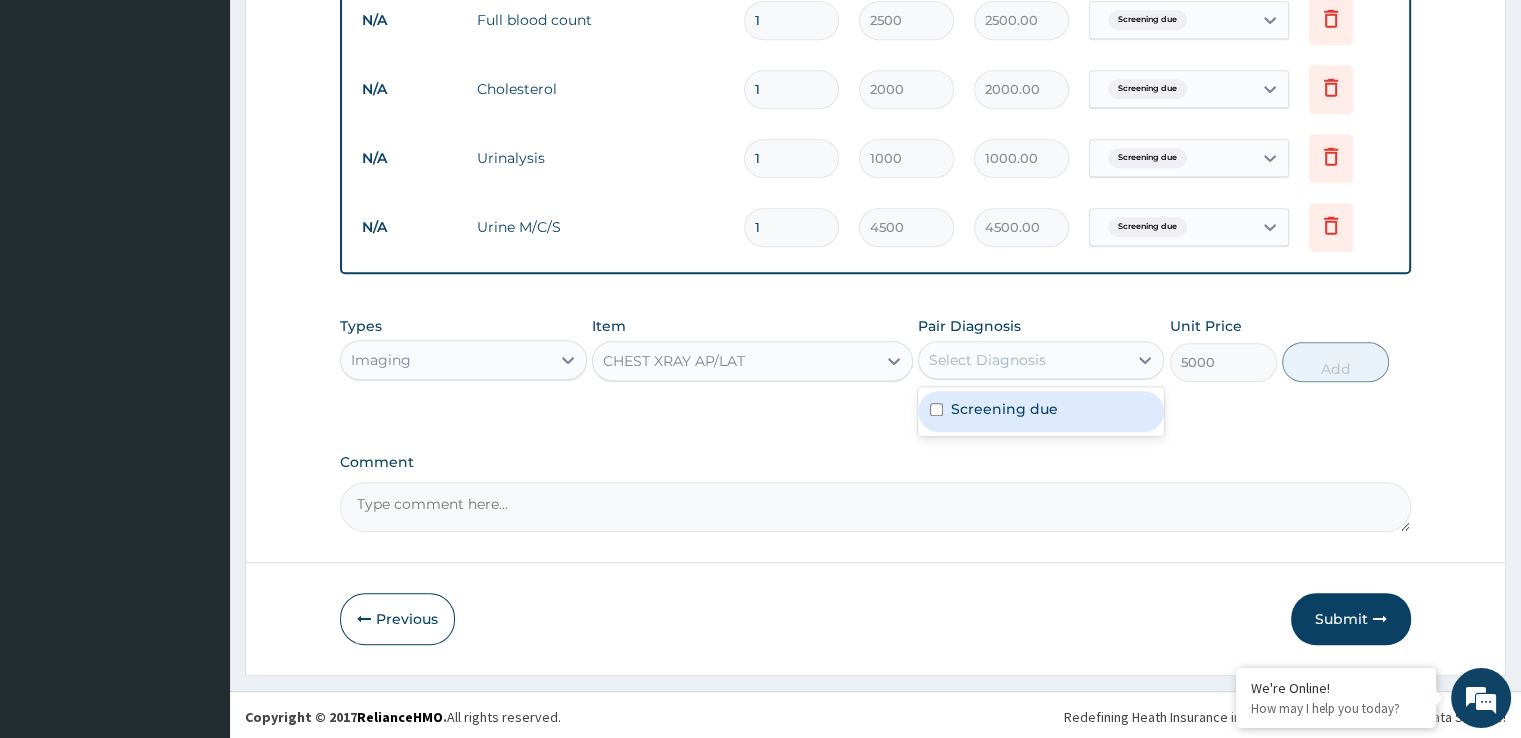 drag, startPoint x: 936, startPoint y: 401, endPoint x: 1103, endPoint y: 349, distance: 174.90855 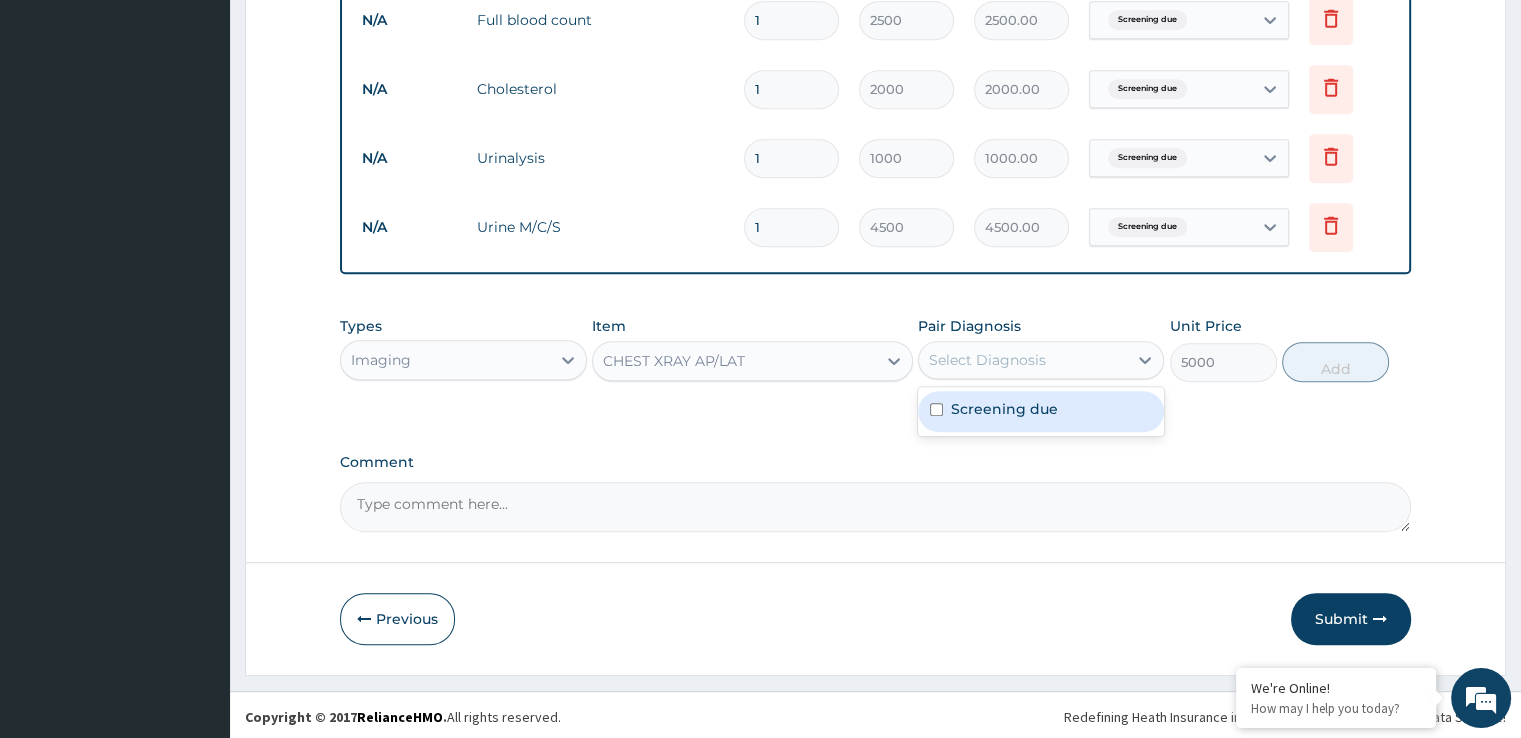 click on "Screening due" at bounding box center (1041, 411) 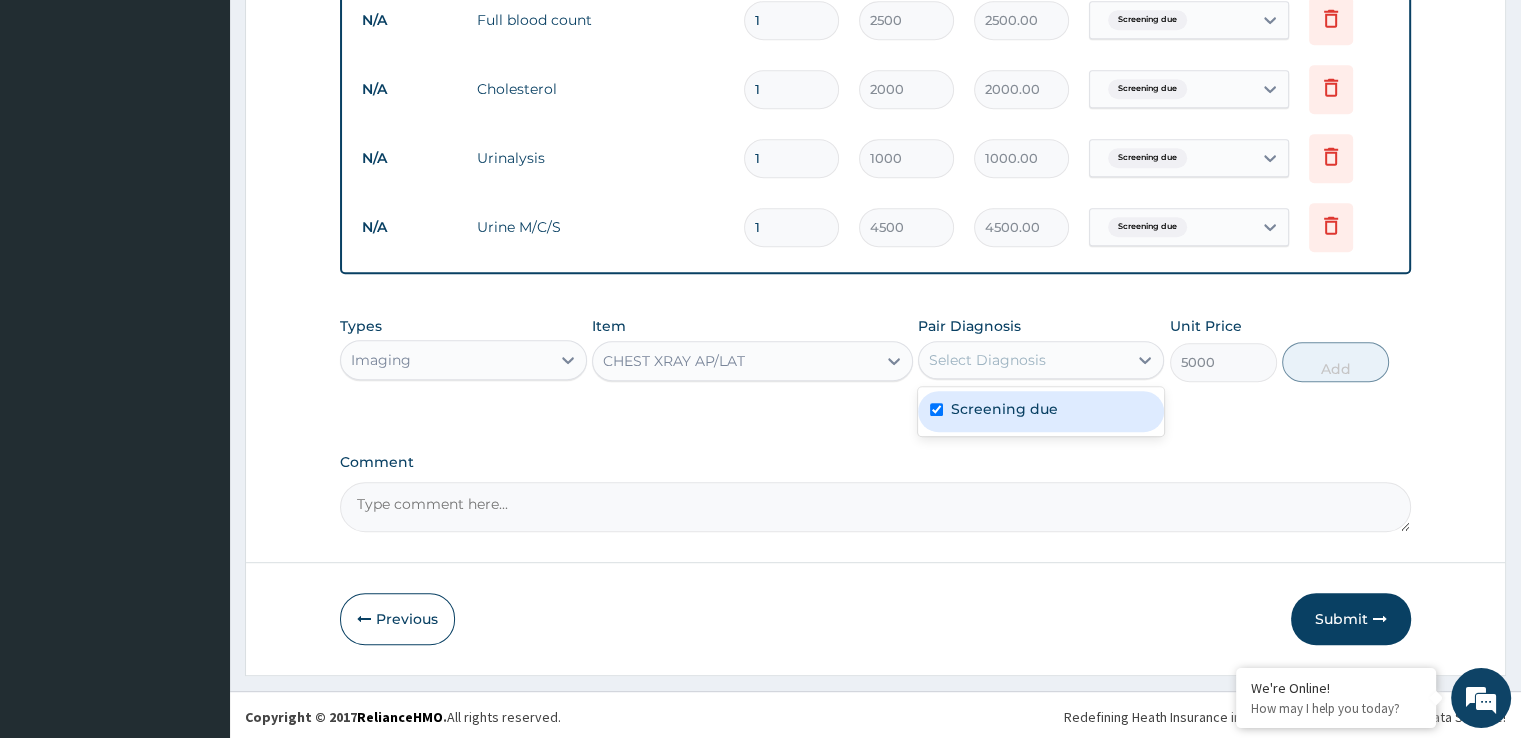 checkbox on "true" 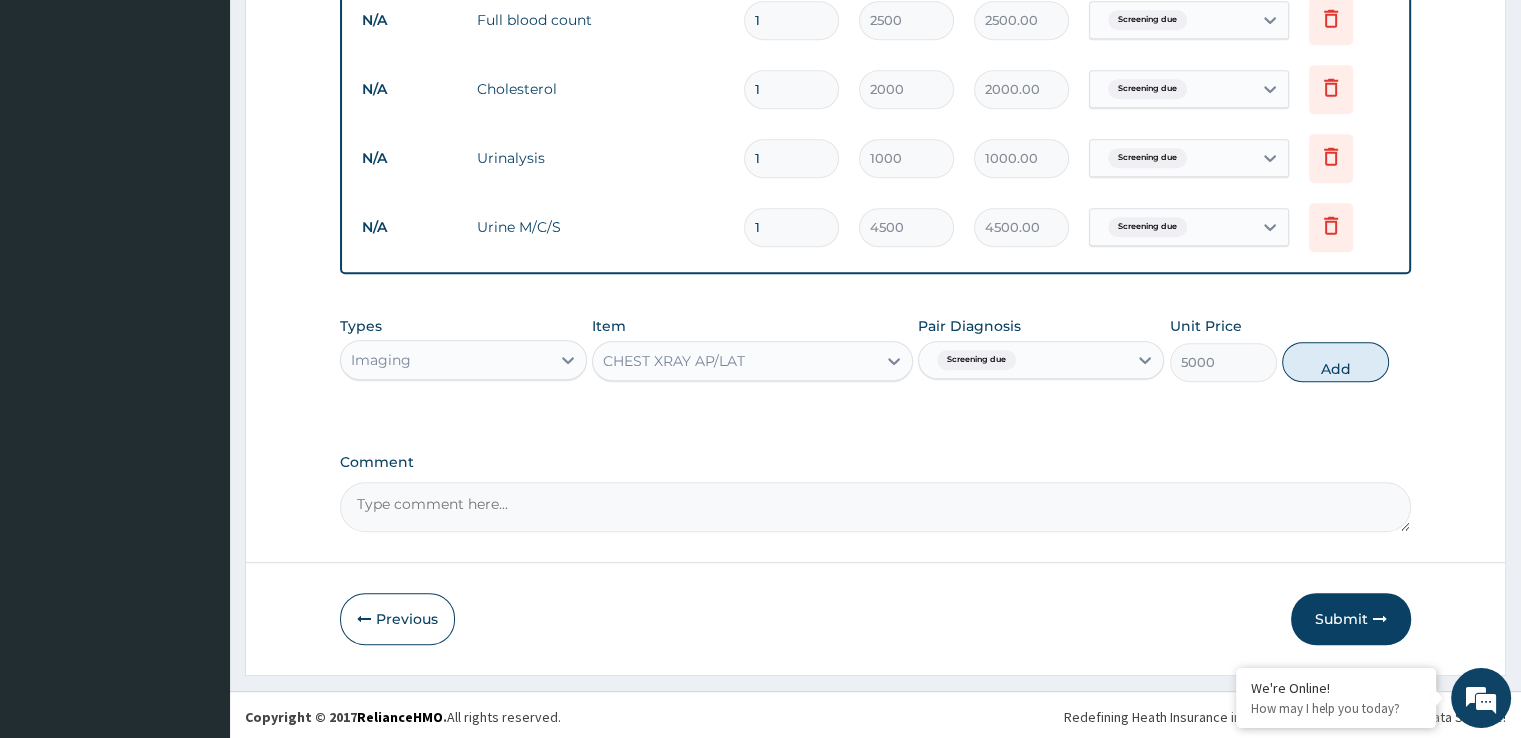 drag, startPoint x: 1309, startPoint y: 361, endPoint x: 1207, endPoint y: 356, distance: 102.122475 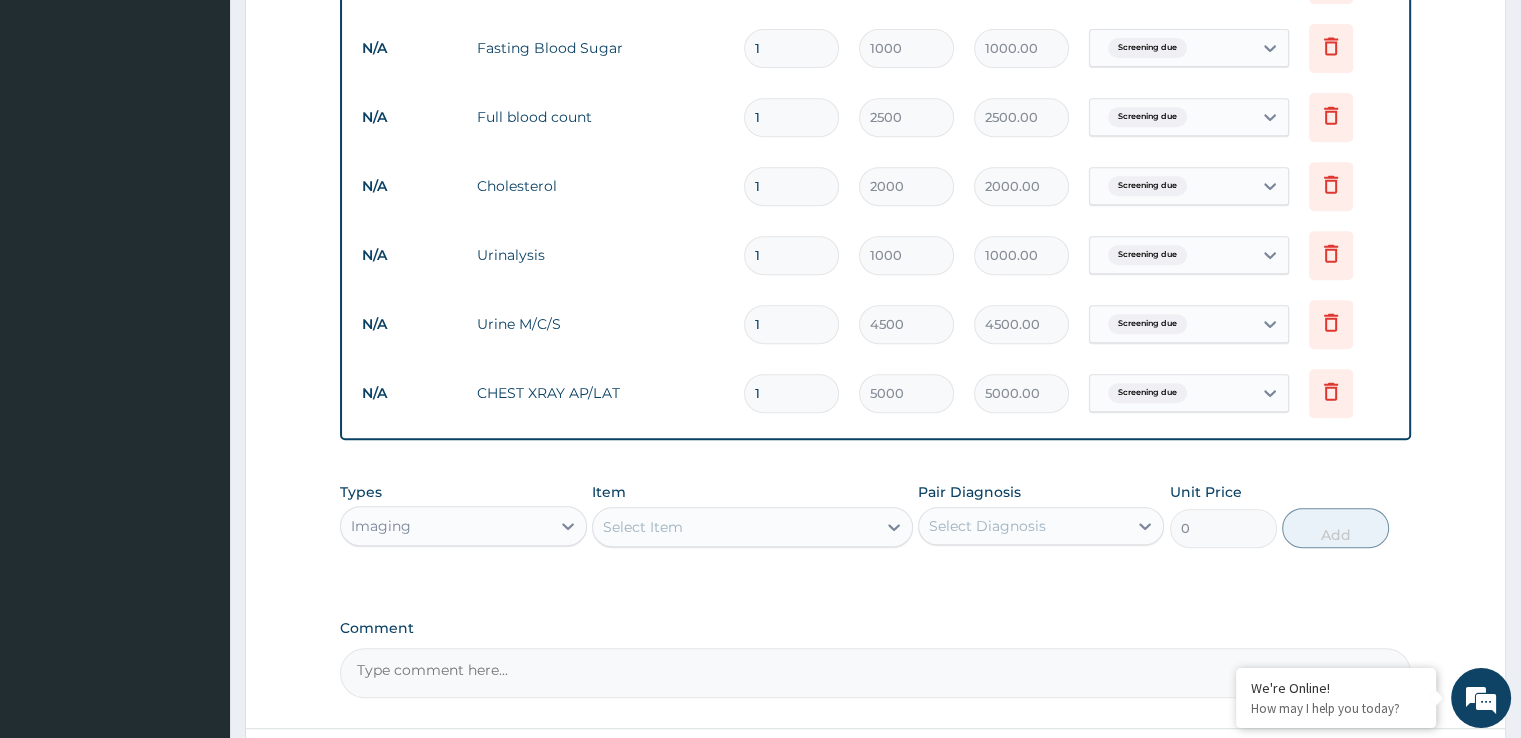 scroll, scrollTop: 1019, scrollLeft: 0, axis: vertical 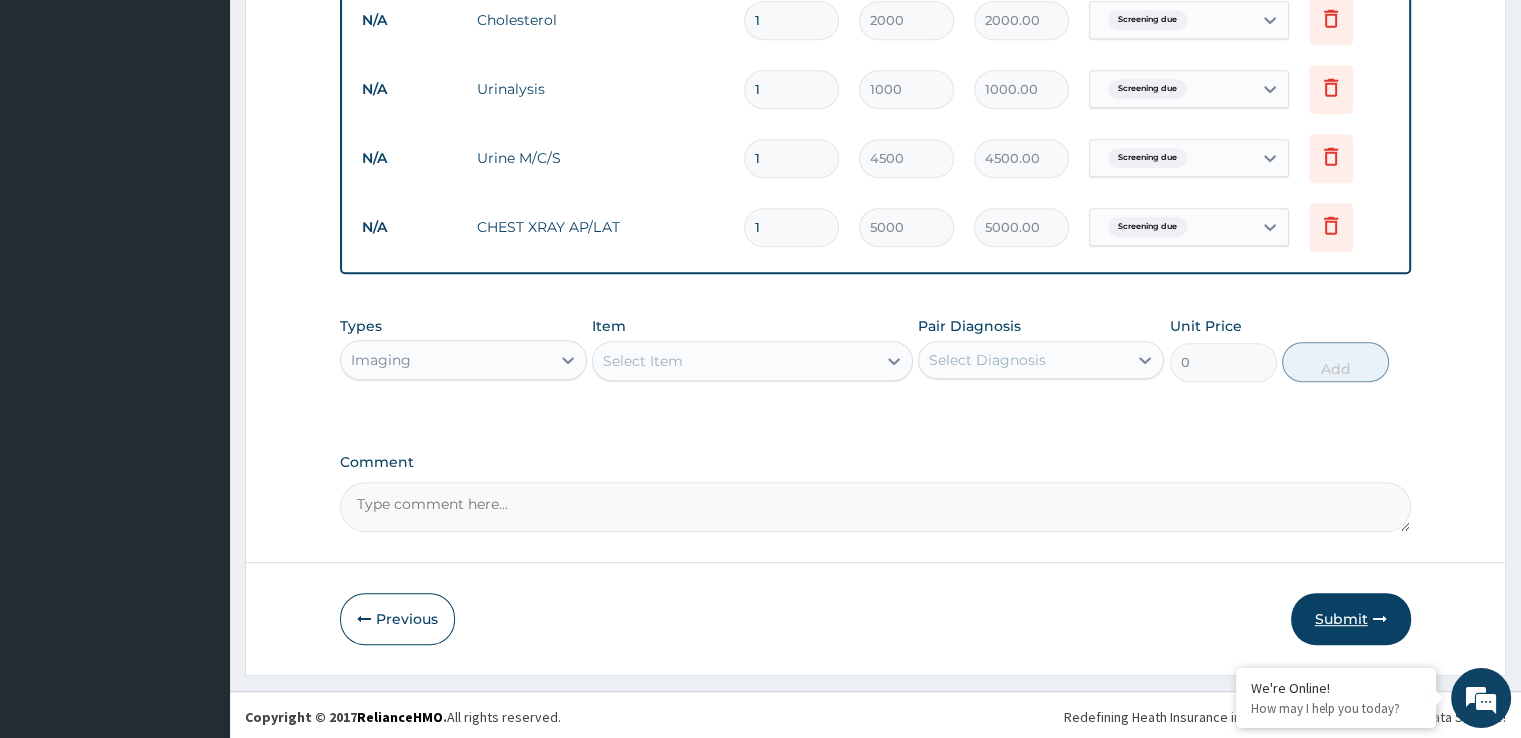 click on "Submit" at bounding box center (1351, 619) 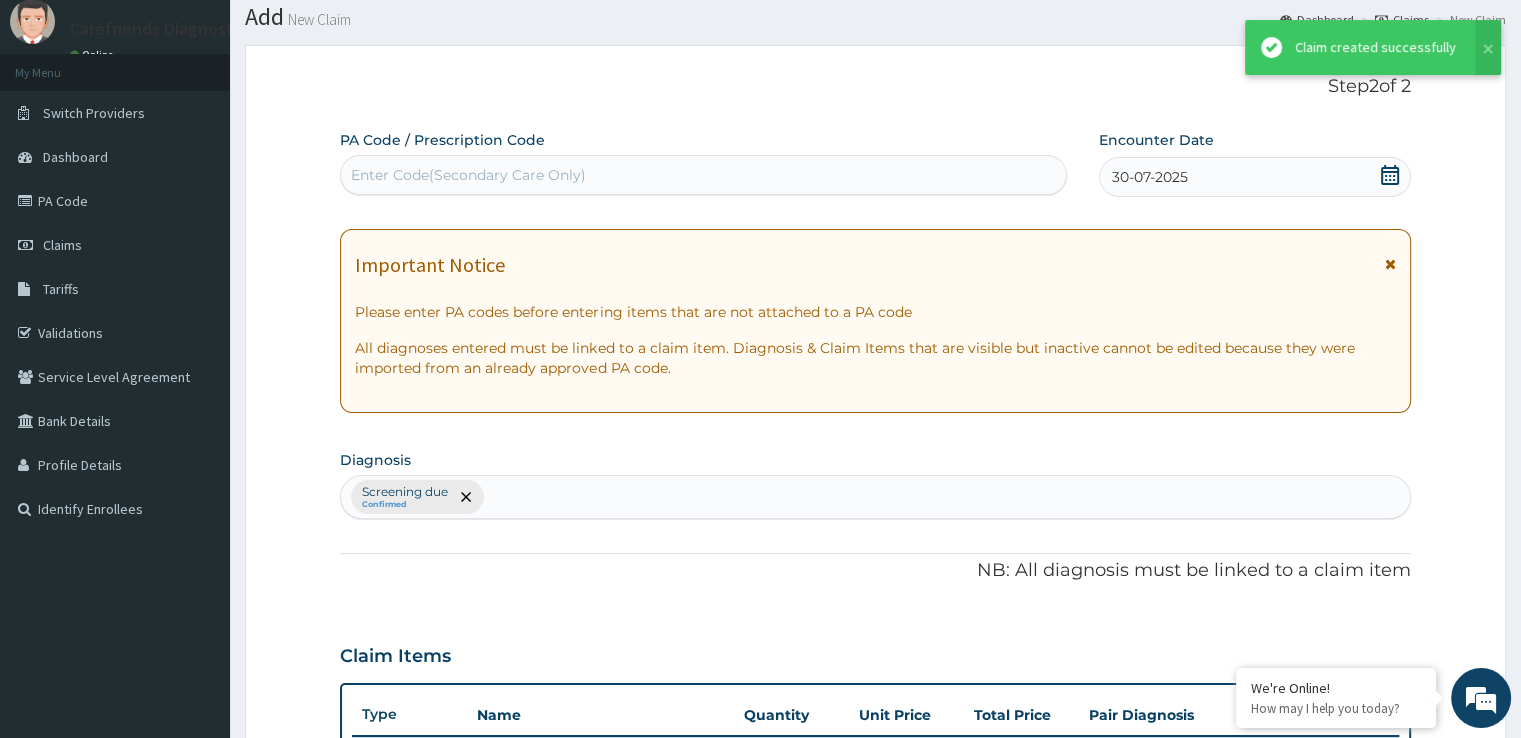 scroll, scrollTop: 1019, scrollLeft: 0, axis: vertical 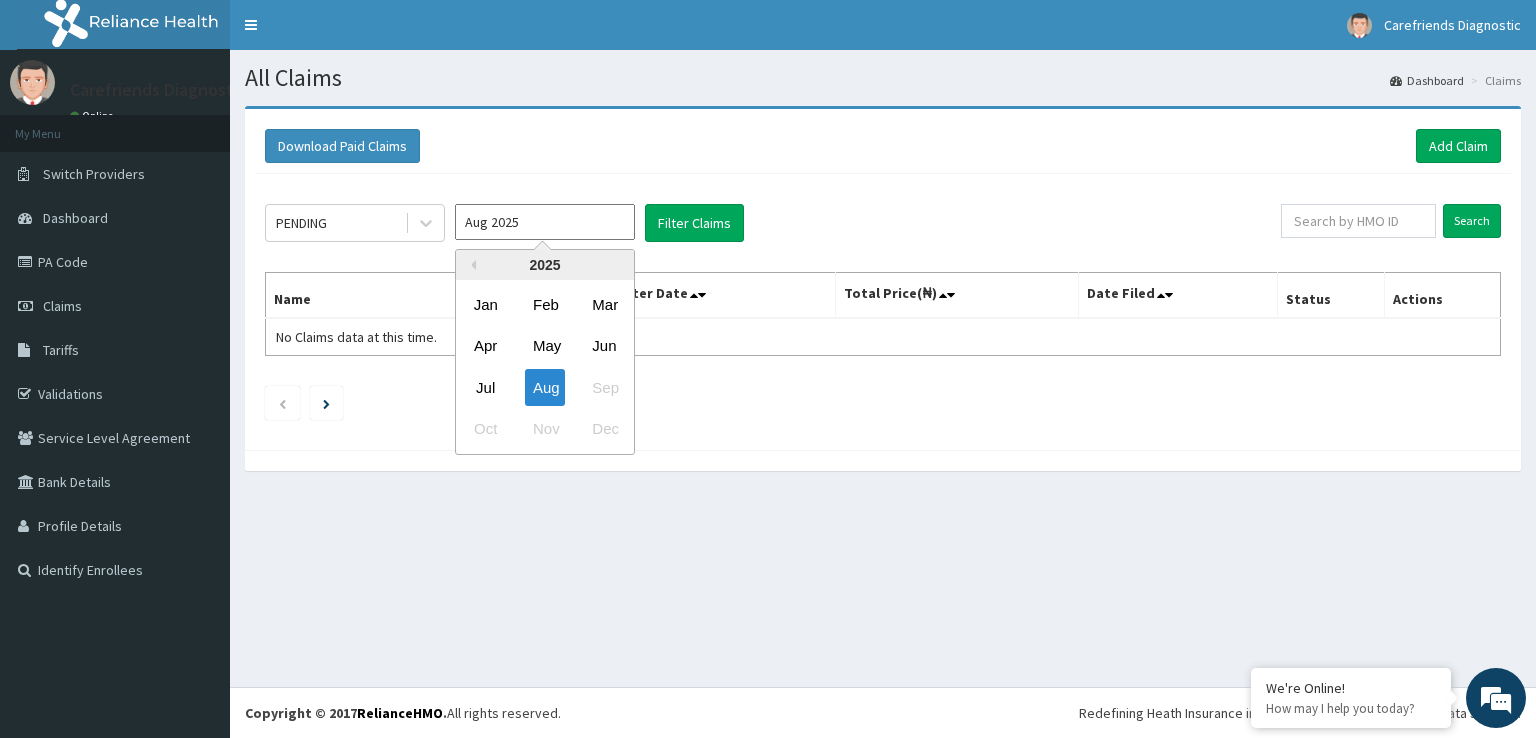 click on "Aug 2025" at bounding box center [545, 222] 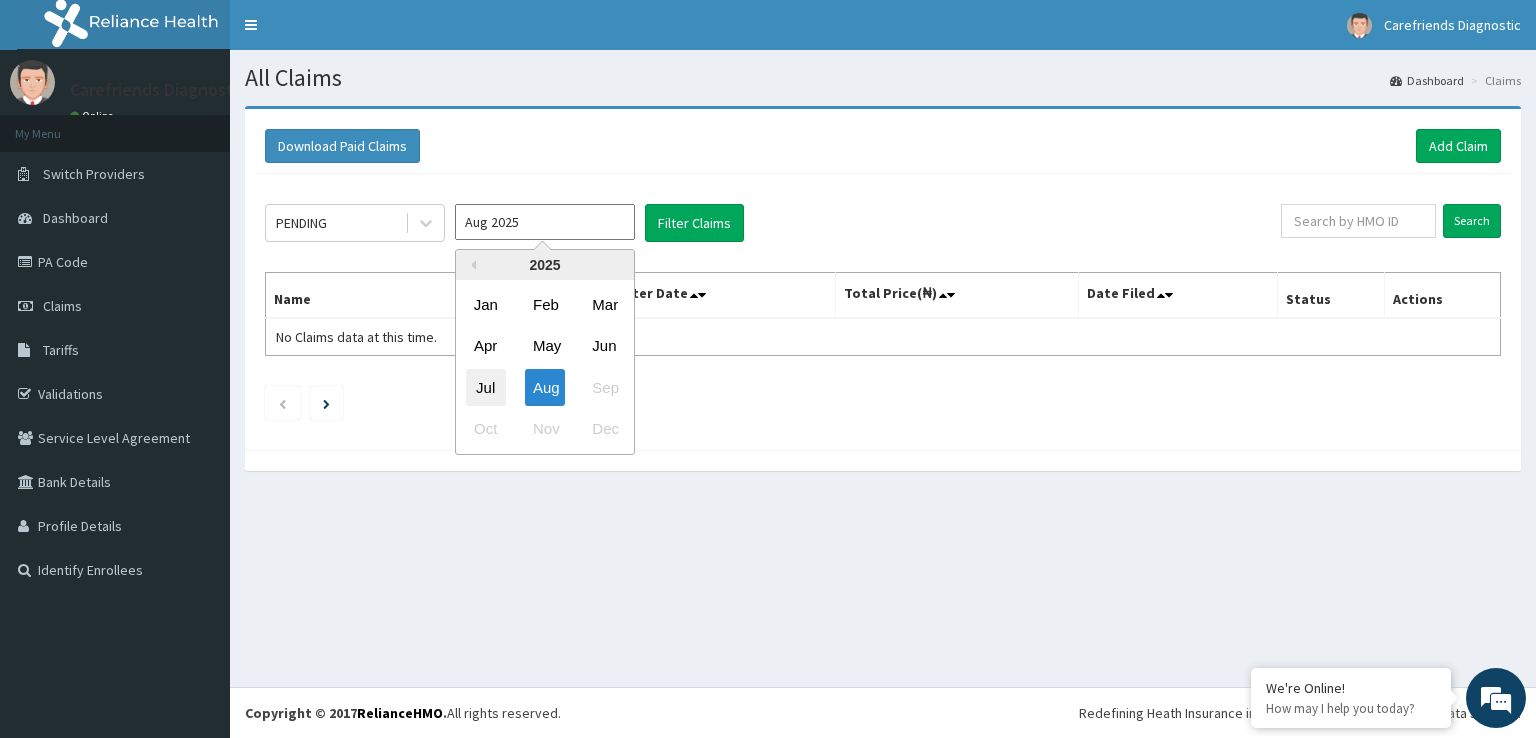 click on "Jul" at bounding box center (486, 387) 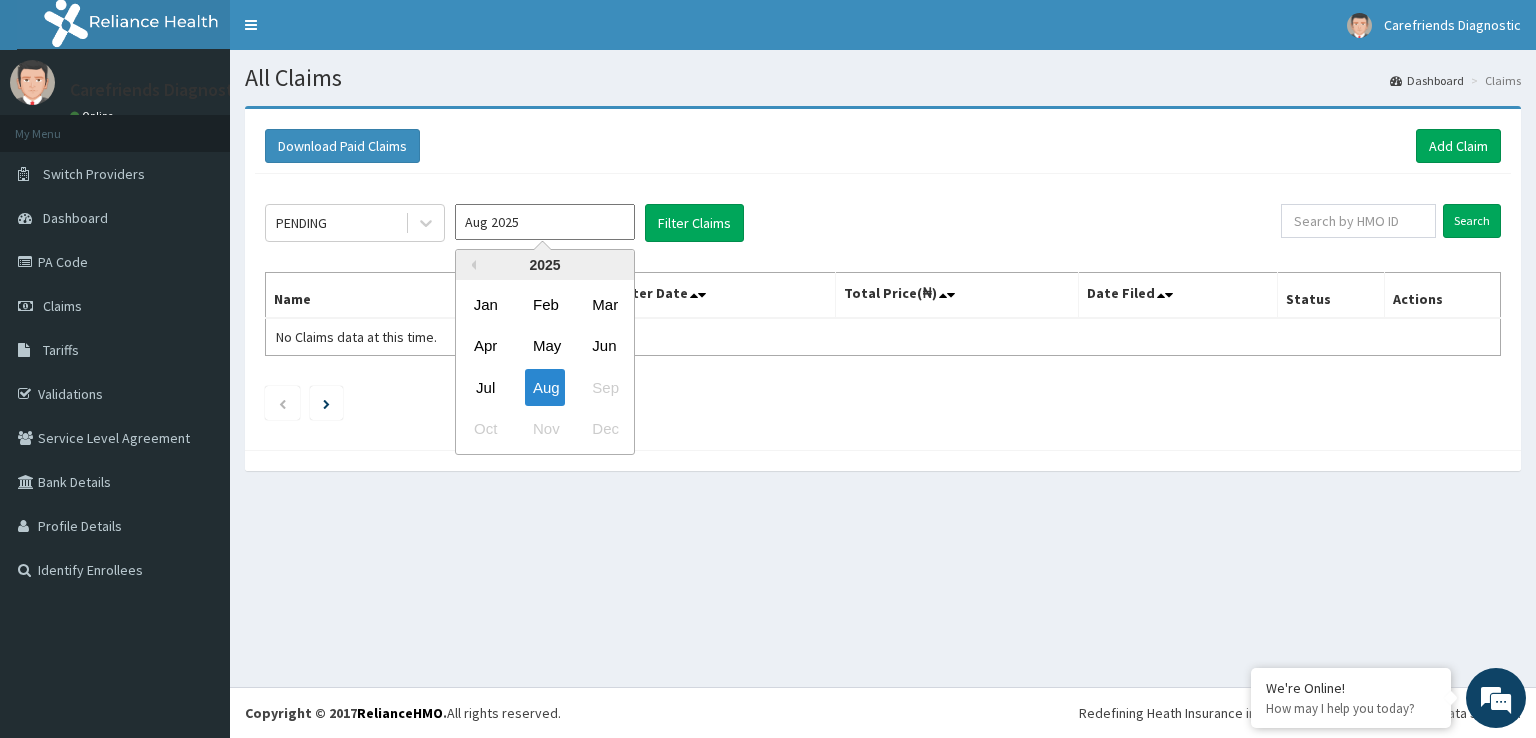 type on "Jul 2025" 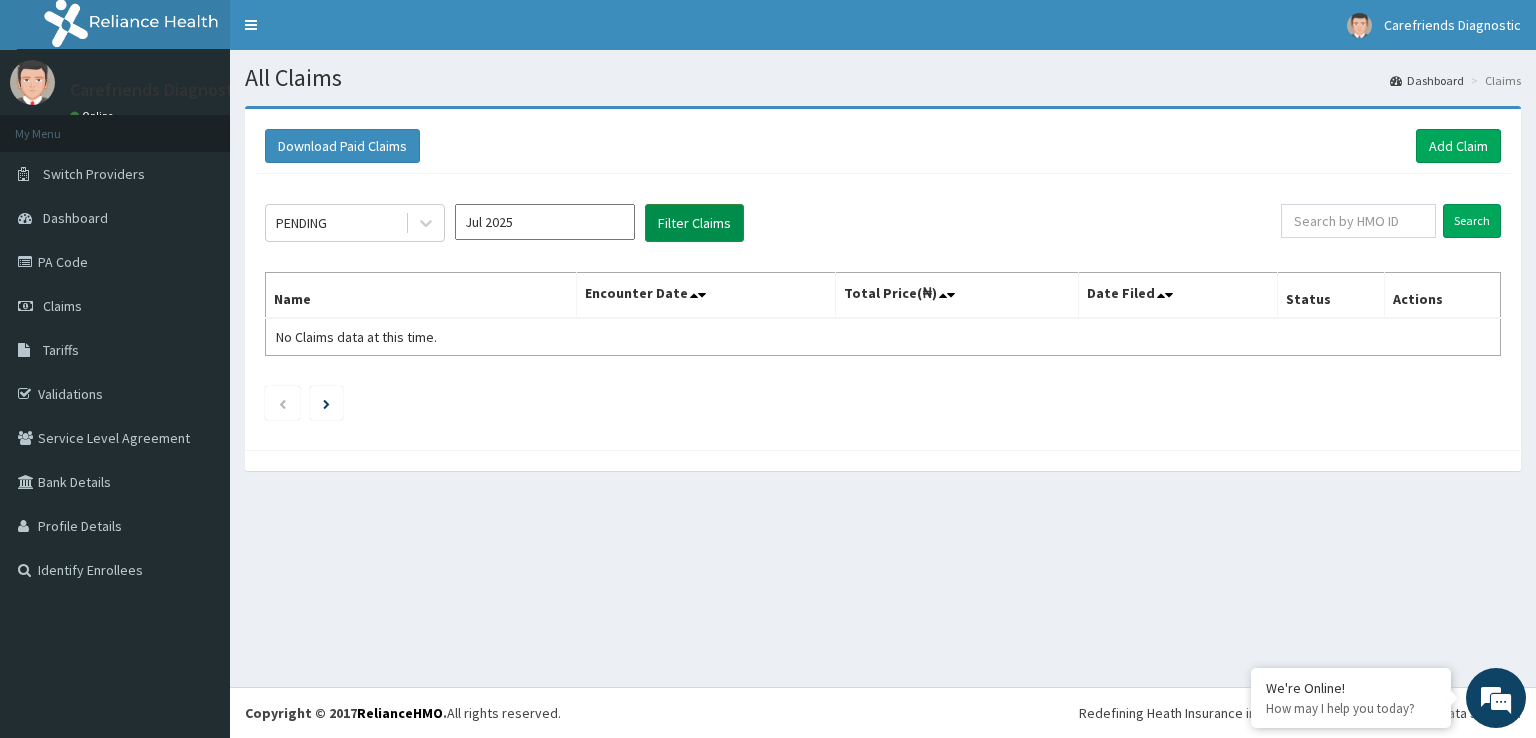 click on "Filter Claims" at bounding box center [694, 223] 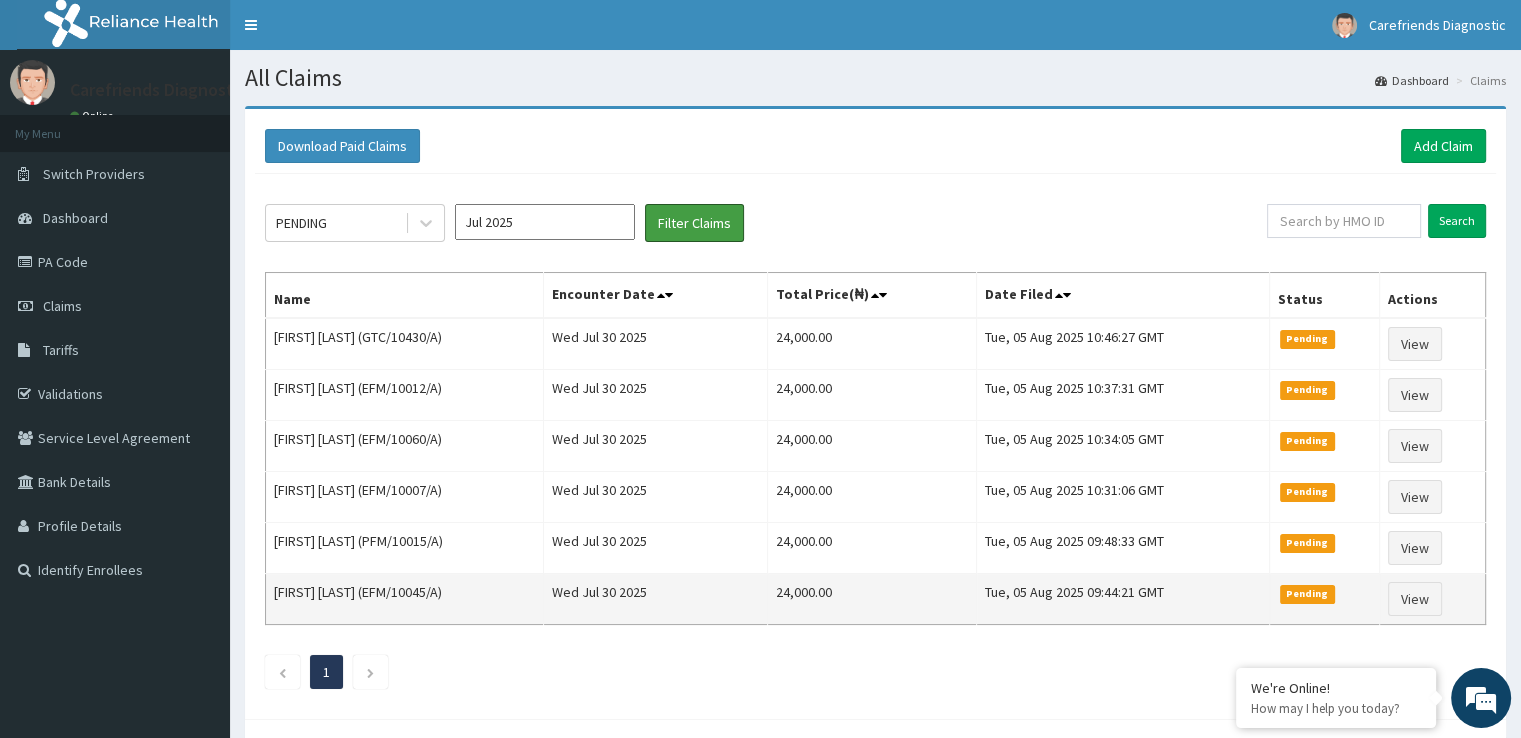 scroll, scrollTop: 0, scrollLeft: 0, axis: both 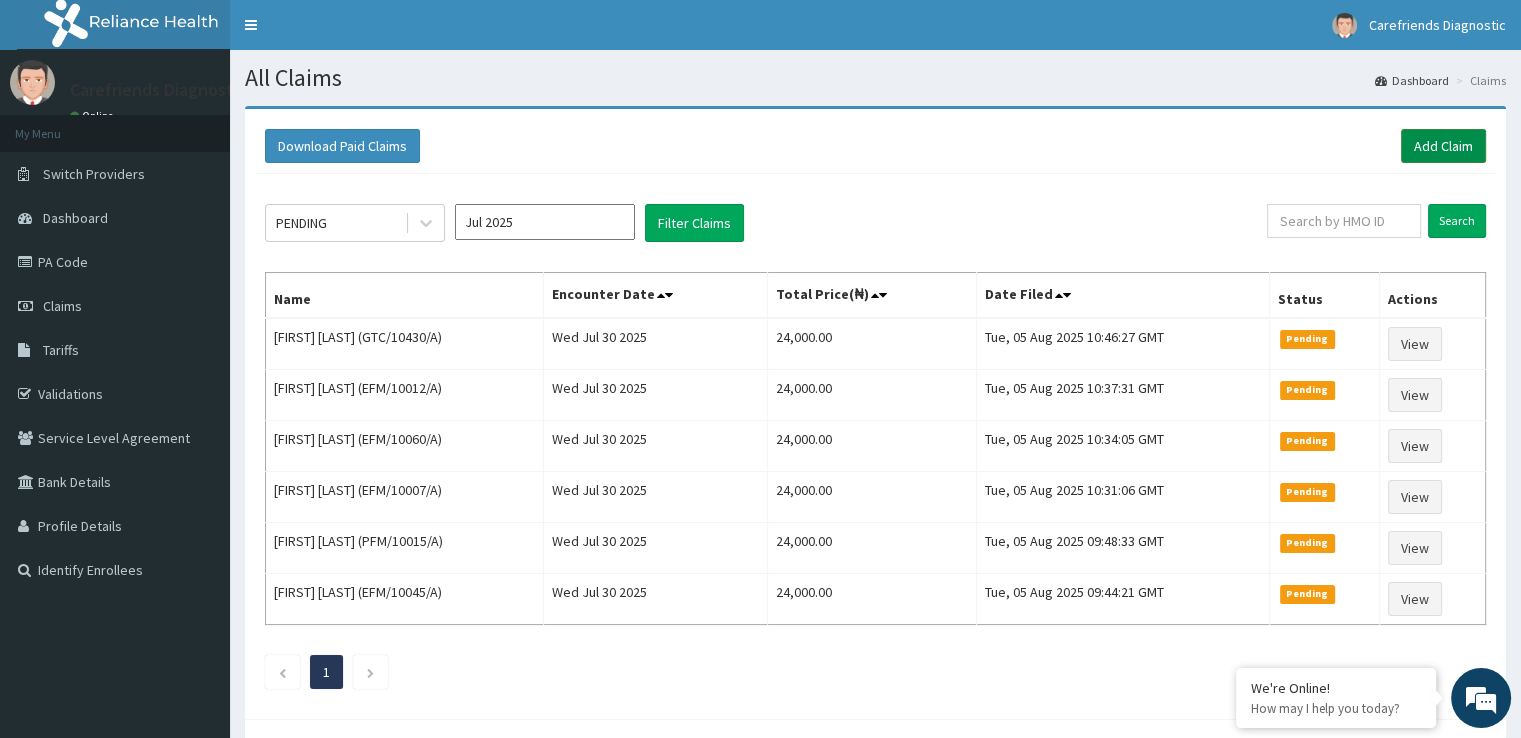 drag, startPoint x: 1436, startPoint y: 141, endPoint x: 1418, endPoint y: 153, distance: 21.633308 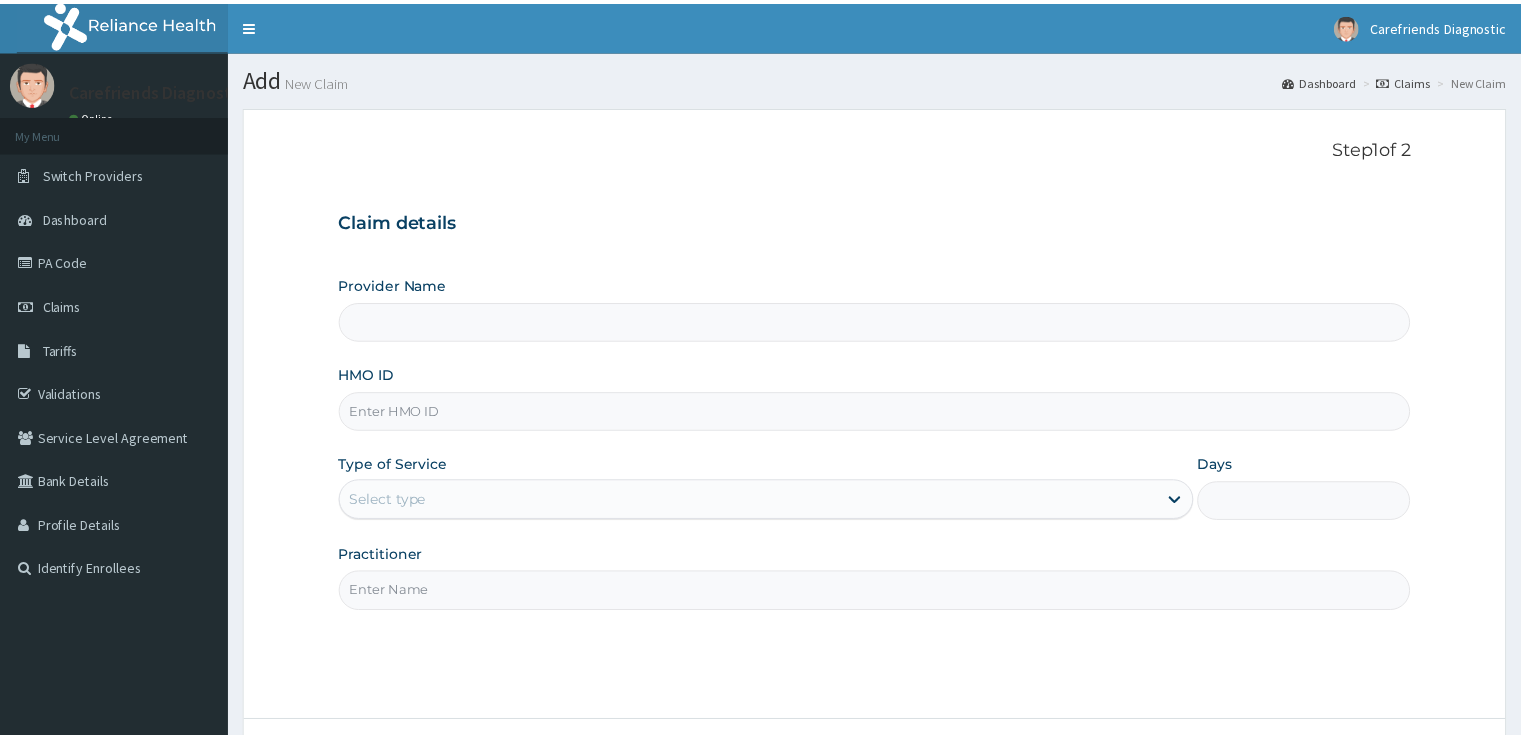 scroll, scrollTop: 0, scrollLeft: 0, axis: both 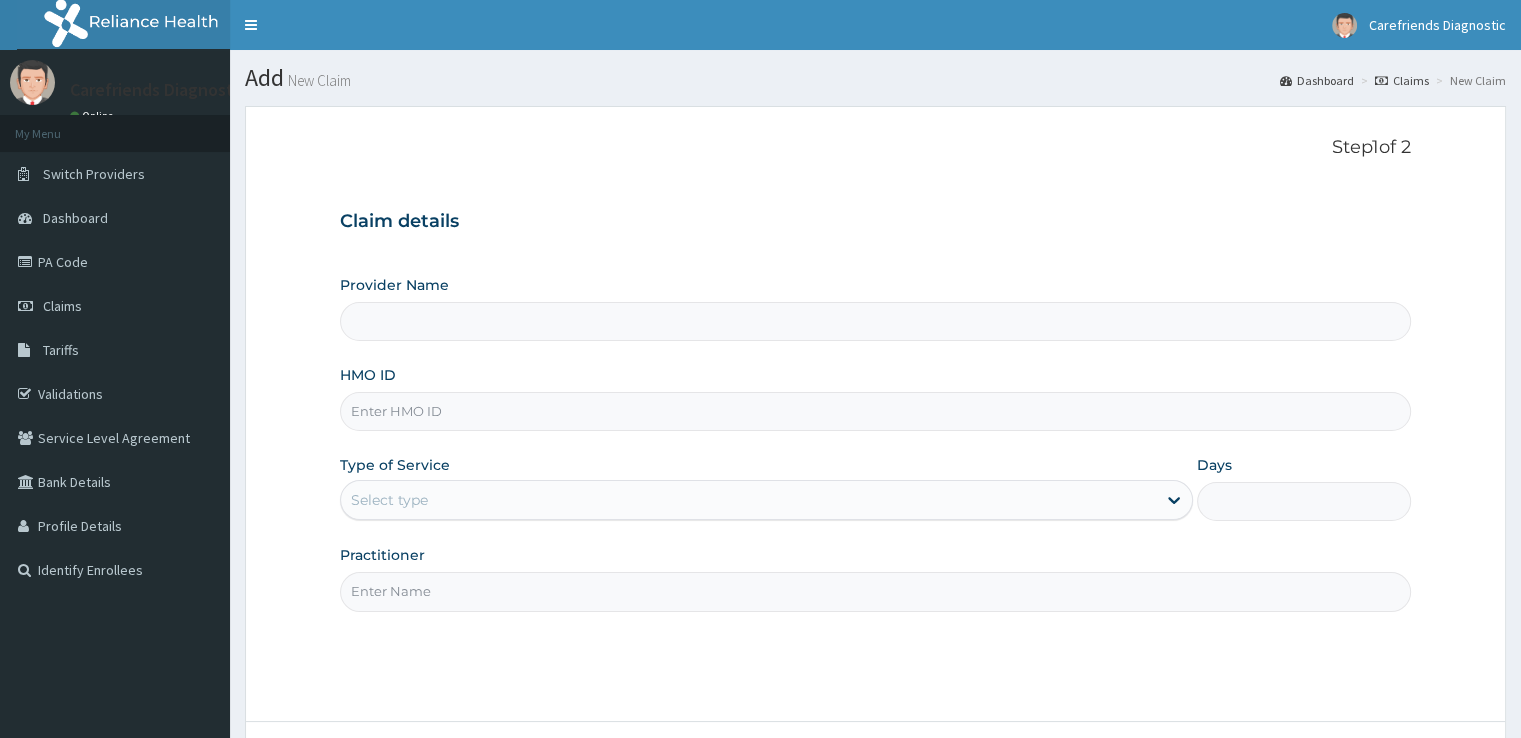 type on "Carefriends diagnostics" 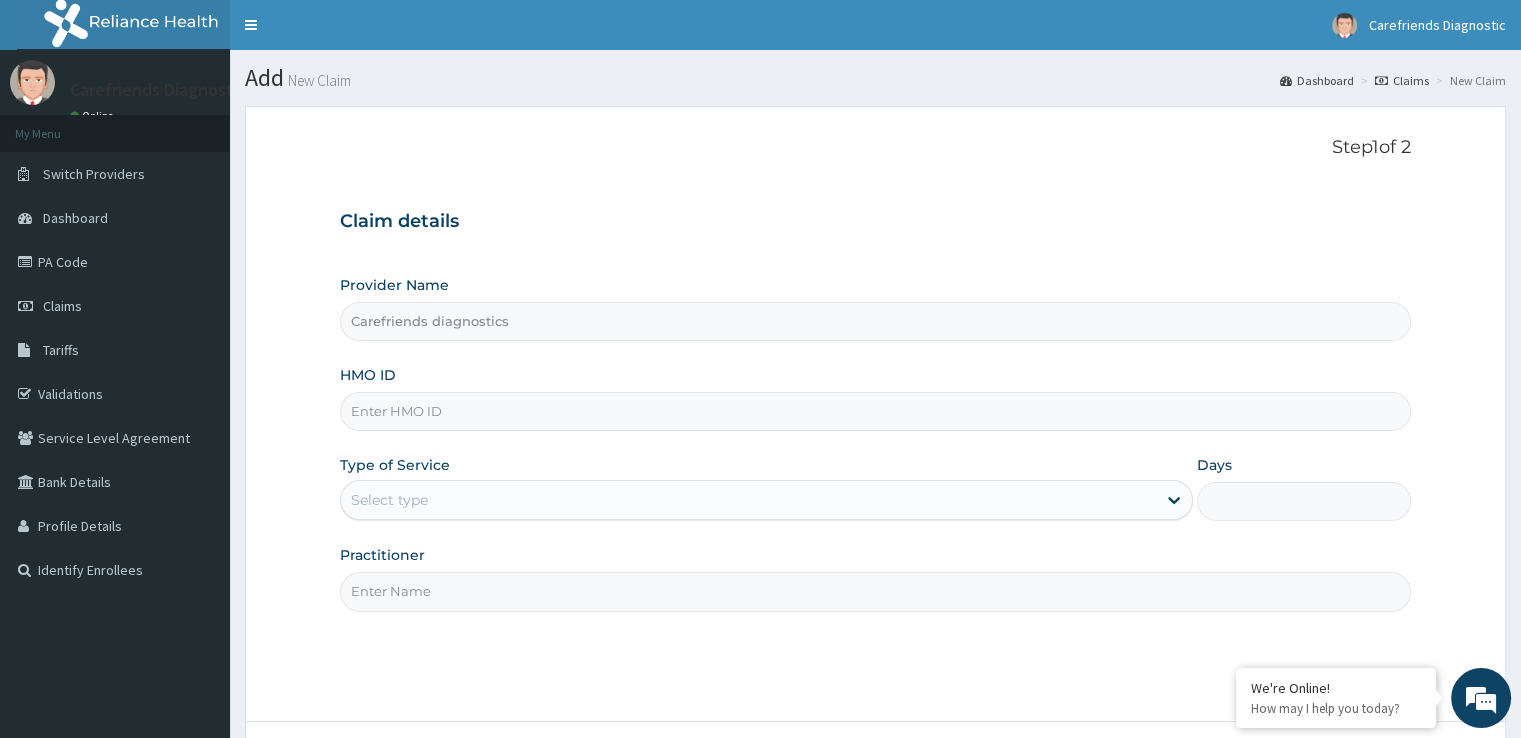 click on "HMO ID" at bounding box center (875, 411) 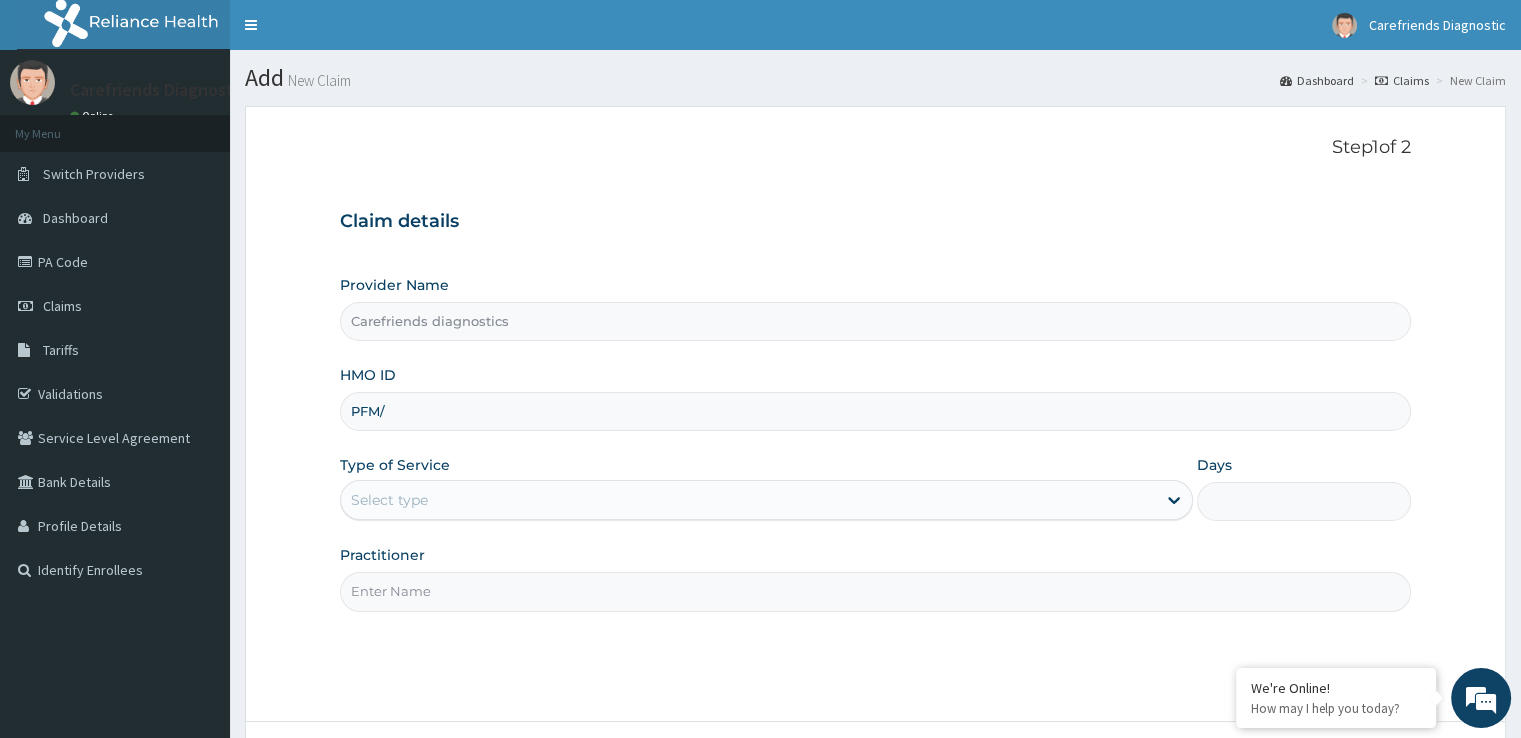 scroll, scrollTop: 0, scrollLeft: 0, axis: both 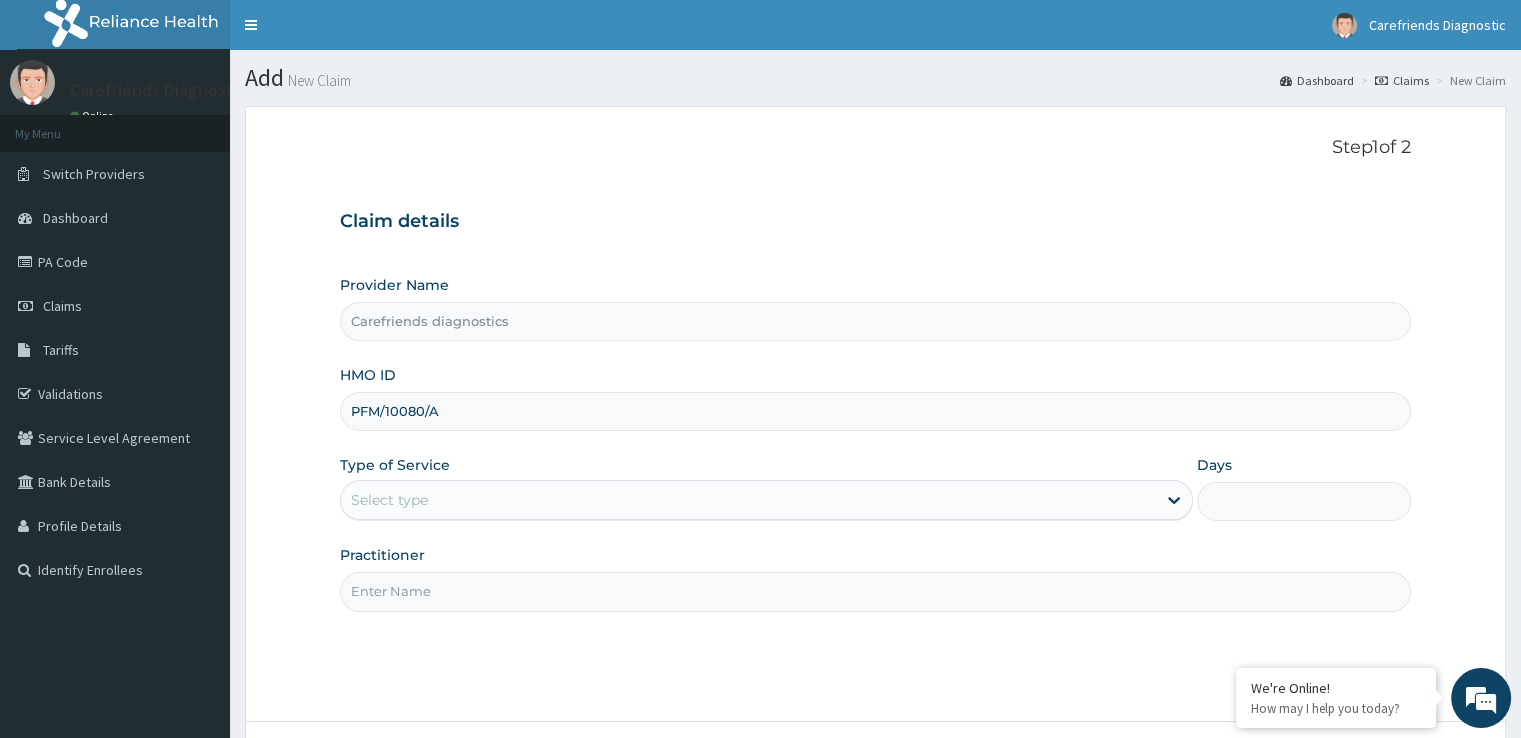 type on "PFM/10080/A" 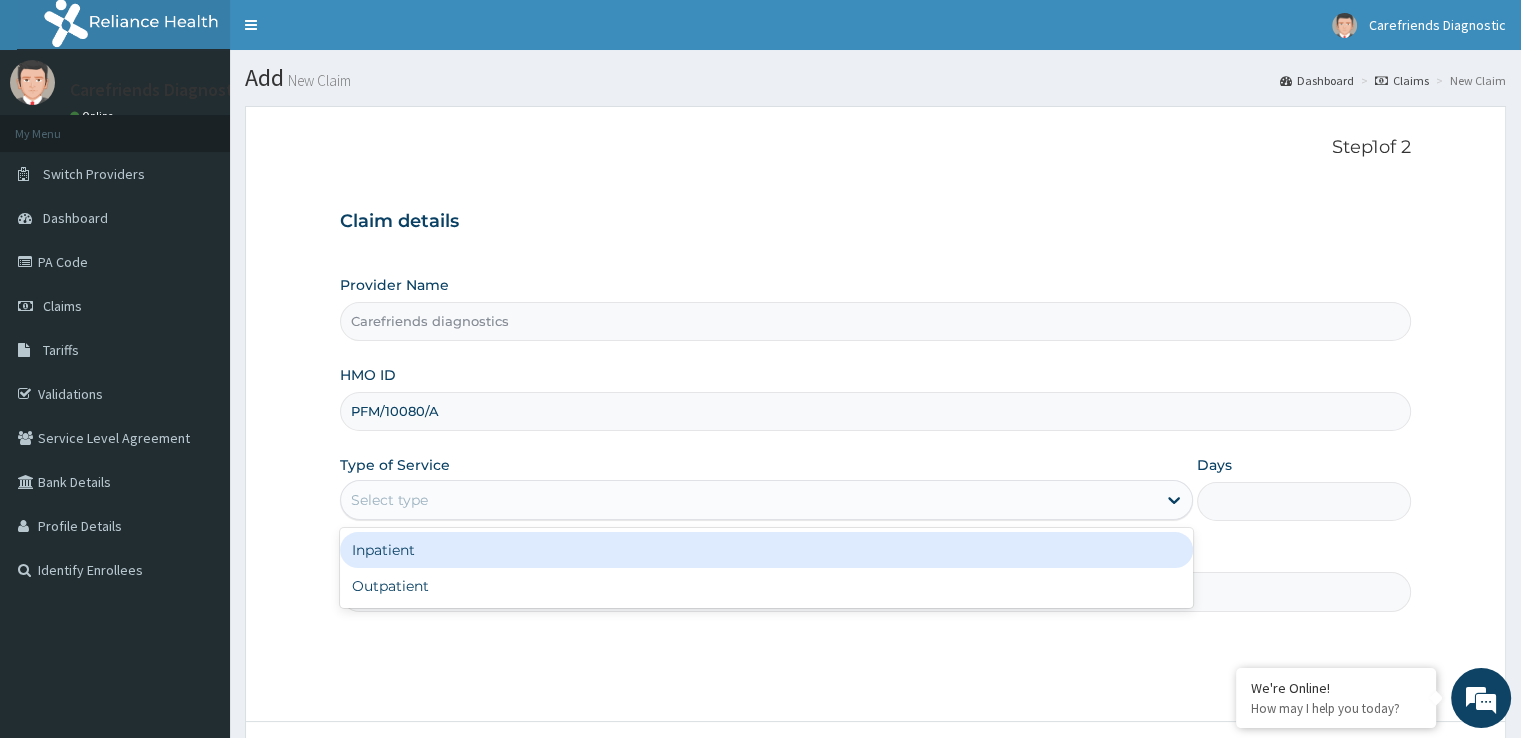 click on "Select type" at bounding box center [748, 500] 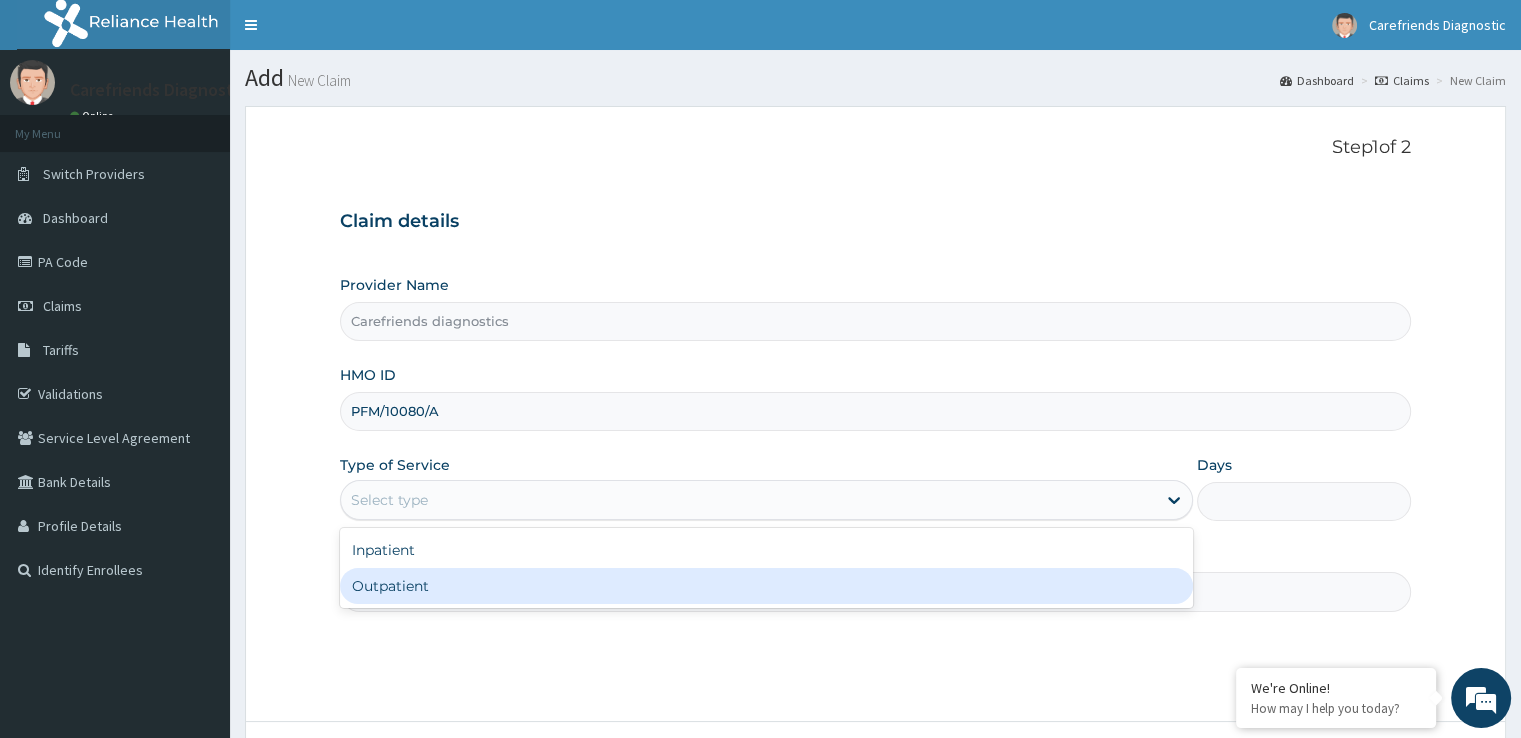 drag, startPoint x: 561, startPoint y: 582, endPoint x: 592, endPoint y: 569, distance: 33.61547 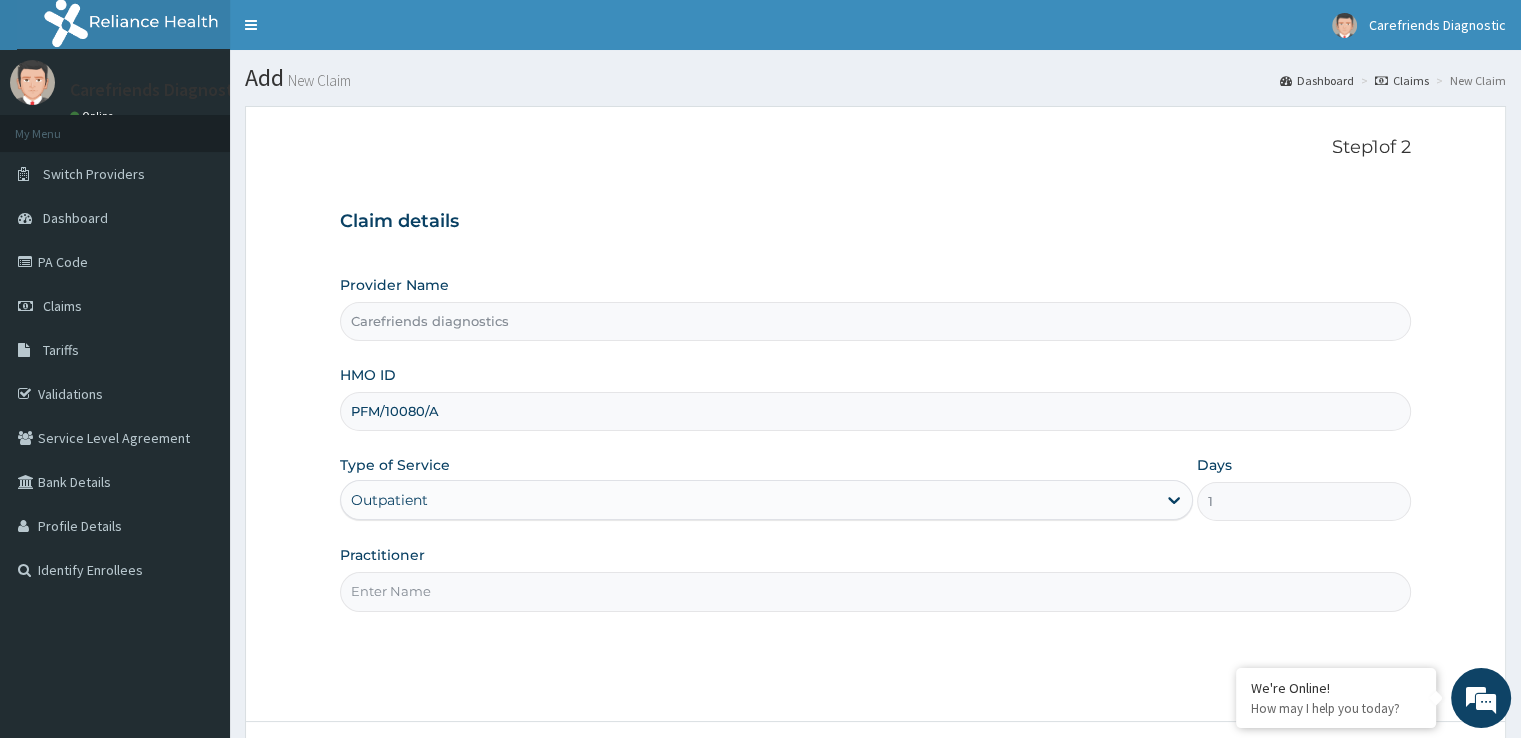 click on "Practitioner" at bounding box center (875, 591) 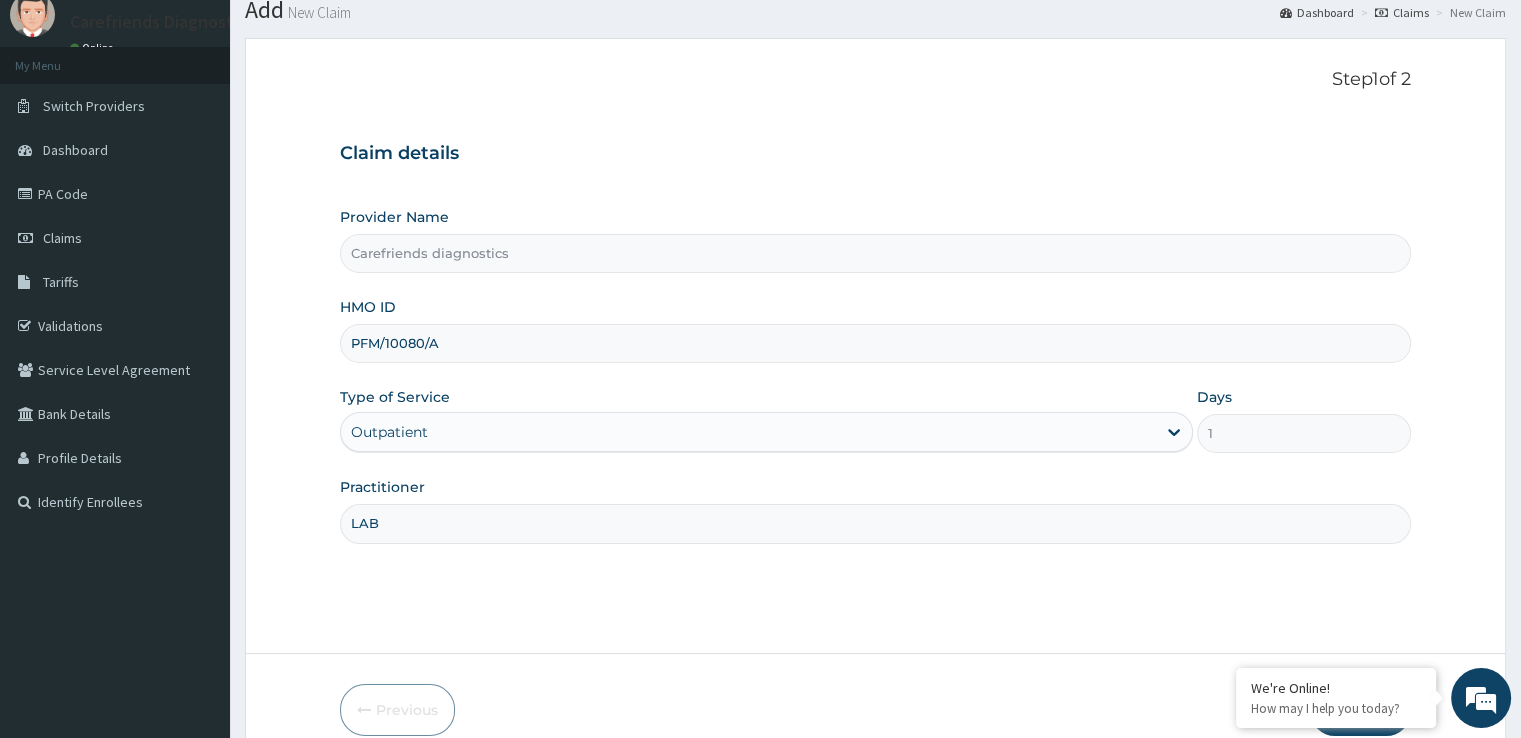 scroll, scrollTop: 162, scrollLeft: 0, axis: vertical 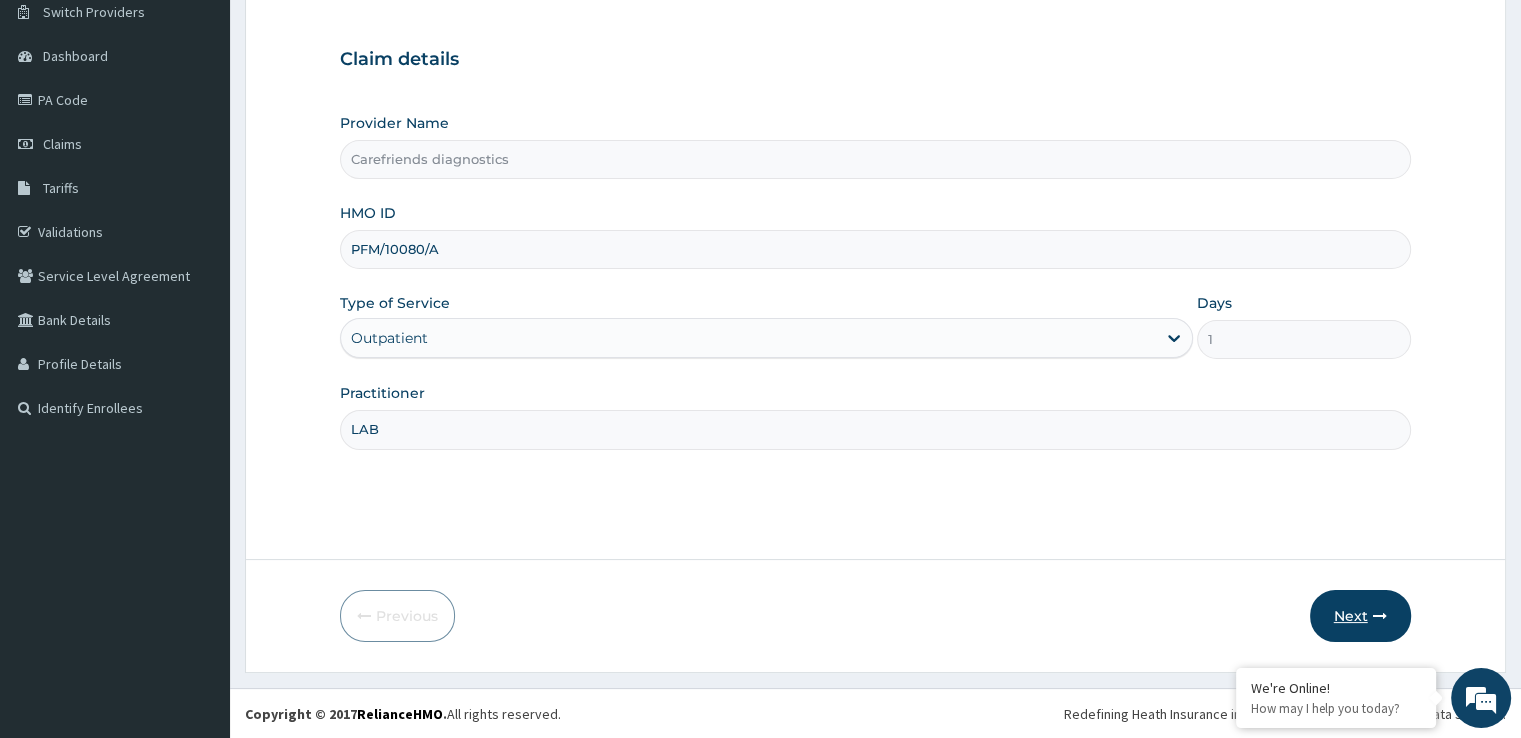 type on "LAB" 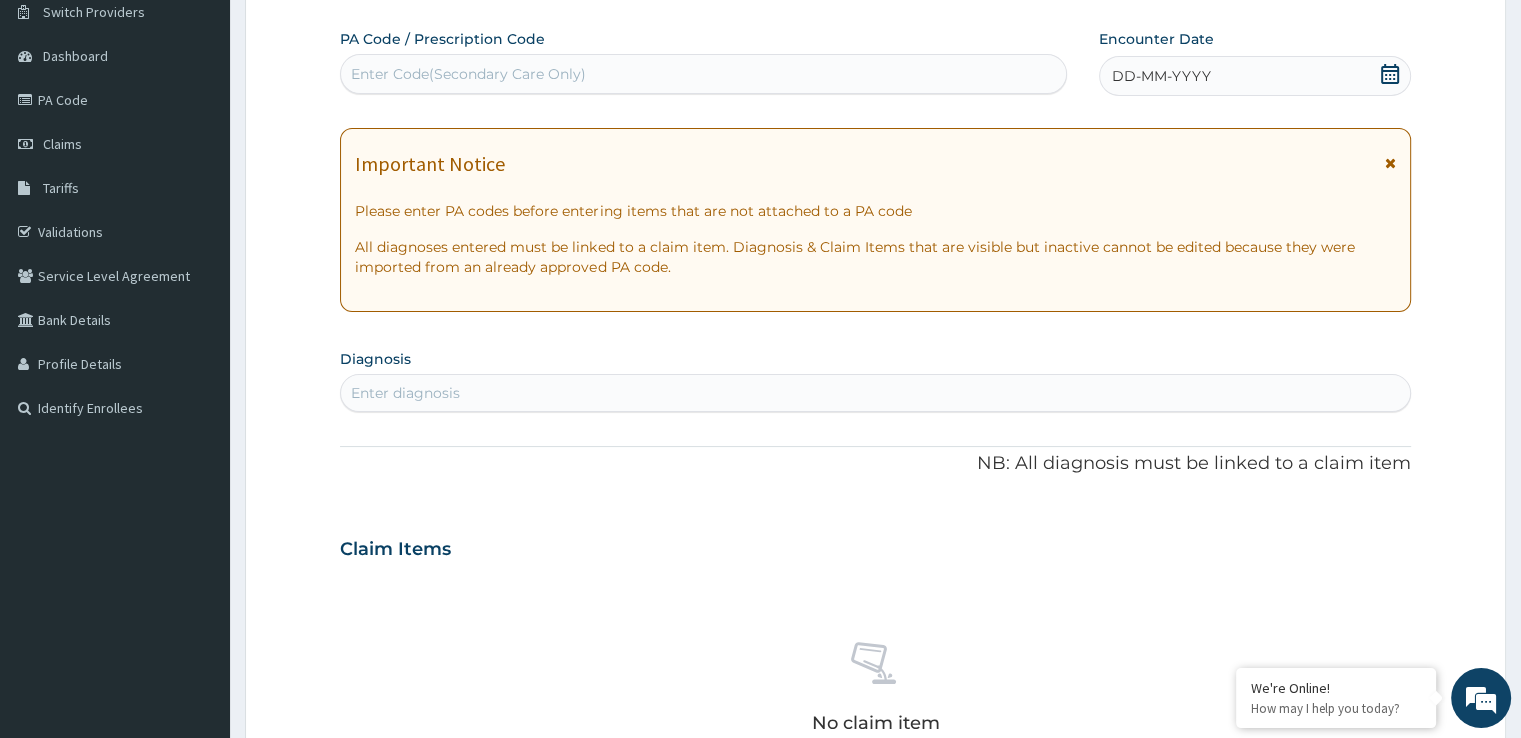 click on "DD-MM-YYYY" at bounding box center [1254, 76] 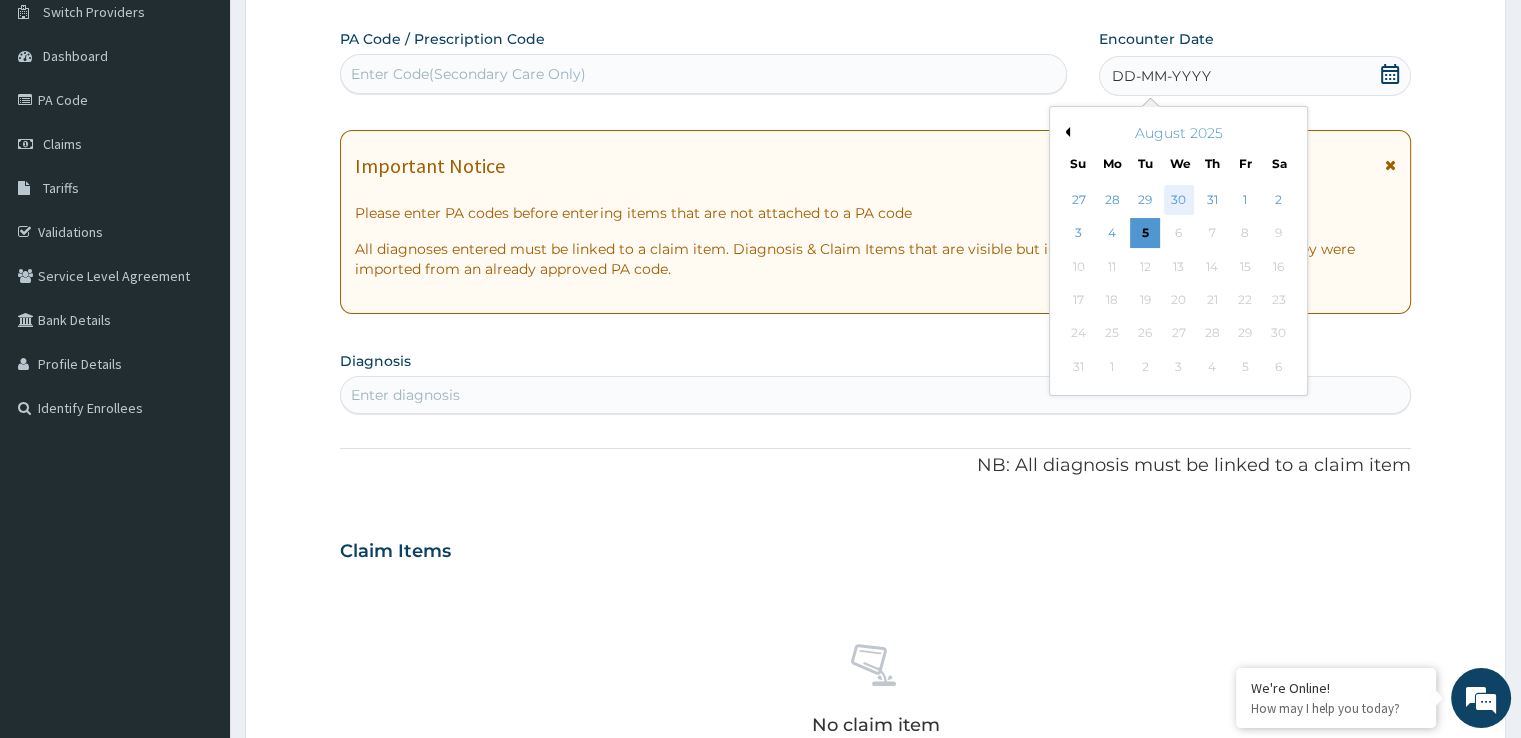click on "30" at bounding box center (1179, 200) 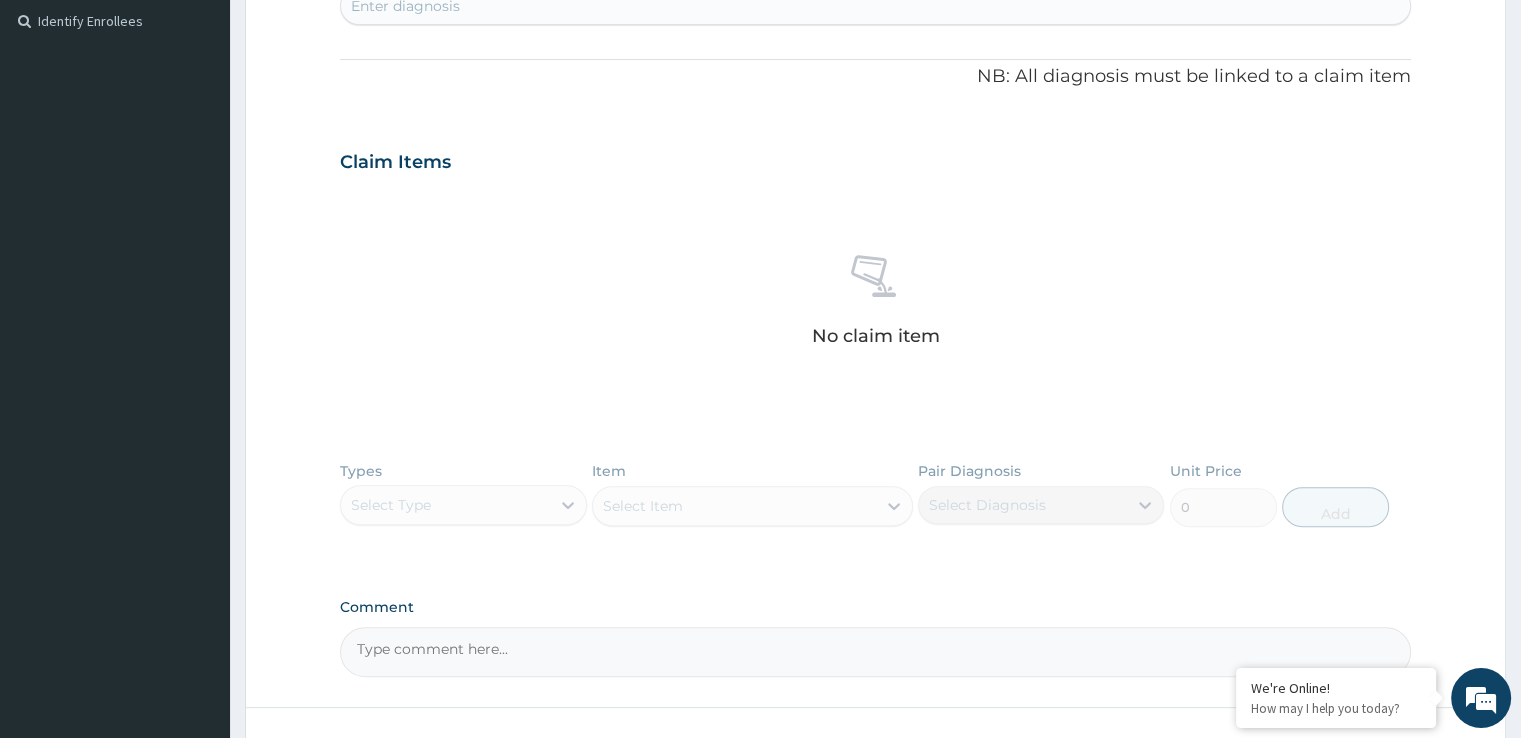 scroll, scrollTop: 362, scrollLeft: 0, axis: vertical 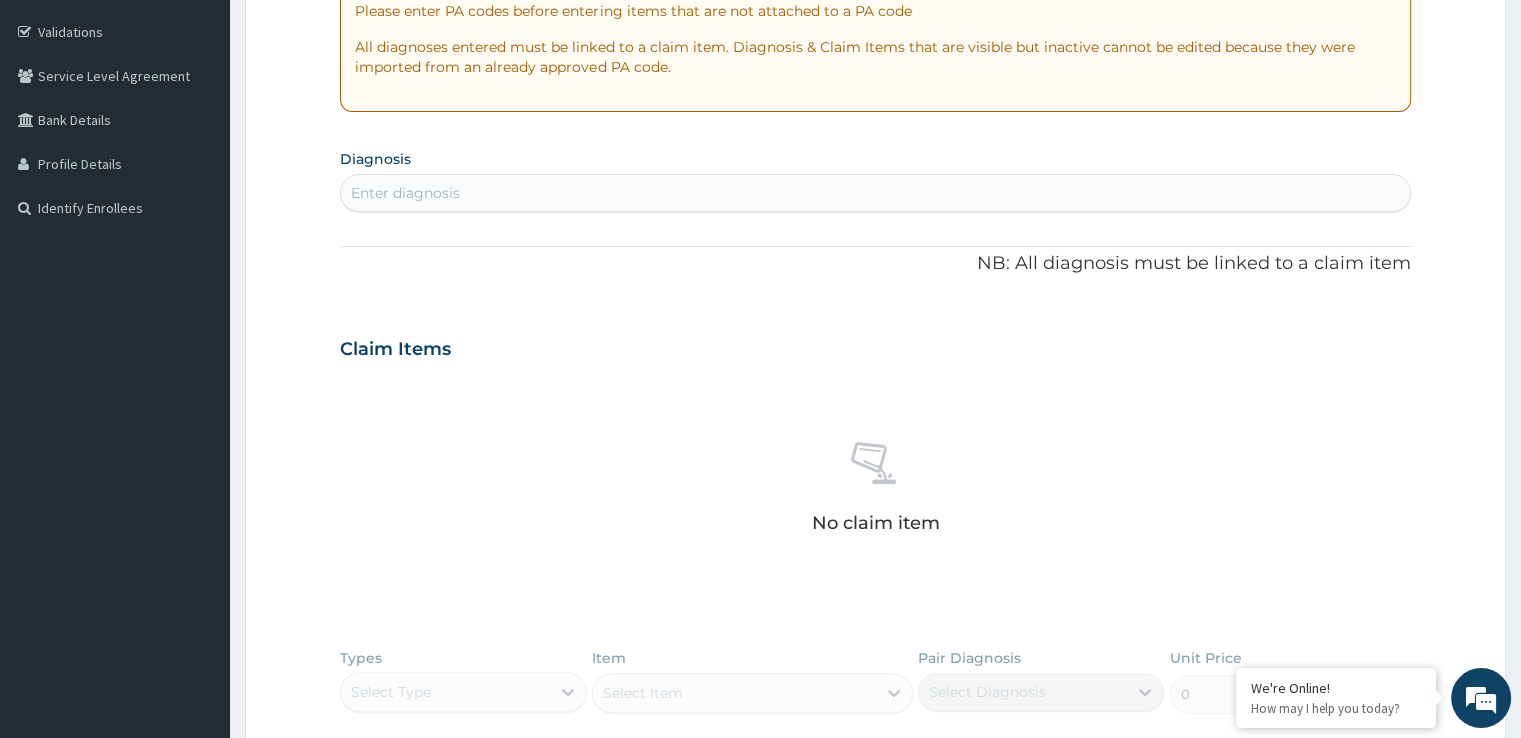 click on "Enter diagnosis" at bounding box center (875, 193) 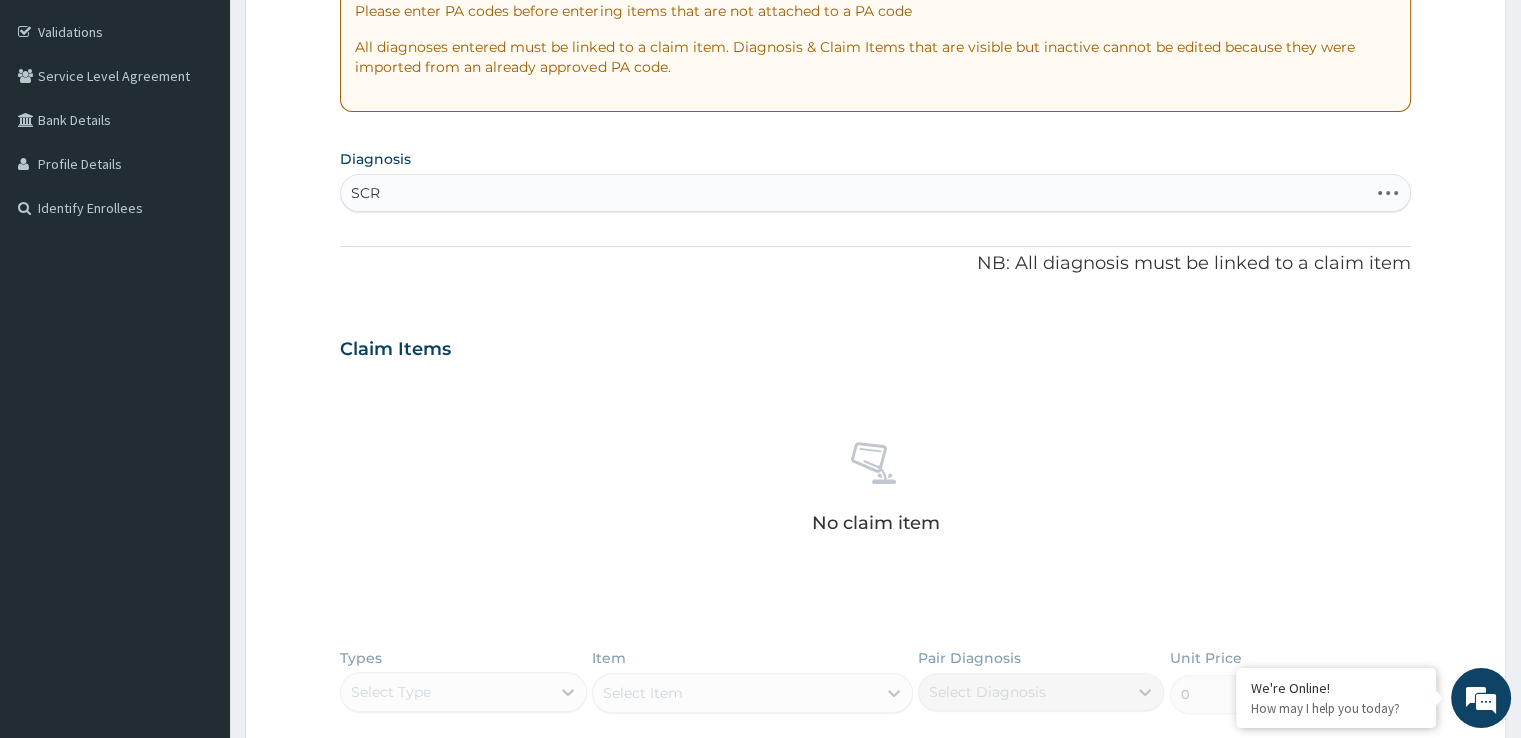 type on "SCRE" 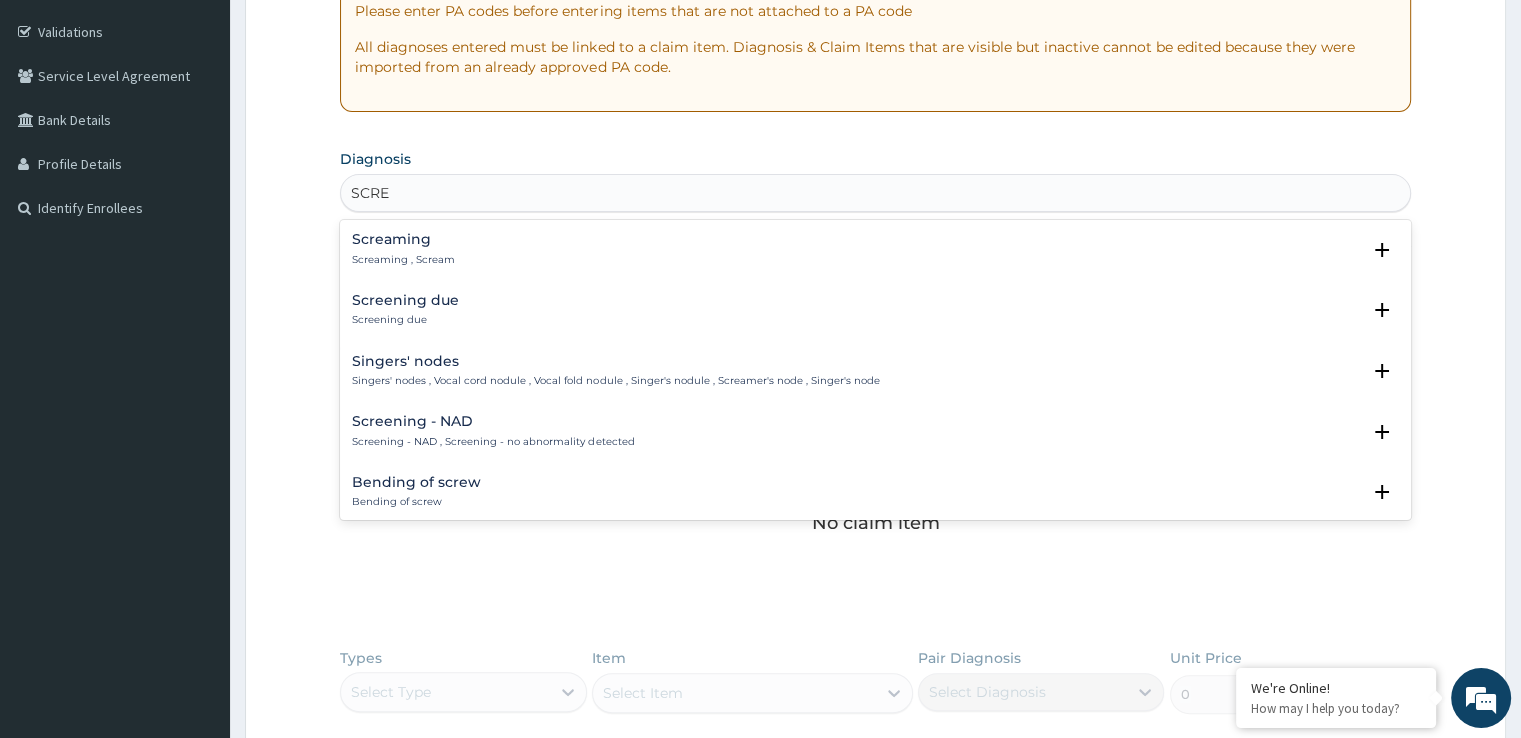 click on "Screening due Screening due" at bounding box center [875, 310] 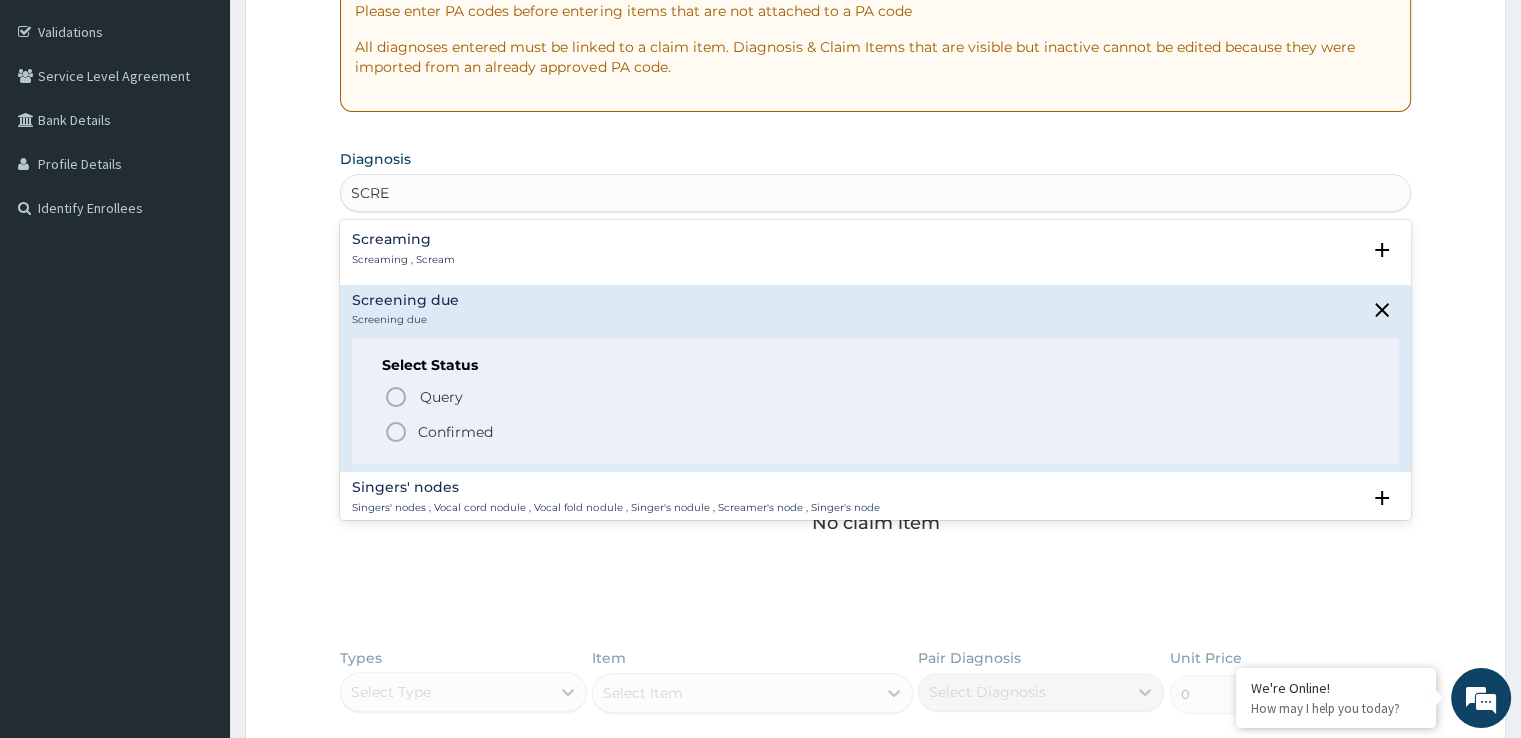 drag, startPoint x: 400, startPoint y: 426, endPoint x: 733, endPoint y: 370, distance: 337.67587 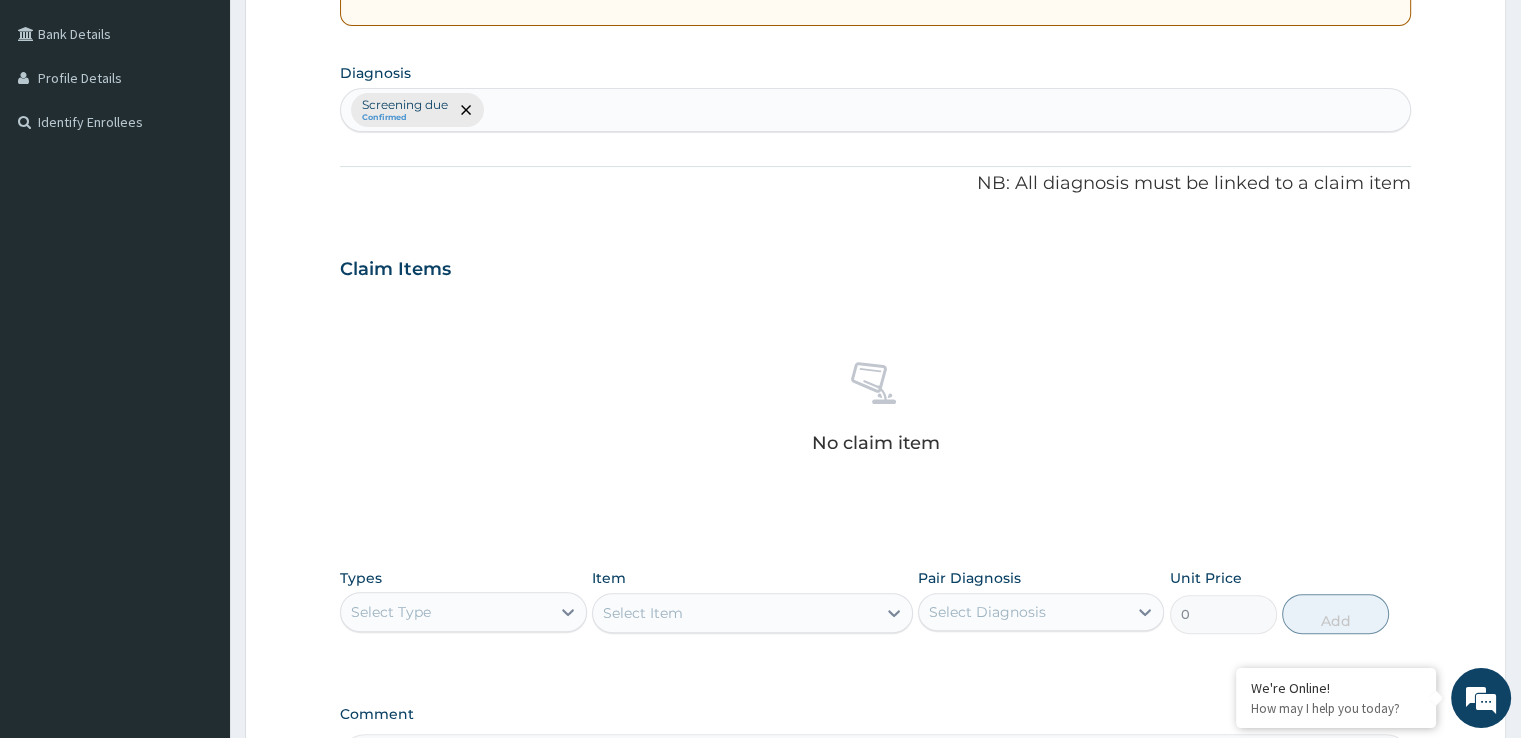 scroll, scrollTop: 702, scrollLeft: 0, axis: vertical 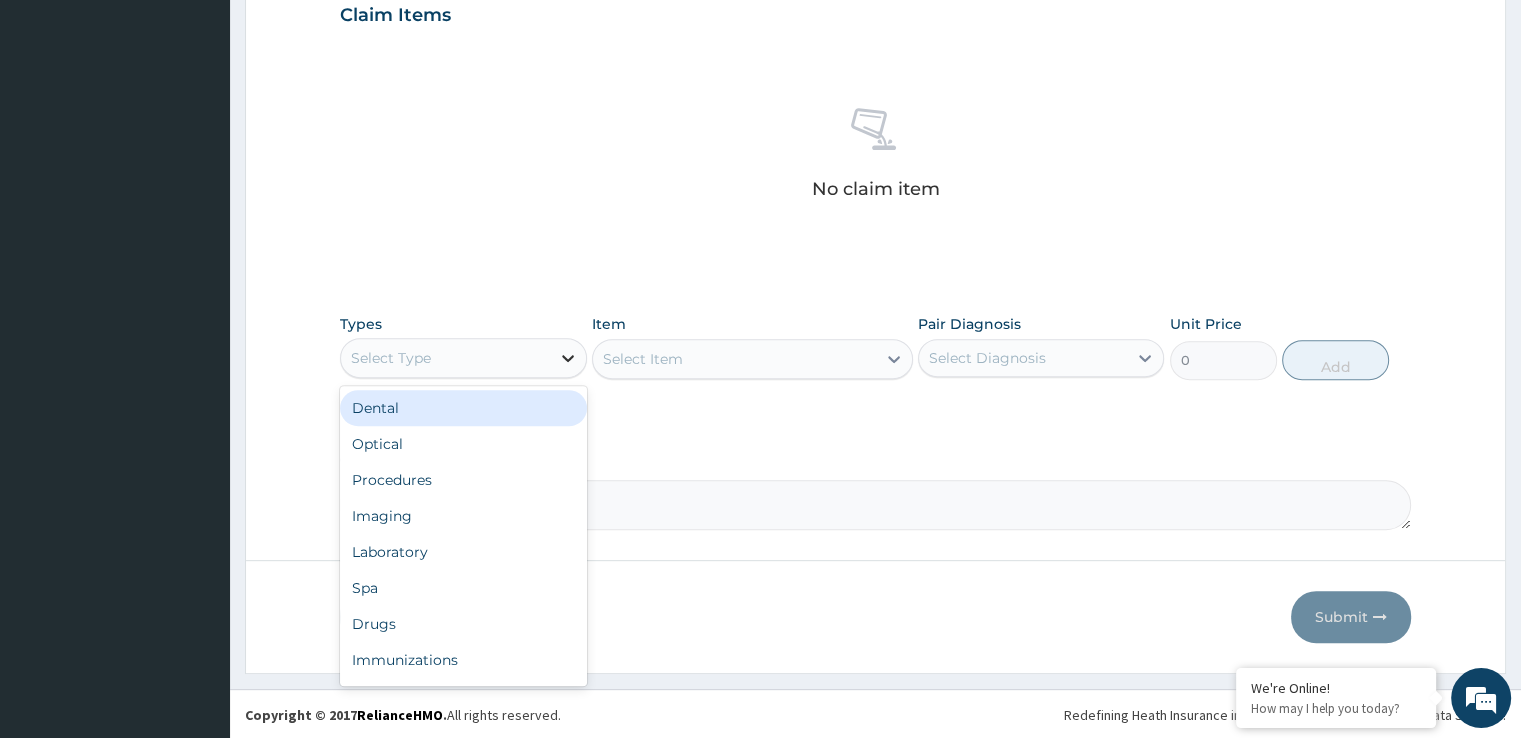 click 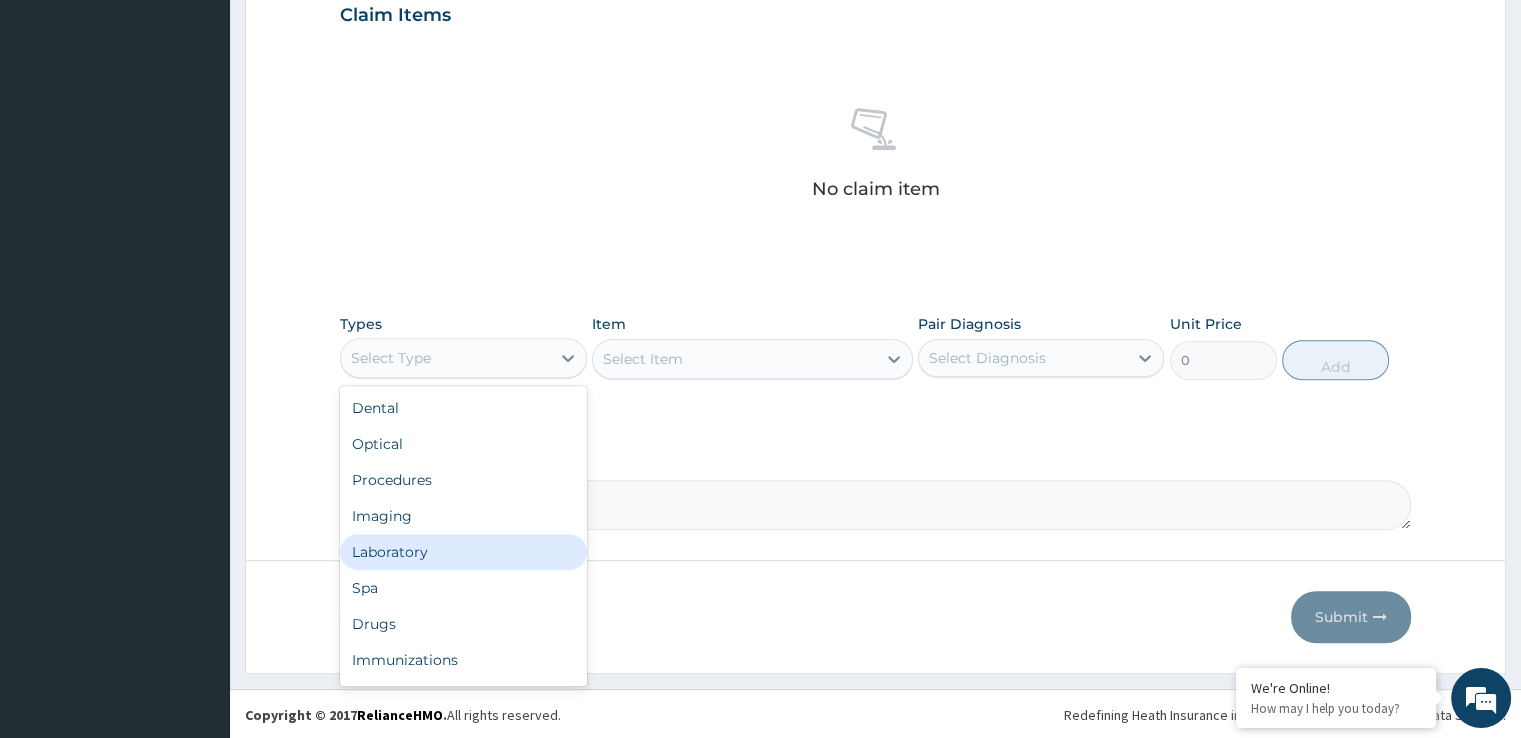 drag, startPoint x: 426, startPoint y: 557, endPoint x: 718, endPoint y: 485, distance: 300.74573 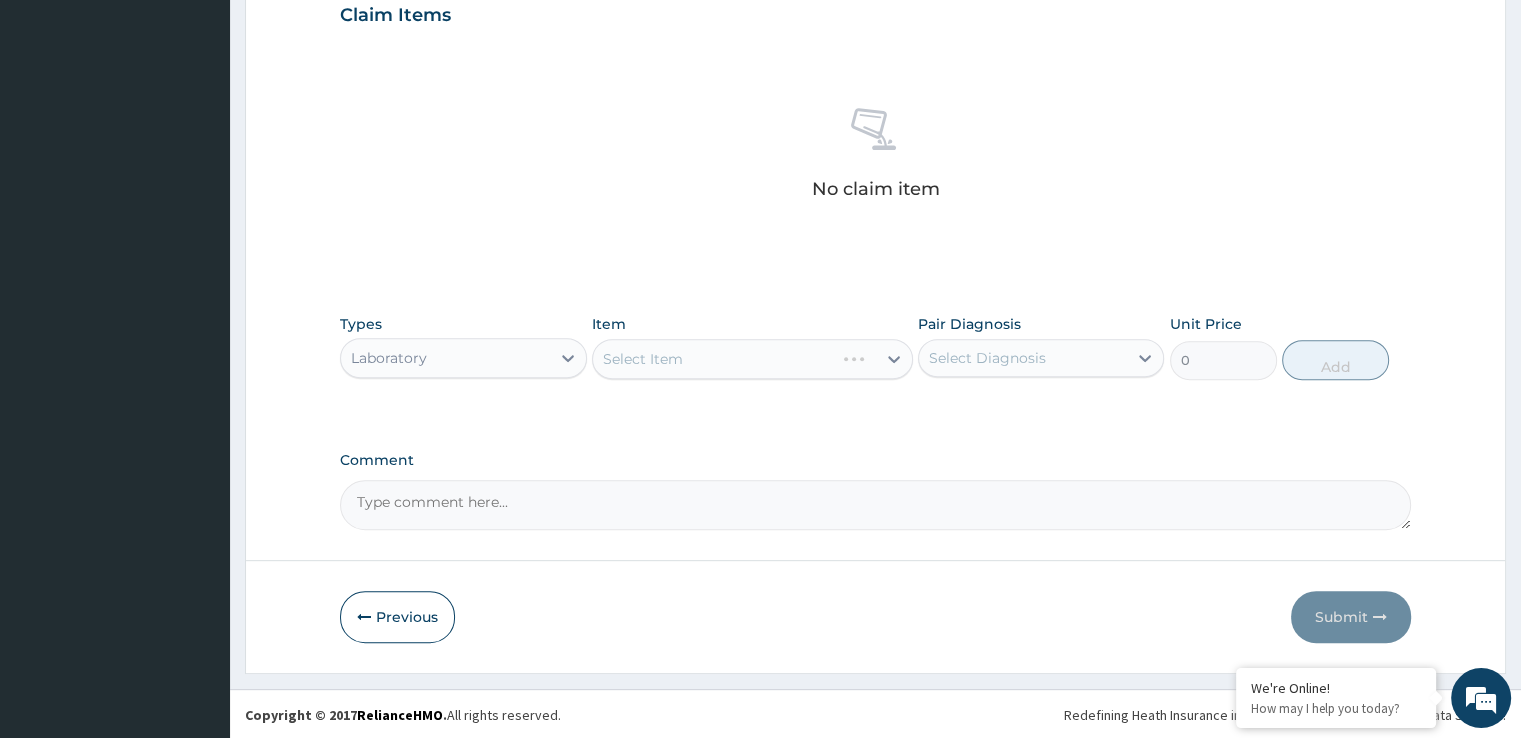 click on "Select Item" at bounding box center (752, 359) 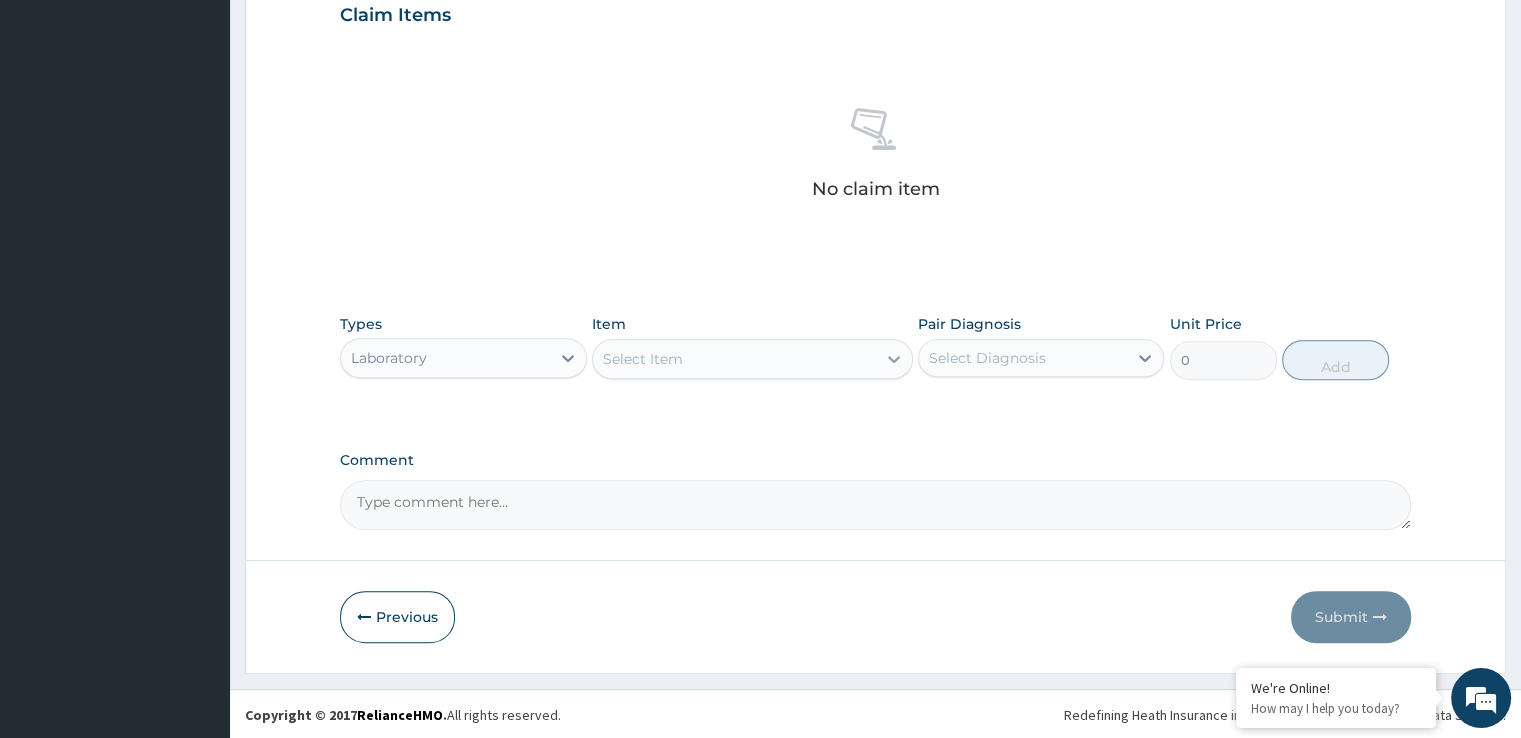 click 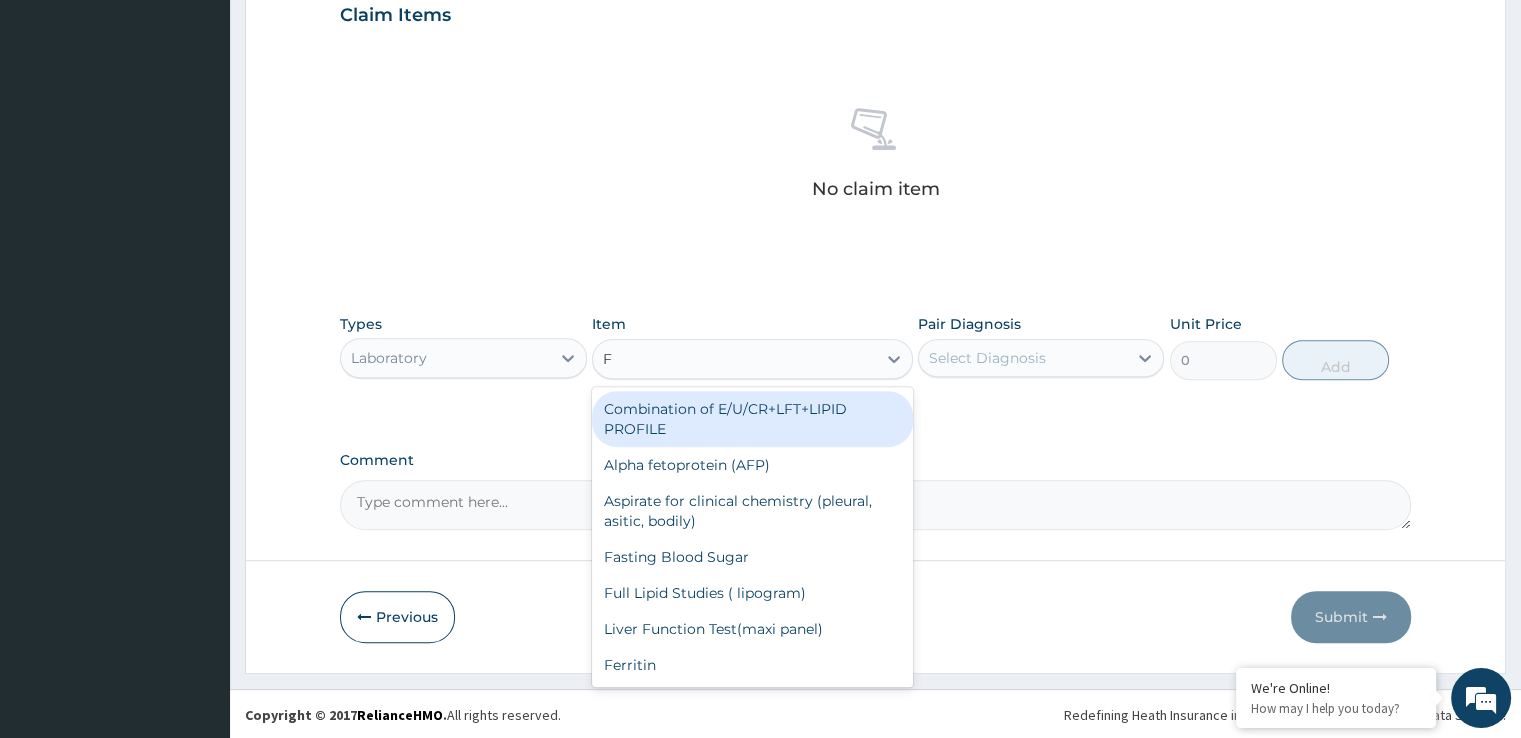 type on "FU" 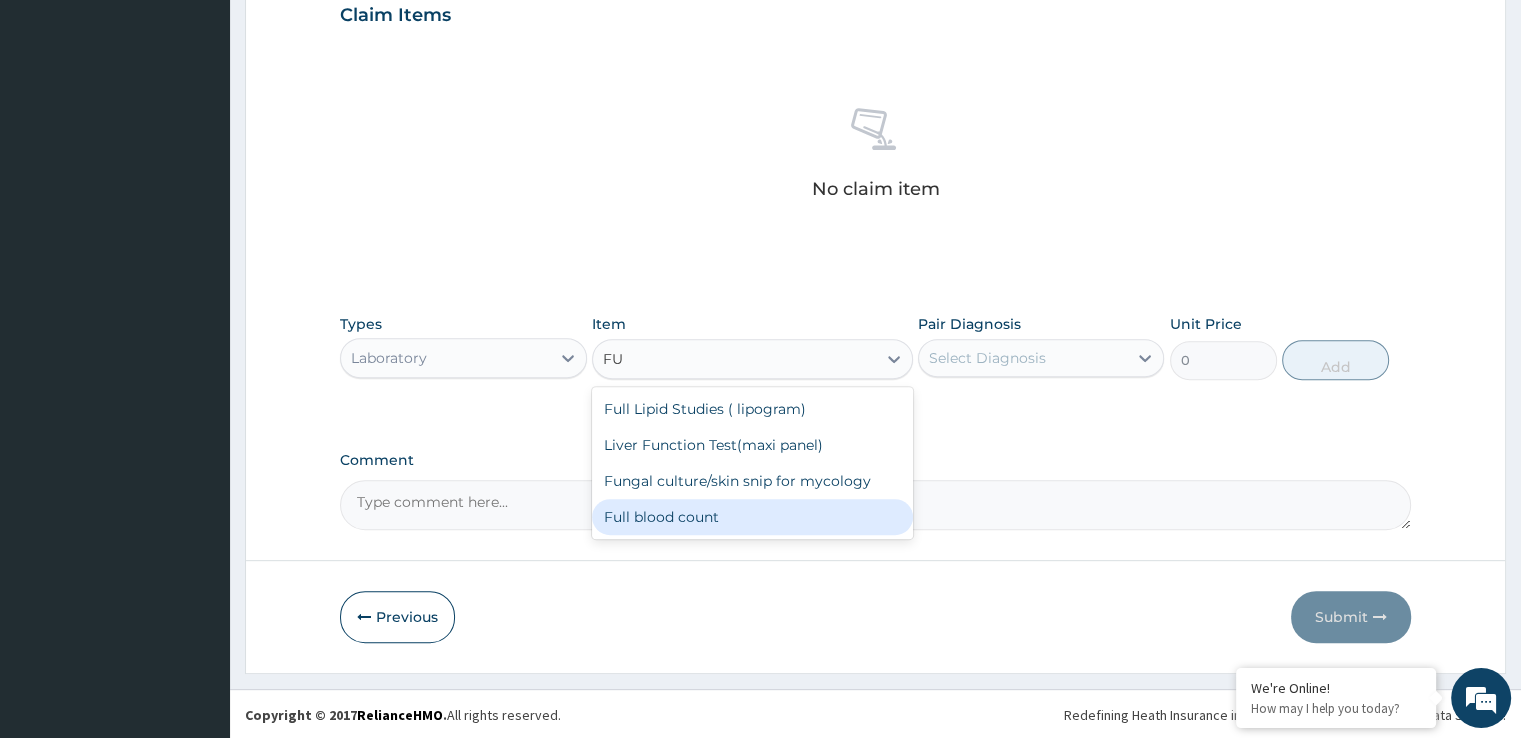 click on "Full blood count" at bounding box center [752, 517] 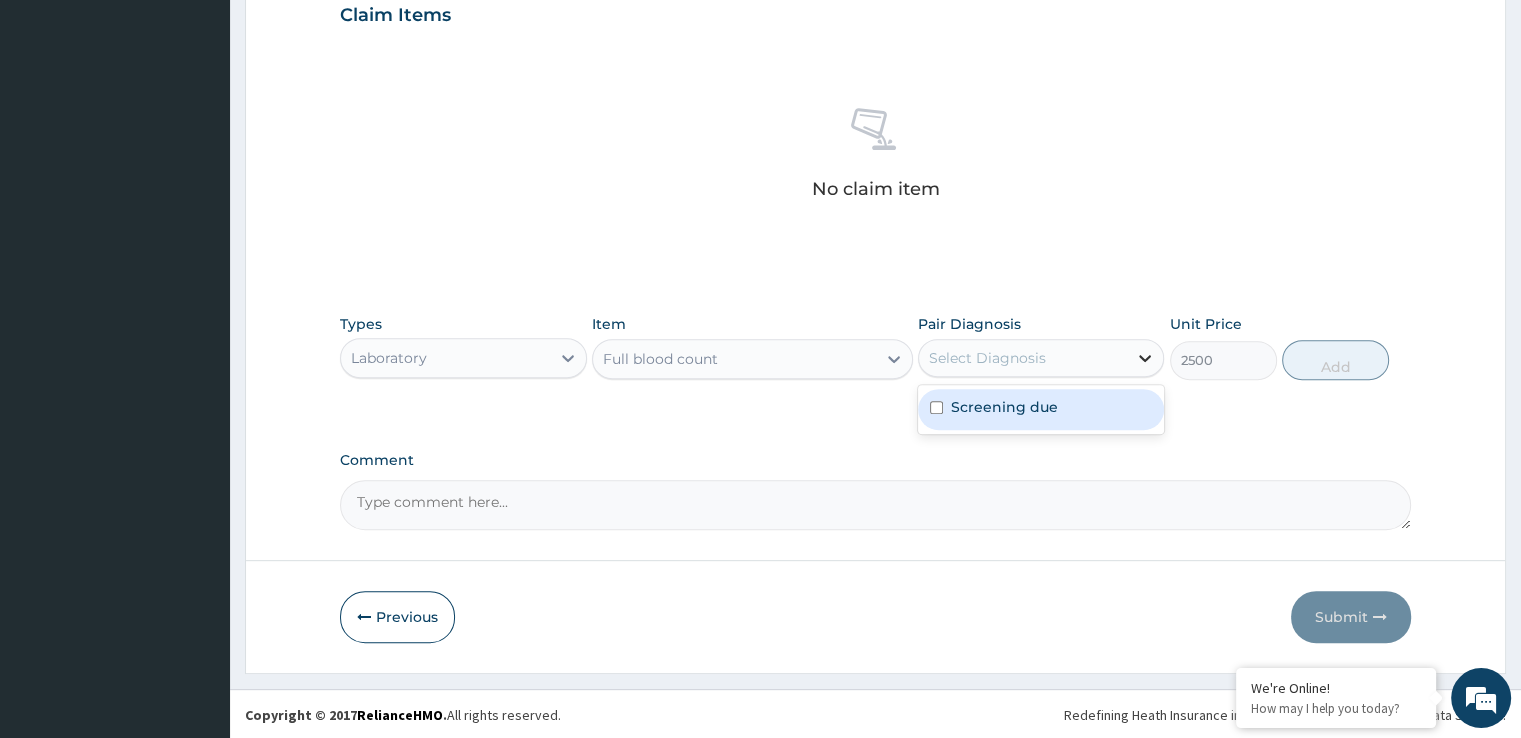 click at bounding box center (1145, 358) 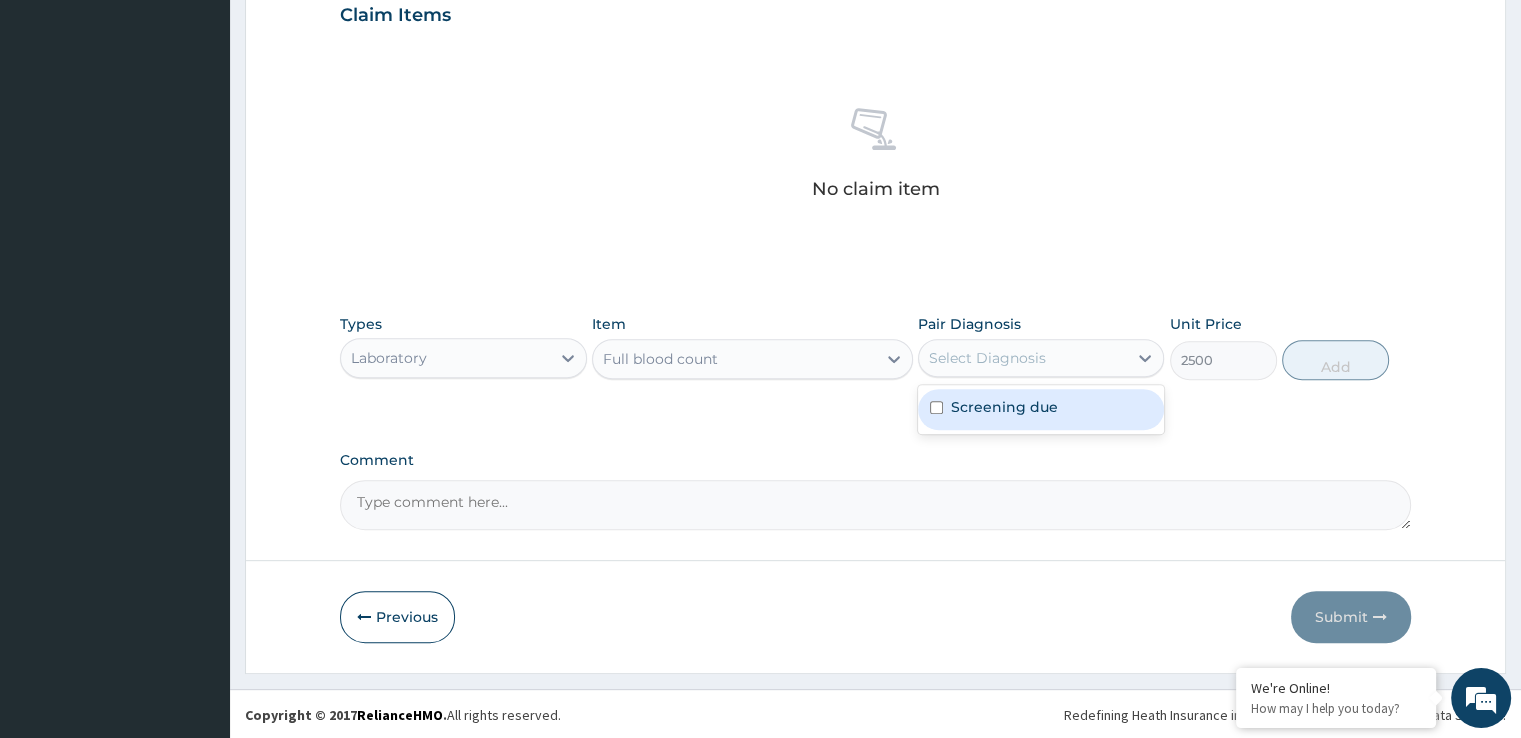 click at bounding box center [936, 407] 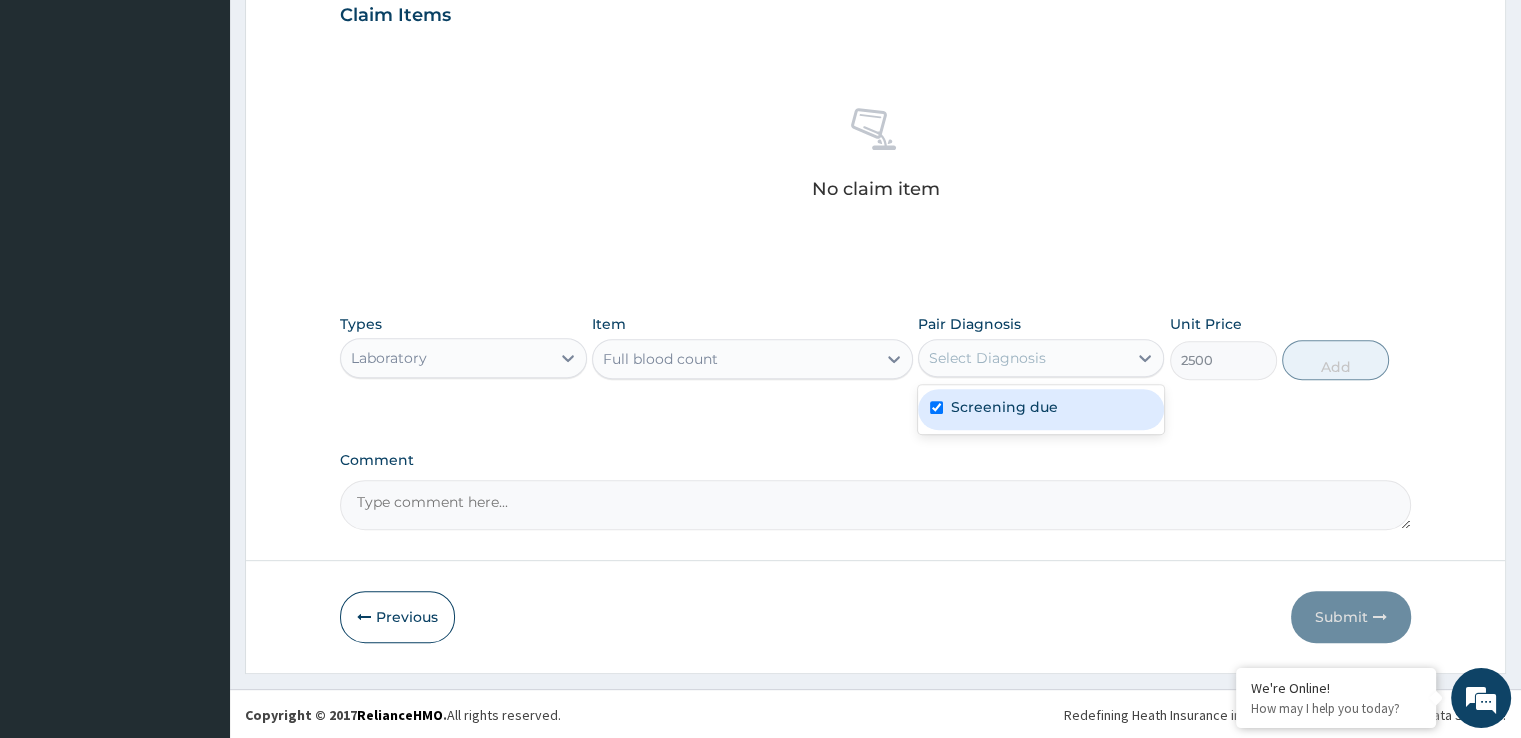 checkbox on "true" 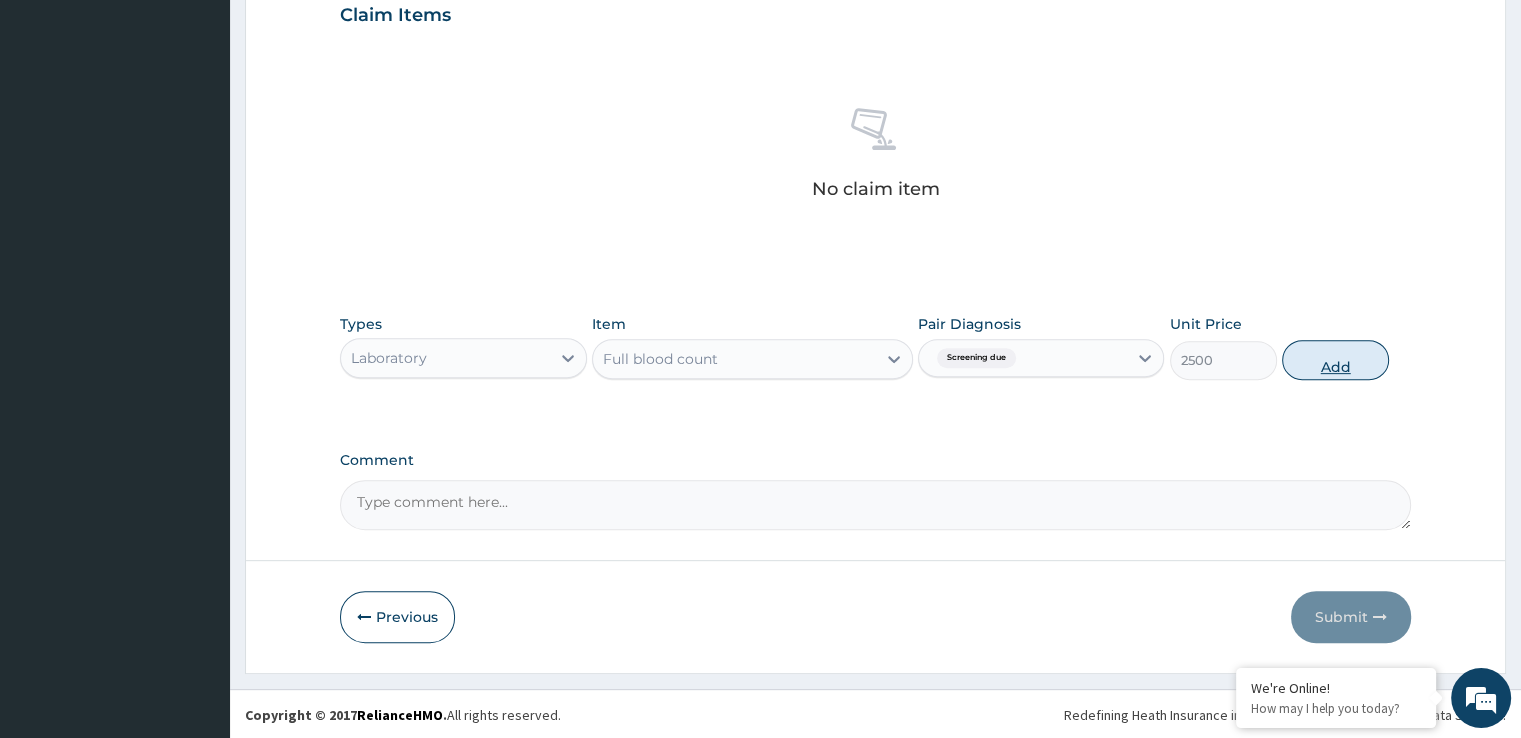 click on "Add" at bounding box center [1335, 360] 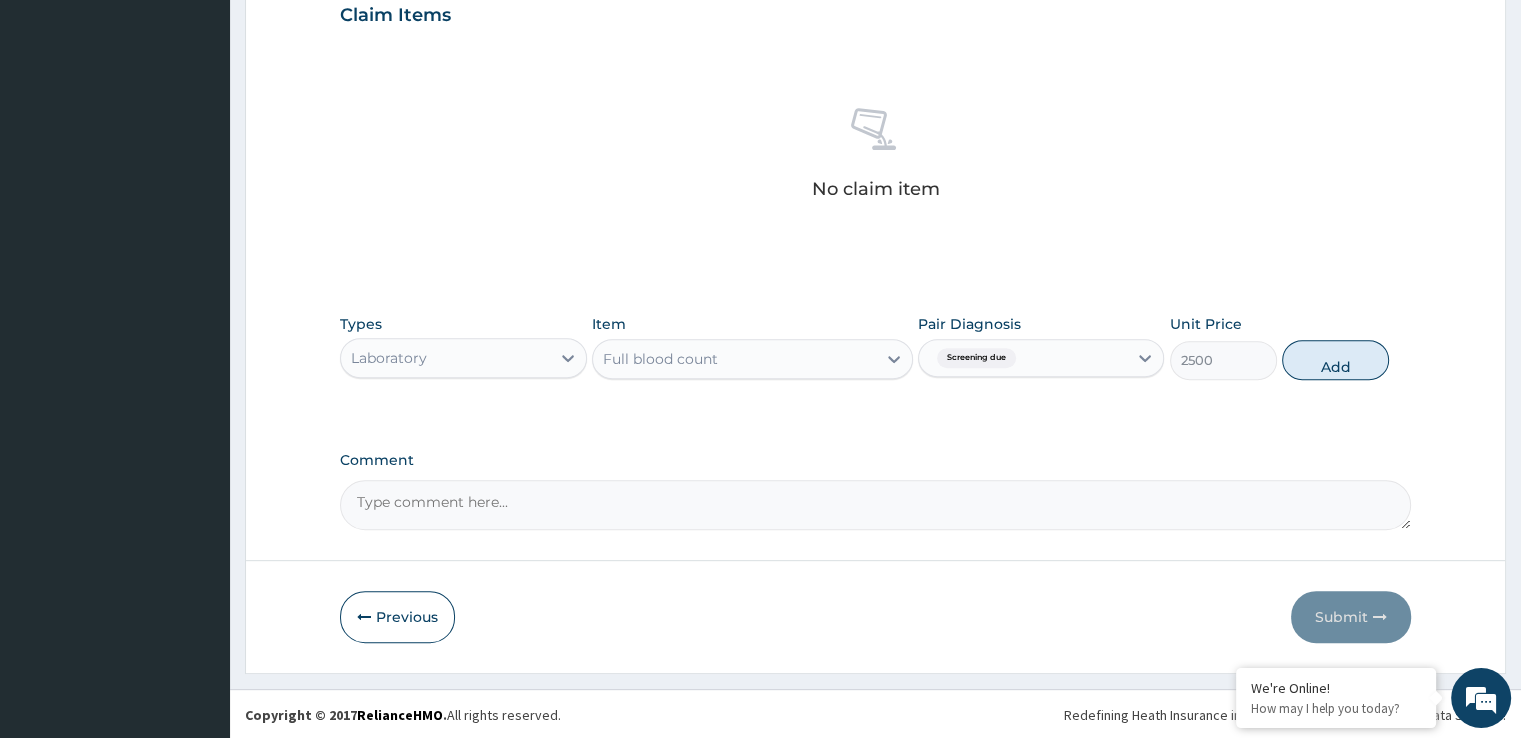 type on "0" 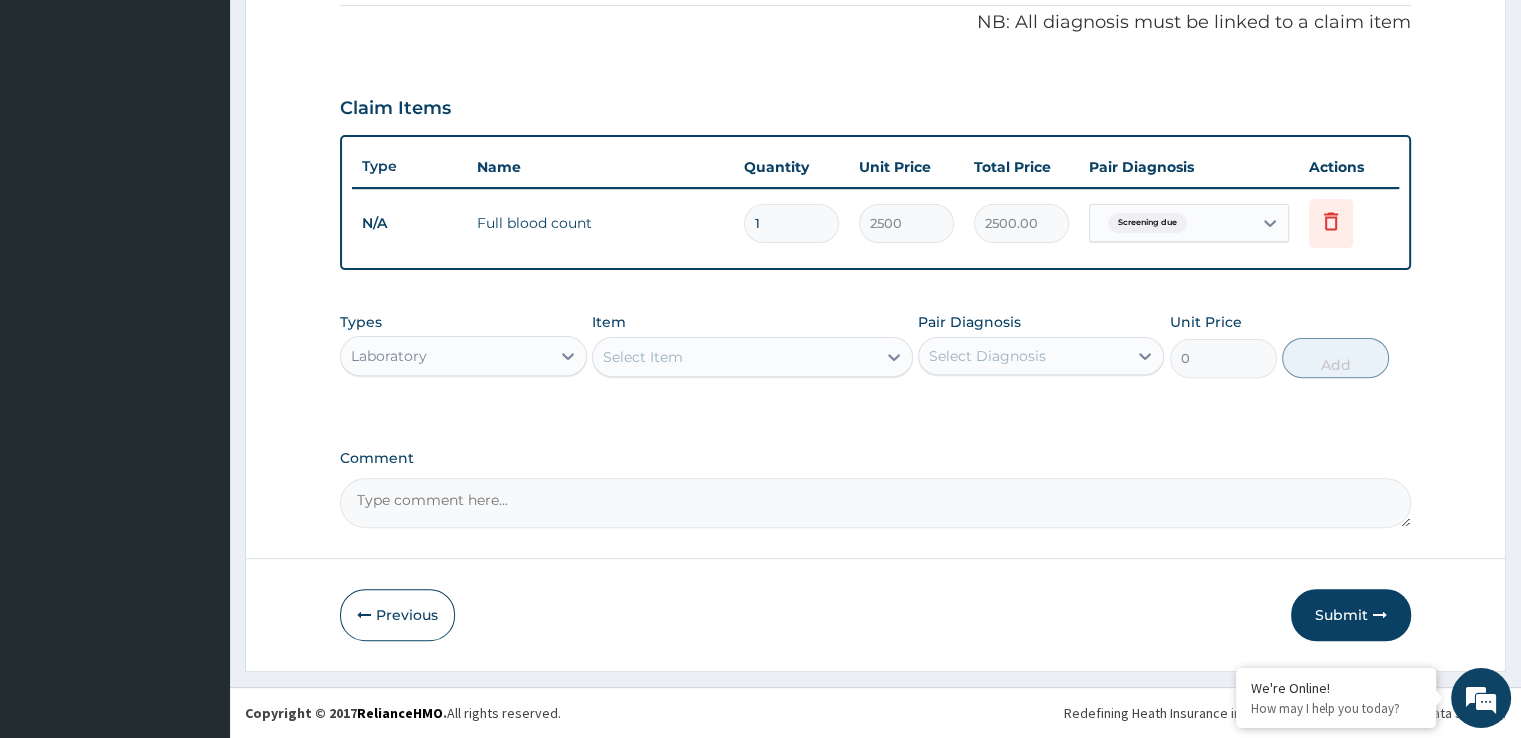 scroll, scrollTop: 606, scrollLeft: 0, axis: vertical 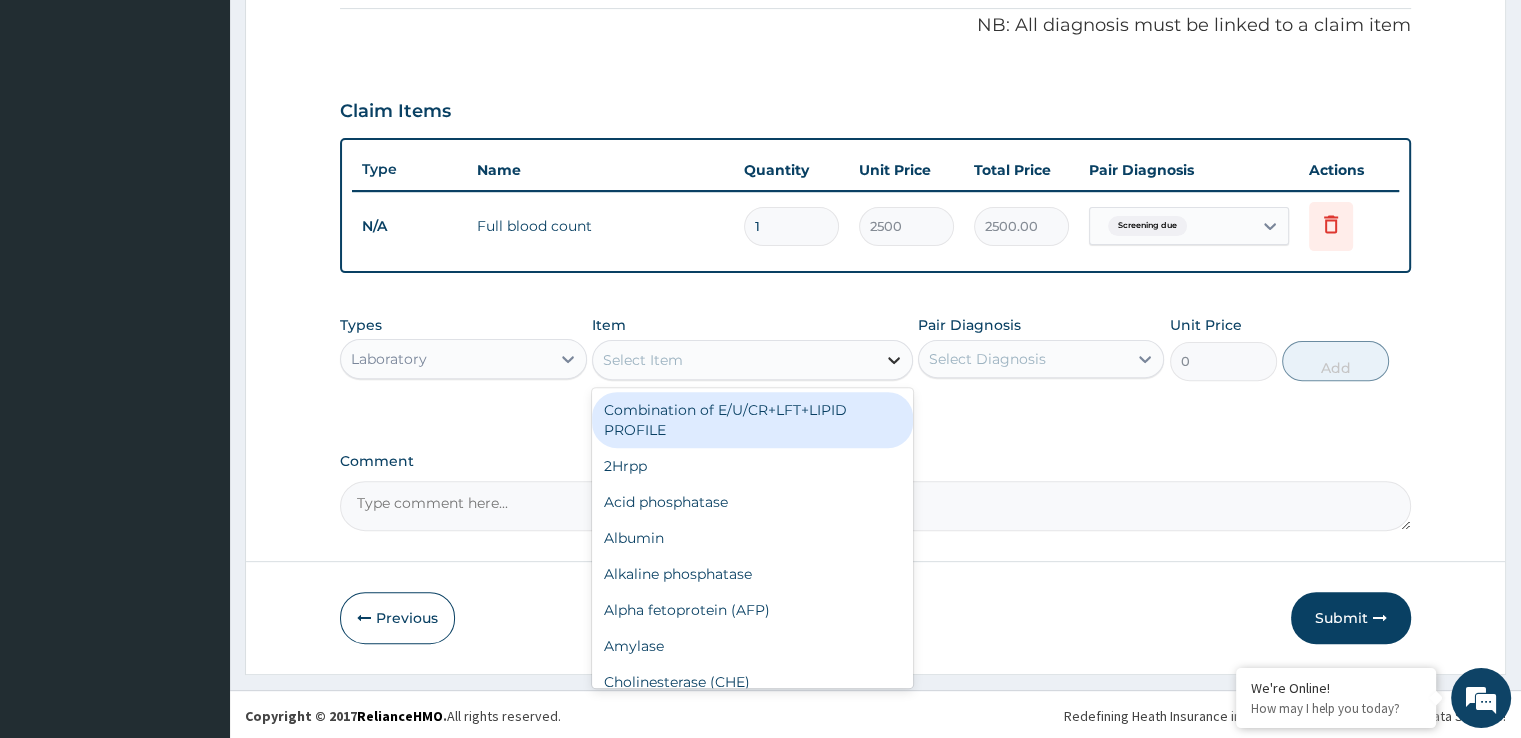 click 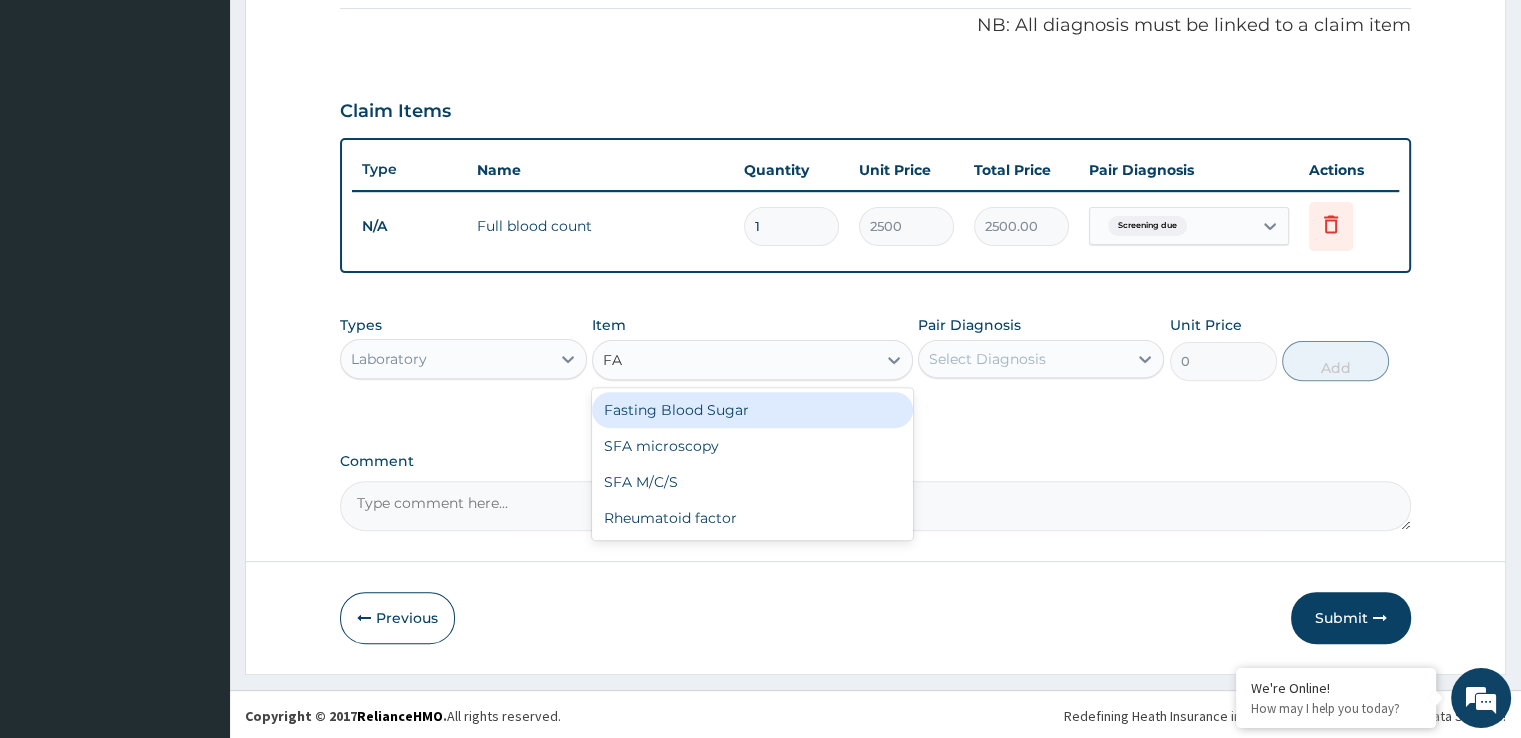 type on "FAS" 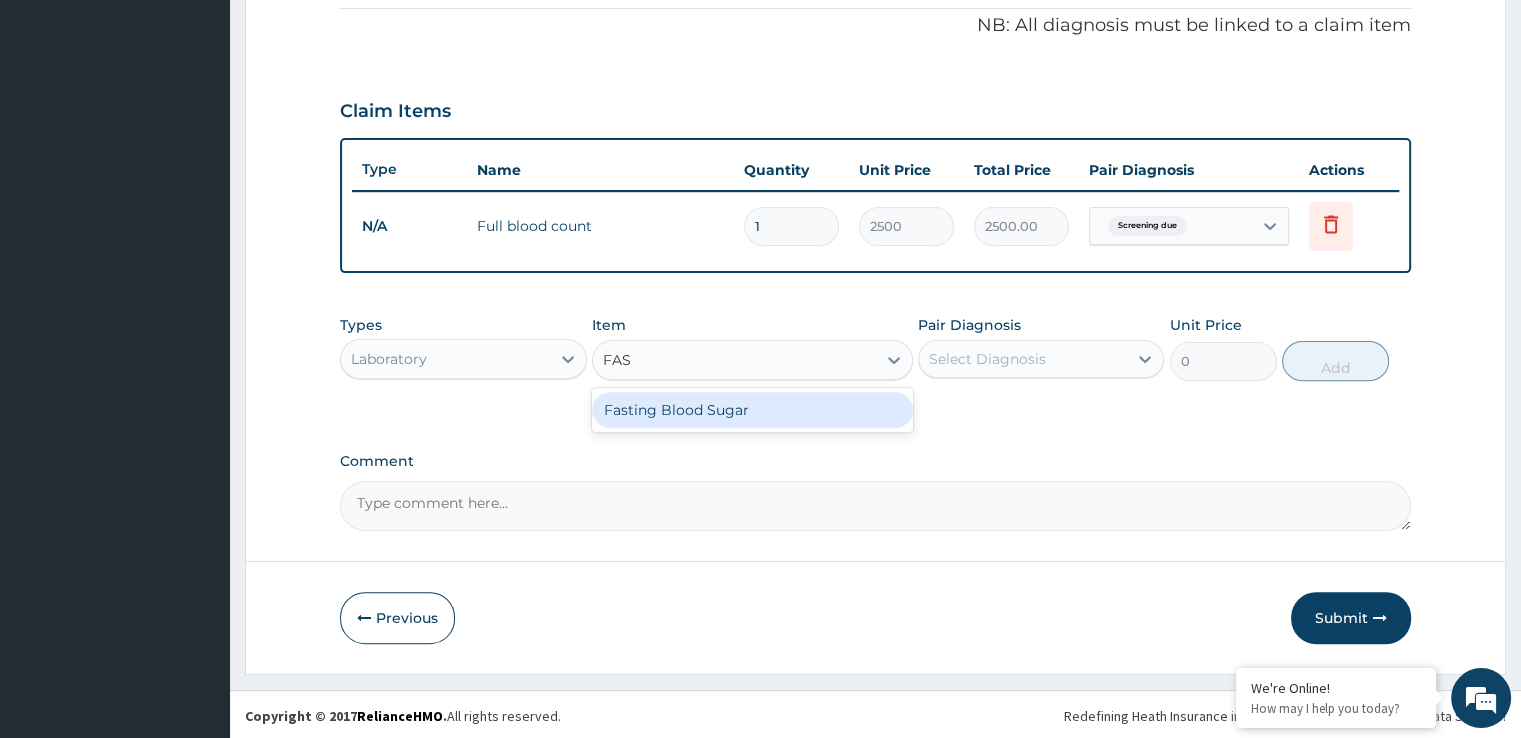 click on "Fasting Blood Sugar" at bounding box center (752, 410) 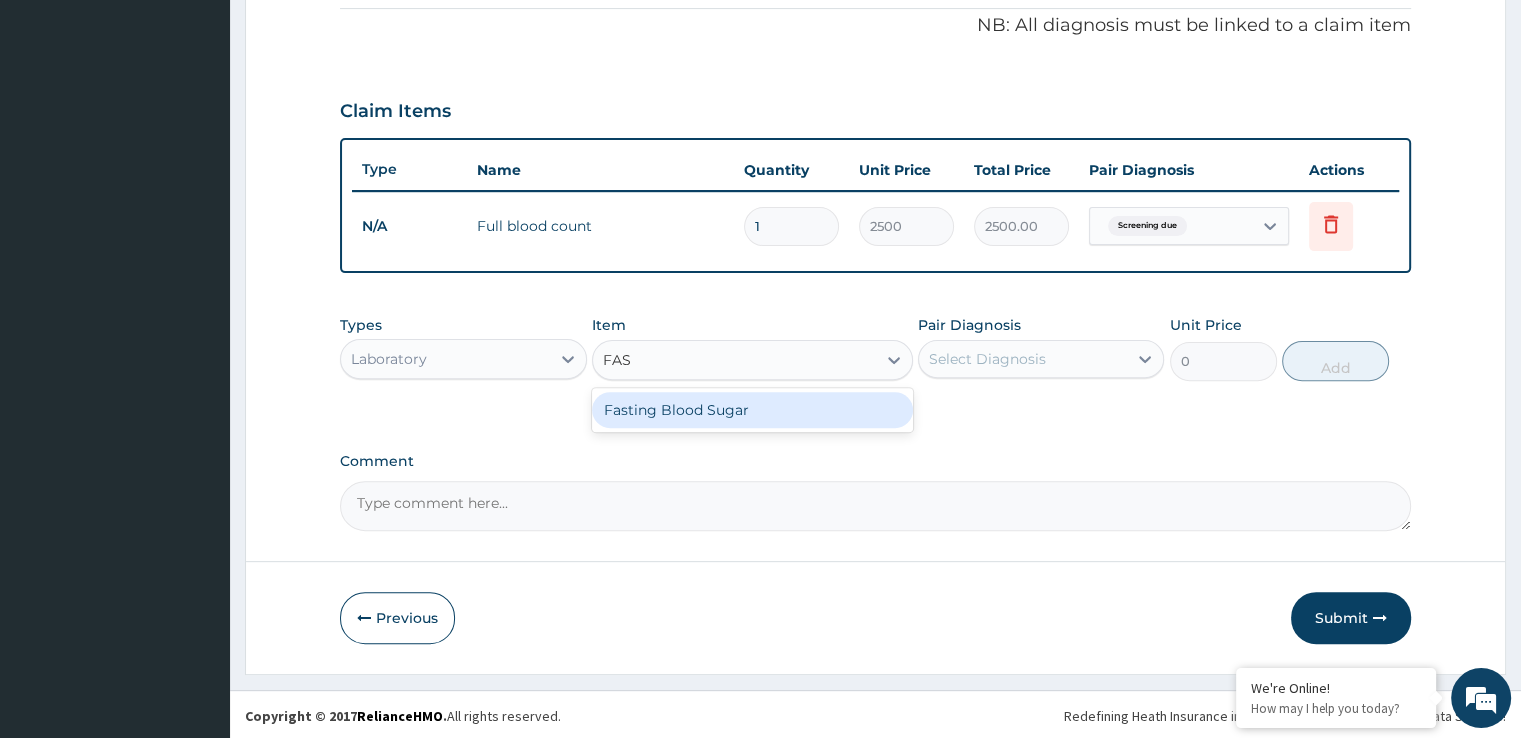 type 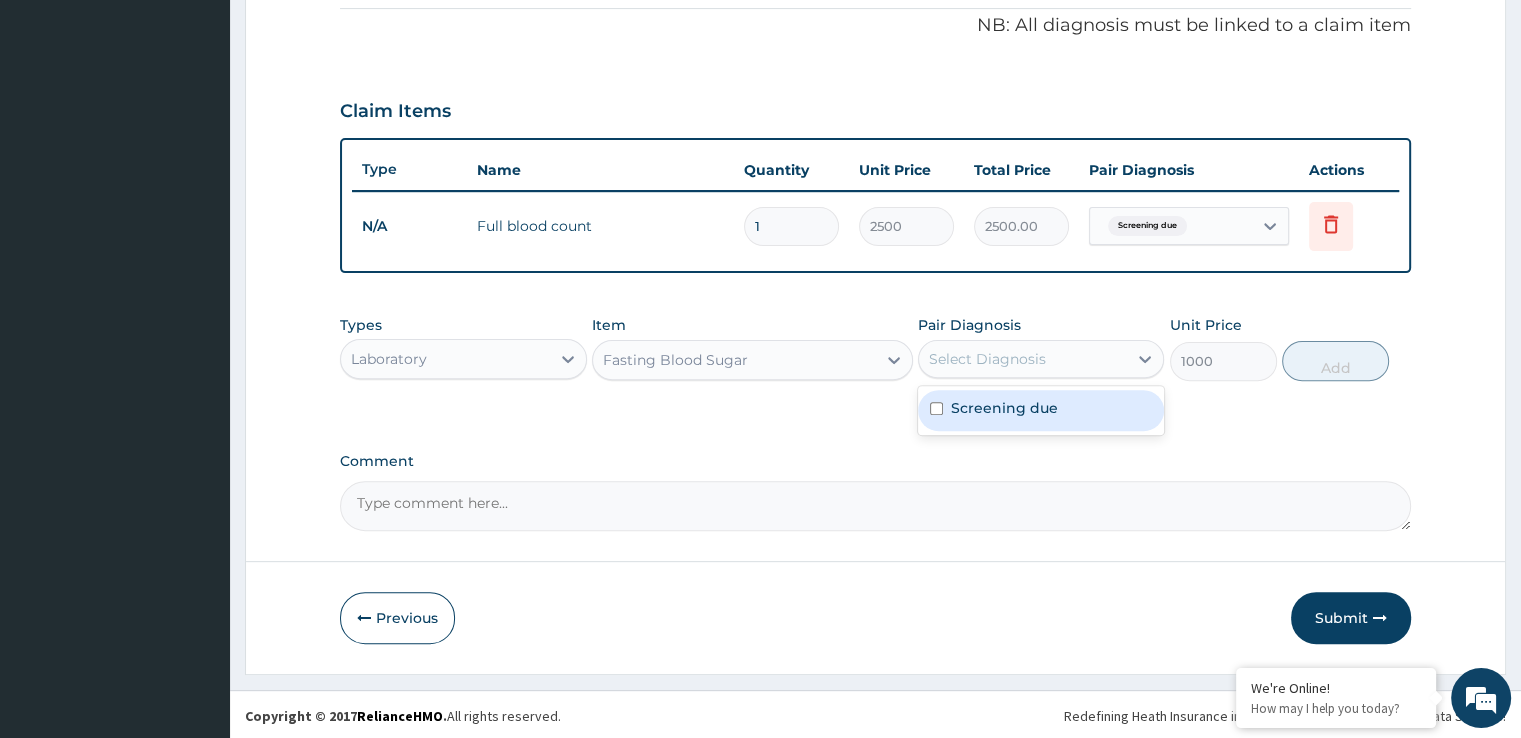 click on "Select Diagnosis" at bounding box center (1023, 359) 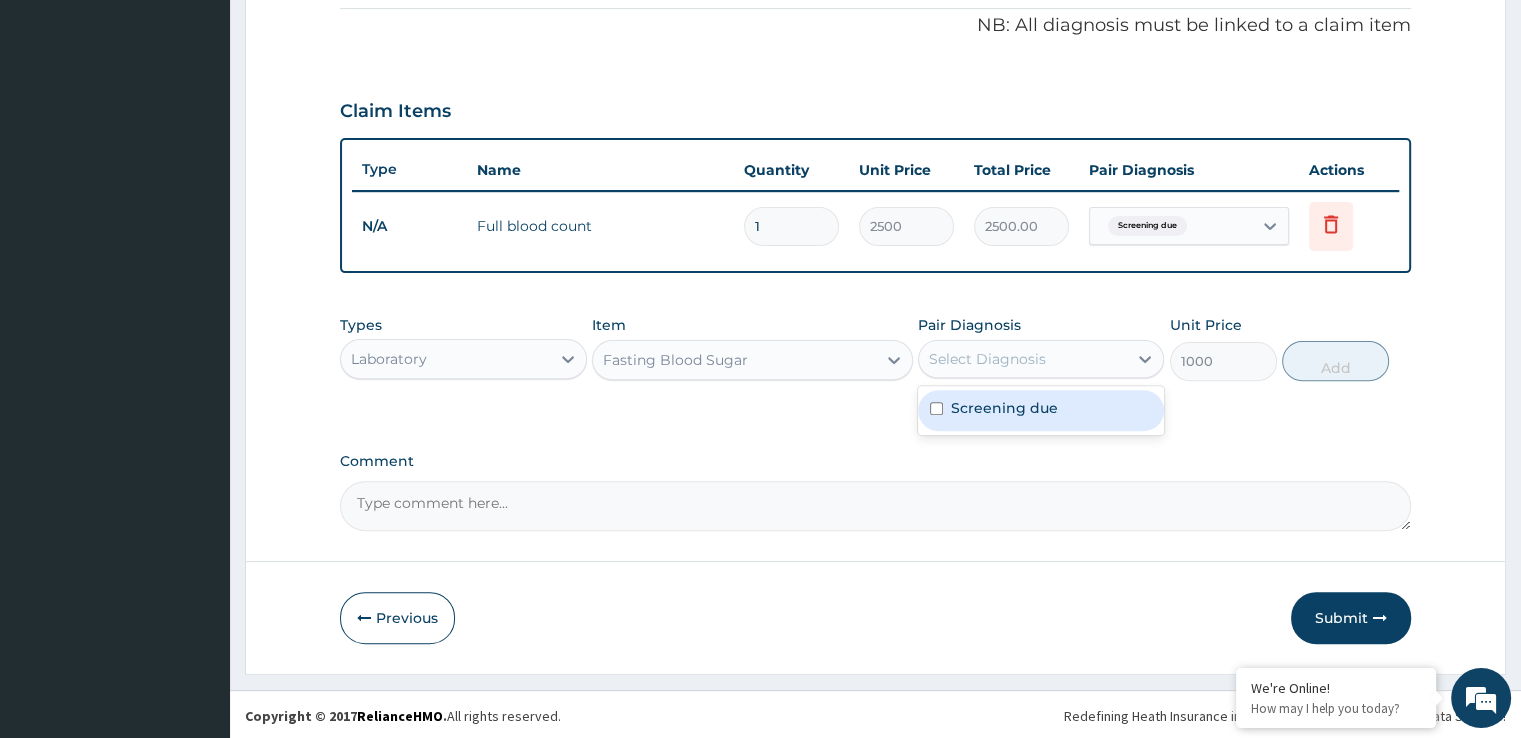 click on "Screening due" at bounding box center [1041, 410] 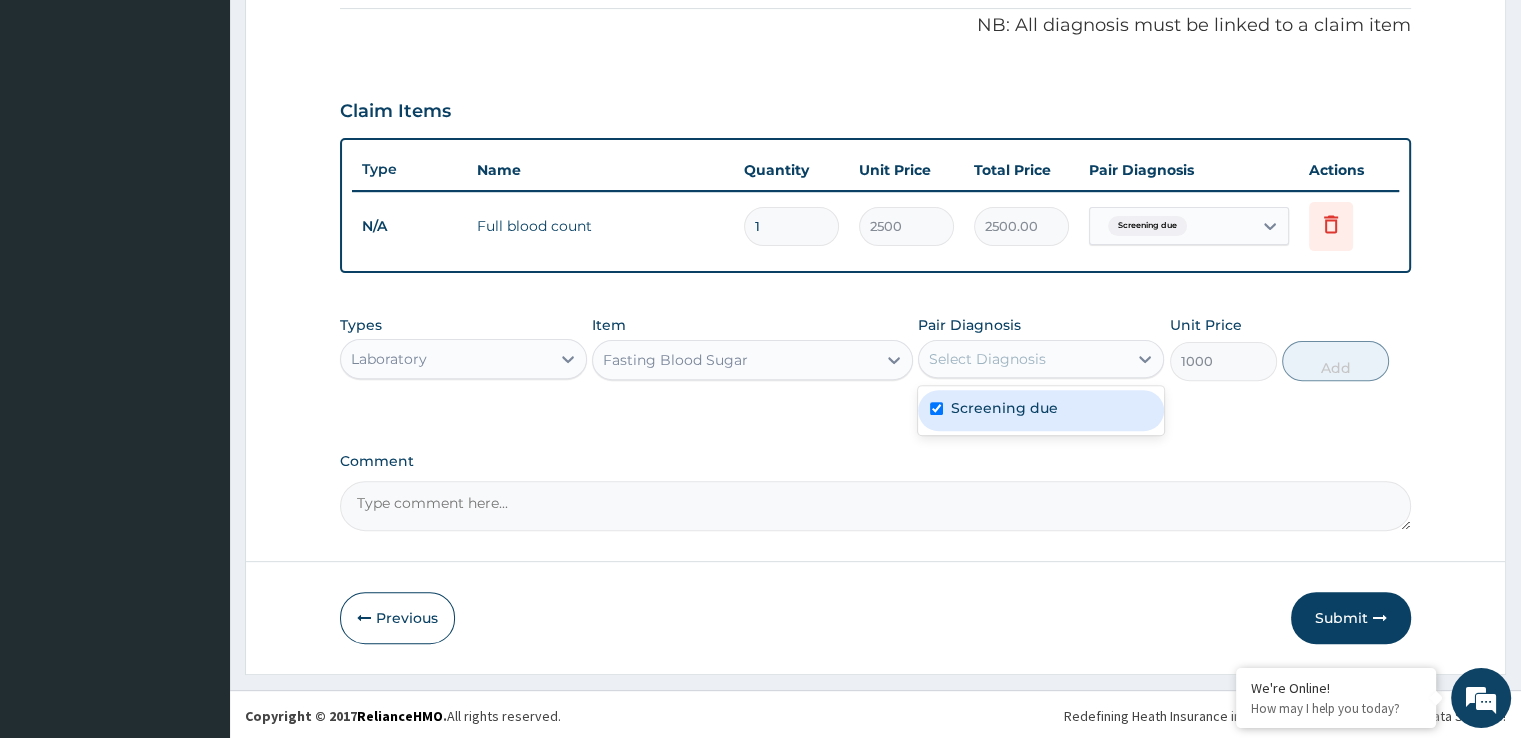 checkbox on "true" 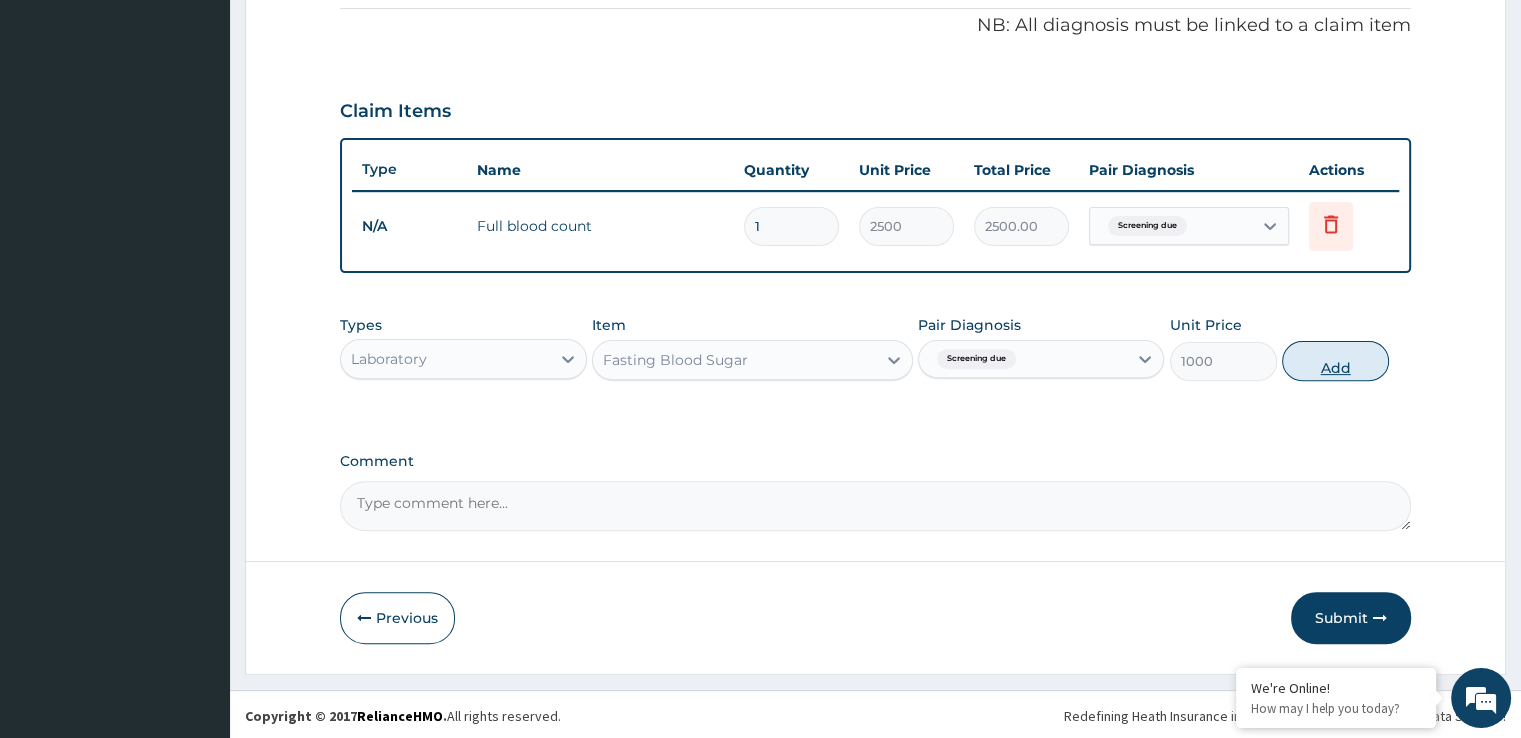 click on "Add" at bounding box center [1335, 361] 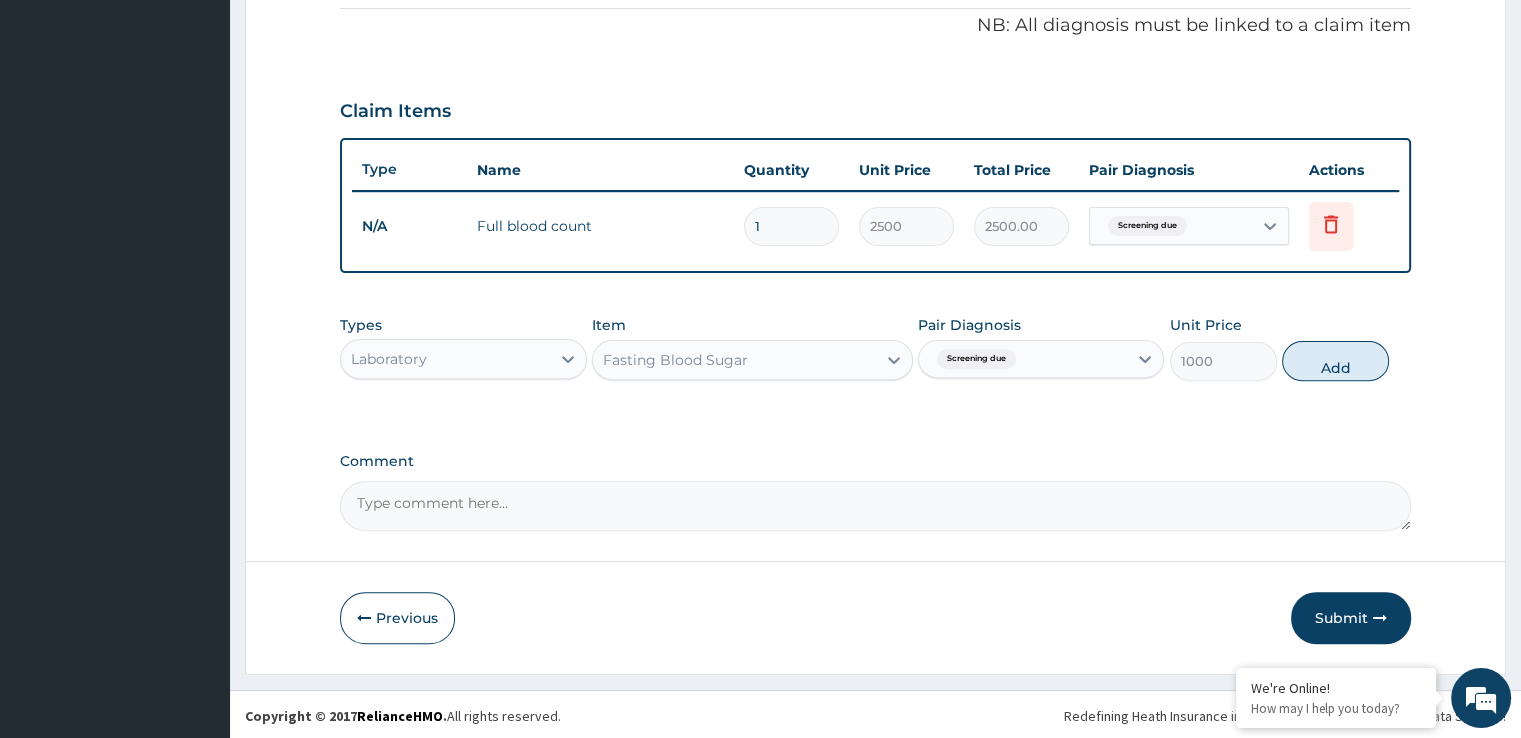 type on "0" 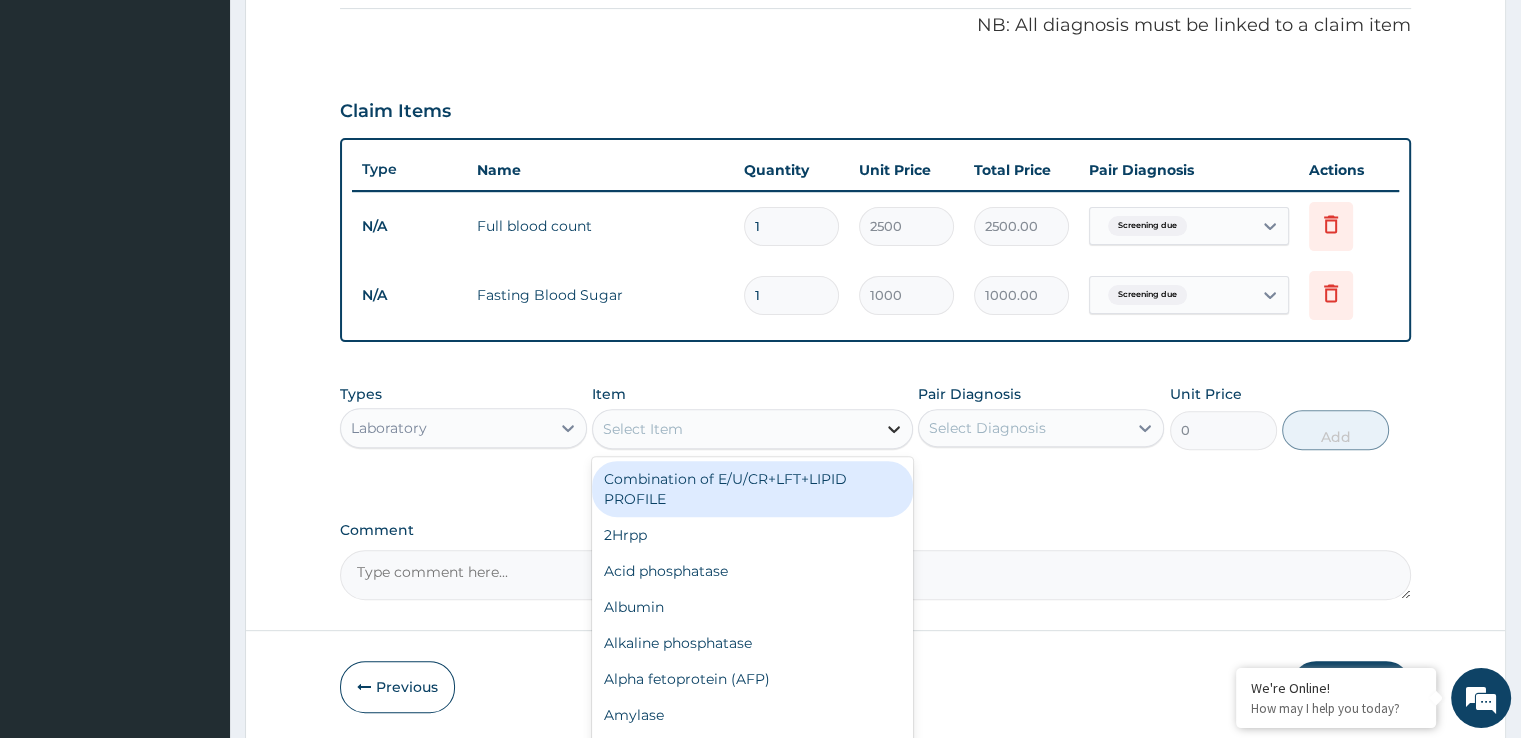 click 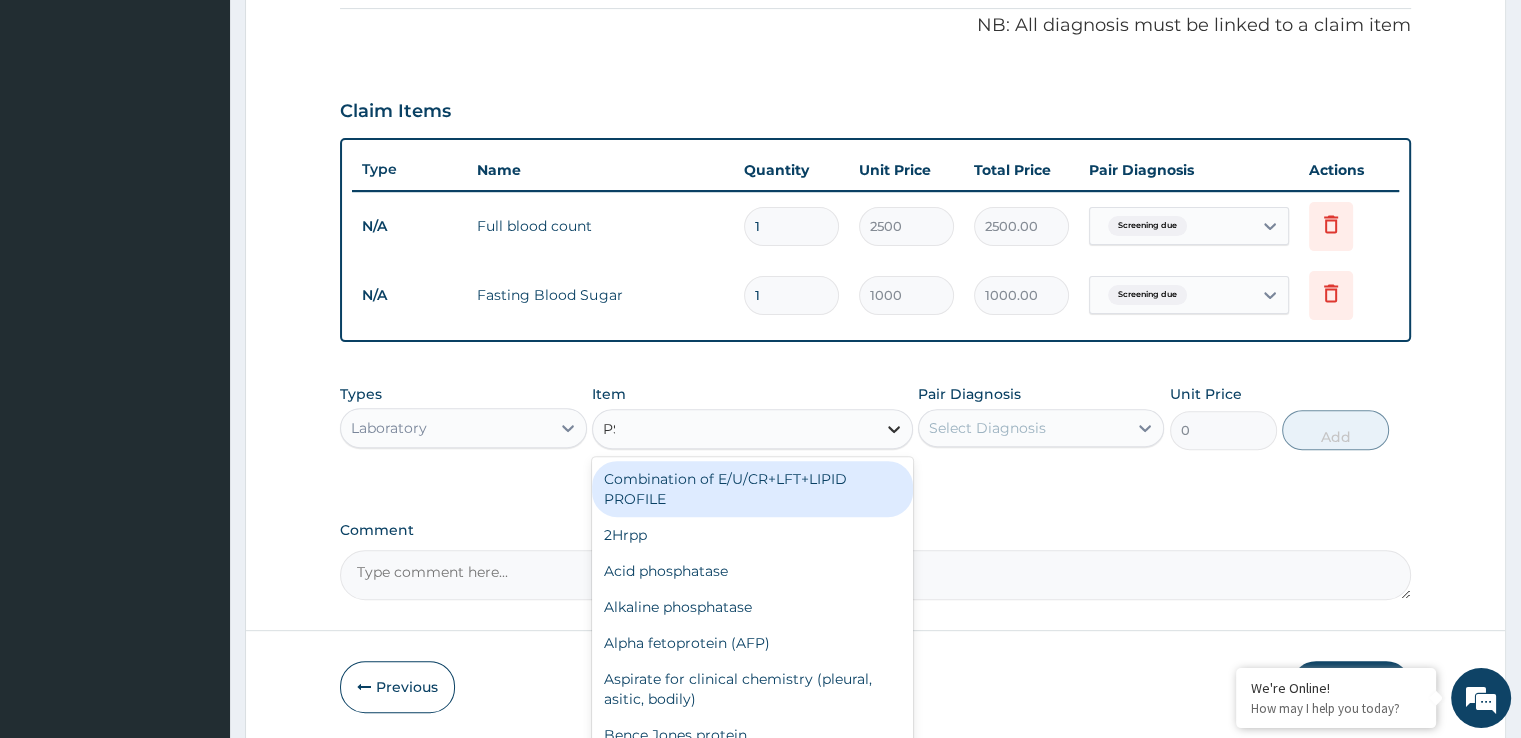 type on "PSA" 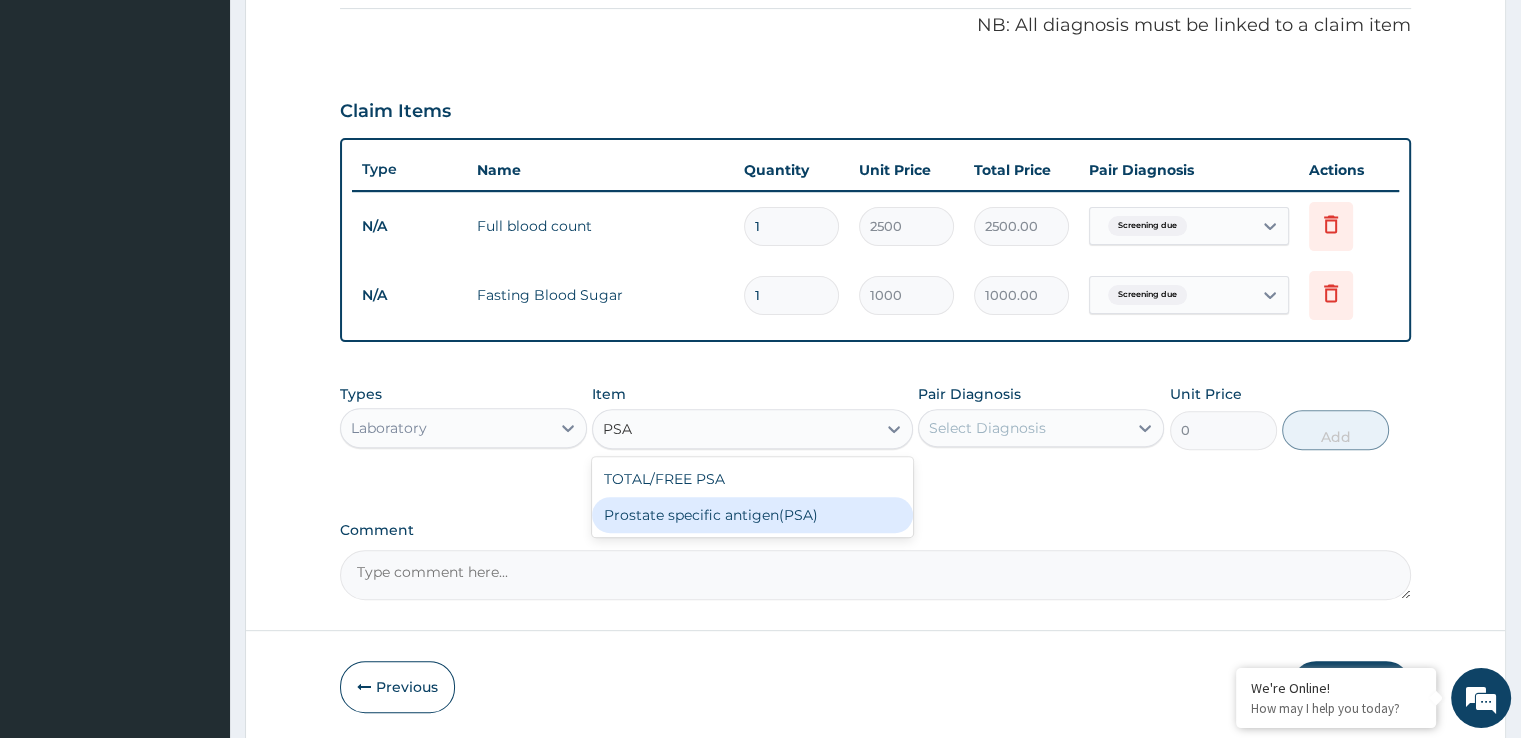 drag, startPoint x: 837, startPoint y: 514, endPoint x: 869, endPoint y: 489, distance: 40.60788 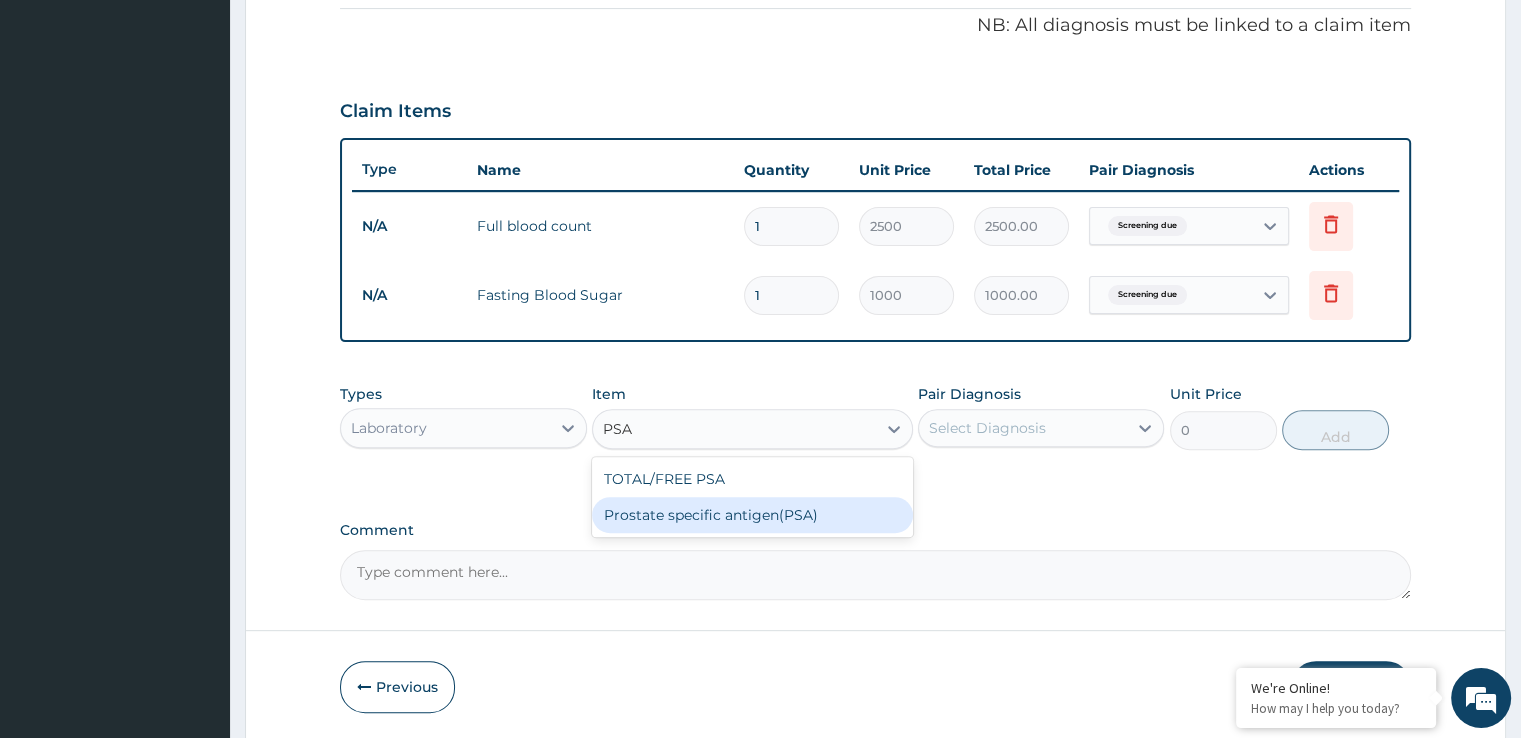 click on "Prostate specific antigen(PSA)" at bounding box center (752, 515) 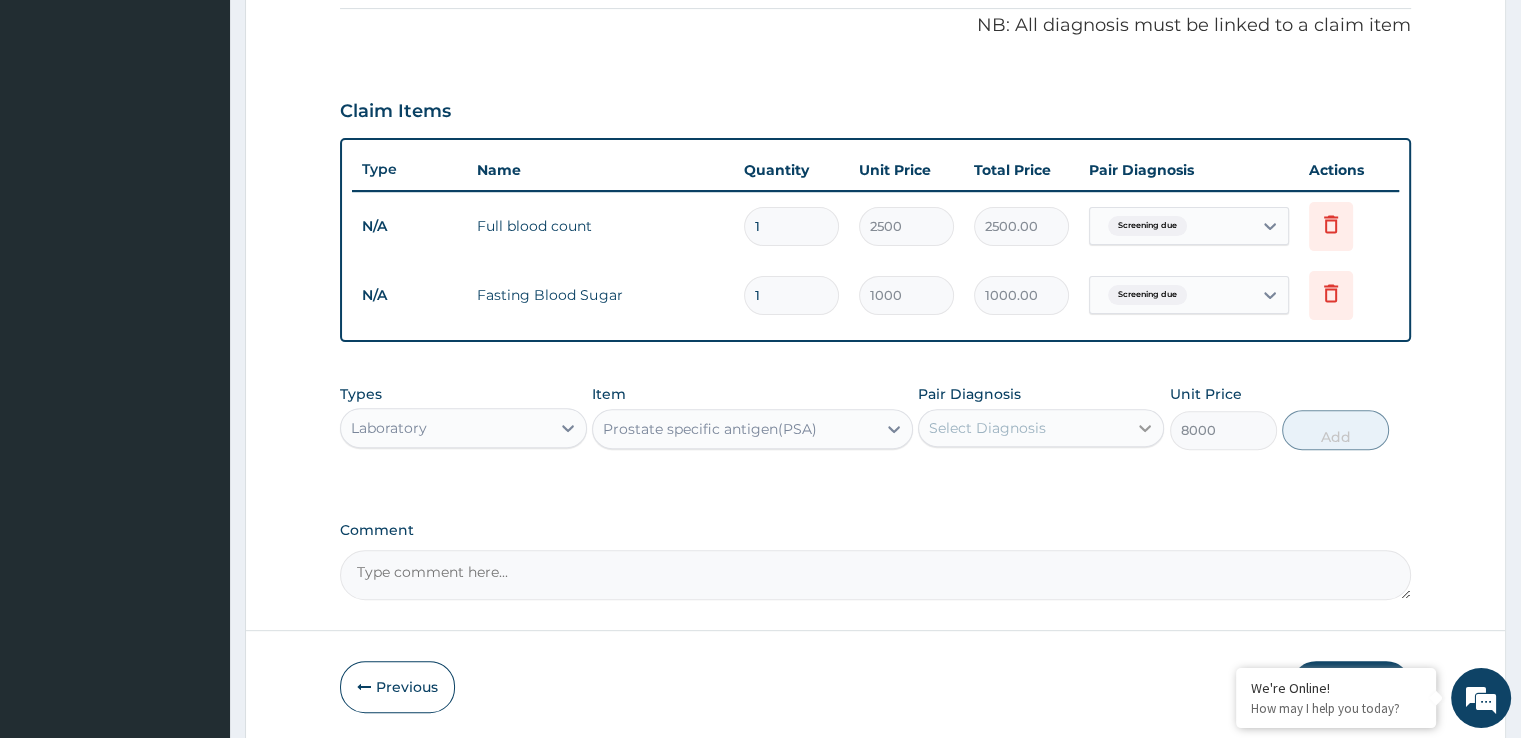 click 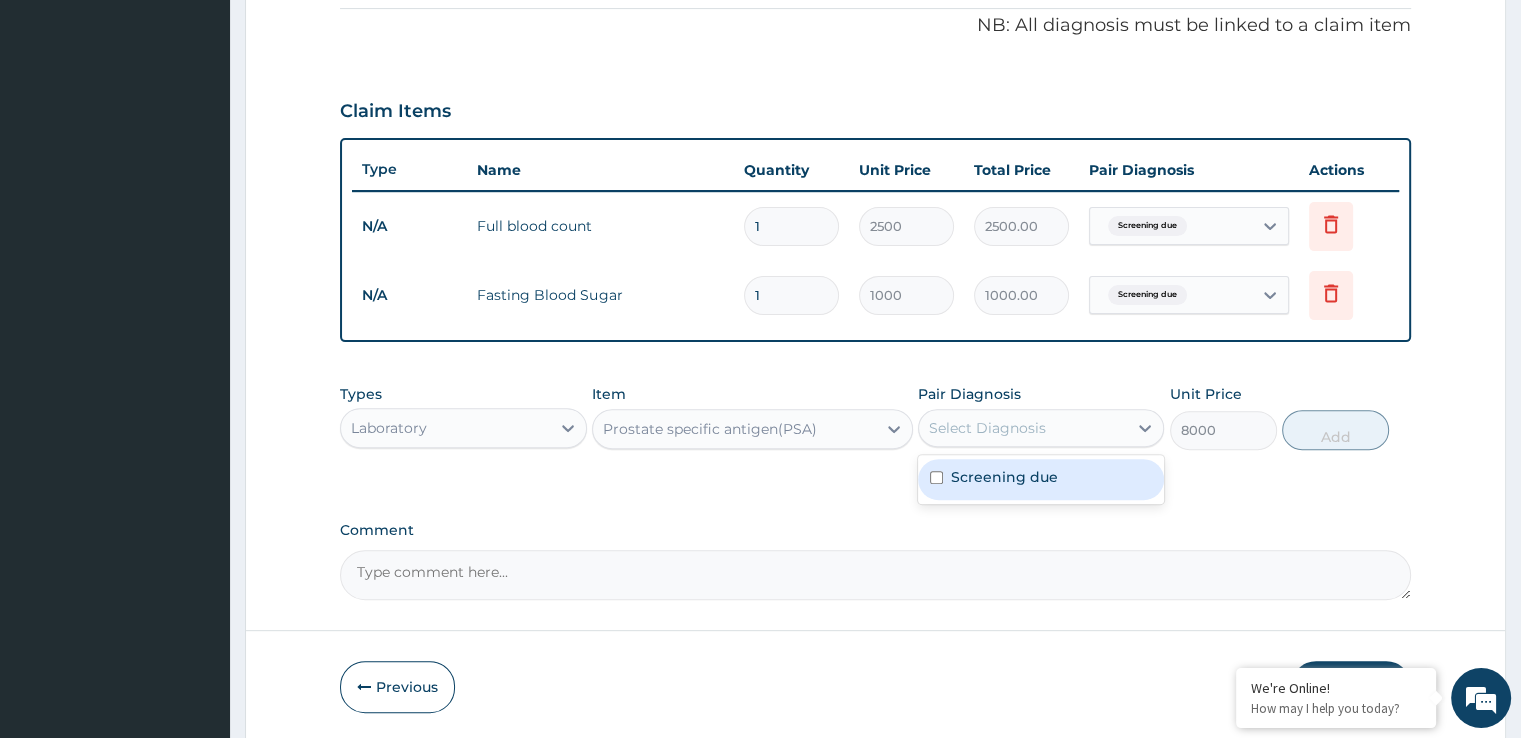 click on "Screening due" at bounding box center (1004, 477) 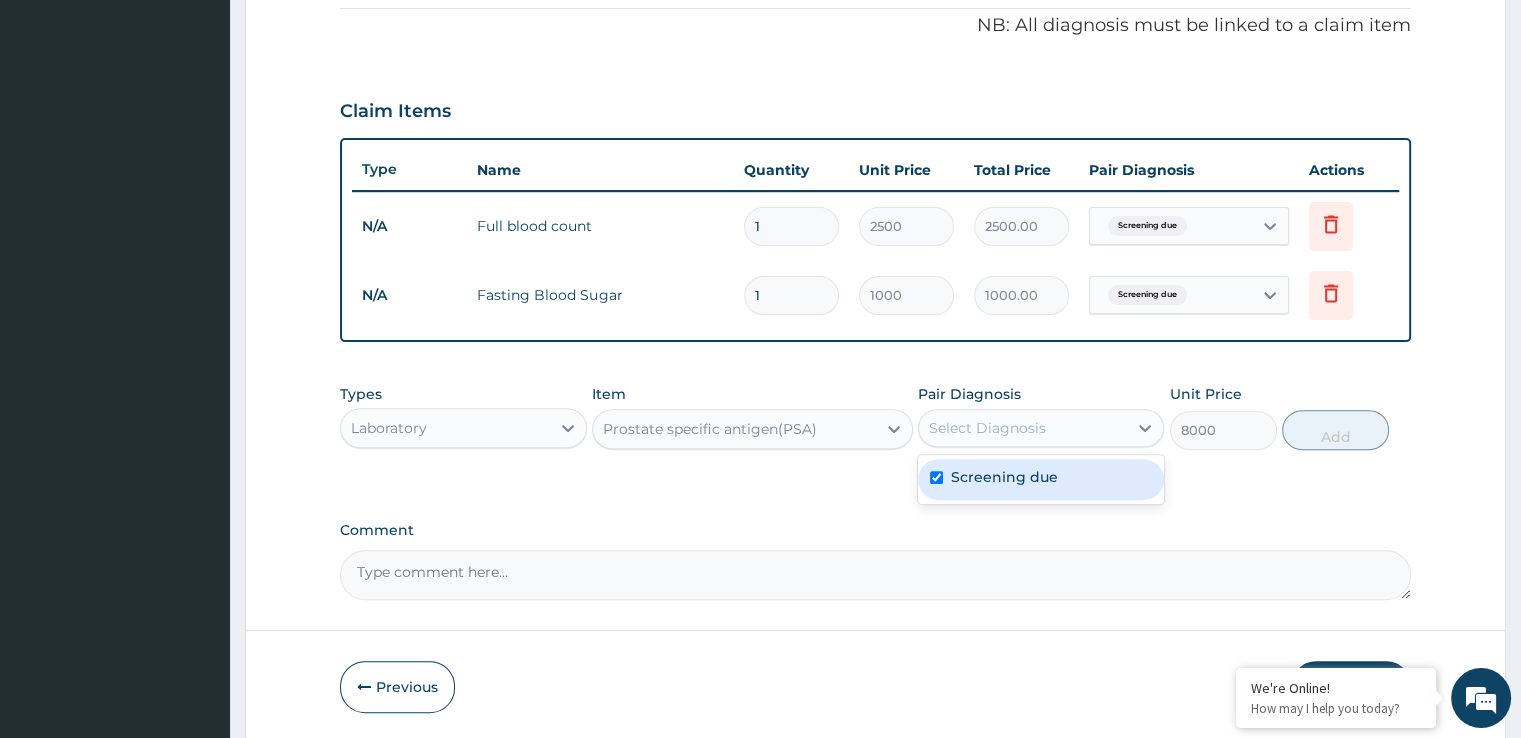 checkbox on "true" 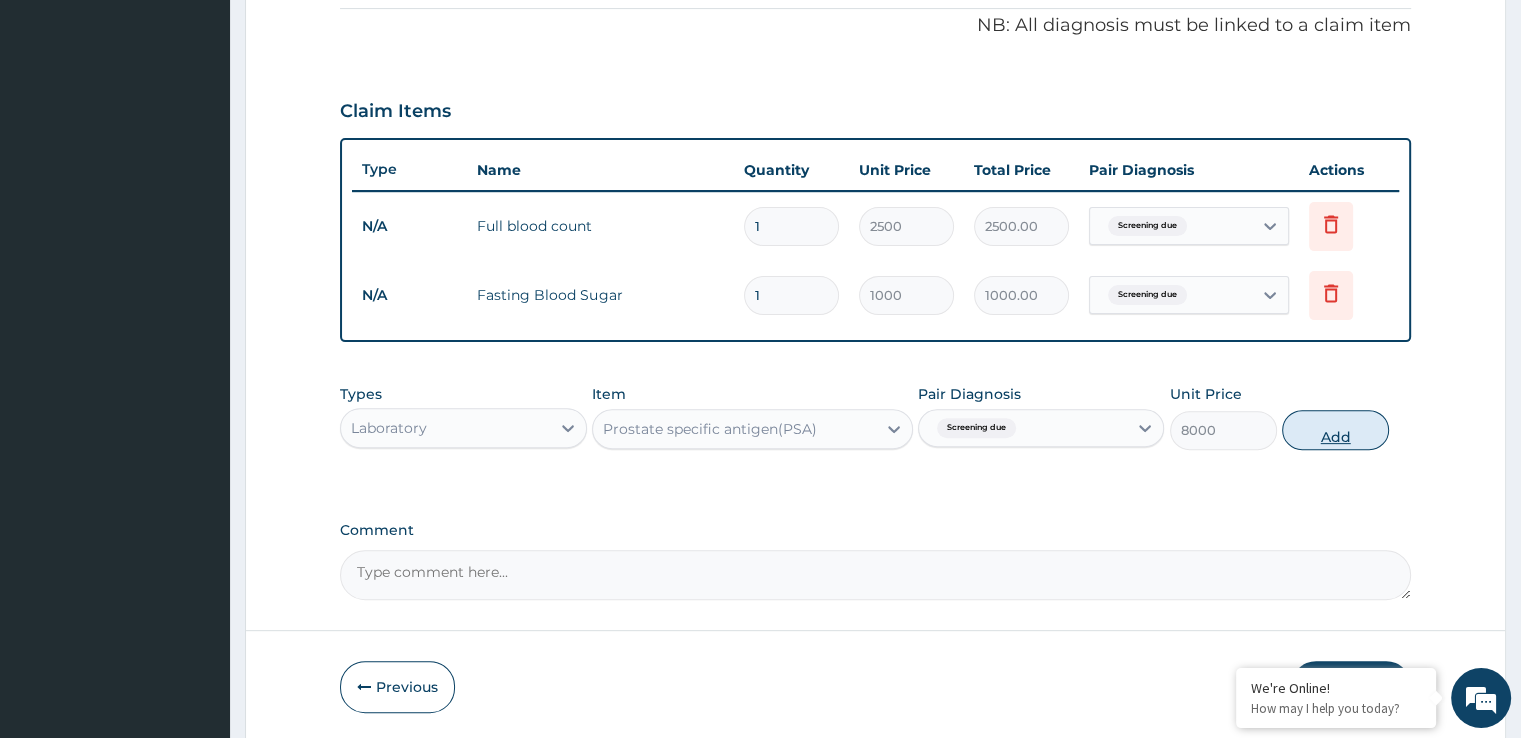 click on "Add" at bounding box center (1335, 430) 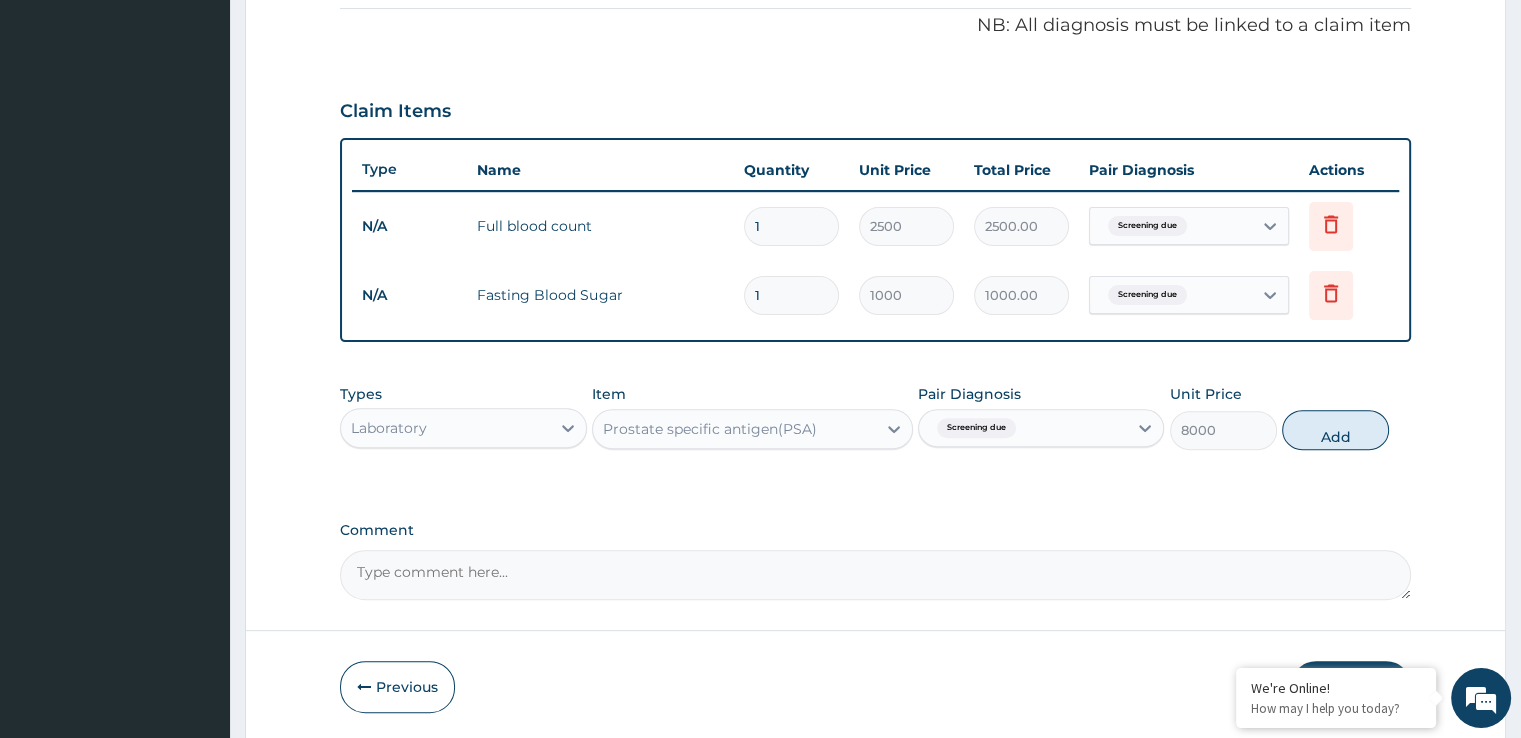 type on "0" 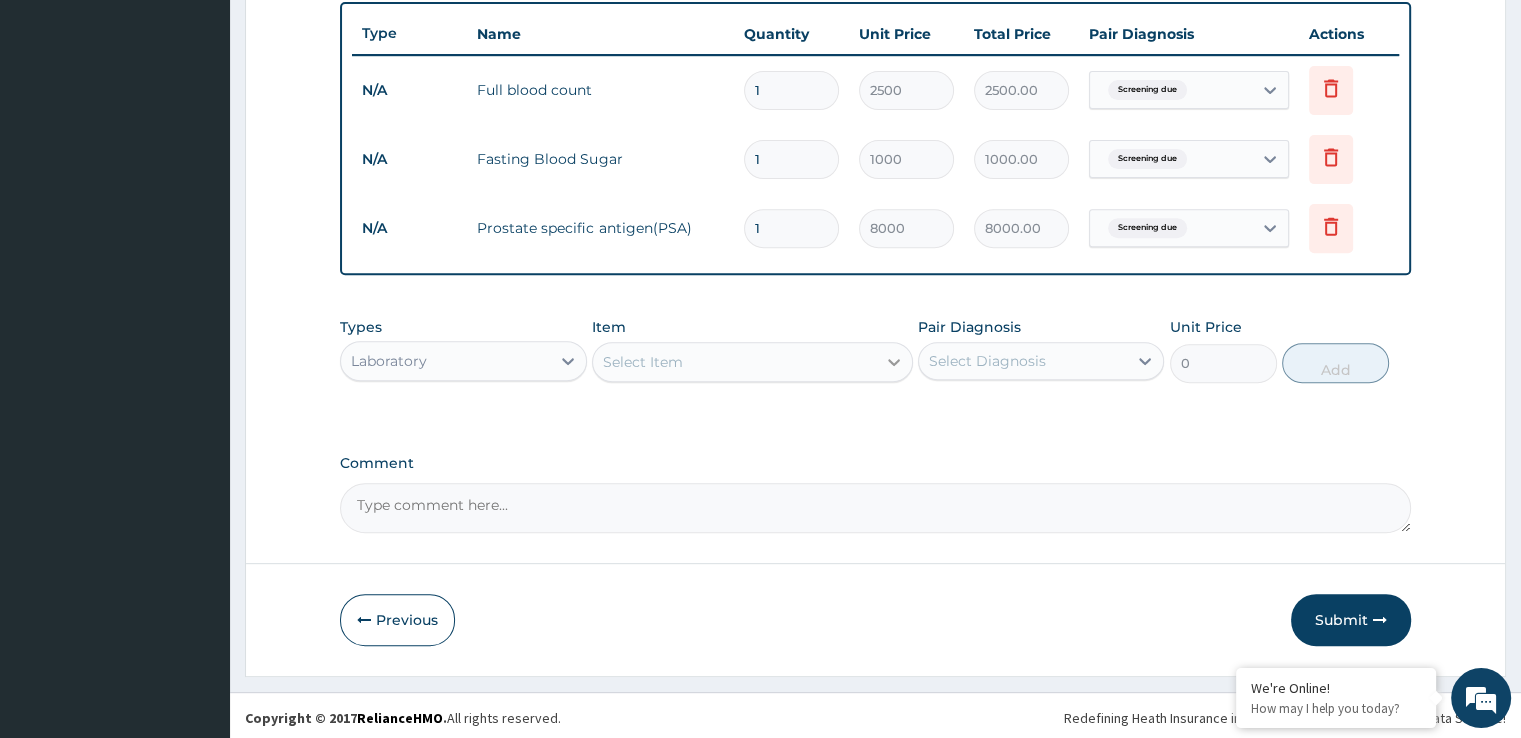 scroll, scrollTop: 744, scrollLeft: 0, axis: vertical 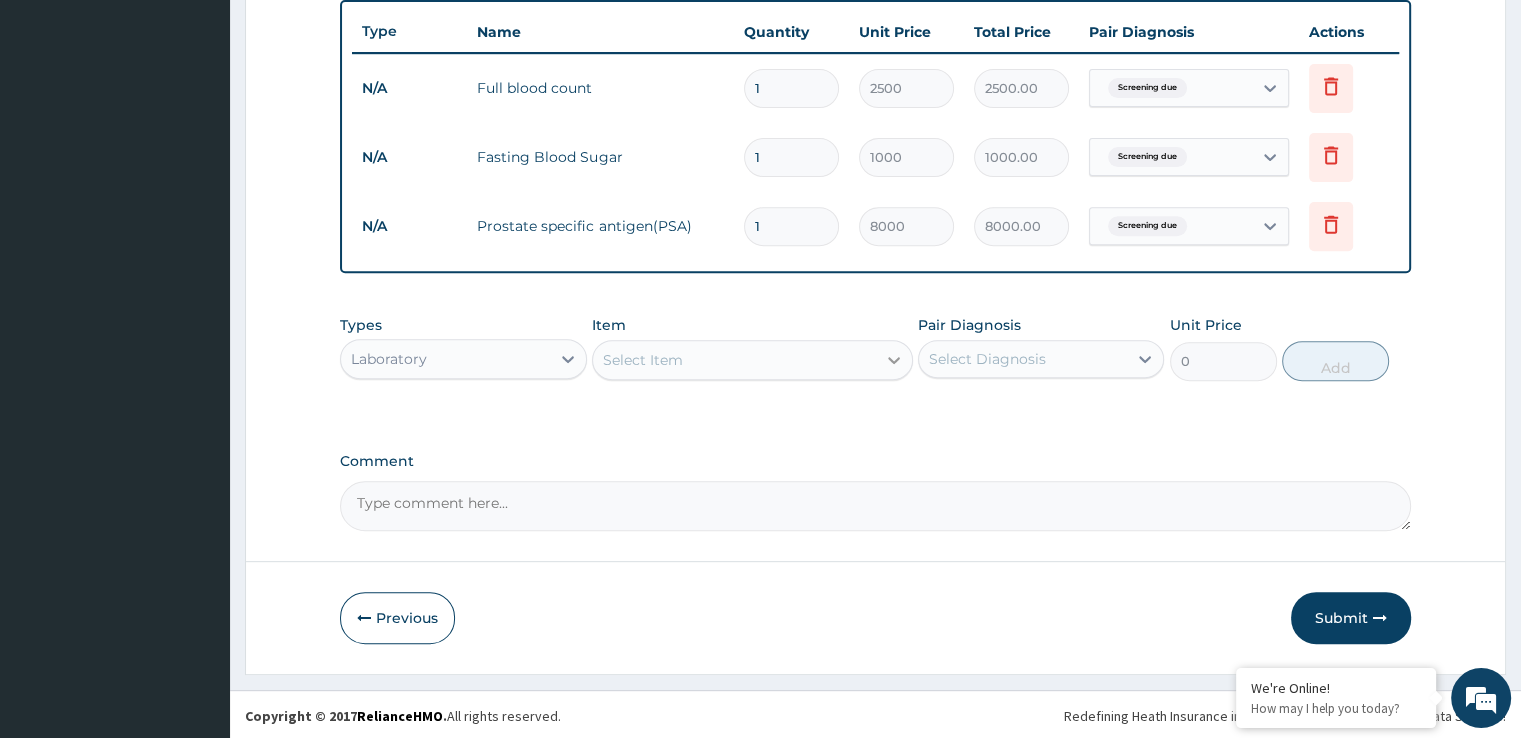 click 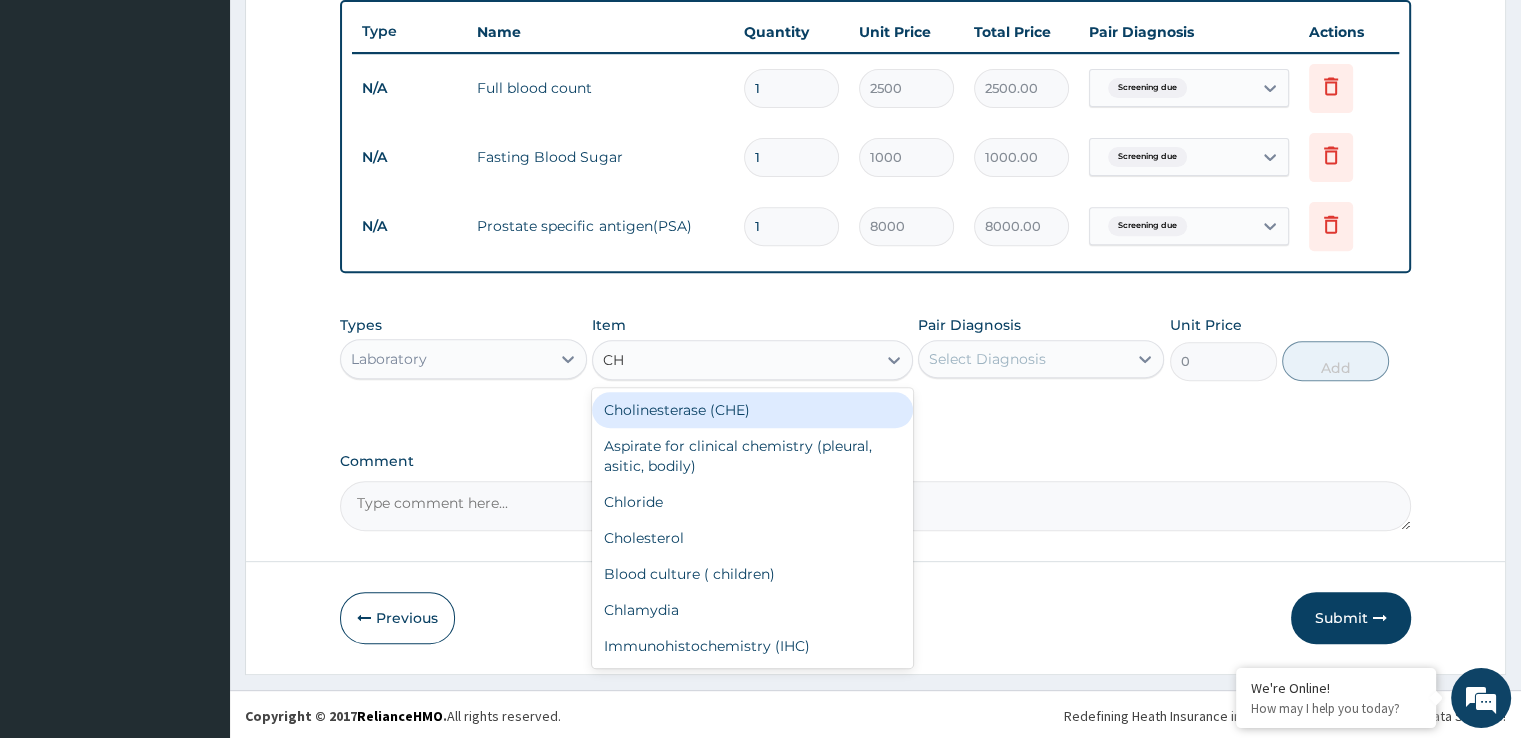 type on "CHO" 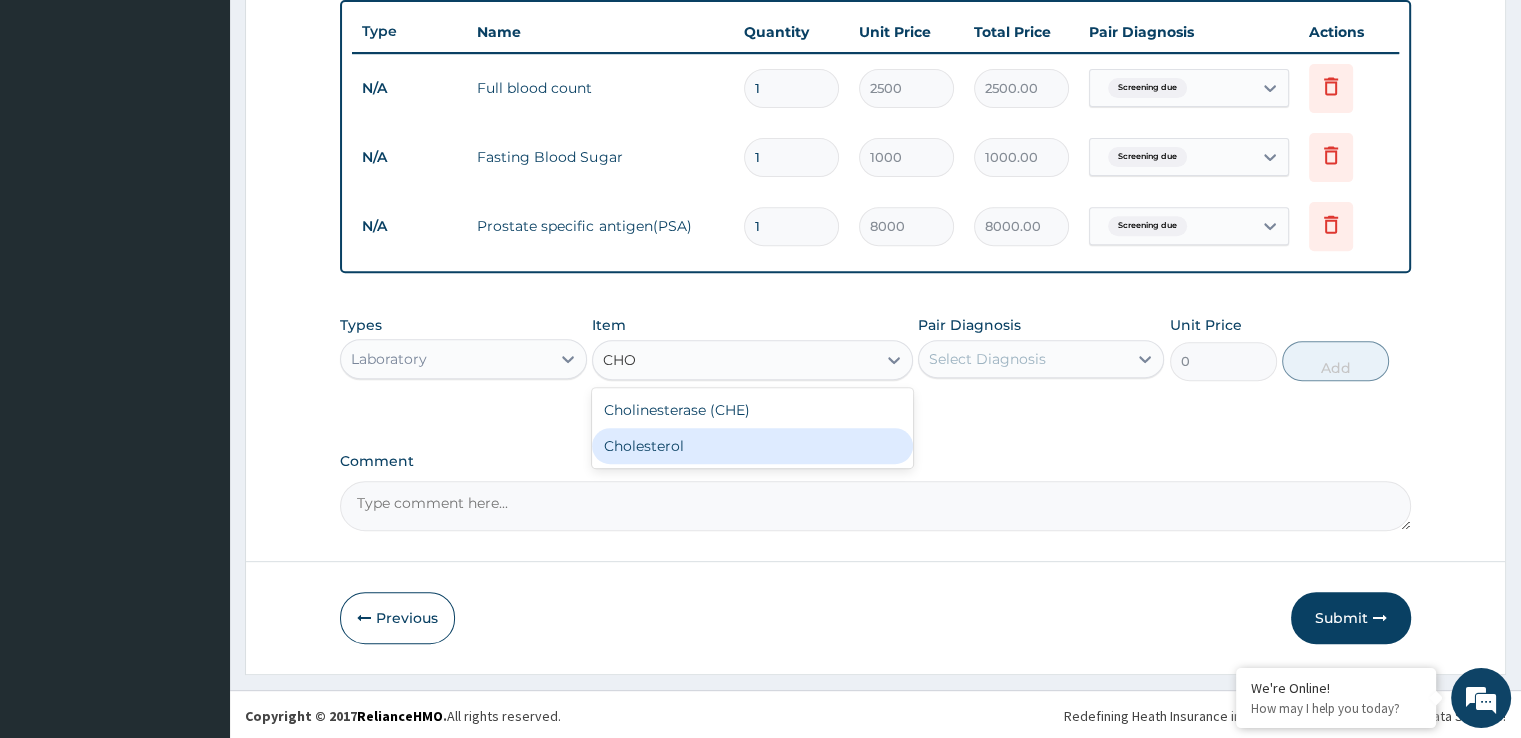 drag, startPoint x: 748, startPoint y: 441, endPoint x: 976, endPoint y: 365, distance: 240.3331 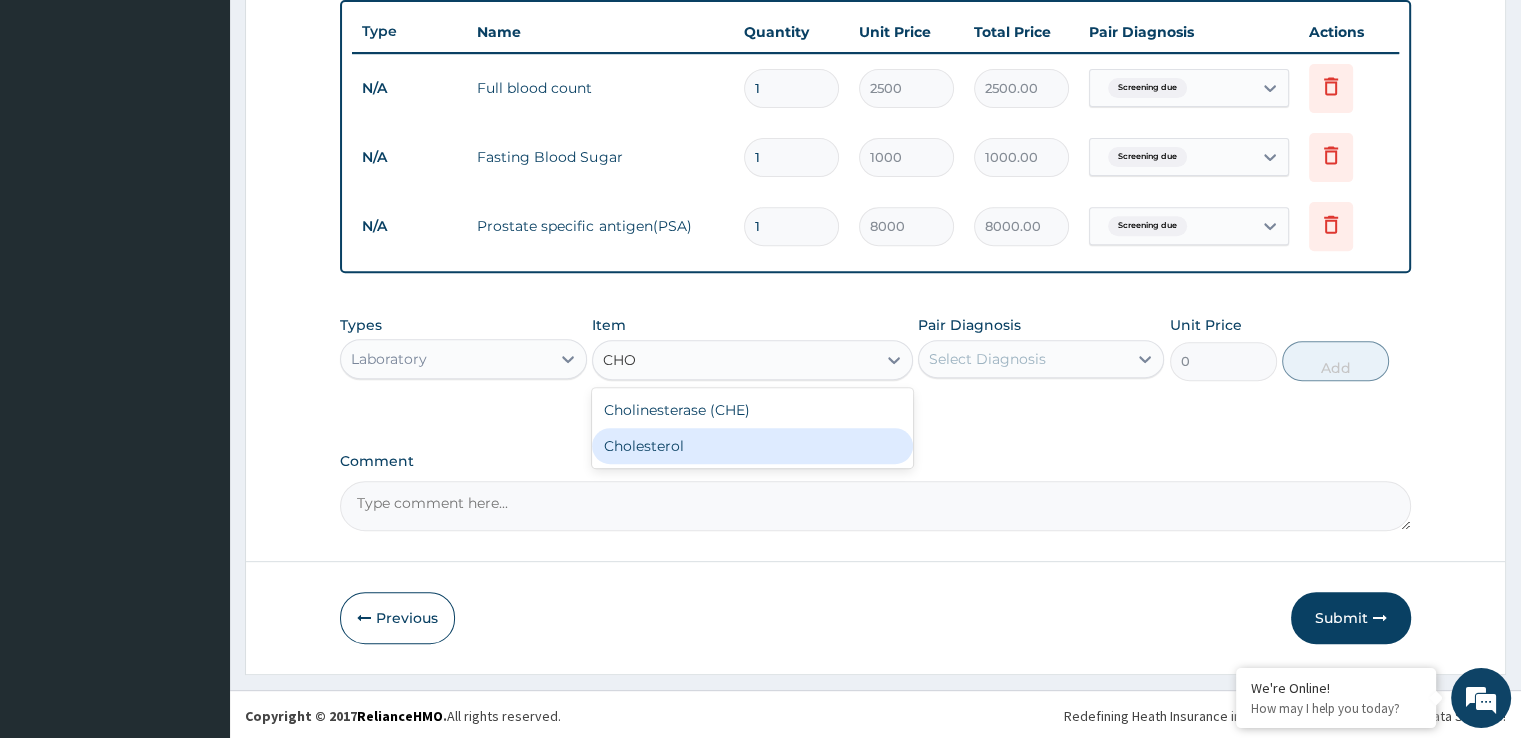 click on "Cholesterol" at bounding box center [752, 446] 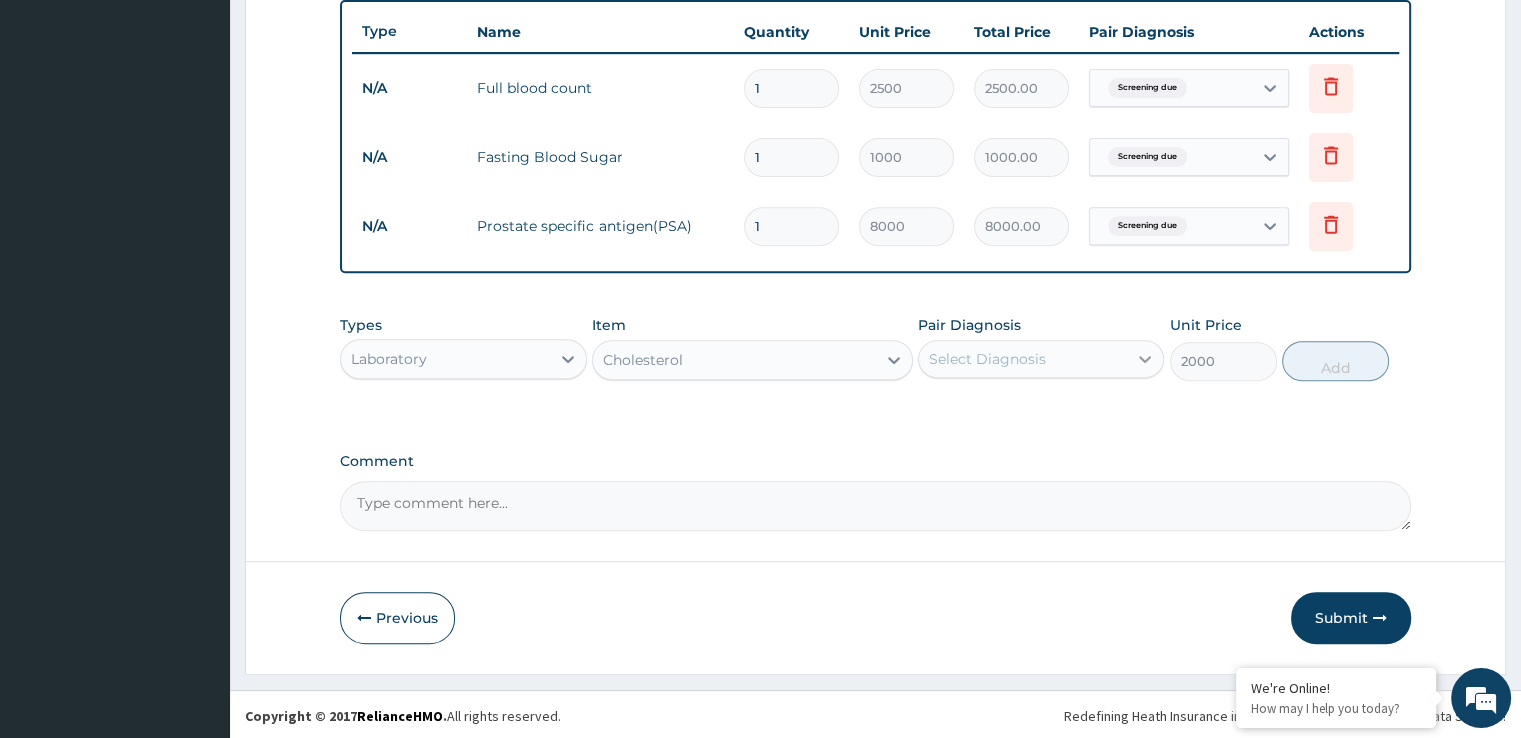 click 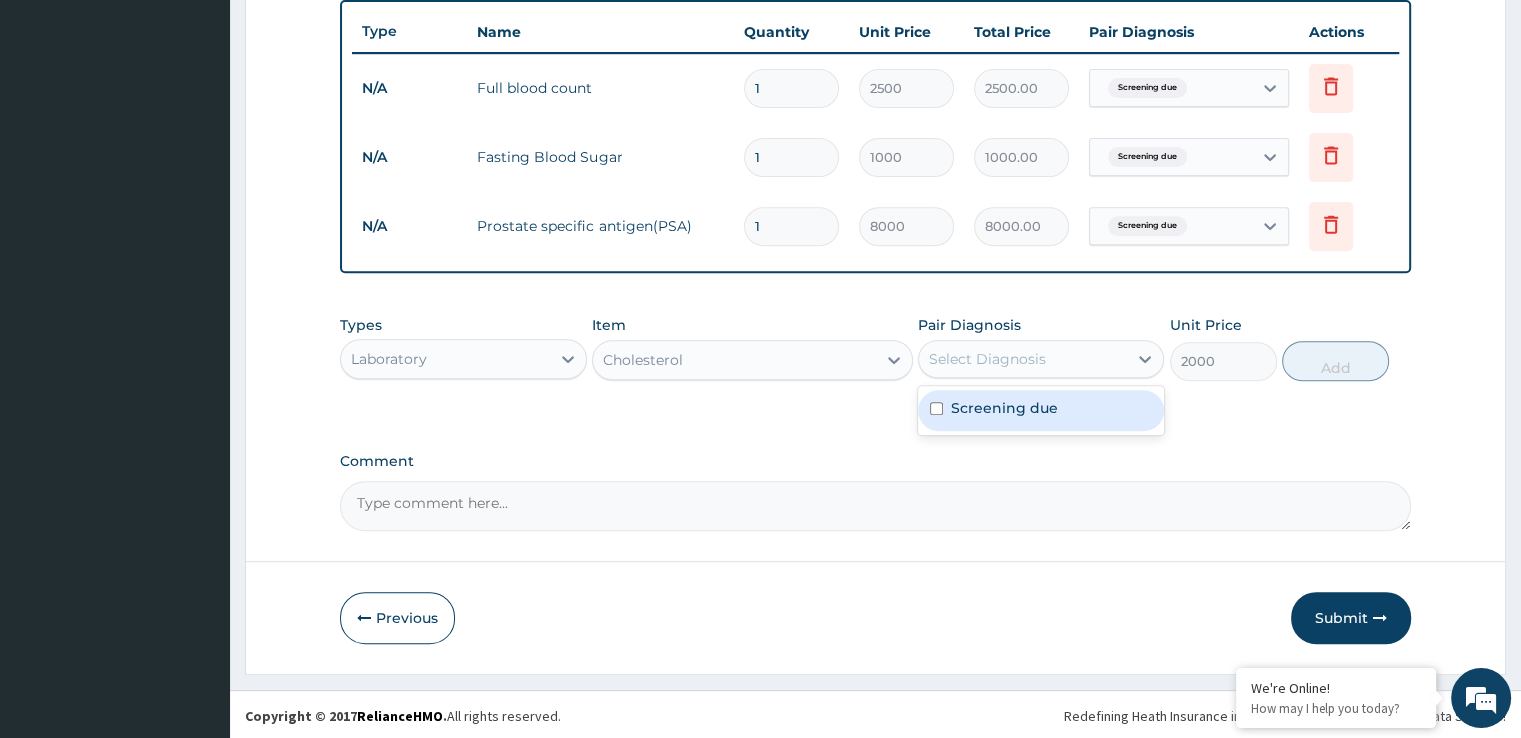 click on "Screening due" at bounding box center (1041, 410) 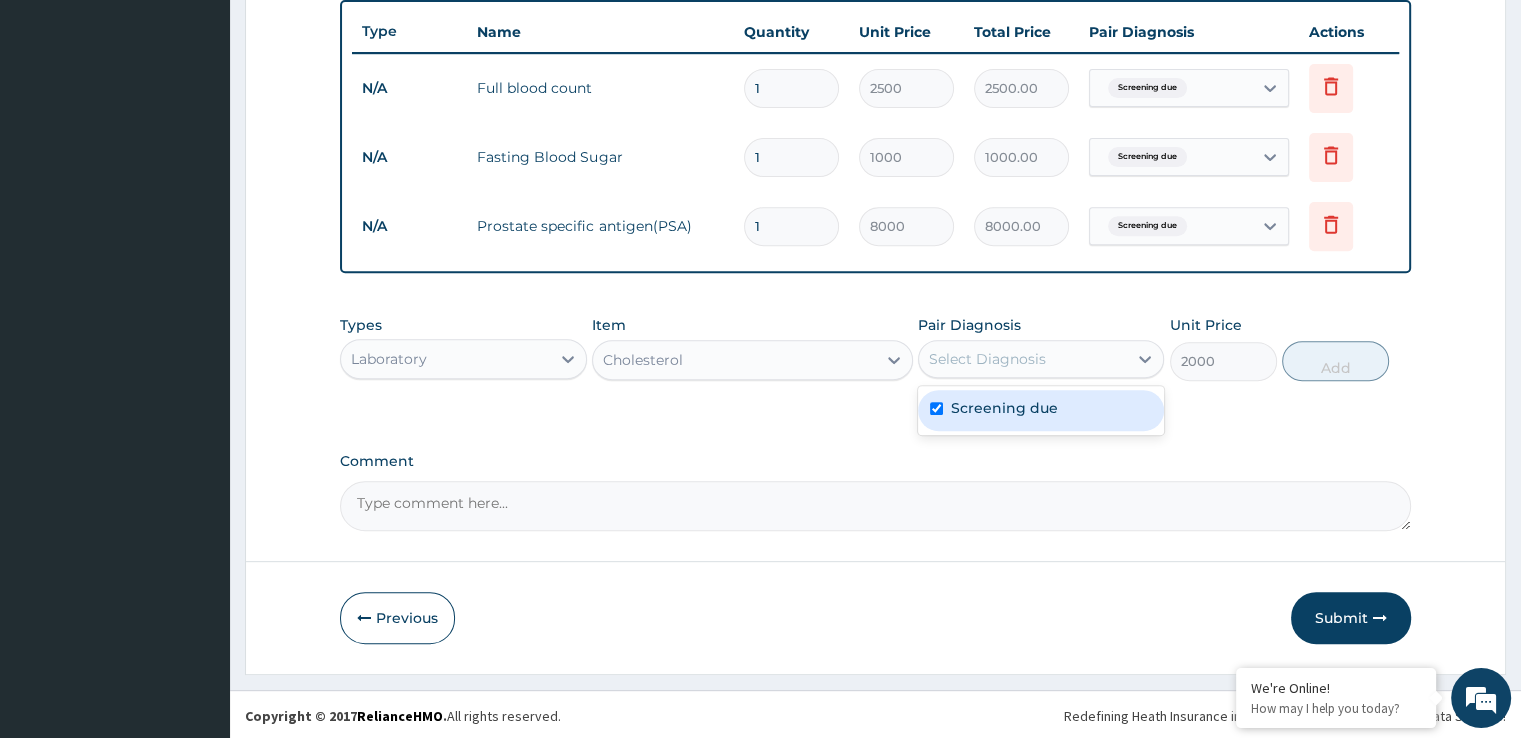 checkbox on "true" 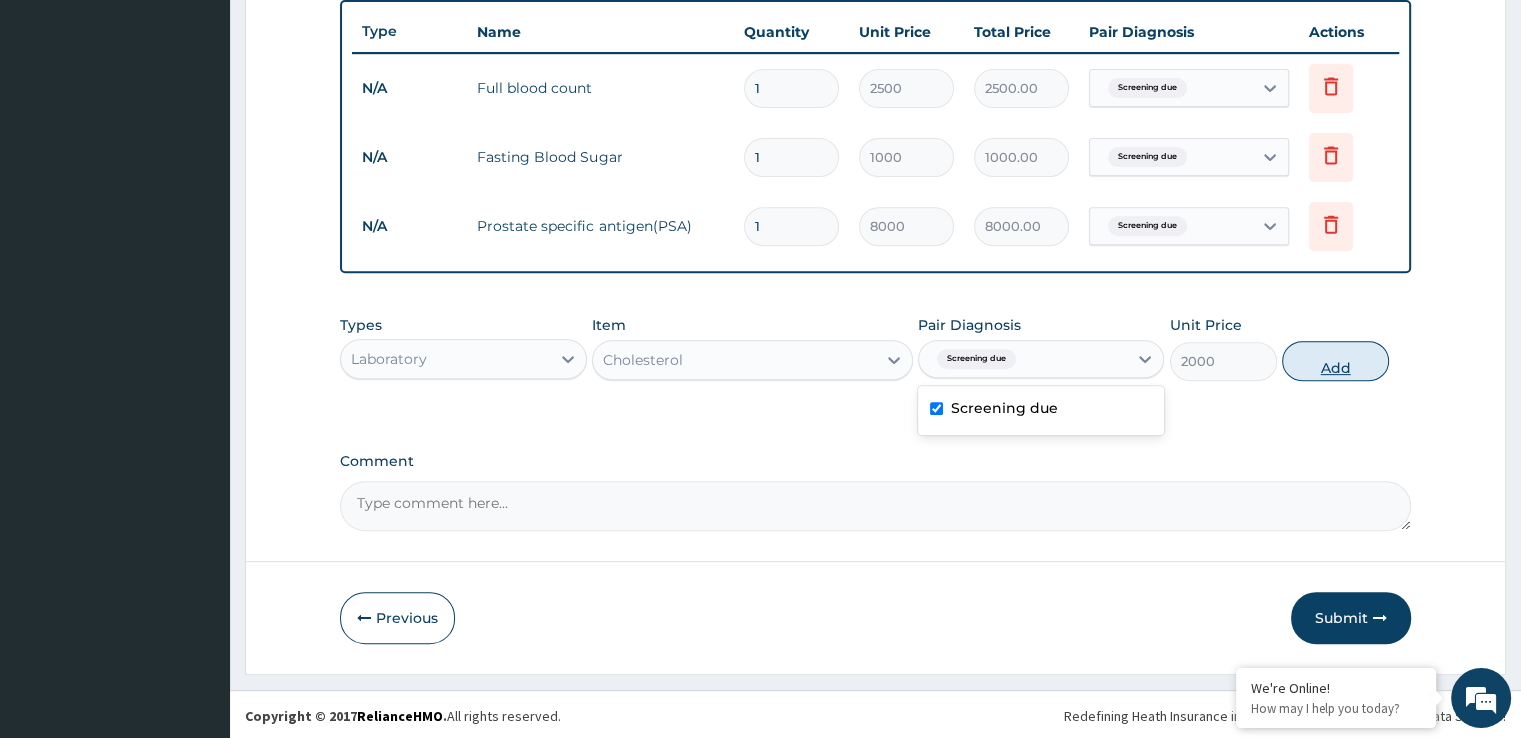 click on "Add" at bounding box center (1335, 361) 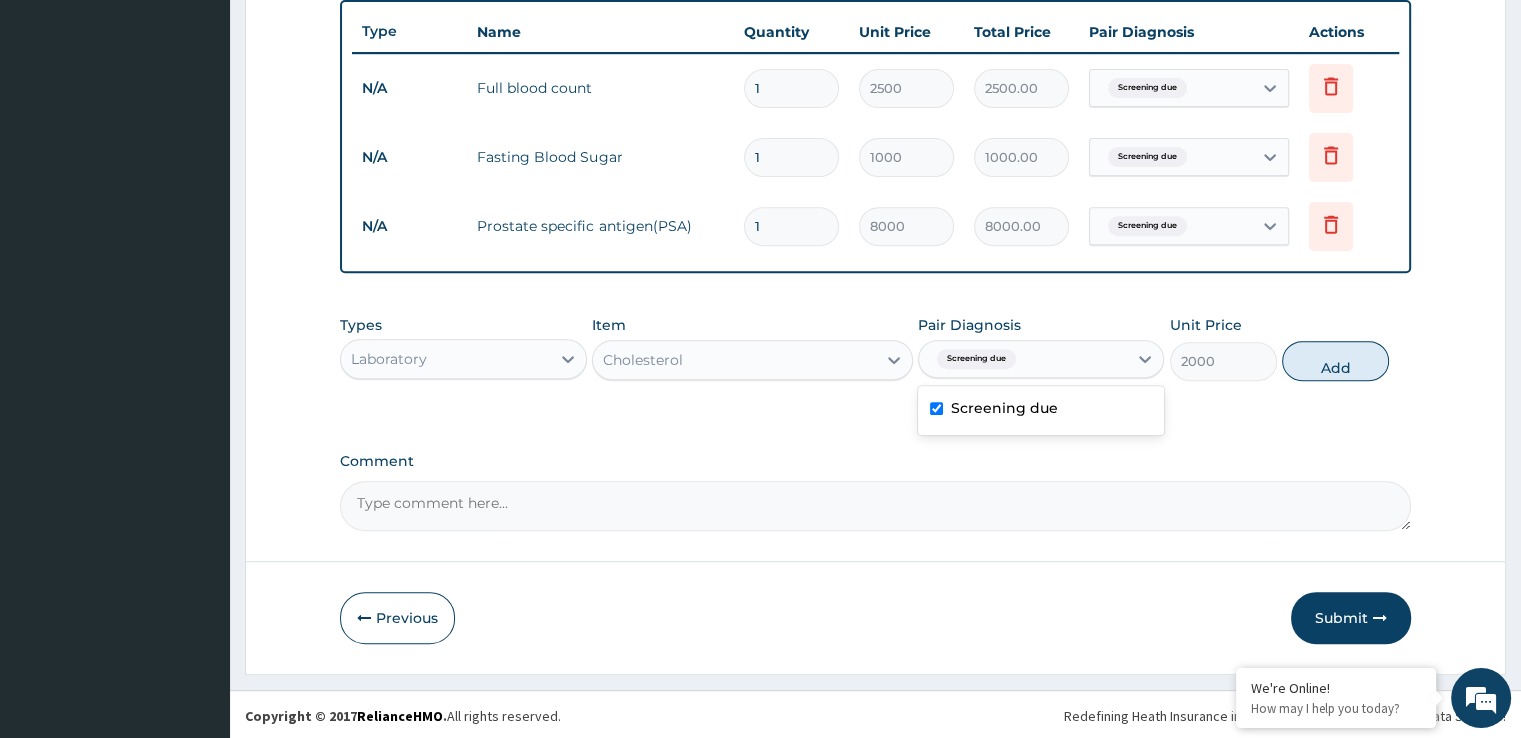 type on "0" 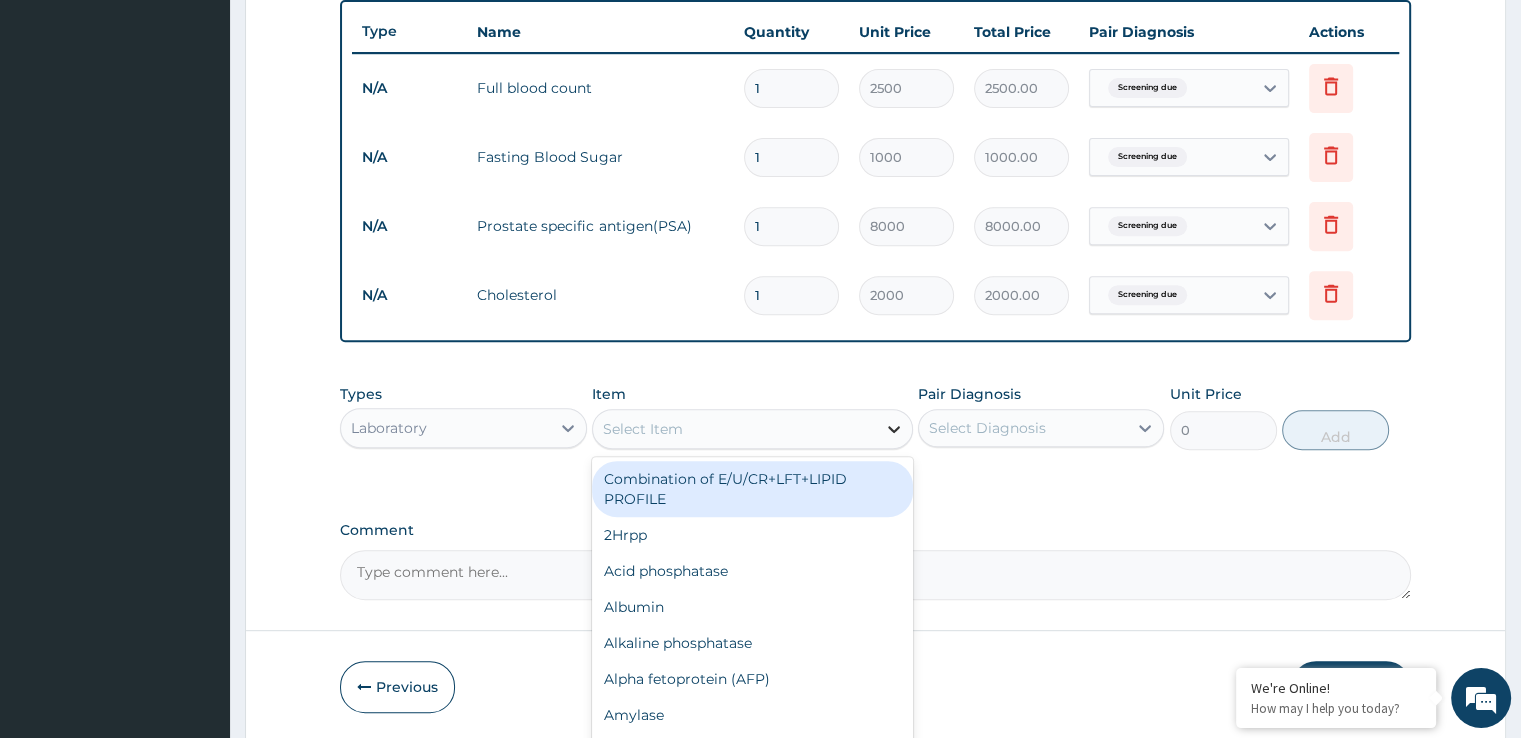 click 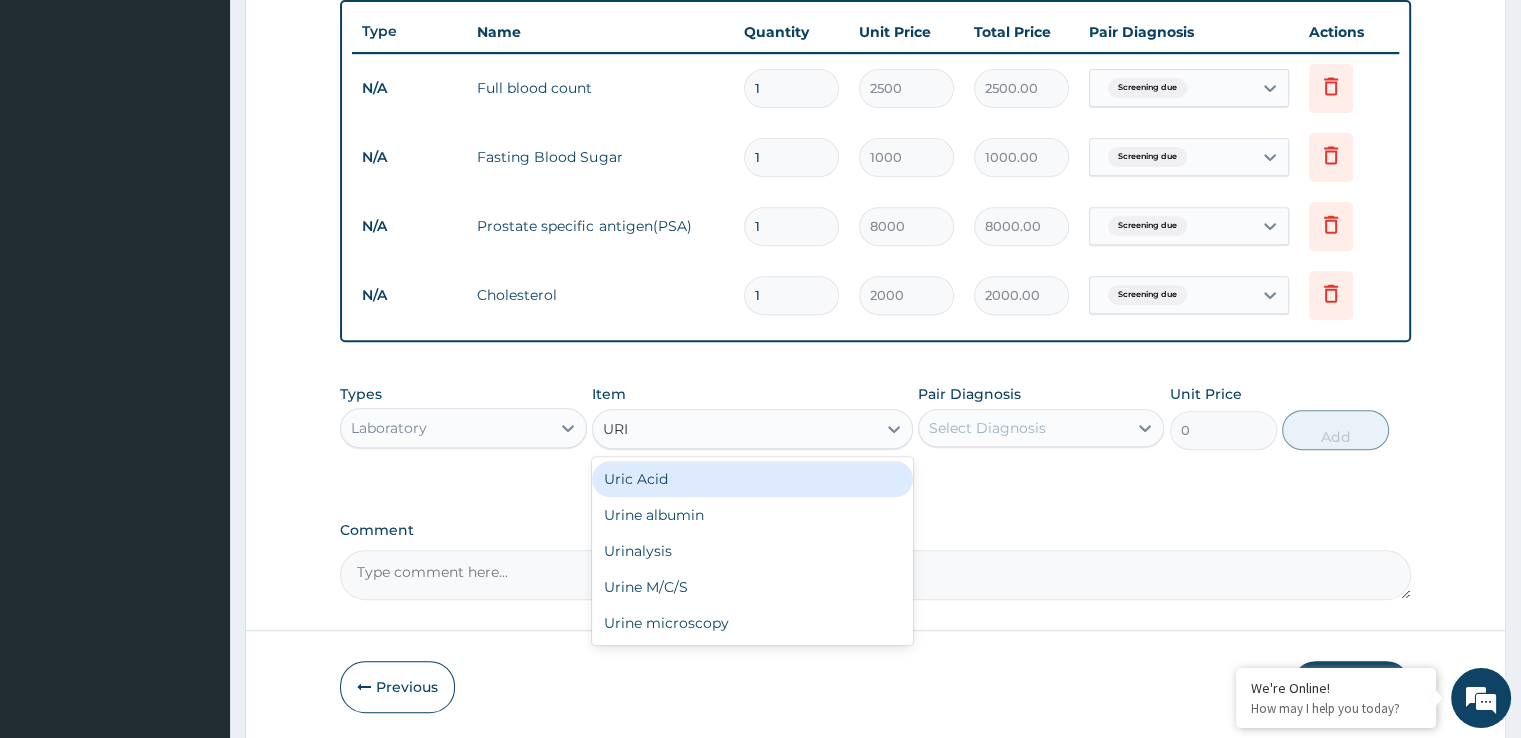 type on "URIN" 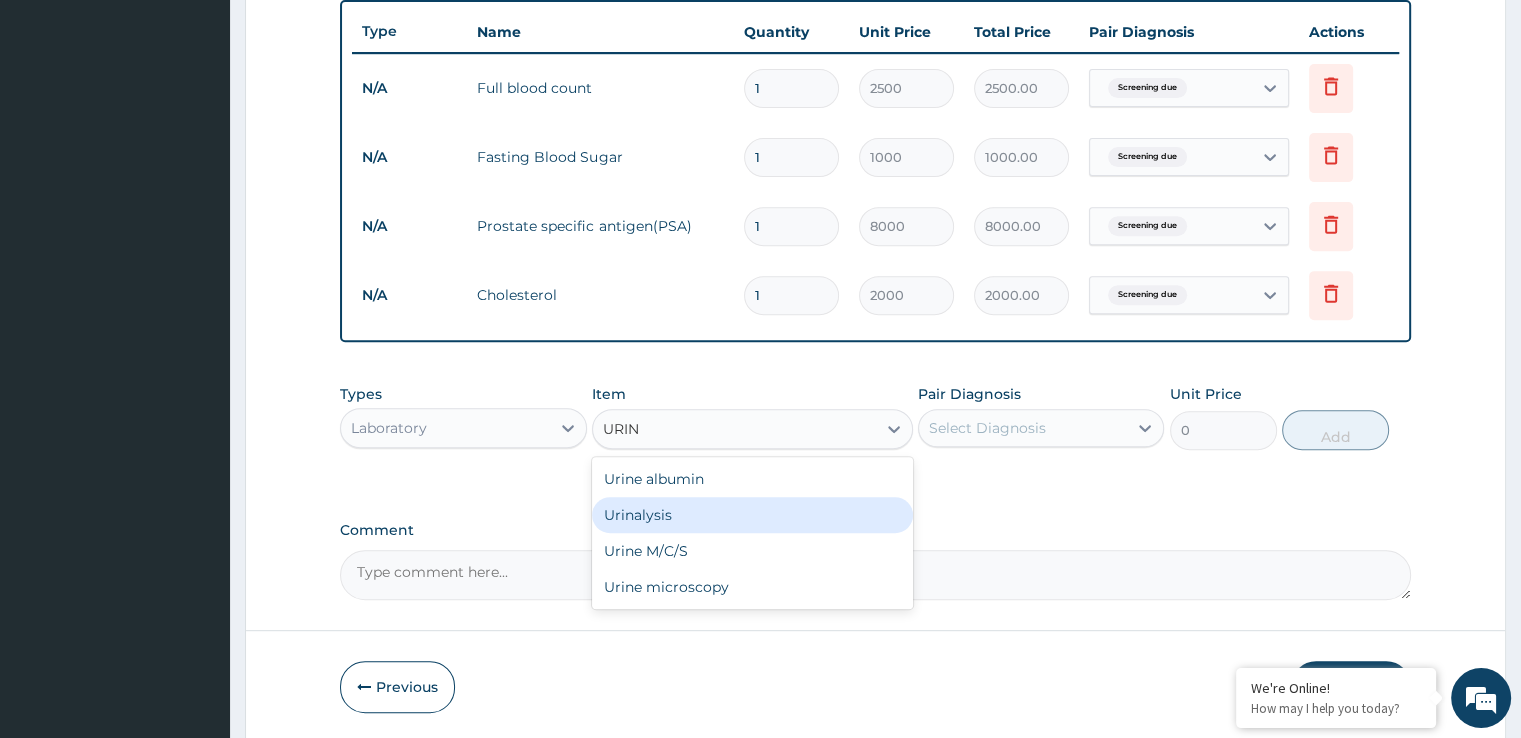 drag, startPoint x: 754, startPoint y: 507, endPoint x: 810, endPoint y: 478, distance: 63.06346 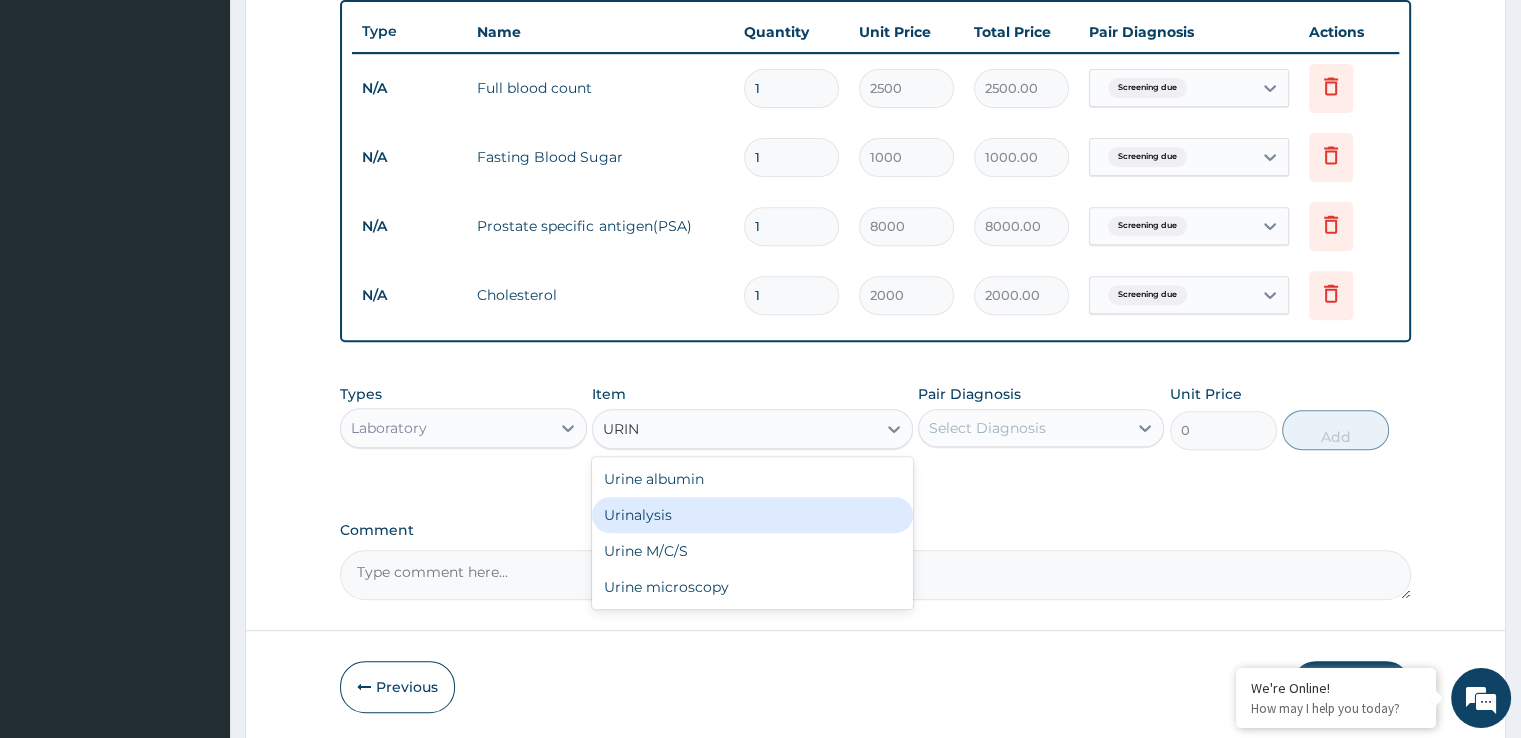 click on "Urinalysis" at bounding box center [752, 515] 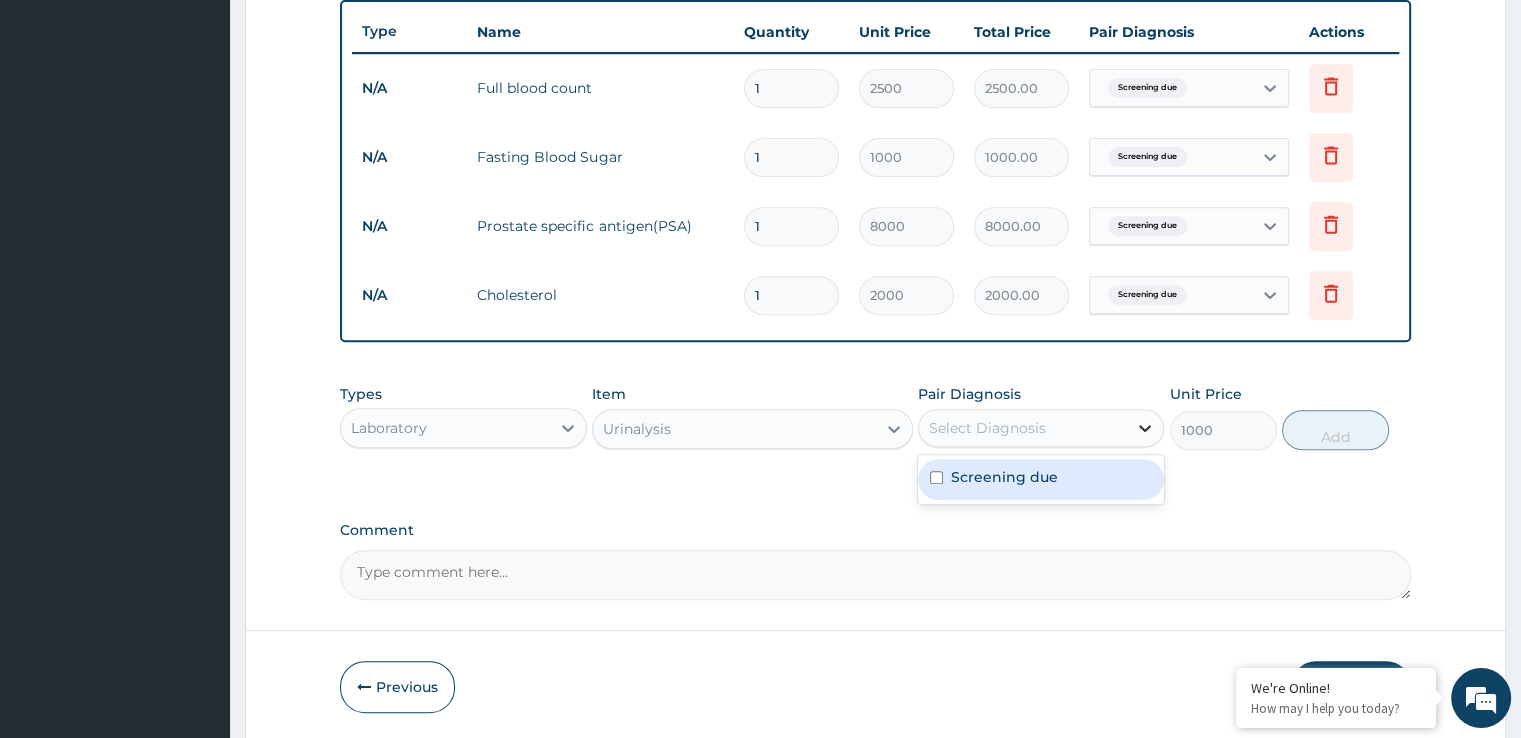 click at bounding box center [1145, 428] 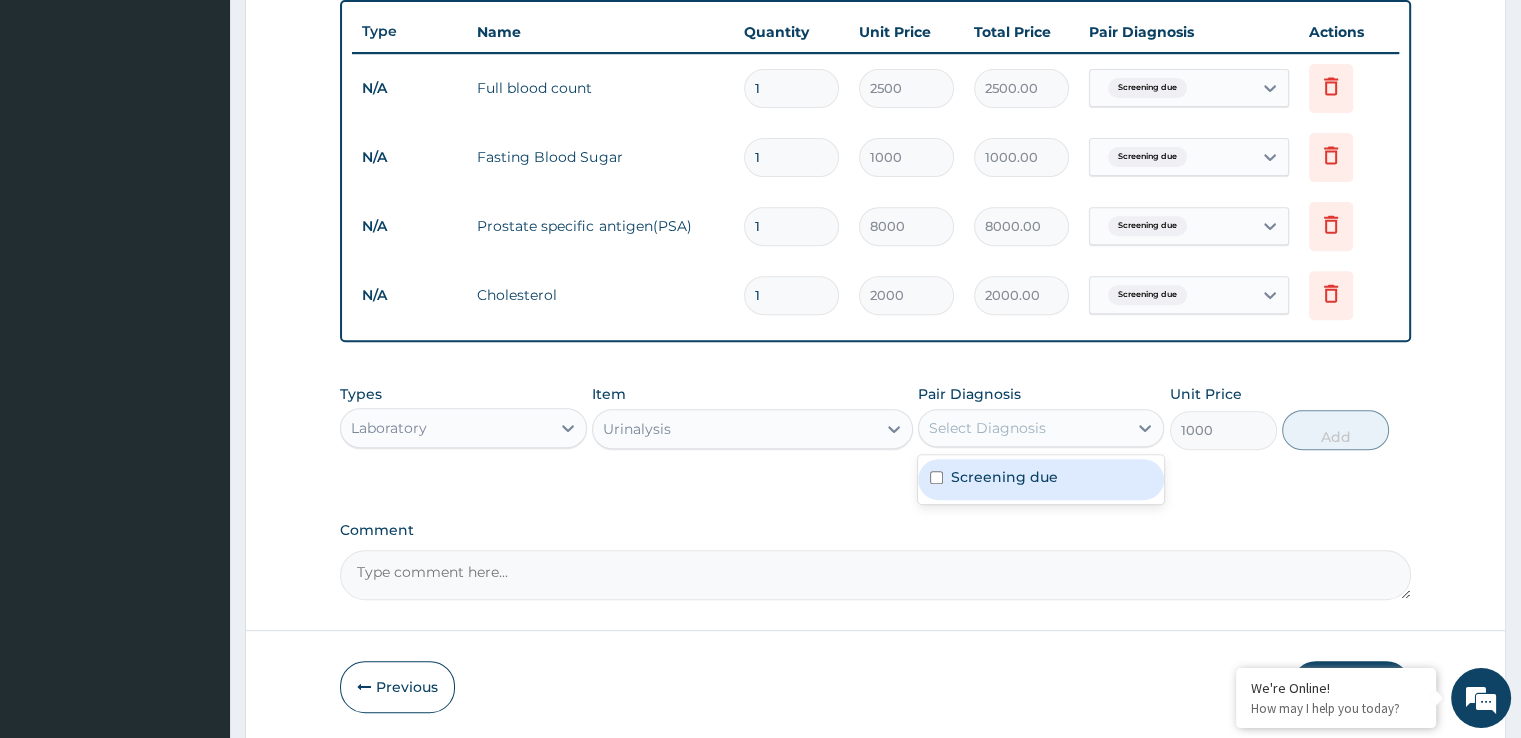 click on "Screening due" at bounding box center (1041, 479) 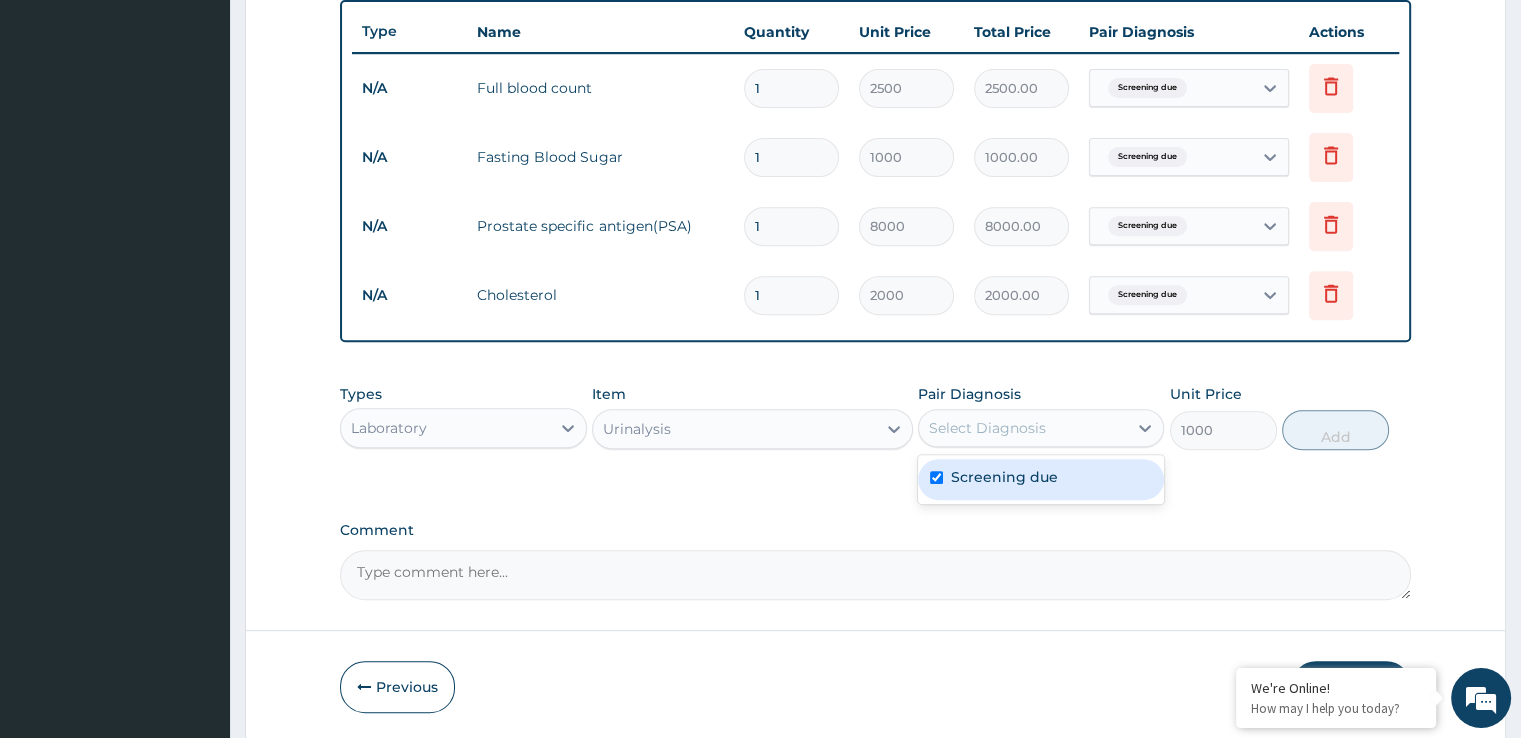 checkbox on "true" 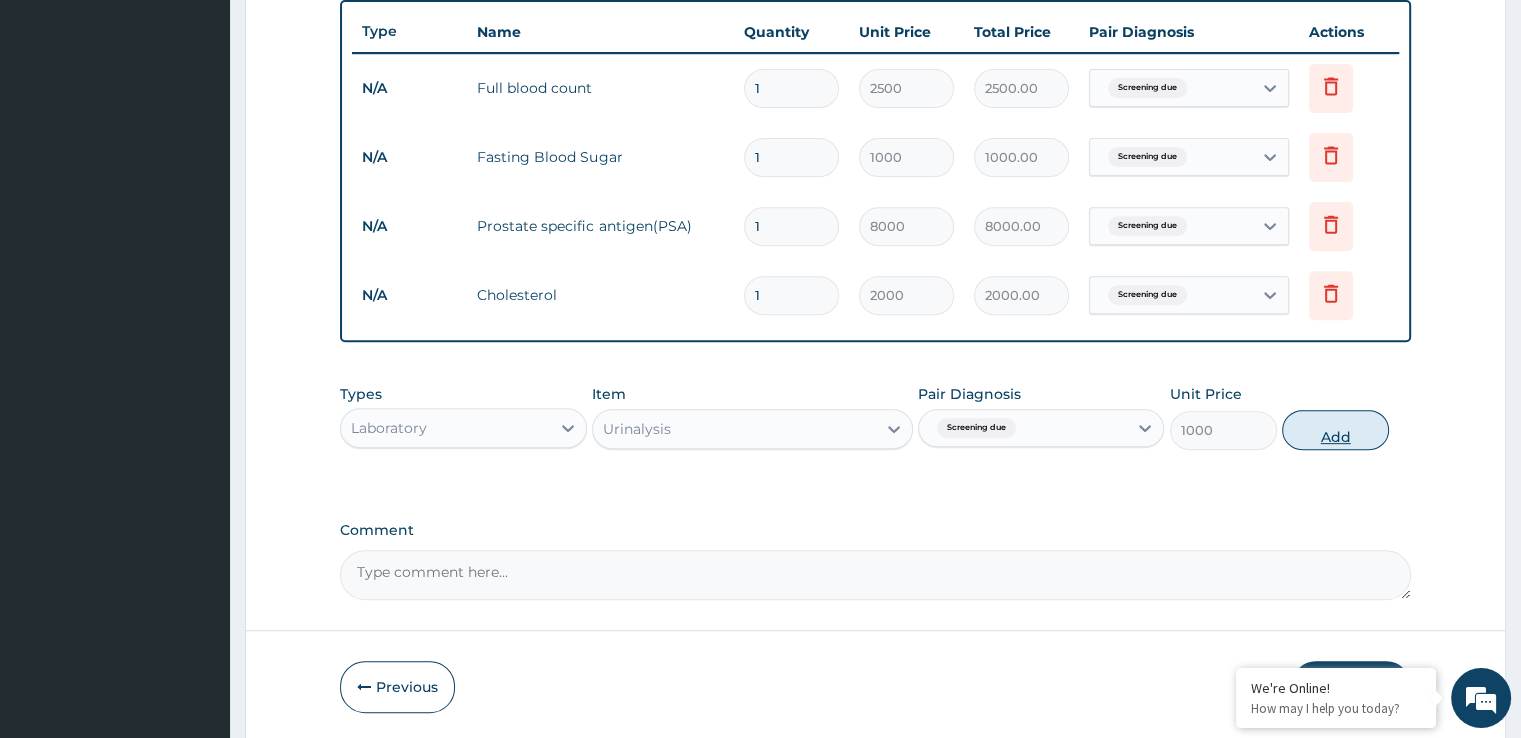 click on "Add" at bounding box center [1335, 430] 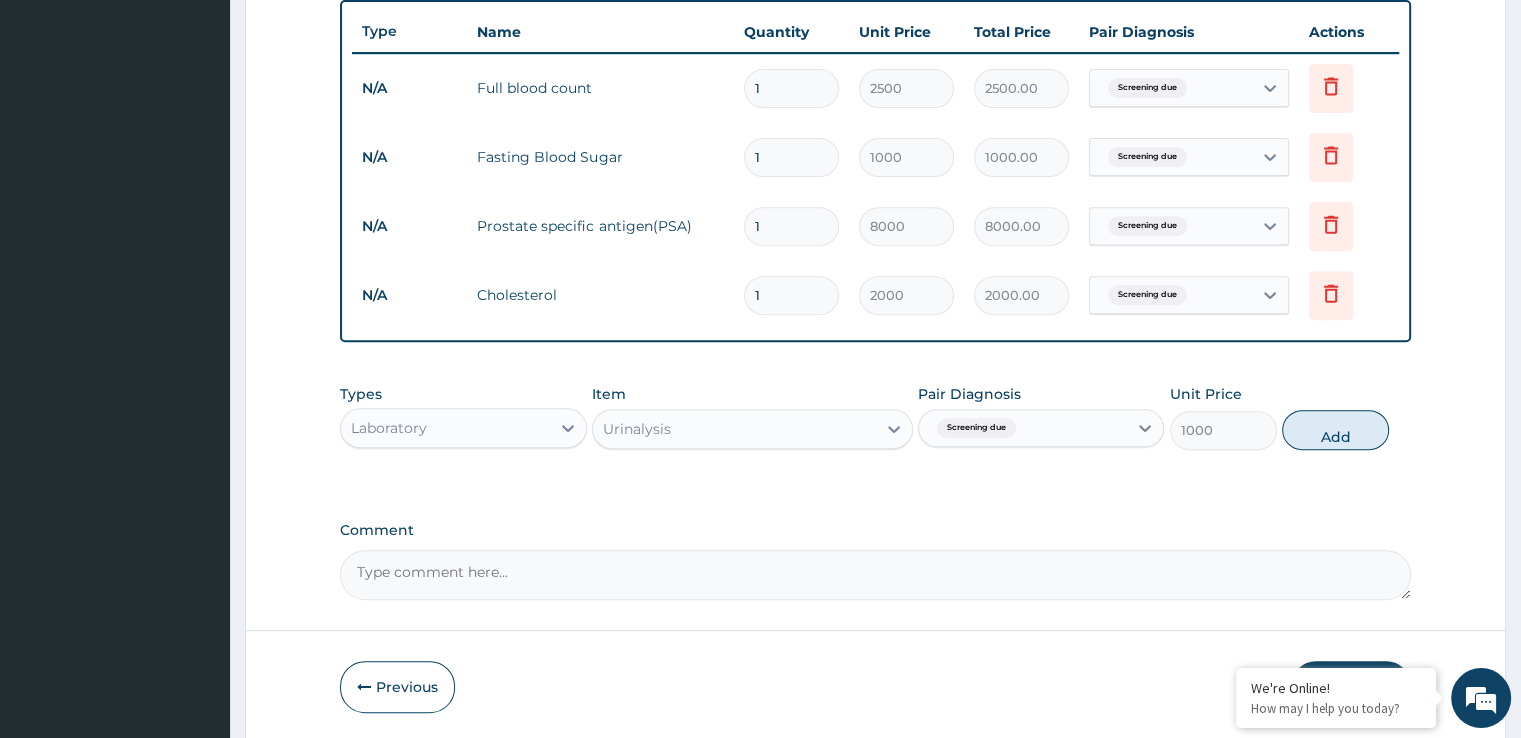 type on "0" 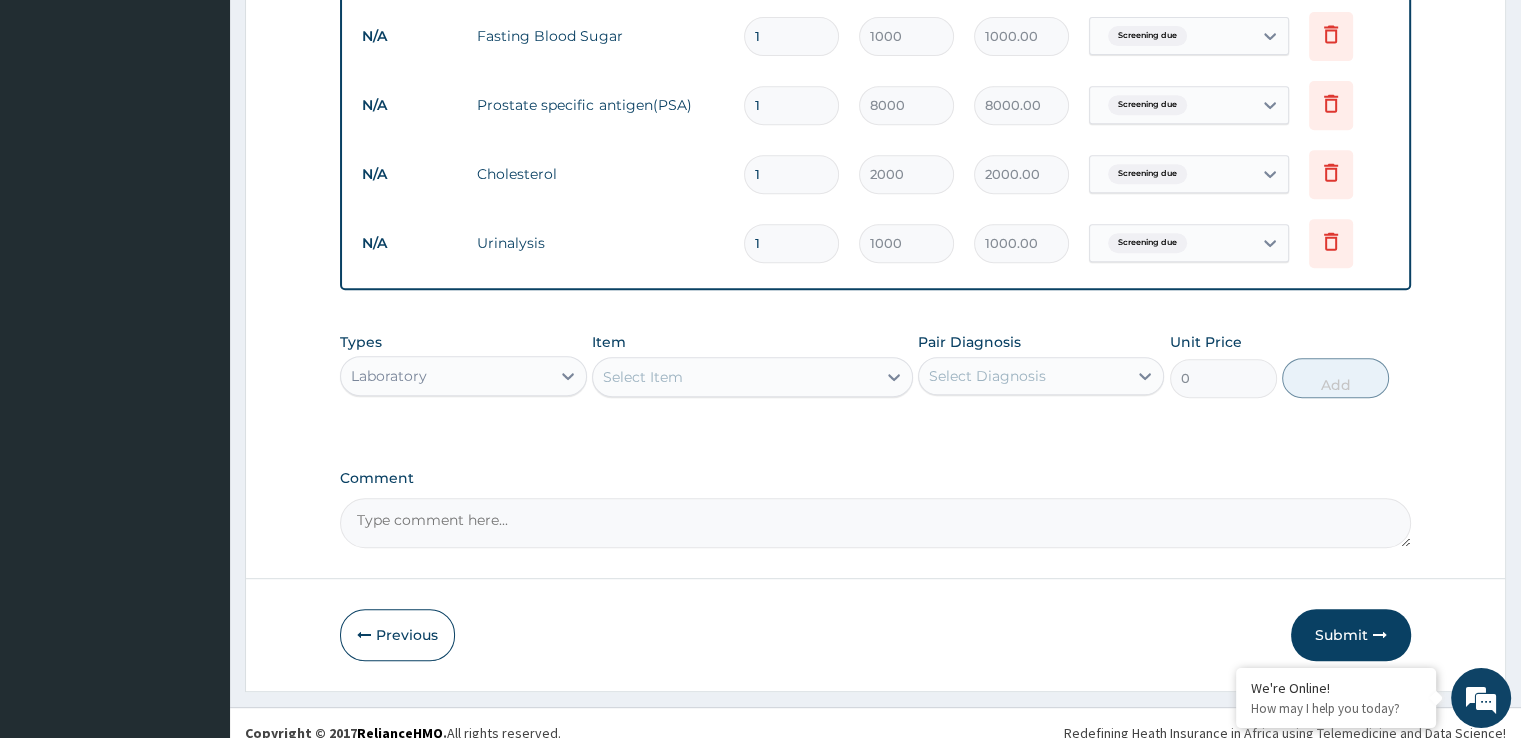 scroll, scrollTop: 881, scrollLeft: 0, axis: vertical 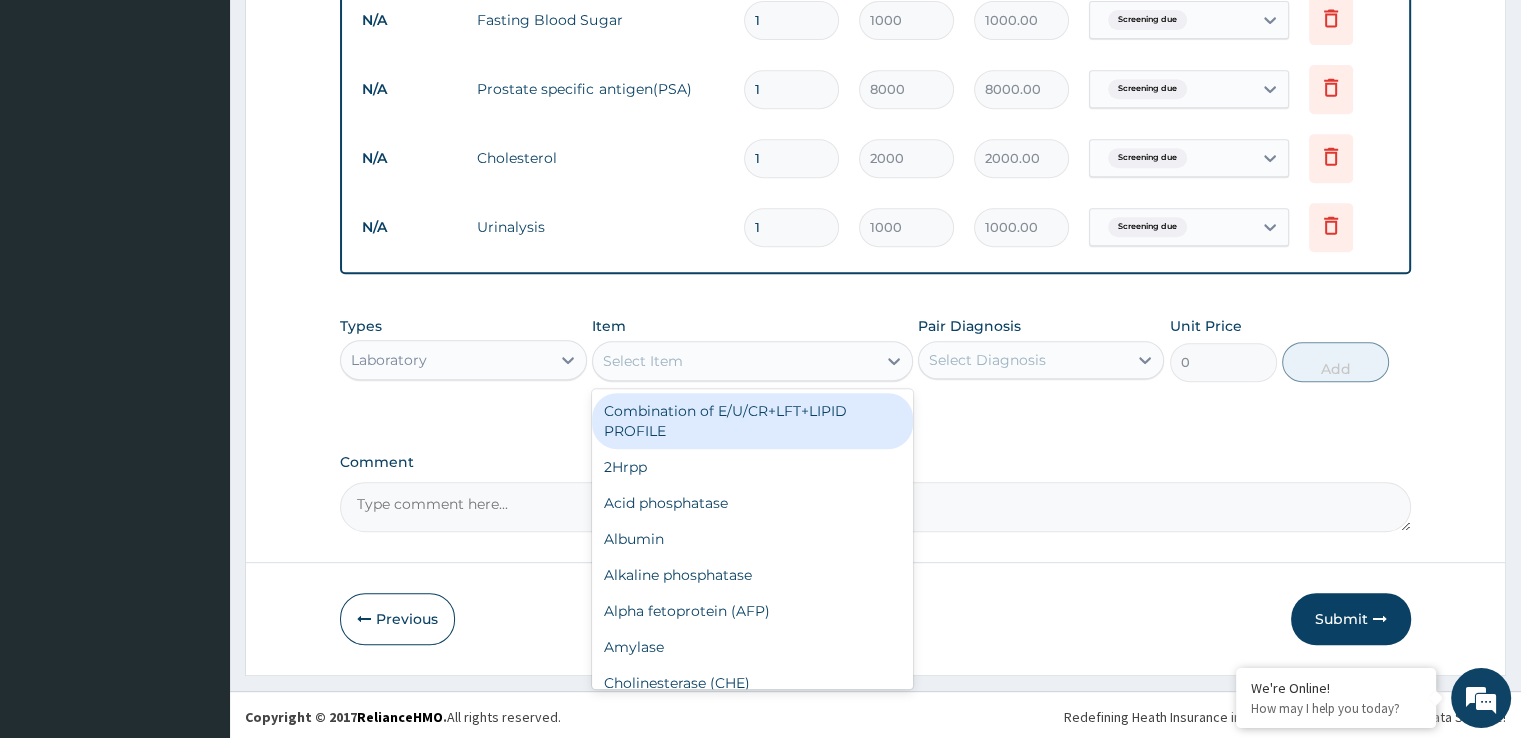 click on "Select Item" at bounding box center (734, 361) 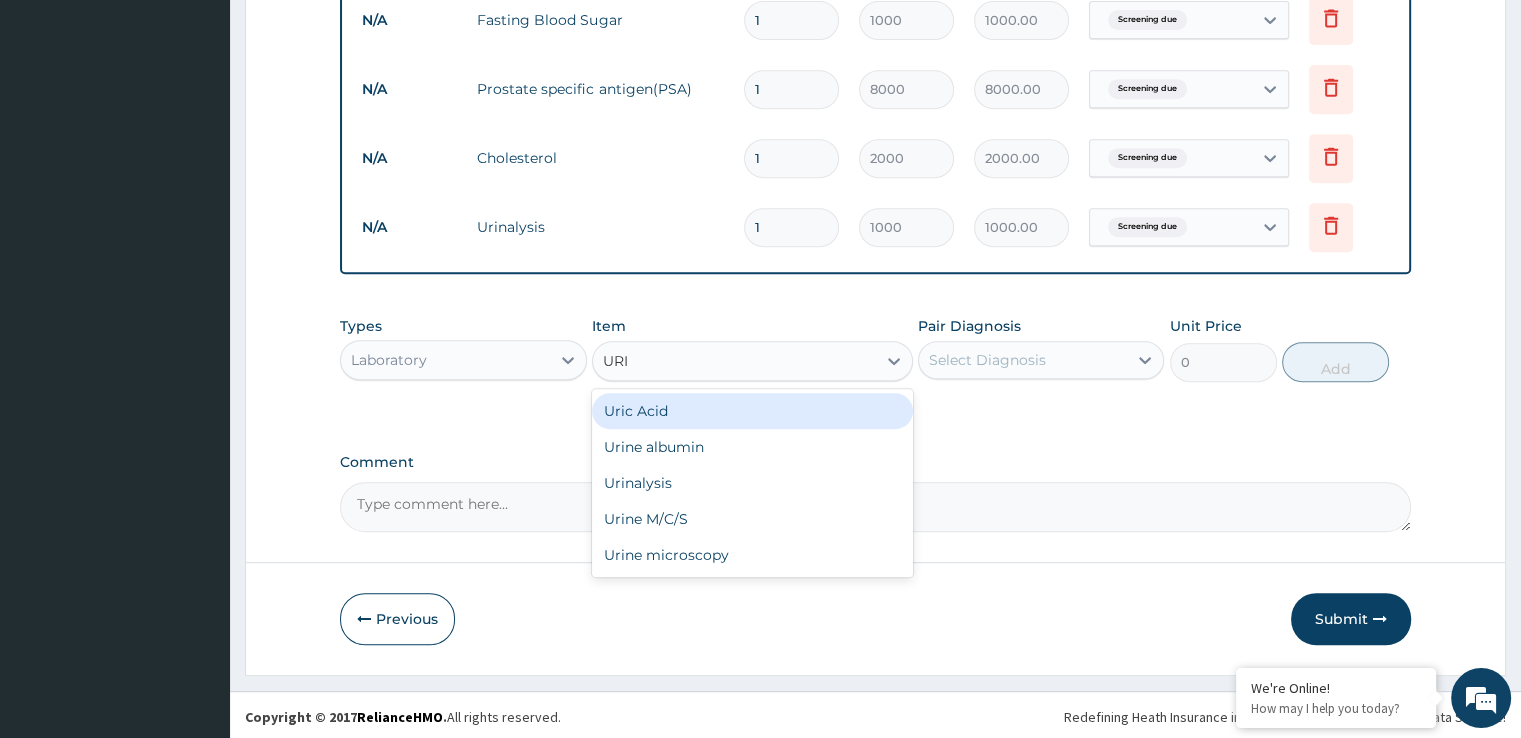 type on "URIN" 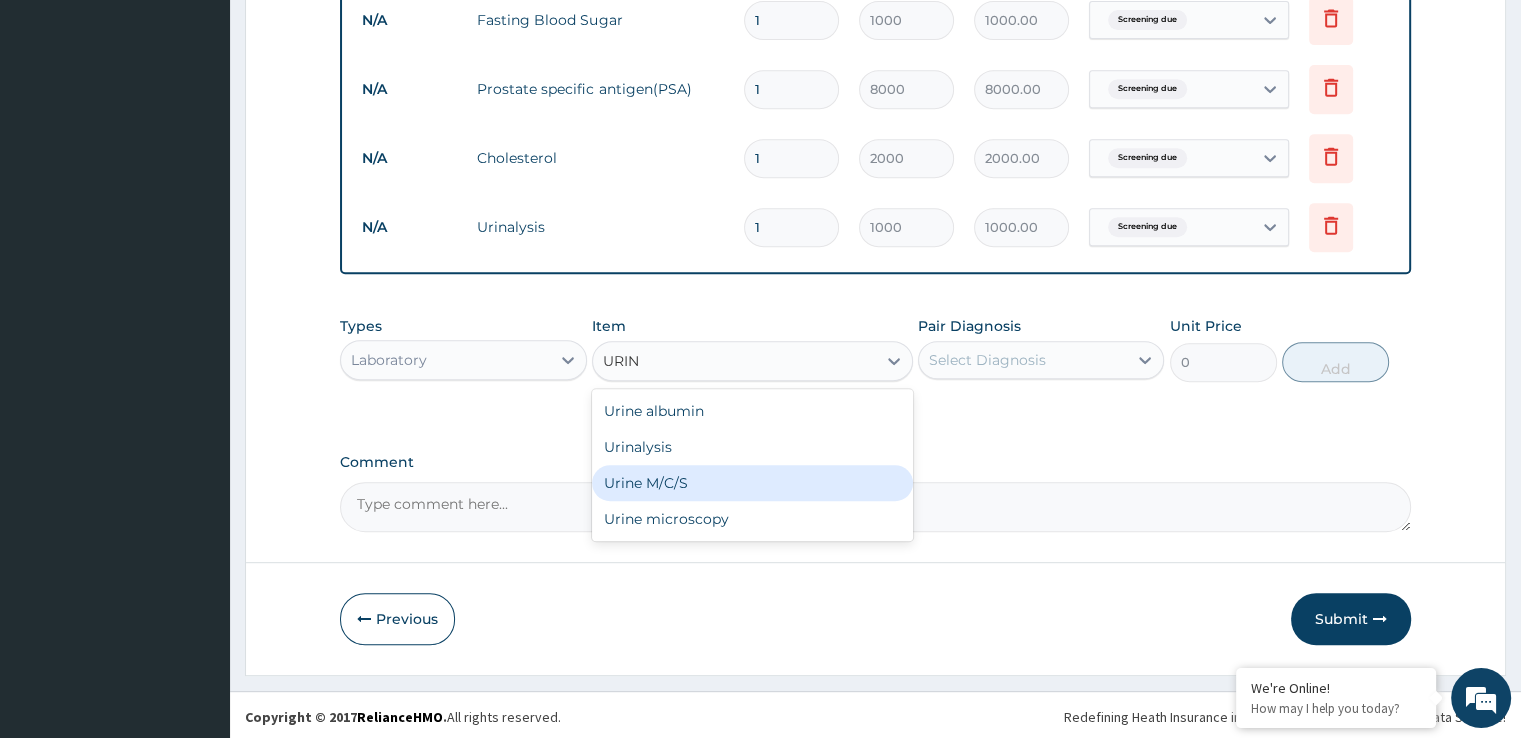 drag, startPoint x: 704, startPoint y: 482, endPoint x: 816, endPoint y: 433, distance: 122.24974 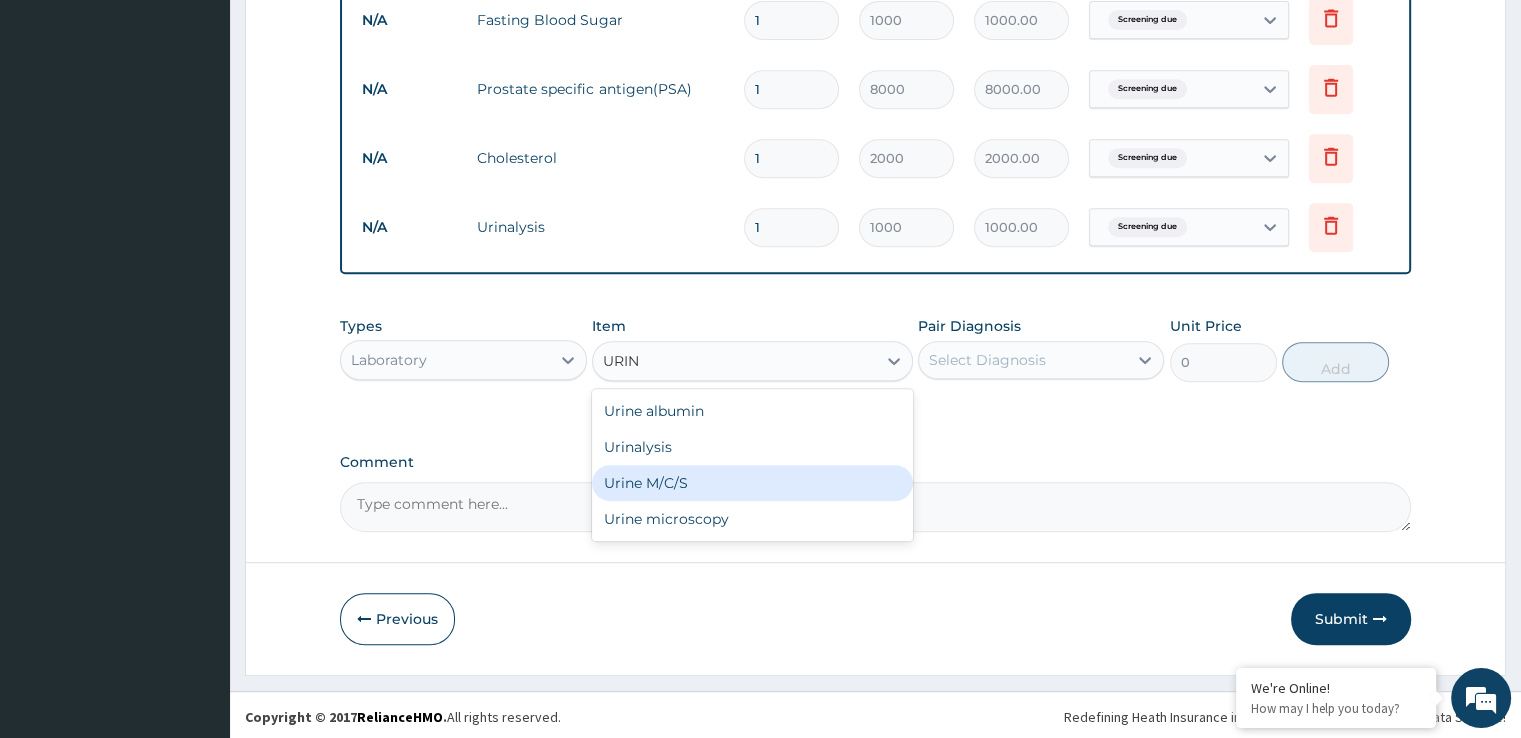 click on "Urine M/C/S" at bounding box center (752, 483) 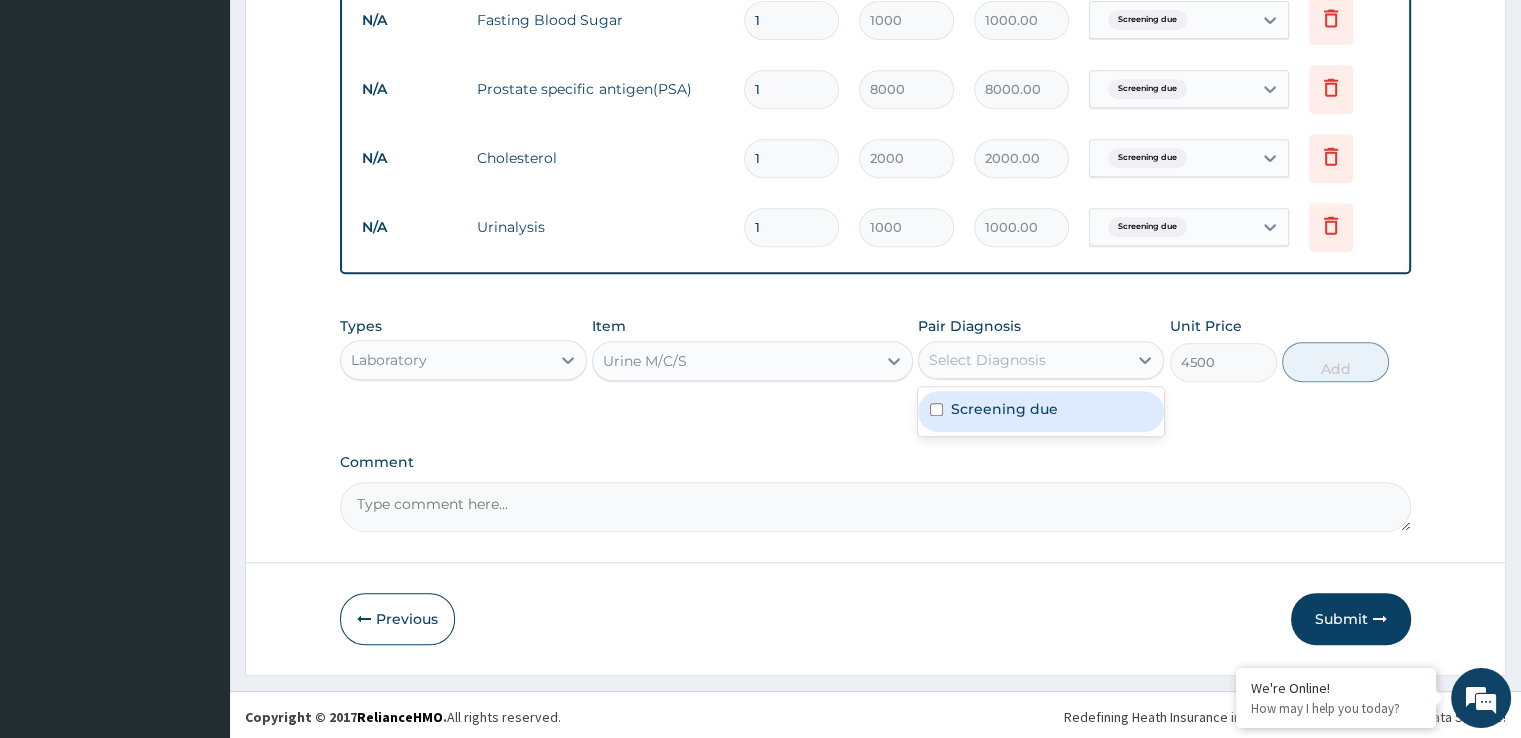 click on "Select Diagnosis" at bounding box center [1023, 360] 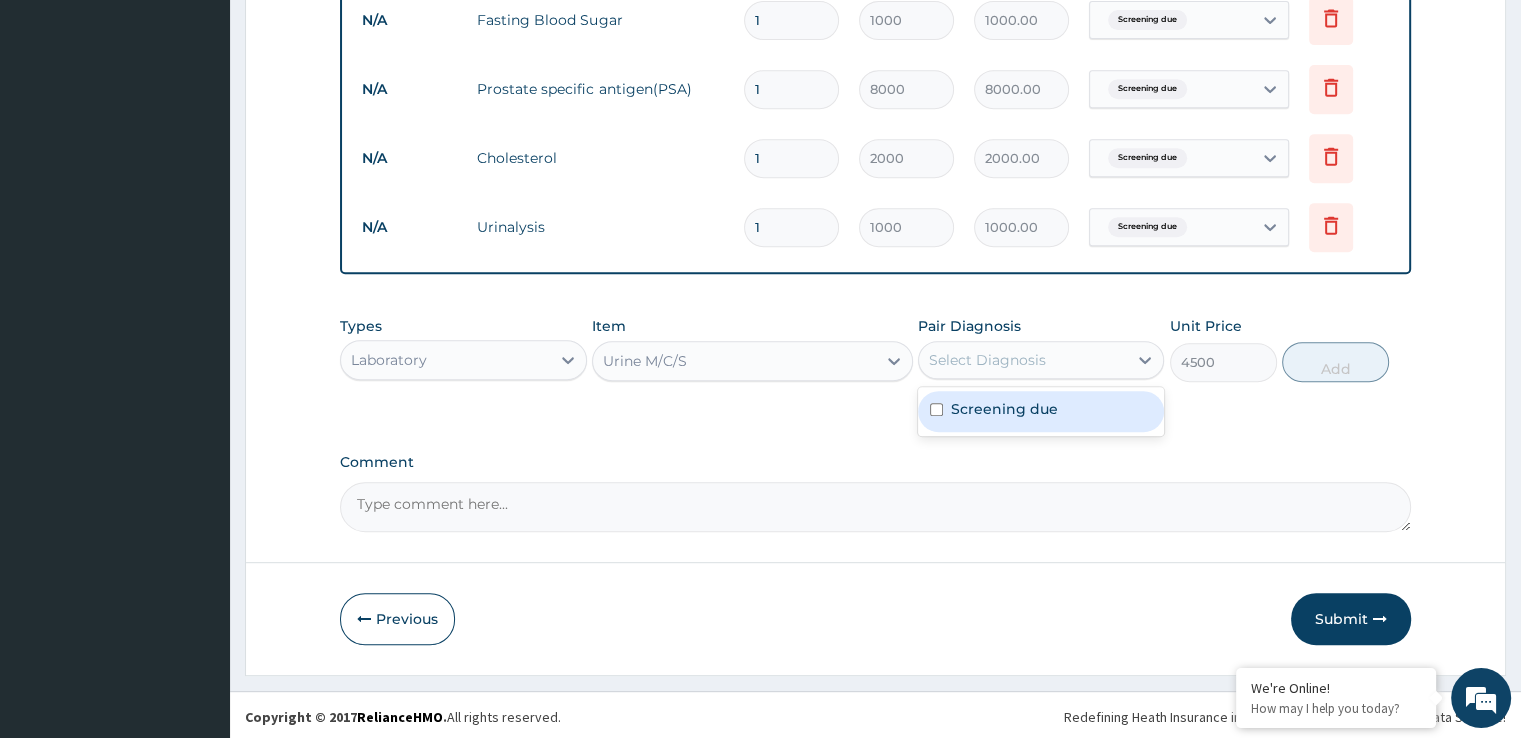 drag, startPoint x: 931, startPoint y: 402, endPoint x: 1244, endPoint y: 365, distance: 315.17932 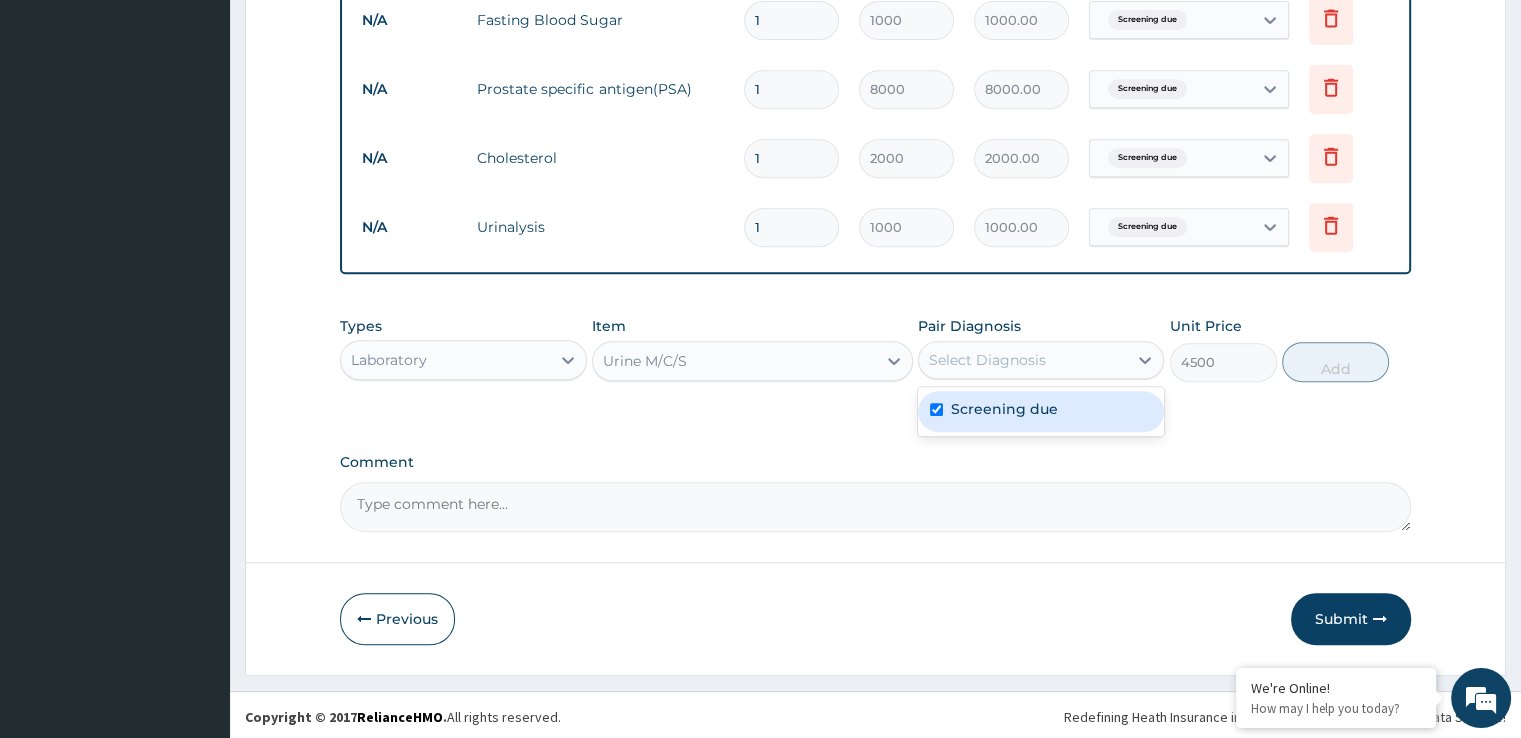 checkbox on "true" 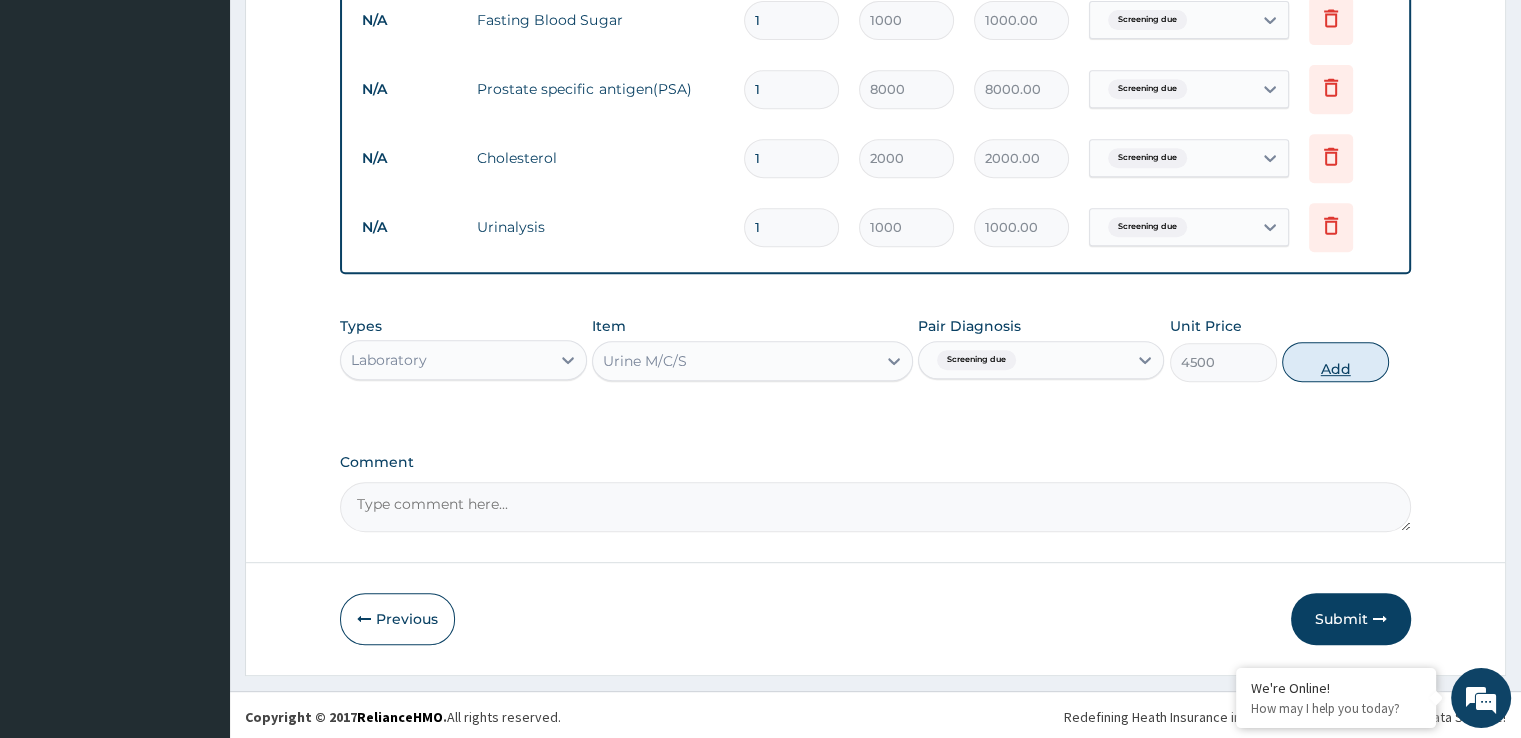 click on "Add" at bounding box center (1335, 362) 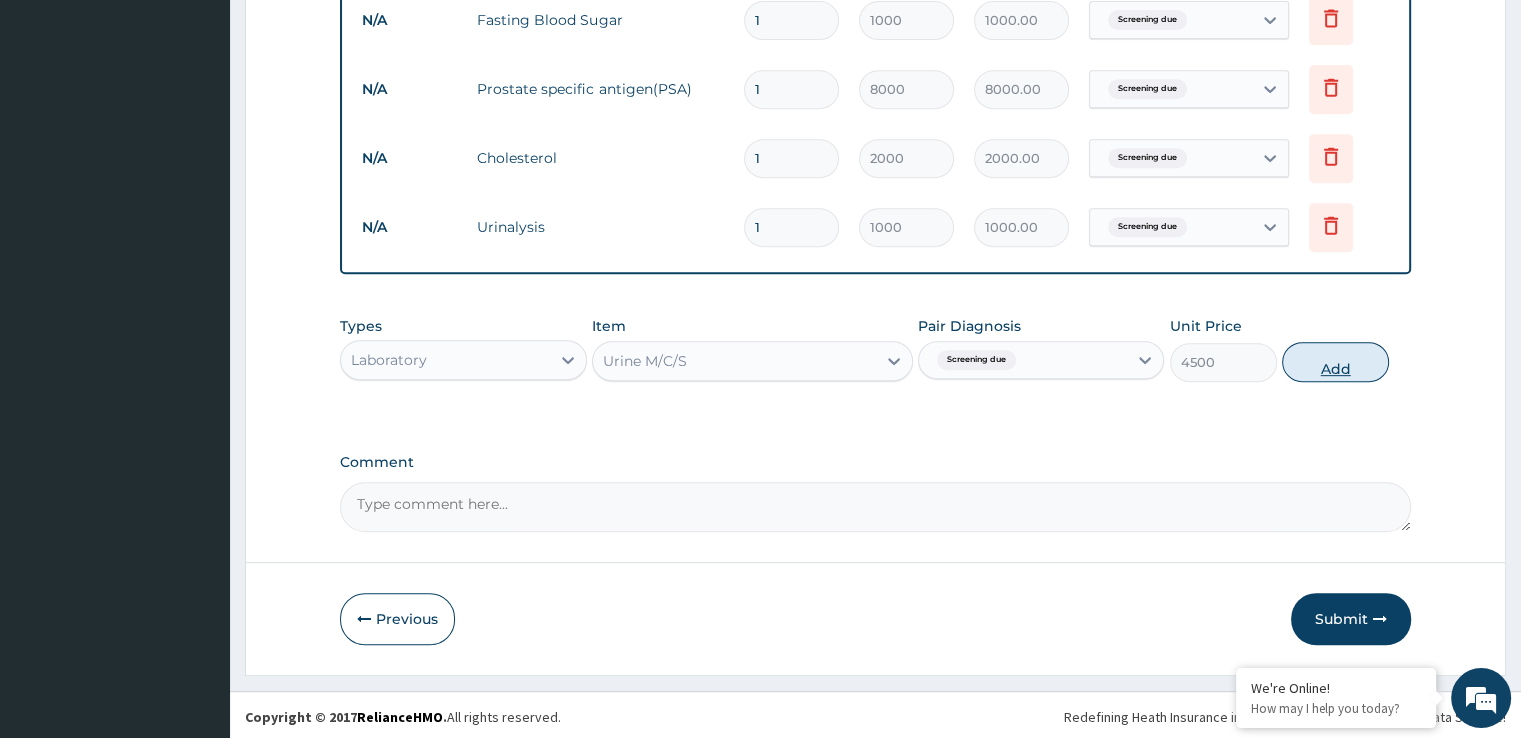 type on "0" 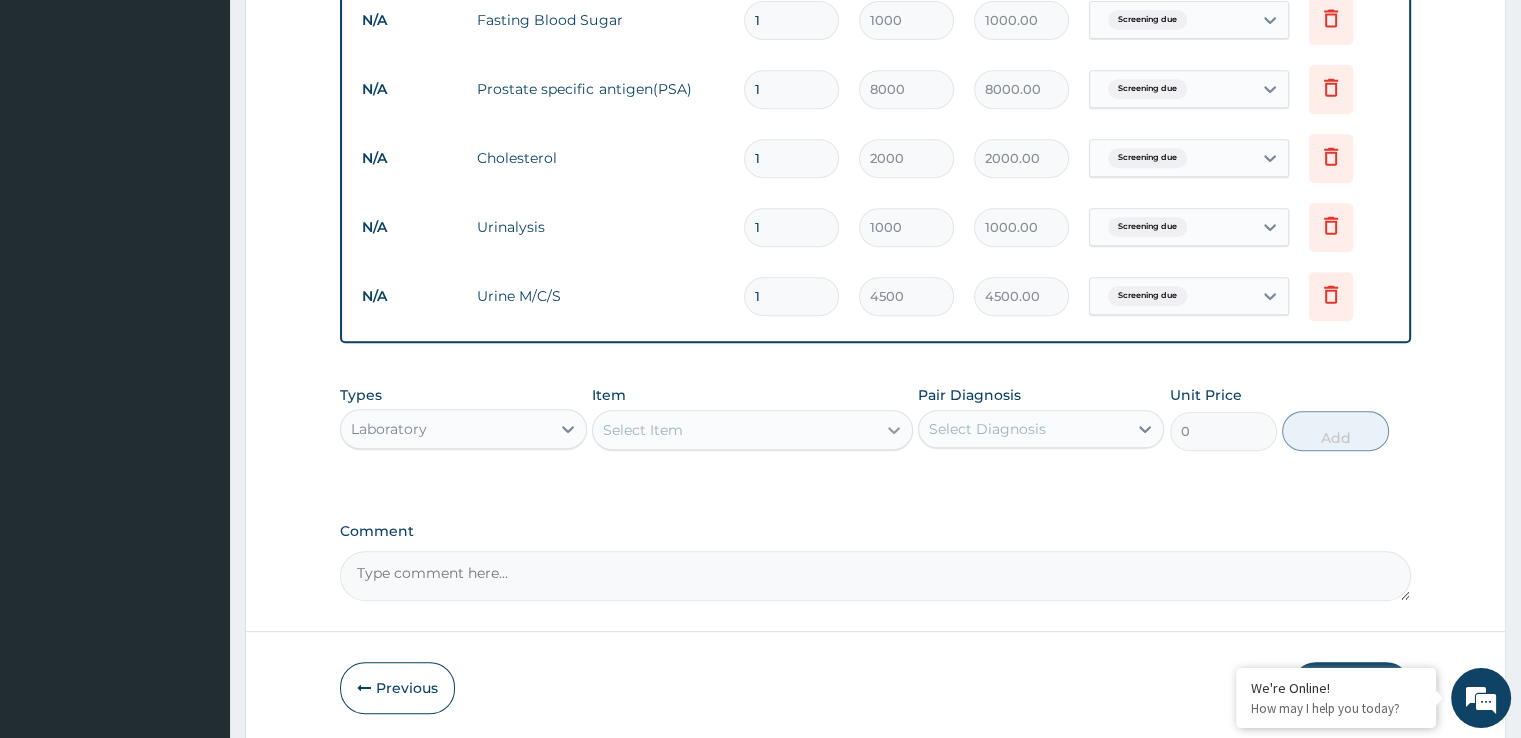 click 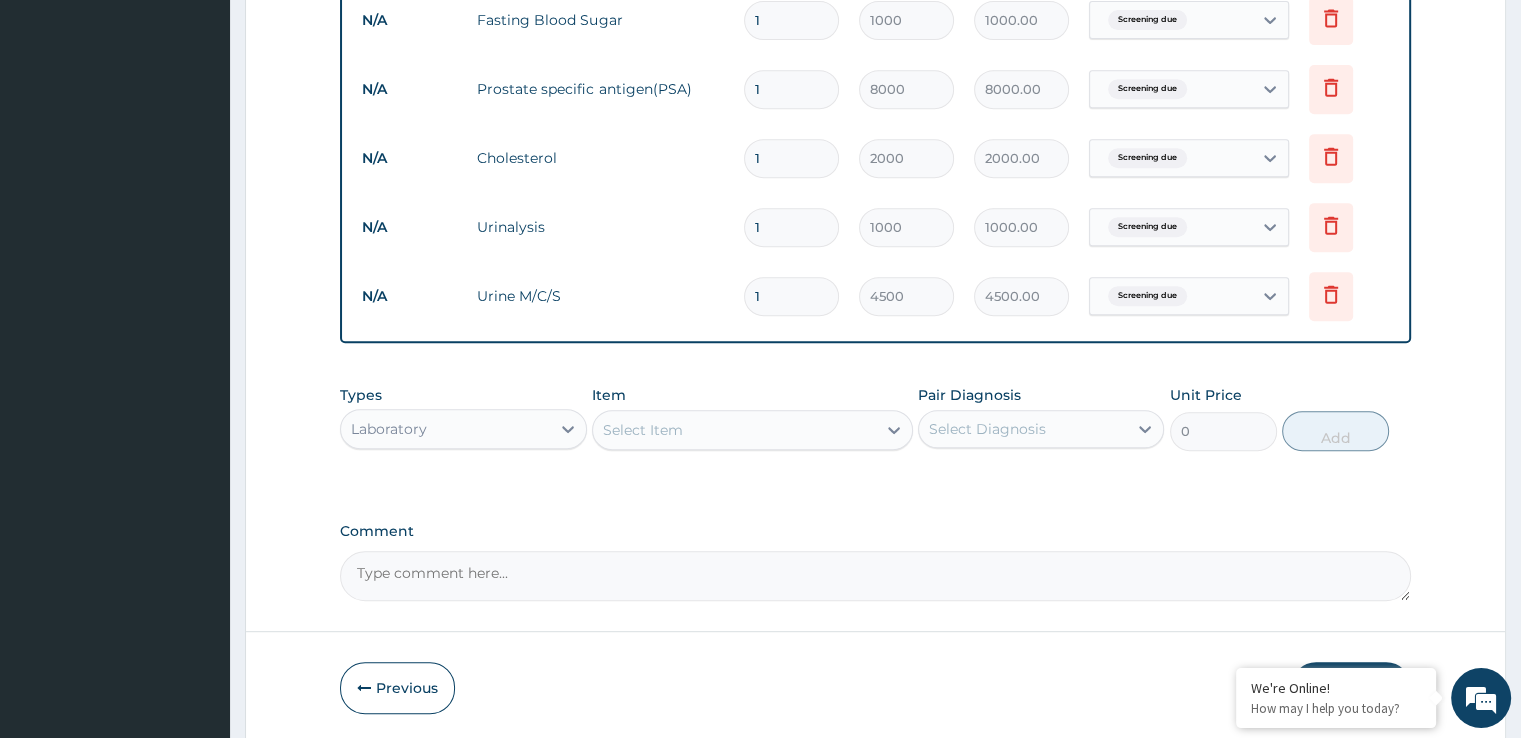 click on "PA Code / Prescription Code Enter Code(Secondary Care Only) Encounter Date 30-07-2025 Important Notice Please enter PA codes before entering items that are not attached to a PA code   All diagnoses entered must be linked to a claim item. Diagnosis & Claim Items that are visible but inactive cannot be edited because they were imported from an already approved PA code. Diagnosis Screening due Confirmed NB: All diagnosis must be linked to a claim item Claim Items Type Name Quantity Unit Price Total Price Pair Diagnosis Actions N/A Full blood count 1 2500 2500.00 Screening due Delete N/A Fasting Blood Sugar  1 1000 1000.00 Screening due Delete N/A Prostate specific antigen(PSA) 1 8000 8000.00 Screening due Delete N/A Cholesterol  1 2000 2000.00 Screening due Delete N/A Urinalysis  1 1000 1000.00 Screening due Delete N/A Urine M/C/S 1 4500 4500.00 Screening due Delete Types Laboratory Item Select Item Pair Diagnosis Select Diagnosis Unit Price 0 Add Comment" at bounding box center [875, -45] 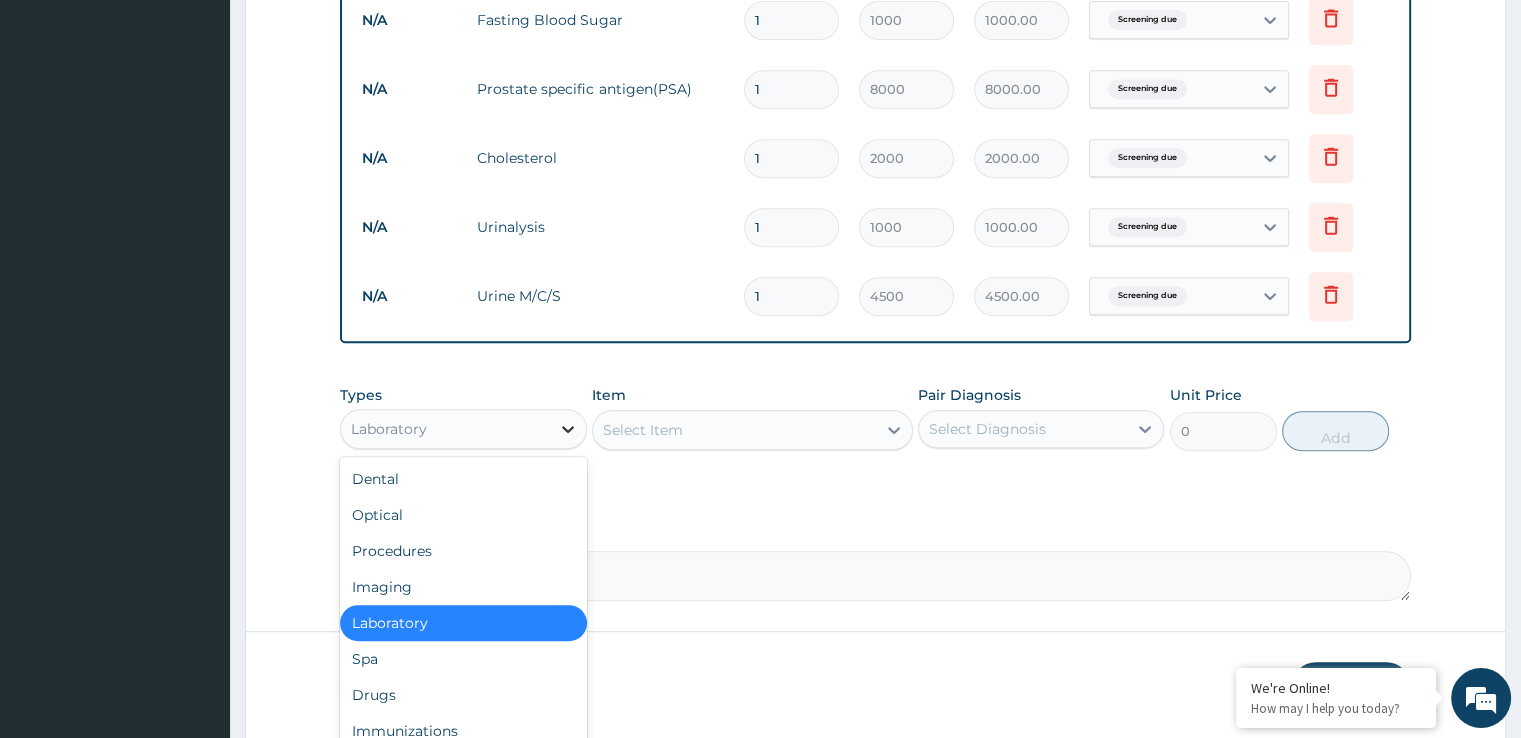 click 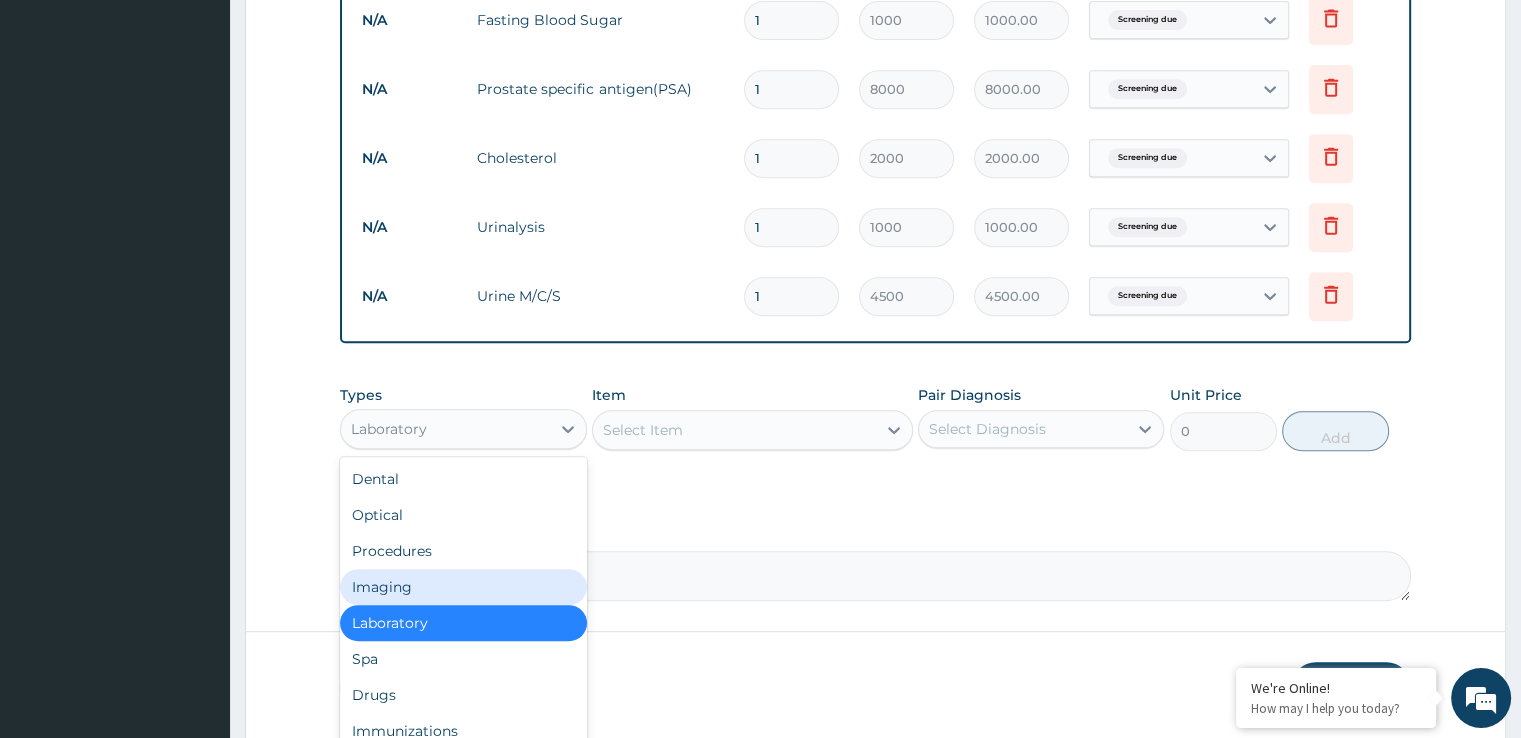 click on "Imaging" at bounding box center (463, 587) 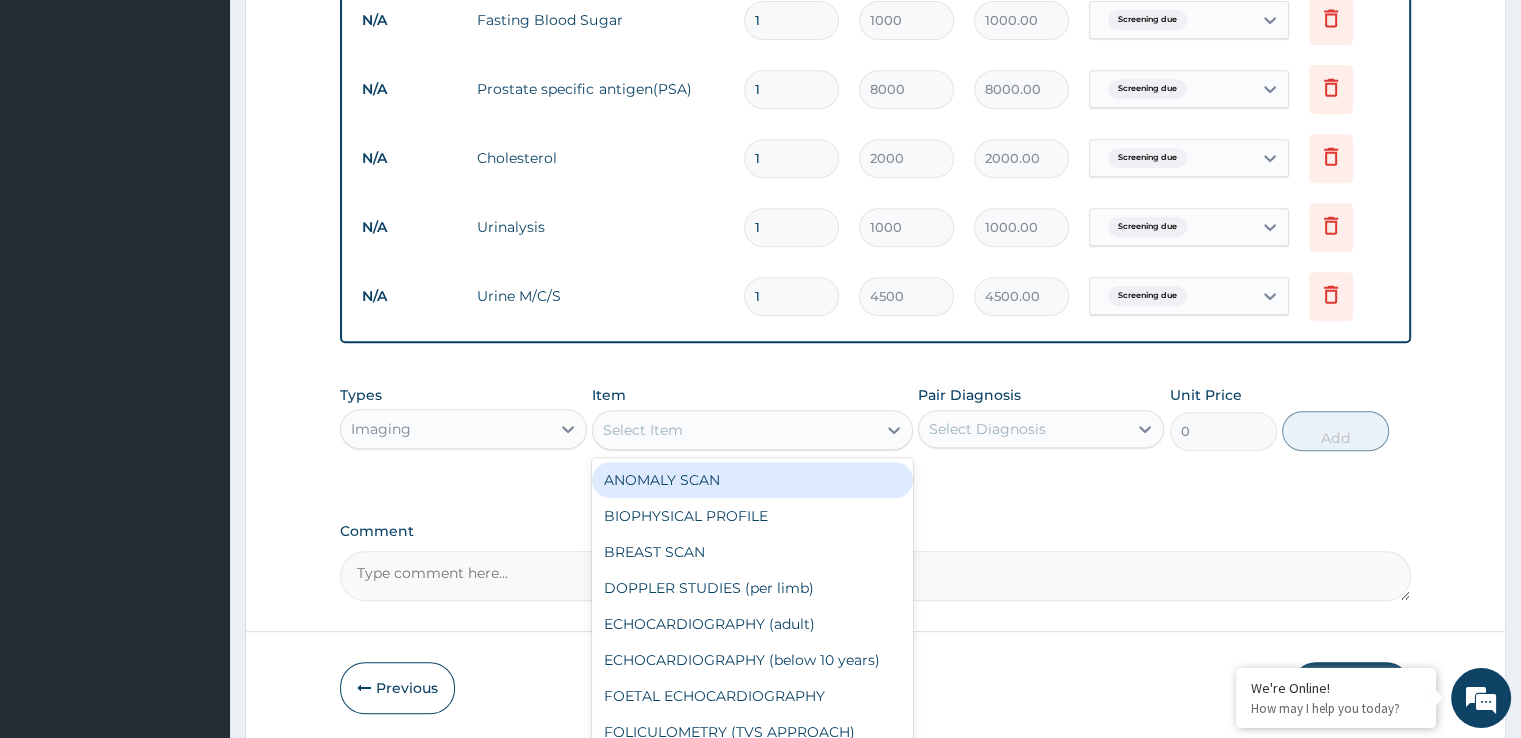 drag, startPoint x: 772, startPoint y: 426, endPoint x: 756, endPoint y: 438, distance: 20 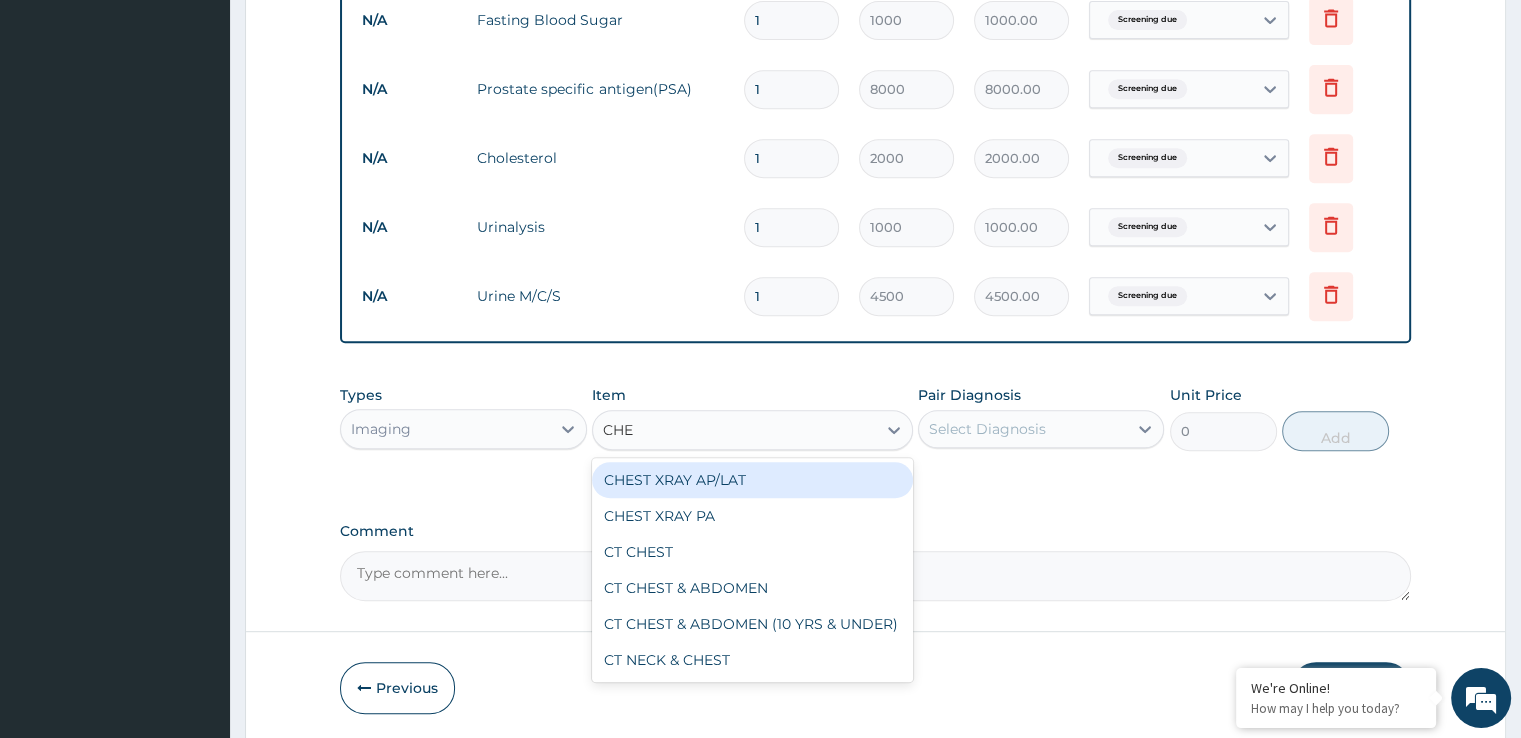 type on "CHES" 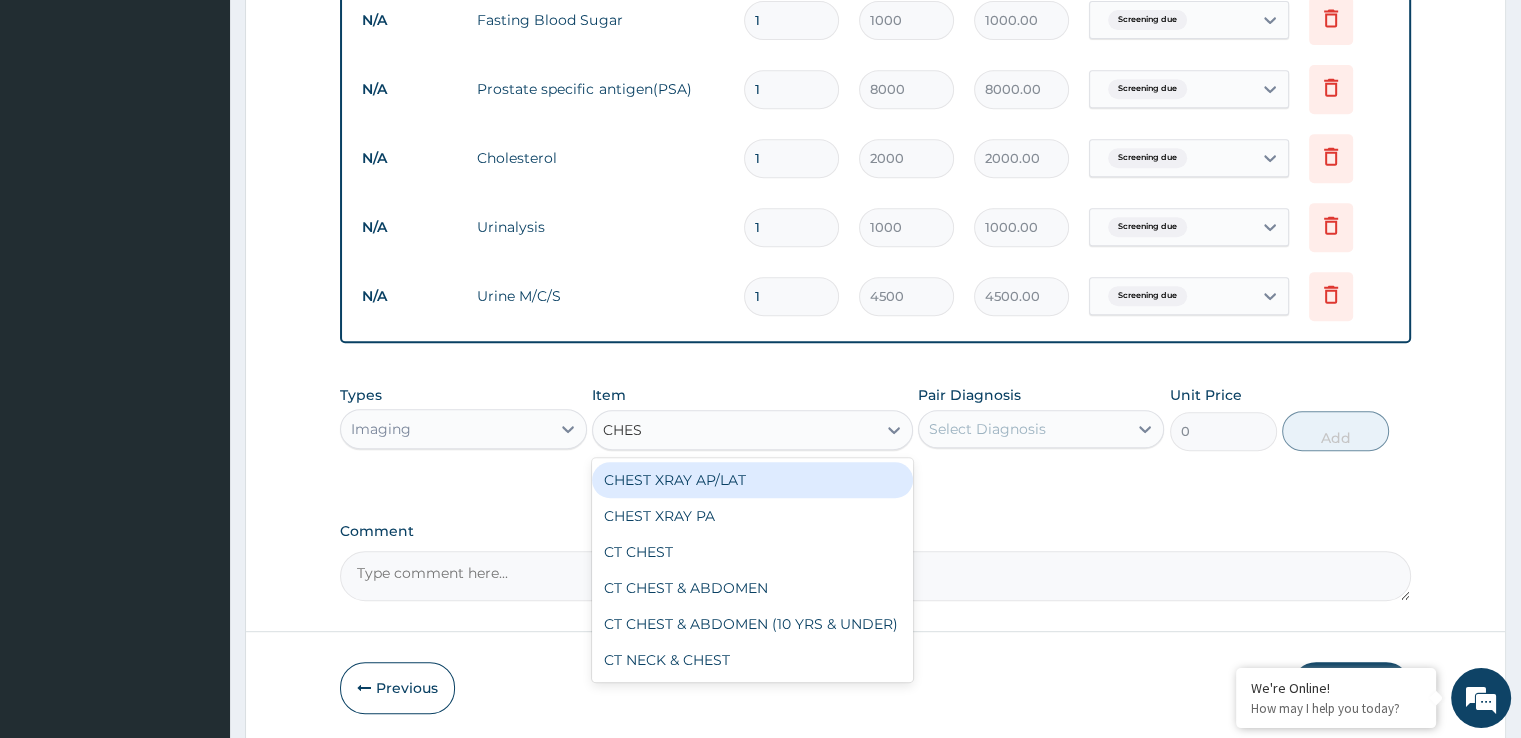 click on "CHEST XRAY AP/LAT" at bounding box center [752, 480] 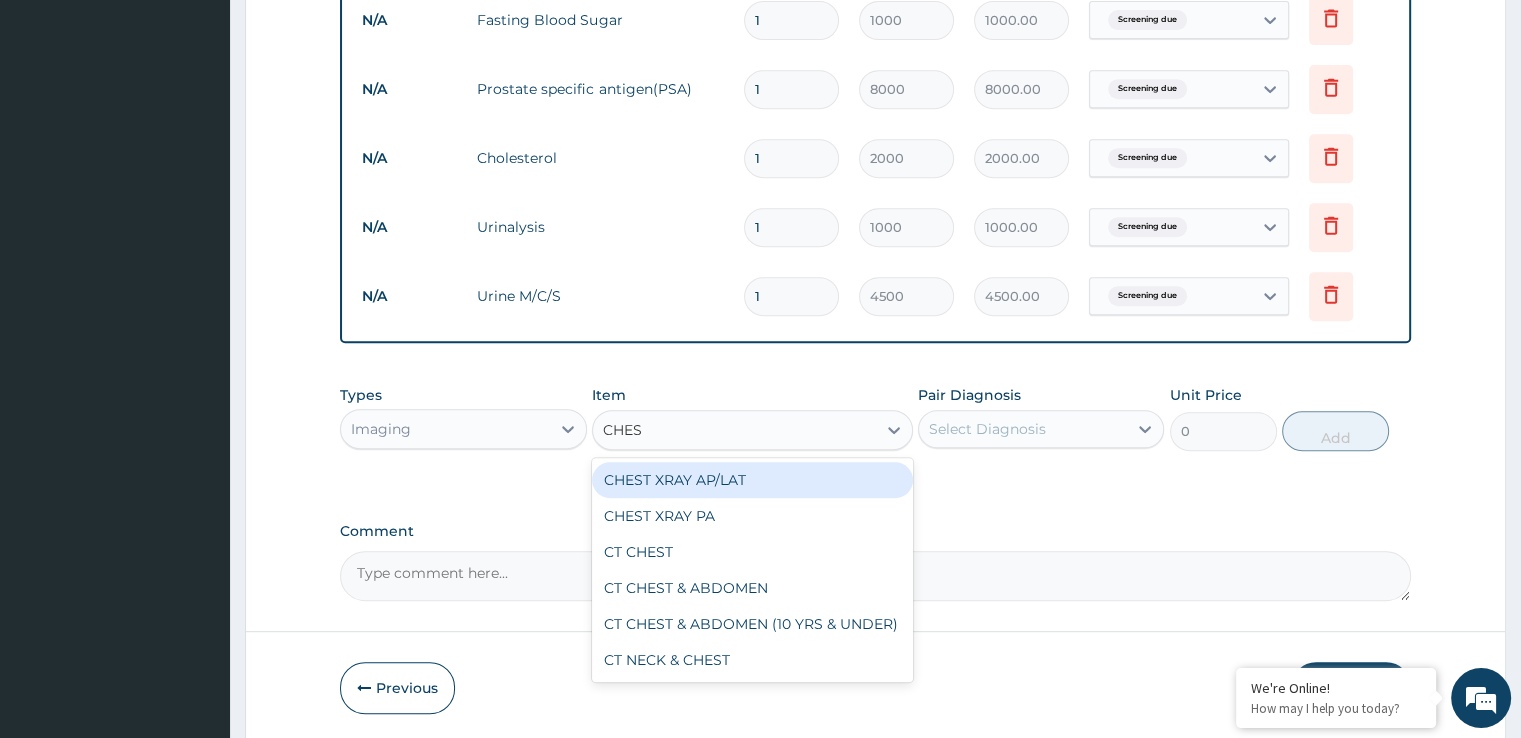 type 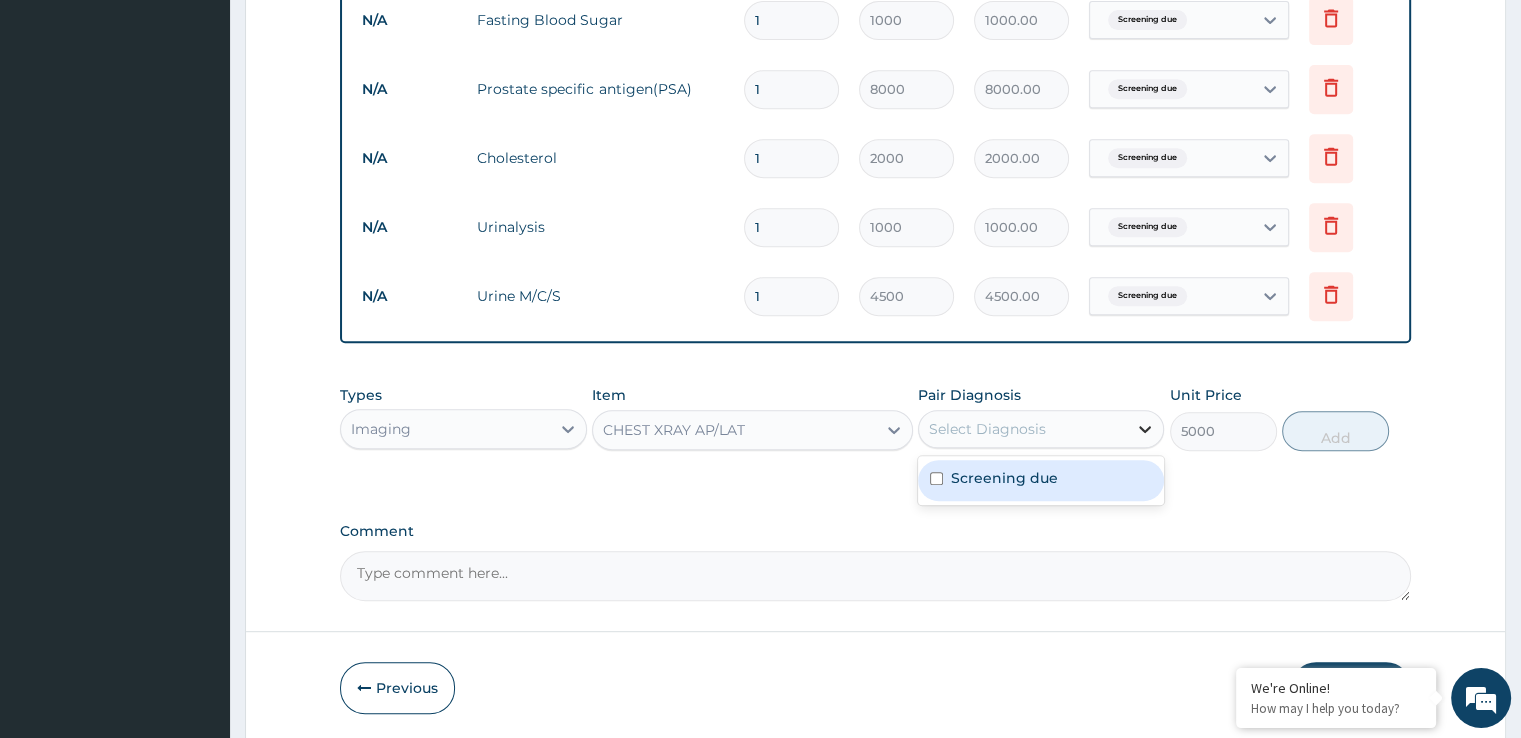 drag, startPoint x: 1148, startPoint y: 425, endPoint x: 1012, endPoint y: 469, distance: 142.94055 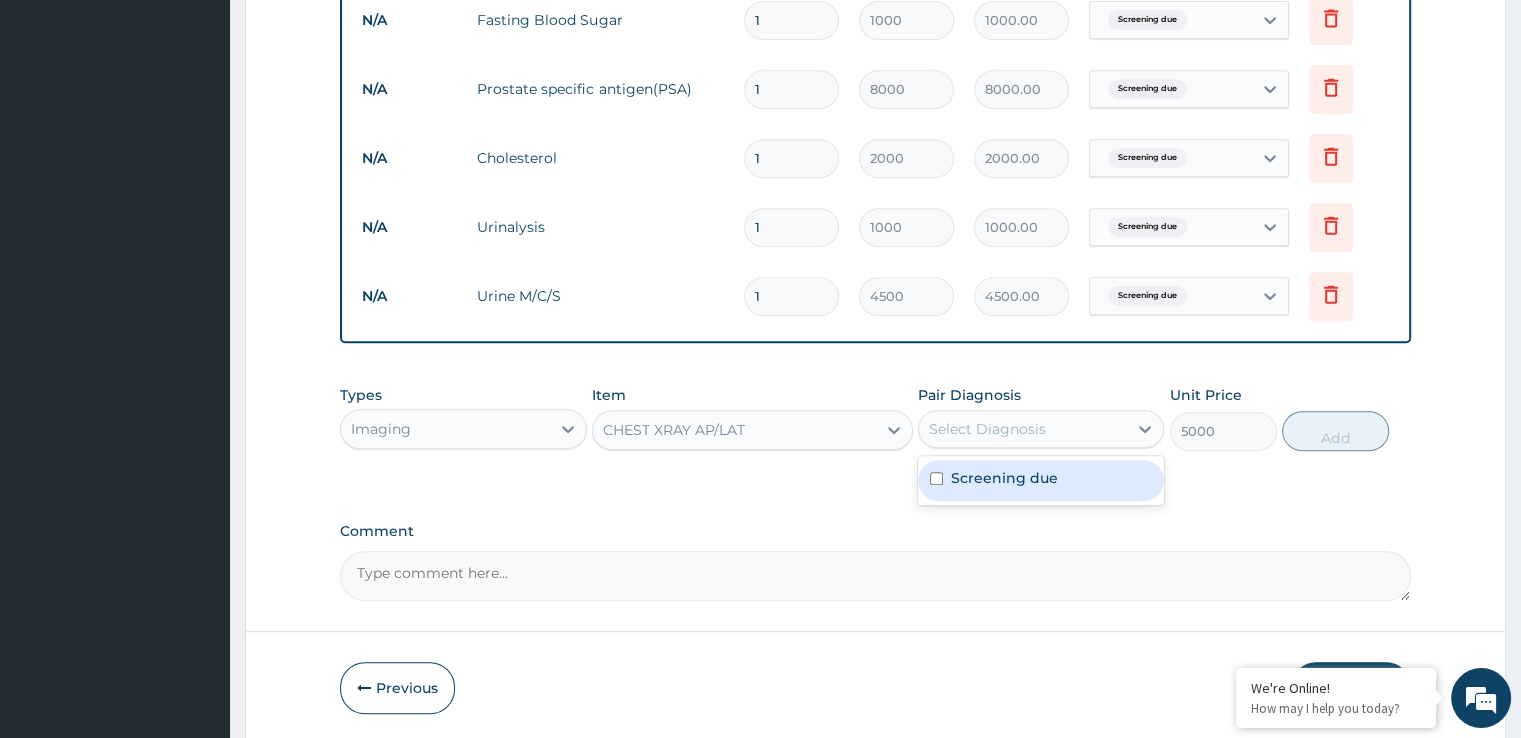 click 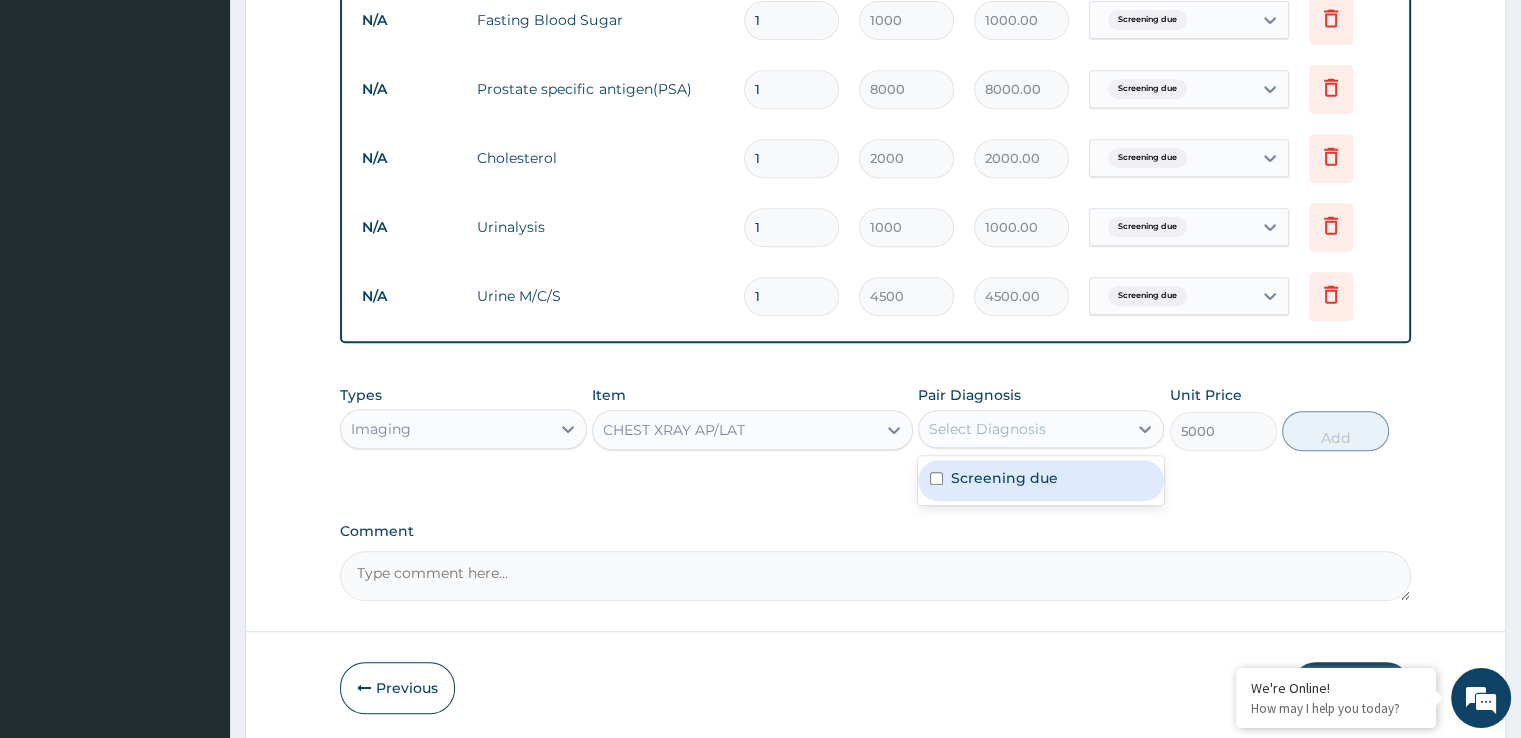 drag, startPoint x: 933, startPoint y: 469, endPoint x: 955, endPoint y: 461, distance: 23.409399 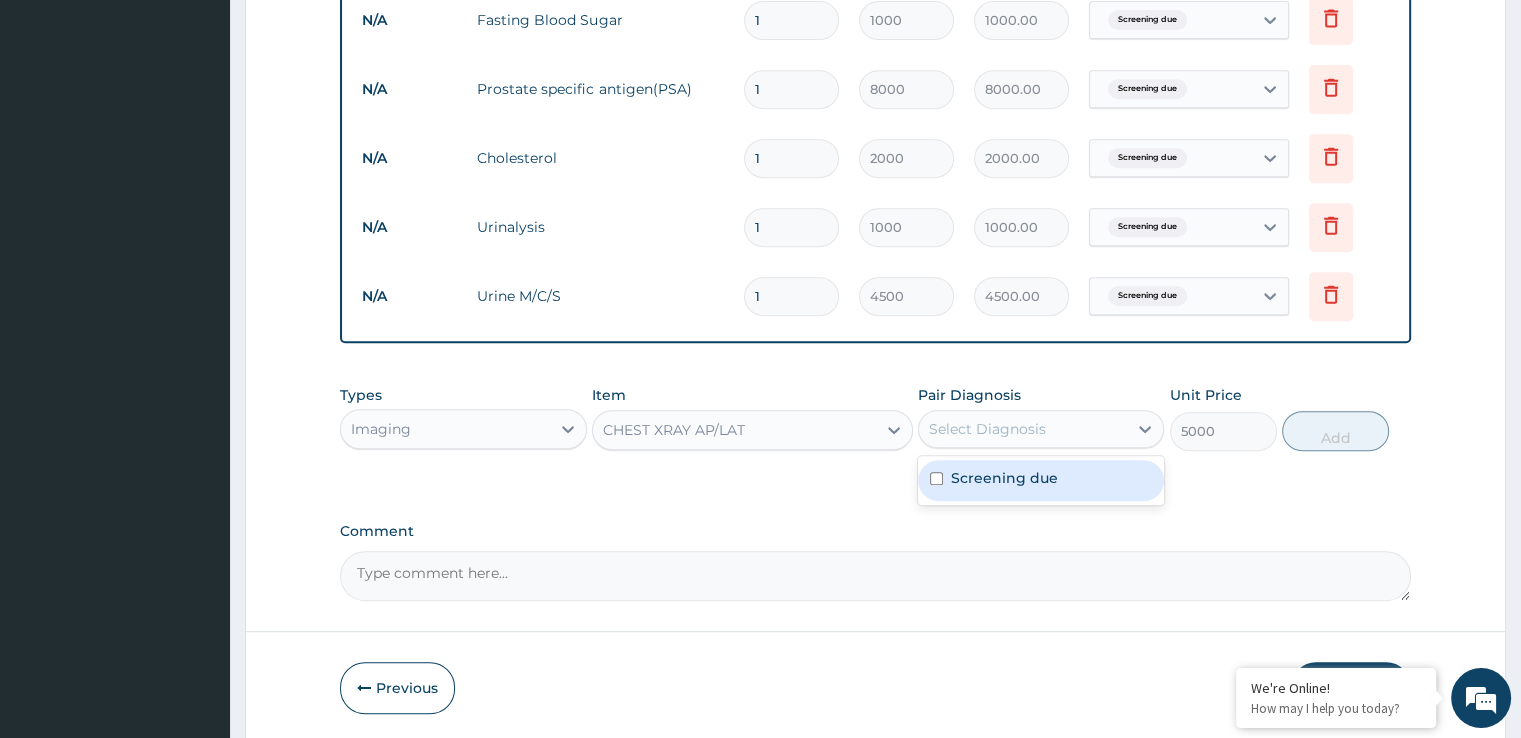 click at bounding box center (936, 478) 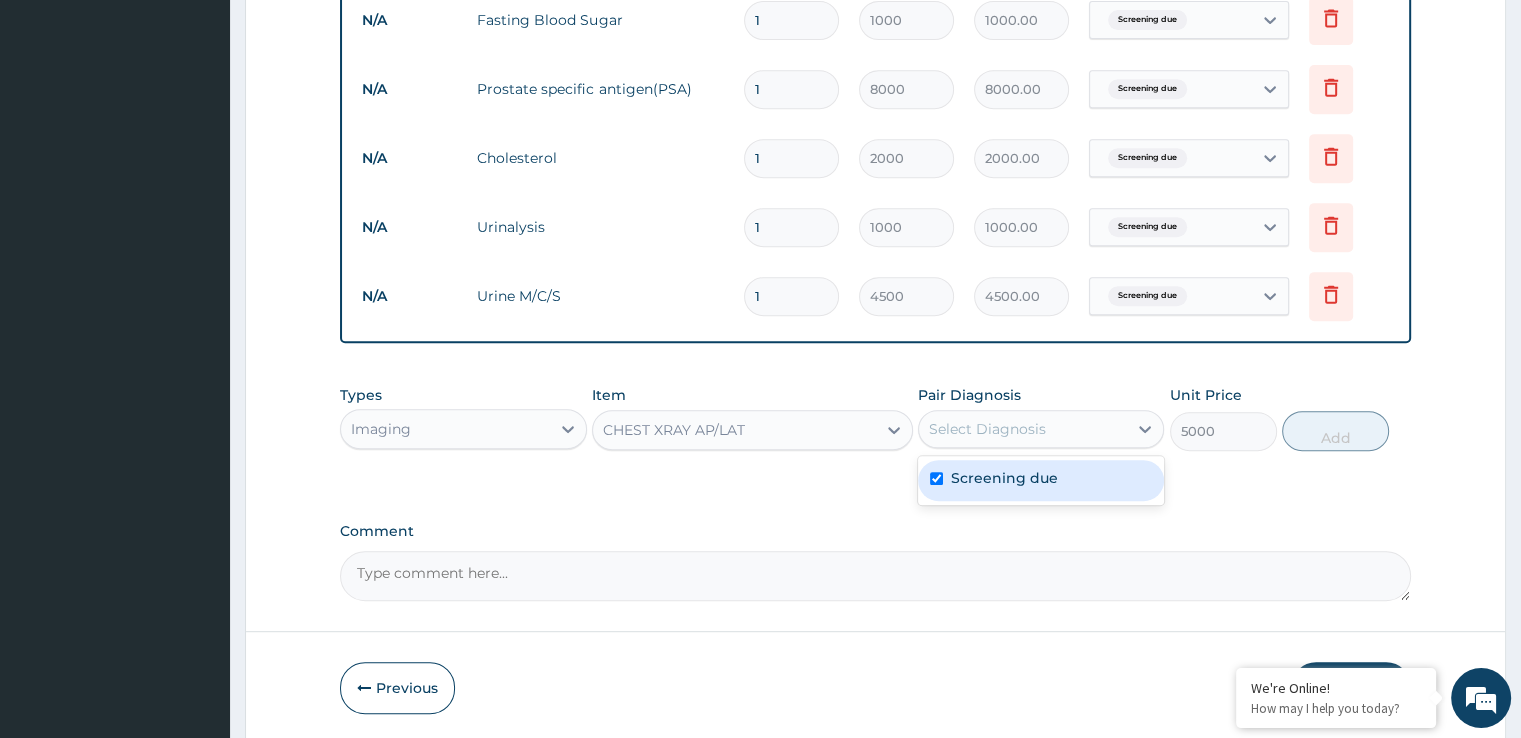 checkbox on "true" 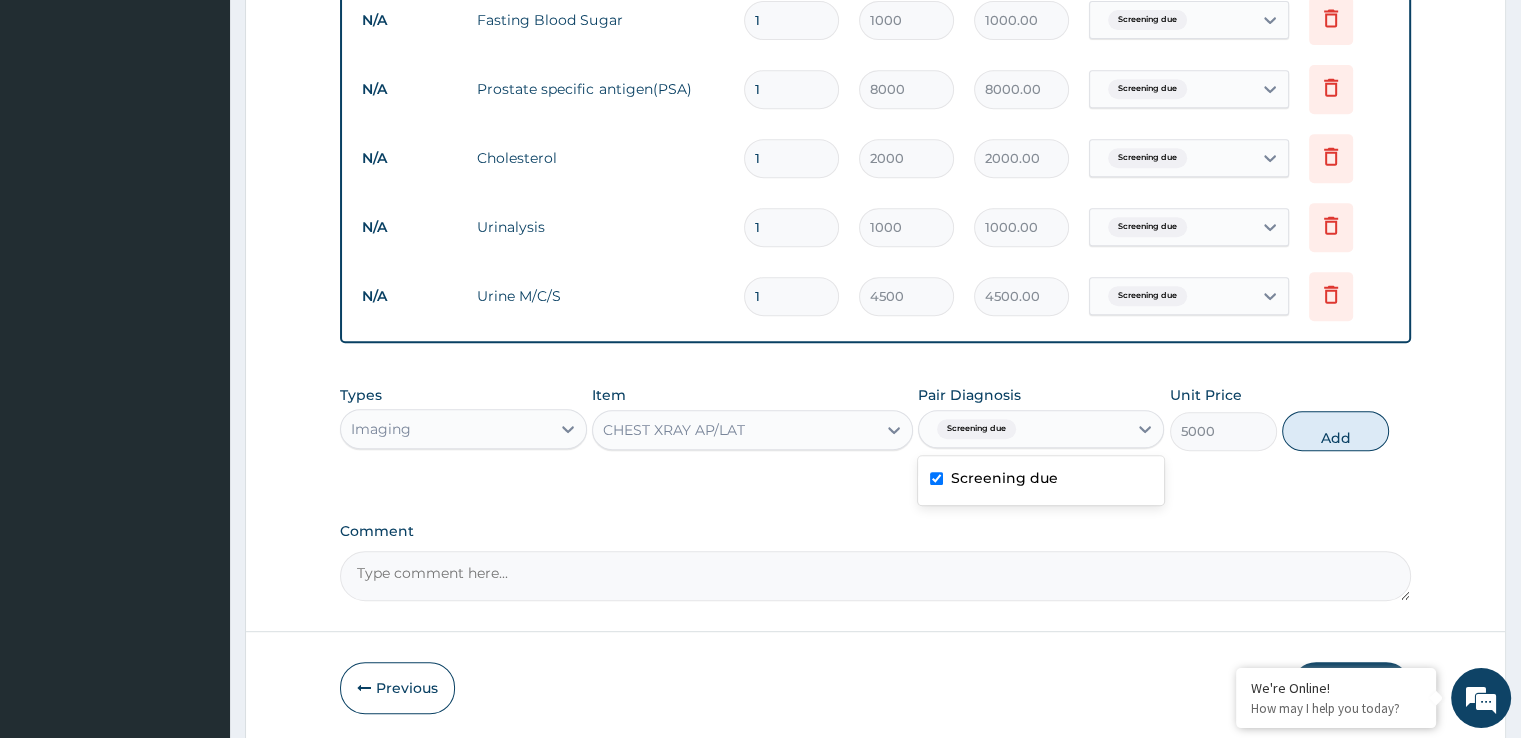 drag, startPoint x: 1326, startPoint y: 433, endPoint x: 1214, endPoint y: 413, distance: 113.7717 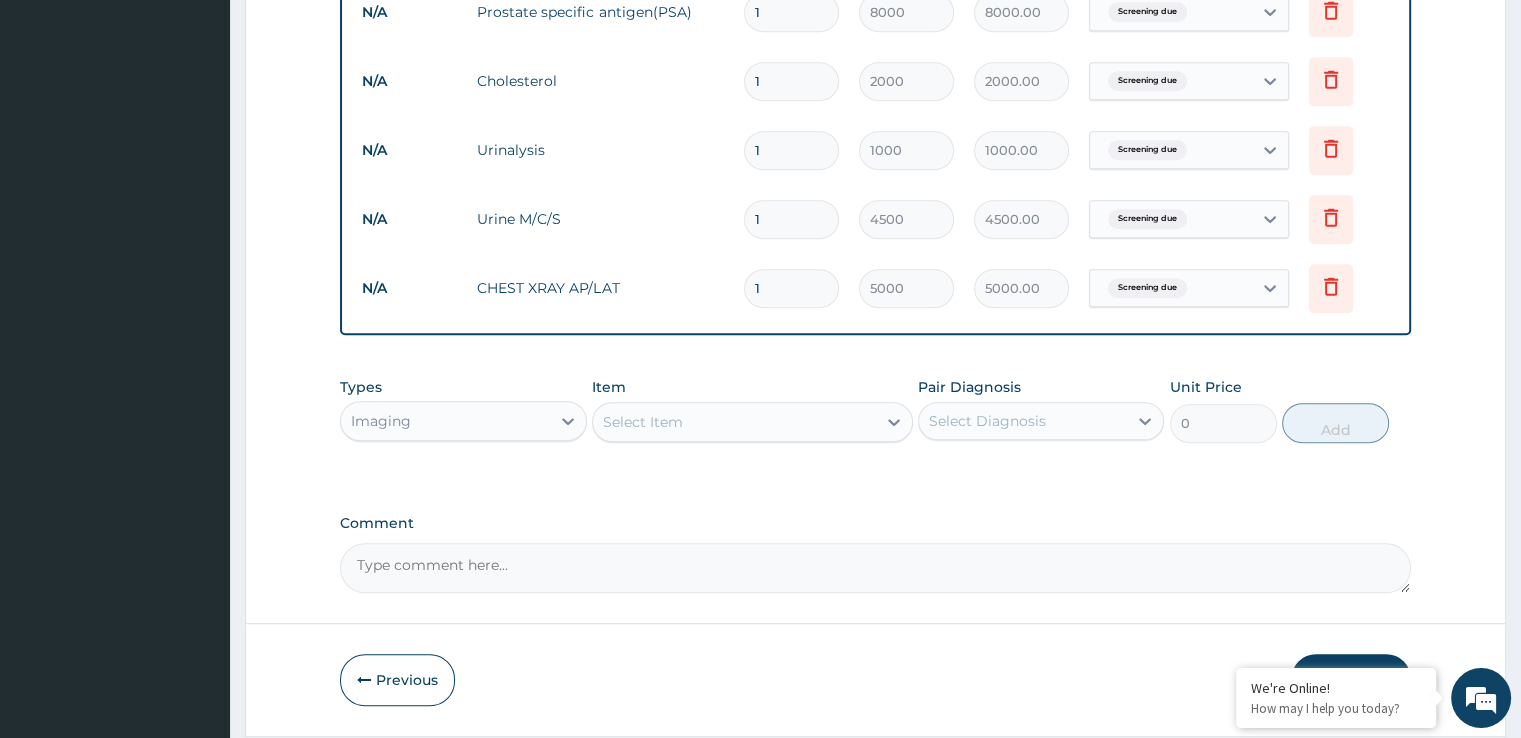 scroll, scrollTop: 1019, scrollLeft: 0, axis: vertical 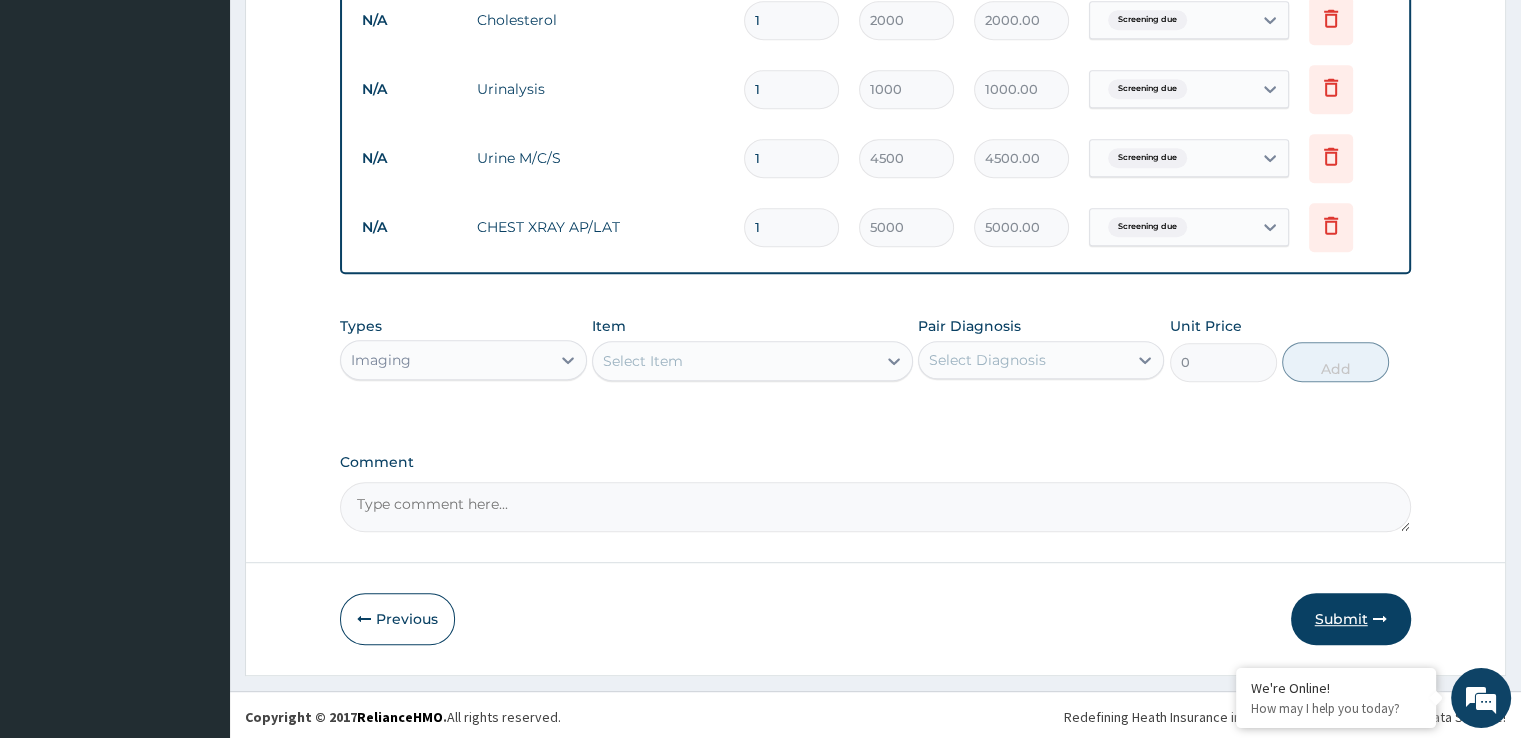 click on "Submit" at bounding box center (1351, 619) 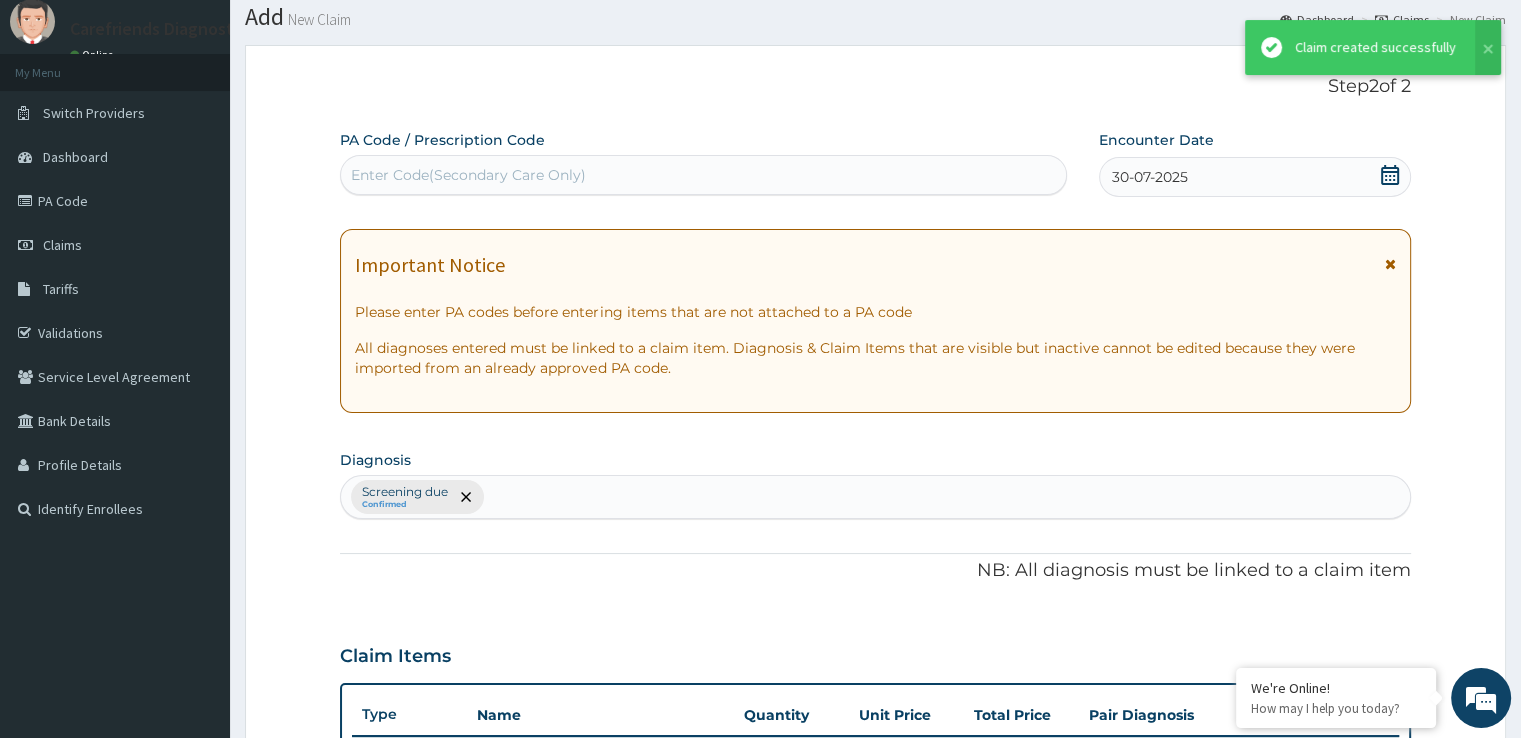 scroll, scrollTop: 1019, scrollLeft: 0, axis: vertical 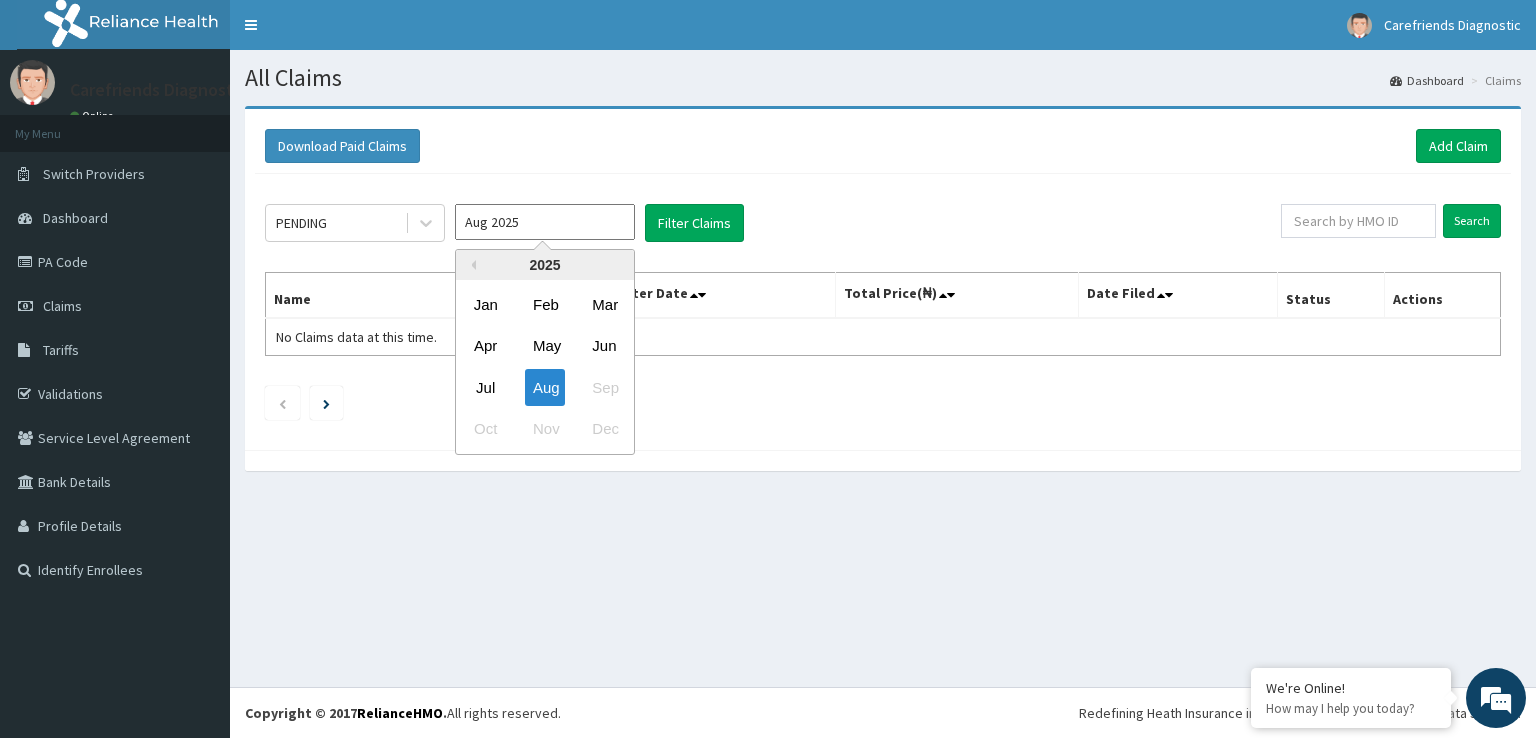click on "Aug 2025" at bounding box center [545, 222] 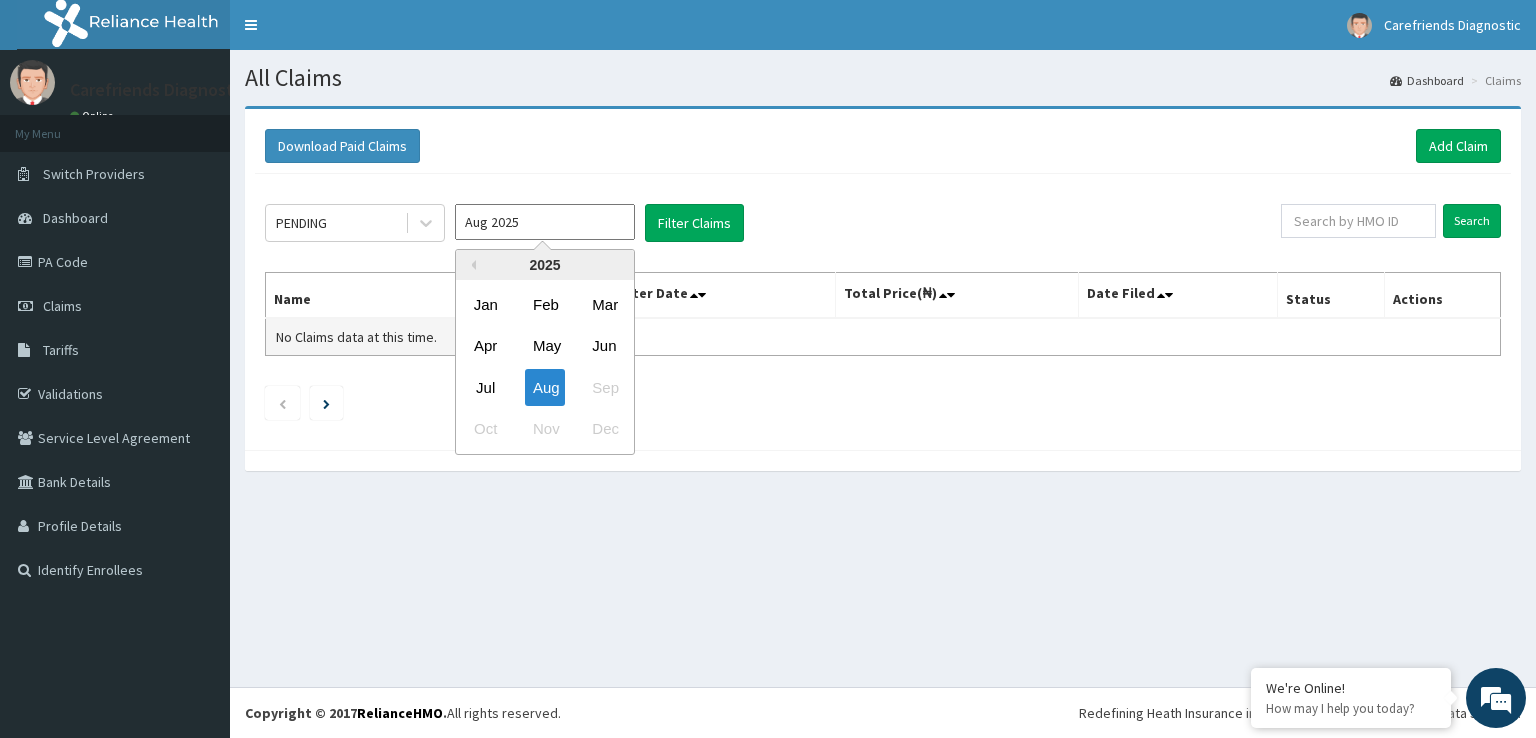 drag, startPoint x: 479, startPoint y: 388, endPoint x: 539, endPoint y: 331, distance: 82.75868 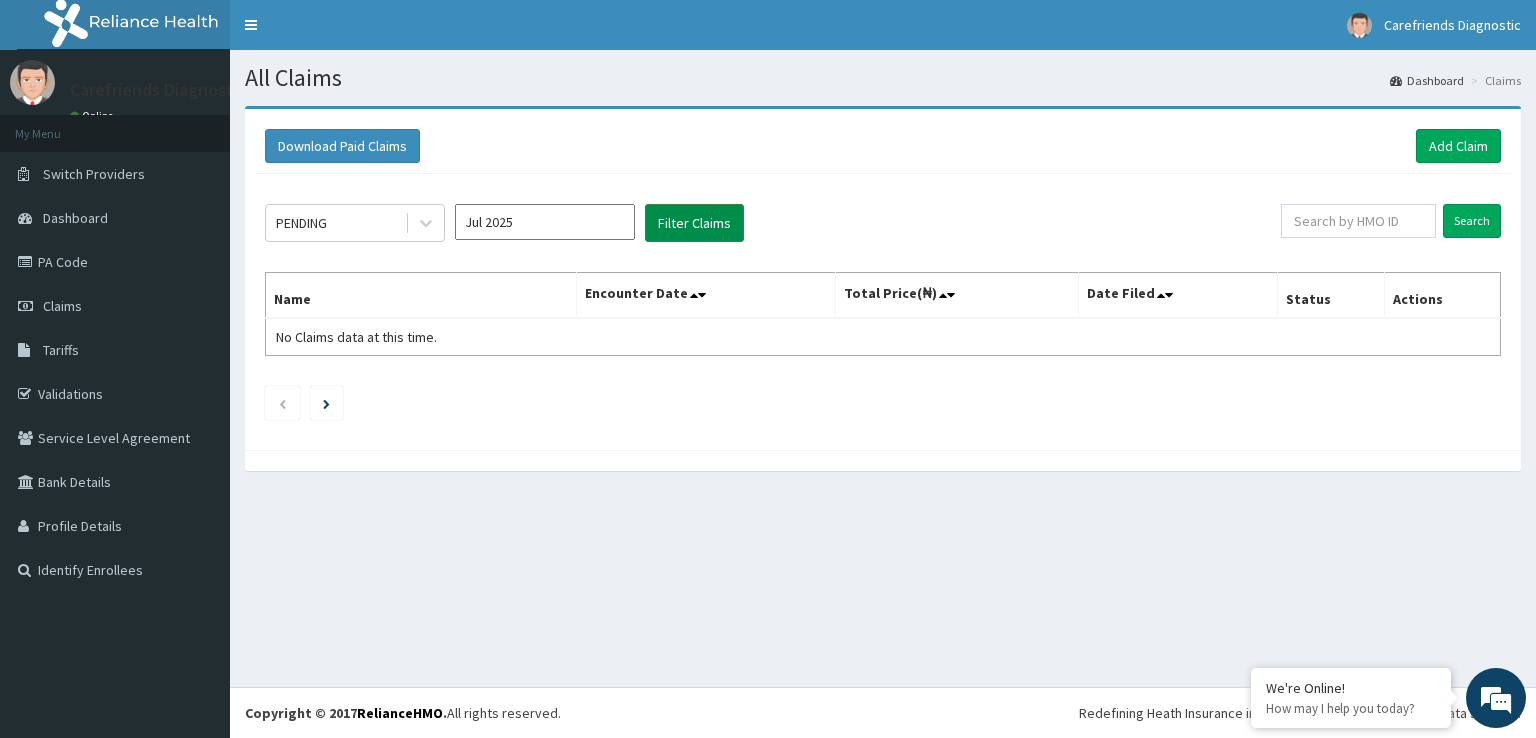 click on "Filter Claims" at bounding box center [694, 223] 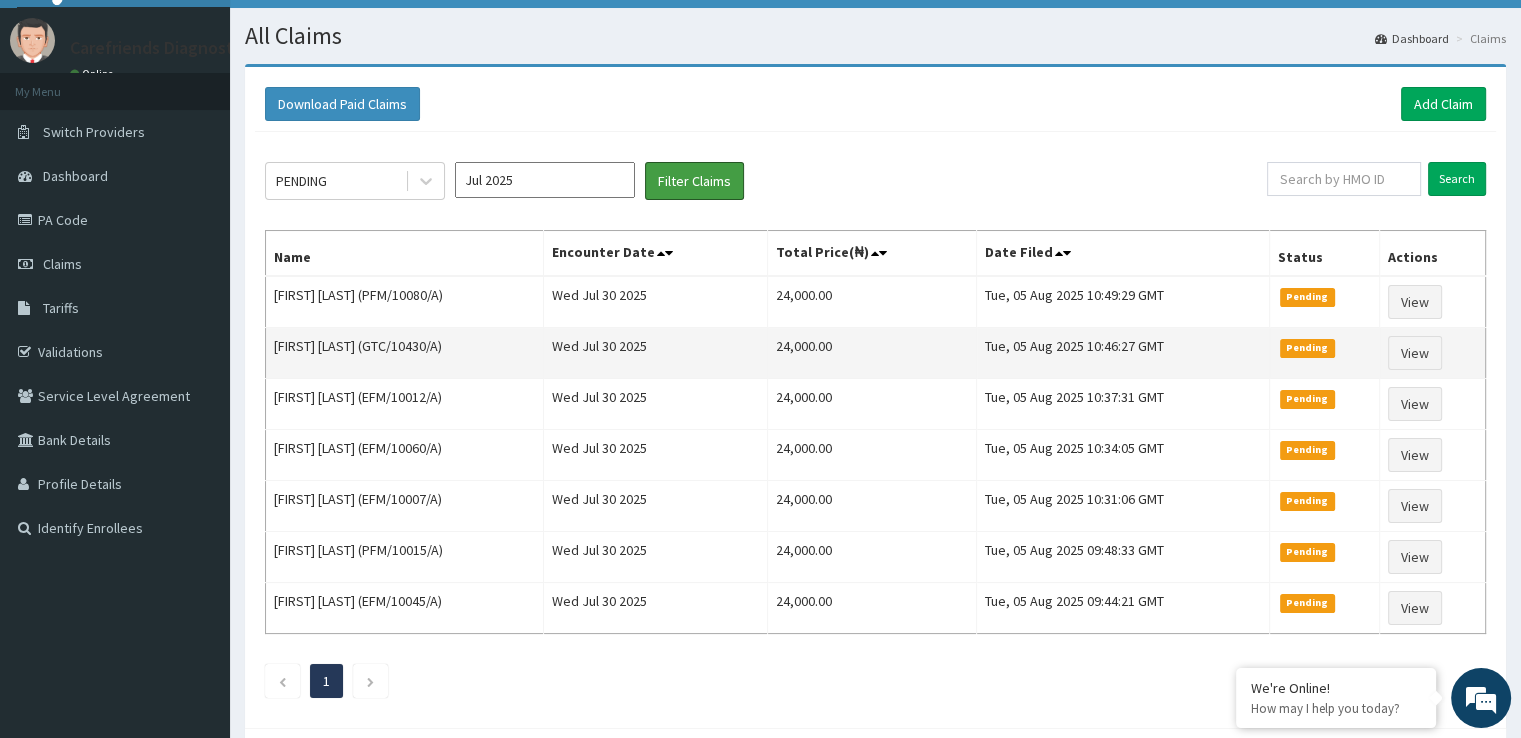 scroll, scrollTop: 0, scrollLeft: 0, axis: both 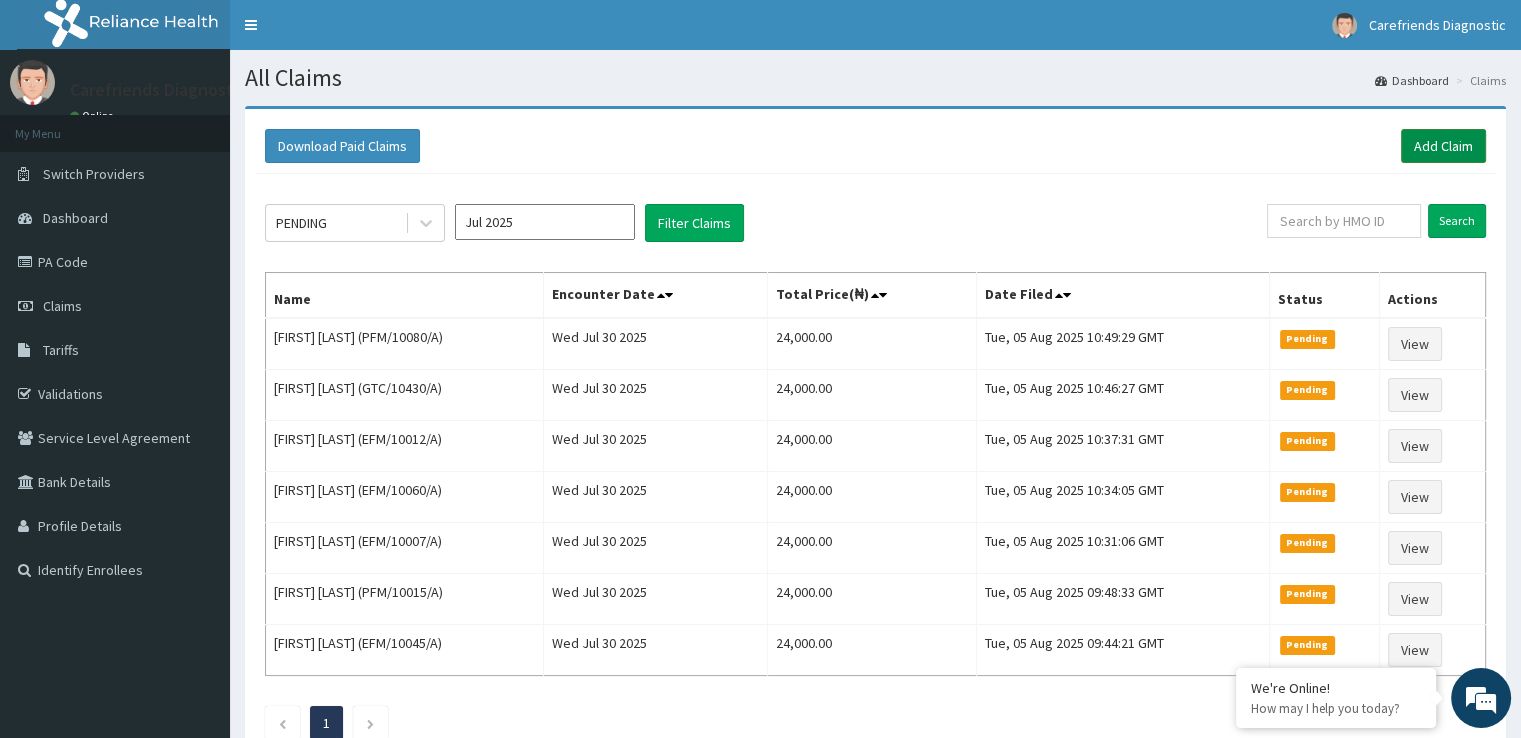 click on "Add Claim" at bounding box center (1443, 146) 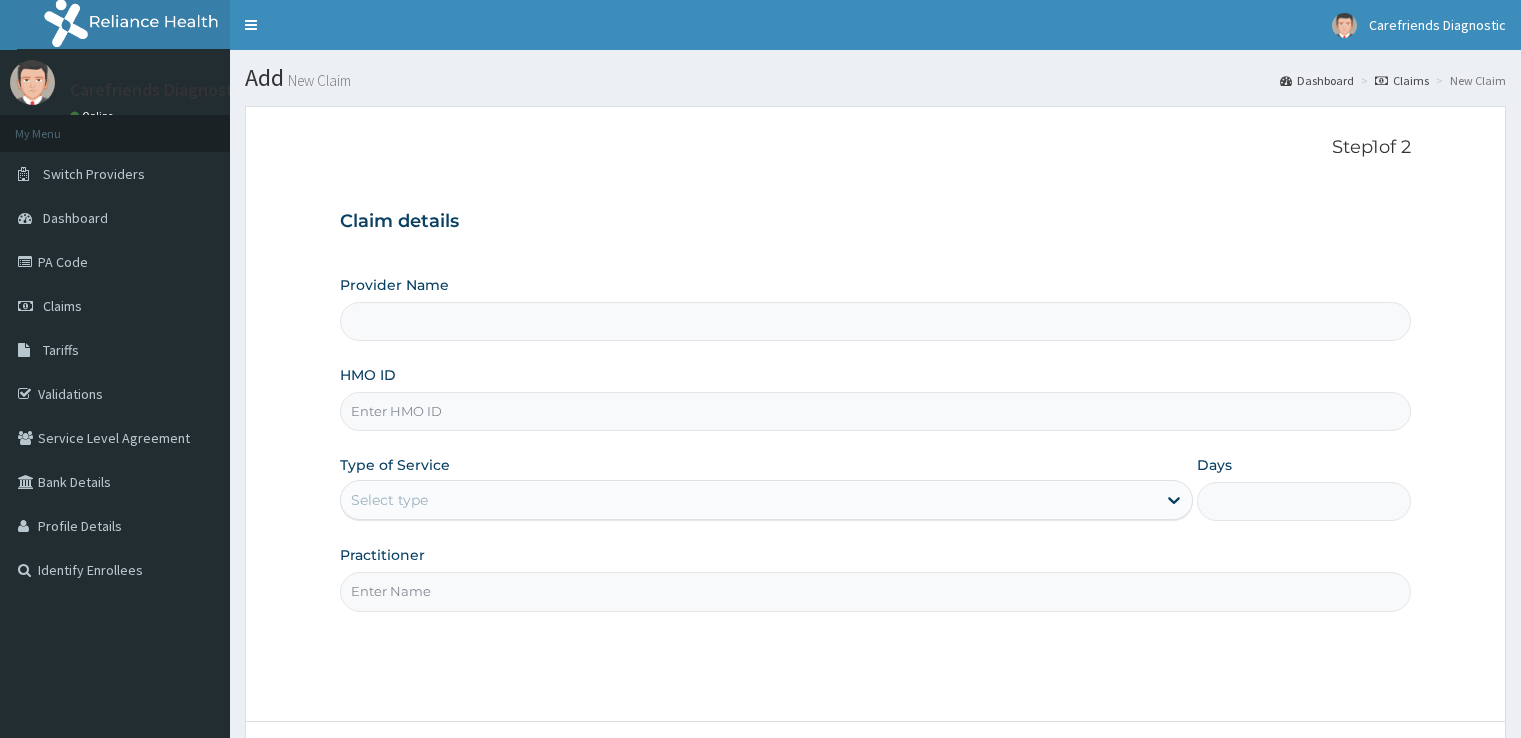 scroll, scrollTop: 0, scrollLeft: 0, axis: both 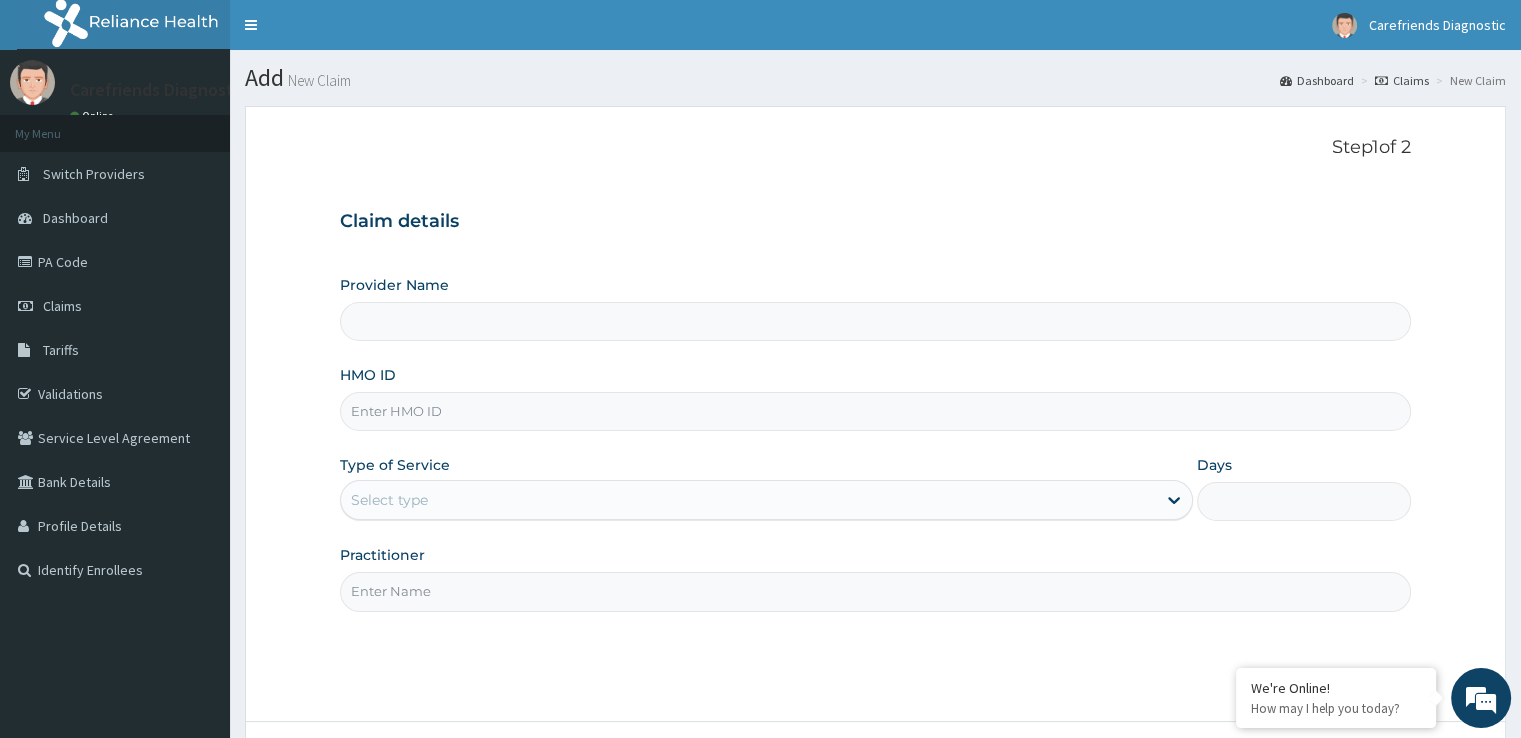 type on "Carefriends diagnostics" 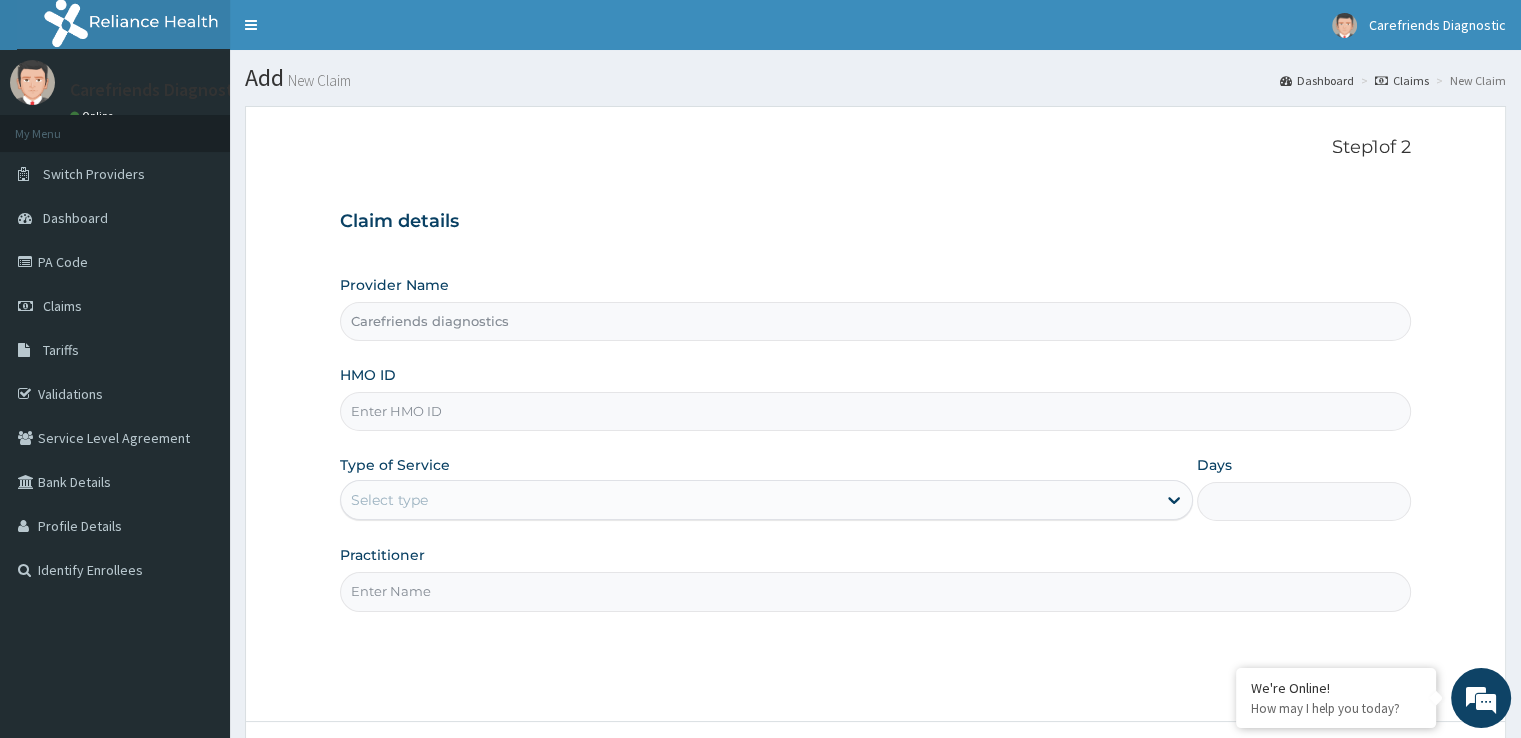 click on "HMO ID" at bounding box center (875, 411) 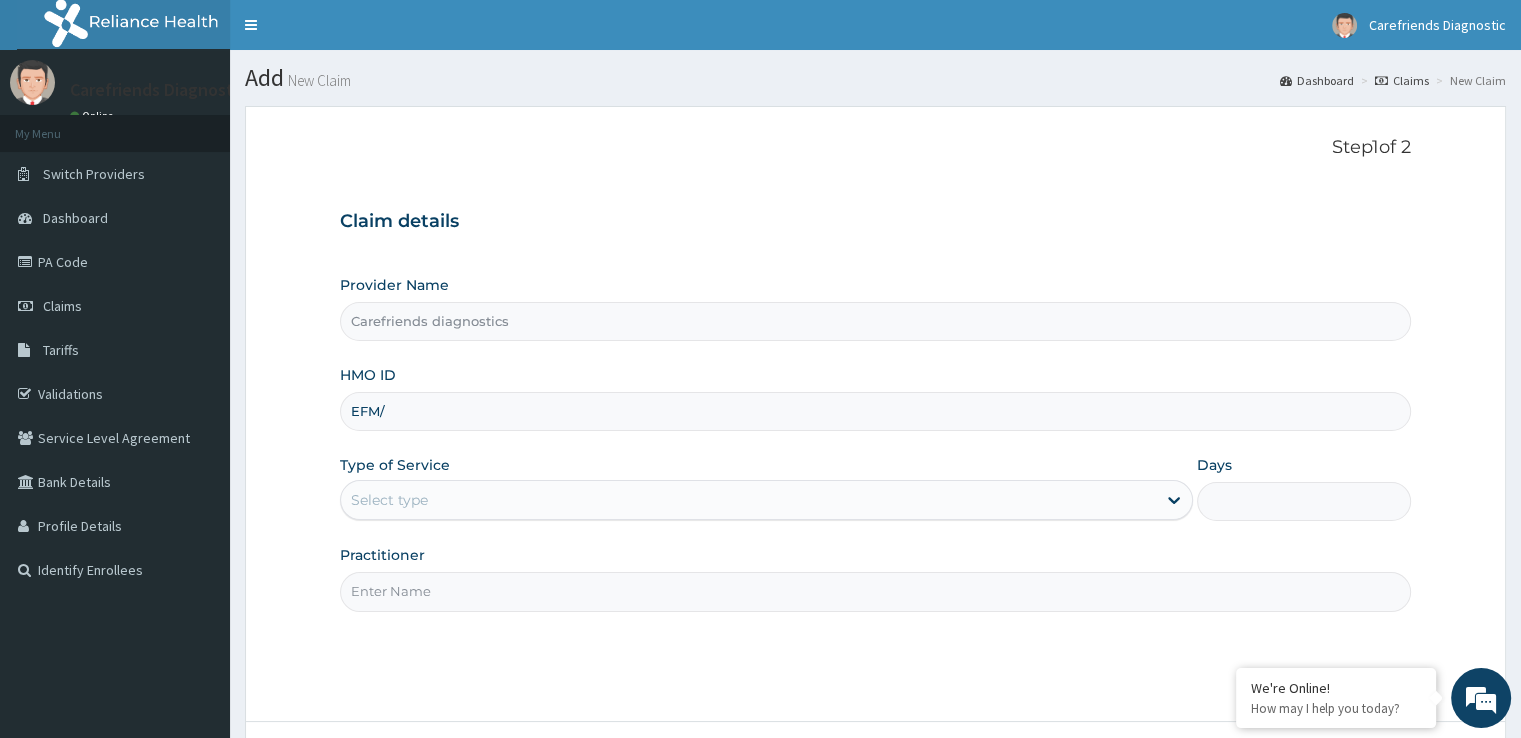 scroll, scrollTop: 0, scrollLeft: 0, axis: both 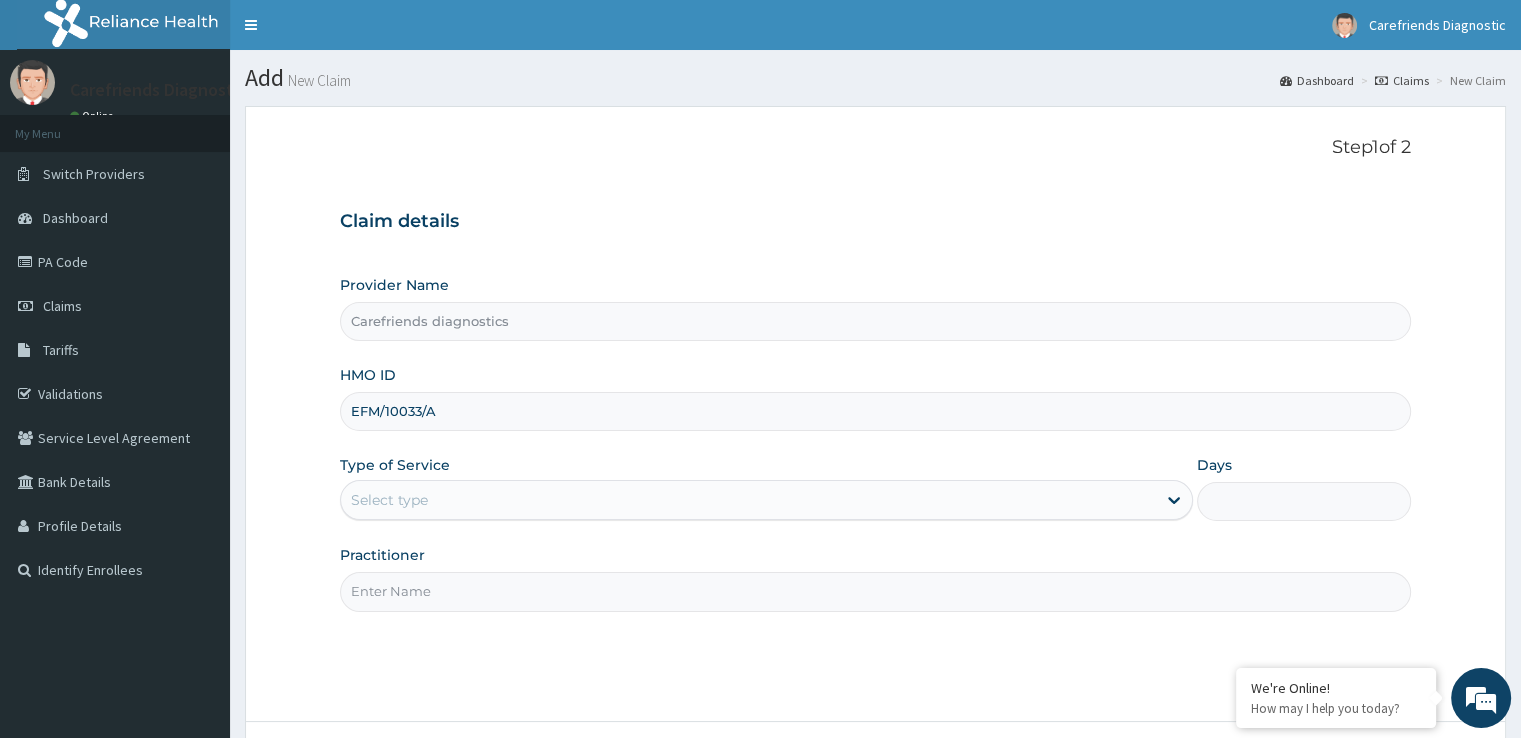 type on "EFM/10033/A" 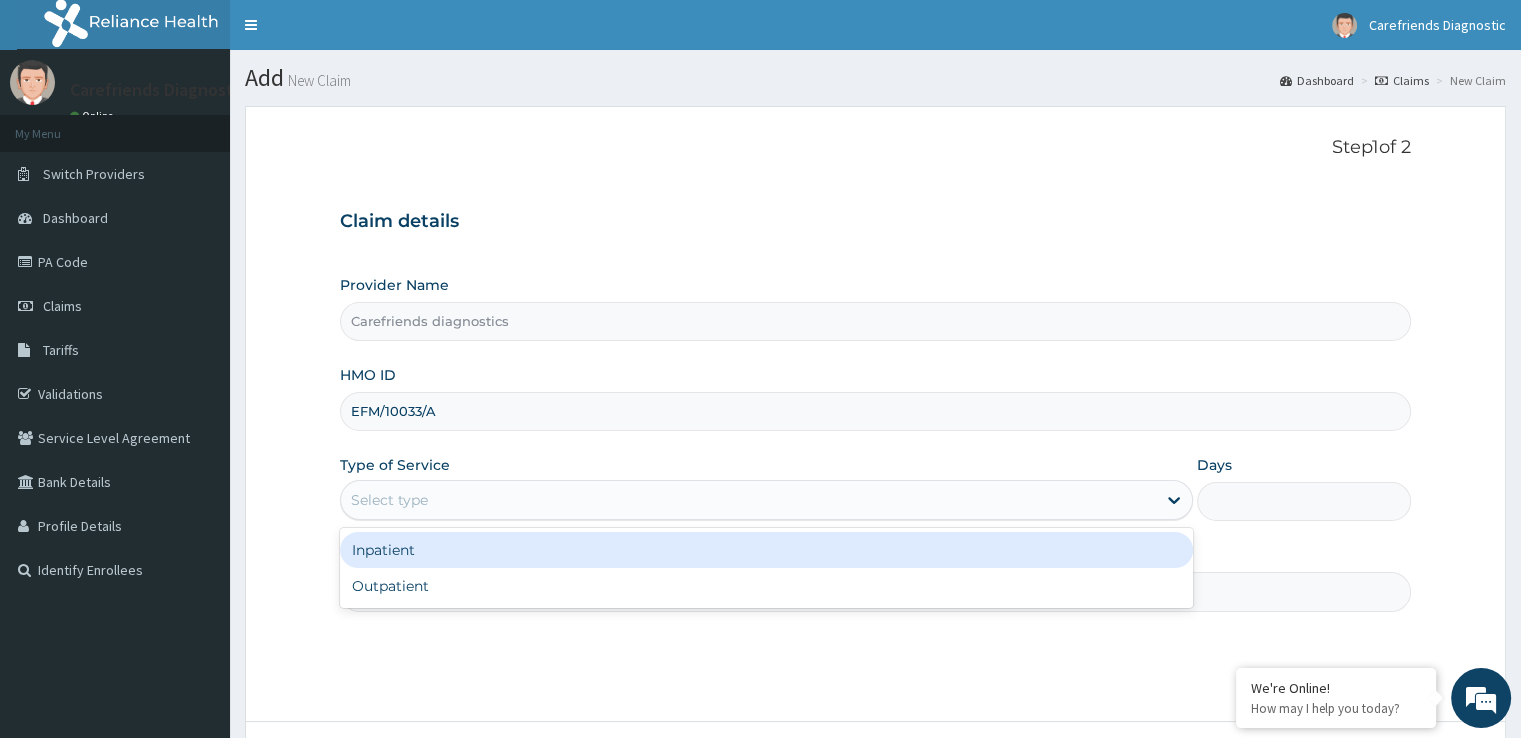 click on "Select type" at bounding box center [766, 500] 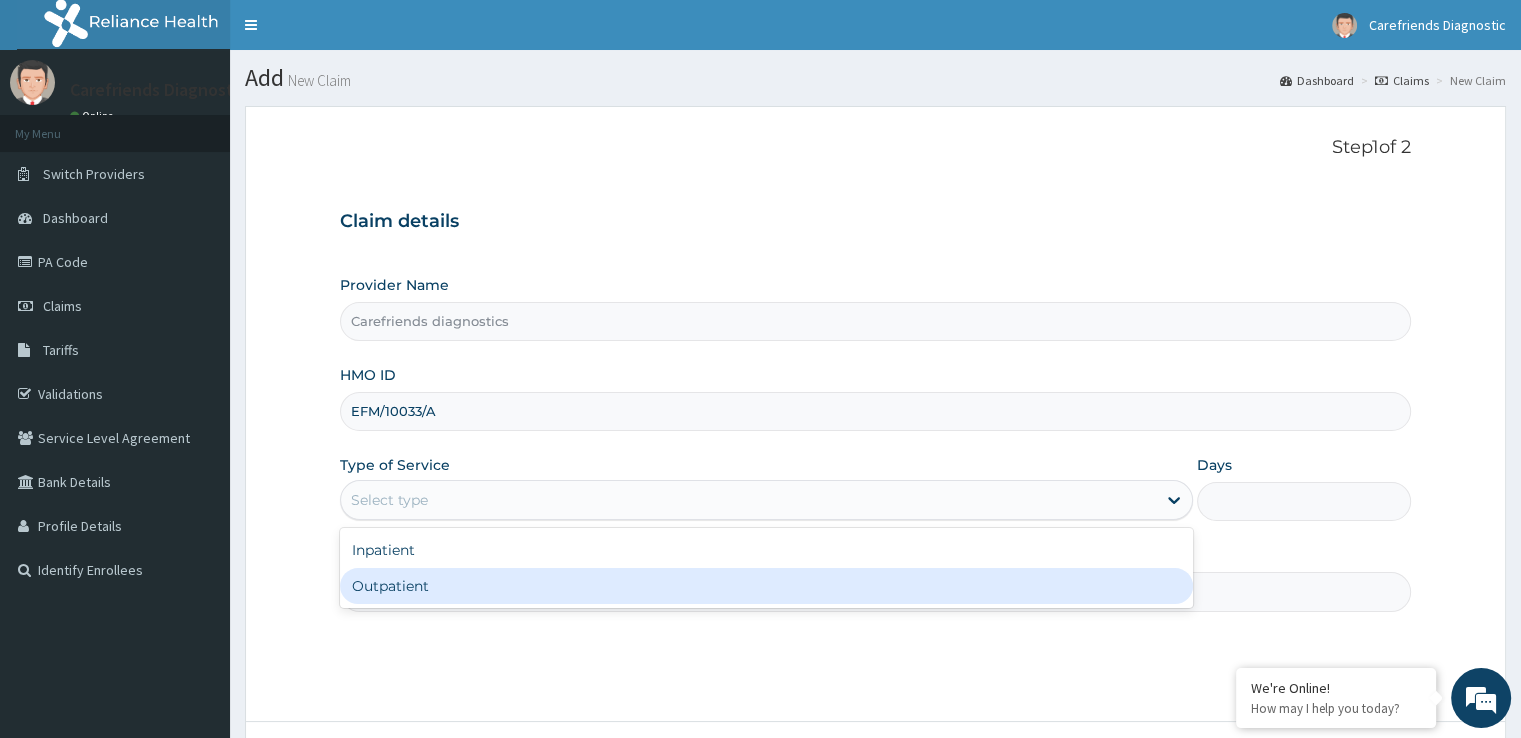 click on "Outpatient" at bounding box center [766, 586] 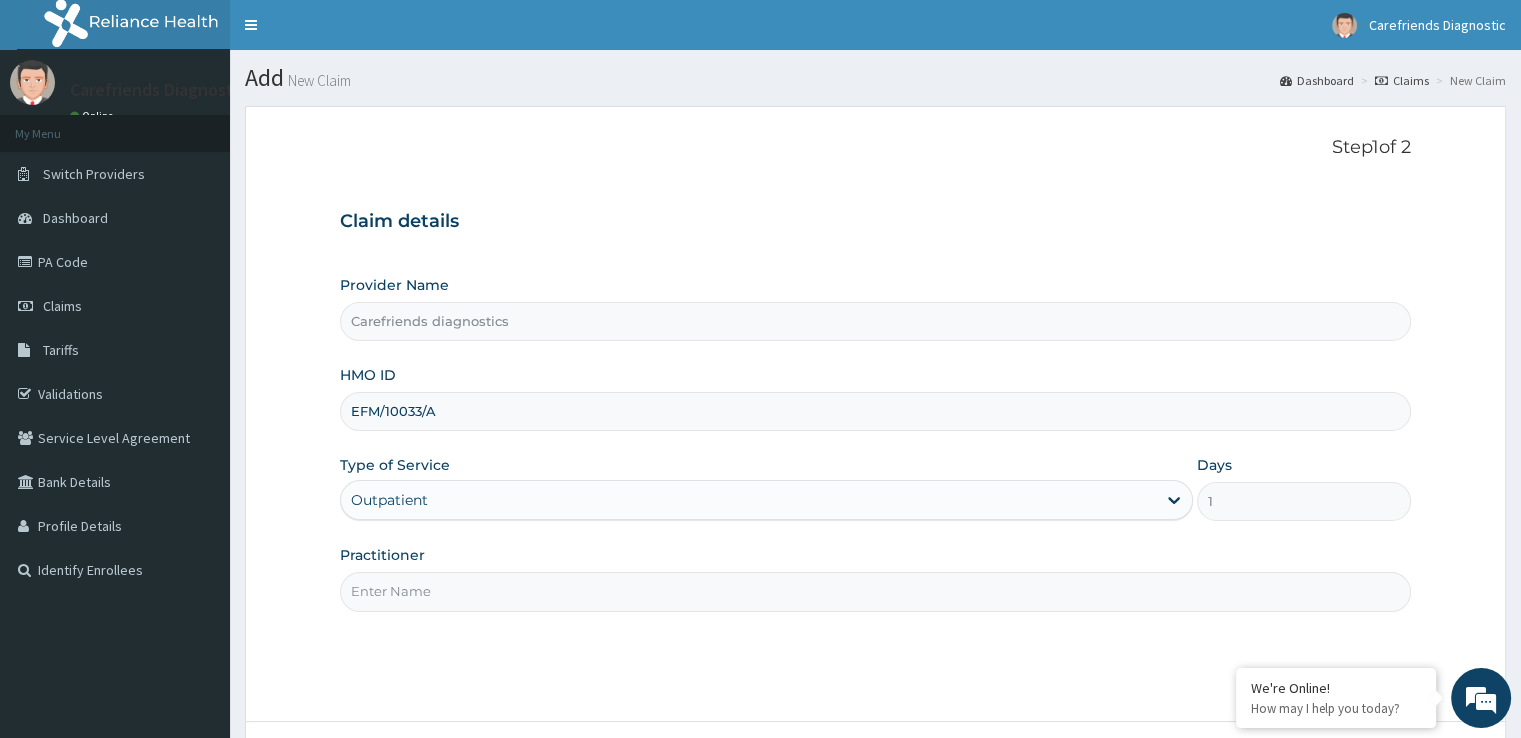 click on "Practitioner" at bounding box center (875, 591) 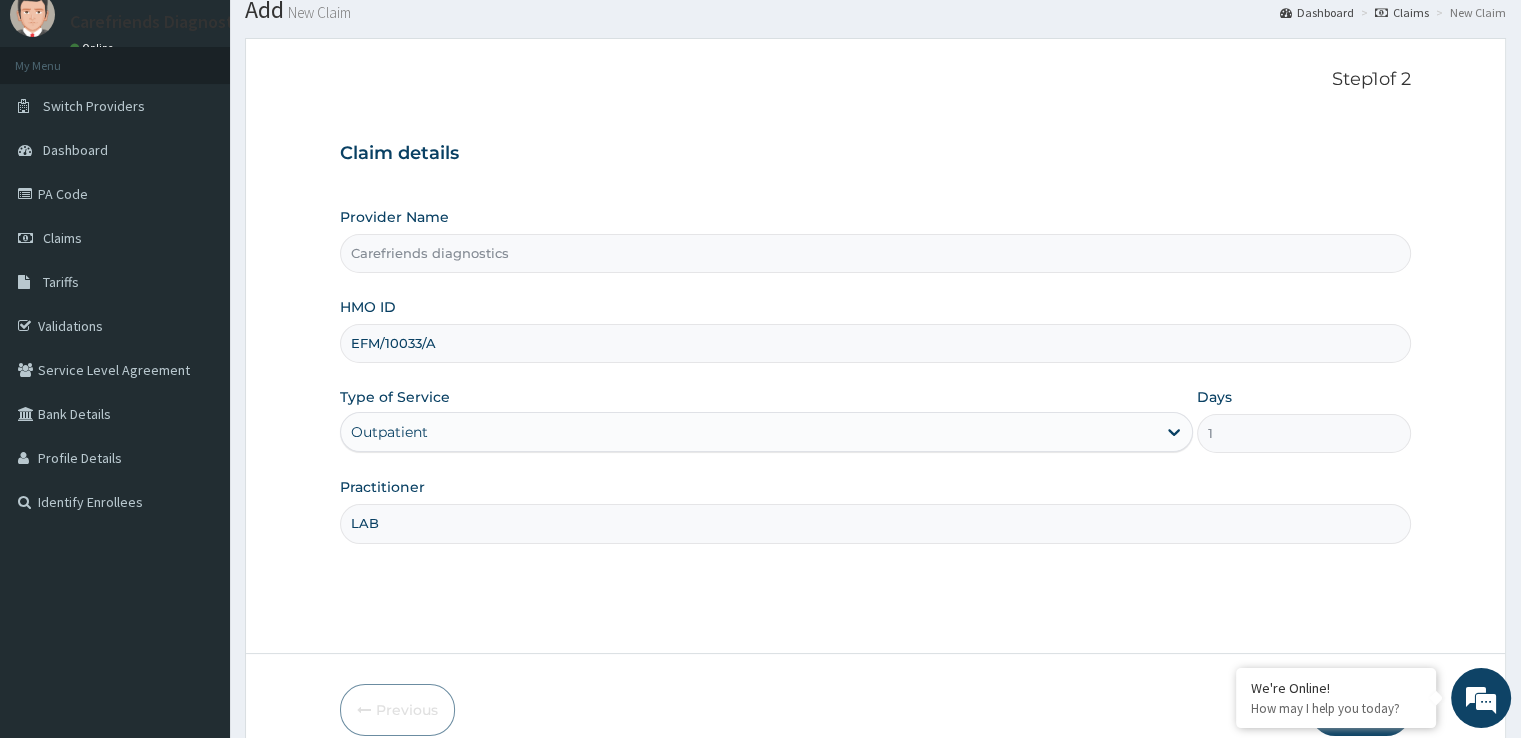 scroll, scrollTop: 162, scrollLeft: 0, axis: vertical 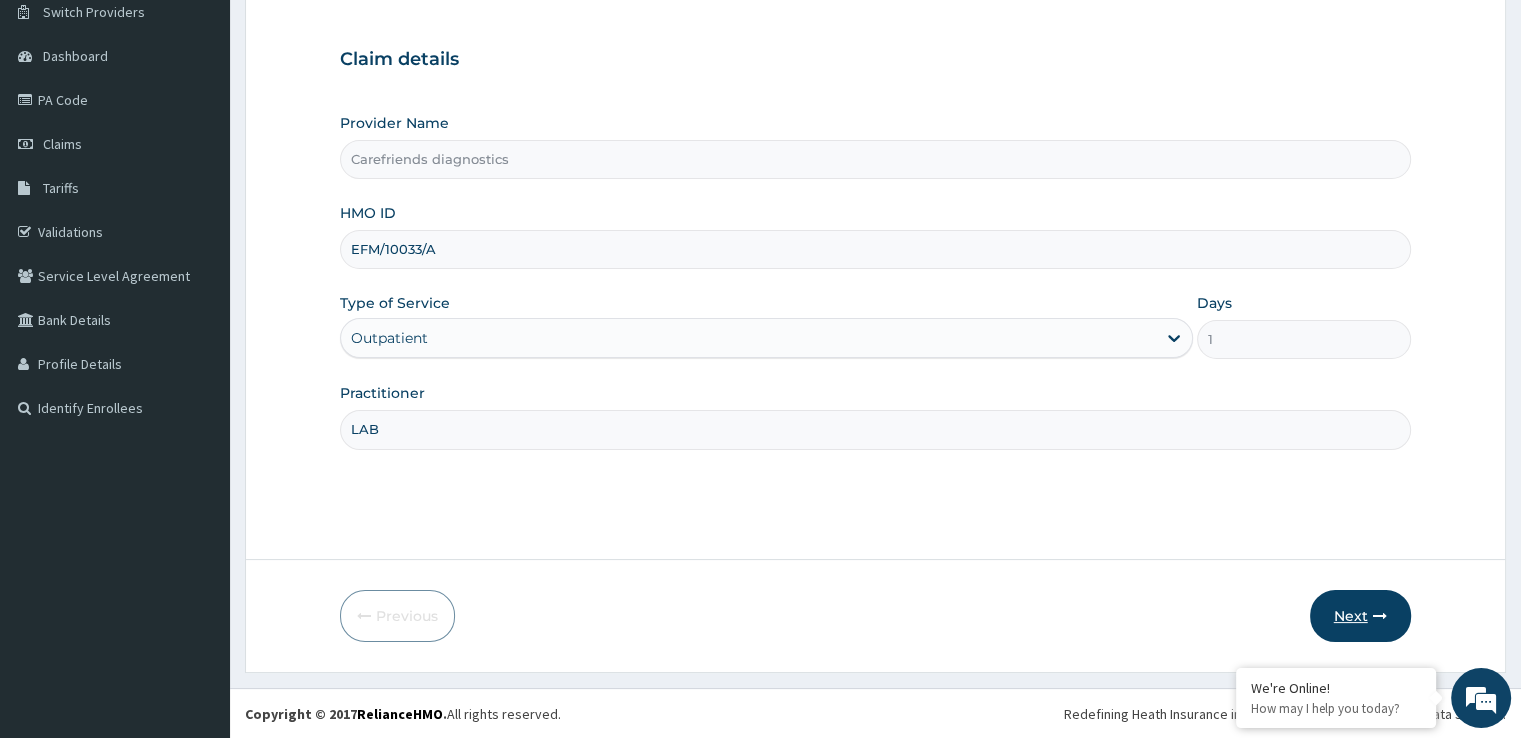 type on "LAB" 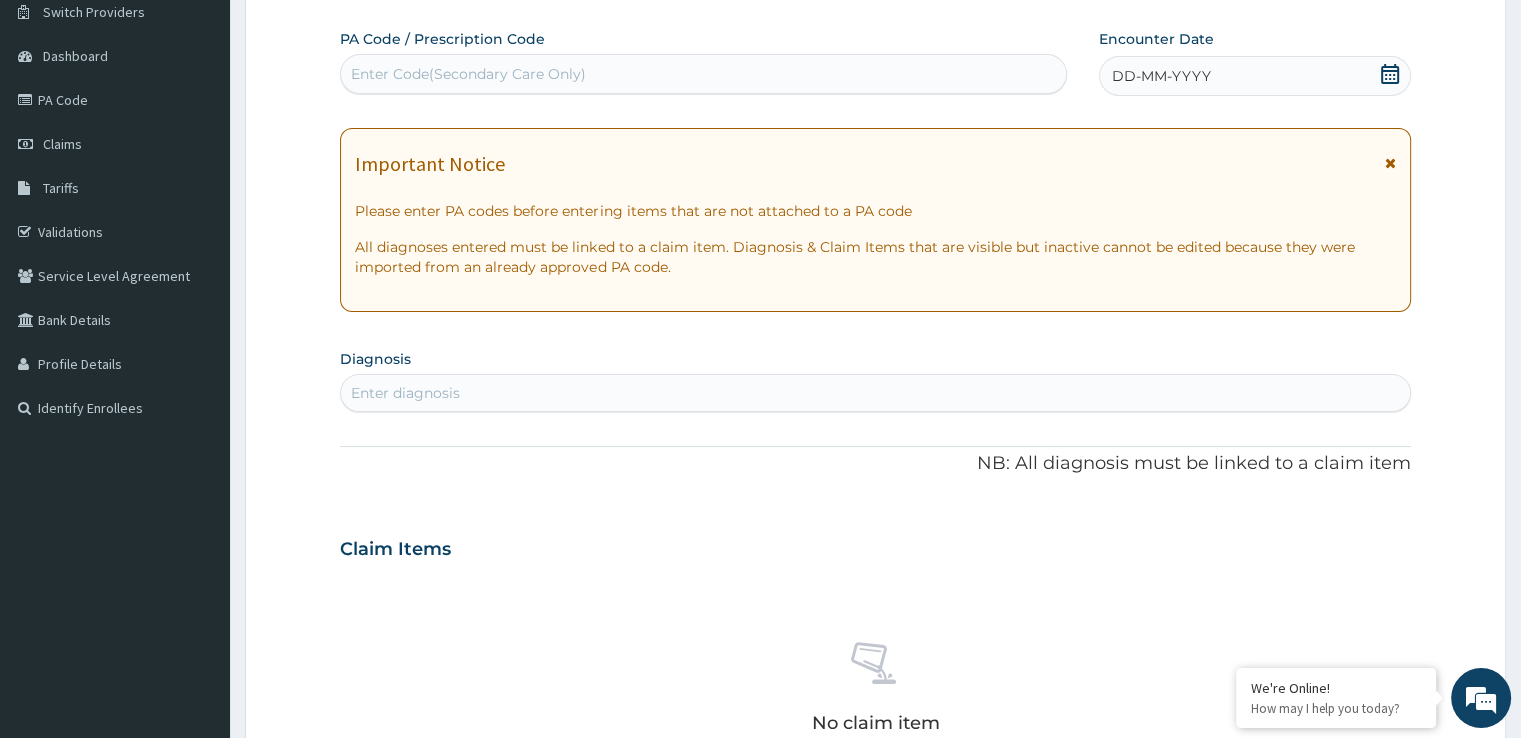 click on "DD-MM-YYYY" at bounding box center [1254, 76] 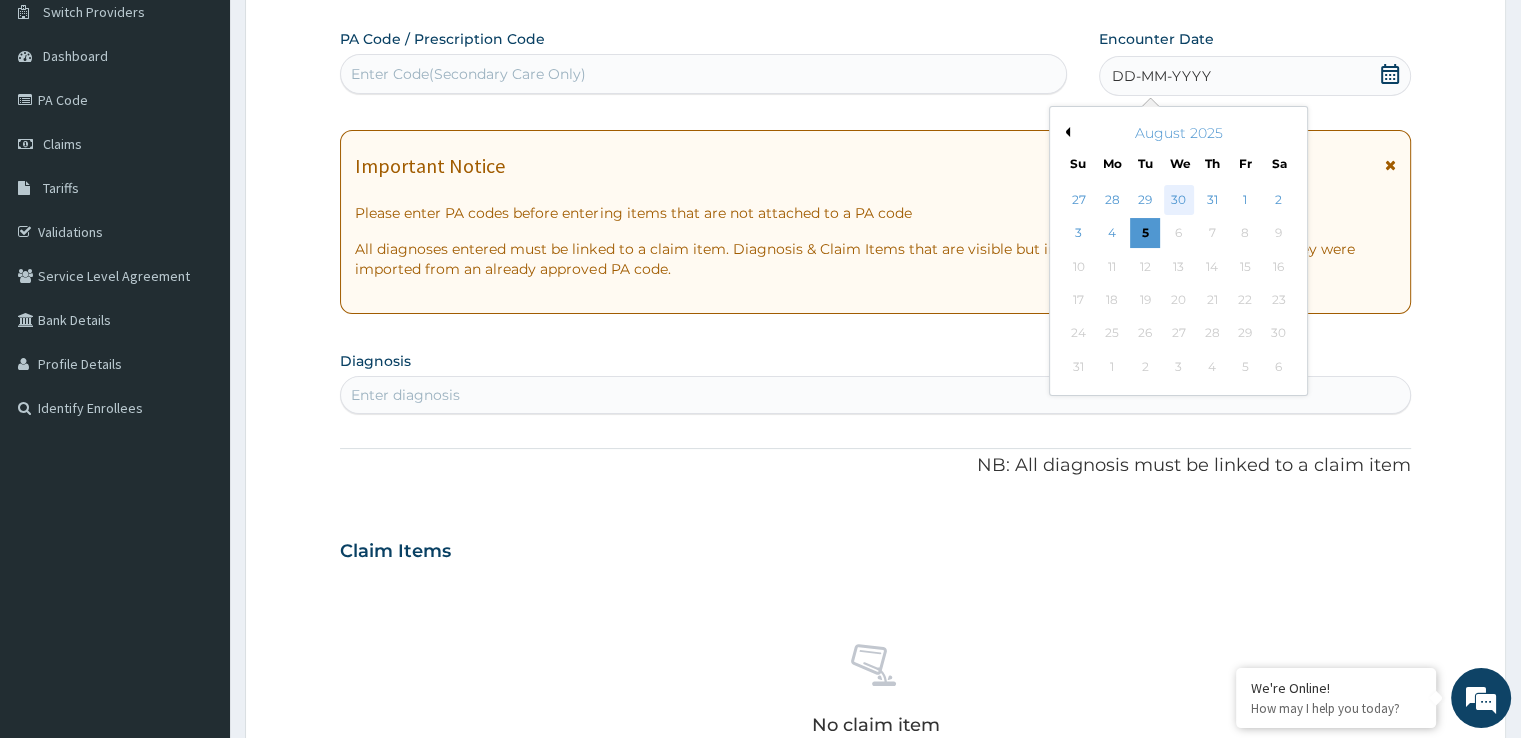 click on "30" at bounding box center (1179, 200) 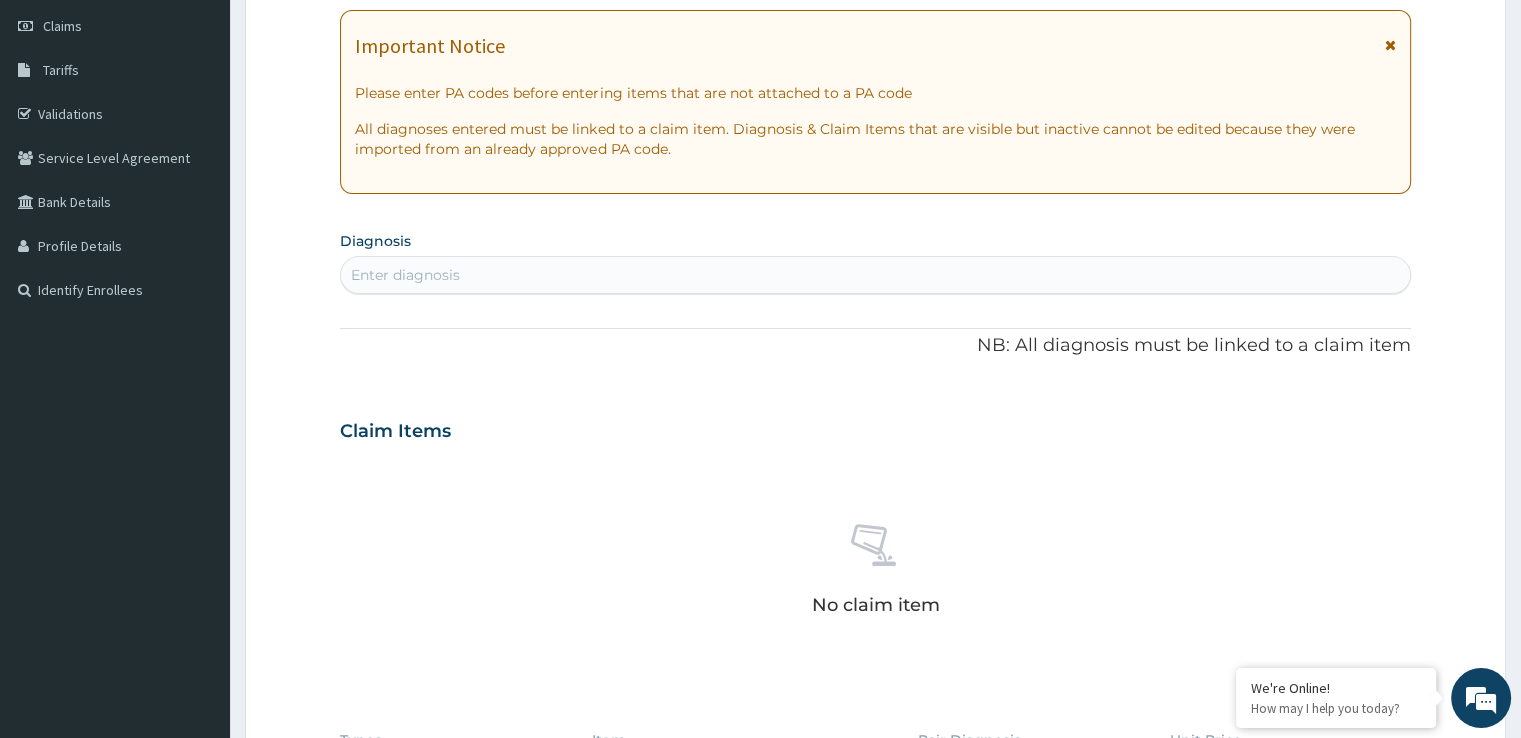 scroll, scrollTop: 262, scrollLeft: 0, axis: vertical 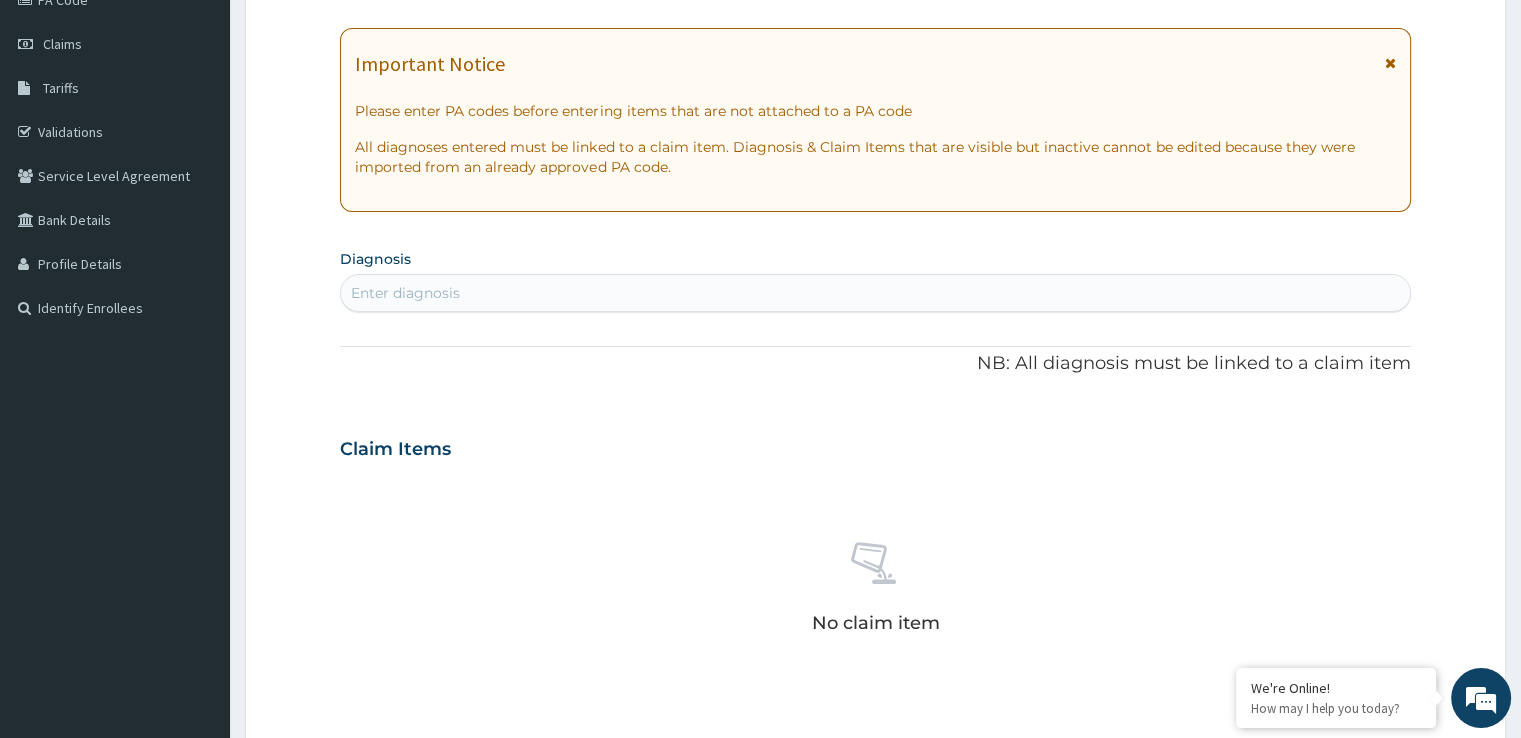 click on "Enter diagnosis" at bounding box center (875, 293) 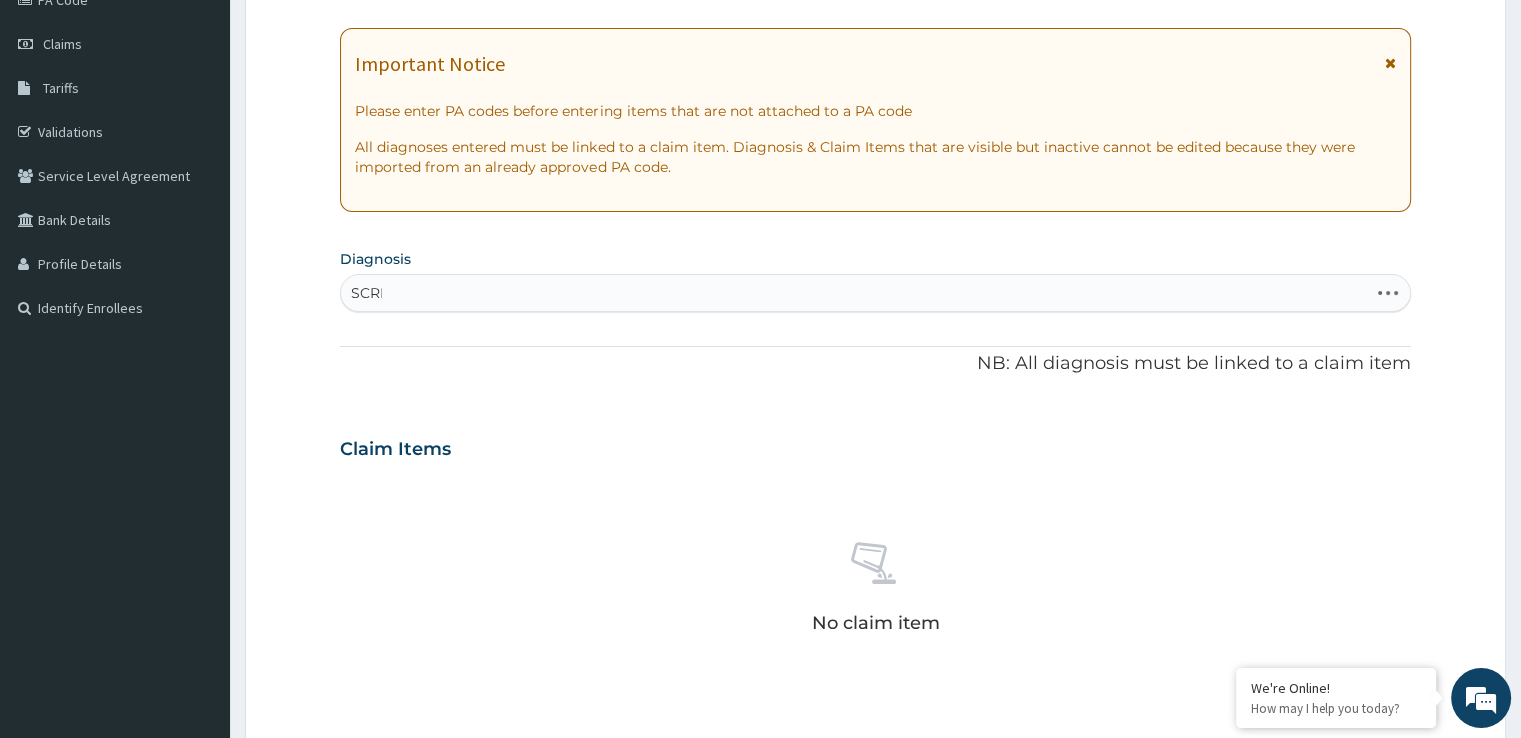 type on "SCREE" 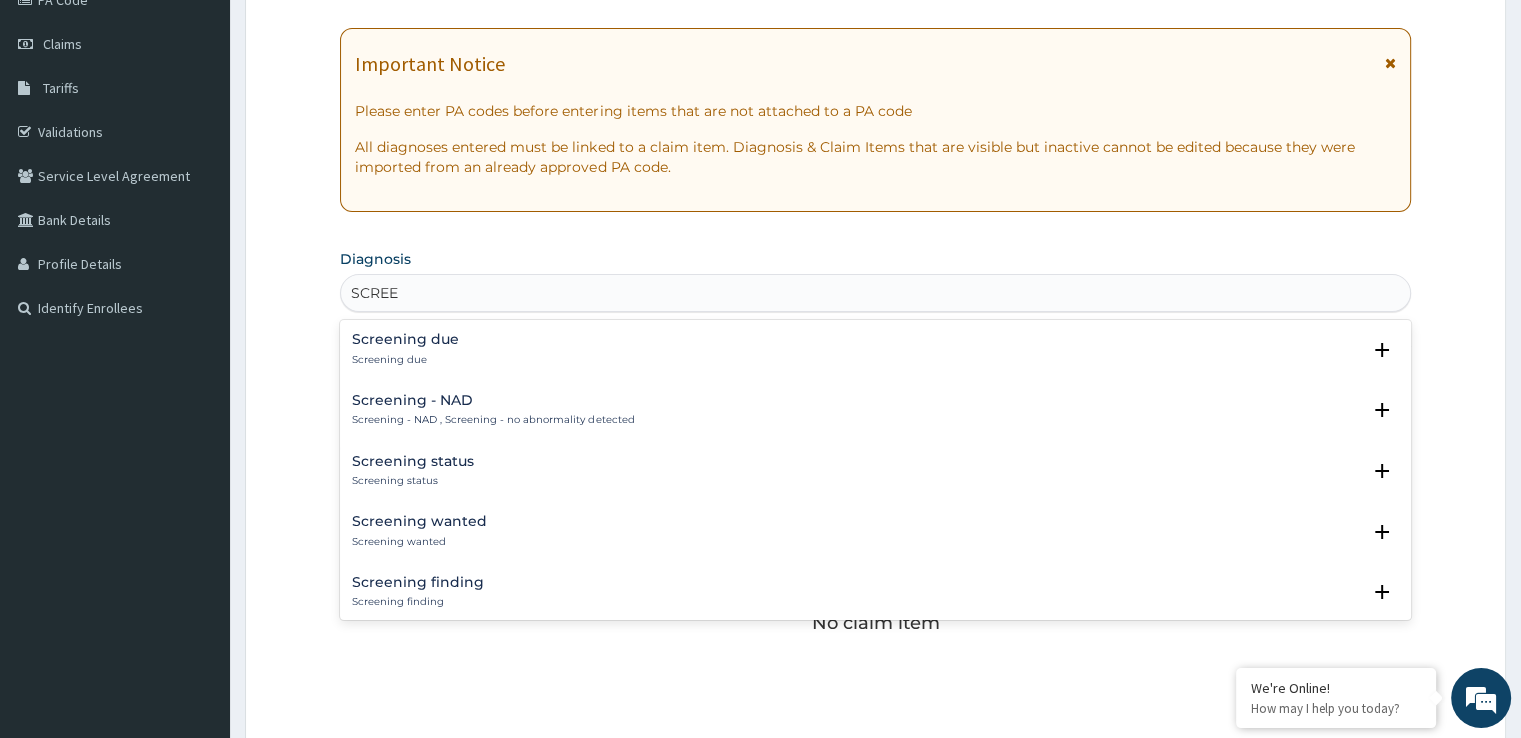 click on "Screening due Screening due" at bounding box center (875, 349) 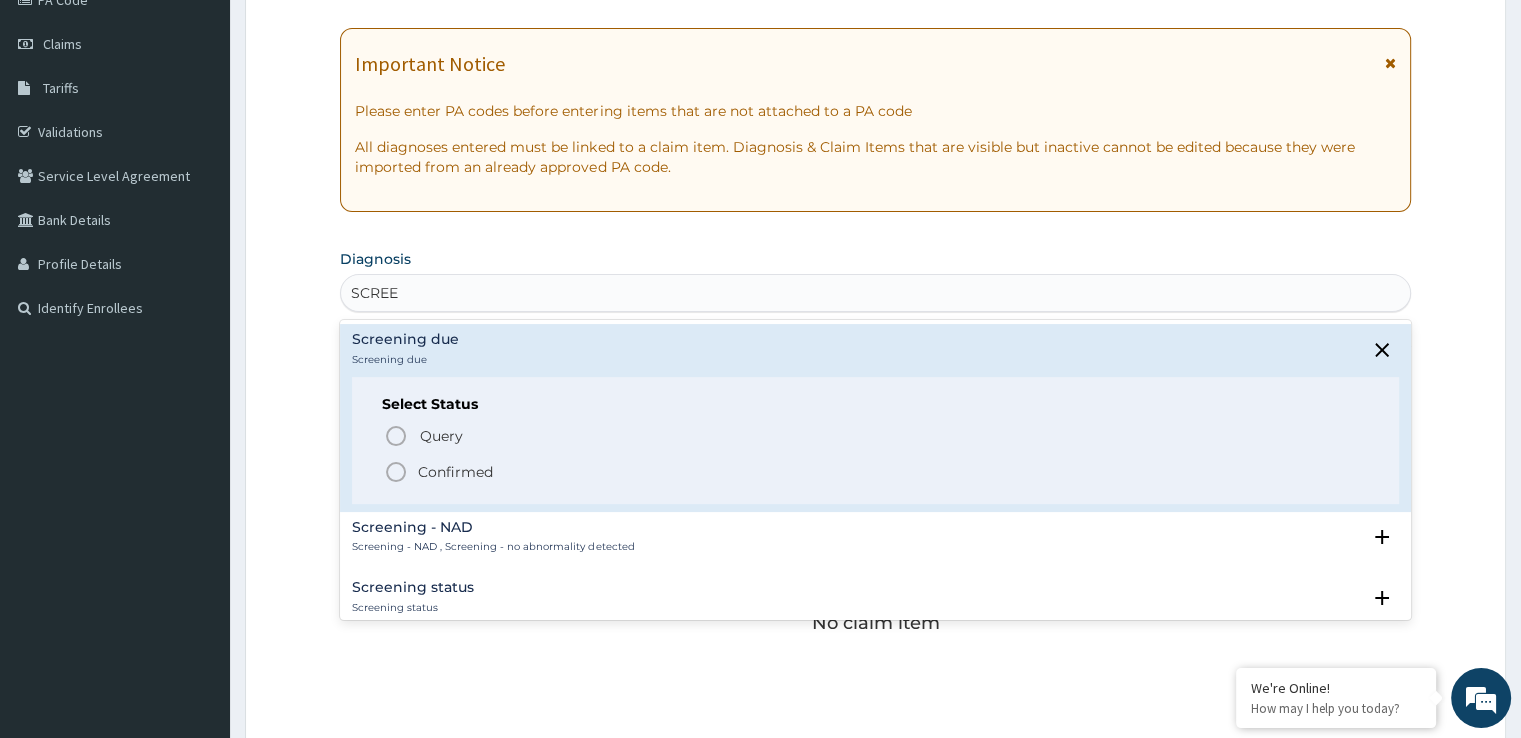 click 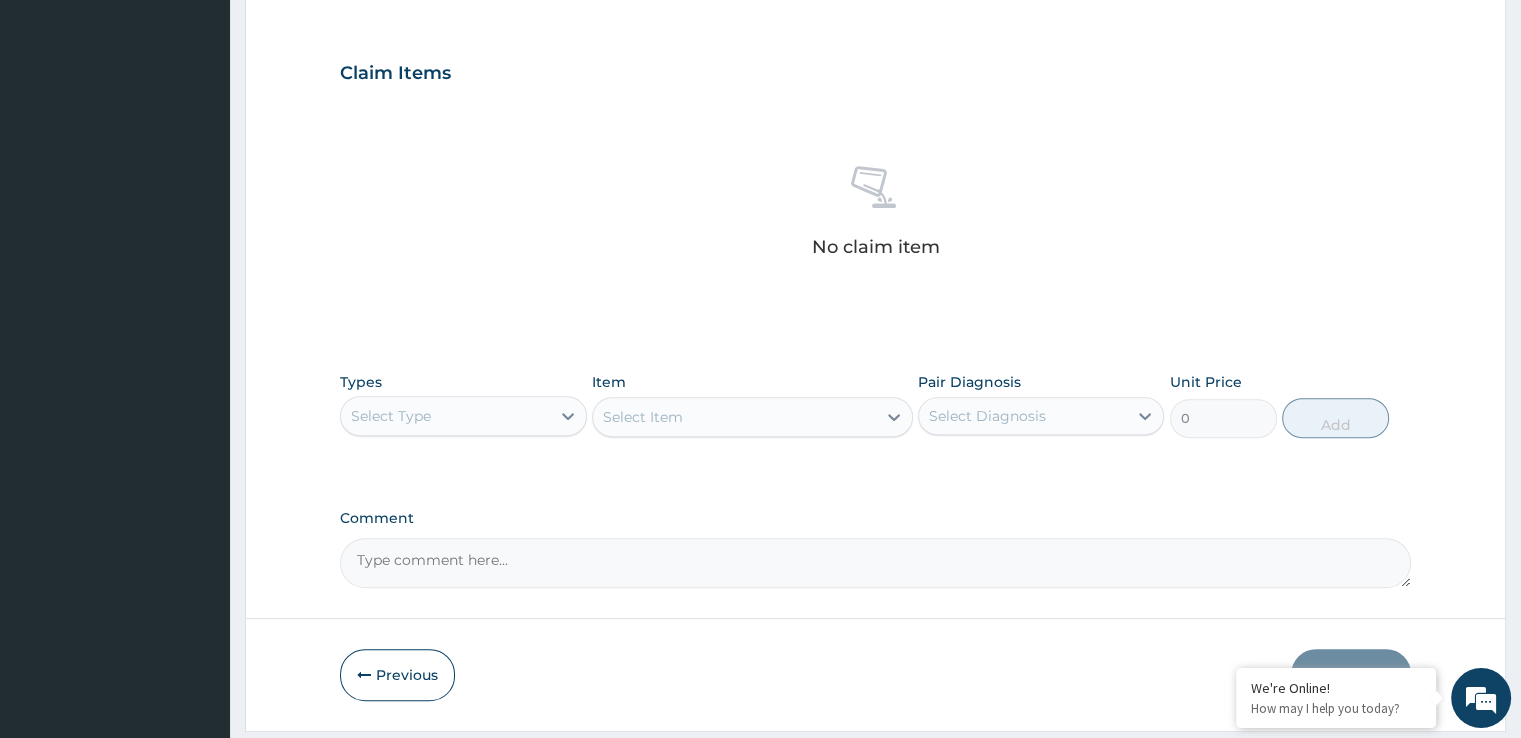 scroll, scrollTop: 662, scrollLeft: 0, axis: vertical 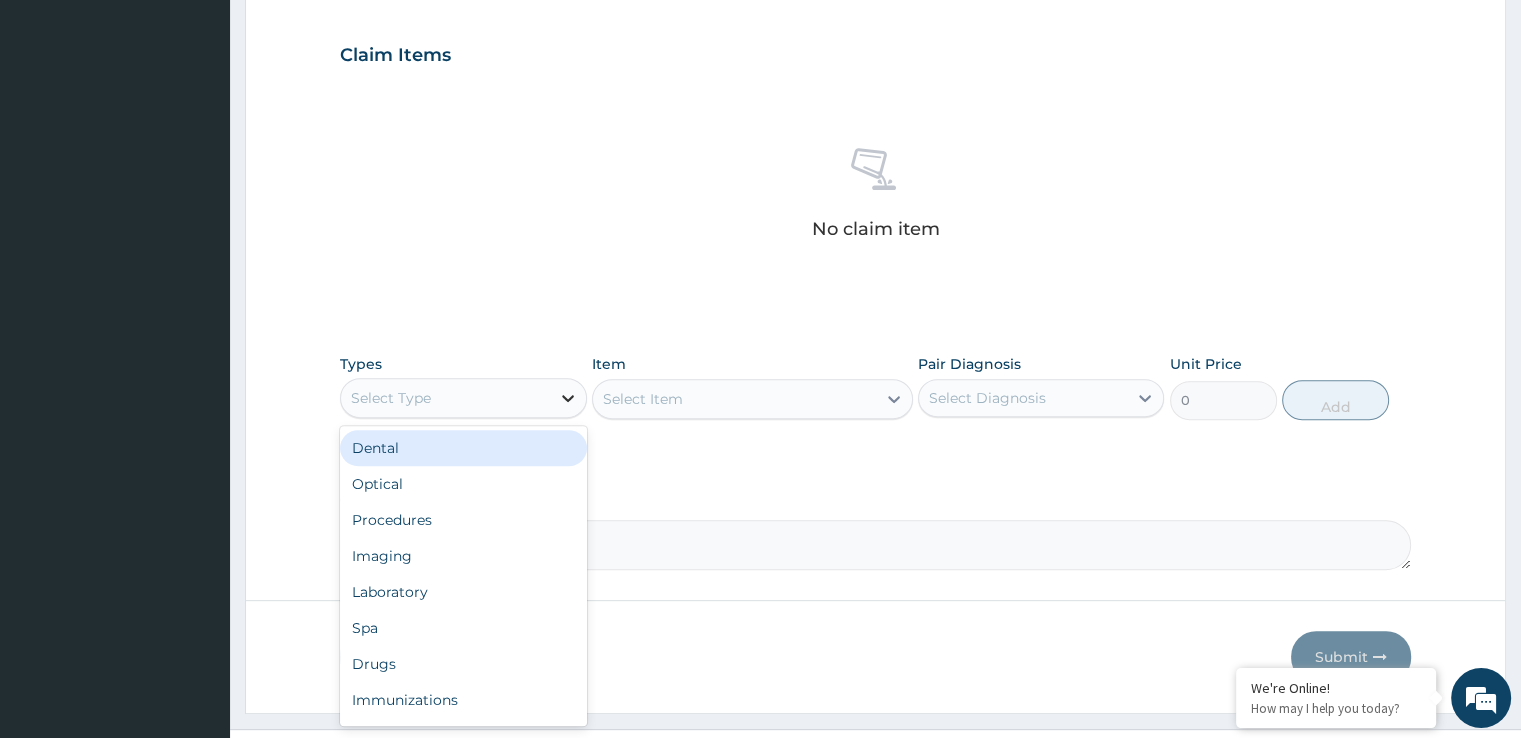 click 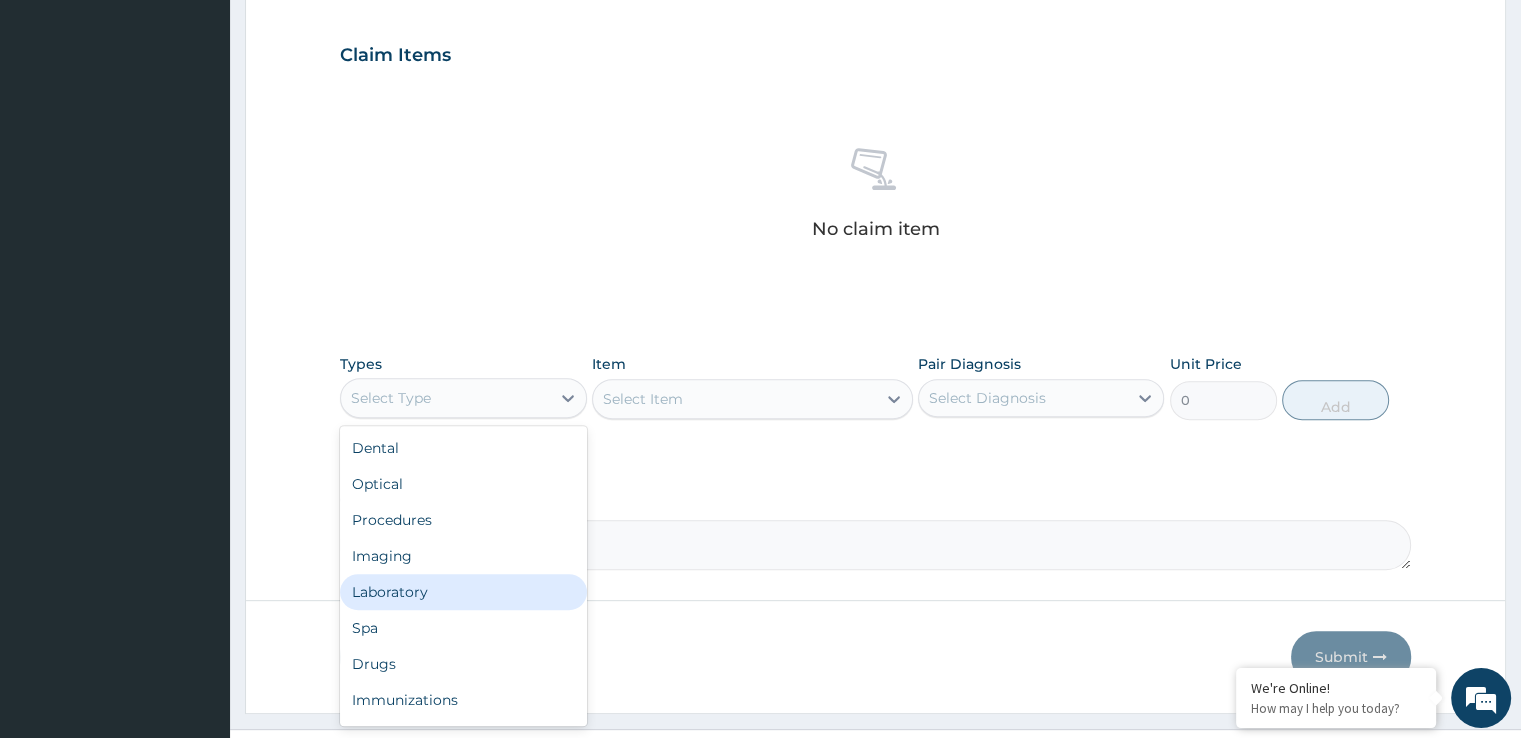 drag, startPoint x: 402, startPoint y: 593, endPoint x: 645, endPoint y: 523, distance: 252.8814 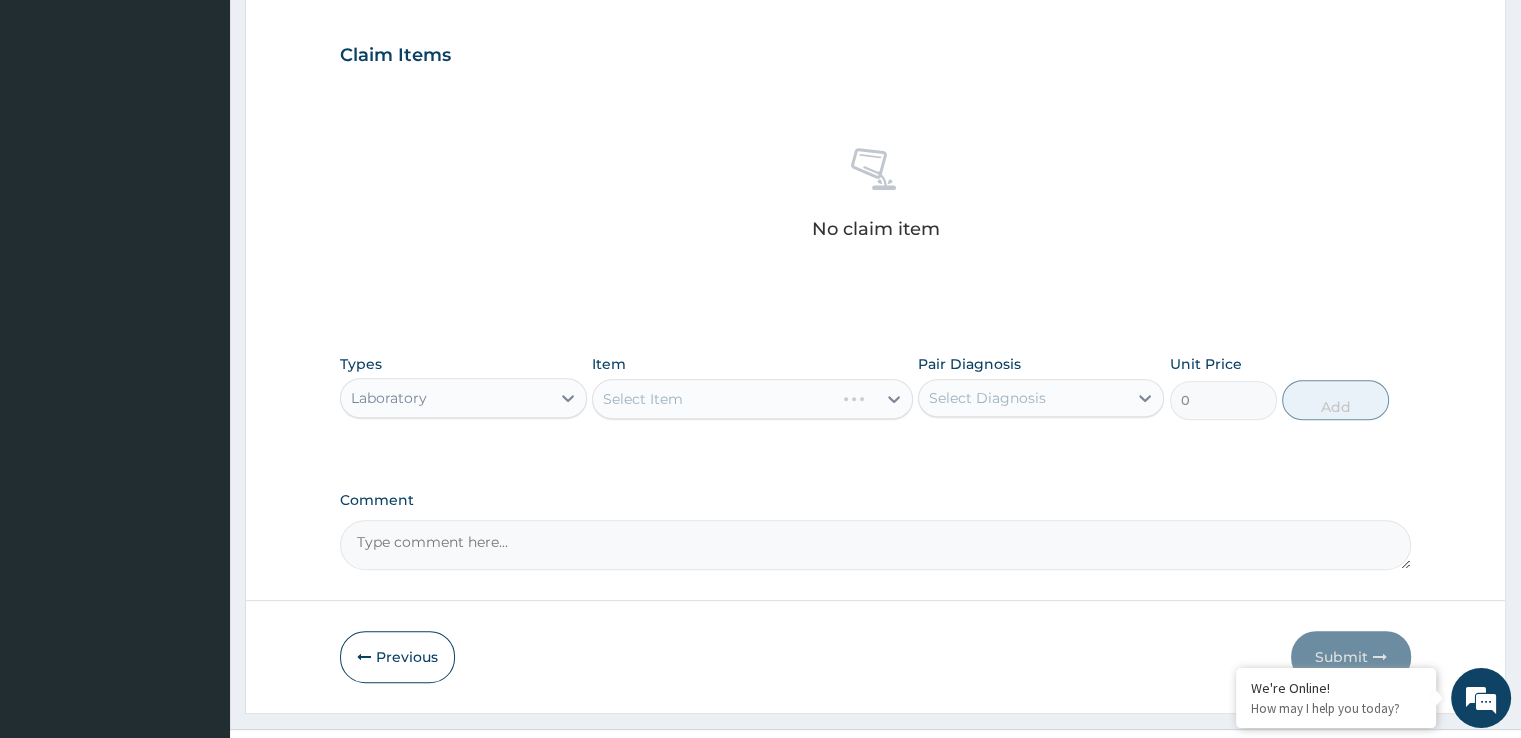 click on "Select Item" at bounding box center (752, 399) 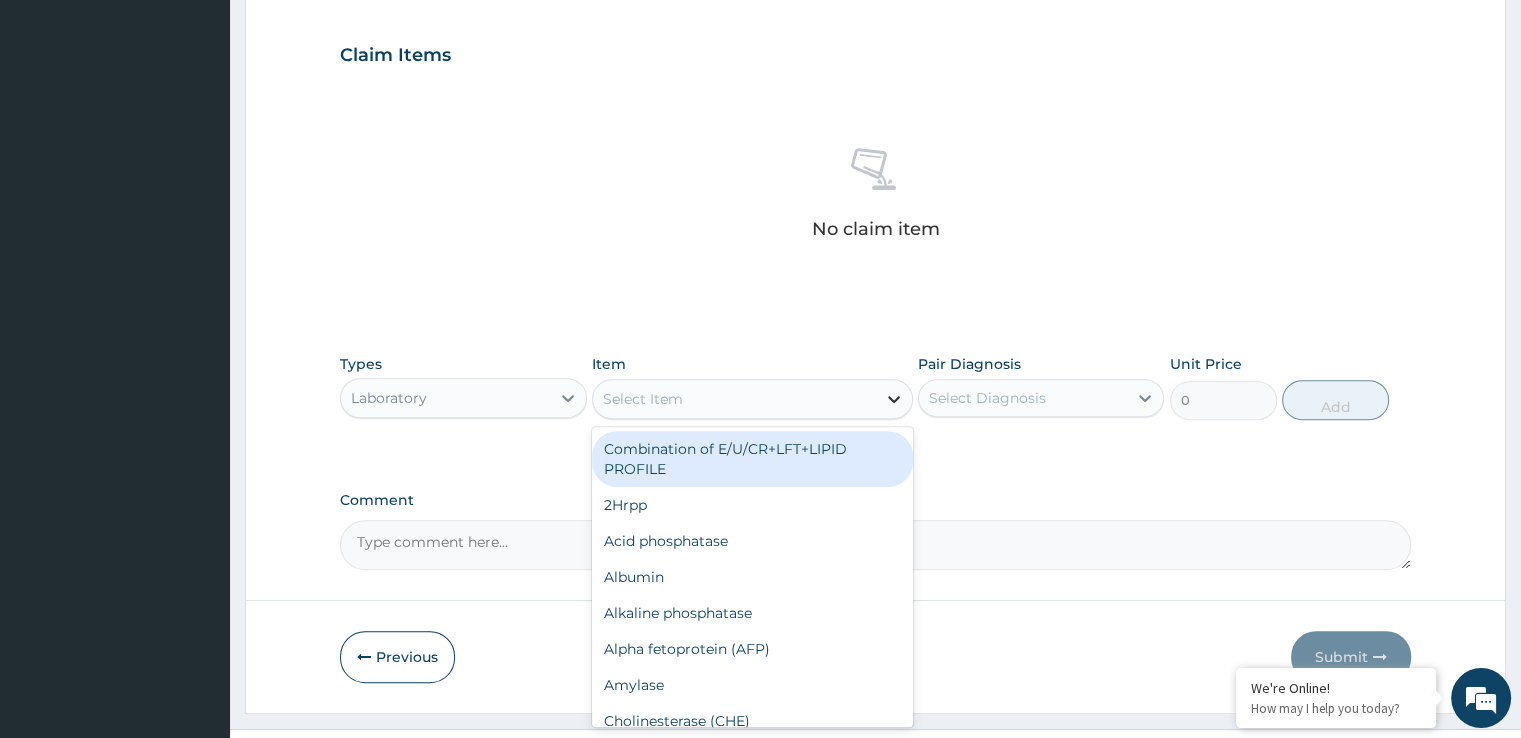 click 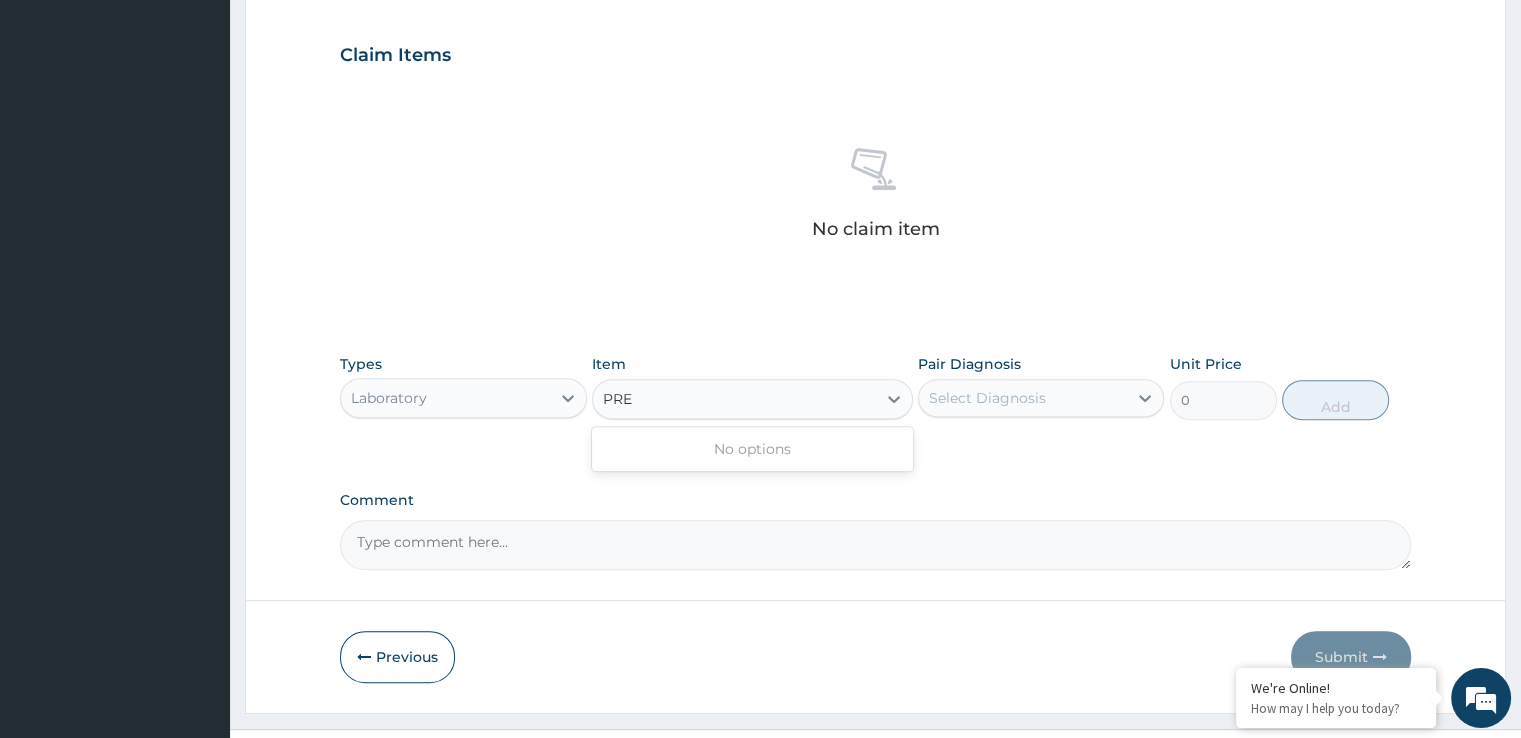 type on "PREG" 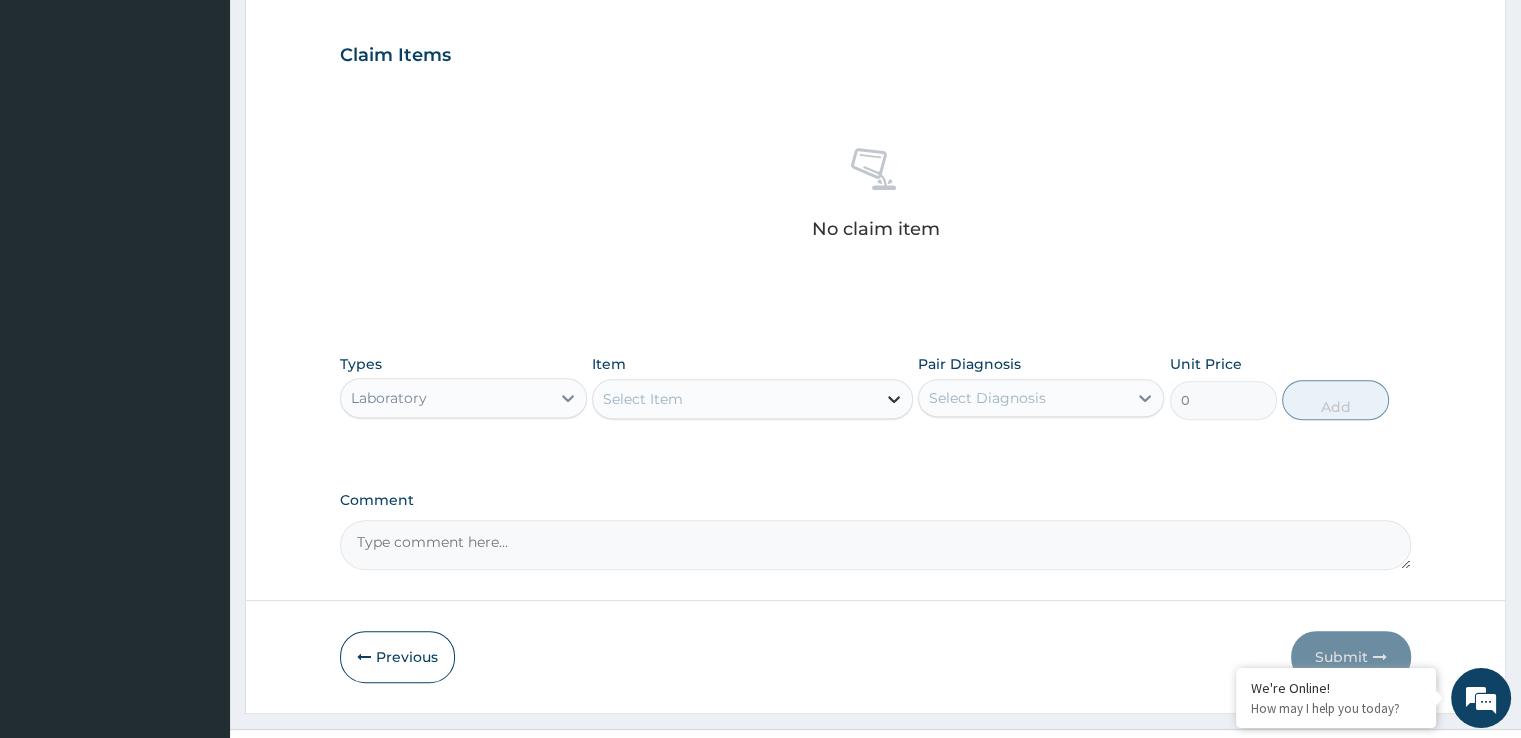 click 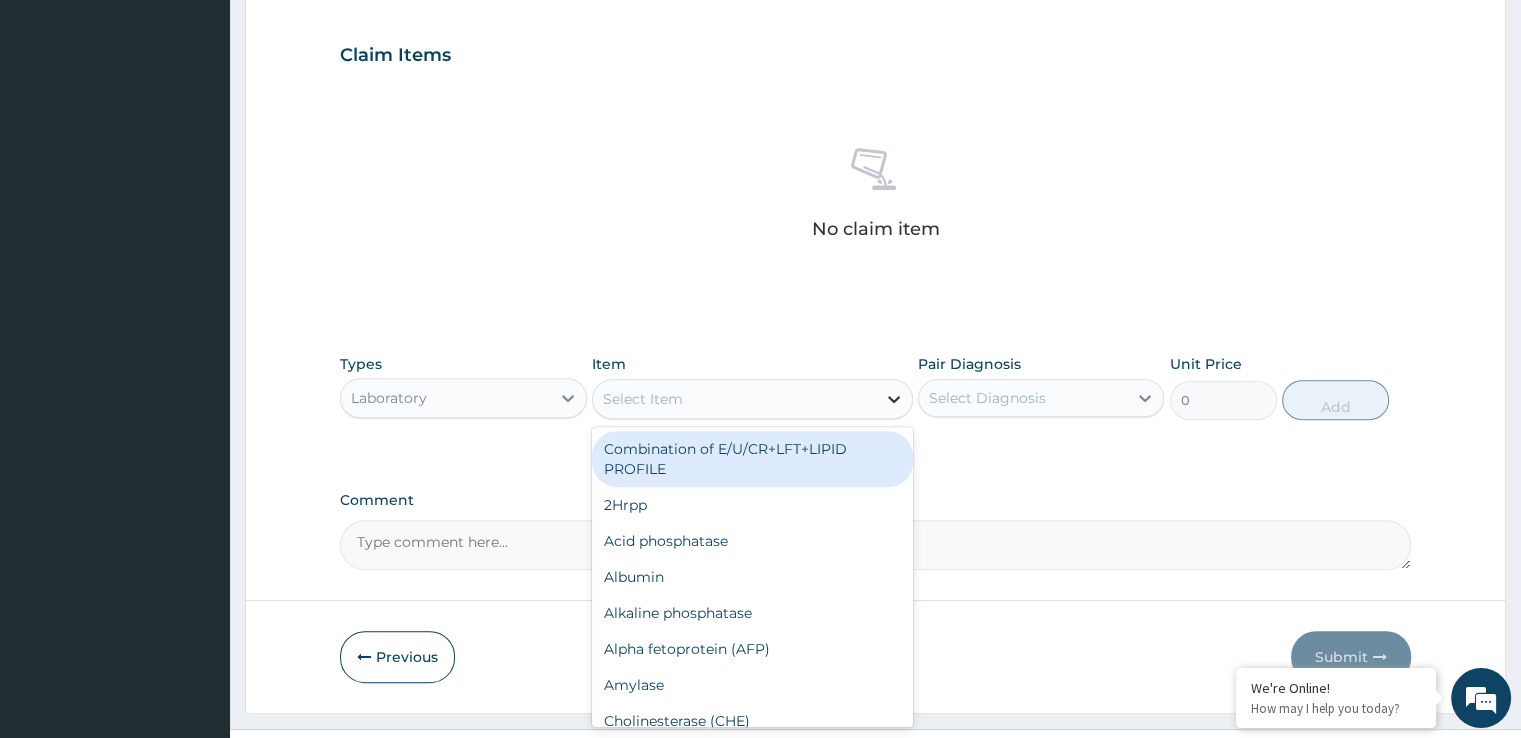 click 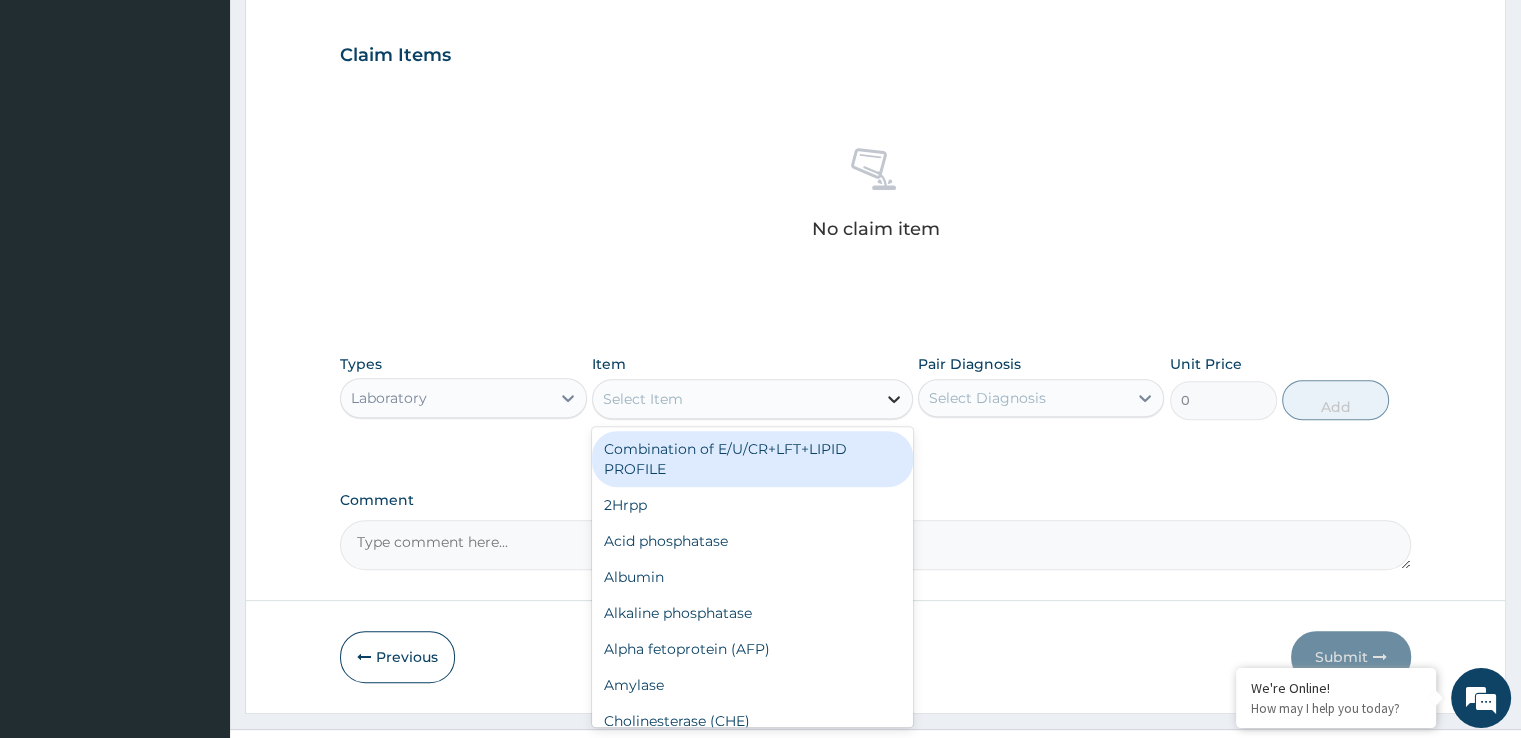 type on "B" 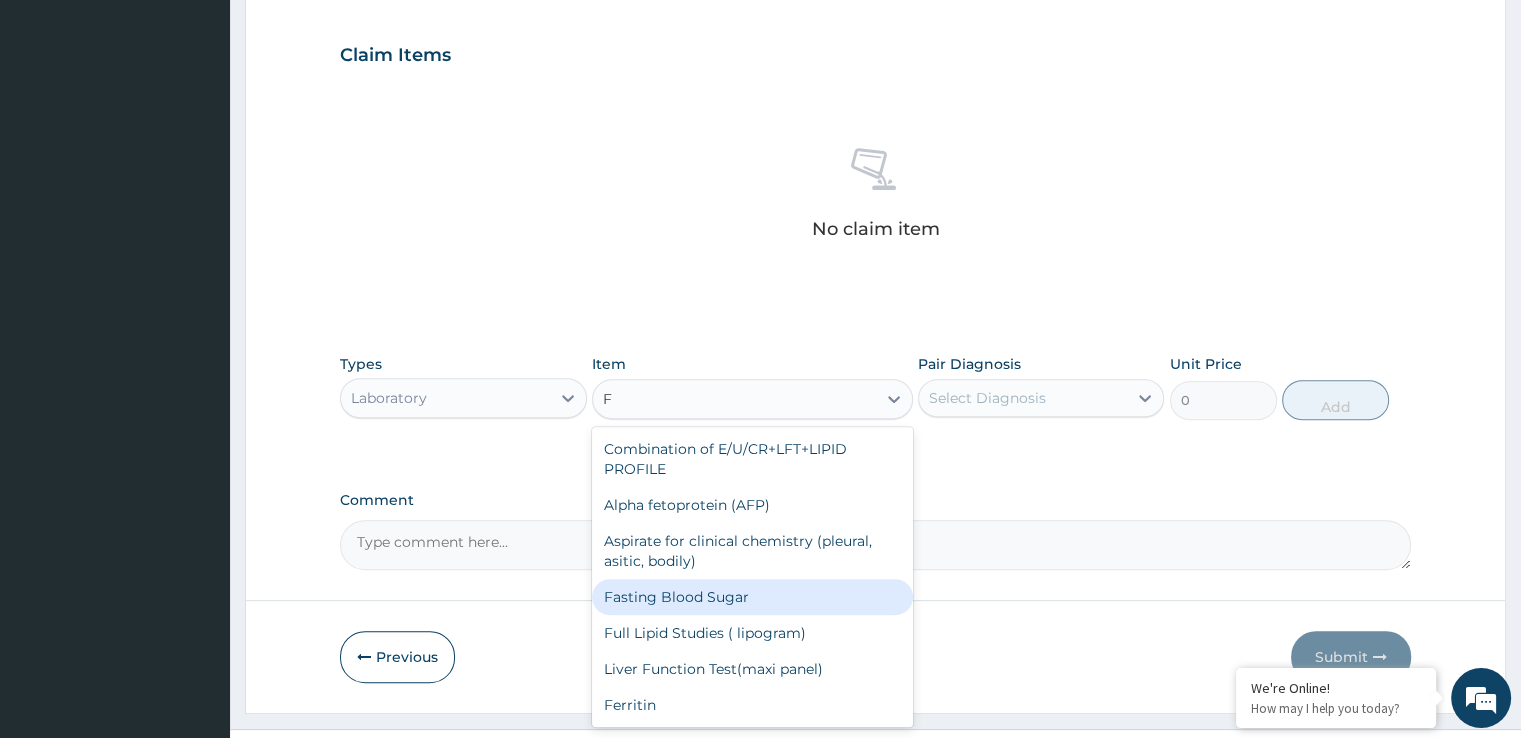 click on "Fasting Blood Sugar" at bounding box center (752, 597) 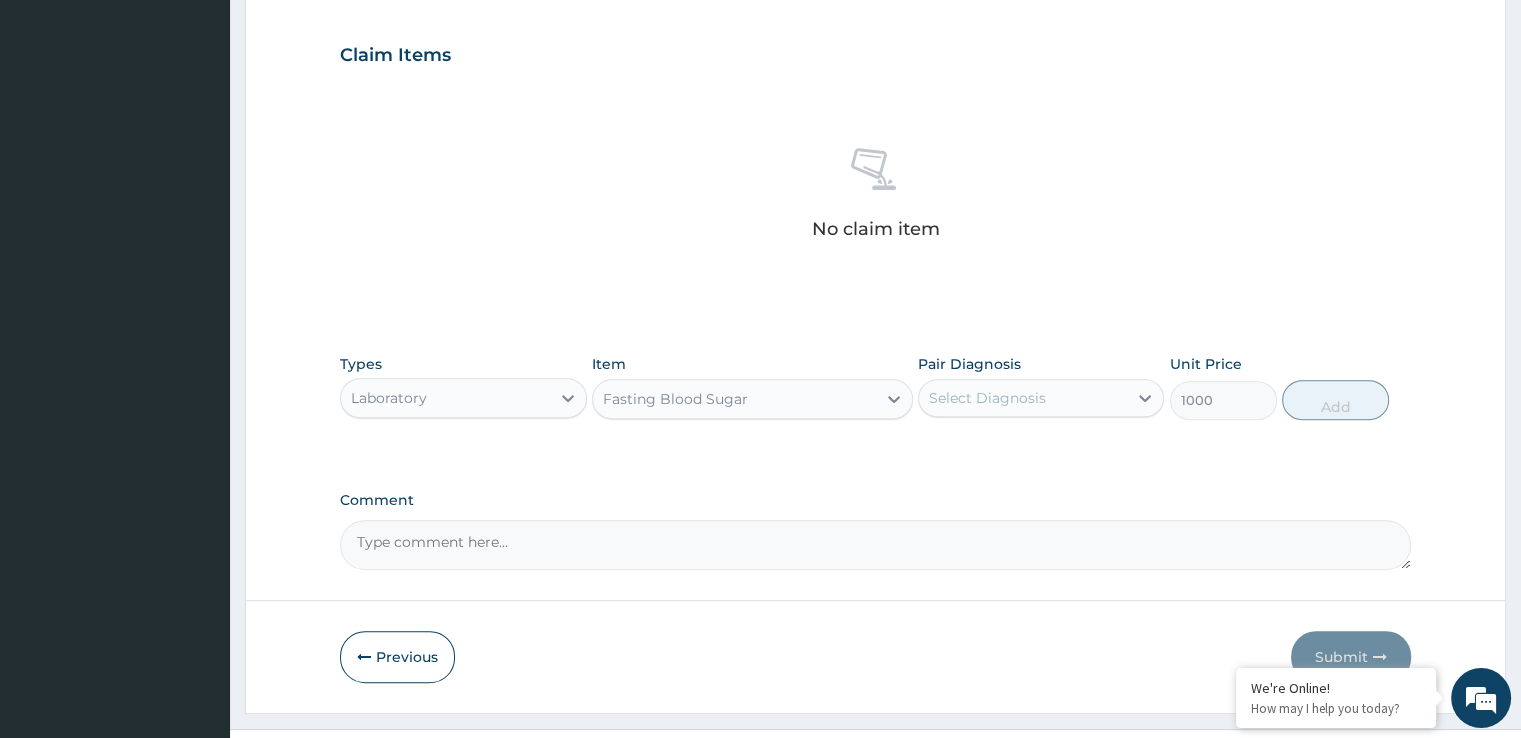 click on "Select Diagnosis" at bounding box center [987, 398] 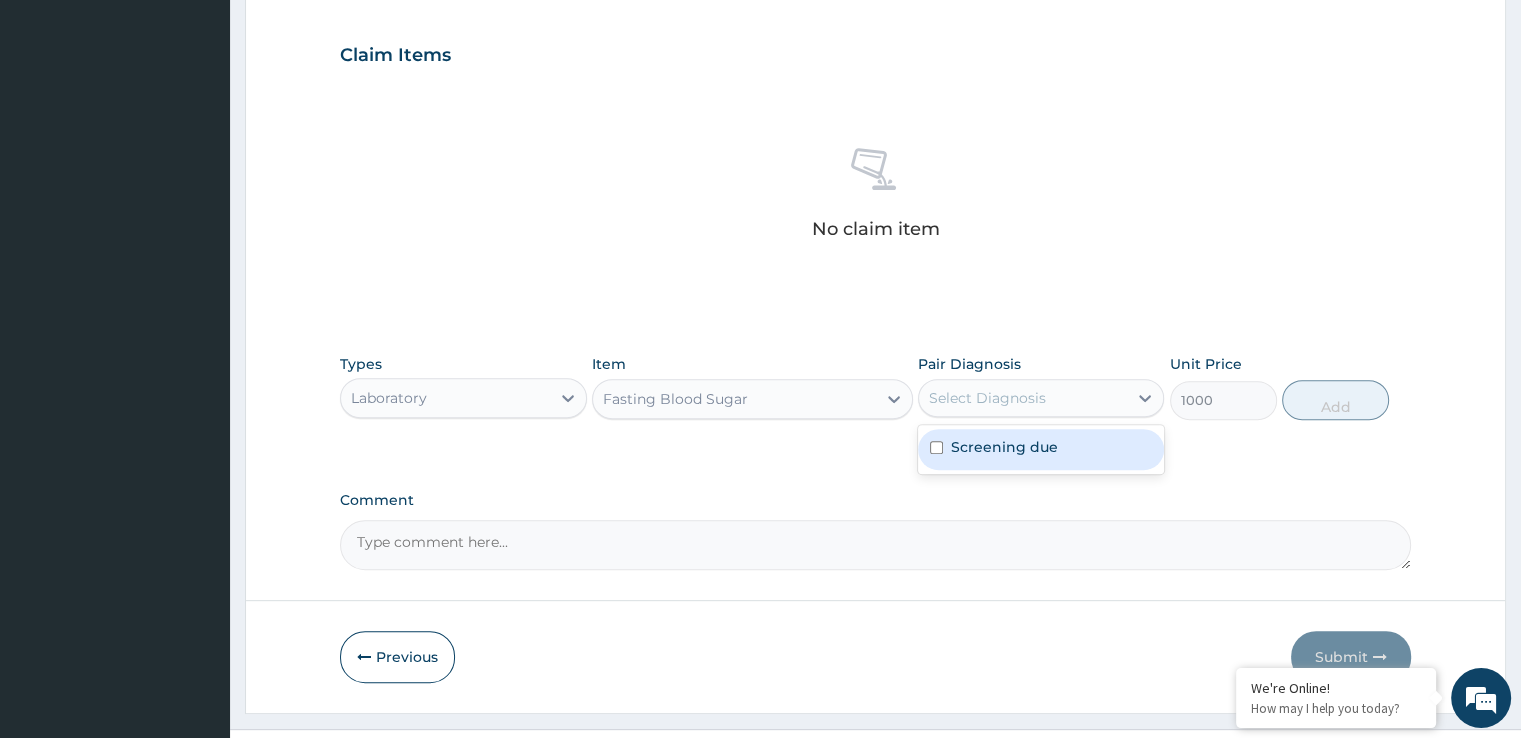 click at bounding box center [936, 447] 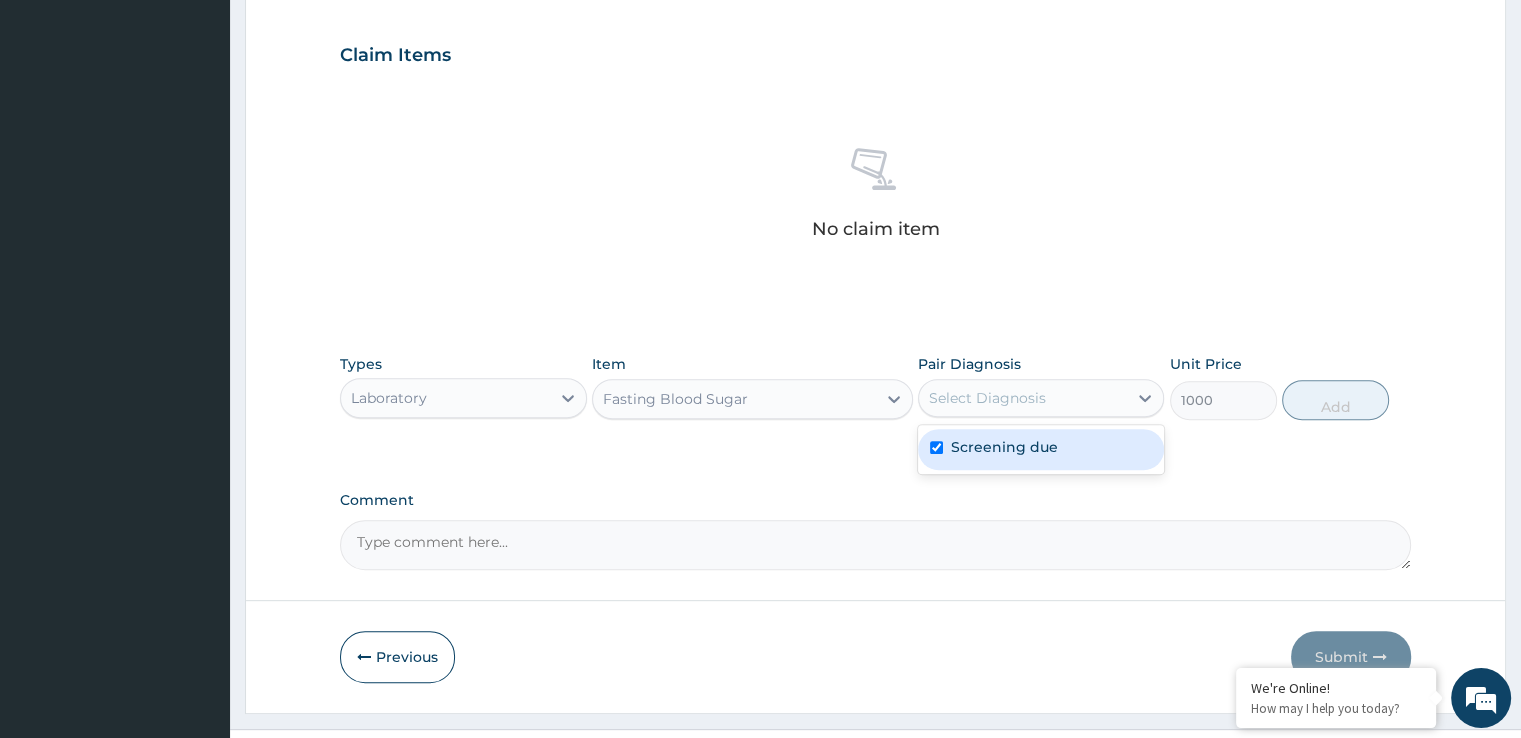 checkbox on "true" 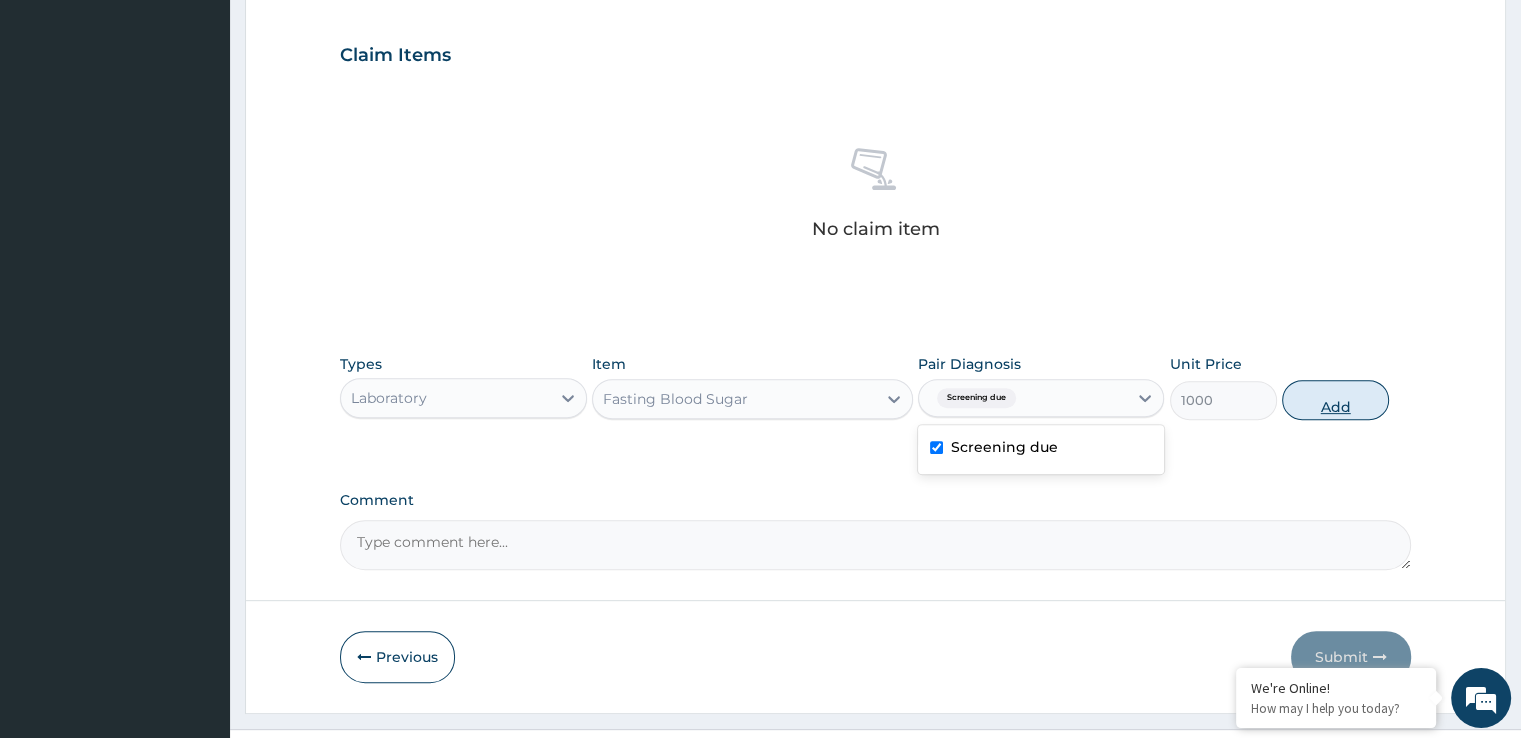 click on "Add" at bounding box center (1335, 400) 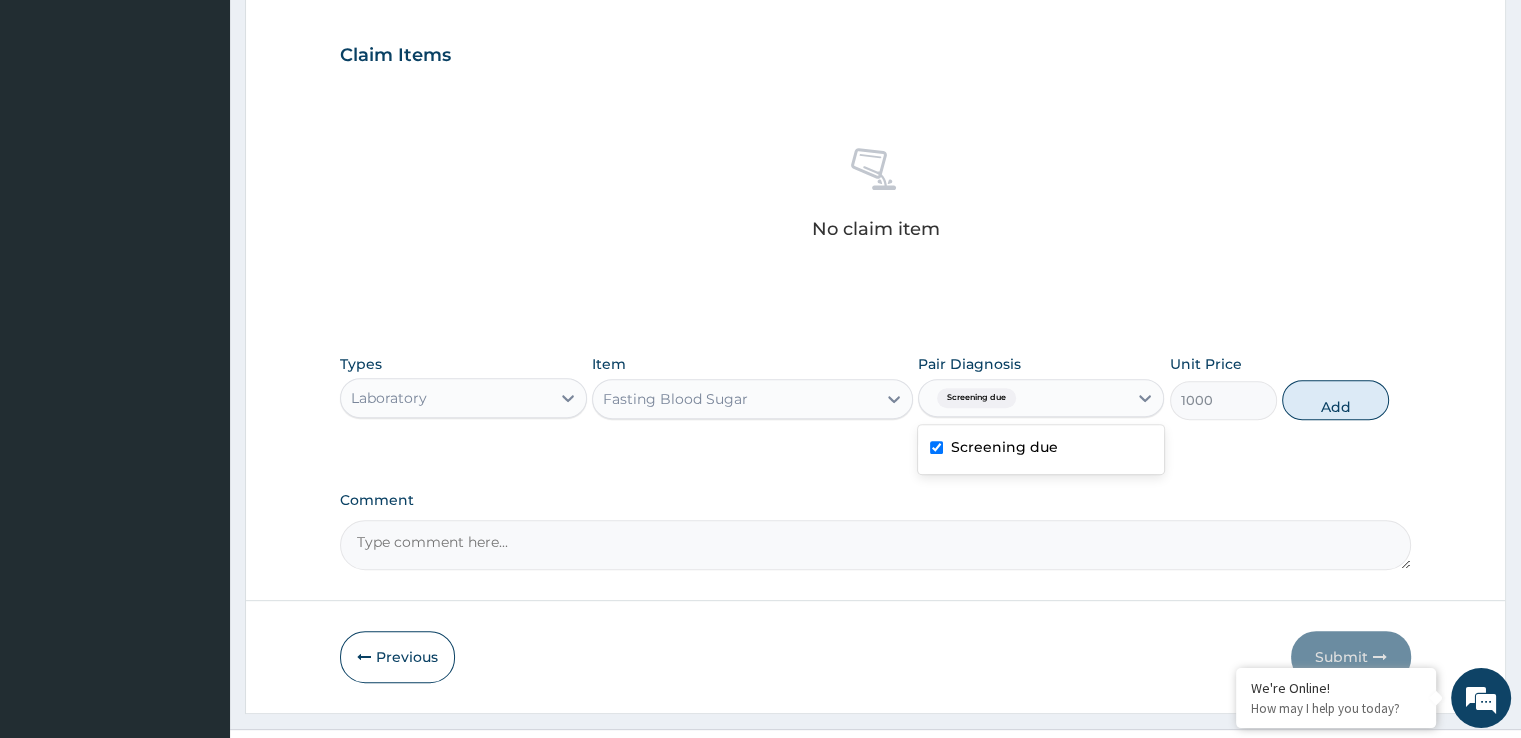 type on "0" 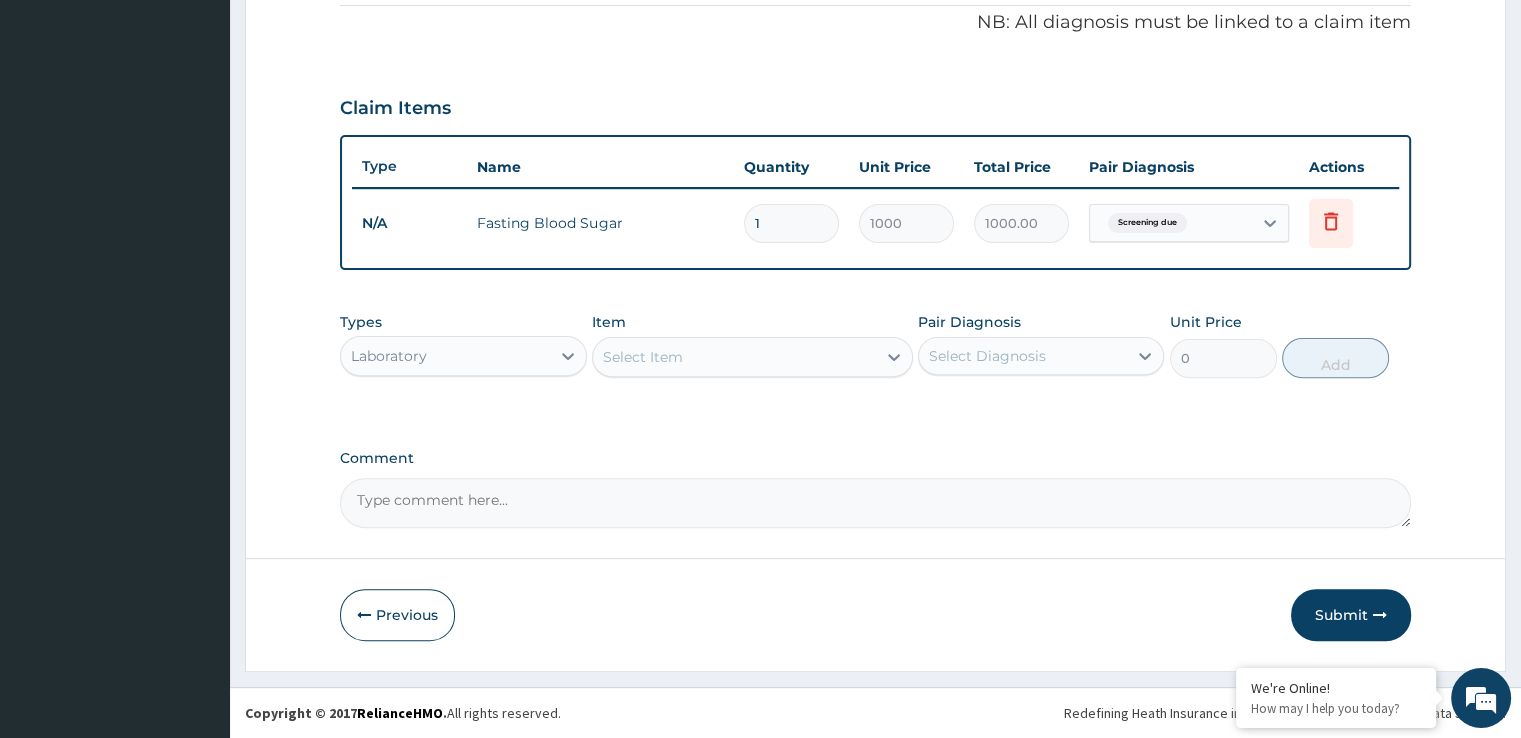 scroll, scrollTop: 606, scrollLeft: 0, axis: vertical 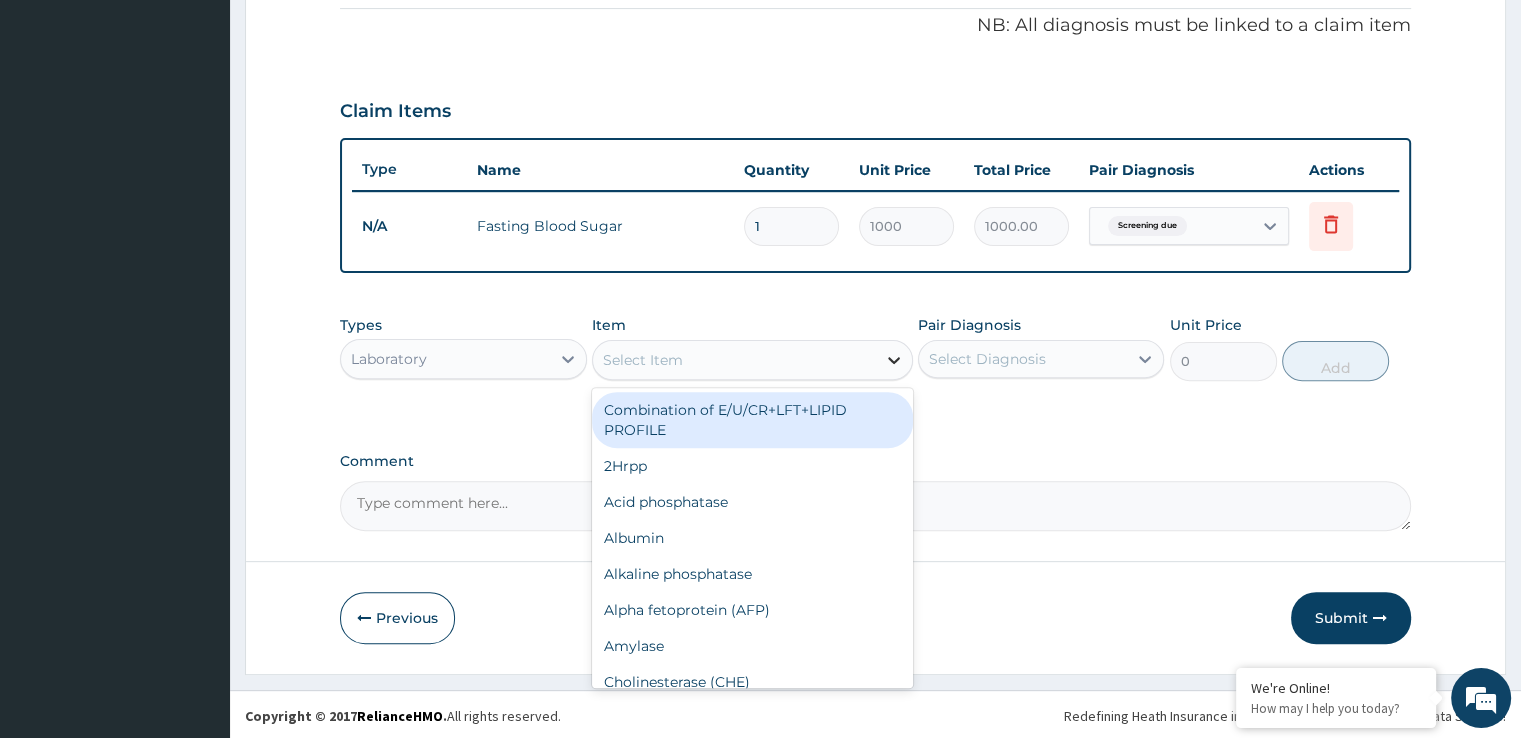 click 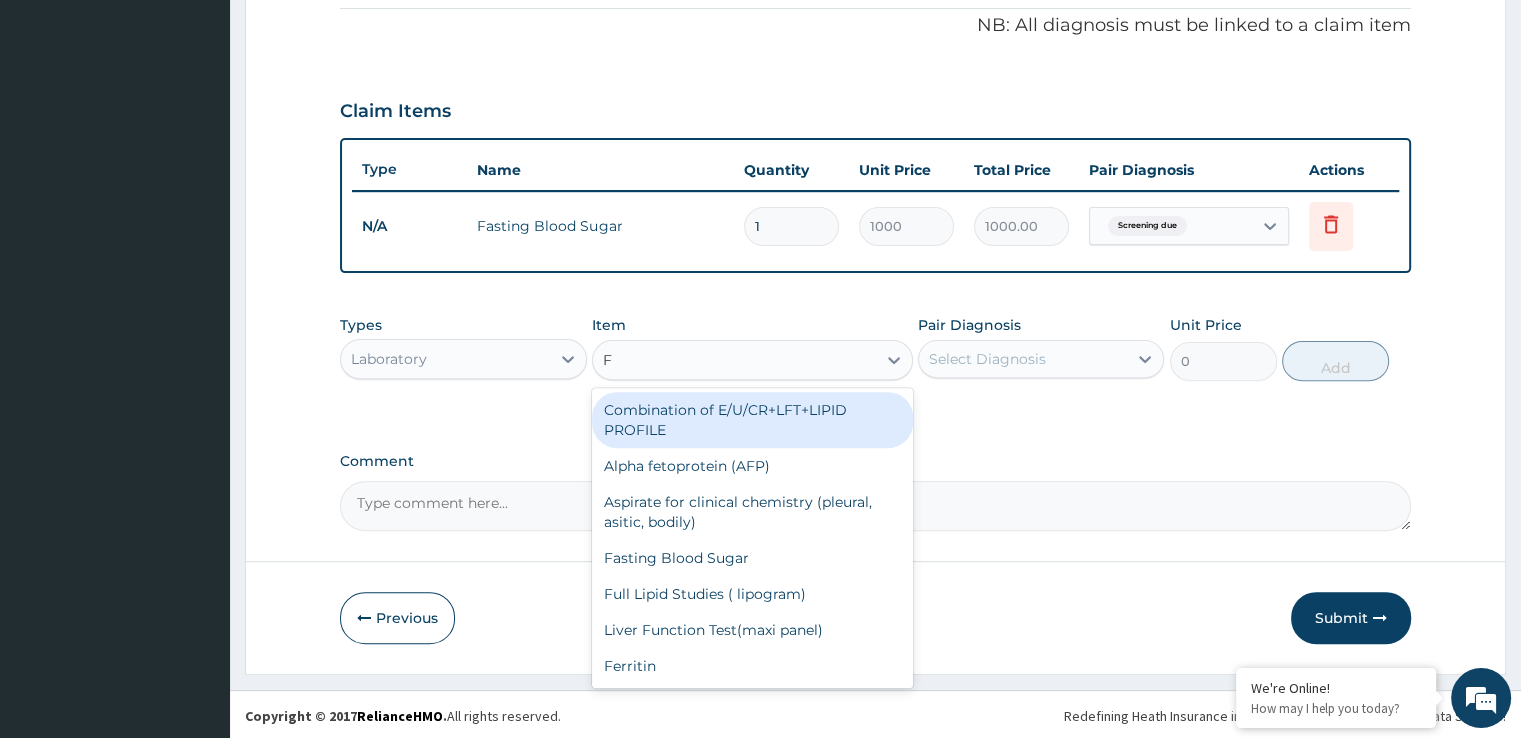 type on "FU" 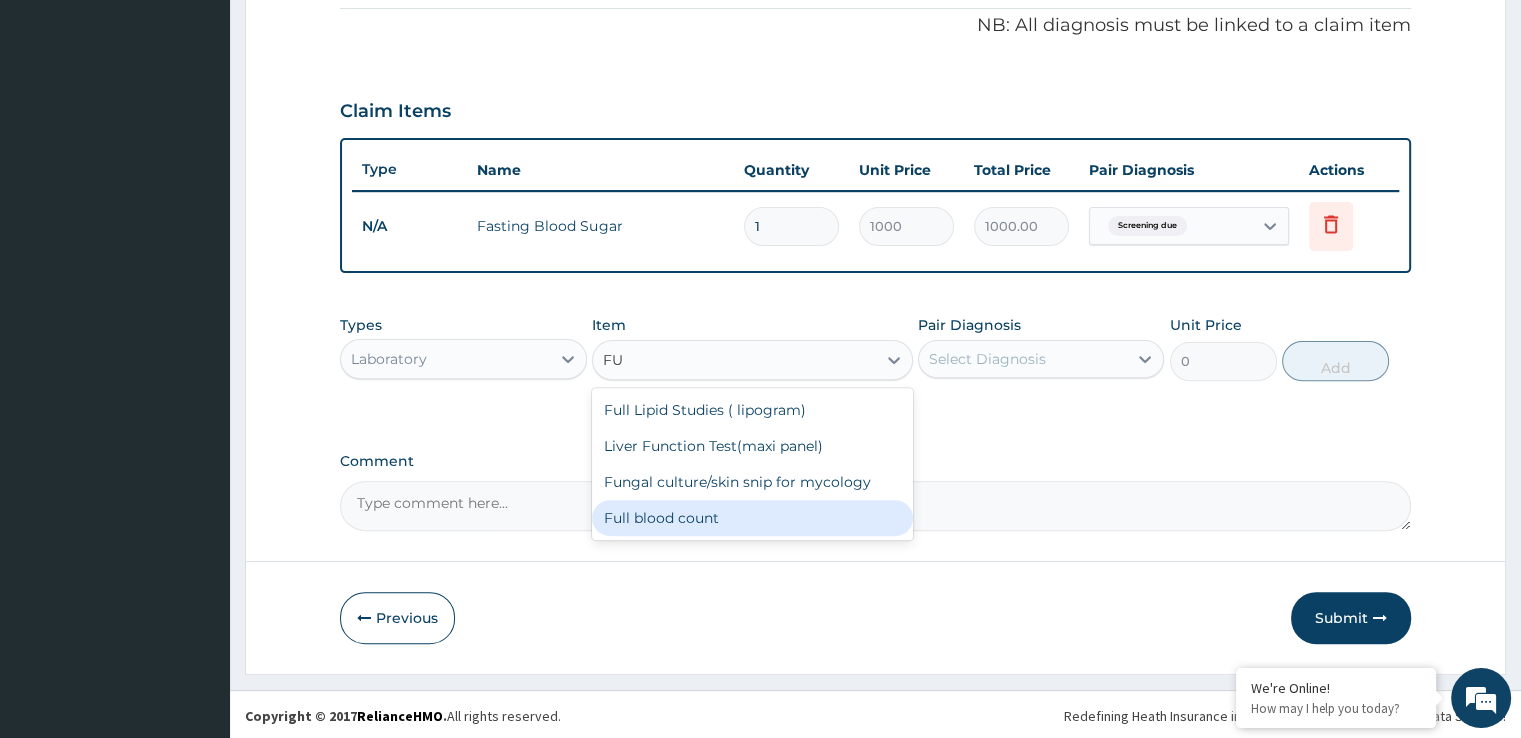 click on "Full blood count" at bounding box center [752, 518] 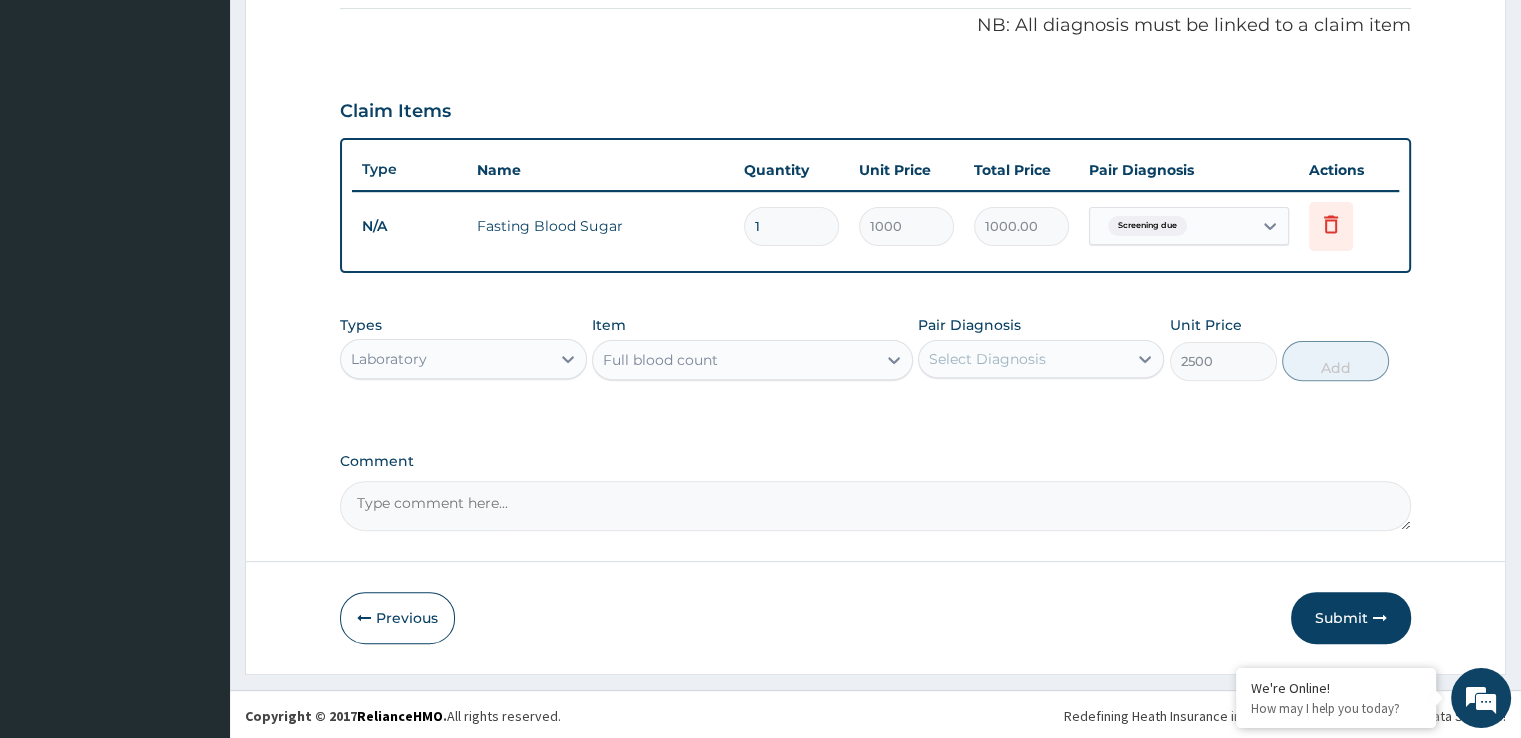 click on "Select Diagnosis" at bounding box center [1023, 359] 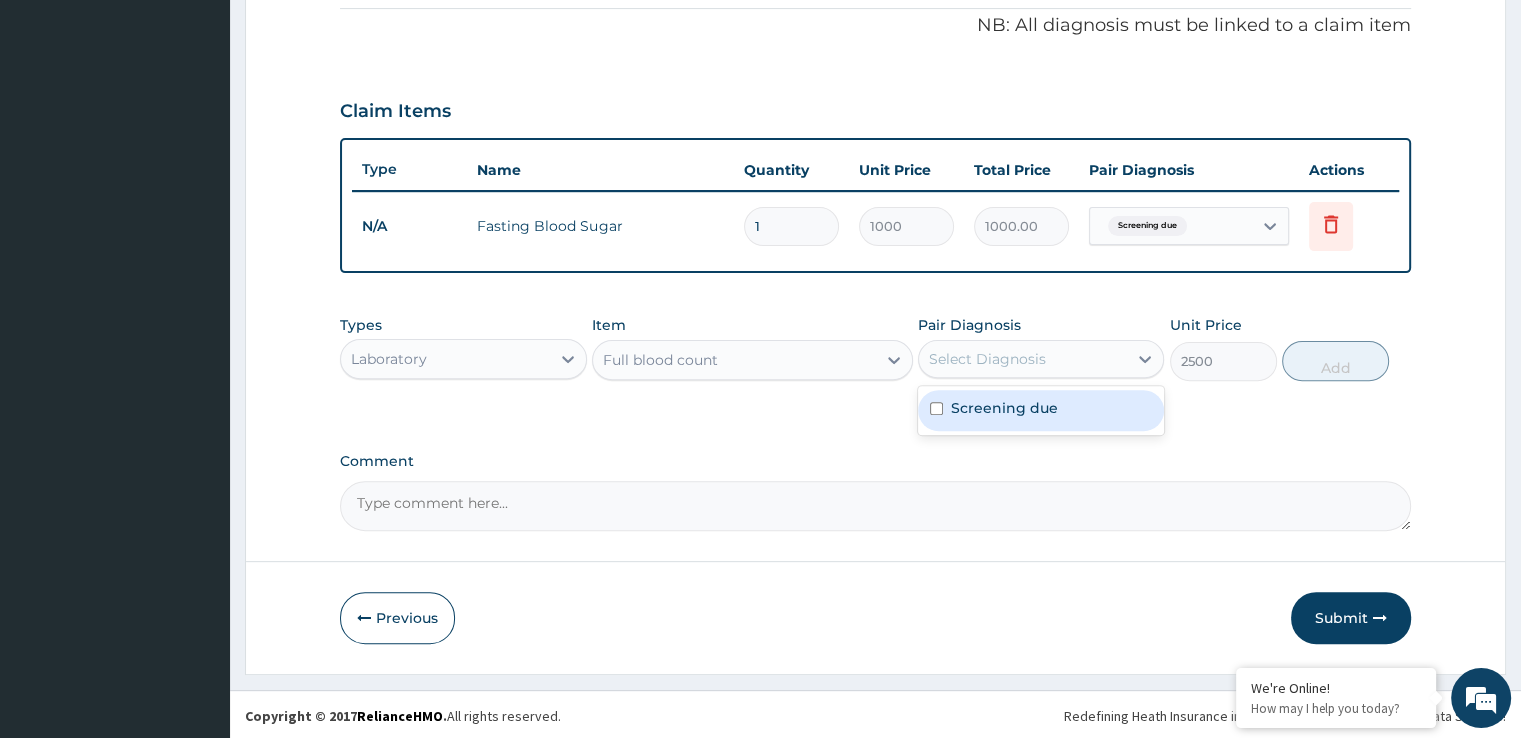 click at bounding box center [936, 408] 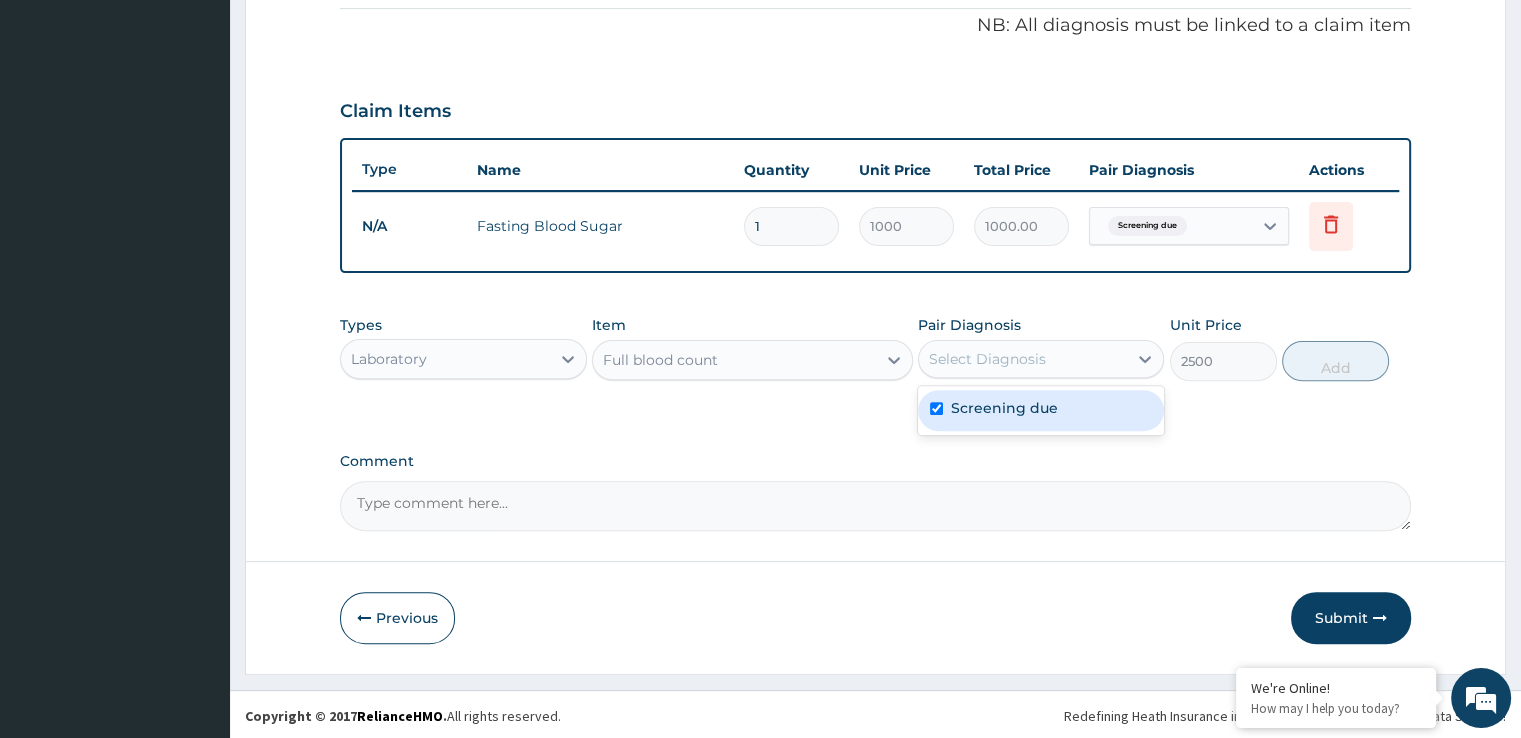 checkbox on "true" 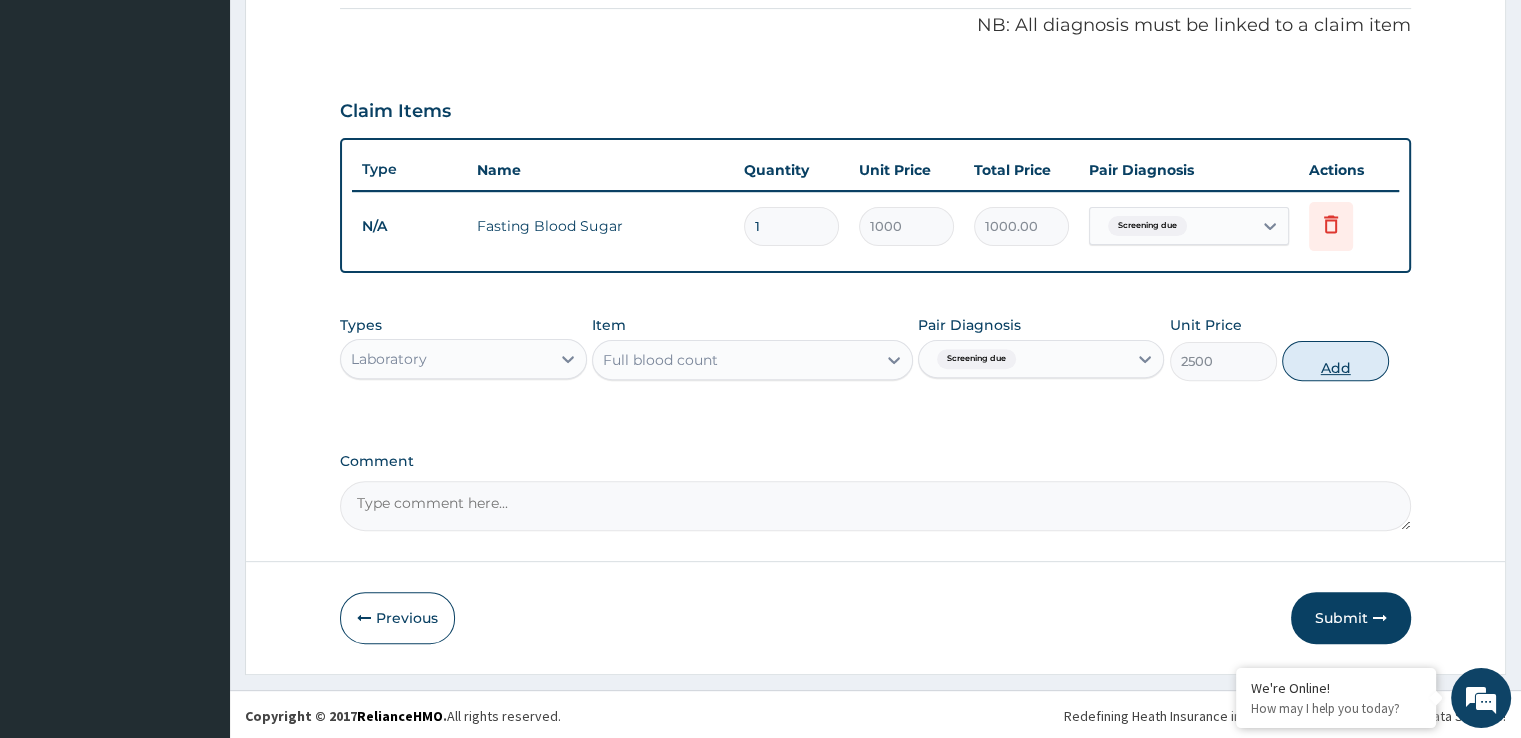 click on "Add" at bounding box center [1335, 361] 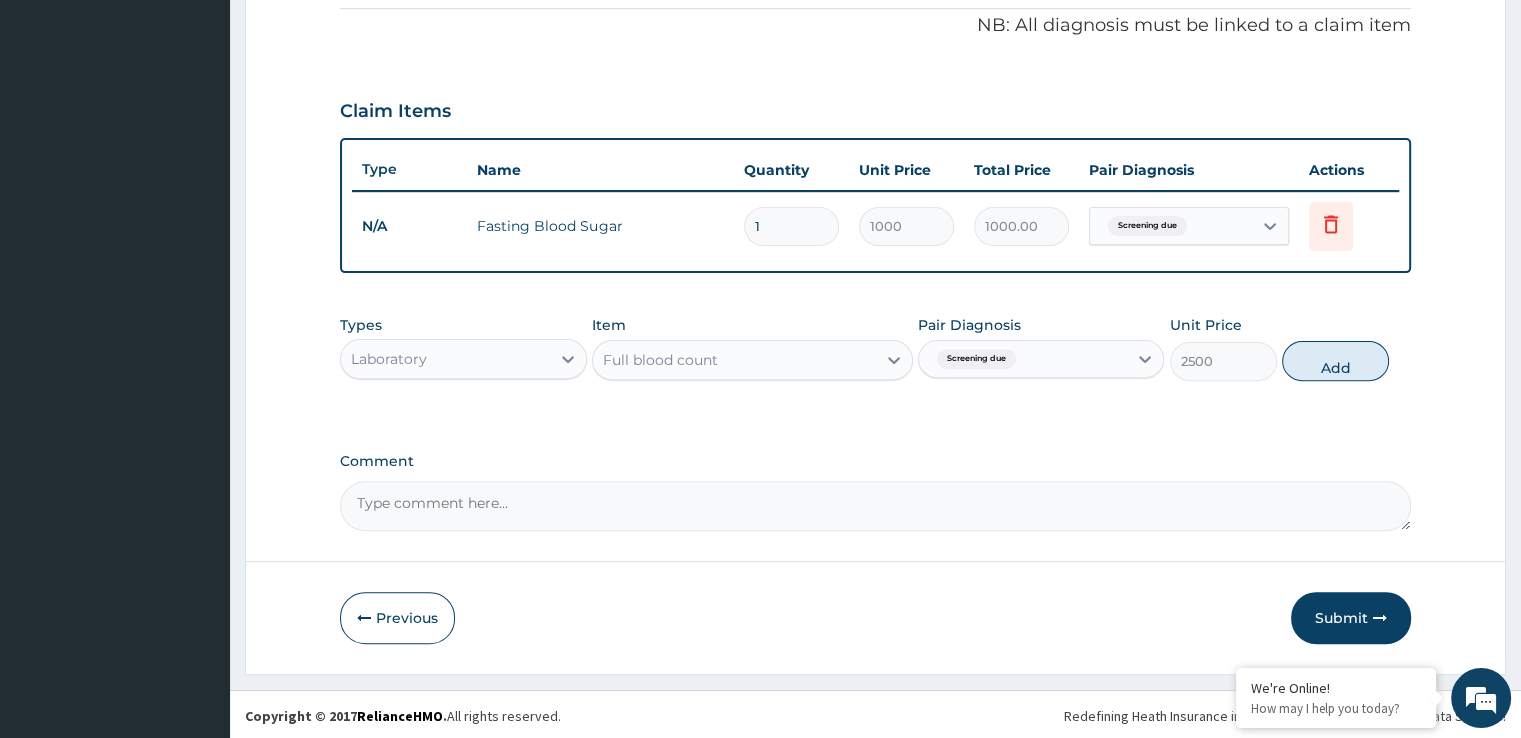 type on "0" 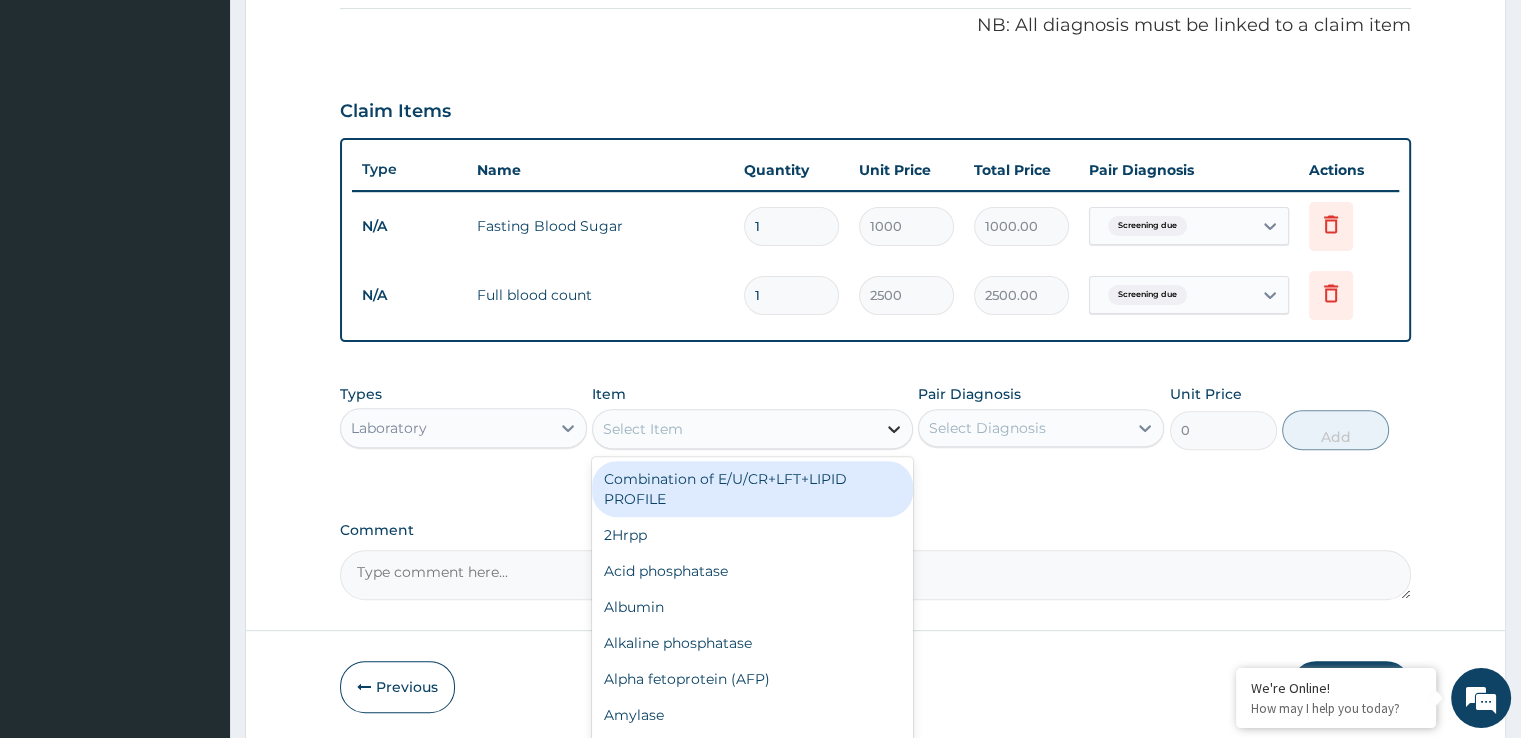 click 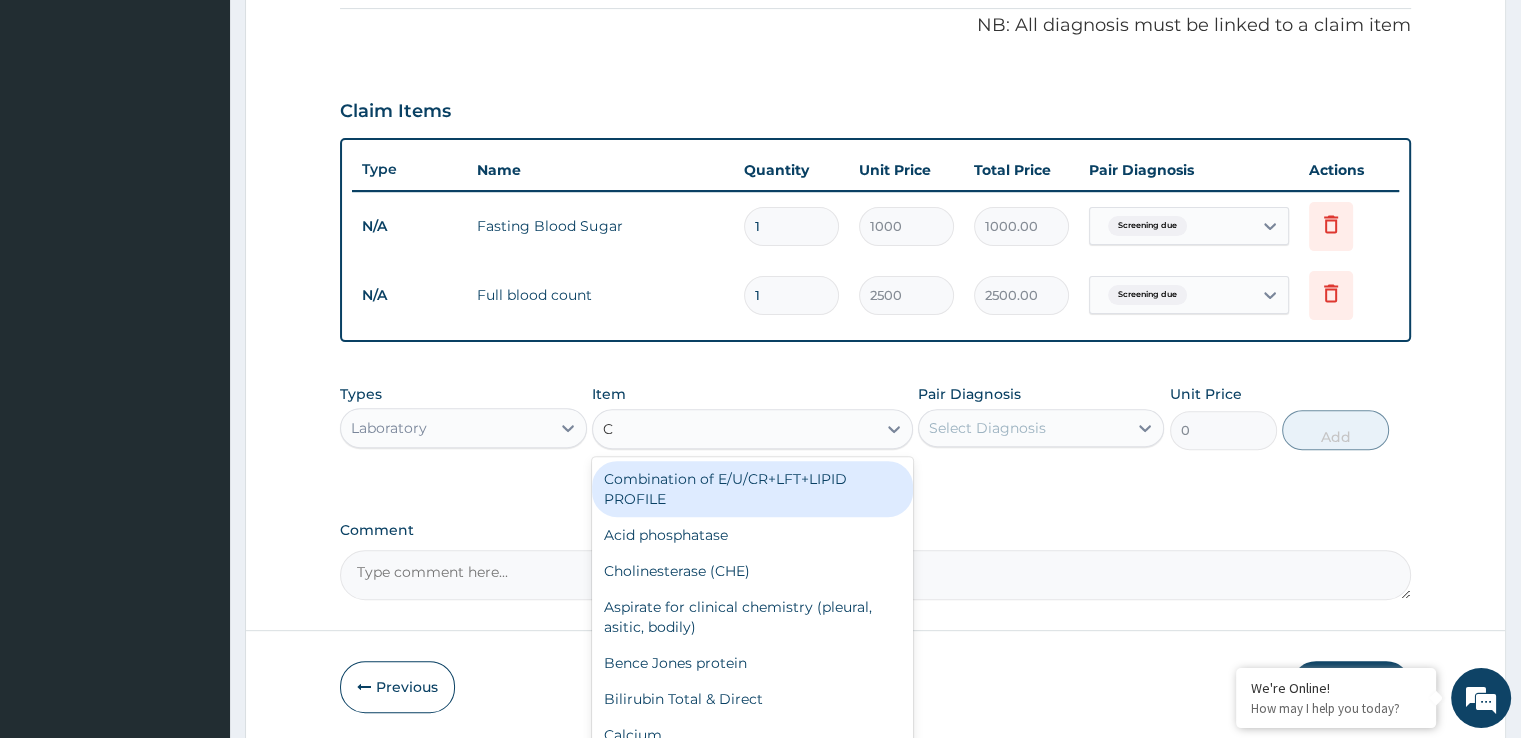 type on "CH" 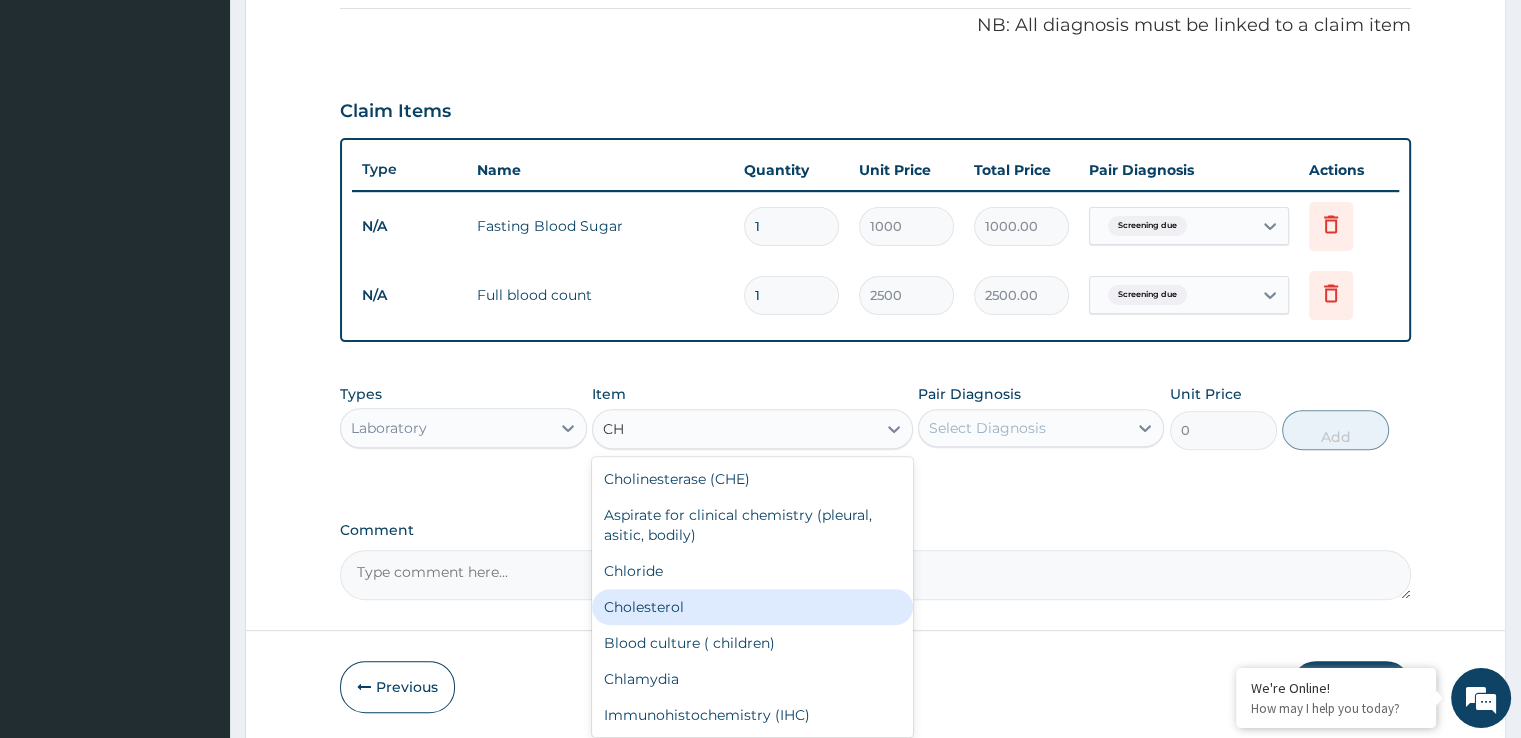 click on "Cholesterol" at bounding box center [752, 607] 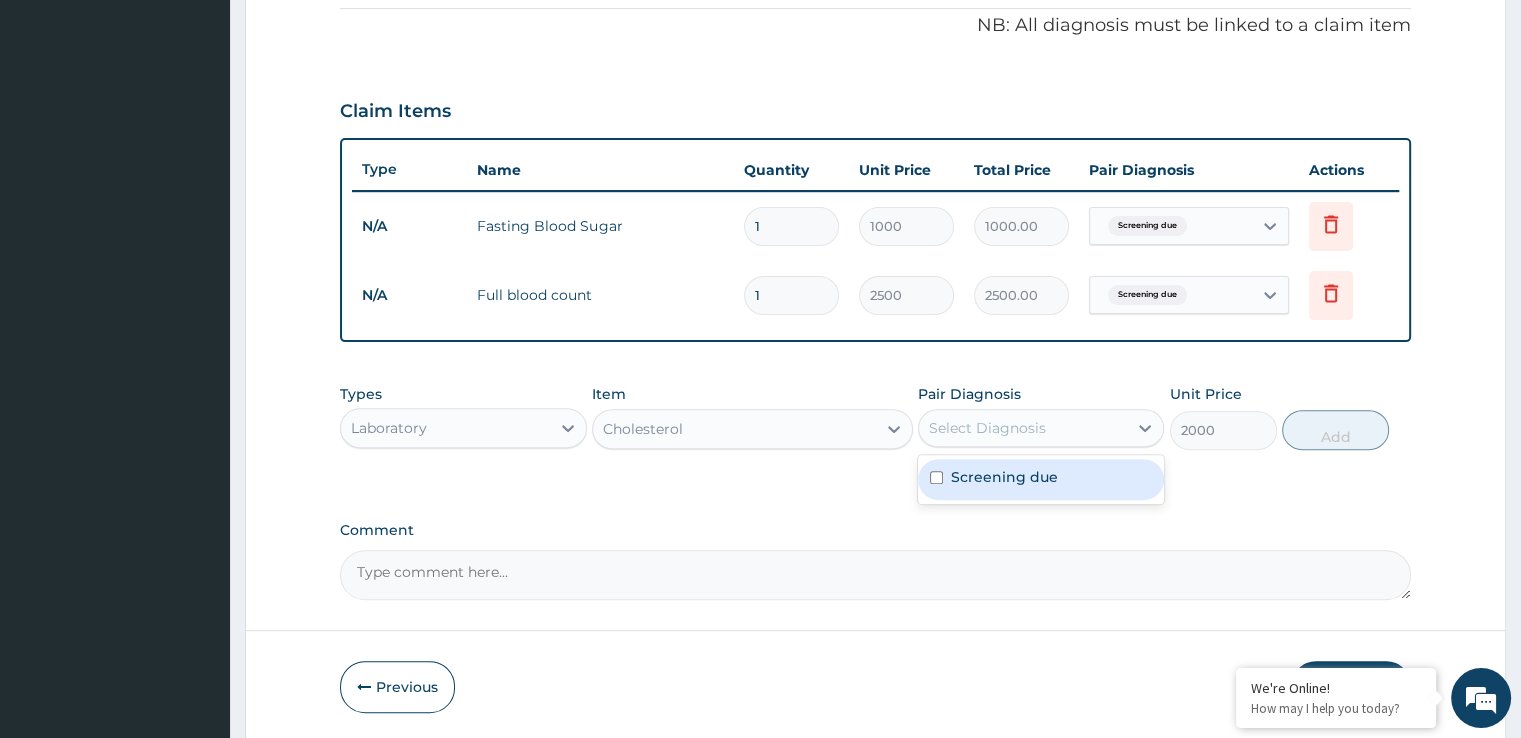 click on "Select Diagnosis" at bounding box center (1023, 428) 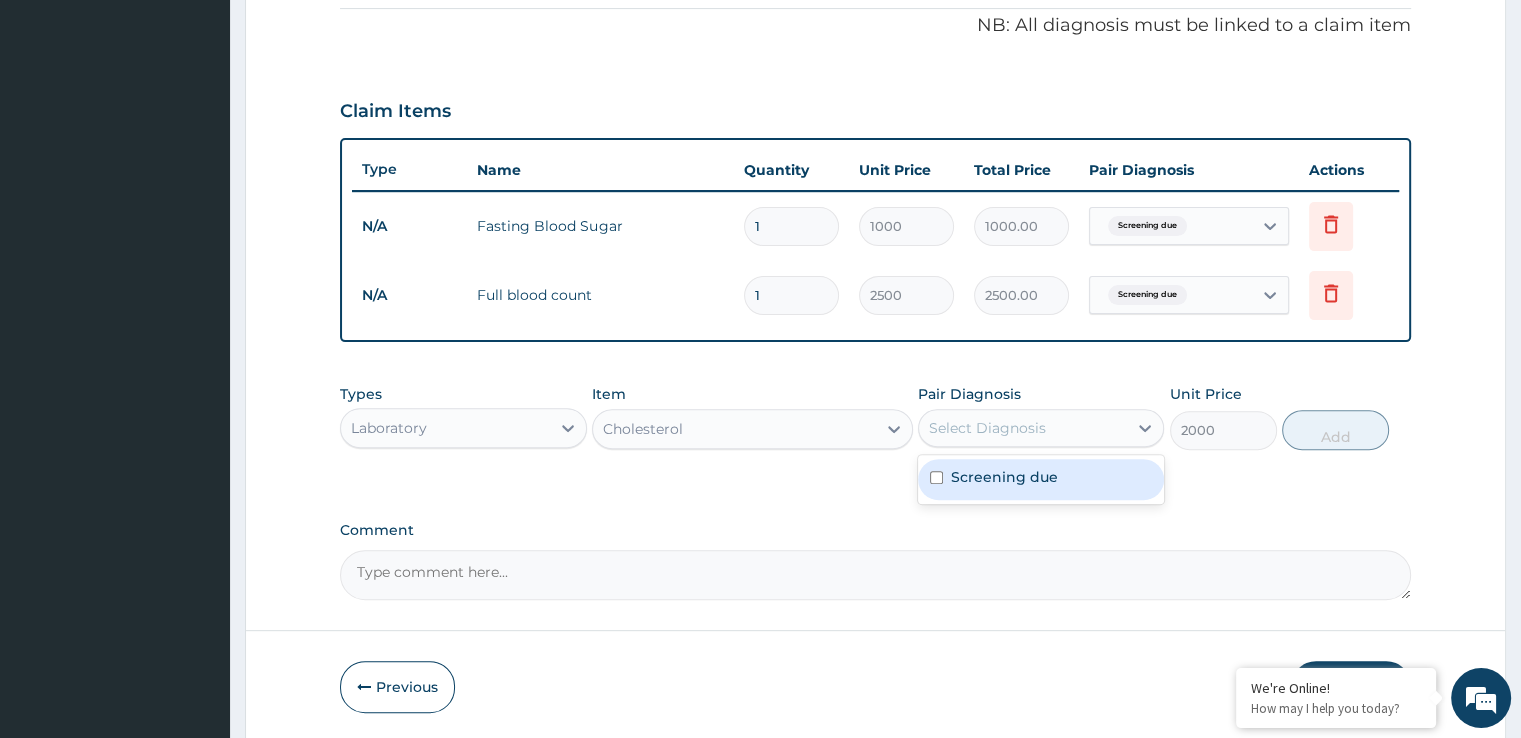 click at bounding box center (936, 477) 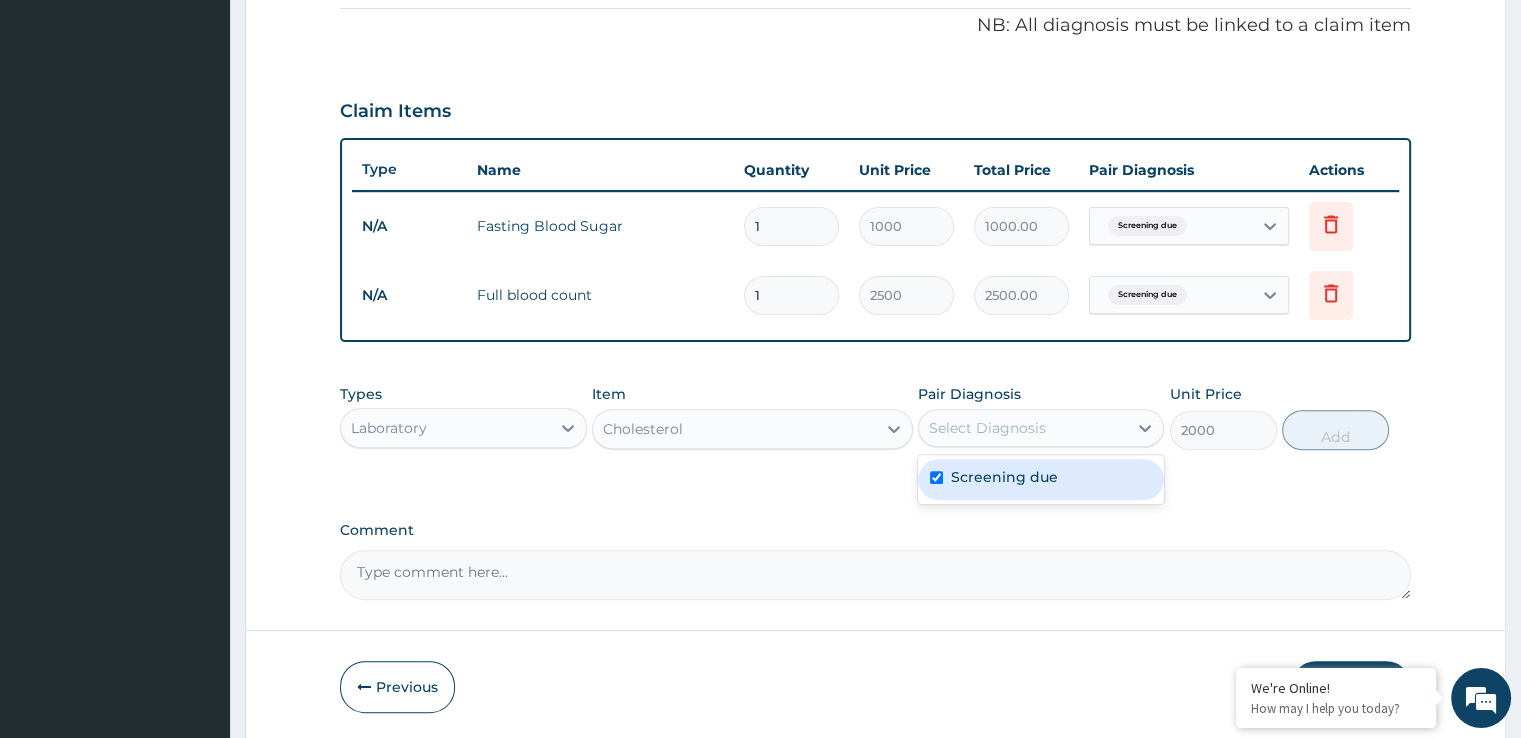 checkbox on "true" 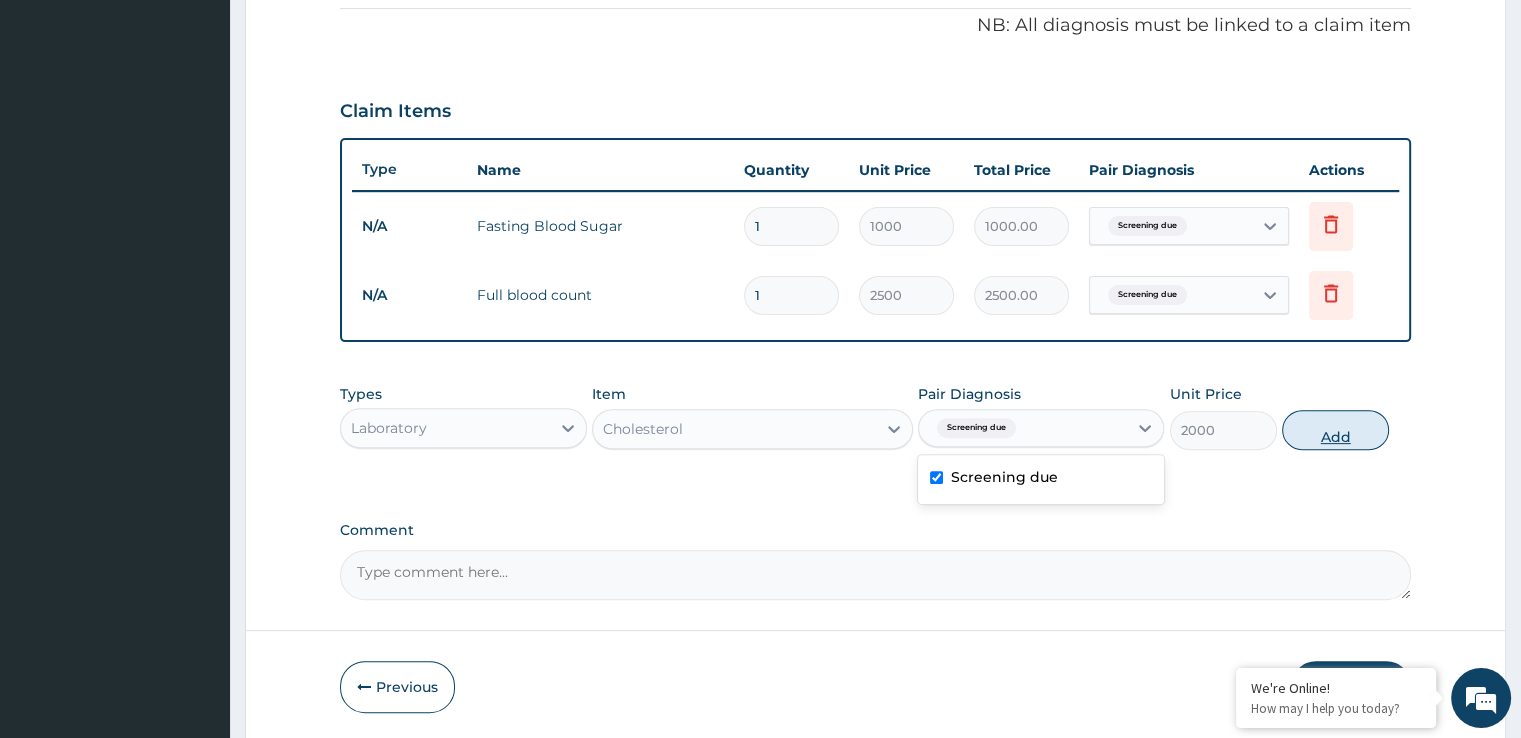 click on "Add" at bounding box center (1335, 430) 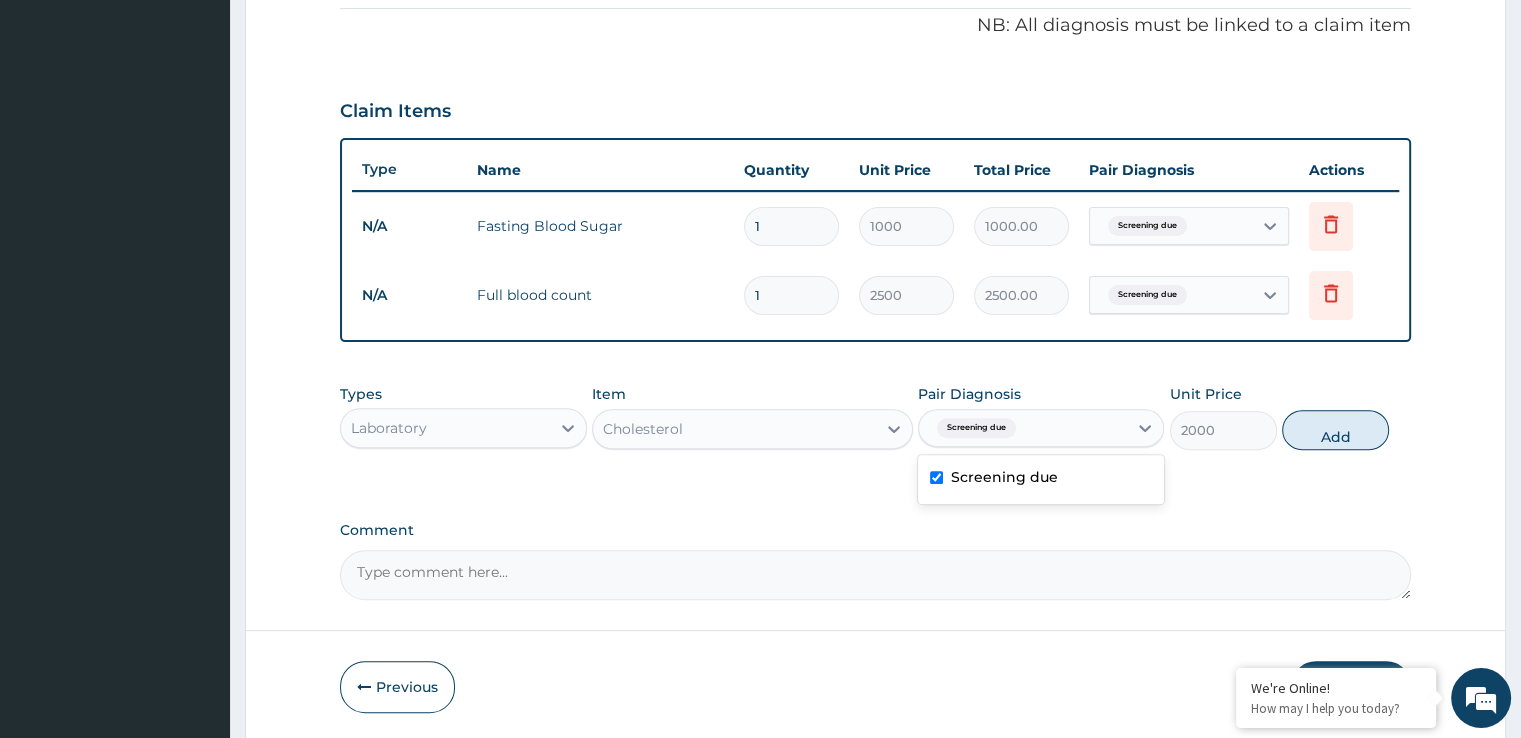 type on "0" 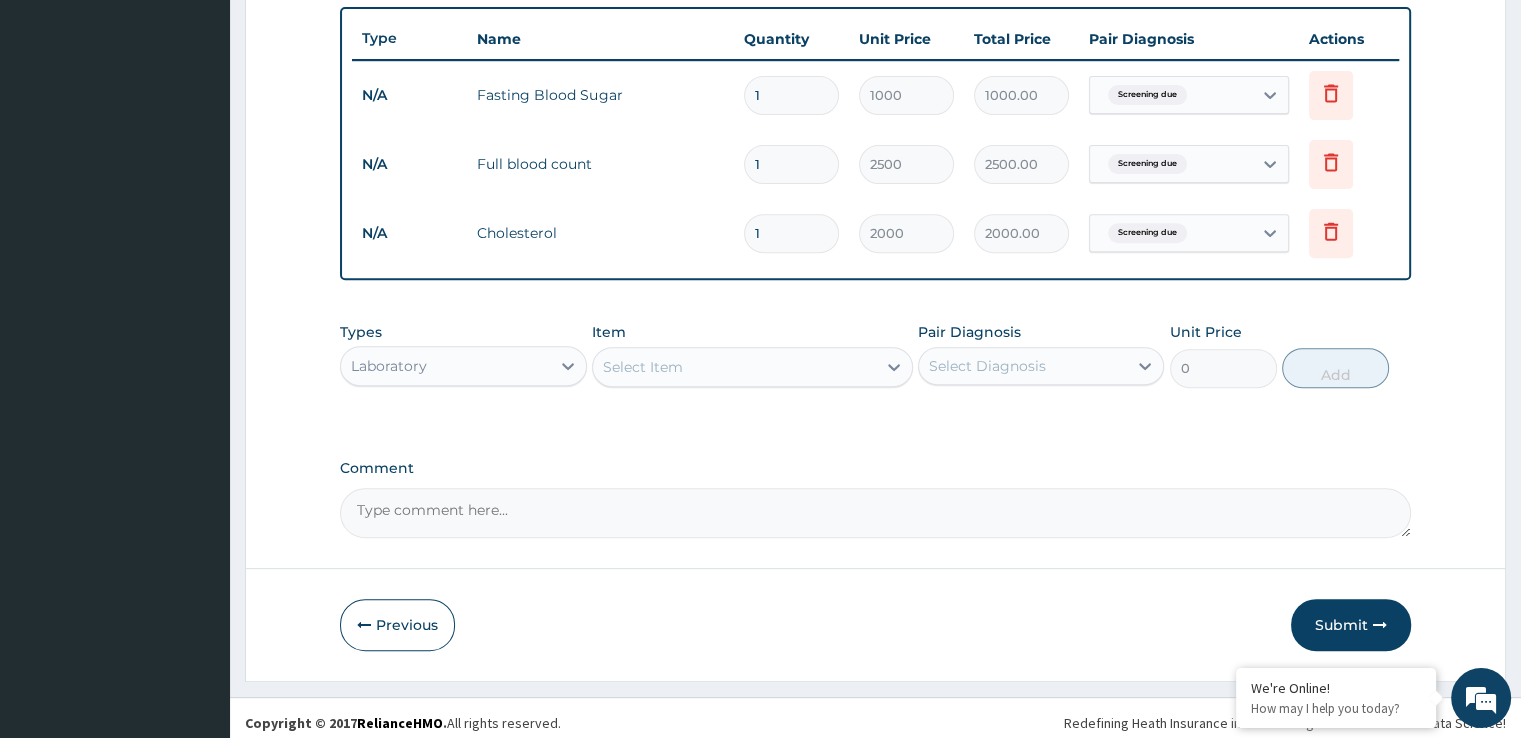 scroll, scrollTop: 744, scrollLeft: 0, axis: vertical 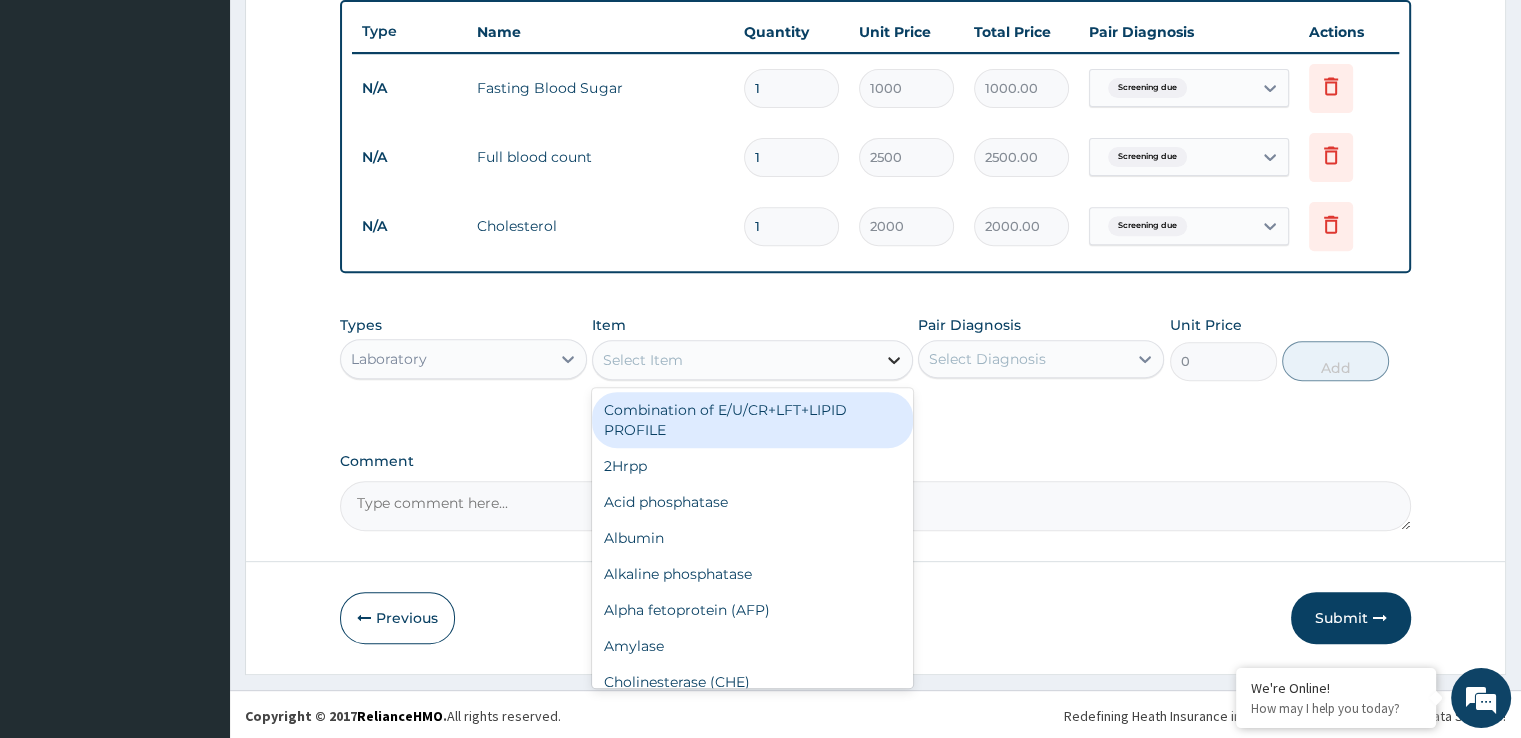 click 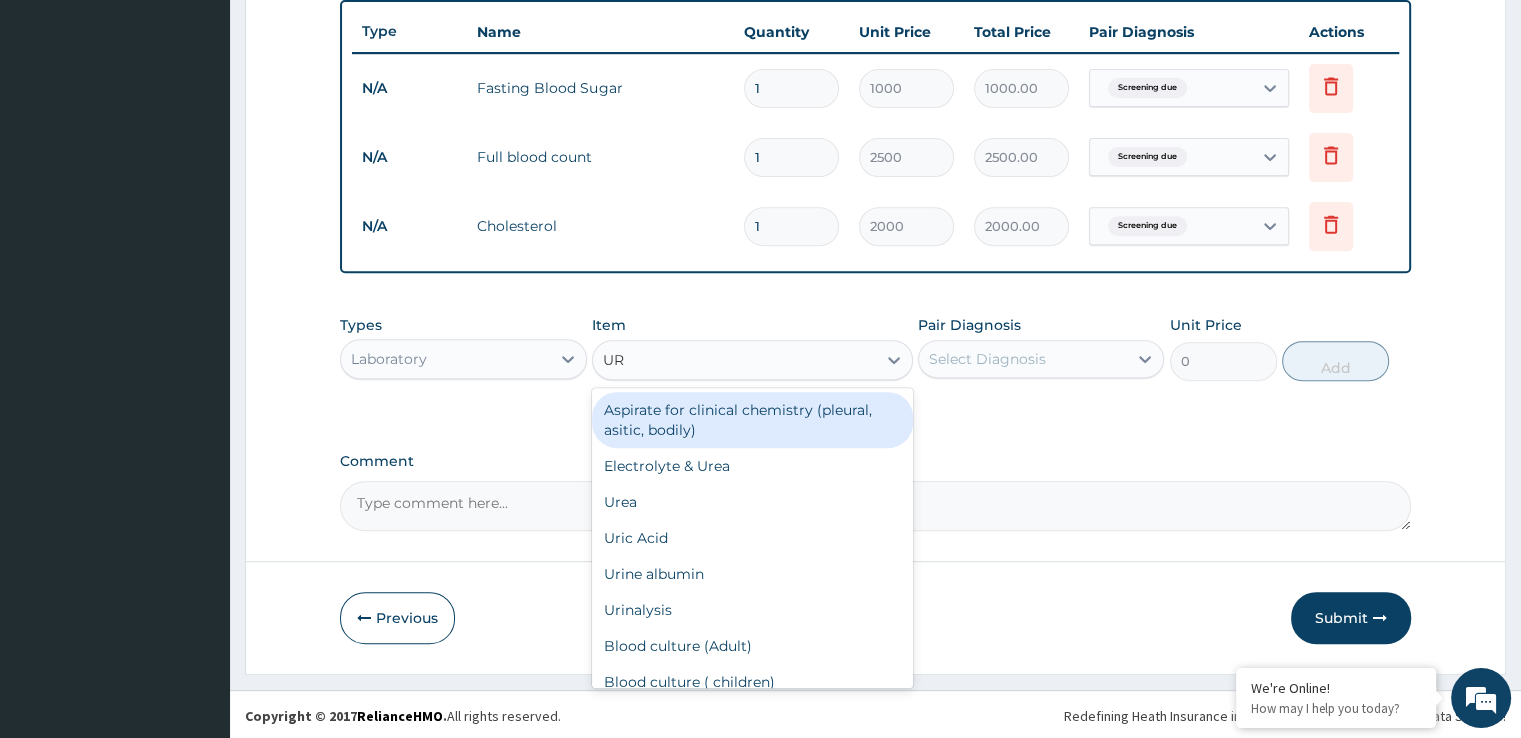 type on "URI" 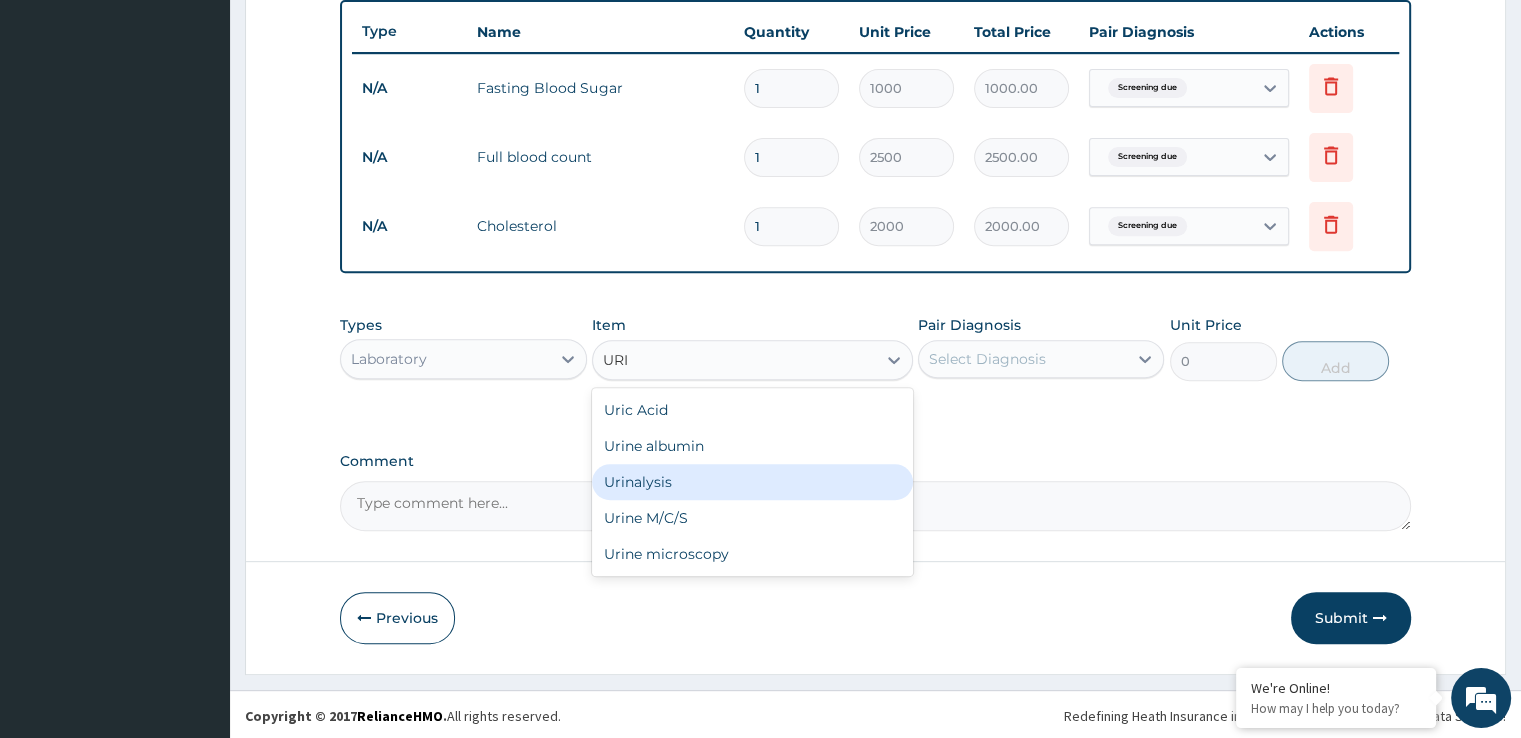 click on "Urinalysis" at bounding box center (752, 482) 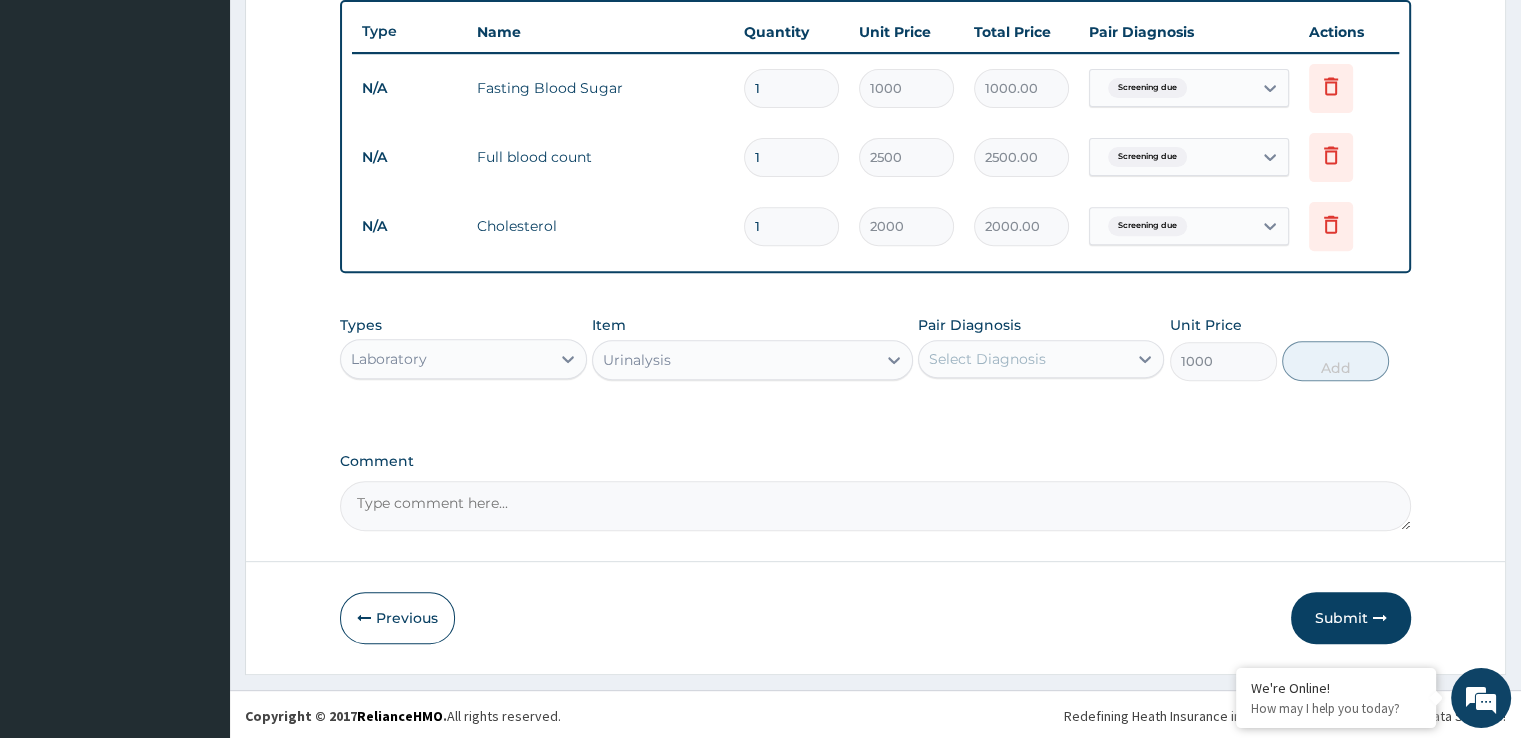 click on "Select Diagnosis" at bounding box center [1023, 359] 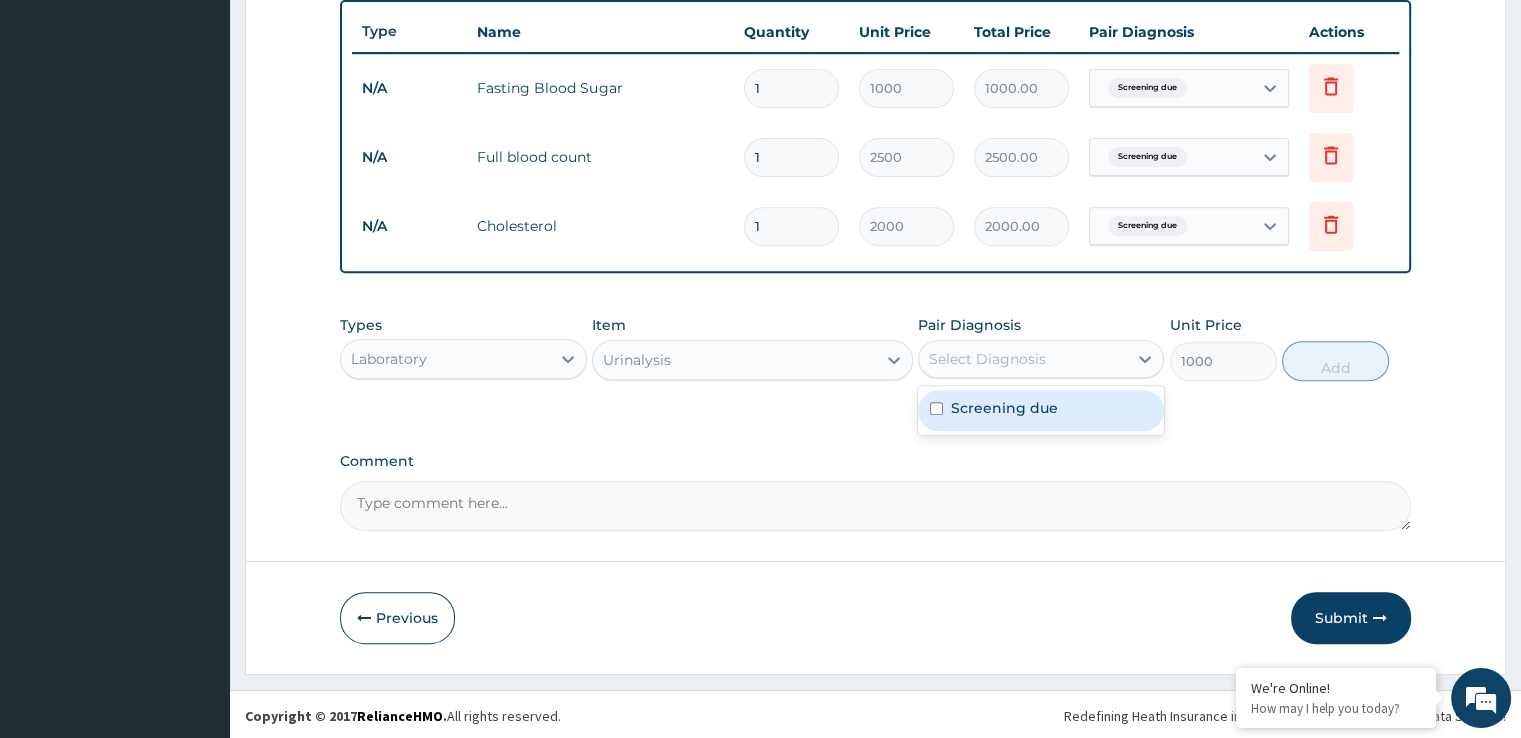 click at bounding box center [936, 408] 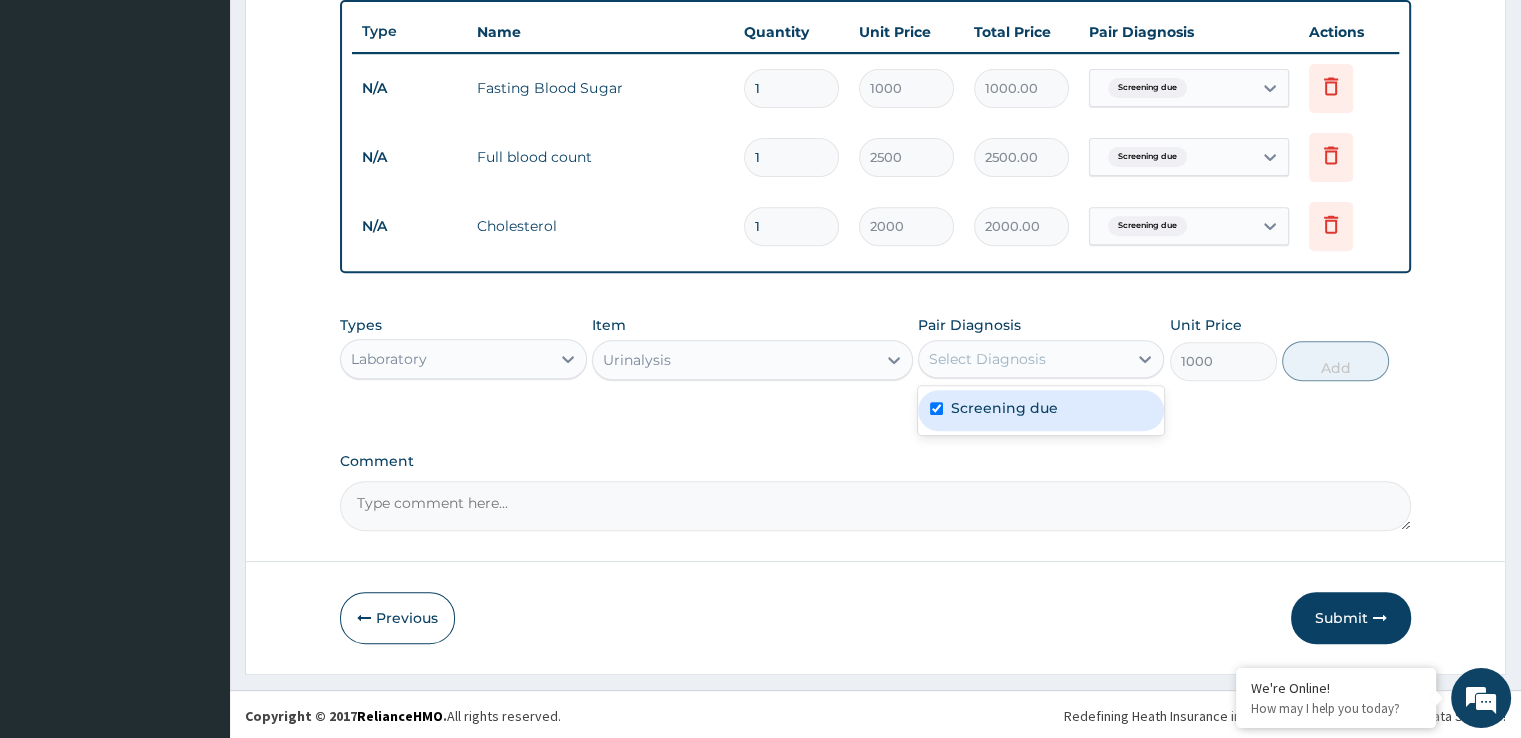 checkbox on "true" 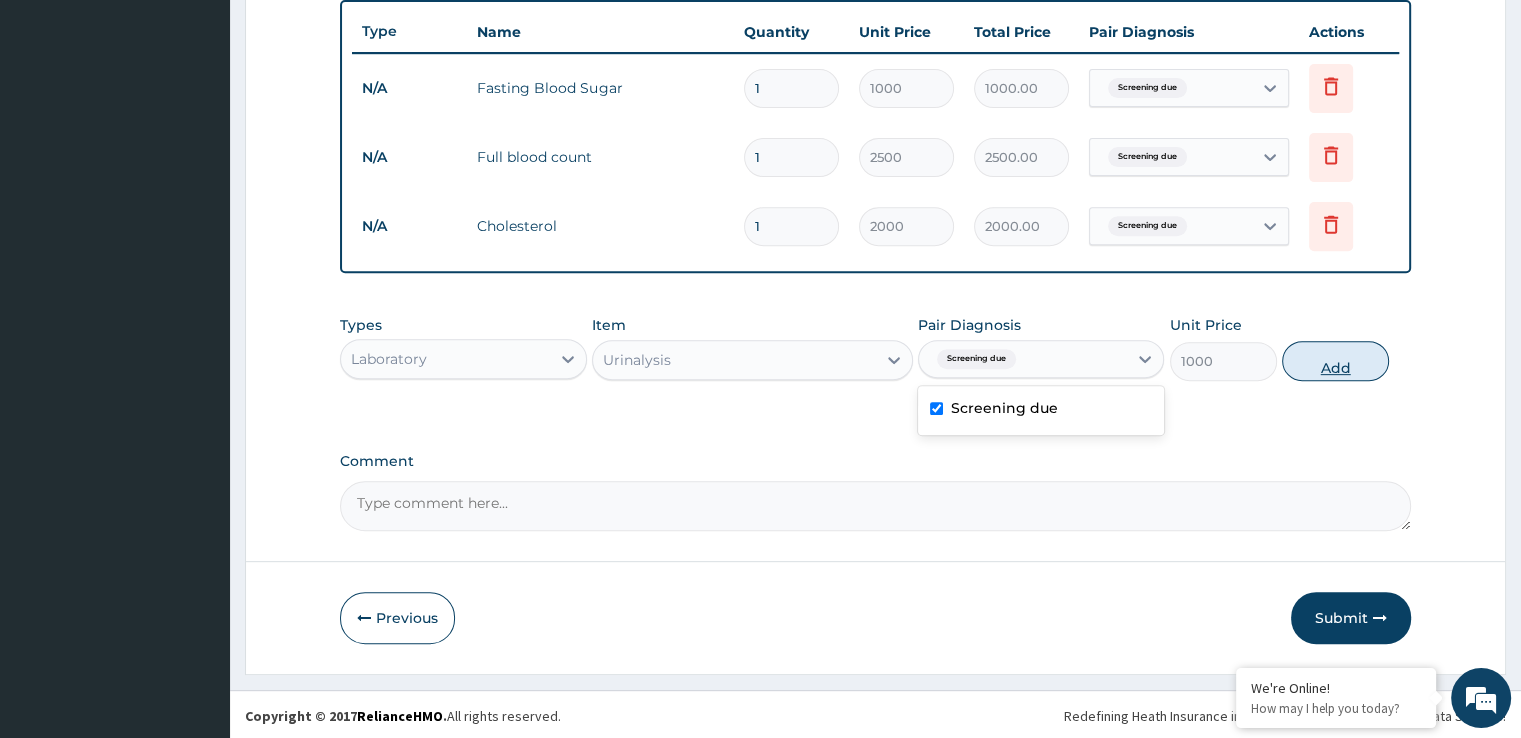 click on "Add" at bounding box center [1335, 361] 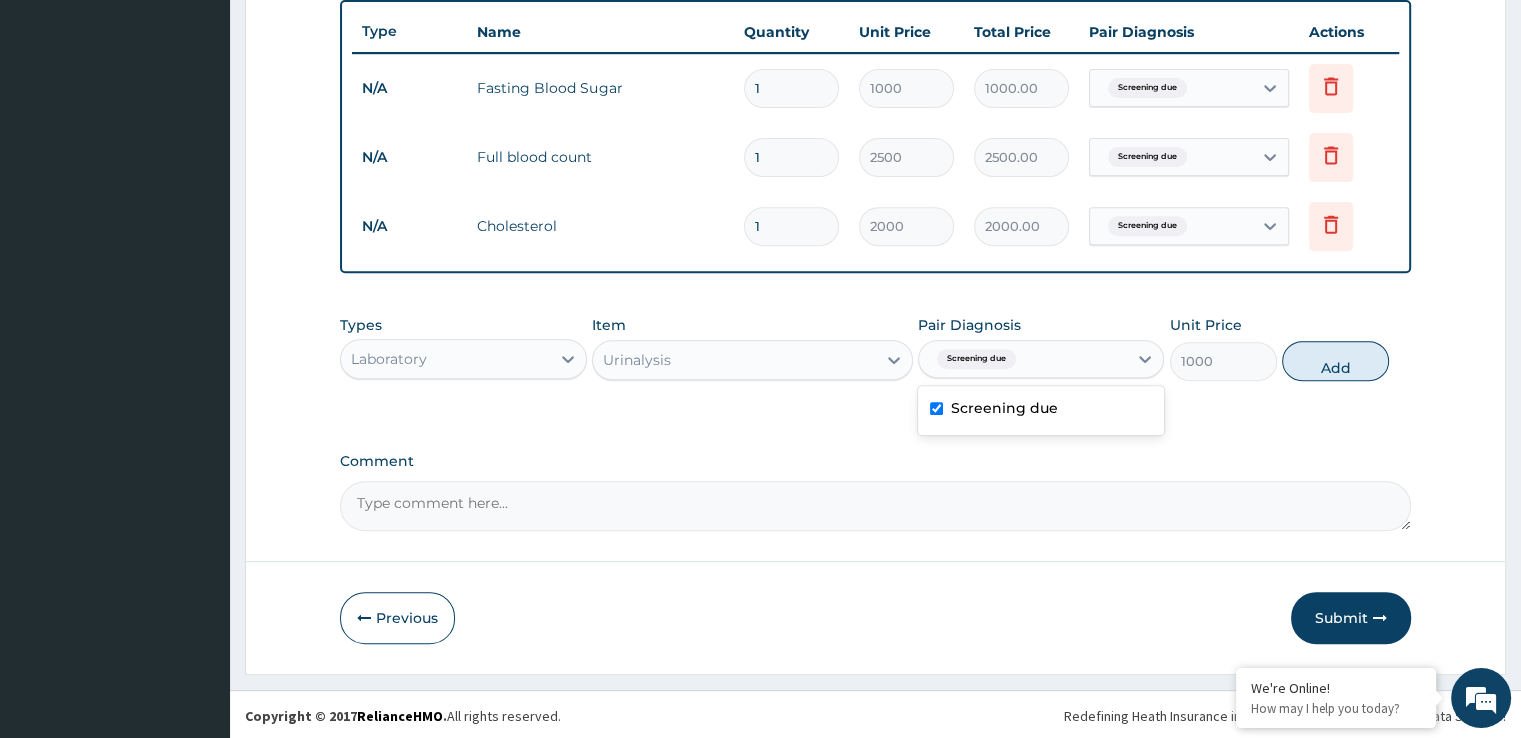 type on "0" 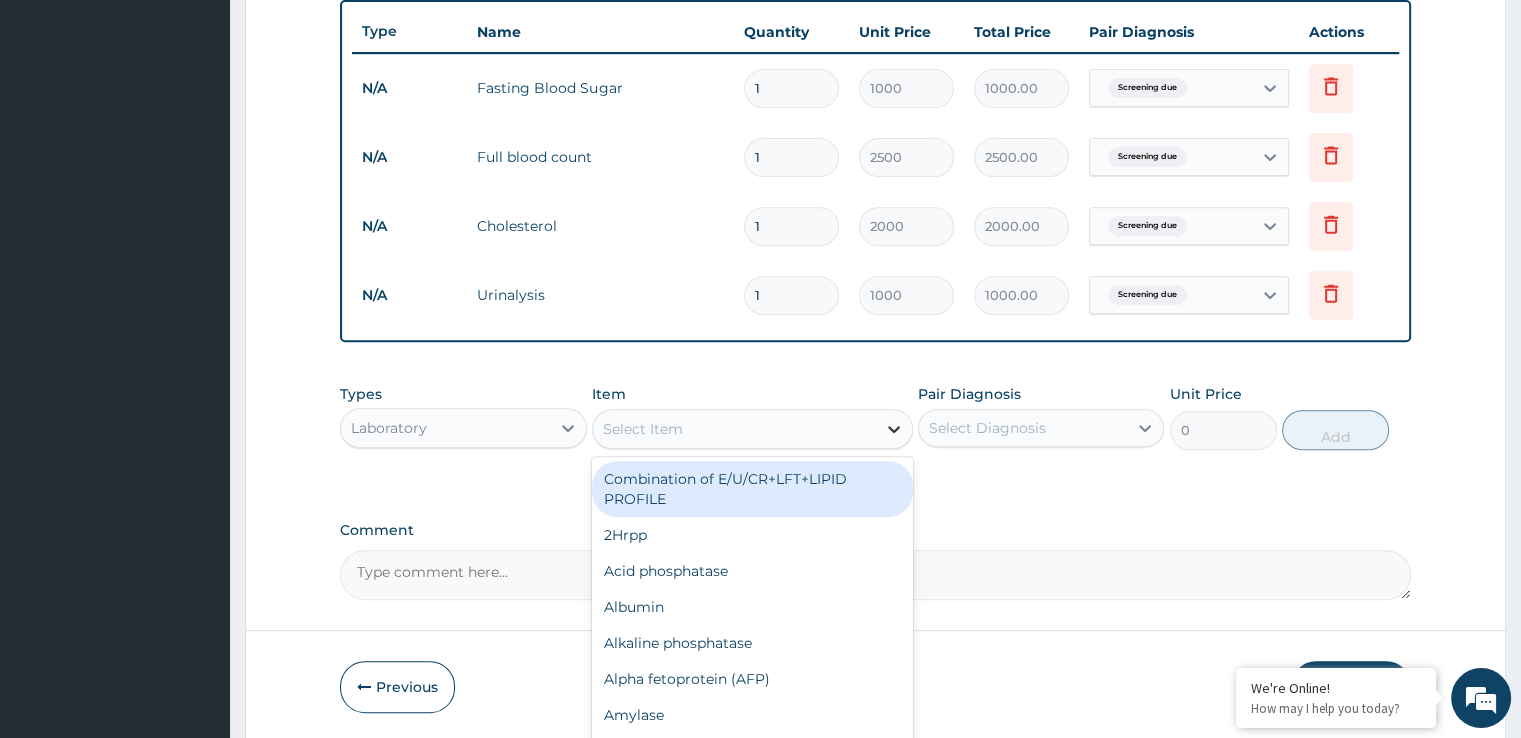 click 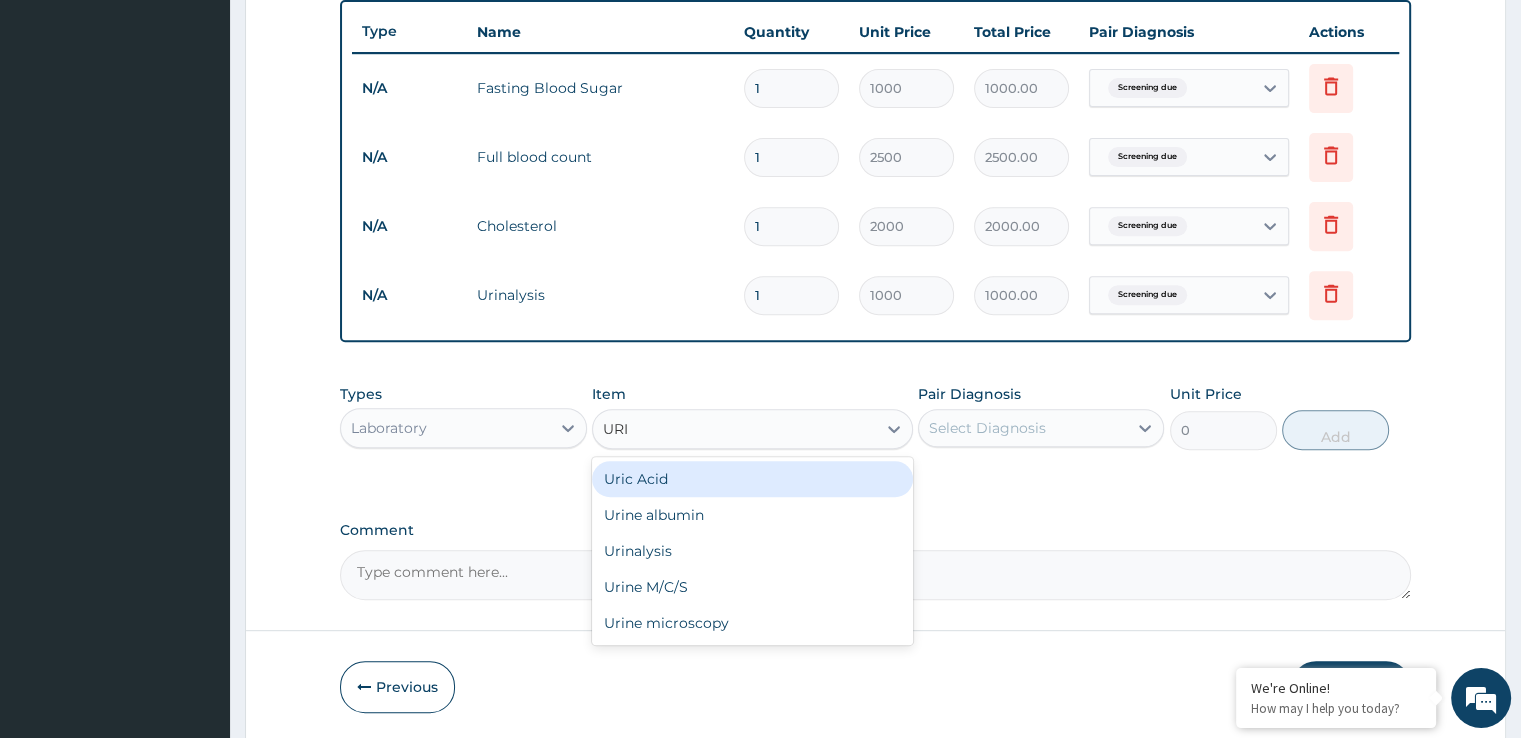 type on "URIN" 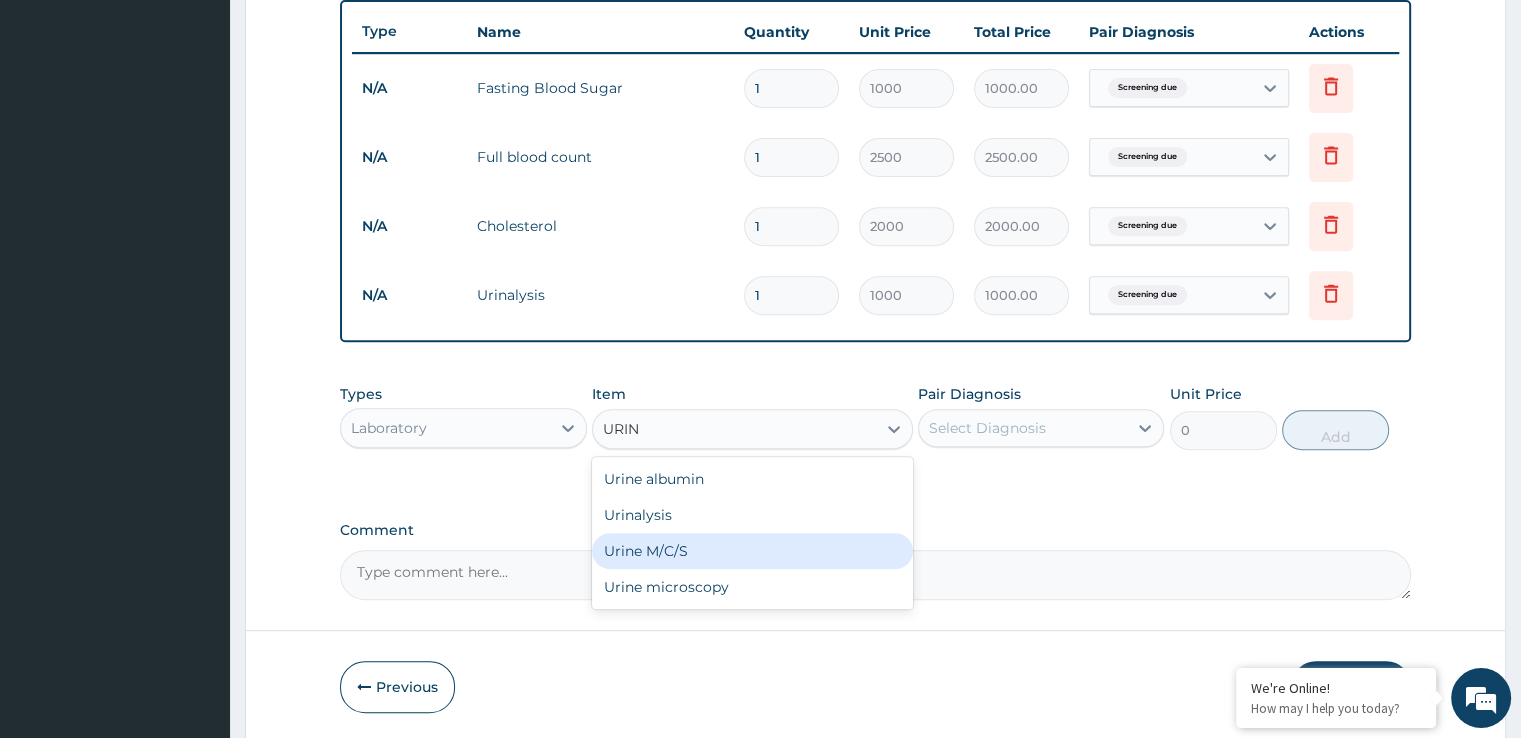 click on "Urine M/C/S" at bounding box center (752, 551) 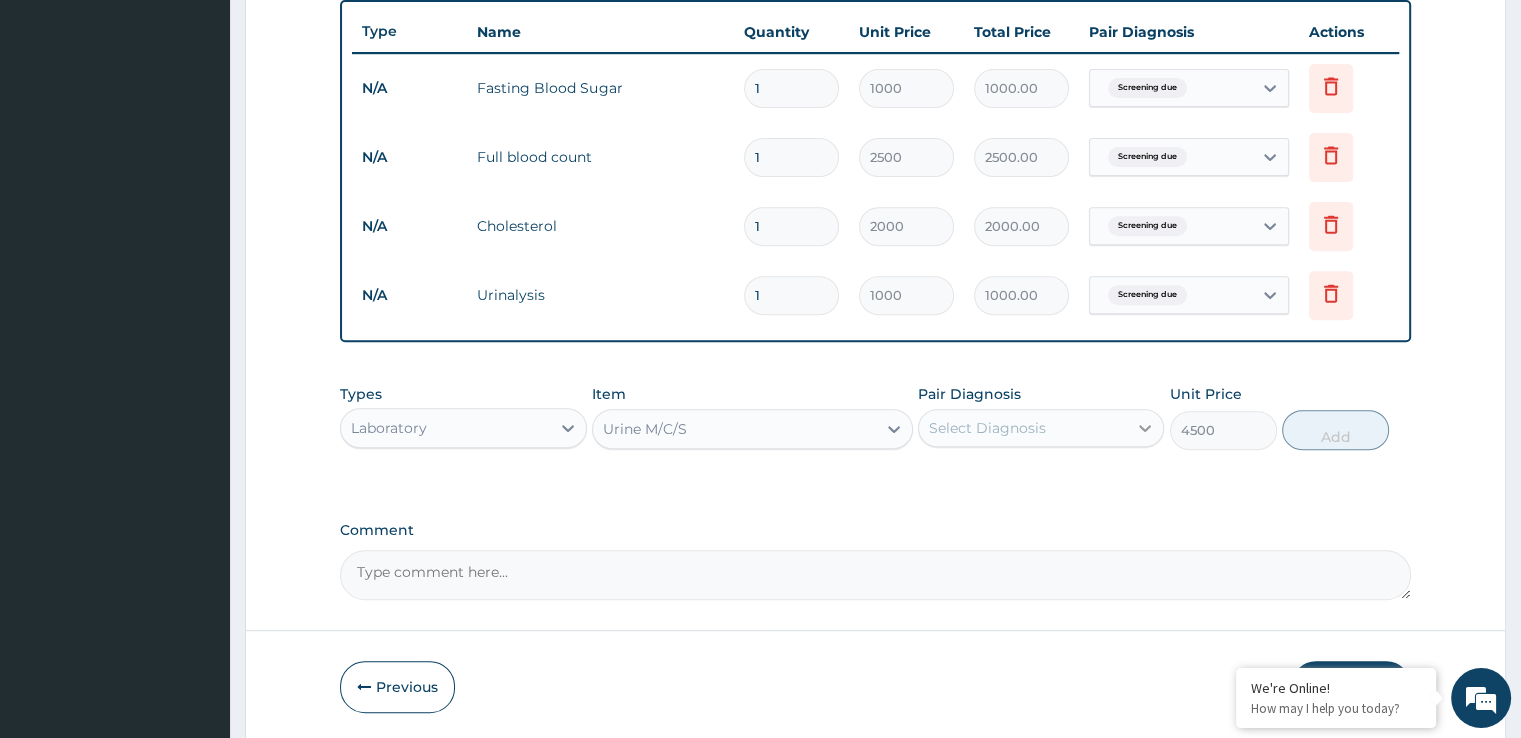 click 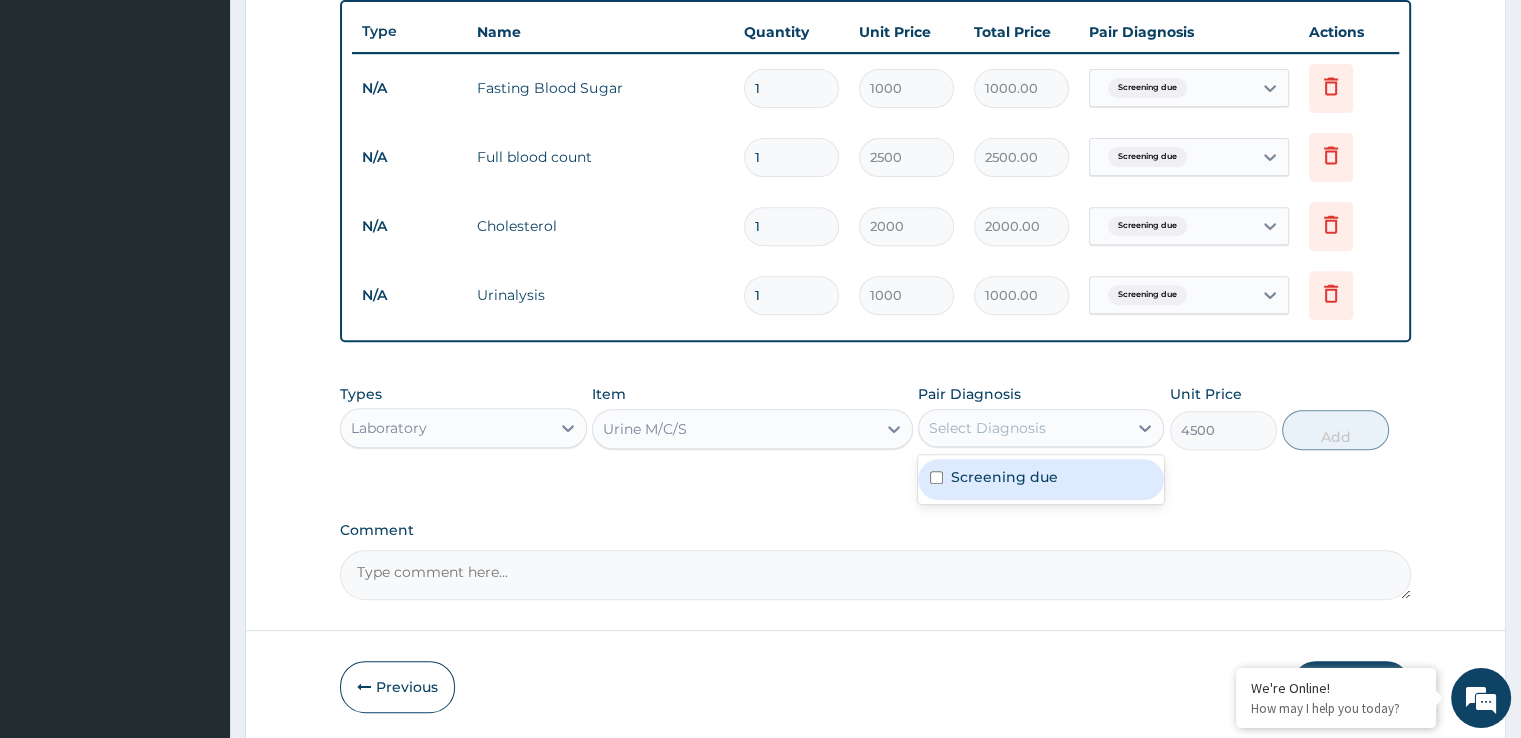 drag, startPoint x: 940, startPoint y: 476, endPoint x: 1234, endPoint y: 412, distance: 300.88535 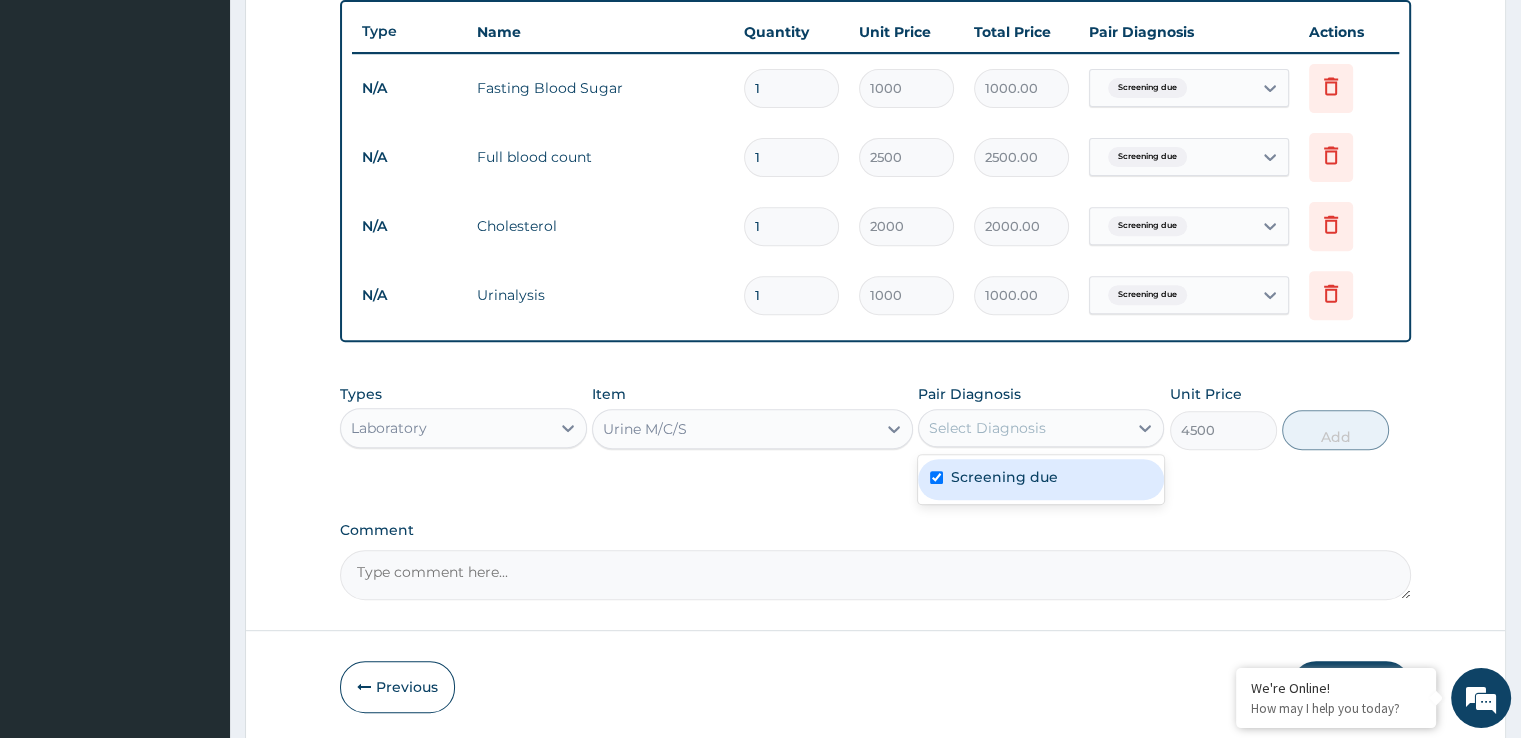 checkbox on "true" 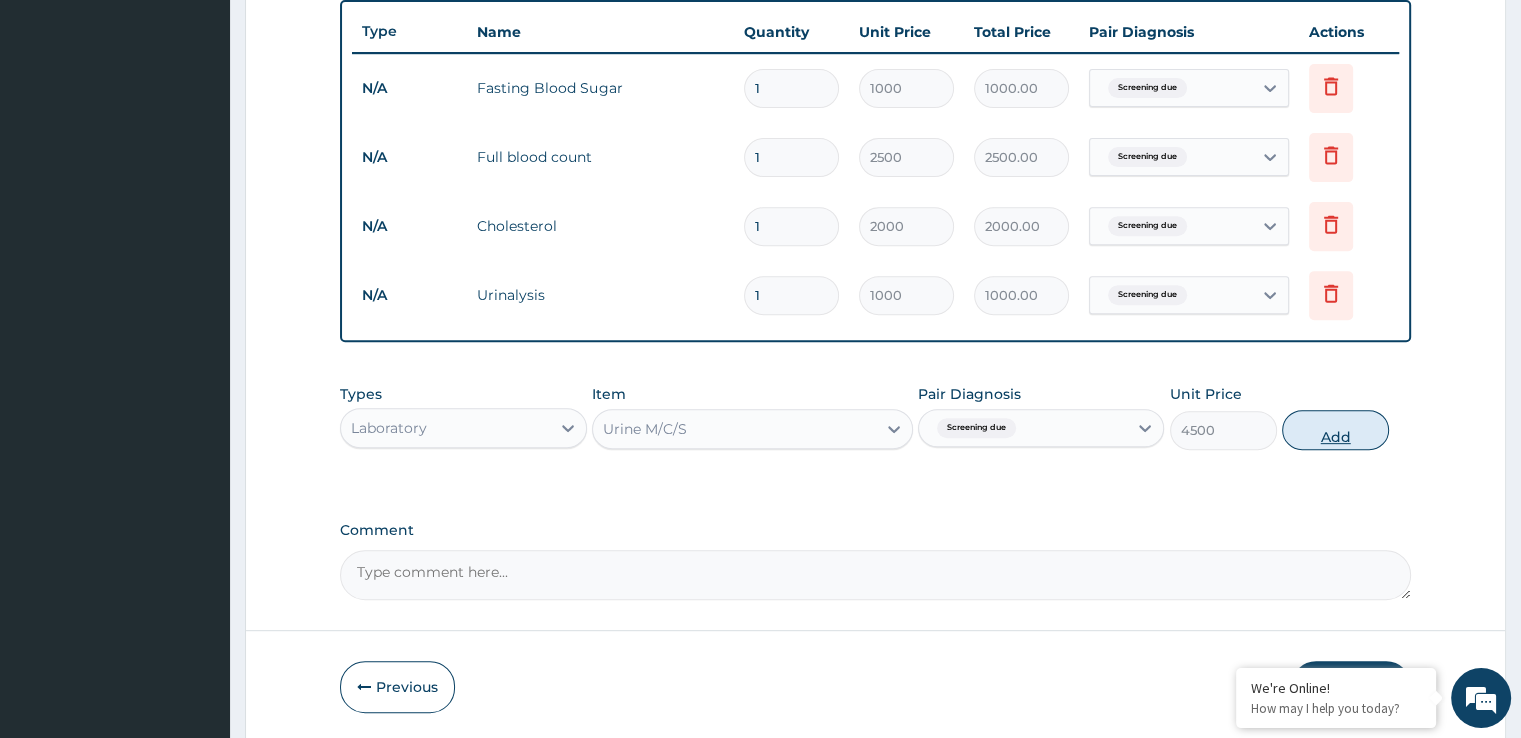 click on "Add" at bounding box center (1335, 430) 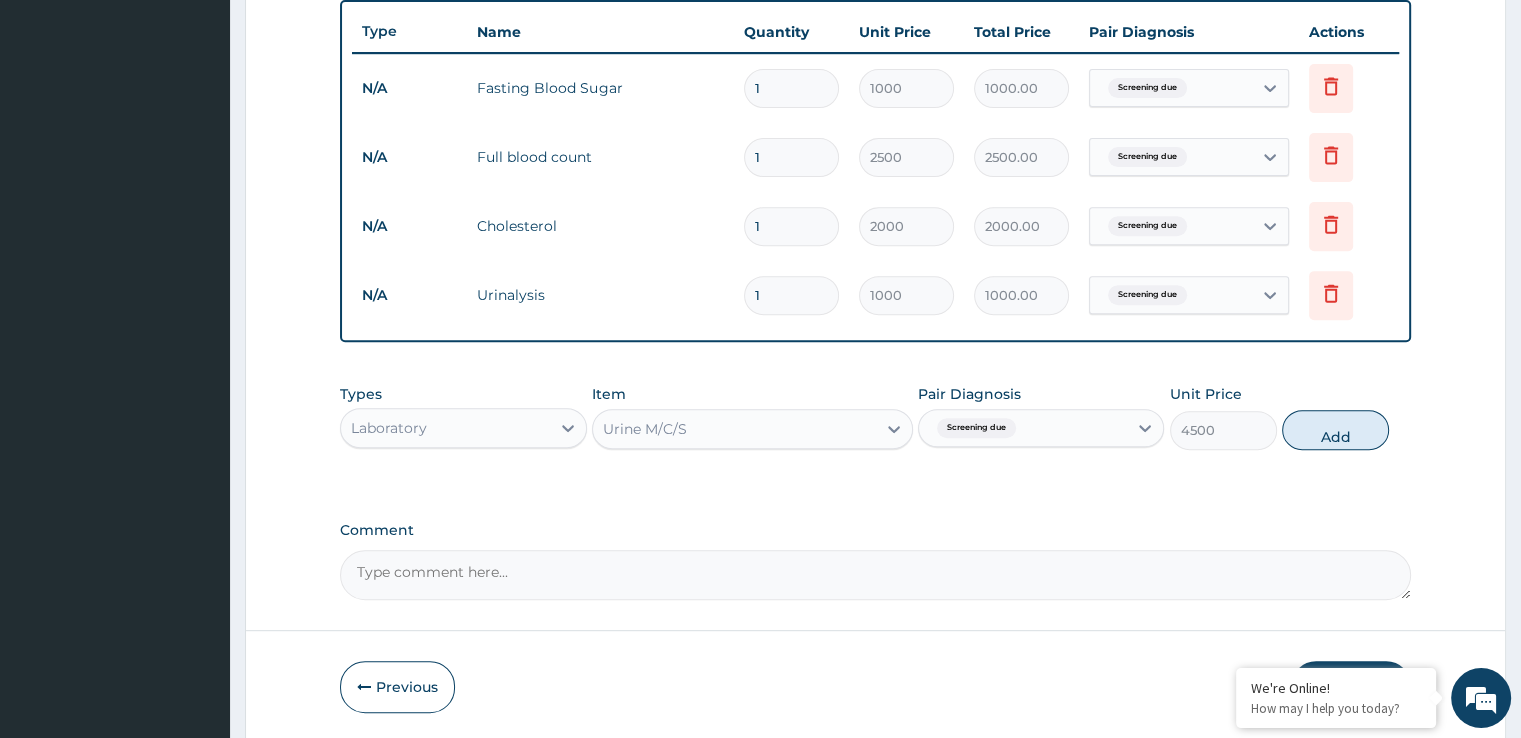 type on "0" 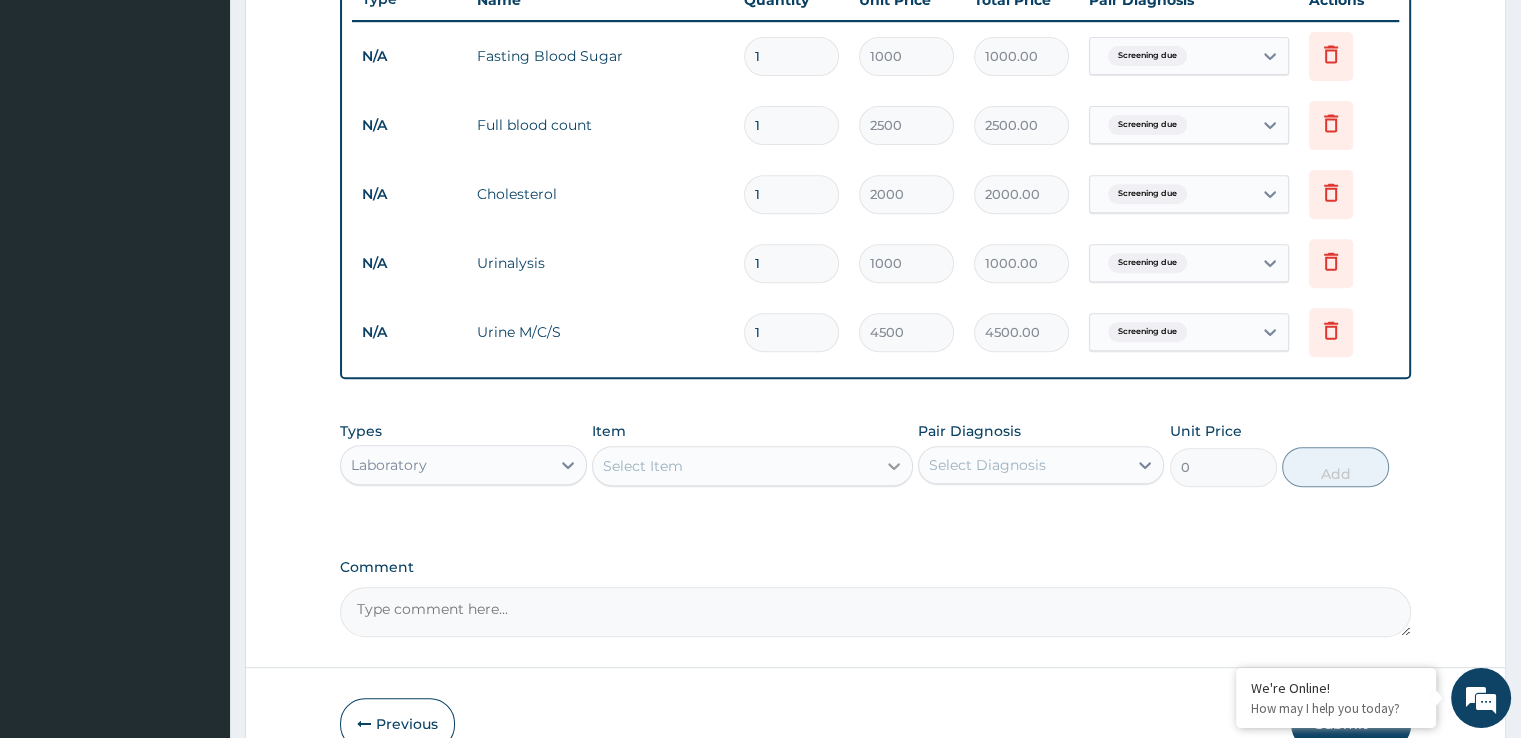 scroll, scrollTop: 744, scrollLeft: 0, axis: vertical 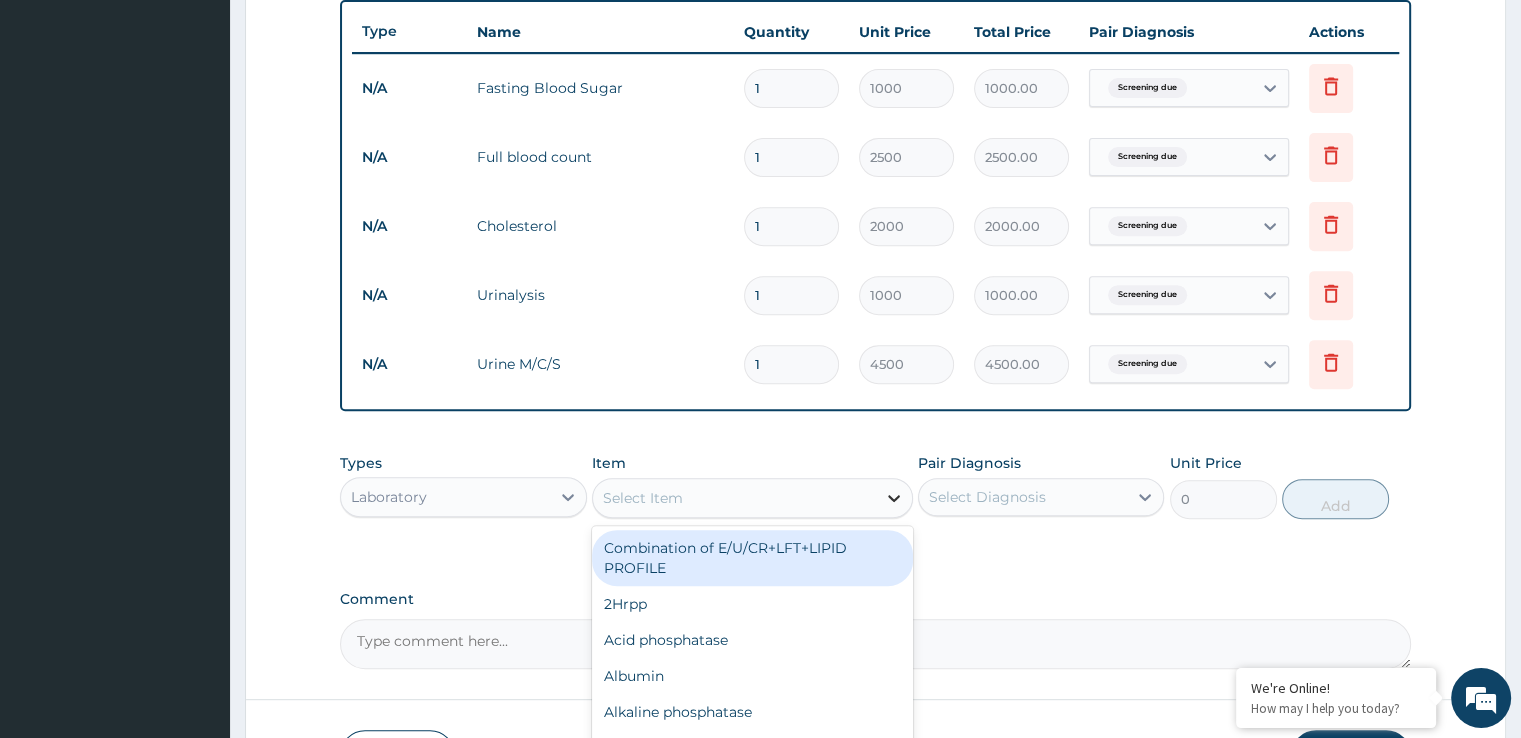 click 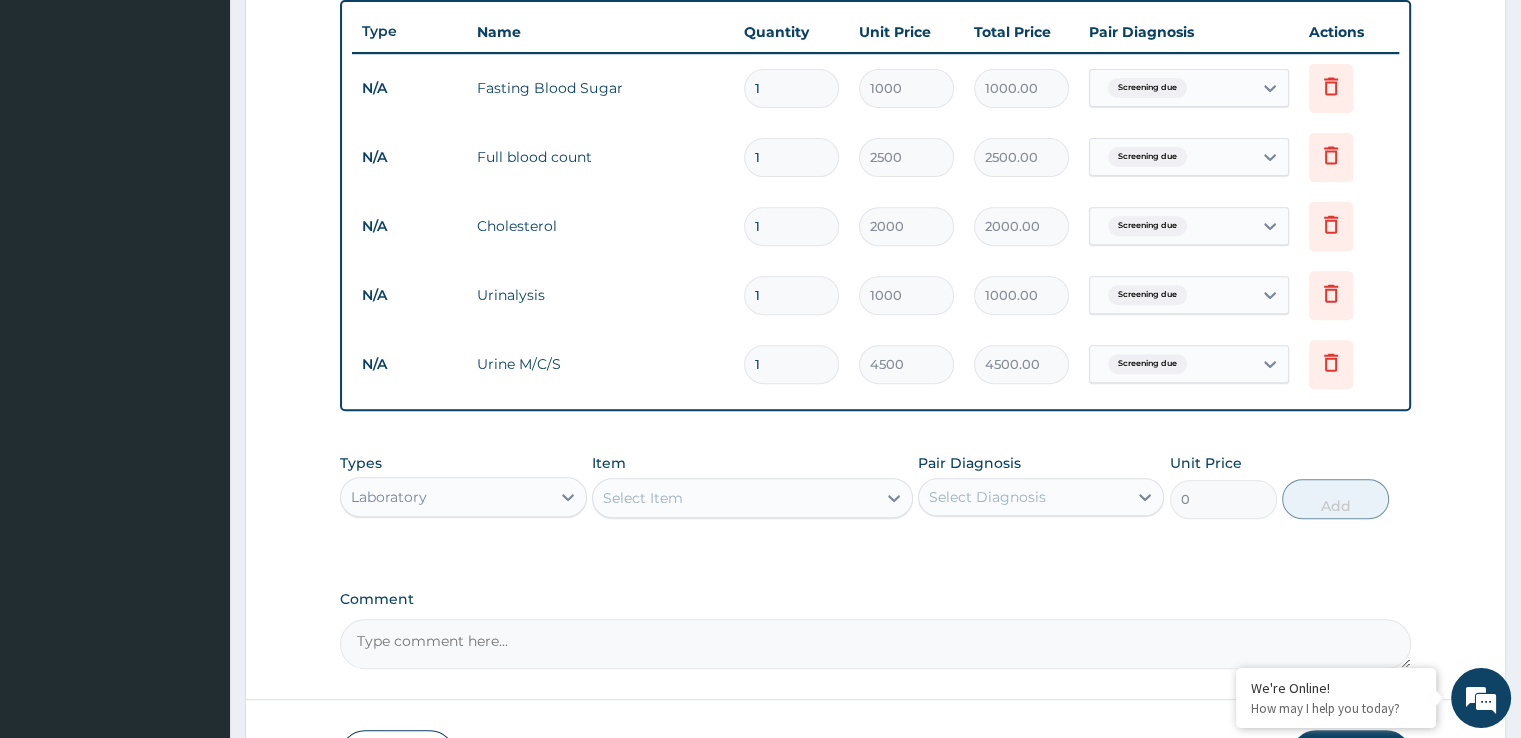 click on "PA Code / Prescription Code Enter Code(Secondary Care Only) Encounter Date 30-07-2025 Important Notice Please enter PA codes before entering items that are not attached to a PA code   All diagnoses entered must be linked to a claim item. Diagnosis & Claim Items that are visible but inactive cannot be edited because they were imported from an already approved PA code. Diagnosis Screening due Confirmed NB: All diagnosis must be linked to a claim item Claim Items Type Name Quantity Unit Price Total Price Pair Diagnosis Actions N/A Fasting Blood Sugar  1 1000 1000.00 Screening due Delete N/A Full blood count 1 2500 2500.00 Screening due Delete N/A Cholesterol  1 2000 2000.00 Screening due Delete N/A Urinalysis  1 1000 1000.00 Screening due Delete N/A Urine M/C/S 1 4500 4500.00 Screening due Delete Types Laboratory Item Select Item Pair Diagnosis Select Diagnosis Unit Price 0 Add Comment" at bounding box center [875, 58] 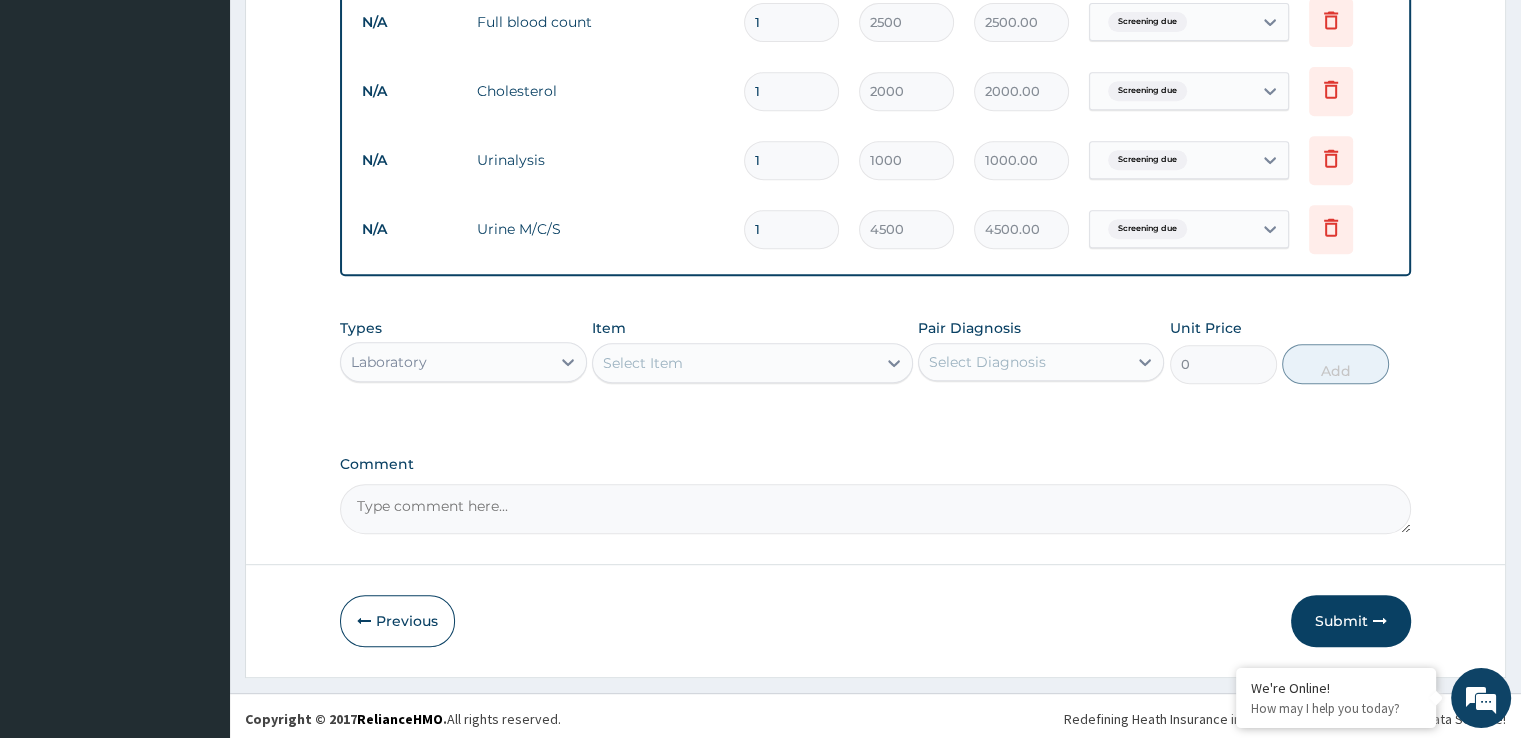 scroll, scrollTop: 881, scrollLeft: 0, axis: vertical 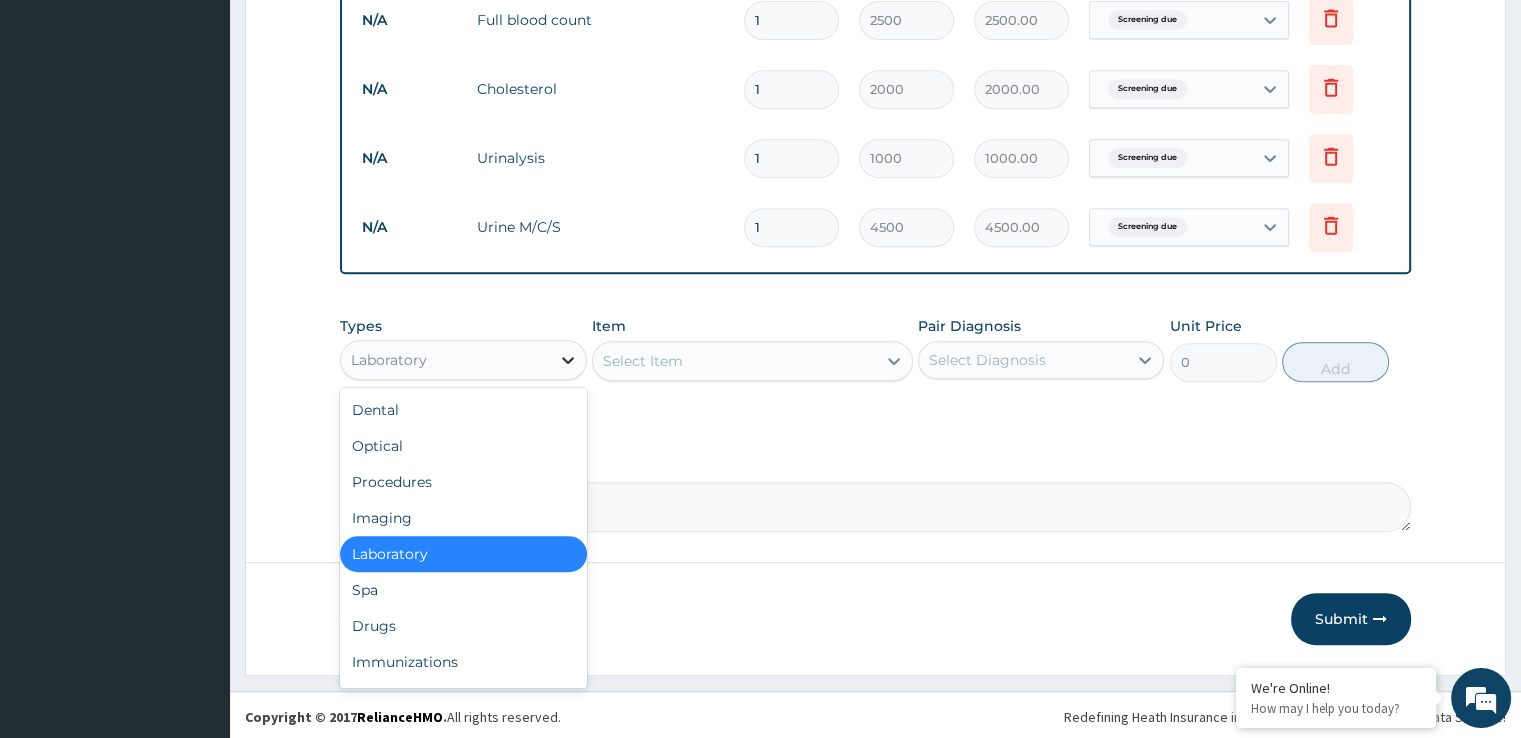 click at bounding box center [568, 360] 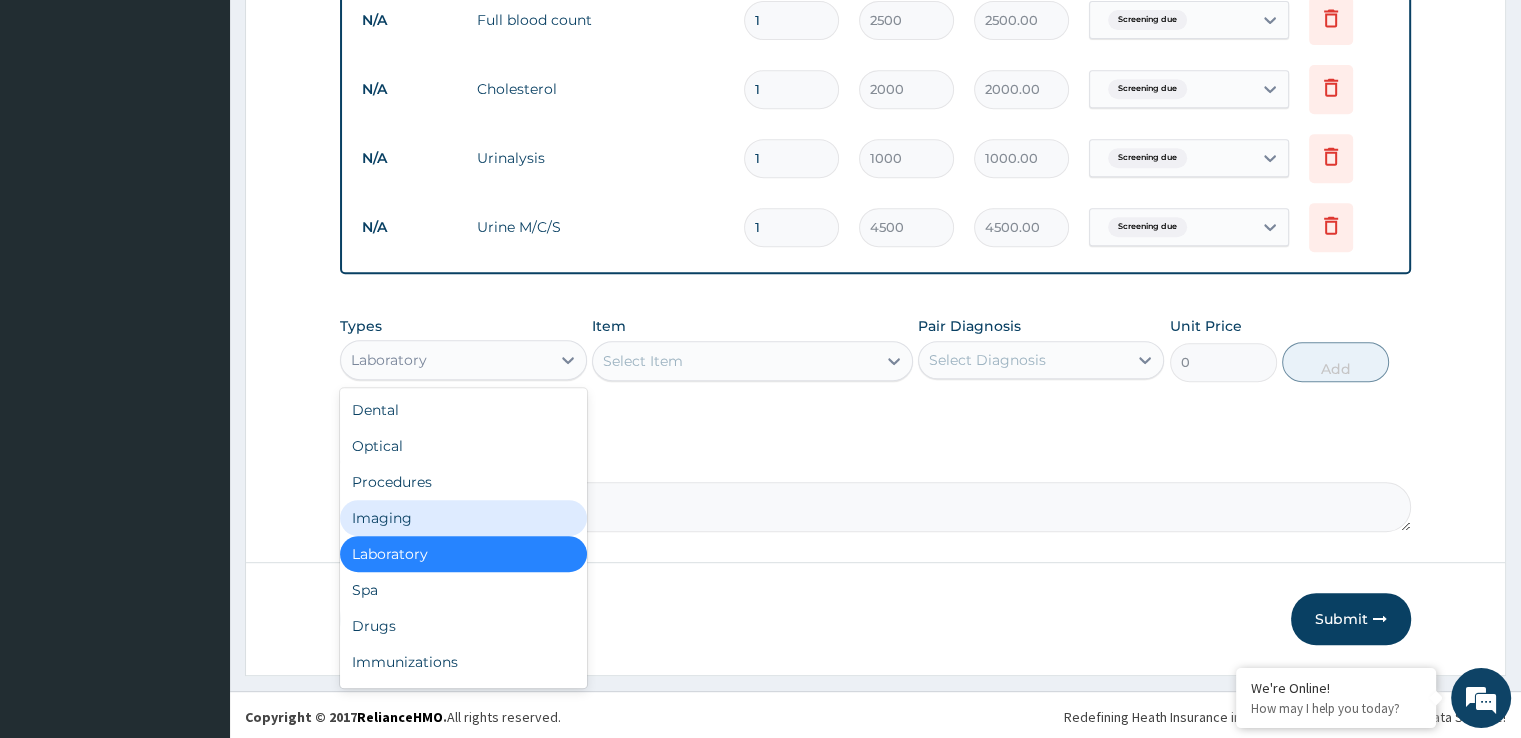 drag, startPoint x: 397, startPoint y: 517, endPoint x: 451, endPoint y: 497, distance: 57.58472 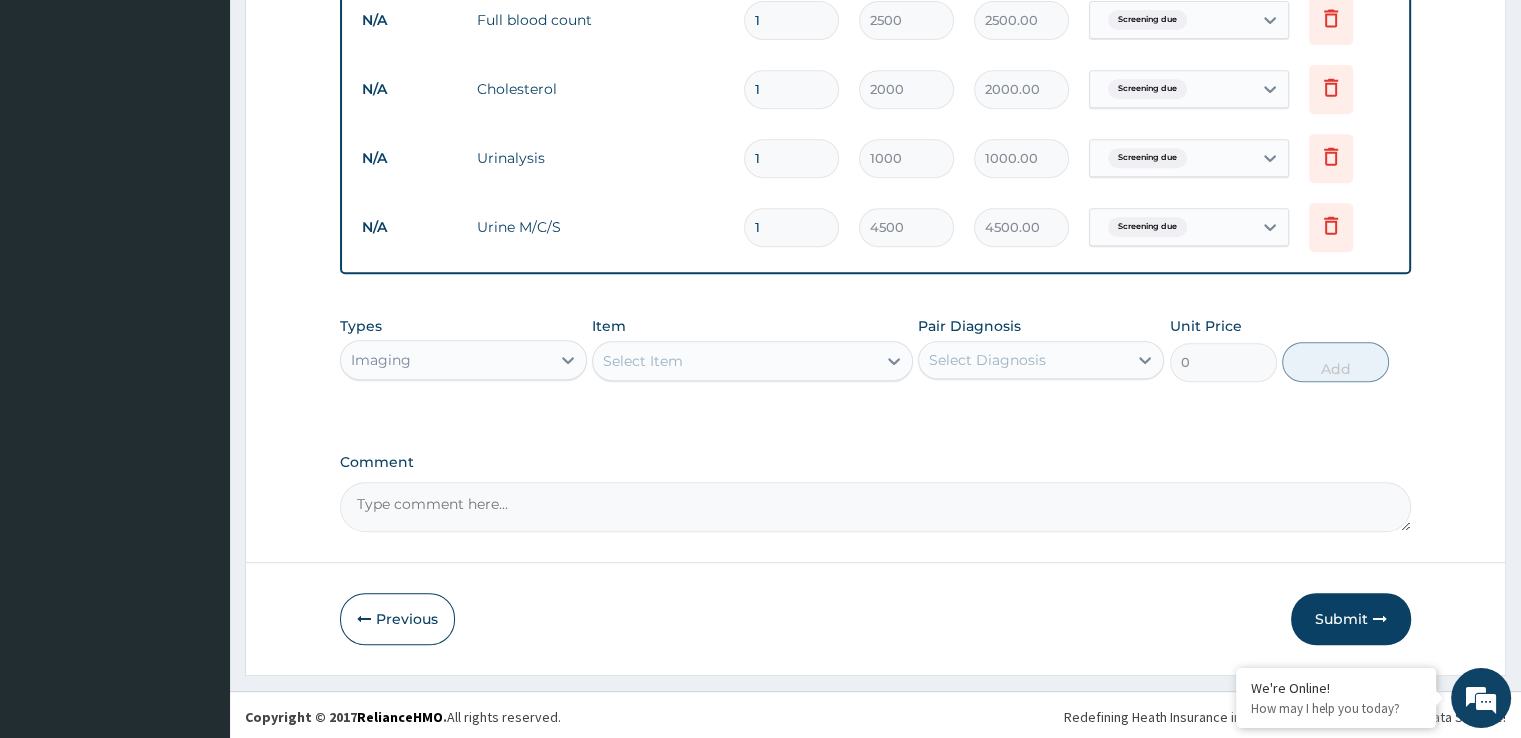click 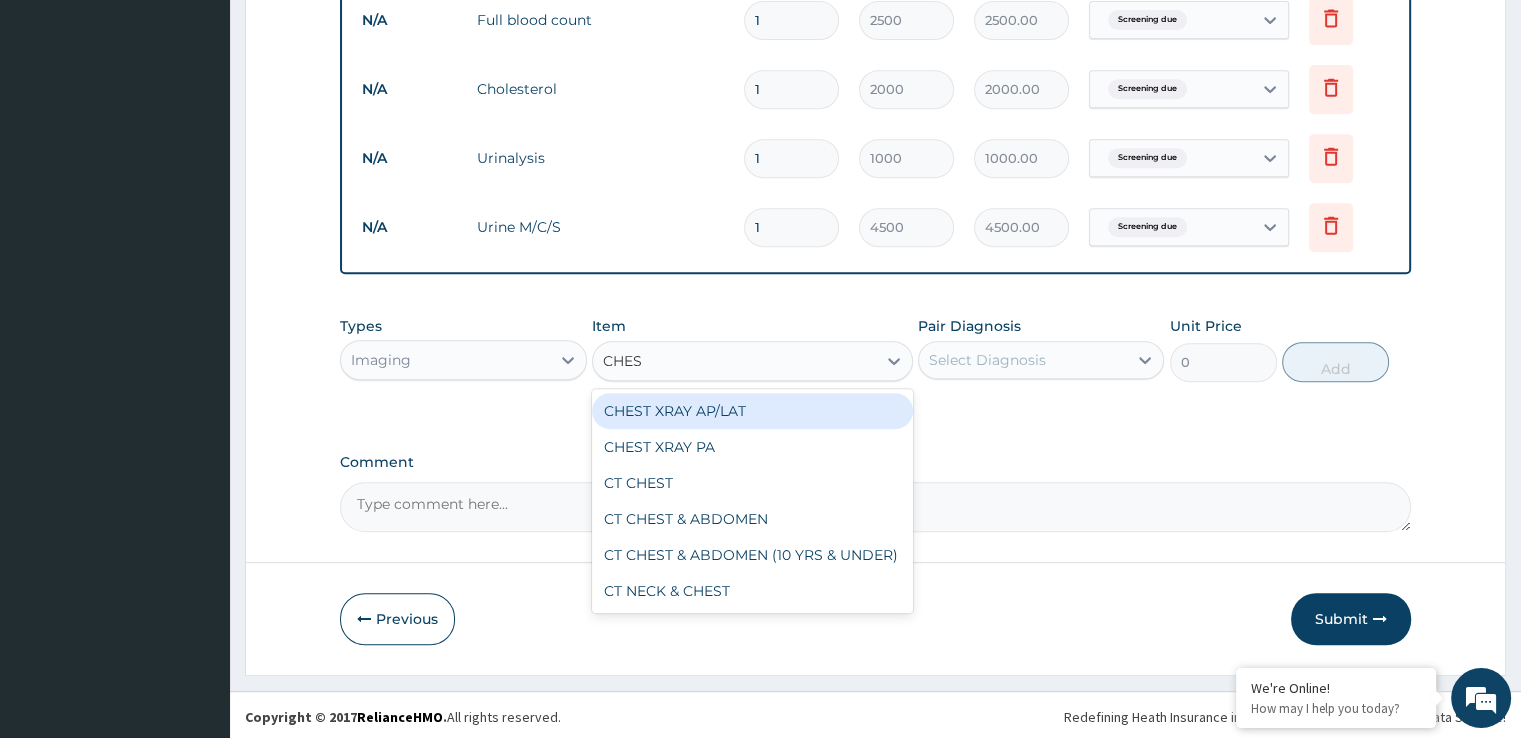 type on "CHEST" 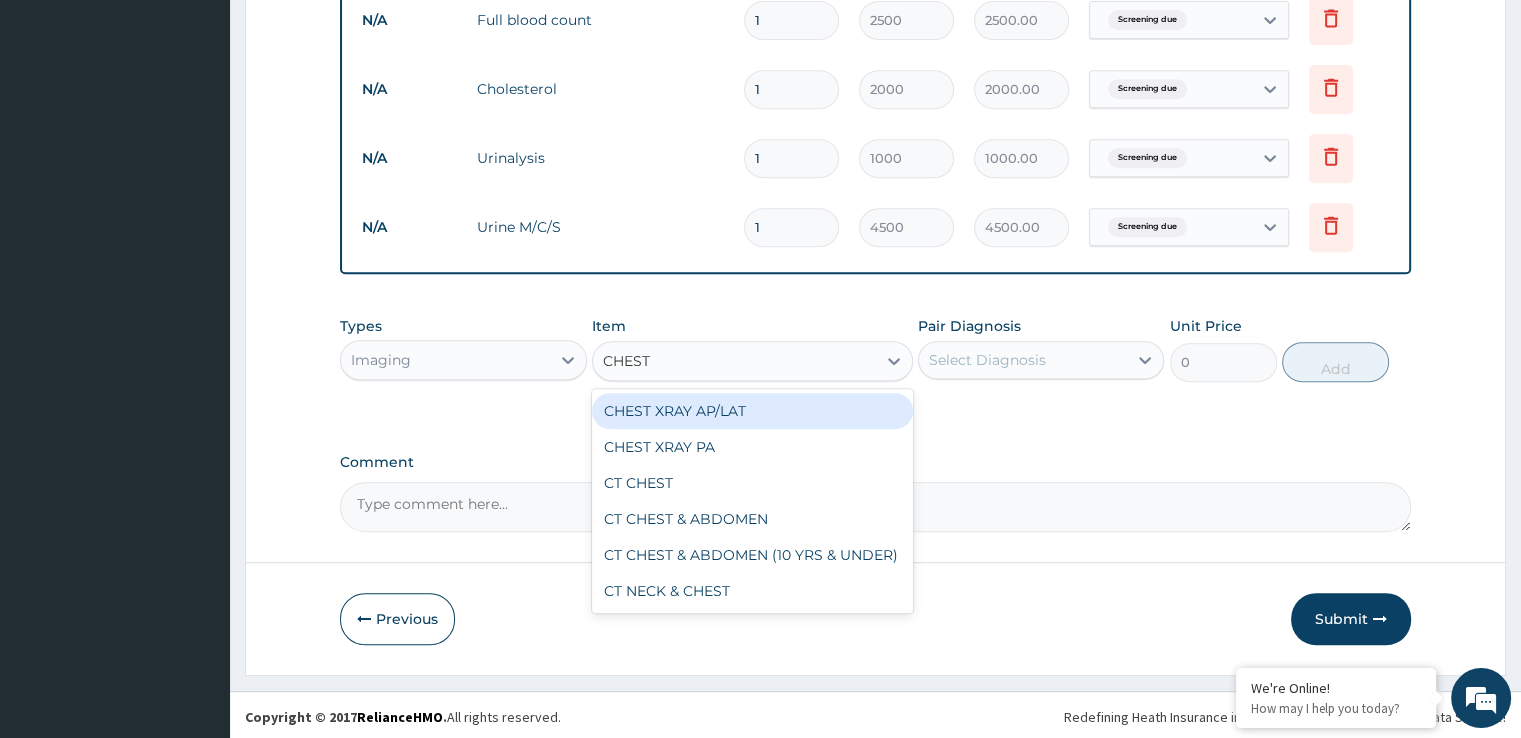 click on "CHEST XRAY AP/LAT" at bounding box center (752, 411) 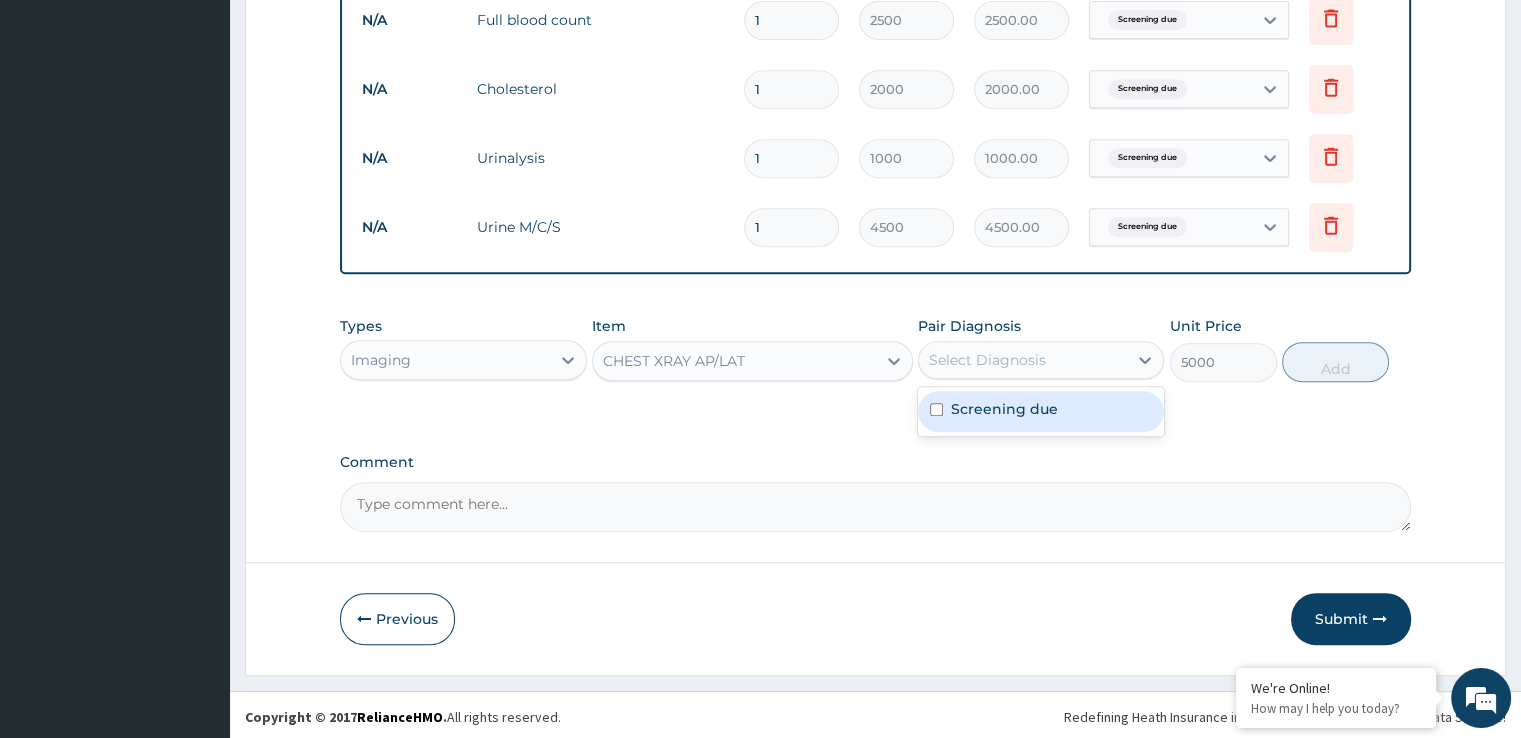 click on "Select Diagnosis" at bounding box center [1023, 360] 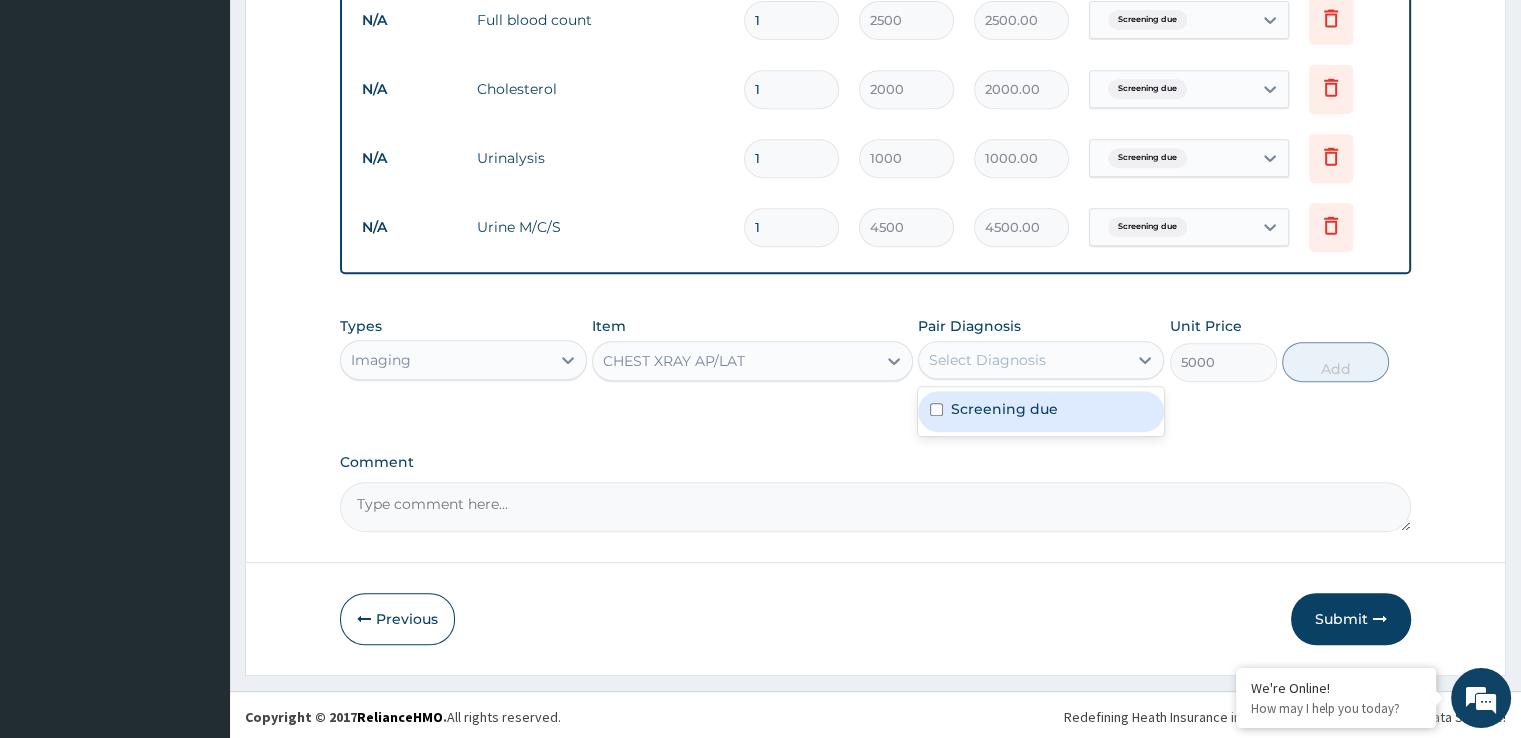 click on "Screening due" at bounding box center [1004, 409] 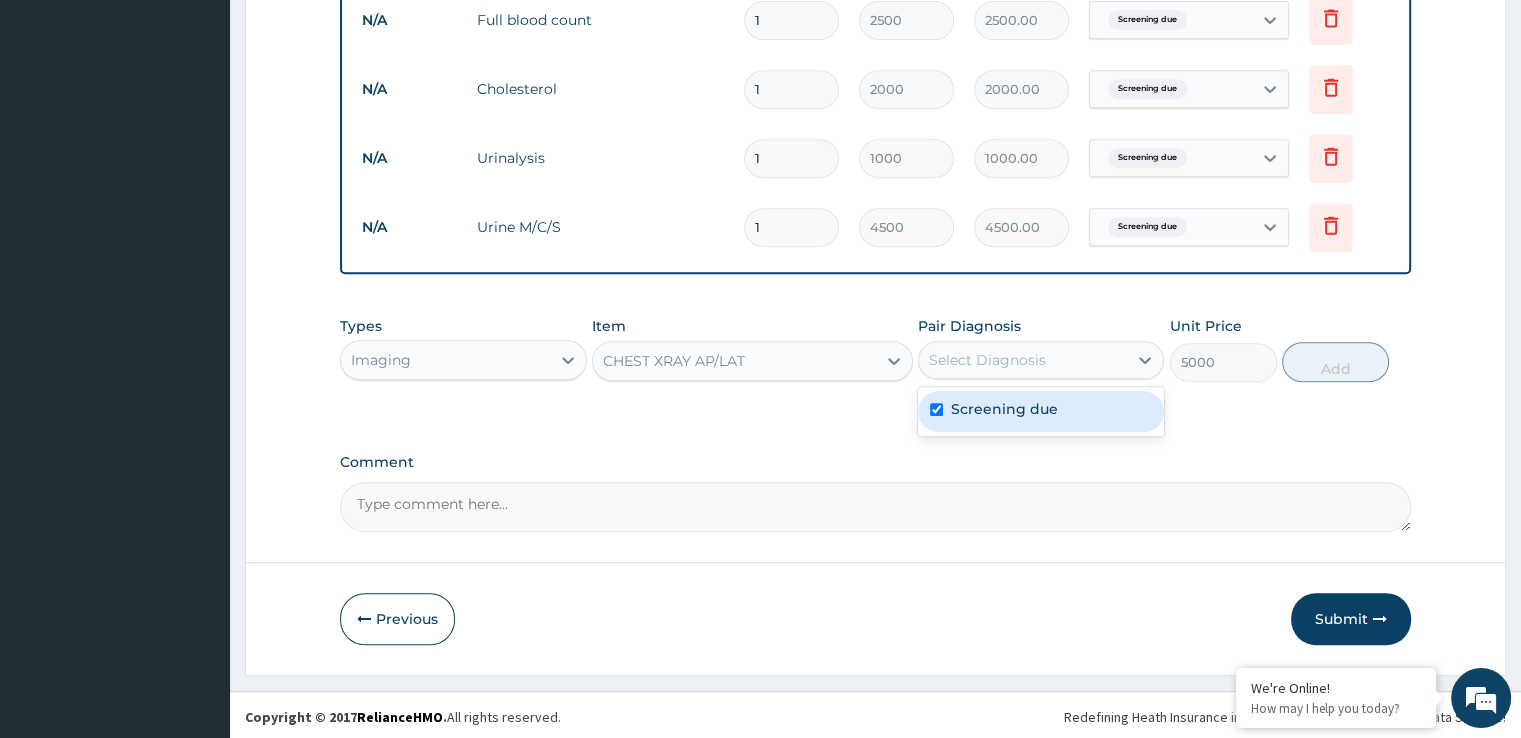 checkbox on "true" 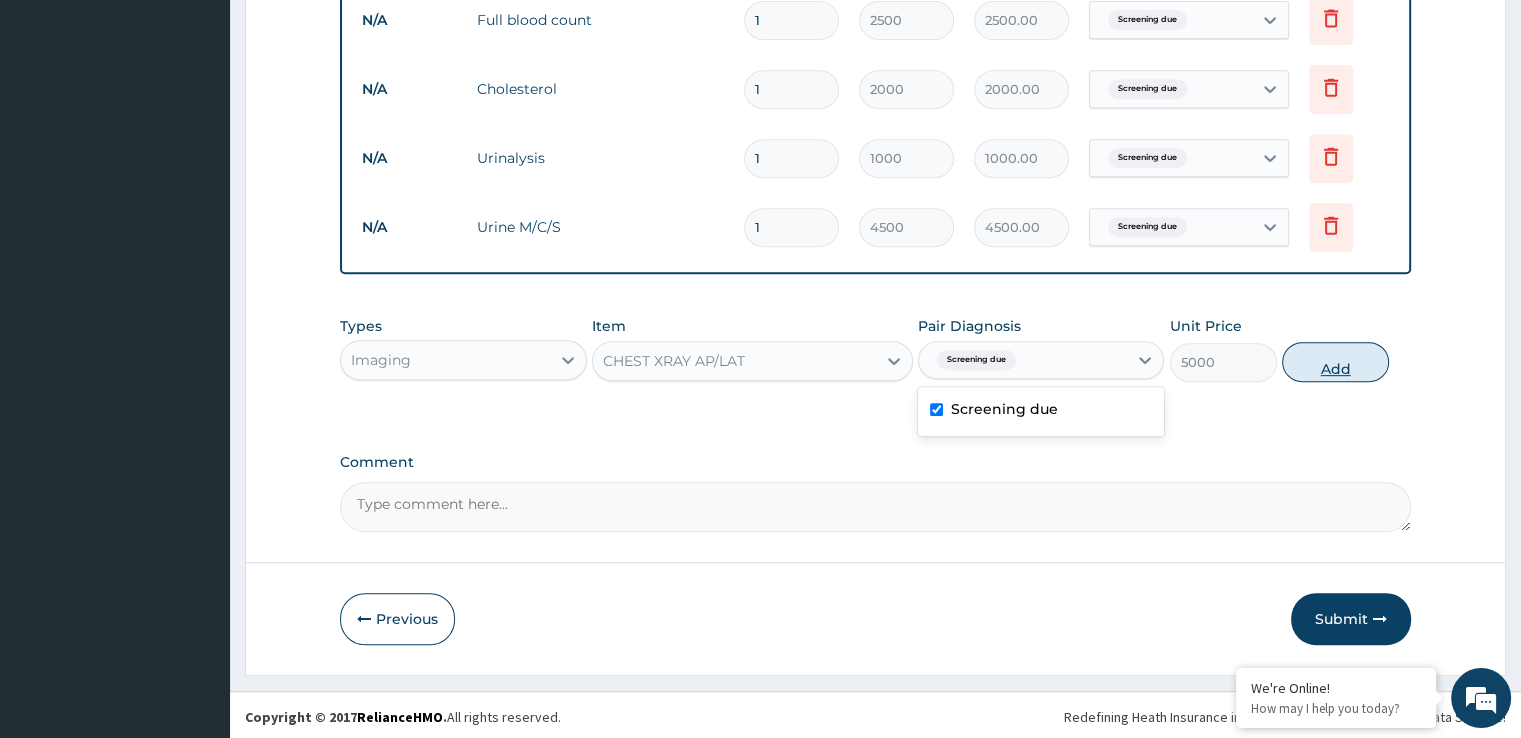 click on "Add" at bounding box center (1335, 362) 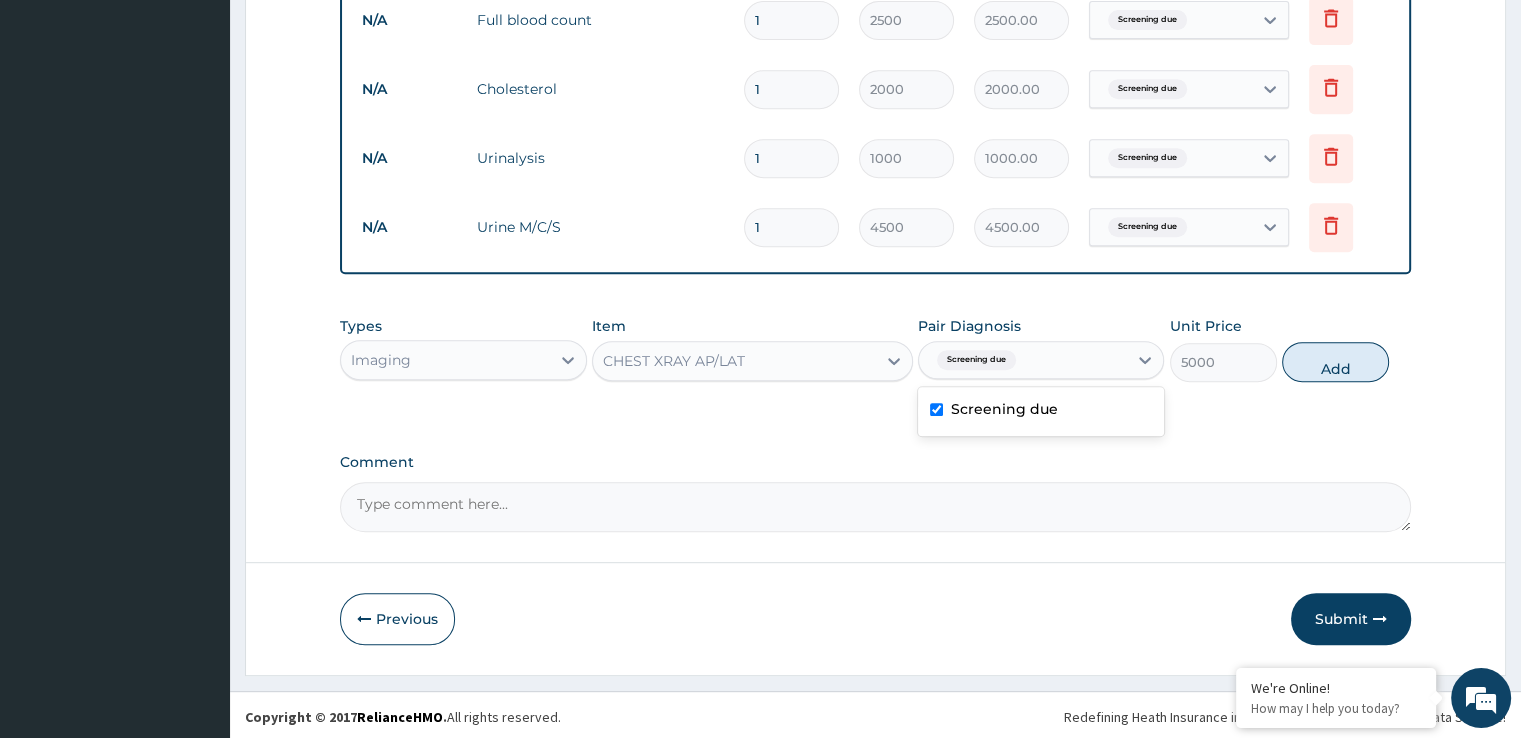 type on "0" 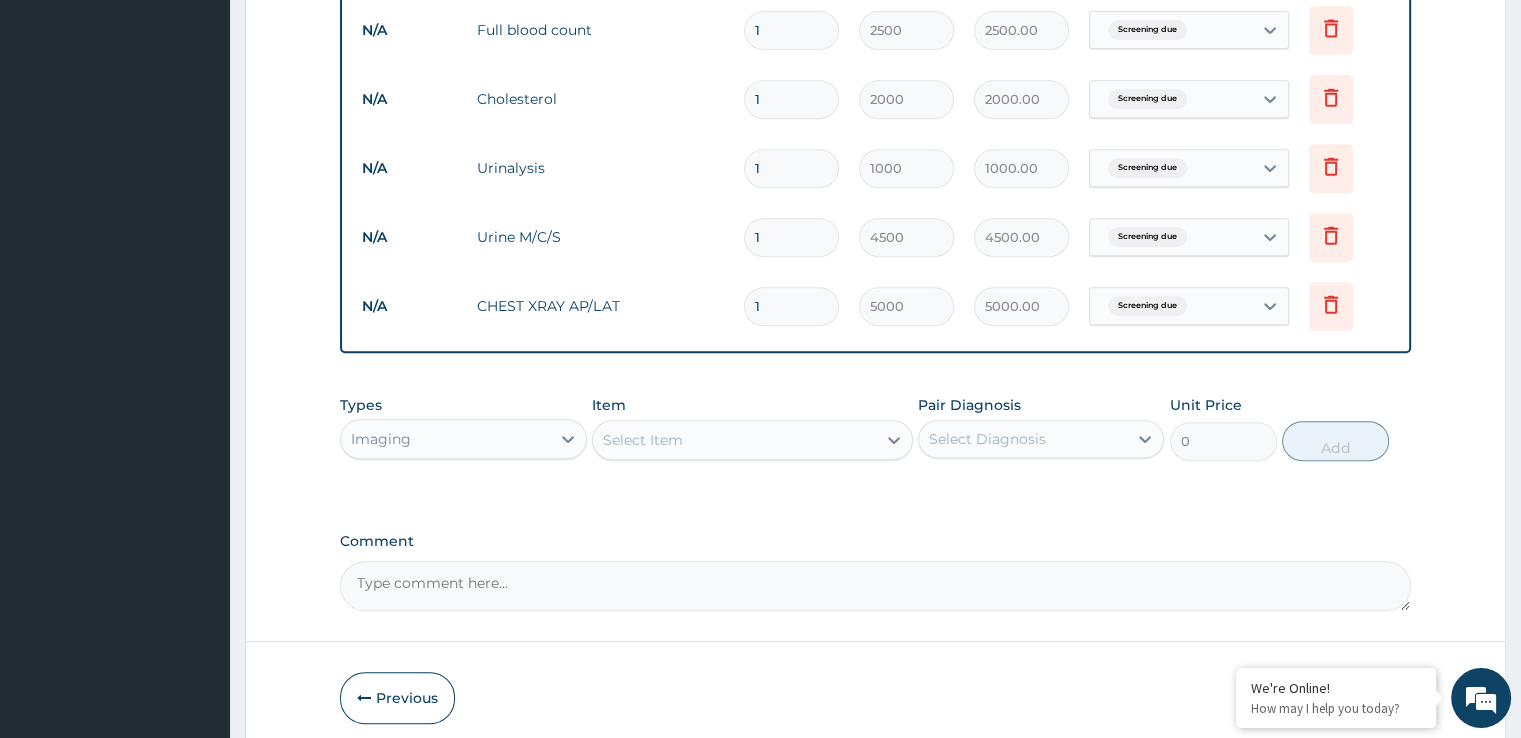 scroll, scrollTop: 950, scrollLeft: 0, axis: vertical 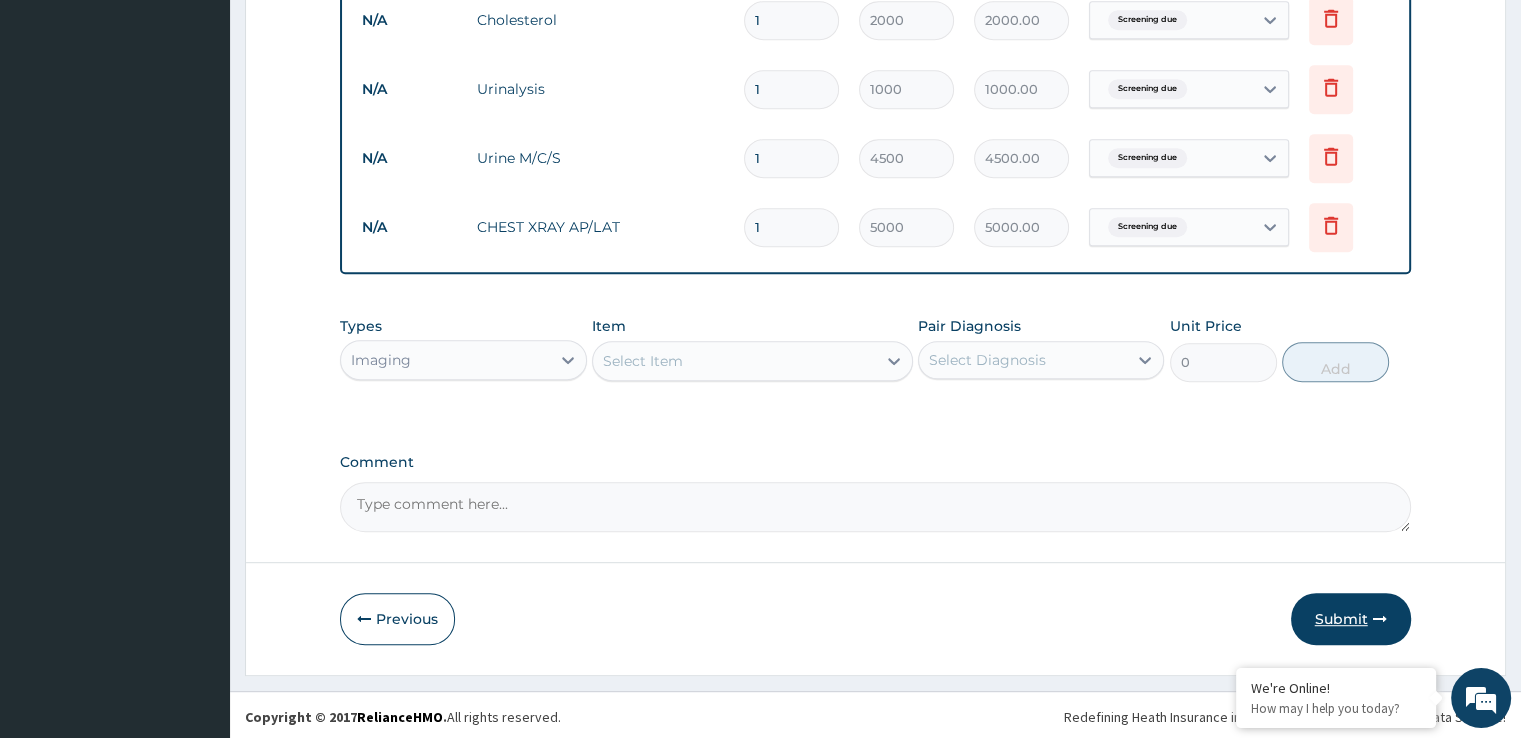 click on "Submit" at bounding box center [1351, 619] 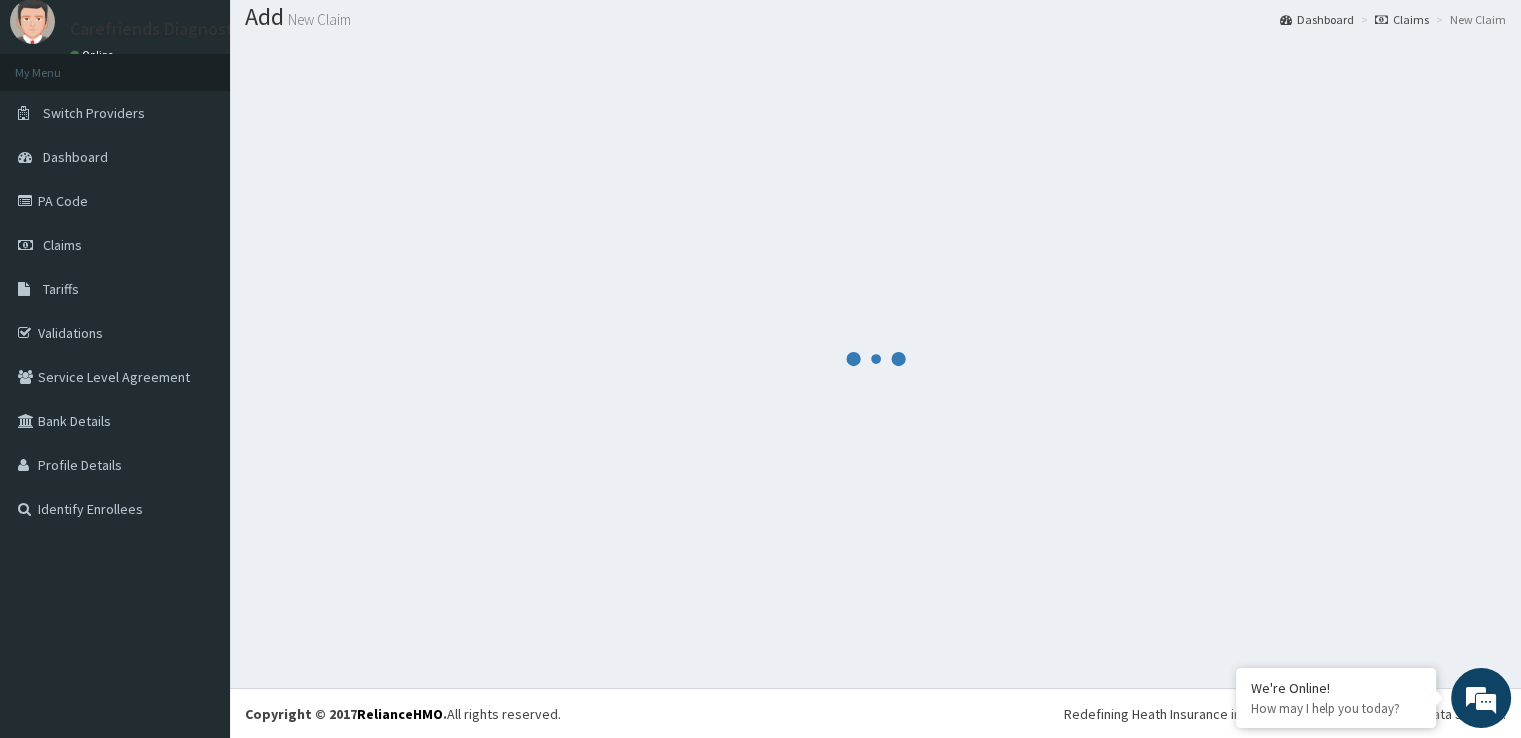 scroll, scrollTop: 950, scrollLeft: 0, axis: vertical 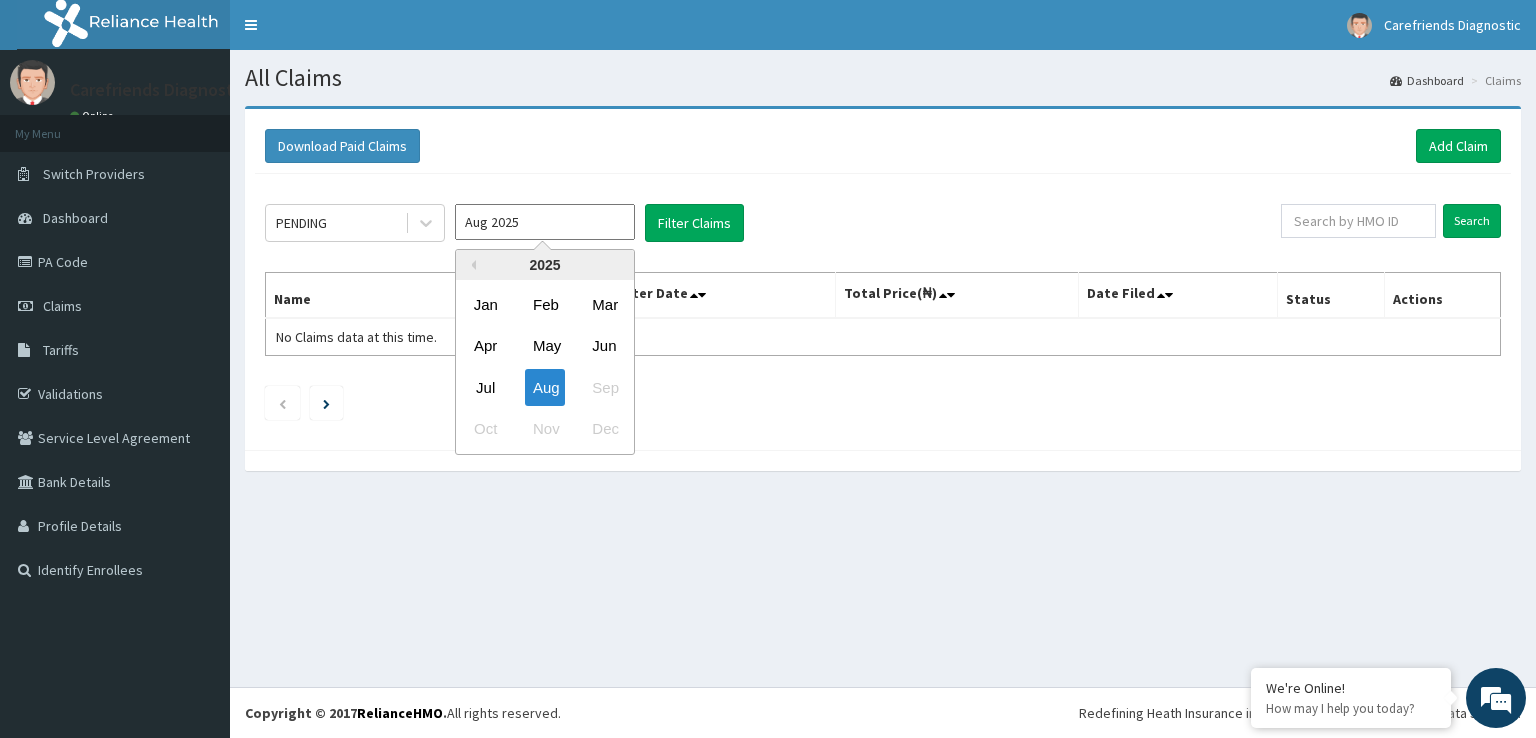 click on "Aug 2025" at bounding box center (545, 222) 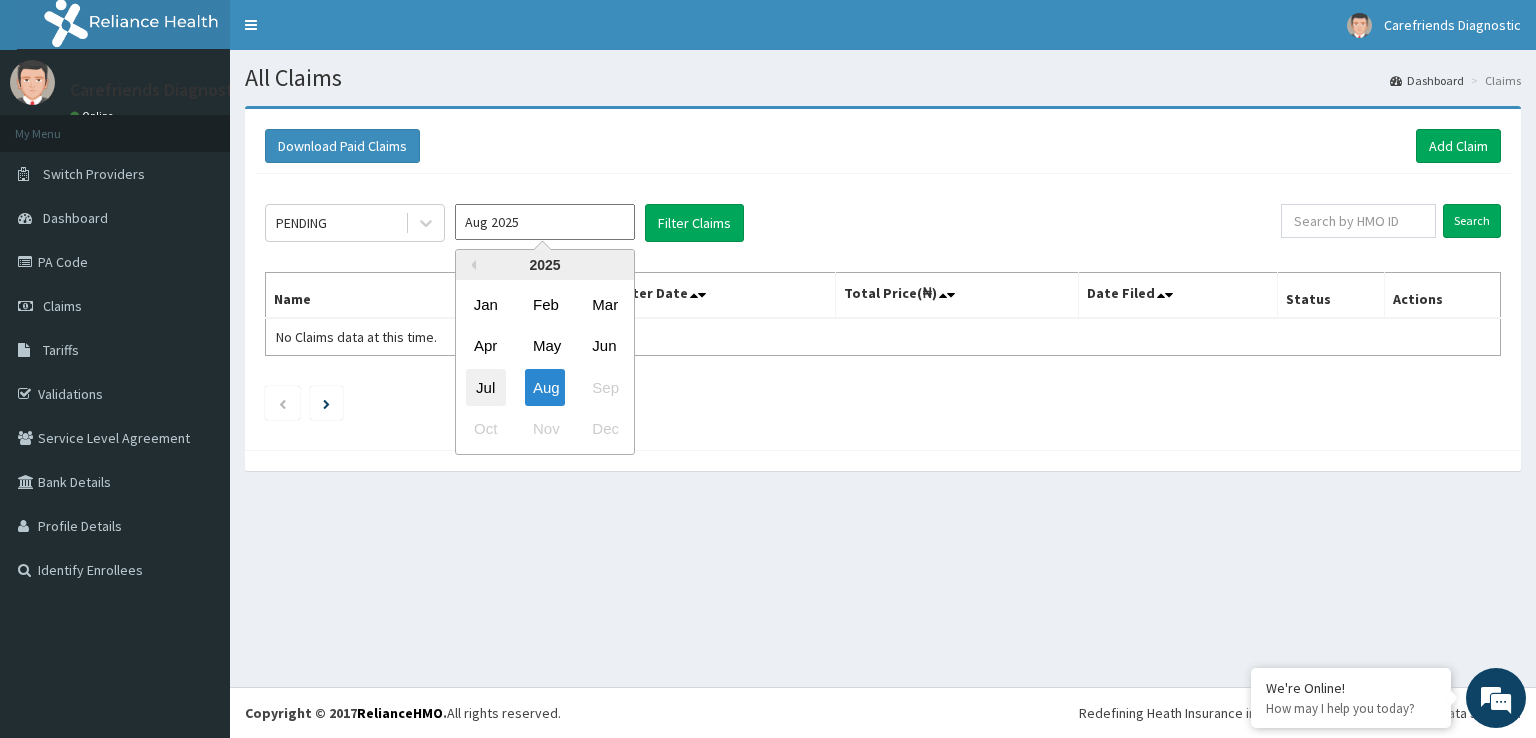 click on "Jul" at bounding box center [486, 387] 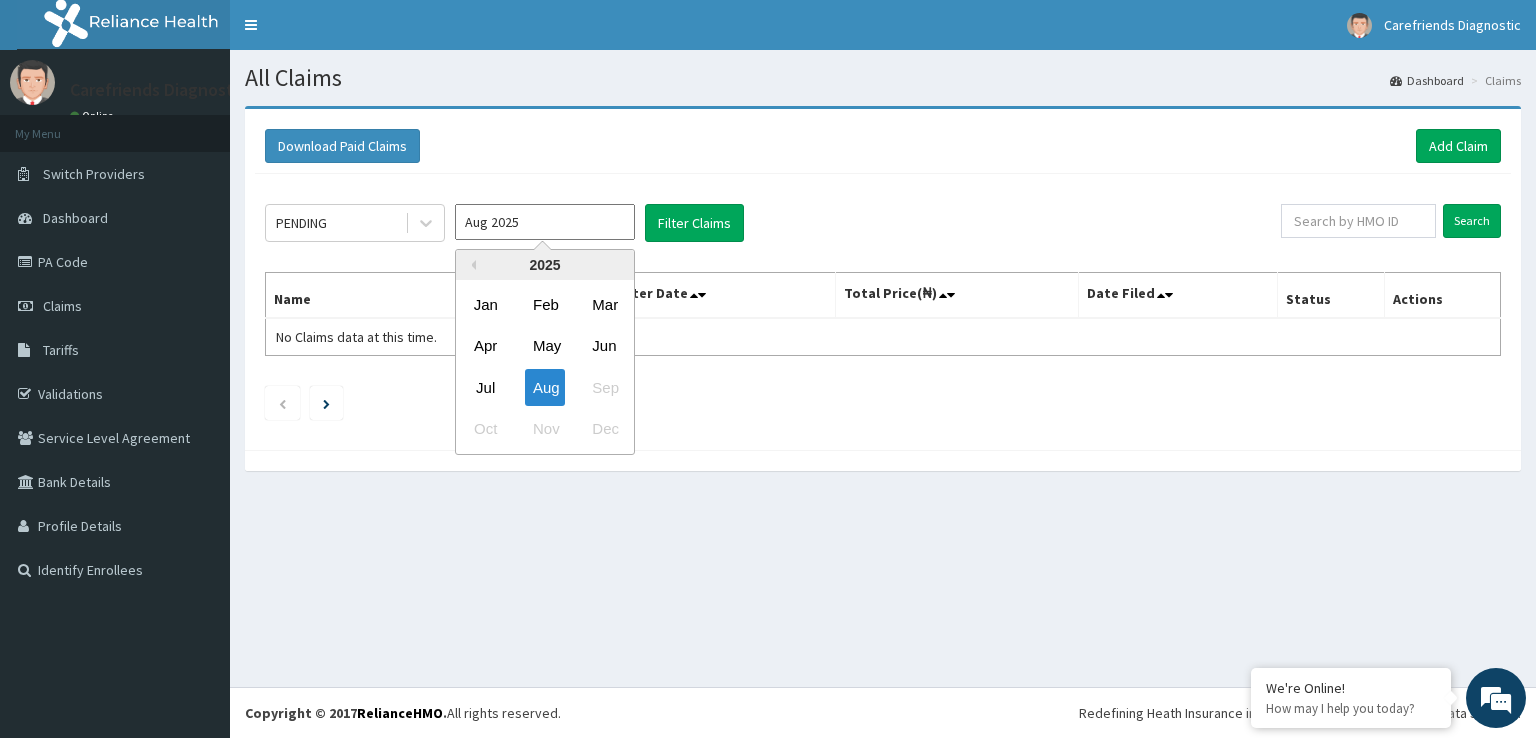 type on "Jul 2025" 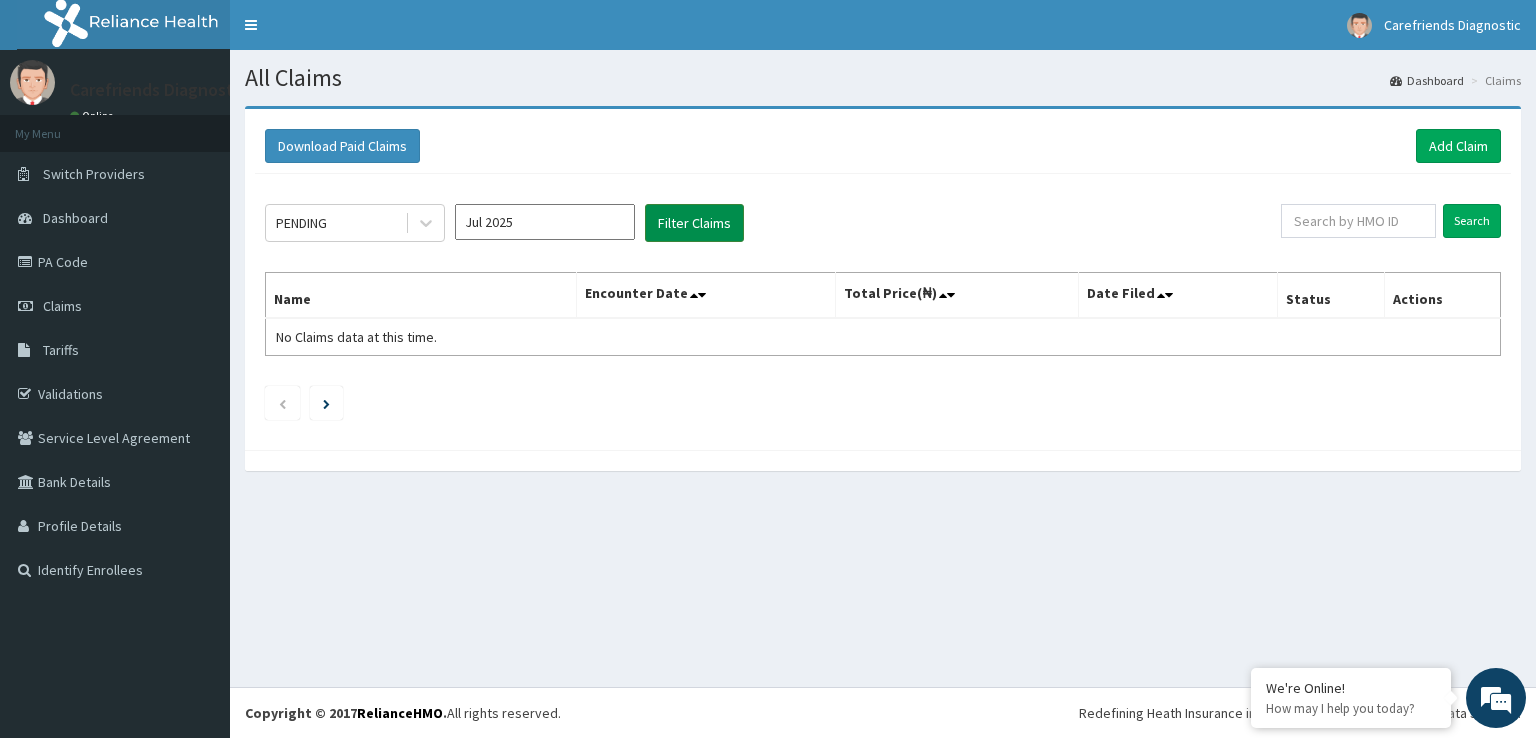 click on "Filter Claims" at bounding box center [694, 223] 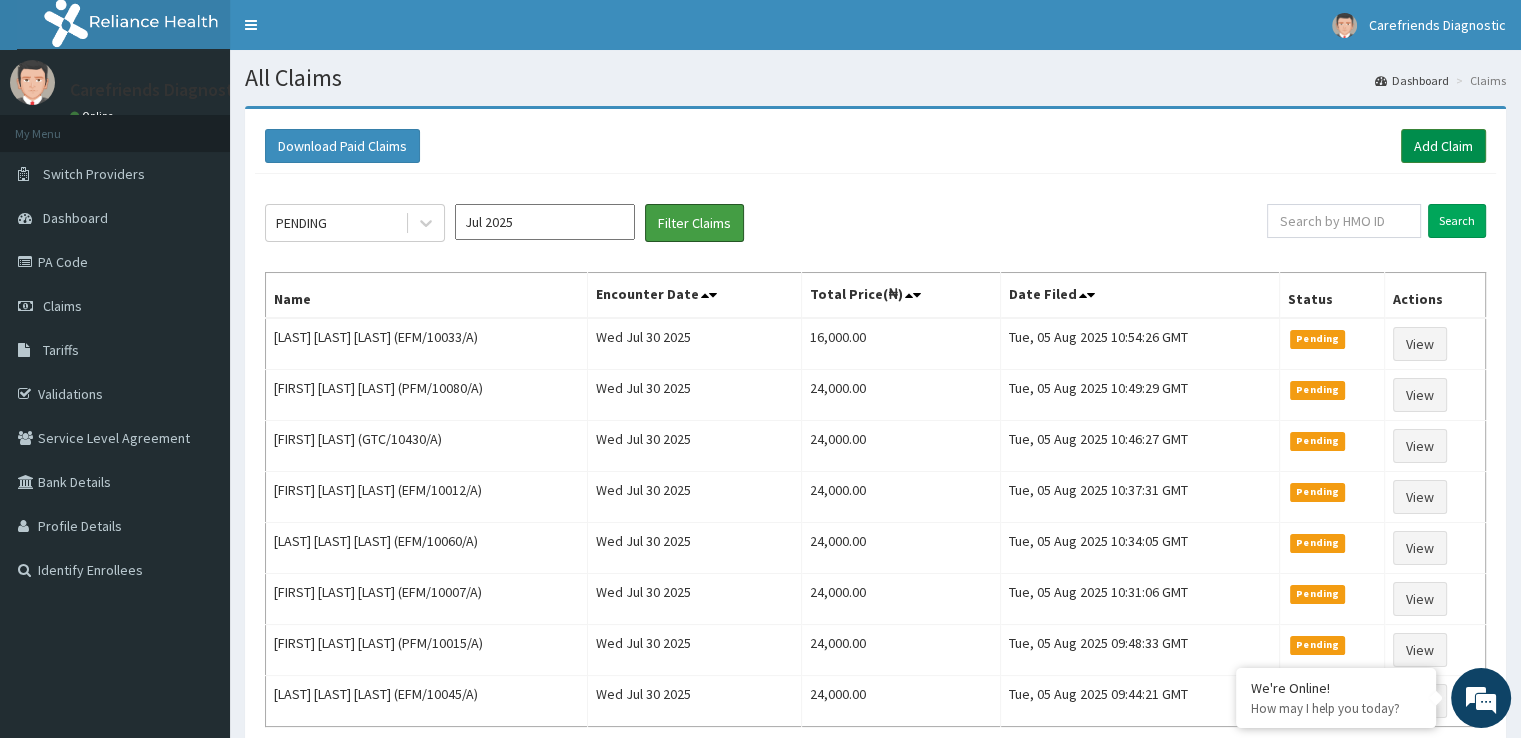 scroll, scrollTop: 0, scrollLeft: 0, axis: both 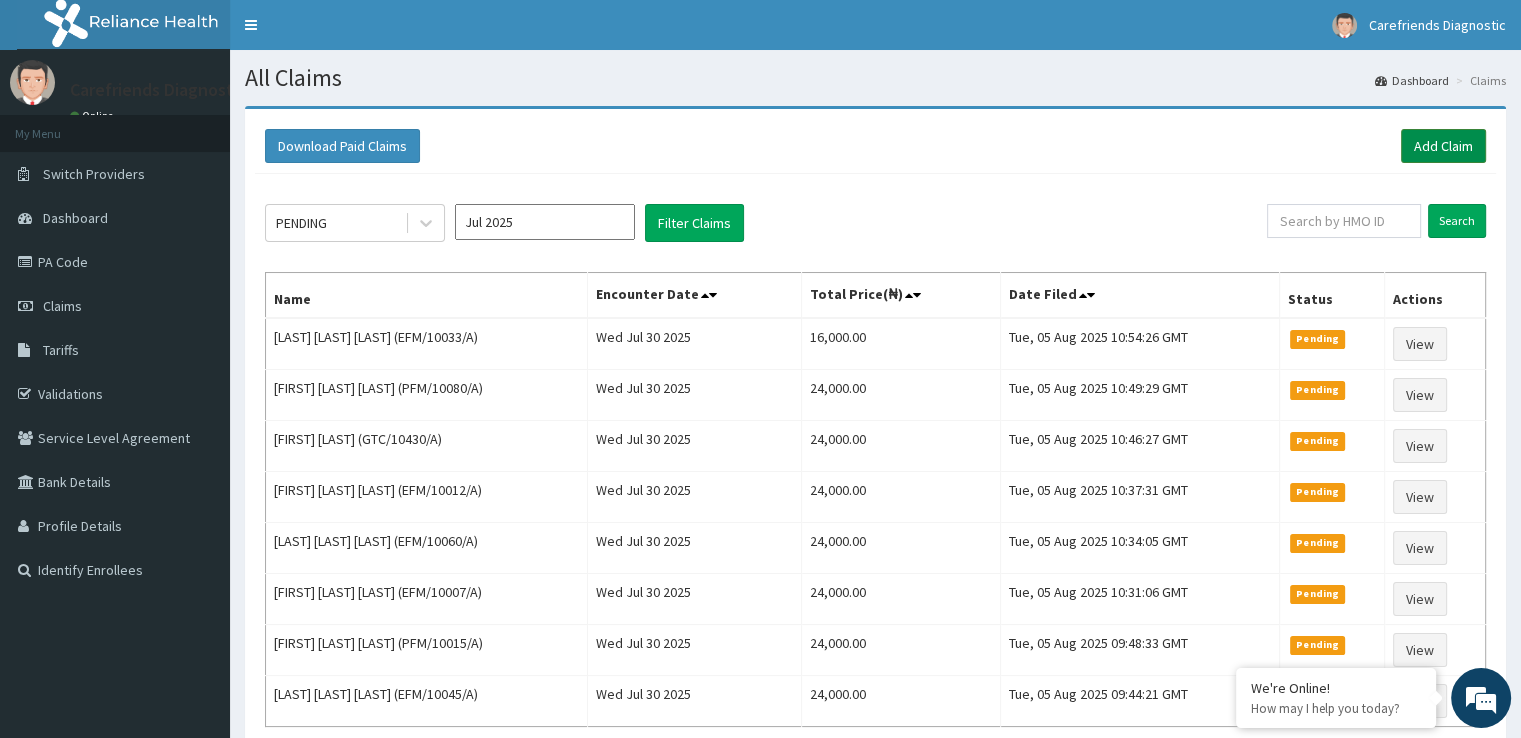 click on "Add Claim" at bounding box center (1443, 146) 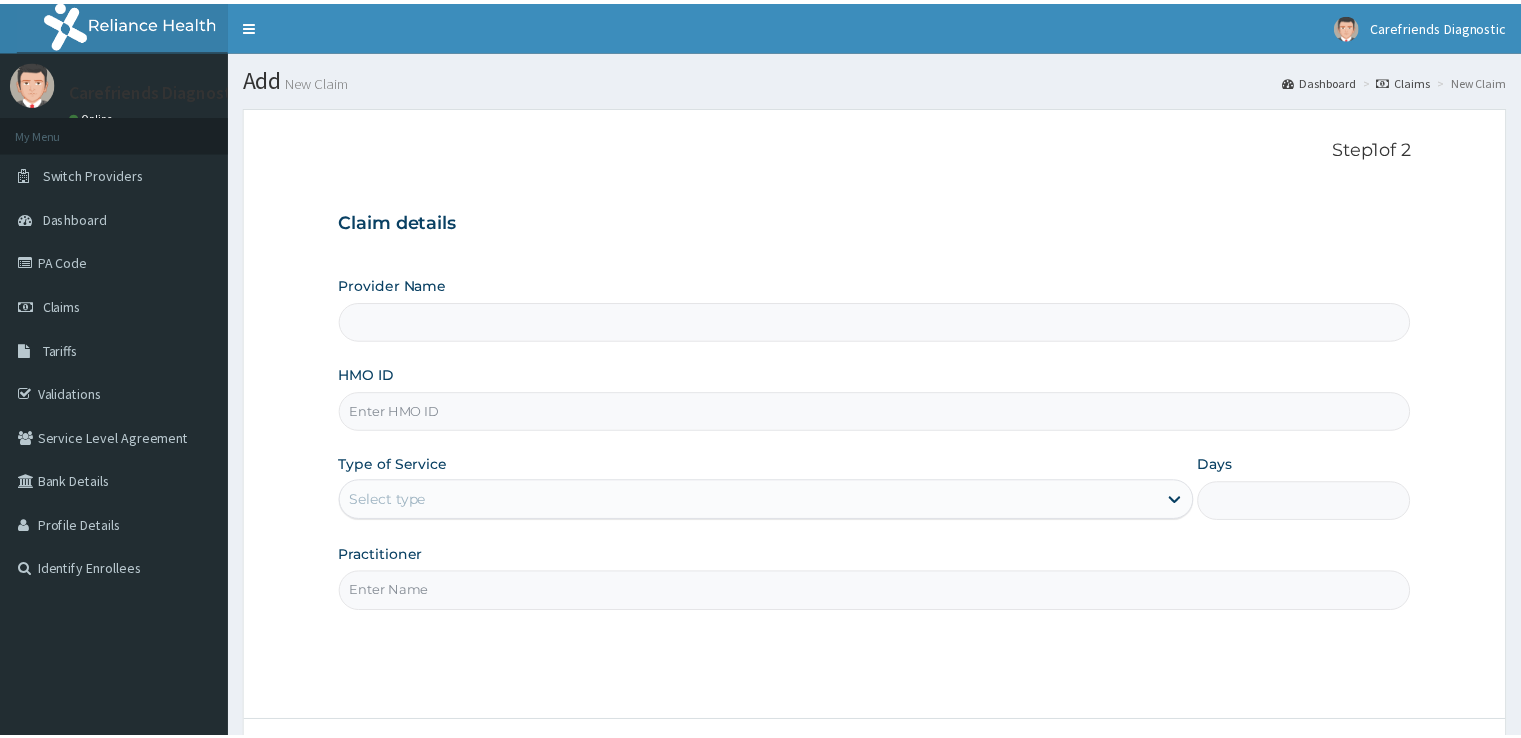 scroll, scrollTop: 0, scrollLeft: 0, axis: both 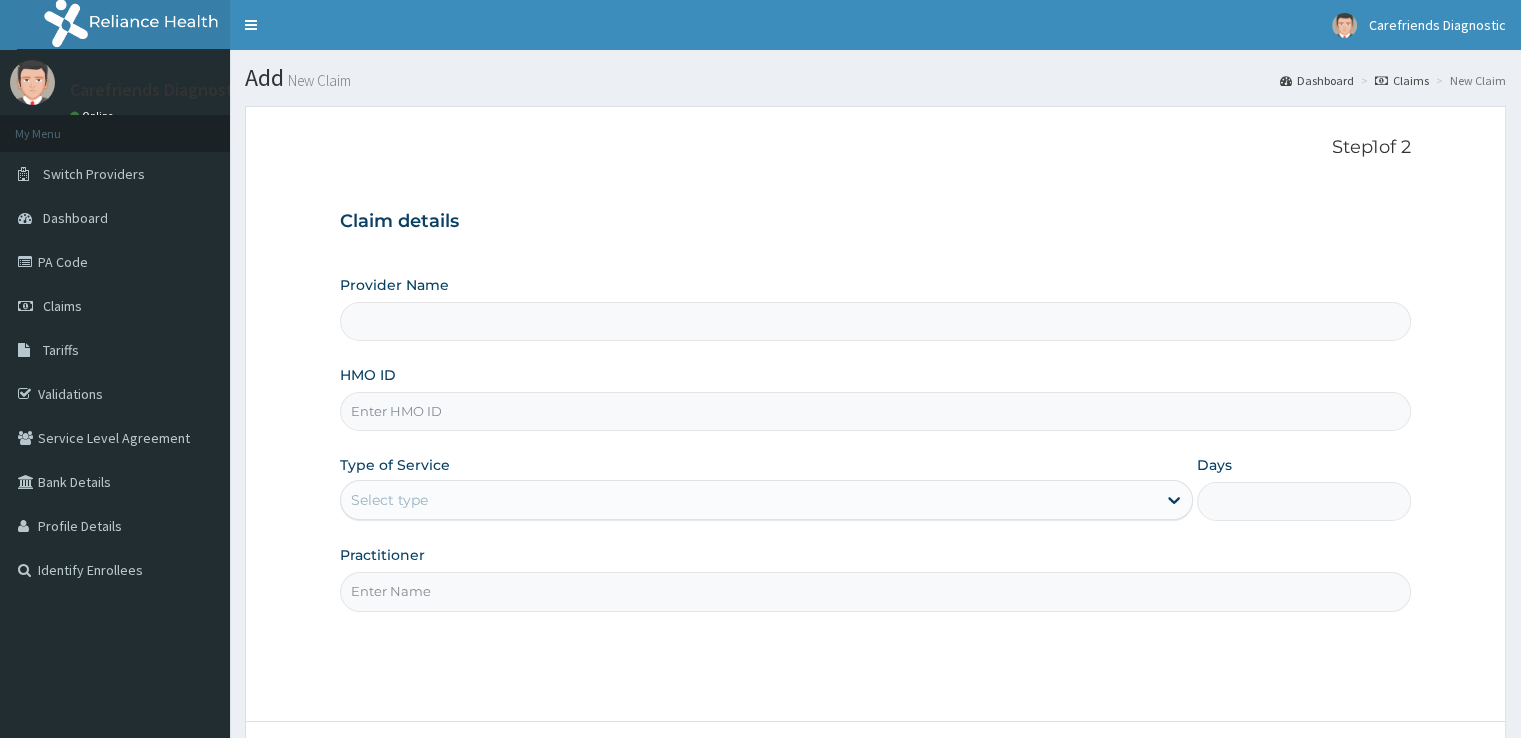 type on "Carefriends diagnostics" 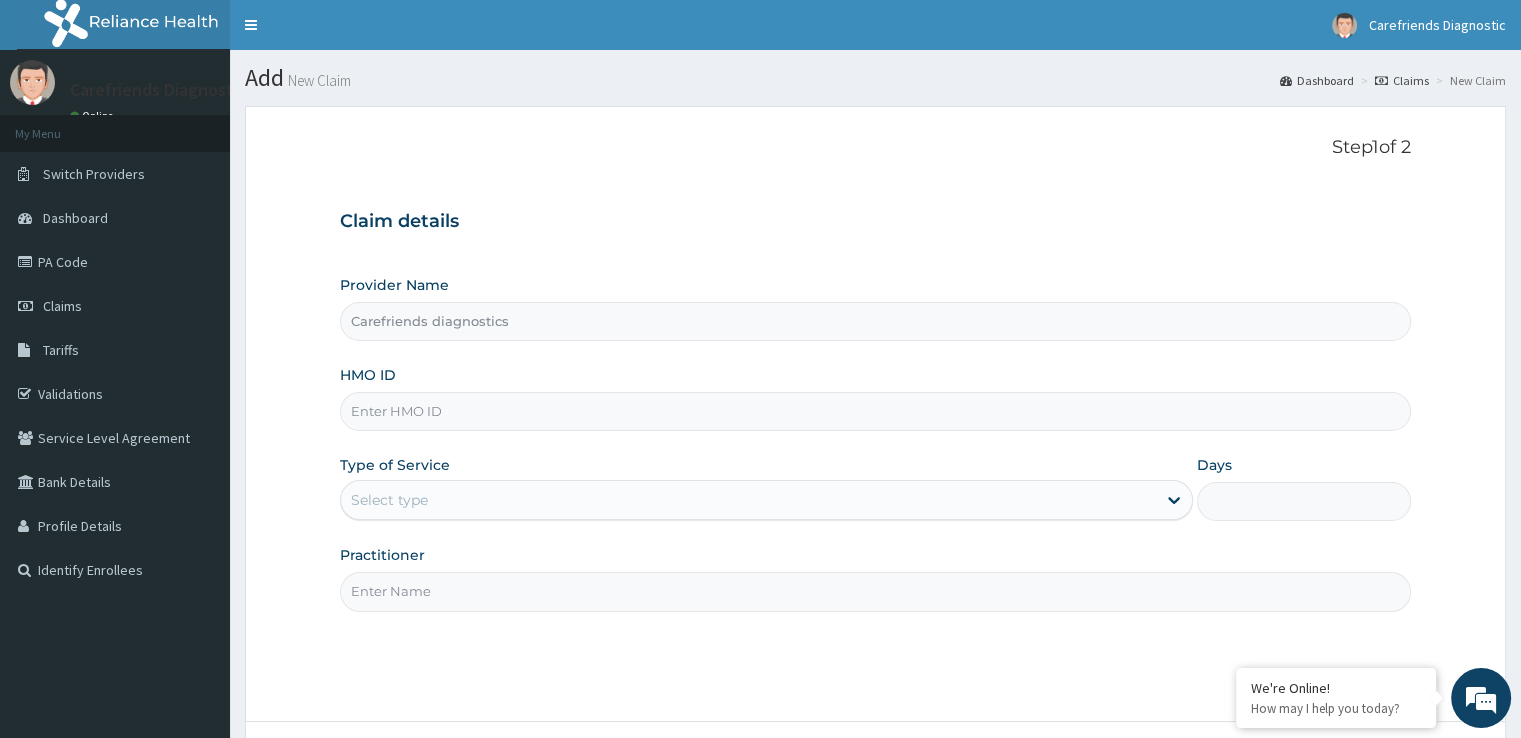 scroll, scrollTop: 0, scrollLeft: 0, axis: both 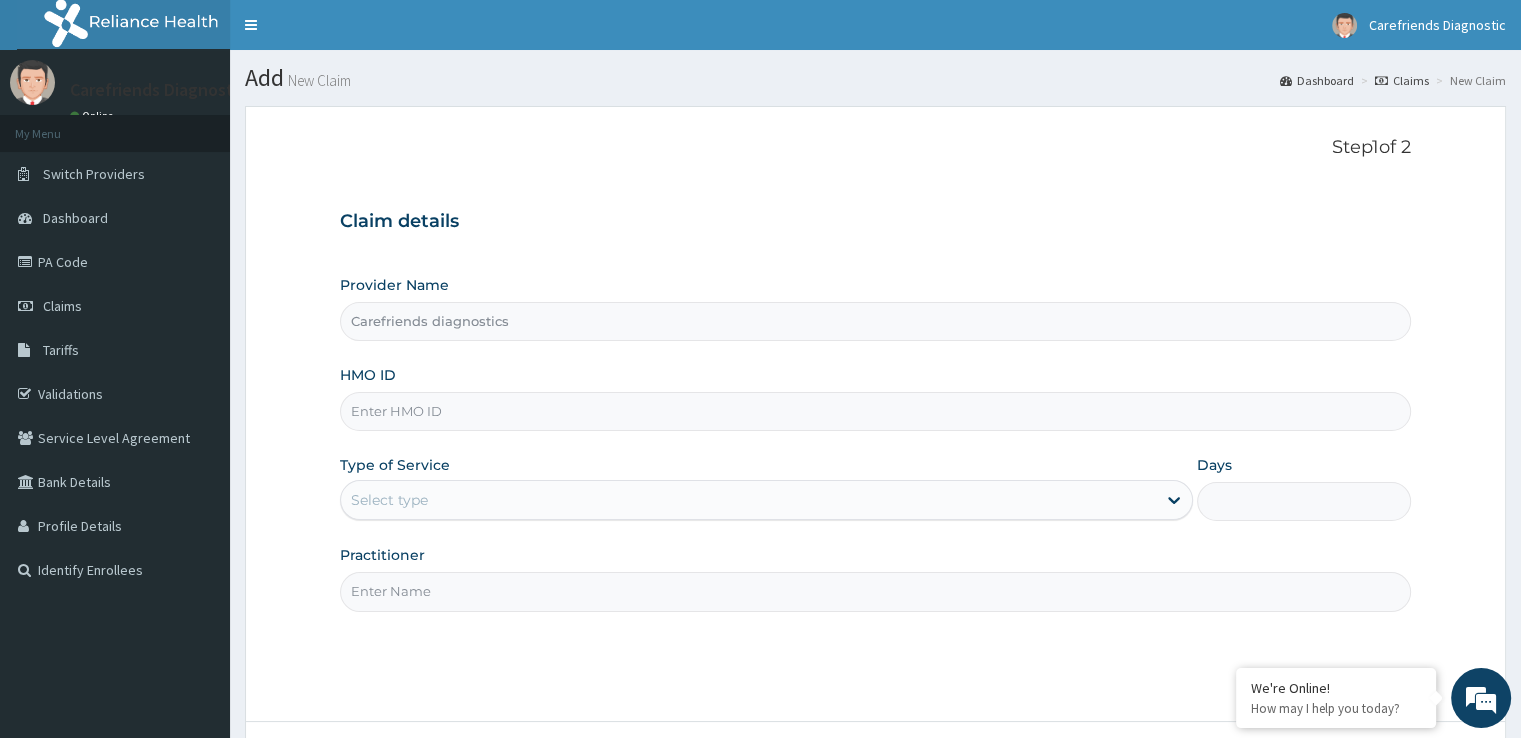 click on "HMO ID" at bounding box center (875, 411) 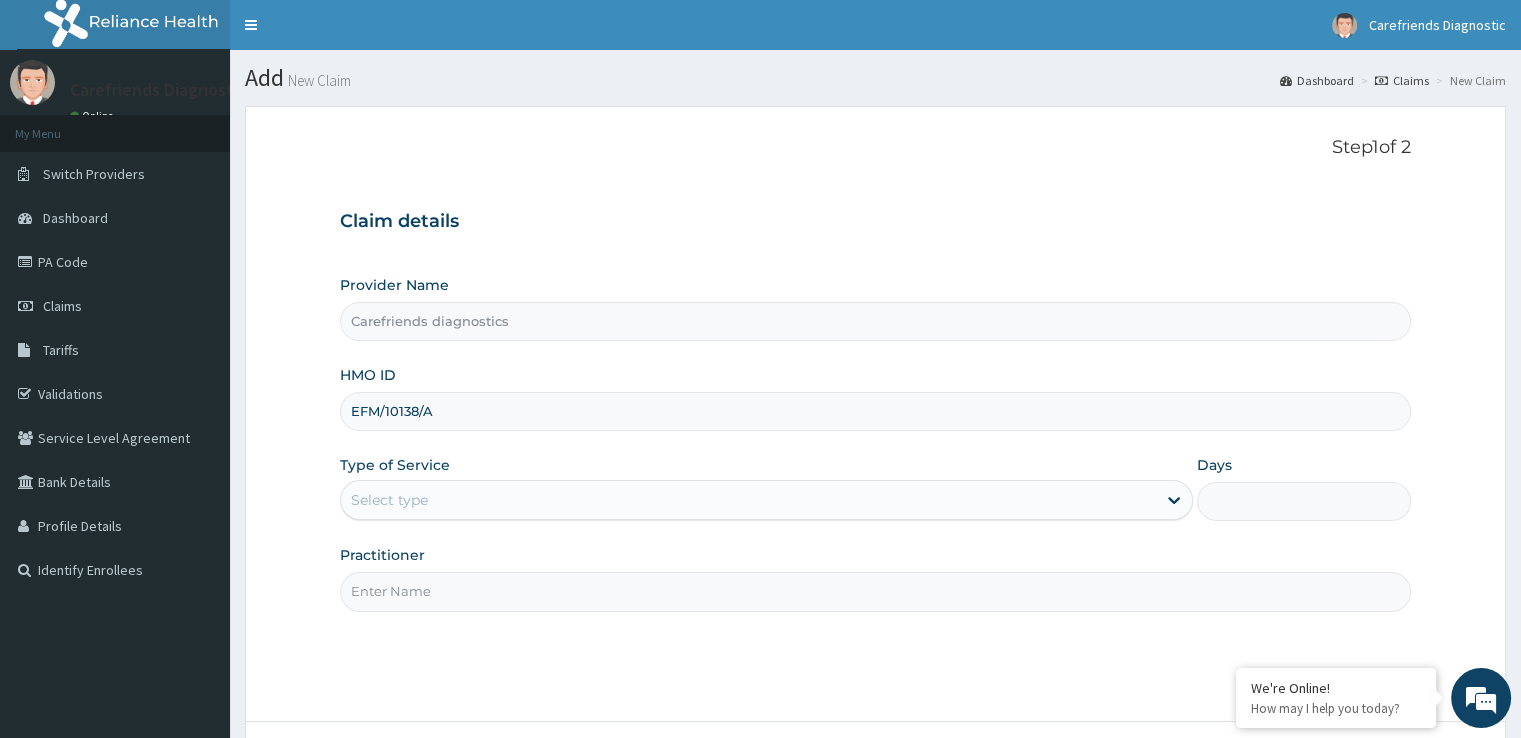 type on "EFM/10138/A" 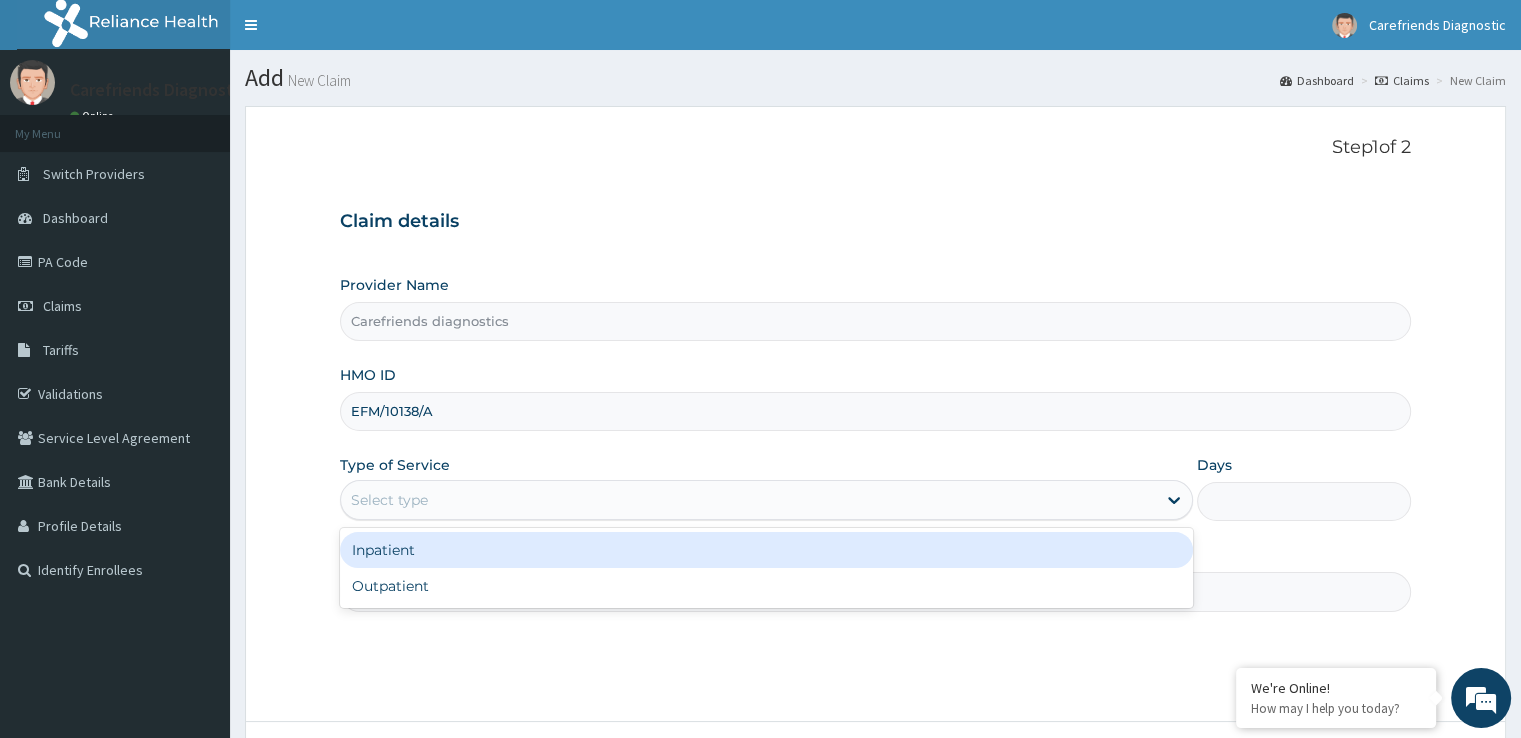 click on "Select type" at bounding box center (748, 500) 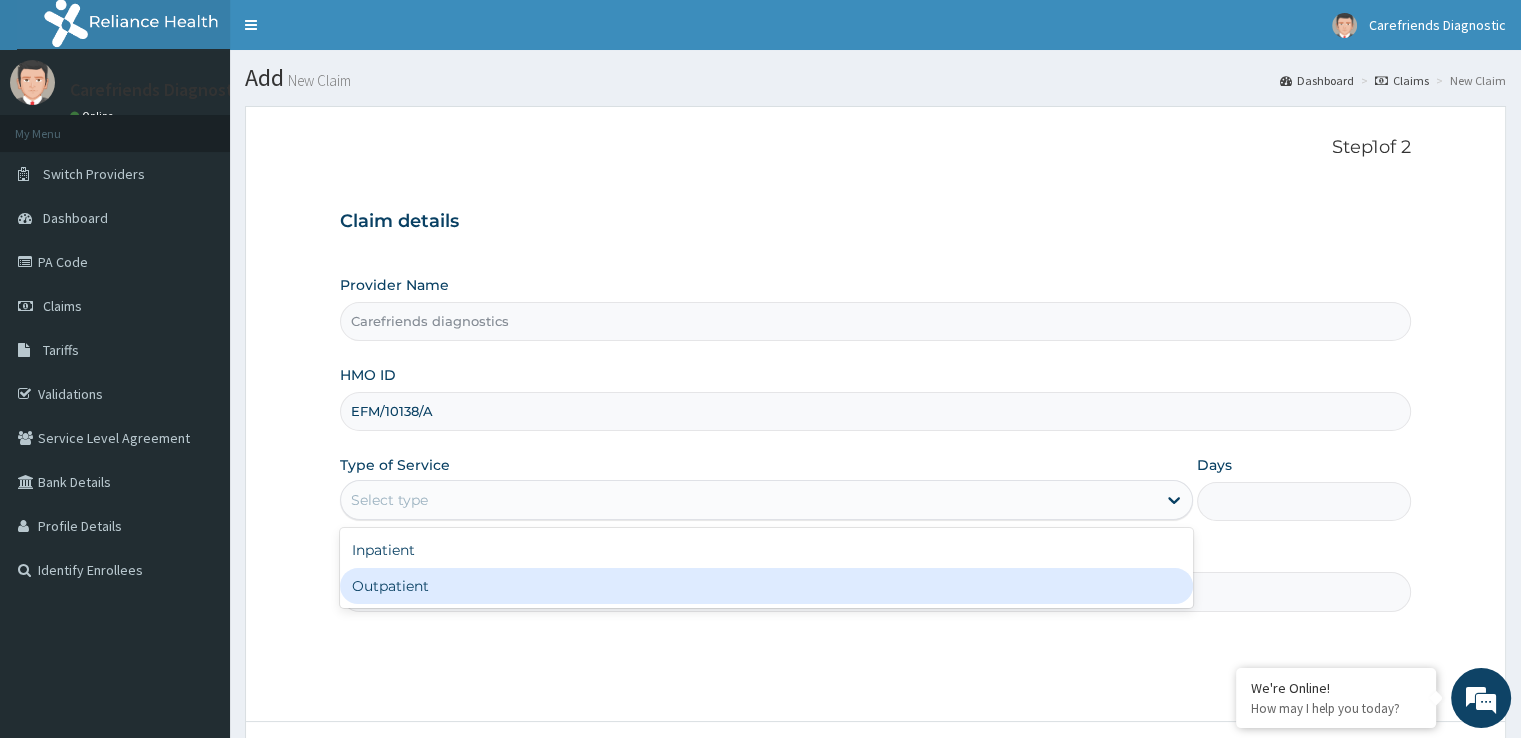 click on "Outpatient" at bounding box center [766, 586] 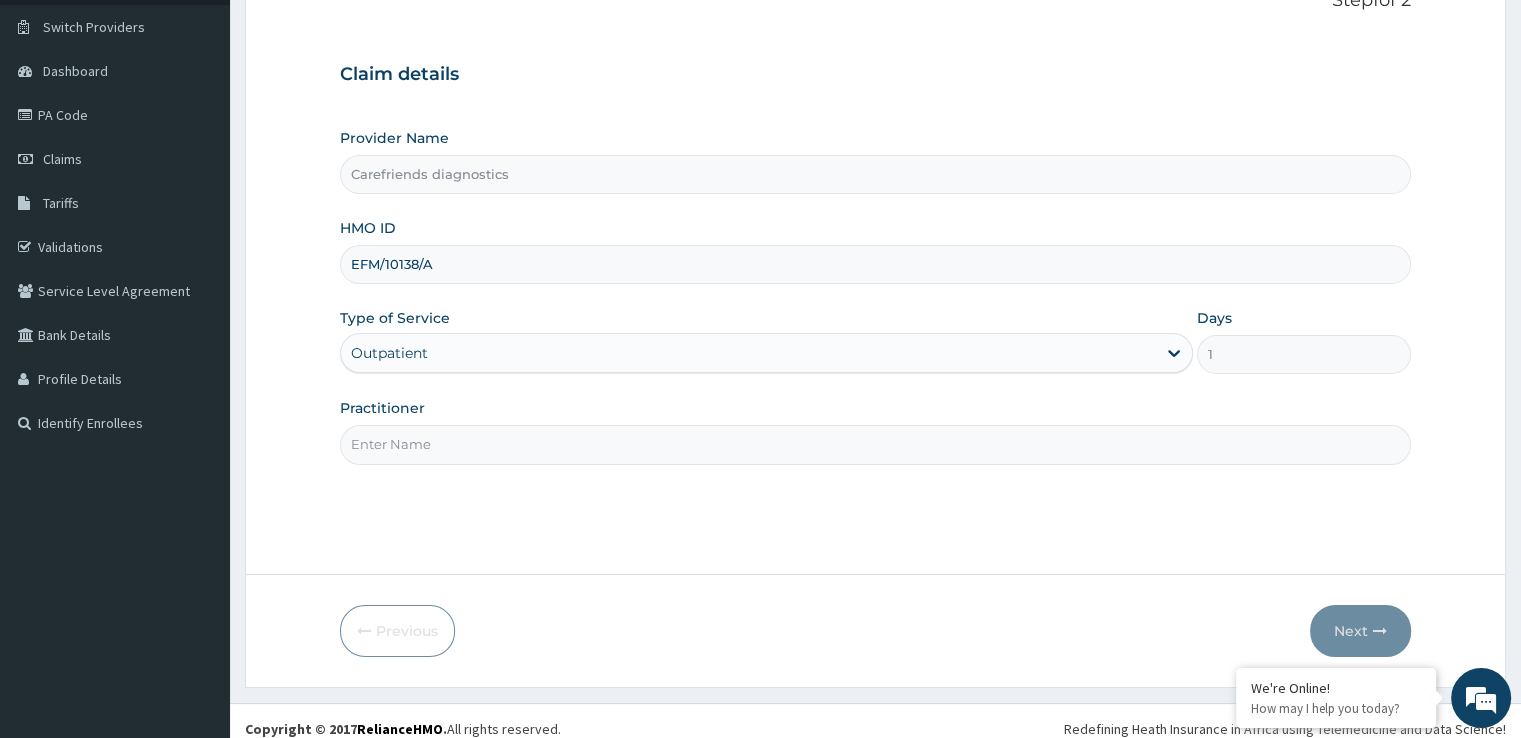 scroll, scrollTop: 162, scrollLeft: 0, axis: vertical 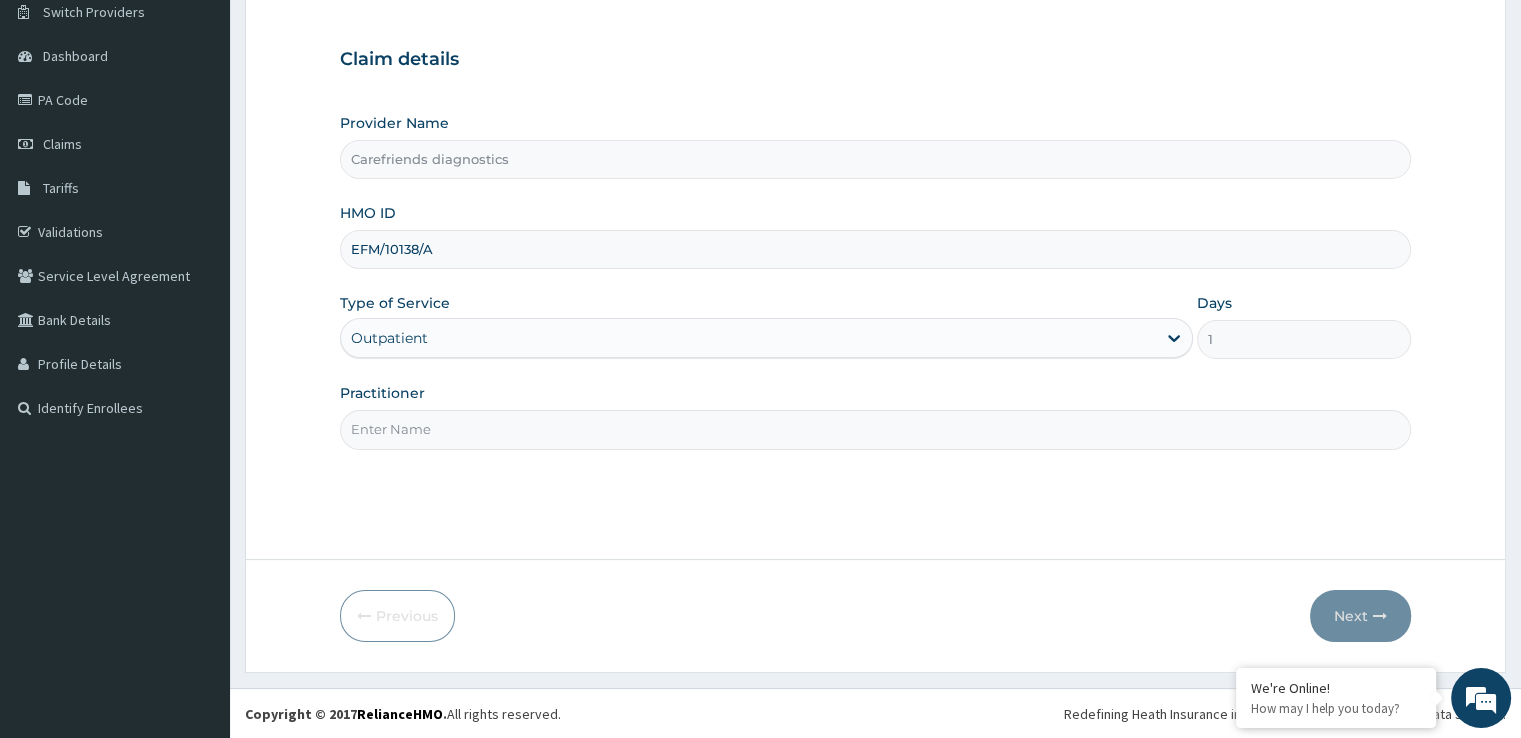 click on "Practitioner" at bounding box center (875, 429) 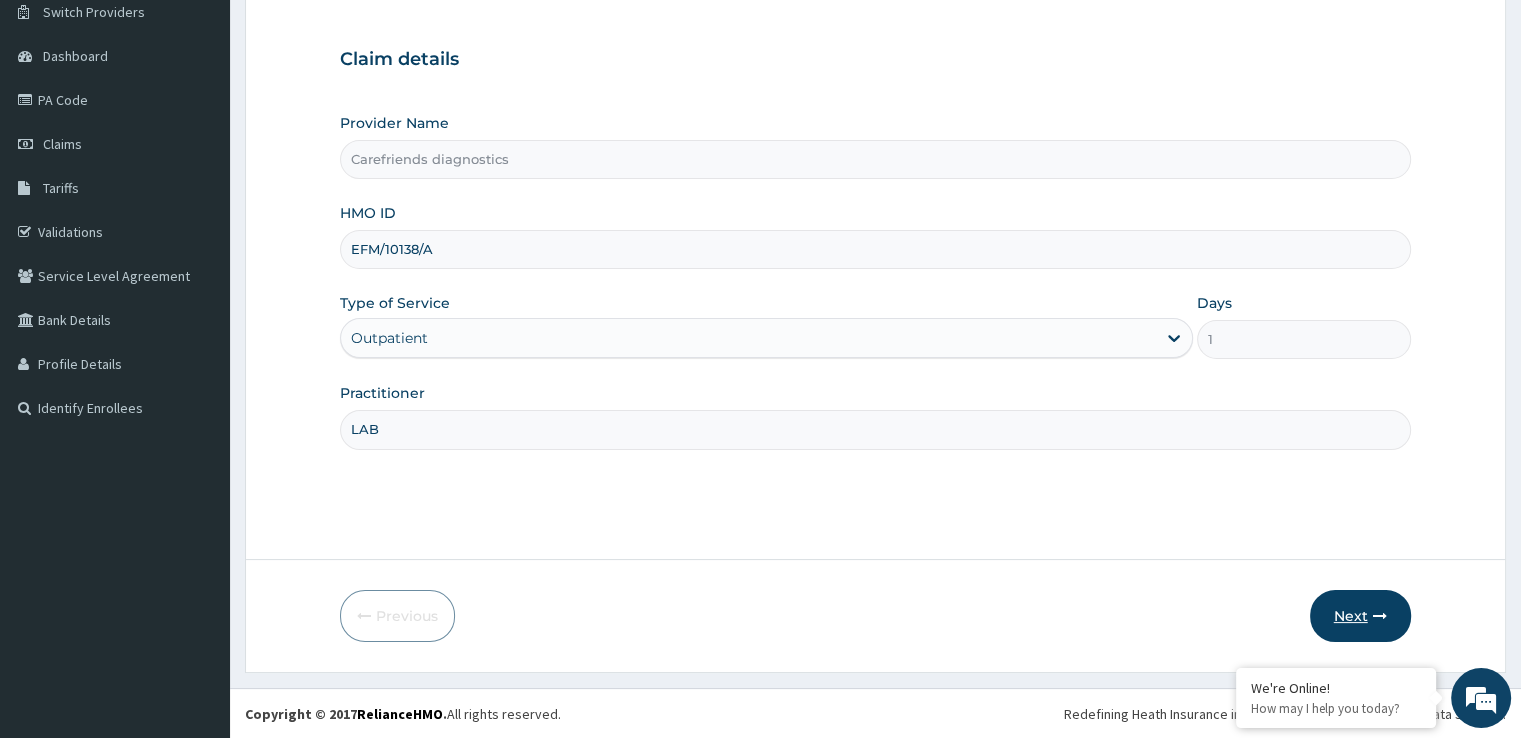type on "LAB" 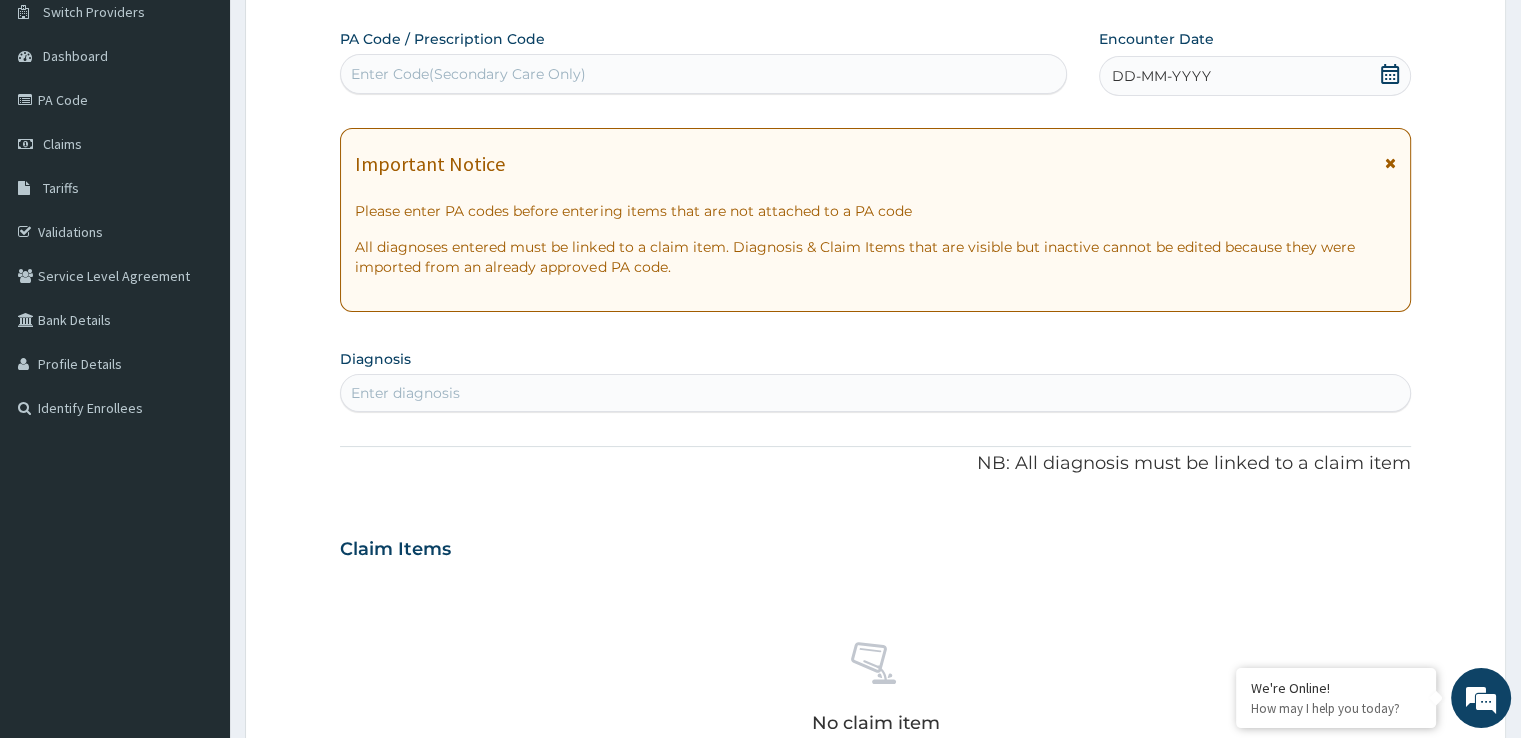 click on "DD-MM-YYYY" at bounding box center (1254, 76) 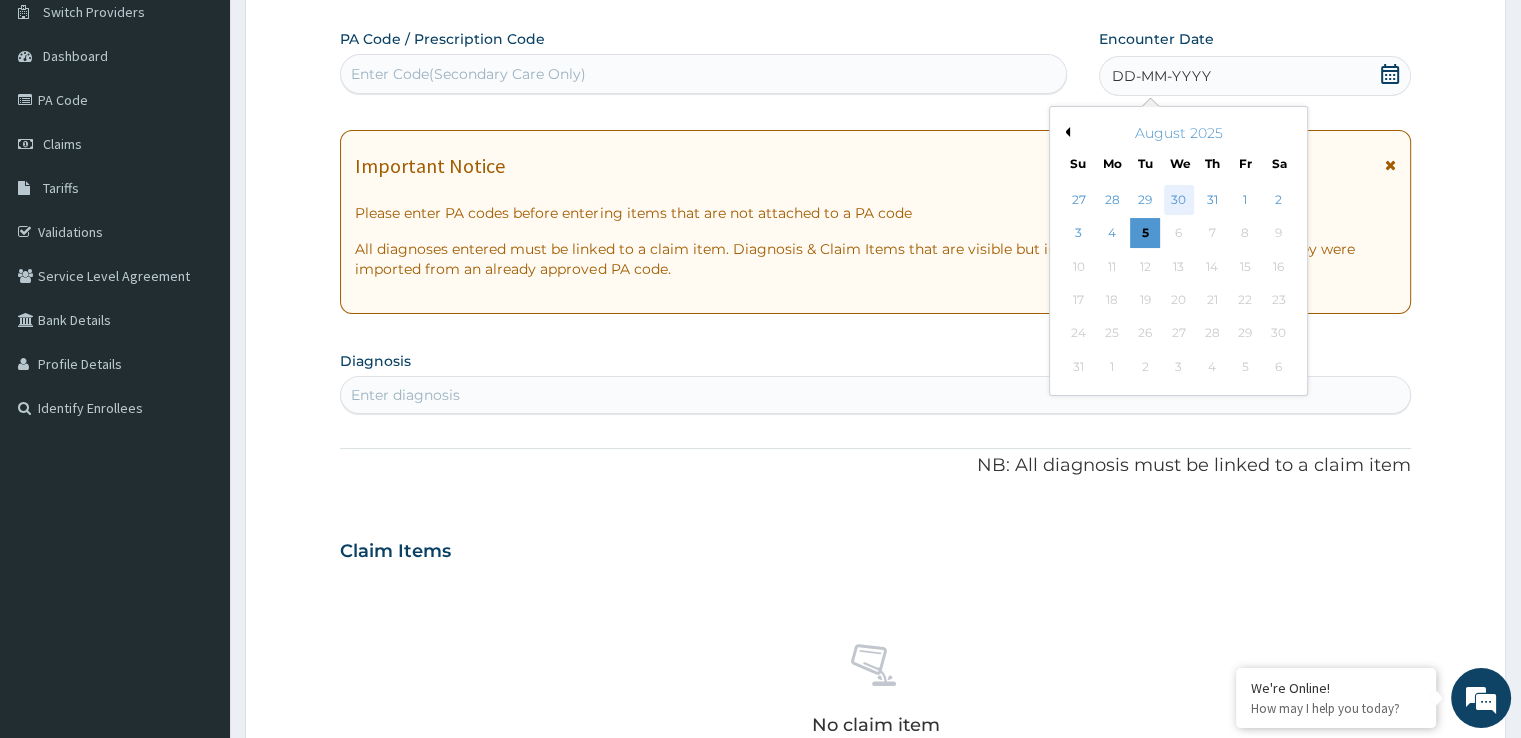 click on "30" at bounding box center (1179, 200) 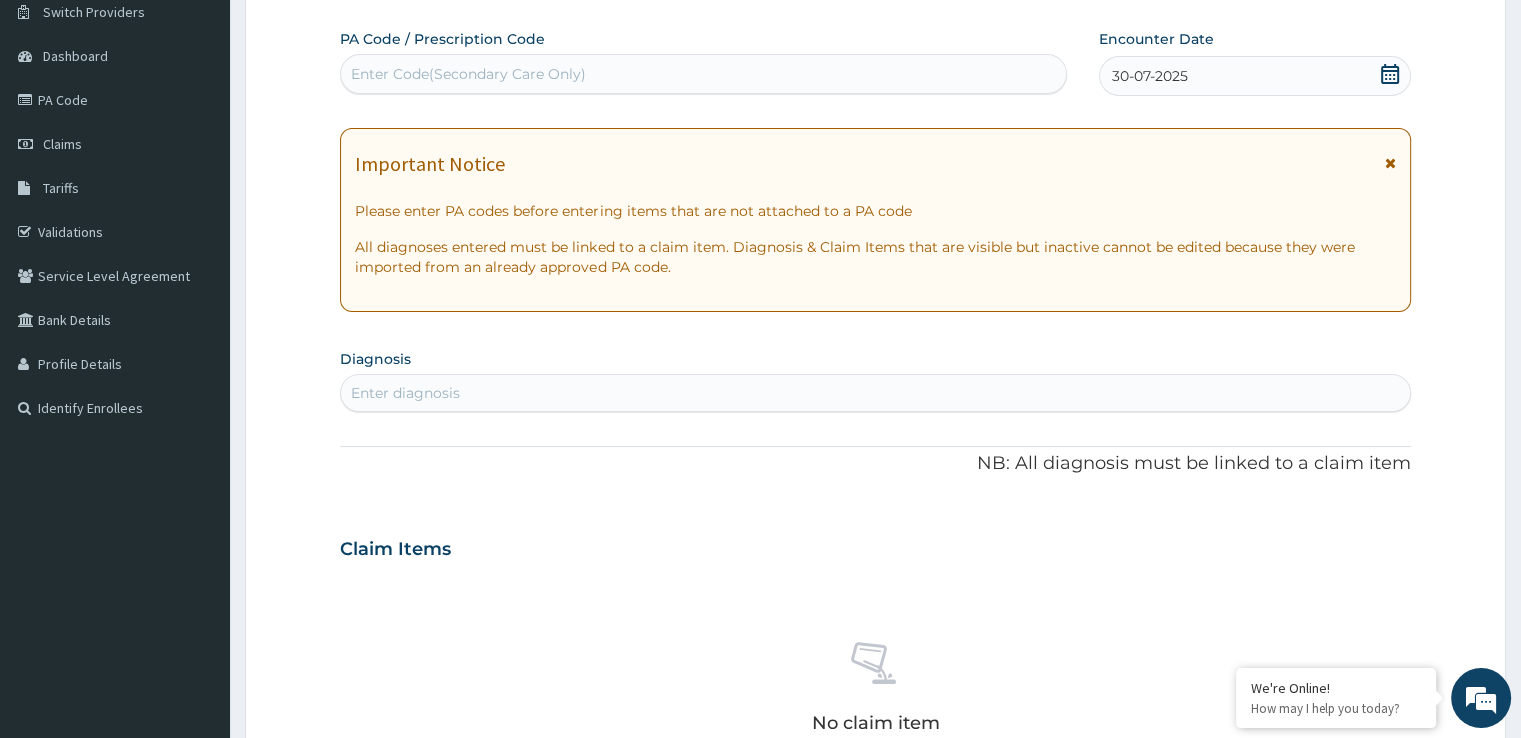 click on "Enter diagnosis" at bounding box center [875, 393] 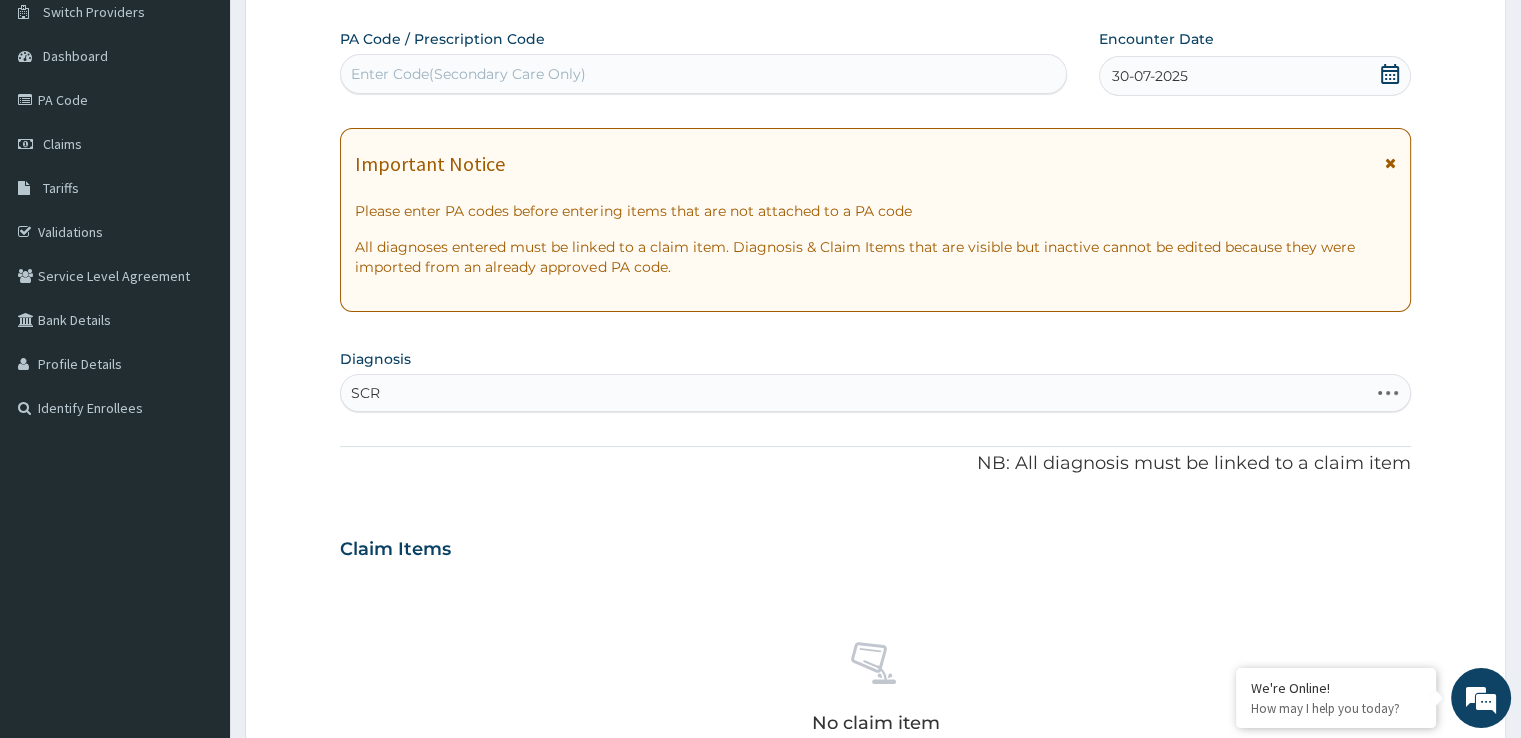 type on "SCRE" 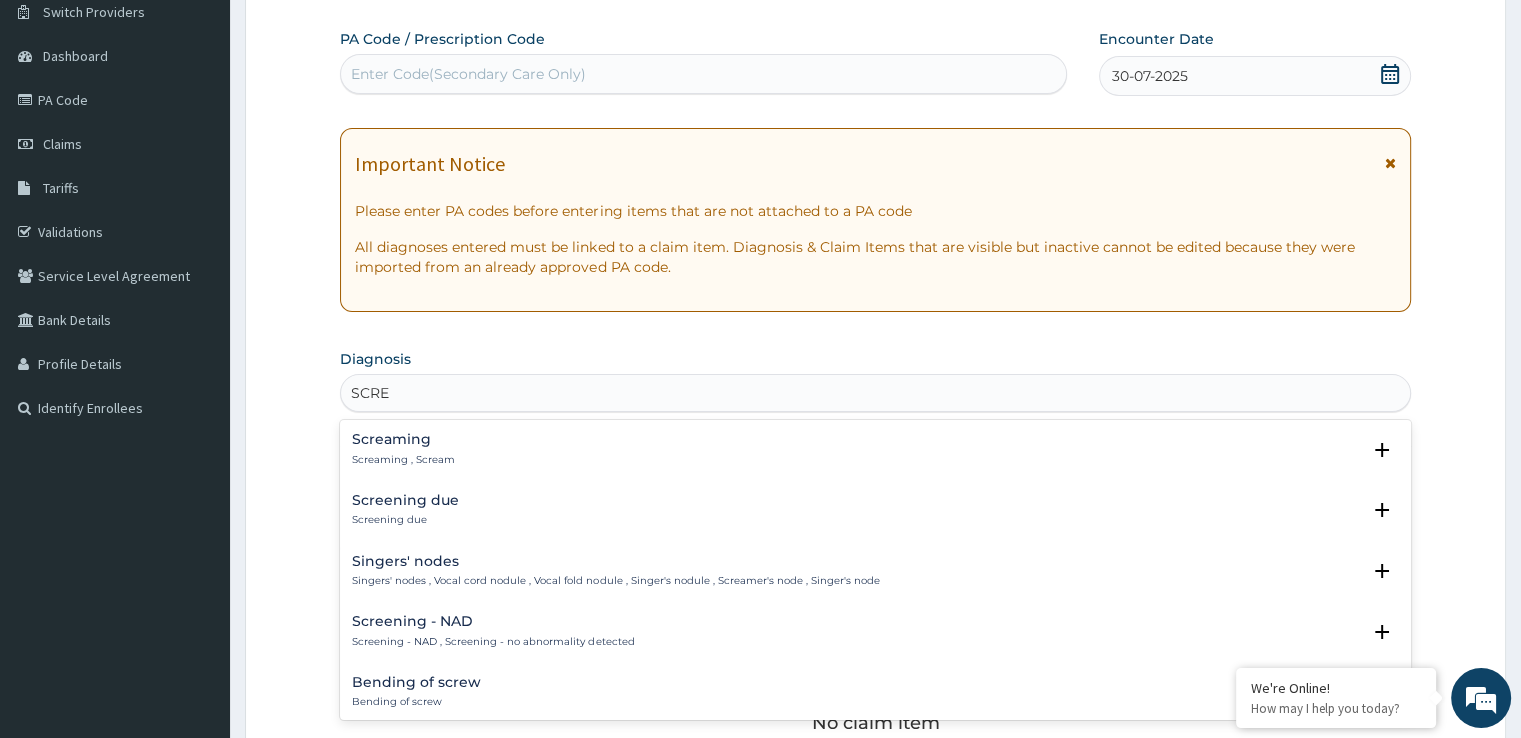 click on "Screening due Screening due" at bounding box center [875, 510] 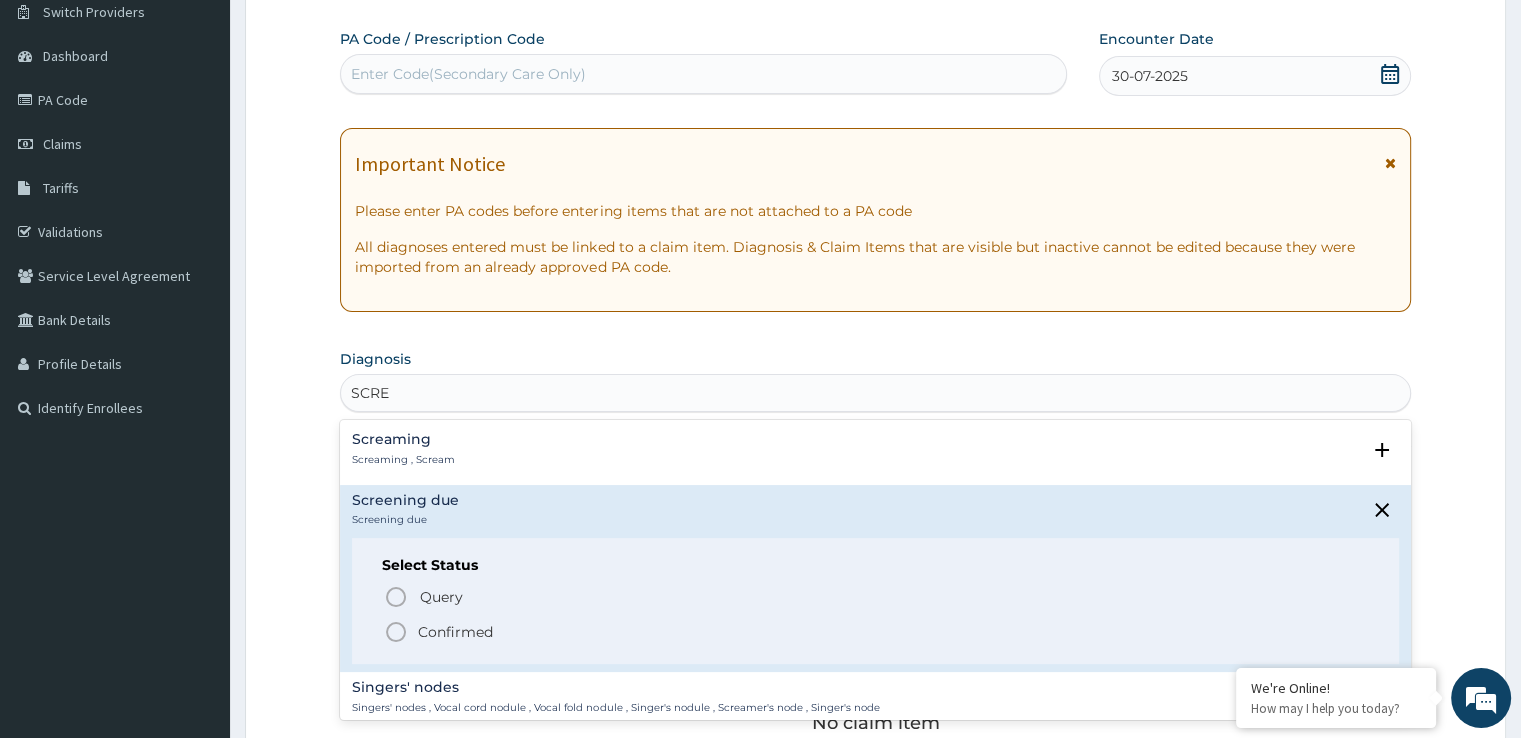 click 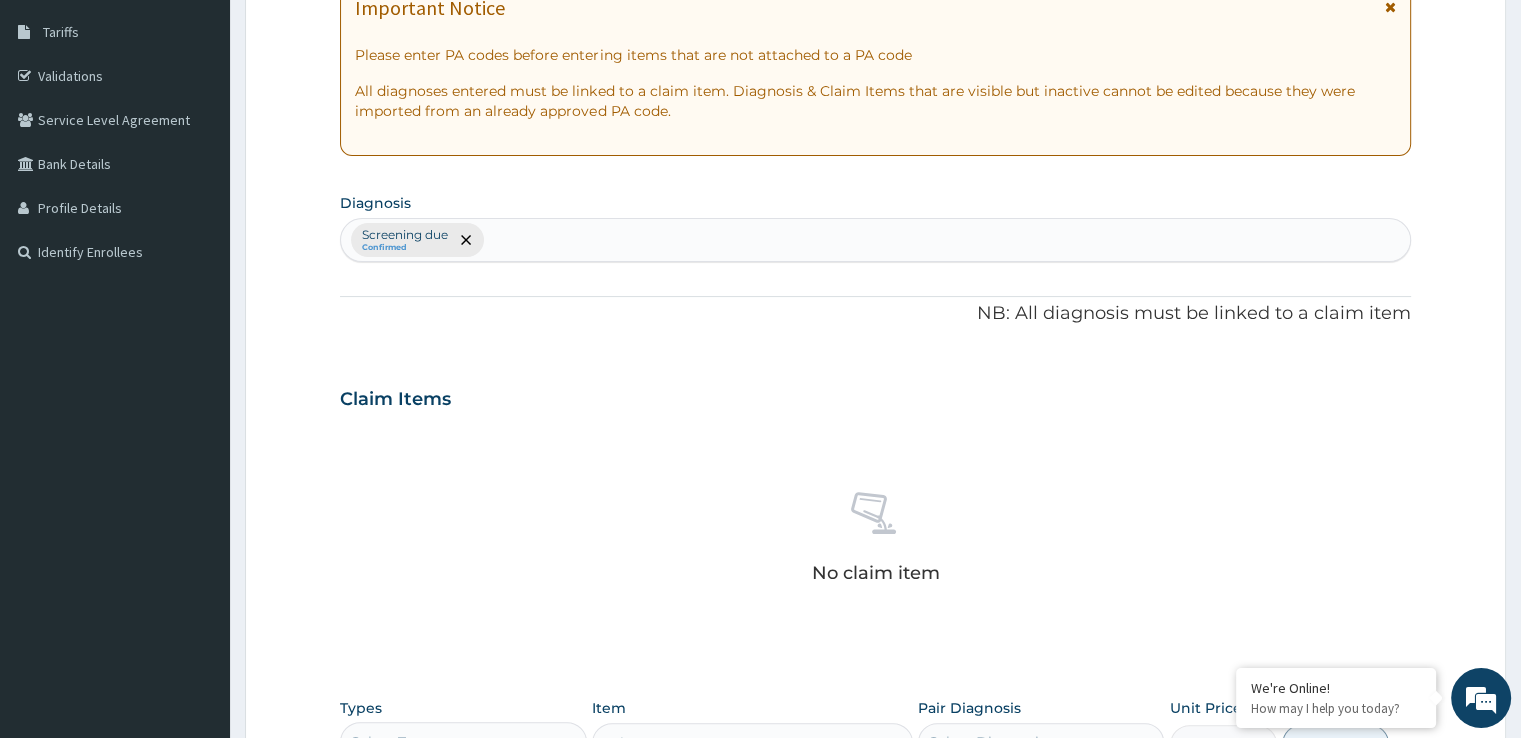 scroll, scrollTop: 702, scrollLeft: 0, axis: vertical 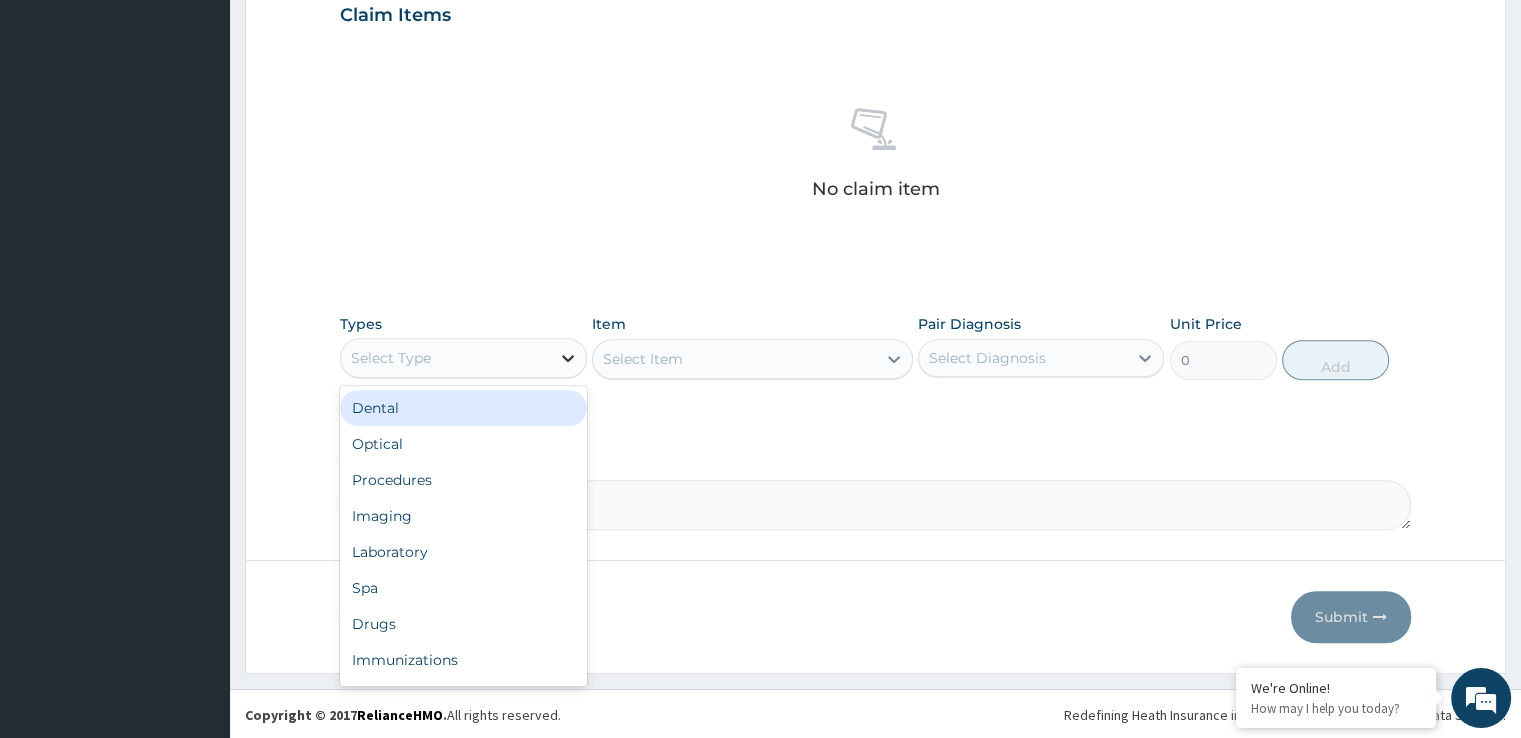 drag, startPoint x: 571, startPoint y: 360, endPoint x: 552, endPoint y: 372, distance: 22.472204 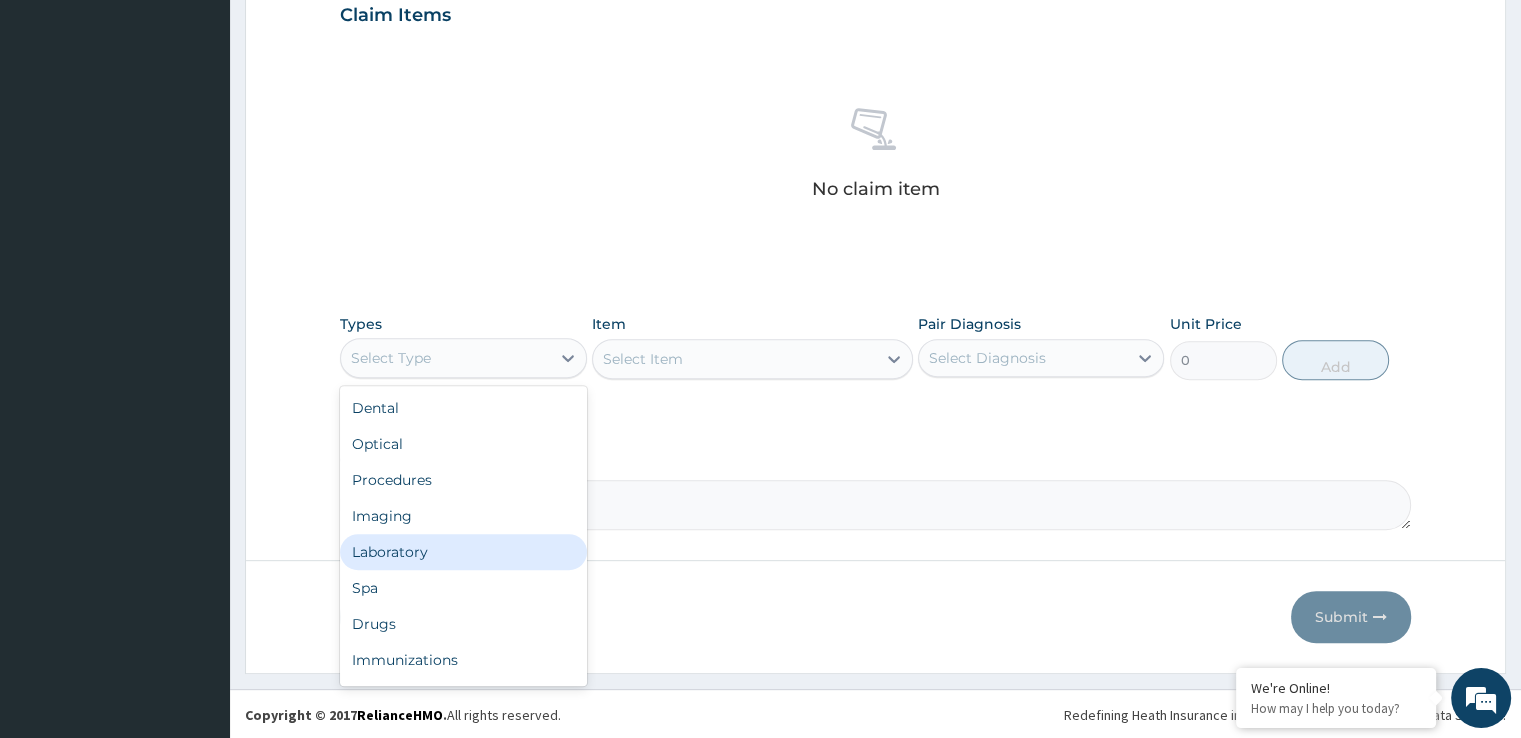 drag, startPoint x: 420, startPoint y: 552, endPoint x: 664, endPoint y: 502, distance: 249.07027 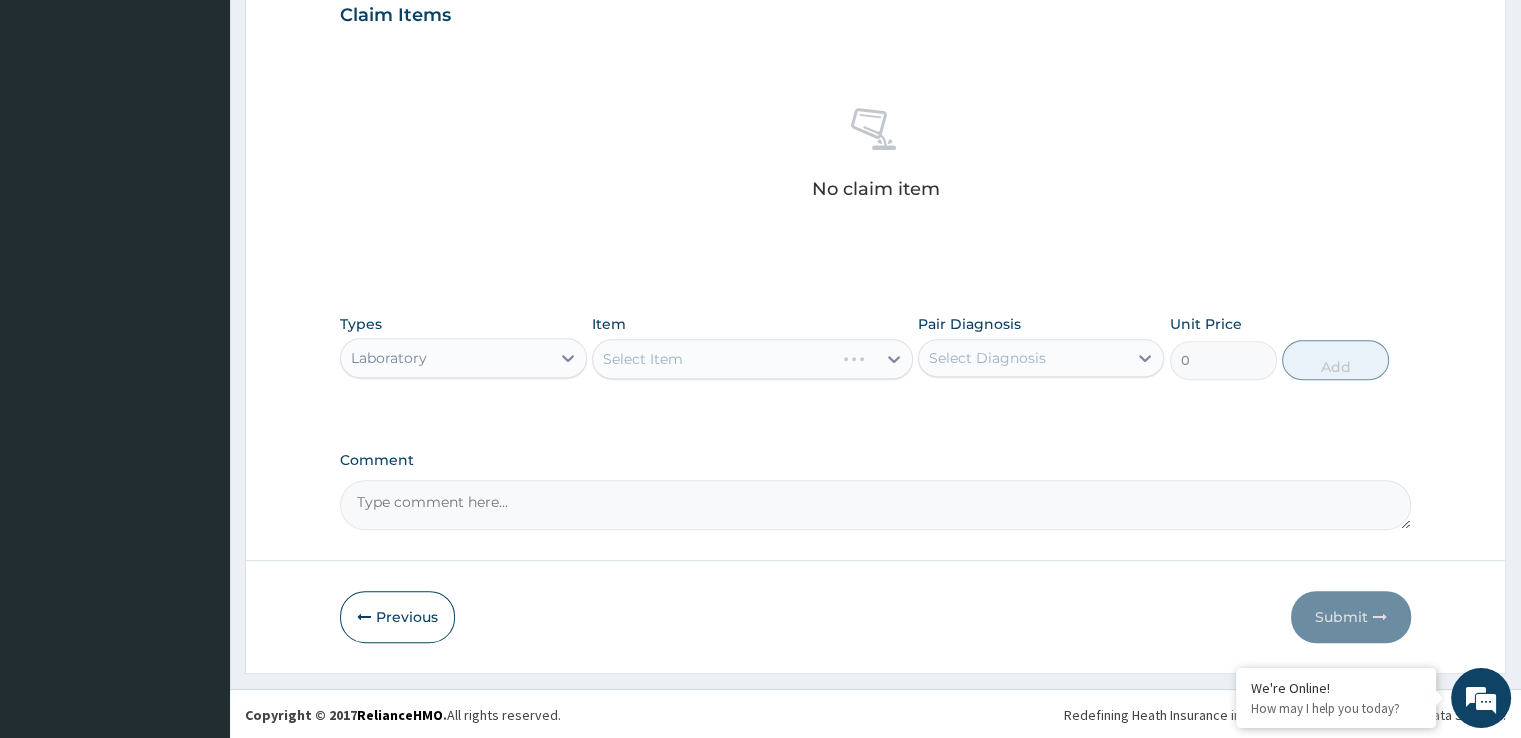 click on "Select Item" at bounding box center (752, 359) 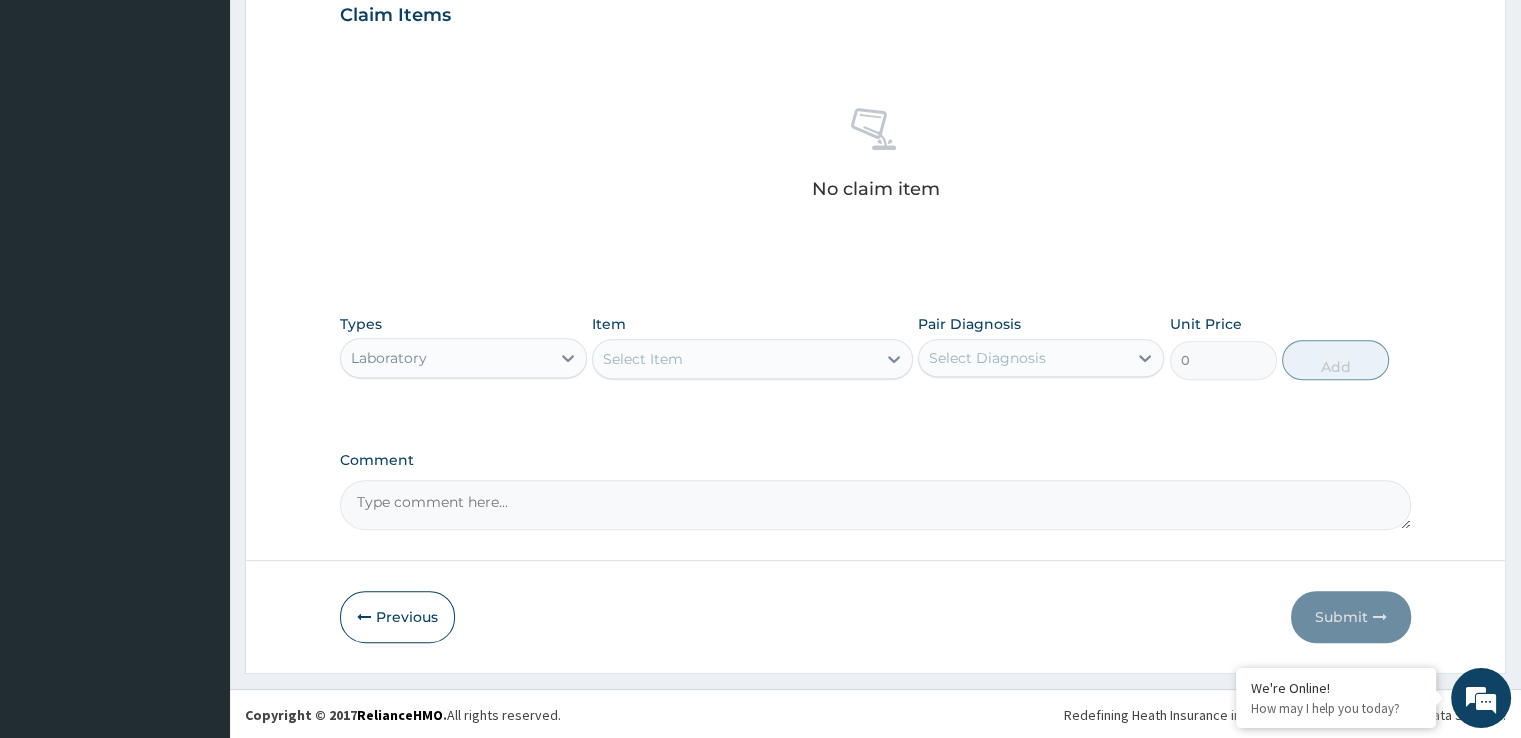 click 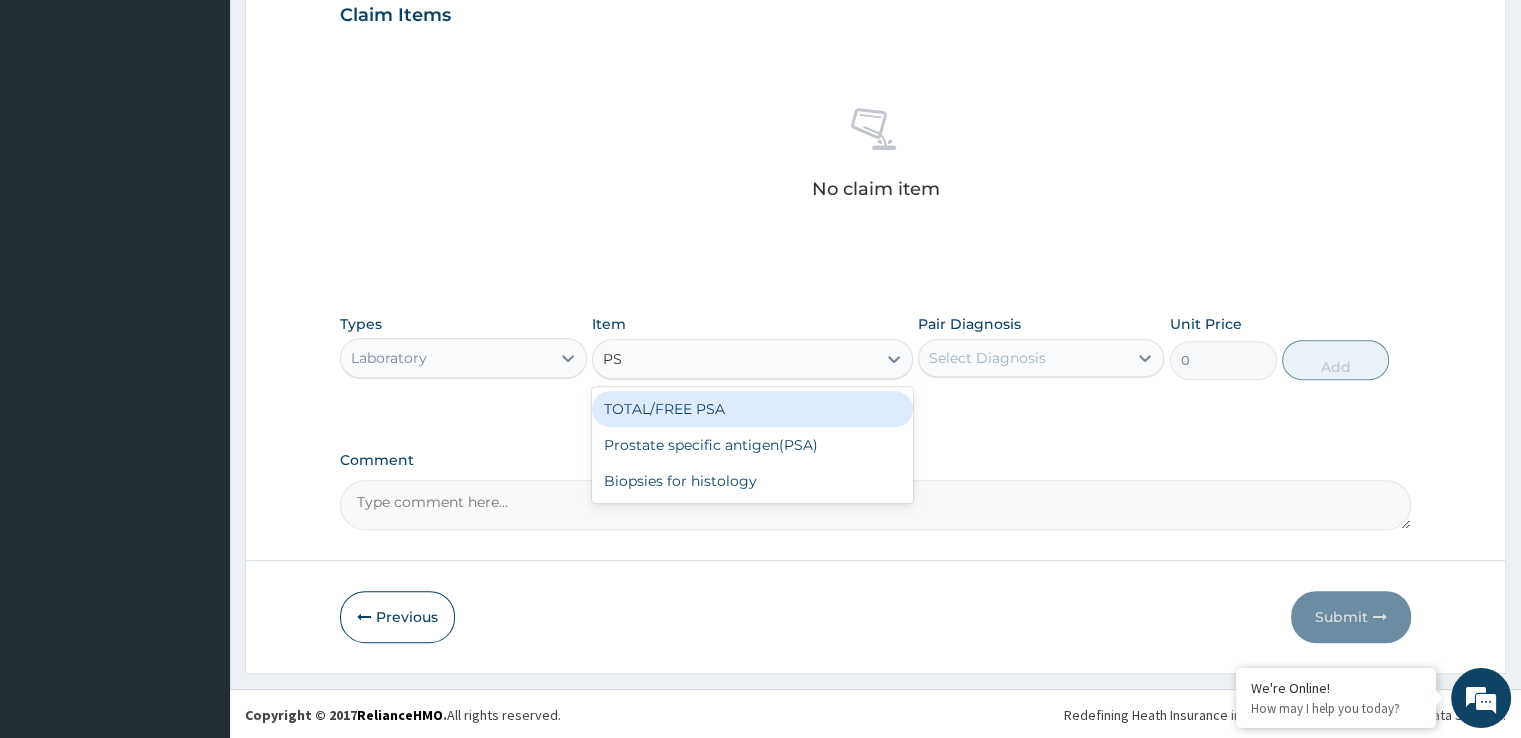 type on "PSA" 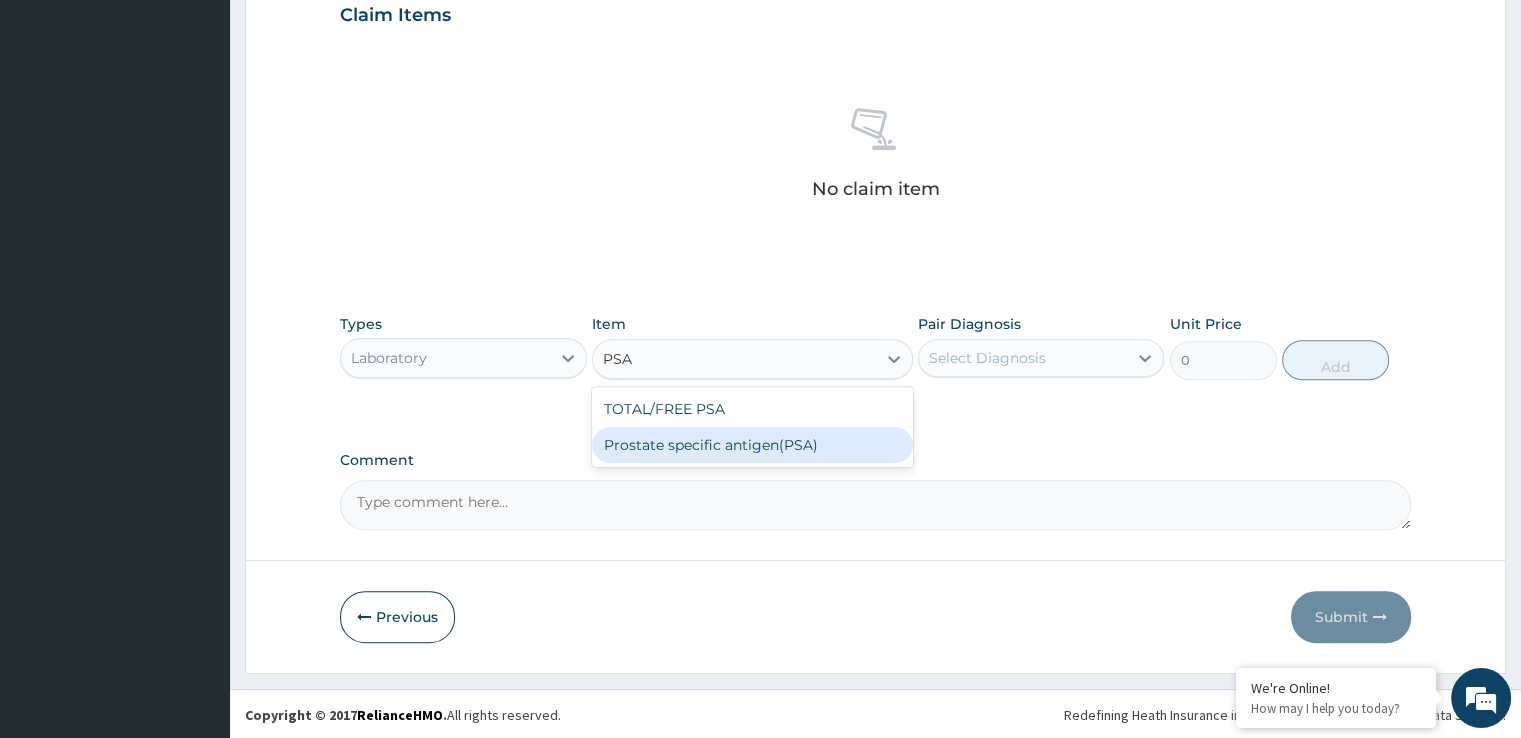 click on "Prostate specific antigen(PSA)" at bounding box center (752, 445) 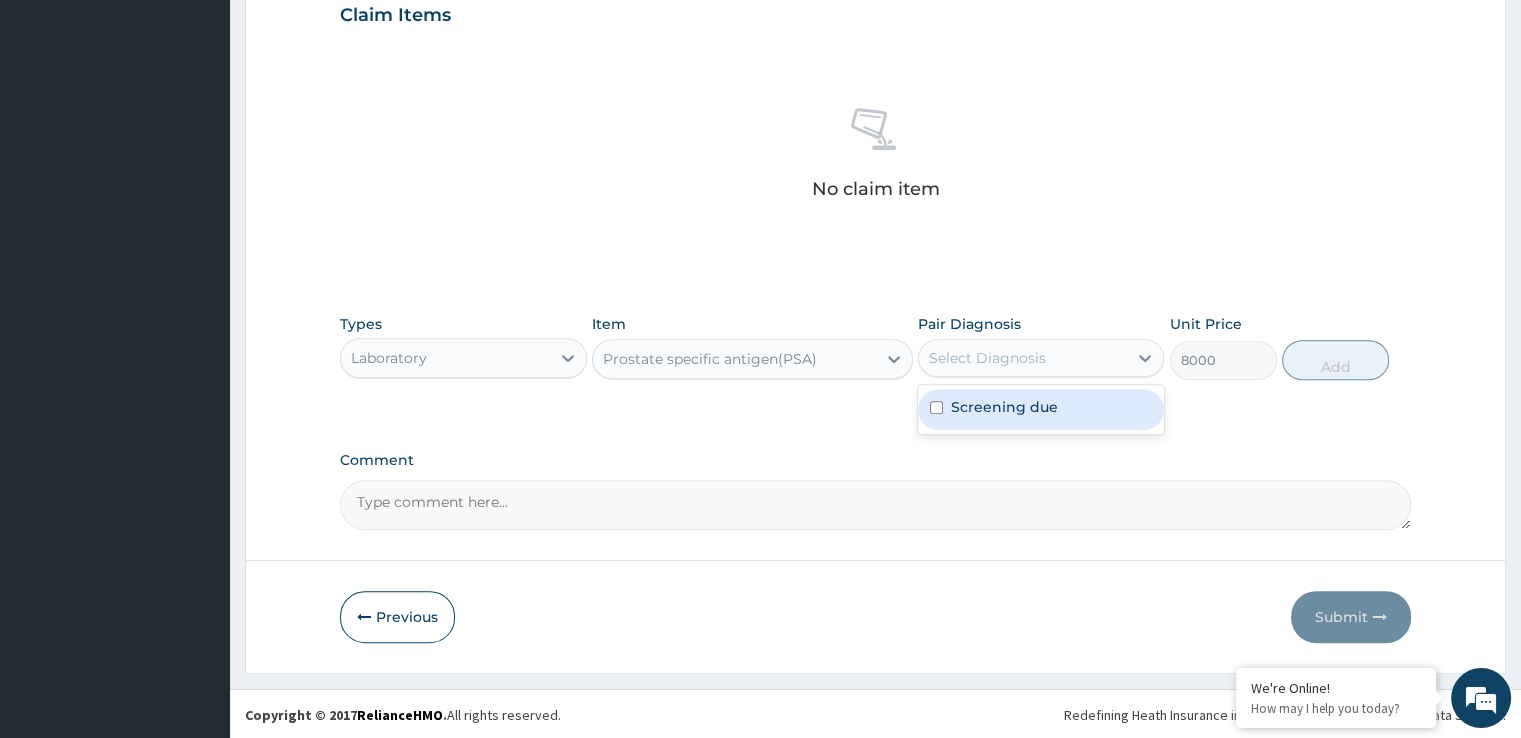 drag, startPoint x: 1088, startPoint y: 361, endPoint x: 1068, endPoint y: 379, distance: 26.907248 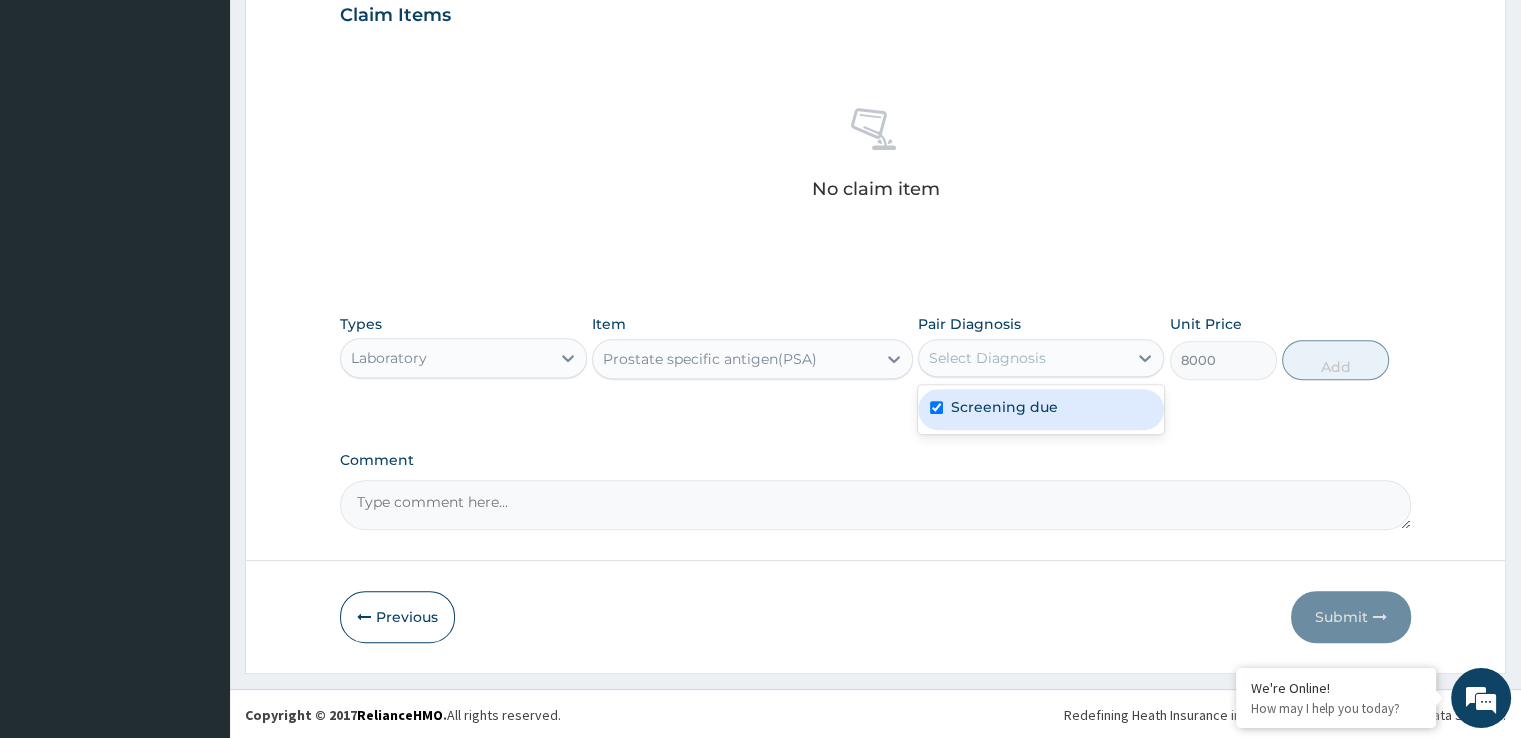 checkbox on "true" 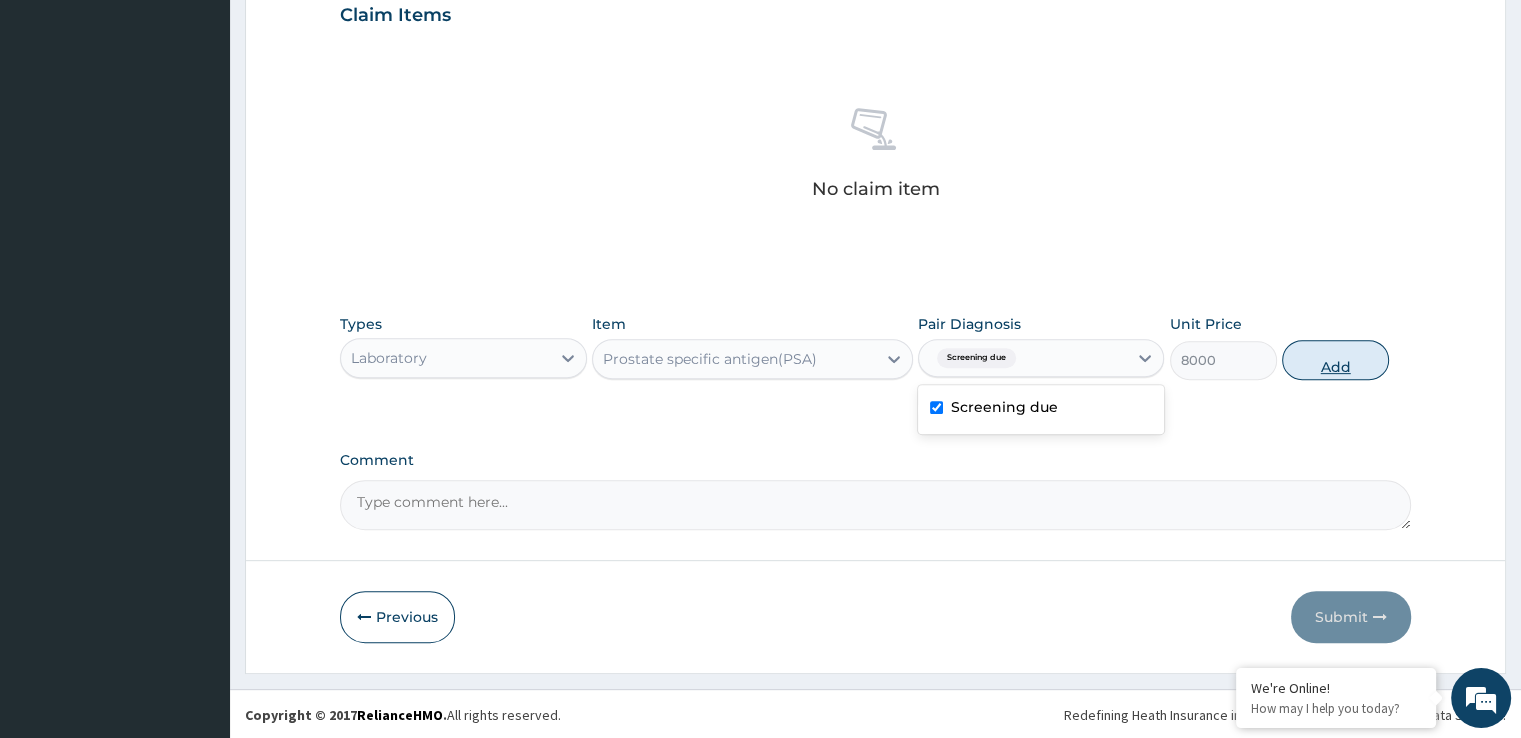 click on "Add" at bounding box center (1335, 360) 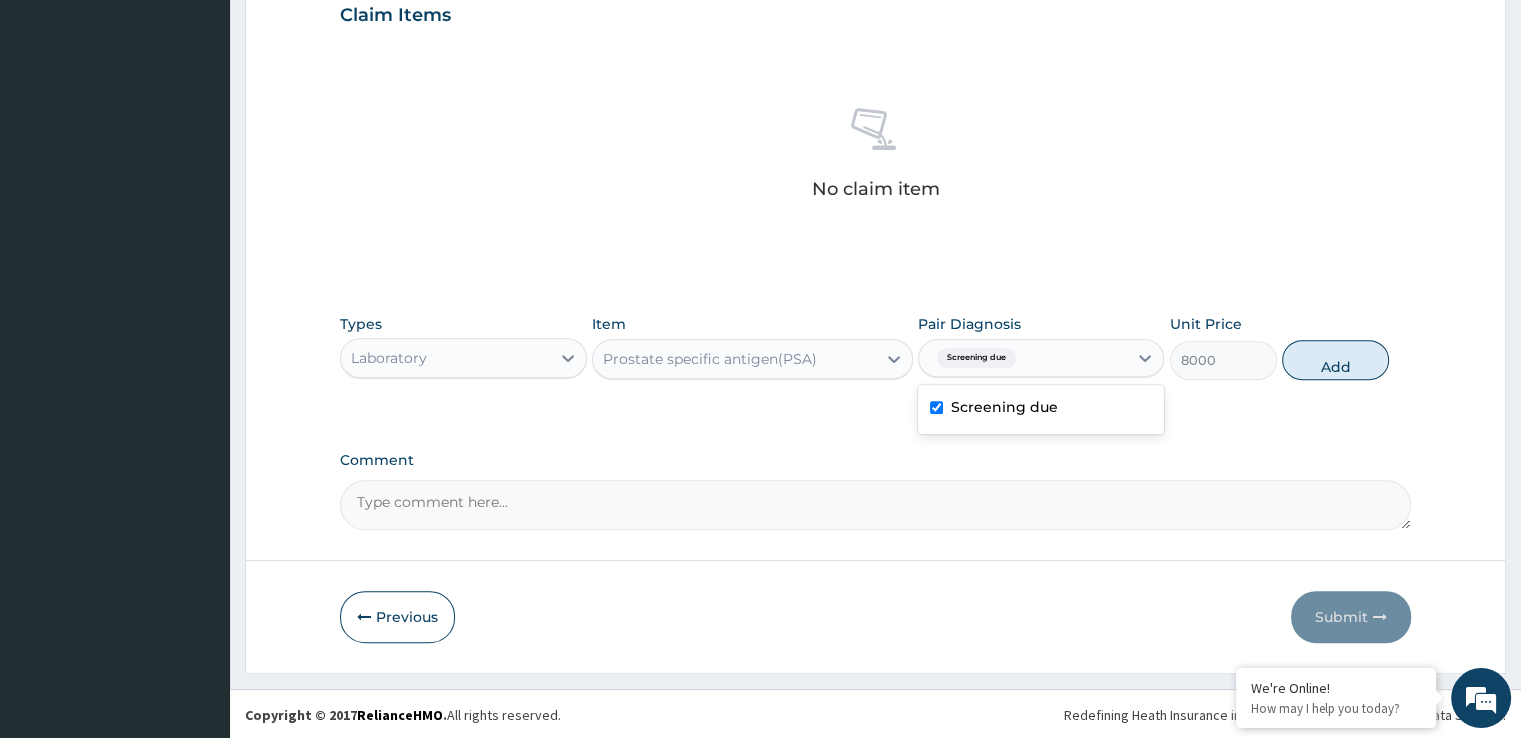type on "0" 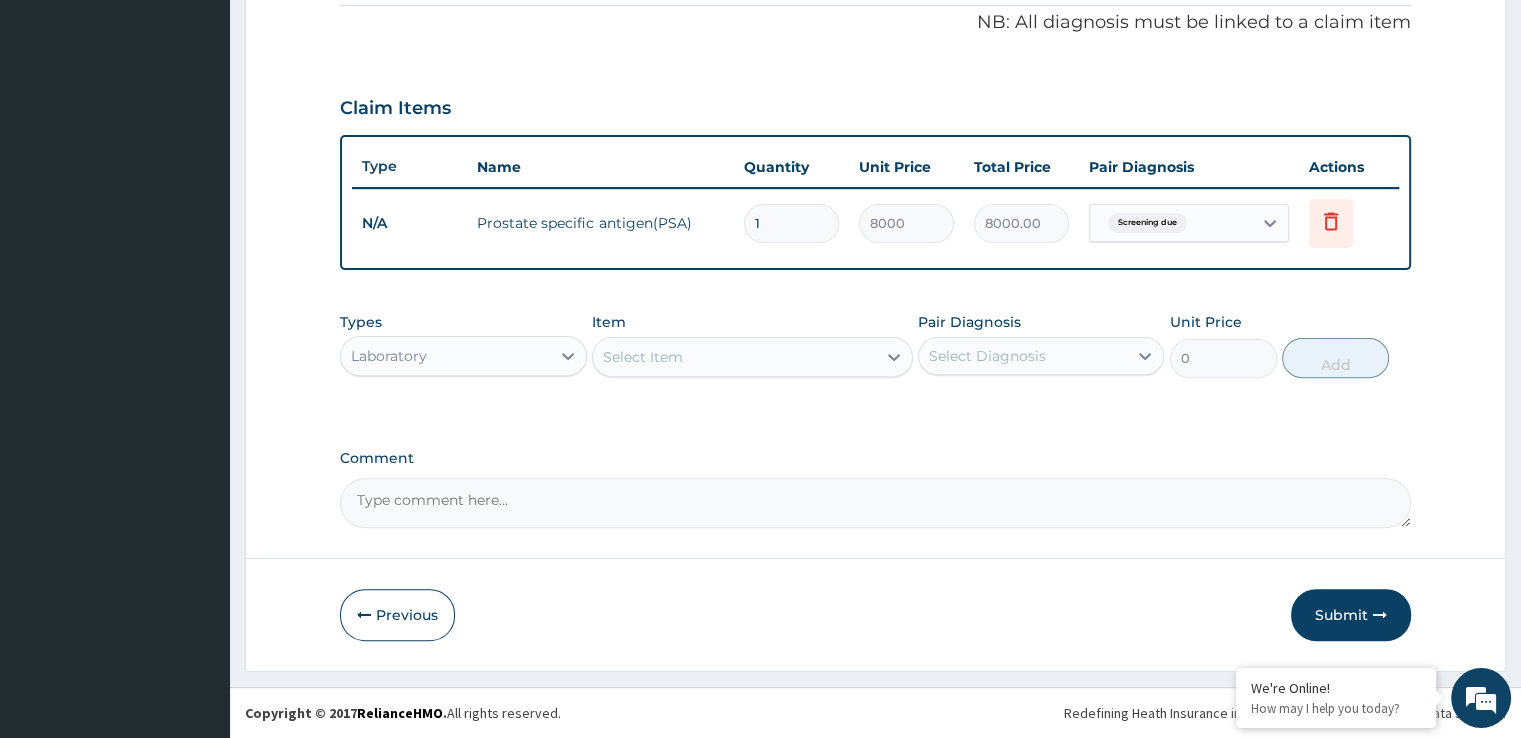 scroll, scrollTop: 606, scrollLeft: 0, axis: vertical 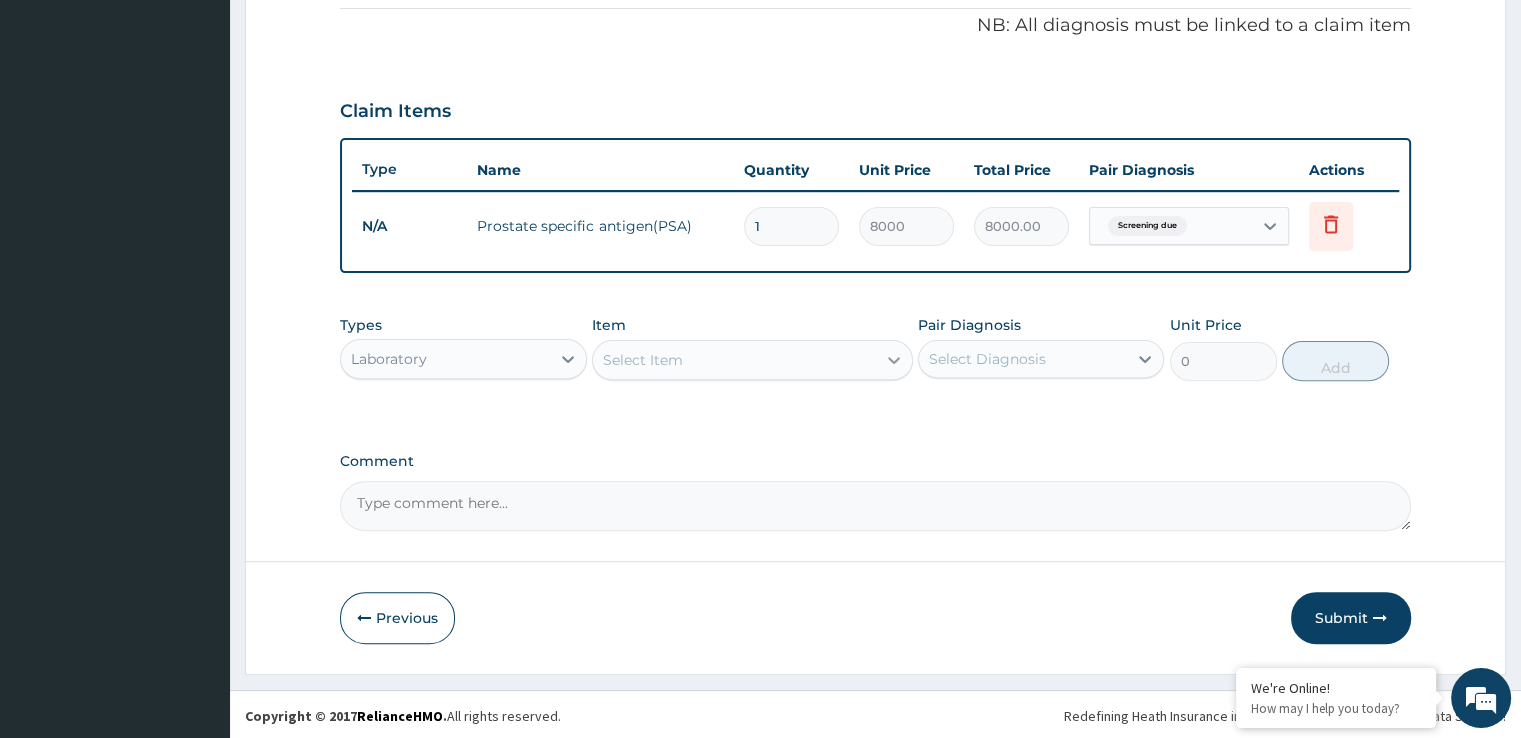click 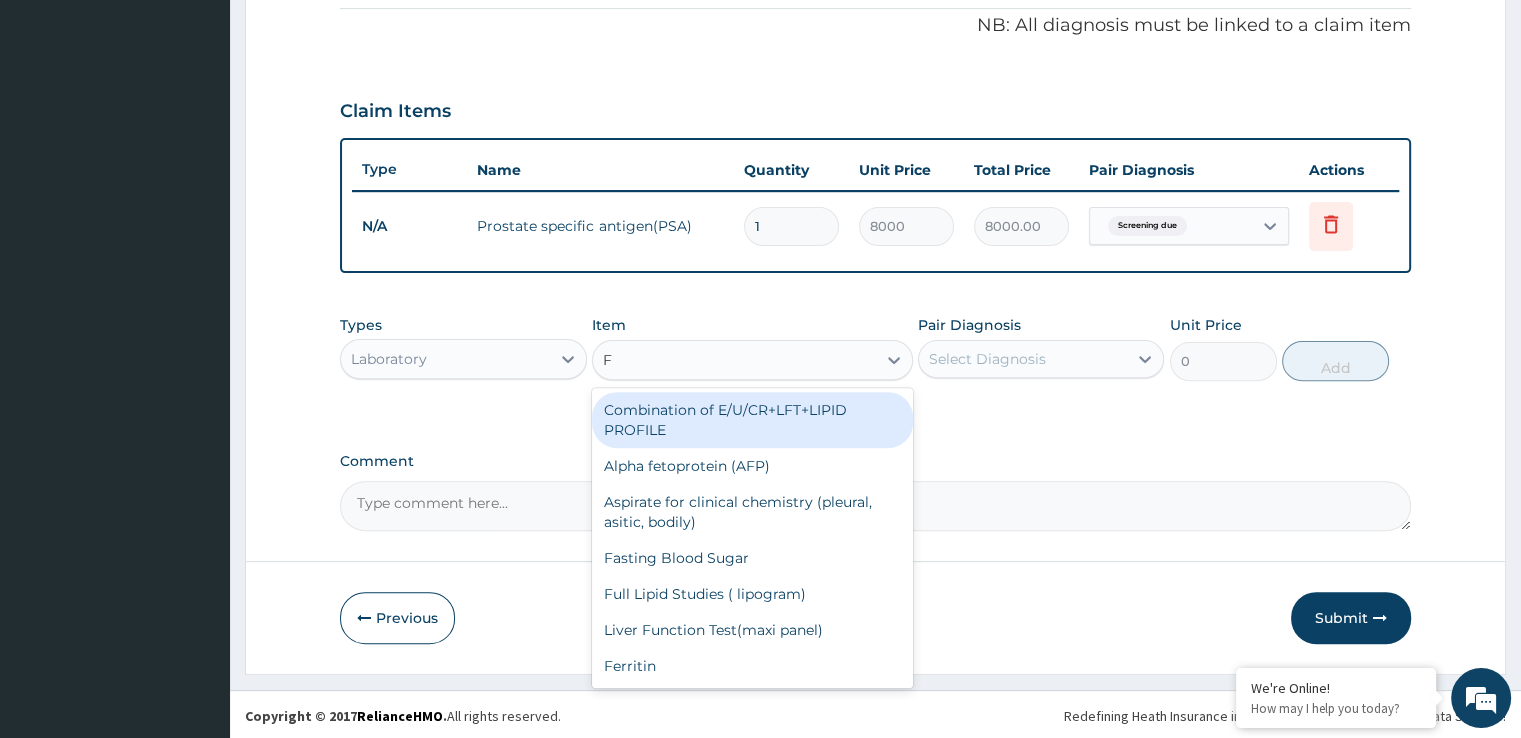 type on "FU" 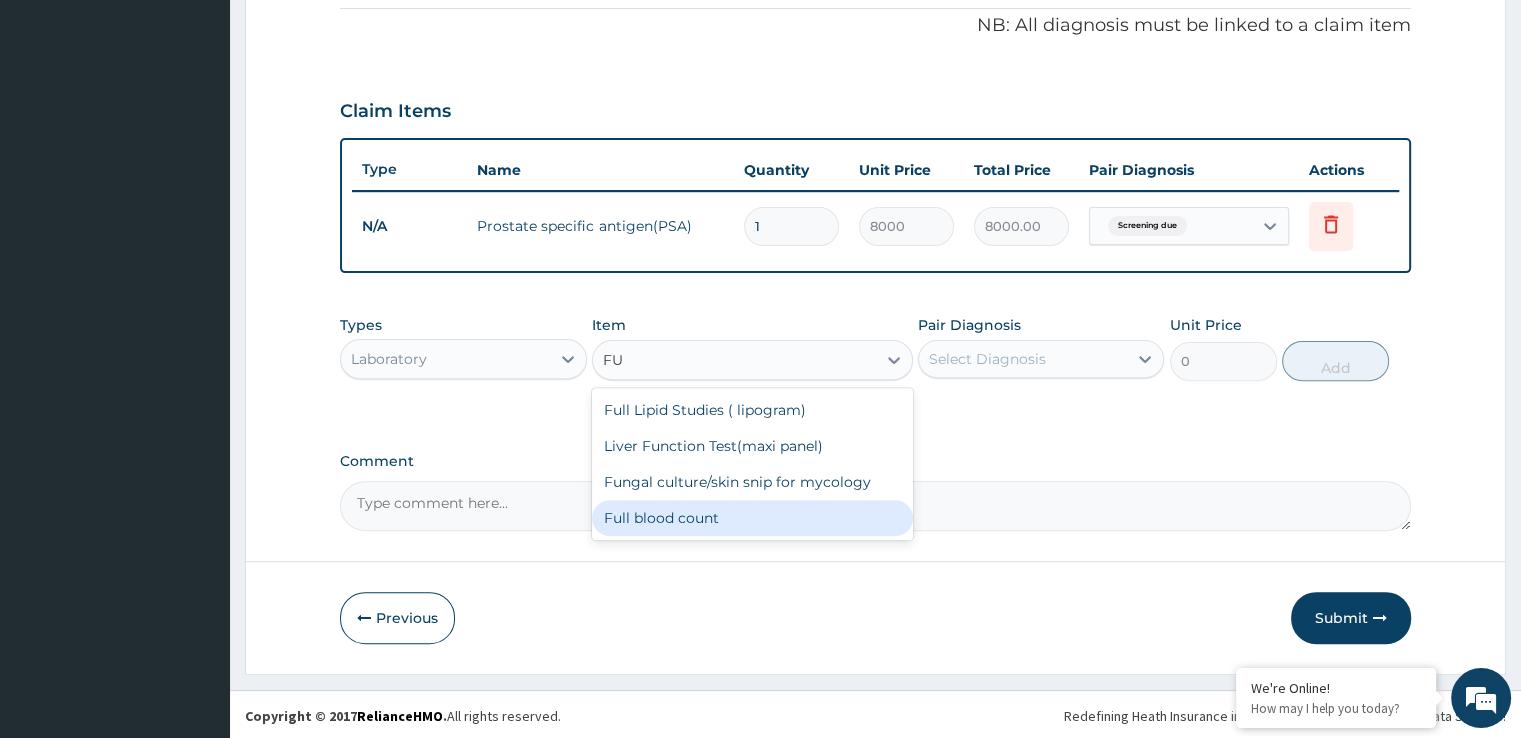 click on "Full blood count" at bounding box center (752, 518) 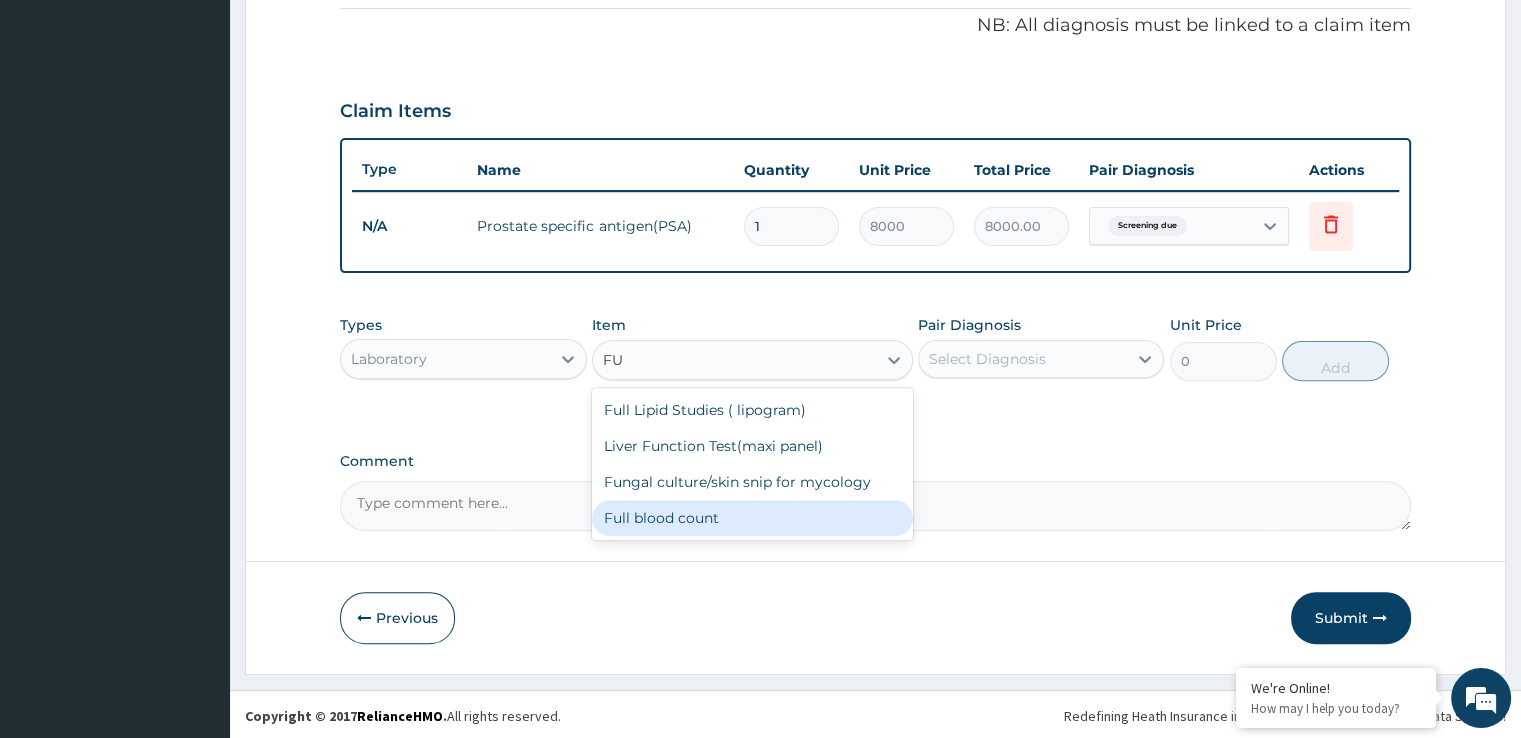 type 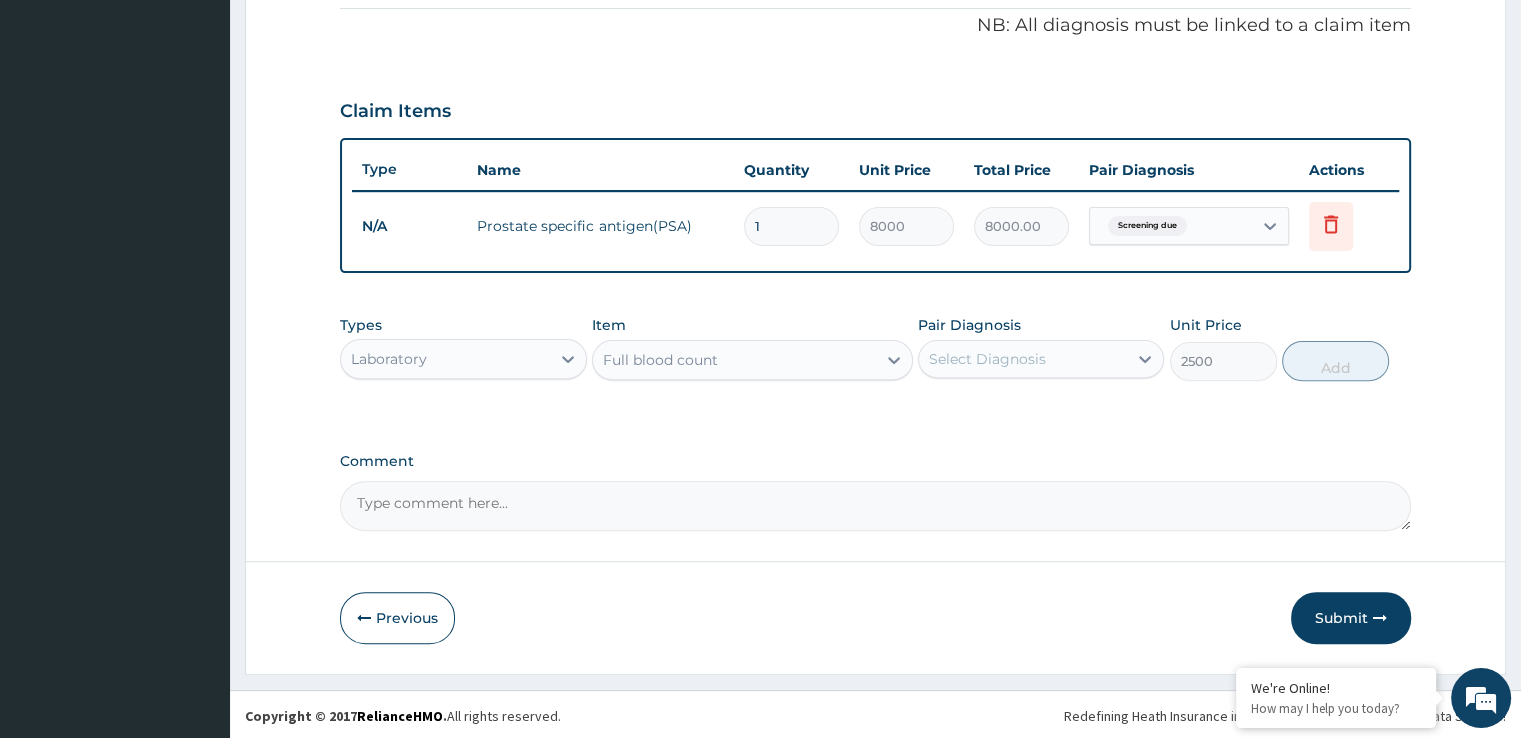 click on "Select Diagnosis" at bounding box center (1023, 359) 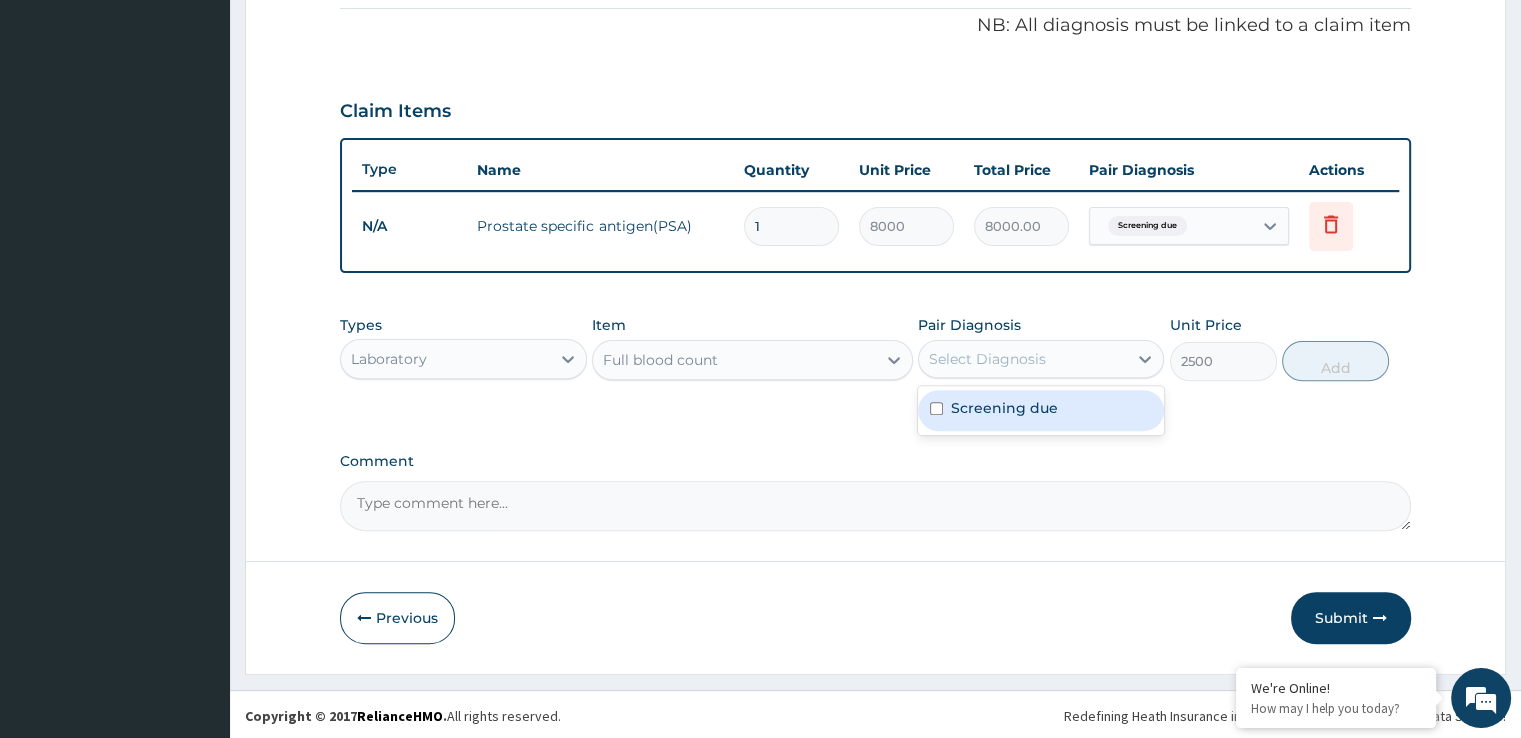 drag, startPoint x: 940, startPoint y: 405, endPoint x: 1065, endPoint y: 356, distance: 134.26094 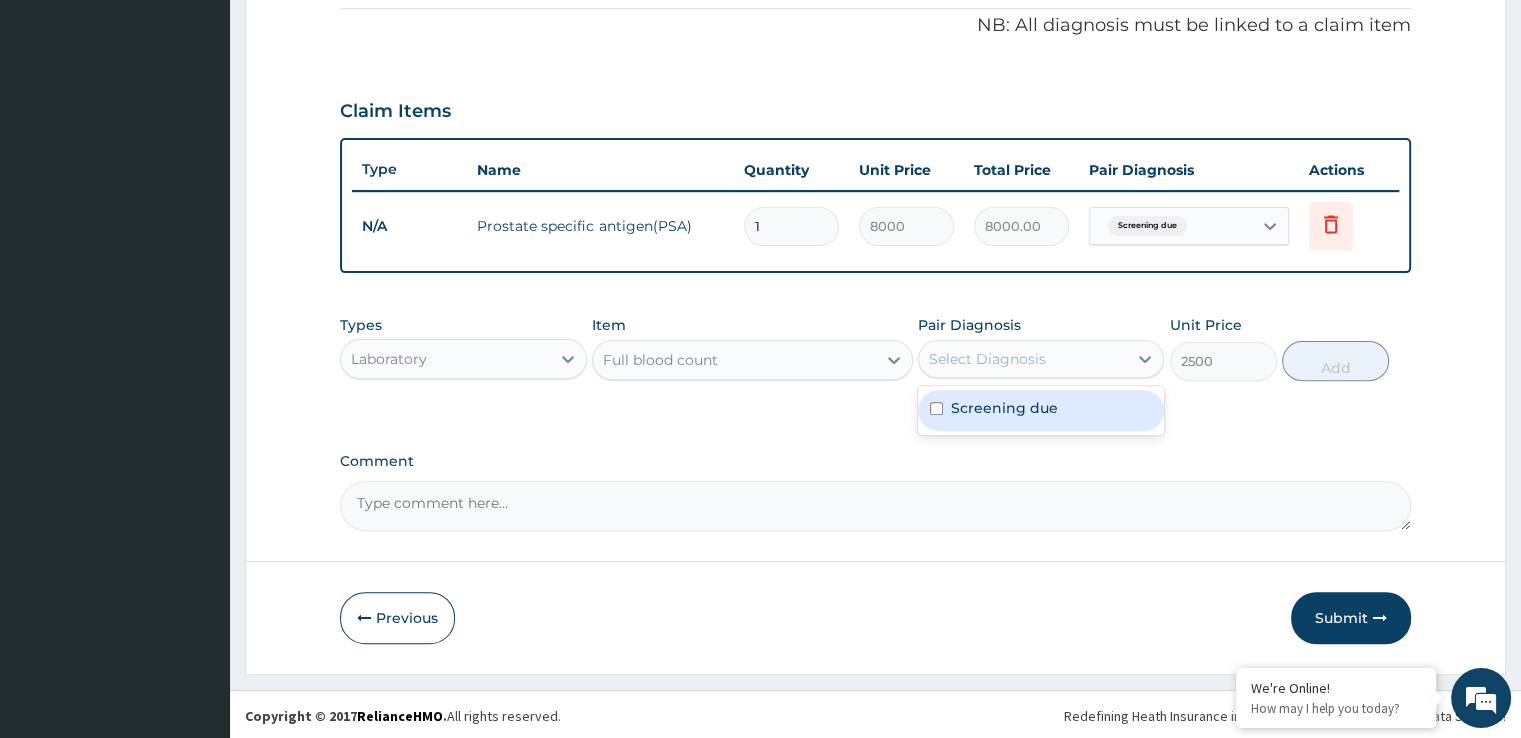 click at bounding box center (936, 408) 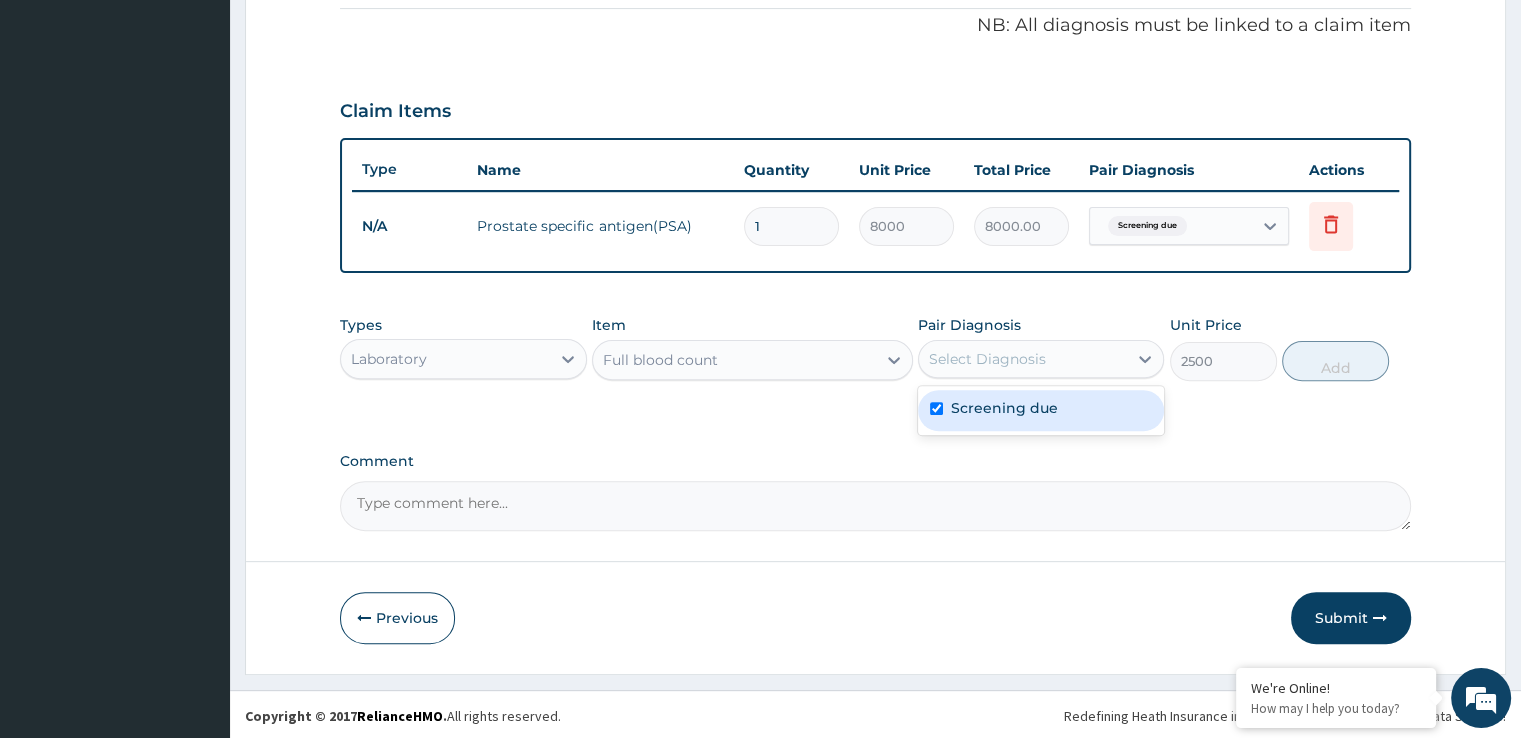 checkbox on "true" 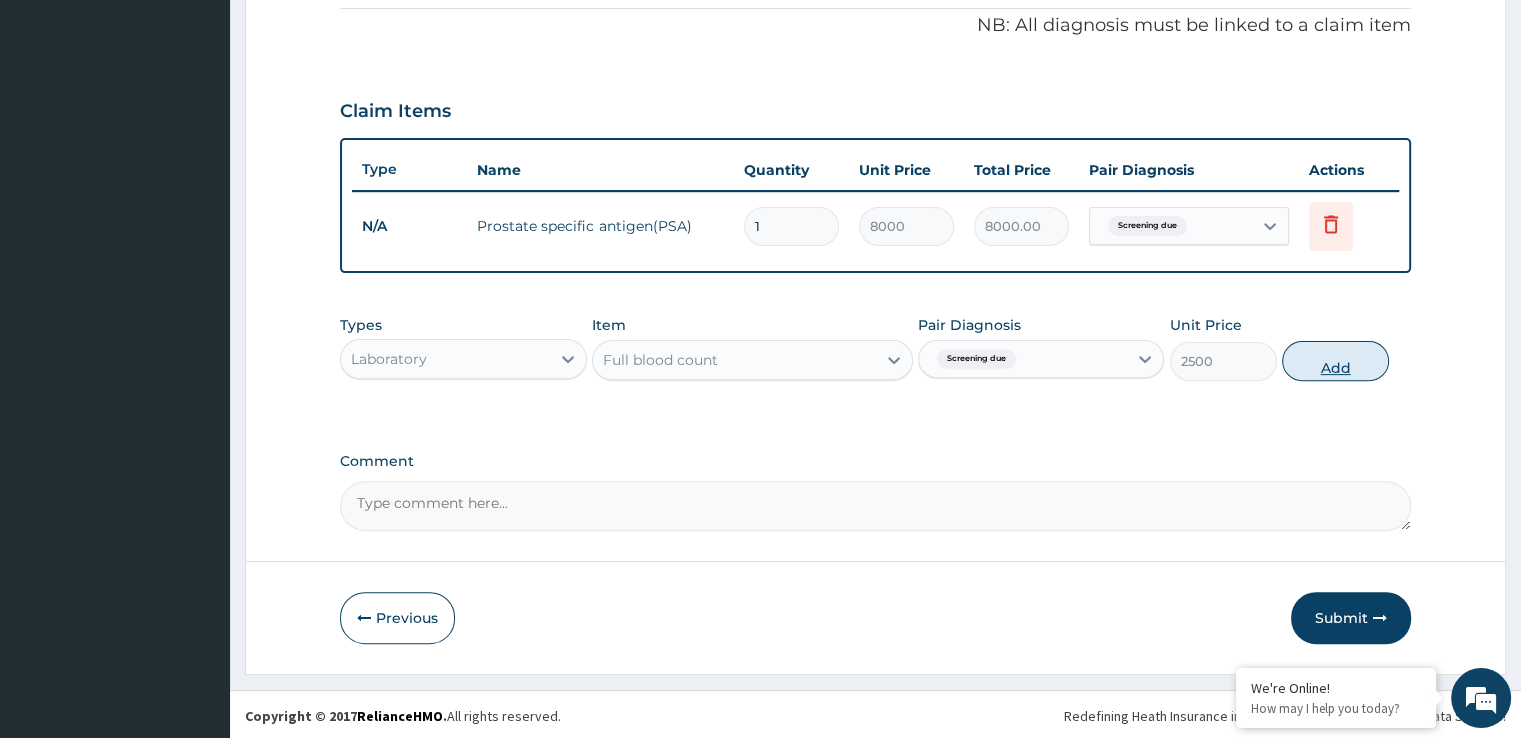 click on "Add" at bounding box center [1335, 361] 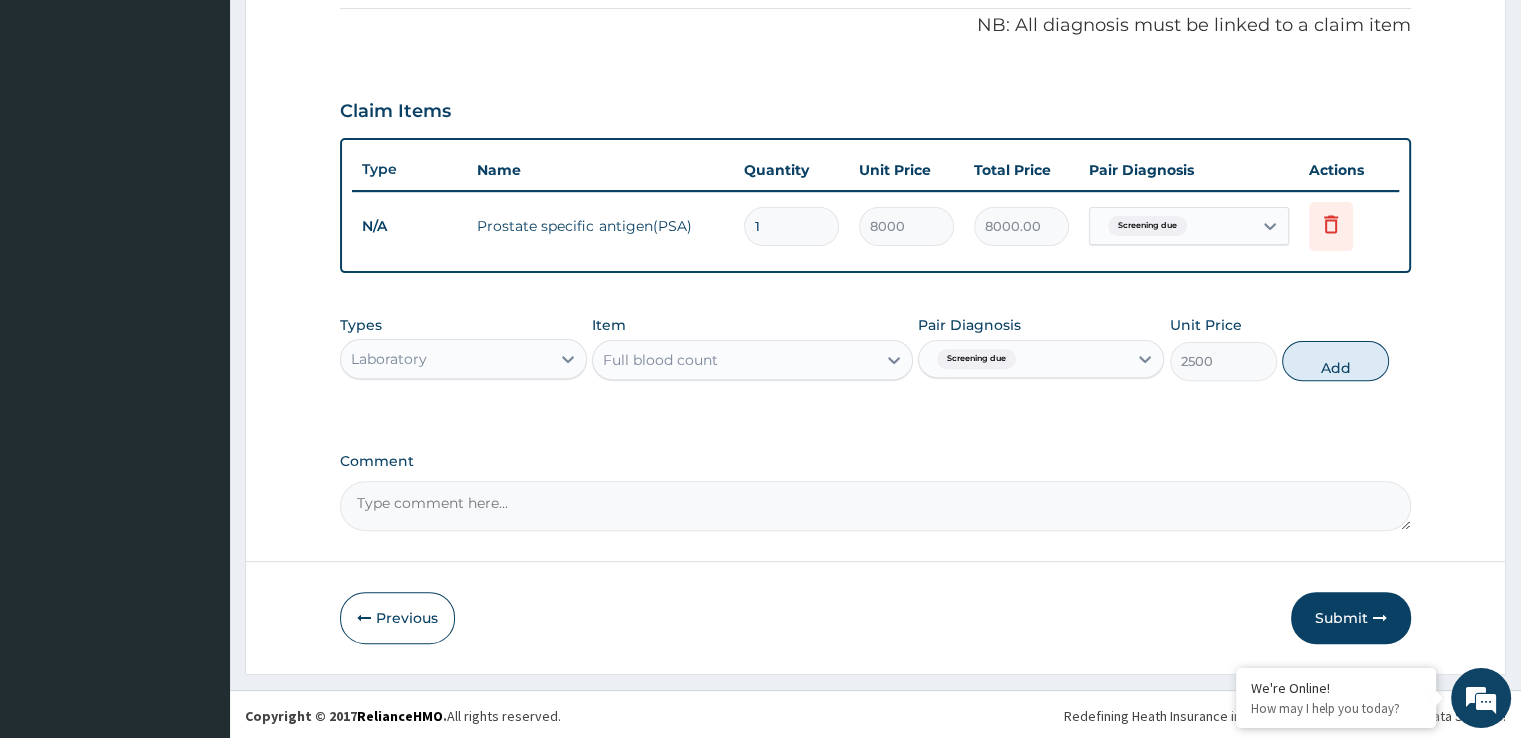 type on "0" 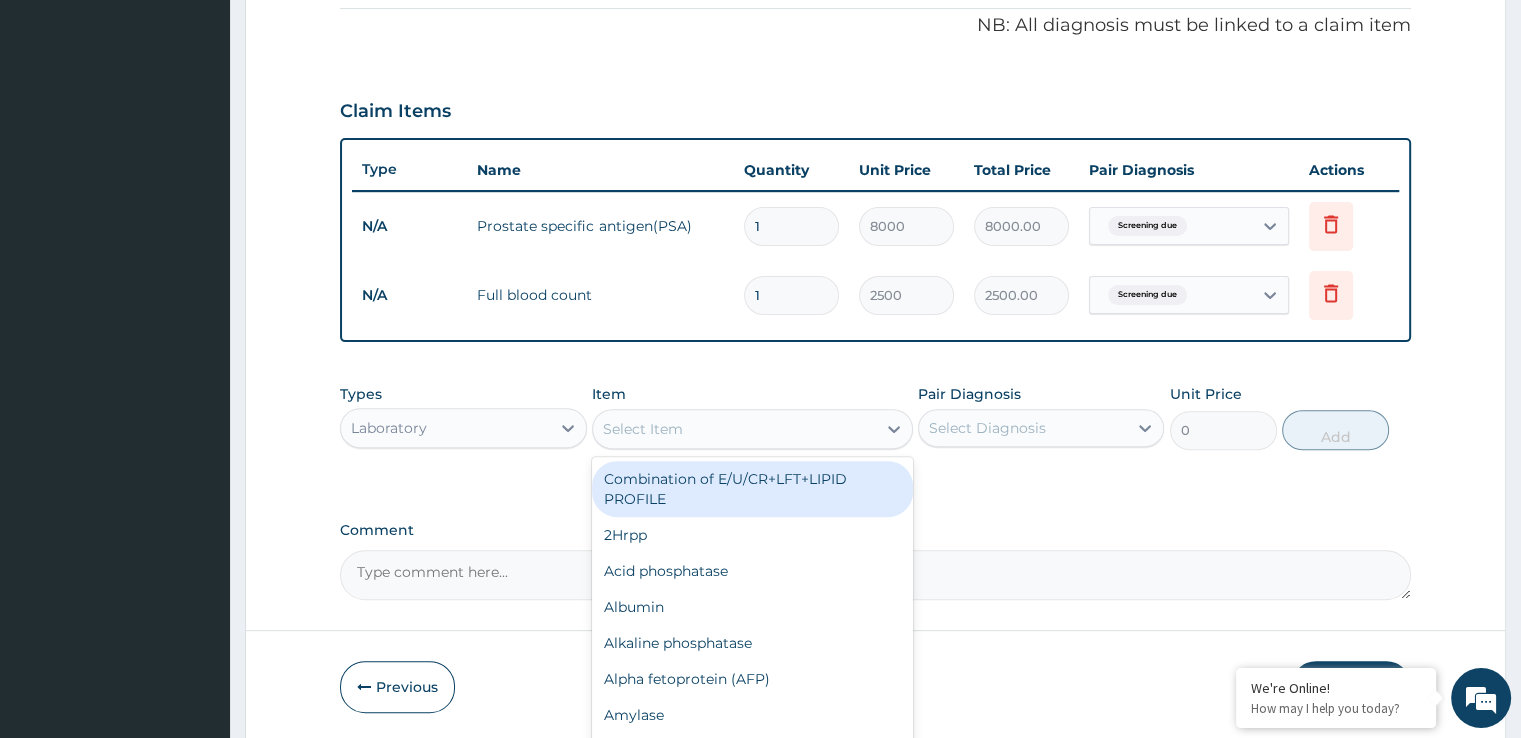 click on "Select Item" at bounding box center [734, 429] 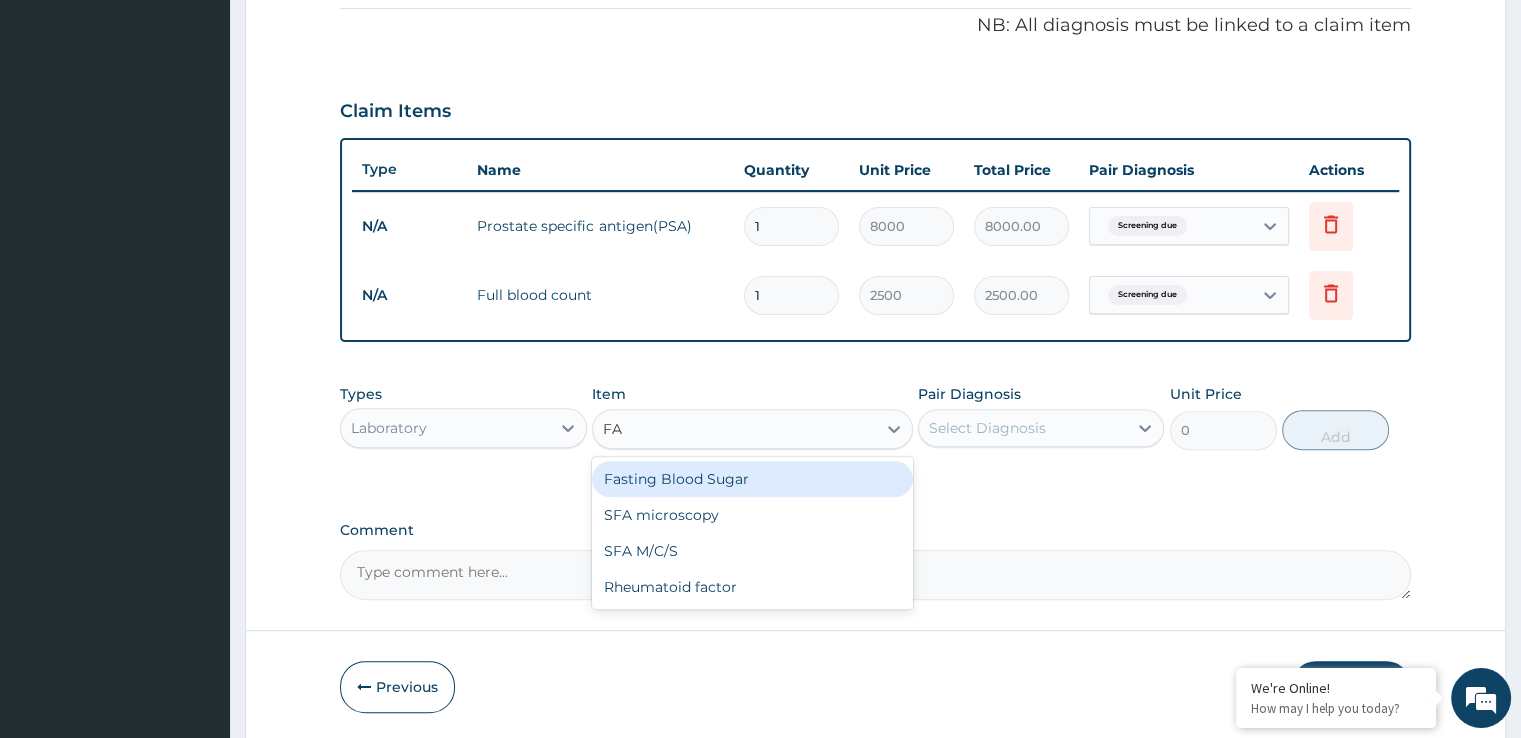 type on "FAS" 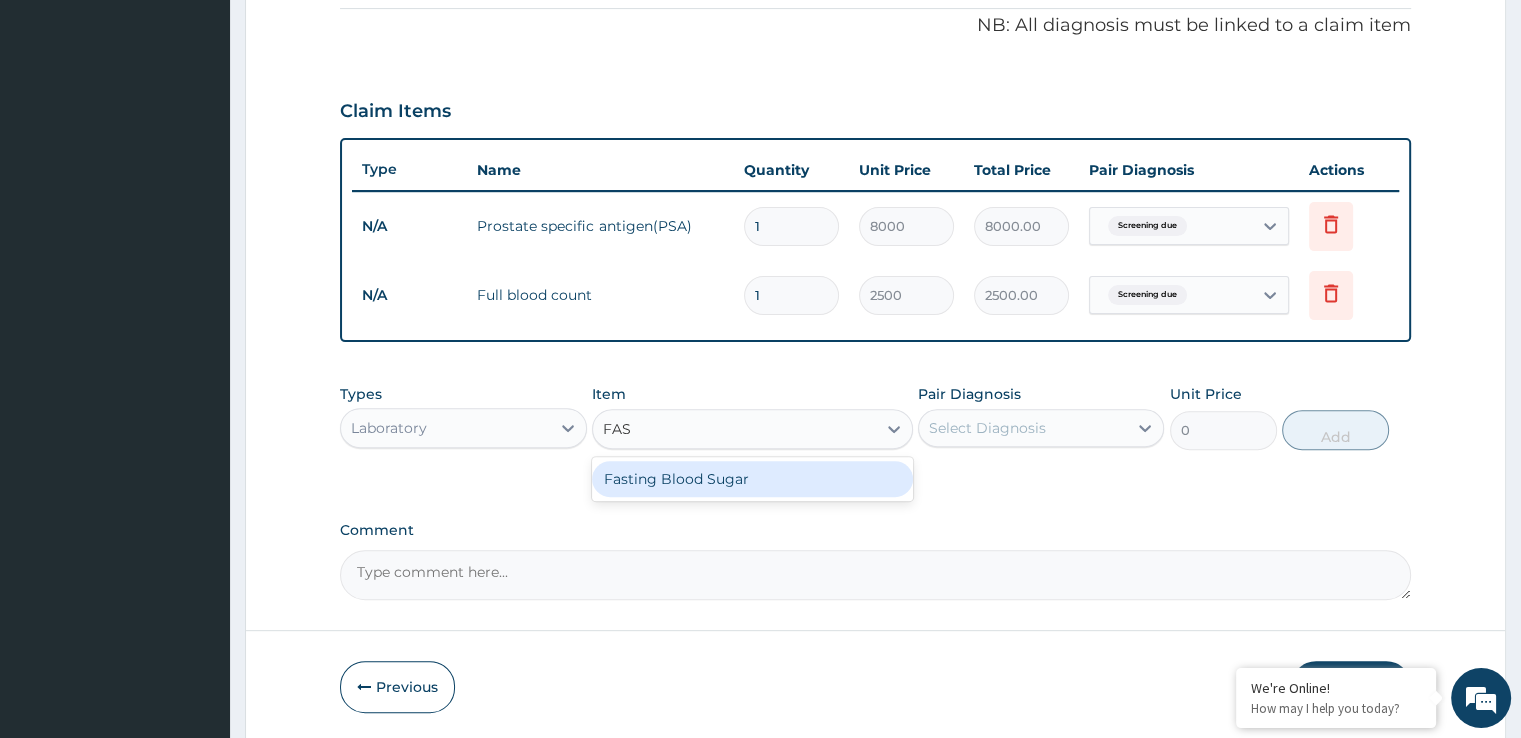 click on "Fasting Blood Sugar" at bounding box center (752, 479) 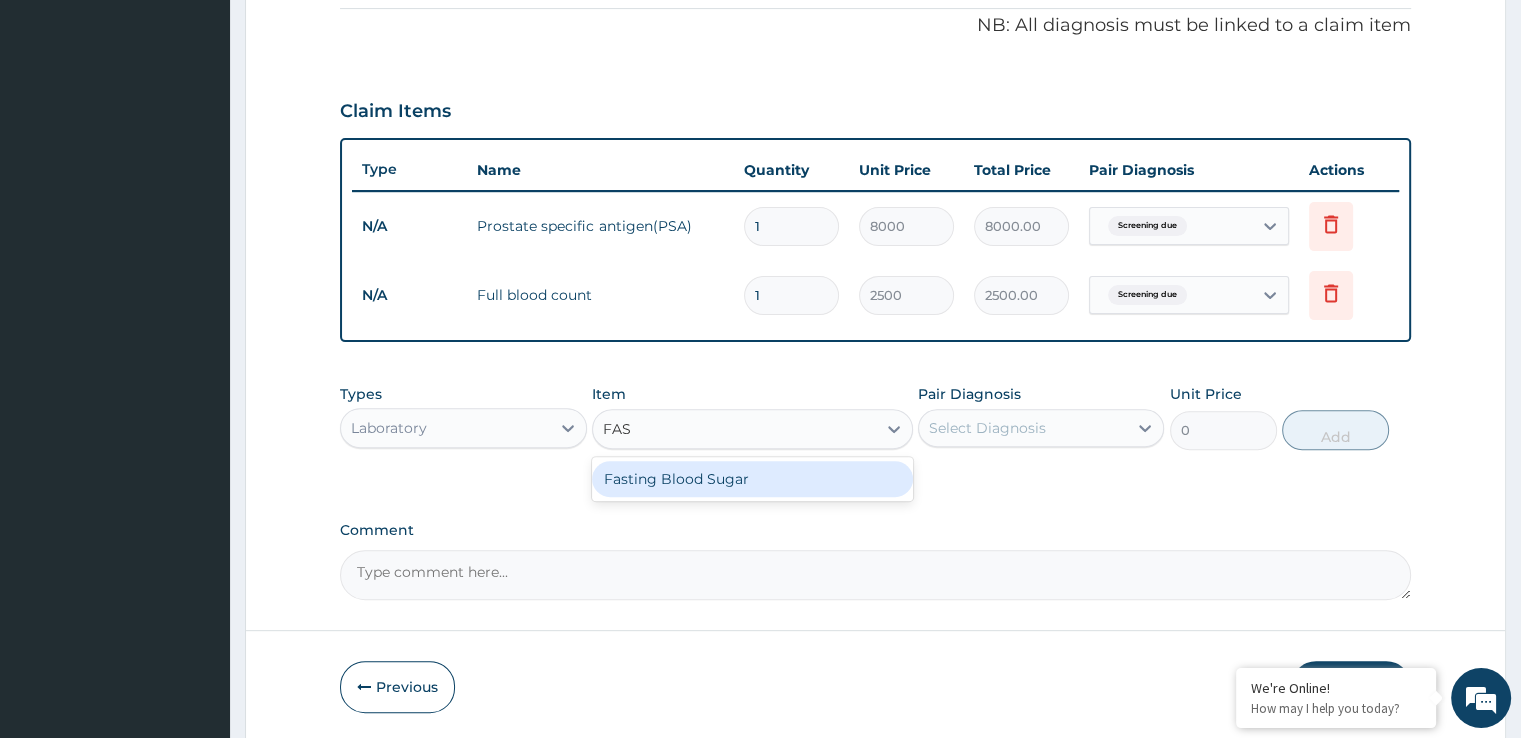 type 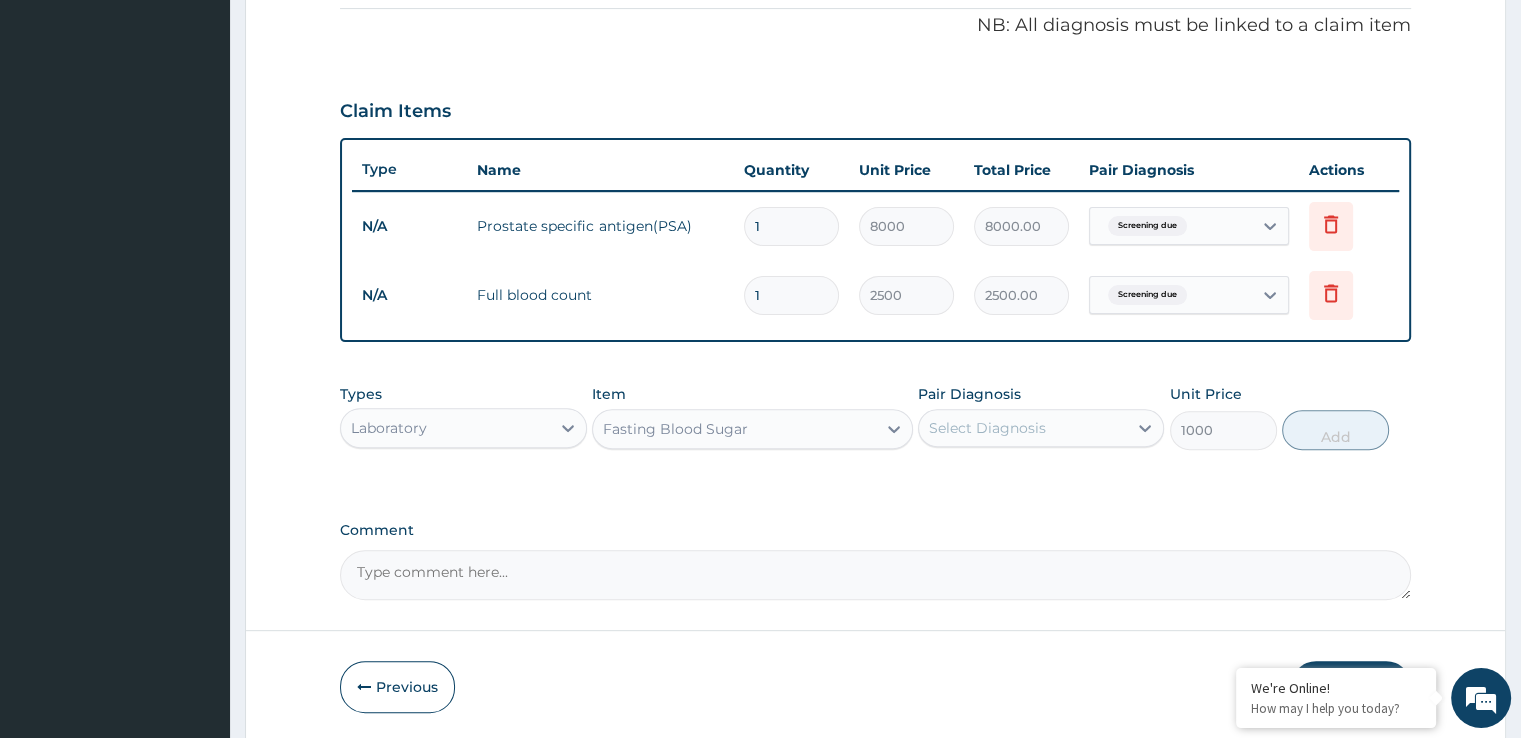 click on "Select Diagnosis" at bounding box center [1023, 428] 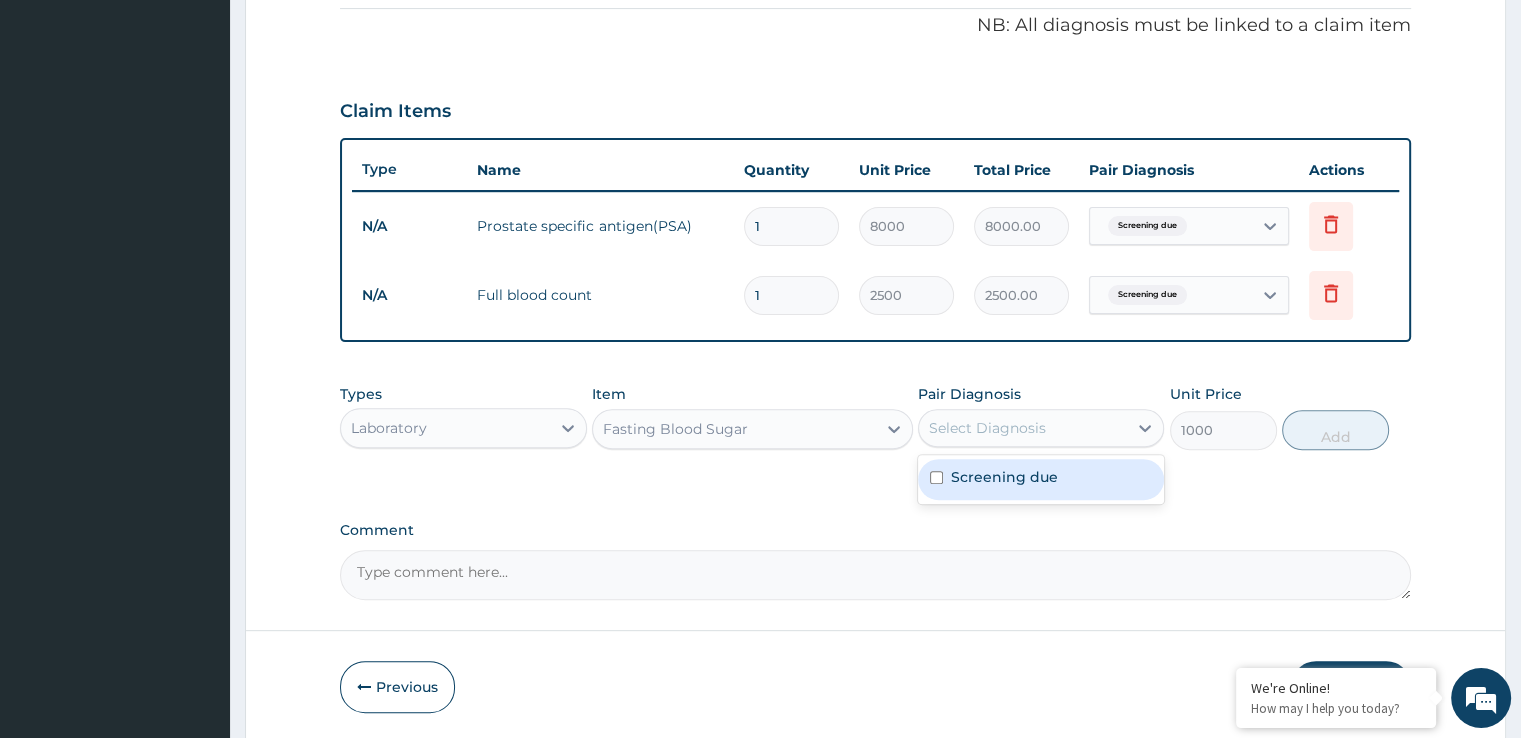 click at bounding box center (936, 477) 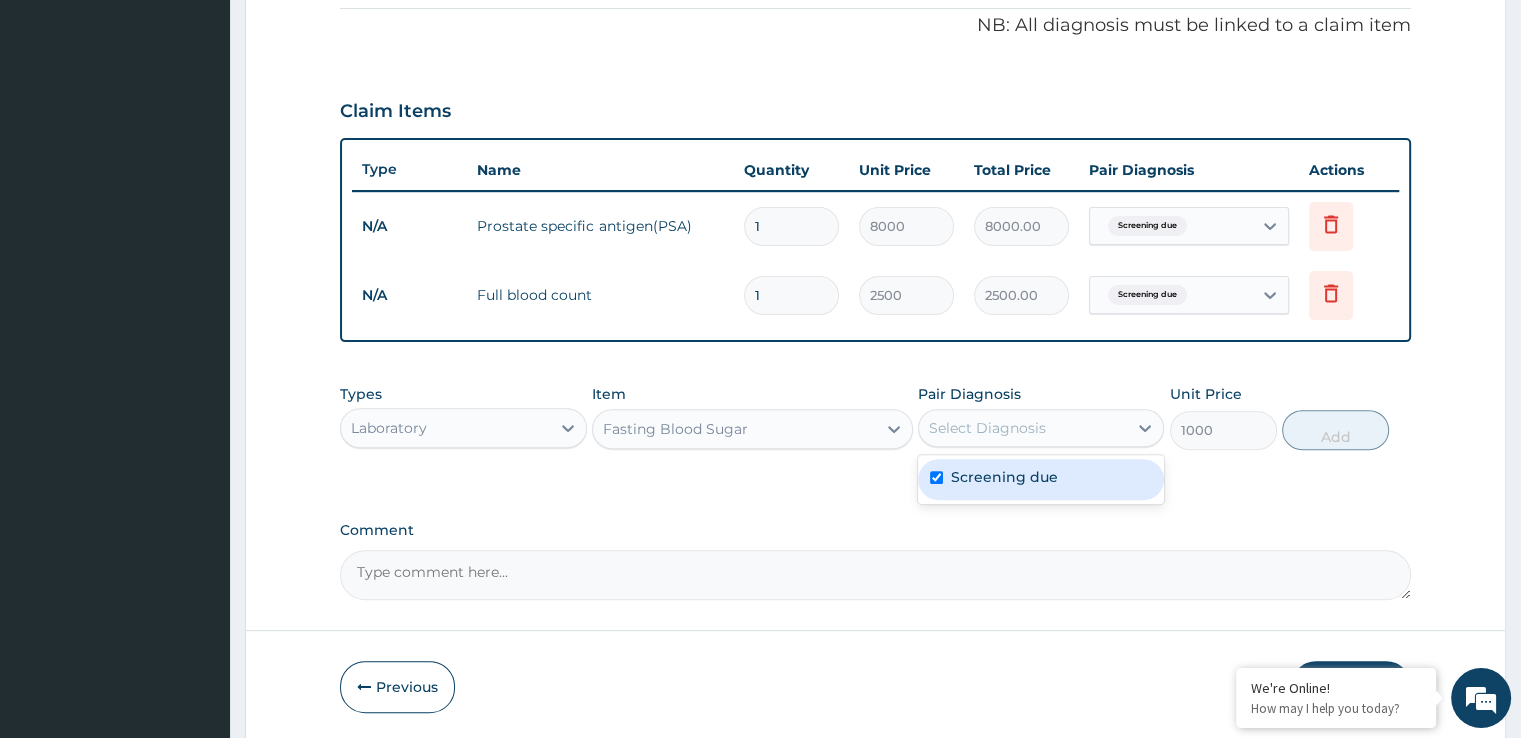 checkbox on "true" 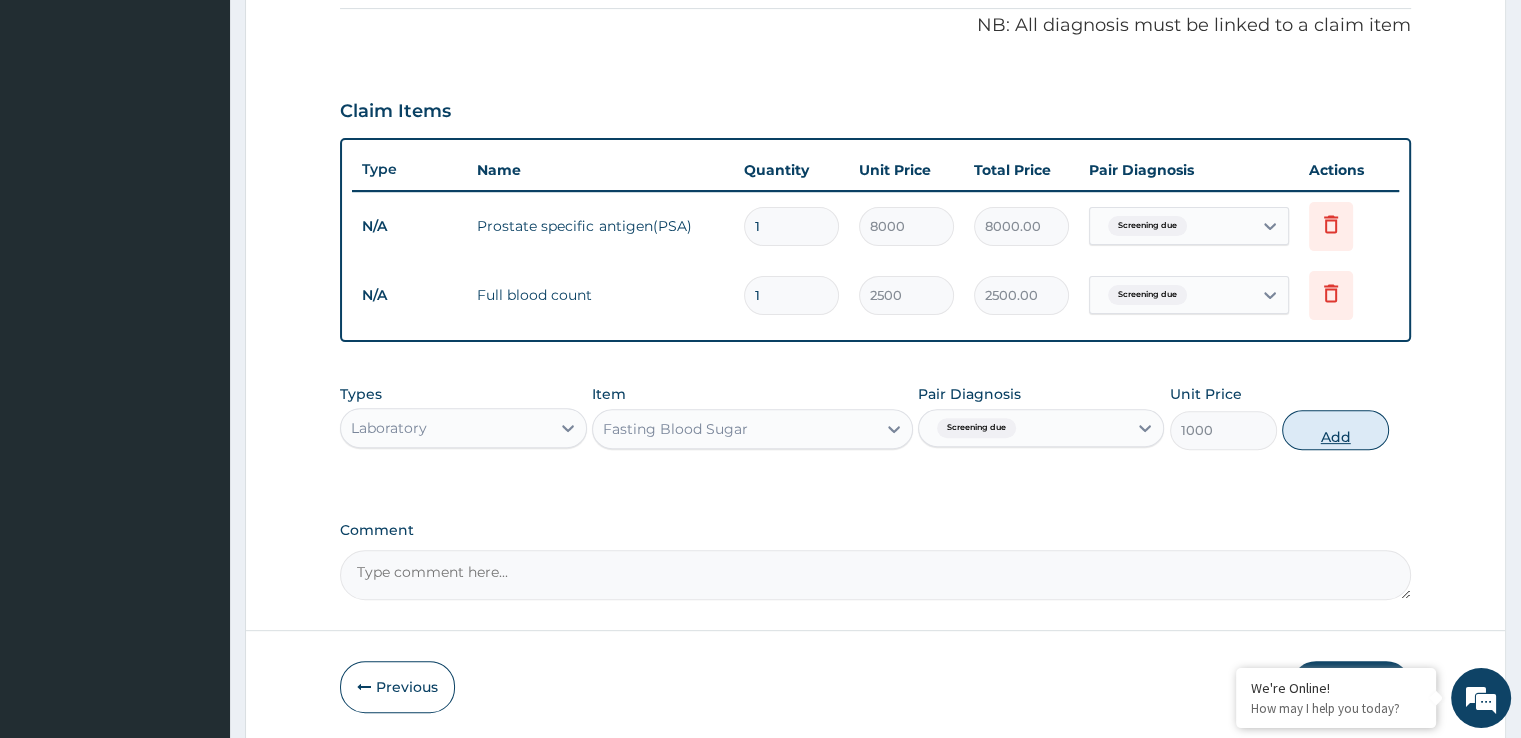 click on "Add" at bounding box center [1335, 430] 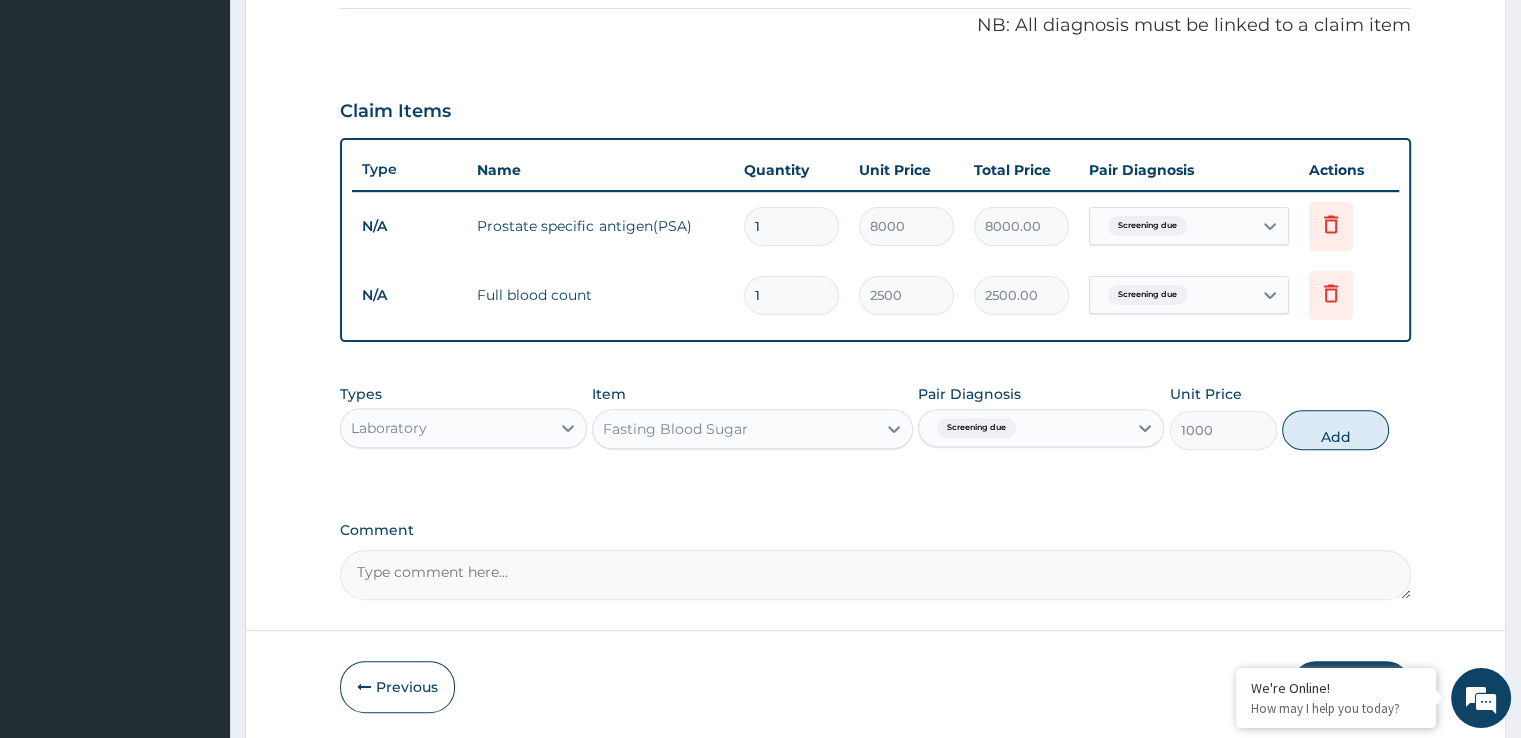 type on "0" 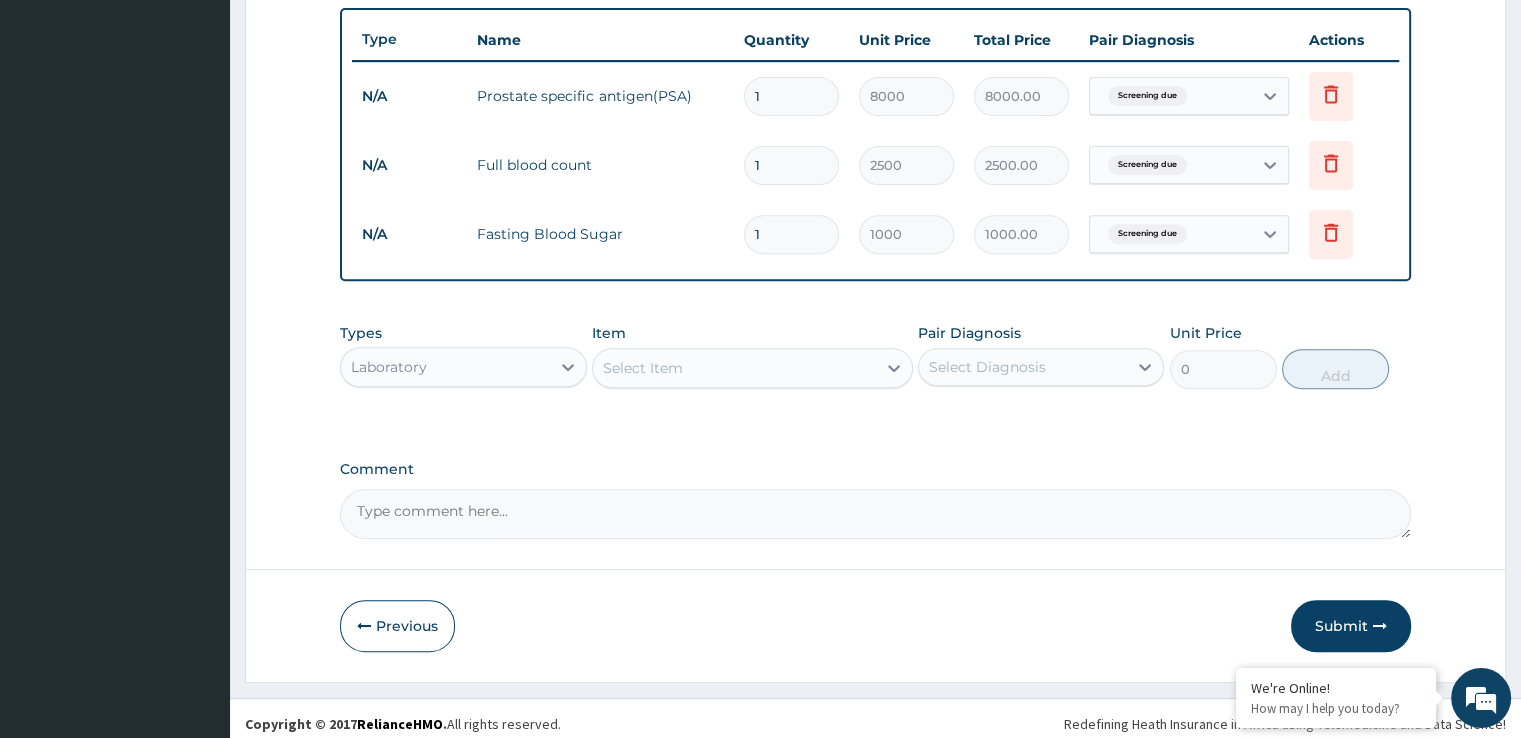 scroll, scrollTop: 744, scrollLeft: 0, axis: vertical 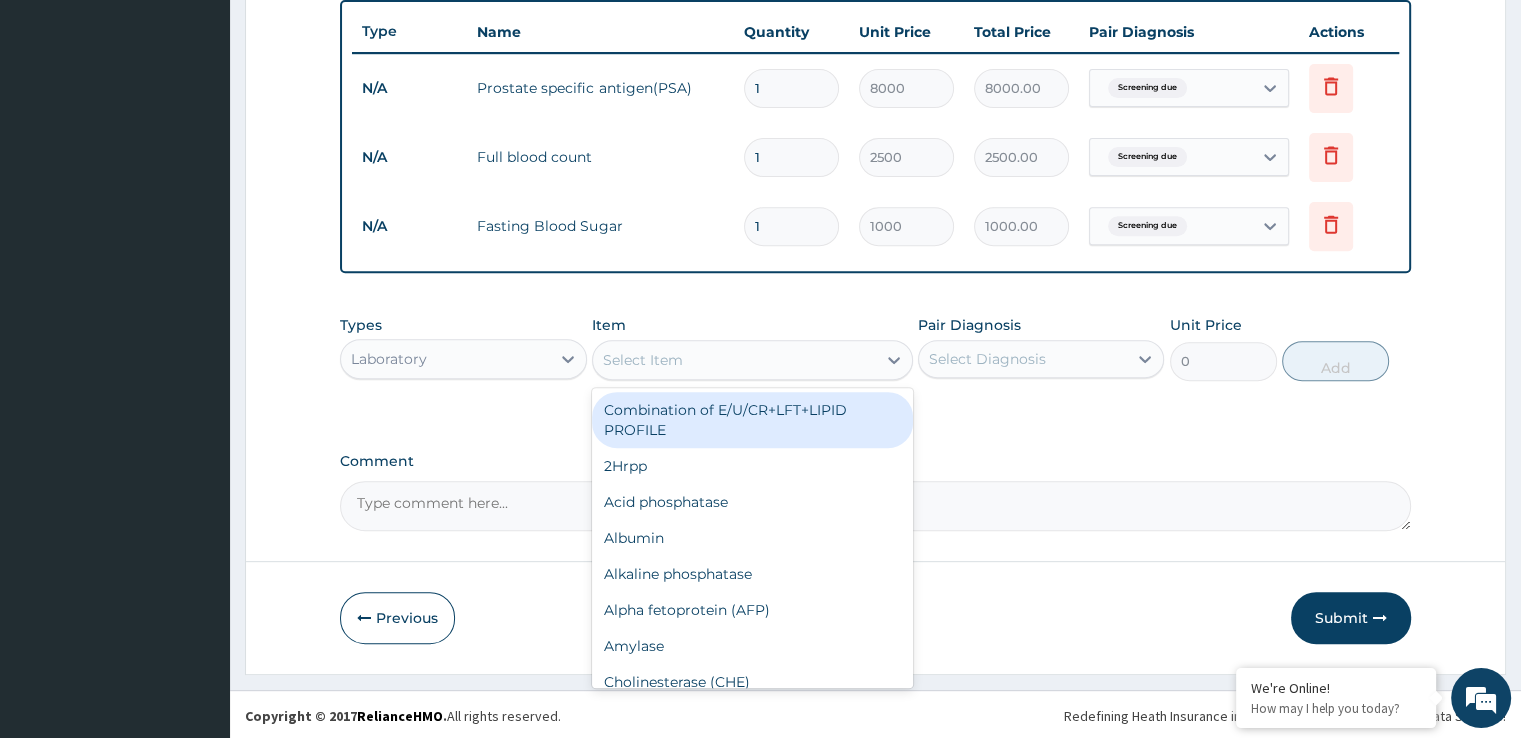 click on "Select Item" at bounding box center (734, 360) 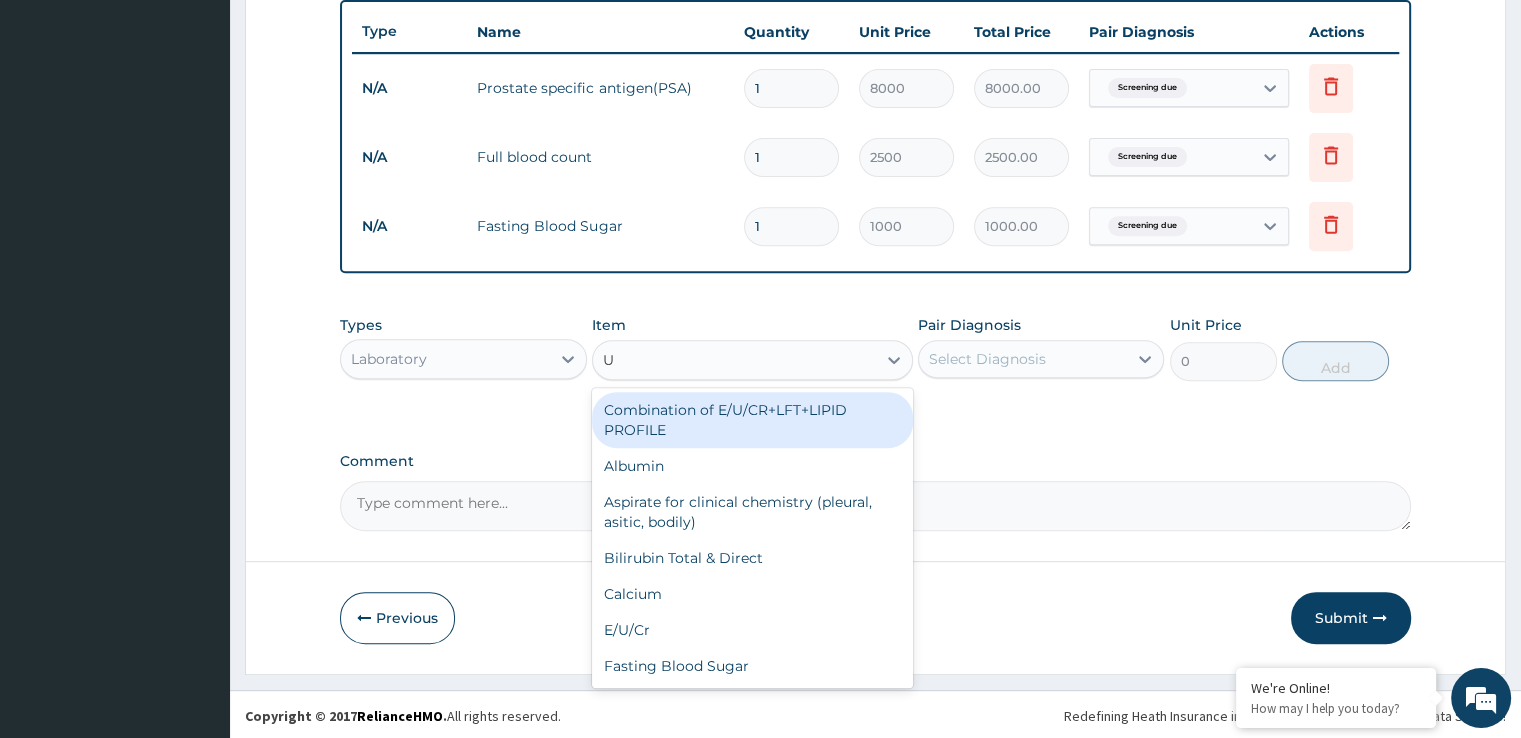 type on "UR" 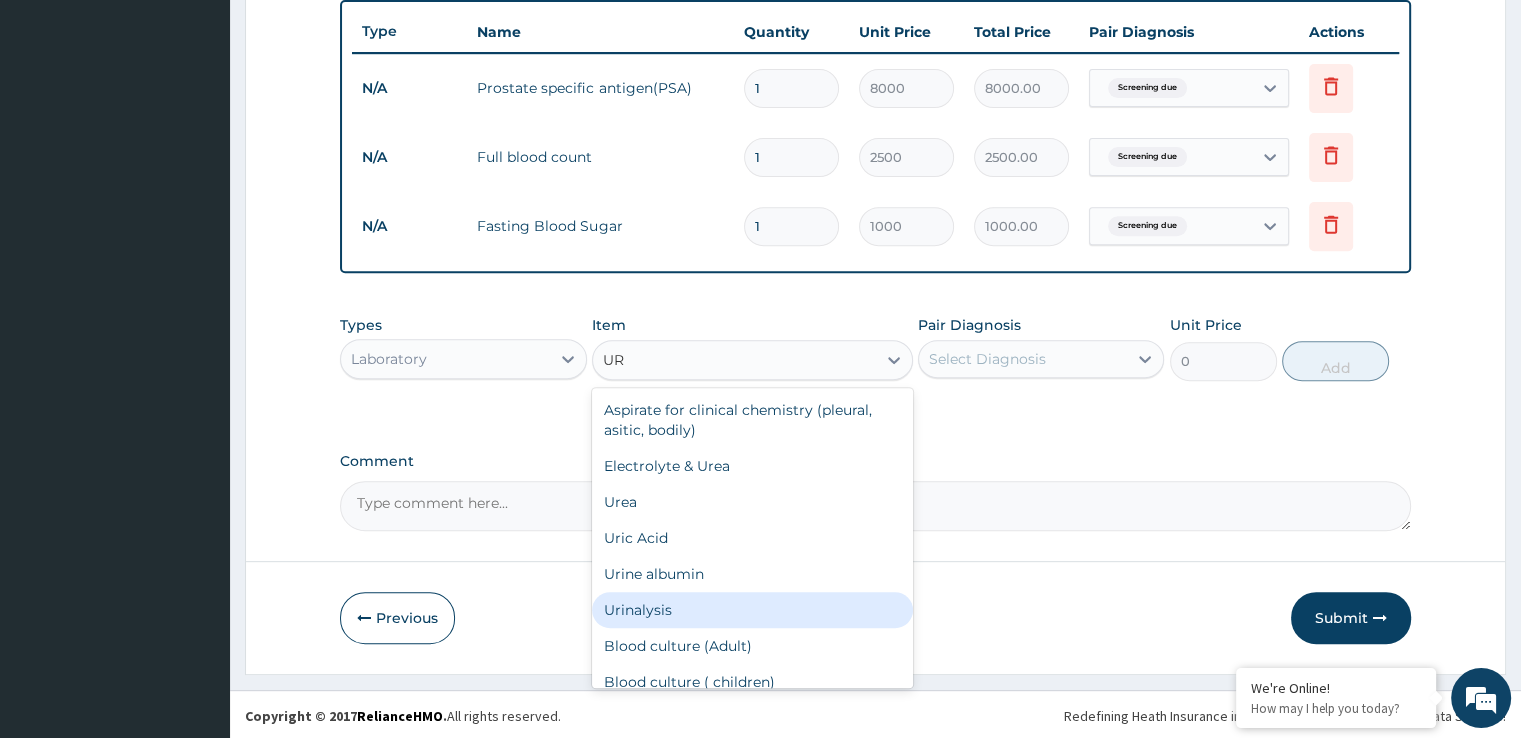 drag, startPoint x: 709, startPoint y: 601, endPoint x: 1107, endPoint y: 362, distance: 464.2467 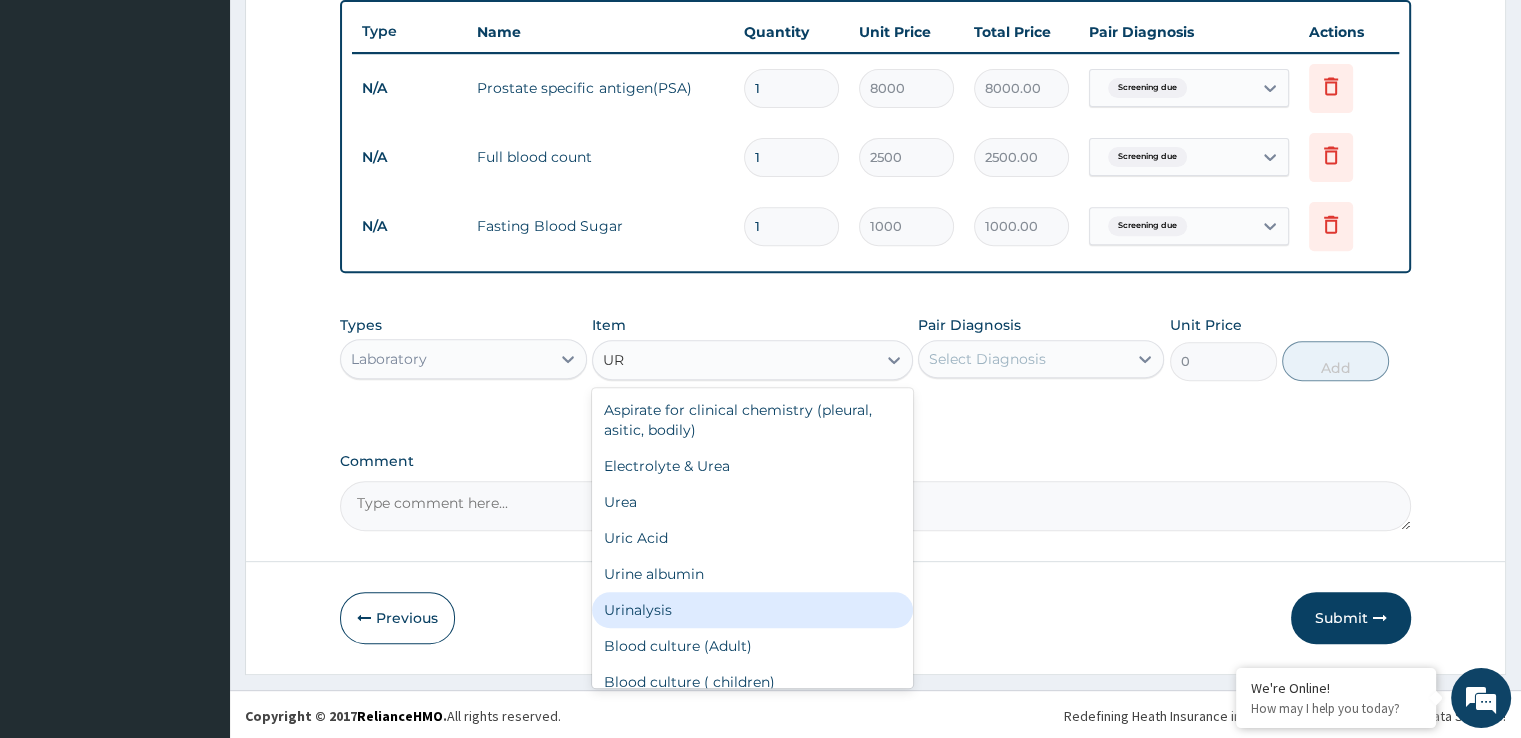 click on "Urinalysis" at bounding box center [752, 610] 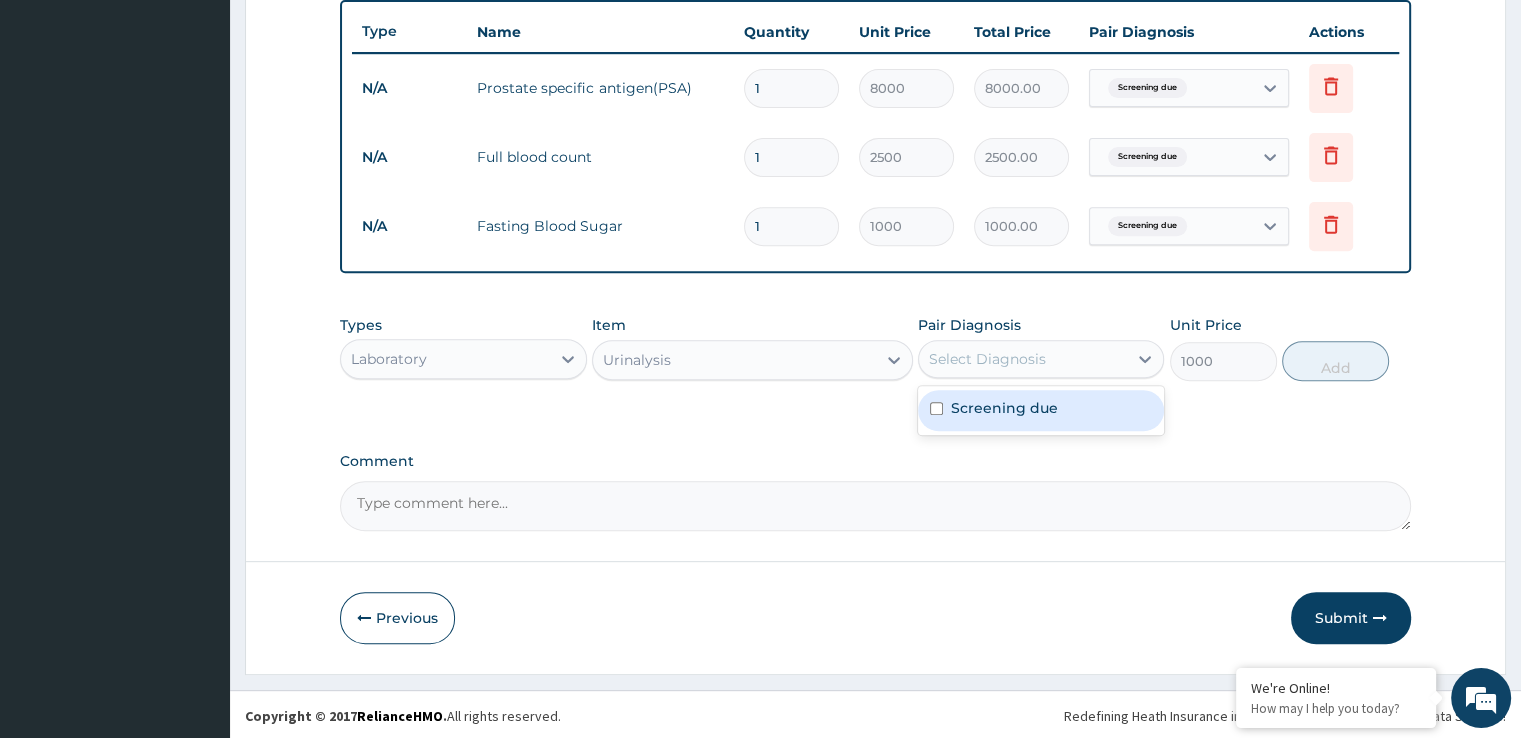 click on "Select Diagnosis" at bounding box center [1023, 359] 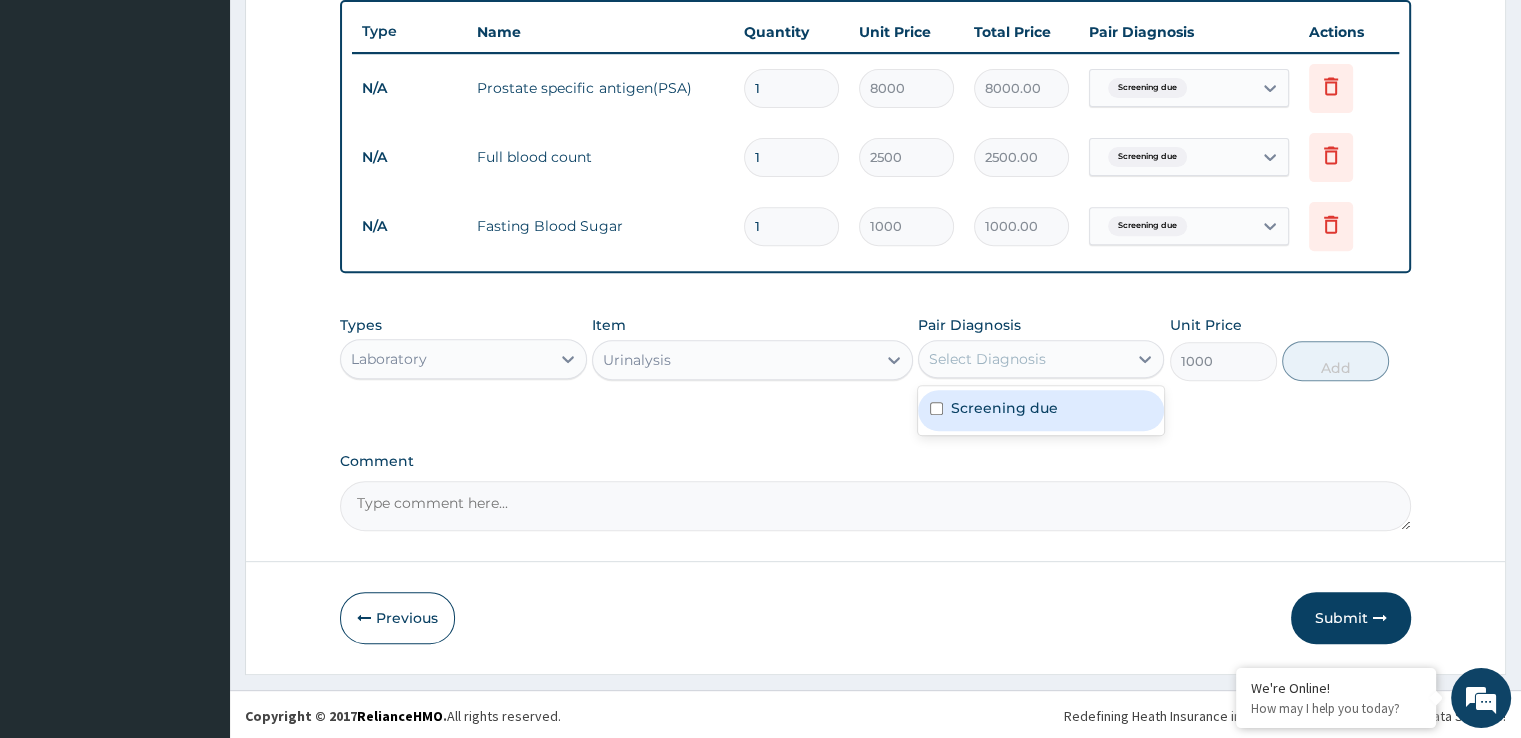 drag, startPoint x: 929, startPoint y: 404, endPoint x: 1210, endPoint y: 397, distance: 281.0872 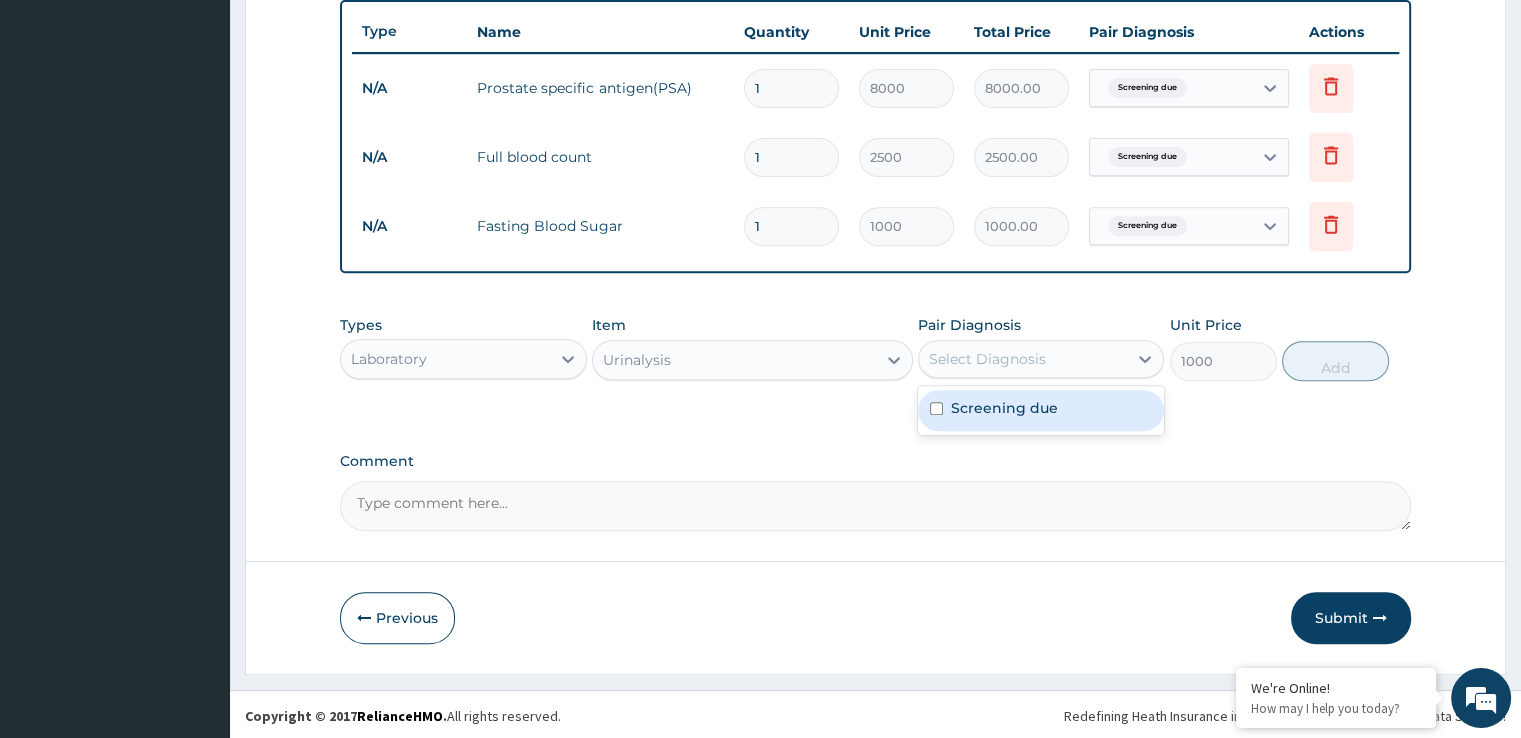click on "Screening due" at bounding box center (1041, 410) 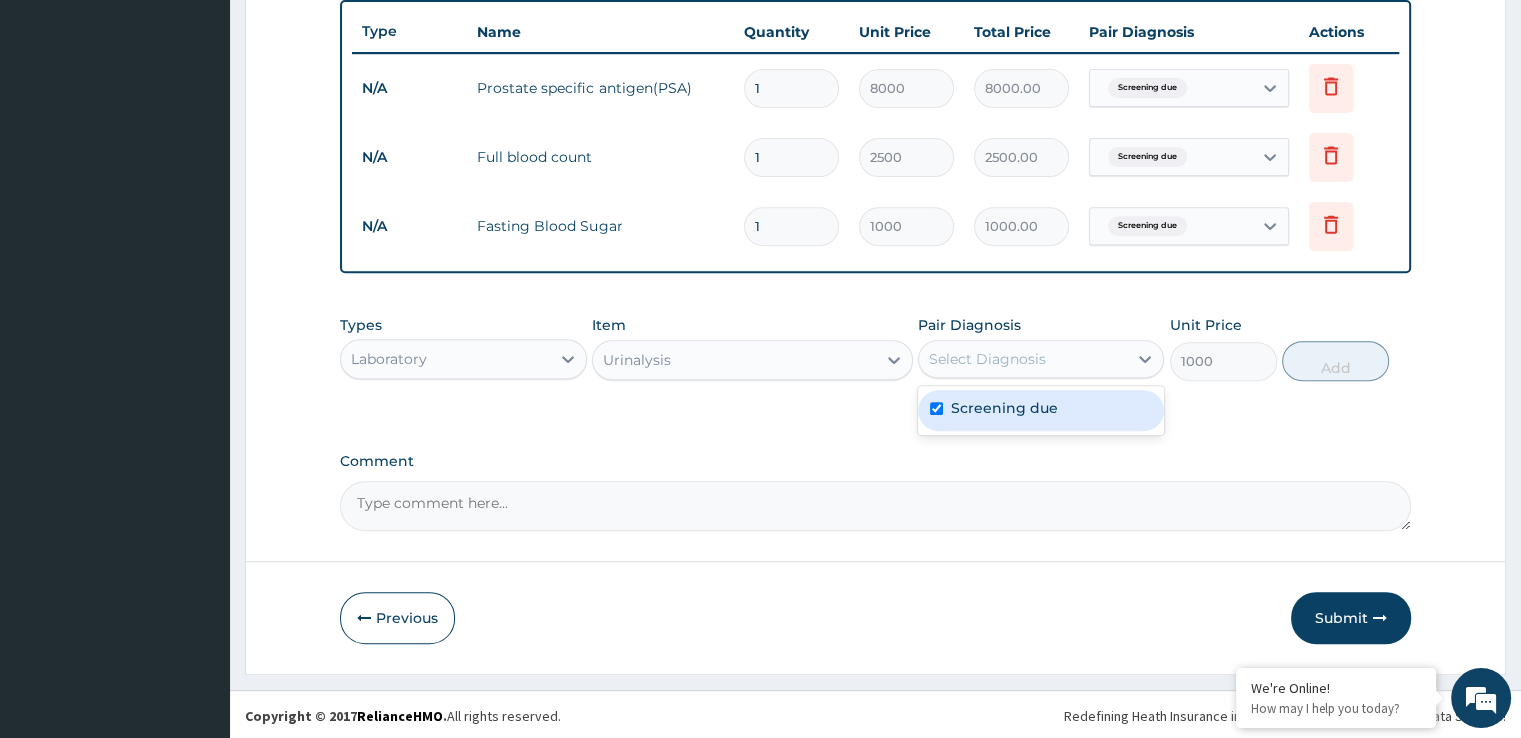 checkbox on "true" 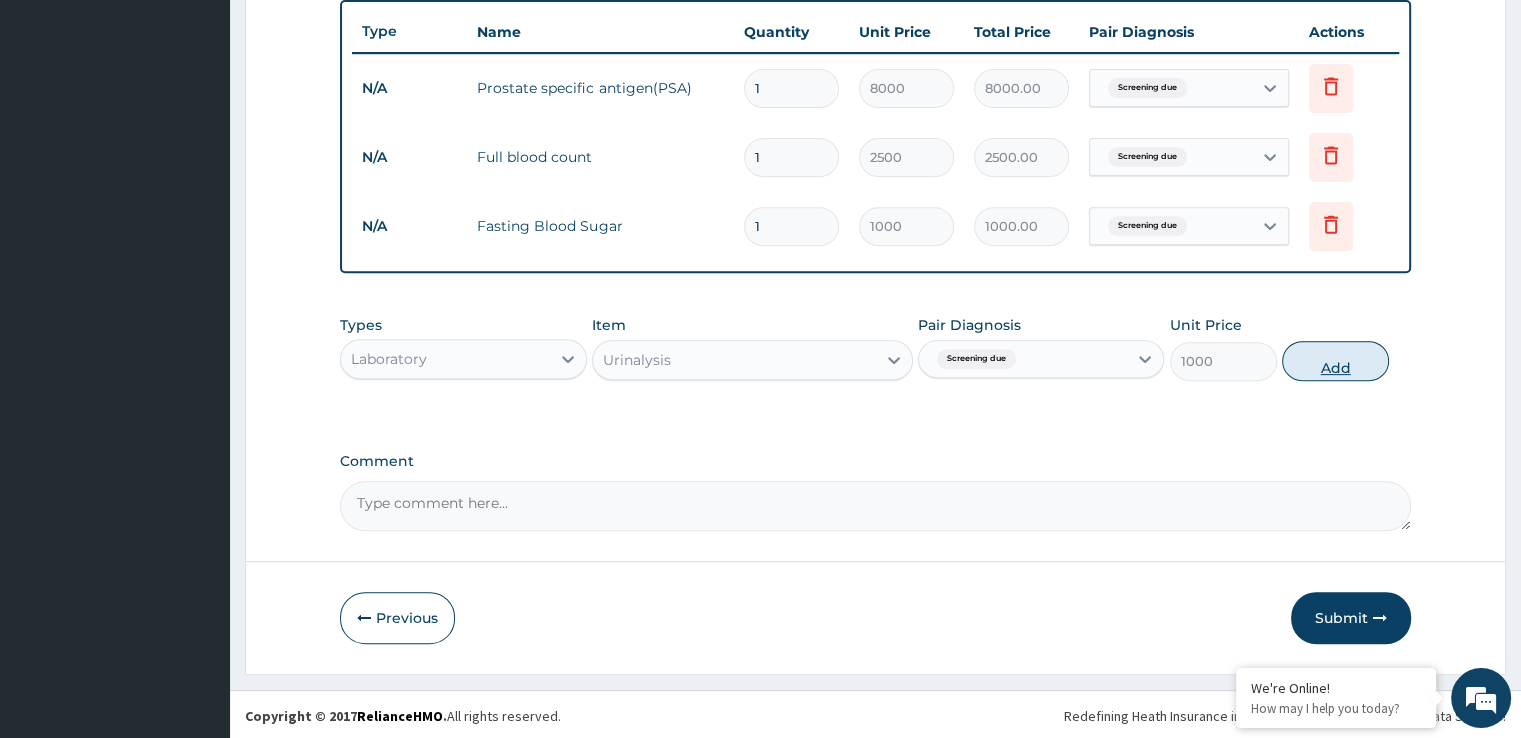 click on "Add" at bounding box center [1335, 361] 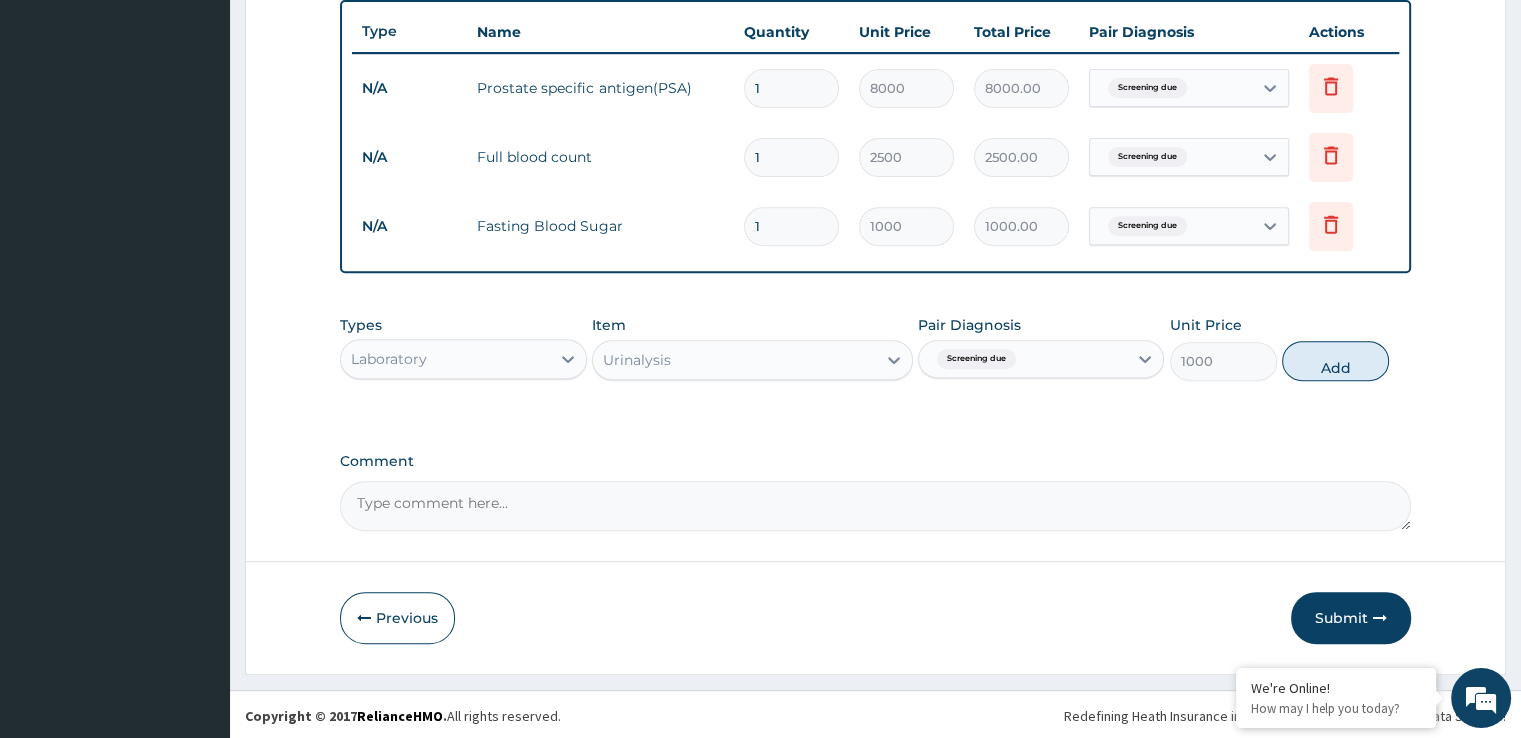 type on "0" 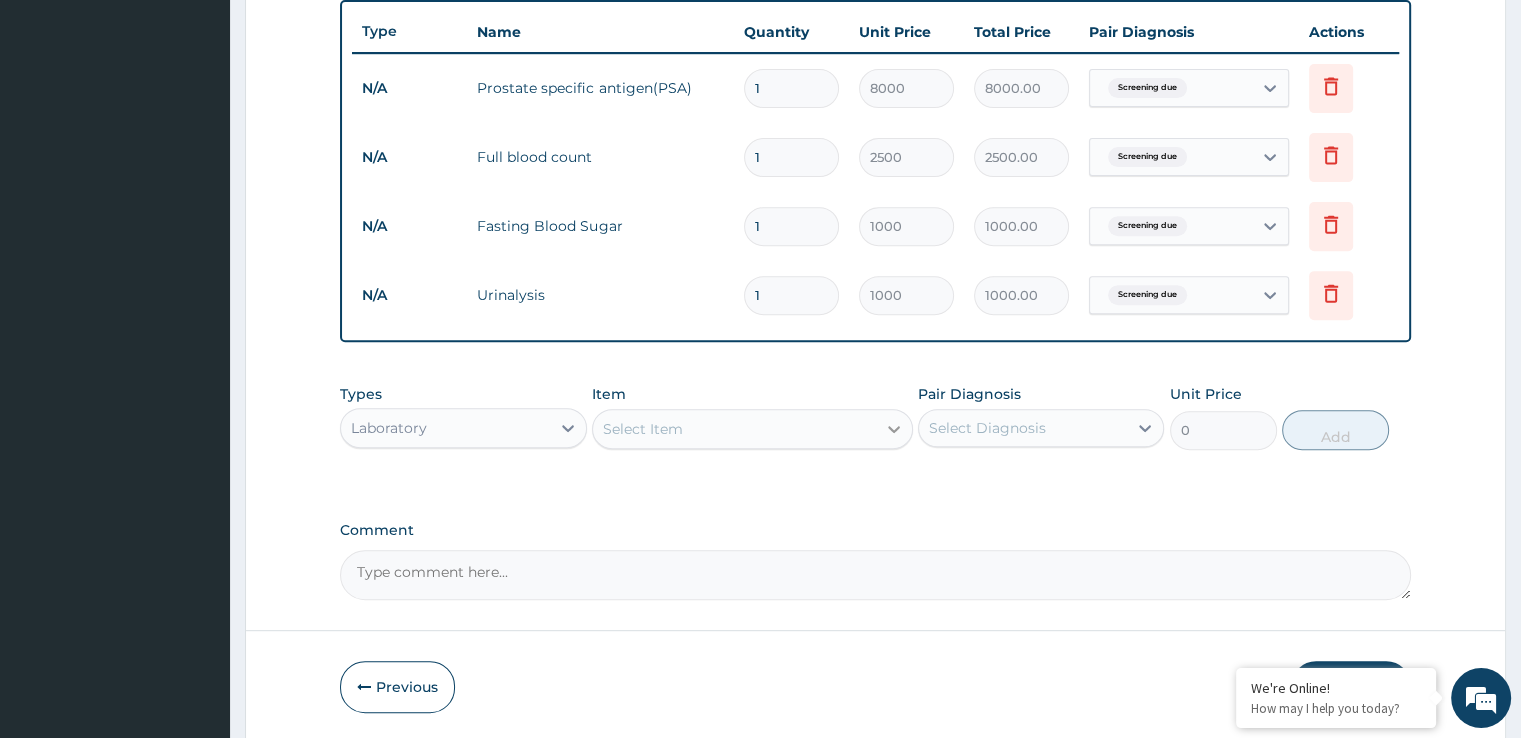 click 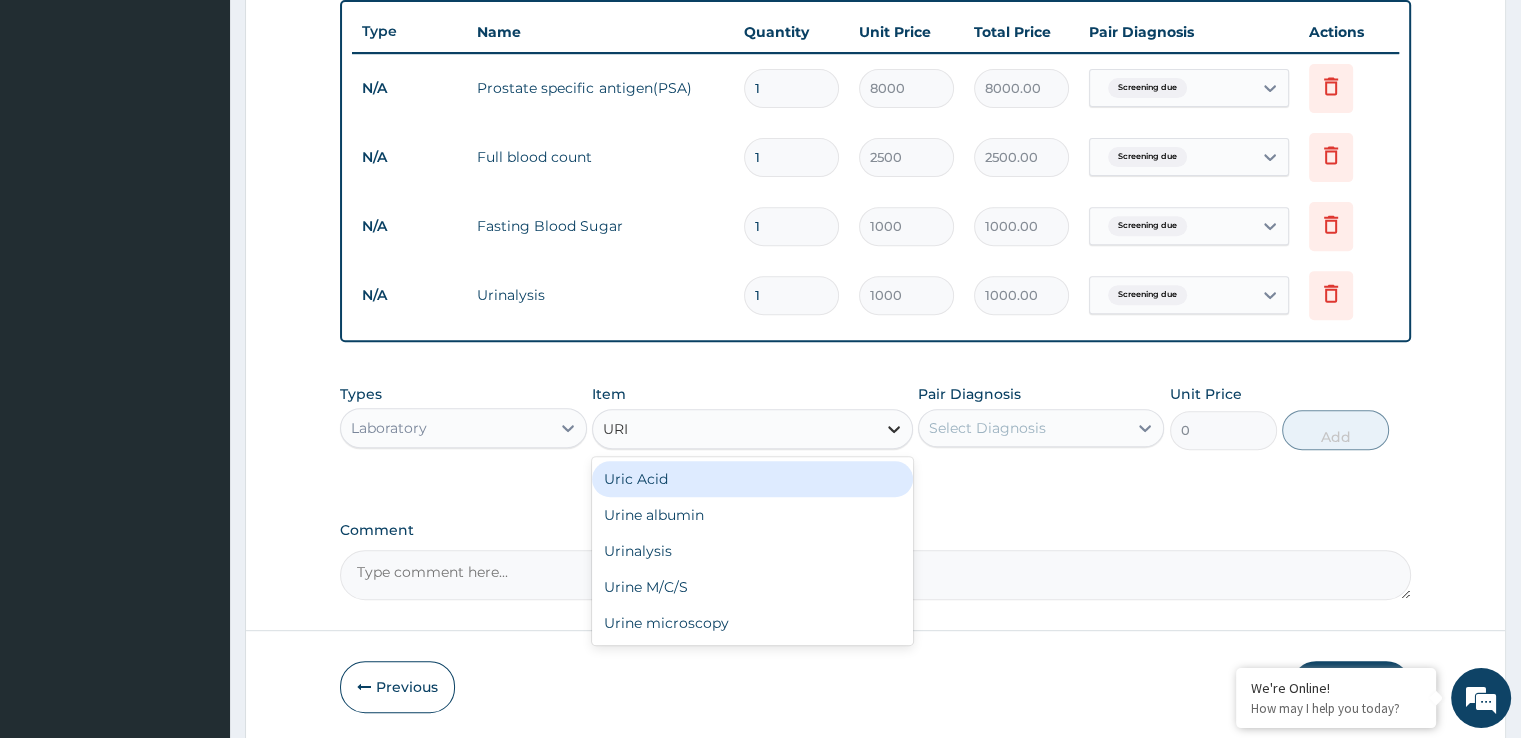 type on "URIN" 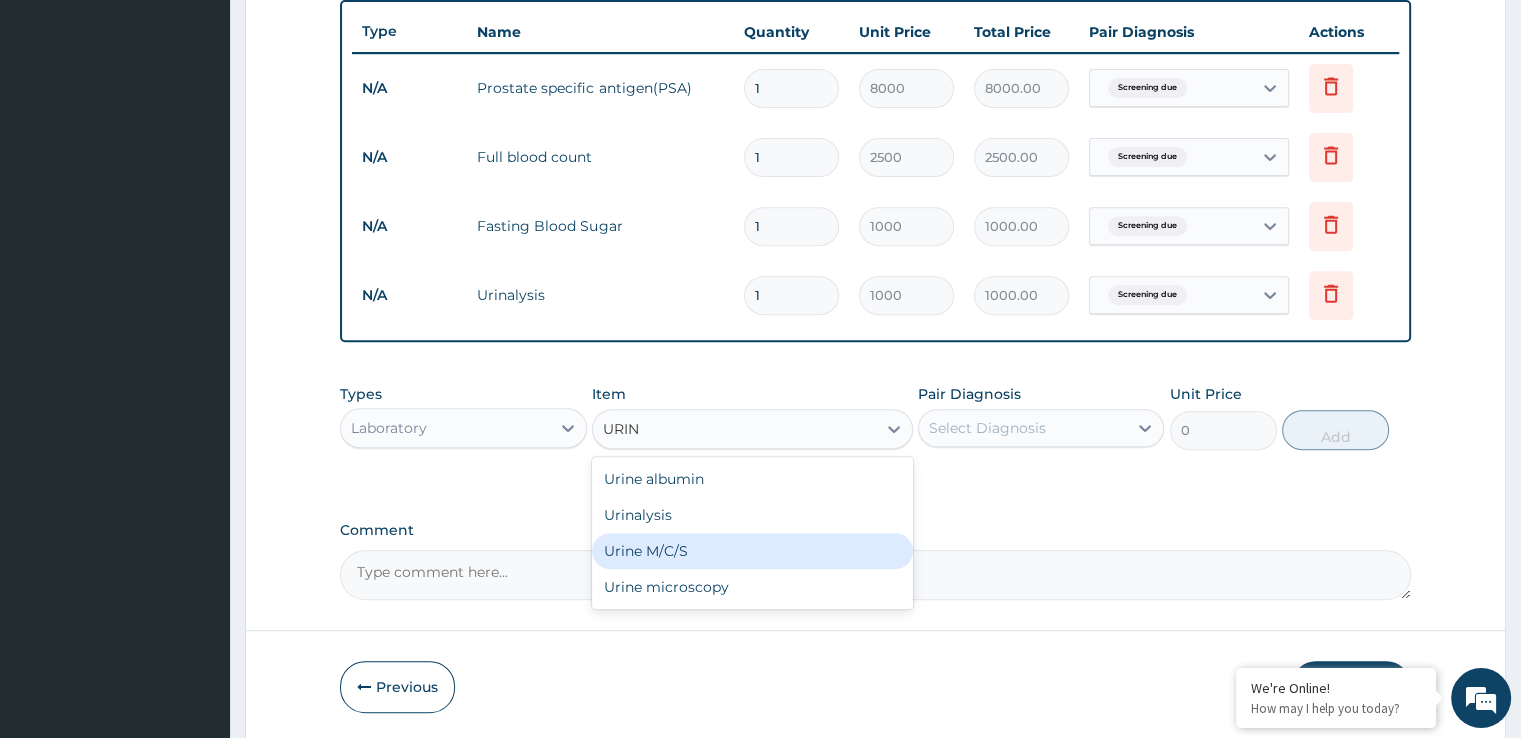 click on "Urine M/C/S" at bounding box center (752, 551) 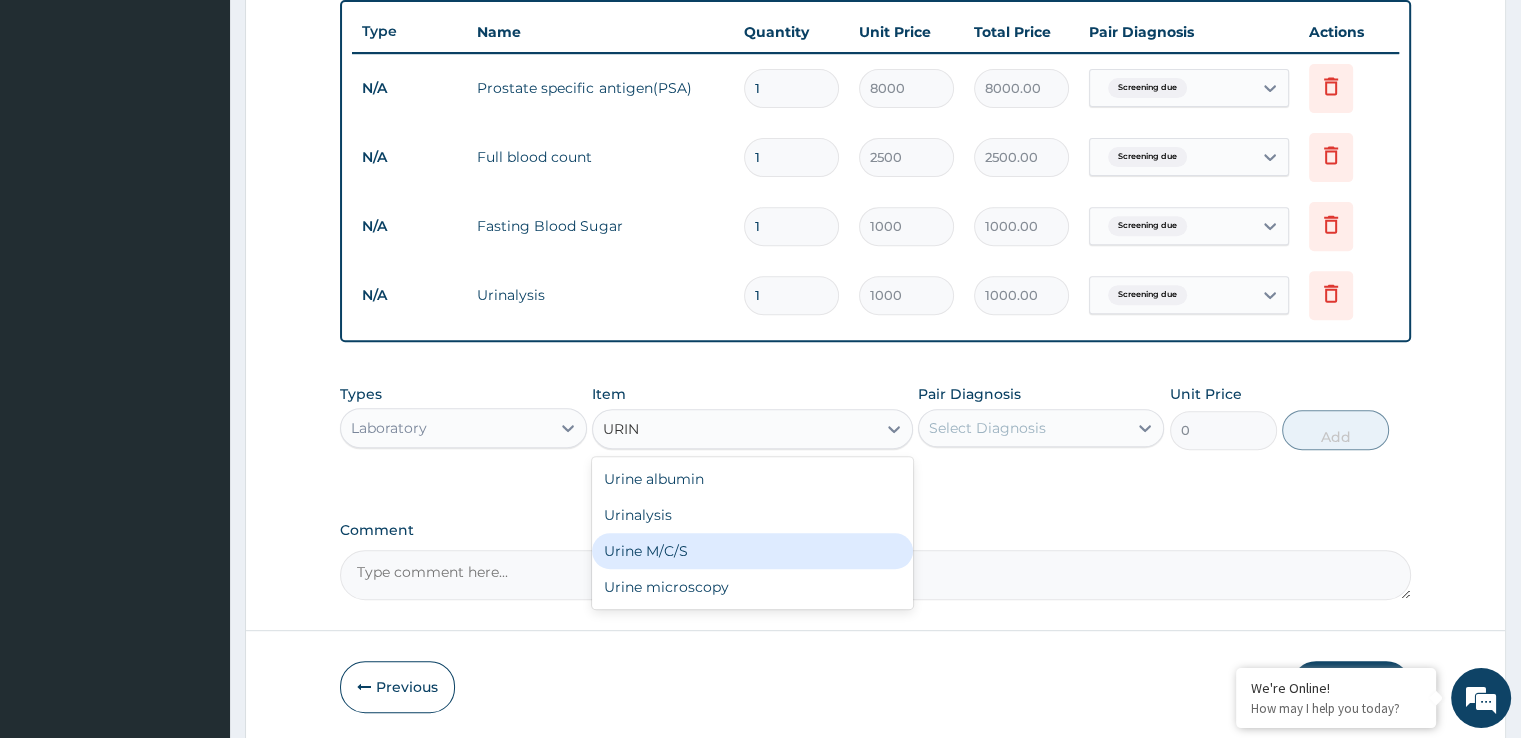 type 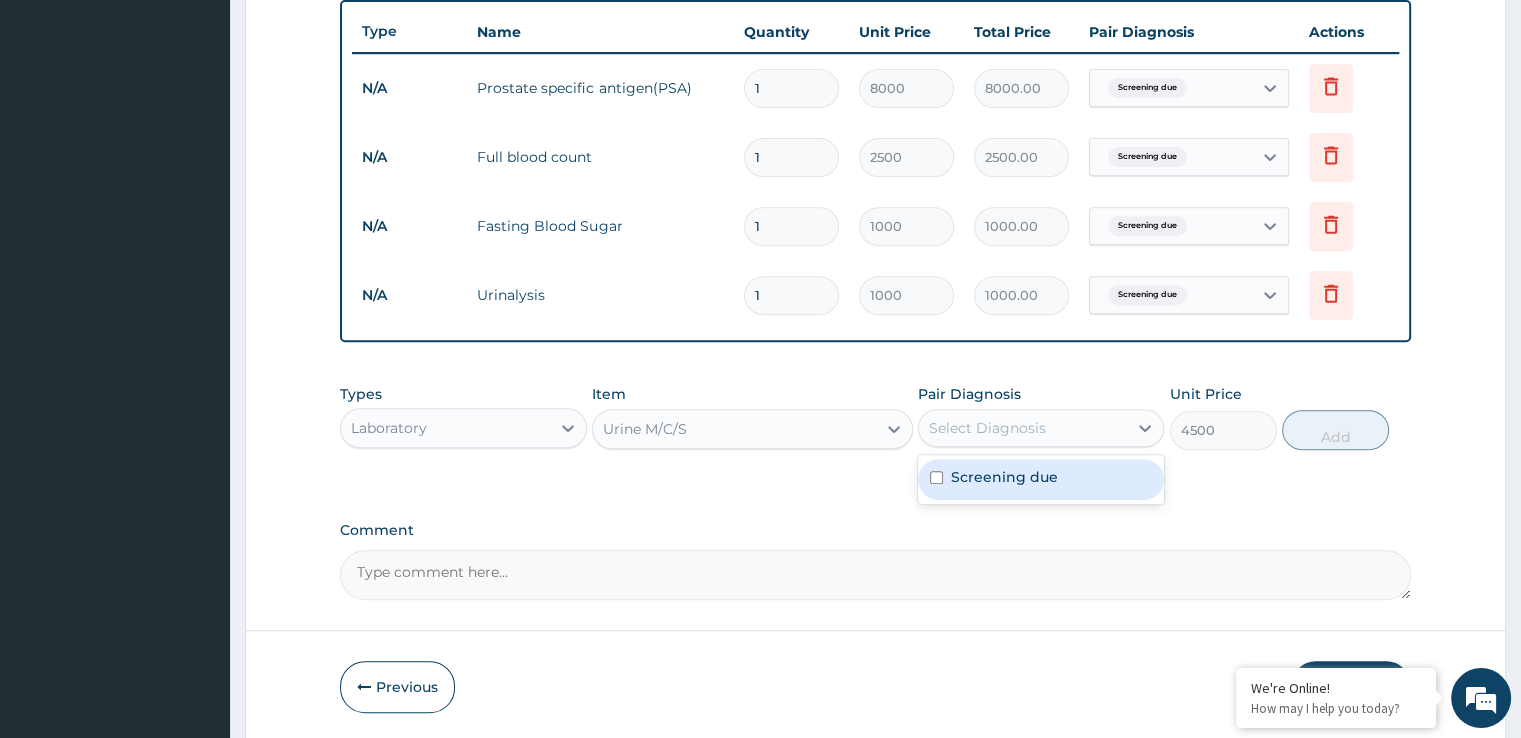 click on "Select Diagnosis" at bounding box center [1023, 428] 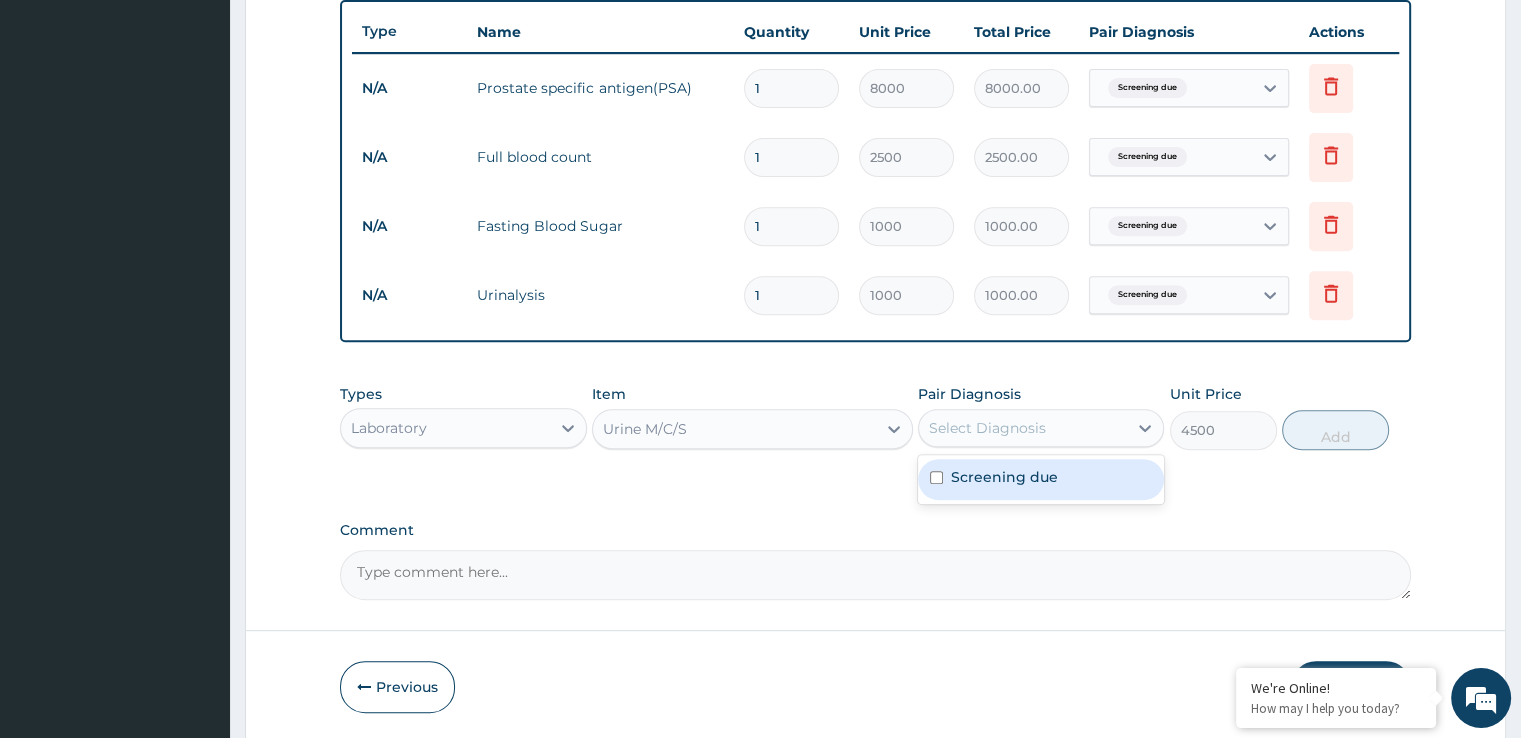 click at bounding box center (936, 477) 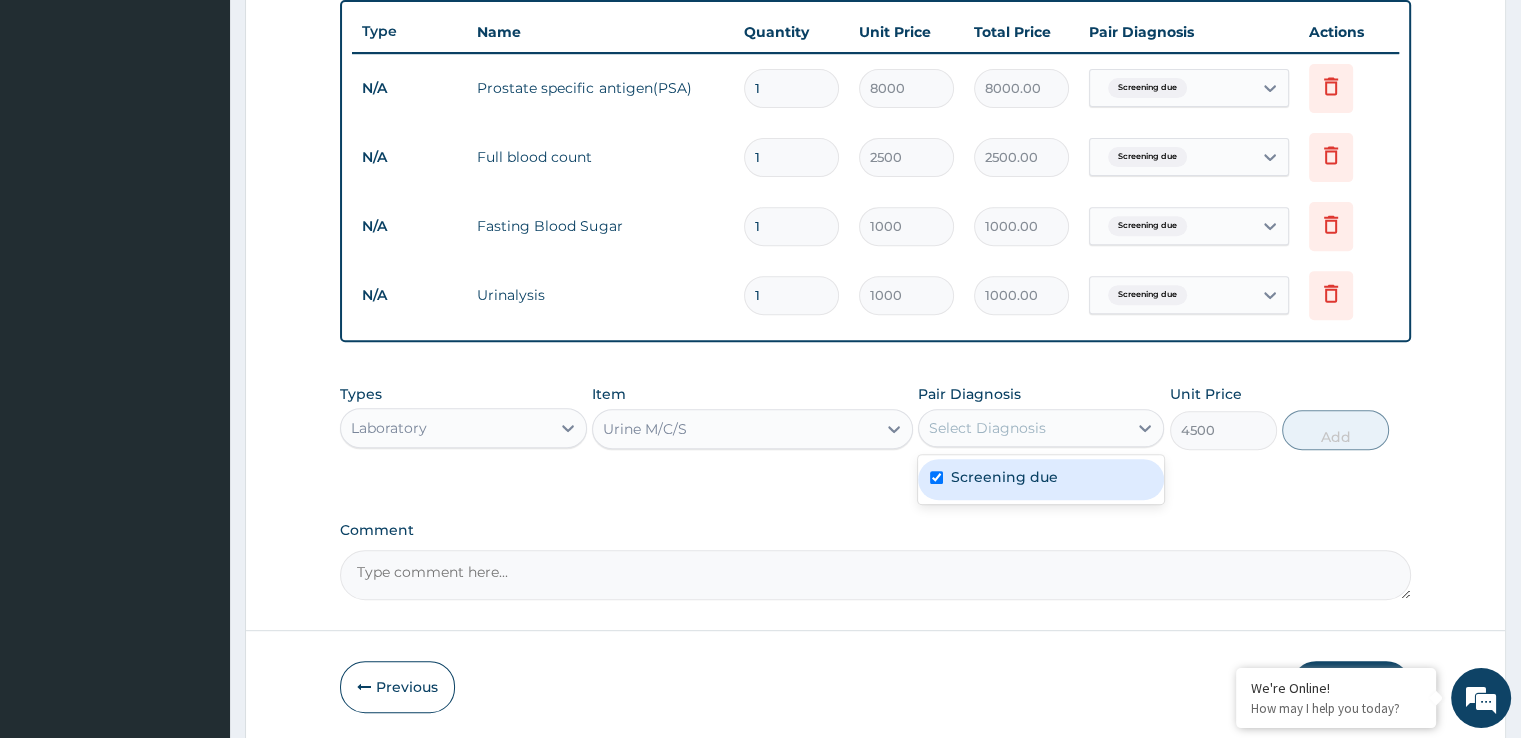 checkbox on "true" 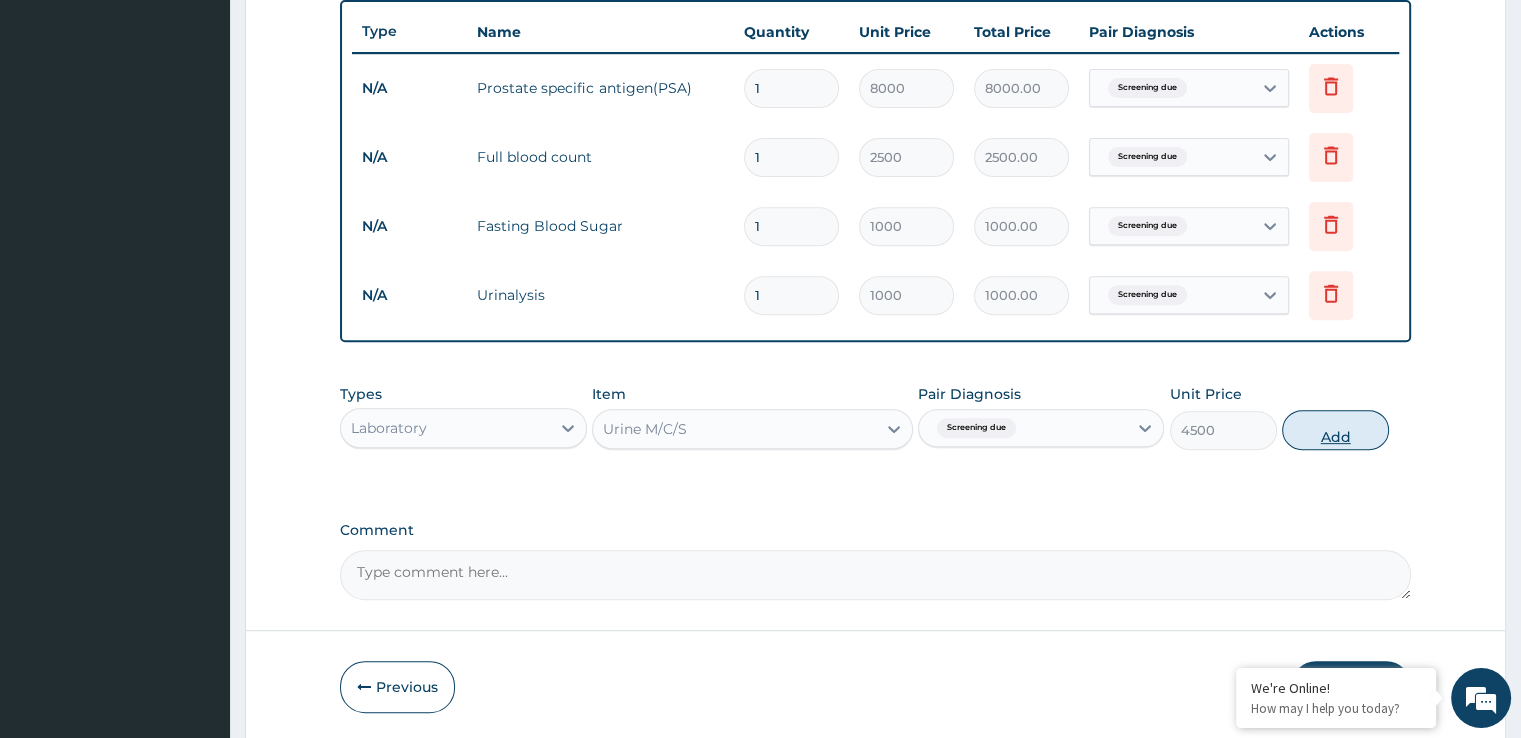click on "Add" at bounding box center (1335, 430) 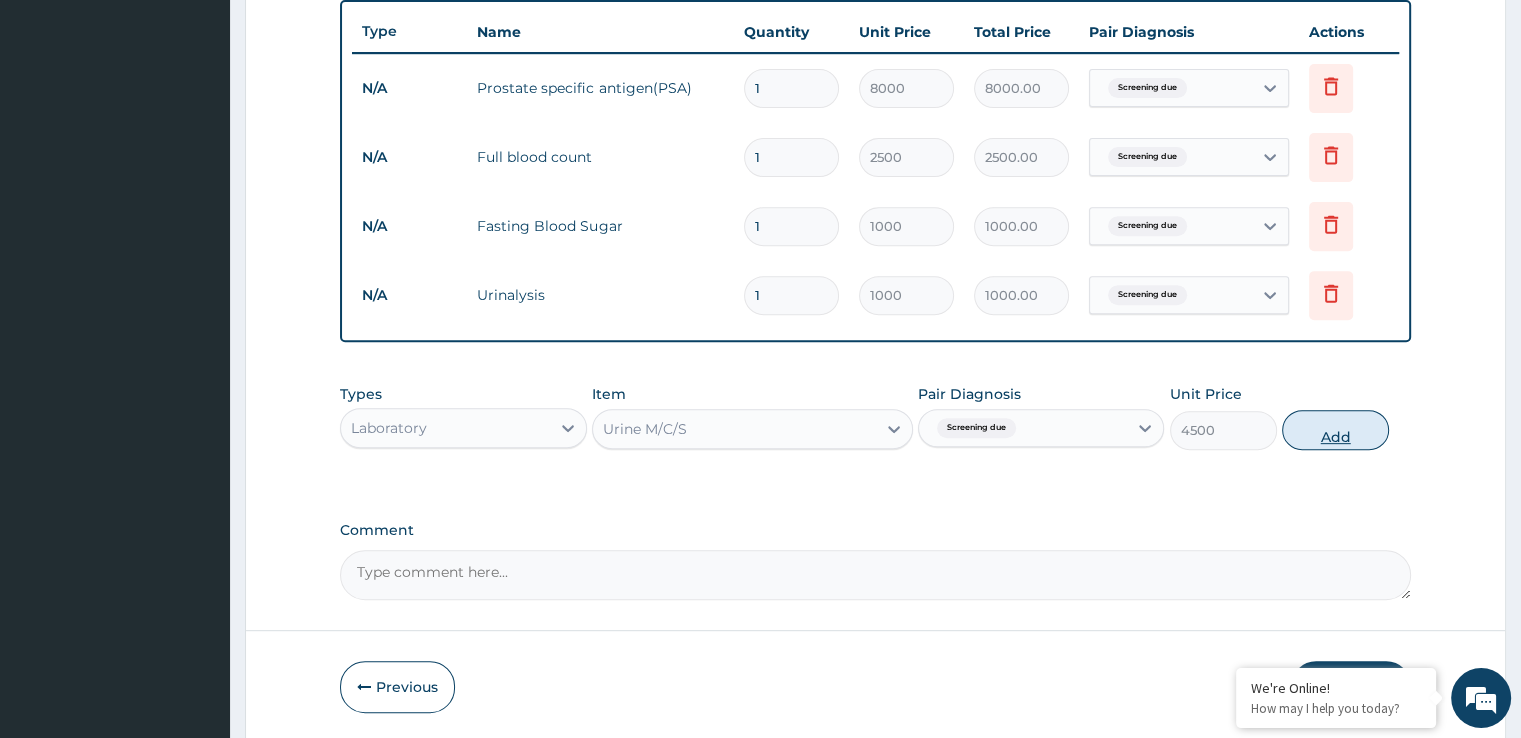 type on "0" 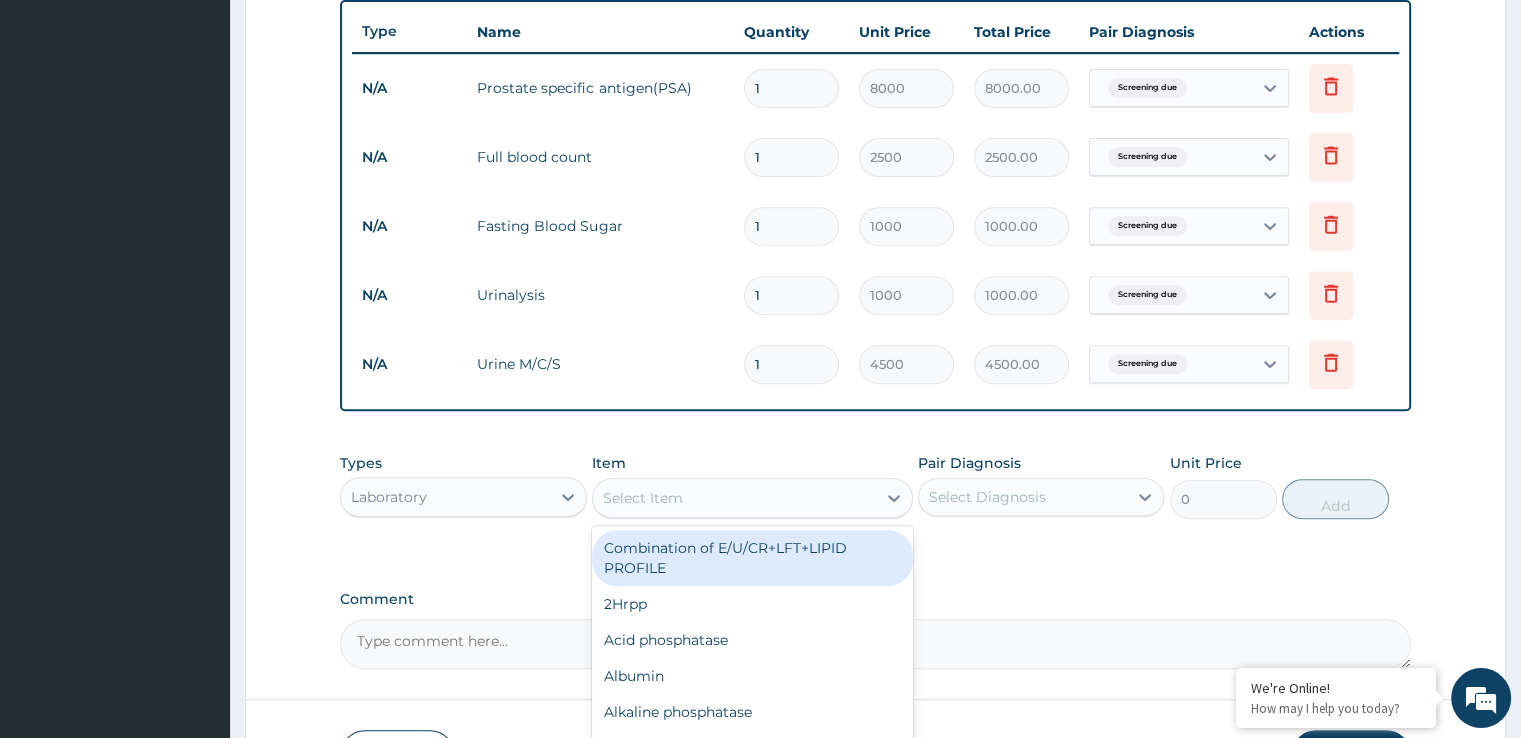 click on "Select Item" at bounding box center [734, 498] 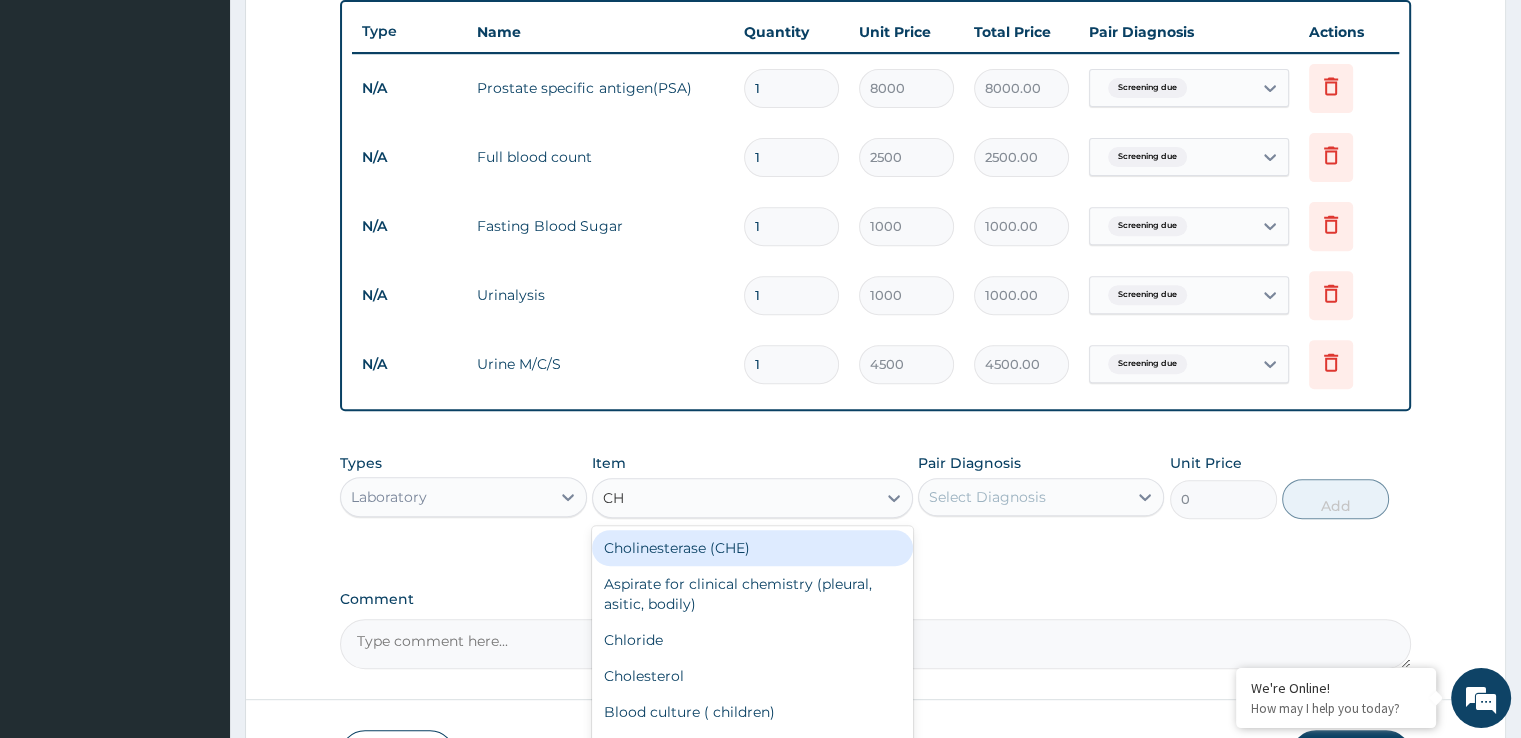 type on "CHO" 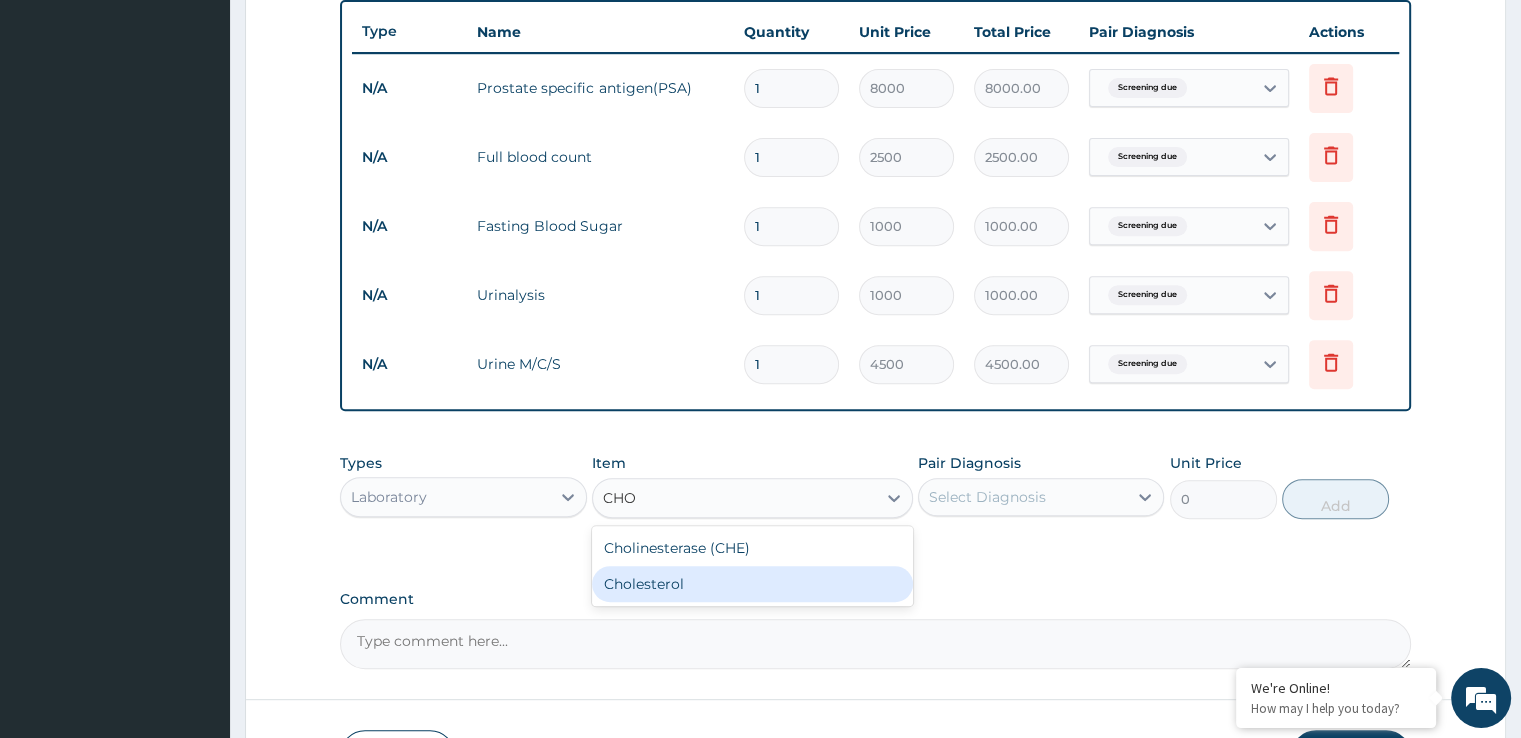 click on "Cholesterol" at bounding box center (752, 584) 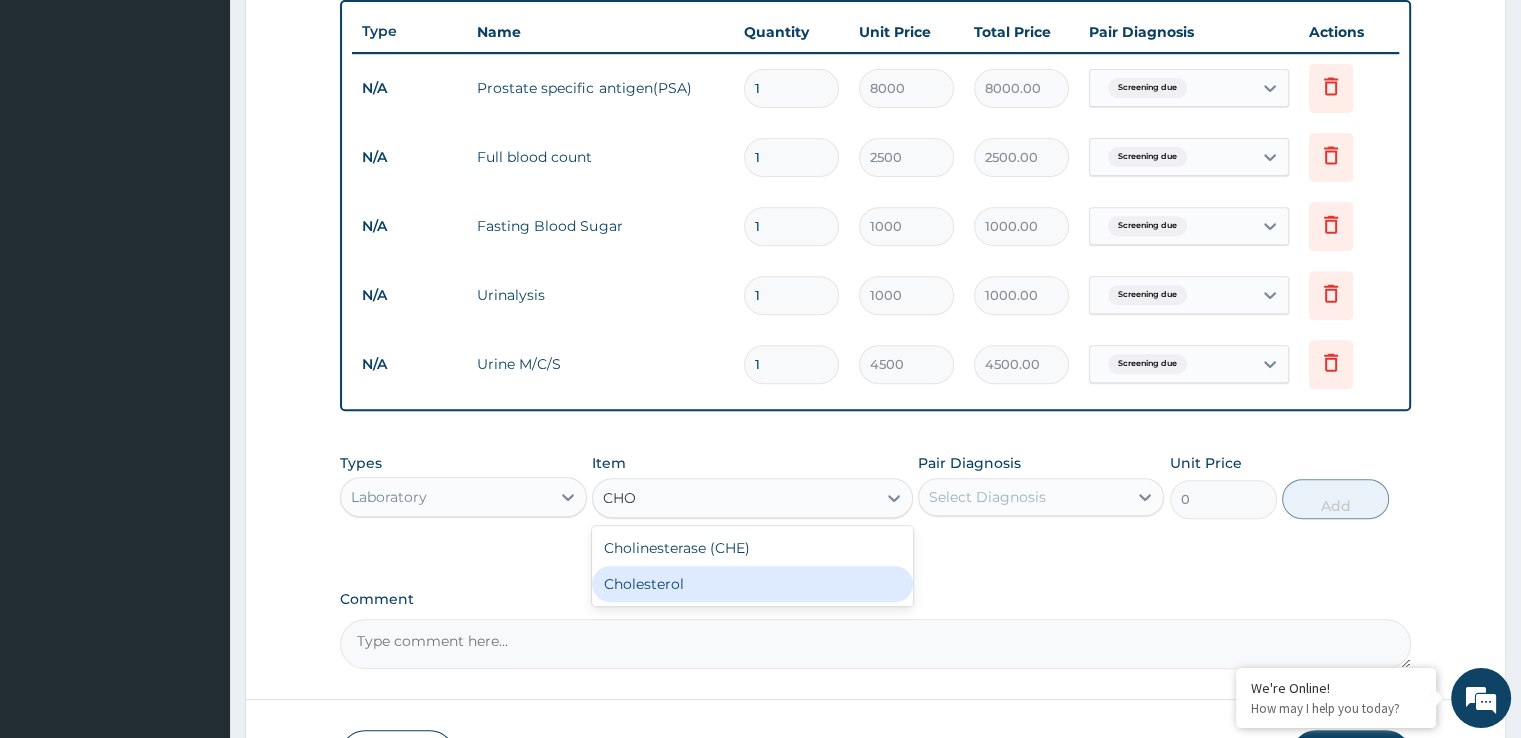 type 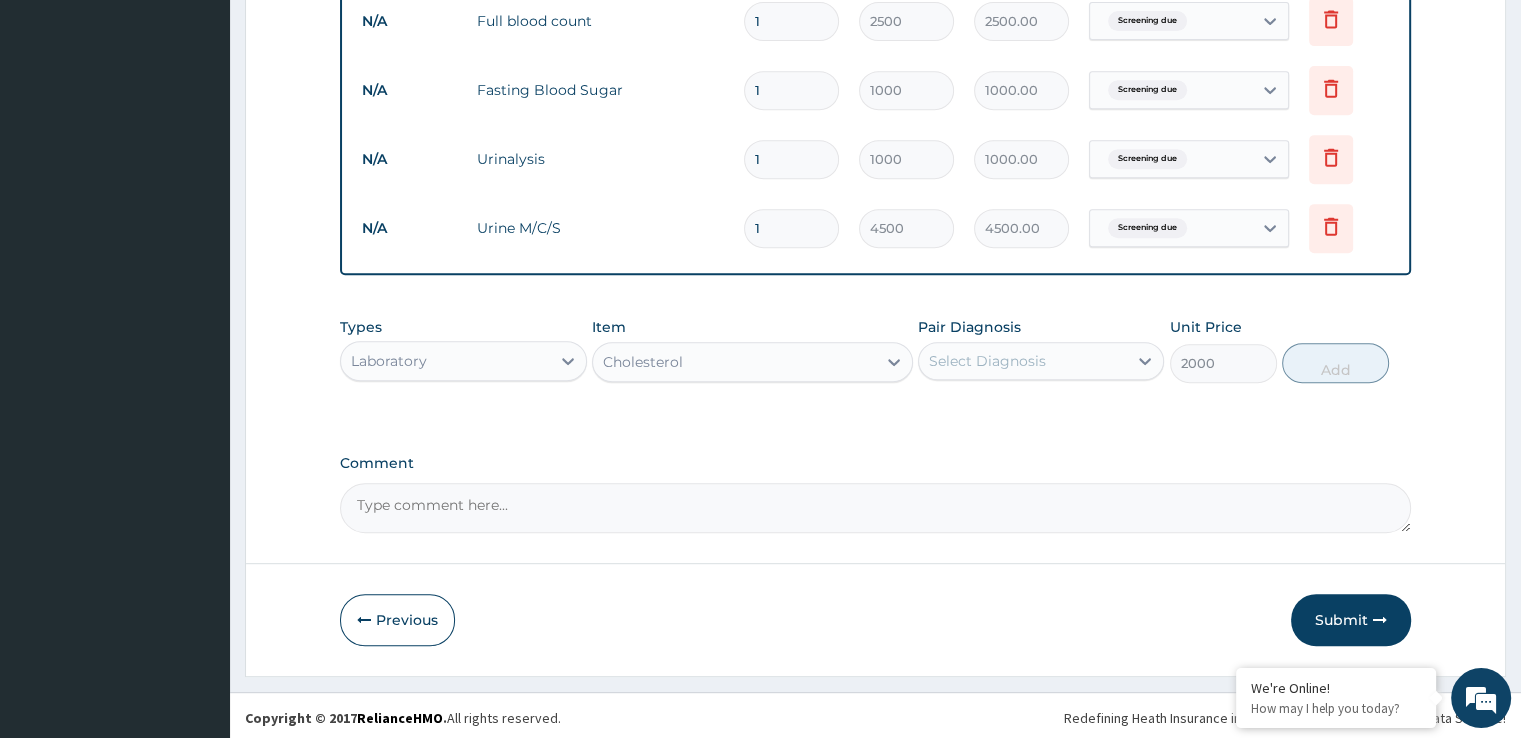 scroll, scrollTop: 881, scrollLeft: 0, axis: vertical 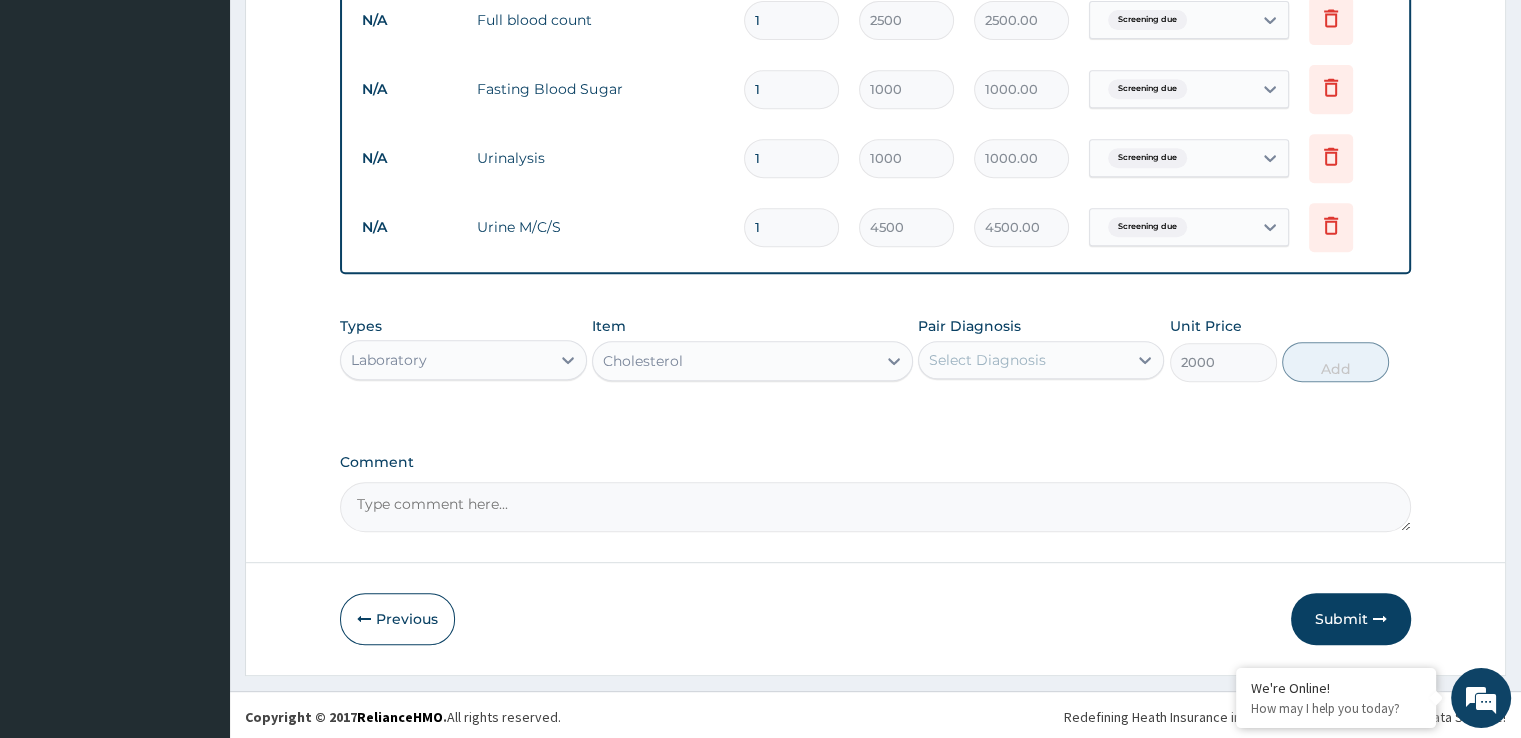 click on "Select Diagnosis" at bounding box center [1023, 360] 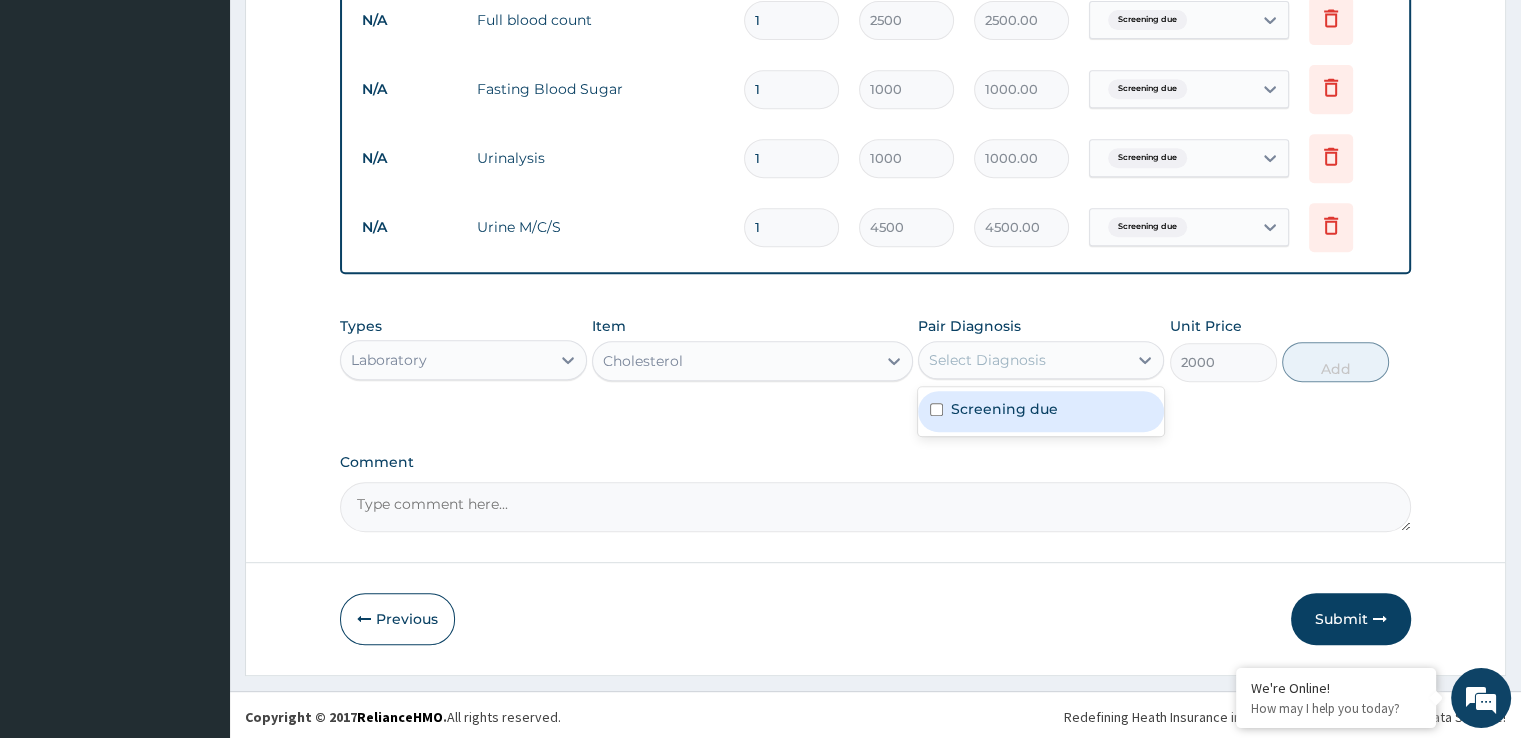 click at bounding box center (936, 409) 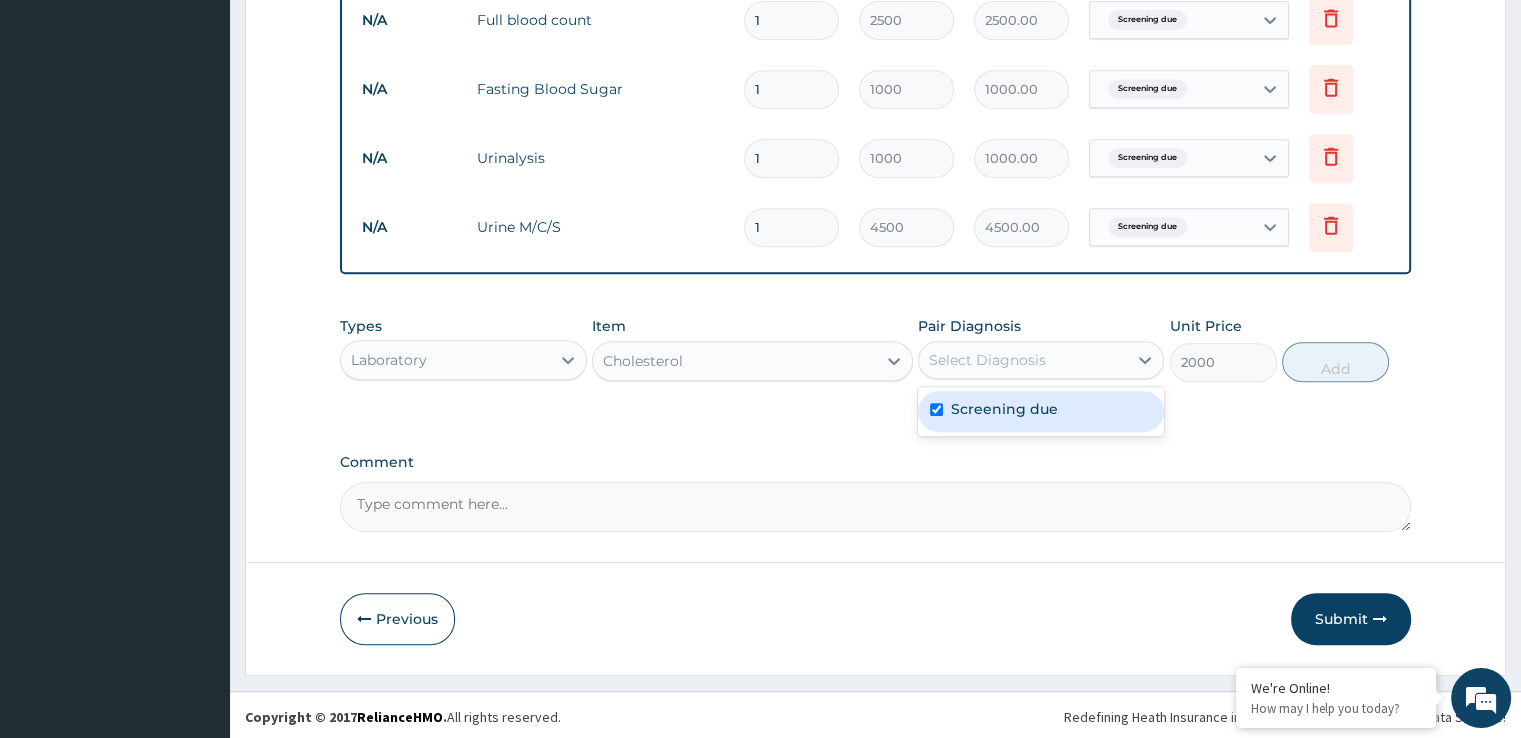checkbox on "true" 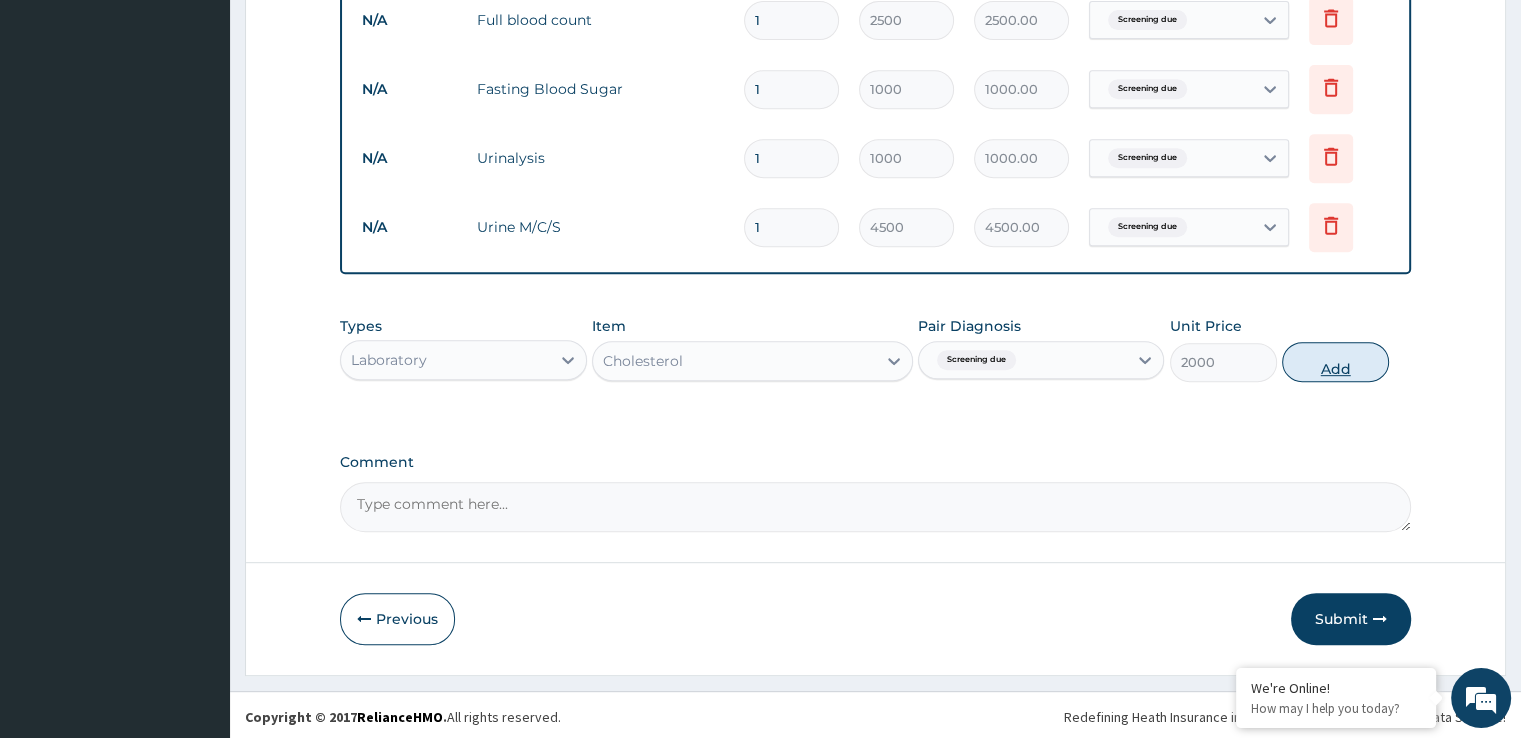 click on "Add" at bounding box center [1335, 362] 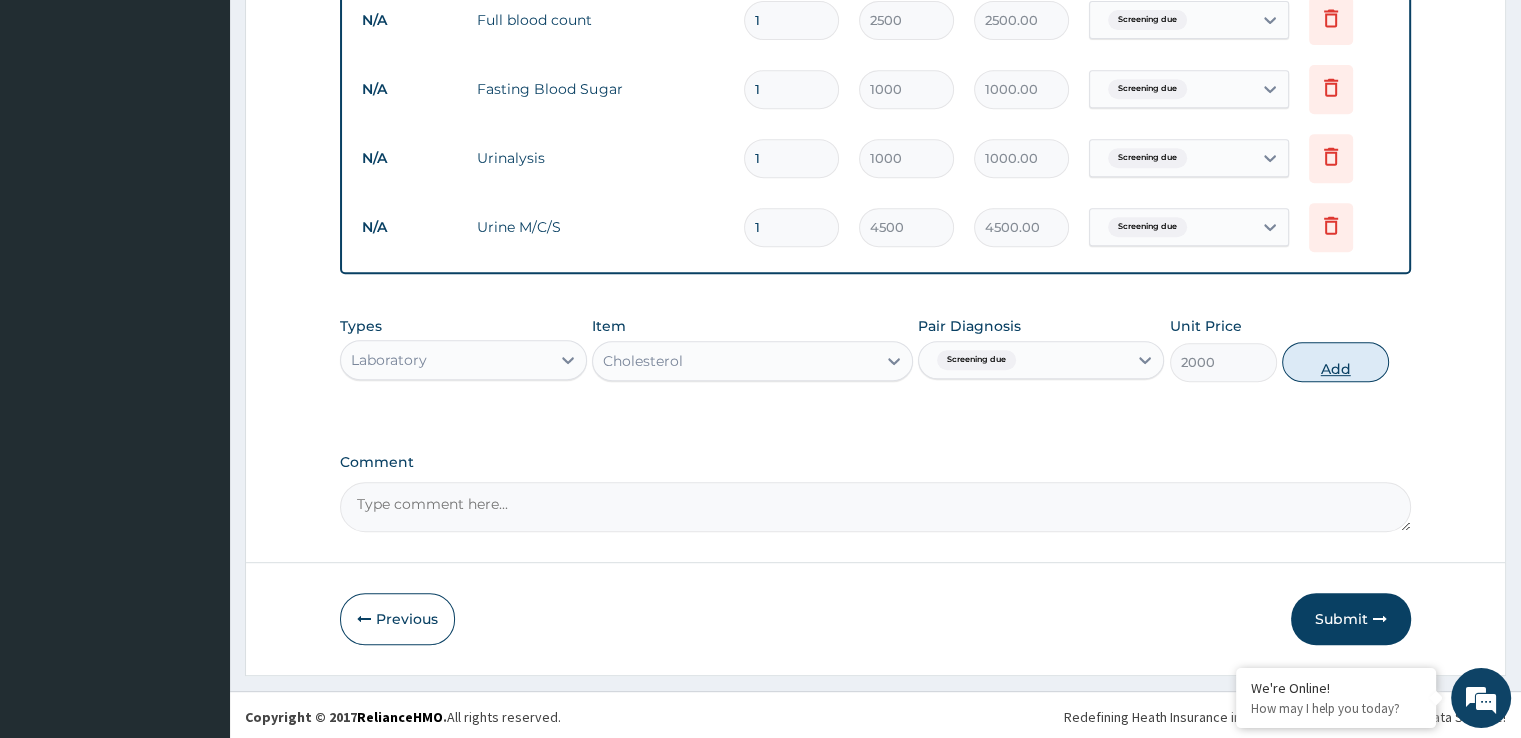 type on "0" 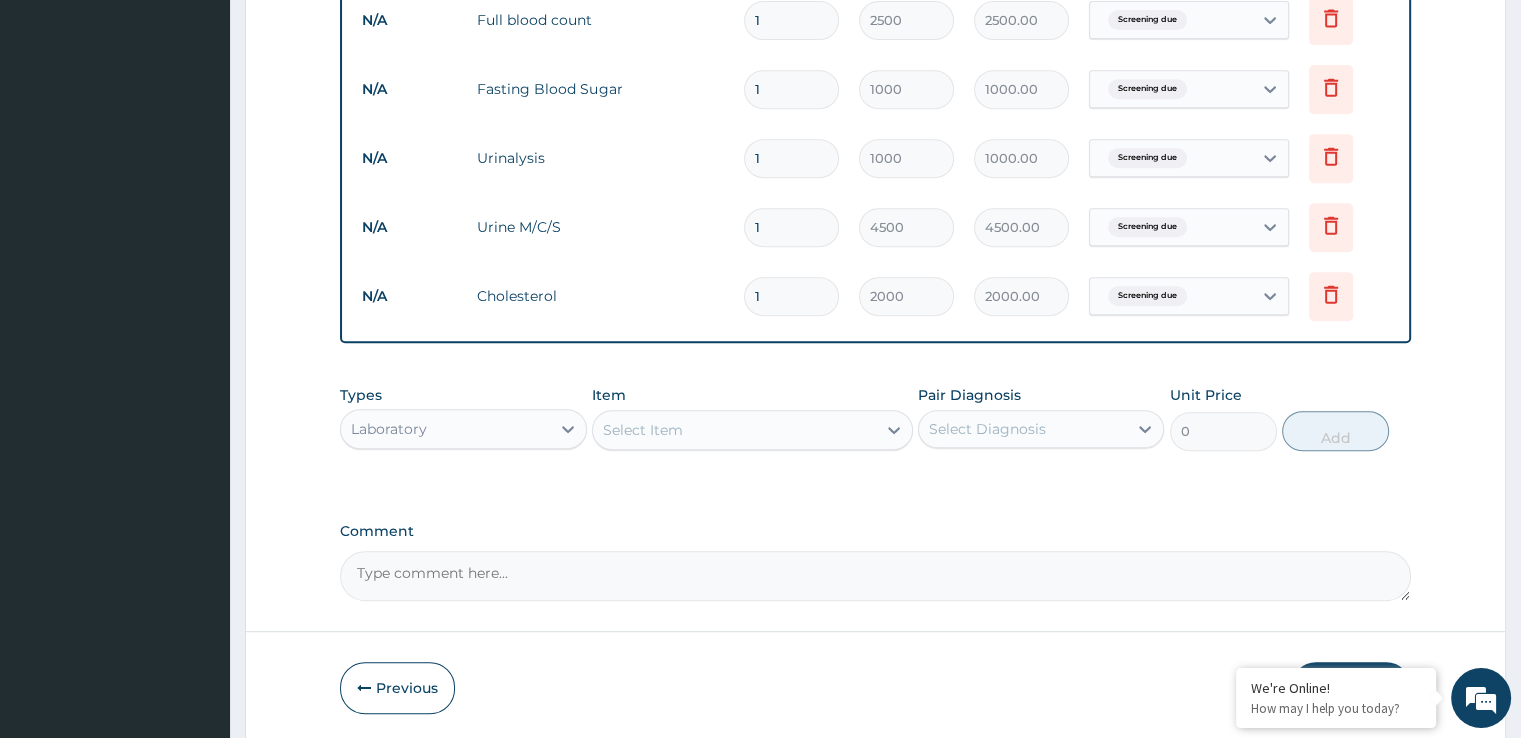 click on "Select Item" at bounding box center [734, 430] 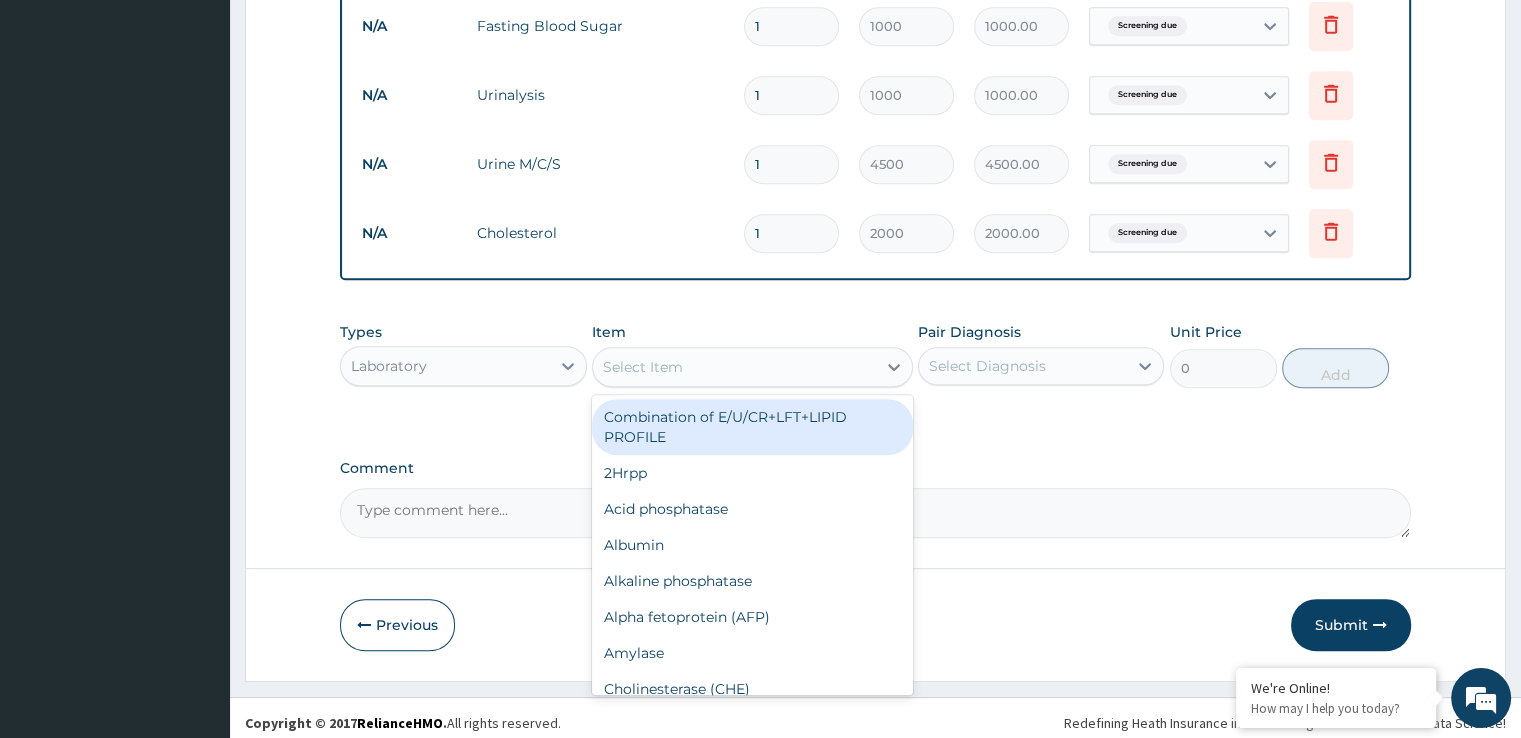scroll, scrollTop: 950, scrollLeft: 0, axis: vertical 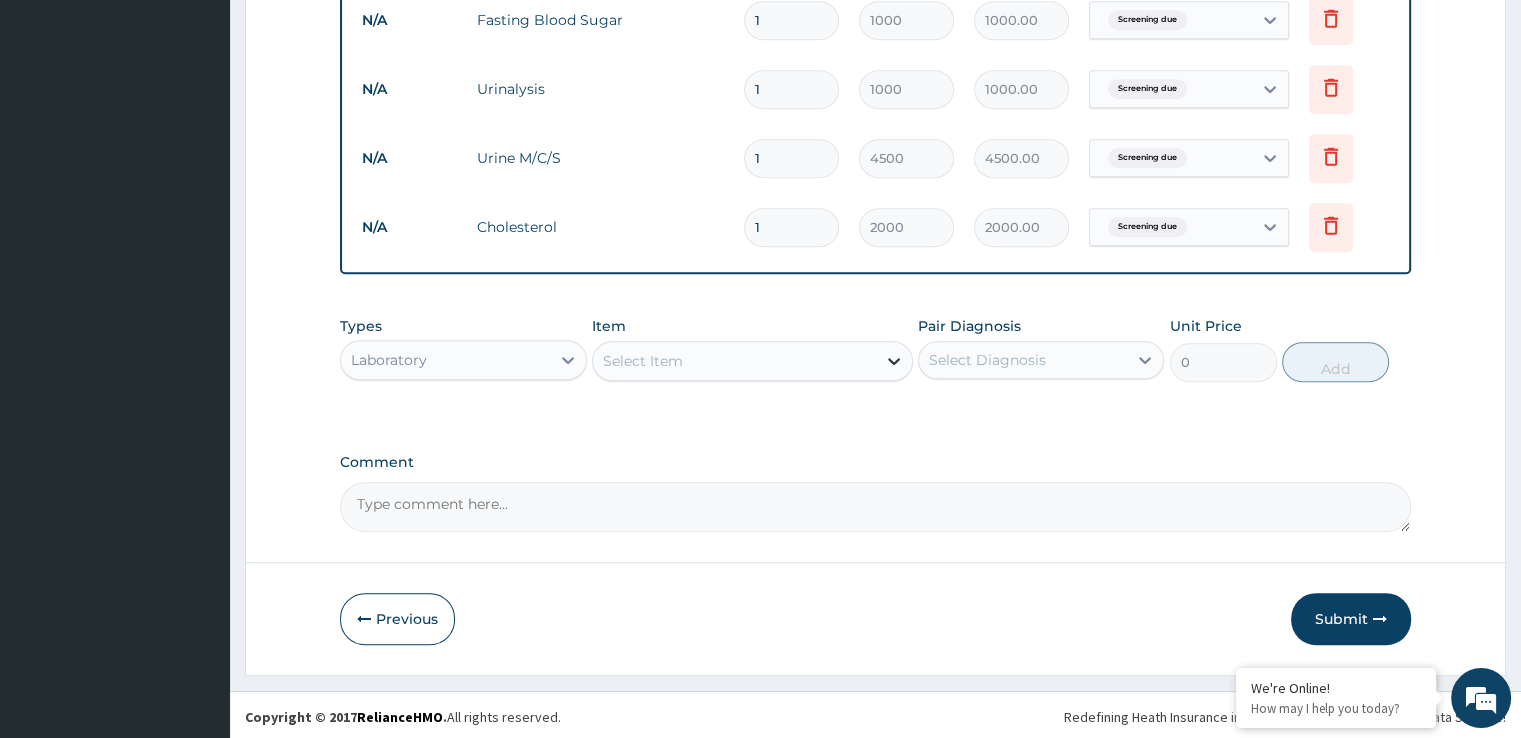 click at bounding box center (894, 361) 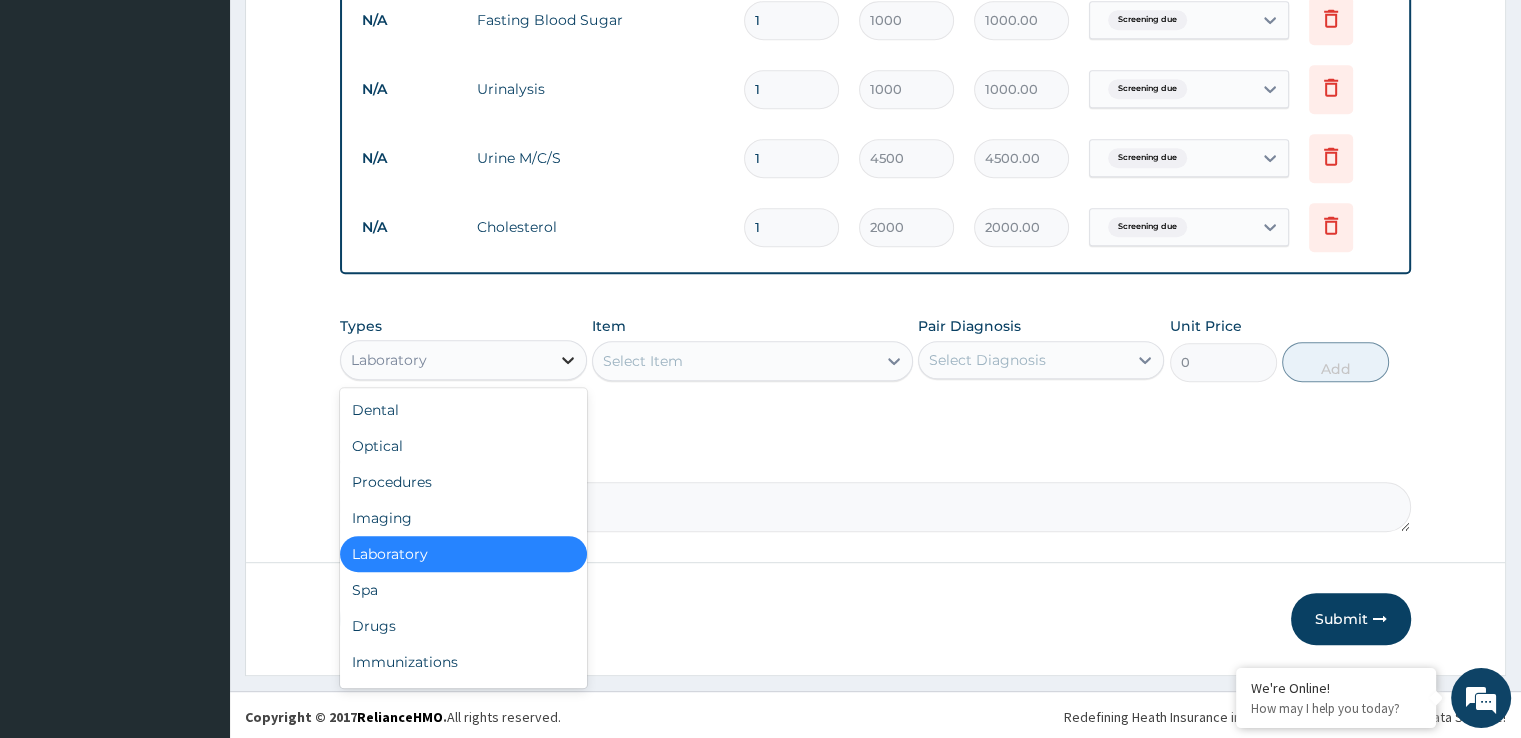 click at bounding box center (568, 360) 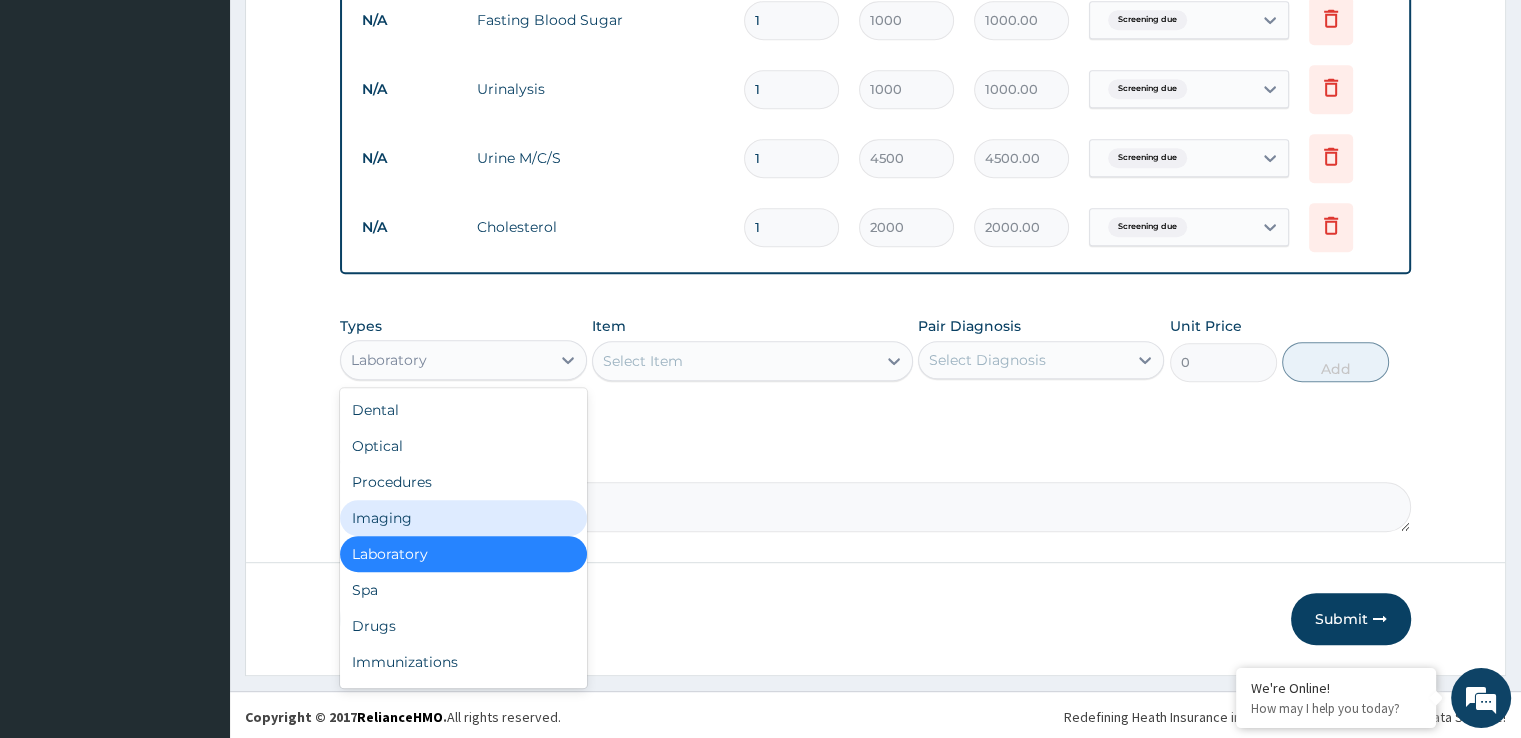 drag, startPoint x: 468, startPoint y: 513, endPoint x: 689, endPoint y: 489, distance: 222.29935 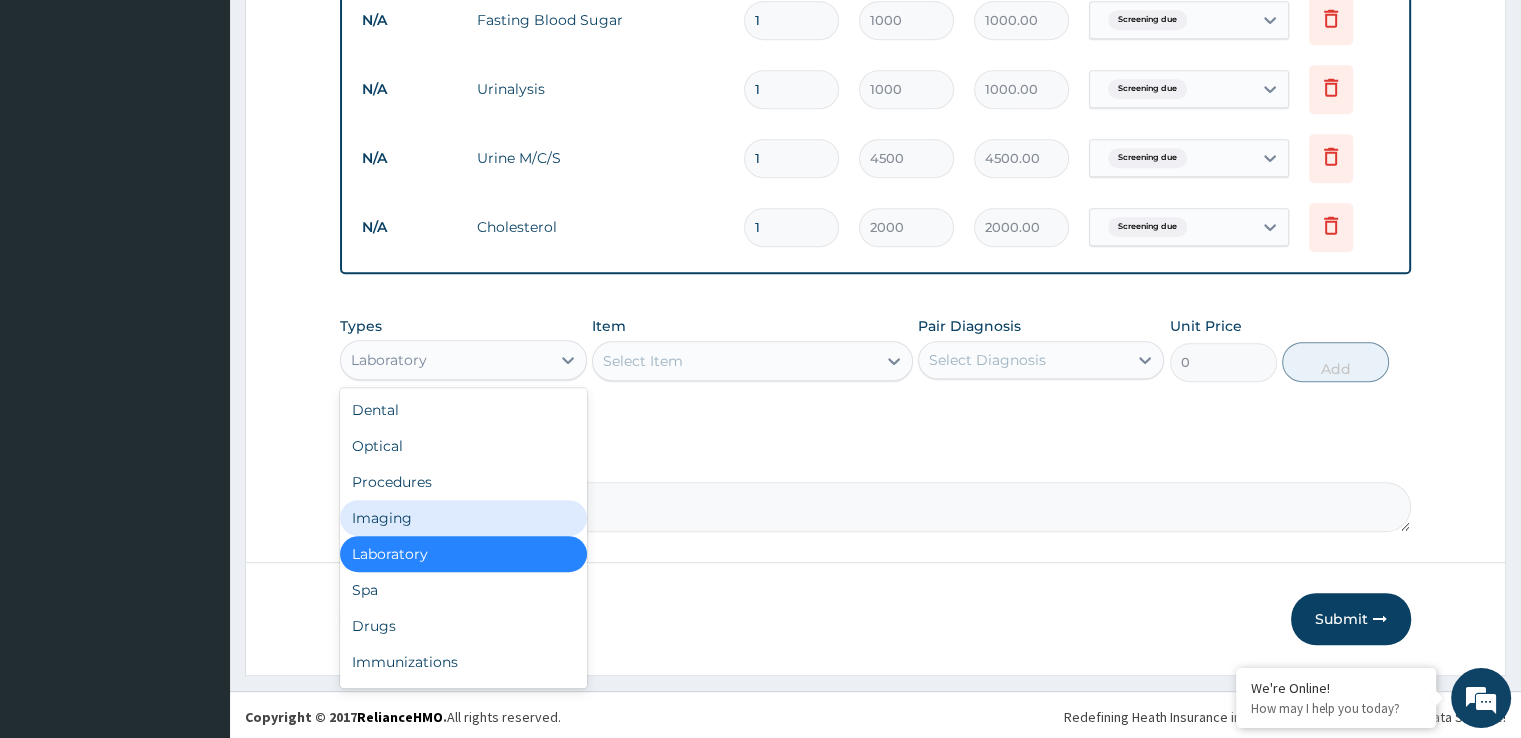 click on "Imaging" at bounding box center (463, 518) 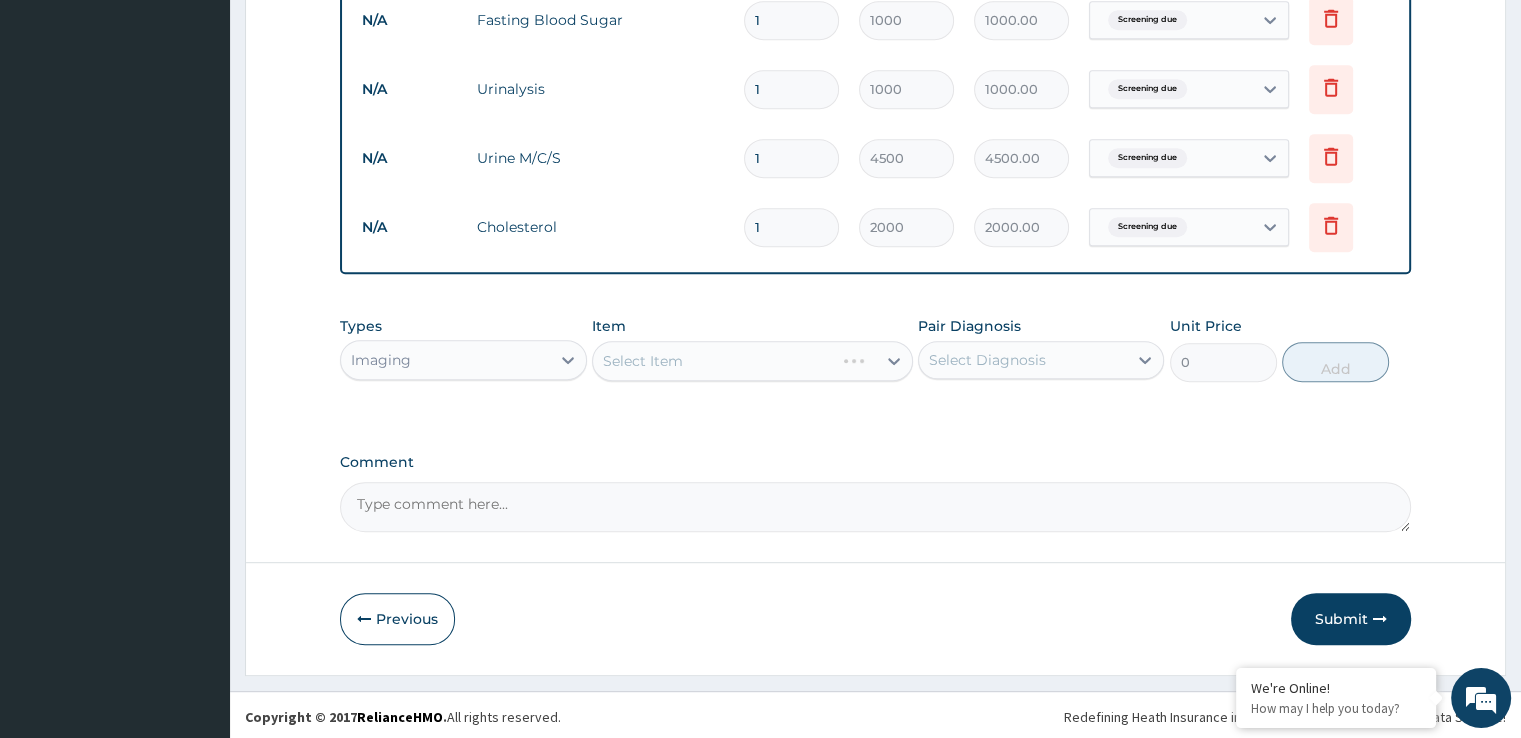 click on "Select Item" at bounding box center (752, 361) 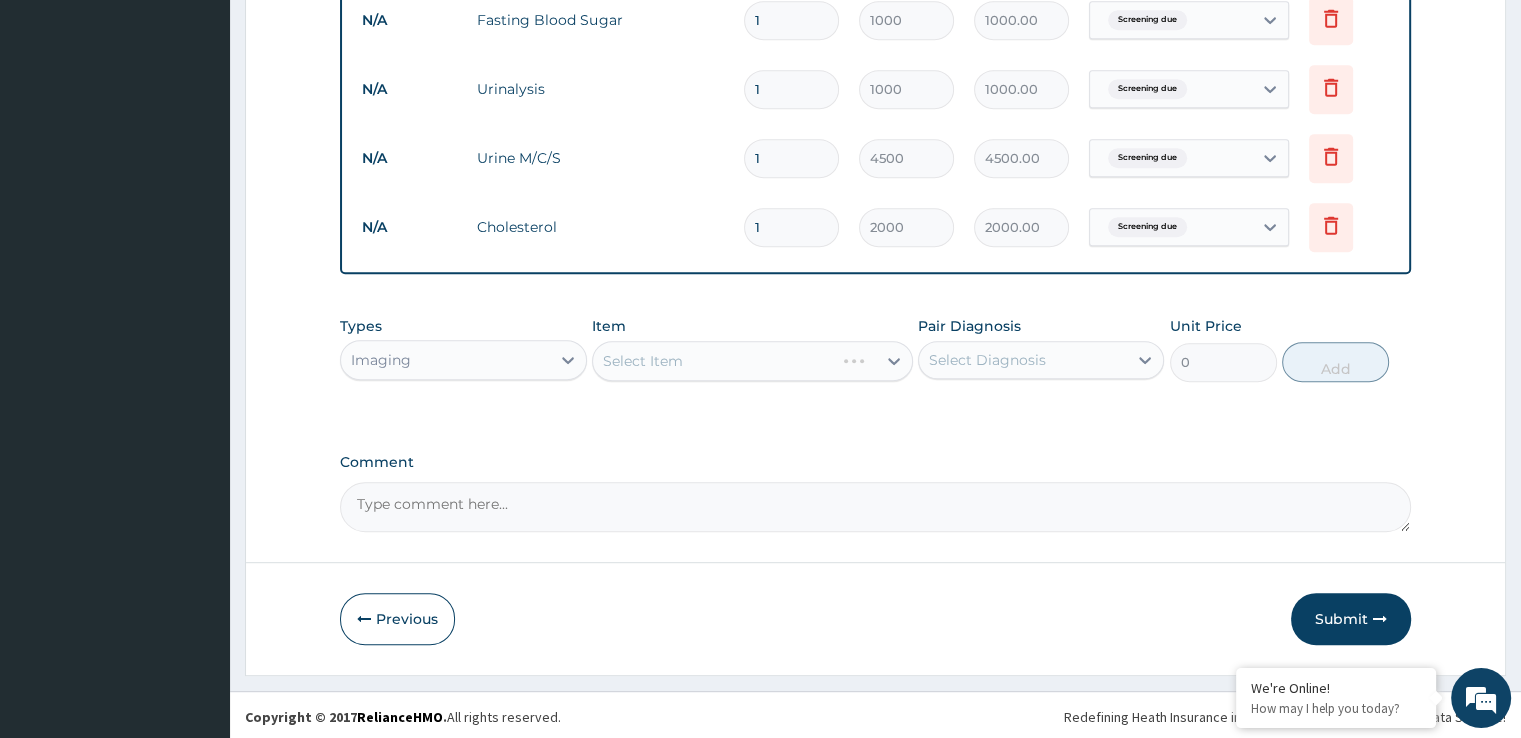 click on "Select Item" at bounding box center (752, 361) 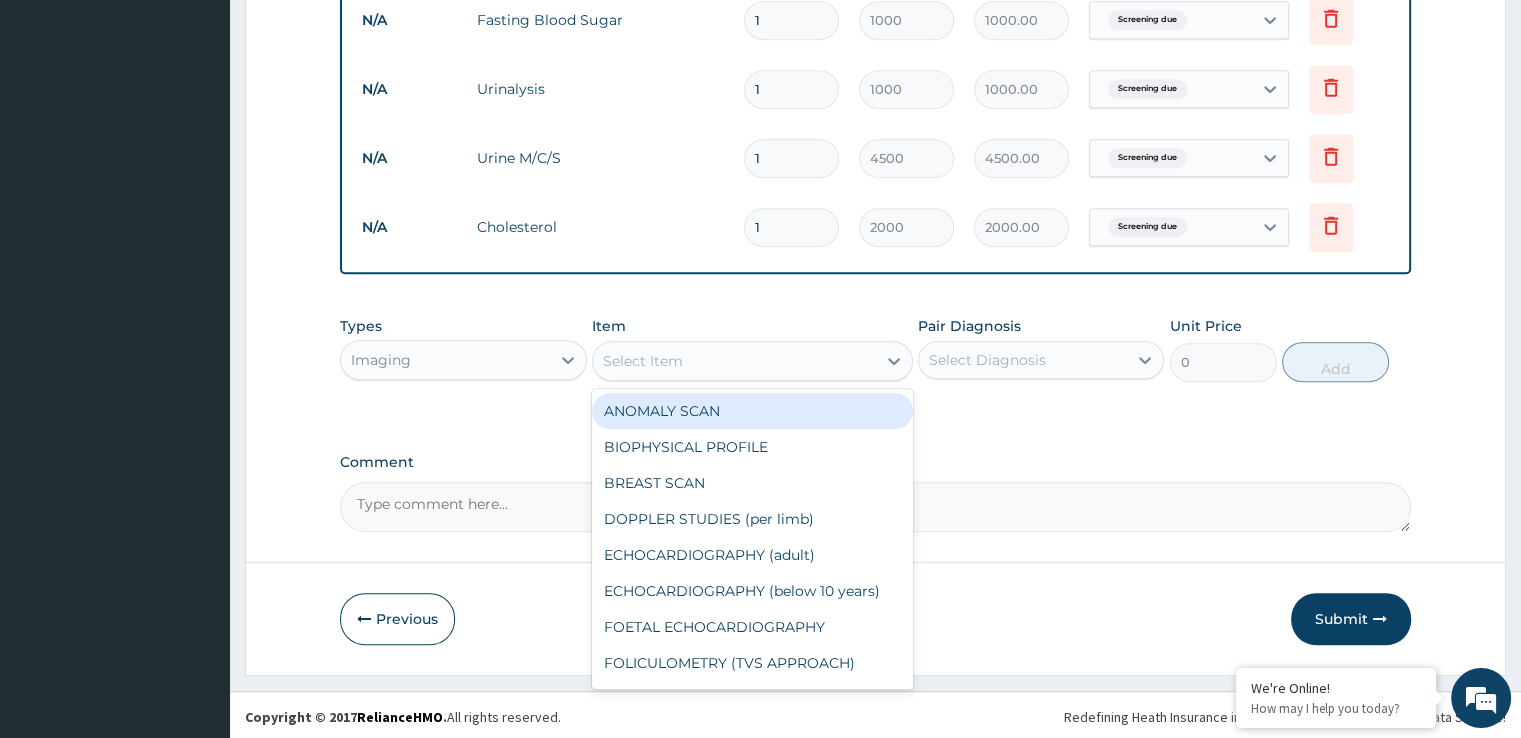 click 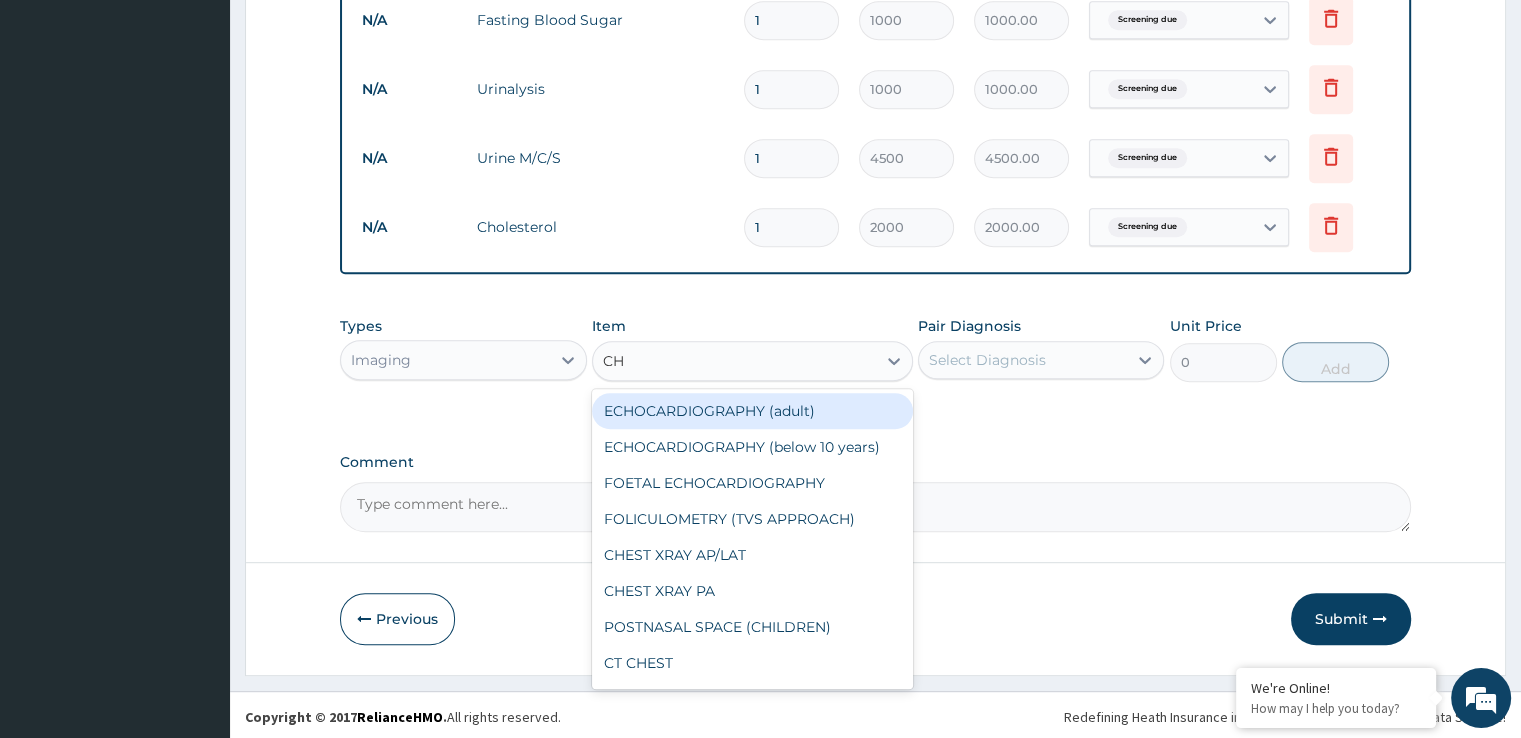 type on "CHE" 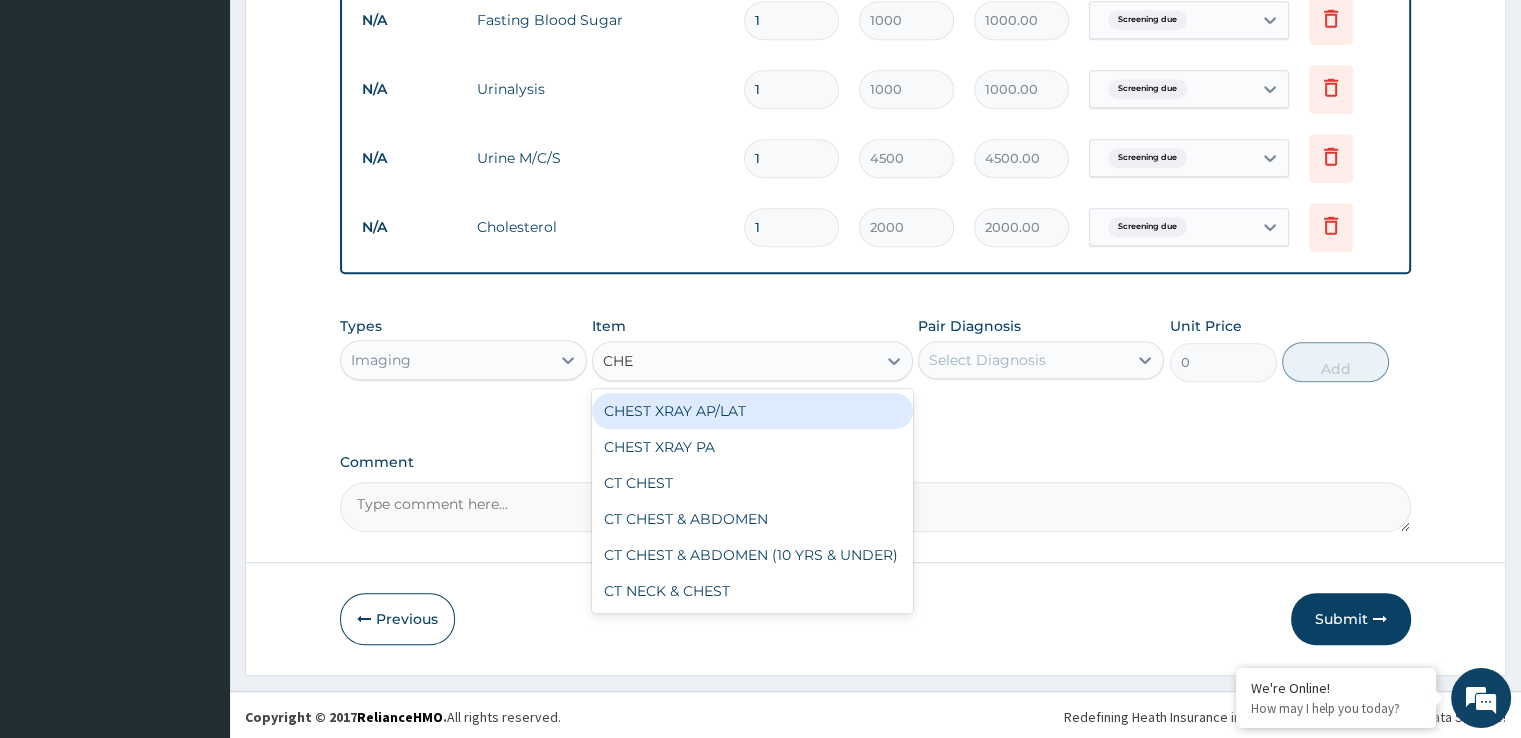 click on "CHEST XRAY AP/LAT" at bounding box center [752, 411] 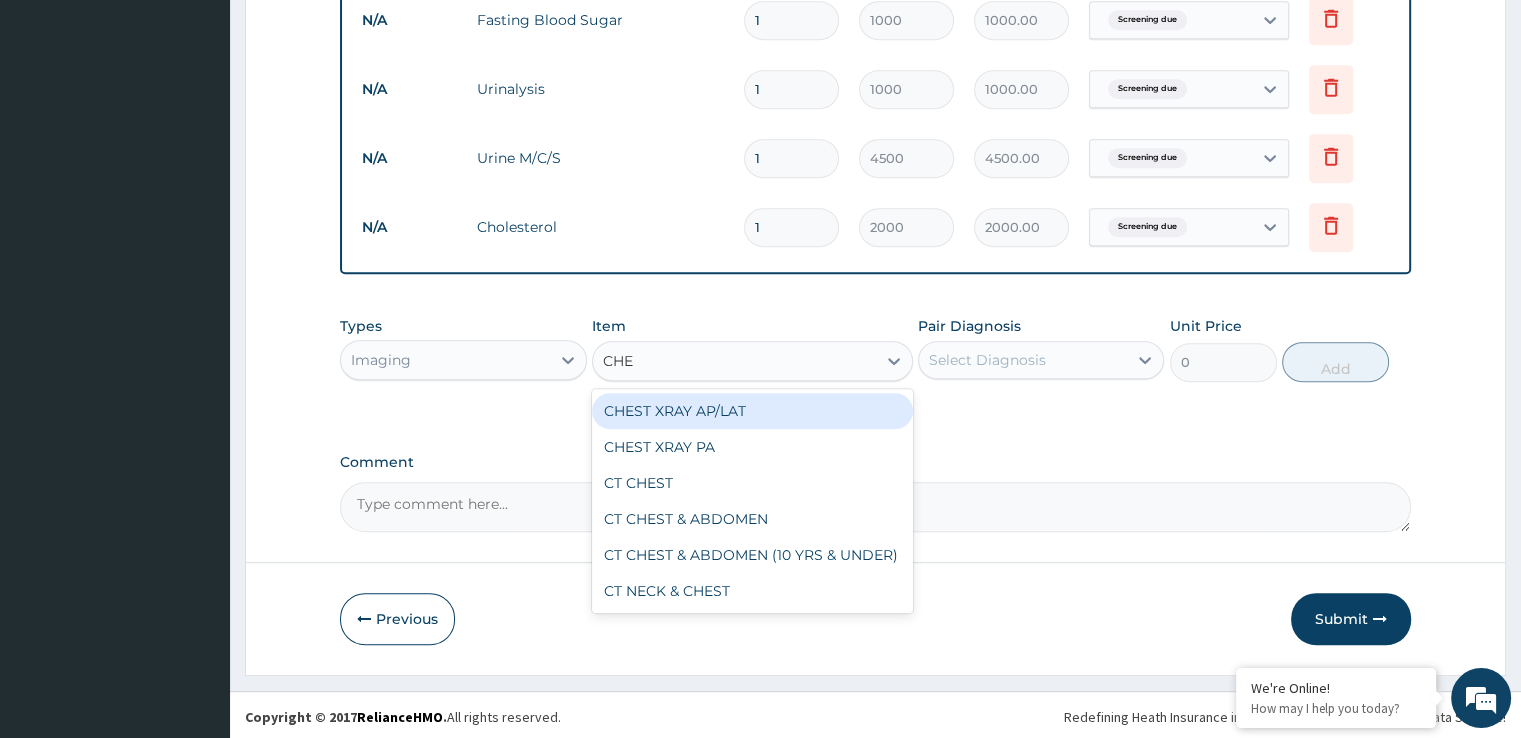 type 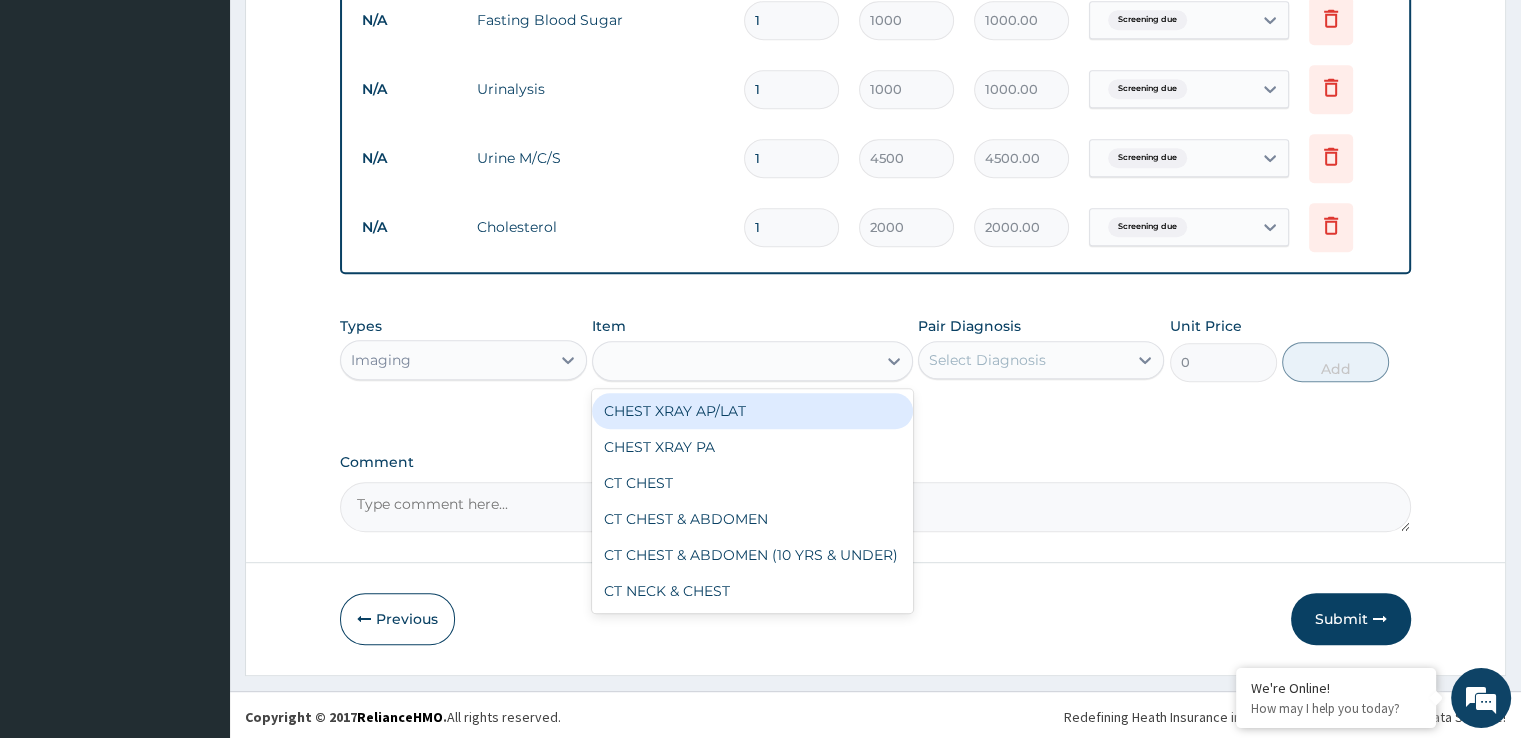 type on "5000" 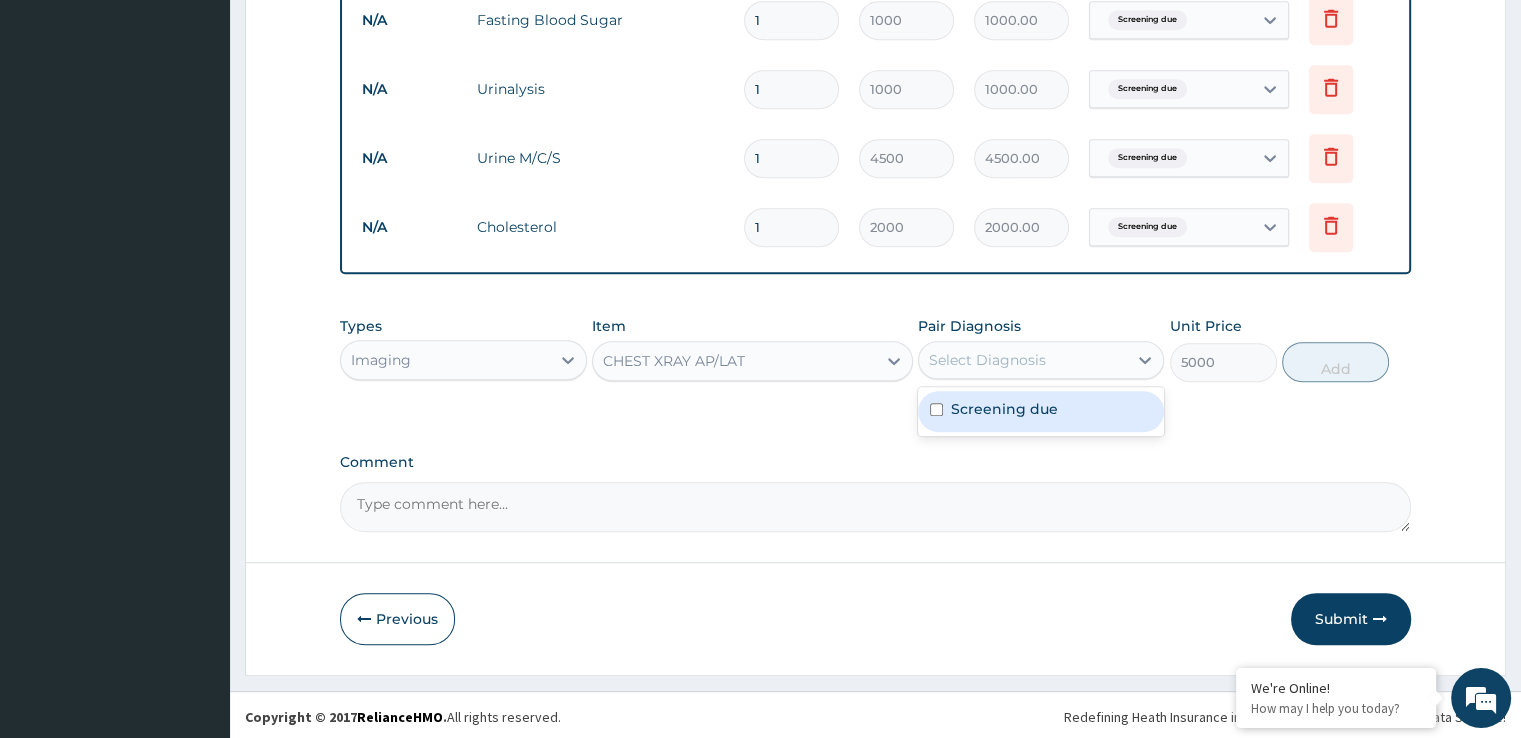 click on "Select Diagnosis" at bounding box center [1023, 360] 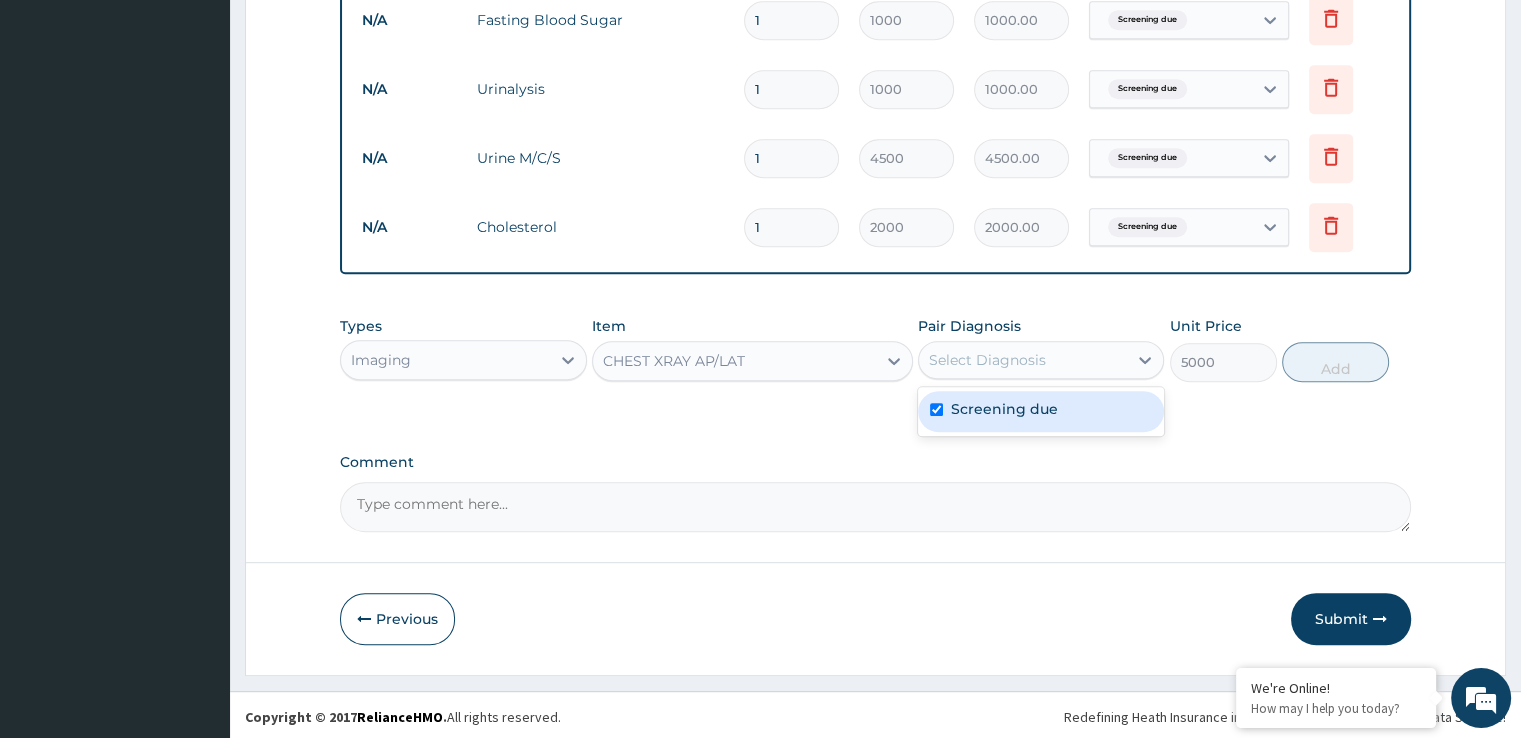 checkbox on "true" 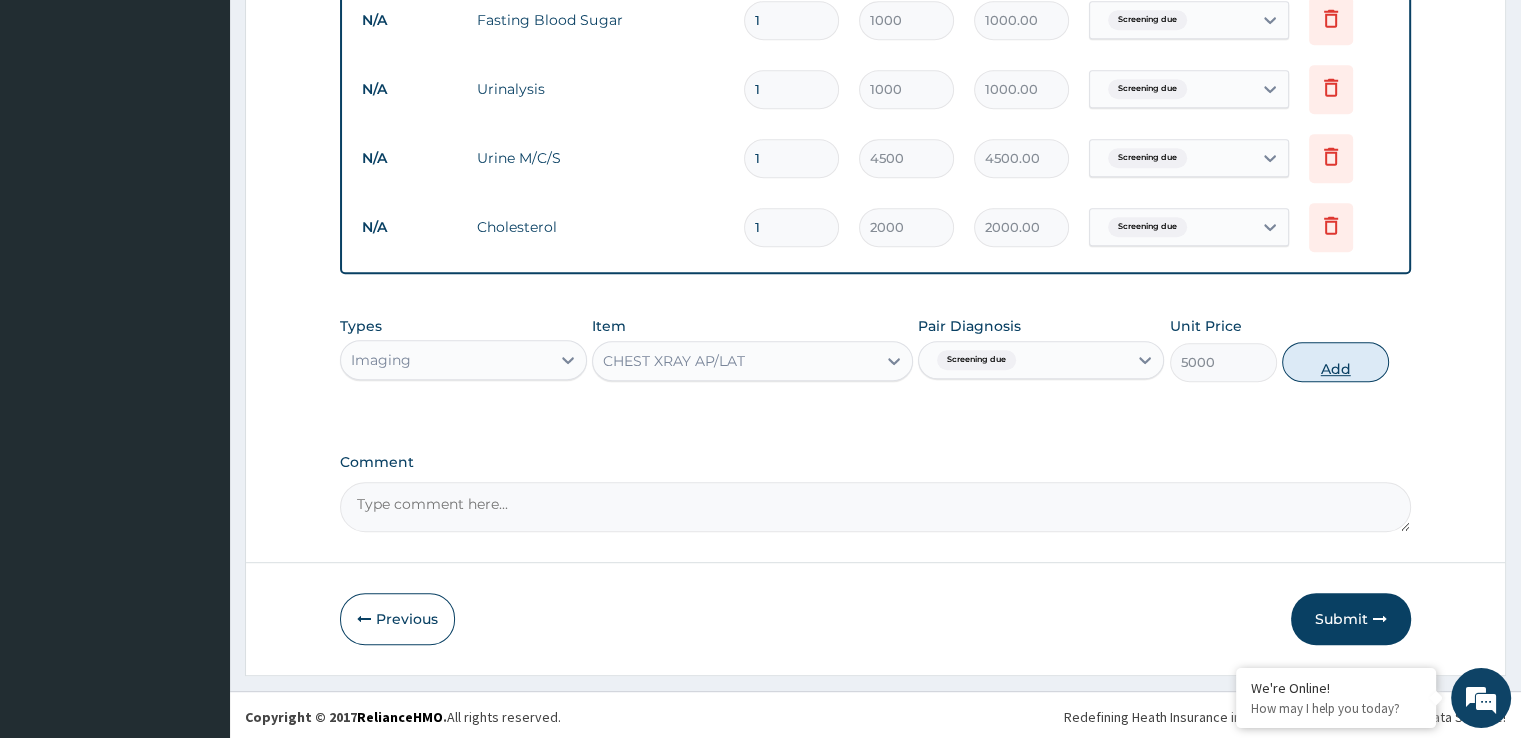 click on "Add" at bounding box center (1335, 362) 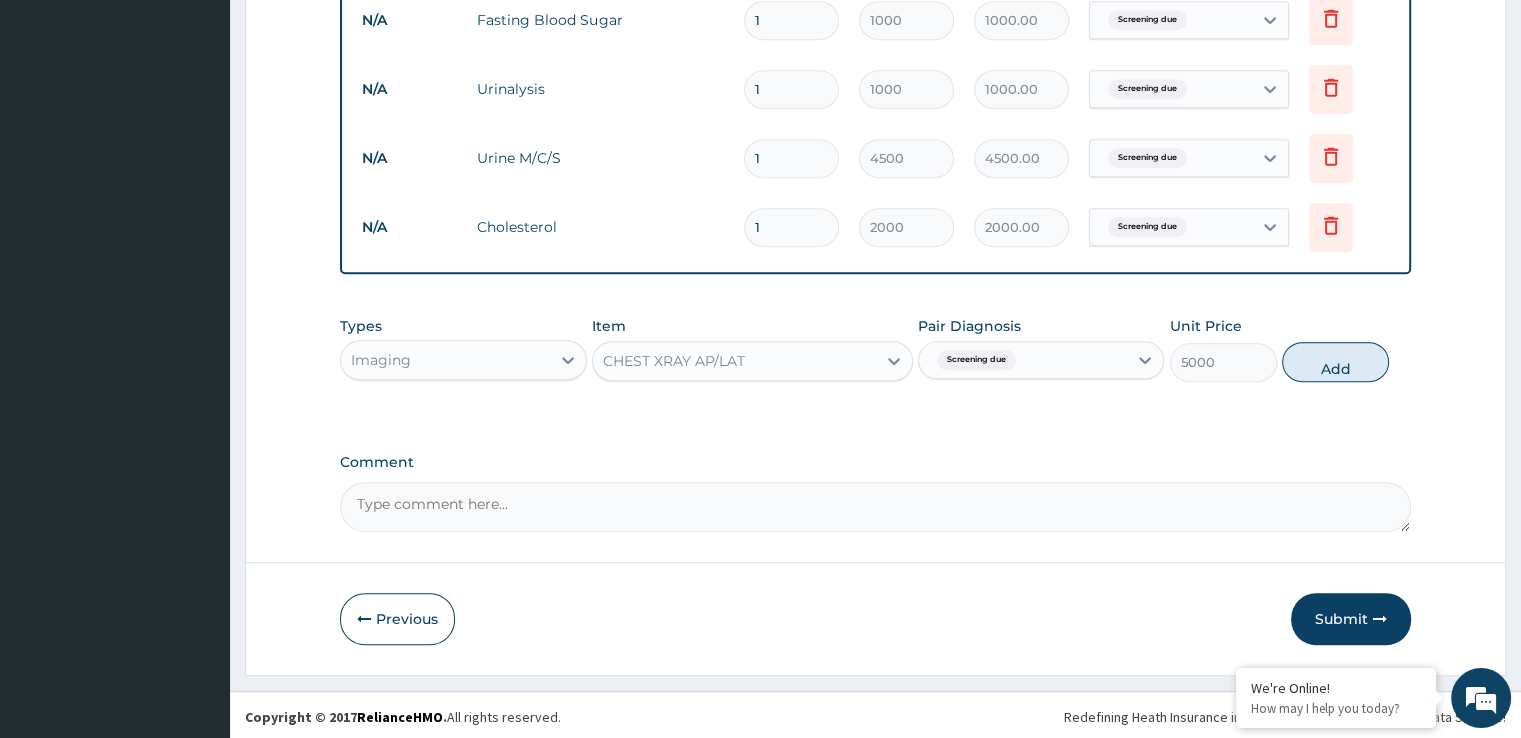 type on "0" 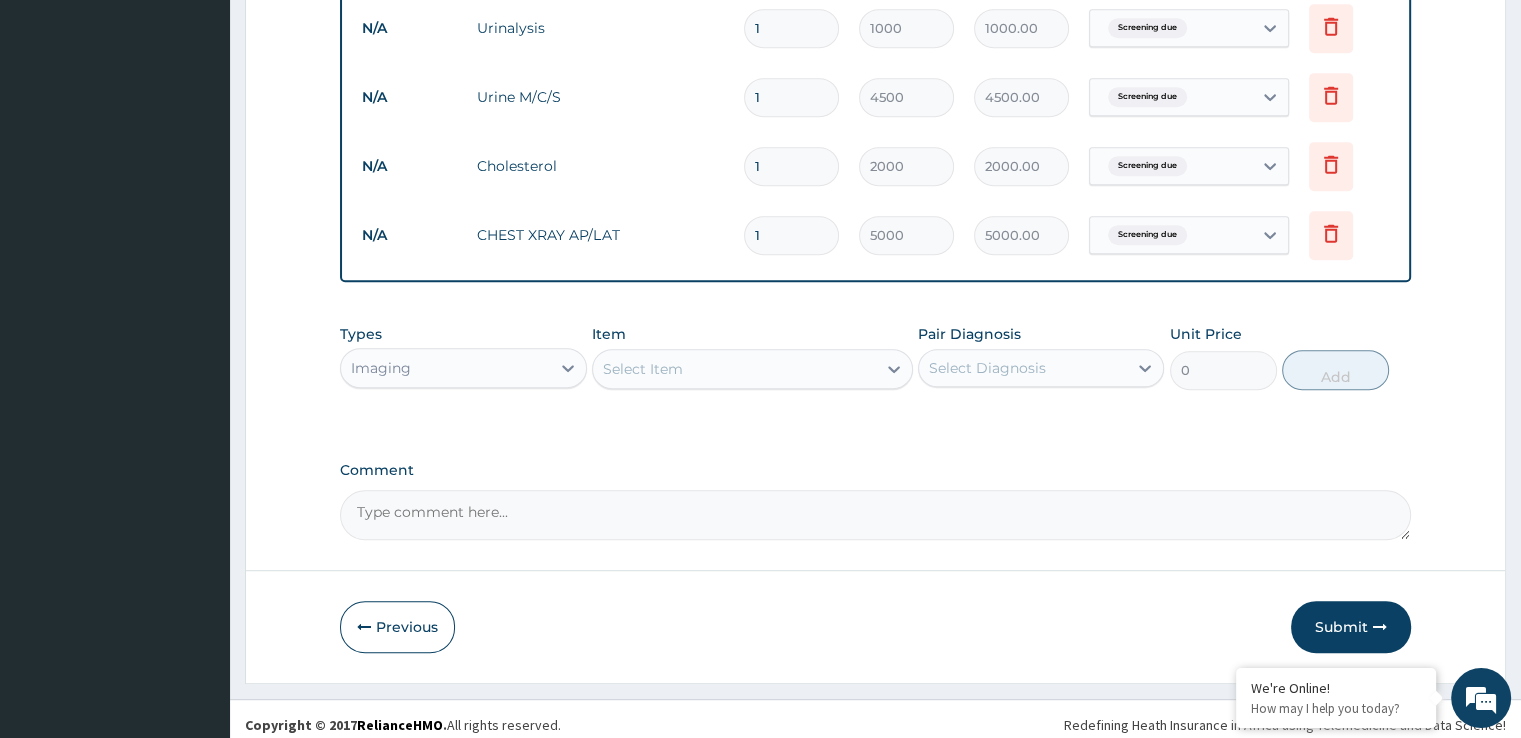 scroll, scrollTop: 1019, scrollLeft: 0, axis: vertical 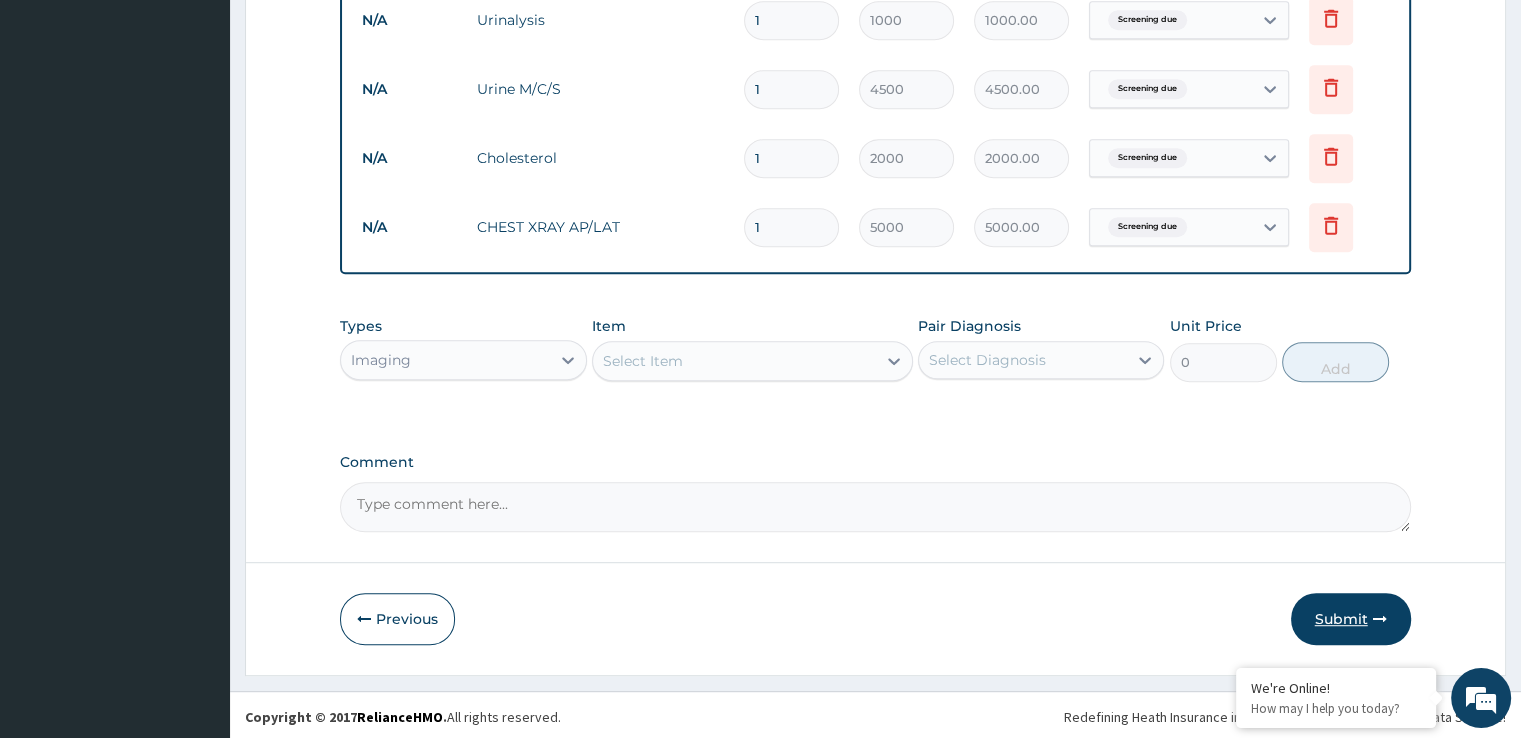 click on "Submit" at bounding box center [1351, 619] 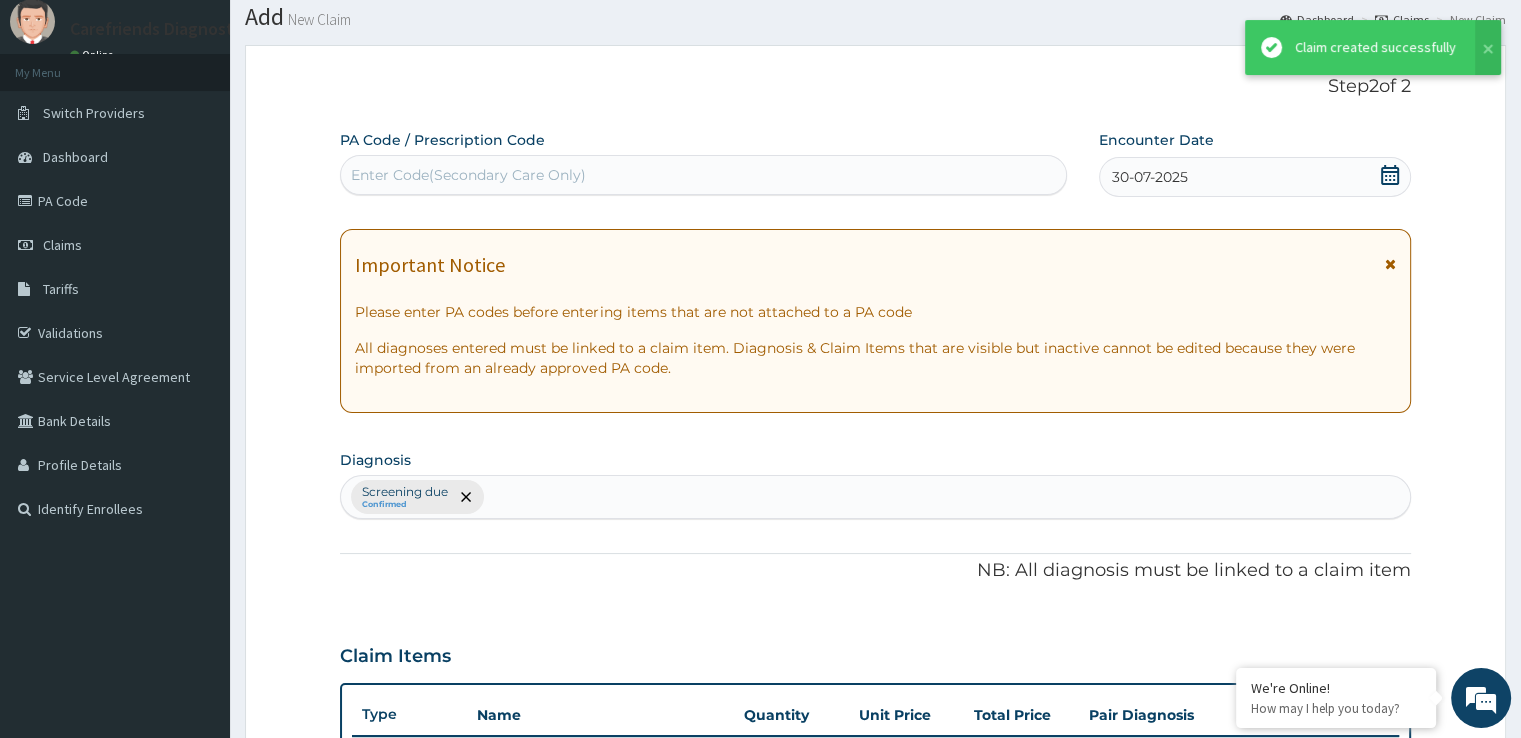 scroll, scrollTop: 1019, scrollLeft: 0, axis: vertical 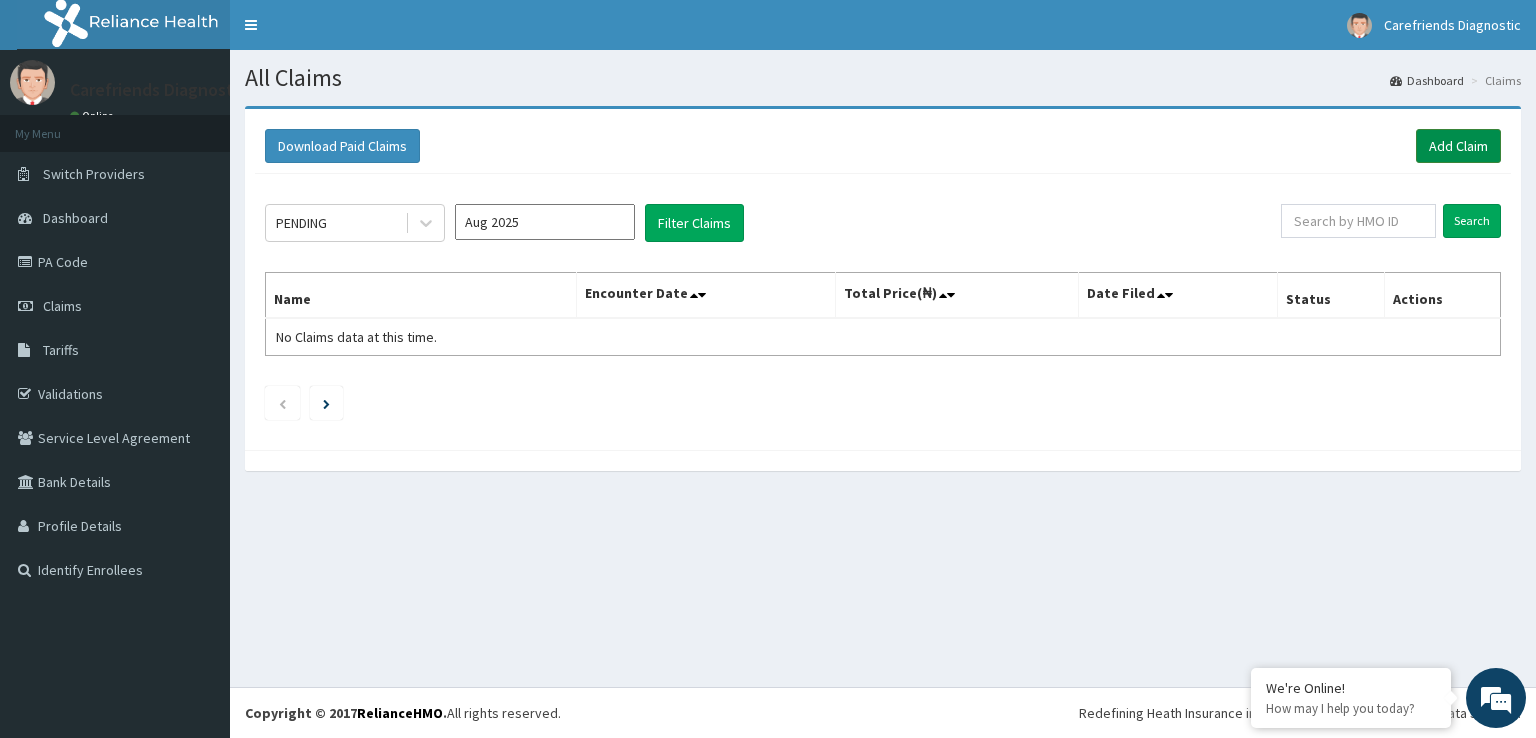 click on "Add Claim" at bounding box center [1458, 146] 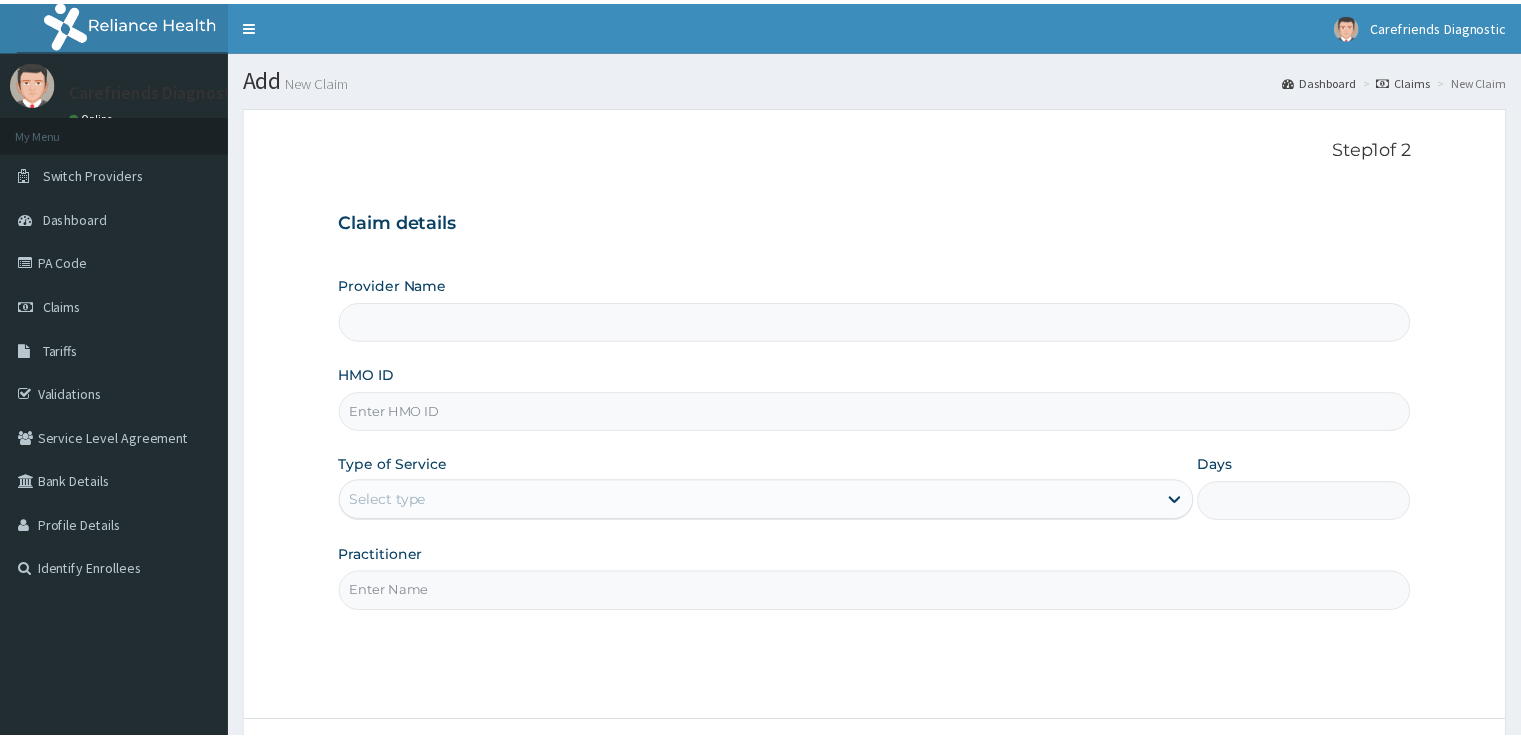 scroll, scrollTop: 0, scrollLeft: 0, axis: both 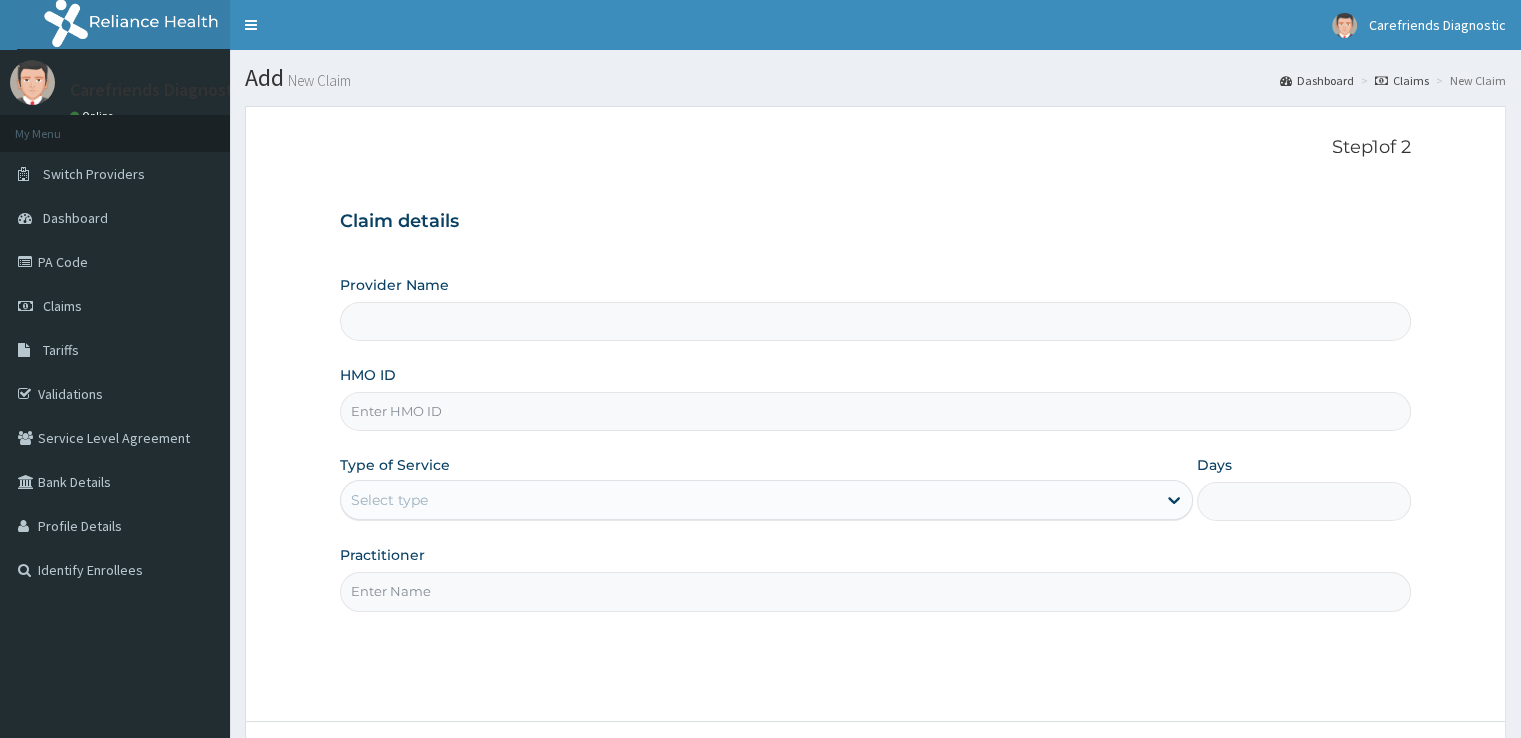 click on "HMO ID" at bounding box center (875, 411) 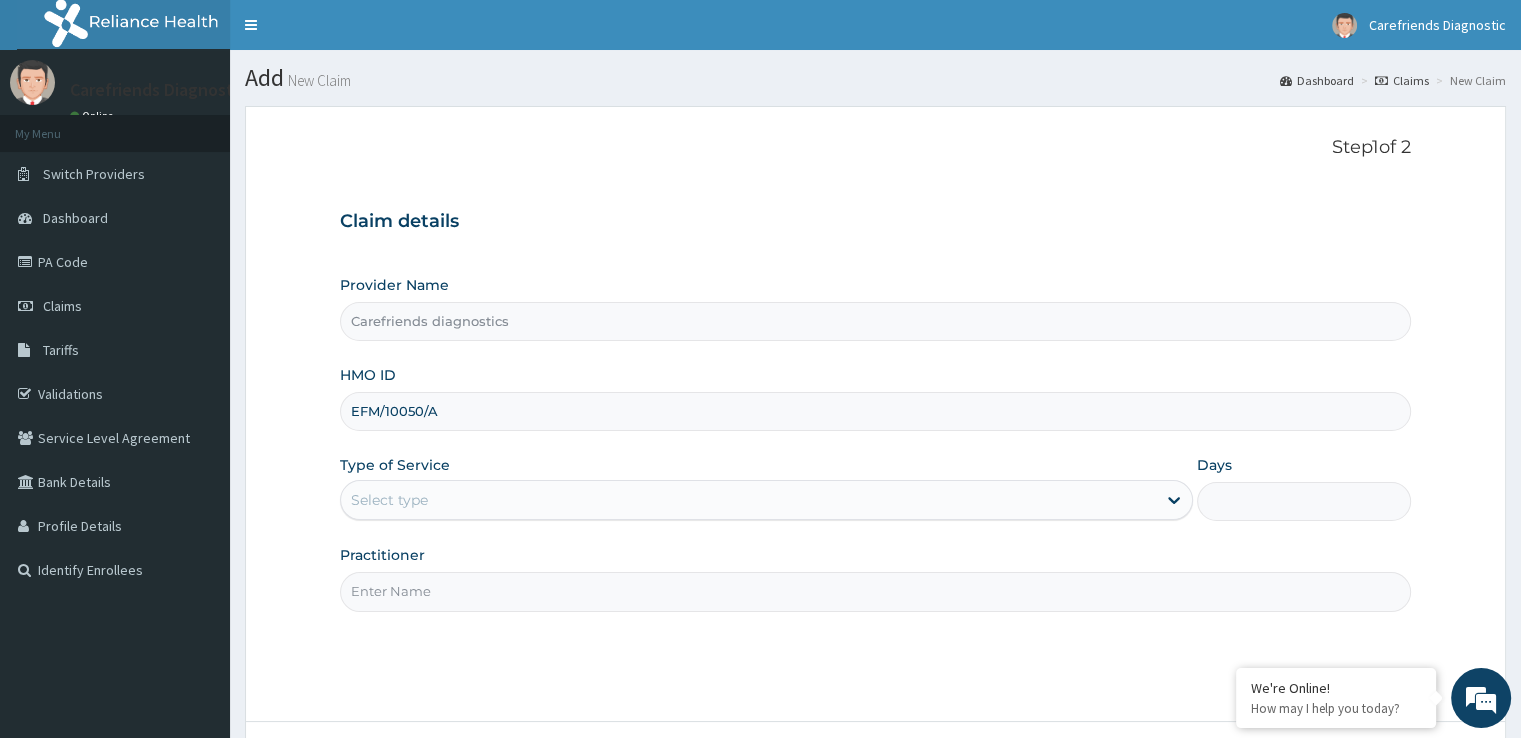 scroll, scrollTop: 0, scrollLeft: 0, axis: both 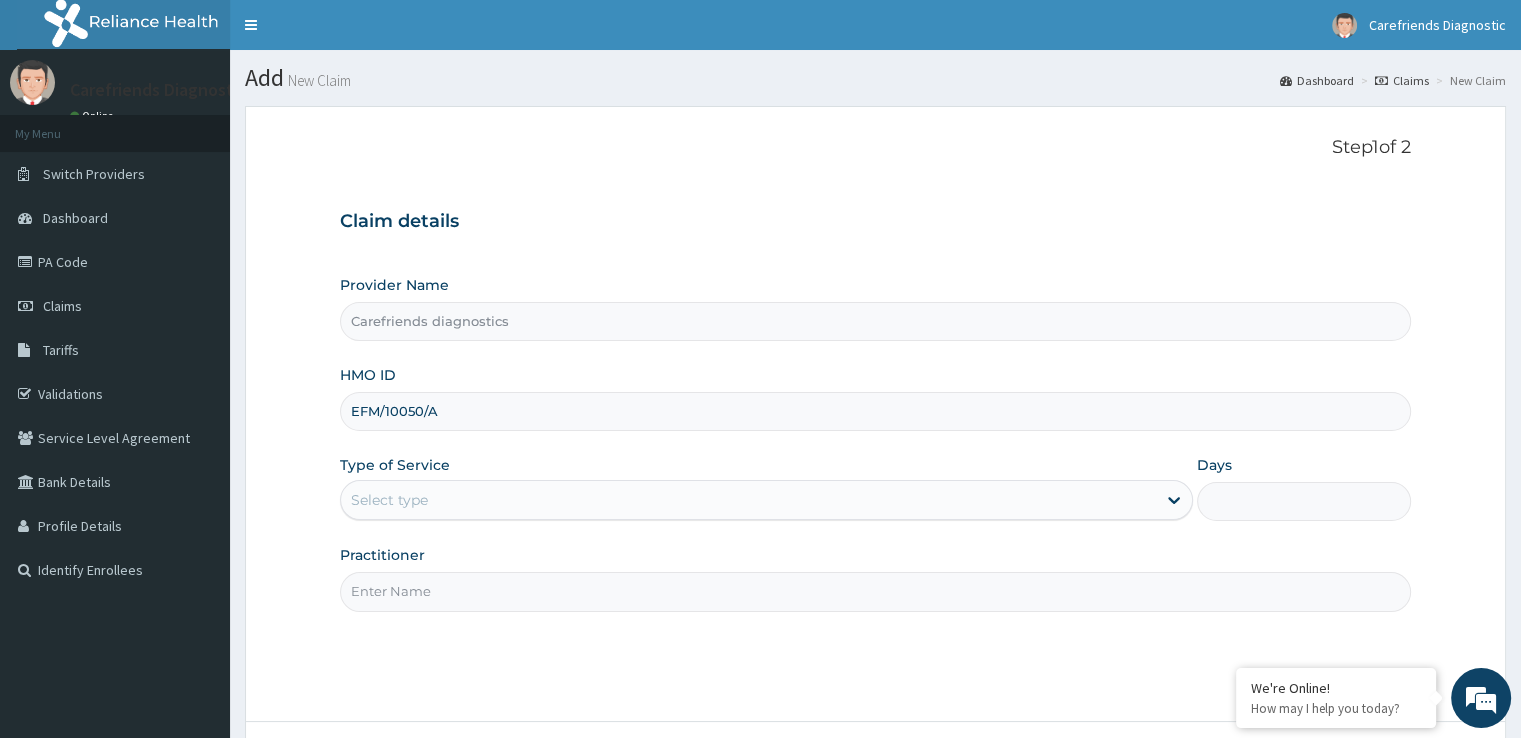 type on "EFM/10050/A" 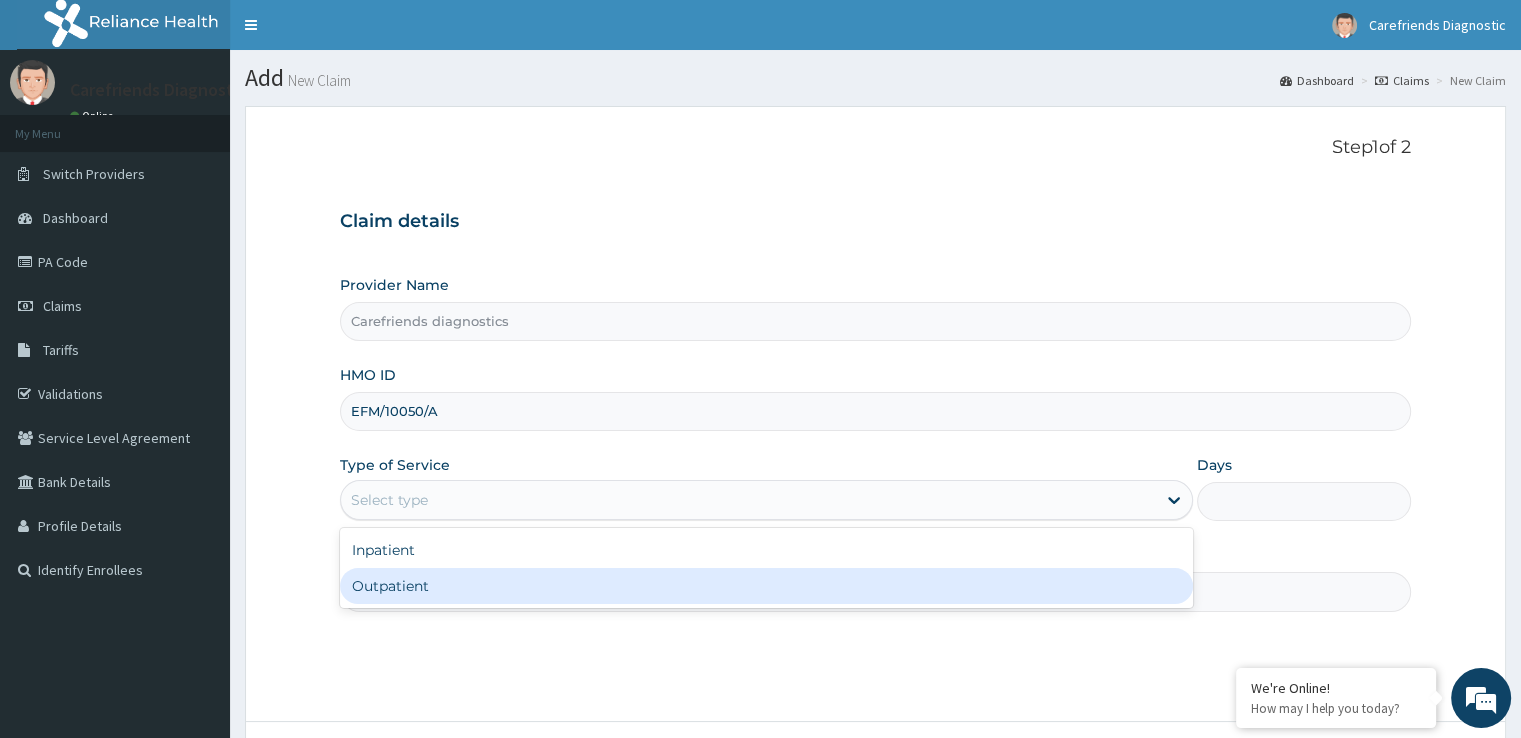 click on "Outpatient" at bounding box center (766, 586) 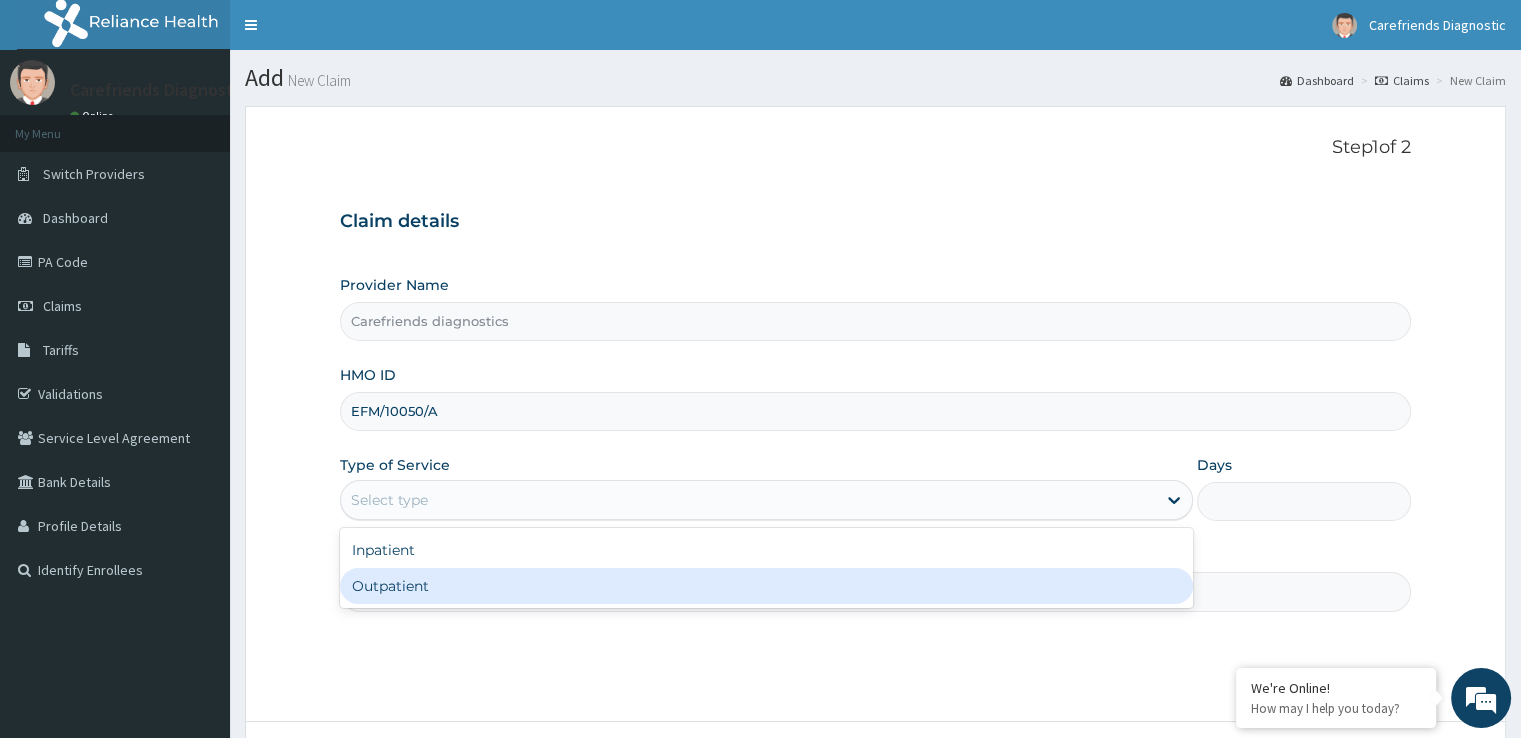 type on "1" 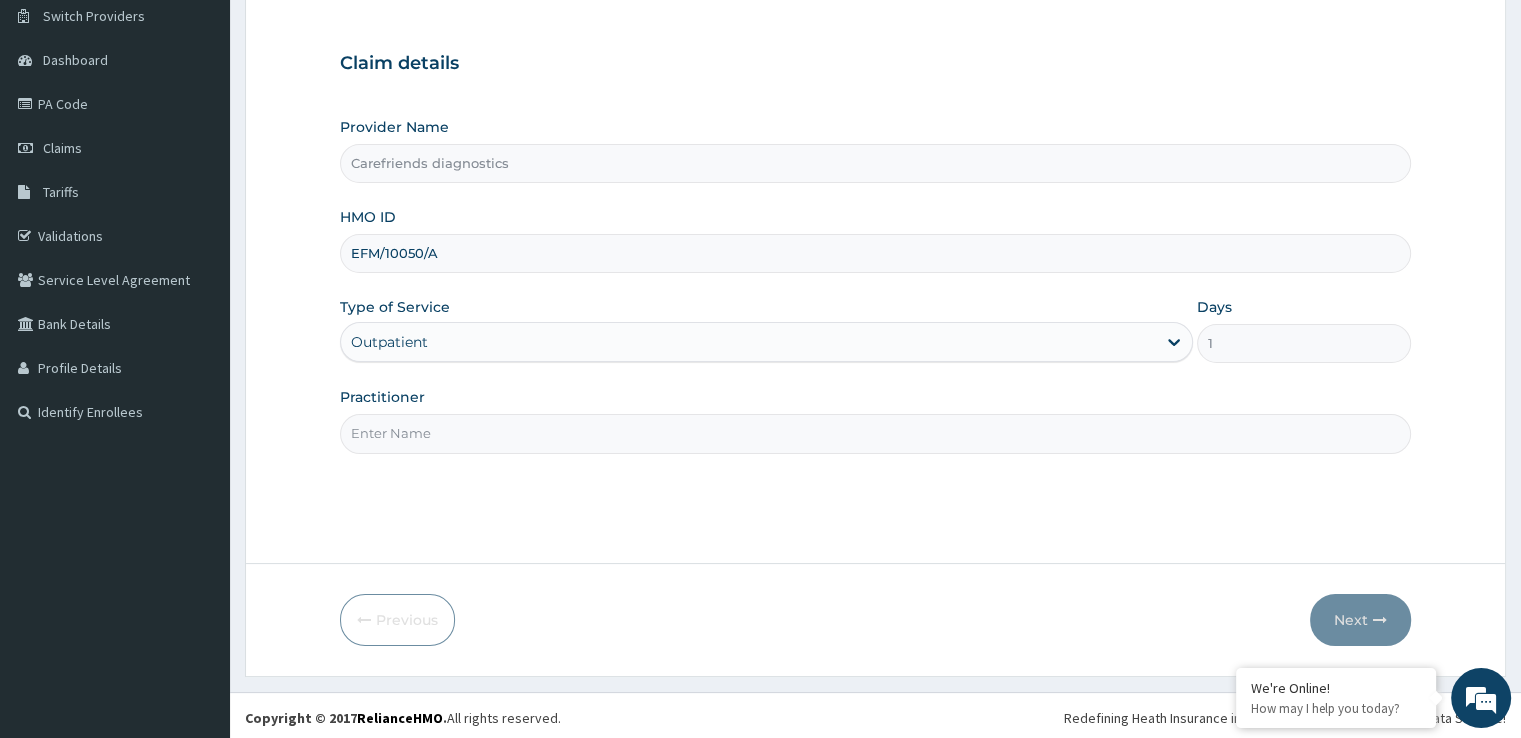 scroll, scrollTop: 162, scrollLeft: 0, axis: vertical 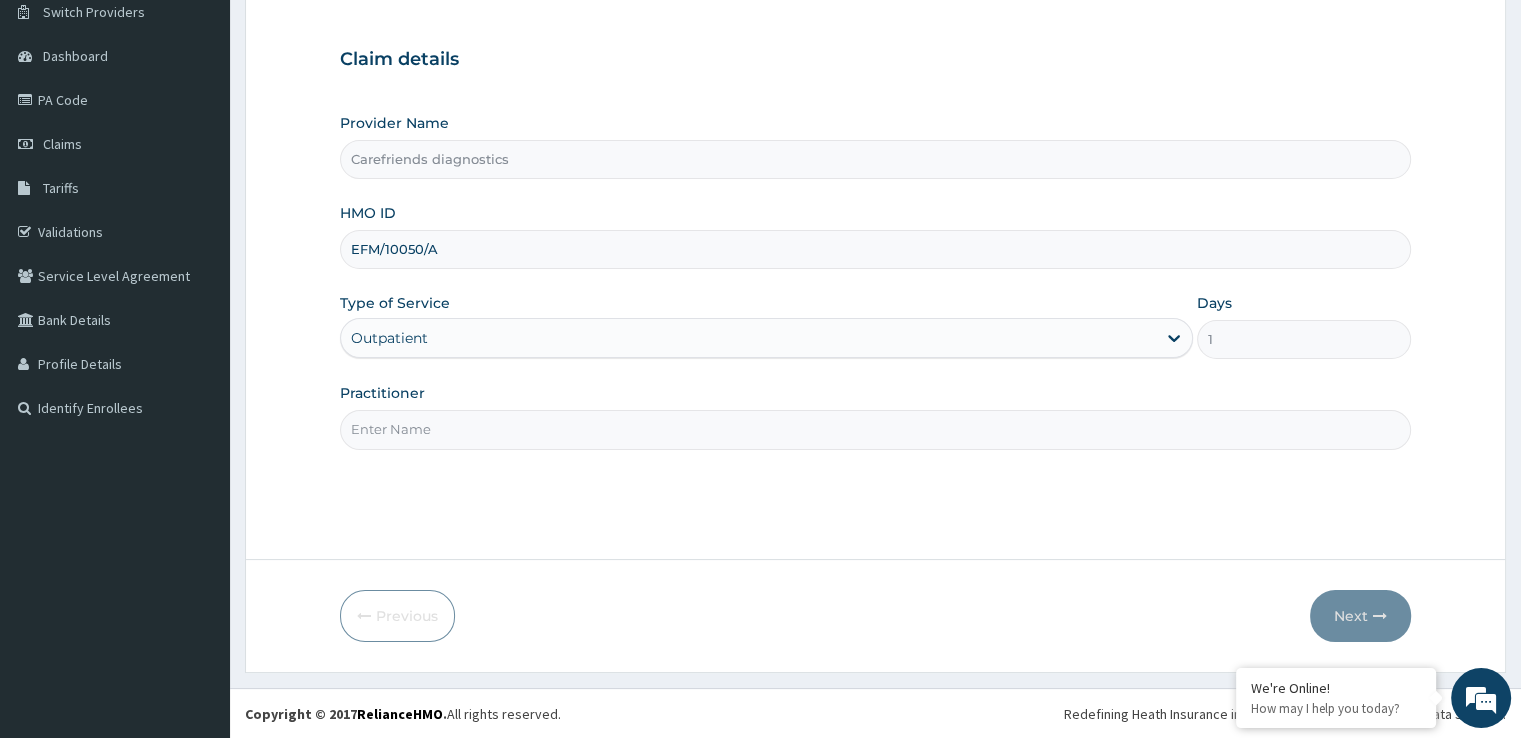 click on "Step  1  of 2 Claim details Provider Name Carefriends diagnostics HMO ID EFM/10050/A Type of Service Outpatient Days 1 Practitioner" at bounding box center [875, 252] 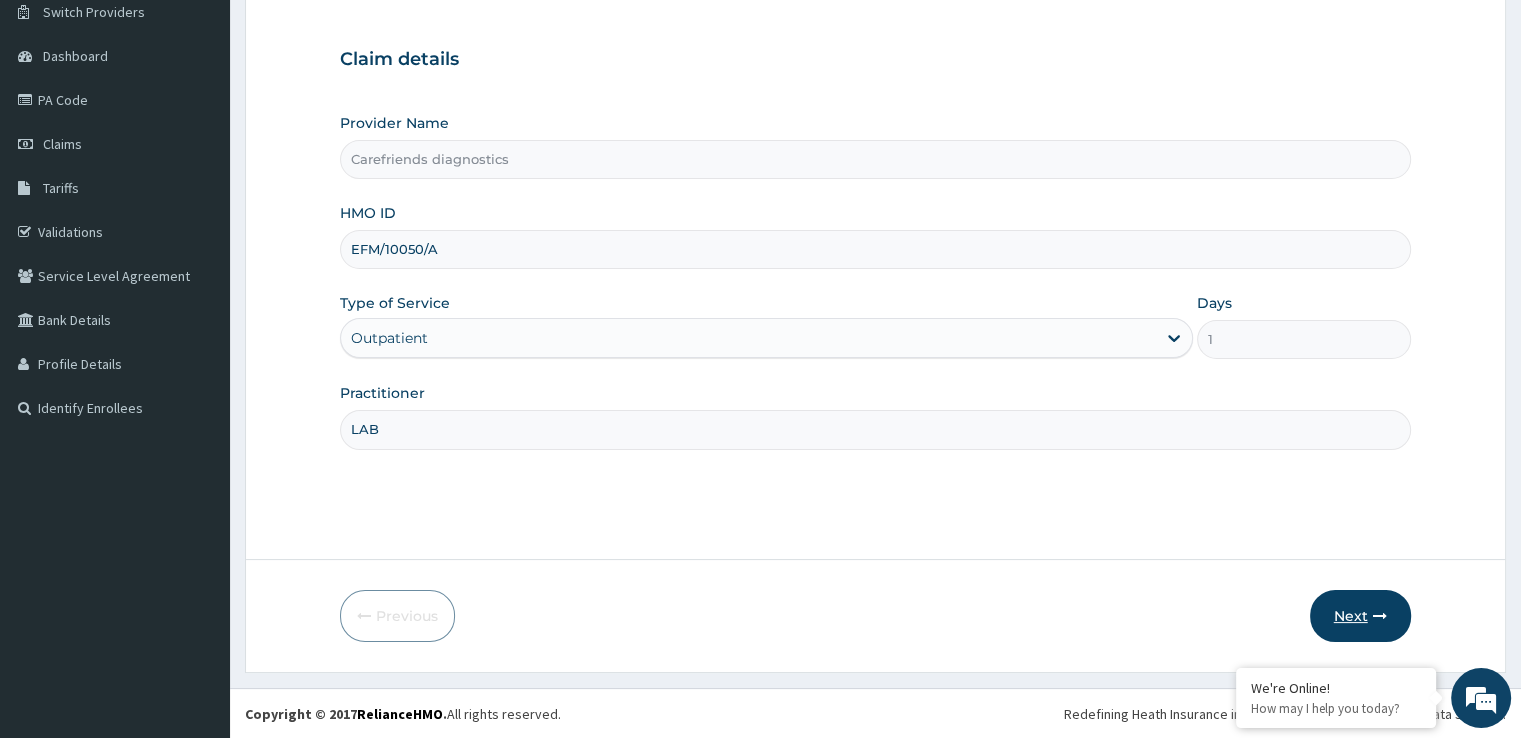 type on "LAB" 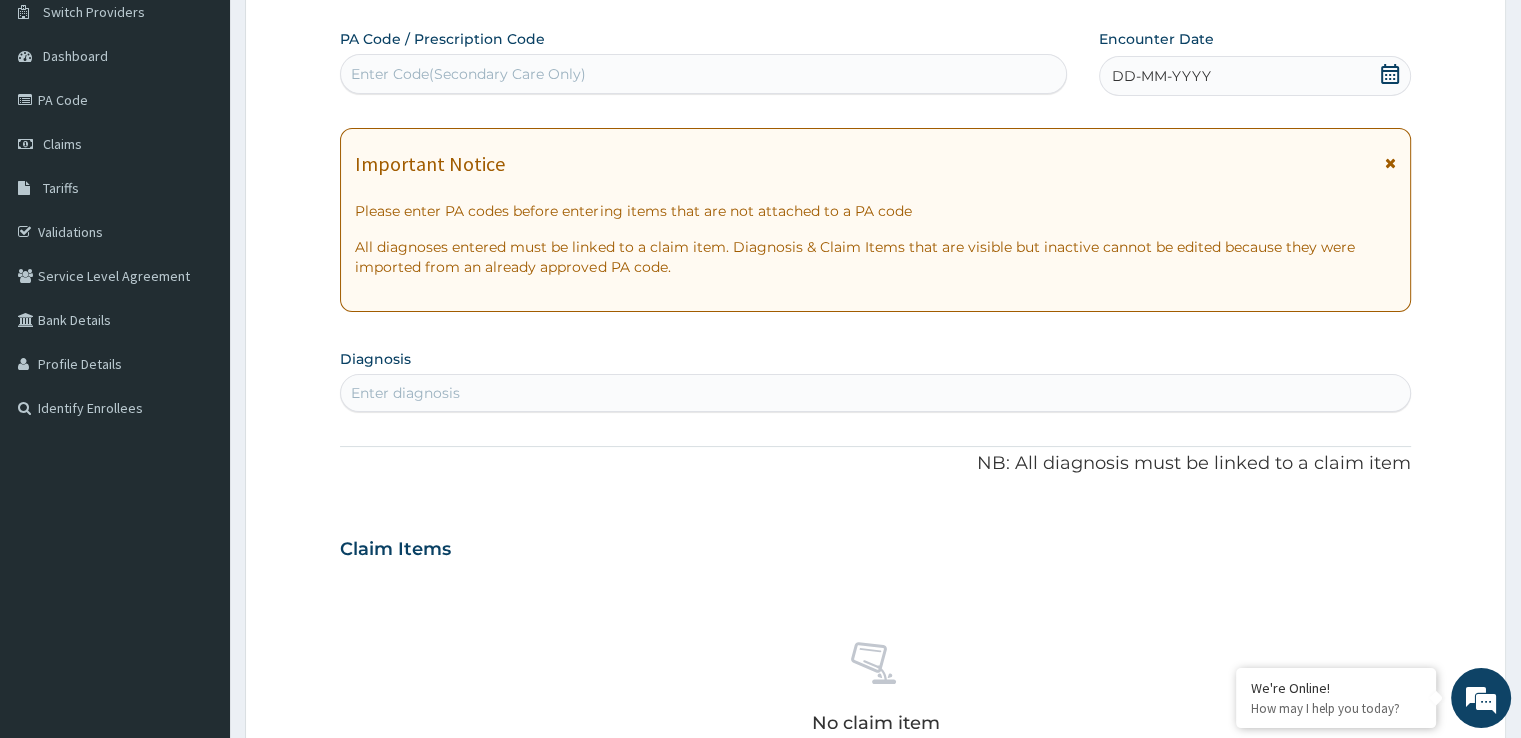 click on "DD-MM-YYYY" at bounding box center (1254, 76) 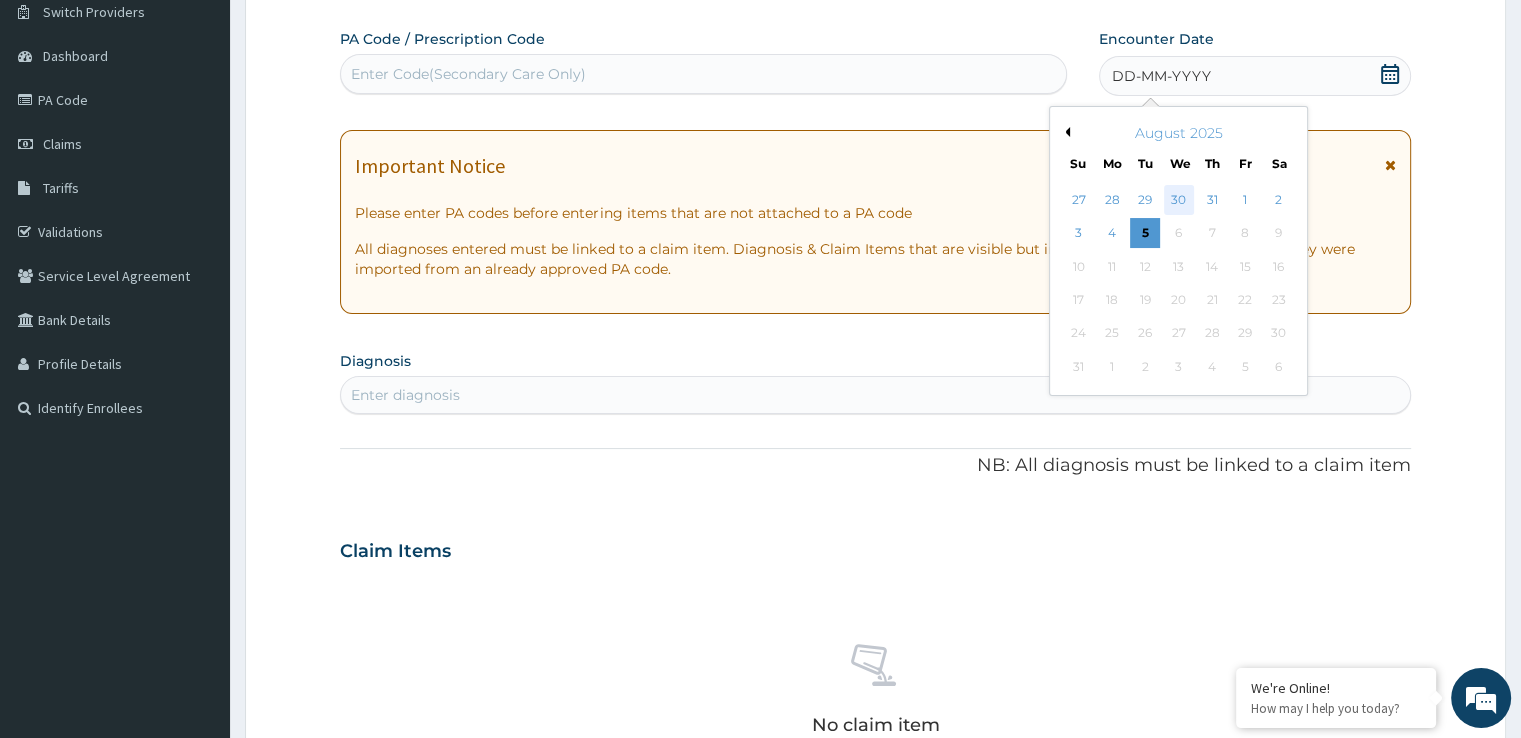 click on "30" at bounding box center (1179, 200) 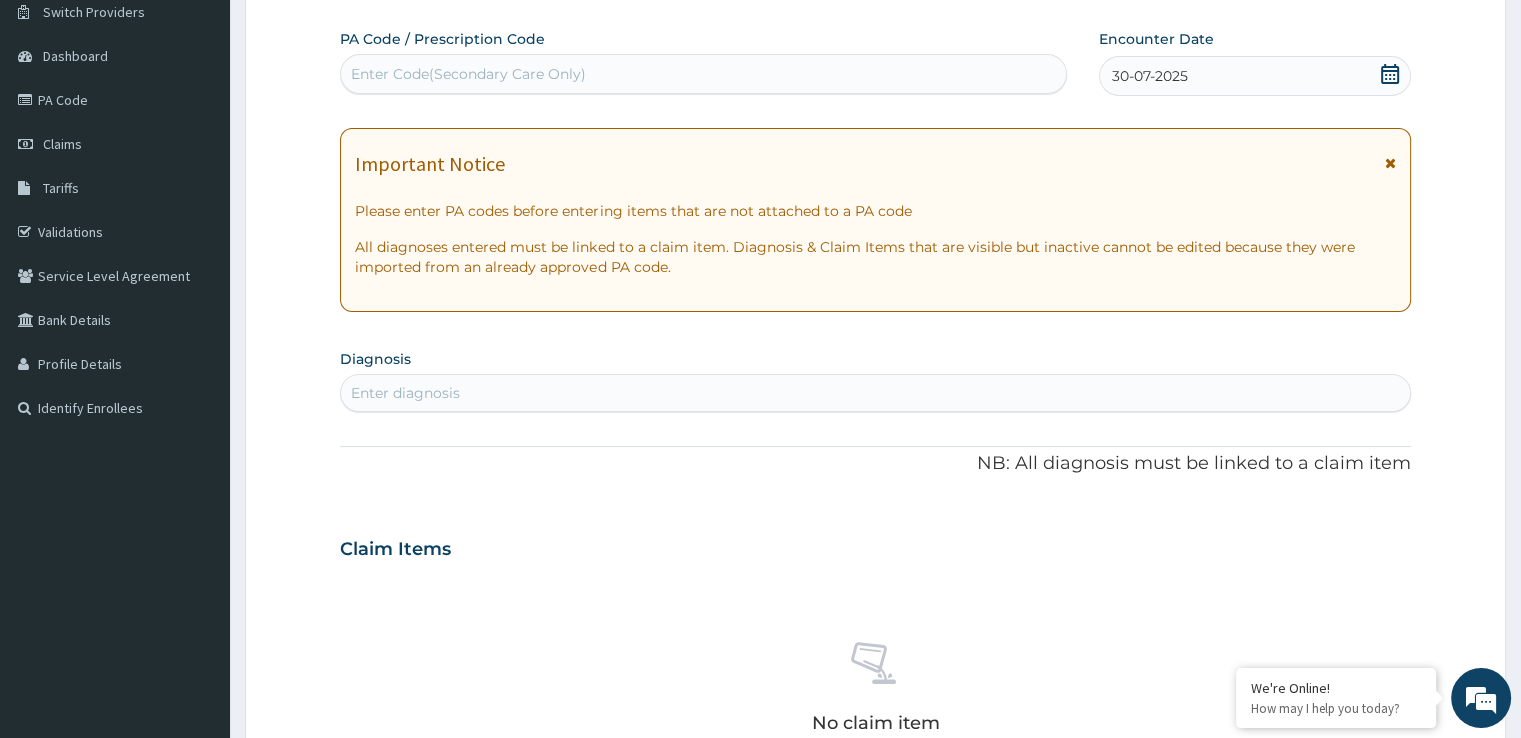 click on "Enter diagnosis" at bounding box center (875, 393) 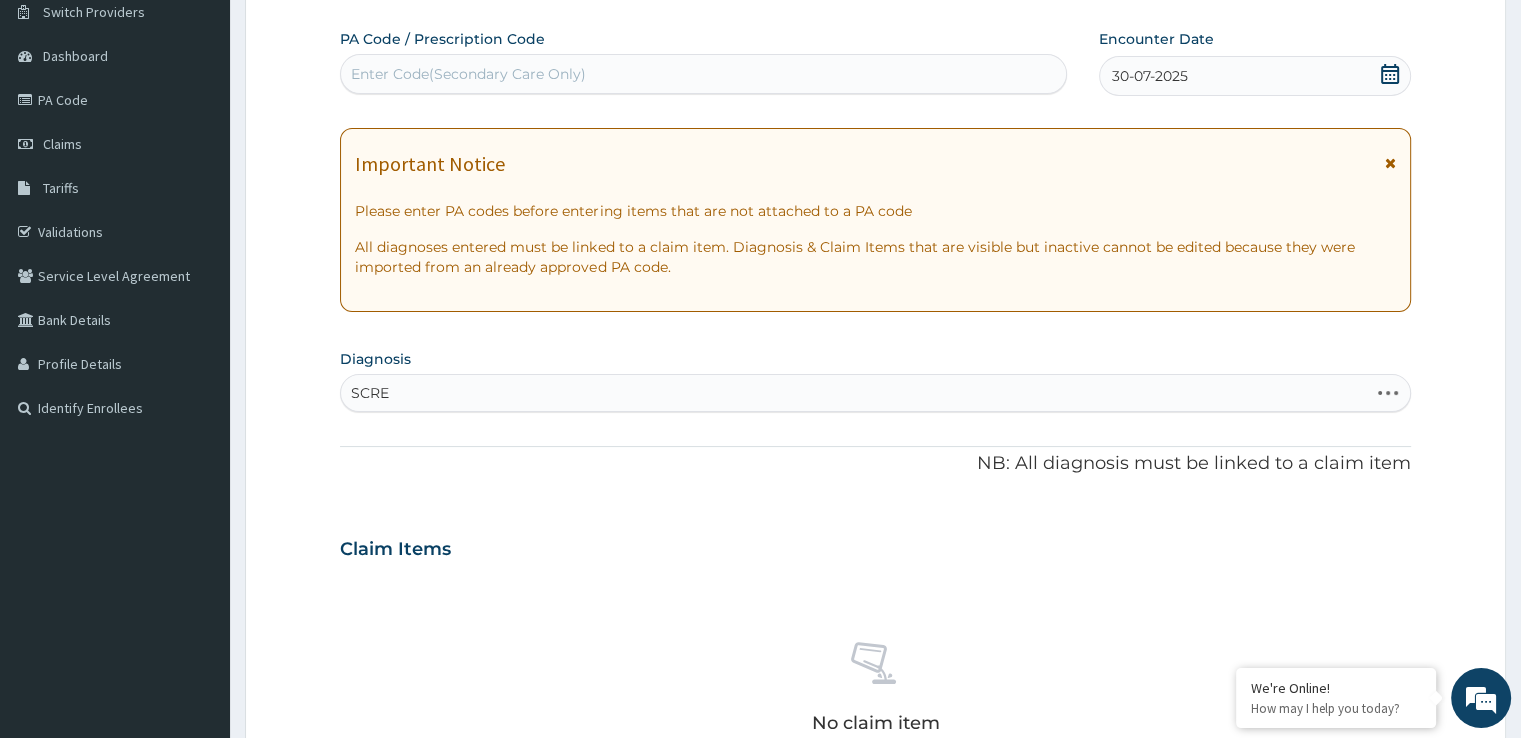 type on "SCREE" 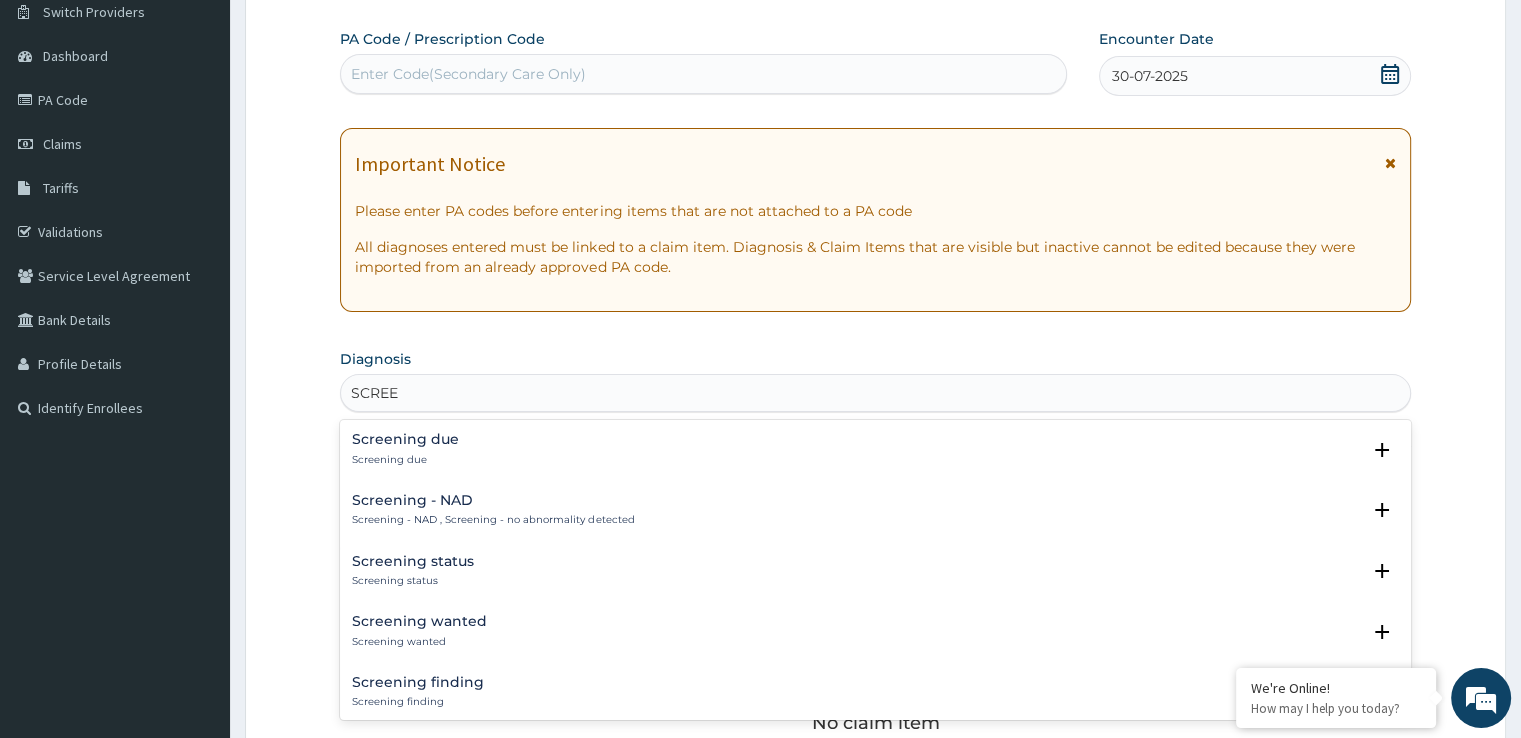 drag, startPoint x: 442, startPoint y: 459, endPoint x: 752, endPoint y: 391, distance: 317.37045 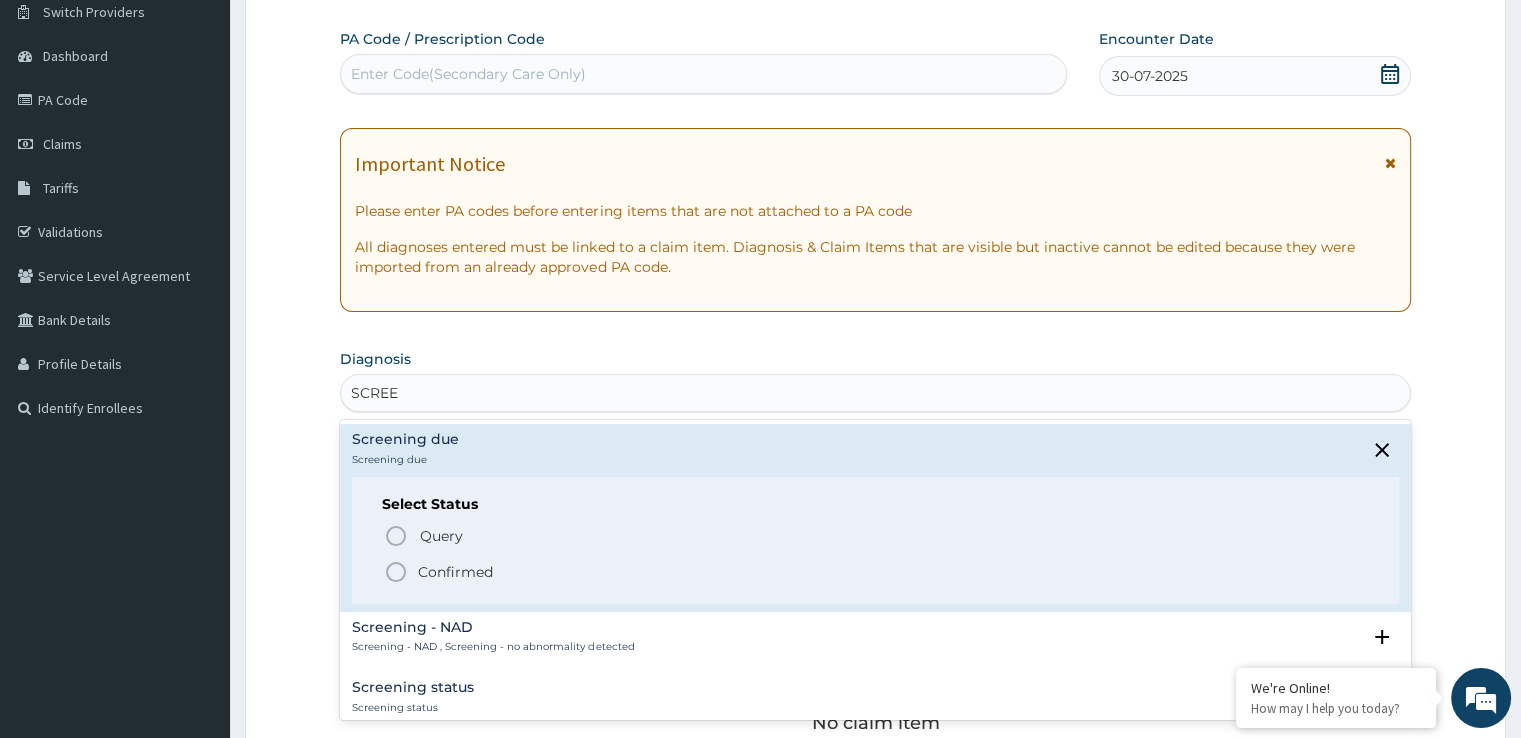 click 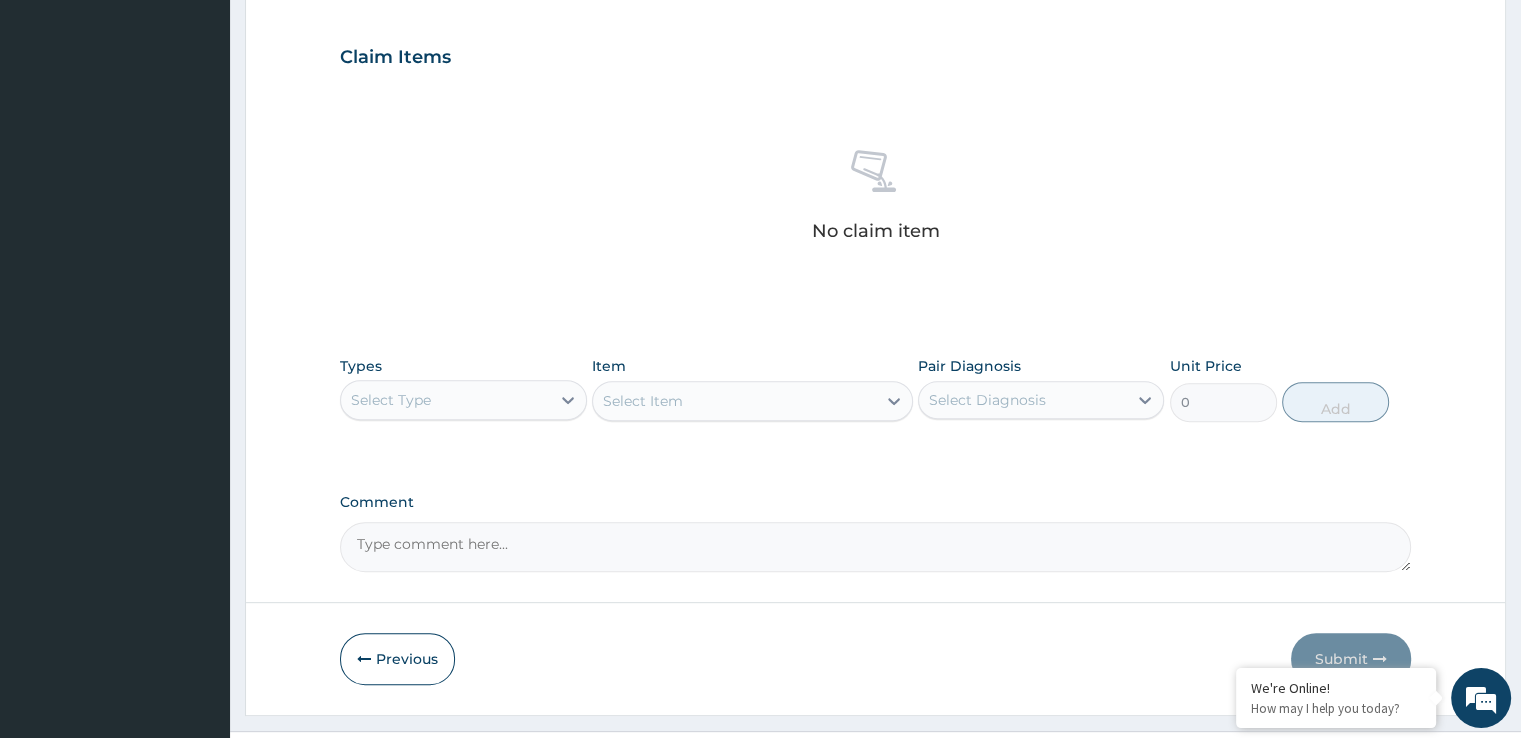 scroll, scrollTop: 702, scrollLeft: 0, axis: vertical 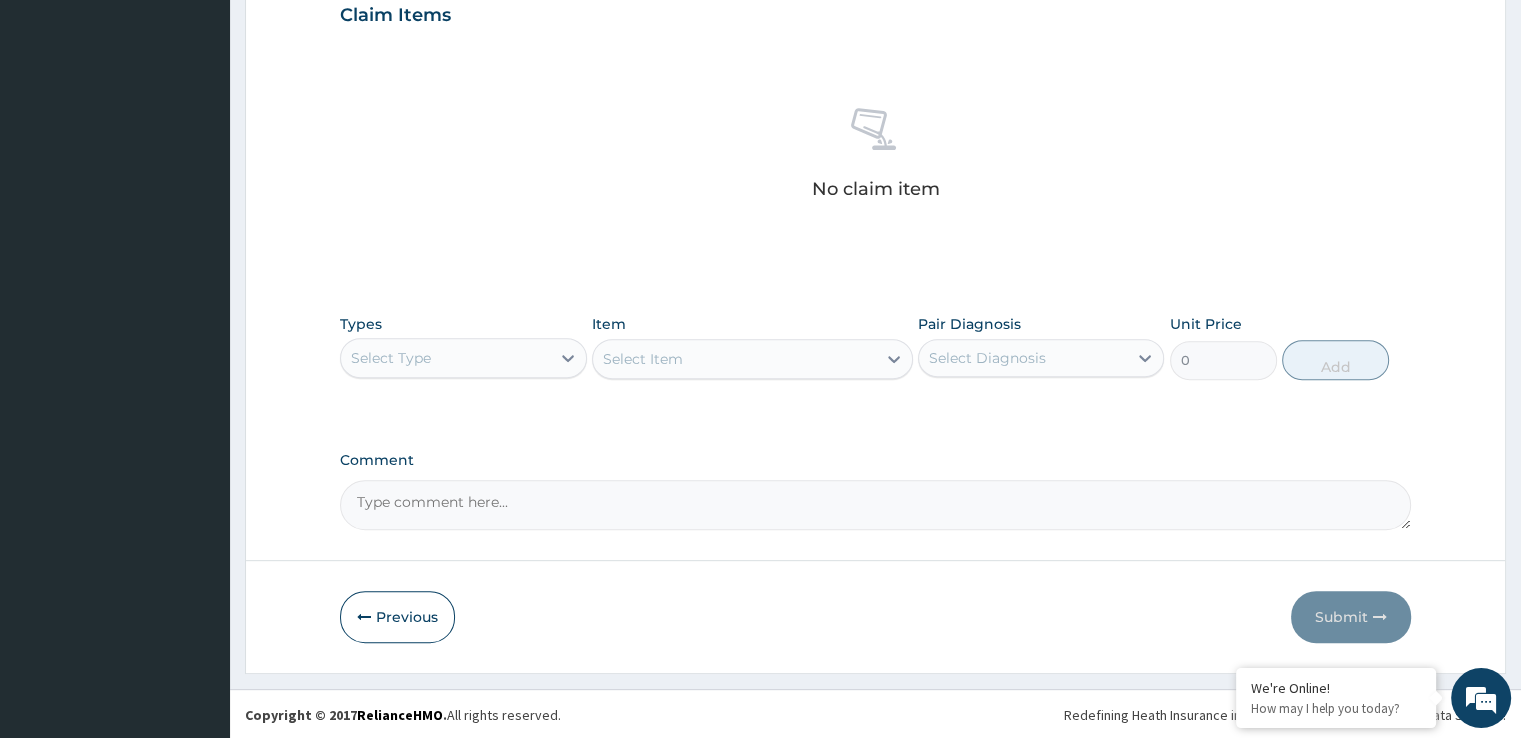 click on "Select Type" at bounding box center (445, 358) 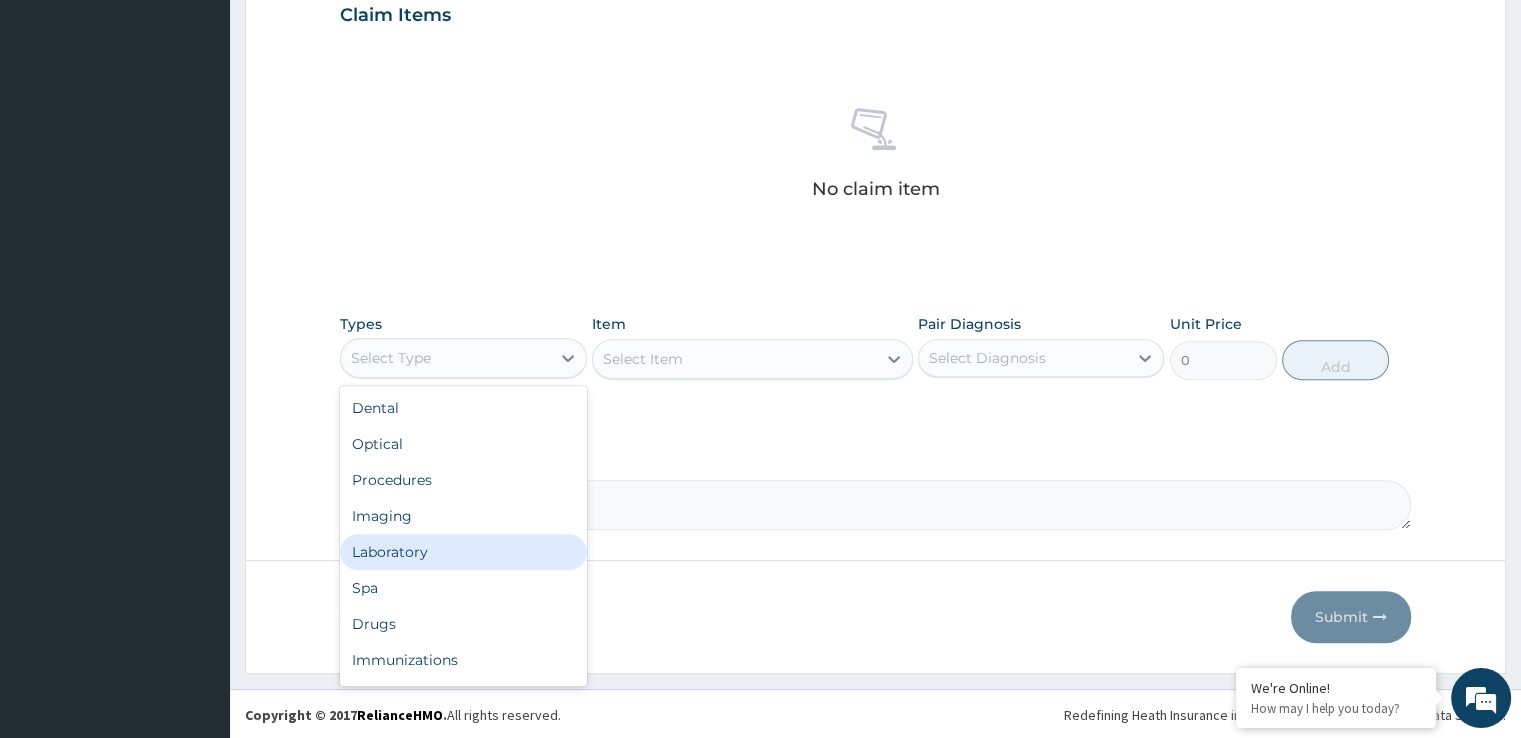 drag, startPoint x: 442, startPoint y: 561, endPoint x: 924, endPoint y: 352, distance: 525.36176 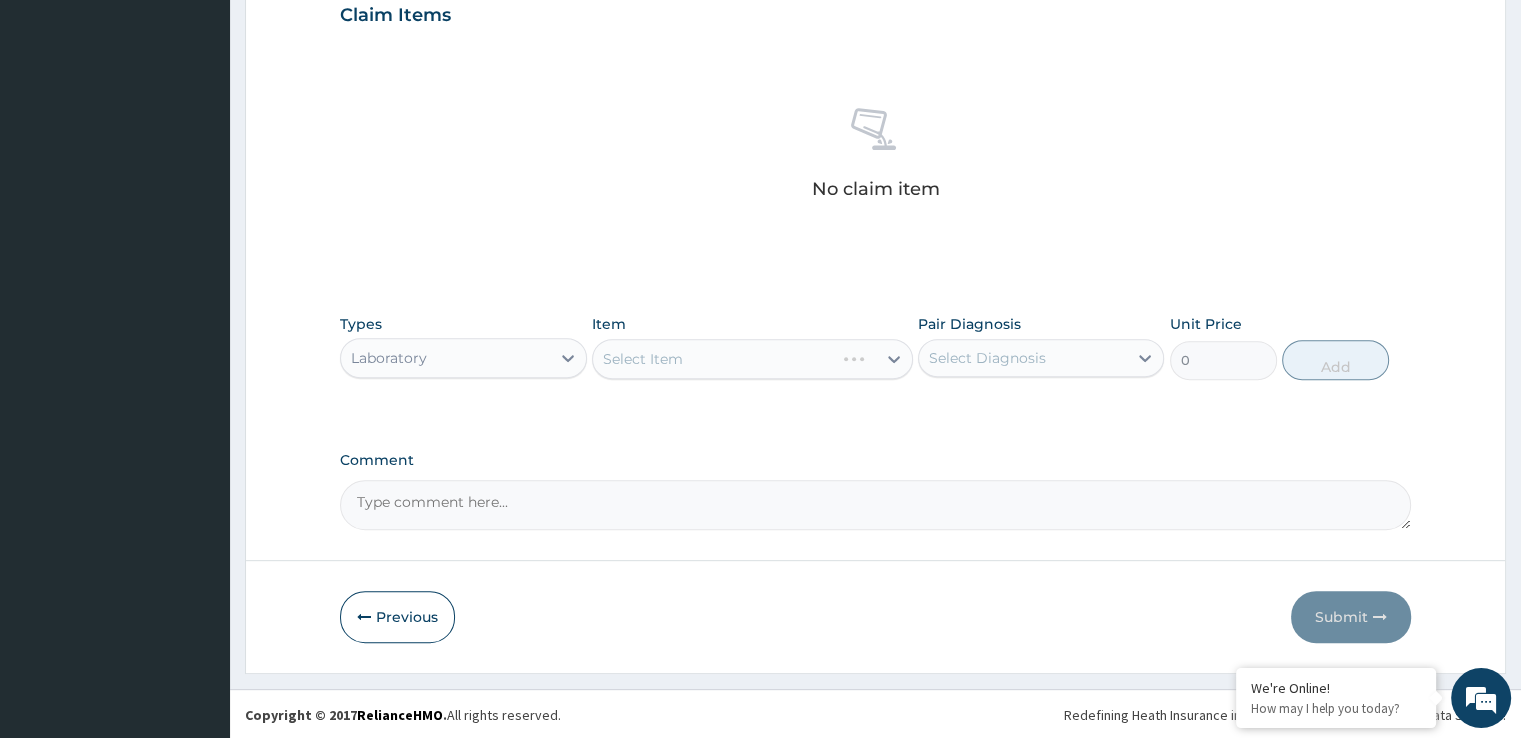 click on "Select Item" at bounding box center [752, 359] 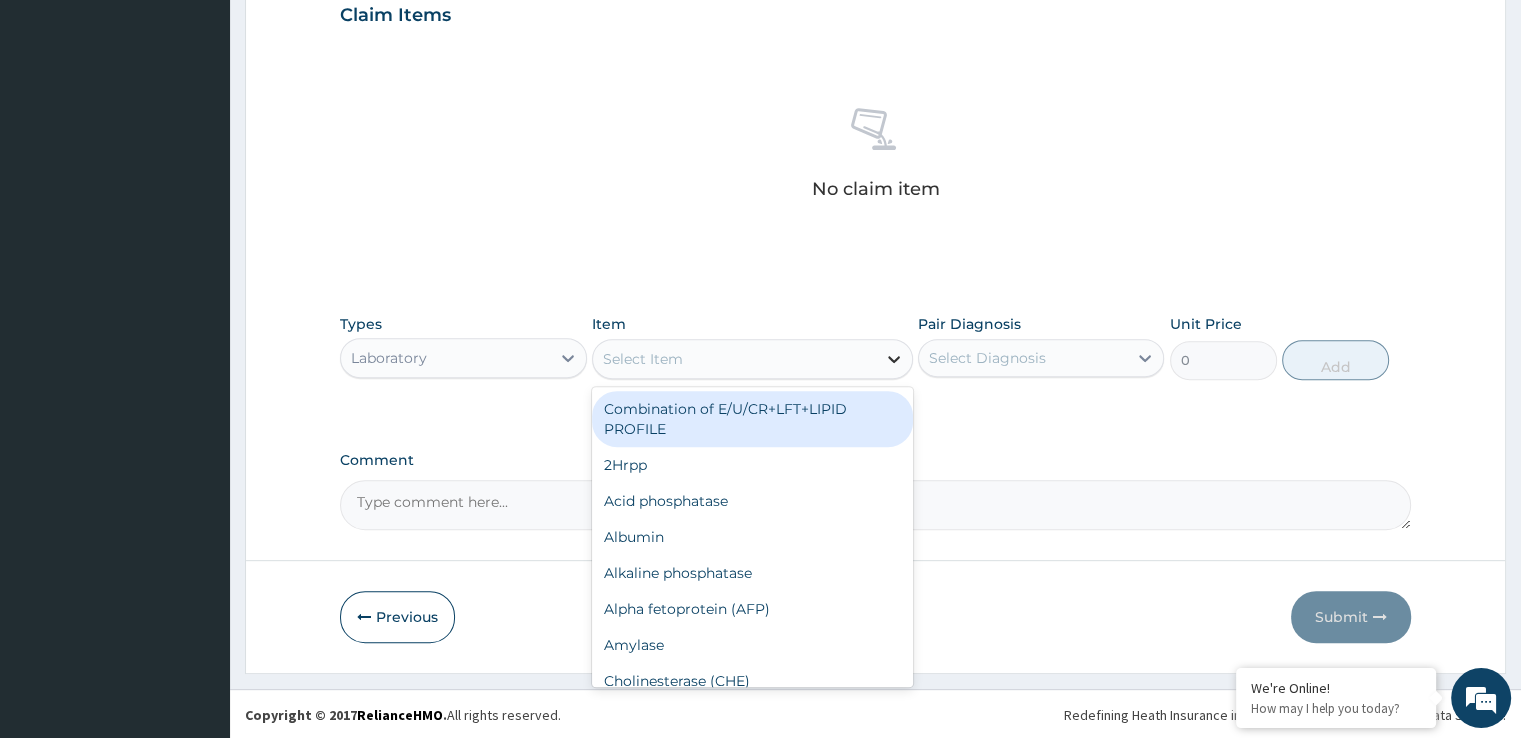 click 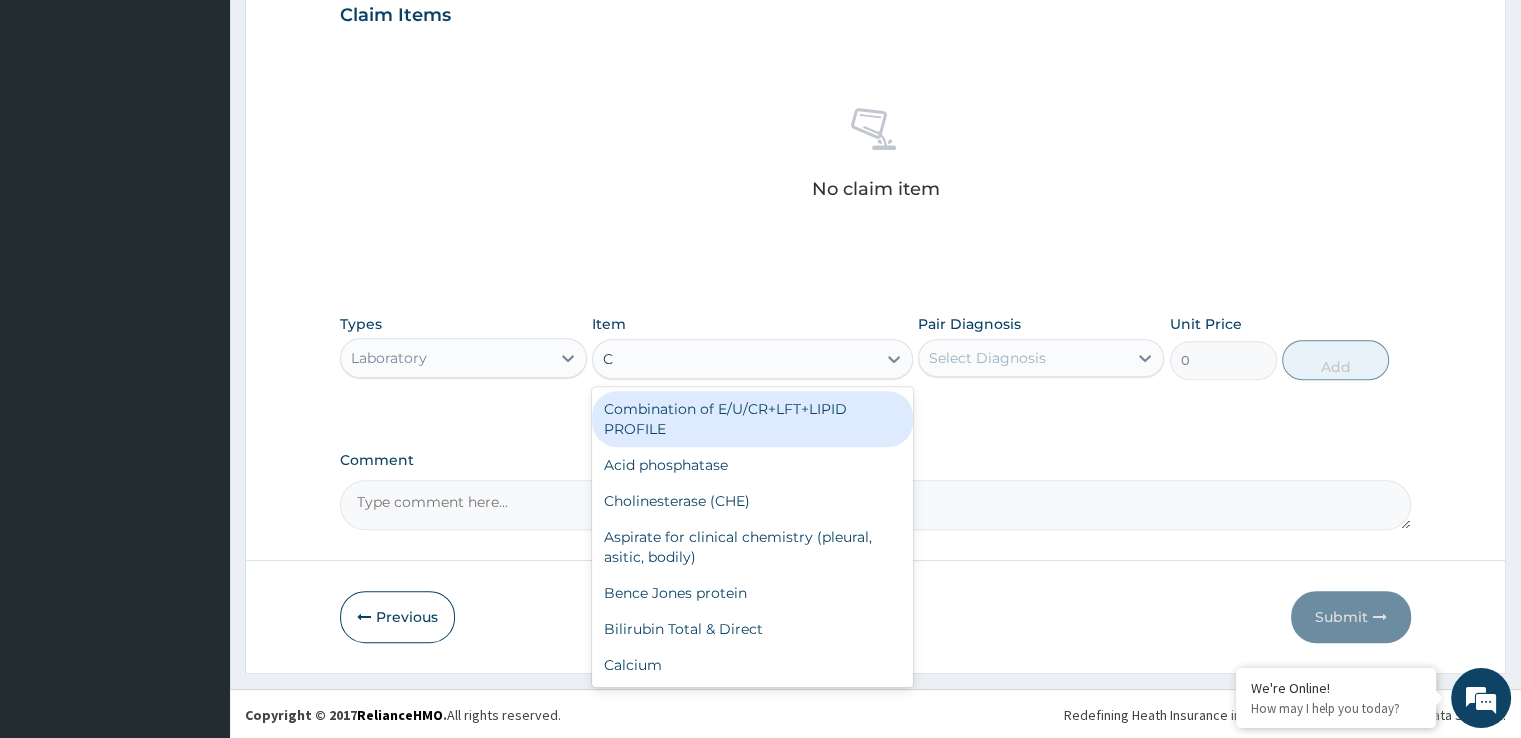 type on "CH" 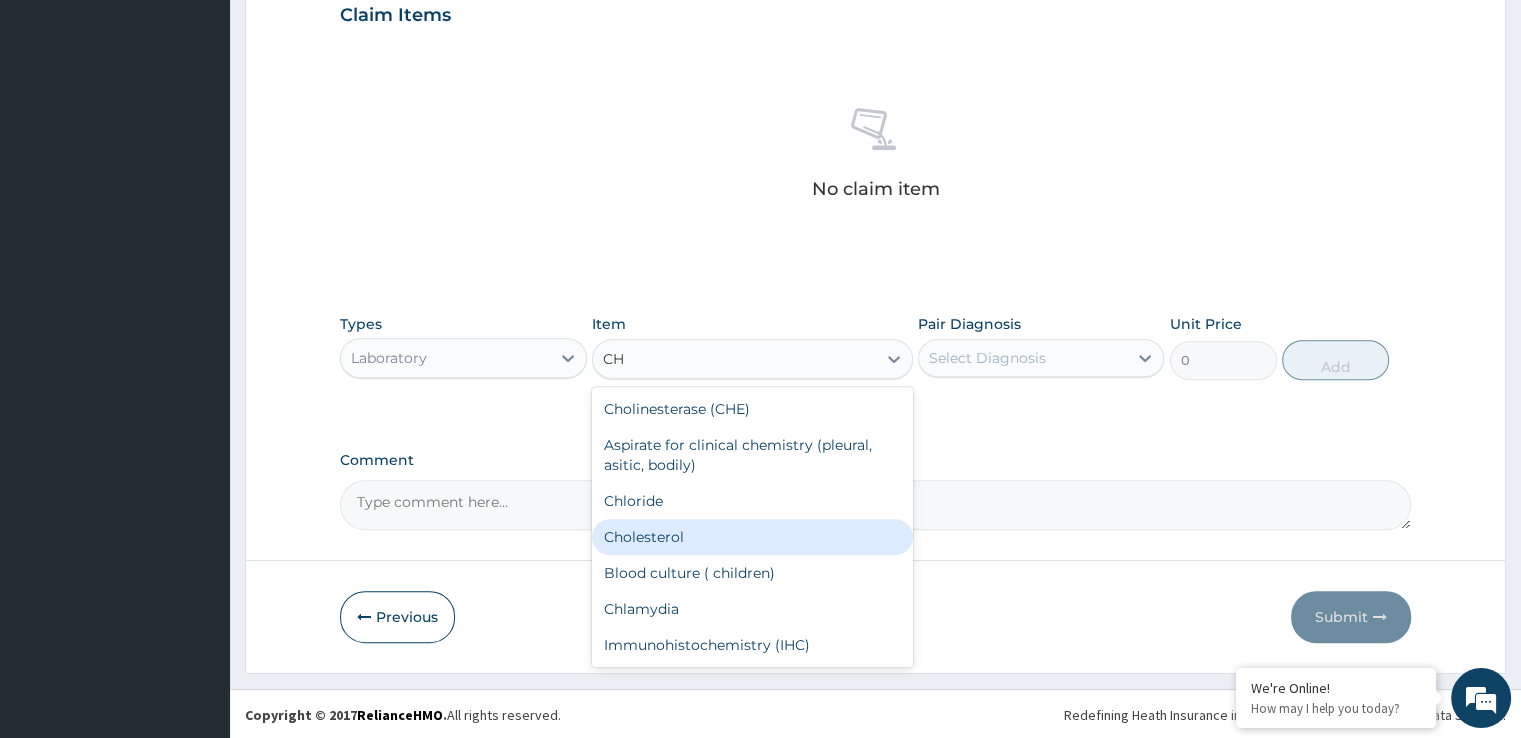 drag, startPoint x: 708, startPoint y: 534, endPoint x: 1104, endPoint y: 365, distance: 430.5543 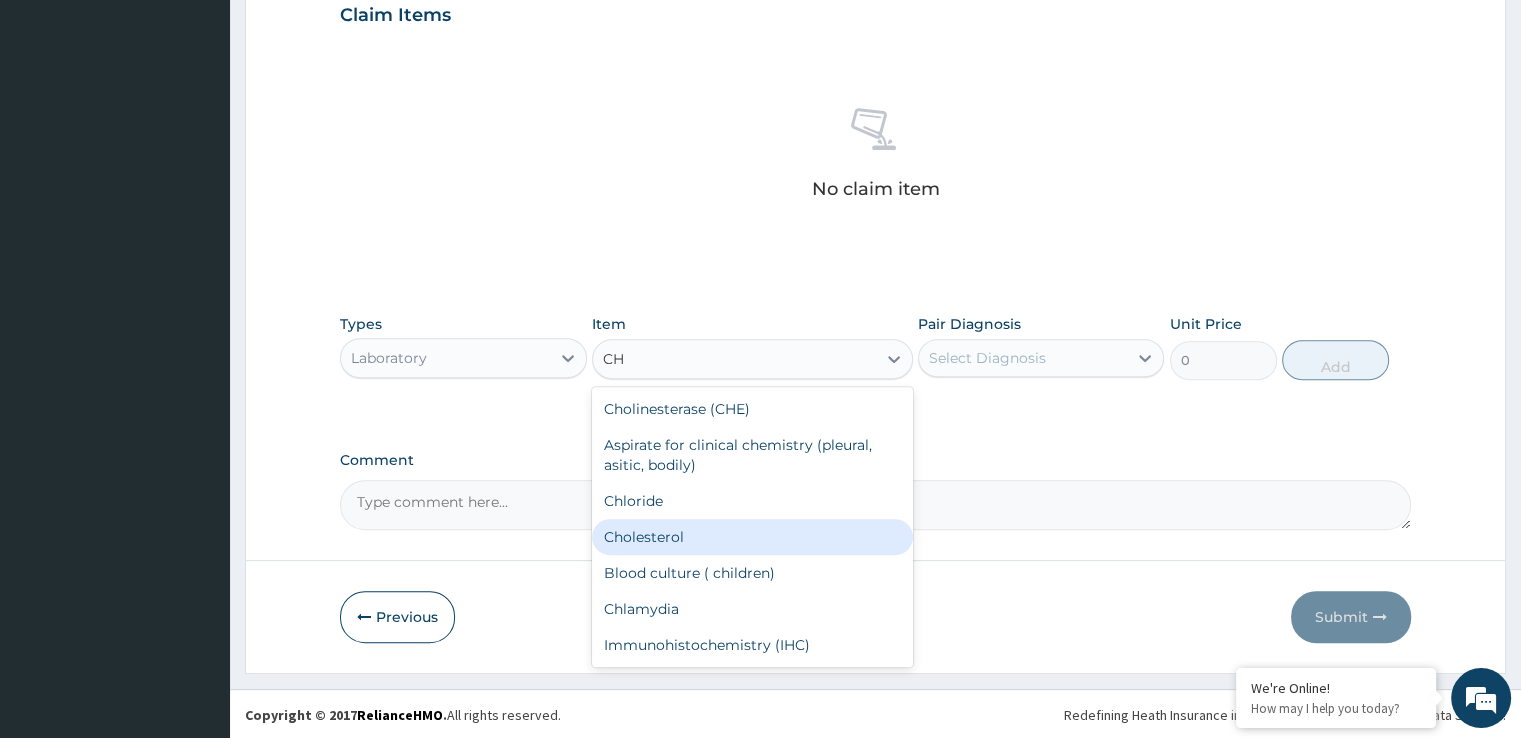 click on "Cholesterol" at bounding box center [752, 537] 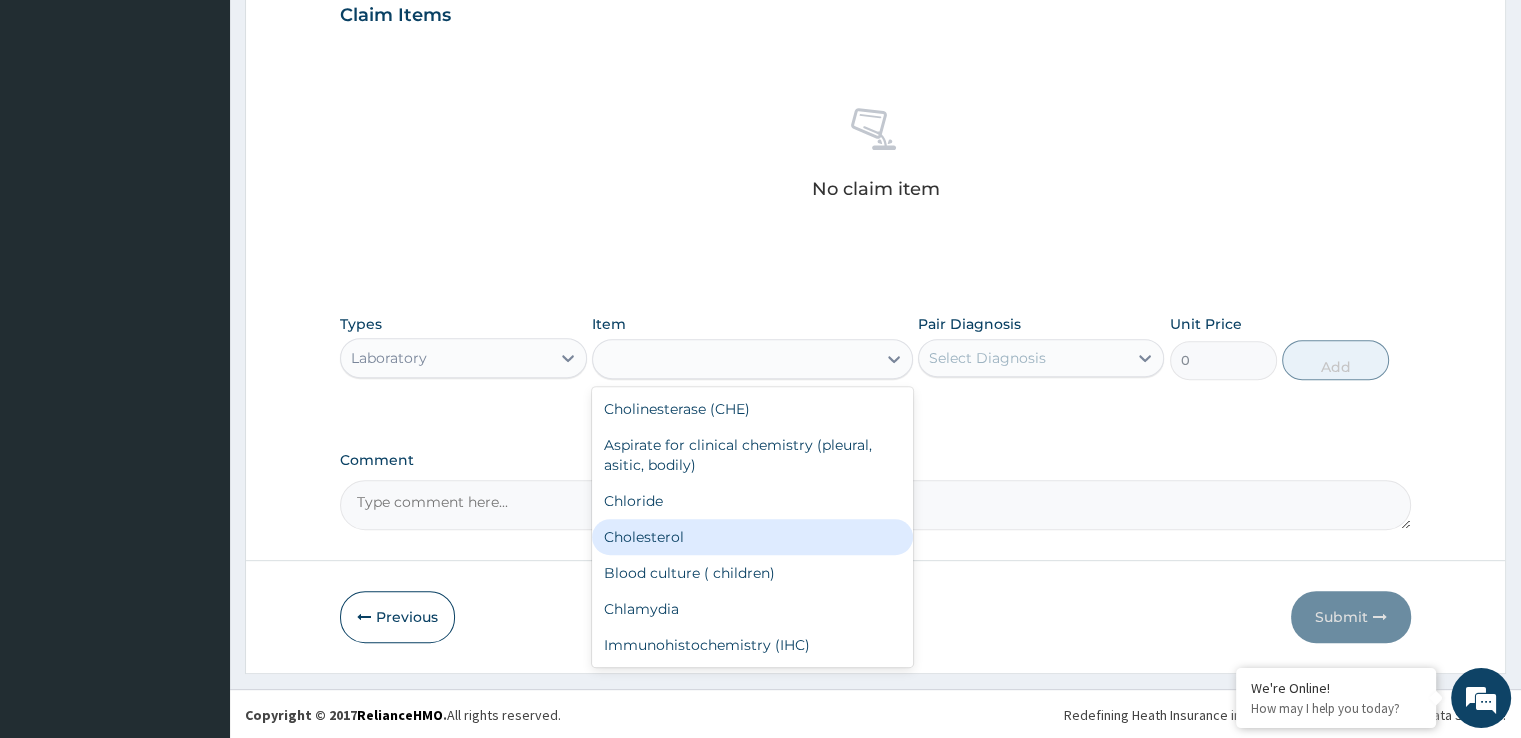 type on "2000" 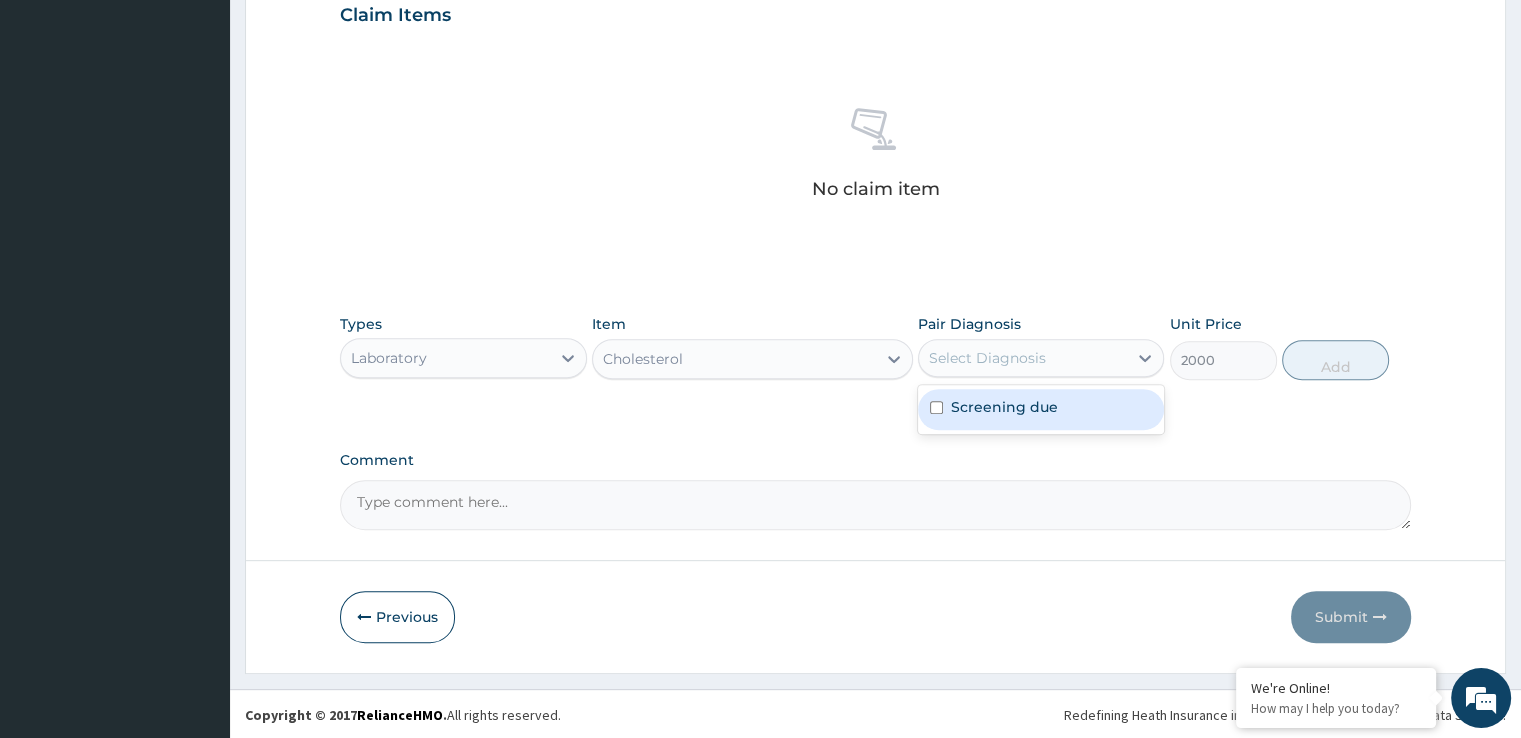 click on "Select Diagnosis" at bounding box center (1023, 358) 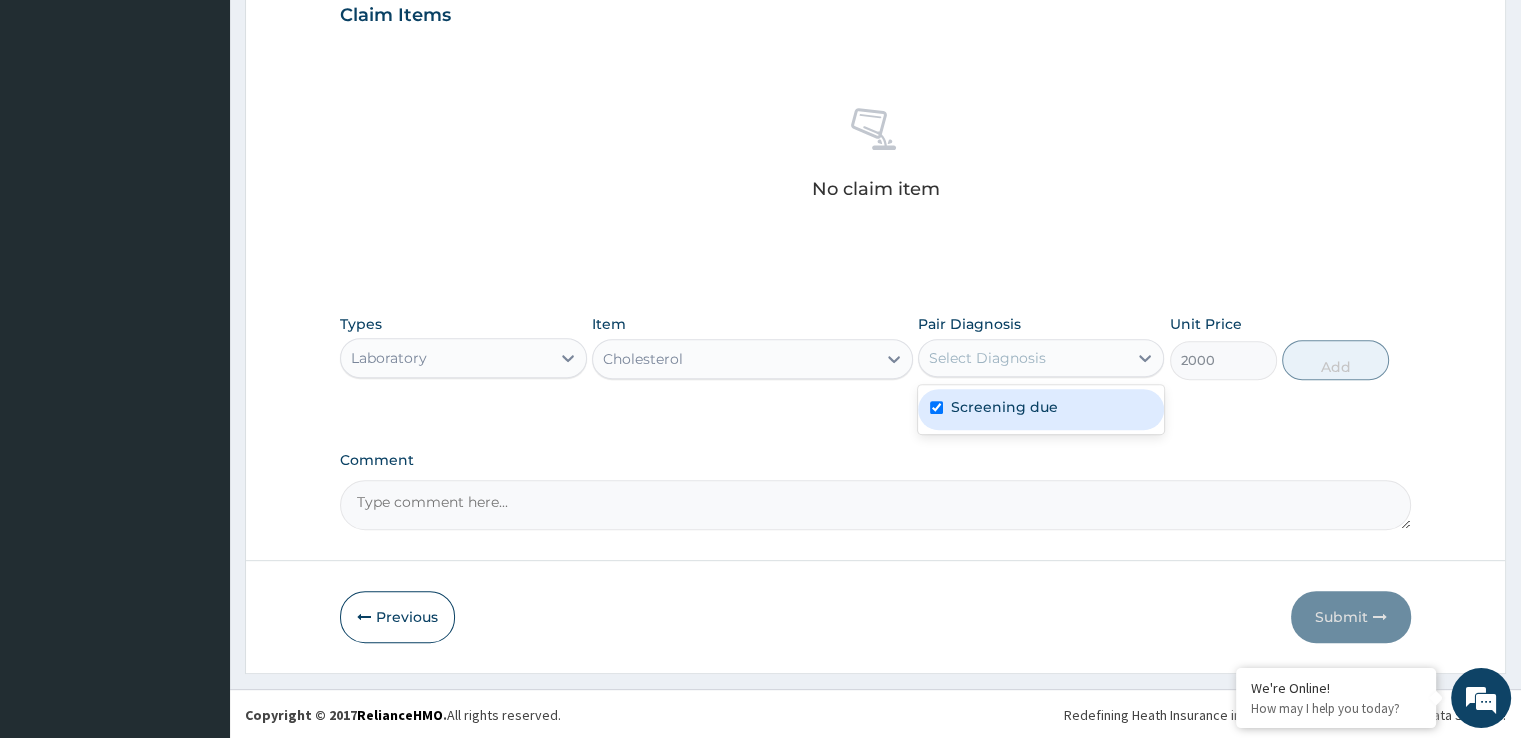 checkbox on "true" 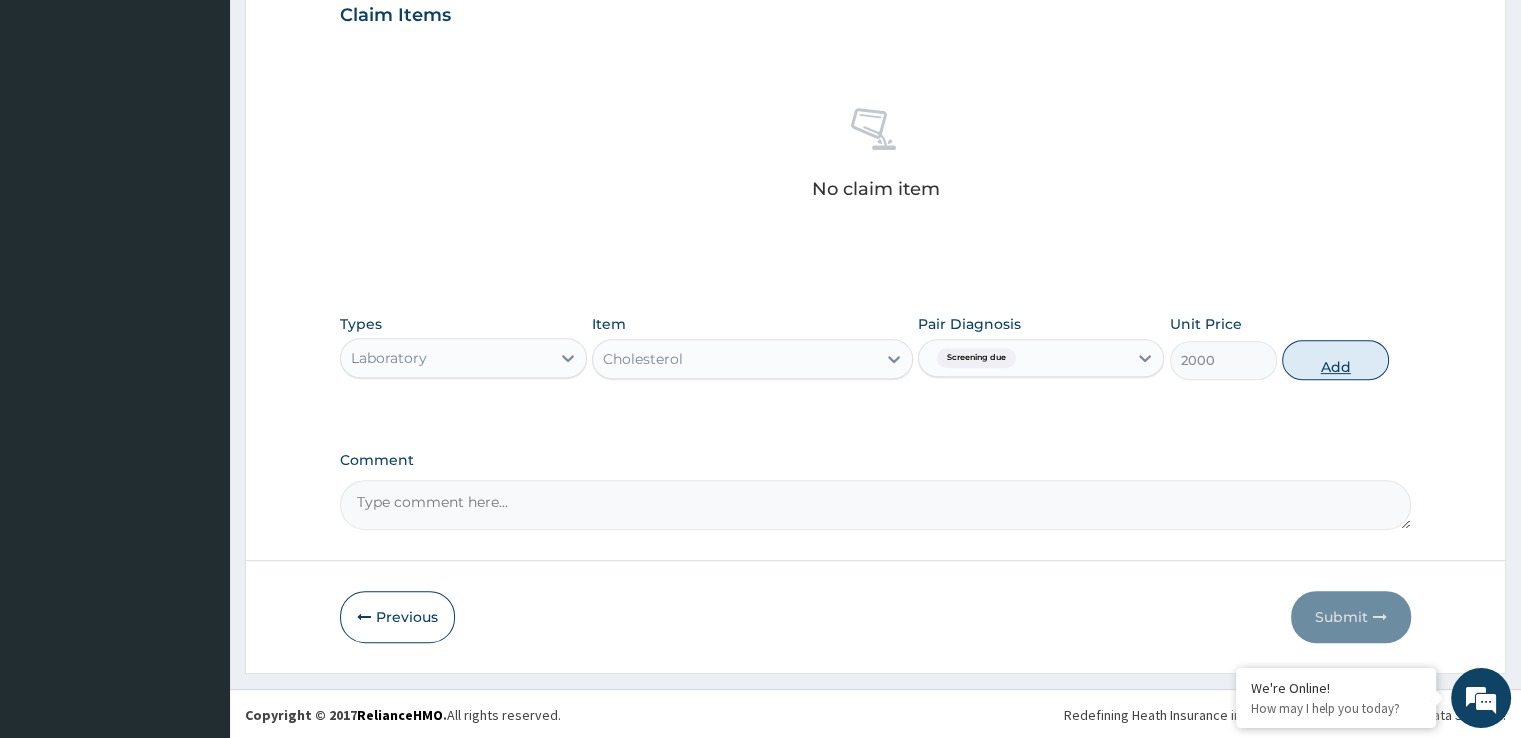 click on "Add" at bounding box center [1335, 360] 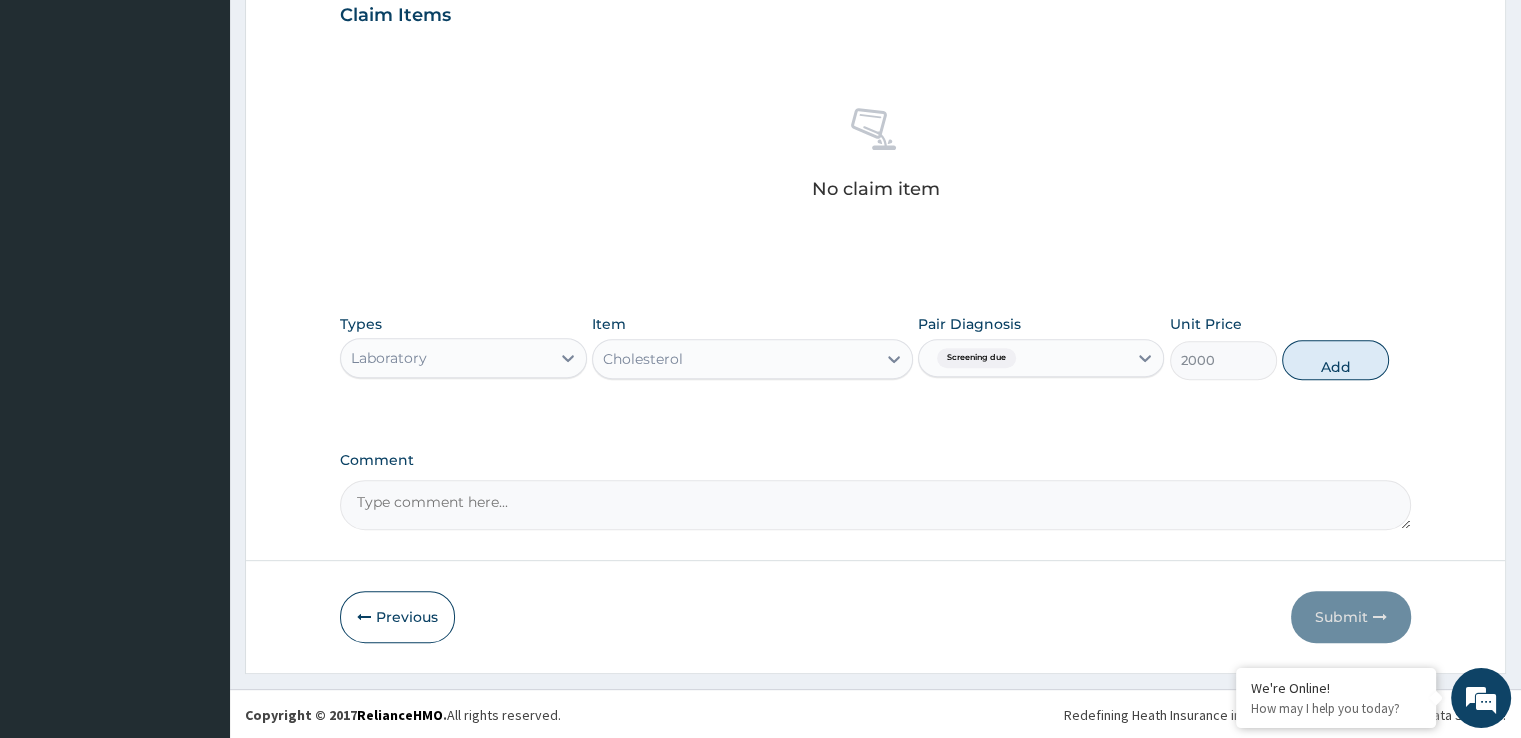 type on "0" 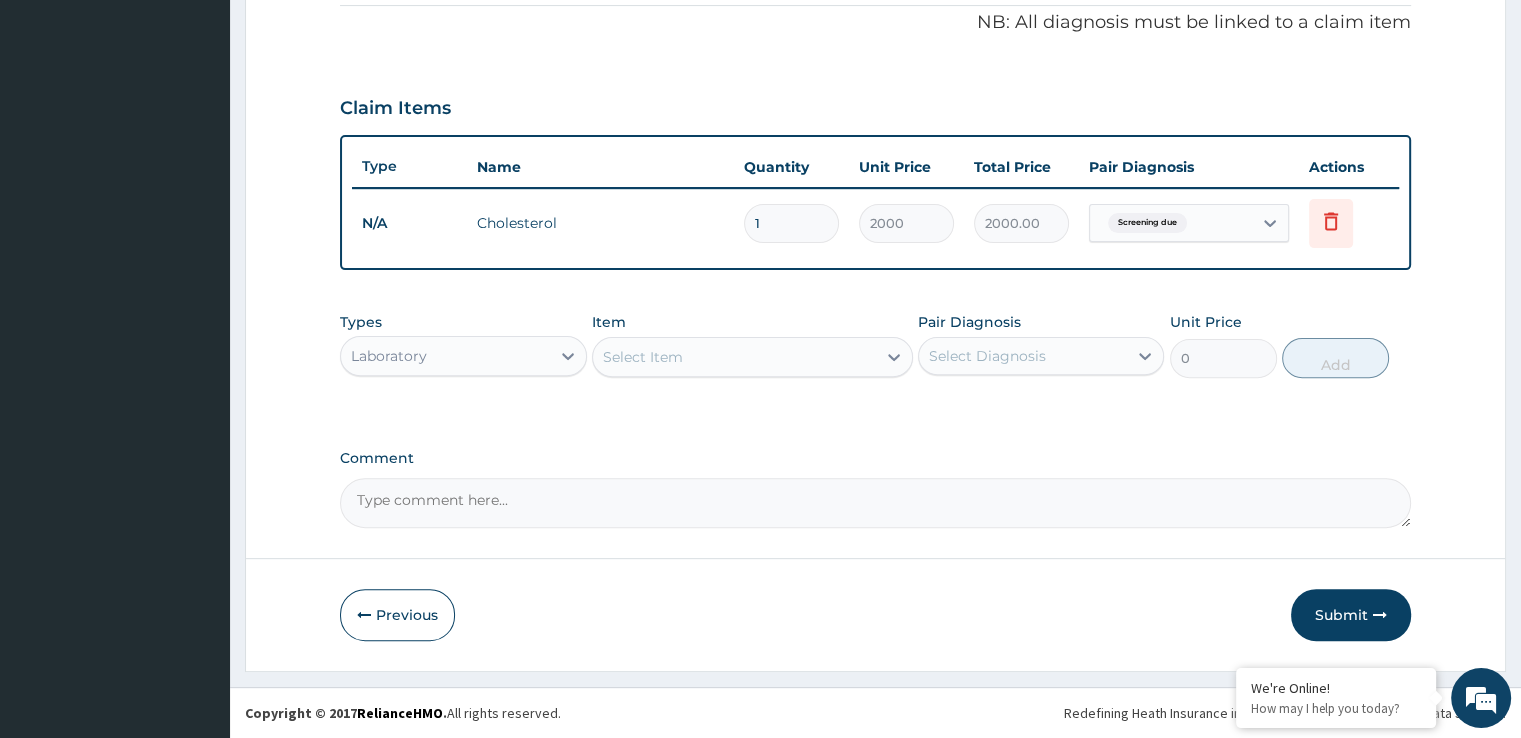 scroll, scrollTop: 606, scrollLeft: 0, axis: vertical 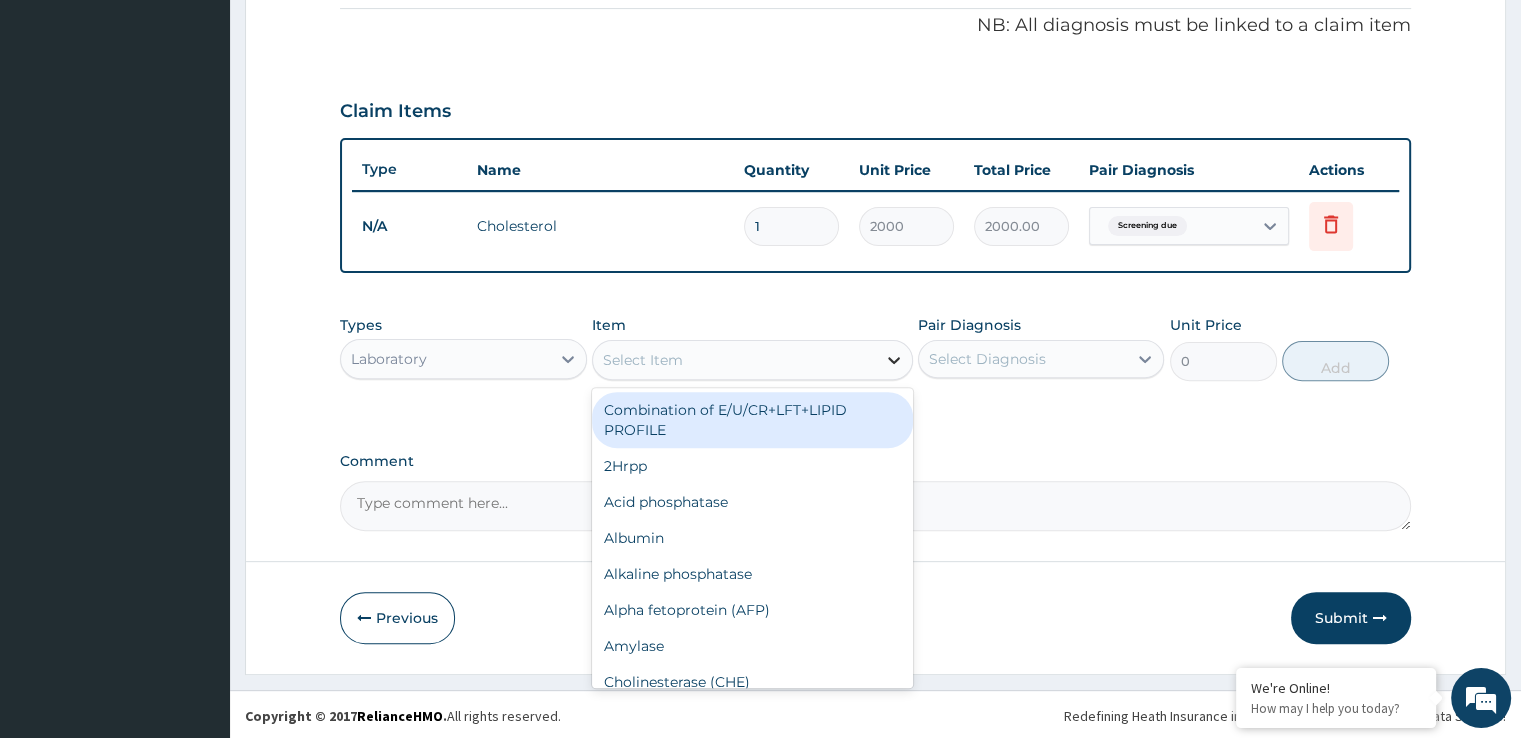click 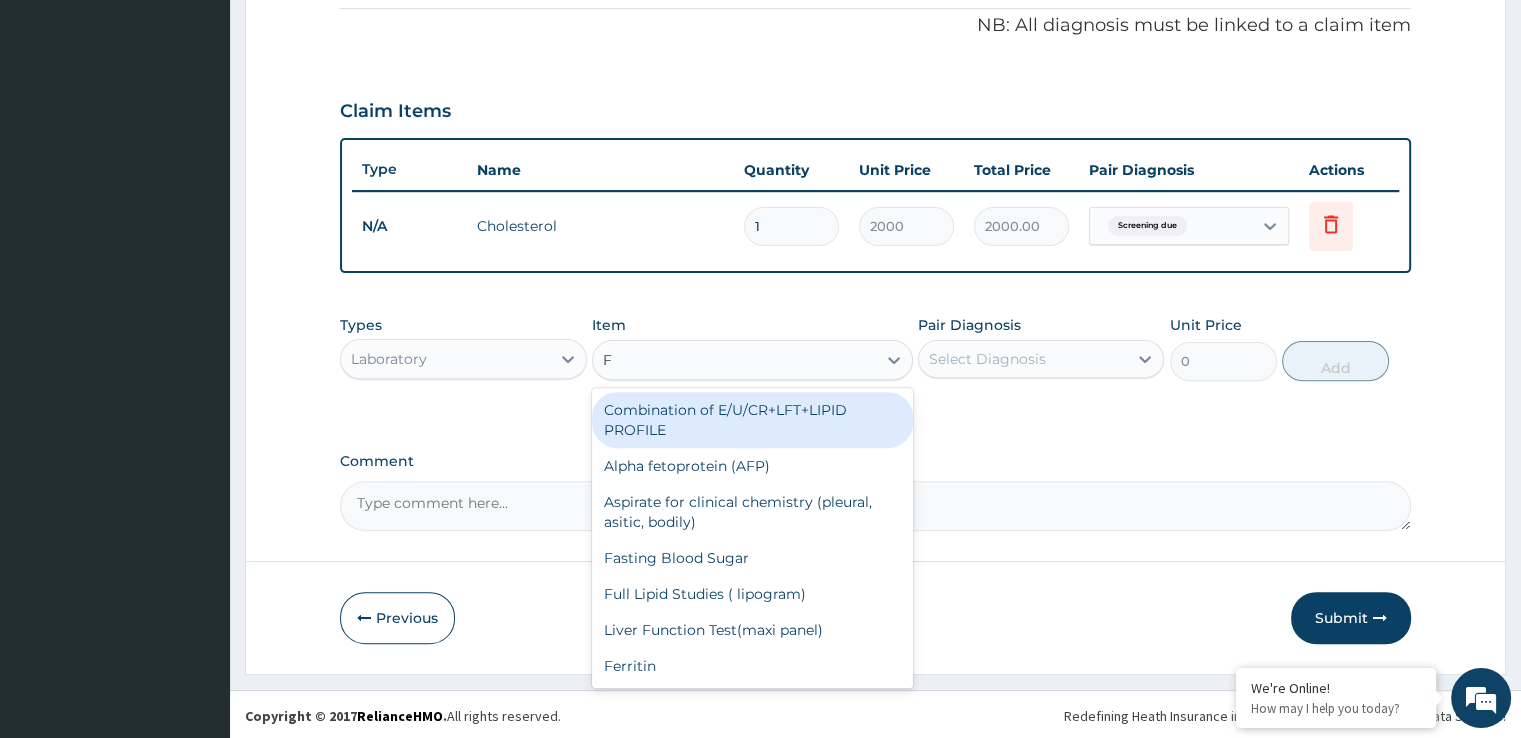 type on "FU" 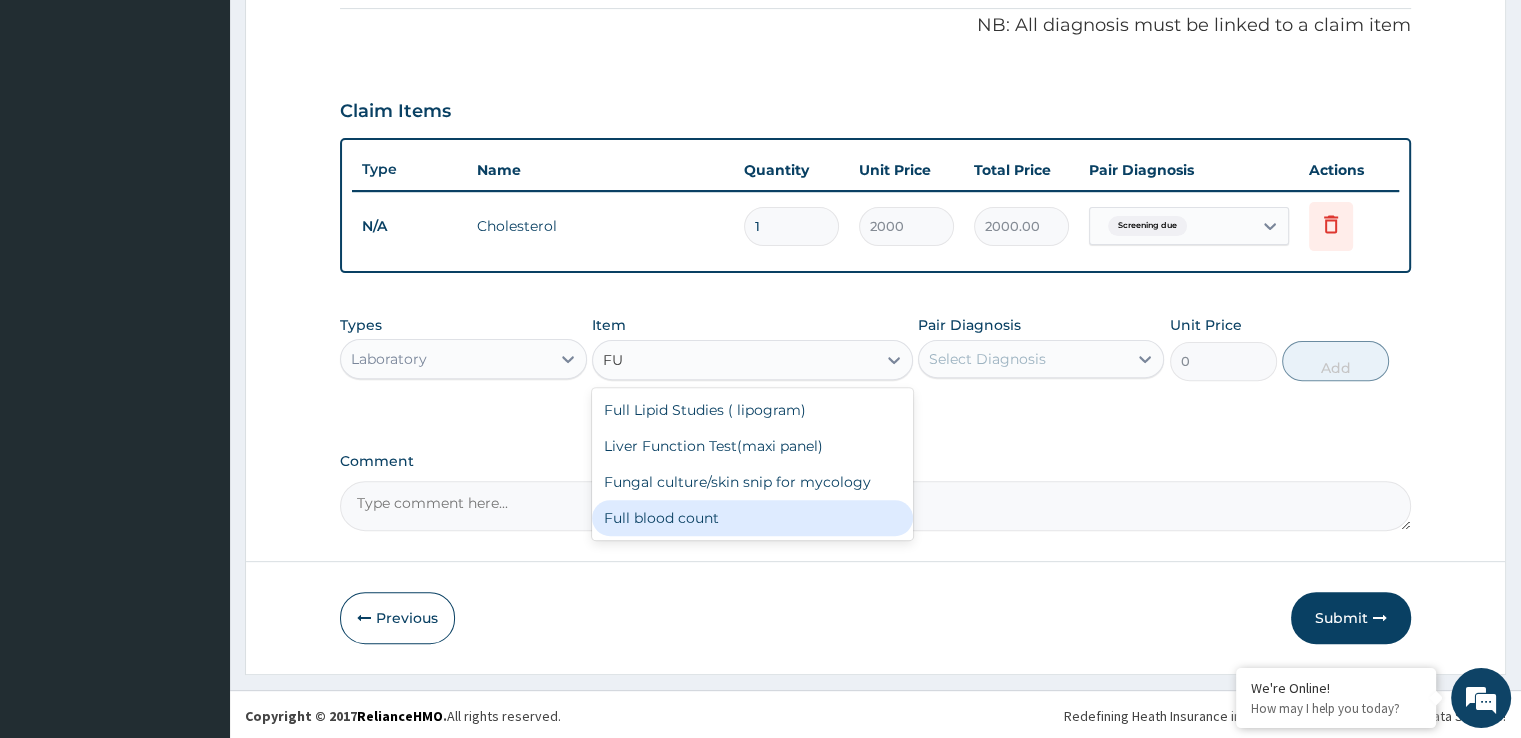 click on "Full blood count" at bounding box center [752, 518] 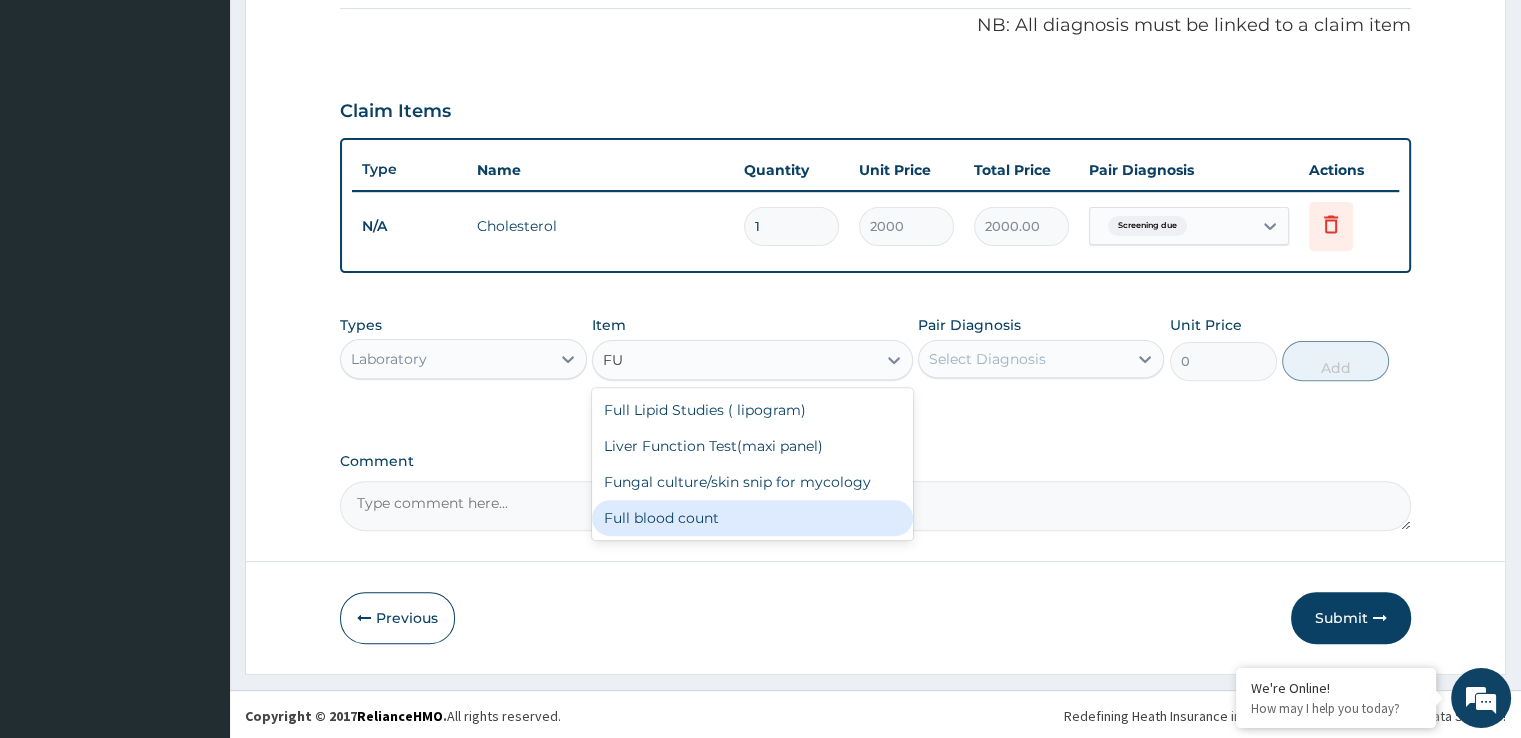 type 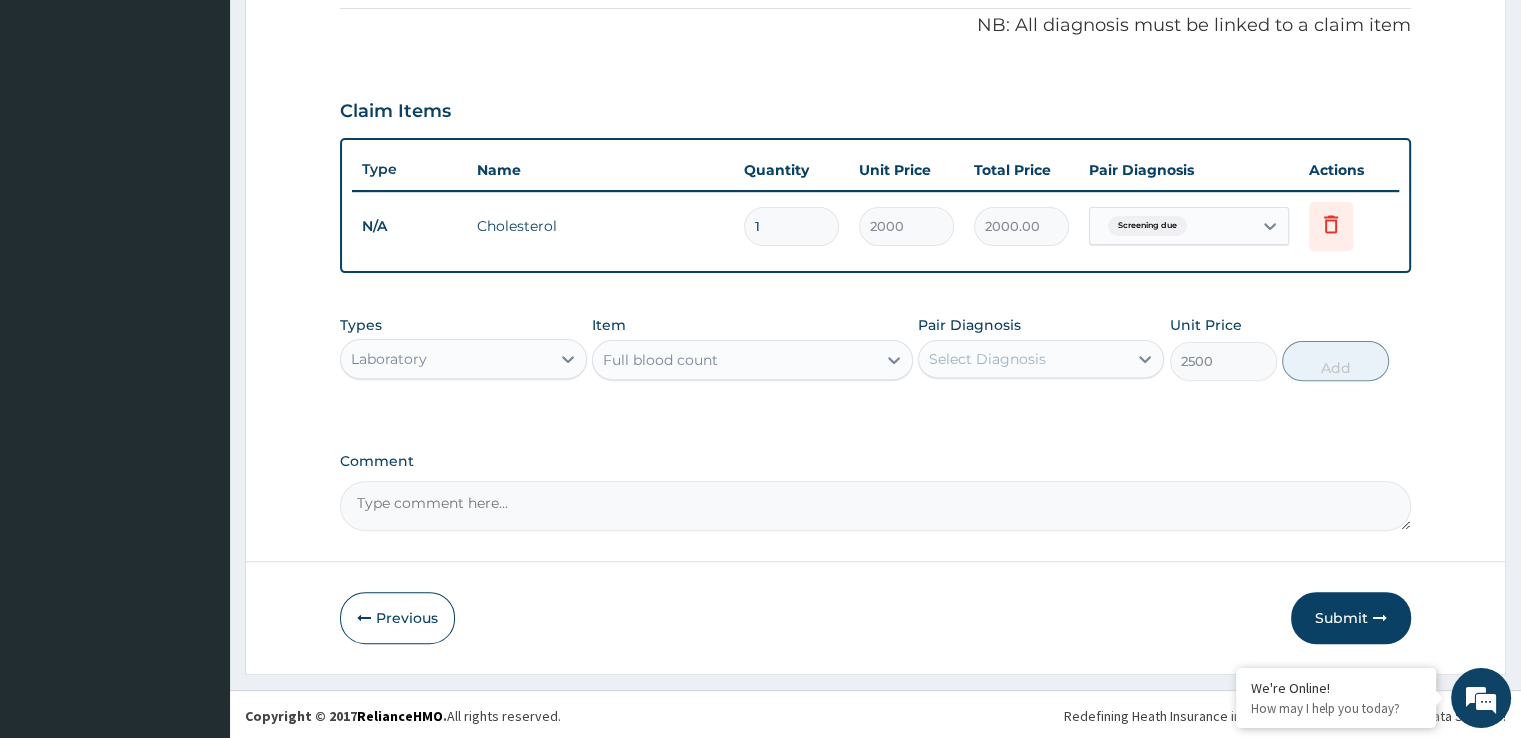 click on "Select Diagnosis" at bounding box center [987, 359] 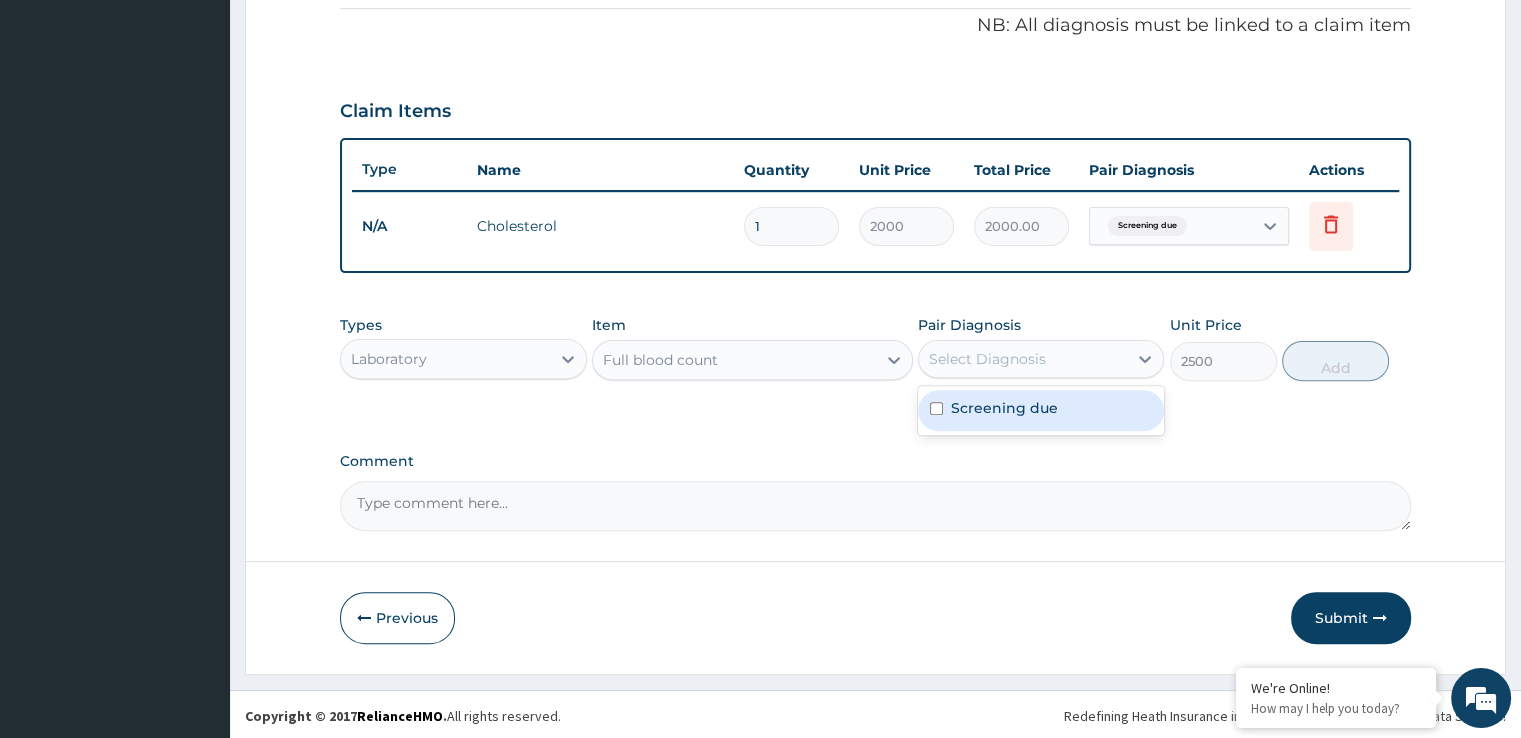 click on "Screening due" at bounding box center (1004, 408) 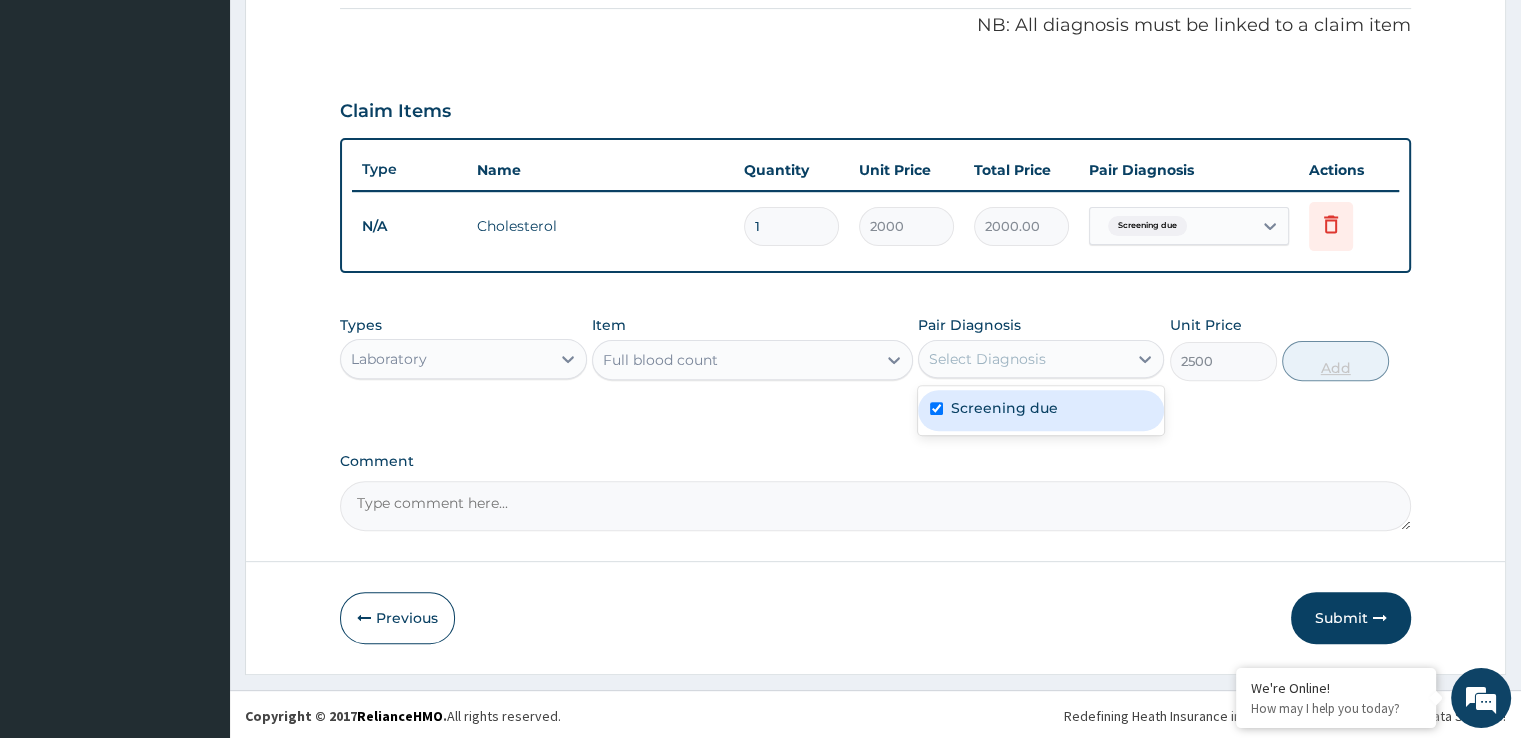 checkbox on "true" 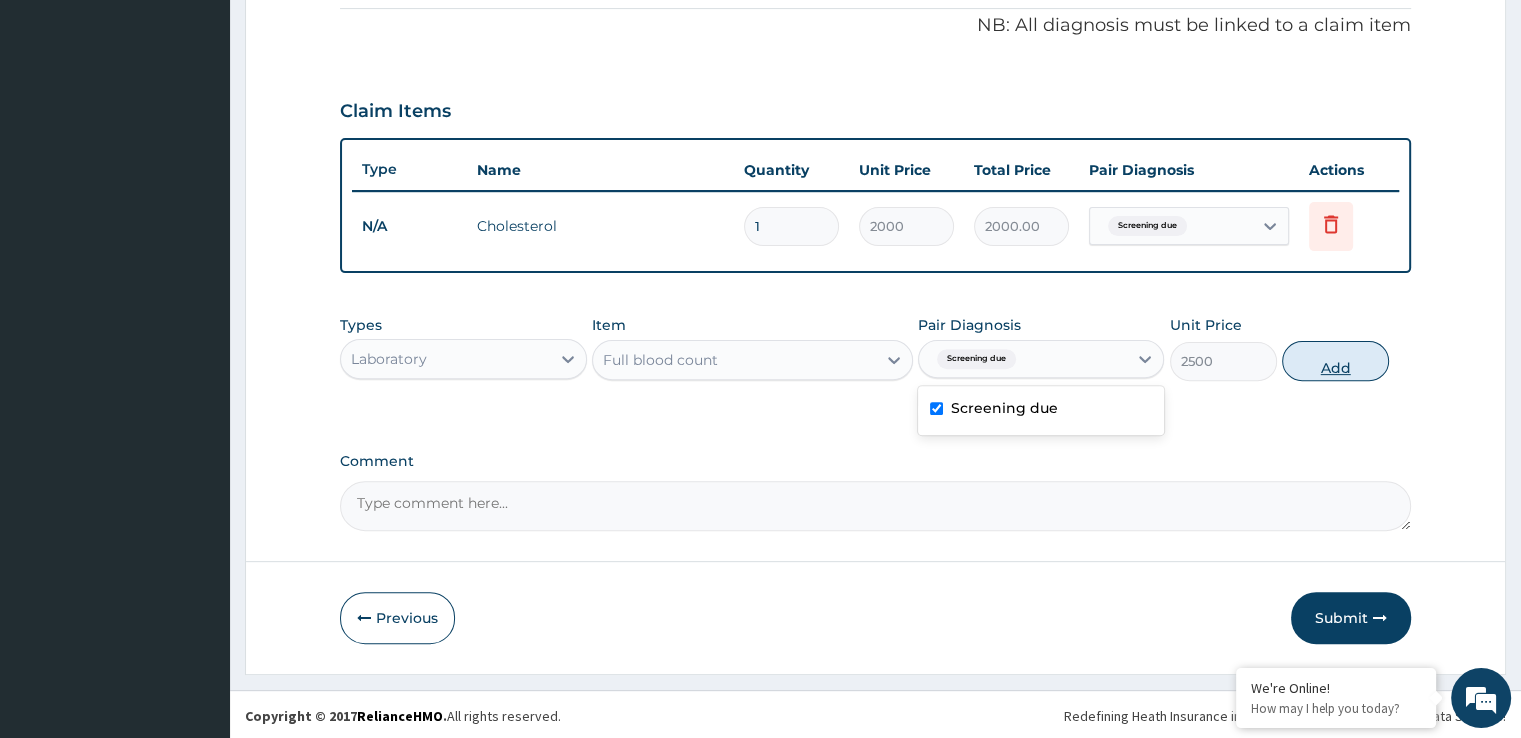click on "Add" at bounding box center (1335, 361) 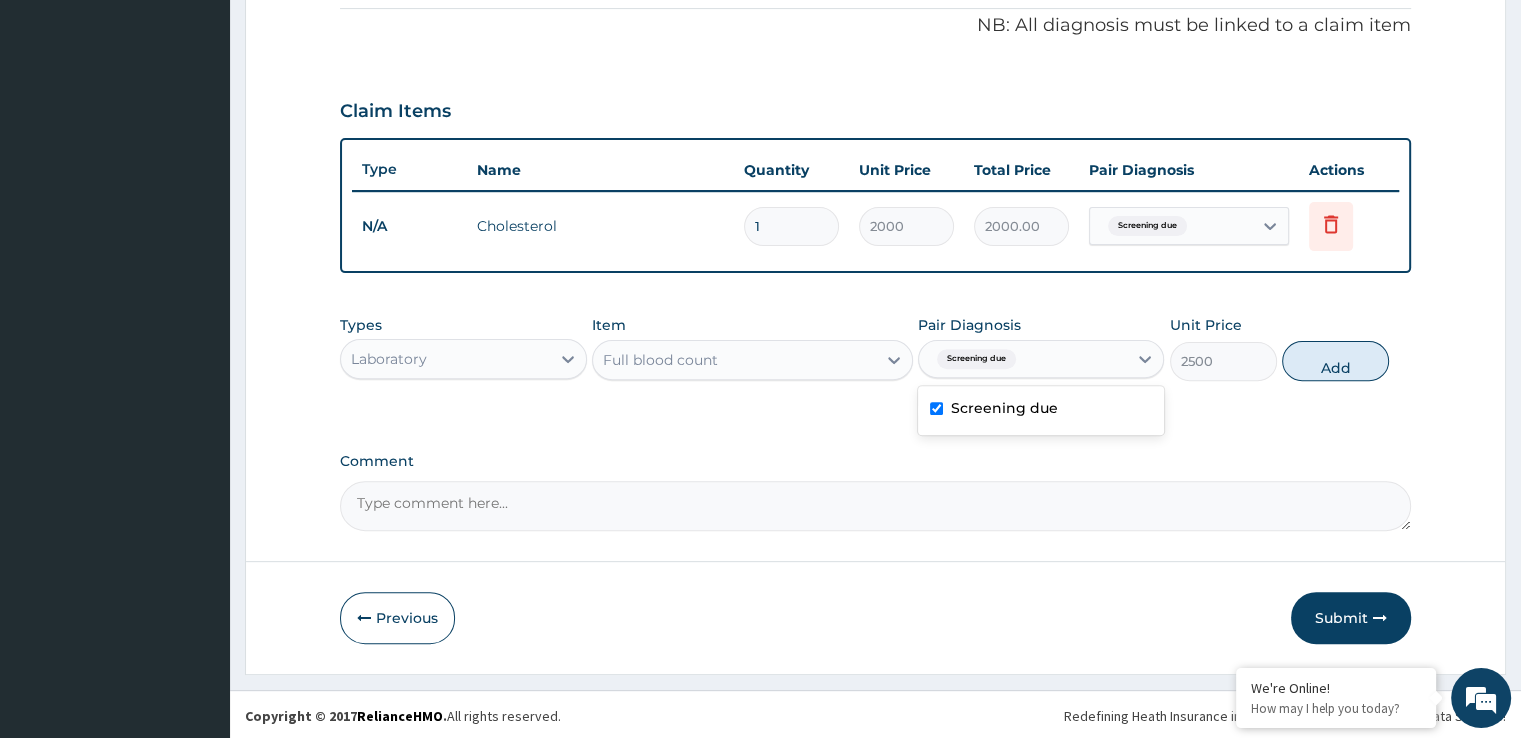 type on "0" 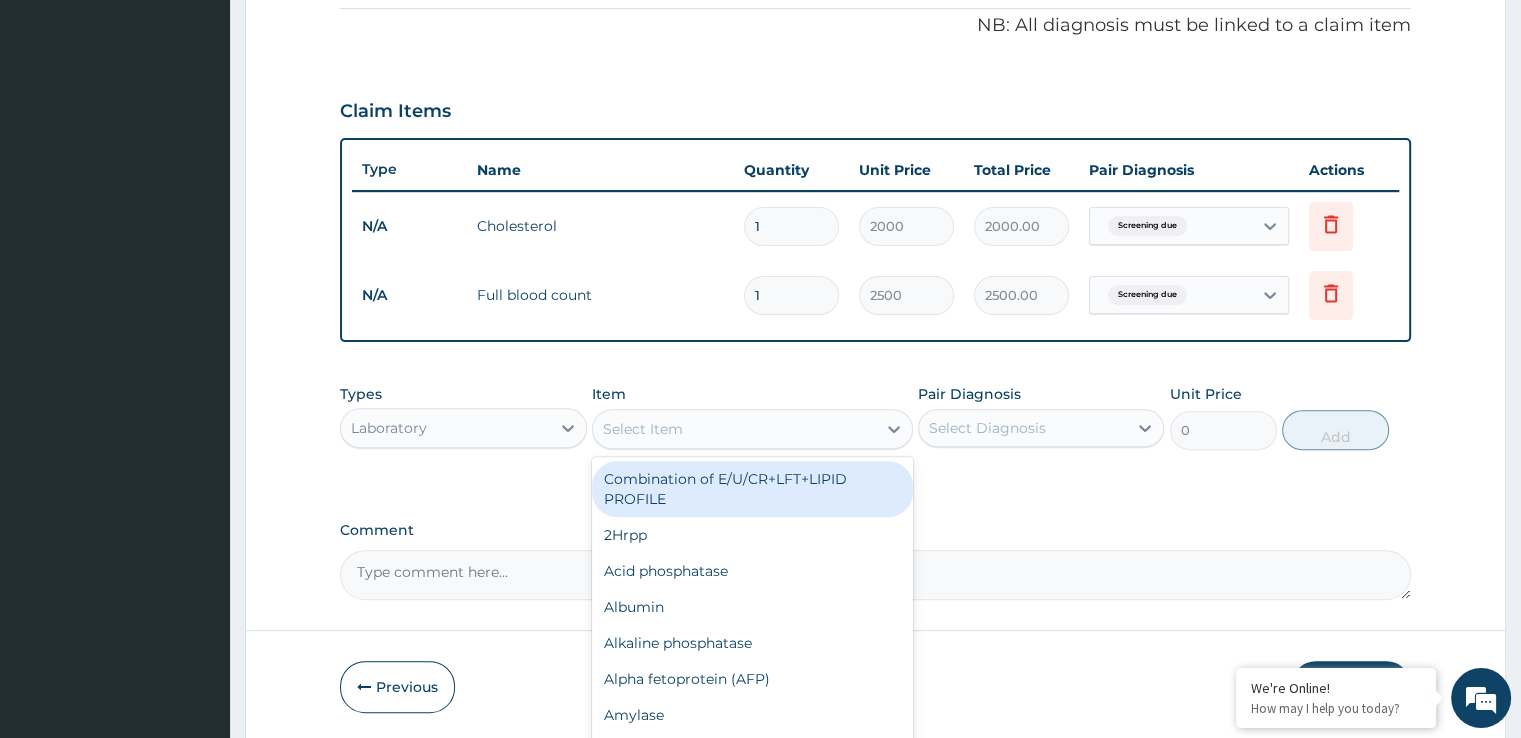 click on "Select Item" at bounding box center [734, 429] 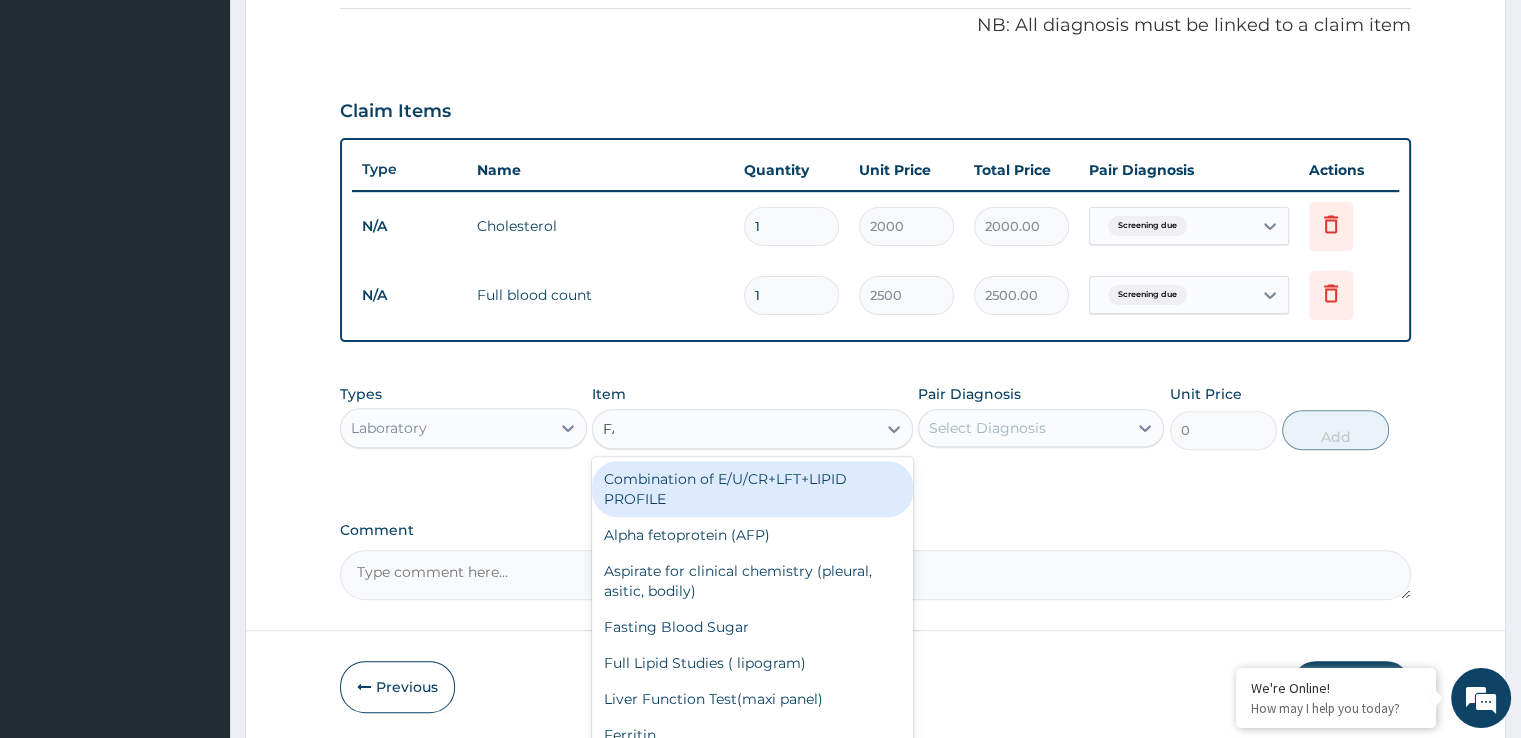 type on "FAS" 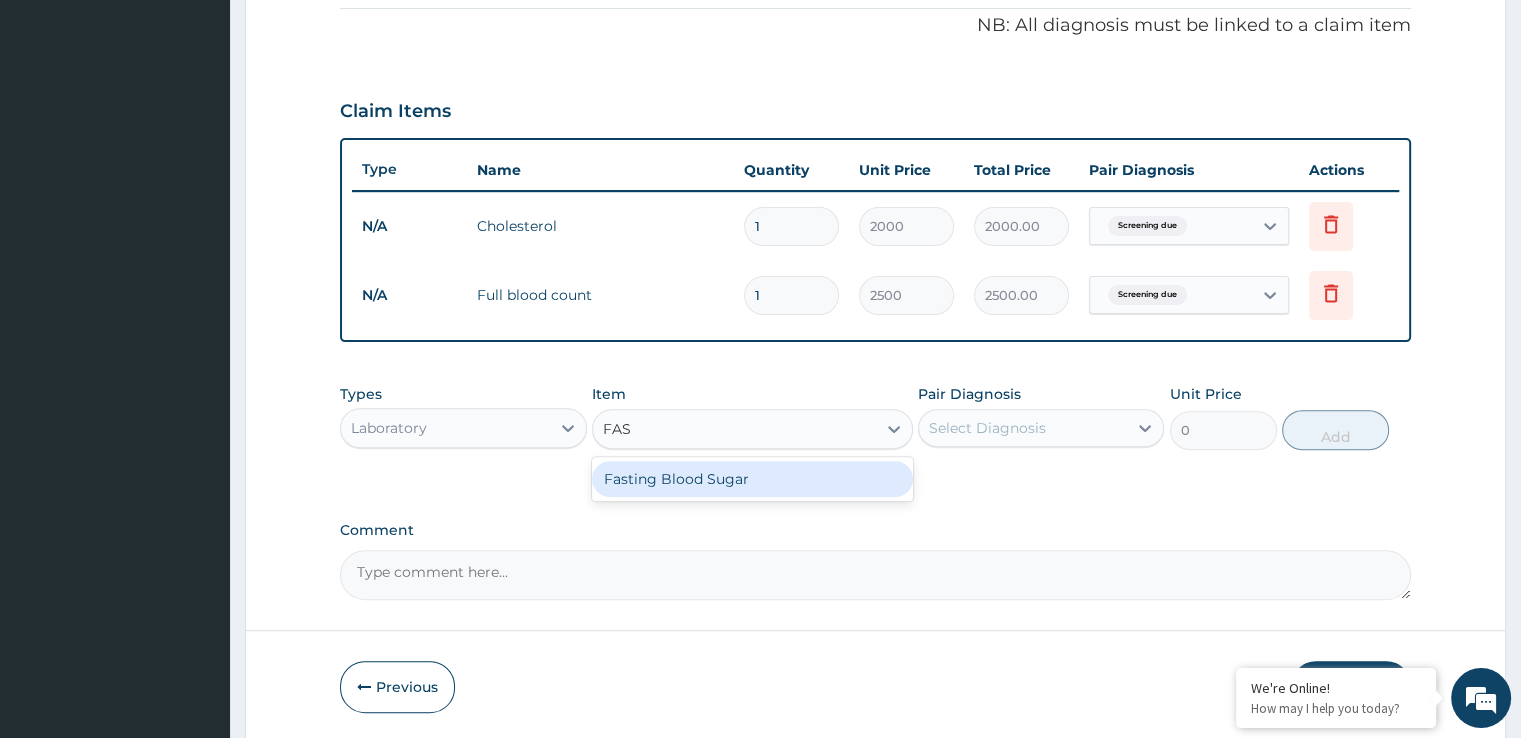 drag, startPoint x: 712, startPoint y: 475, endPoint x: 1000, endPoint y: 341, distance: 317.6476 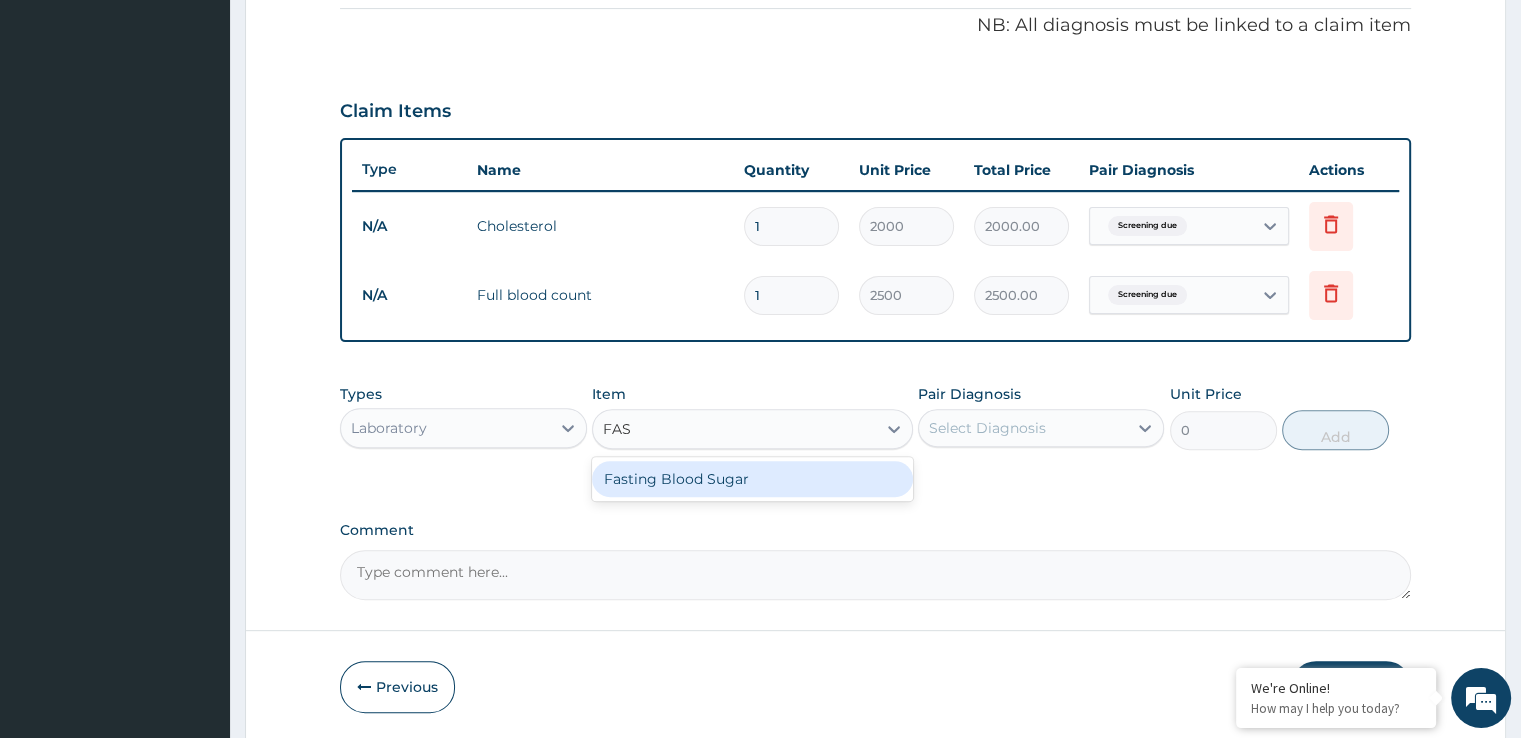 click on "Fasting Blood Sugar" at bounding box center (752, 479) 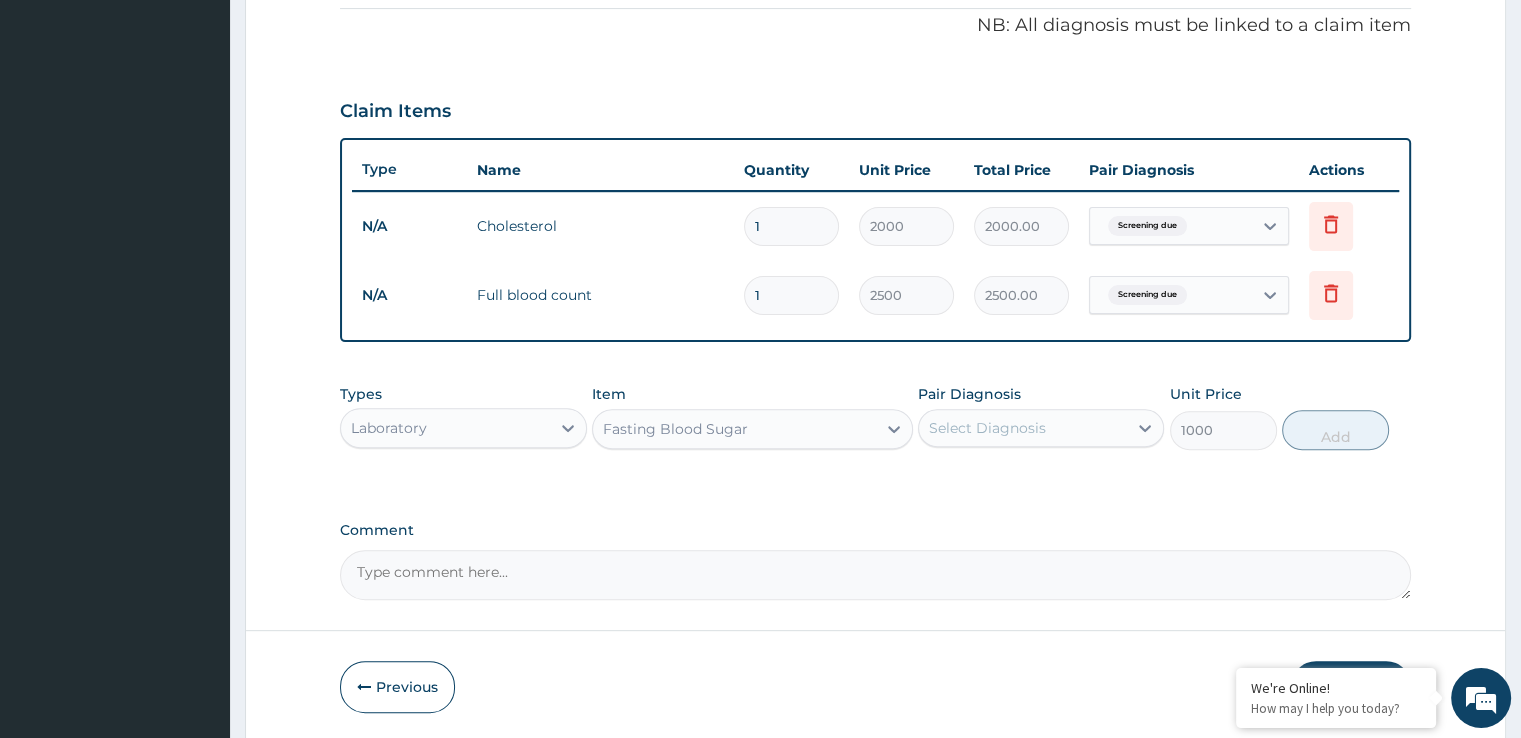 click on "Select Diagnosis" at bounding box center [1023, 428] 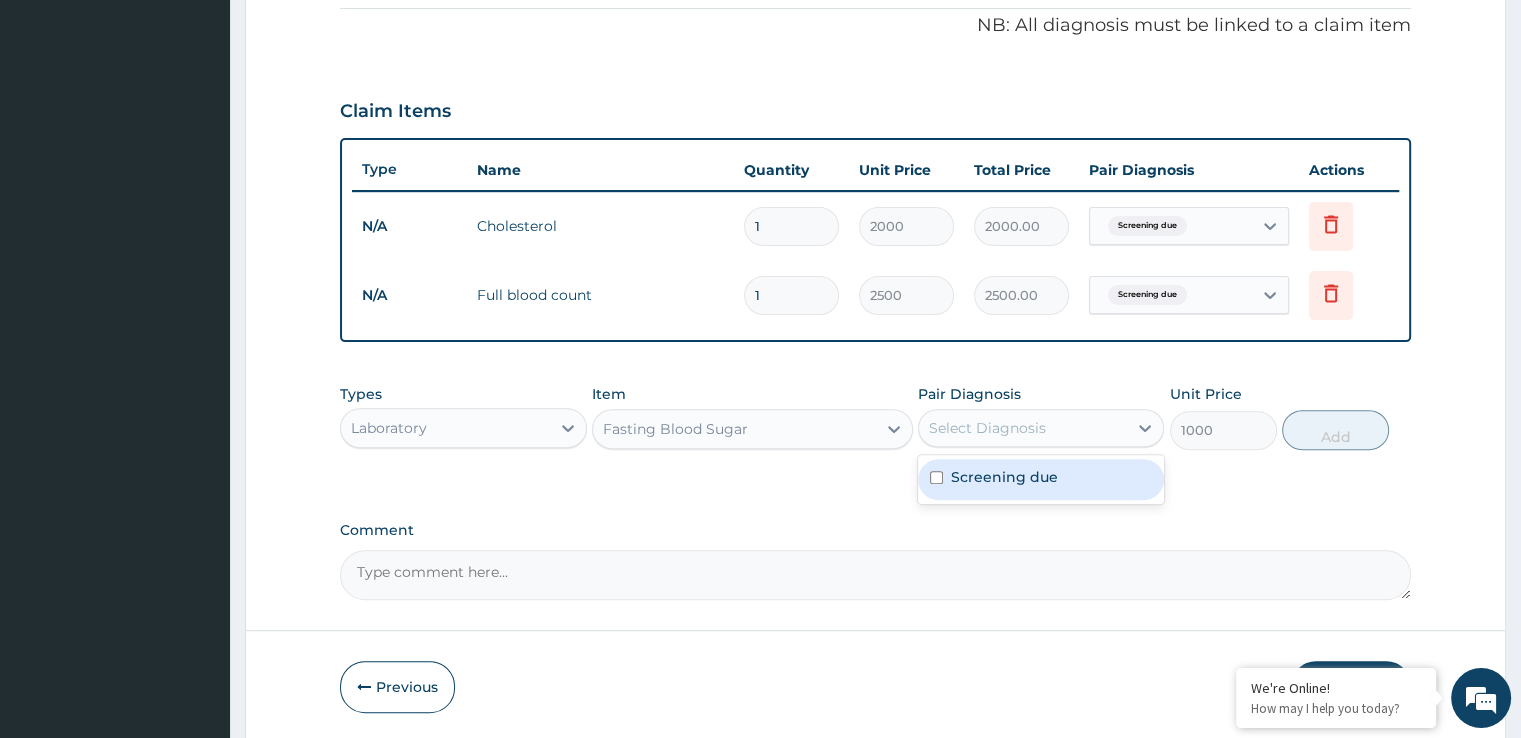 click at bounding box center (936, 477) 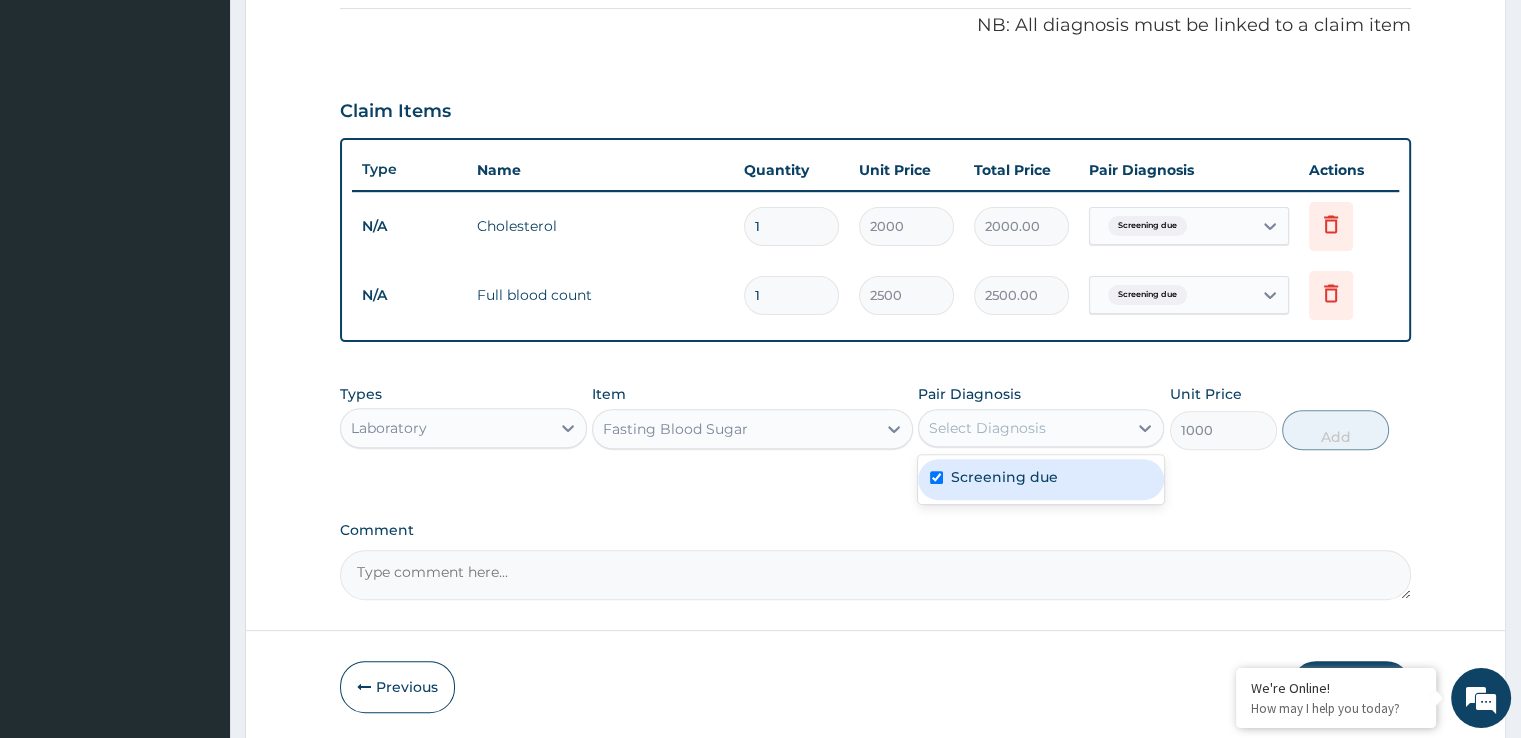 checkbox on "true" 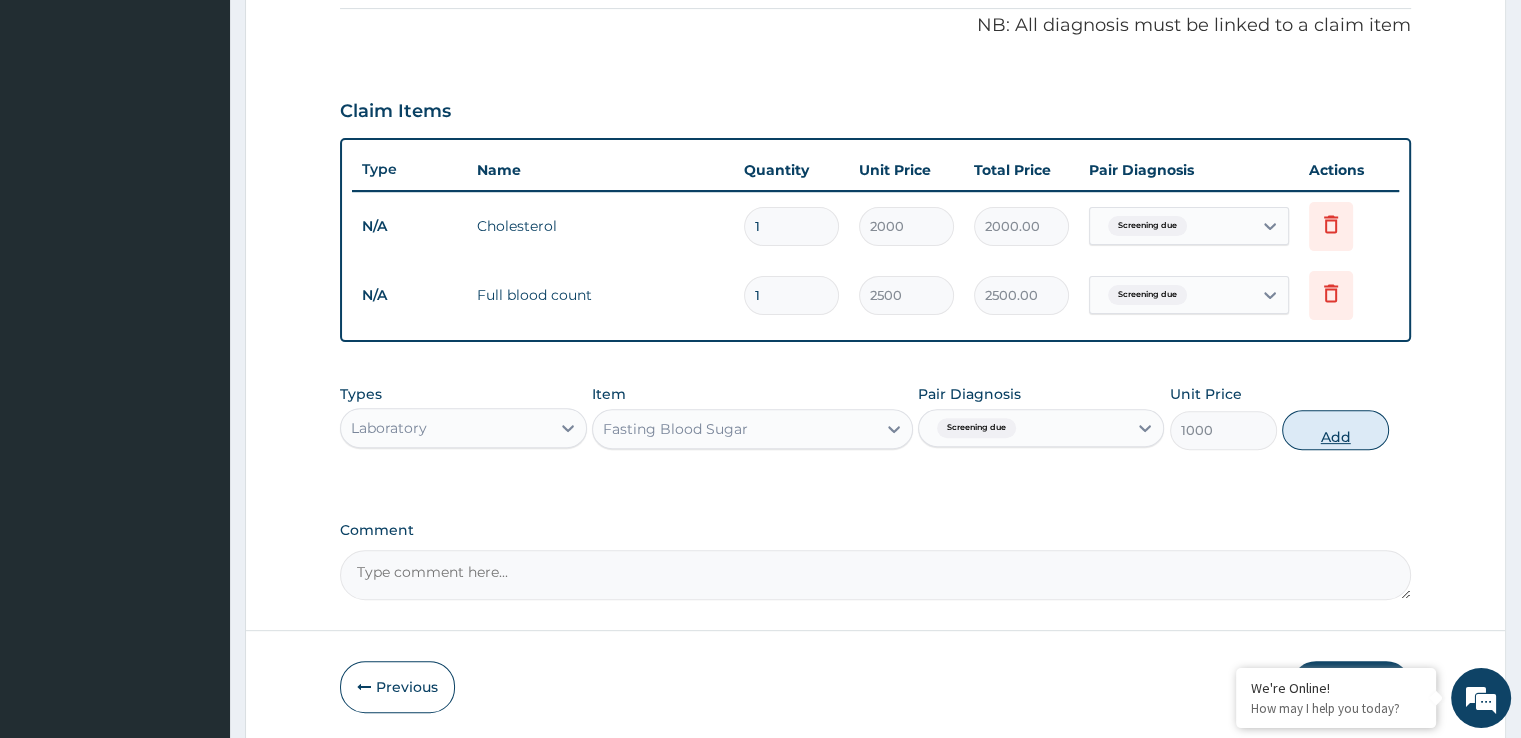 click on "Add" at bounding box center [1335, 430] 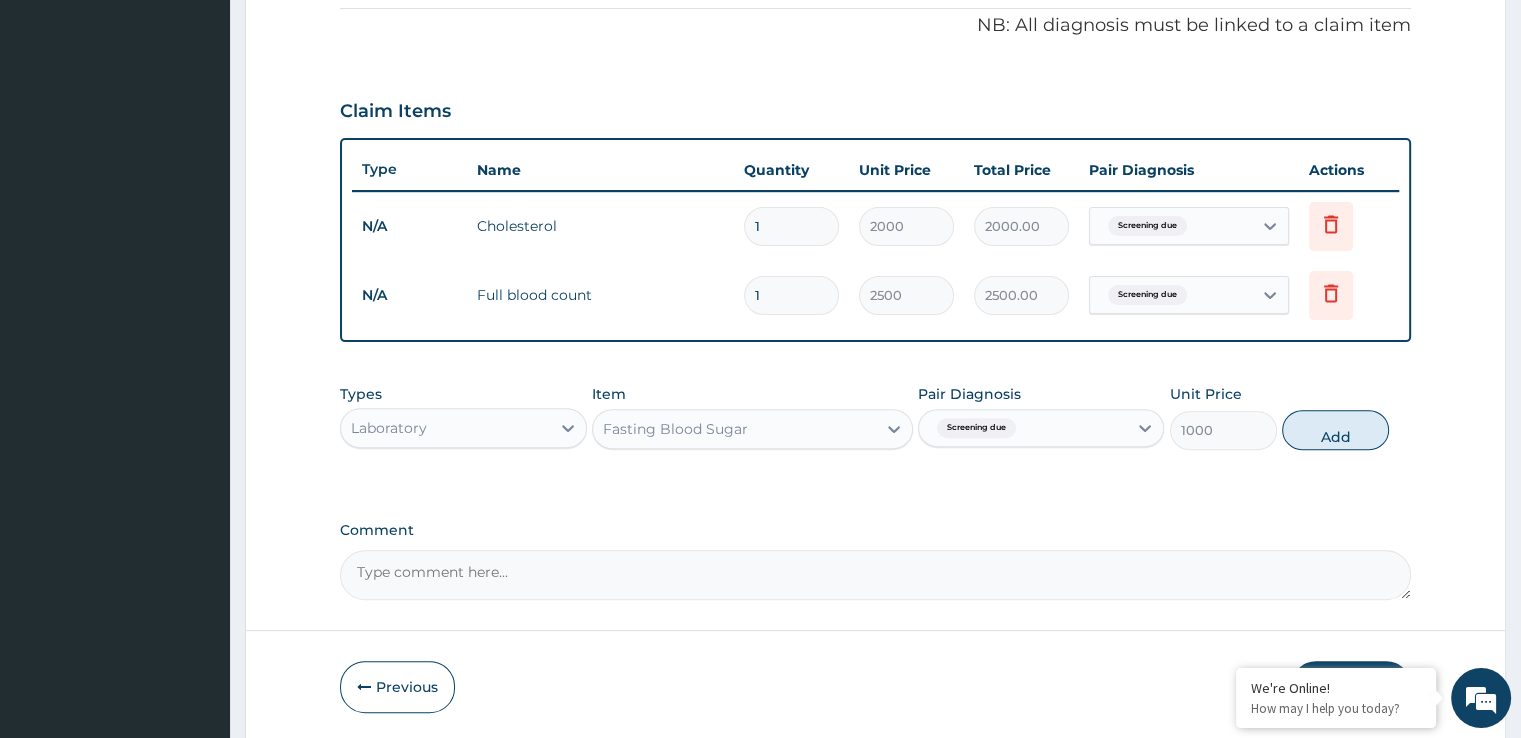 type on "0" 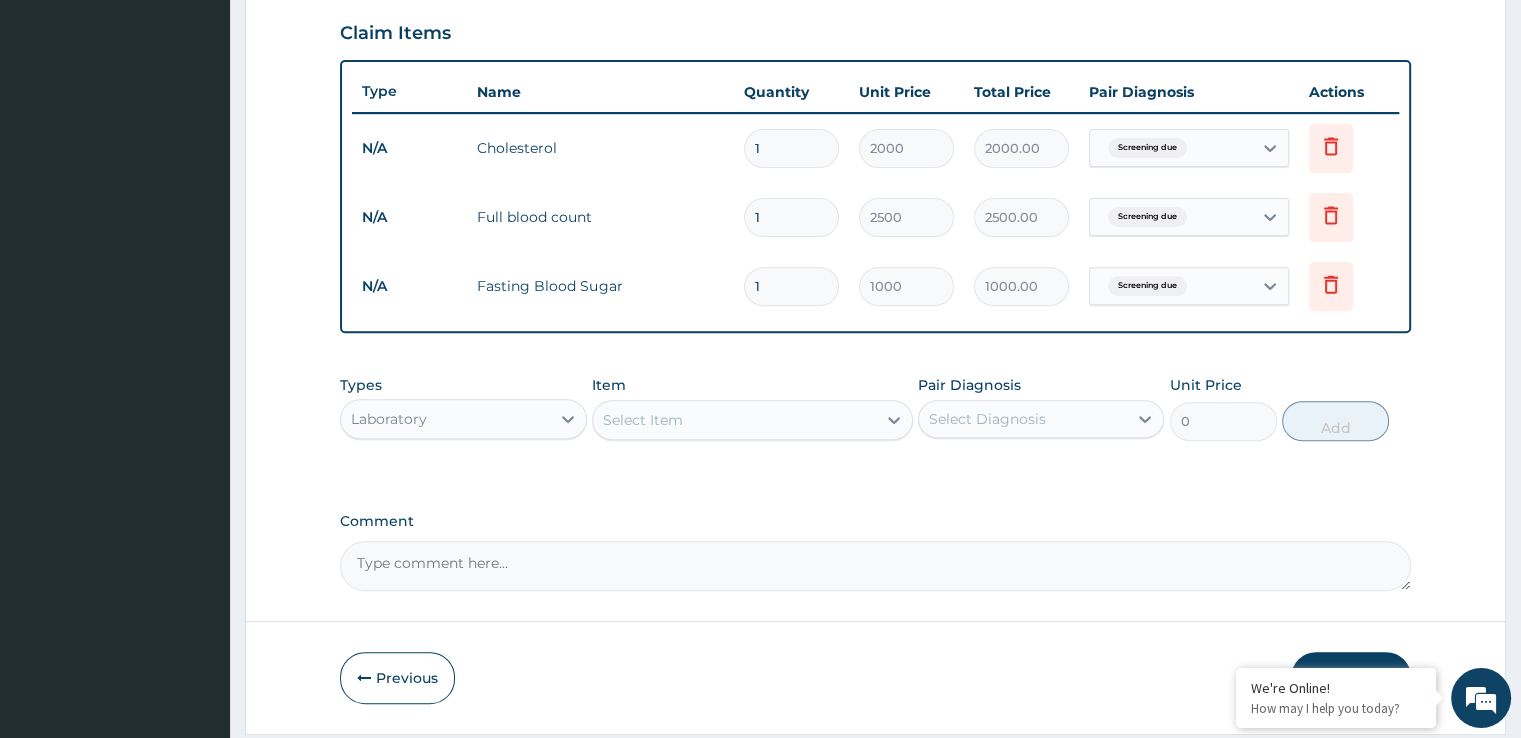 scroll, scrollTop: 744, scrollLeft: 0, axis: vertical 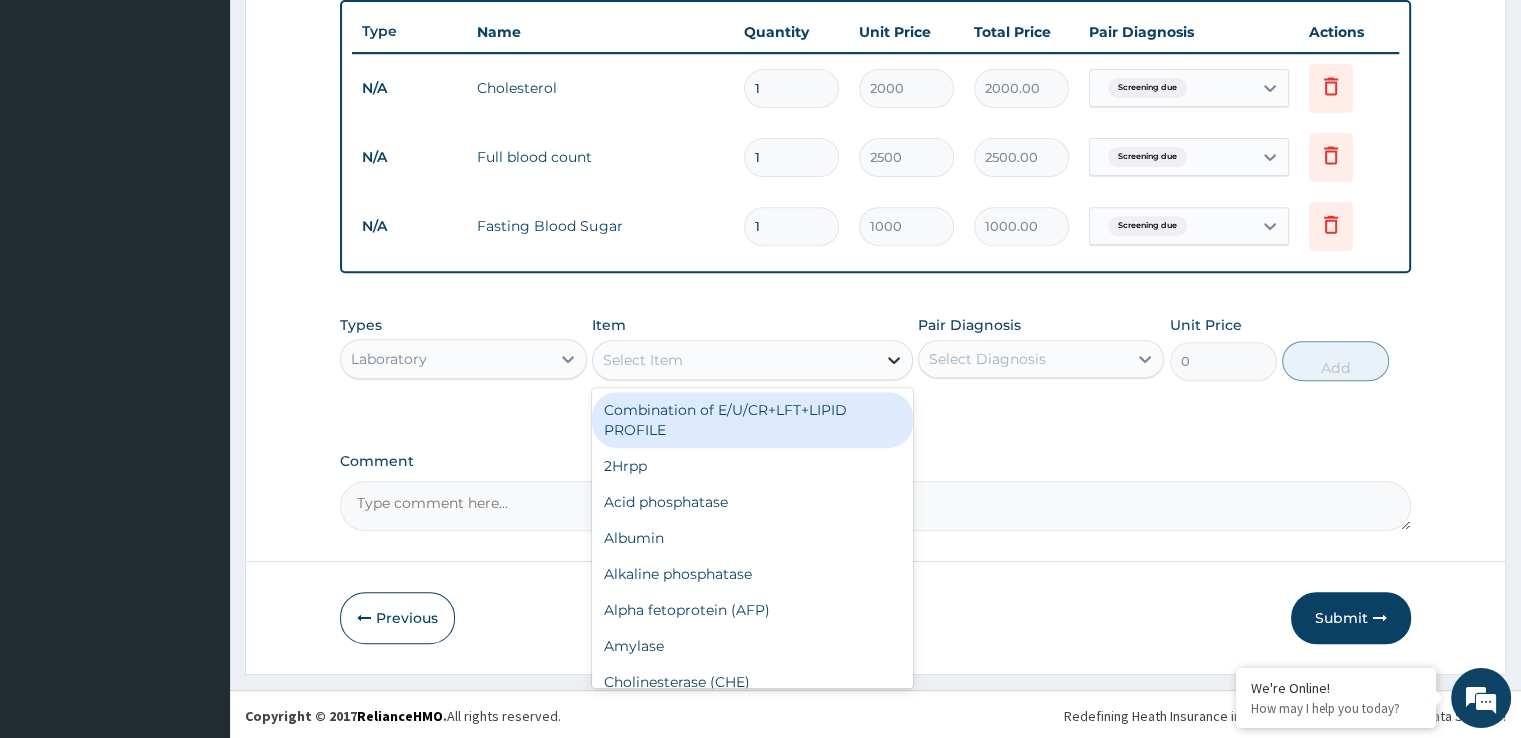 click 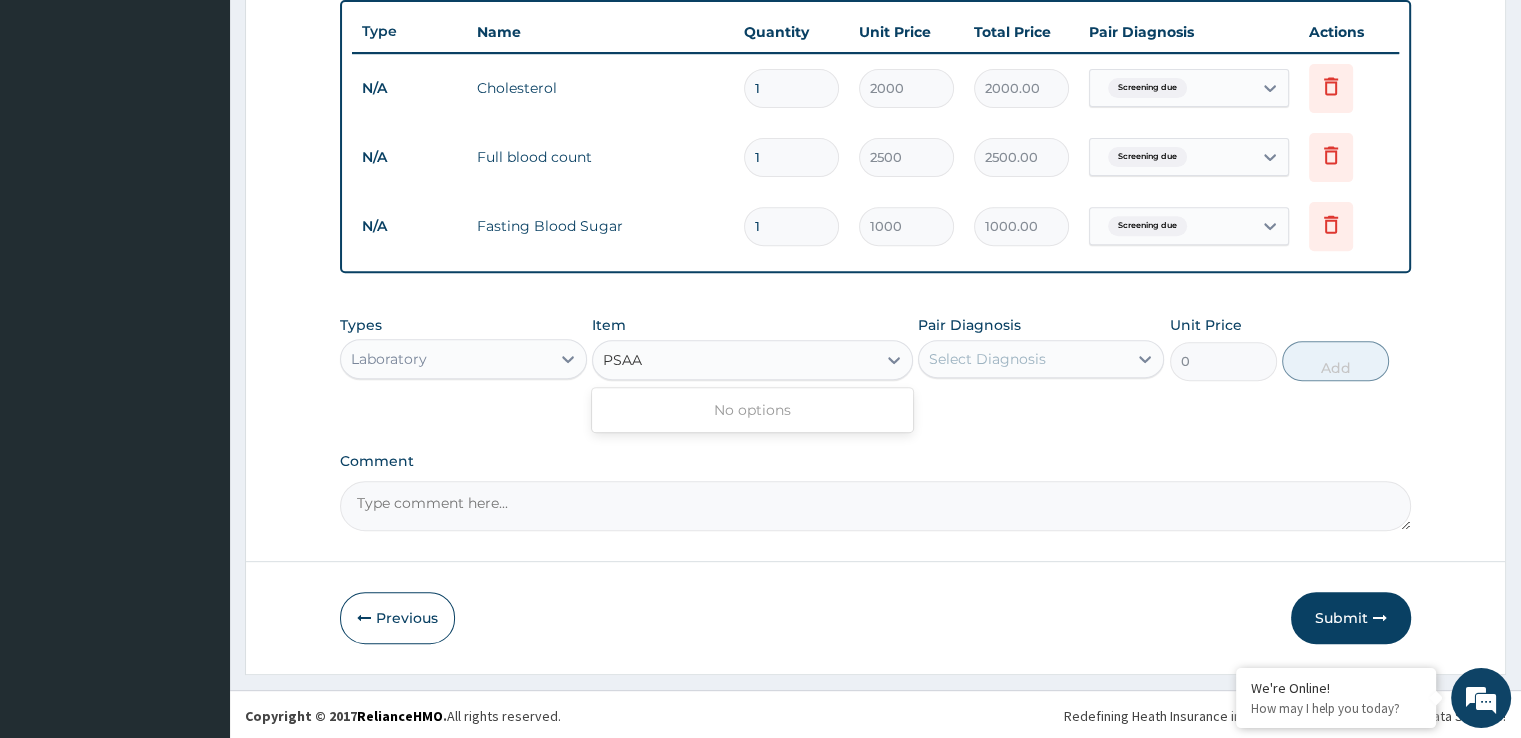 type on "PSA" 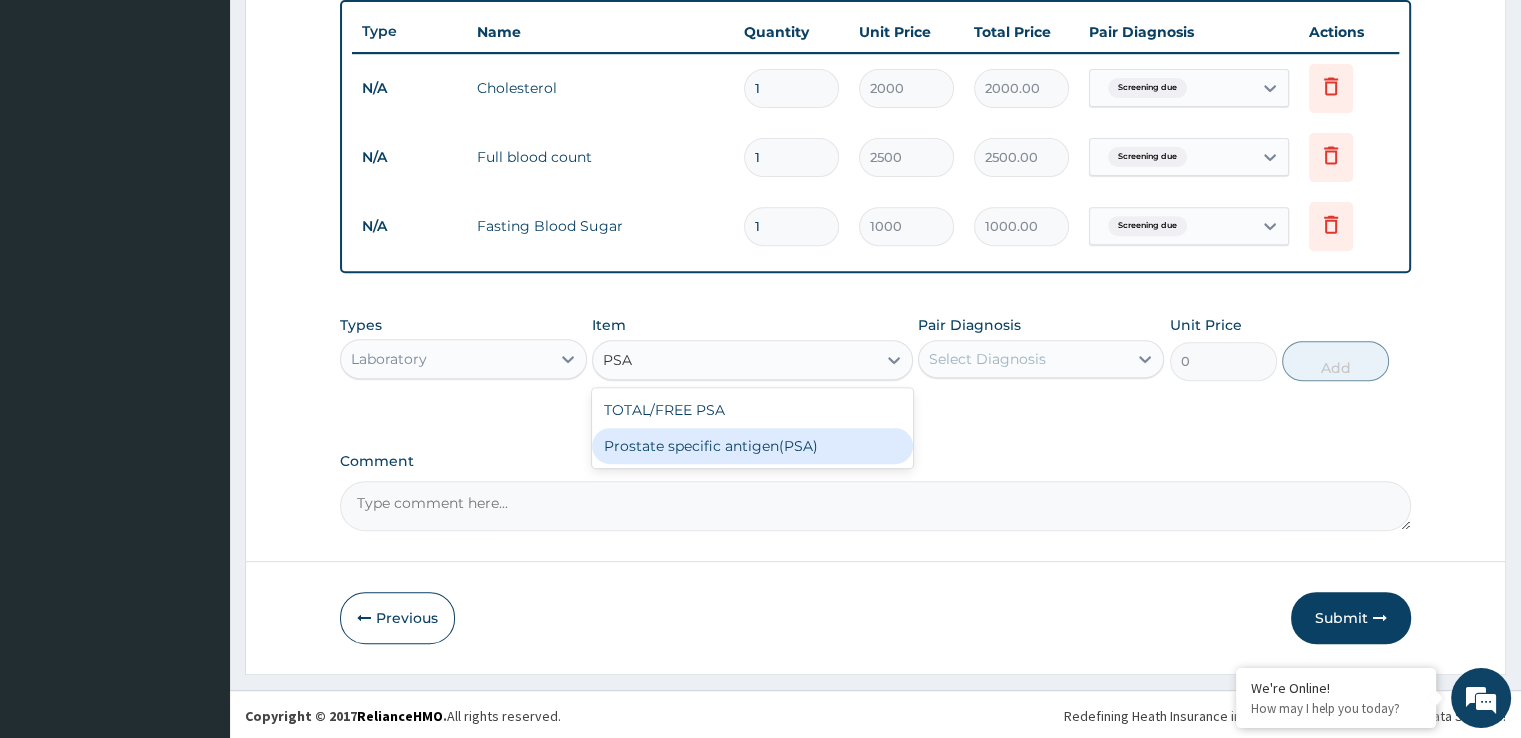 drag, startPoint x: 798, startPoint y: 442, endPoint x: 996, endPoint y: 425, distance: 198.72845 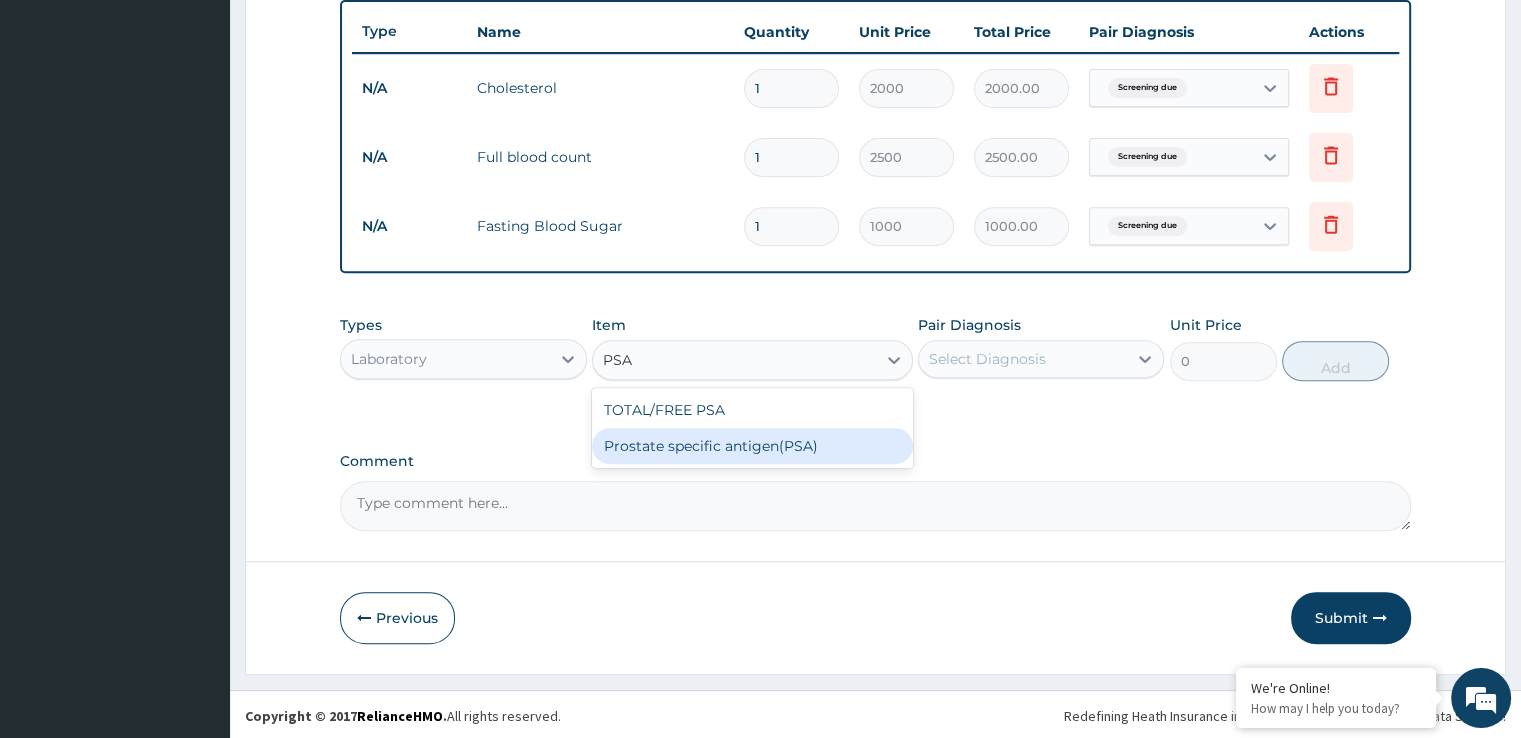 click on "Prostate specific antigen(PSA)" at bounding box center (752, 446) 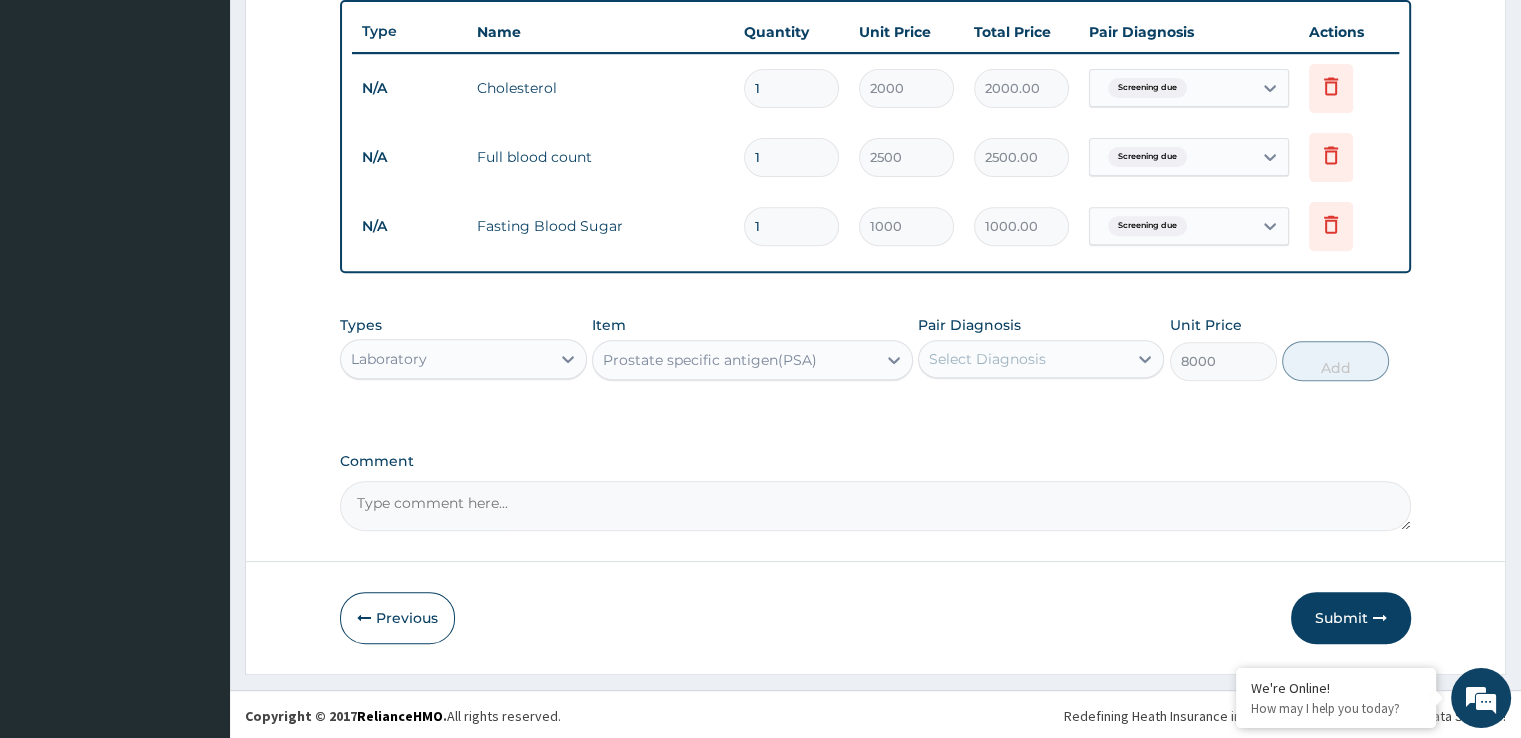 click on "Pair Diagnosis Select Diagnosis" at bounding box center [1041, 348] 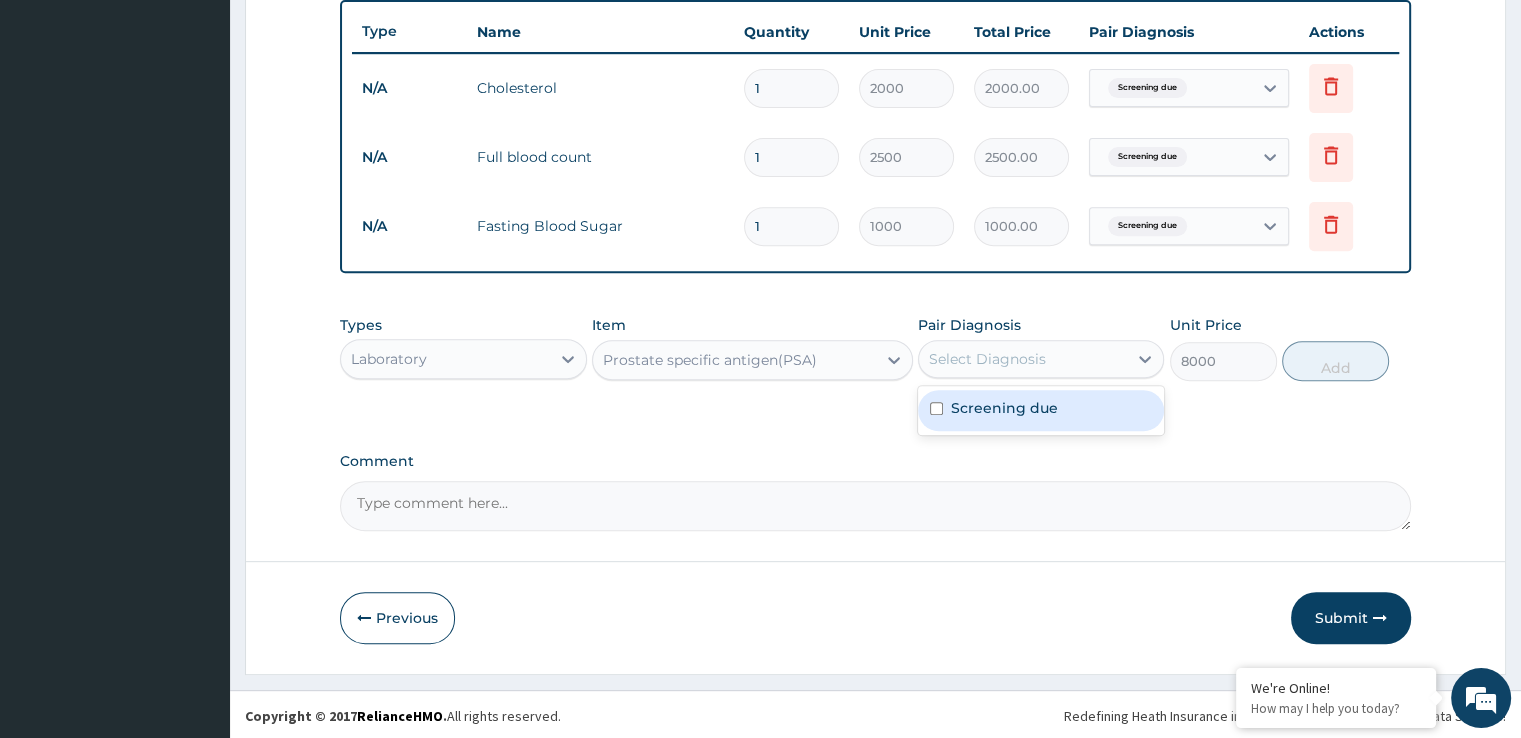 drag, startPoint x: 937, startPoint y: 403, endPoint x: 1238, endPoint y: 403, distance: 301 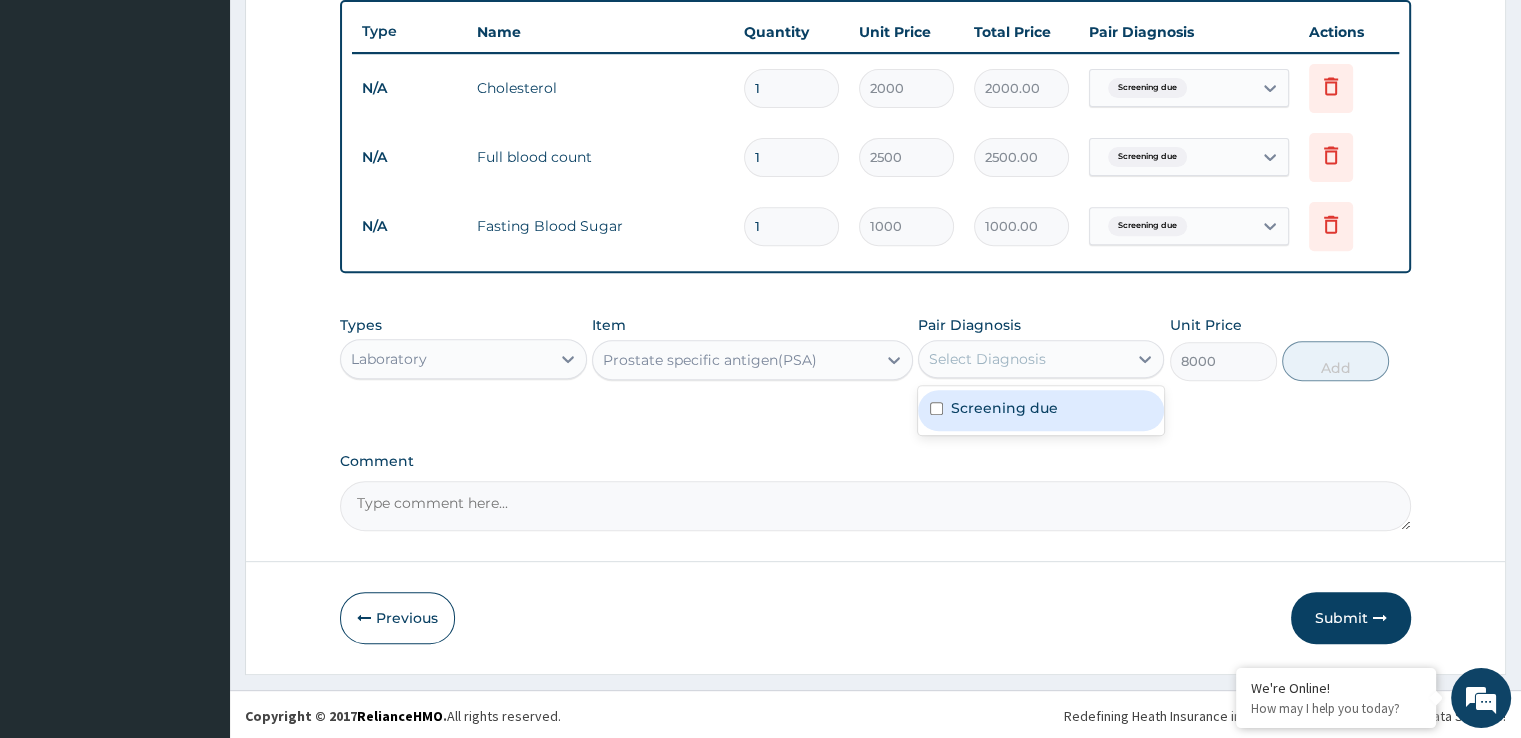 click at bounding box center (936, 408) 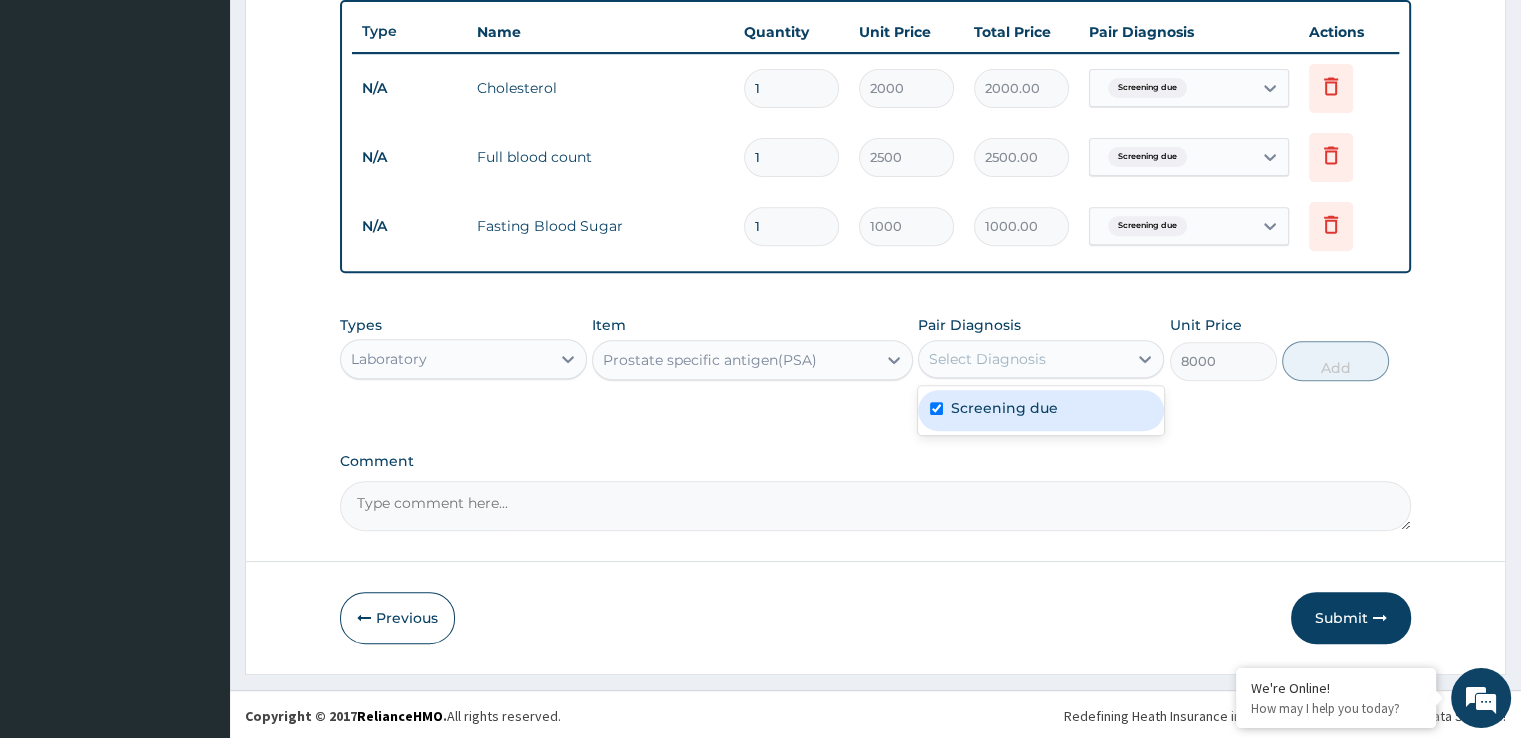 checkbox on "true" 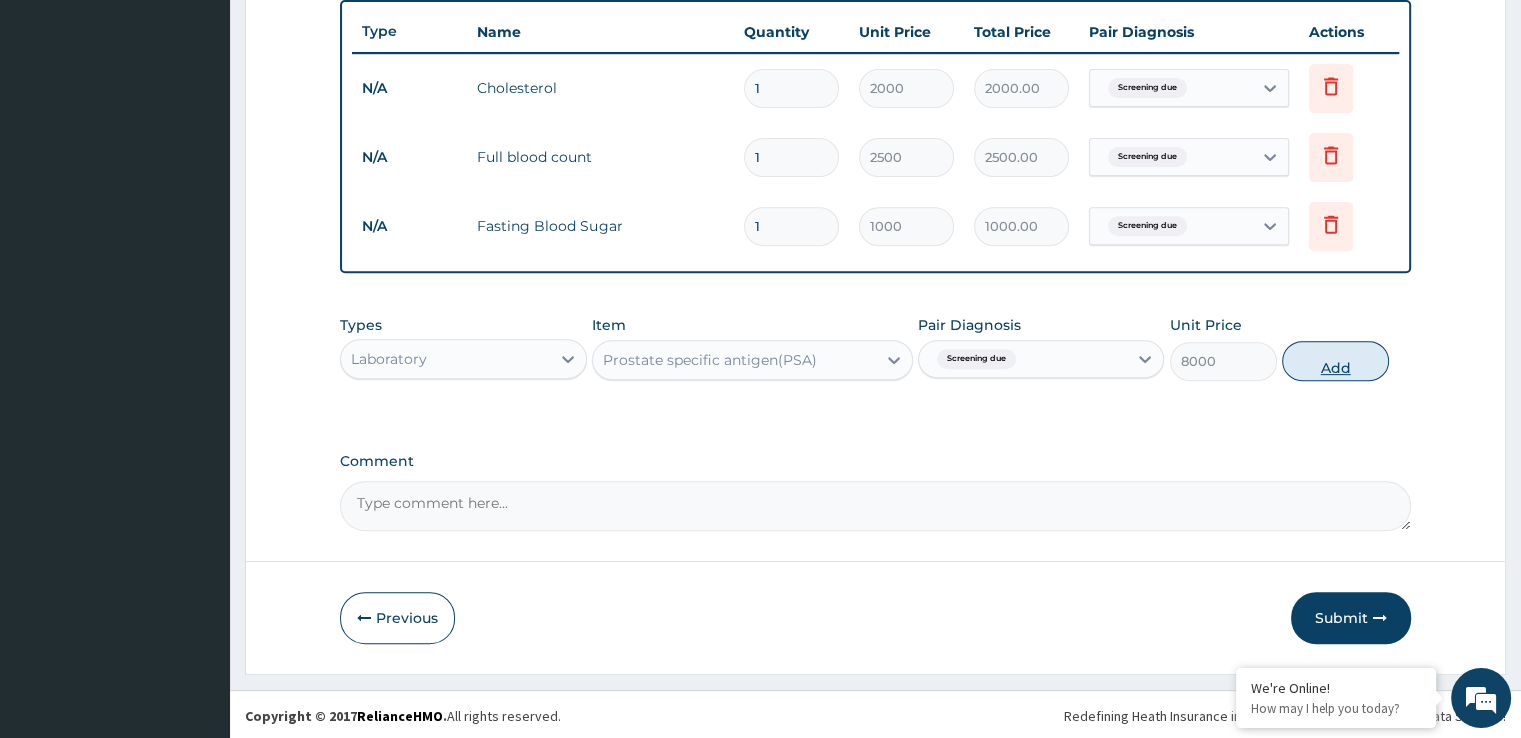 click on "Add" at bounding box center (1335, 361) 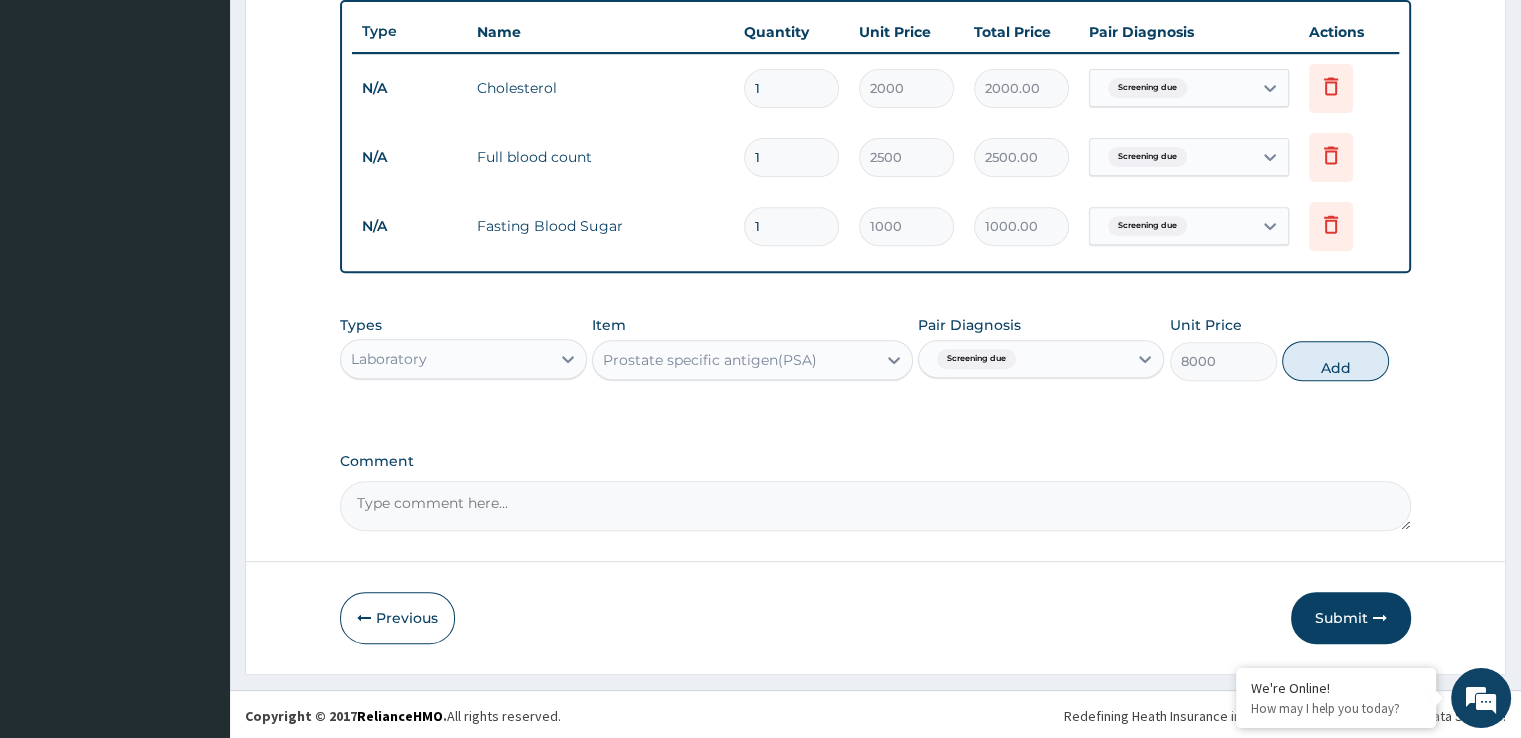 type on "0" 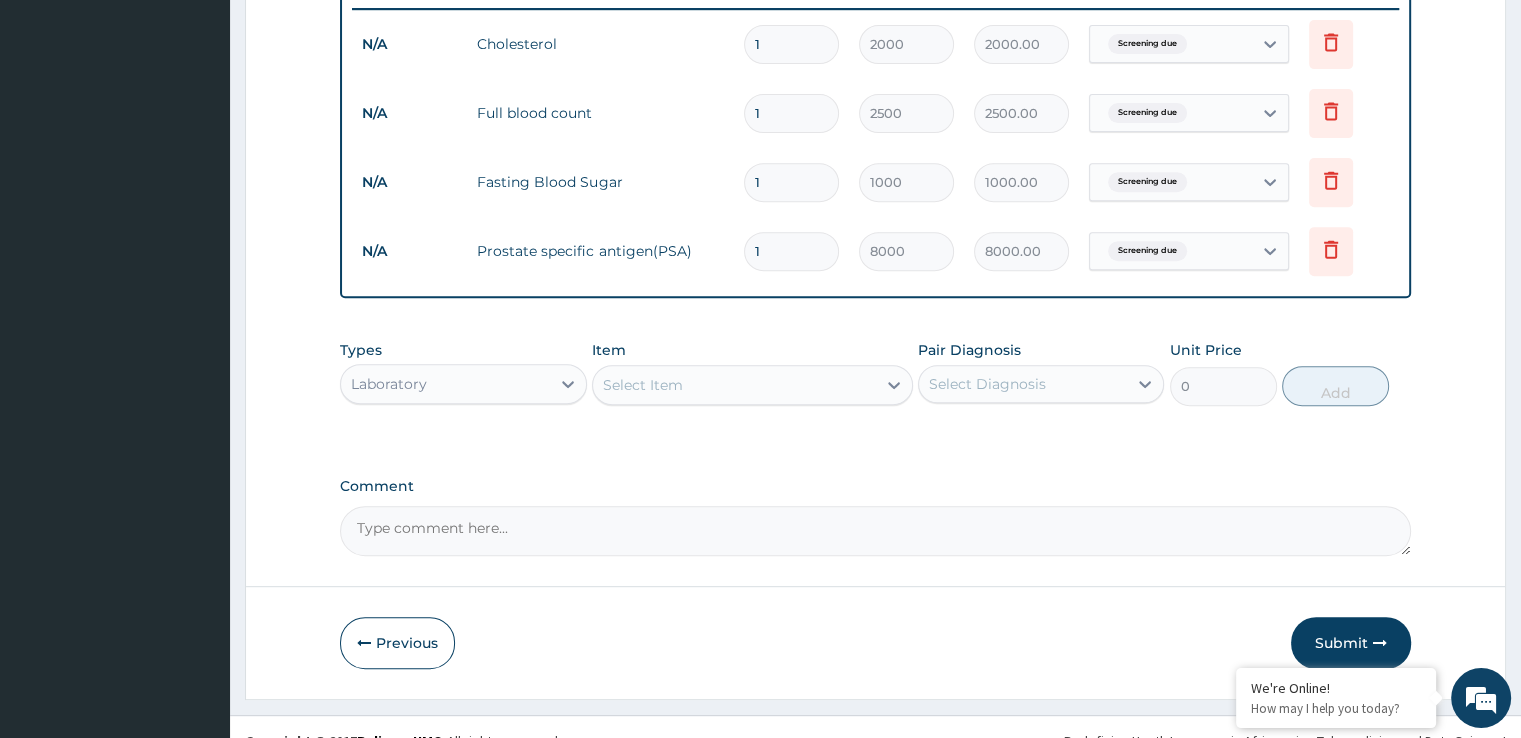 scroll, scrollTop: 812, scrollLeft: 0, axis: vertical 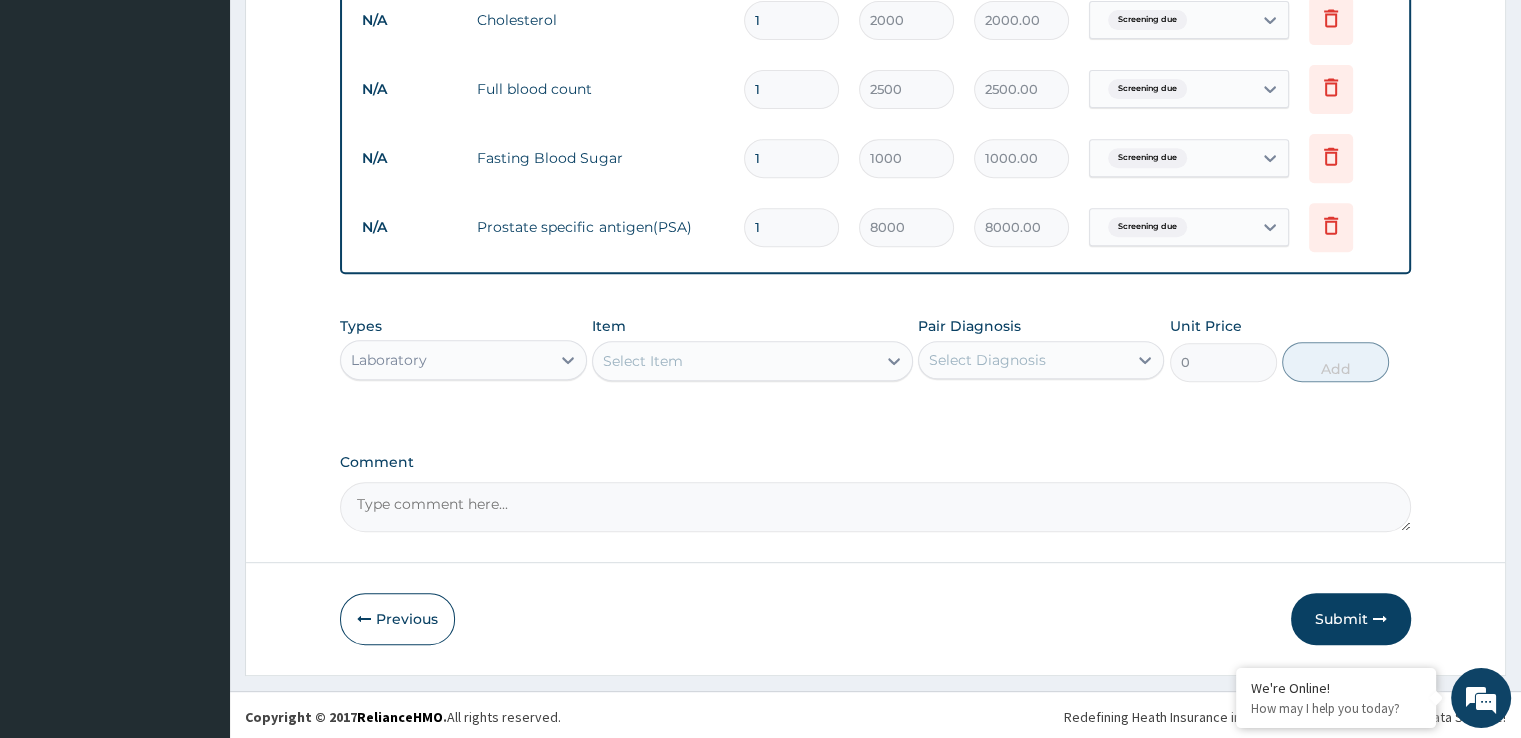 click on "Select Item" at bounding box center (734, 361) 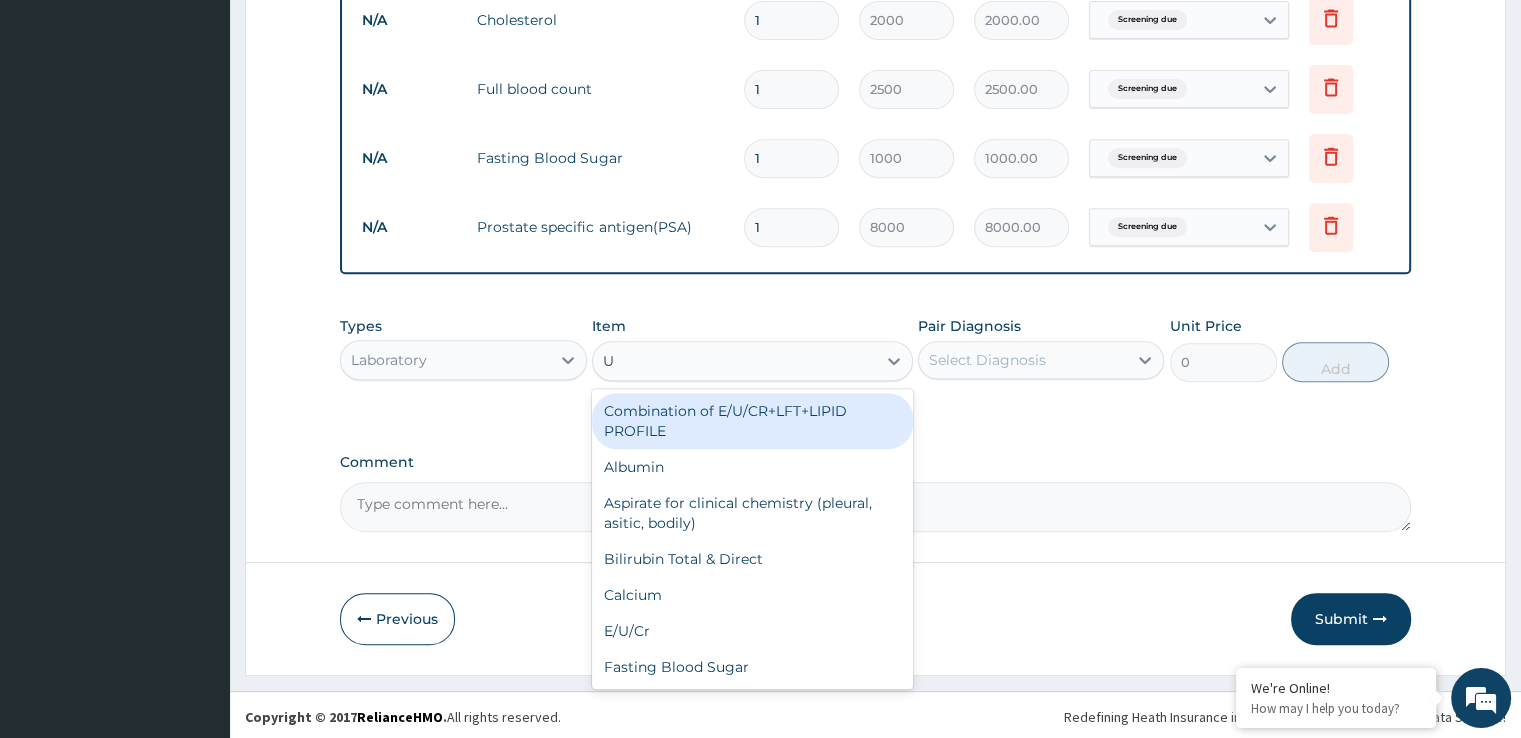 type on "UR" 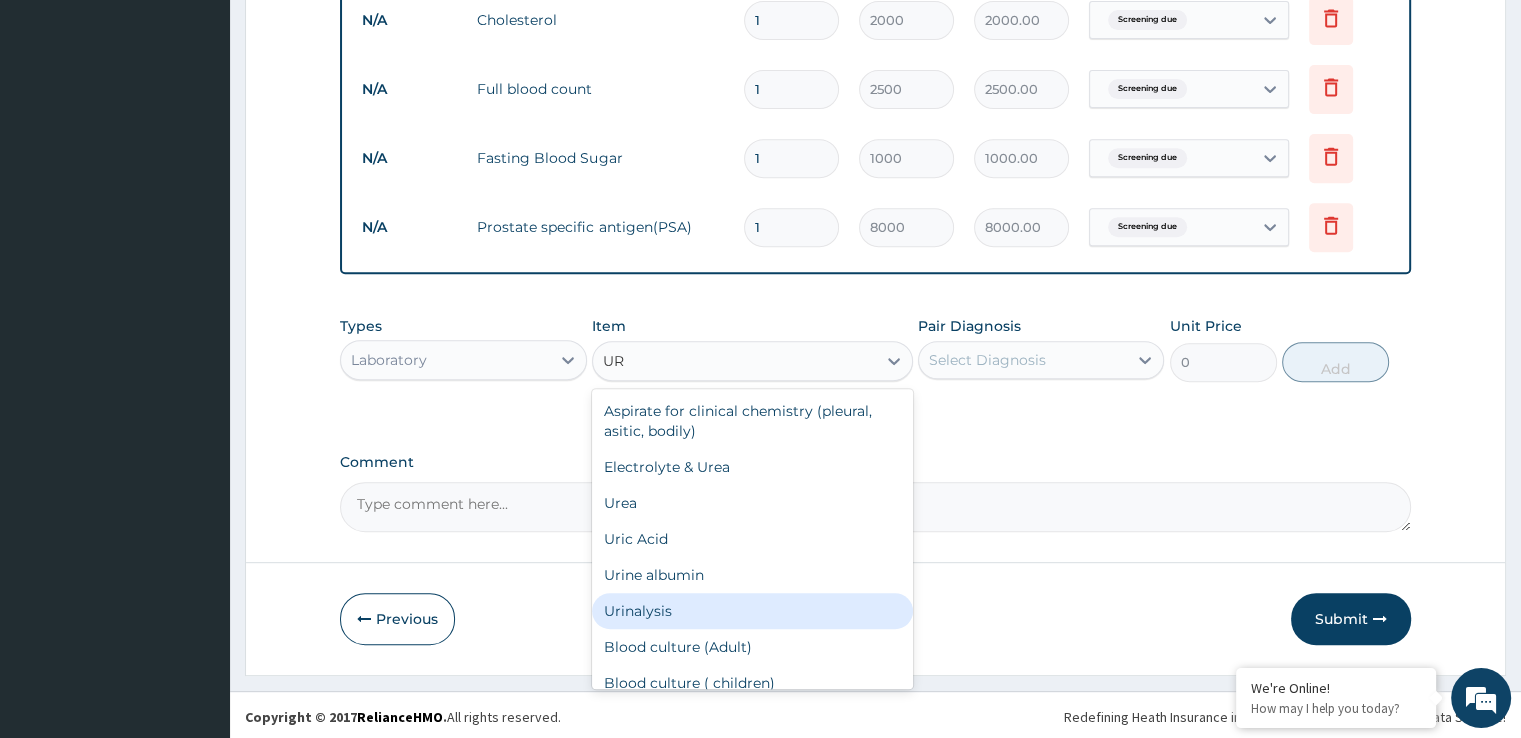 drag, startPoint x: 769, startPoint y: 609, endPoint x: 874, endPoint y: 557, distance: 117.170815 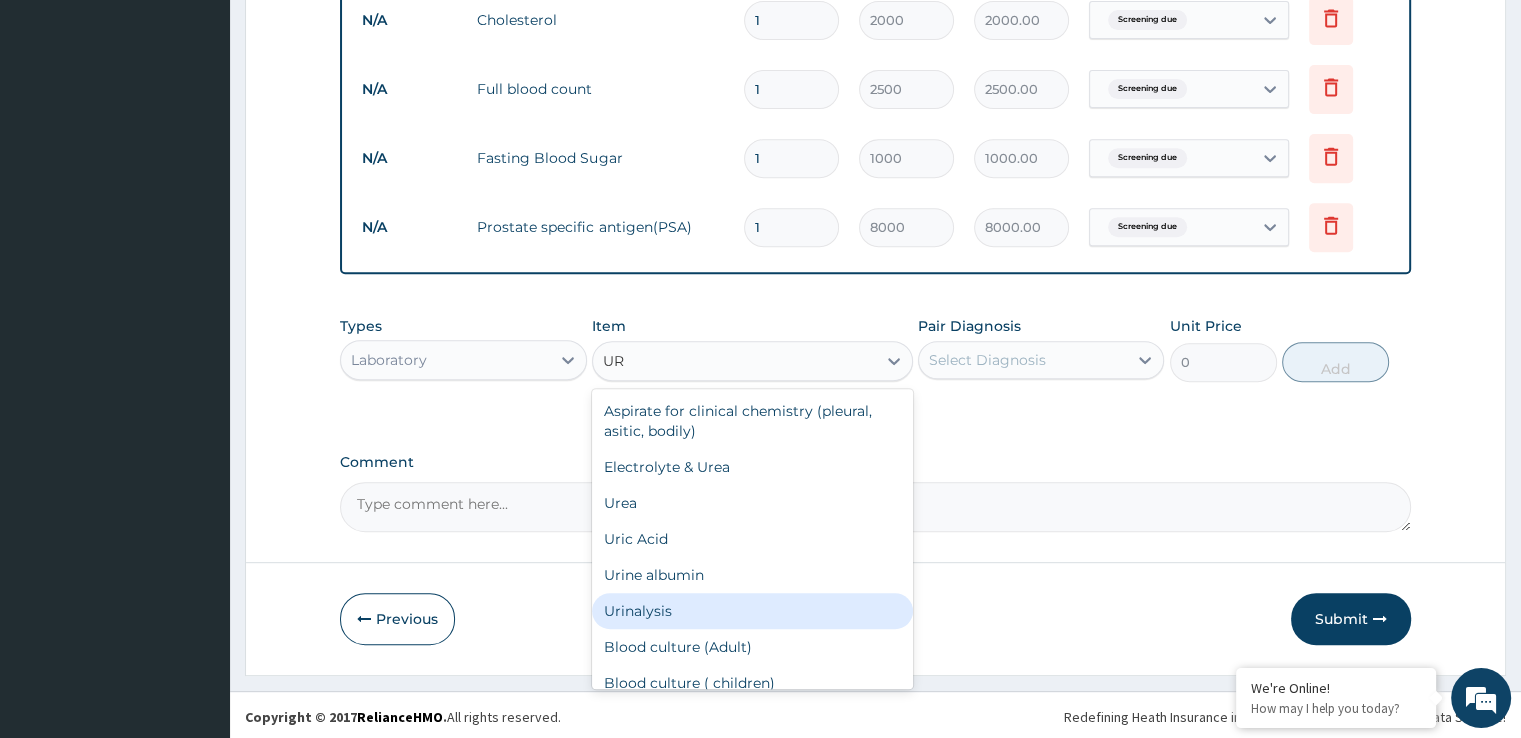 click on "Urinalysis" at bounding box center [752, 611] 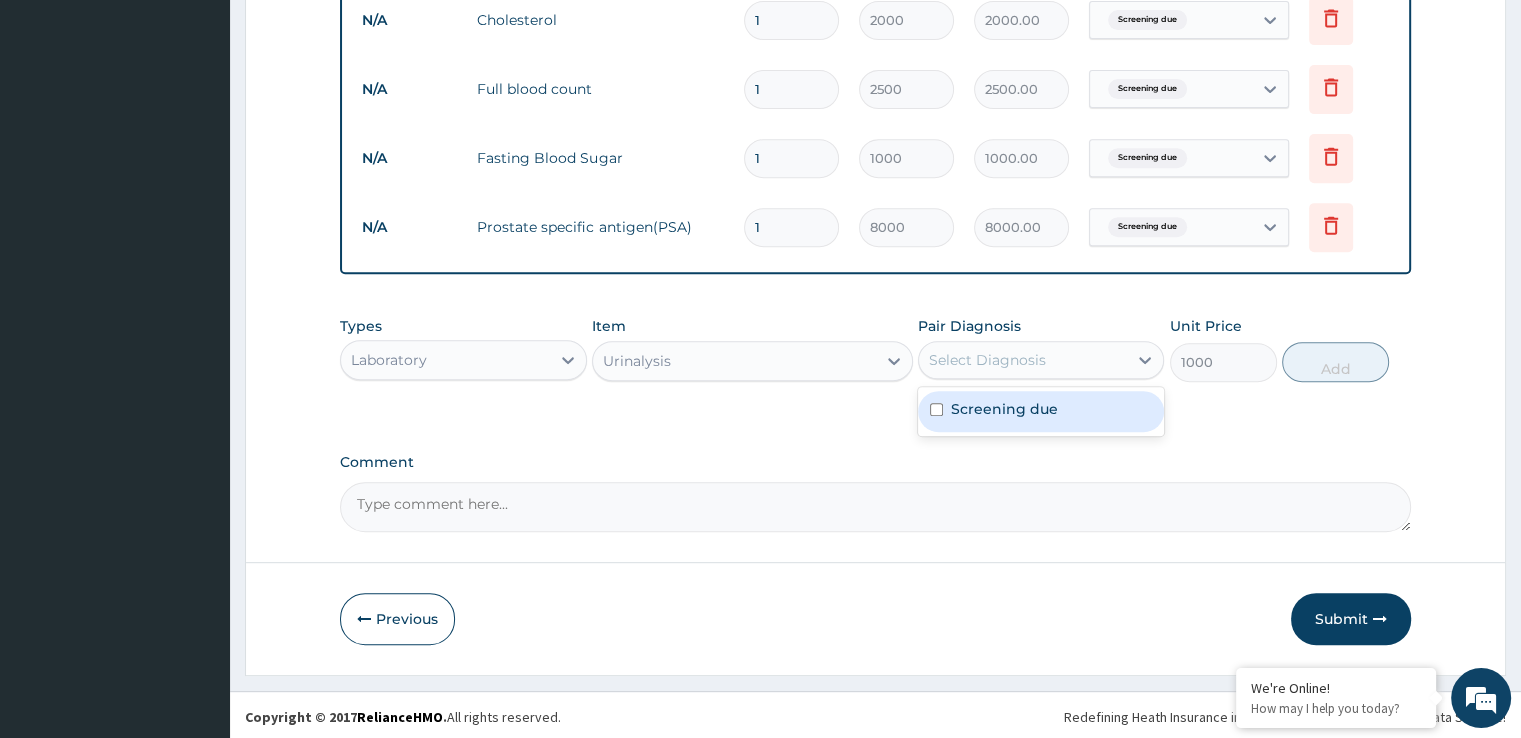 click on "Select Diagnosis" at bounding box center [987, 360] 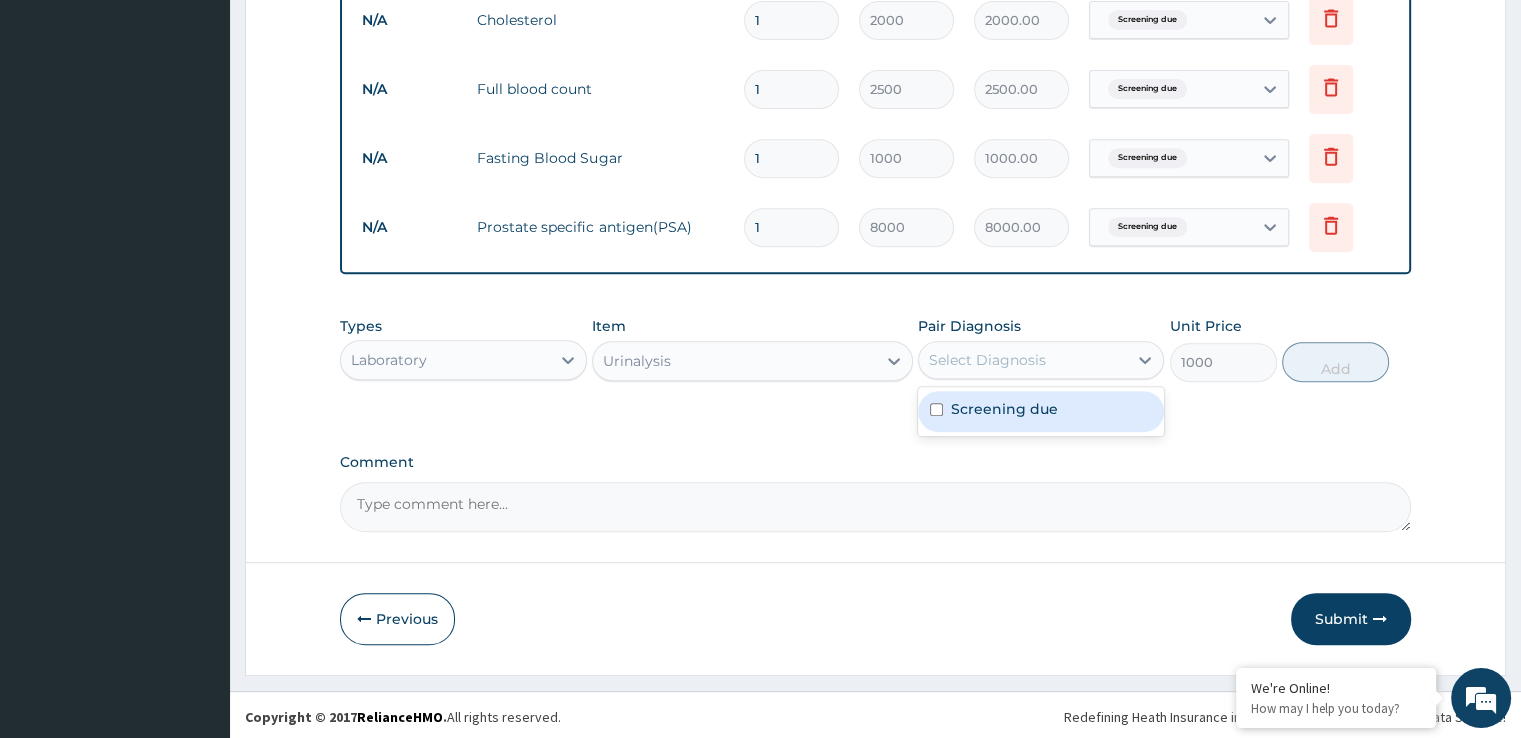 drag, startPoint x: 932, startPoint y: 405, endPoint x: 1028, endPoint y: 379, distance: 99.458534 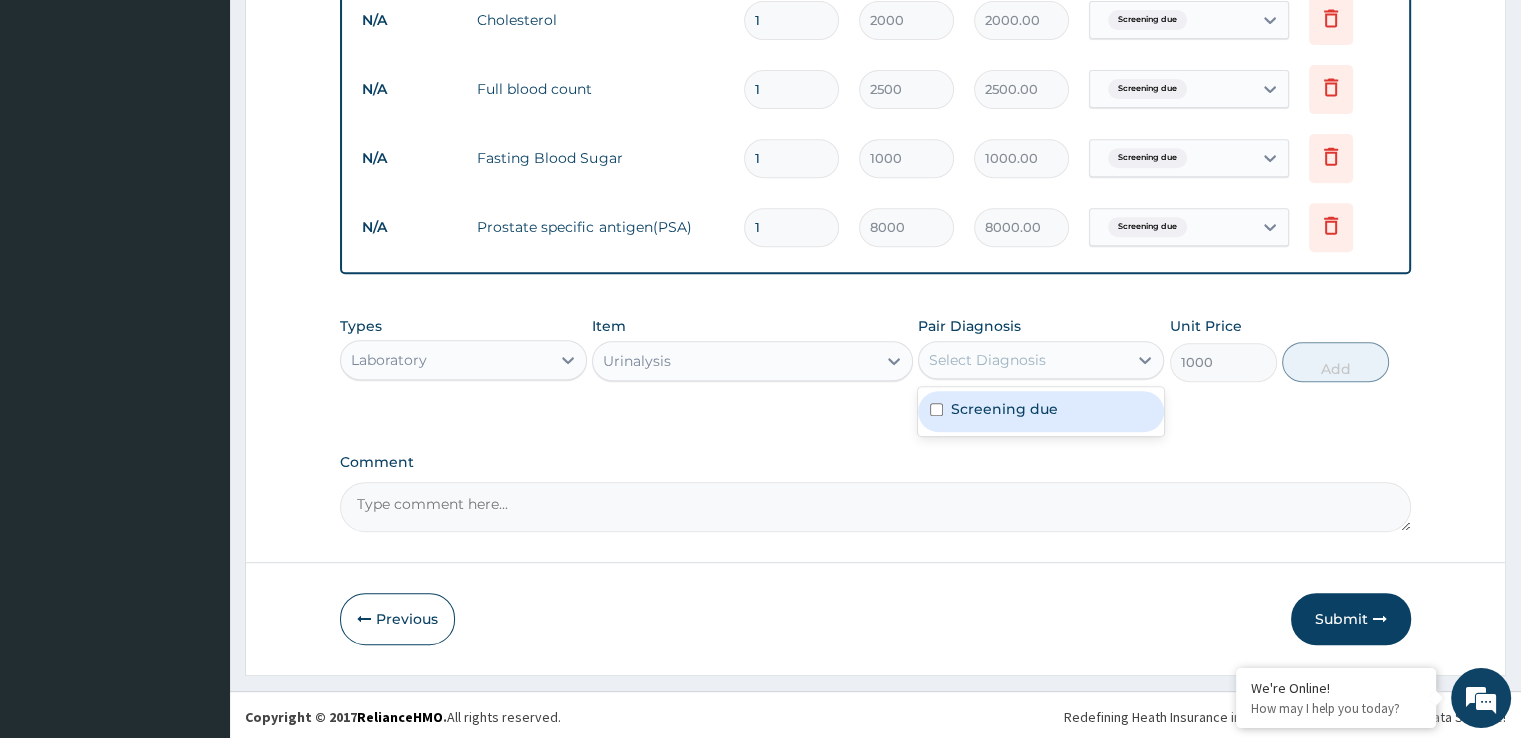 click at bounding box center (936, 409) 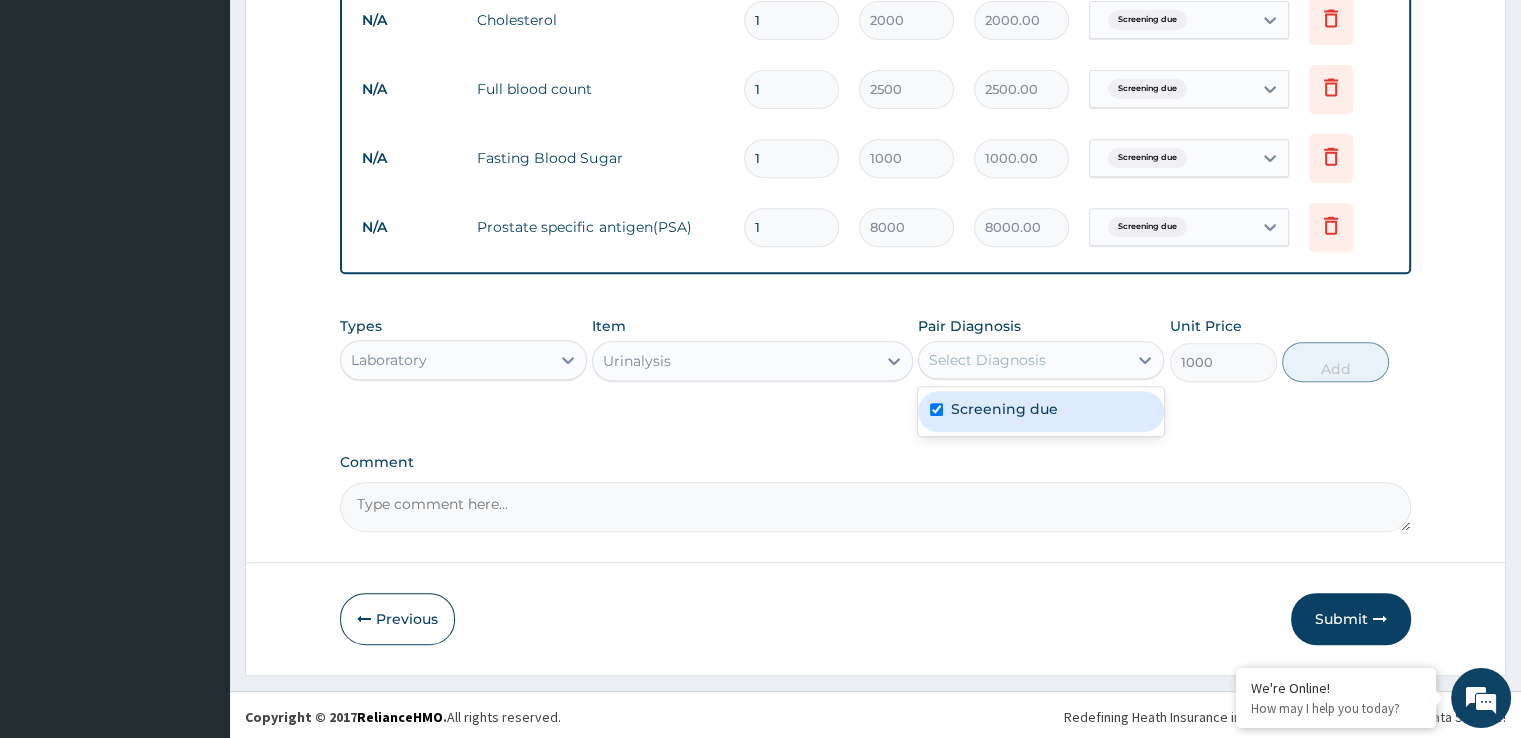 checkbox on "true" 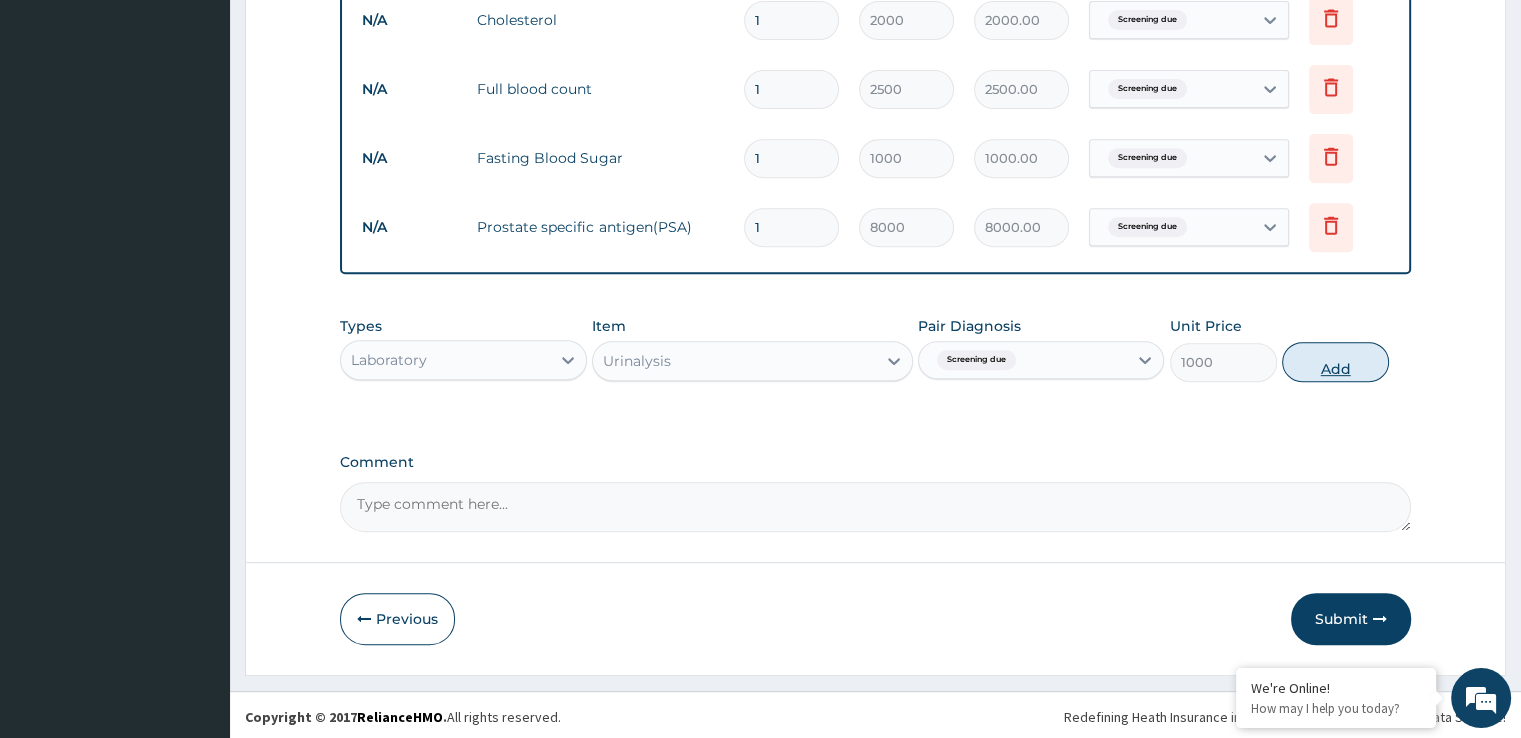 click on "Add" at bounding box center [1335, 362] 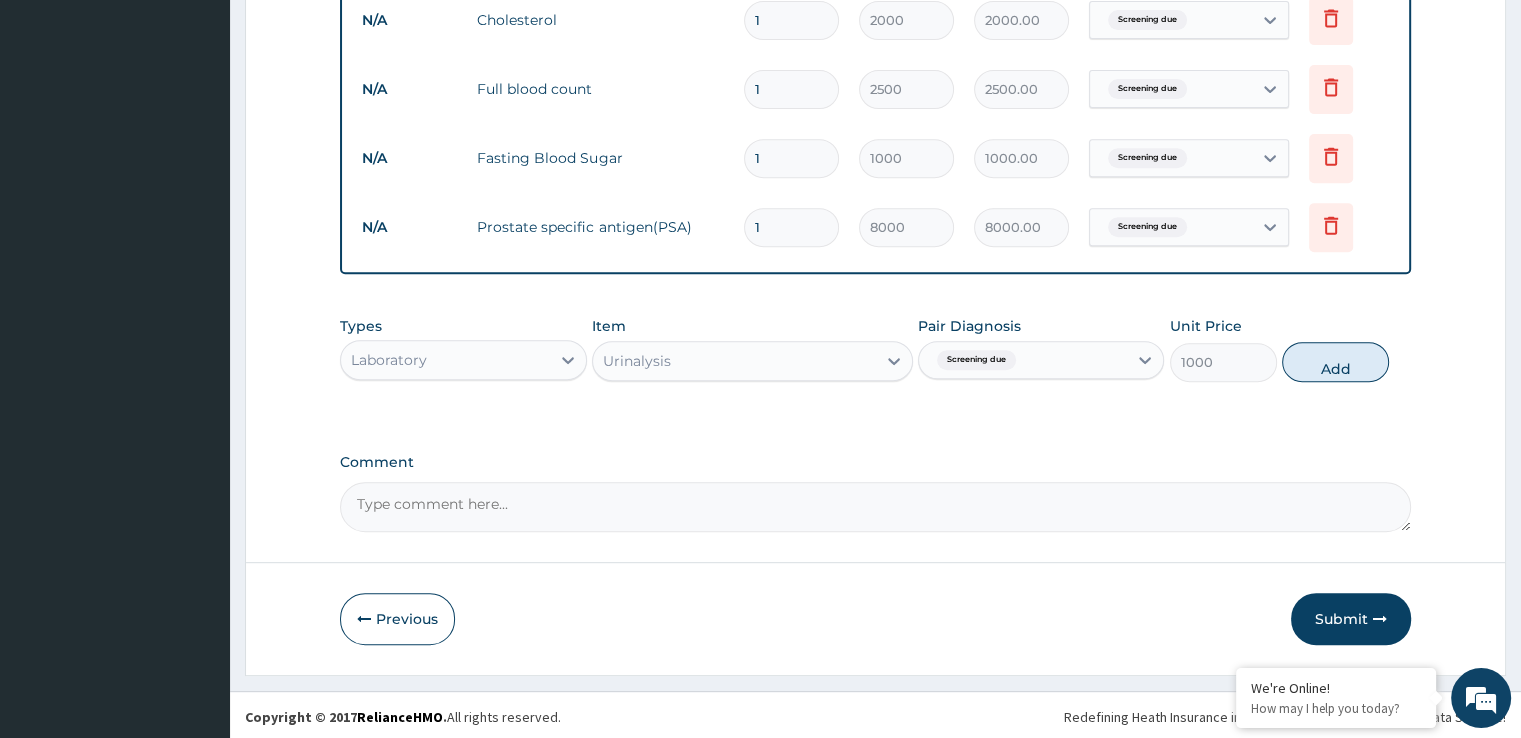 type on "0" 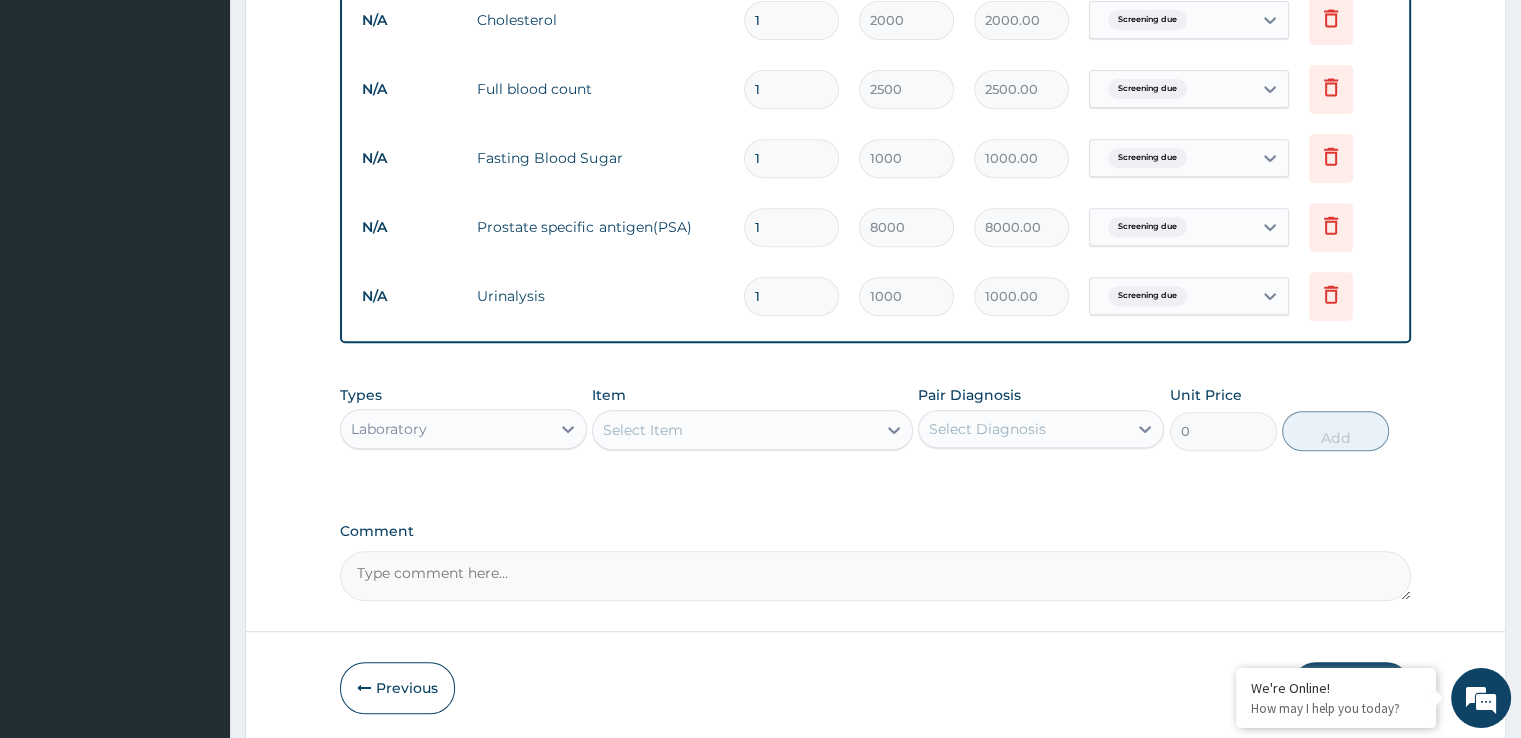 click on "Select Item" at bounding box center [734, 430] 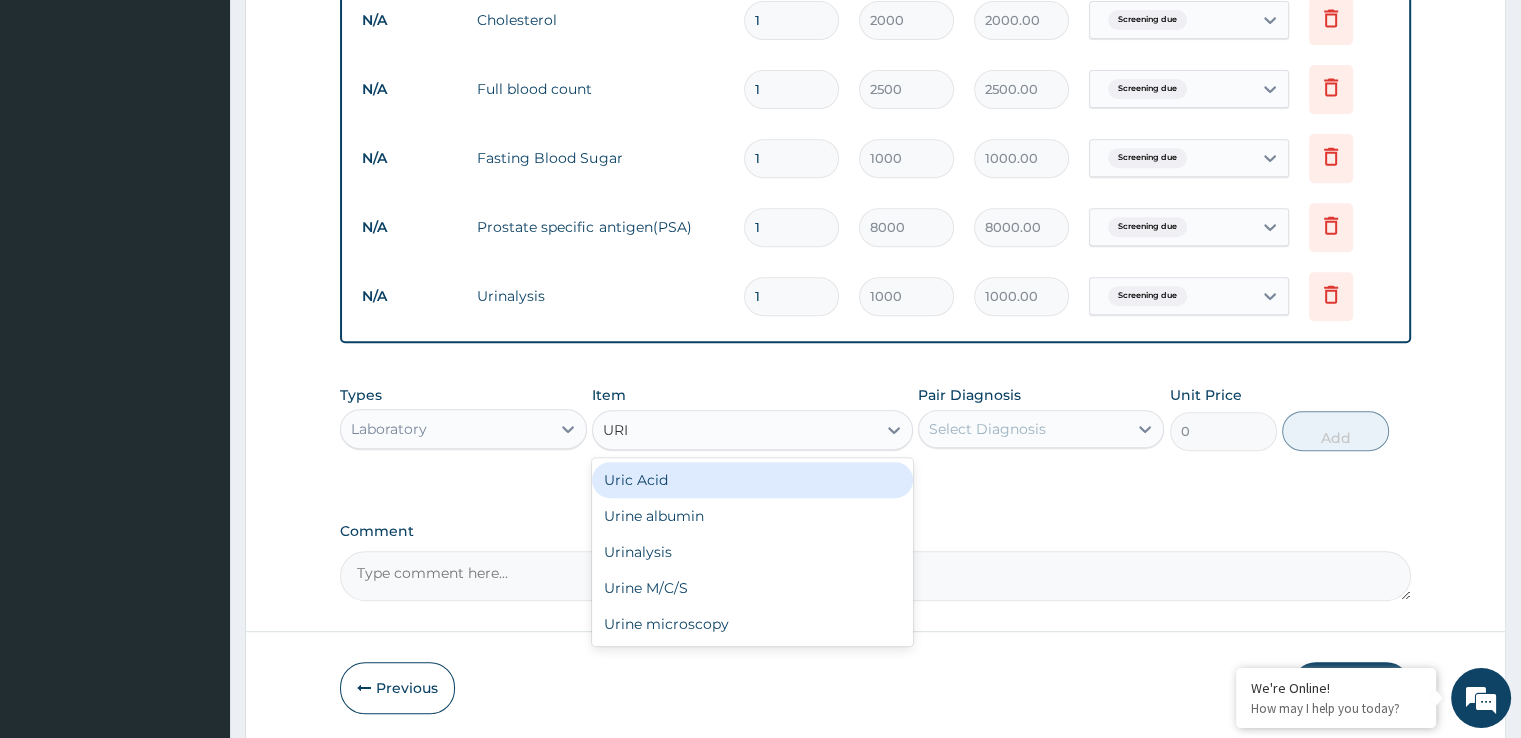 type on "URIN" 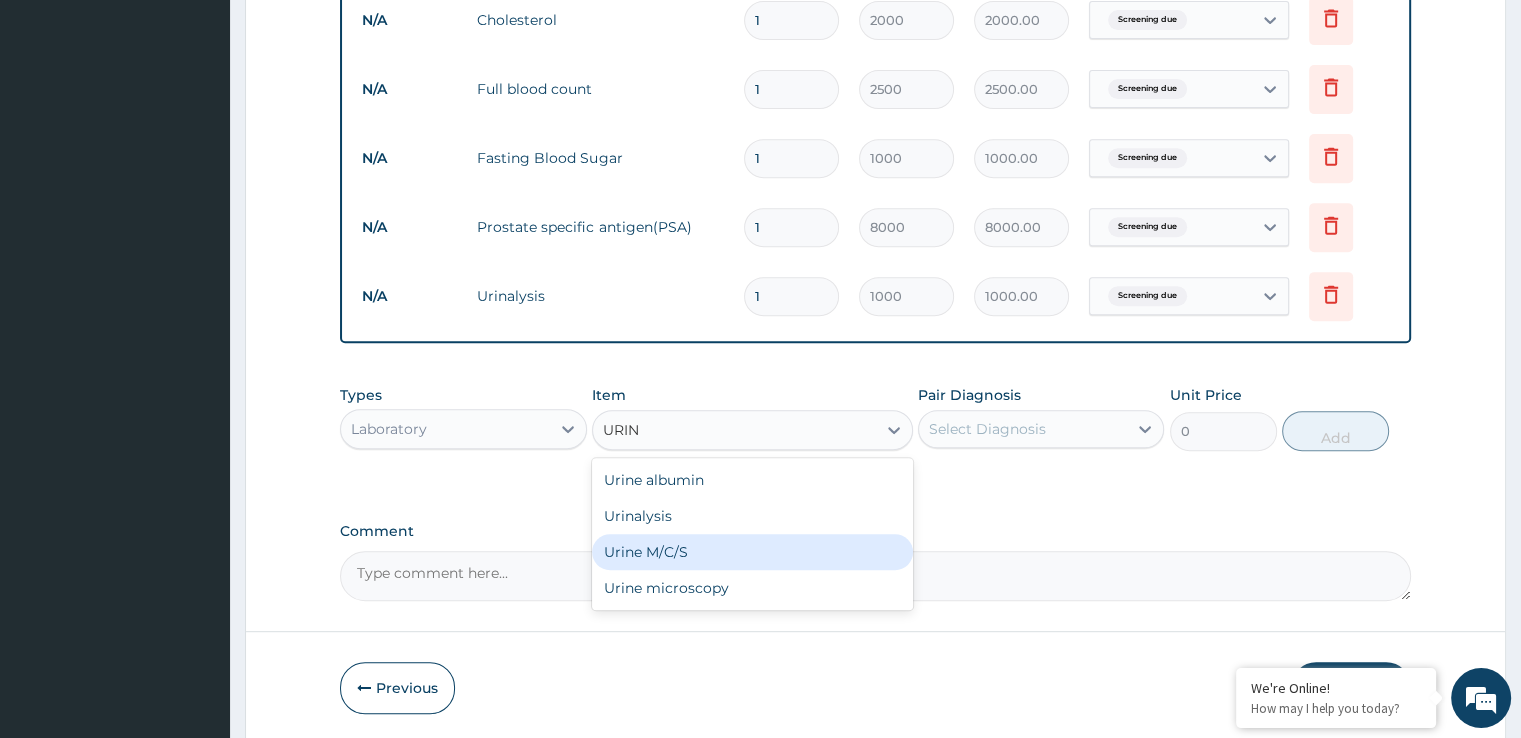 click on "Urine M/C/S" at bounding box center [752, 552] 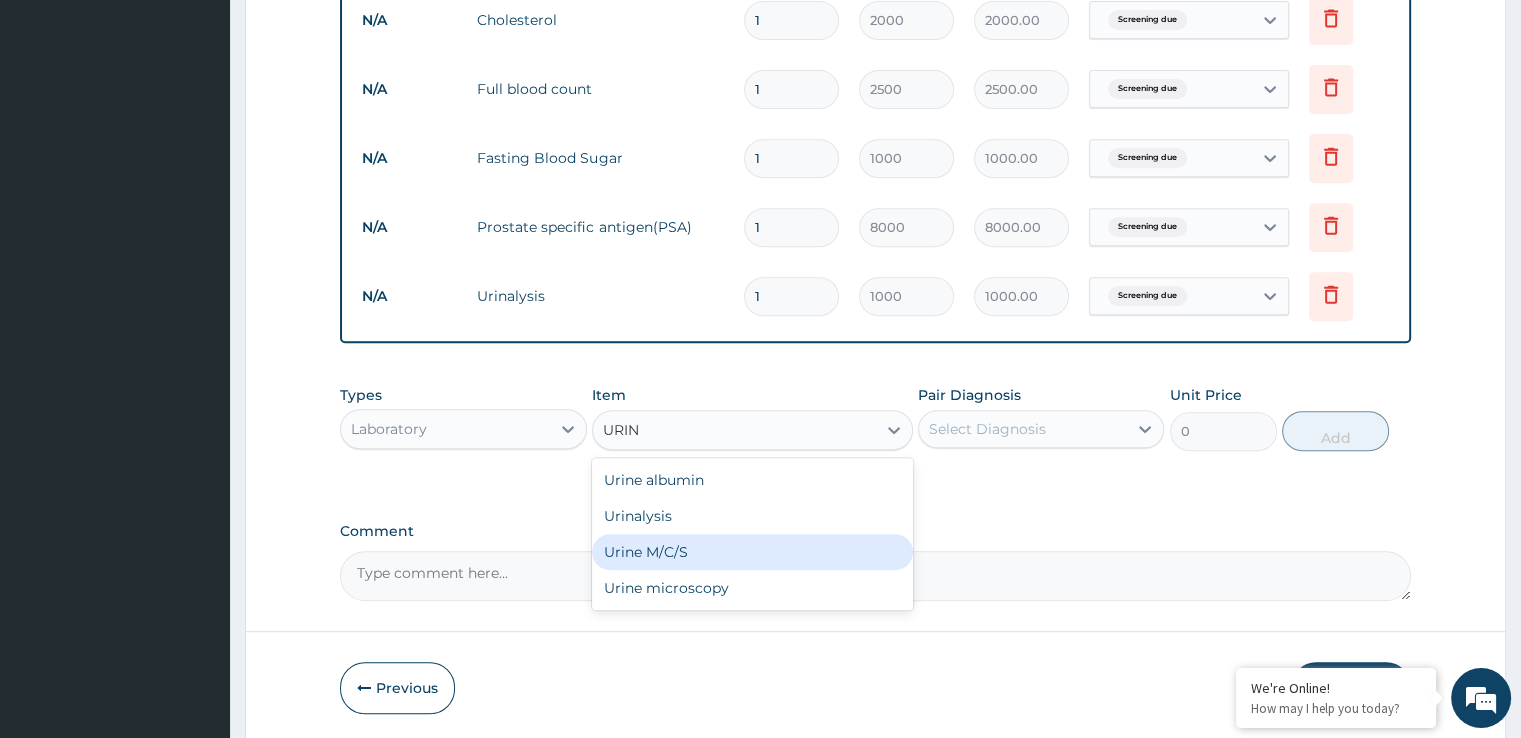 type 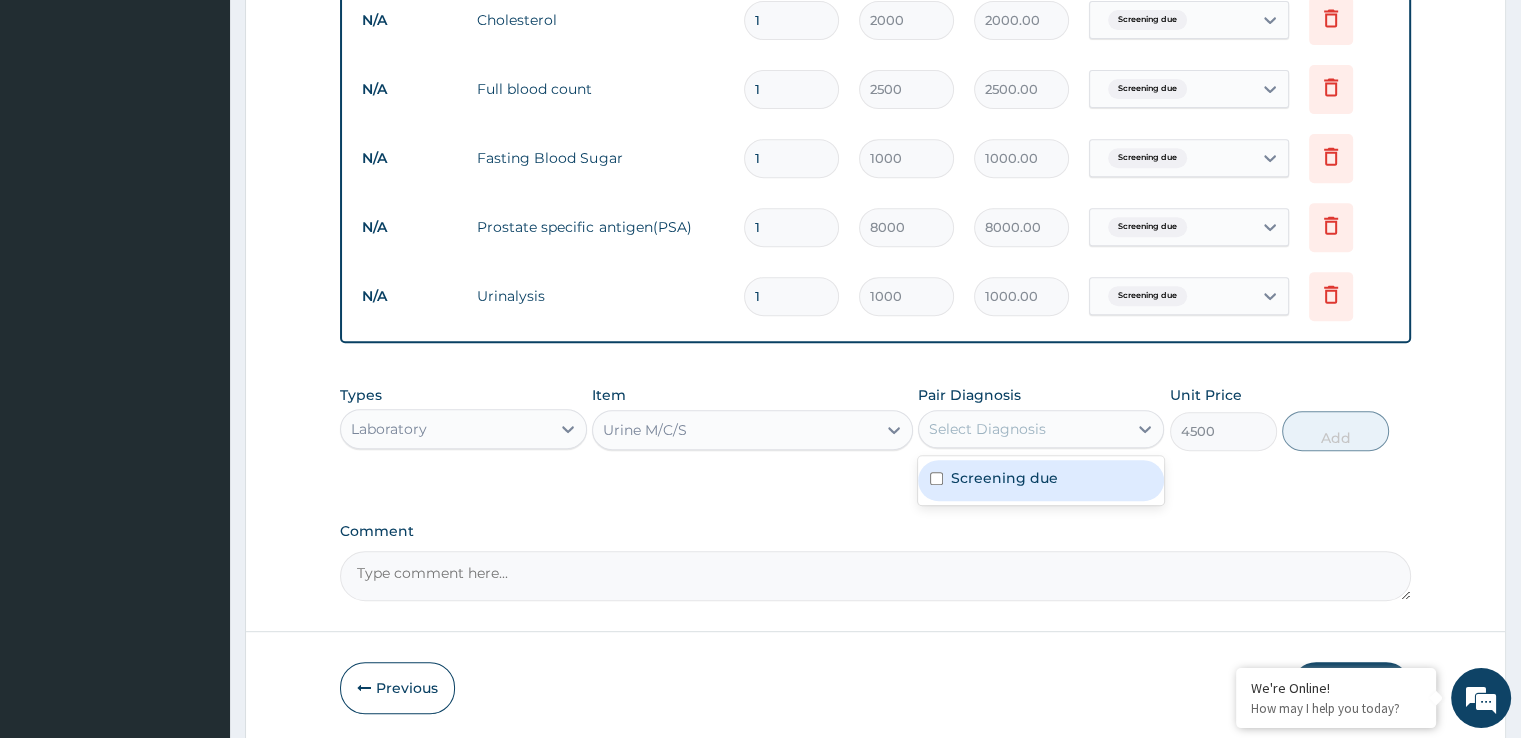 click on "Select Diagnosis" at bounding box center (987, 429) 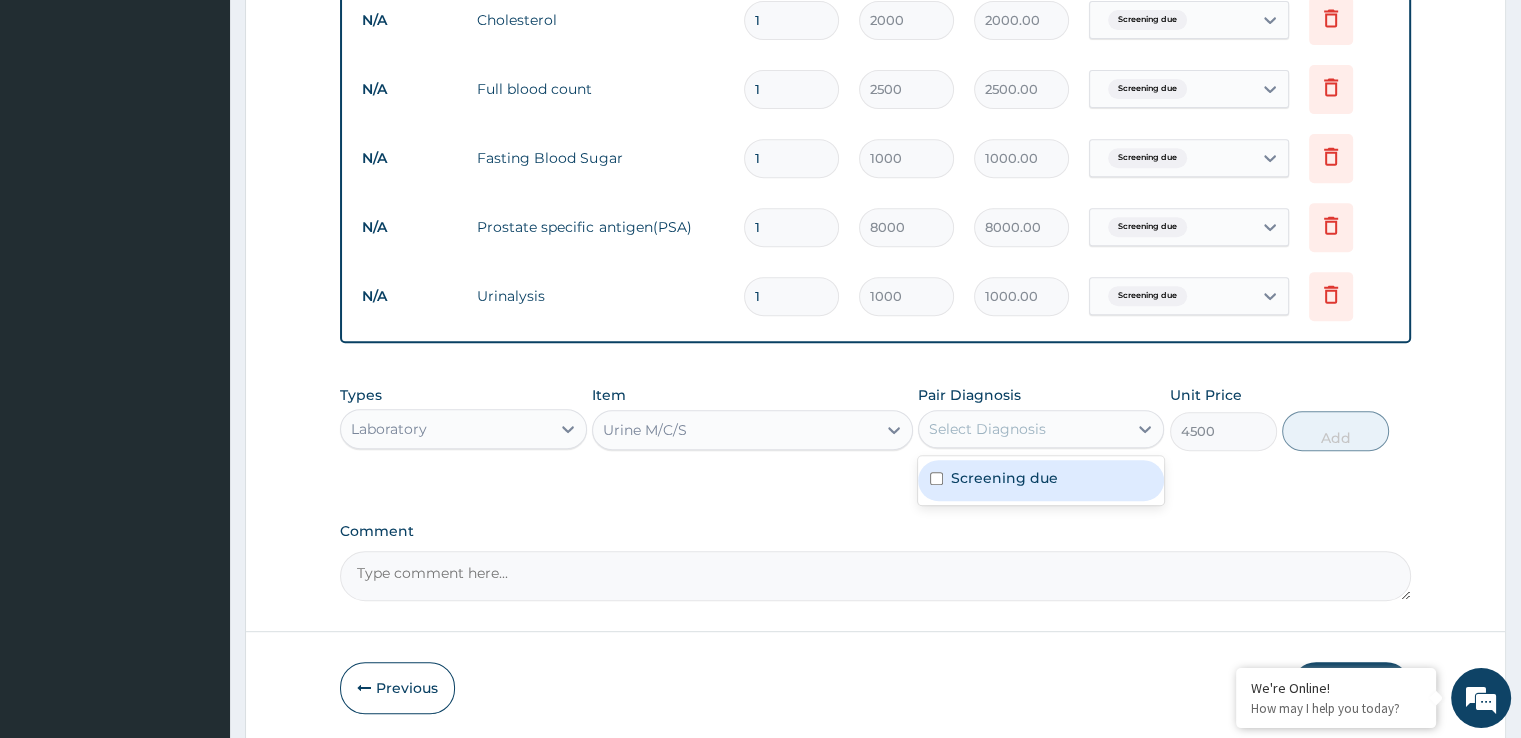 drag, startPoint x: 935, startPoint y: 472, endPoint x: 980, endPoint y: 470, distance: 45.044422 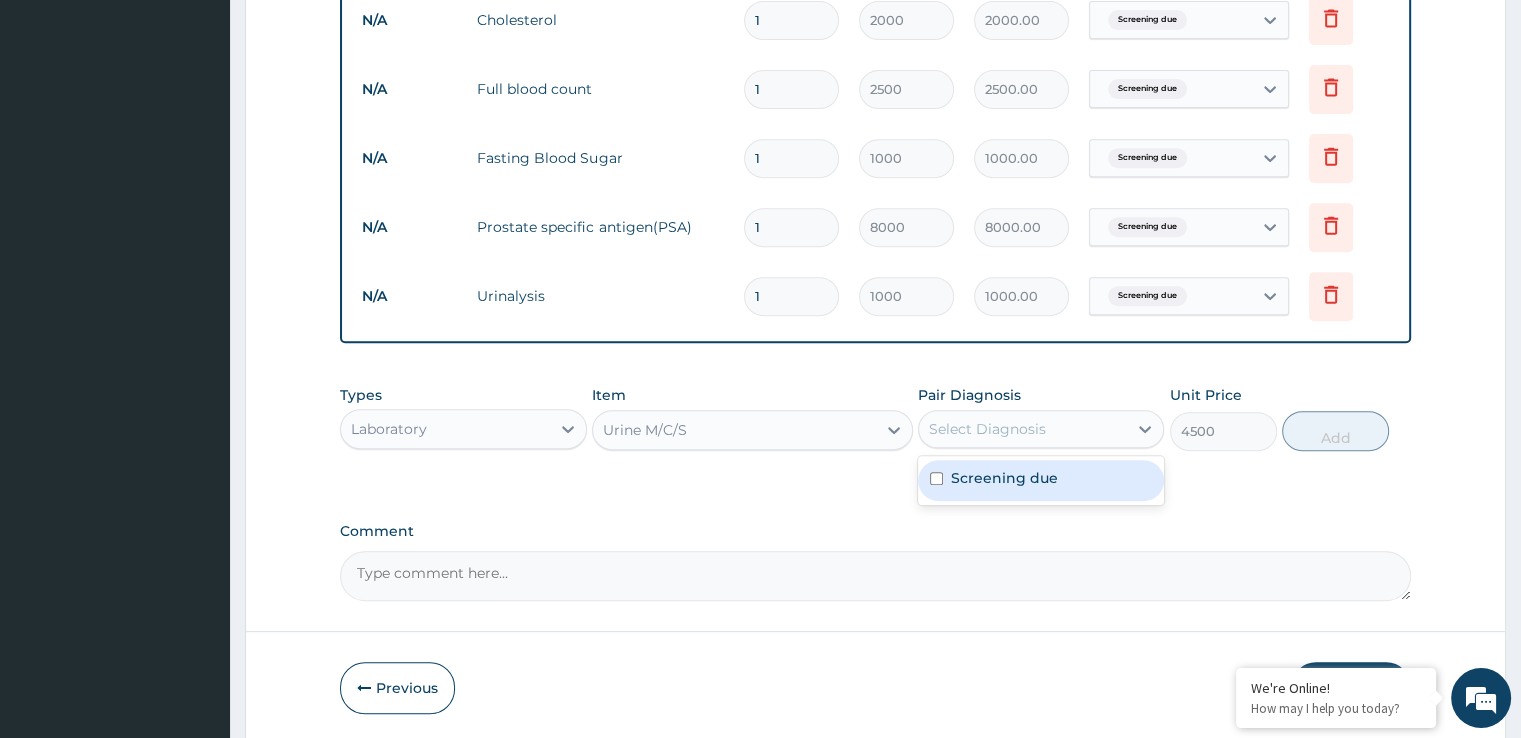 click at bounding box center (936, 478) 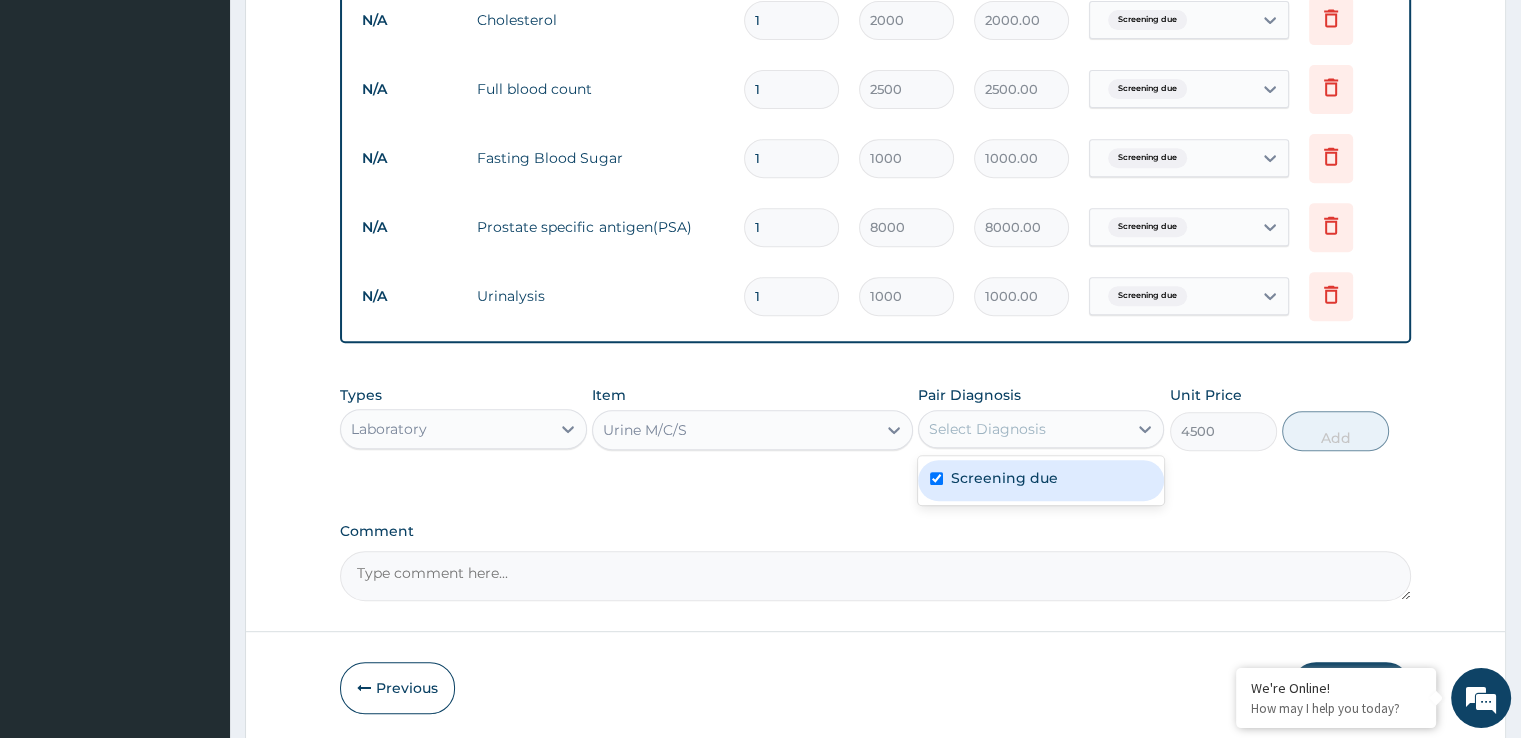 checkbox on "true" 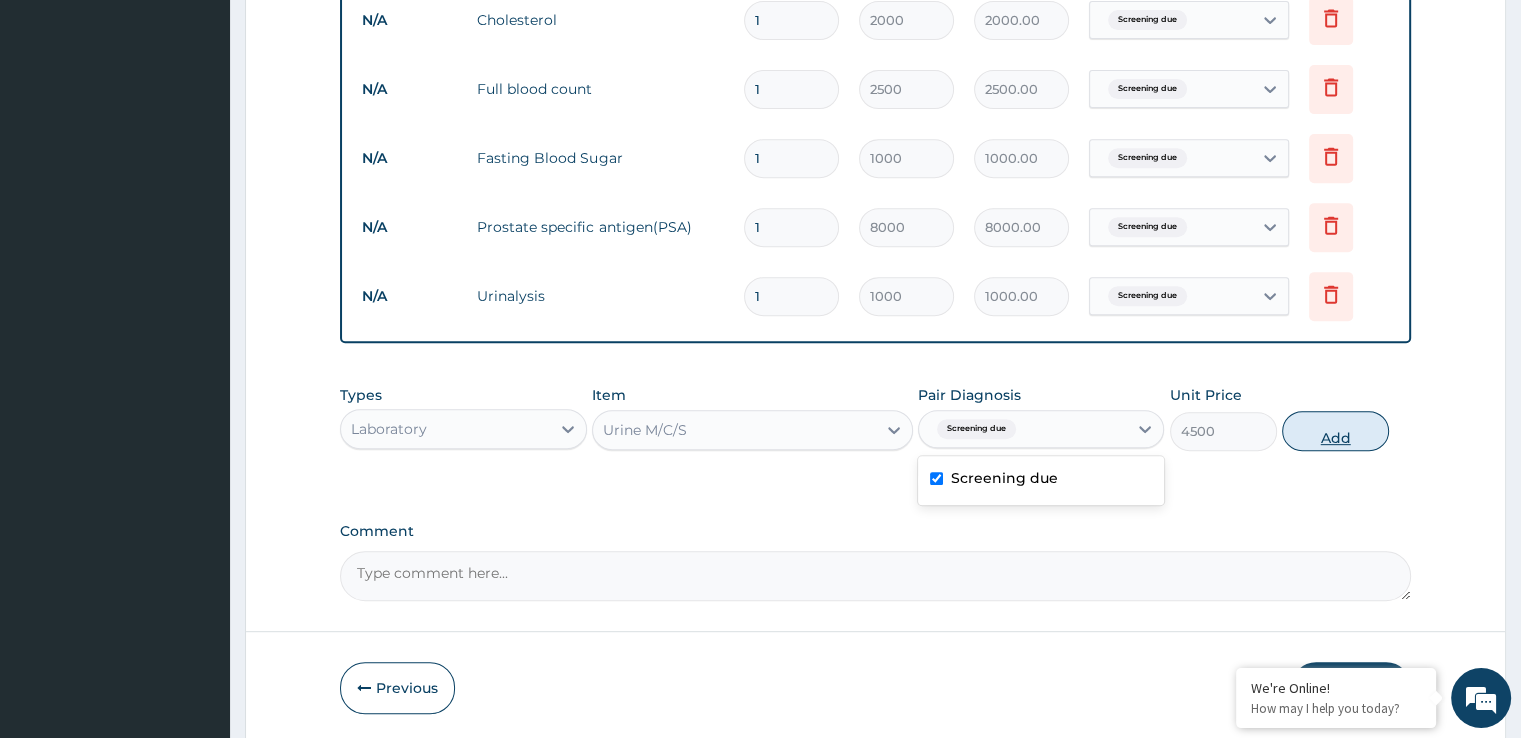click on "Add" at bounding box center [1335, 431] 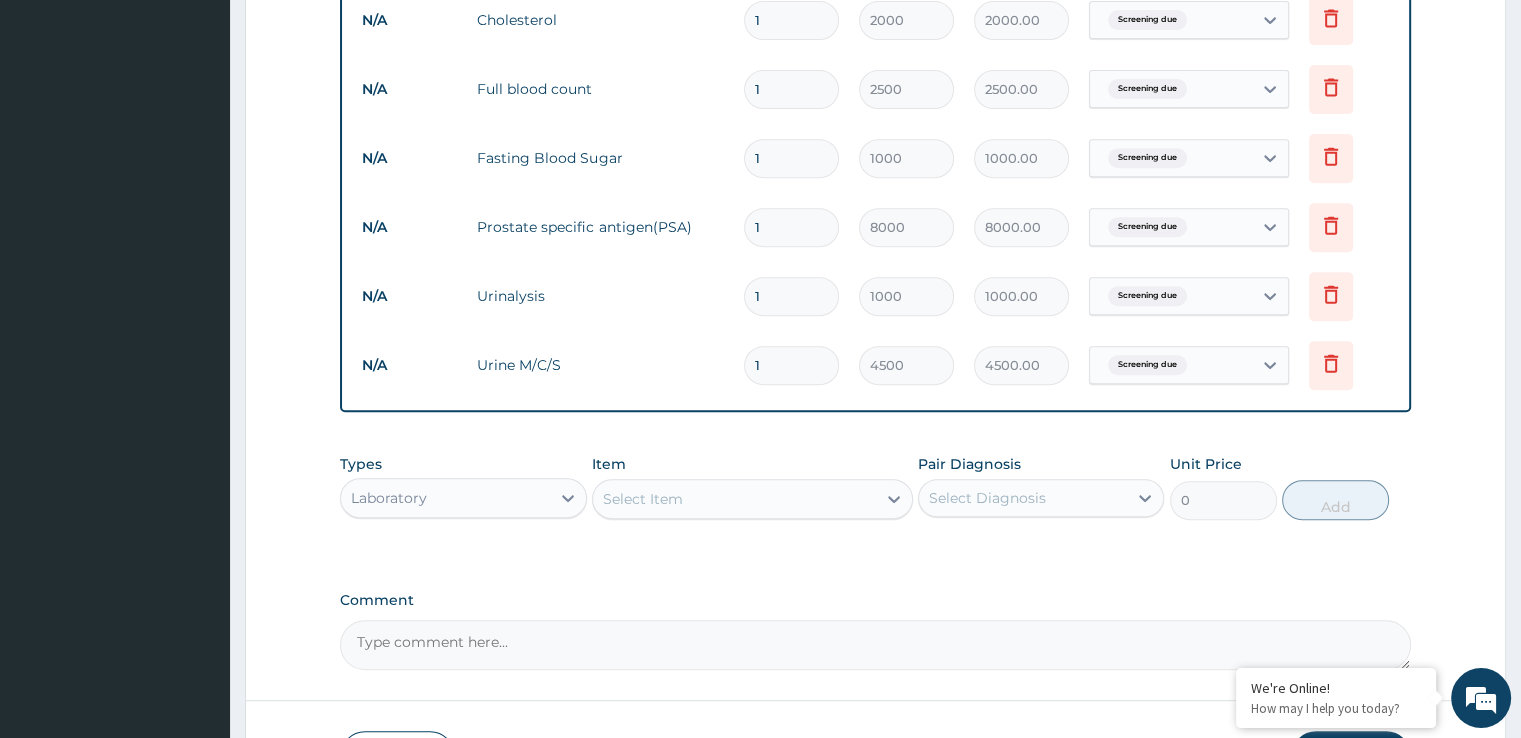 type on "0" 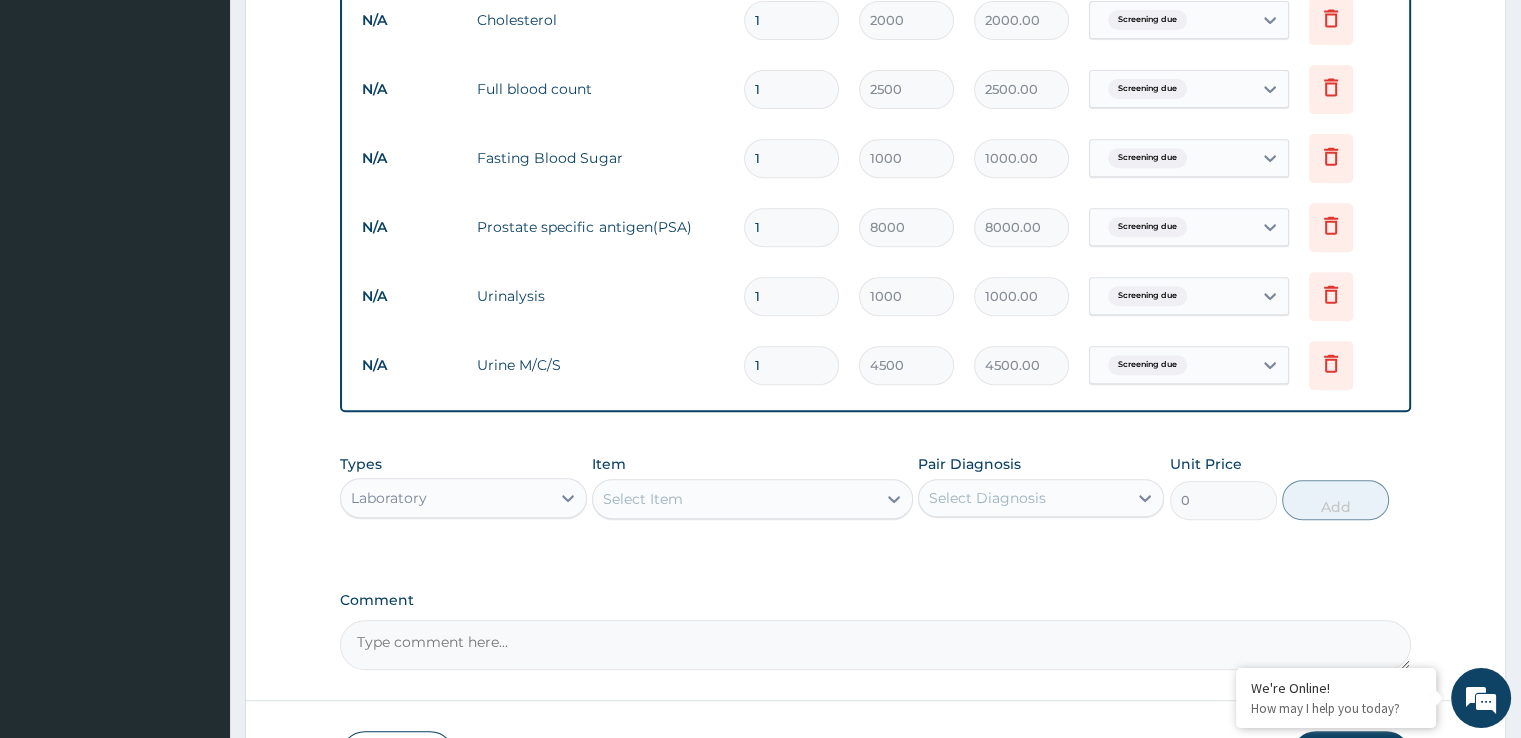 type on "0.00" 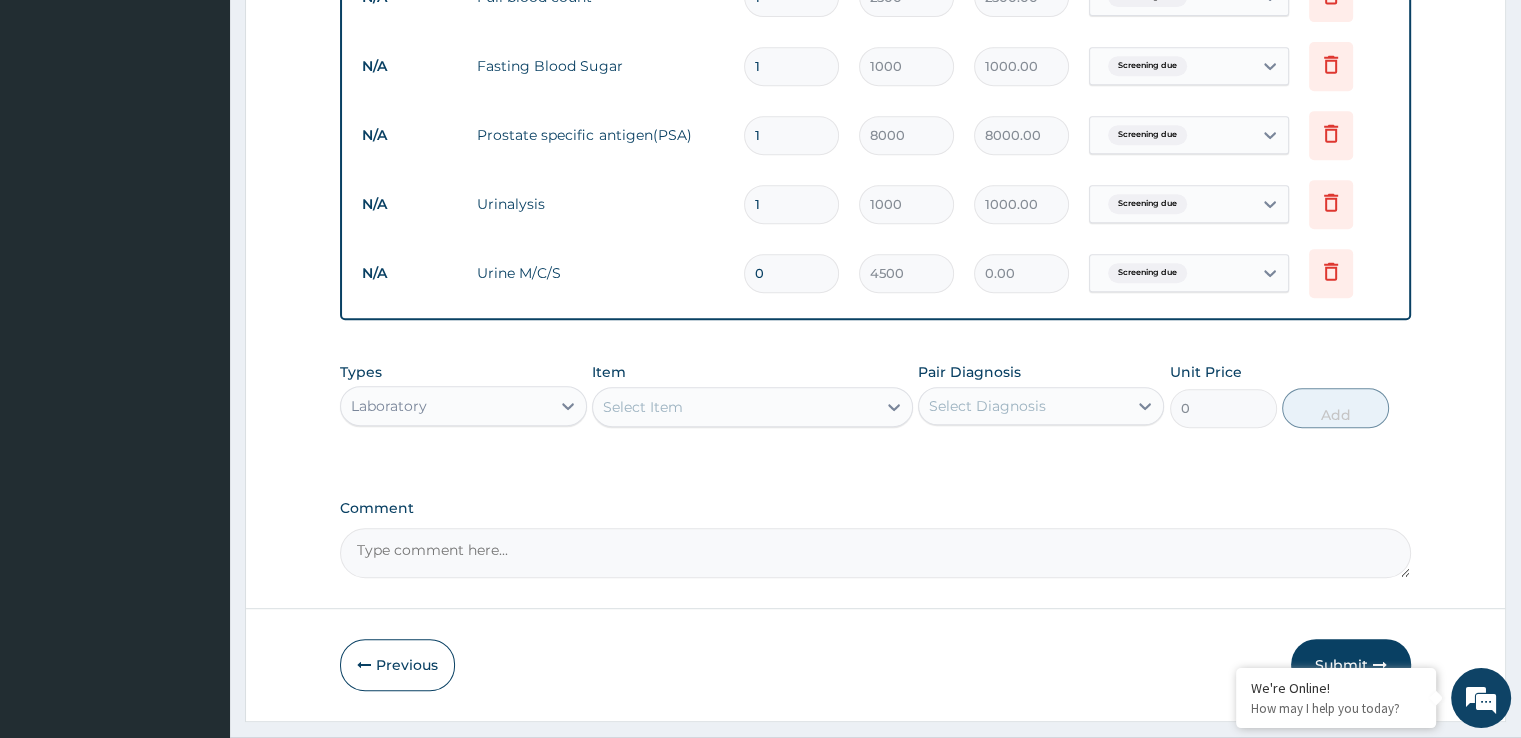 scroll, scrollTop: 950, scrollLeft: 0, axis: vertical 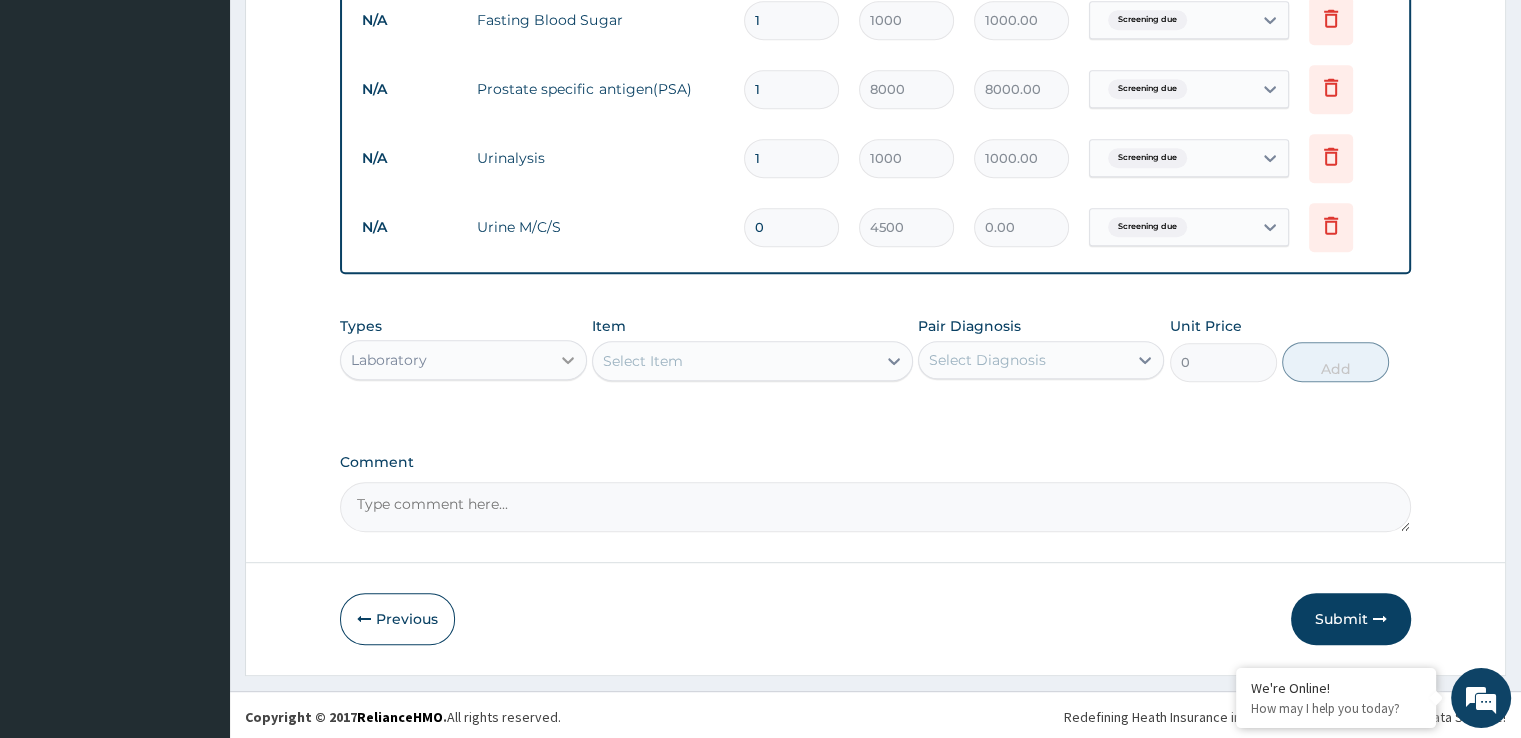 type on "0" 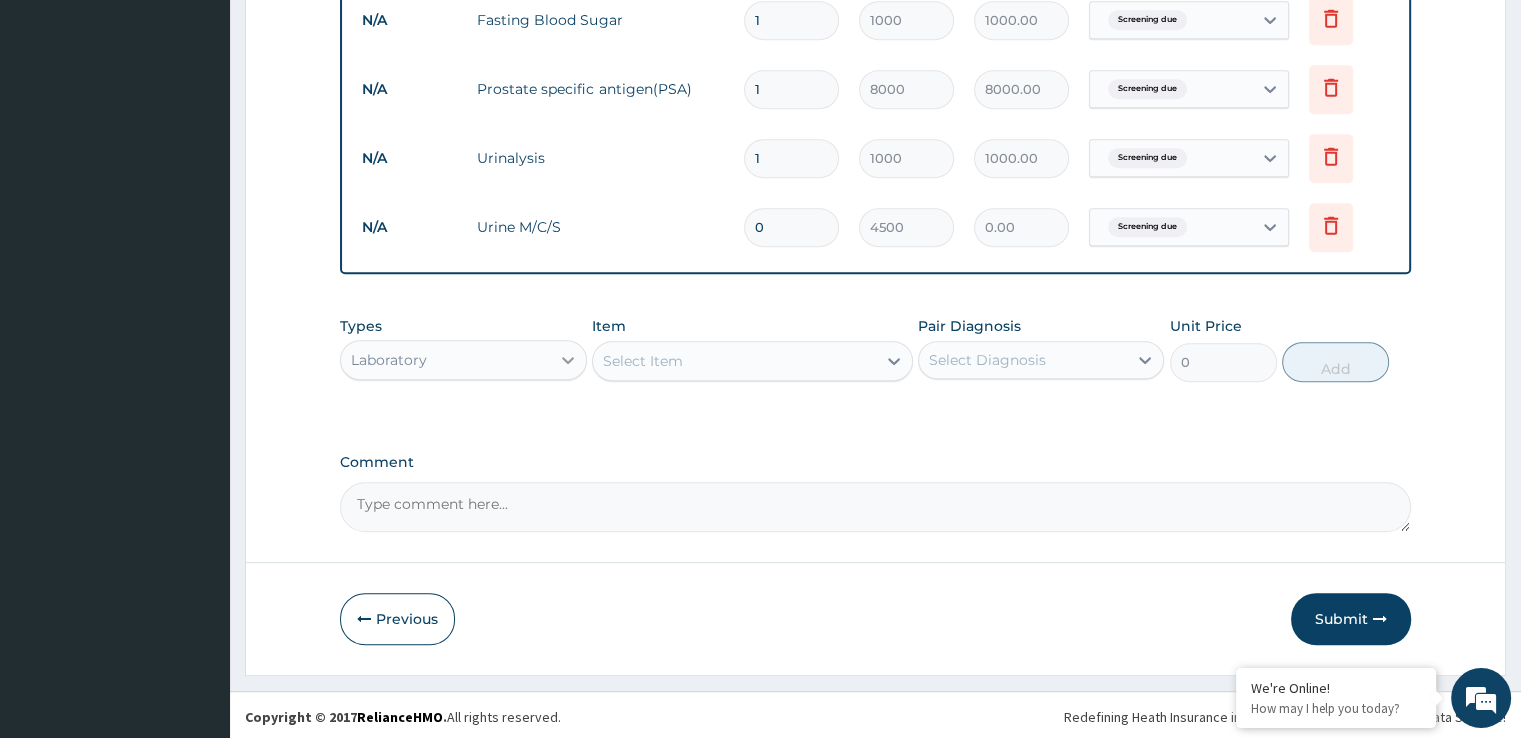 click 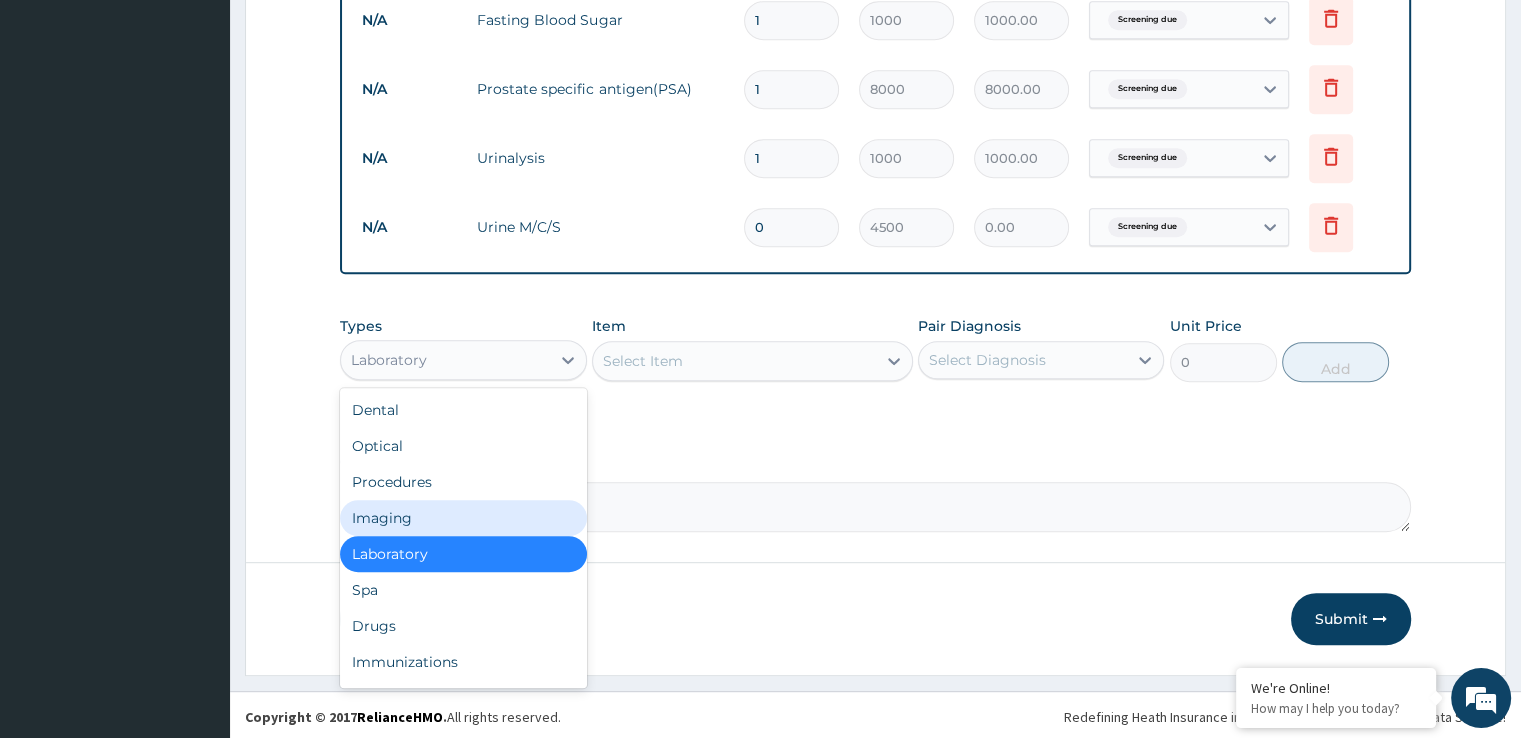 drag, startPoint x: 464, startPoint y: 515, endPoint x: 604, endPoint y: 479, distance: 144.55449 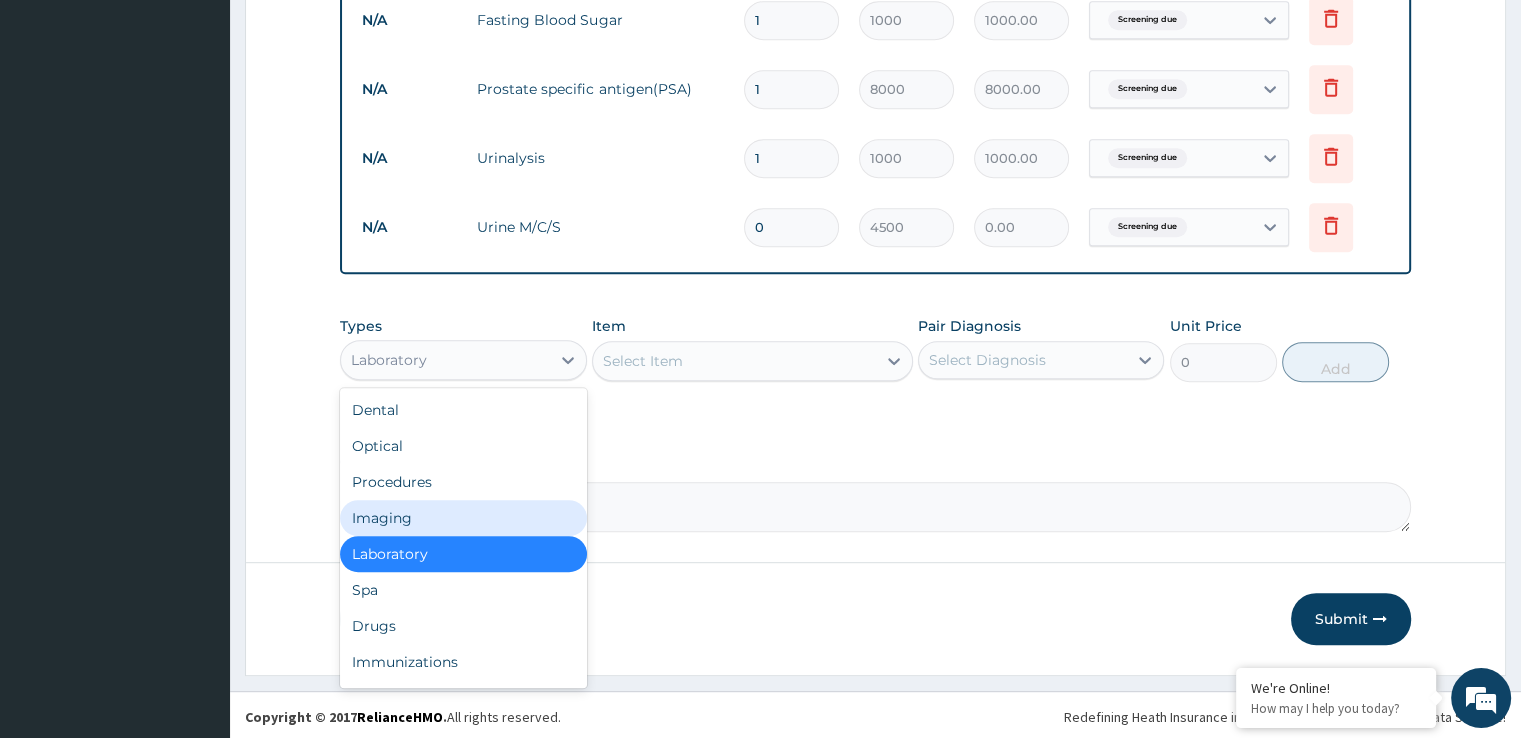 click on "Imaging" at bounding box center (463, 518) 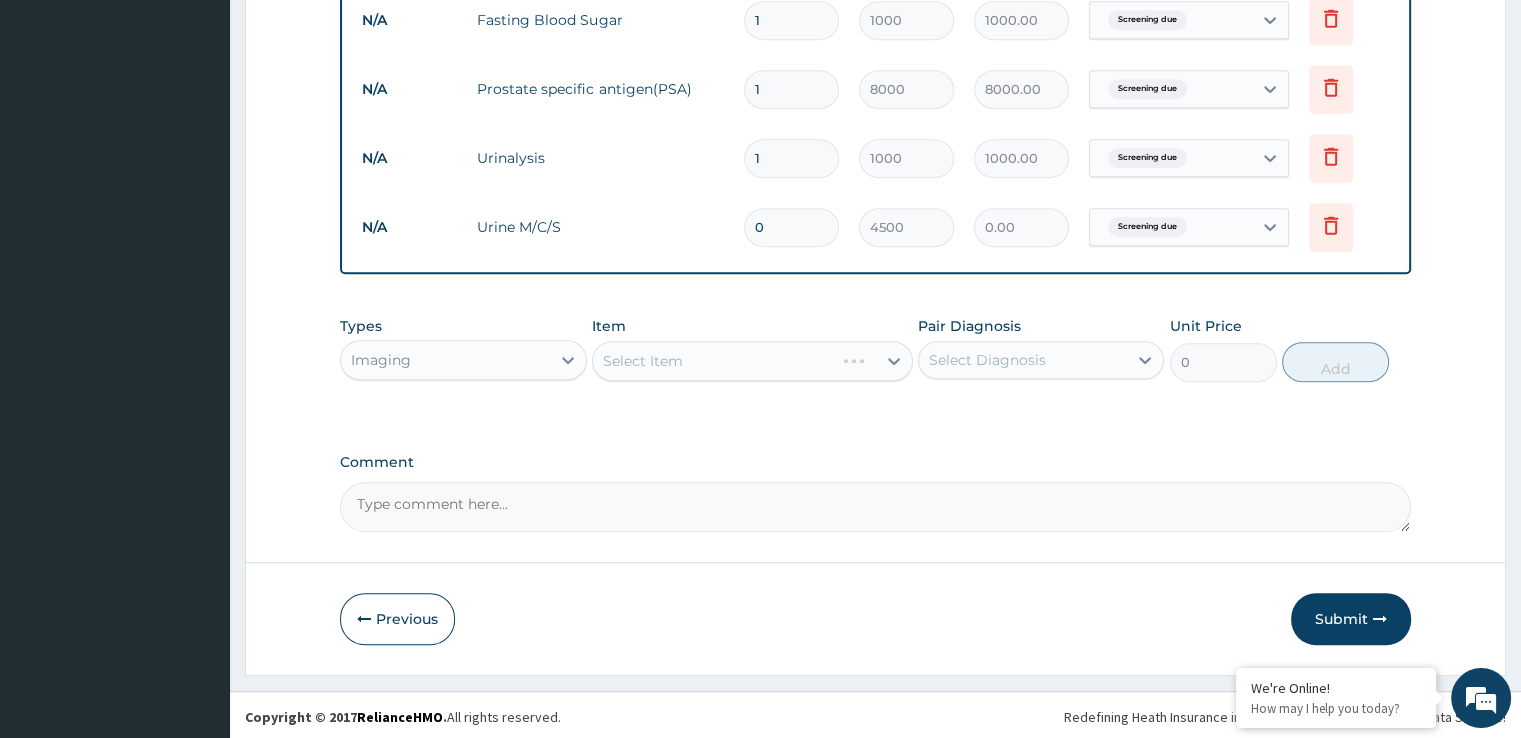 click on "Select Item" at bounding box center (752, 361) 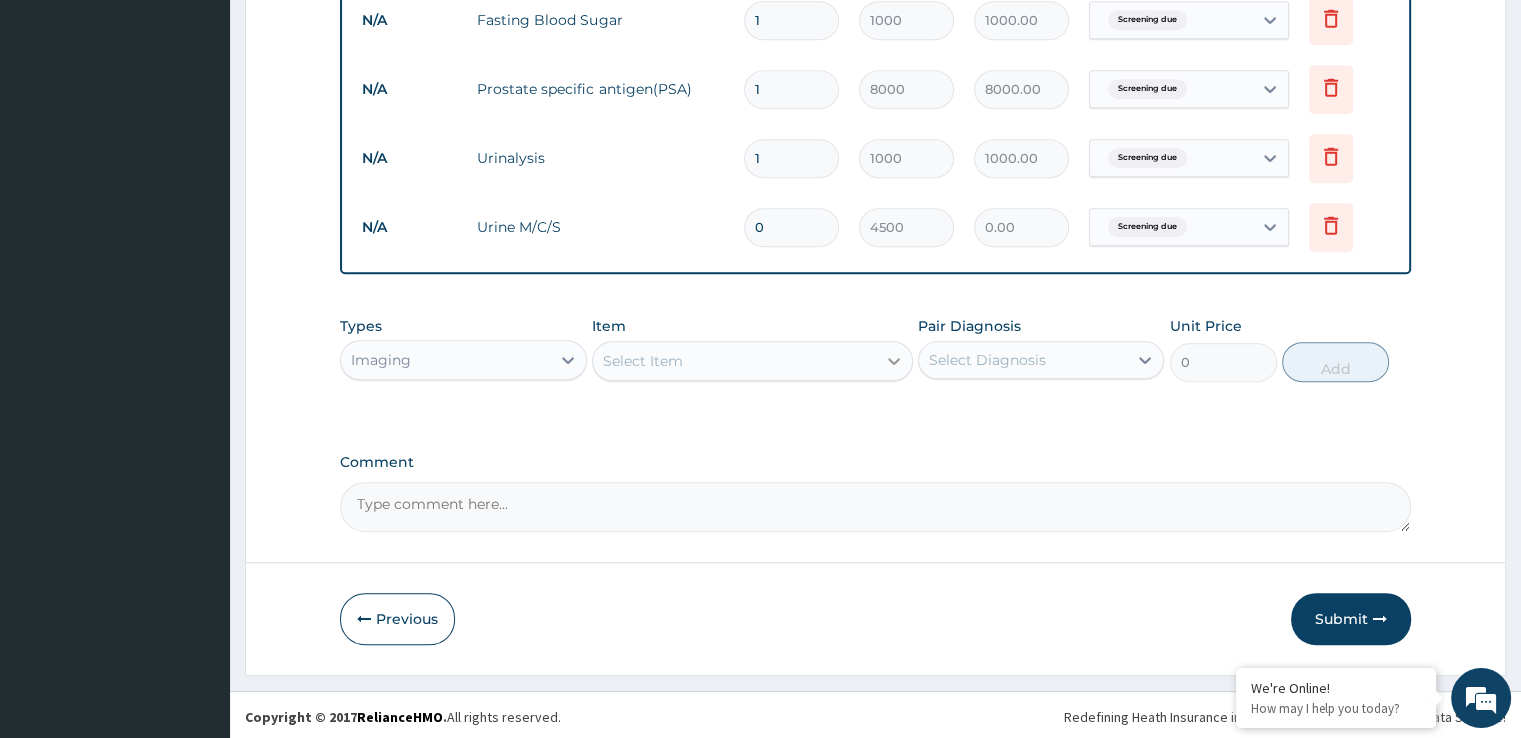 click 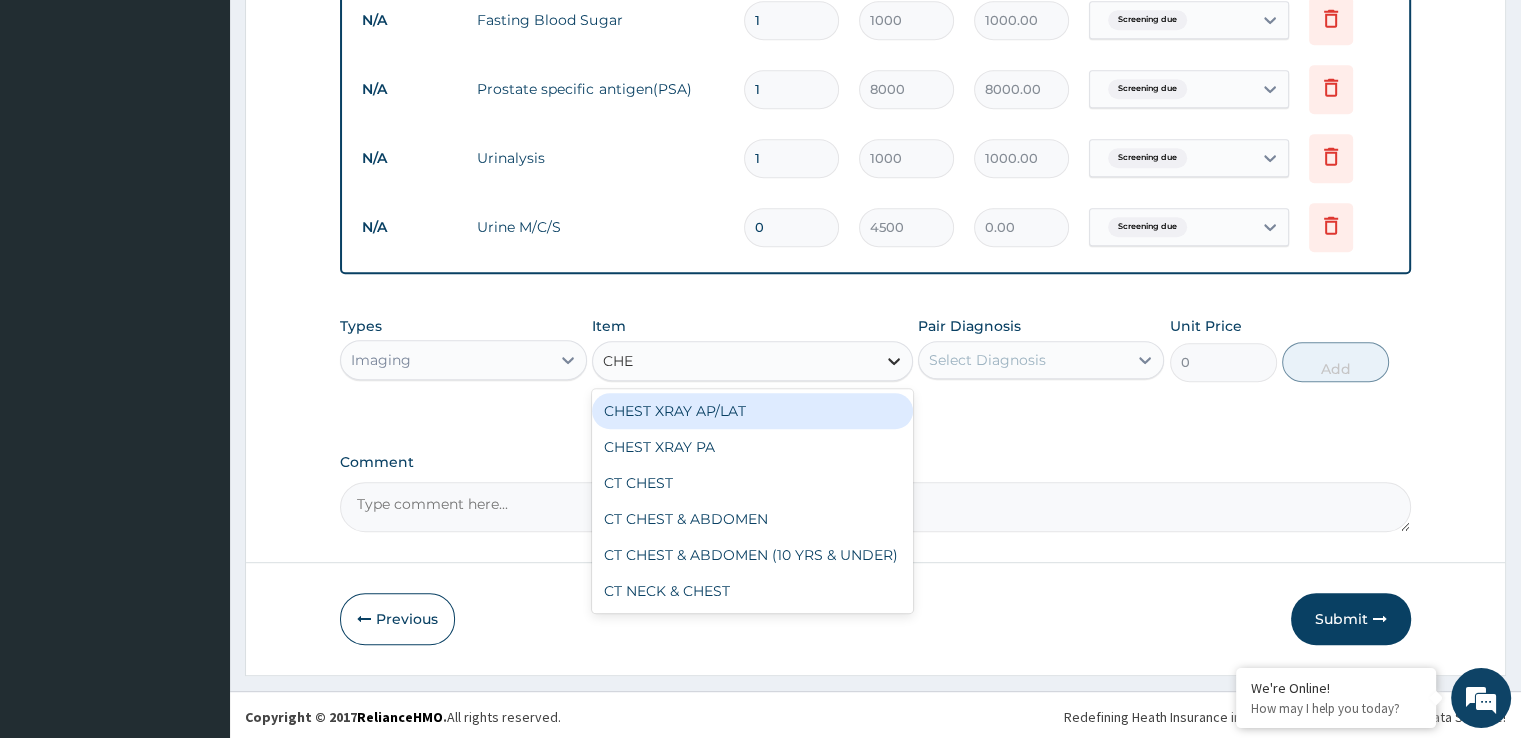 type on "CHES" 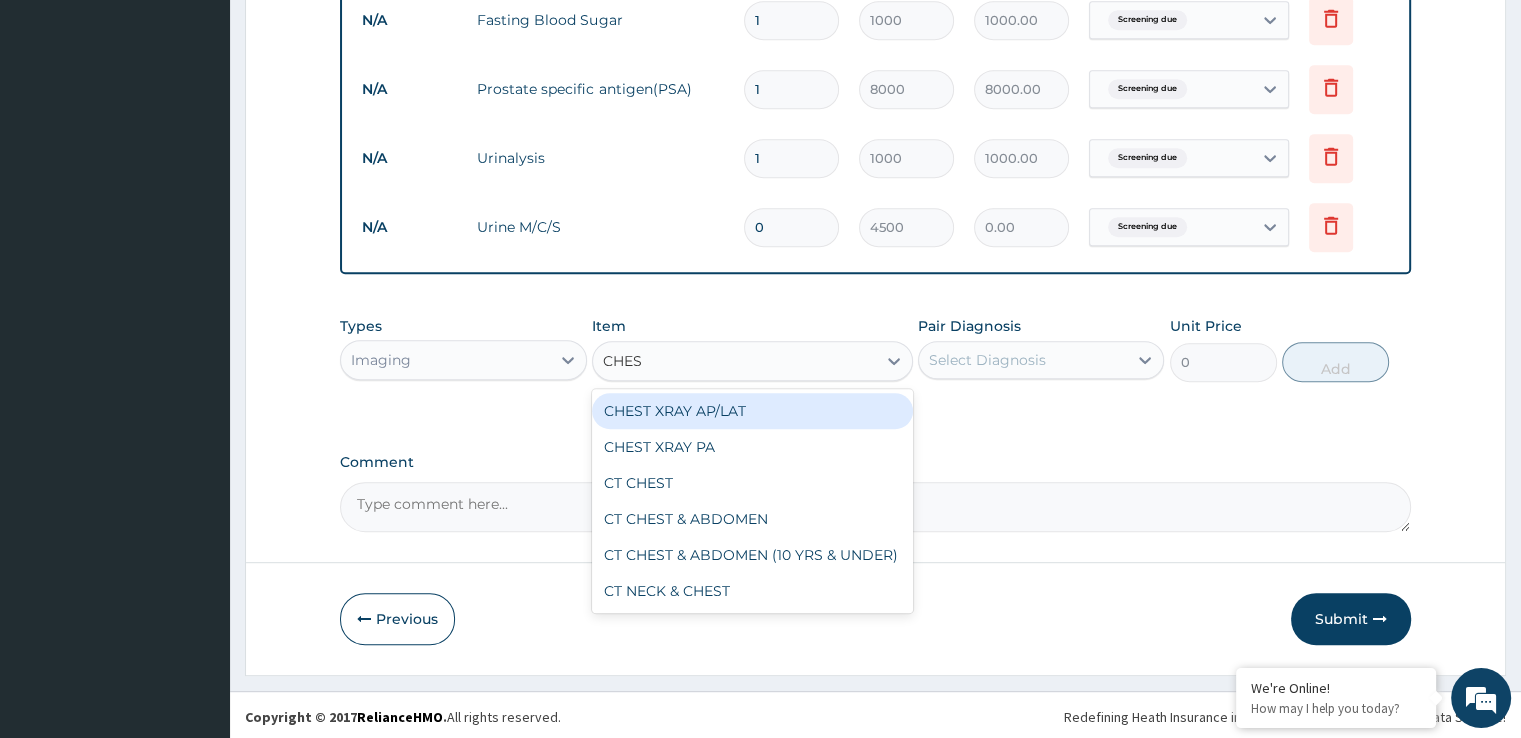 click on "CHEST XRAY AP/LAT" at bounding box center (752, 411) 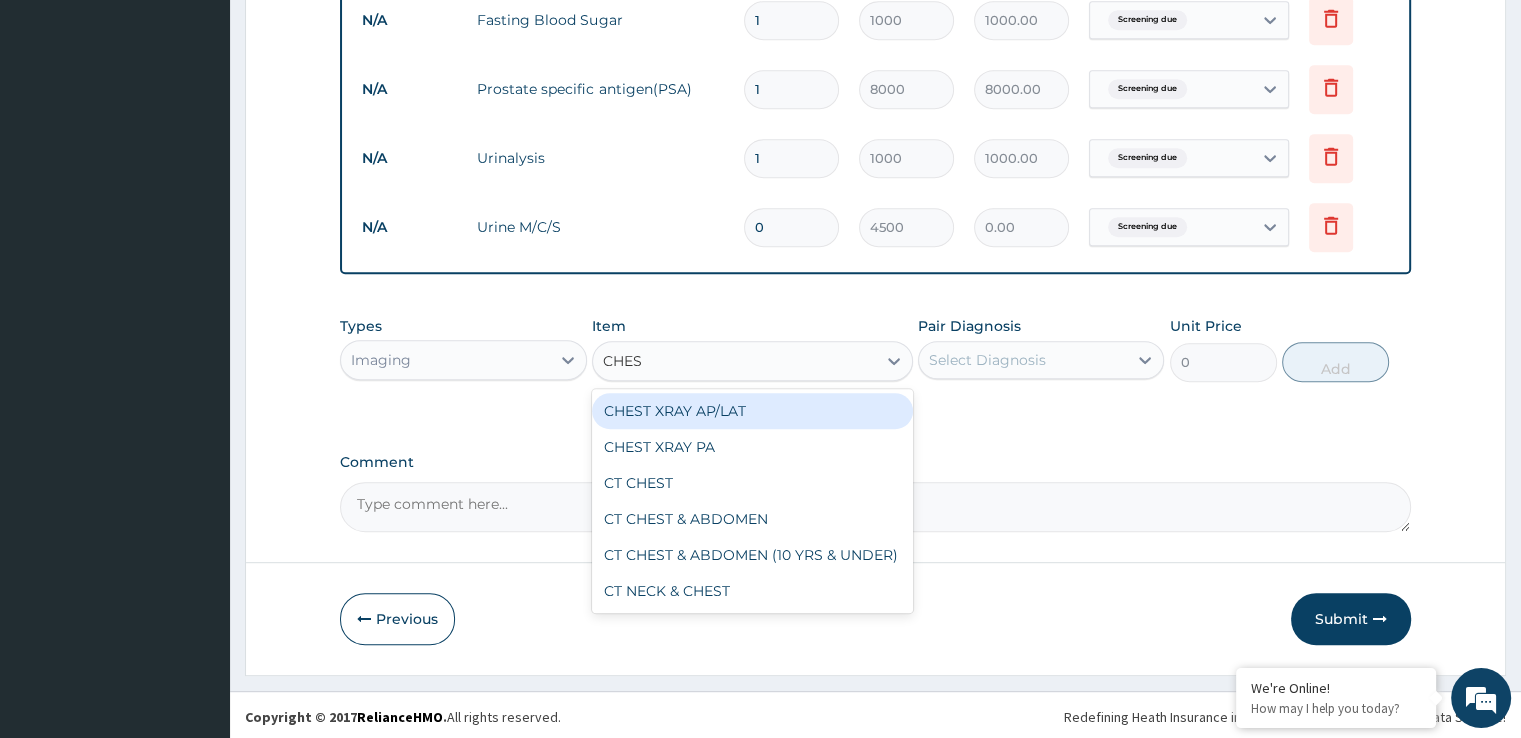 type 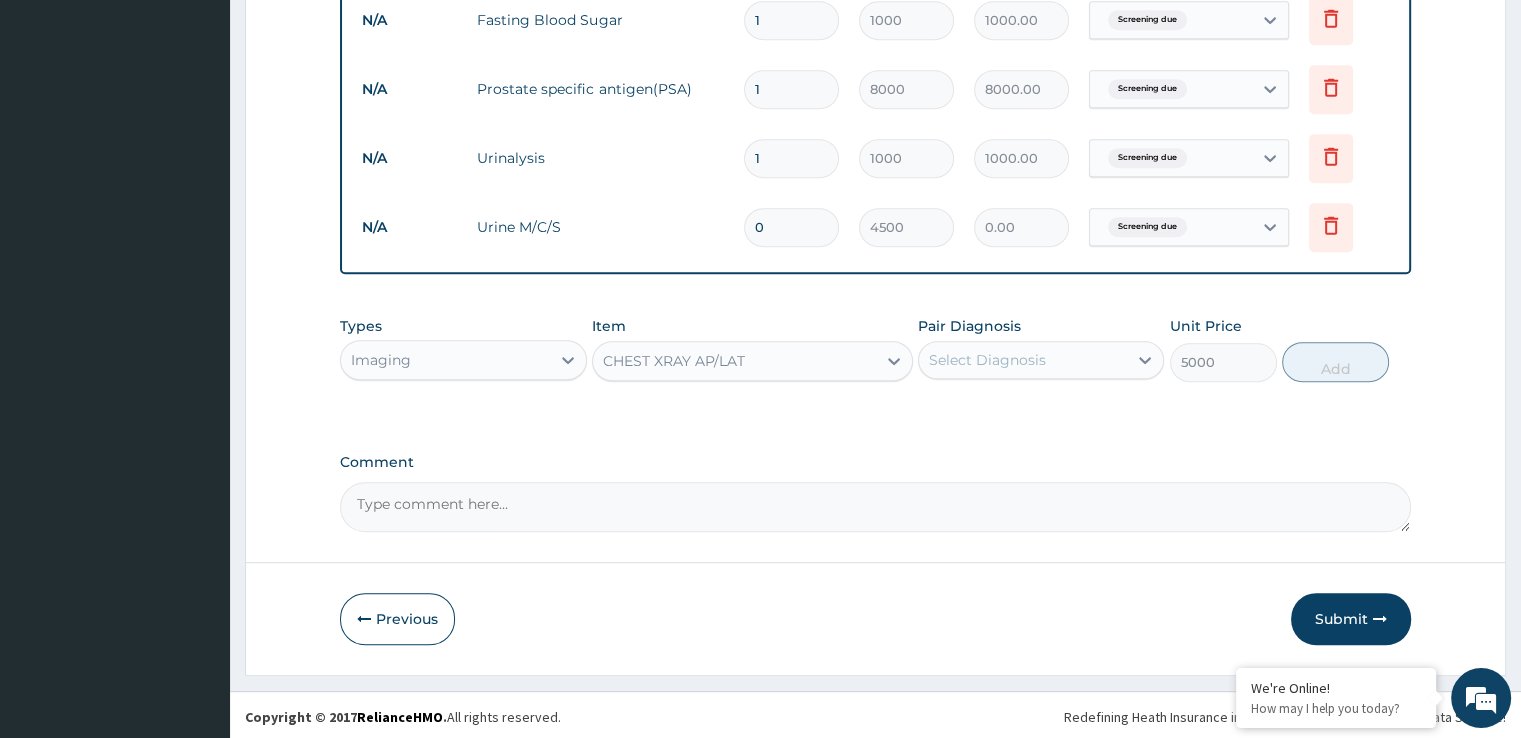 click on "Select Diagnosis" at bounding box center (987, 360) 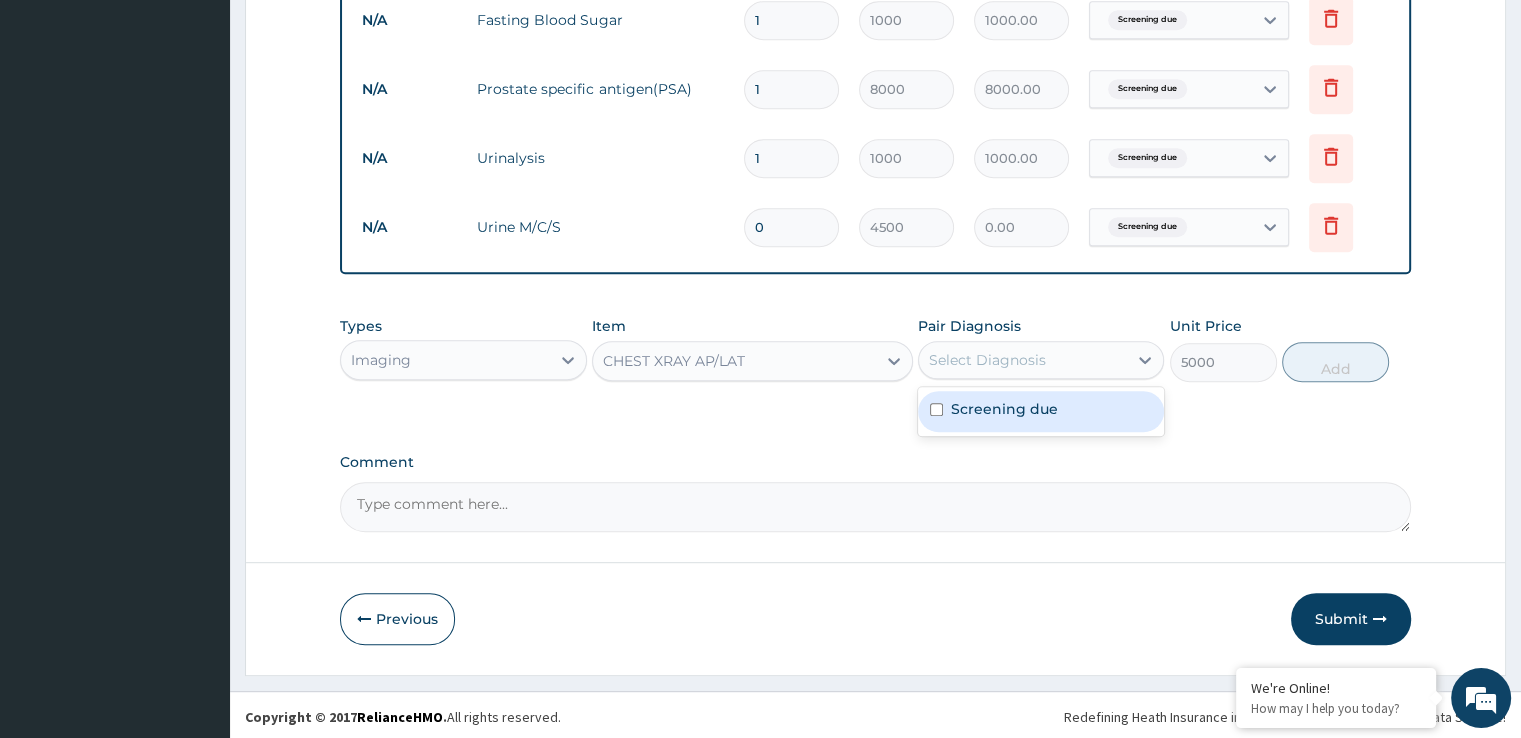 click on "Screening due" at bounding box center (1004, 409) 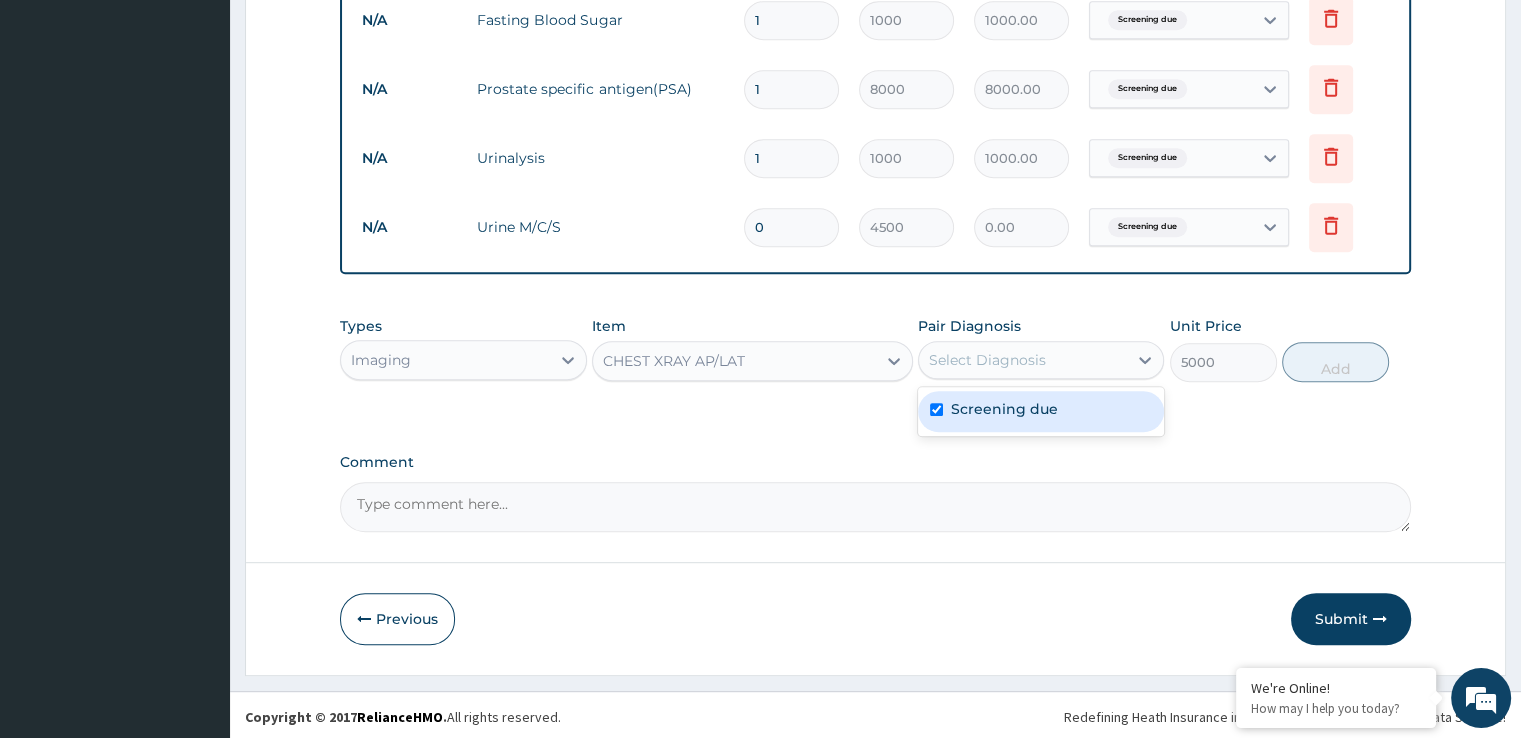 checkbox on "true" 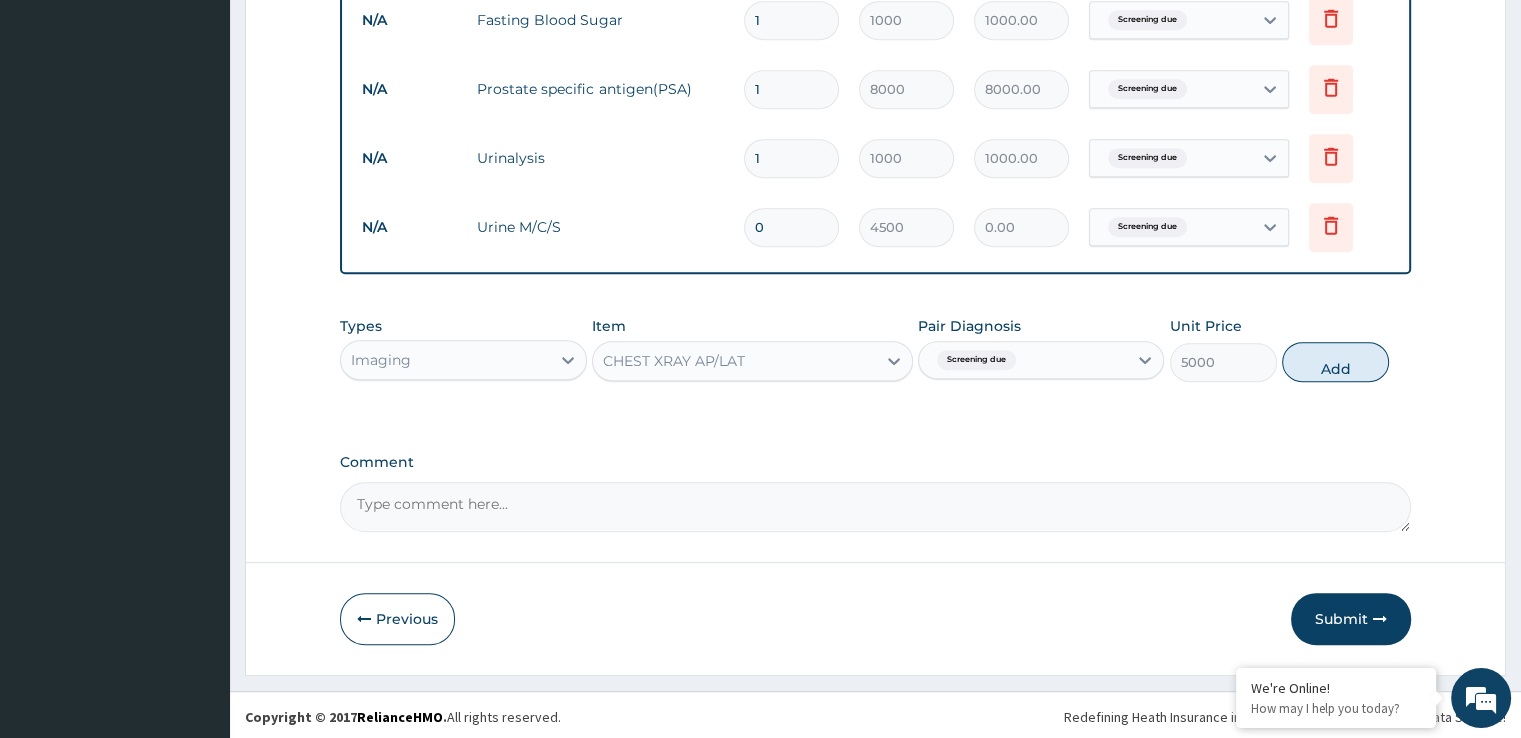 drag, startPoint x: 1333, startPoint y: 358, endPoint x: 1154, endPoint y: 361, distance: 179.02513 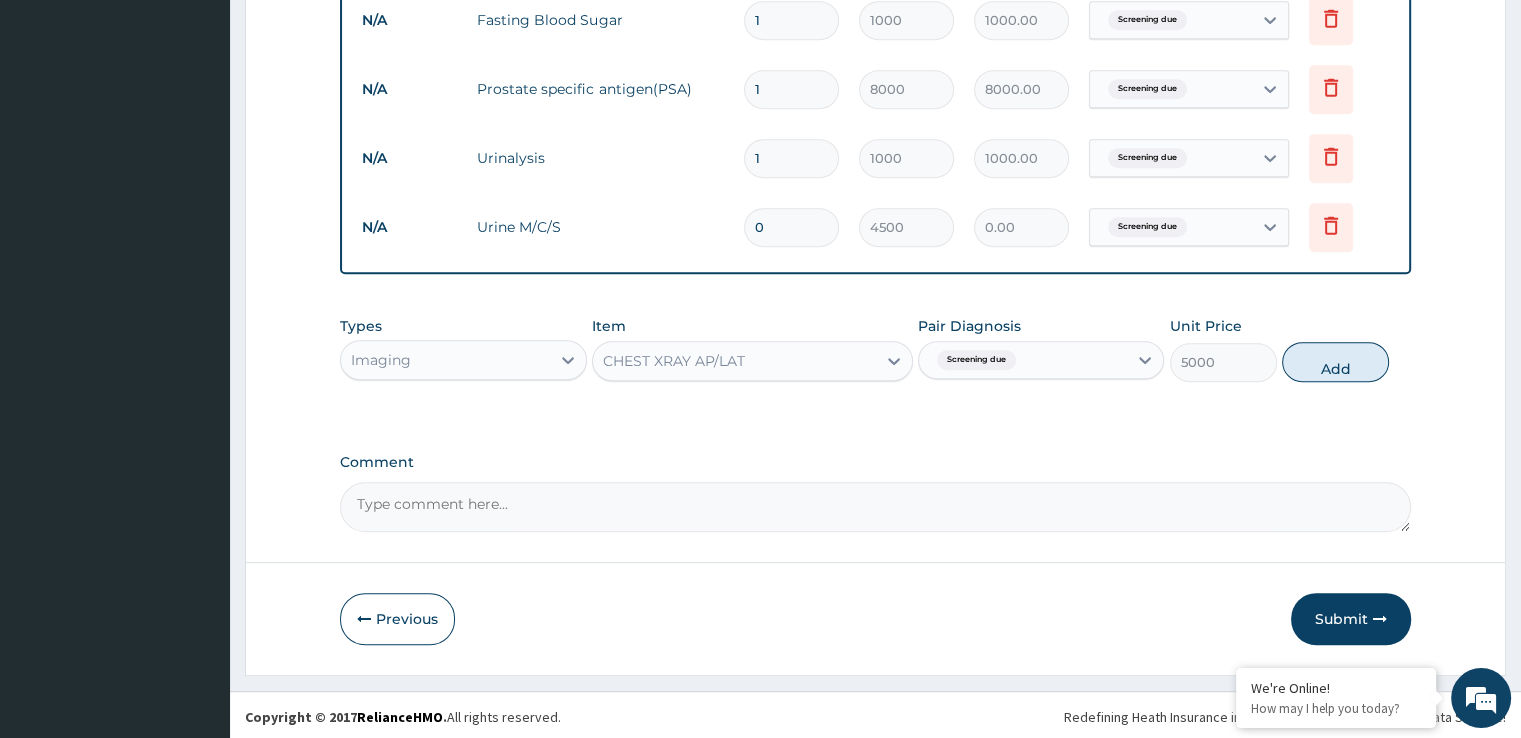click on "Add" at bounding box center (1335, 362) 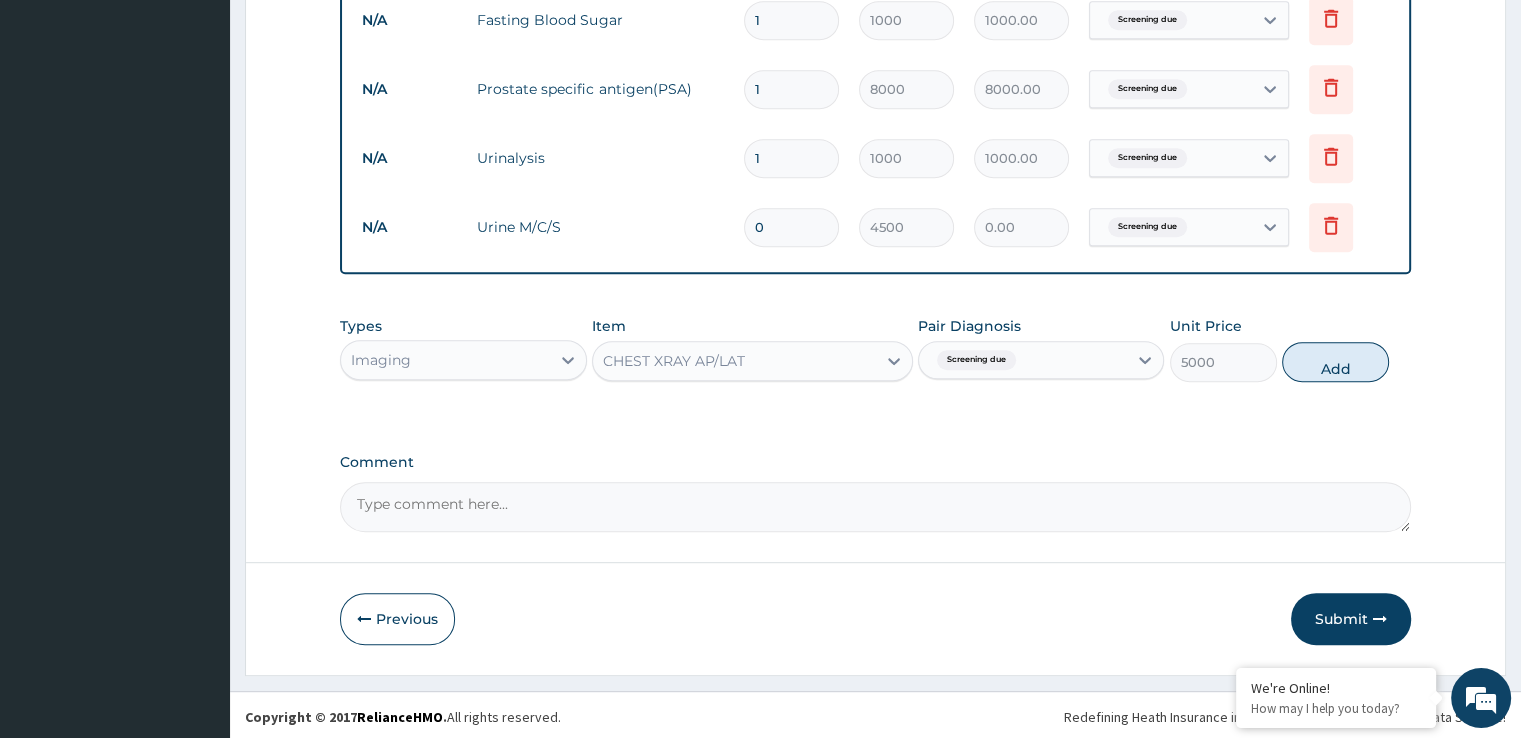 type on "0" 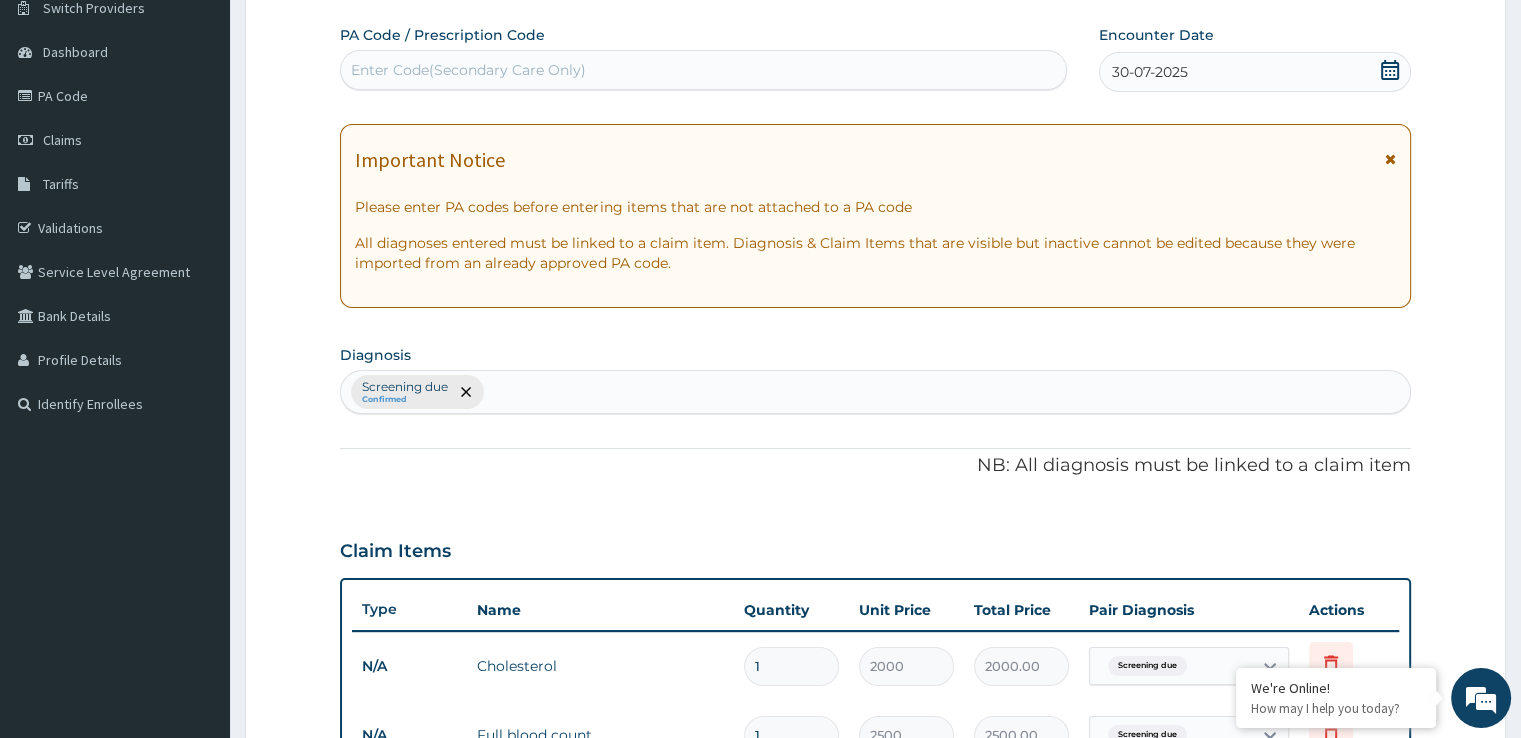 scroll, scrollTop: 0, scrollLeft: 0, axis: both 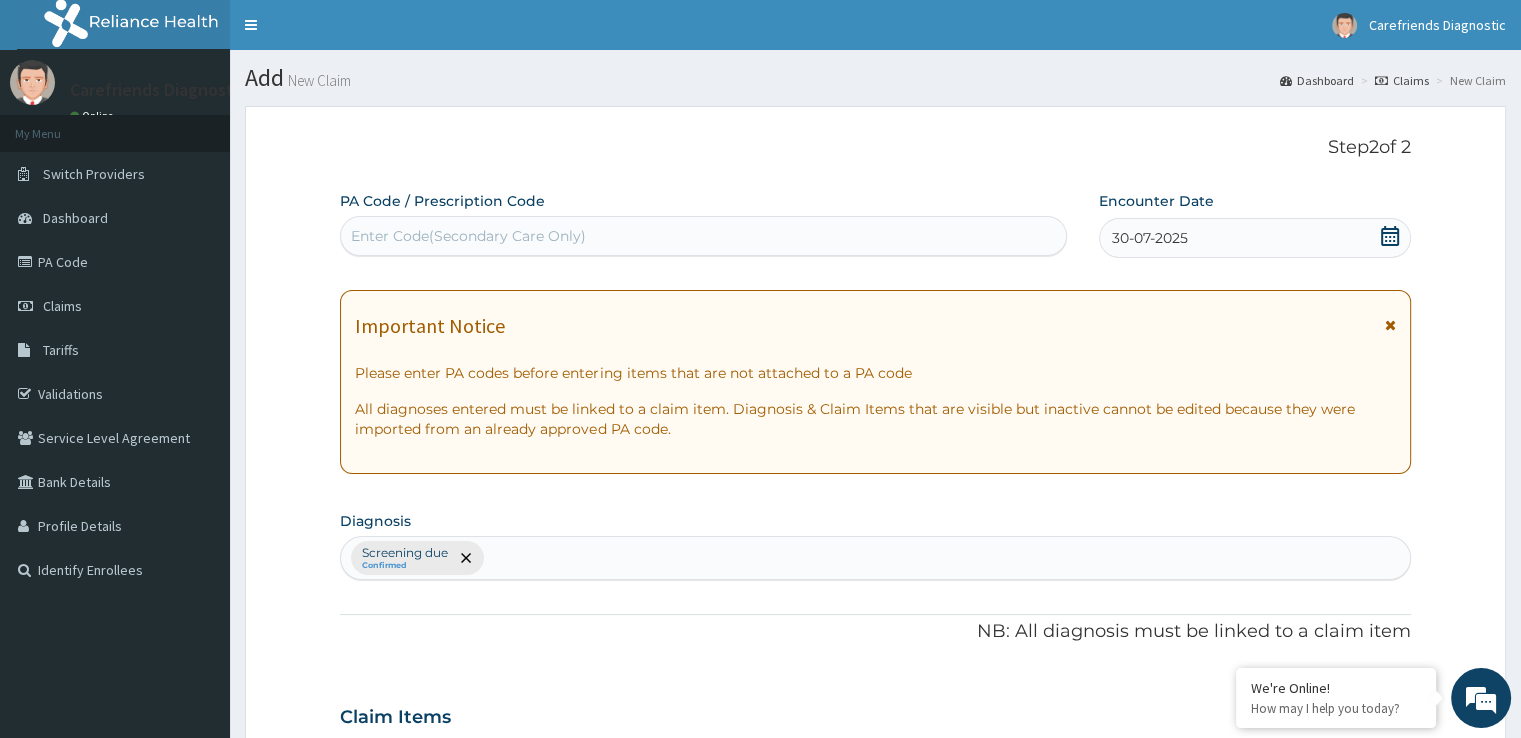 click on "30-07-2025" at bounding box center (1254, 238) 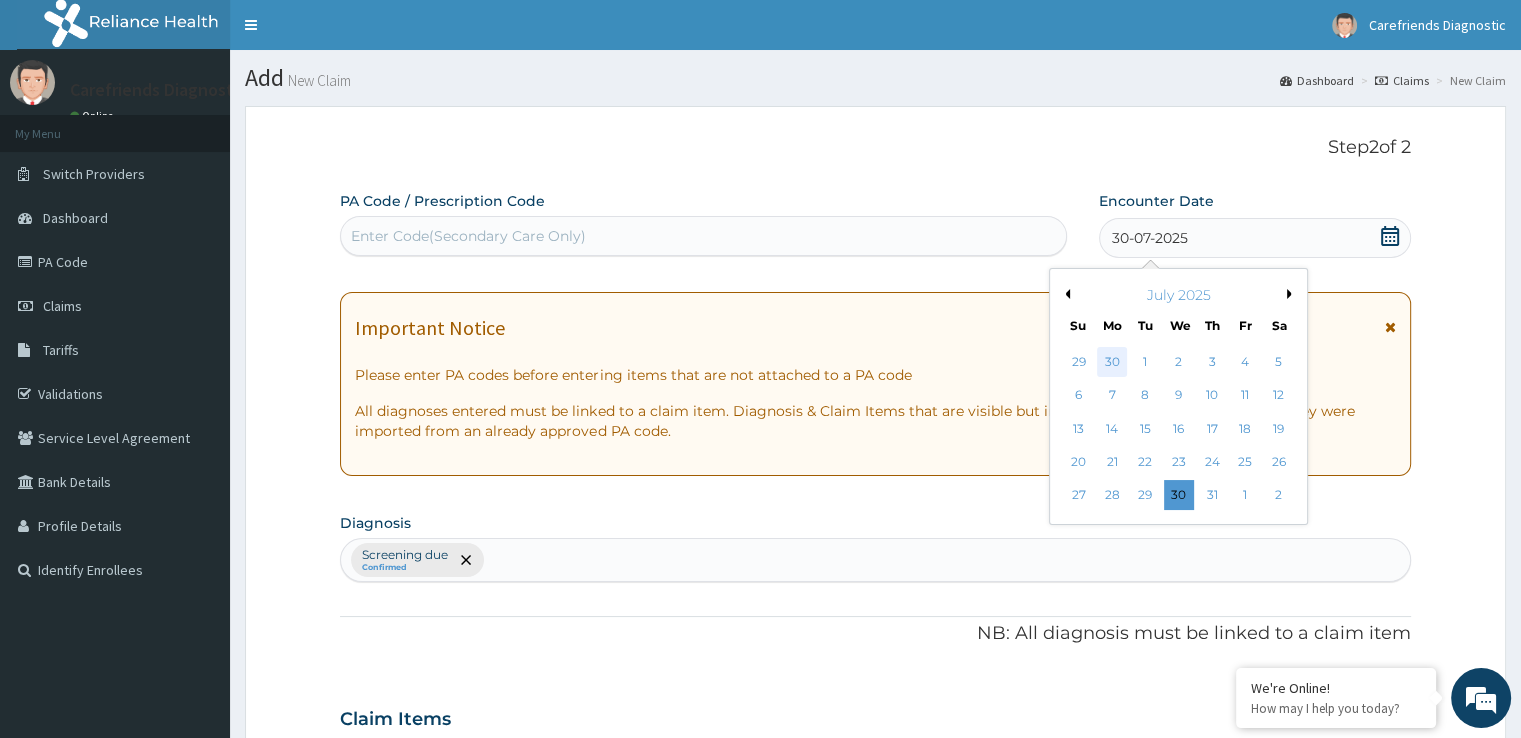 click on "30" at bounding box center [1112, 362] 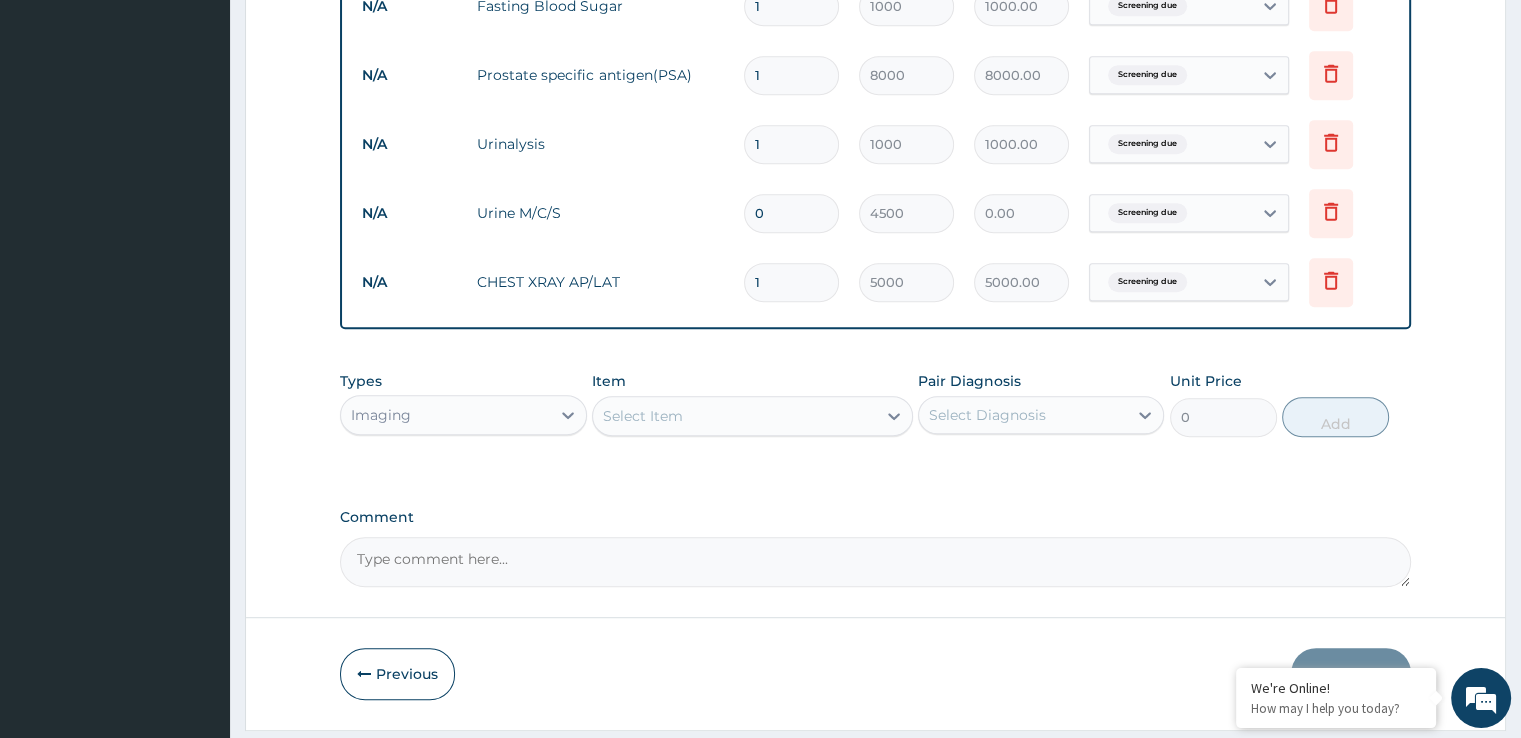 scroll, scrollTop: 1019, scrollLeft: 0, axis: vertical 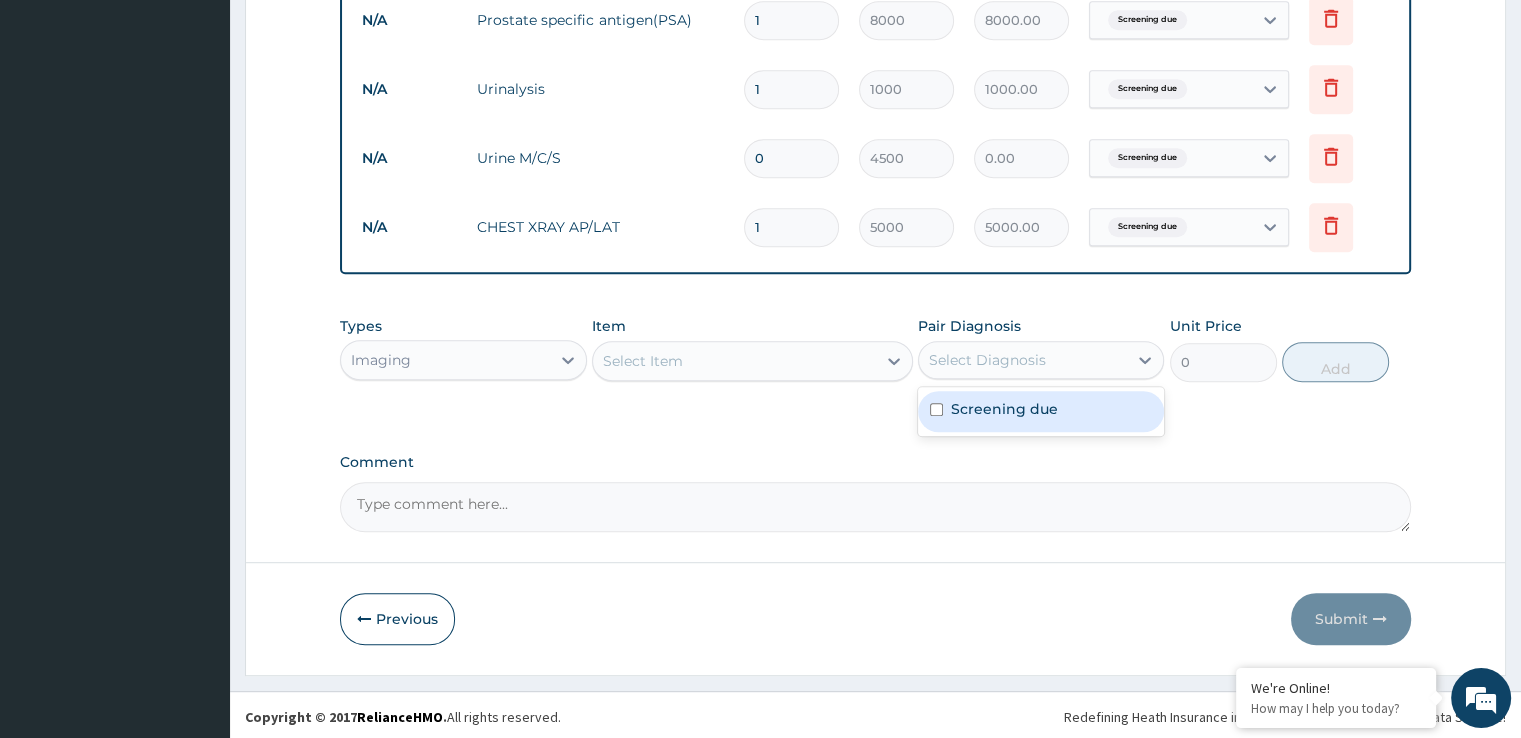 click on "Select Diagnosis" at bounding box center [1023, 360] 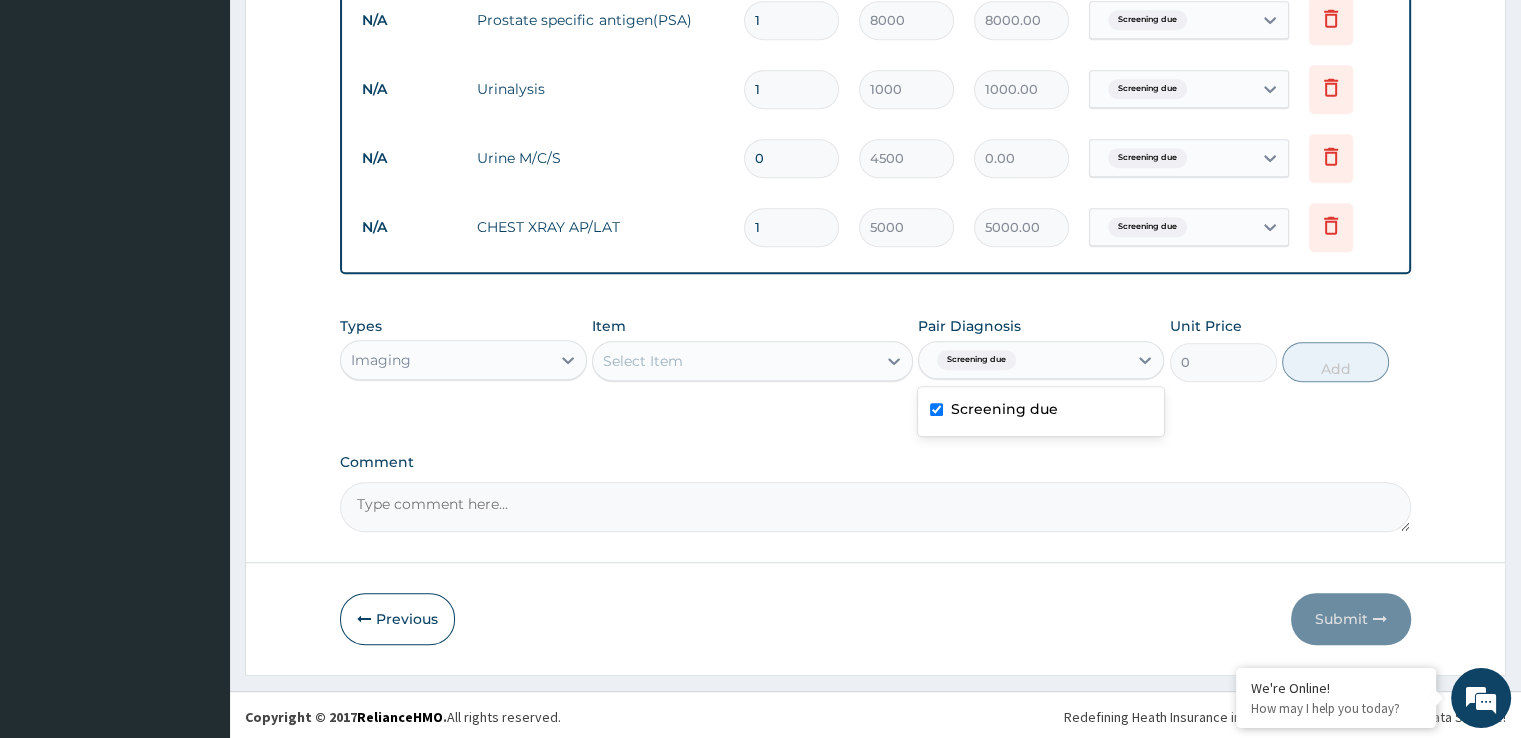click on "Screening due" at bounding box center [1004, 409] 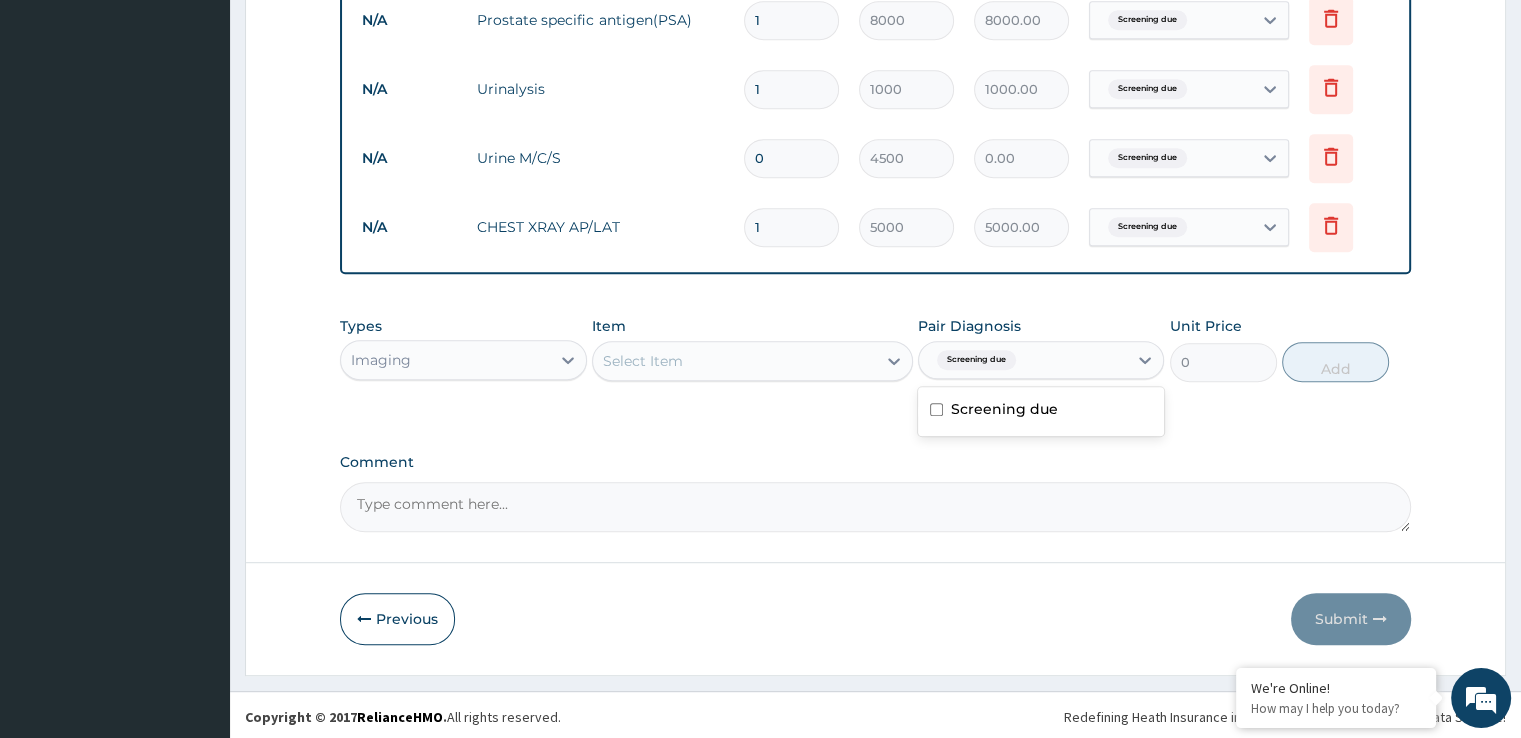 checkbox on "false" 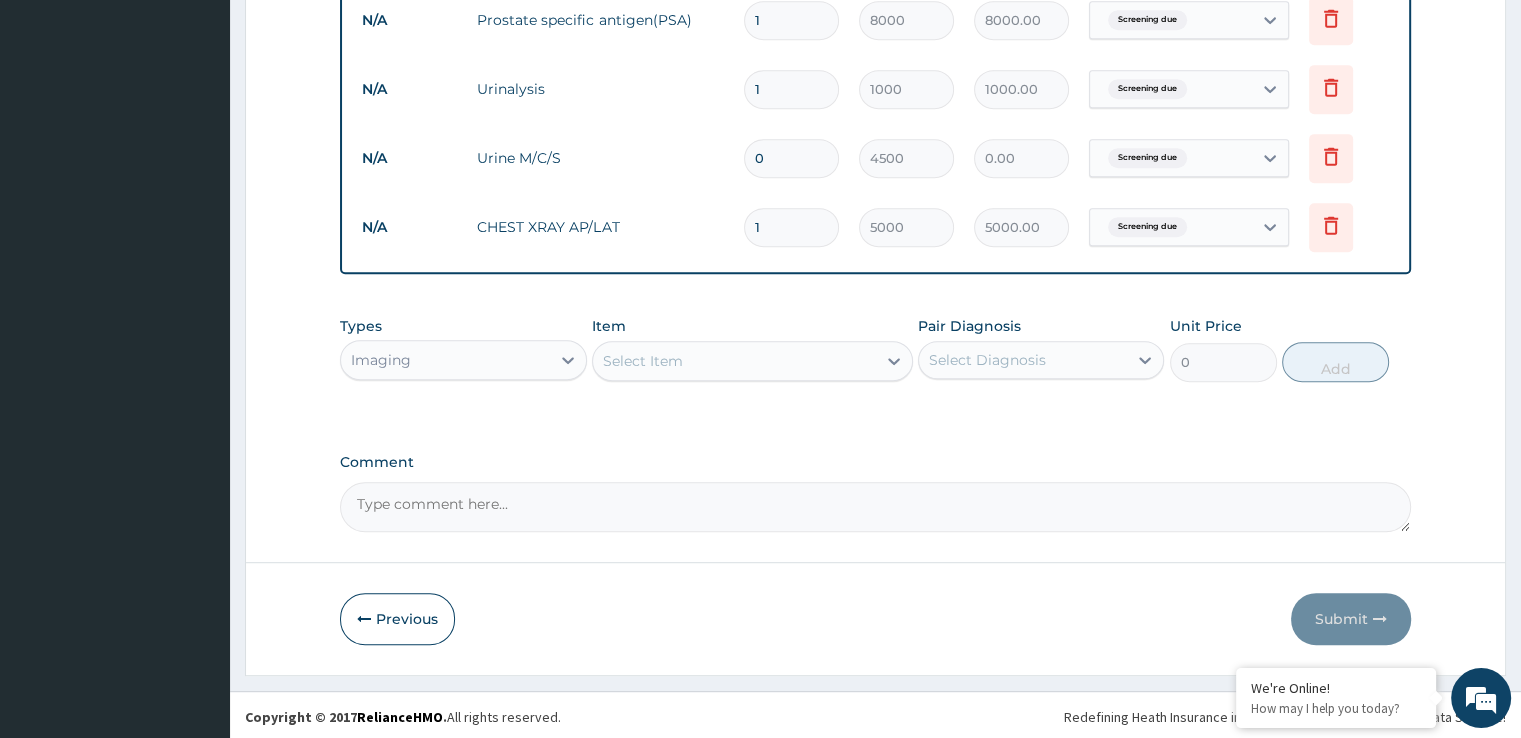 click on "Comment" at bounding box center (875, 462) 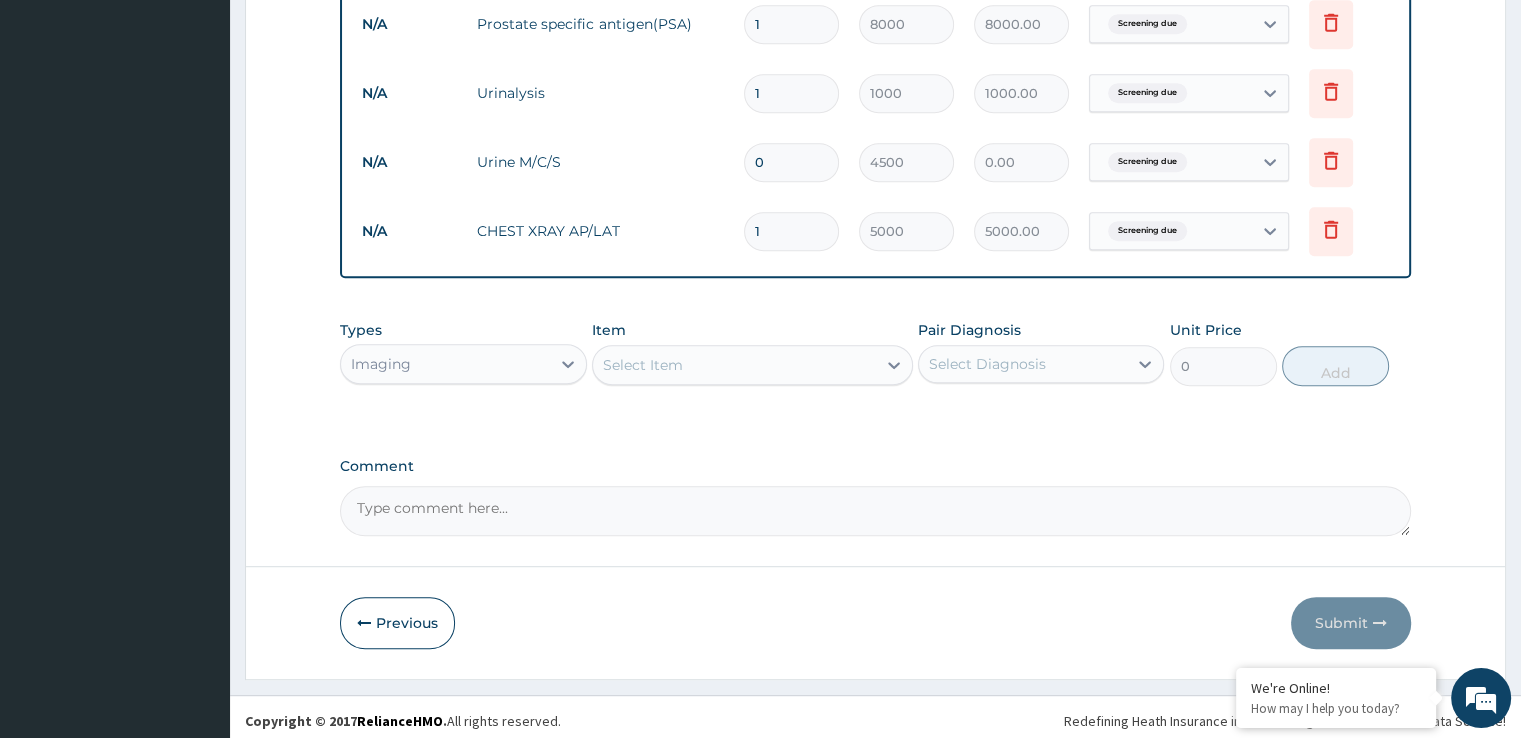 scroll, scrollTop: 1019, scrollLeft: 0, axis: vertical 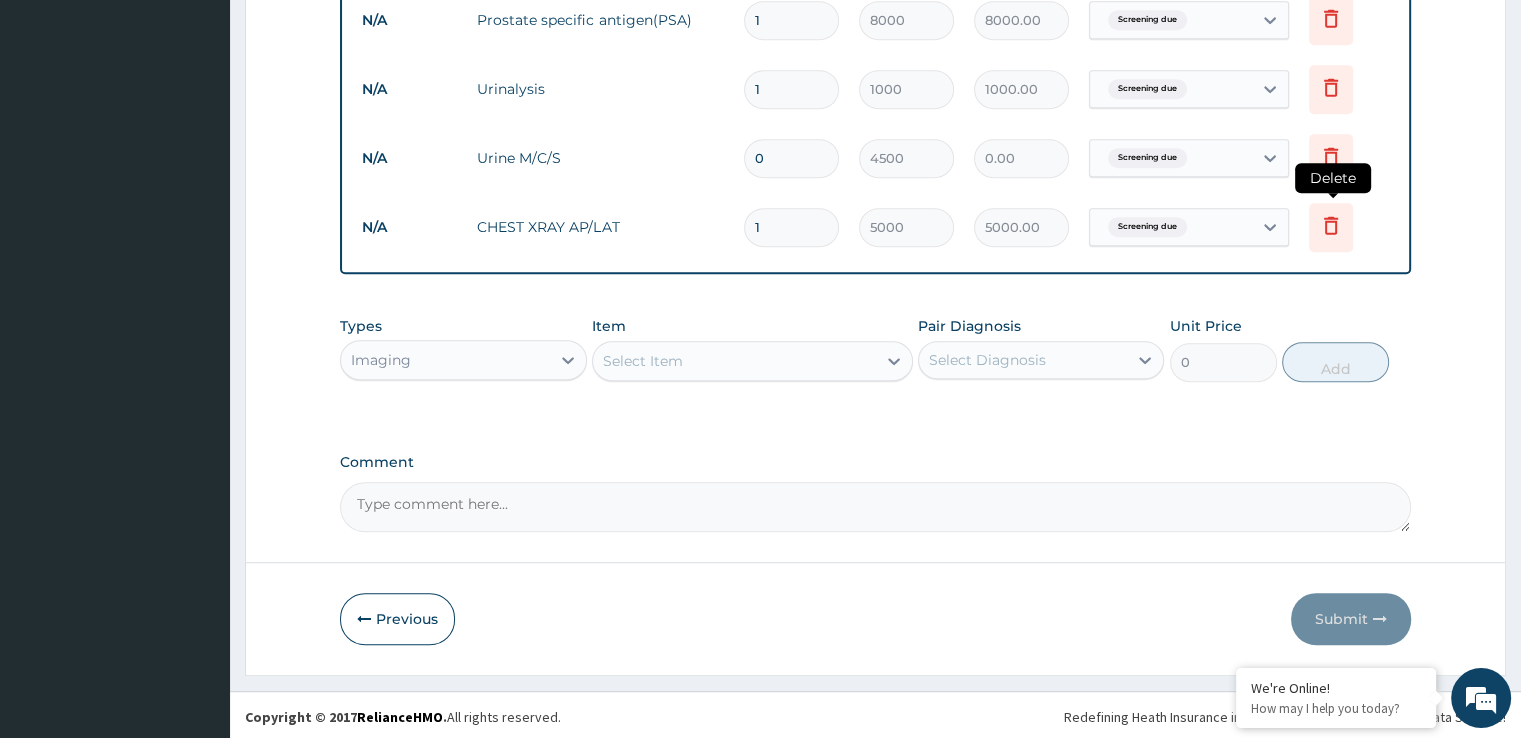 click at bounding box center (1331, 227) 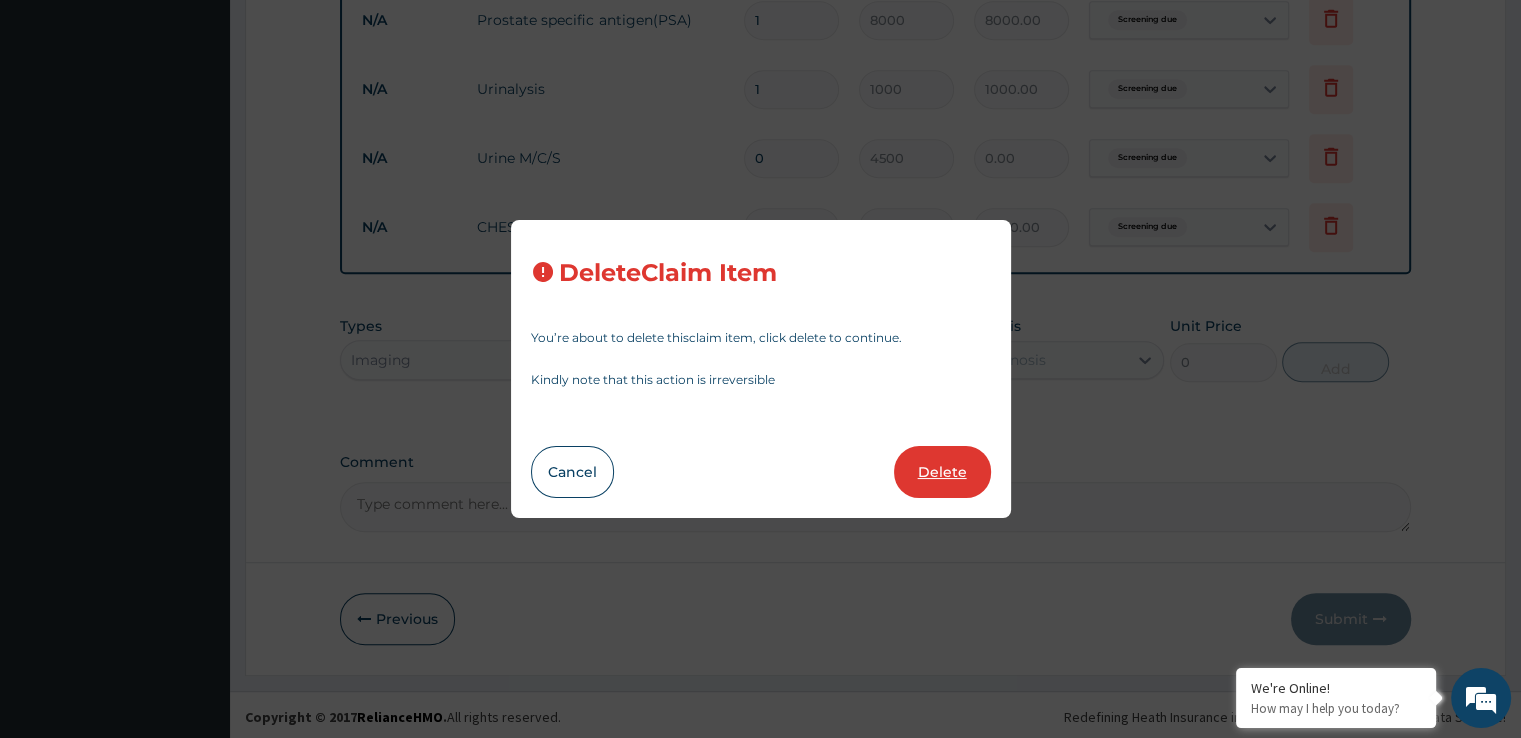 click on "Delete" at bounding box center [942, 472] 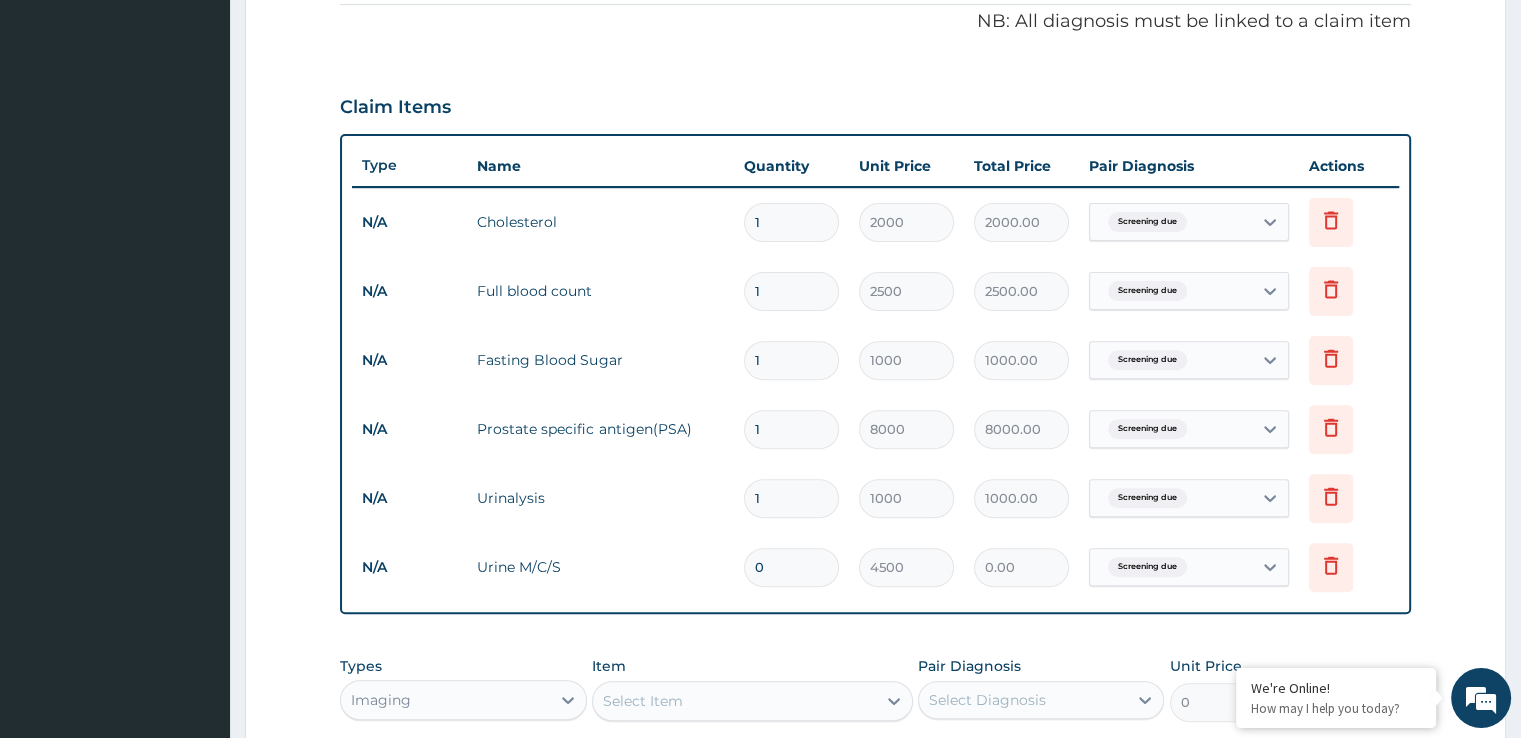 scroll, scrollTop: 950, scrollLeft: 0, axis: vertical 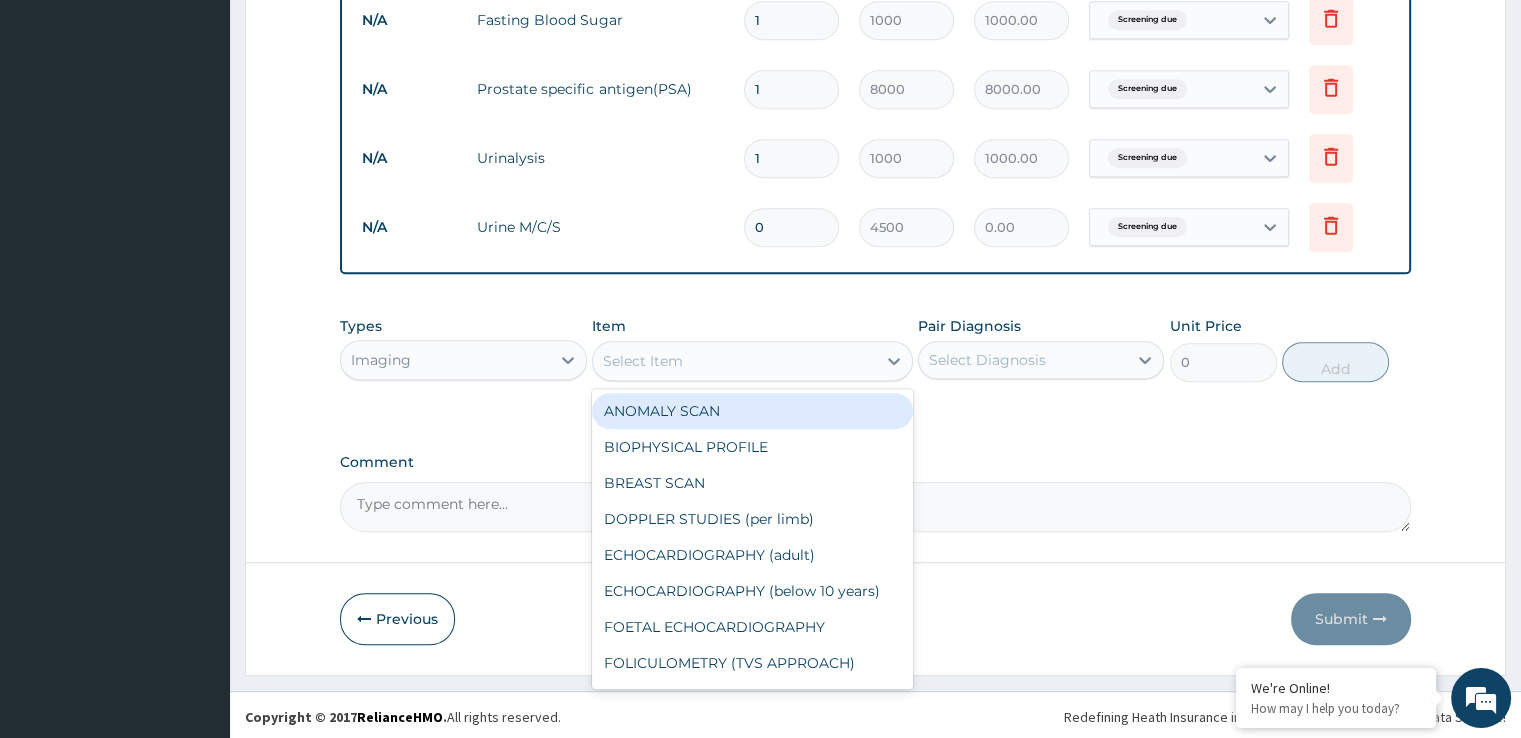 click on "Select Item" at bounding box center [734, 361] 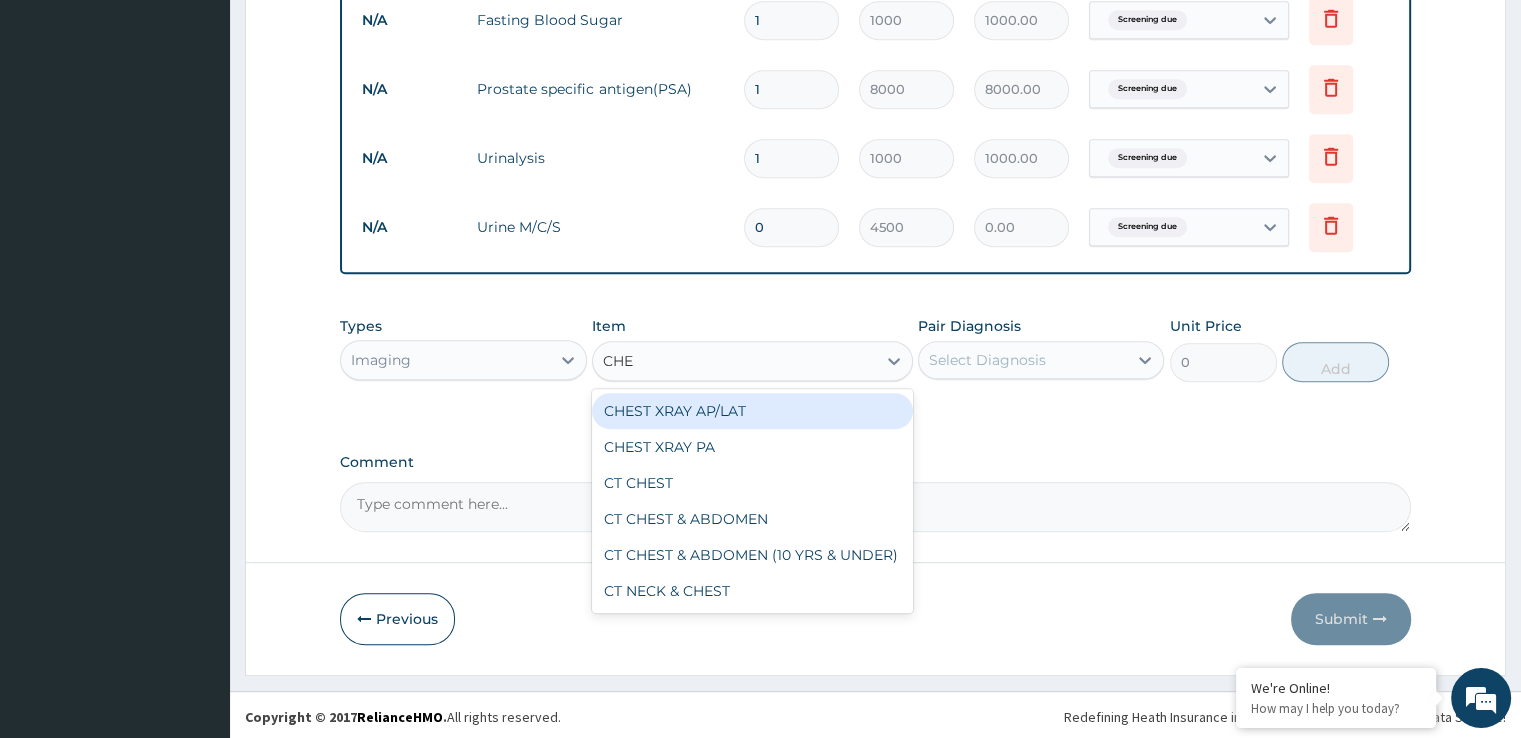 type on "CHES" 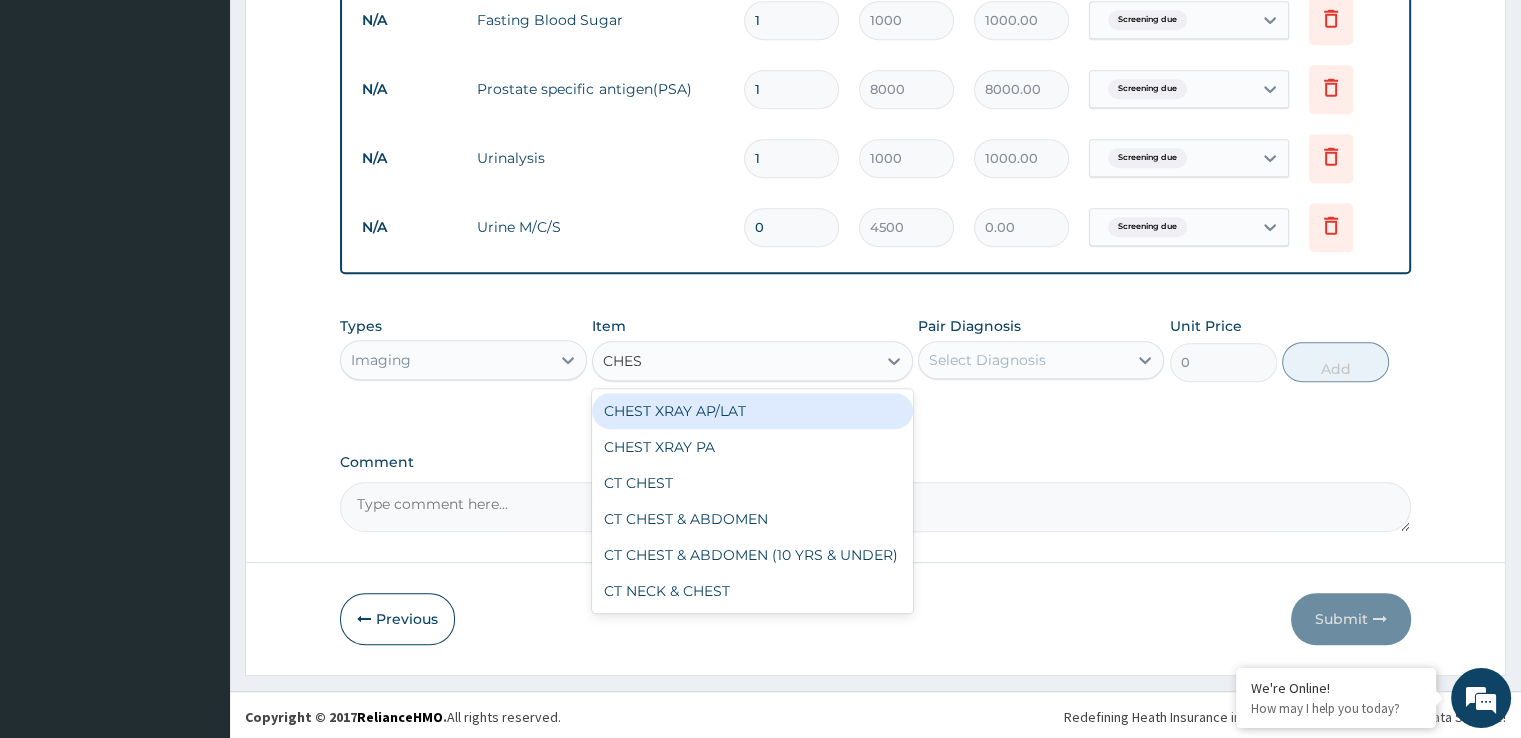 click on "CHEST XRAY AP/LAT" at bounding box center [752, 411] 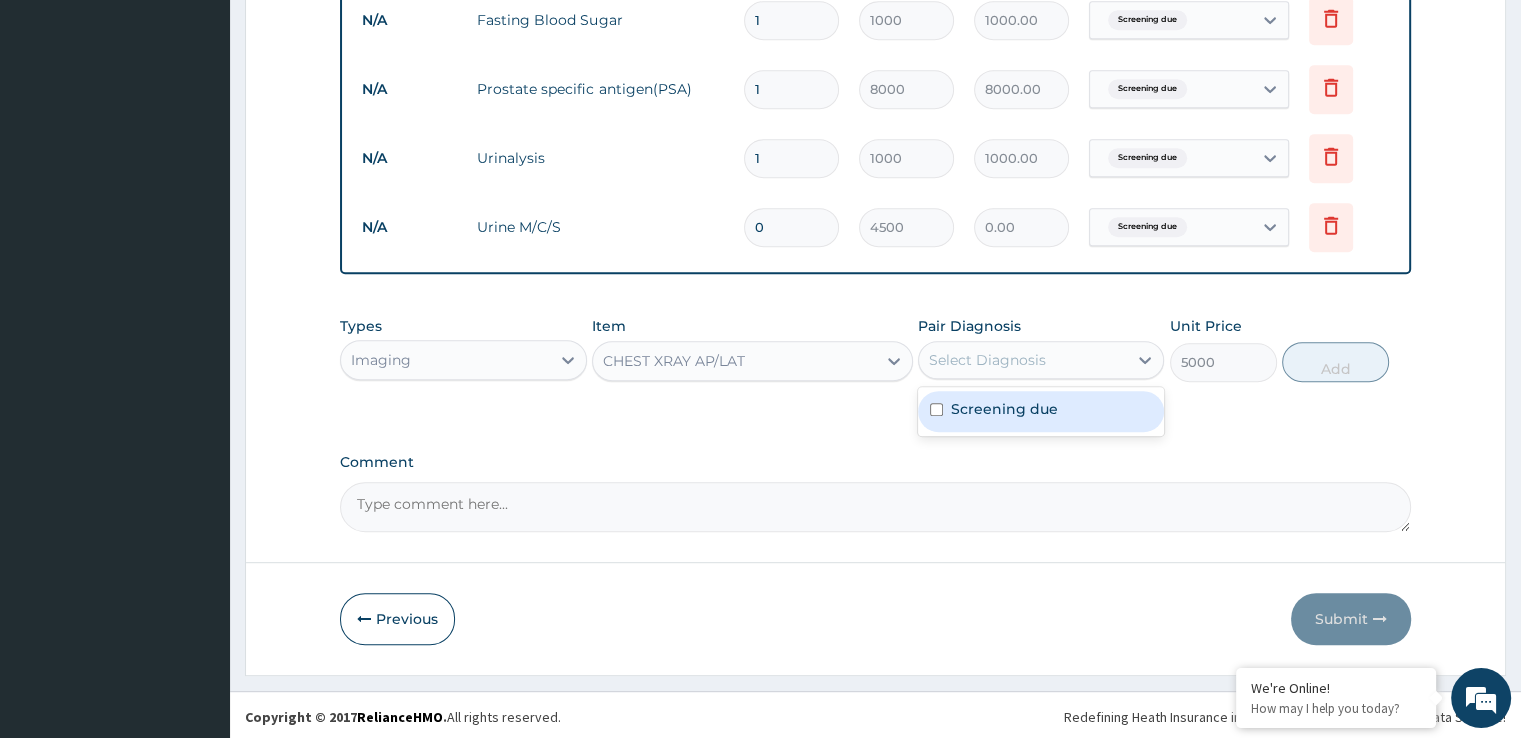 click on "Select Diagnosis" at bounding box center [1023, 360] 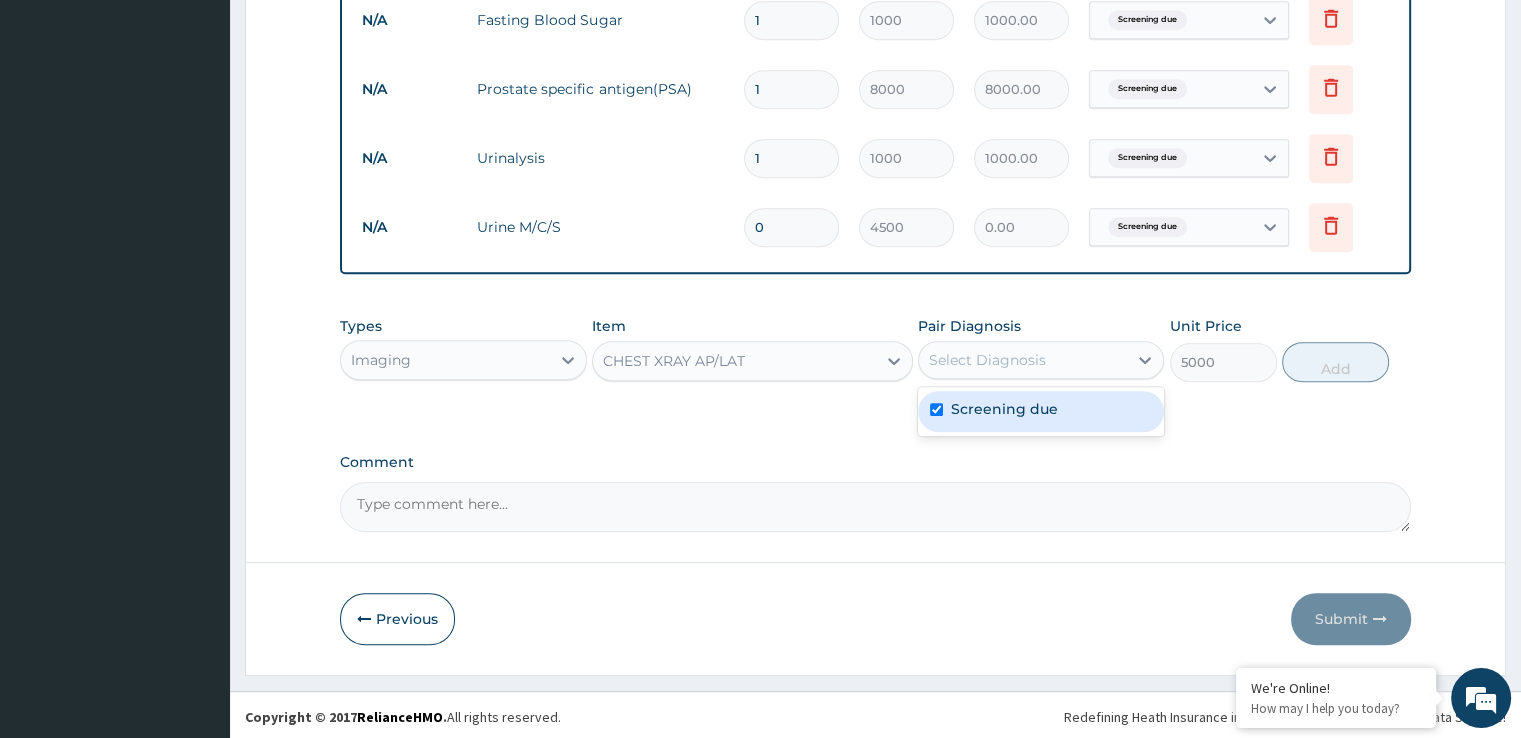 checkbox on "true" 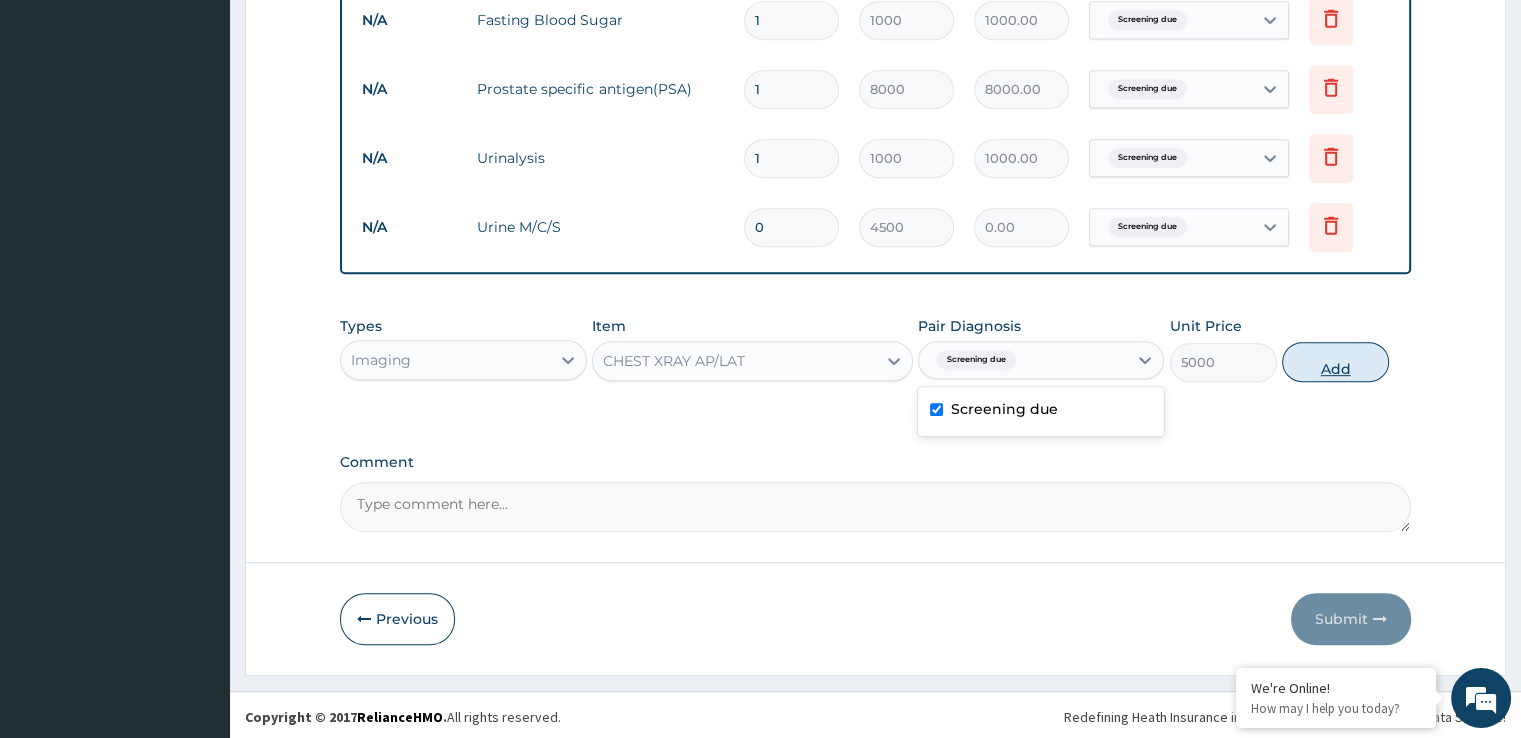 click on "Add" at bounding box center (1335, 362) 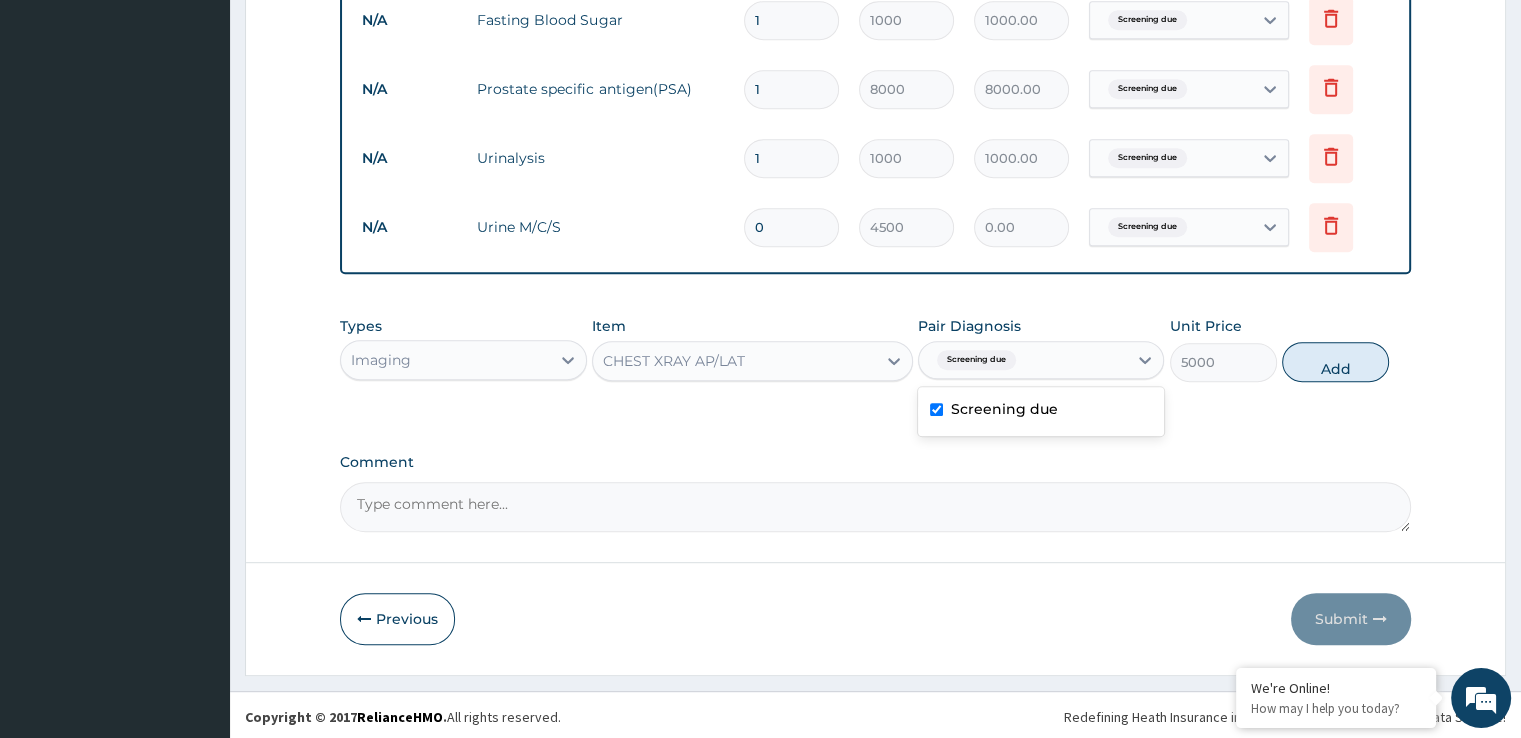 type on "0" 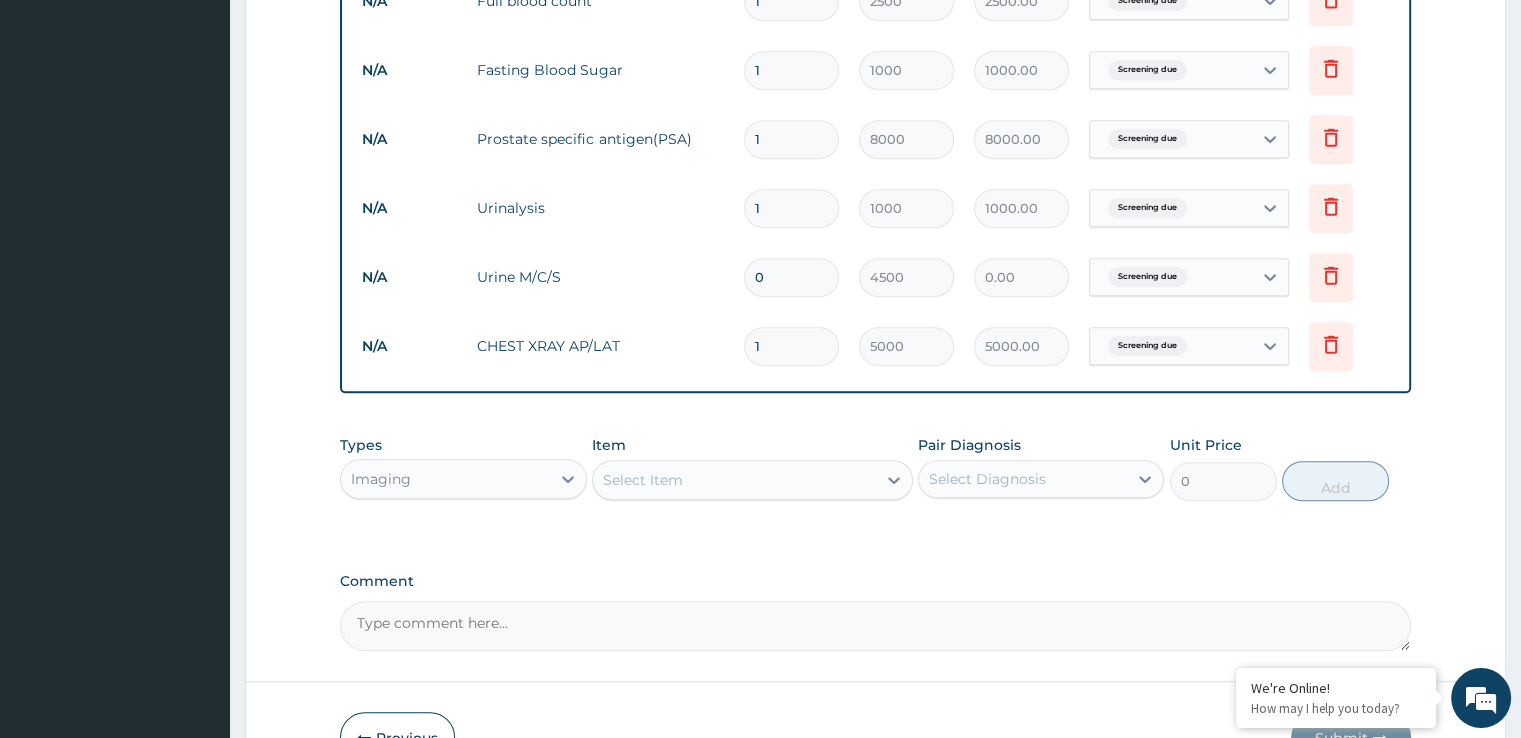 scroll, scrollTop: 1019, scrollLeft: 0, axis: vertical 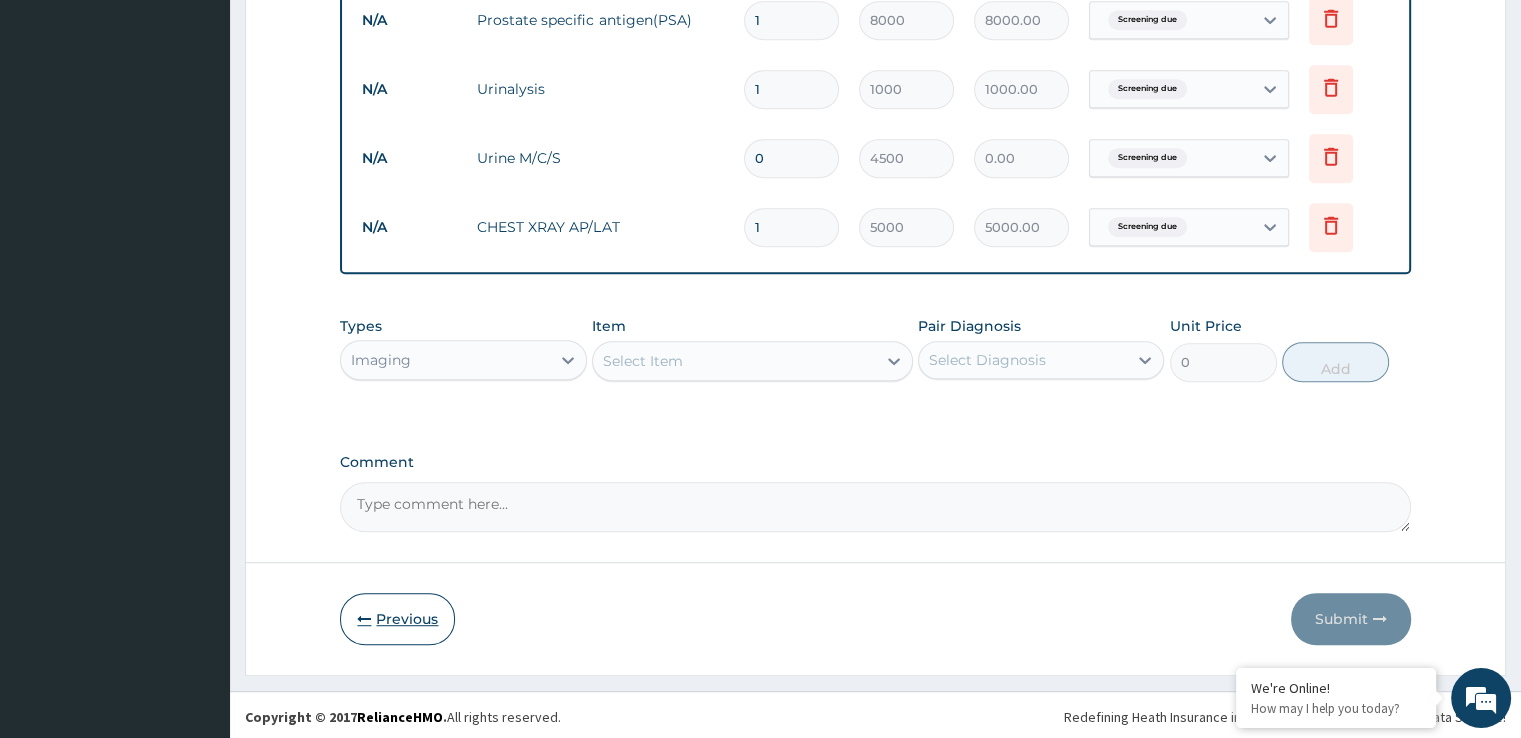 click on "Previous" at bounding box center (397, 619) 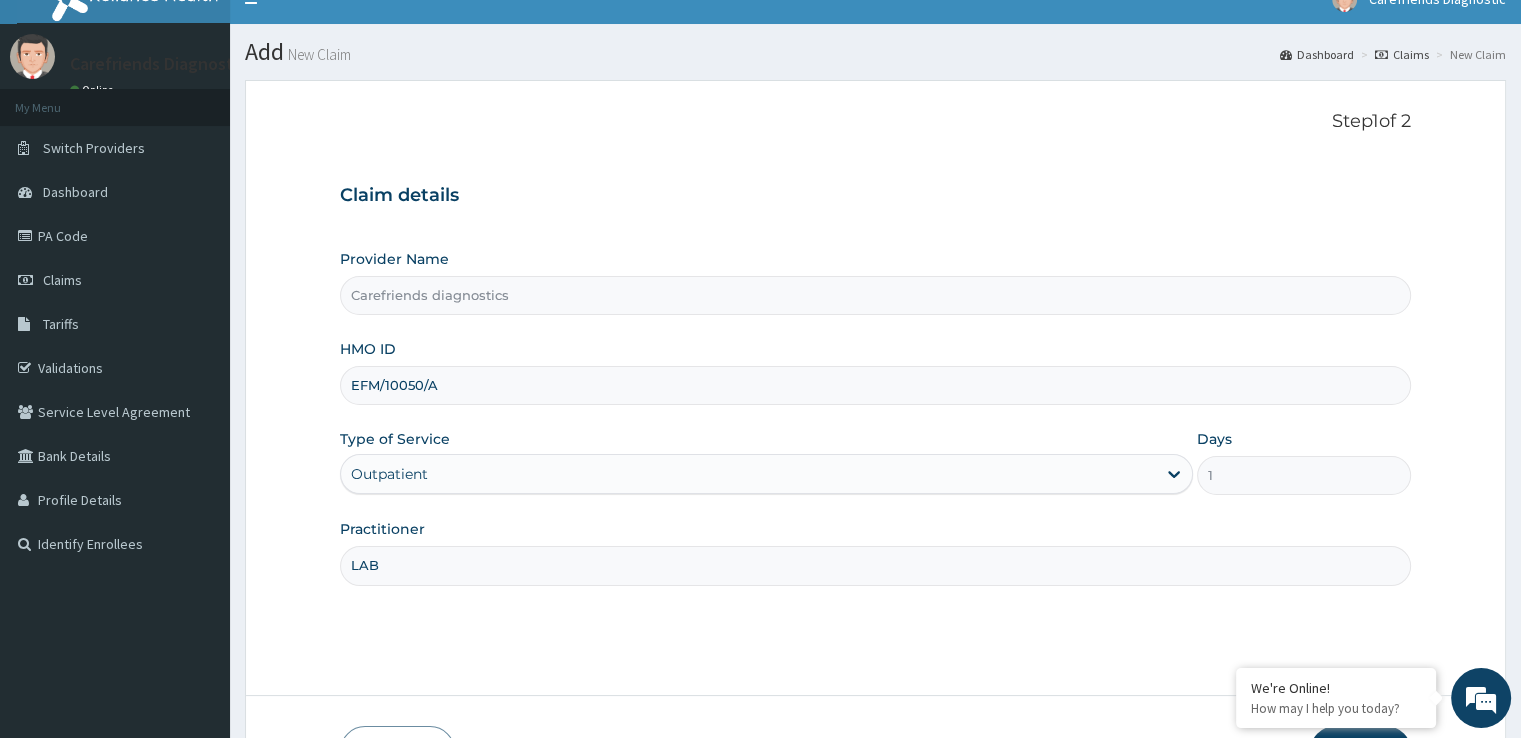 scroll, scrollTop: 0, scrollLeft: 0, axis: both 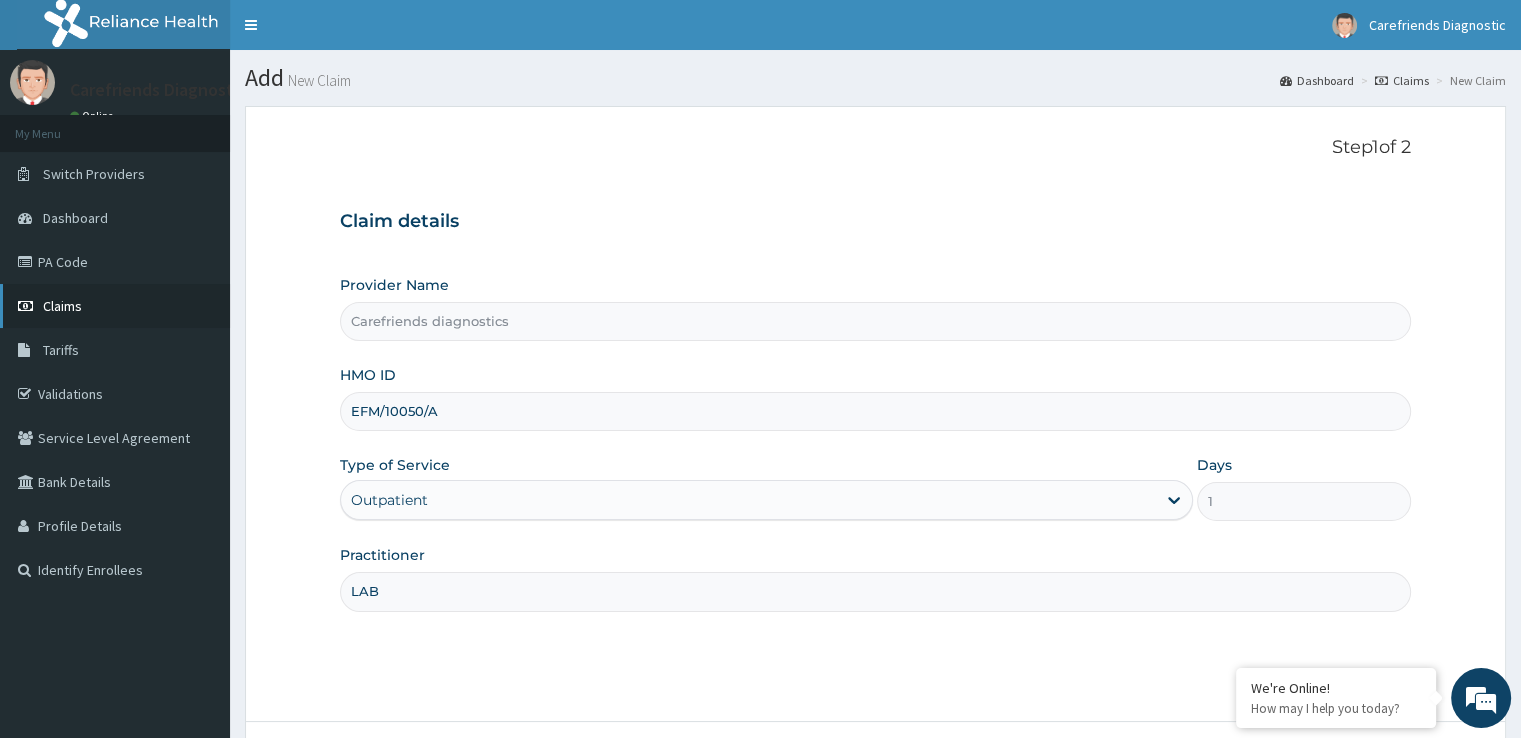 drag, startPoint x: 102, startPoint y: 302, endPoint x: 155, endPoint y: 287, distance: 55.081757 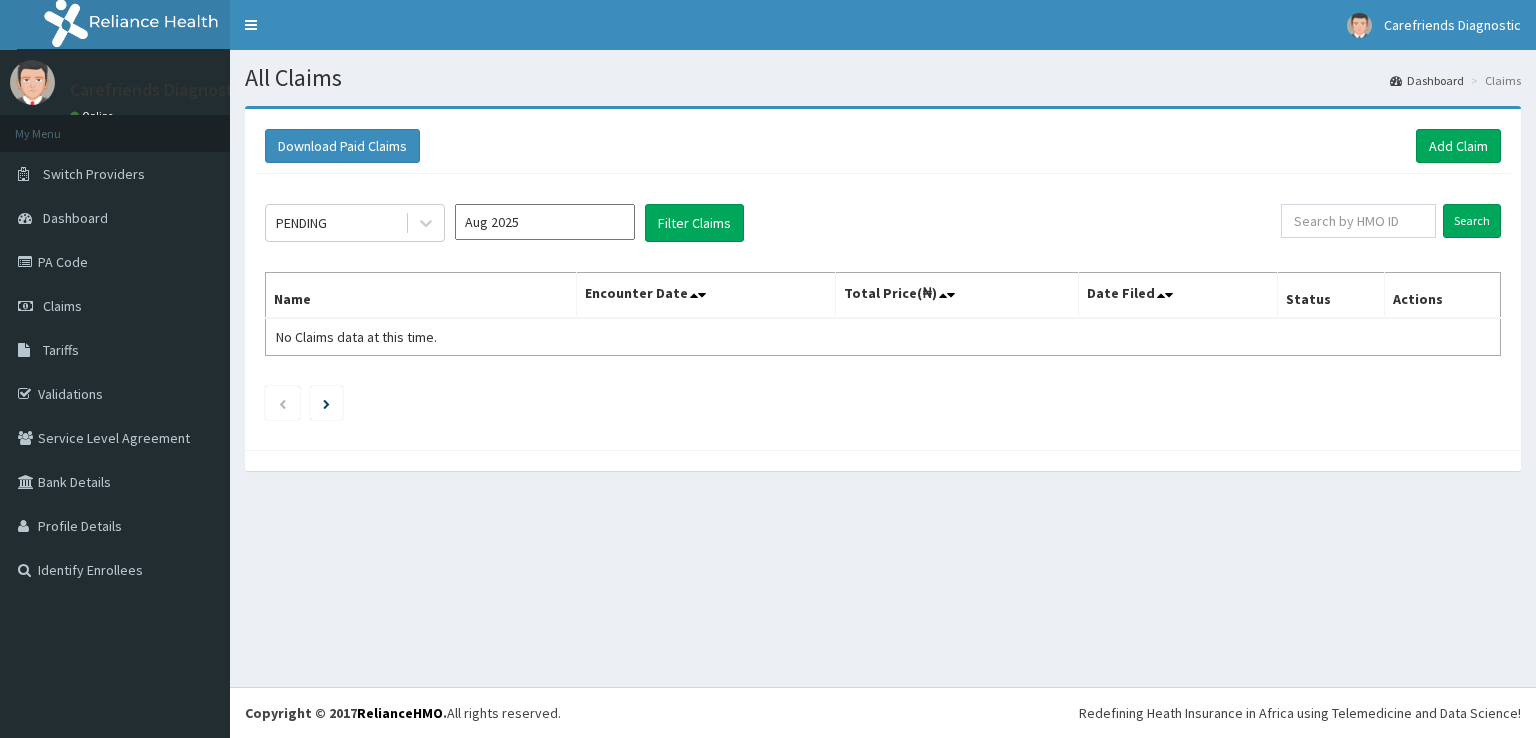 scroll, scrollTop: 0, scrollLeft: 0, axis: both 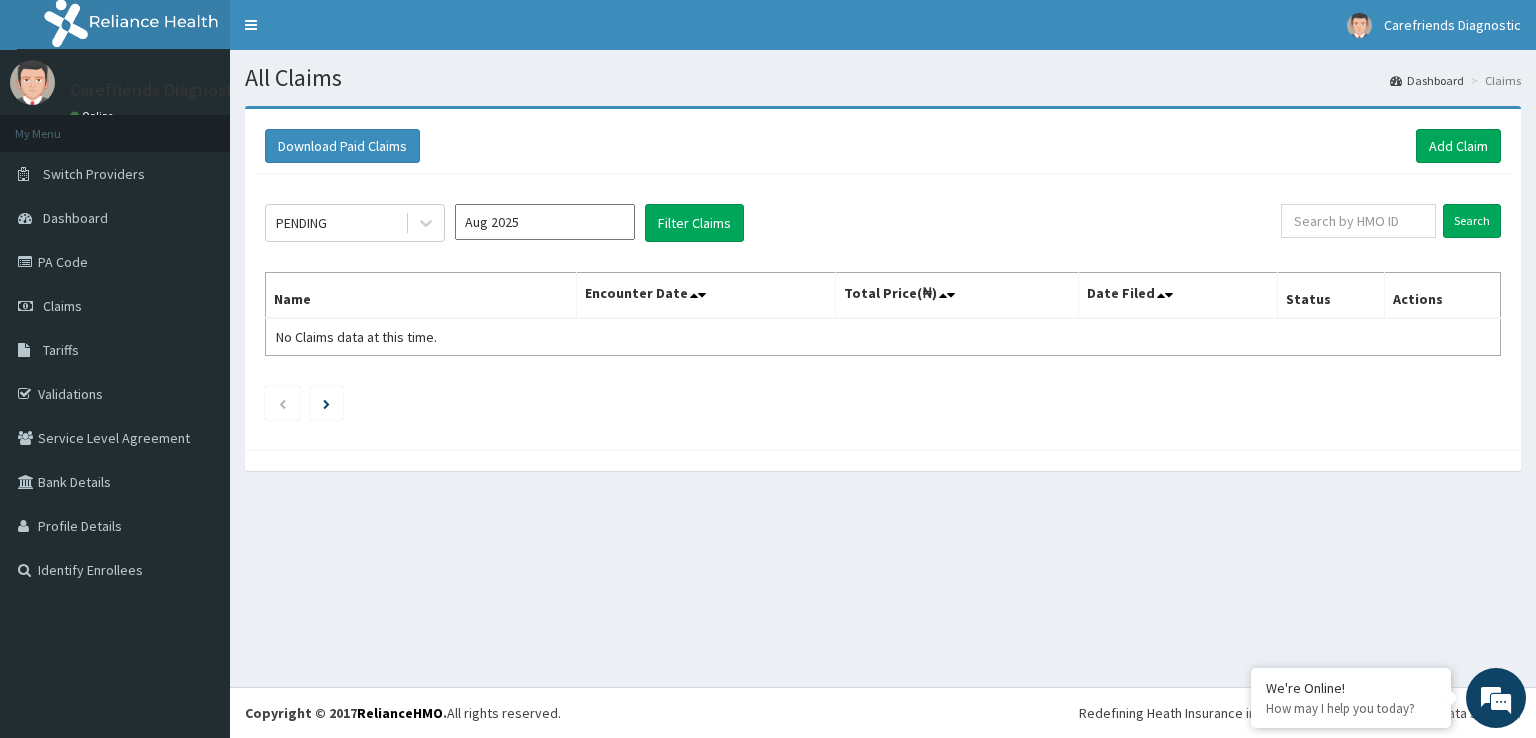 click on "Aug 2025" at bounding box center [545, 222] 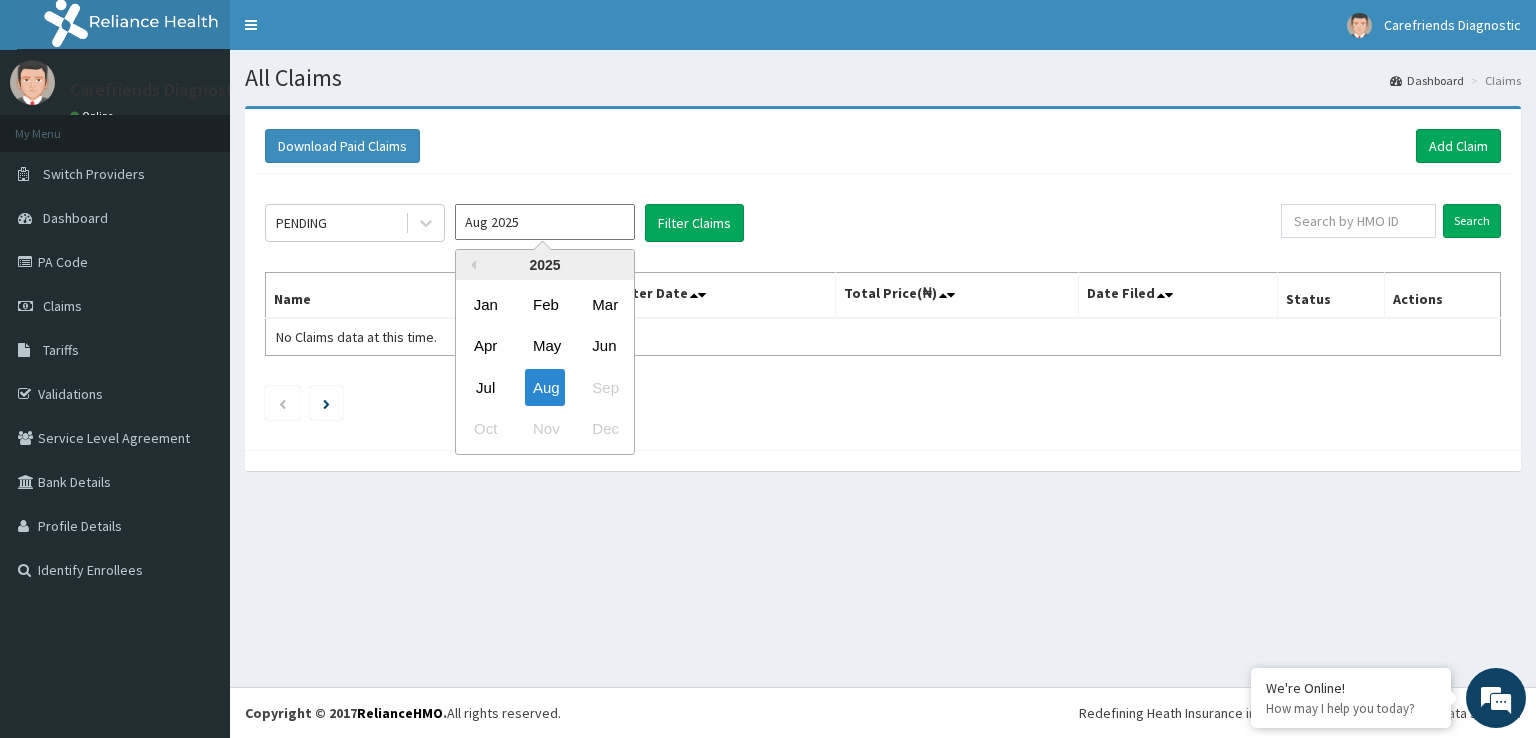 drag, startPoint x: 500, startPoint y: 389, endPoint x: 583, endPoint y: 313, distance: 112.53888 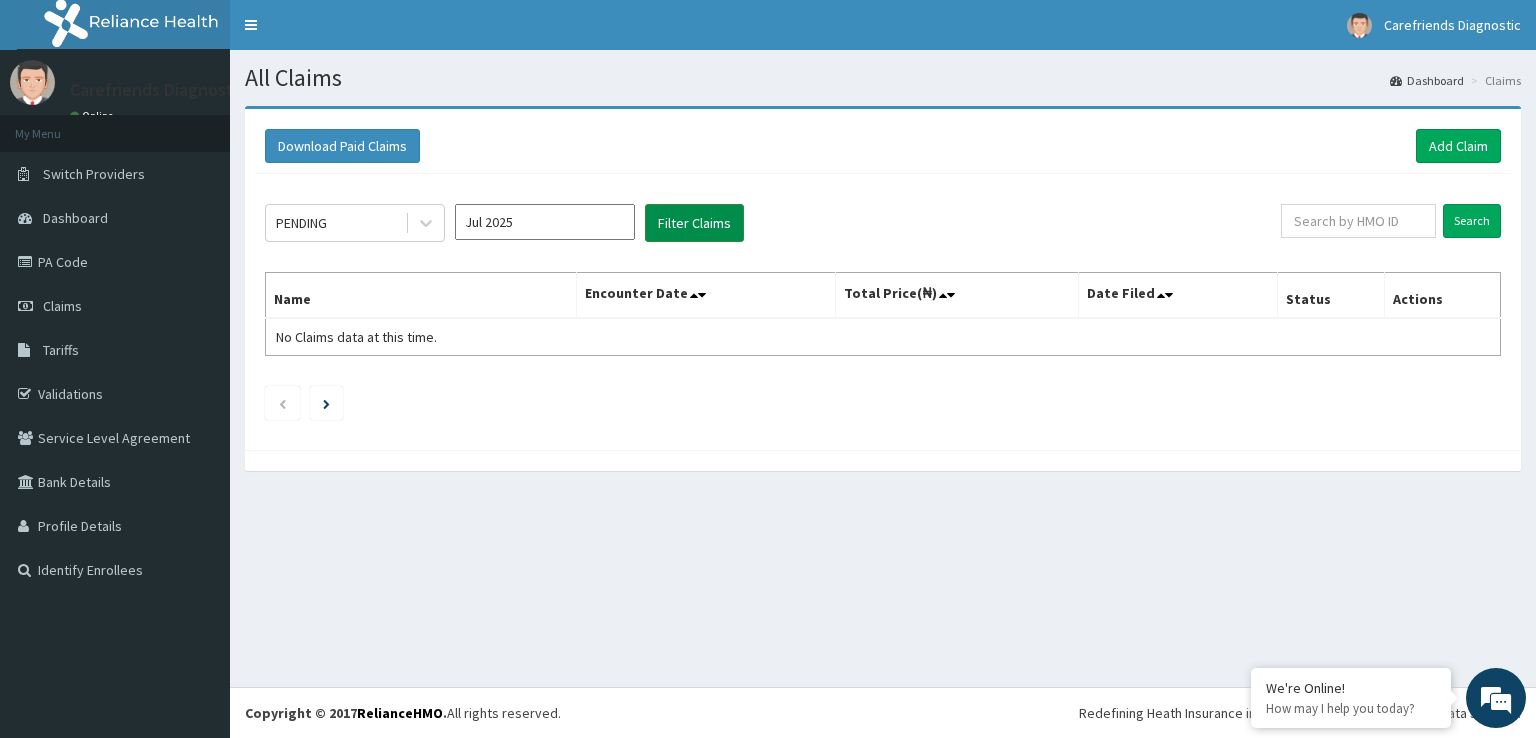 click on "Filter Claims" at bounding box center [694, 223] 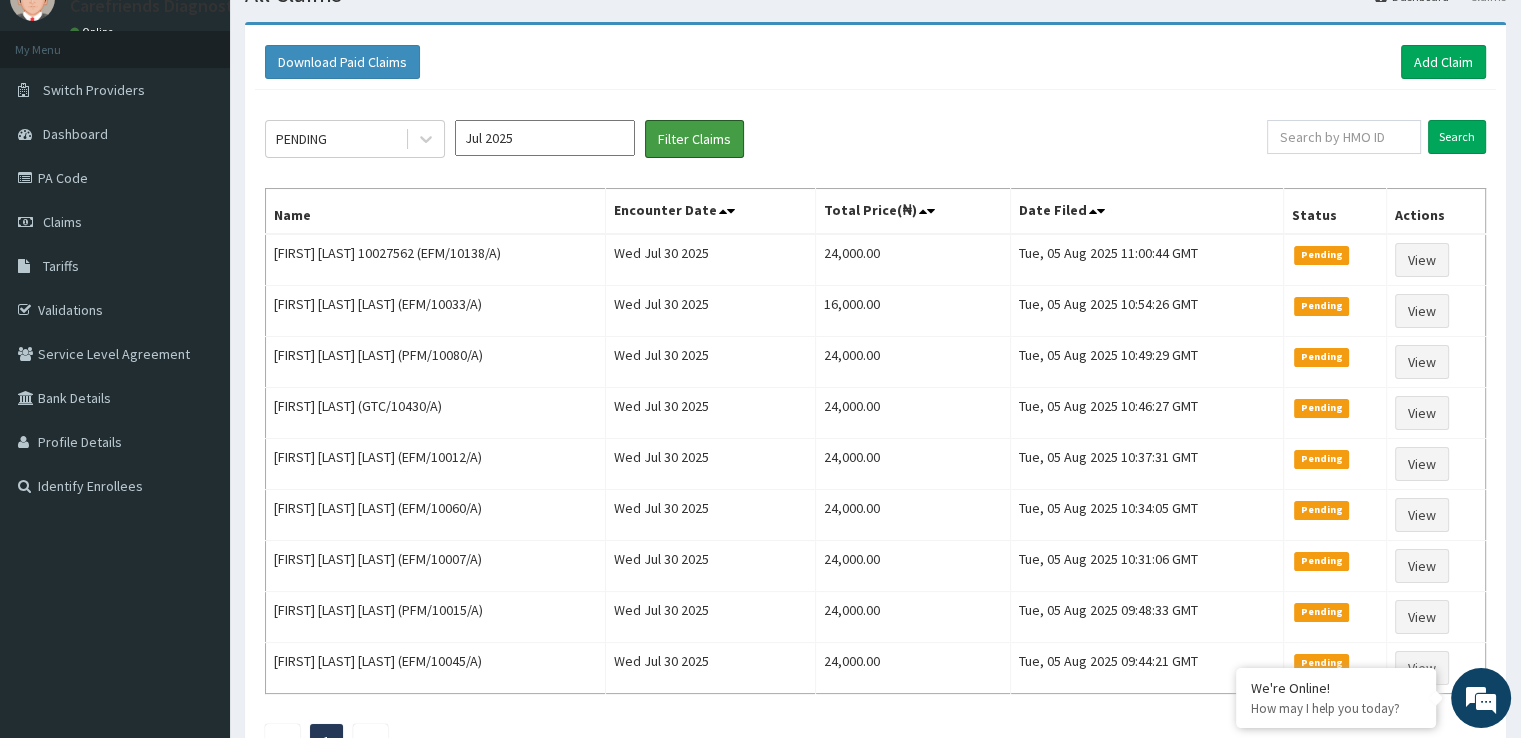 scroll, scrollTop: 33, scrollLeft: 0, axis: vertical 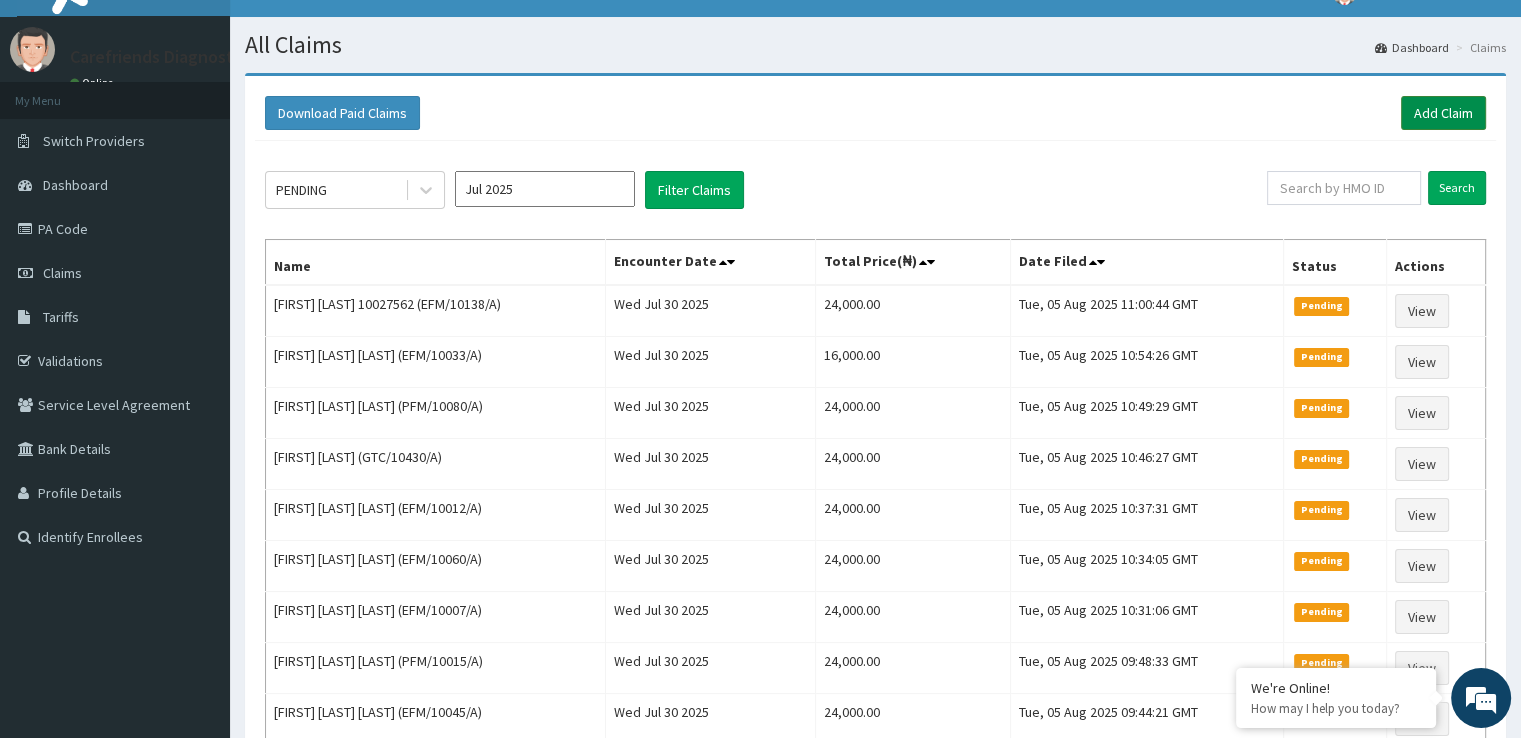 click on "Add Claim" at bounding box center [1443, 113] 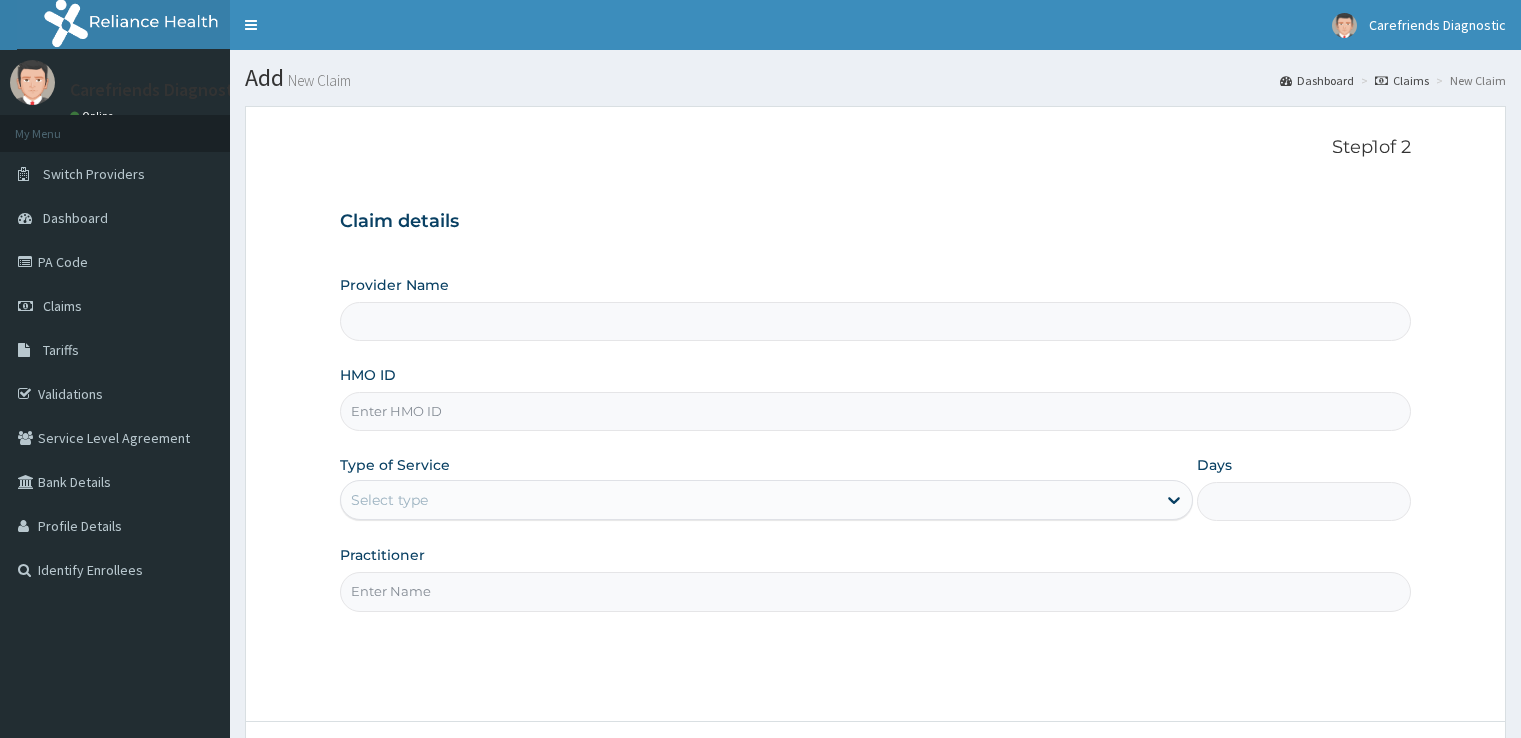 scroll, scrollTop: 0, scrollLeft: 0, axis: both 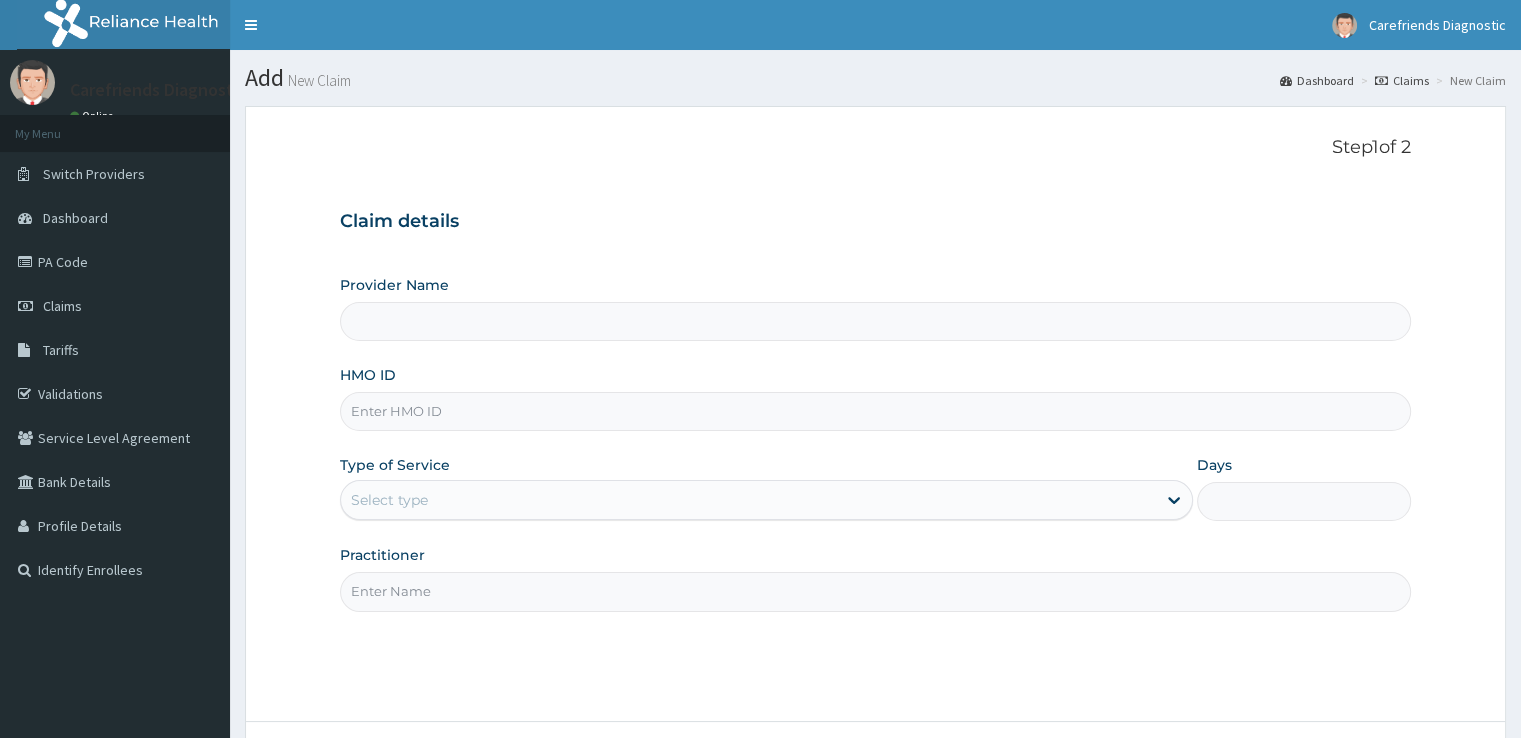type on "Carefriends diagnostics" 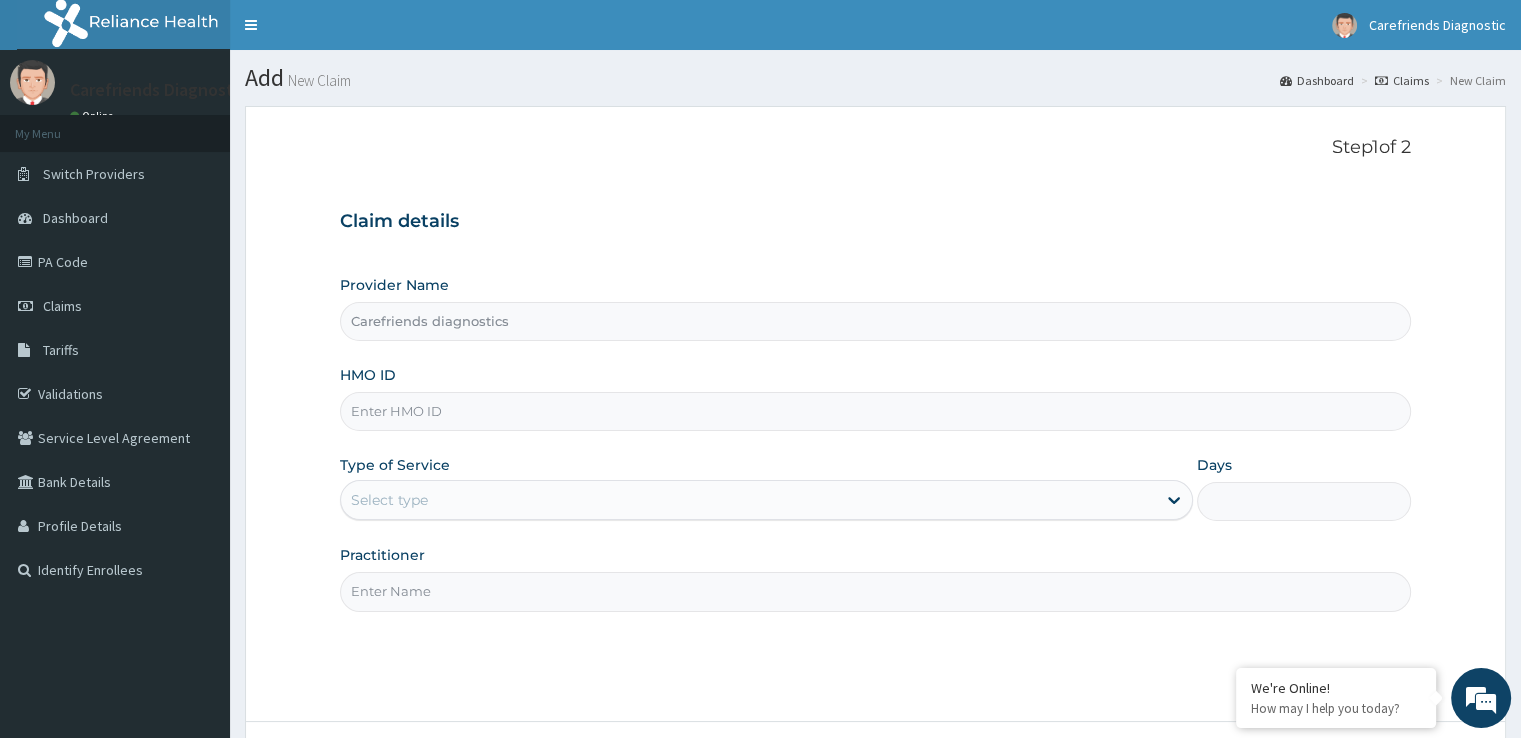 scroll, scrollTop: 0, scrollLeft: 0, axis: both 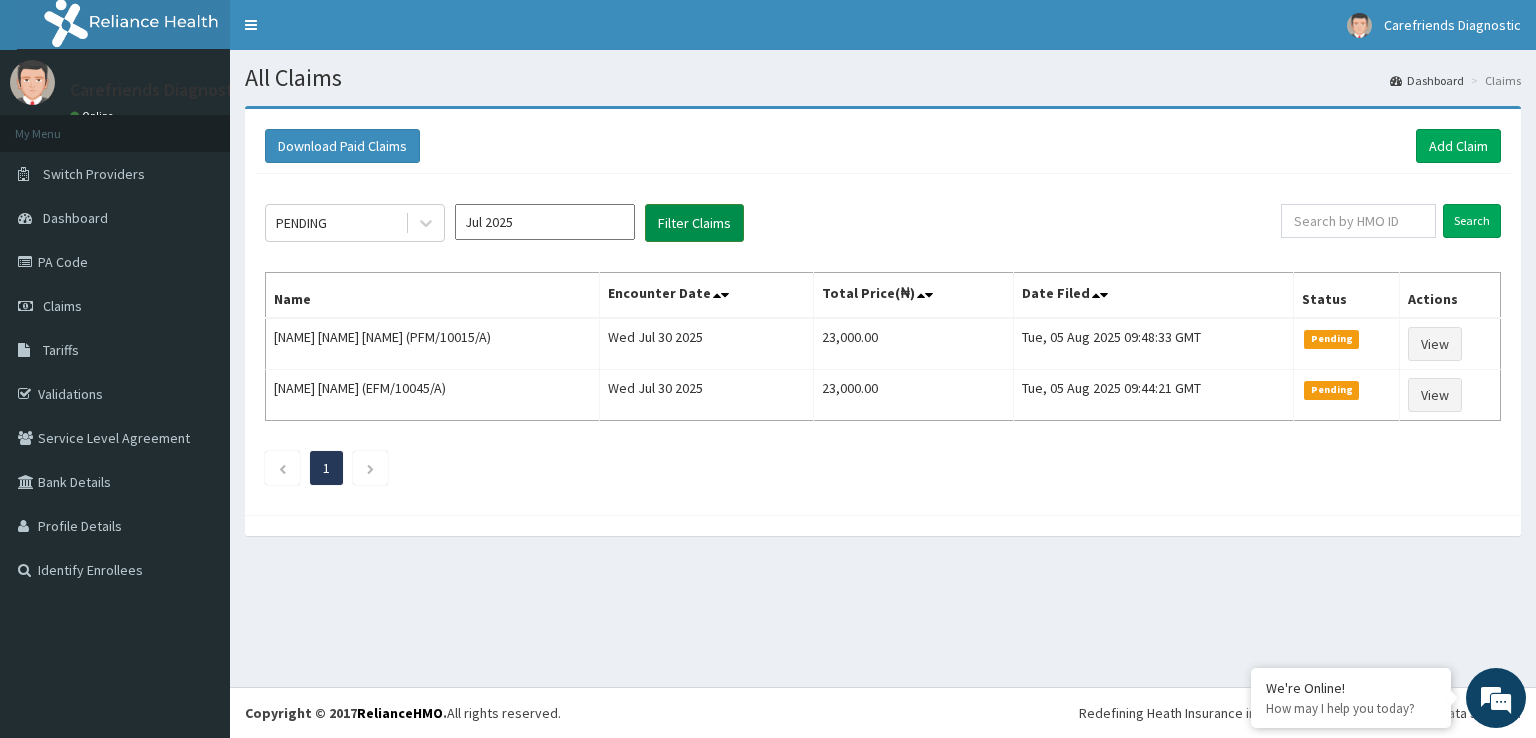 click on "Filter Claims" at bounding box center [694, 223] 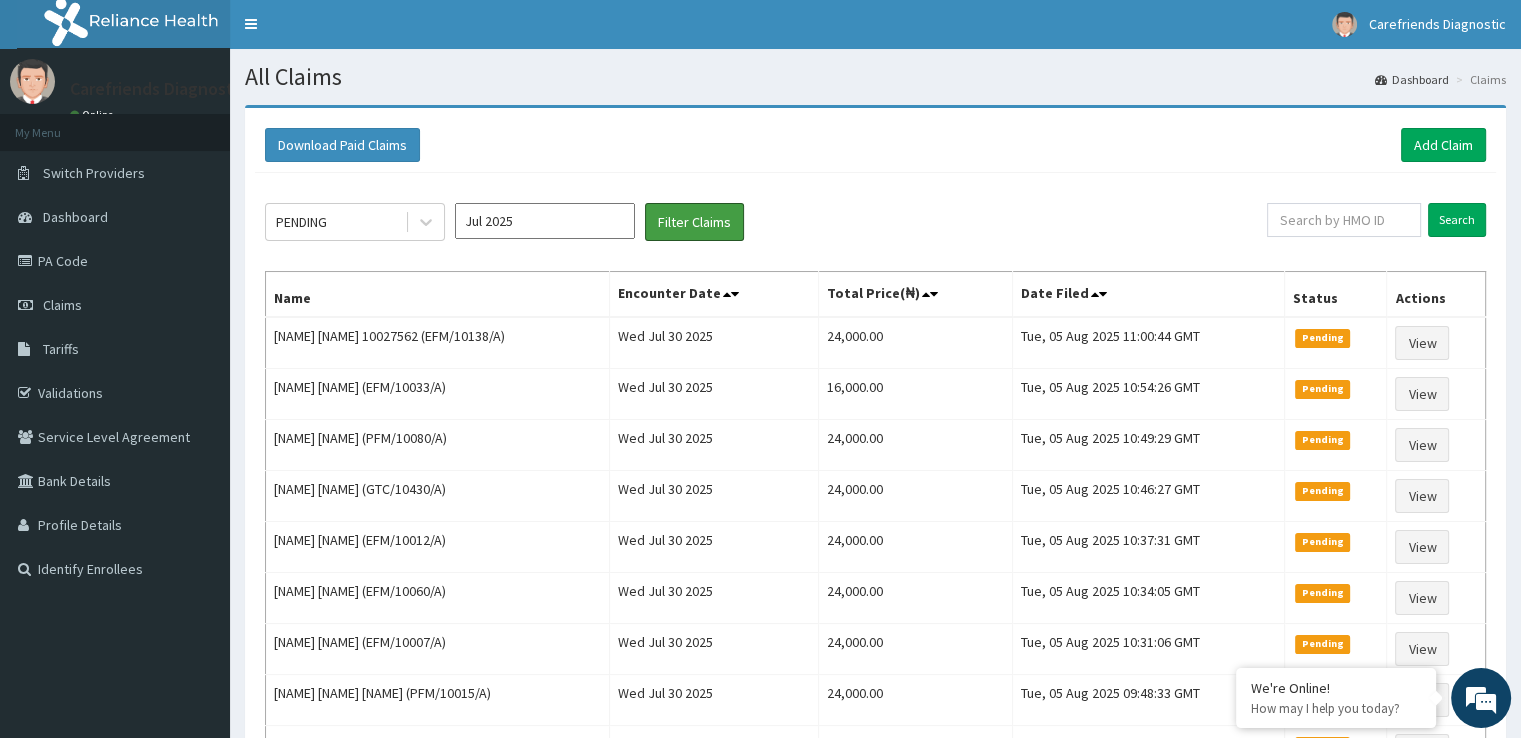 scroll, scrollTop: 0, scrollLeft: 0, axis: both 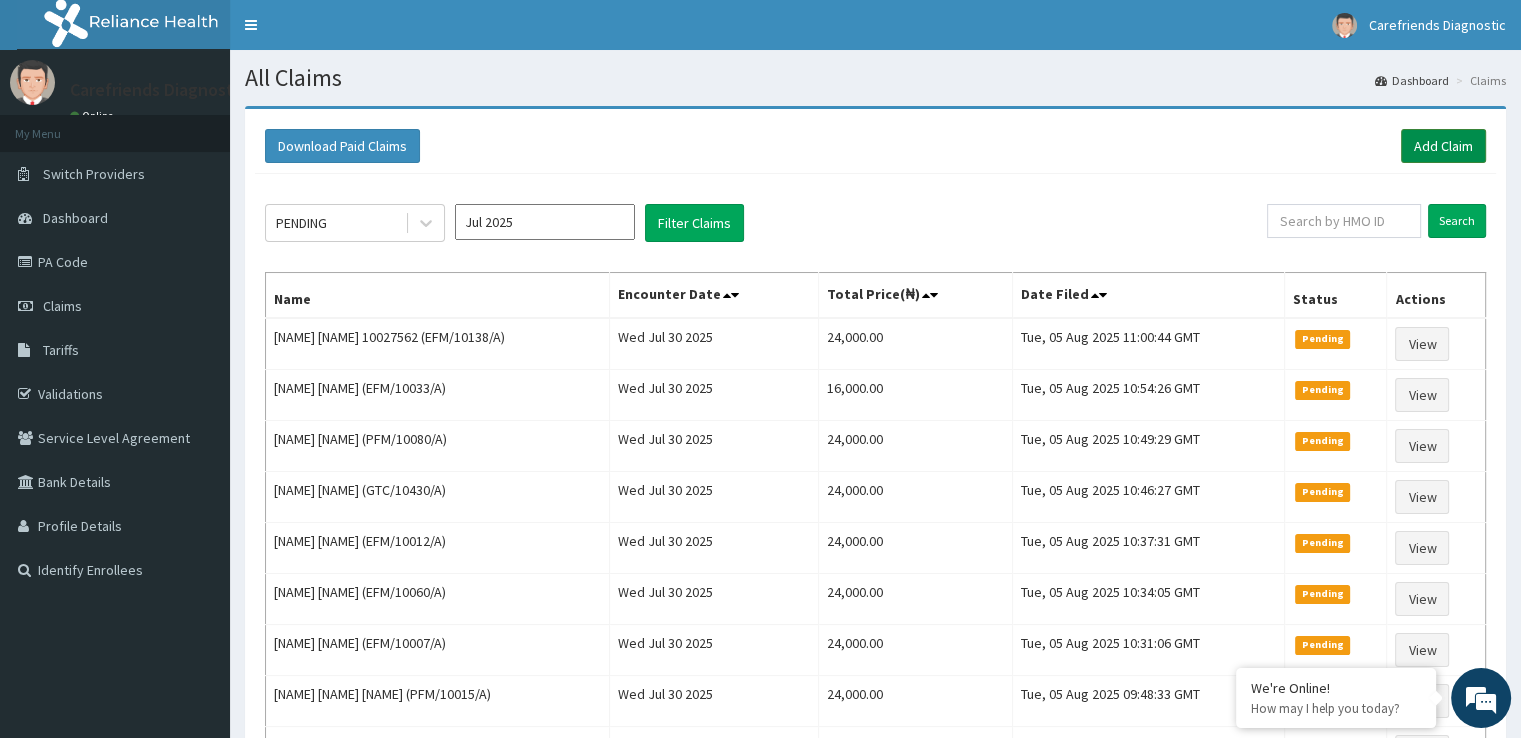 click on "Add Claim" at bounding box center (1443, 146) 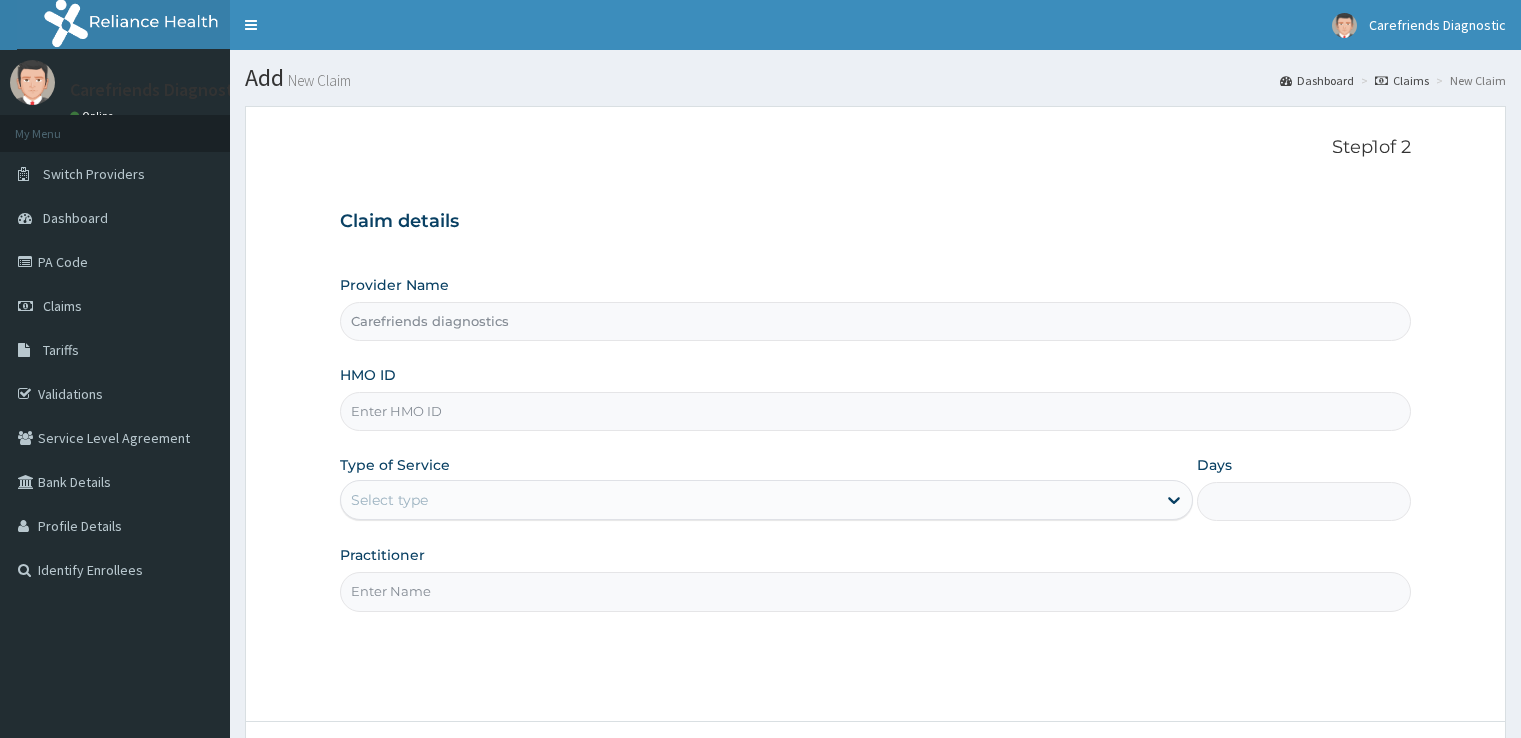 scroll, scrollTop: 0, scrollLeft: 0, axis: both 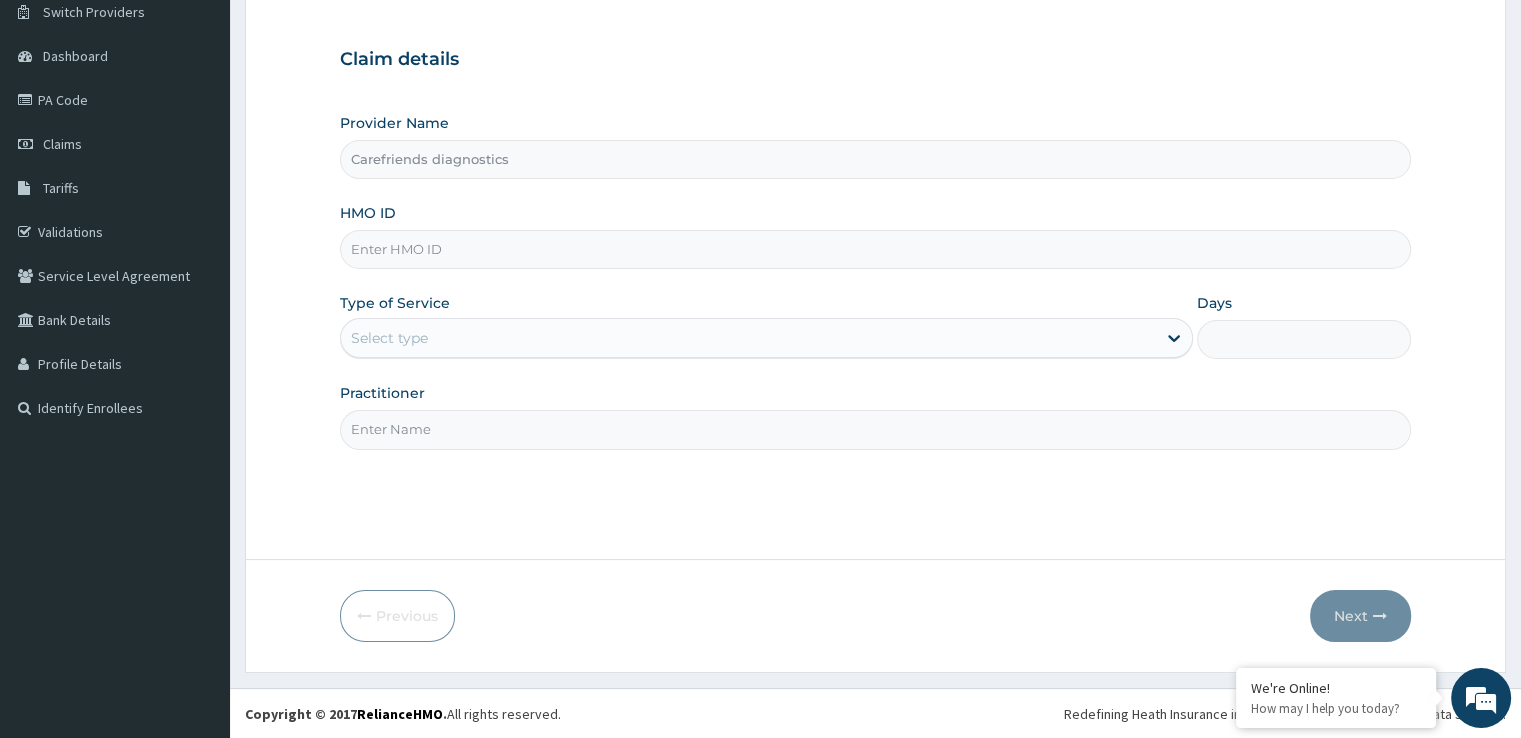 click on "HMO ID" at bounding box center [875, 249] 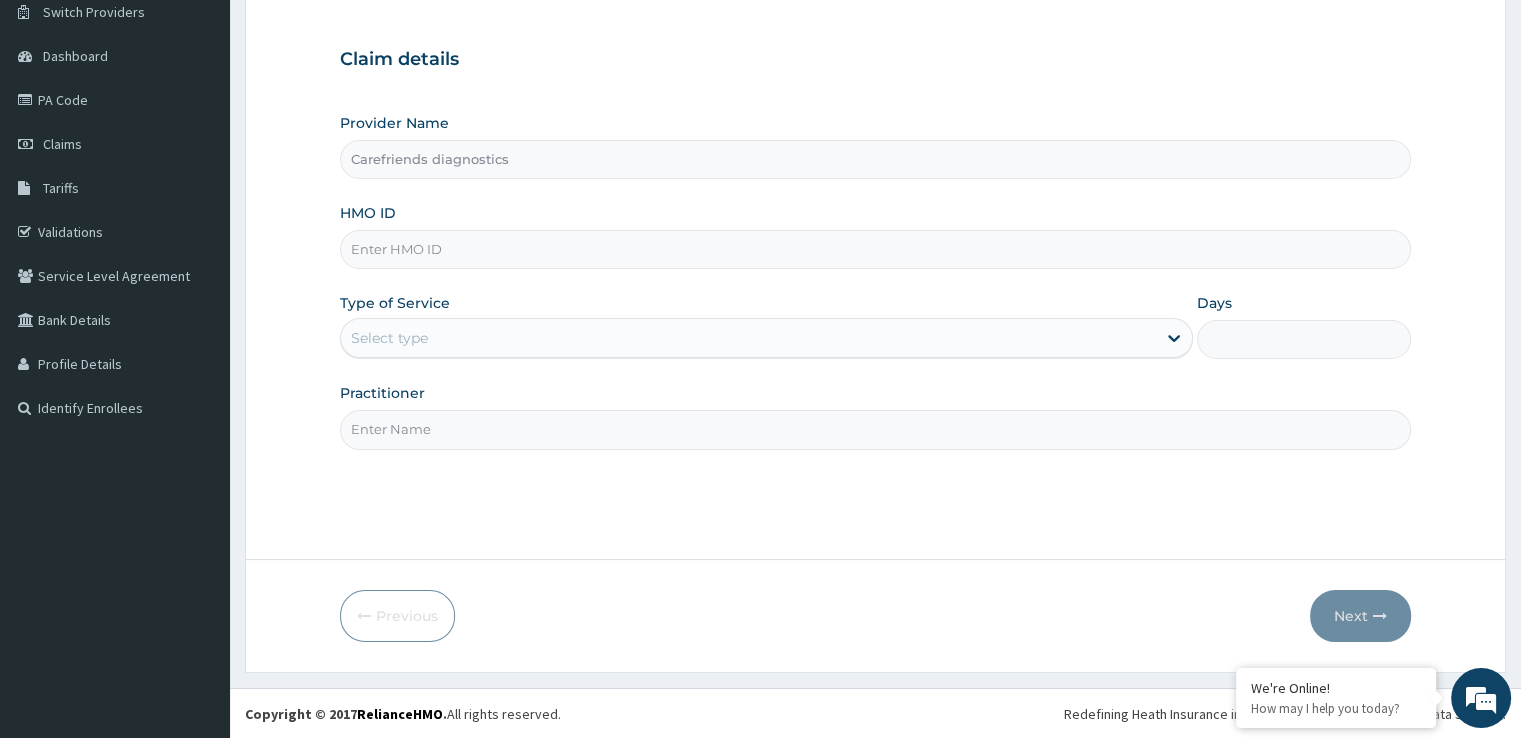 scroll, scrollTop: 0, scrollLeft: 0, axis: both 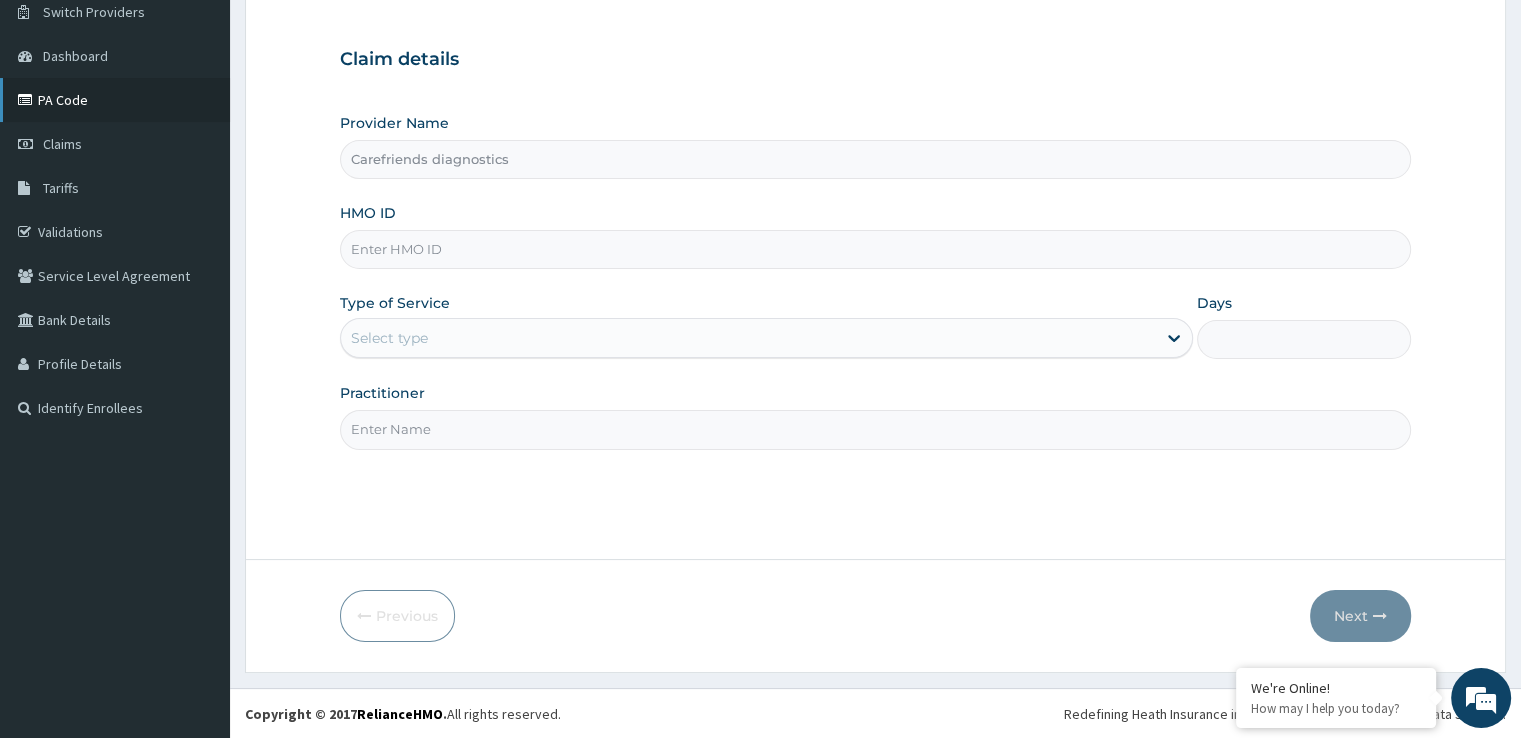 click on "PA Code" at bounding box center [115, 100] 